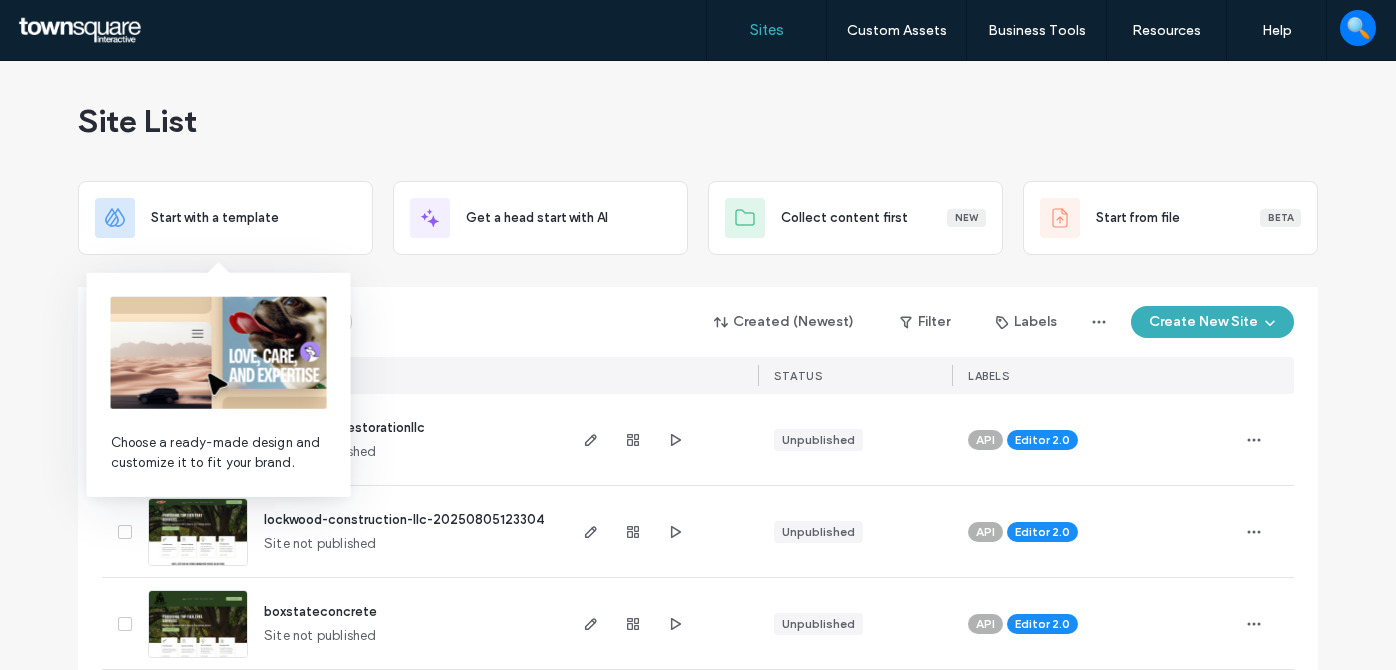 scroll, scrollTop: 0, scrollLeft: 0, axis: both 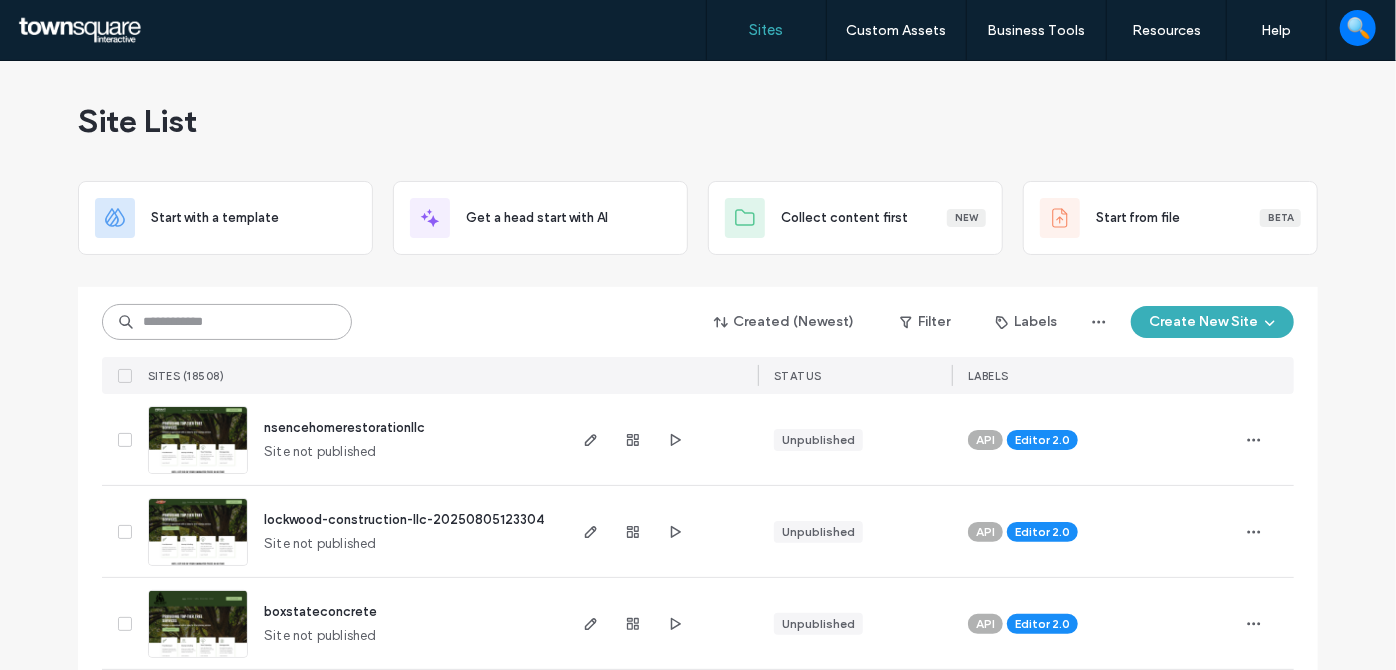 click at bounding box center [227, 322] 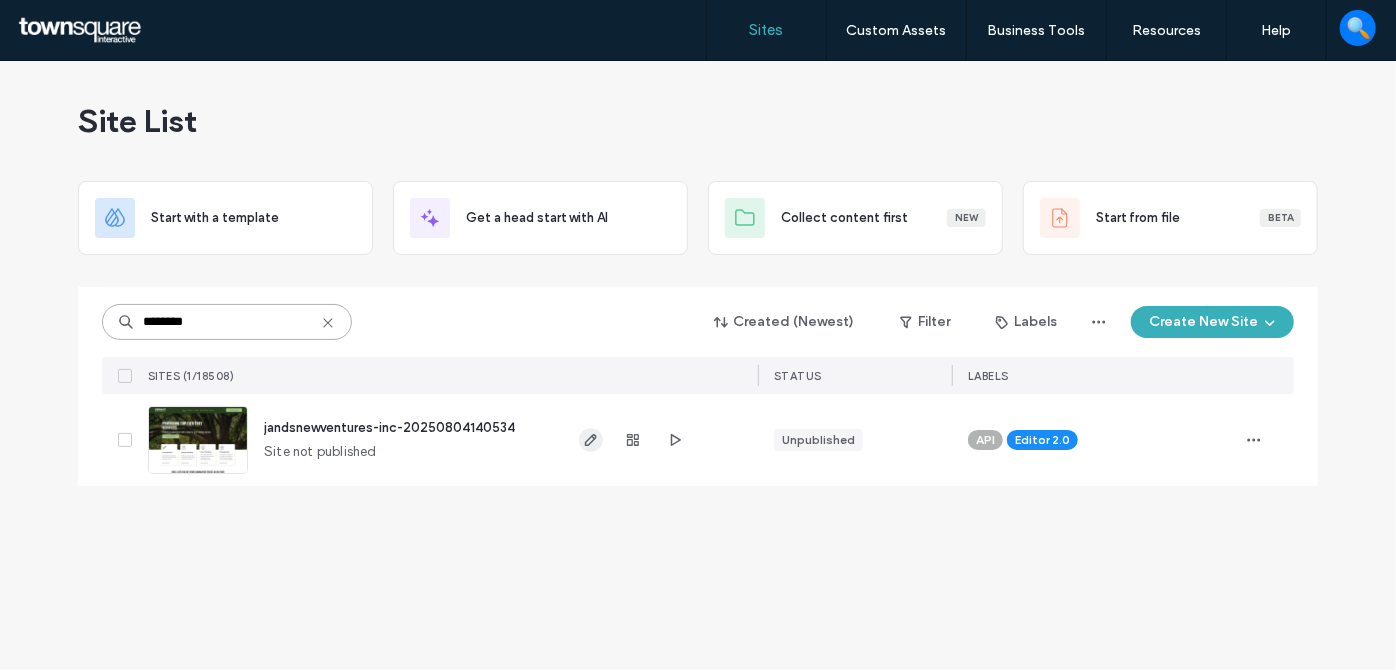 type on "********" 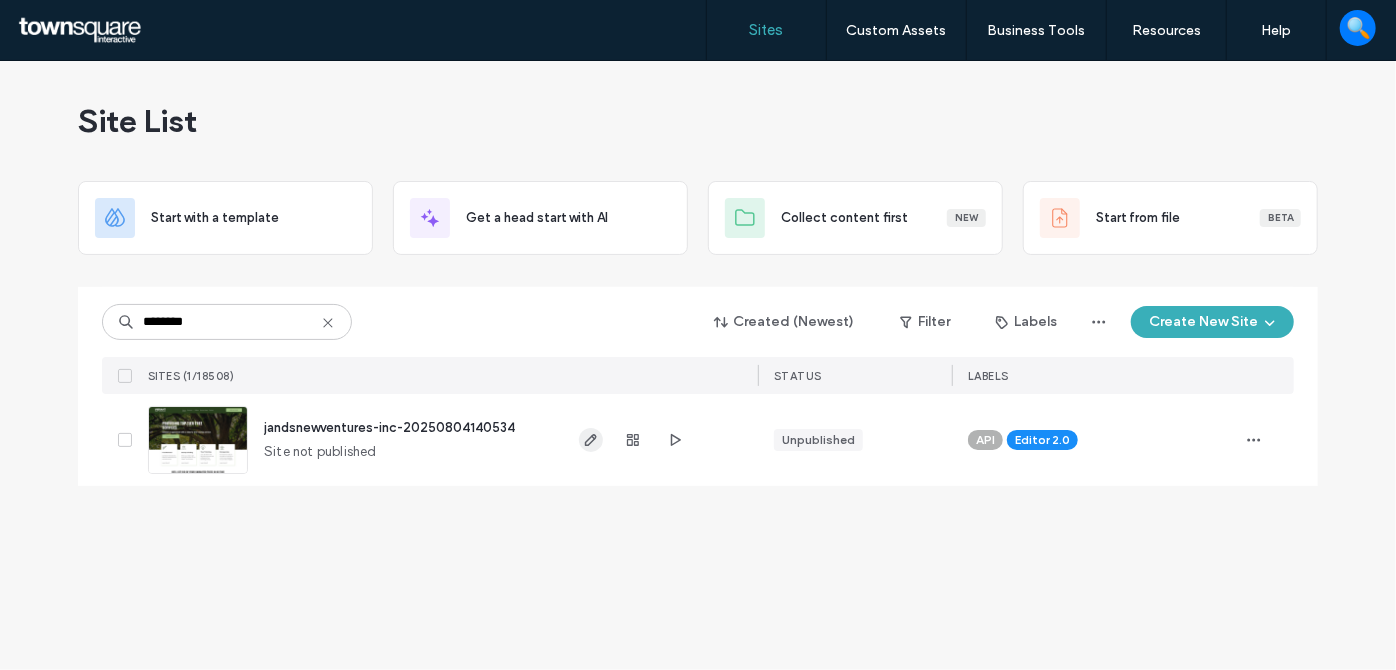 click at bounding box center [660, 440] 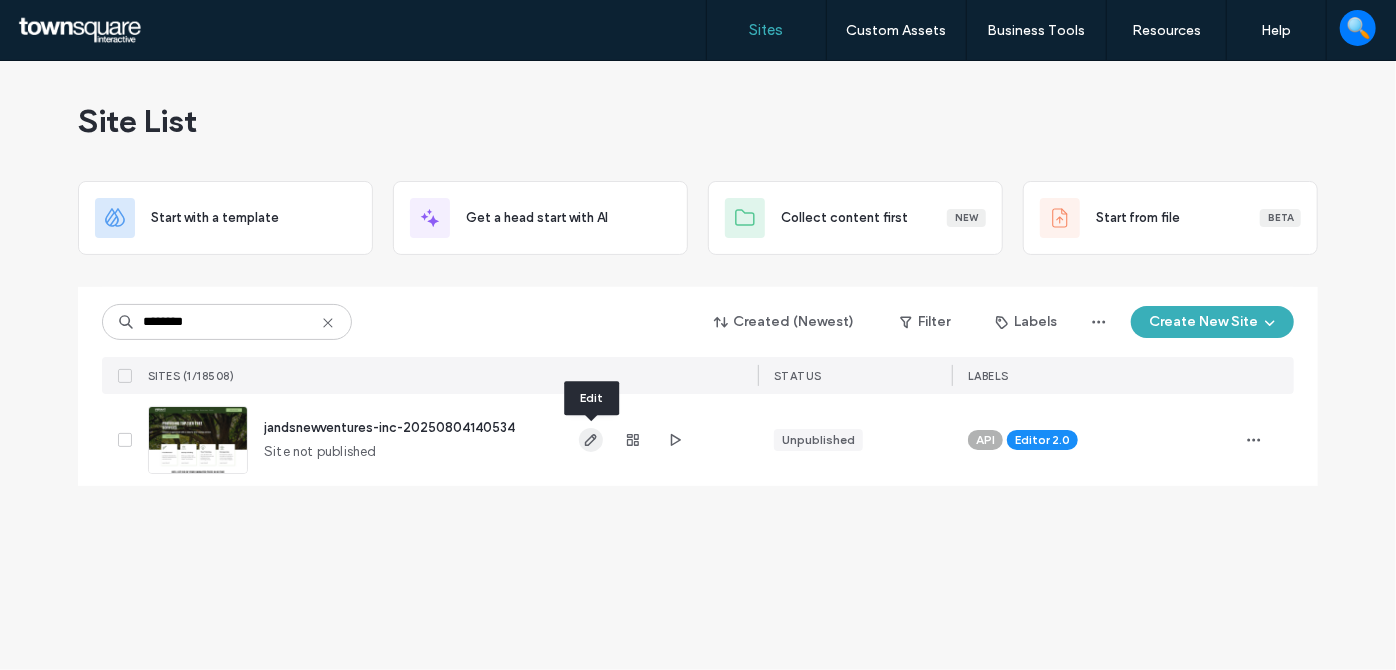 click at bounding box center [591, 440] 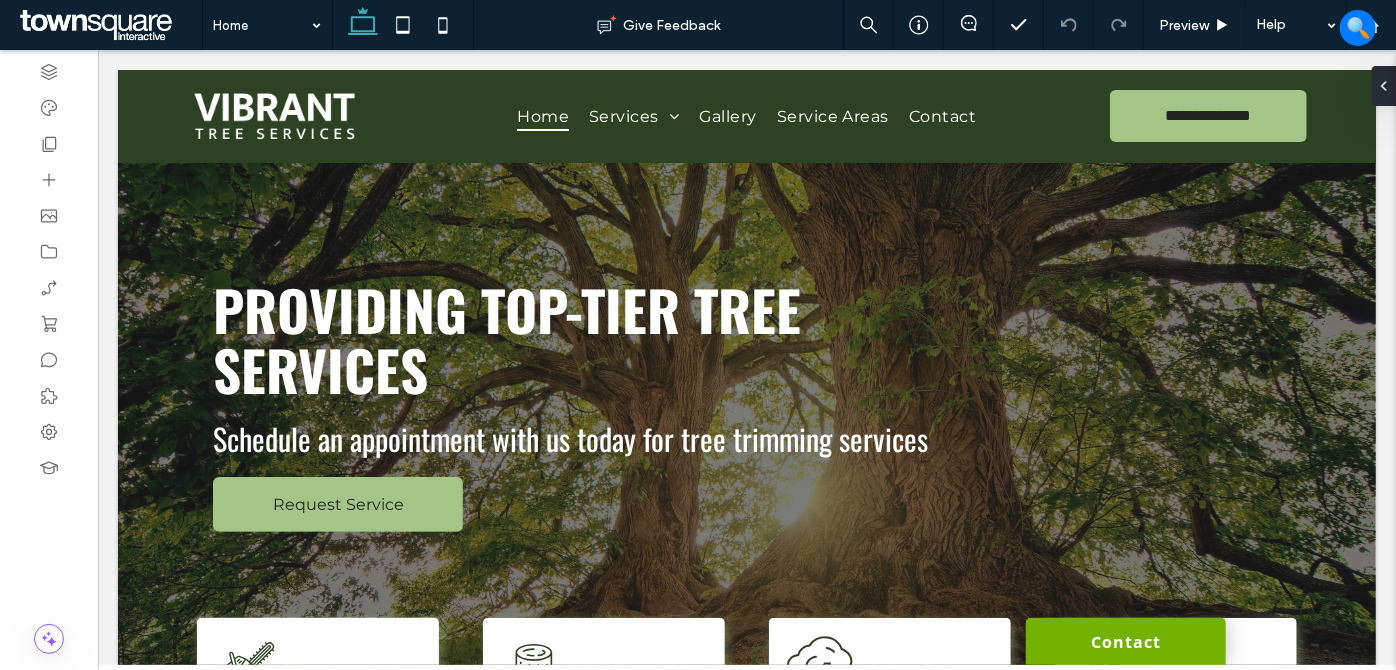 scroll, scrollTop: 0, scrollLeft: 0, axis: both 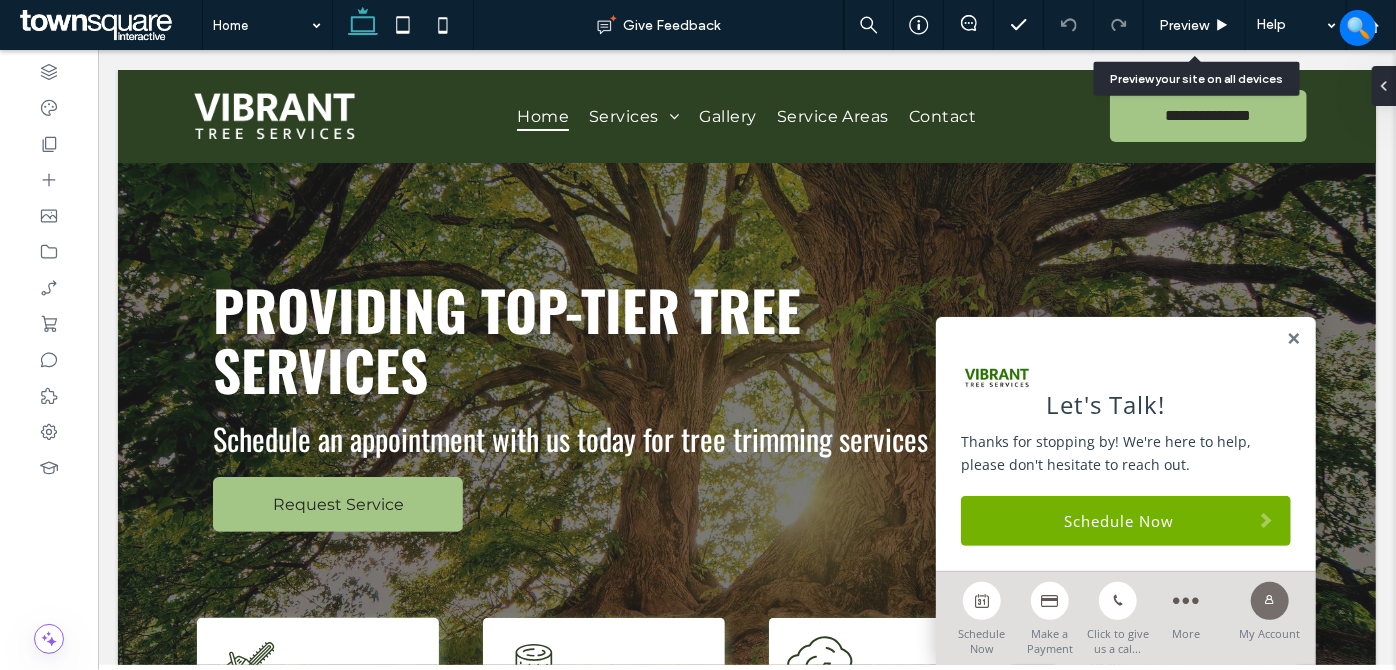 drag, startPoint x: 1171, startPoint y: 29, endPoint x: 1144, endPoint y: 72, distance: 50.77401 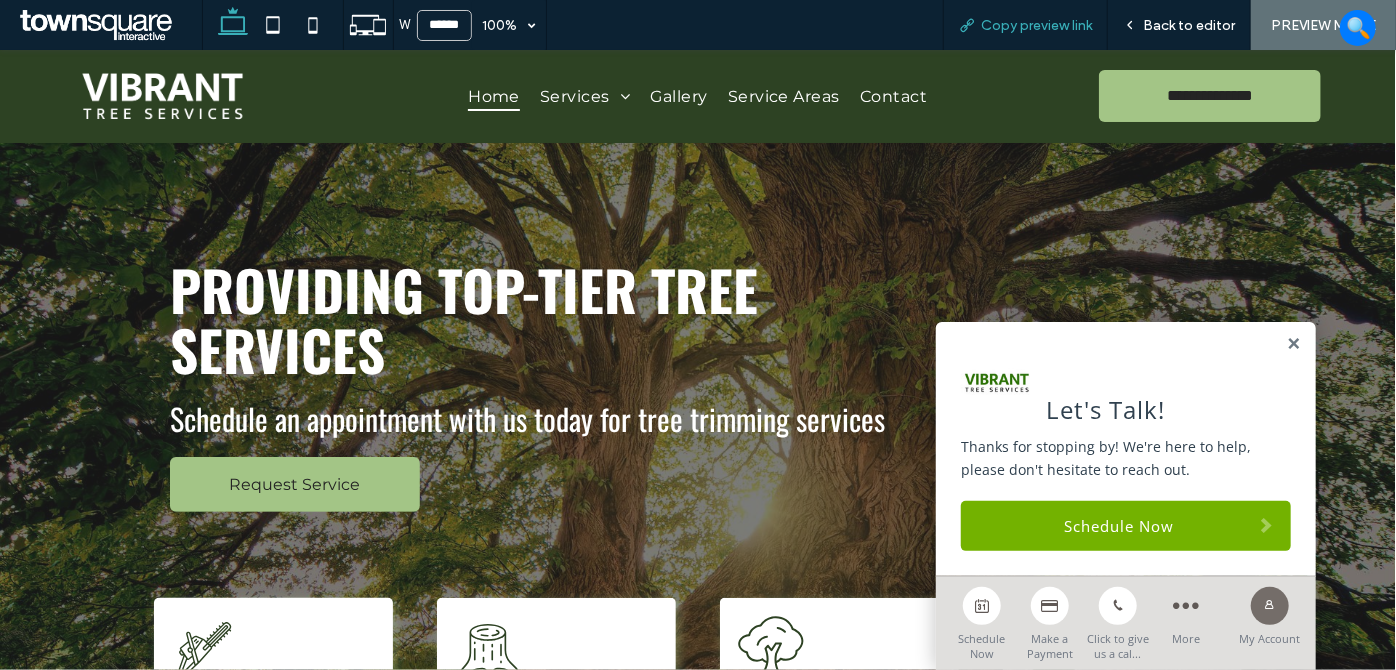 drag, startPoint x: 1042, startPoint y: 25, endPoint x: 1069, endPoint y: 27, distance: 27.073973 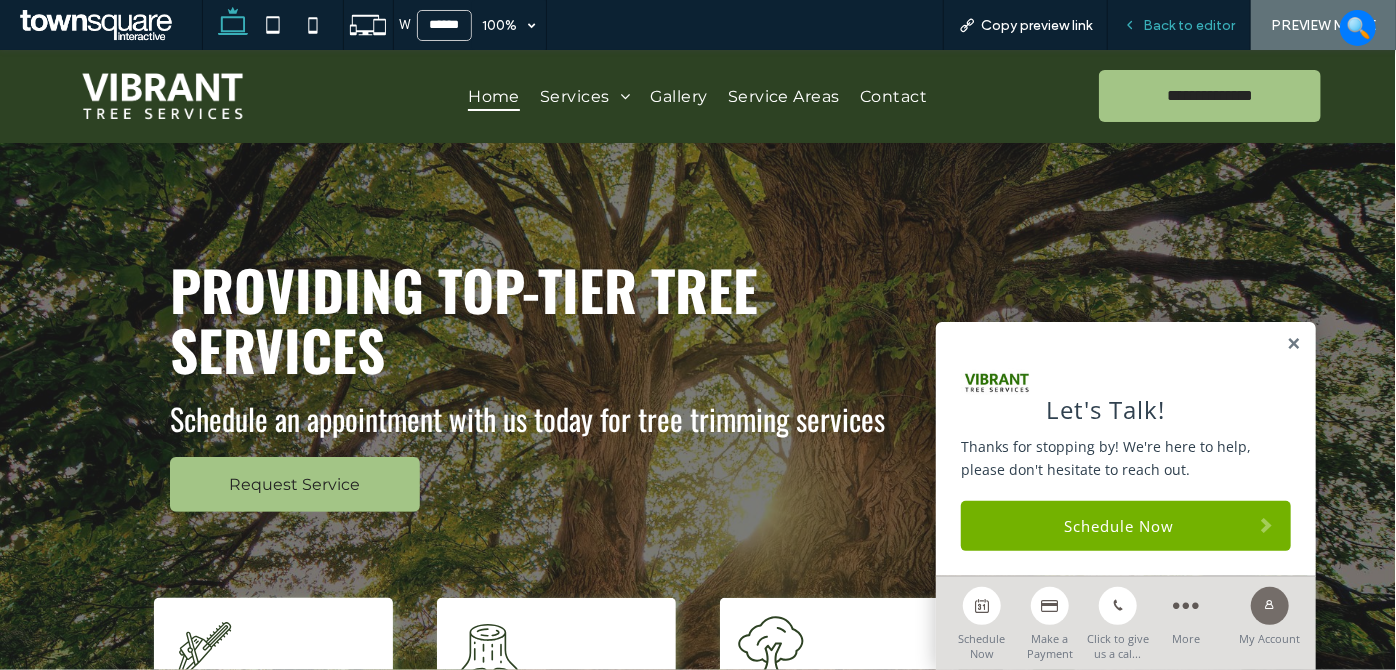 click on "Back to editor" at bounding box center [1189, 25] 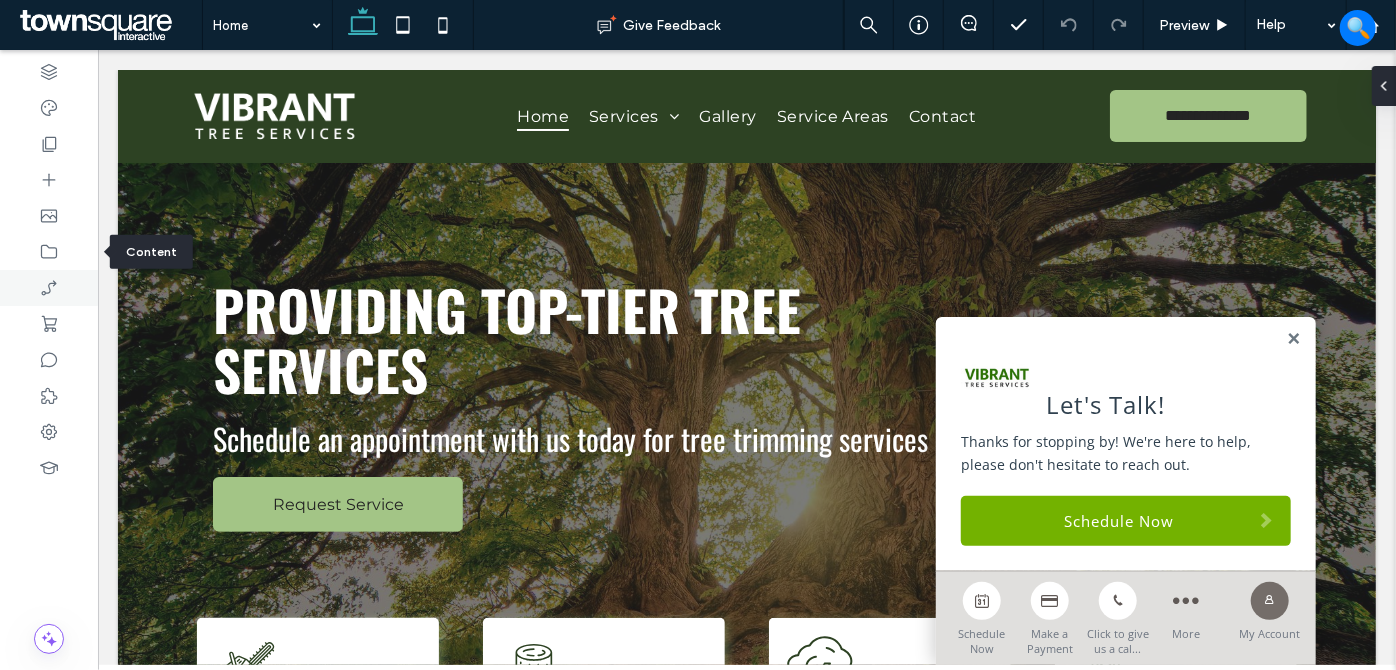 drag, startPoint x: 37, startPoint y: 258, endPoint x: 50, endPoint y: 270, distance: 17.691807 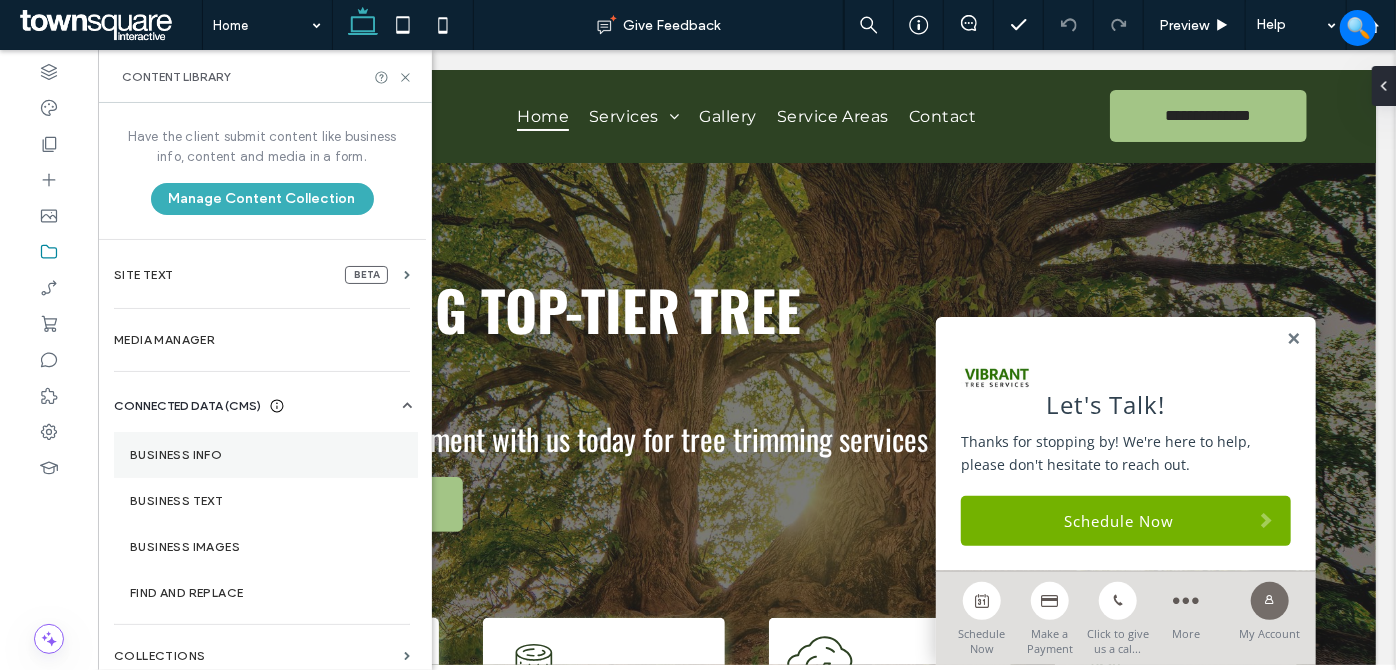 click on "Business Info" at bounding box center (266, 455) 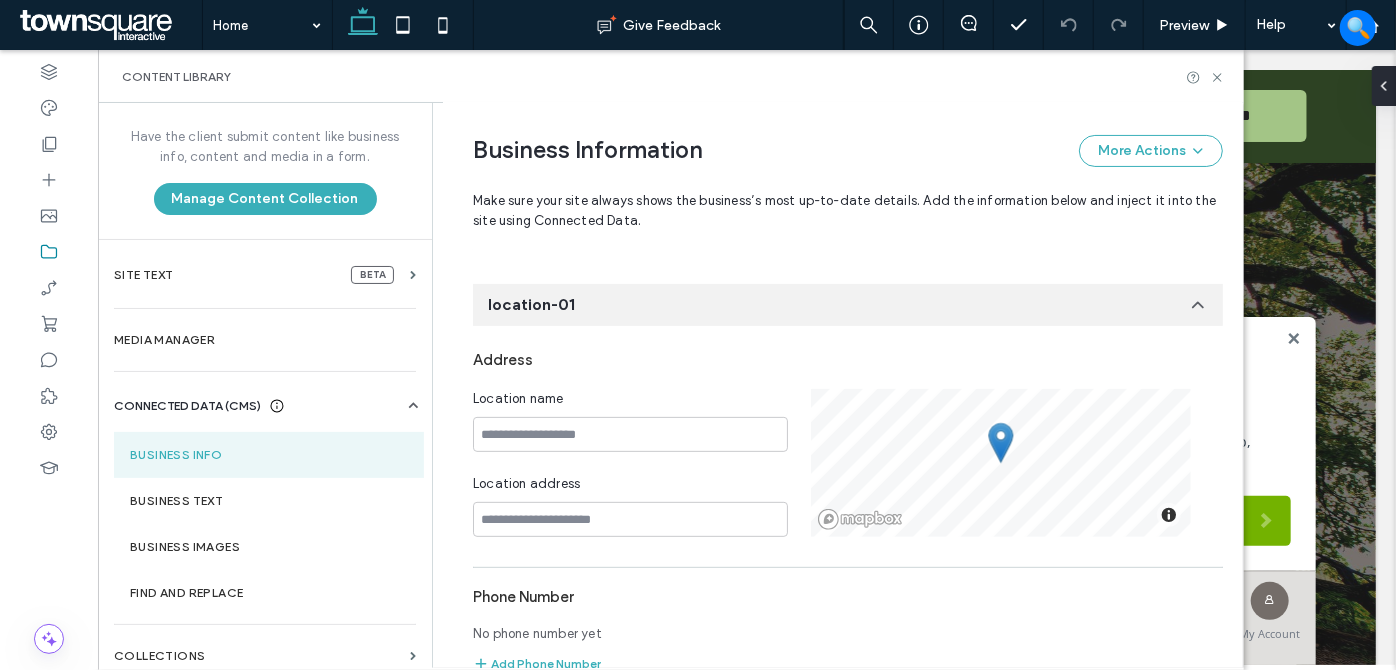 scroll, scrollTop: 0, scrollLeft: 0, axis: both 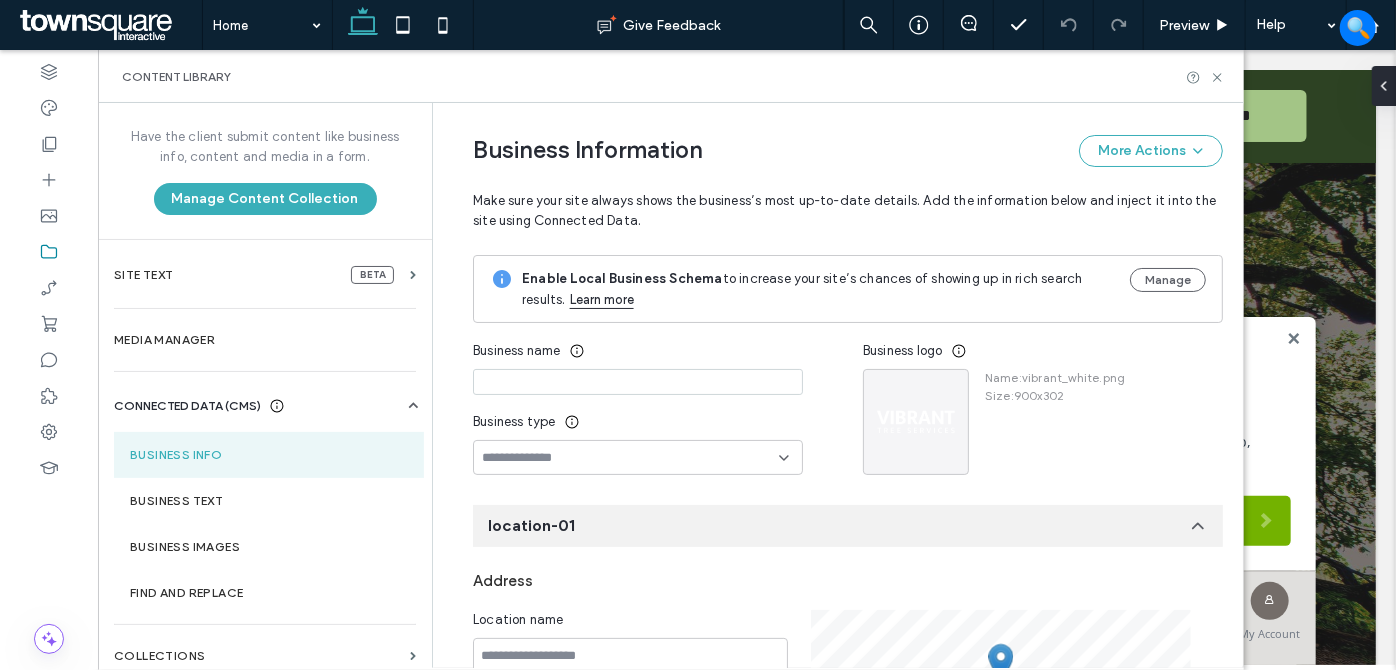 click at bounding box center [638, 382] 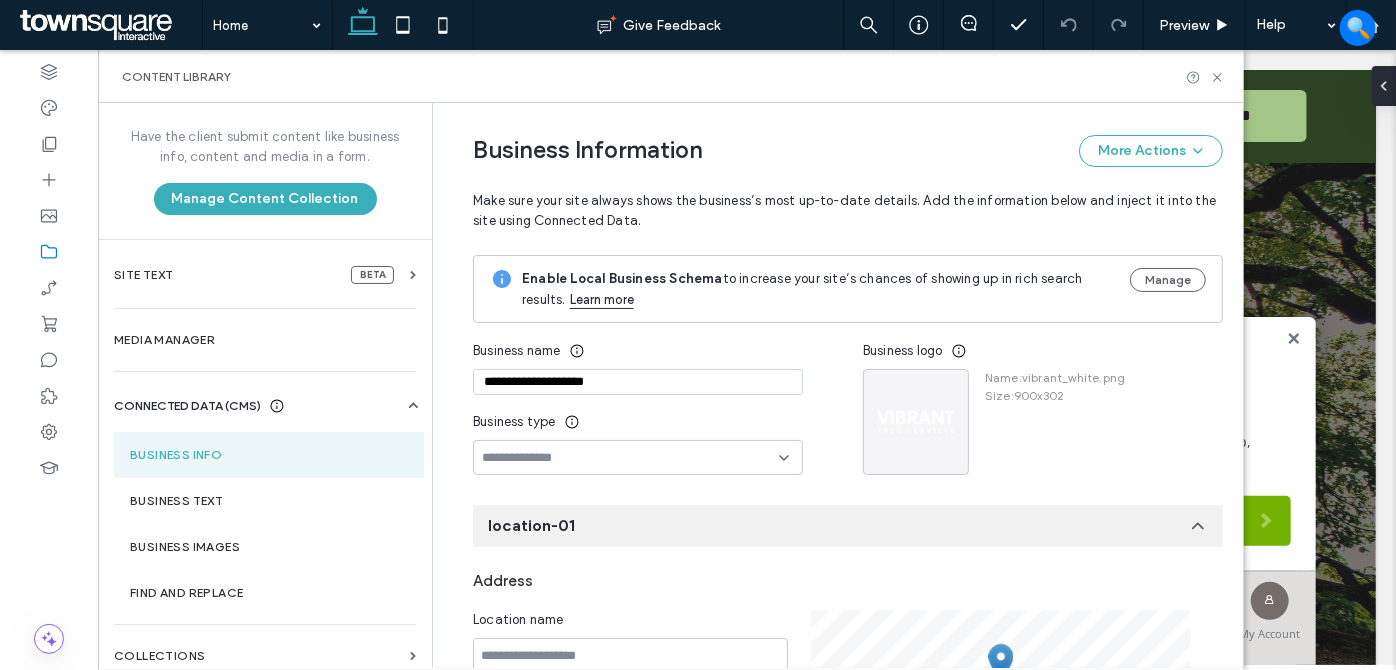 drag, startPoint x: 613, startPoint y: 385, endPoint x: 585, endPoint y: 385, distance: 28 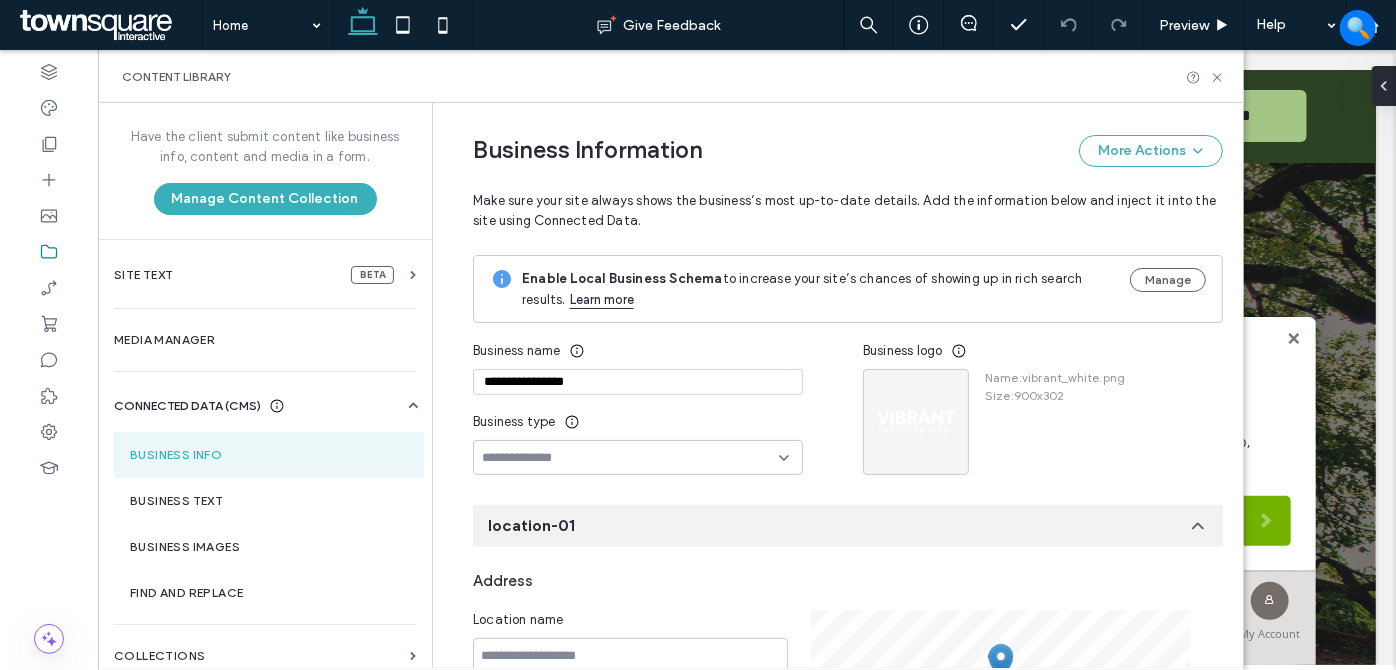 type on "**********" 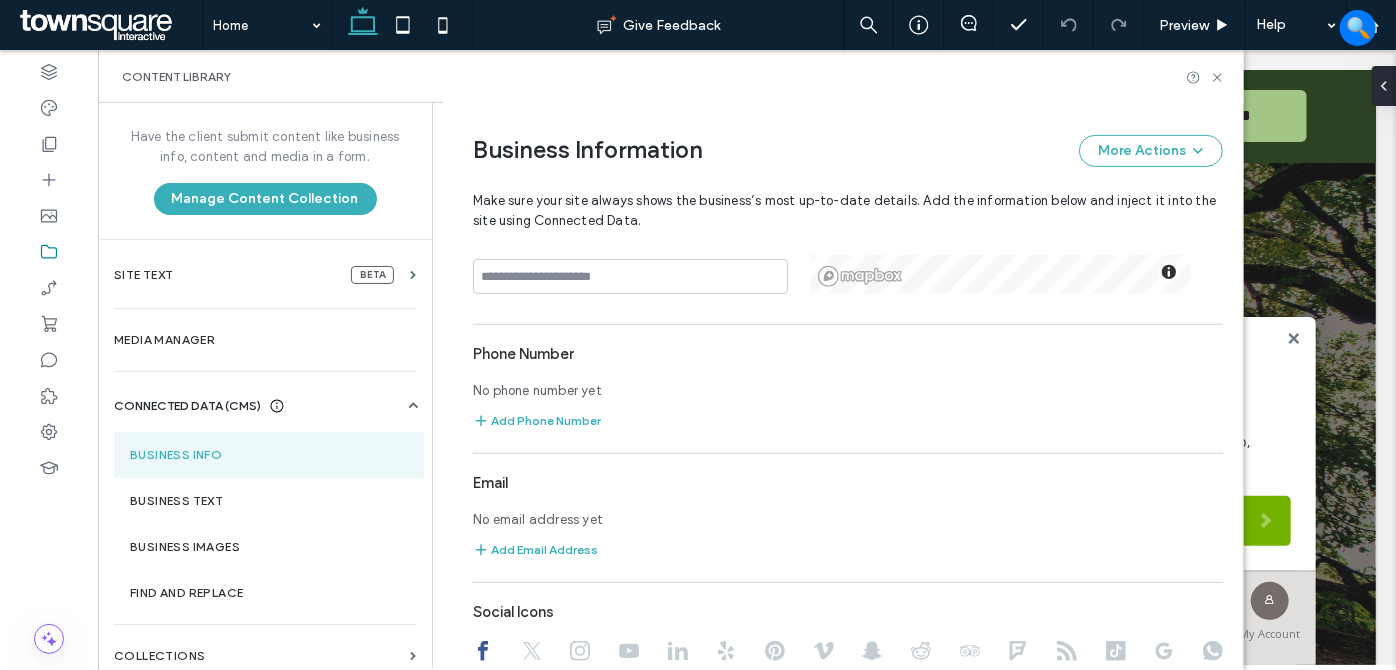 scroll, scrollTop: 545, scrollLeft: 0, axis: vertical 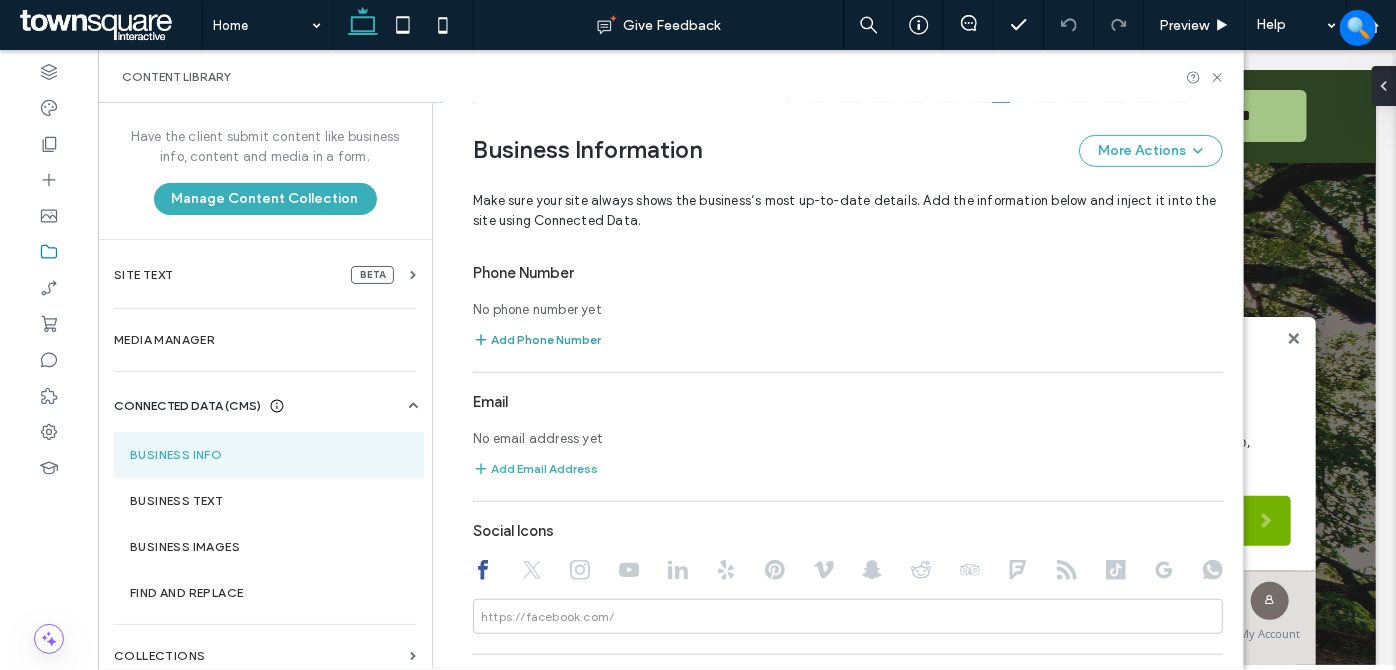 click on "Add Phone Number" at bounding box center [537, 340] 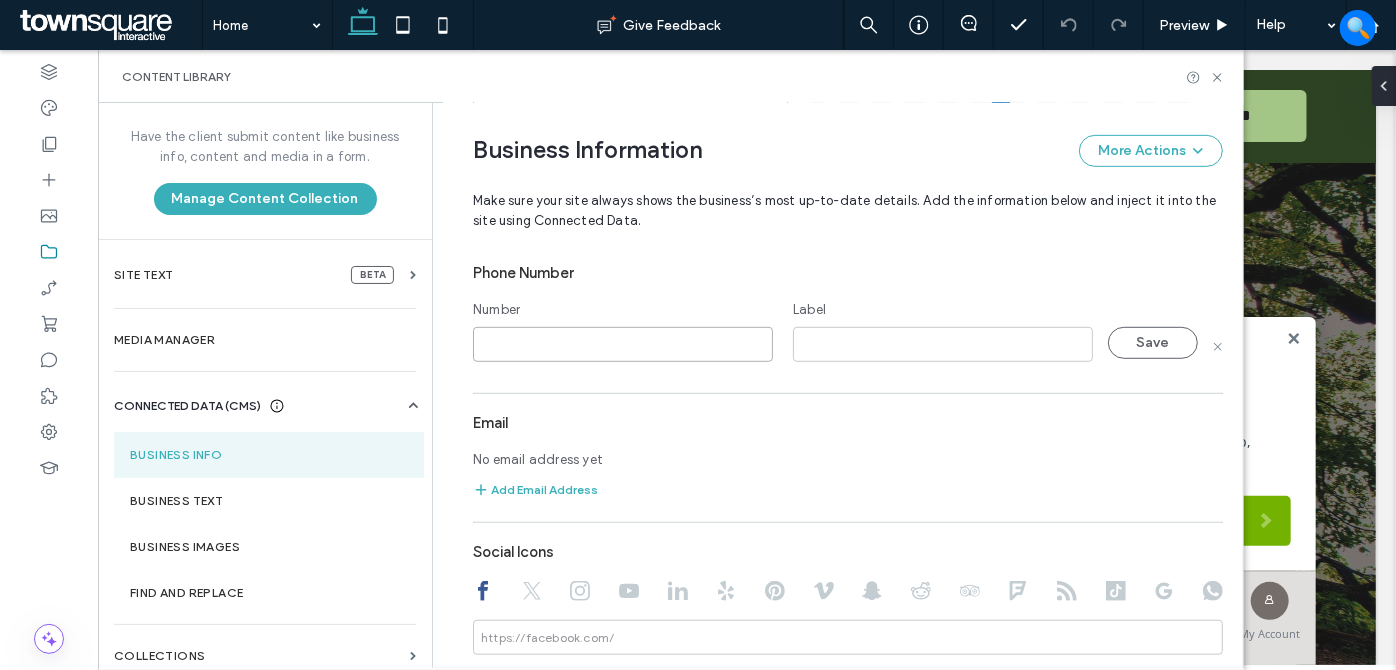 click at bounding box center [623, 344] 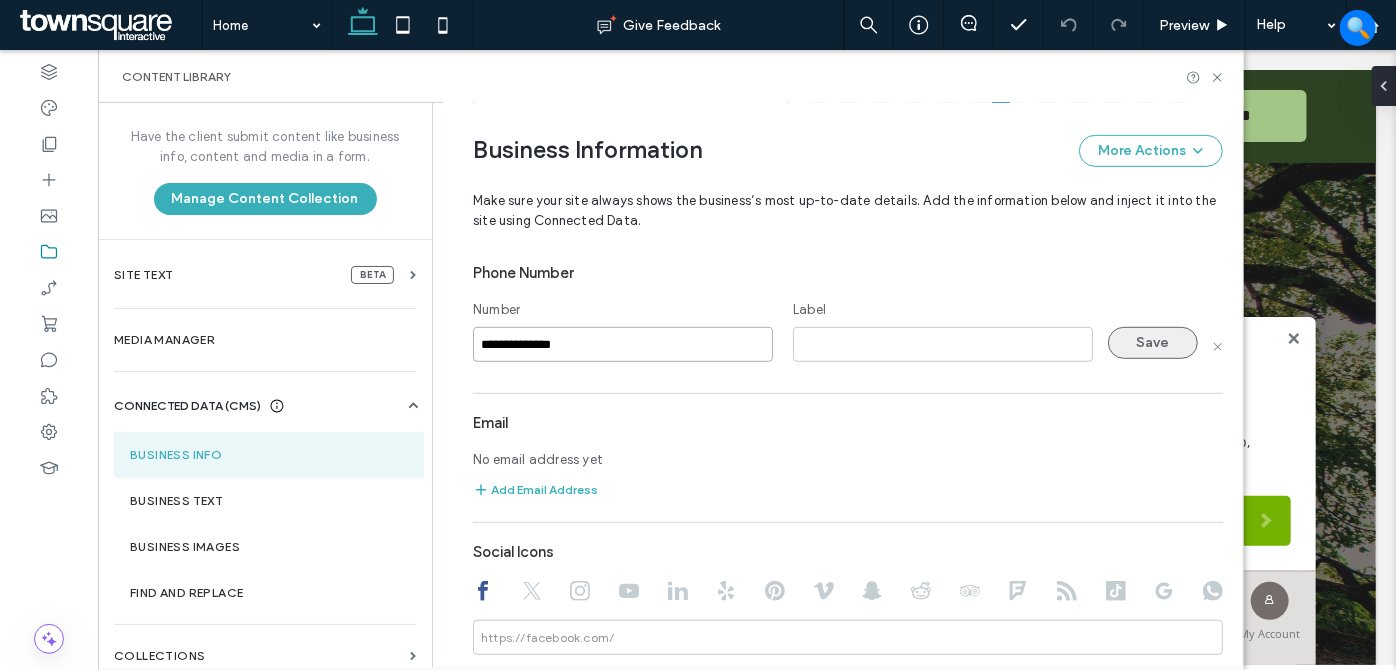 type on "**********" 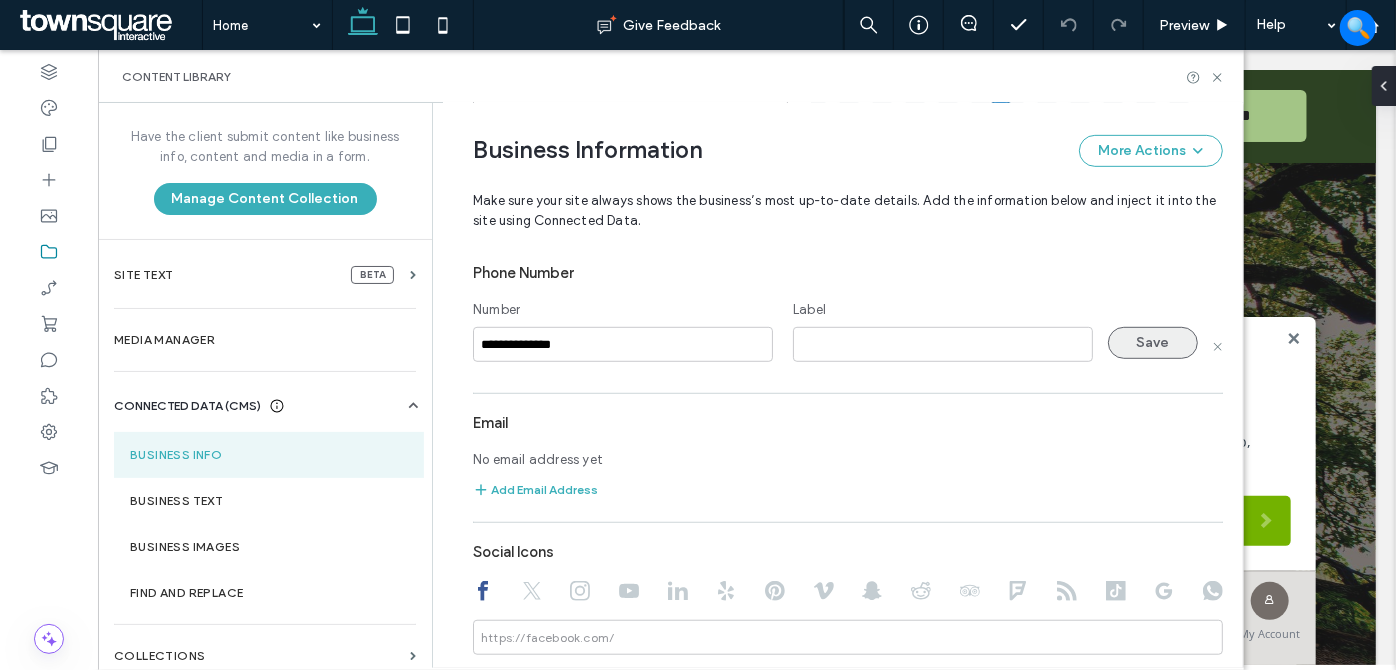 click on "Save" at bounding box center (1153, 343) 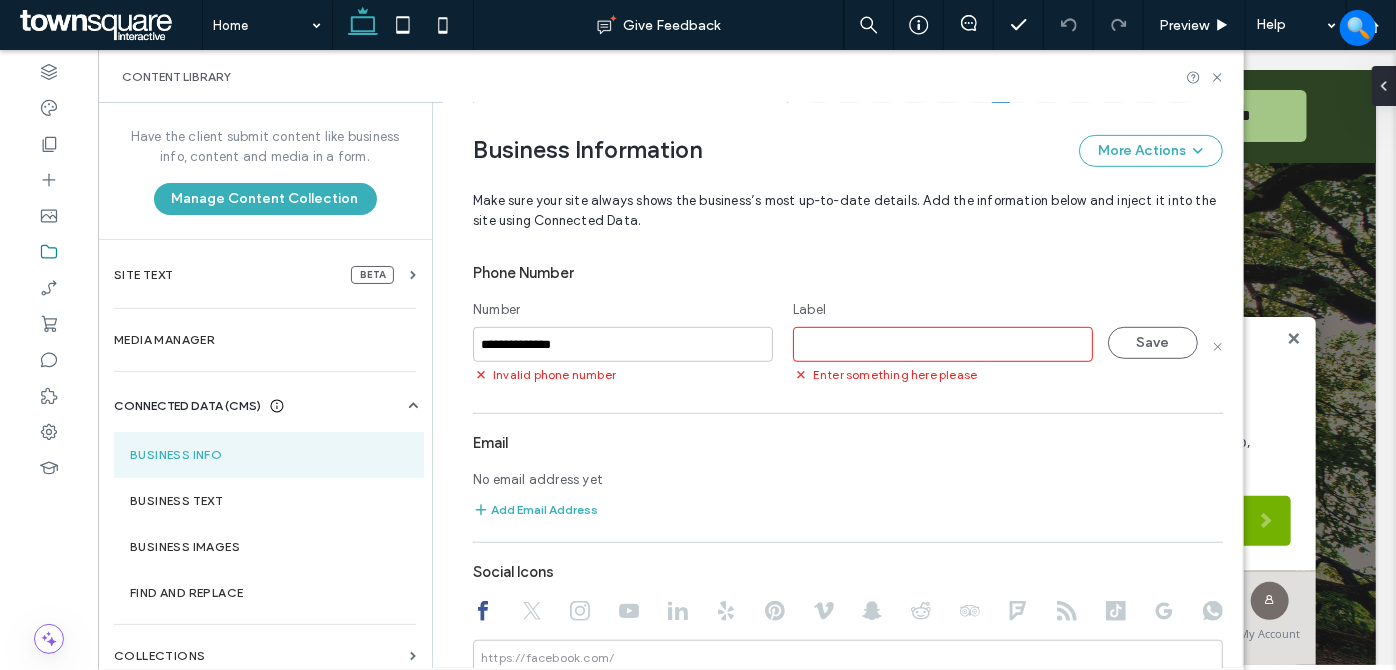 click at bounding box center [943, 344] 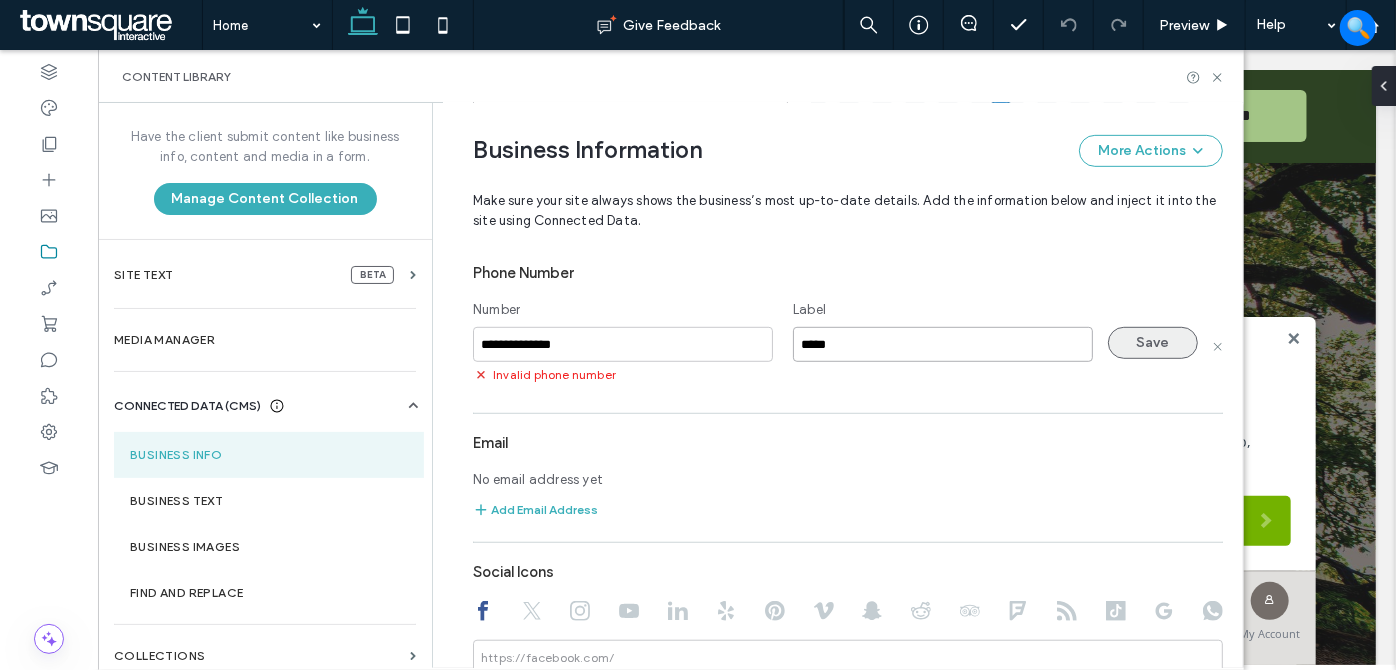 type on "*****" 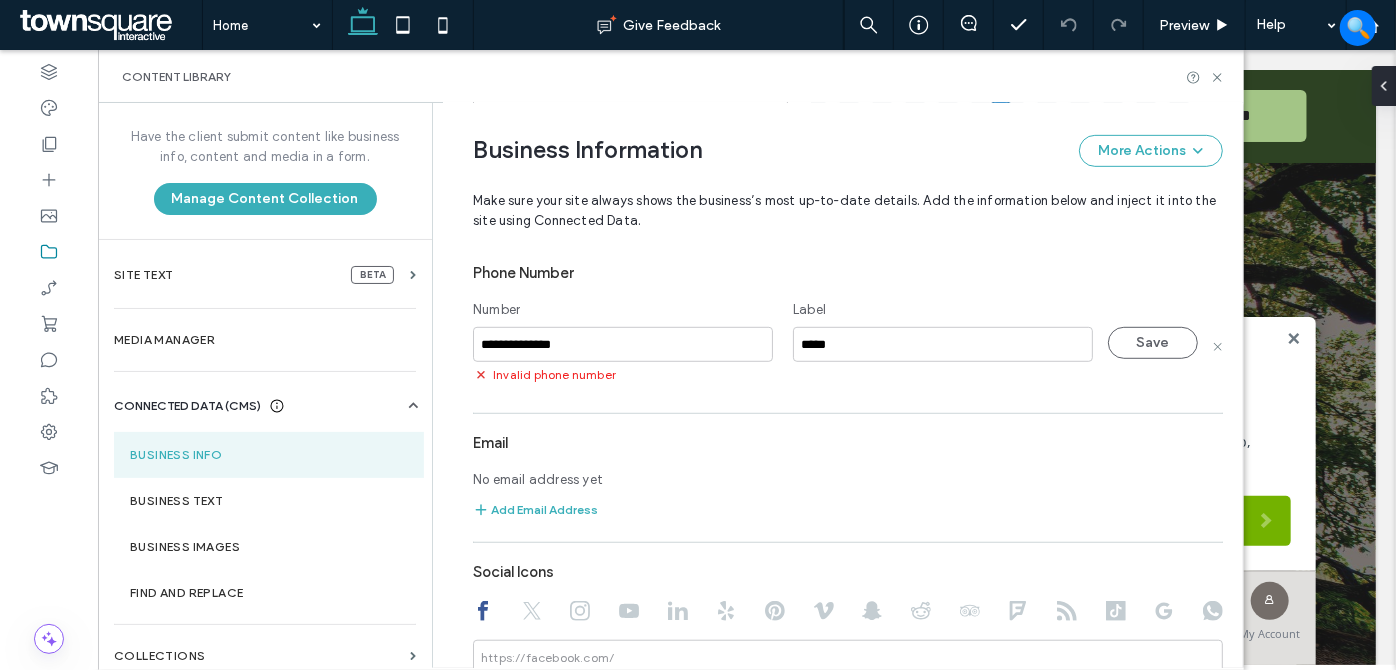 drag, startPoint x: 1151, startPoint y: 336, endPoint x: 1170, endPoint y: 331, distance: 19.646883 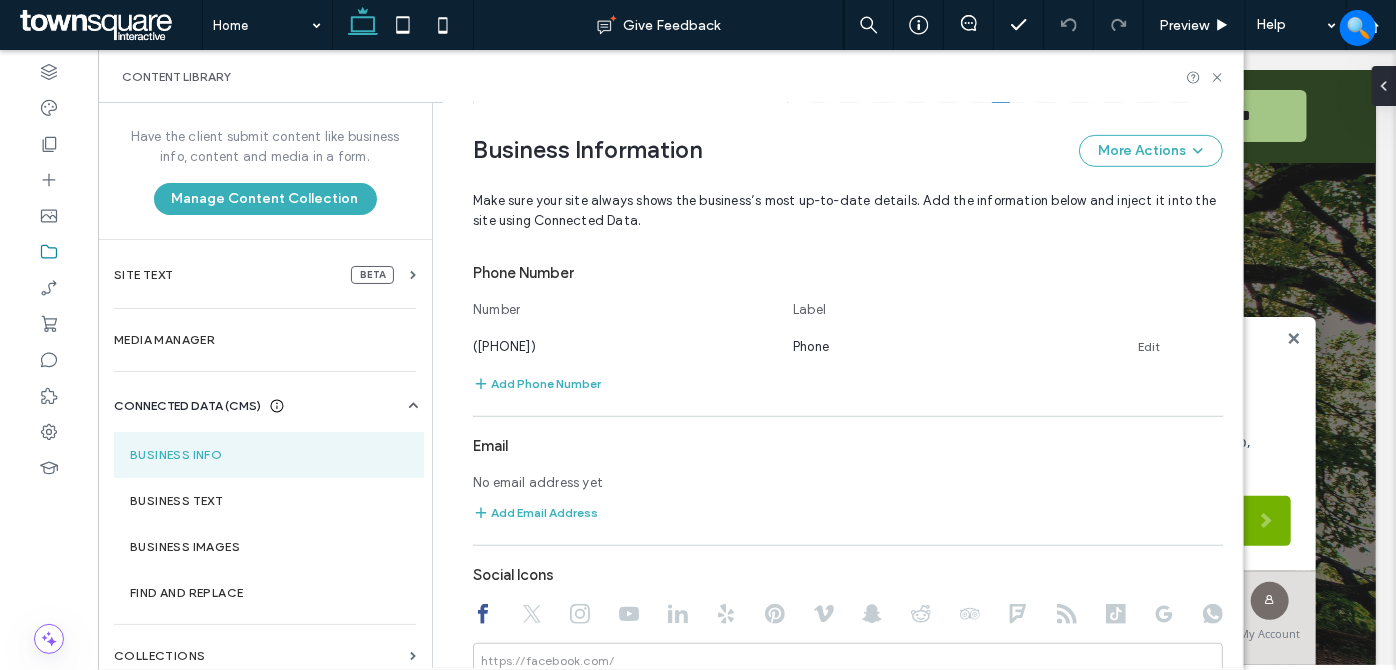 drag, startPoint x: 1287, startPoint y: 369, endPoint x: 1356, endPoint y: 334, distance: 77.36925 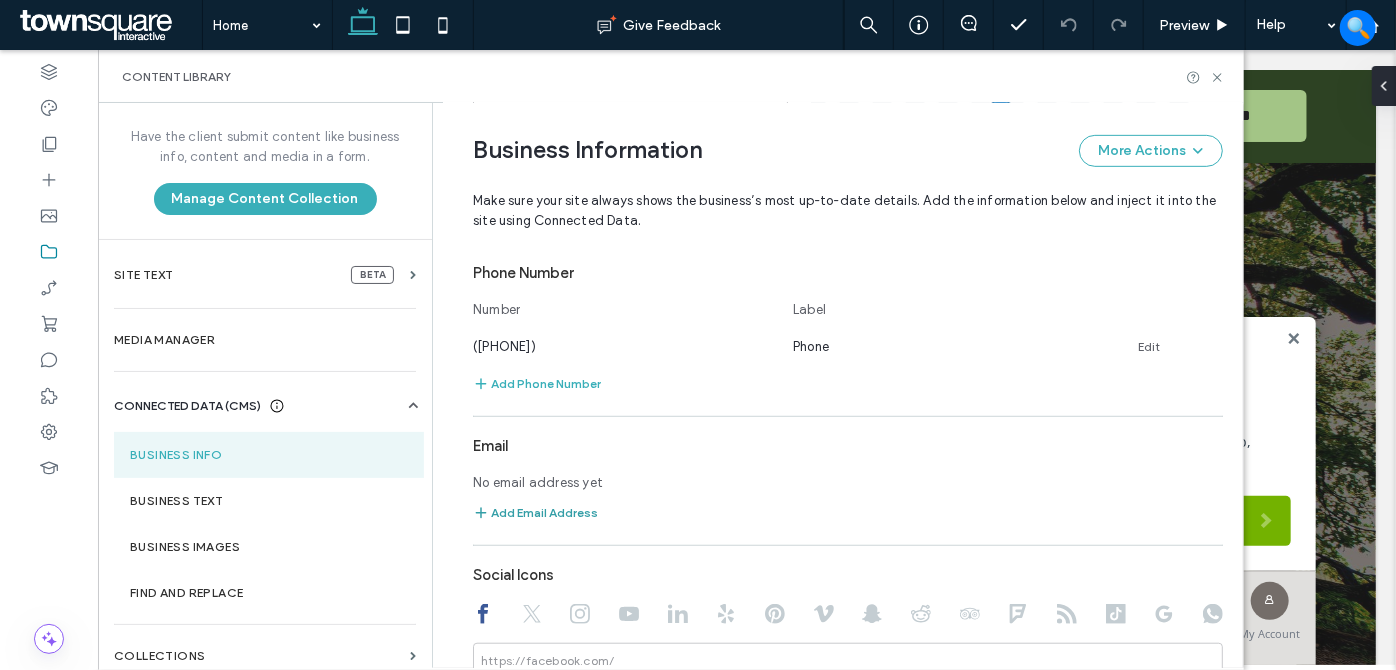 click on "Add Email Address" at bounding box center [535, 513] 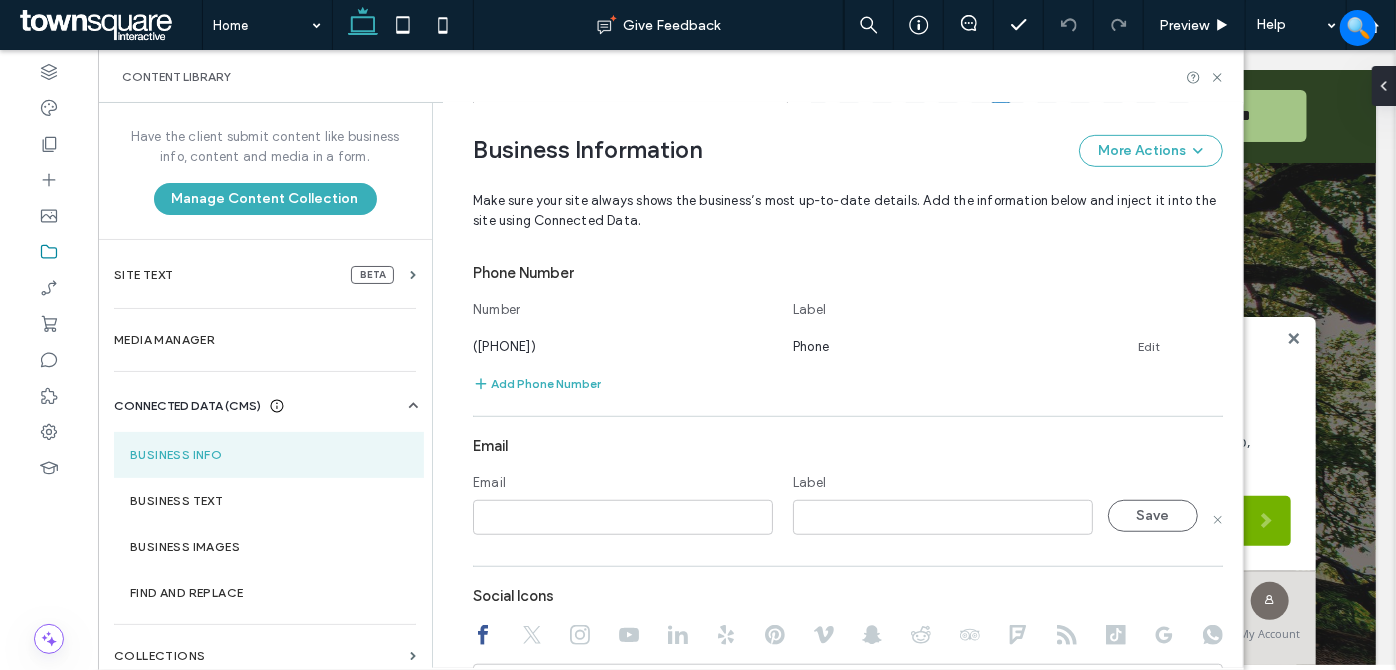 click at bounding box center [623, 517] 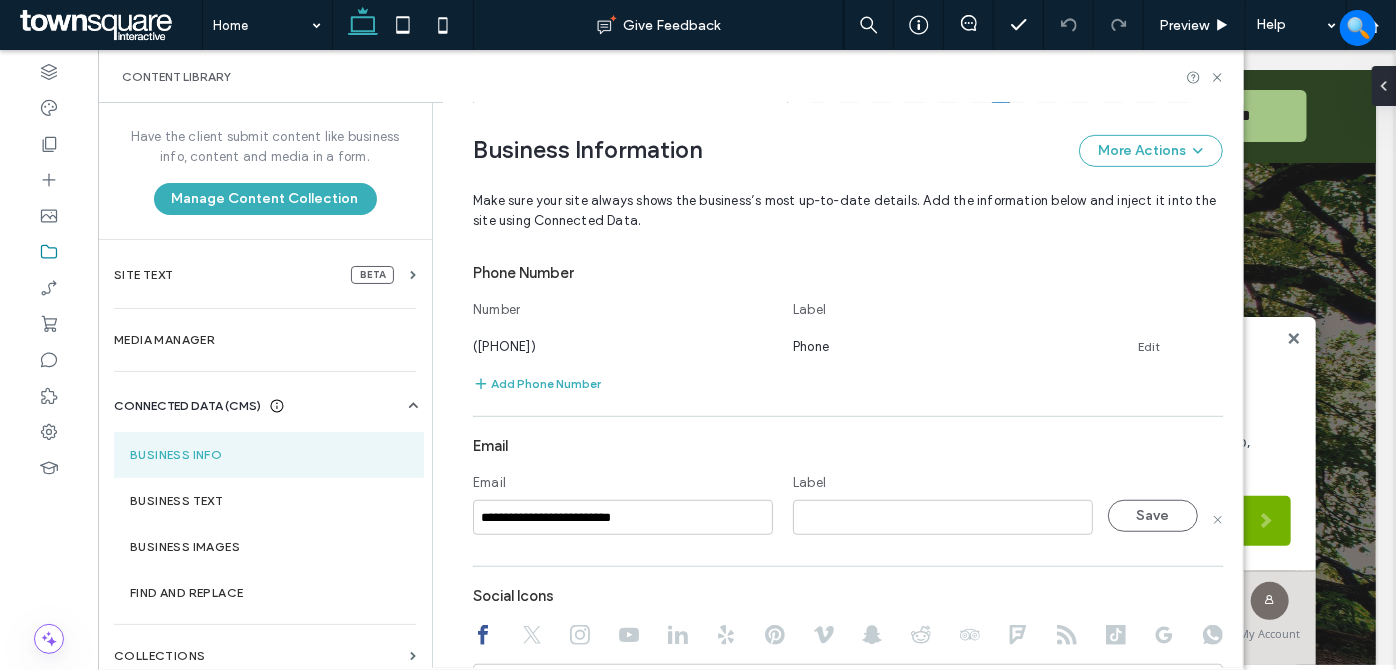 type on "**********" 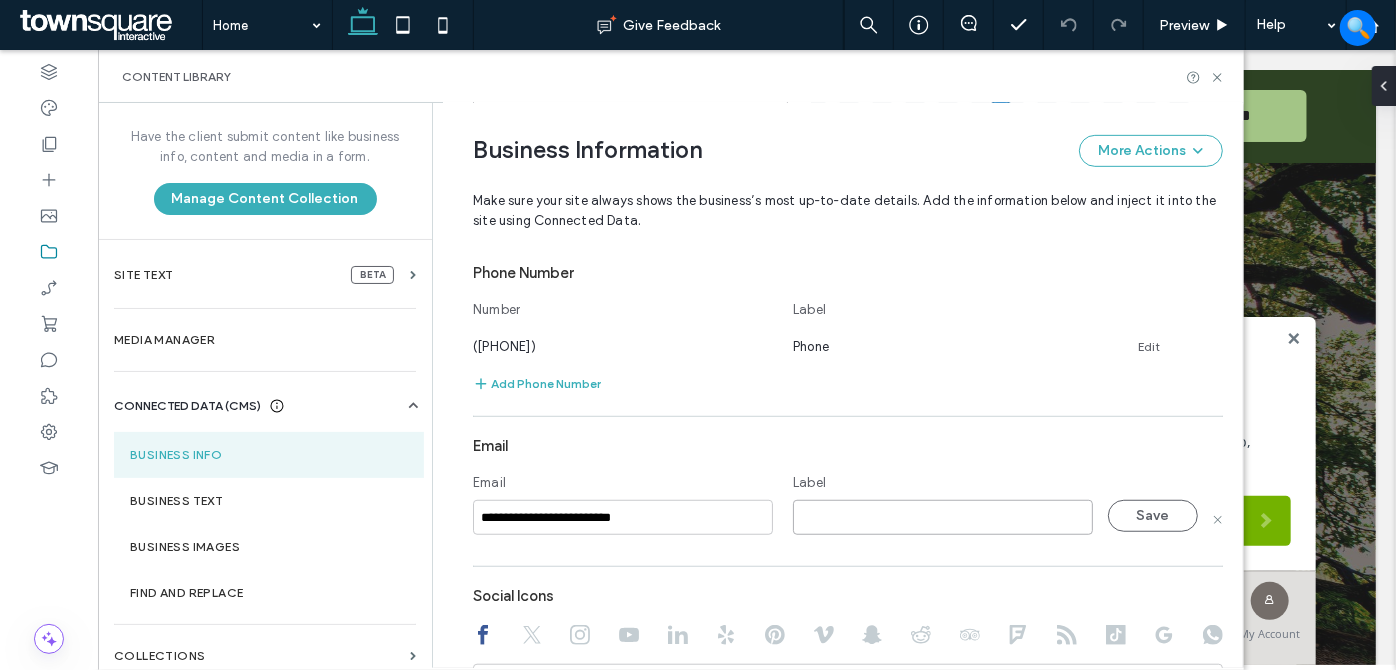 click at bounding box center (943, 517) 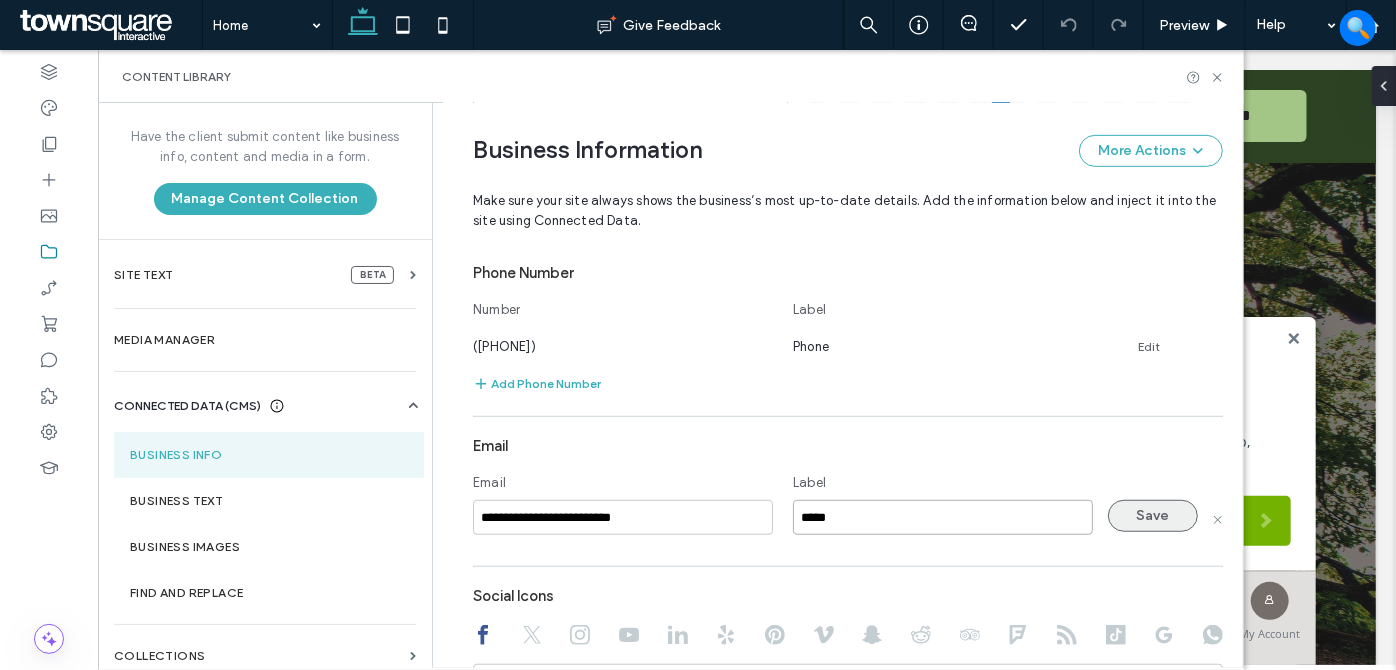 type on "*****" 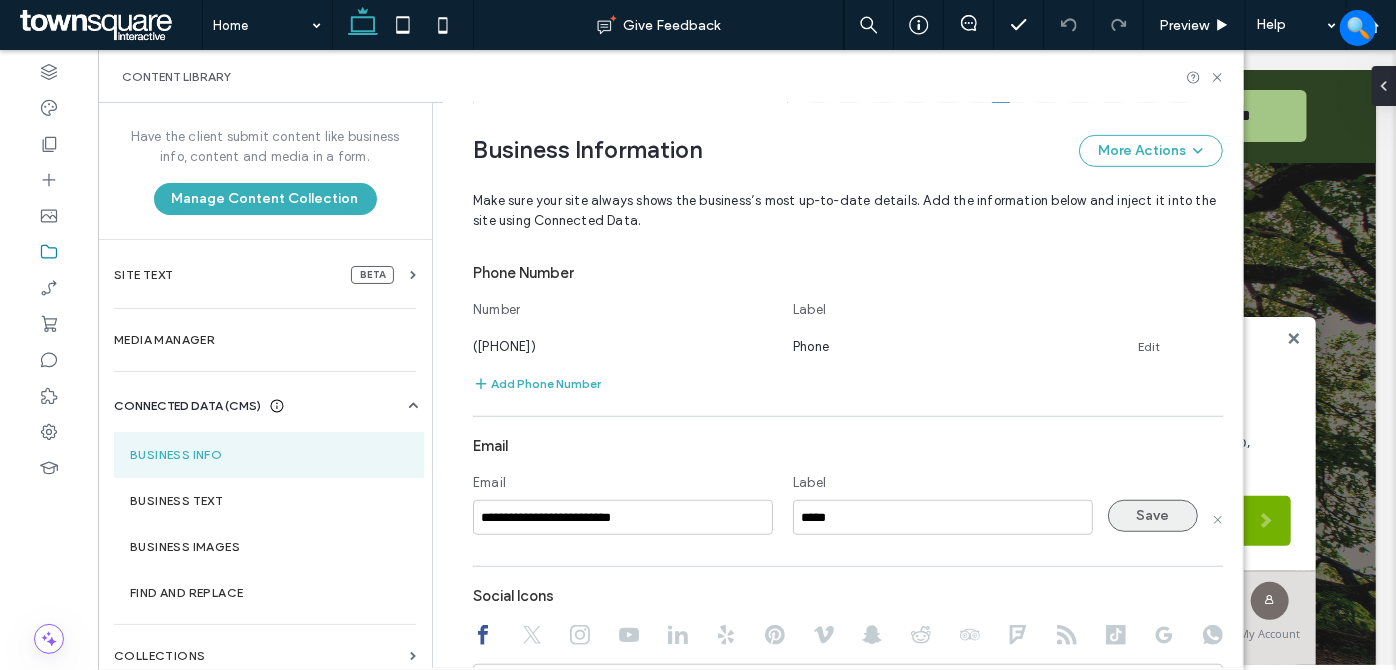 click on "Save" at bounding box center [1153, 516] 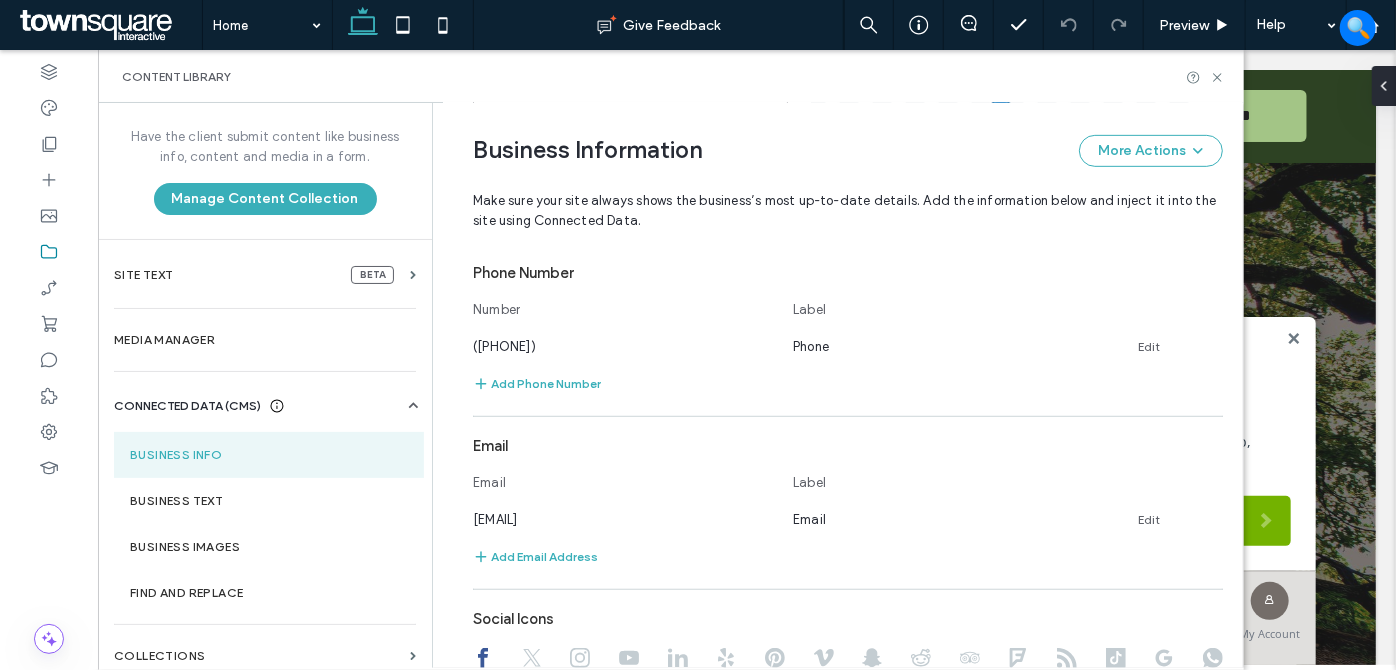 click on "Email" at bounding box center (848, 446) 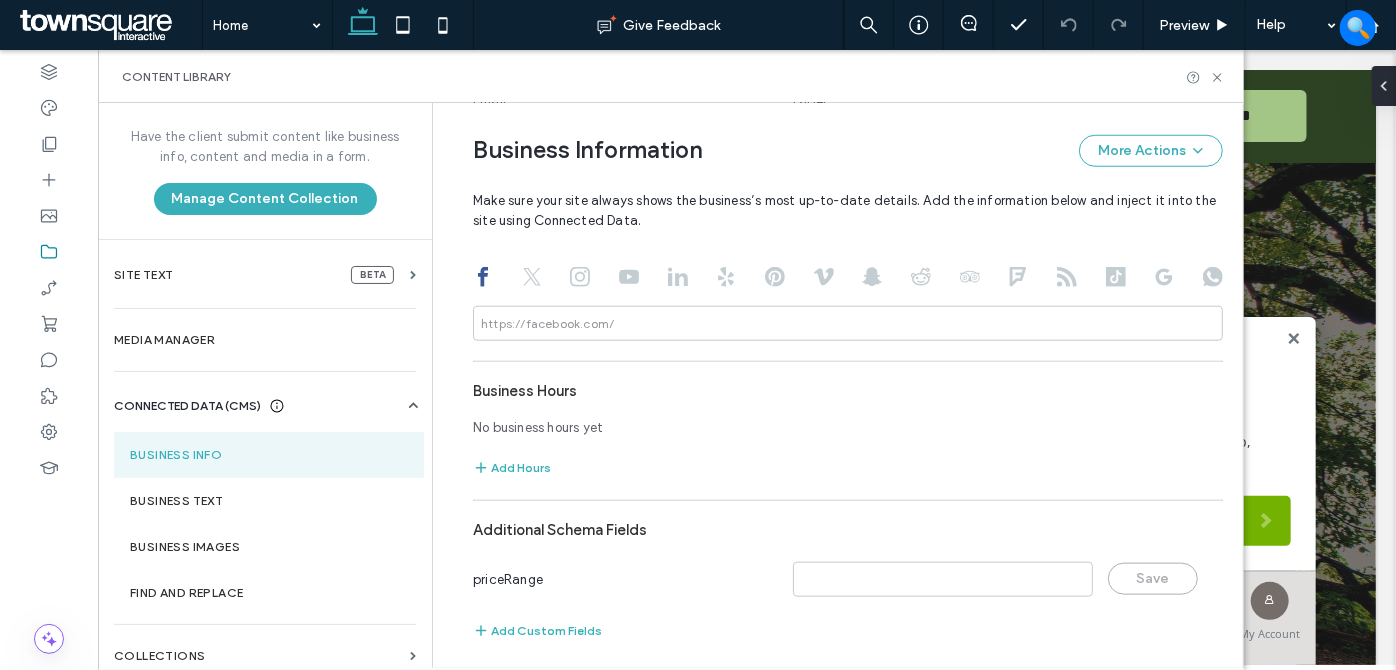 scroll, scrollTop: 936, scrollLeft: 0, axis: vertical 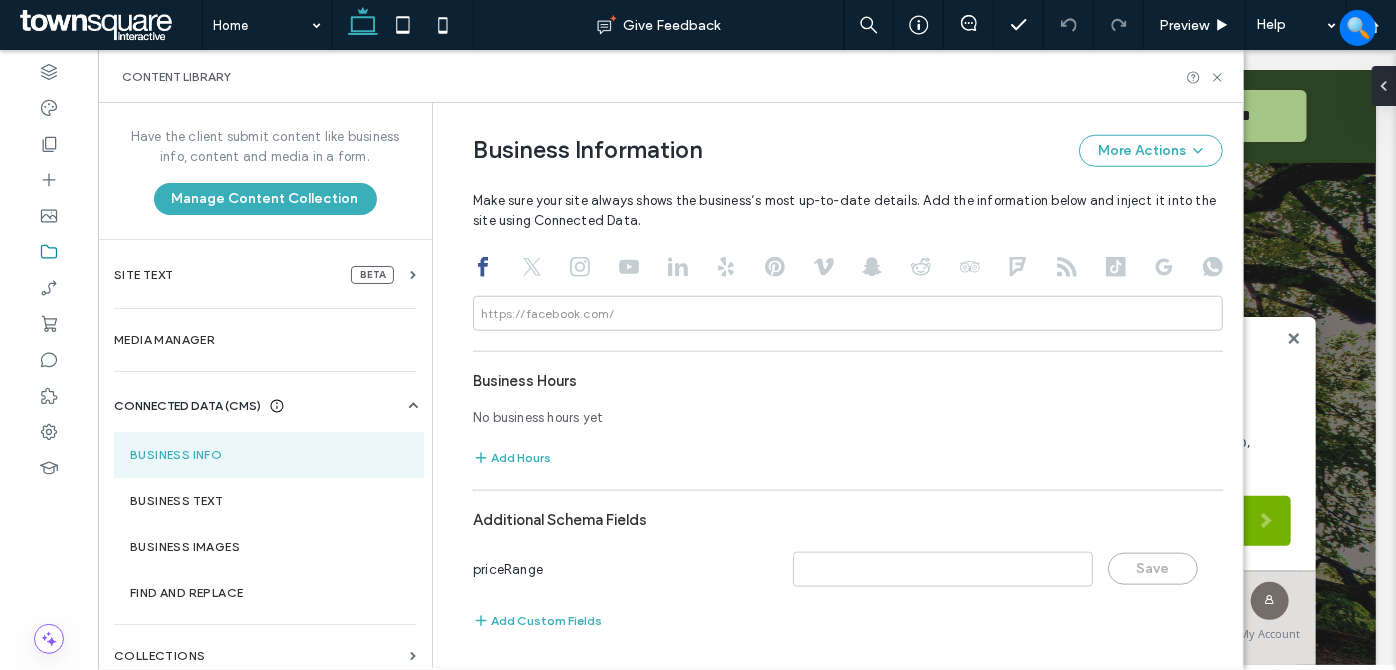 click on "No business hours yet" at bounding box center (848, 418) 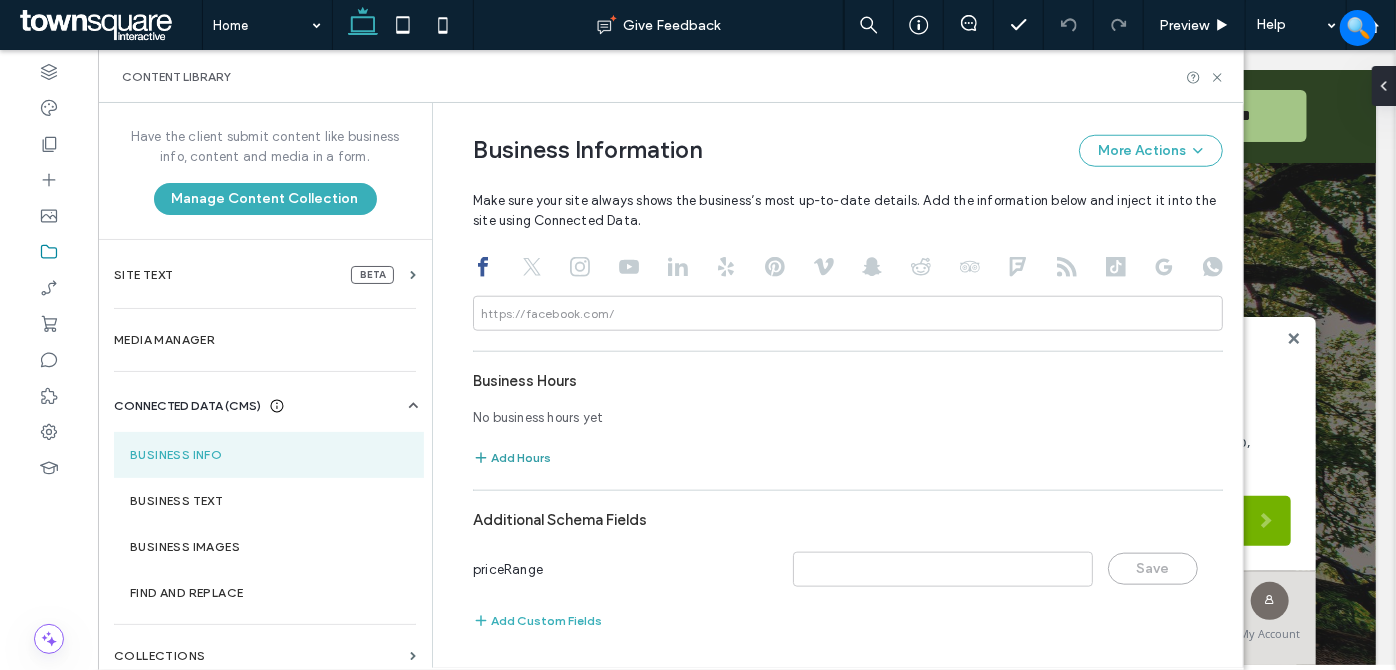 click on "Add Hours" at bounding box center [512, 458] 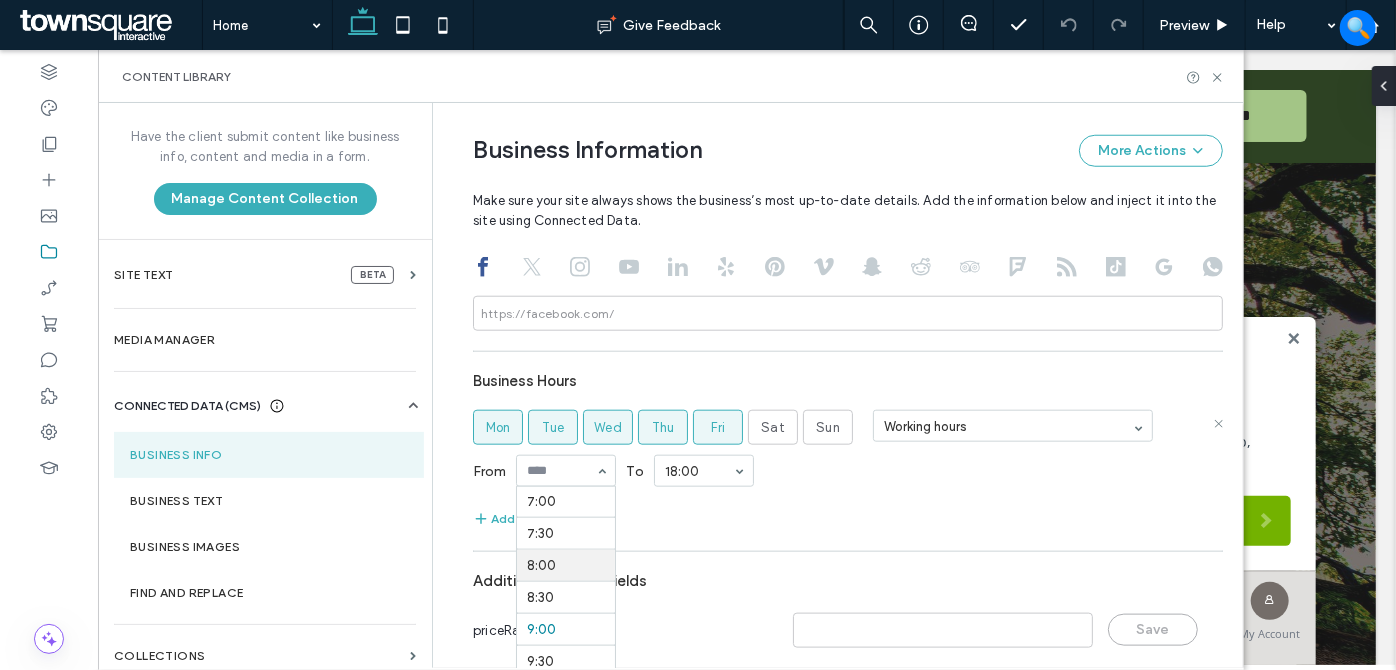 scroll, scrollTop: 407, scrollLeft: 0, axis: vertical 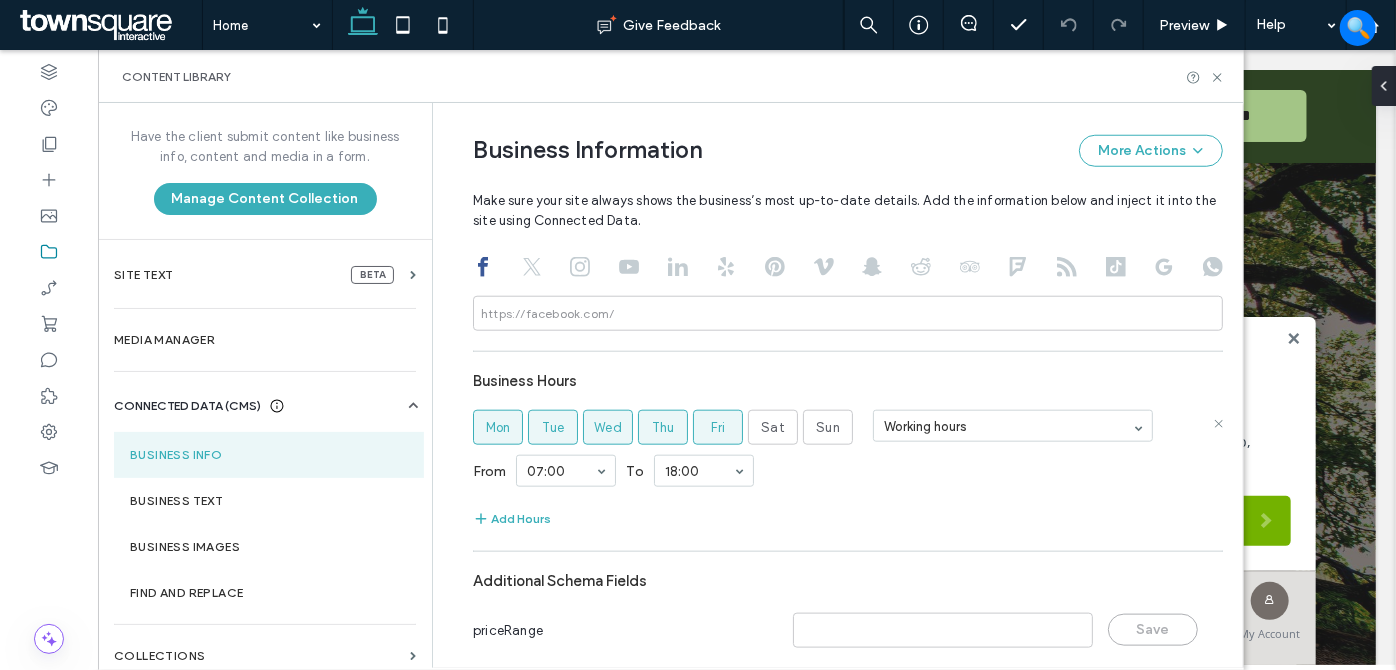 click on "Add Hours" at bounding box center [848, 519] 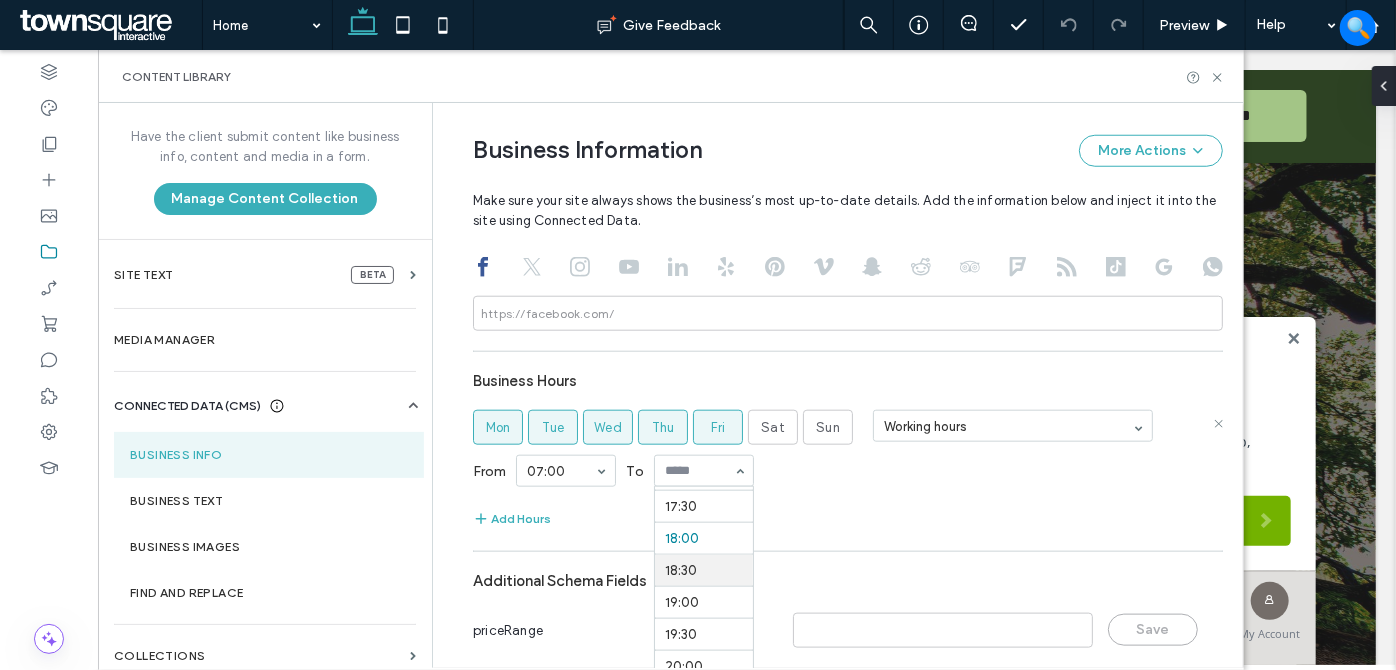 scroll, scrollTop: 1087, scrollLeft: 0, axis: vertical 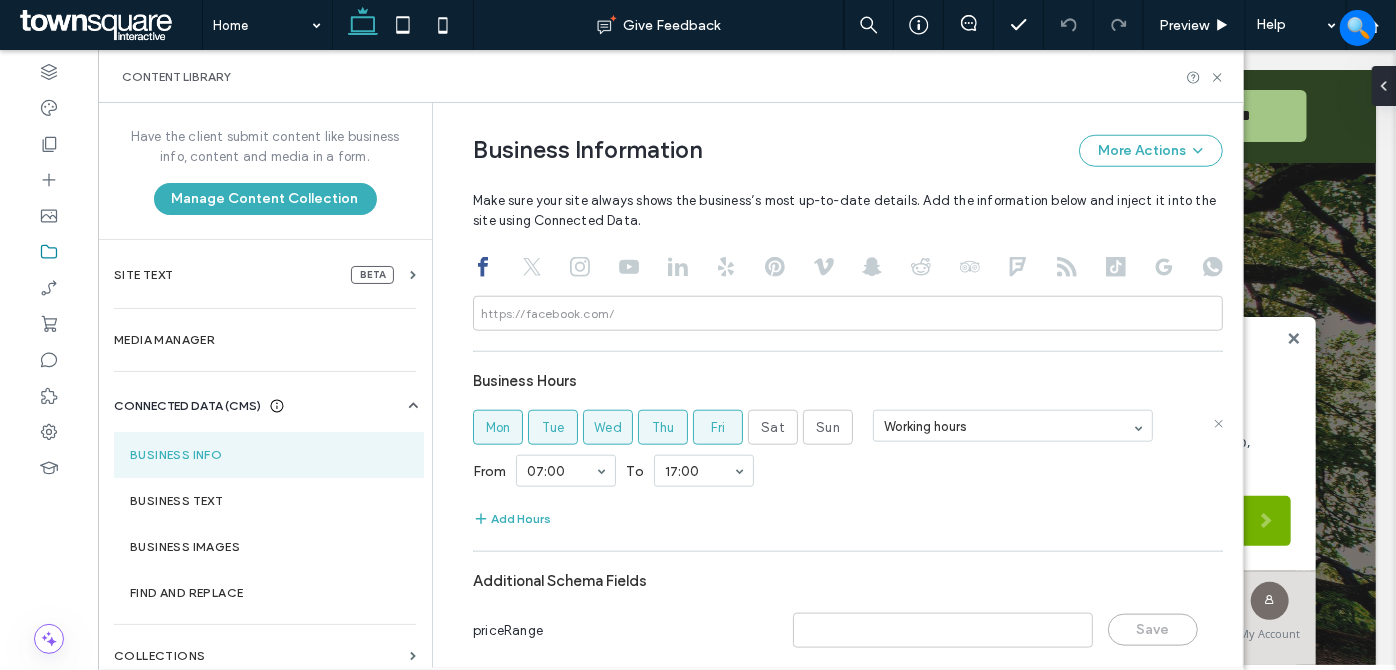 drag, startPoint x: 682, startPoint y: 526, endPoint x: 696, endPoint y: 534, distance: 16.124516 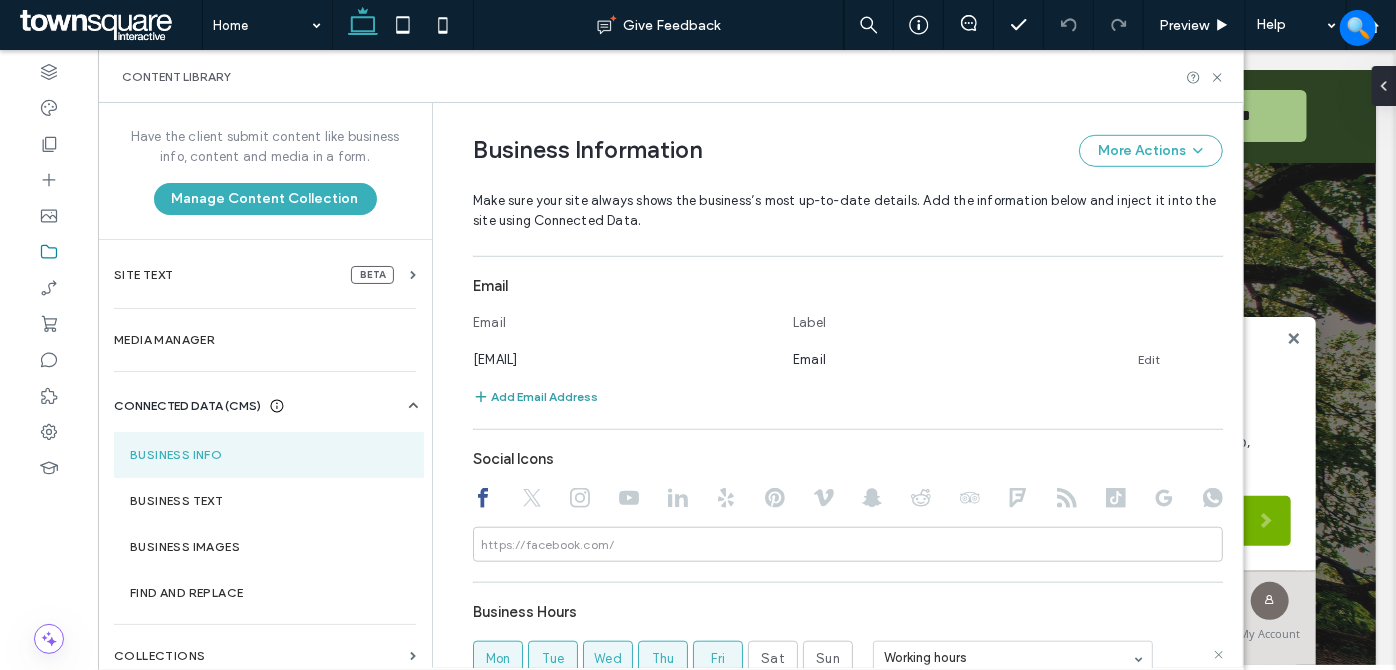 scroll, scrollTop: 664, scrollLeft: 0, axis: vertical 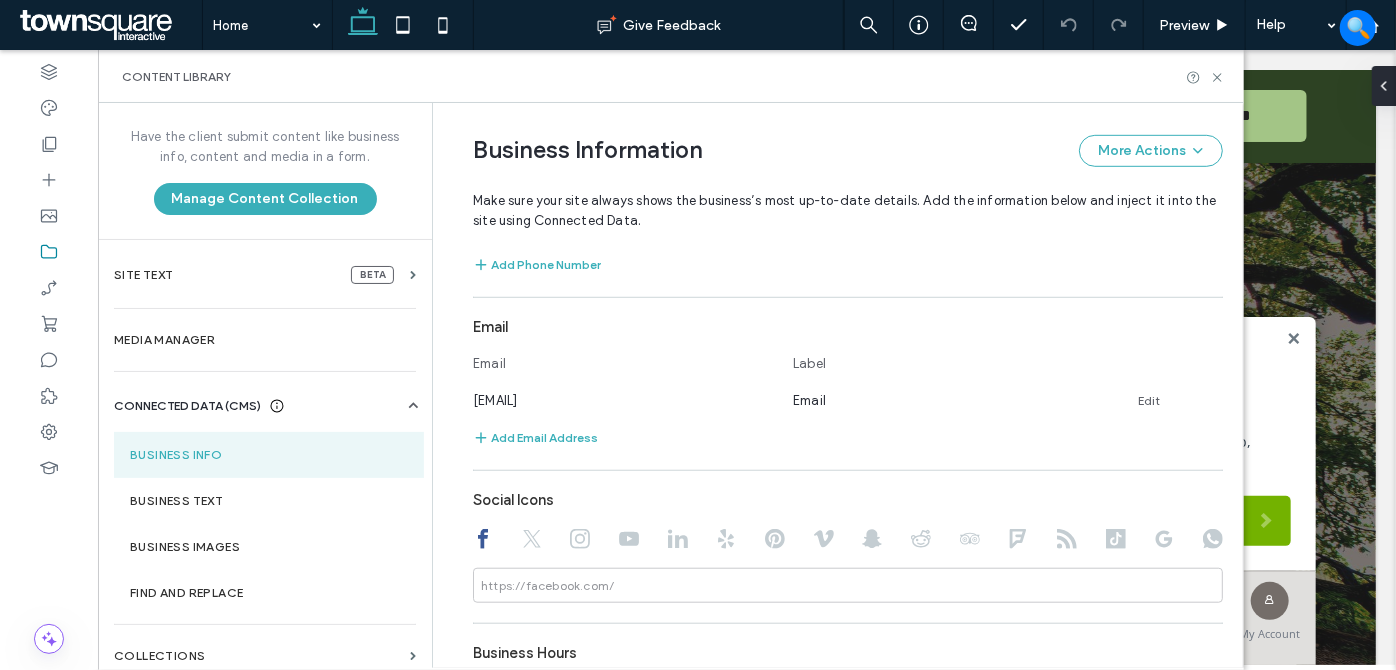 click 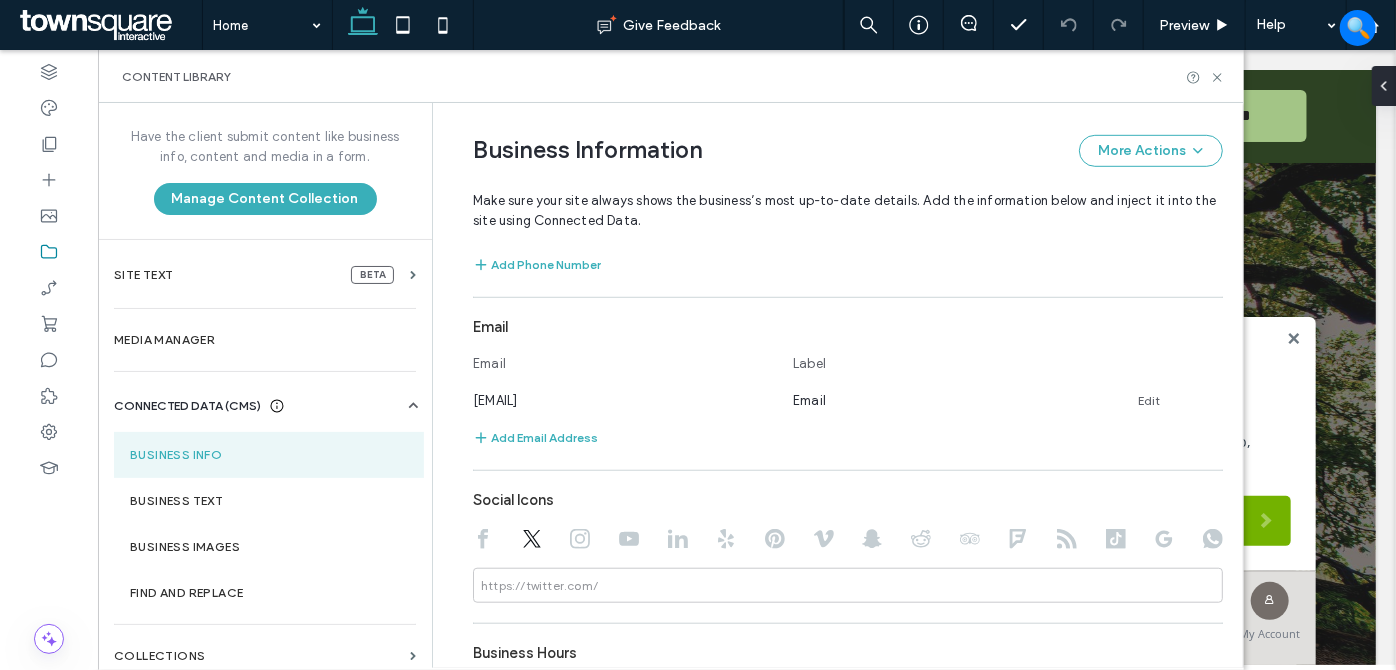 click at bounding box center (848, 541) 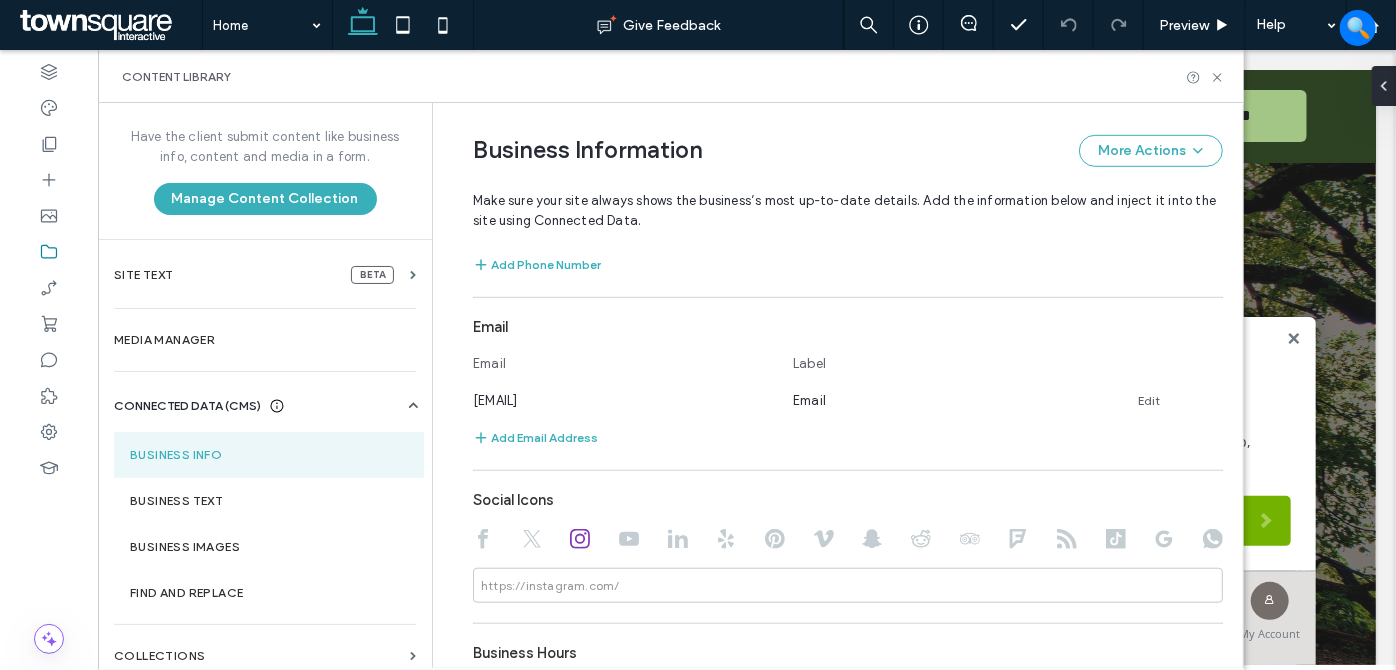 click 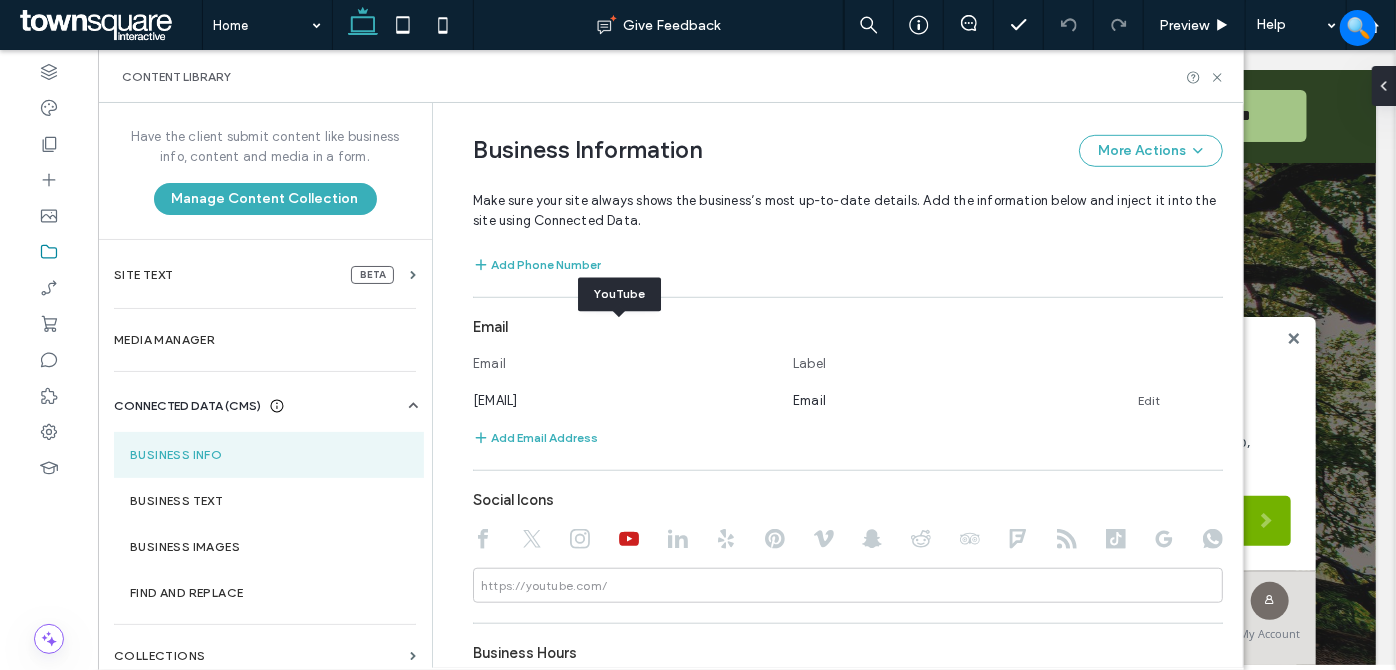 scroll, scrollTop: 936, scrollLeft: 0, axis: vertical 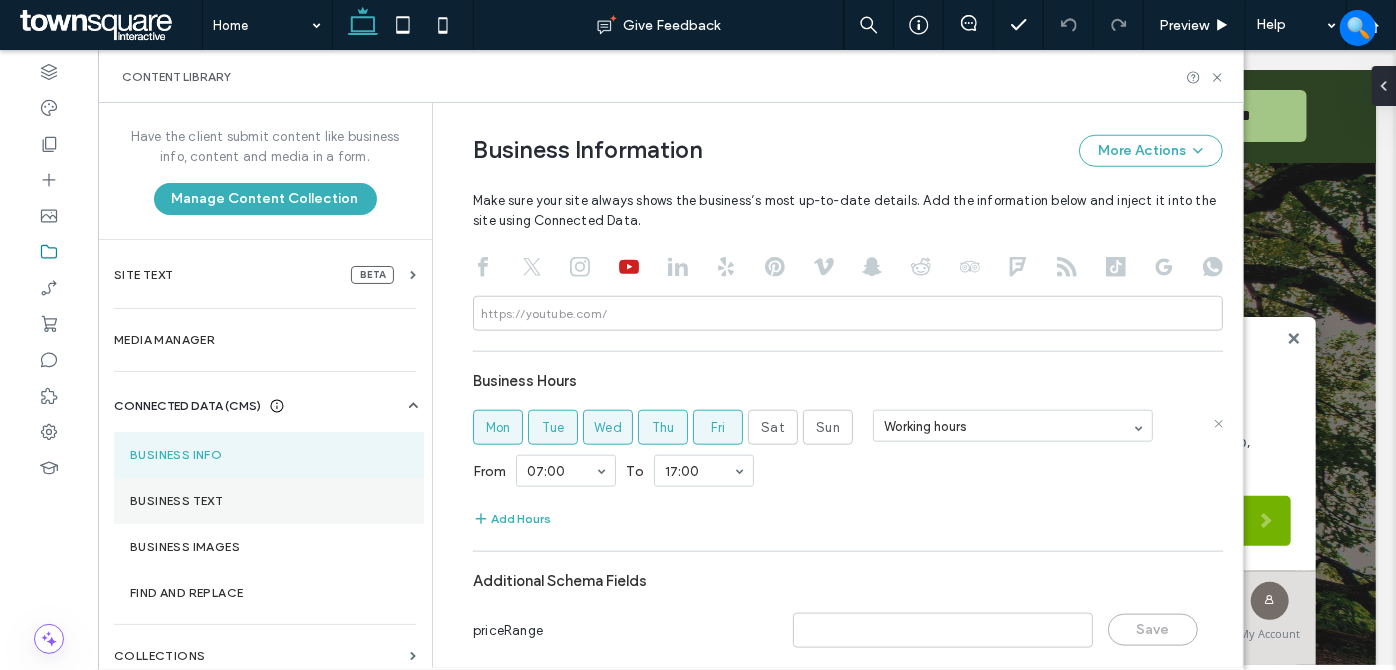 click on "Business Text" at bounding box center (269, 501) 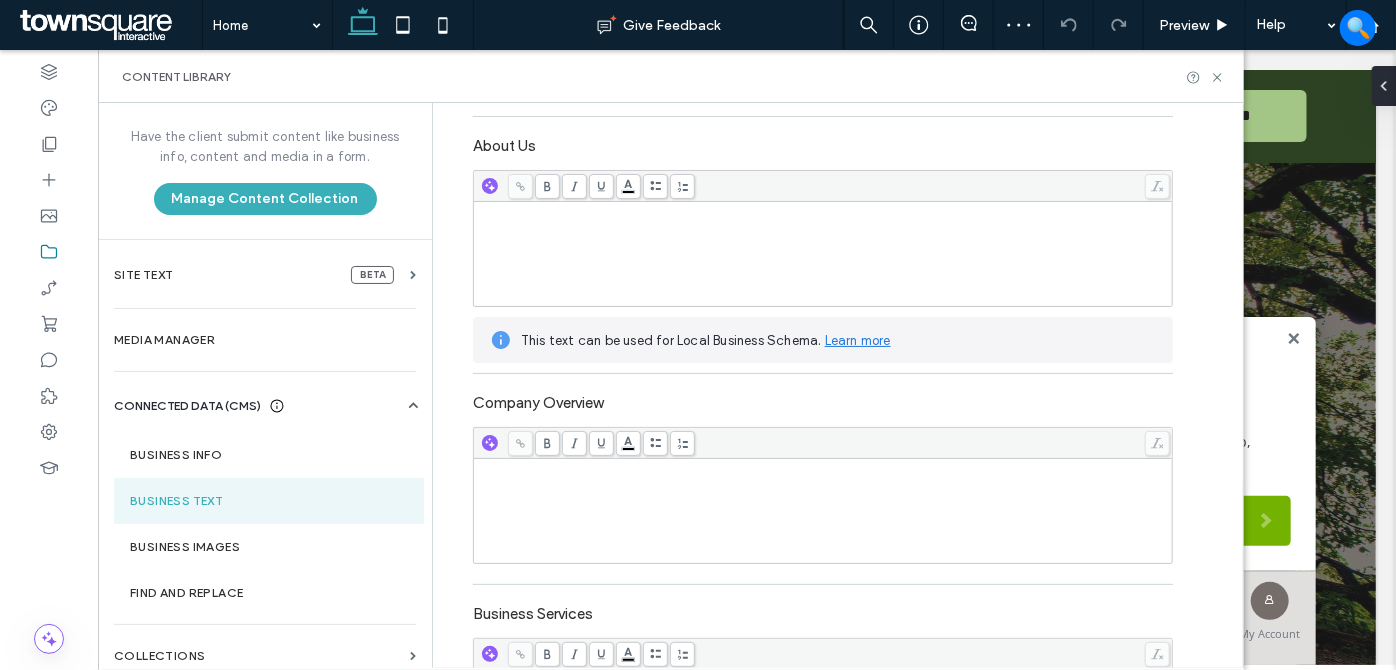 scroll, scrollTop: 363, scrollLeft: 0, axis: vertical 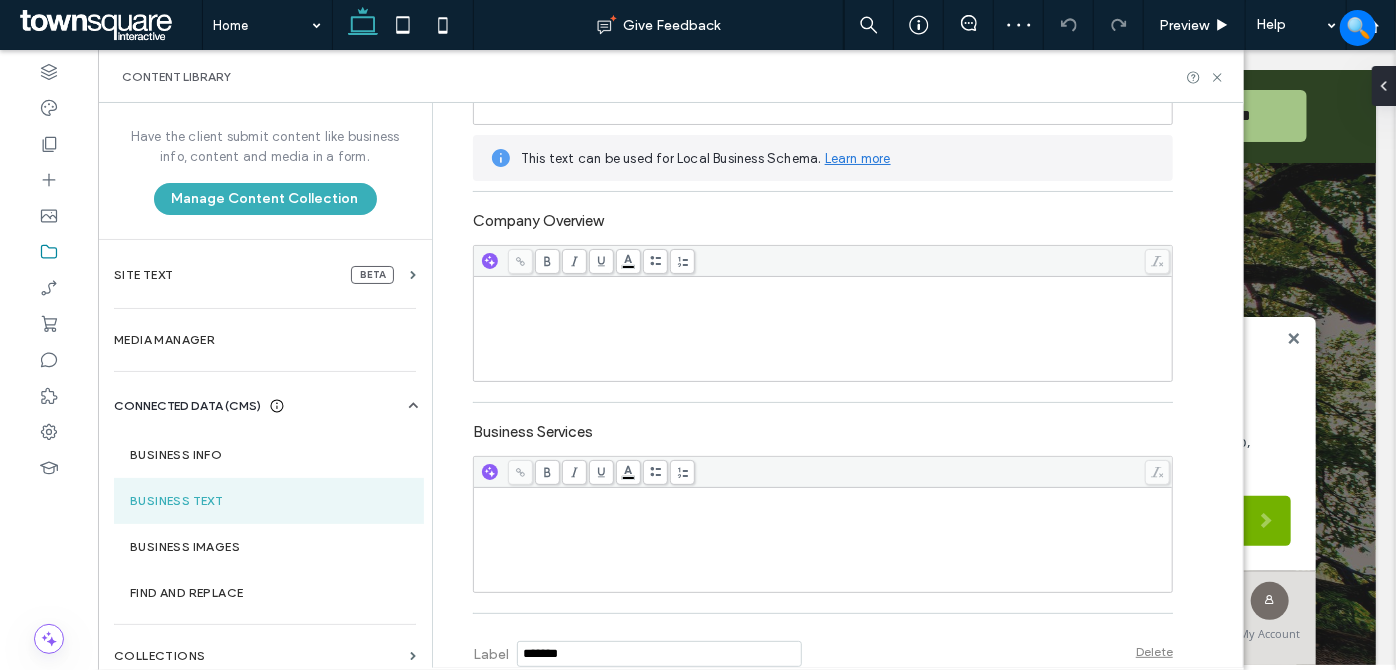 click at bounding box center (823, 540) 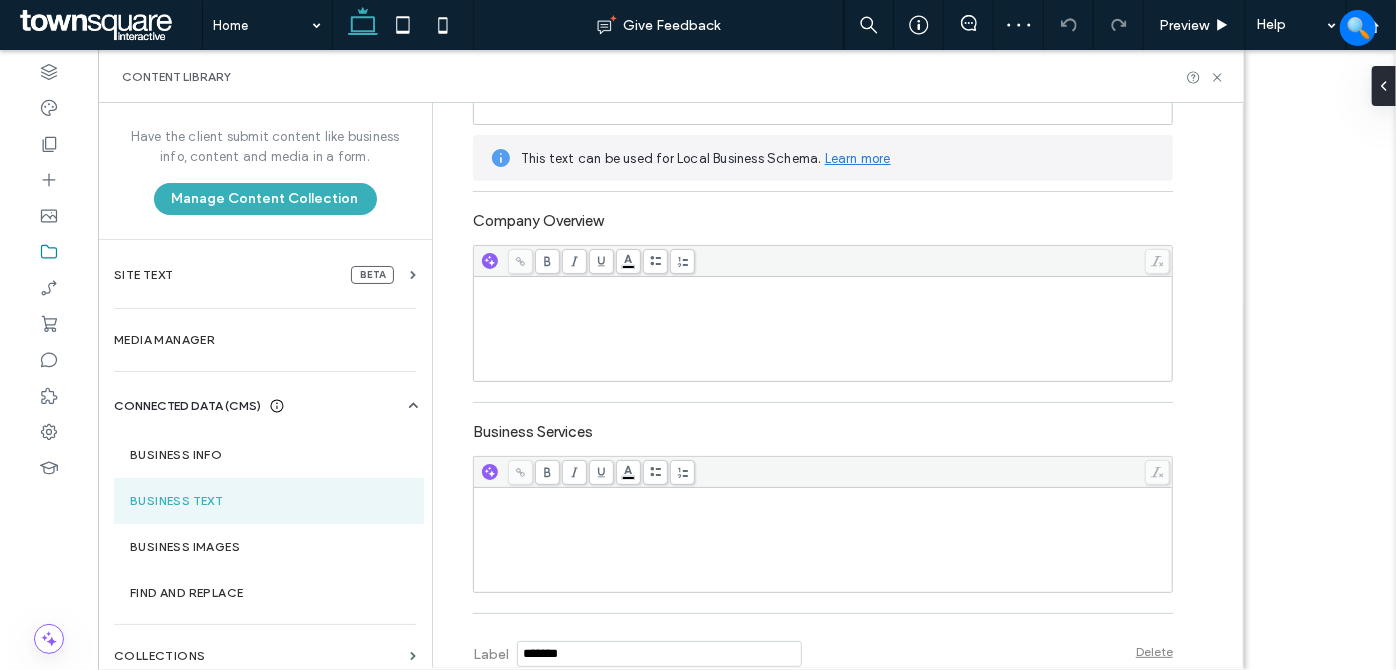 scroll, scrollTop: 546, scrollLeft: 0, axis: vertical 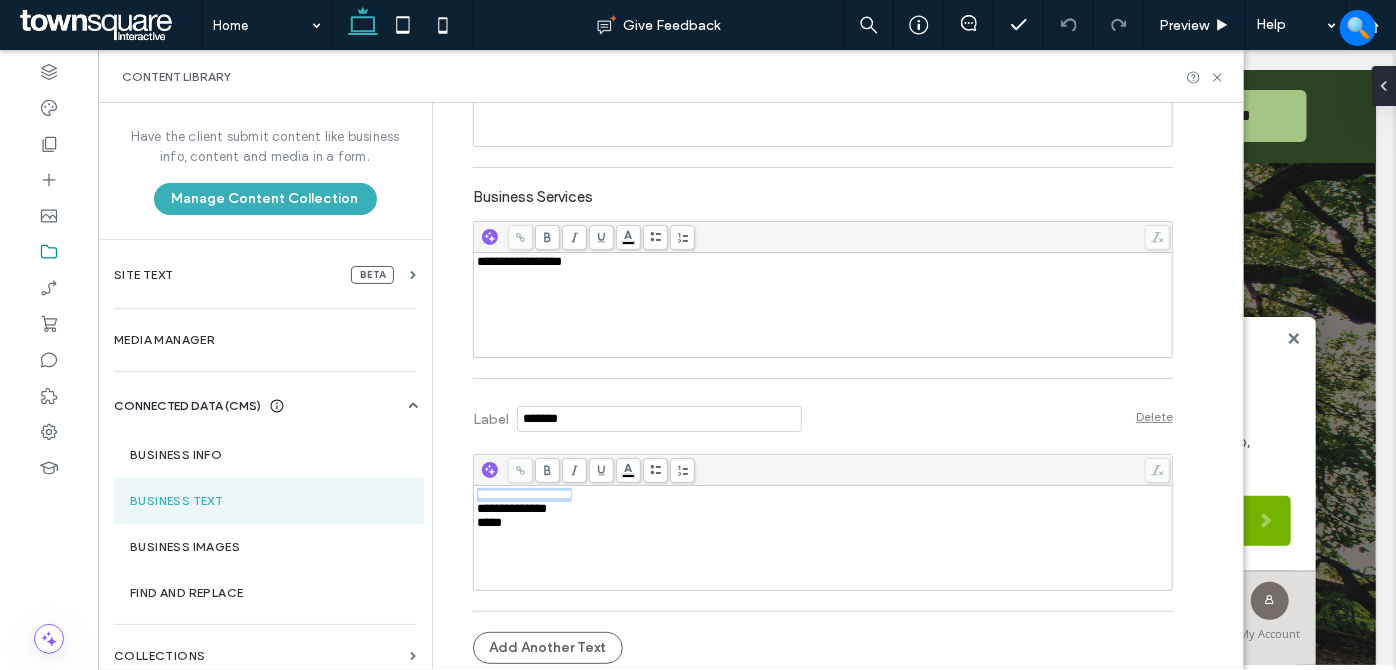 drag, startPoint x: 405, startPoint y: 488, endPoint x: 394, endPoint y: 488, distance: 11 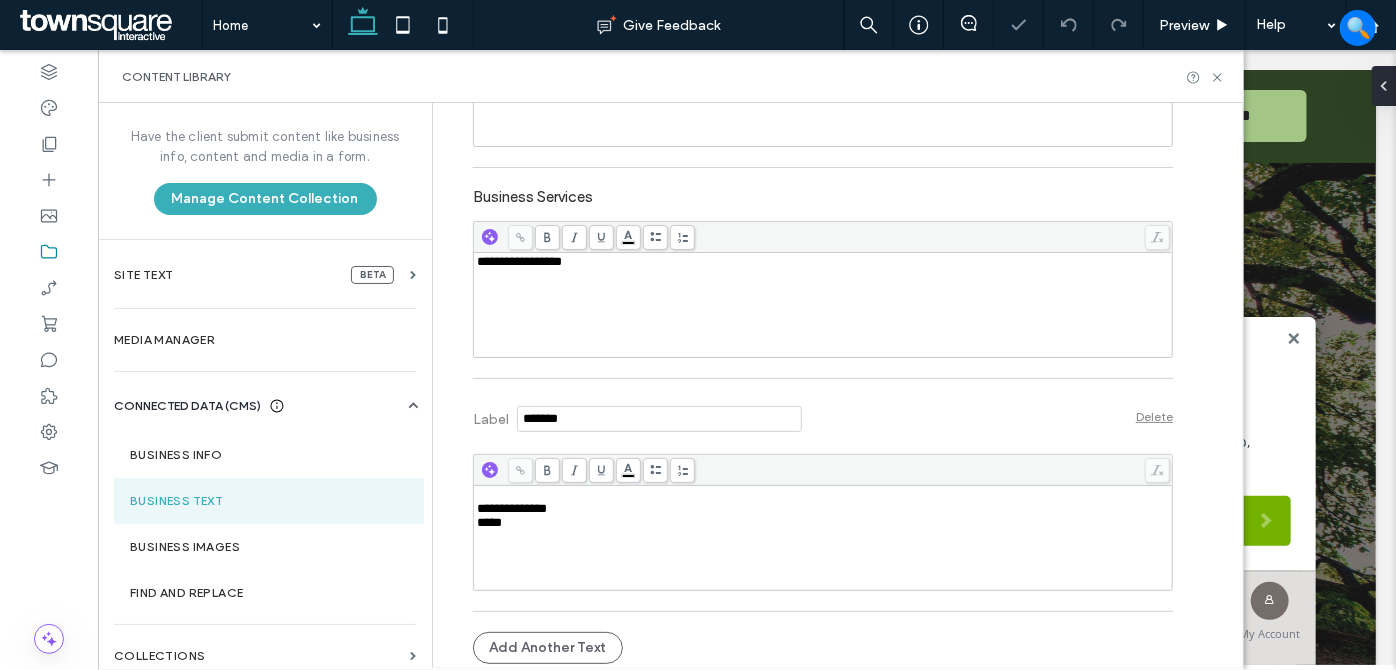 click on "**********" at bounding box center [512, 508] 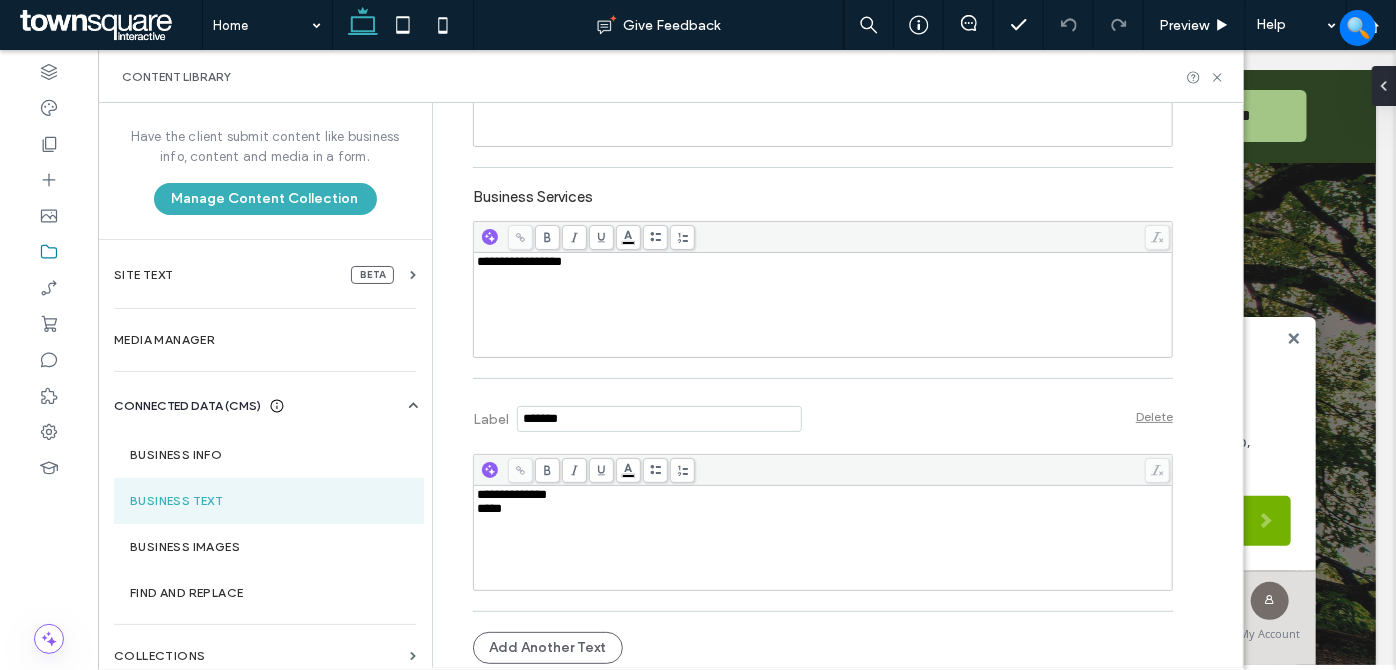 click on "**********" at bounding box center (512, 494) 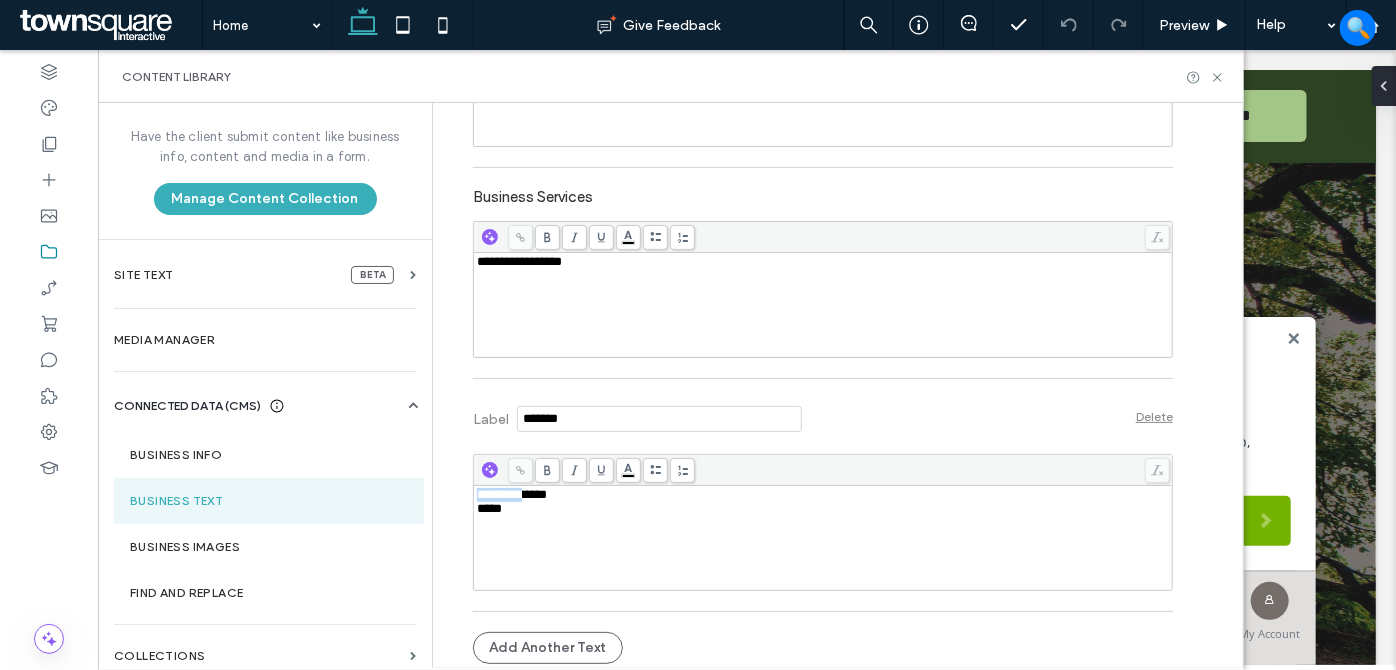 drag, startPoint x: 504, startPoint y: 491, endPoint x: 511, endPoint y: 529, distance: 38.63936 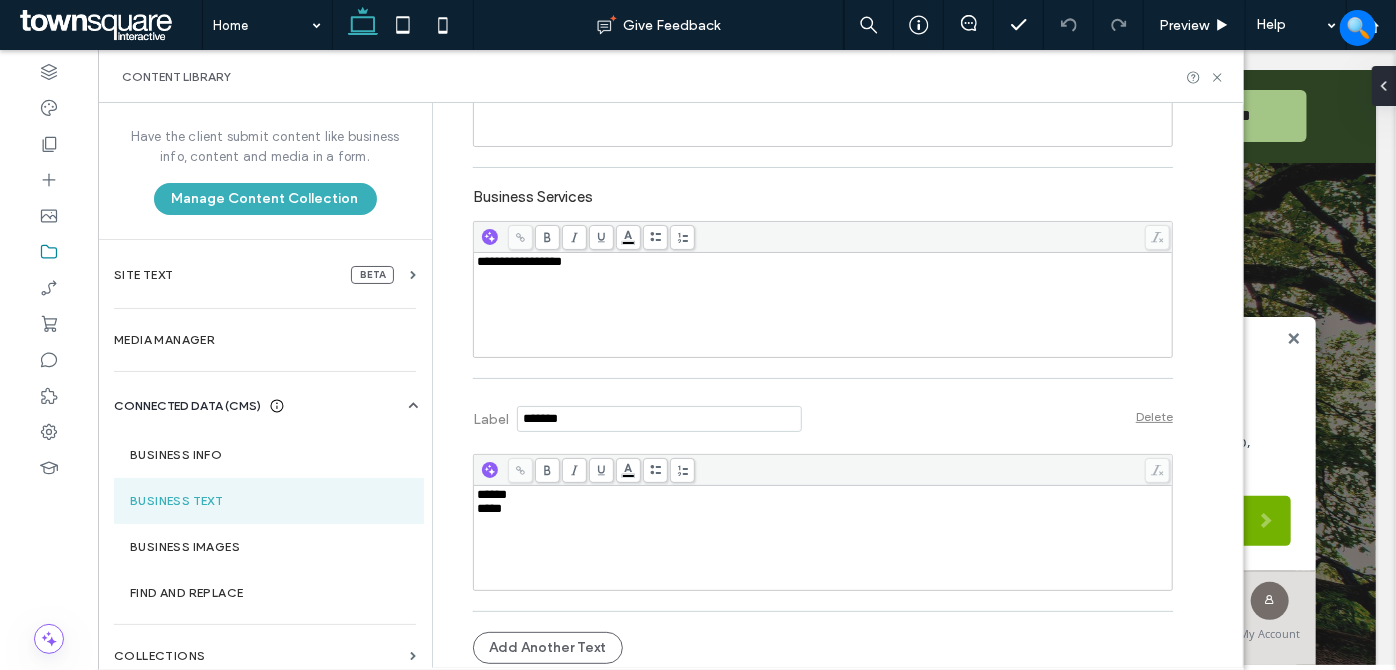 type 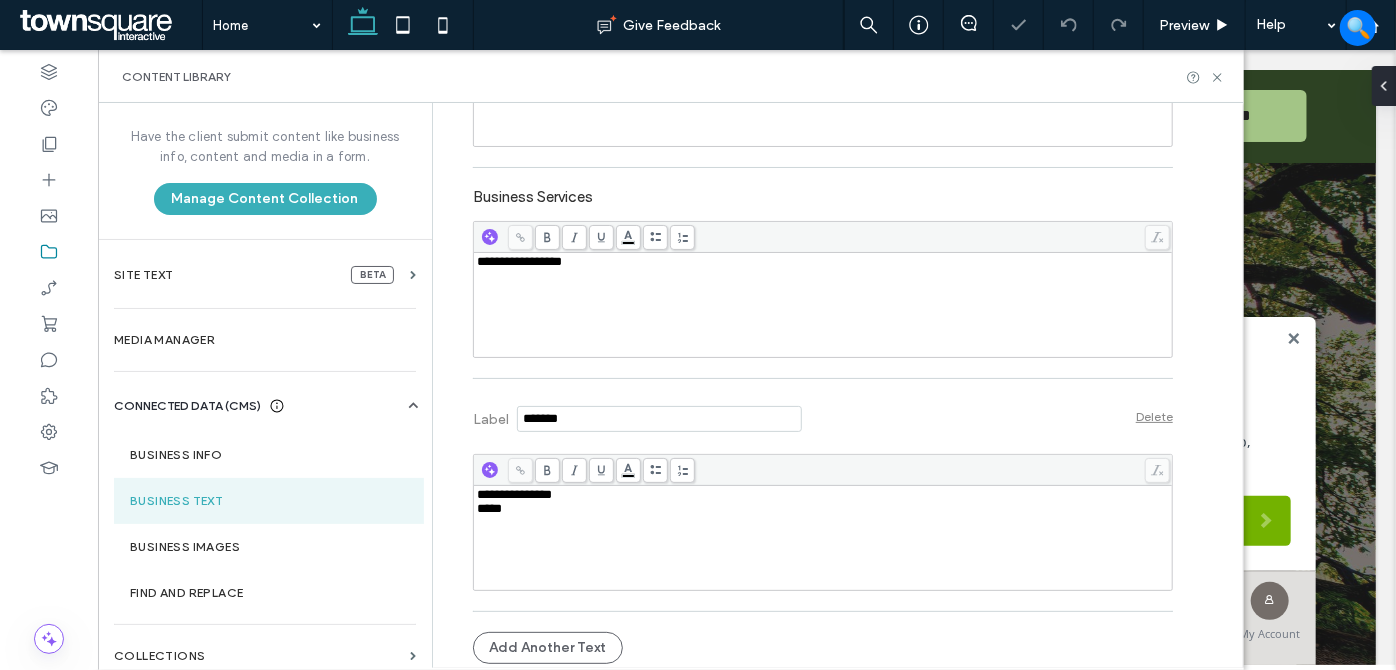 click on "*****" at bounding box center [489, 508] 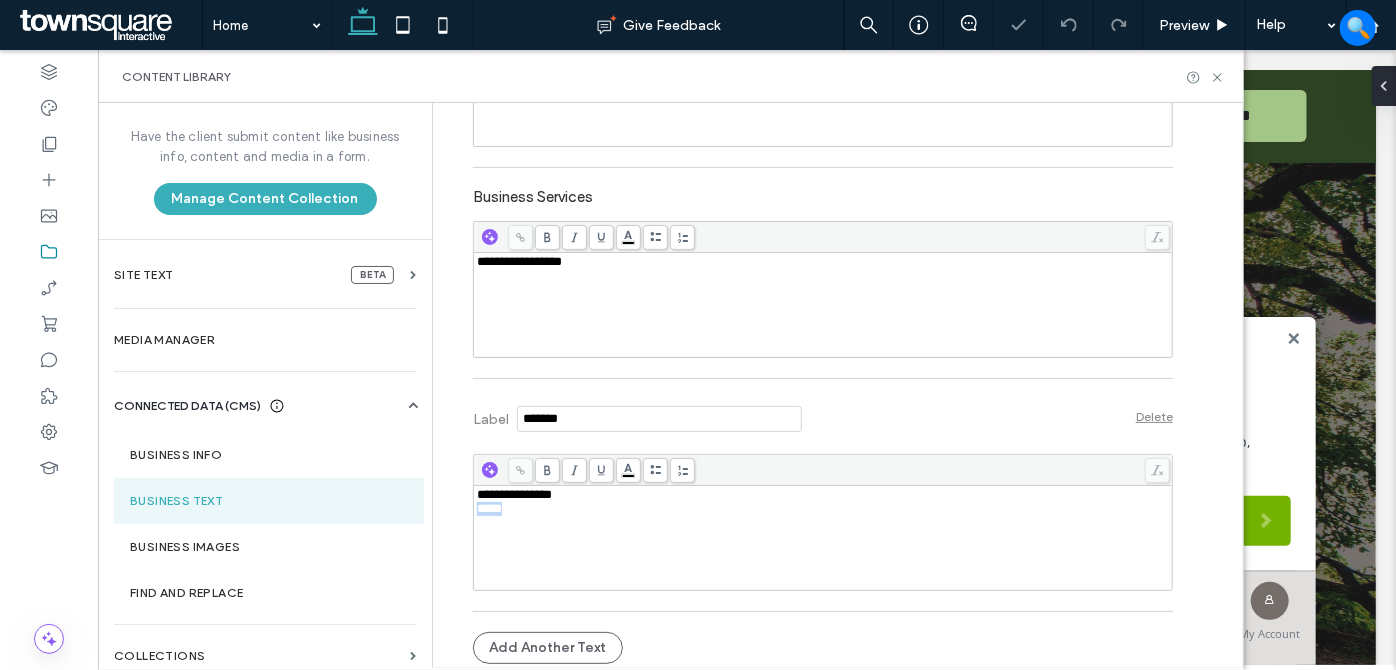 click on "*****" at bounding box center (489, 508) 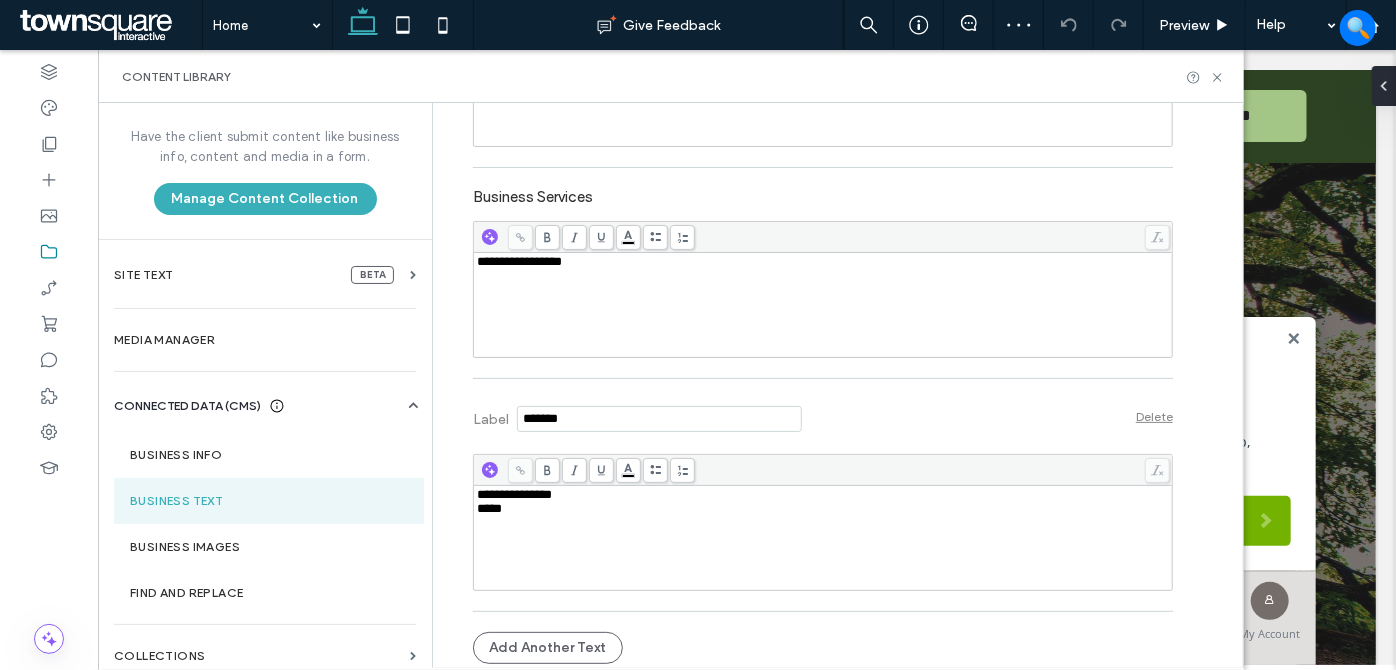 drag, startPoint x: 568, startPoint y: 491, endPoint x: 341, endPoint y: 516, distance: 228.3725 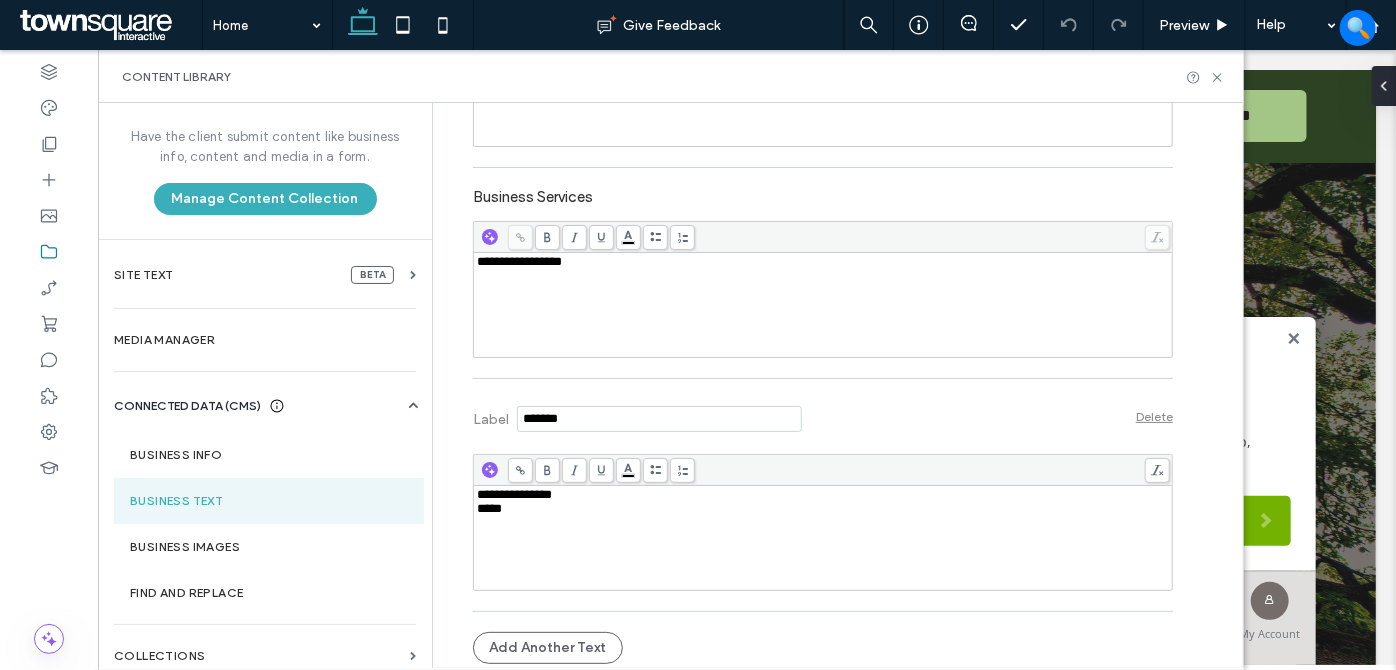 click on "**********" at bounding box center [514, 494] 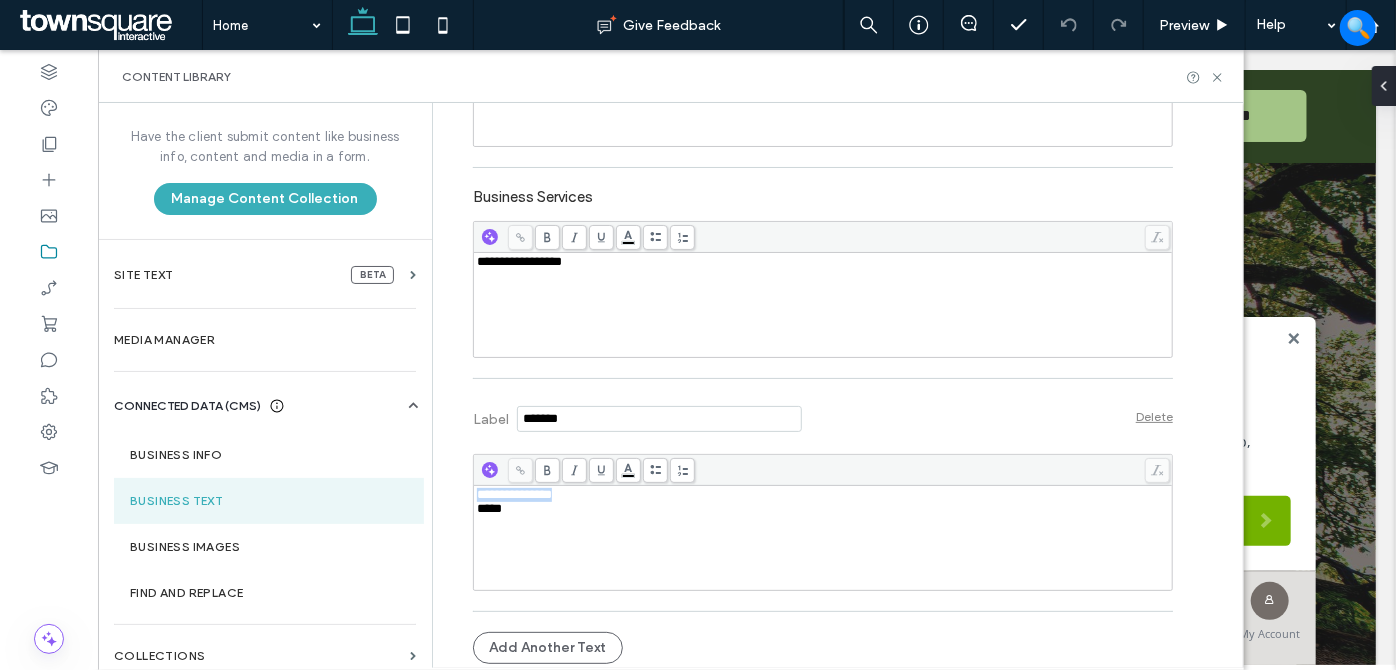 drag, startPoint x: 546, startPoint y: 488, endPoint x: 436, endPoint y: 491, distance: 110.0409 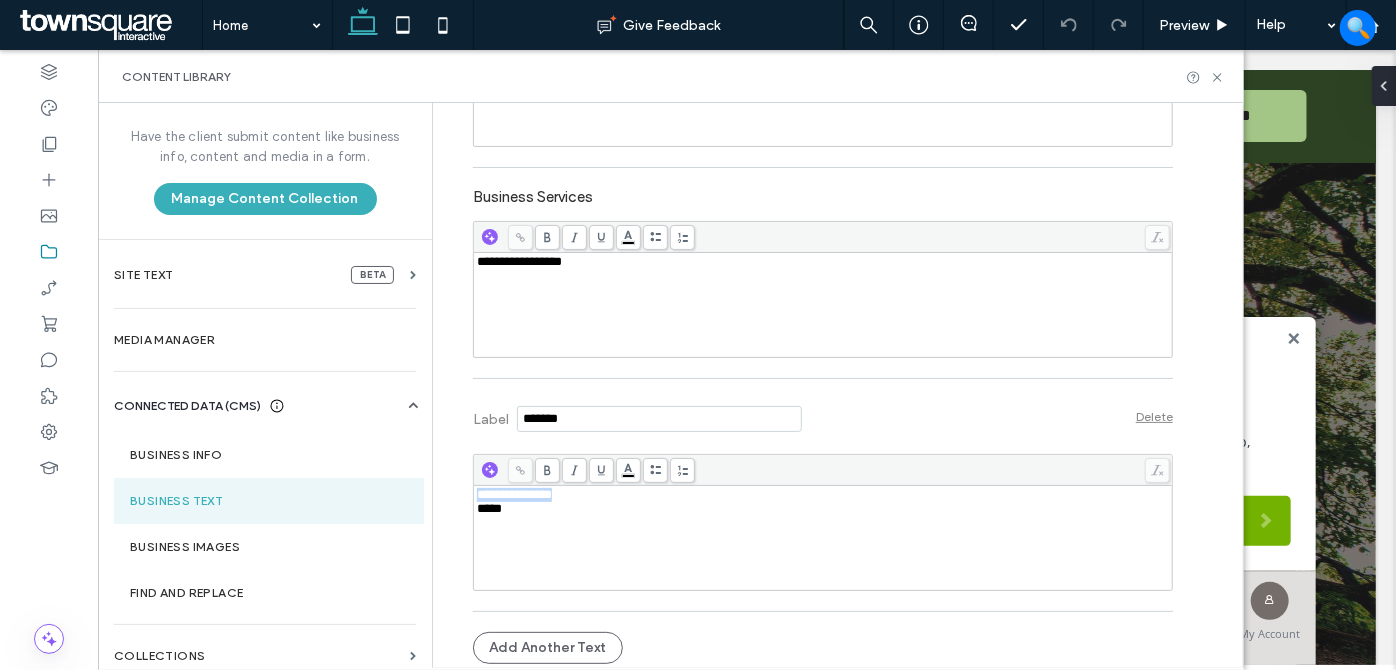 click on "**********" at bounding box center [808, 89] 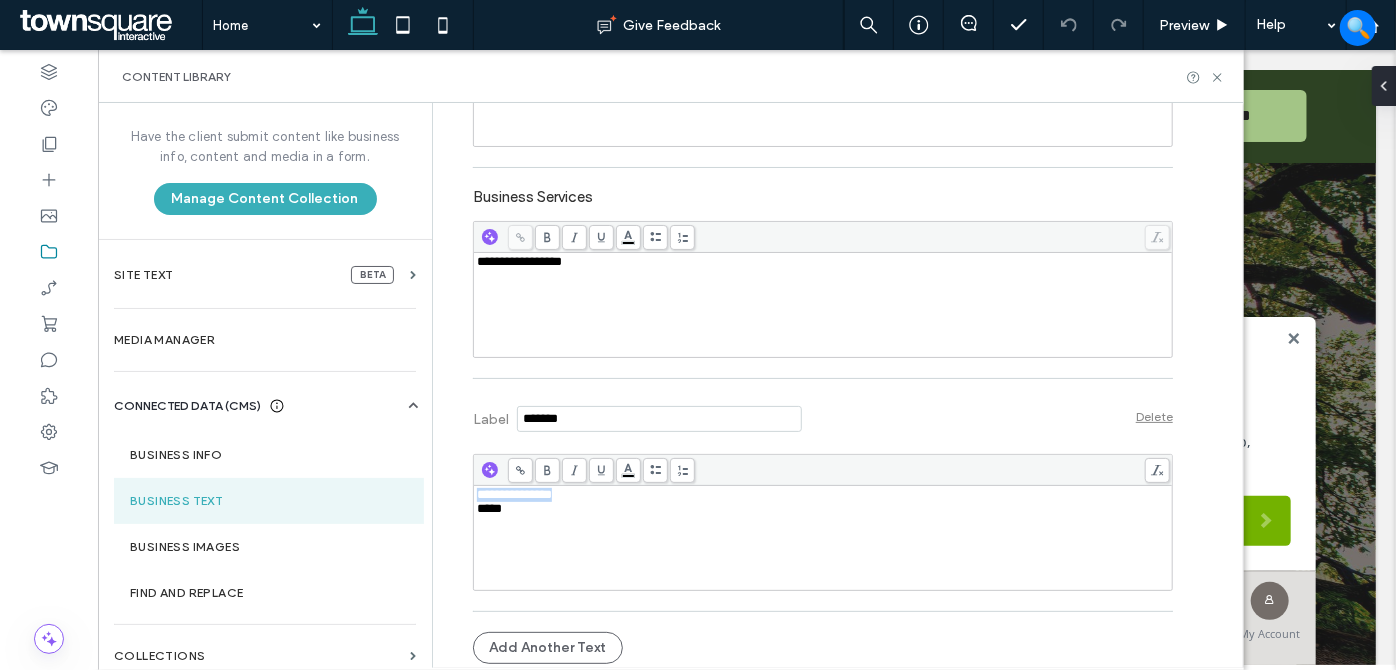 click on "**********" at bounding box center [823, 495] 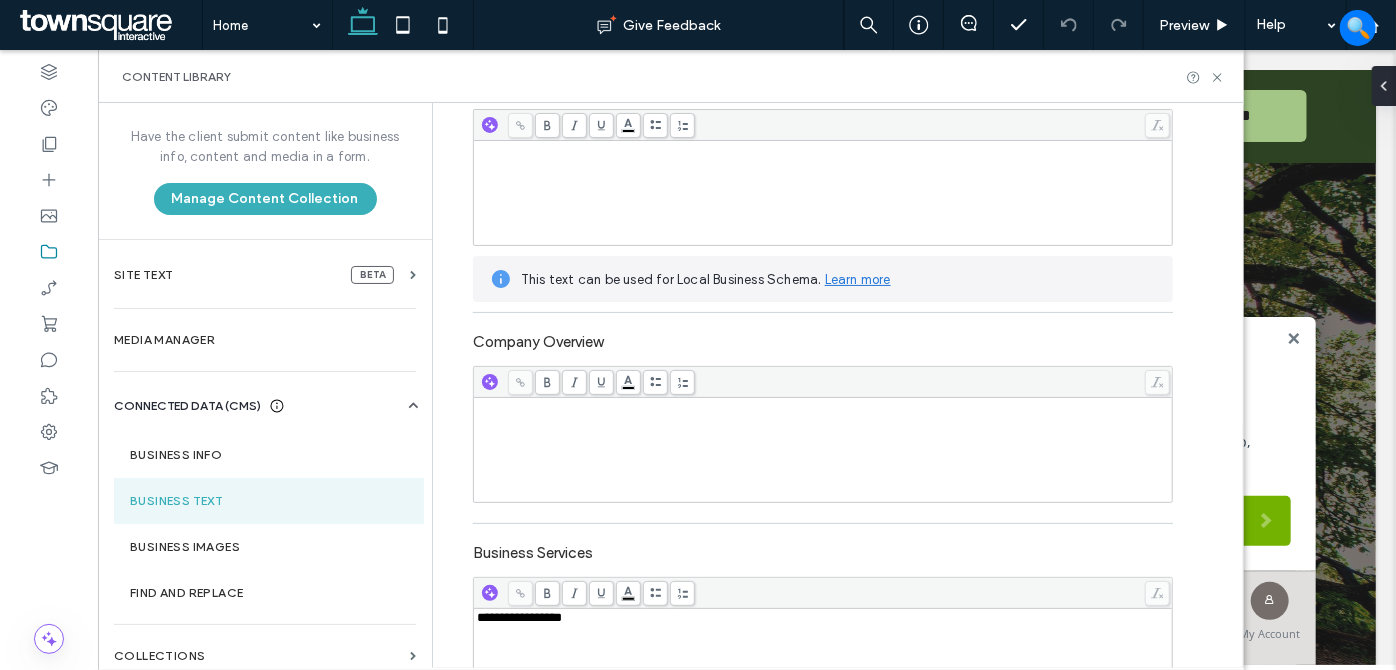scroll, scrollTop: 598, scrollLeft: 0, axis: vertical 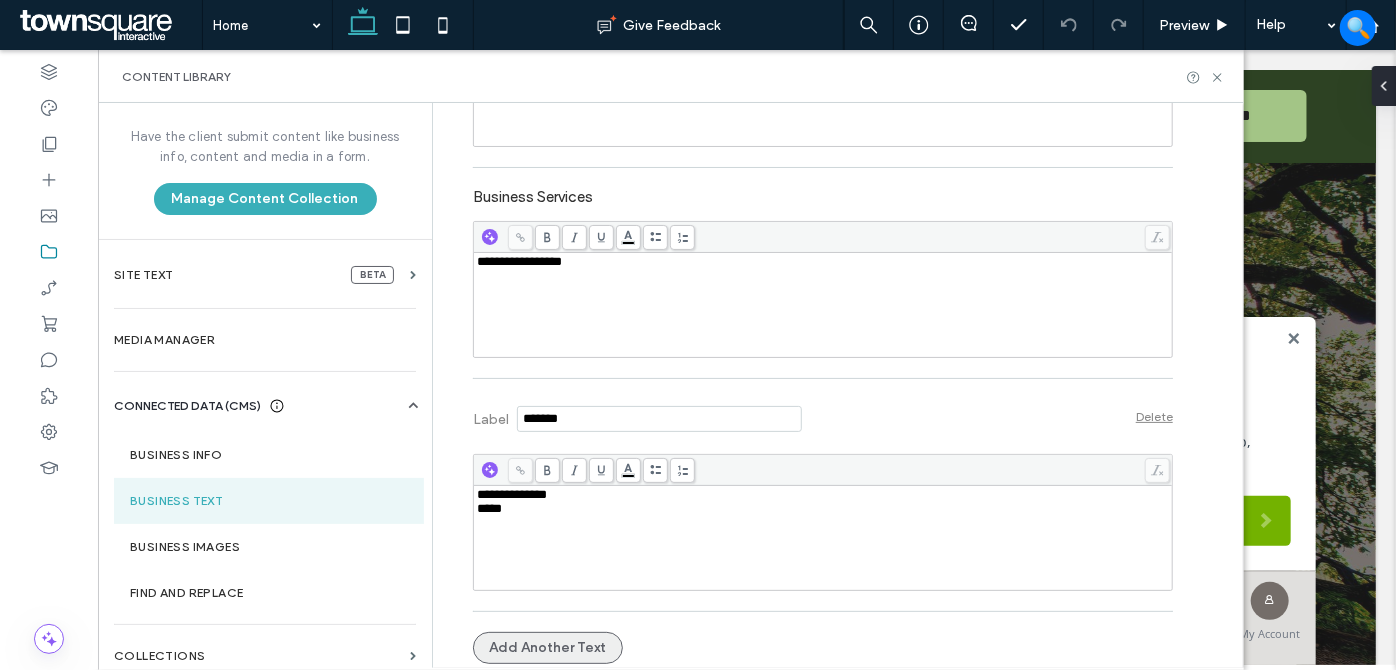 click on "Add Another Text" at bounding box center [548, 648] 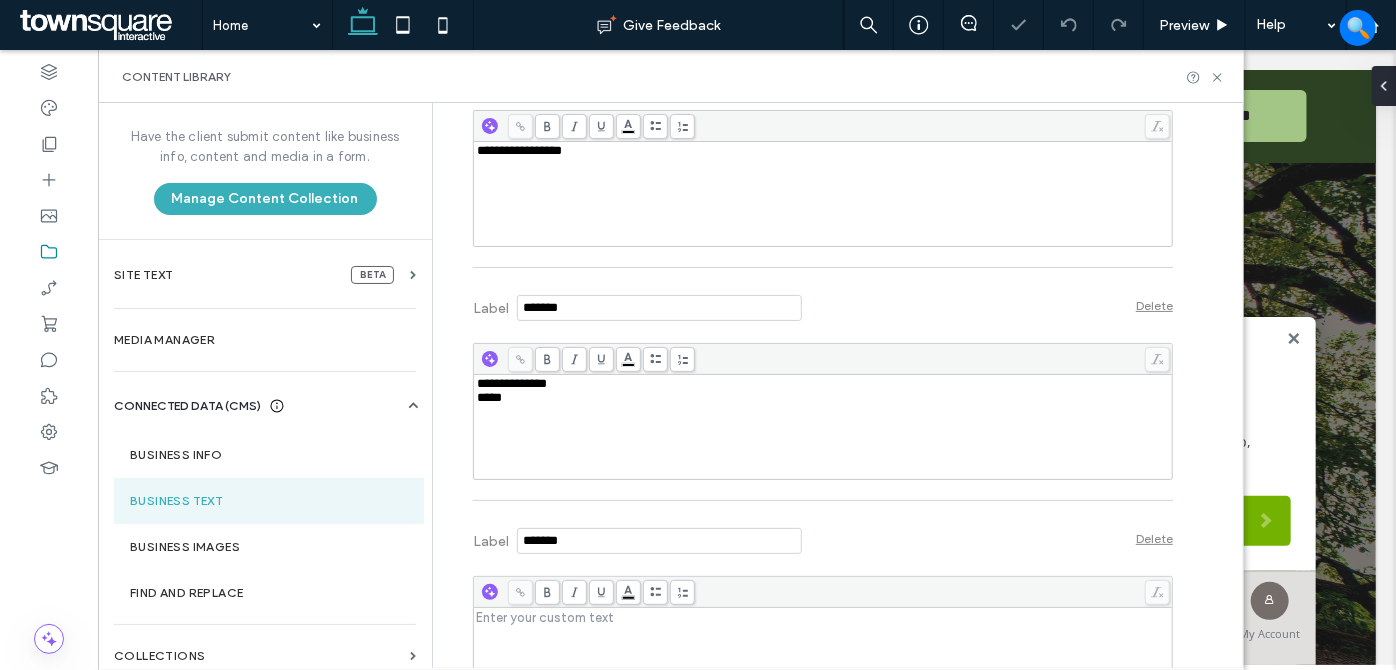 scroll, scrollTop: 830, scrollLeft: 0, axis: vertical 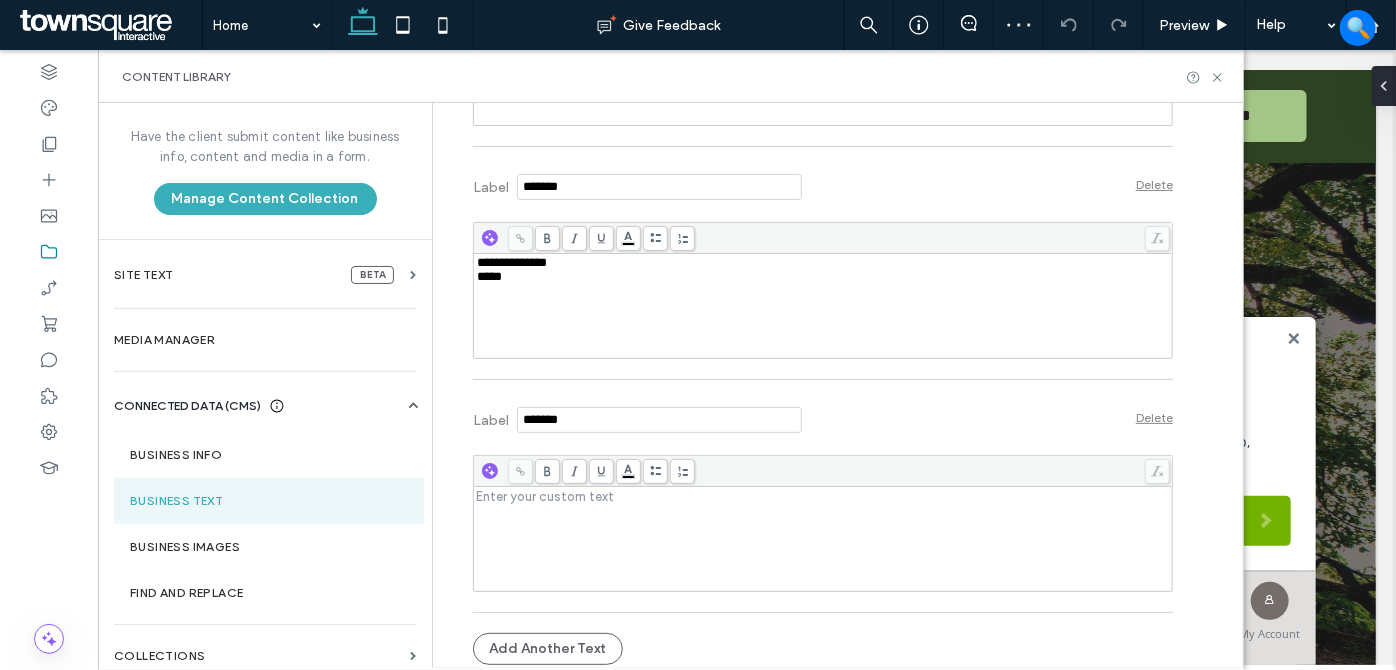 drag, startPoint x: 578, startPoint y: 413, endPoint x: 764, endPoint y: 422, distance: 186.21762 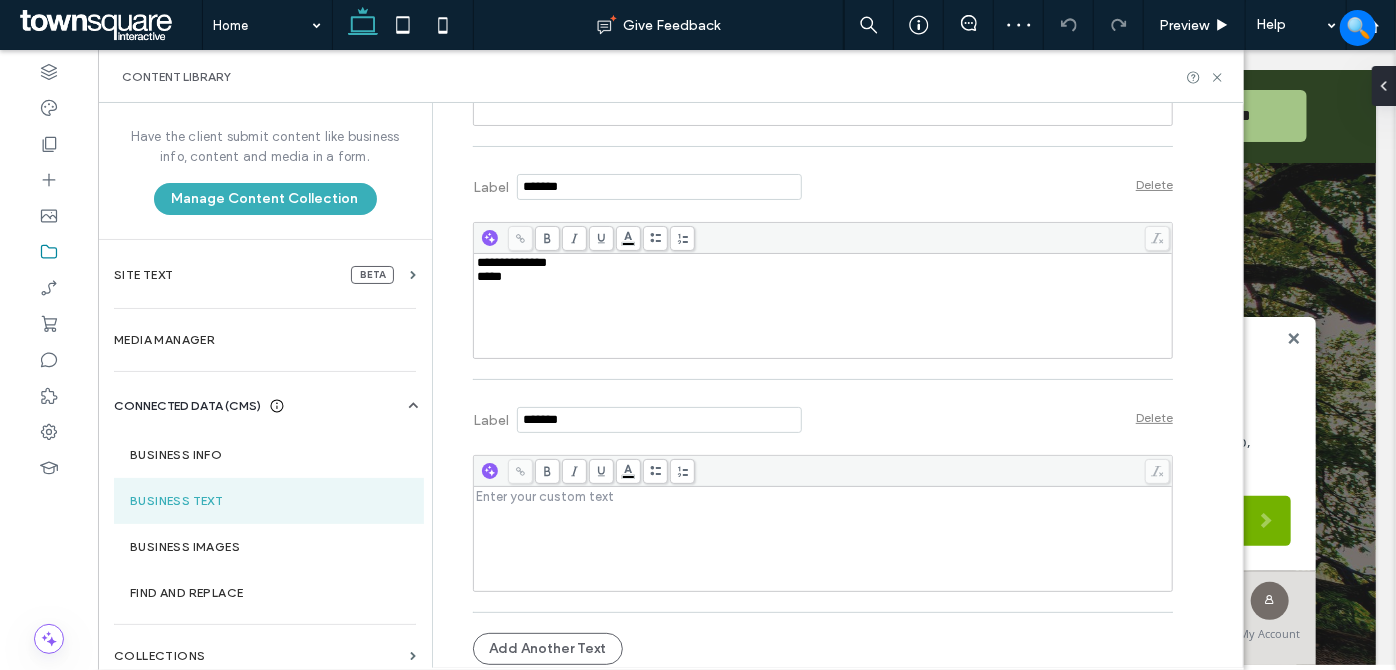 click on "Label" at bounding box center (637, 417) 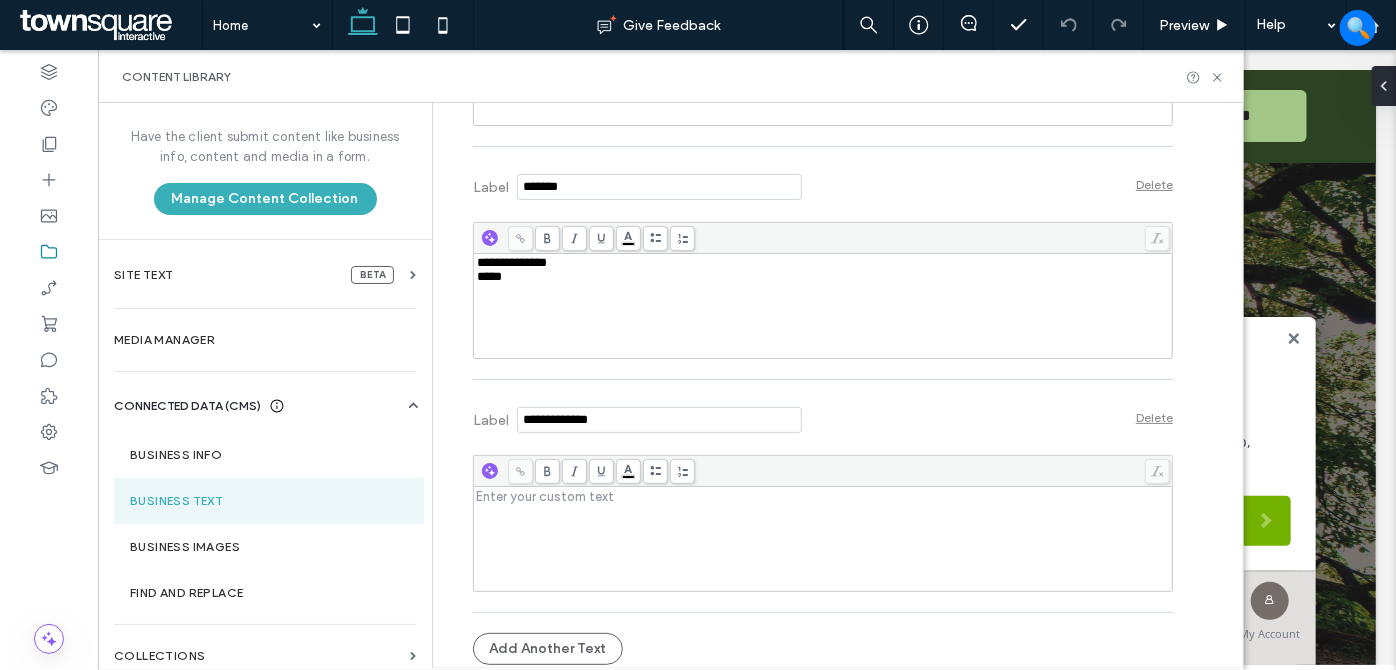 type on "**********" 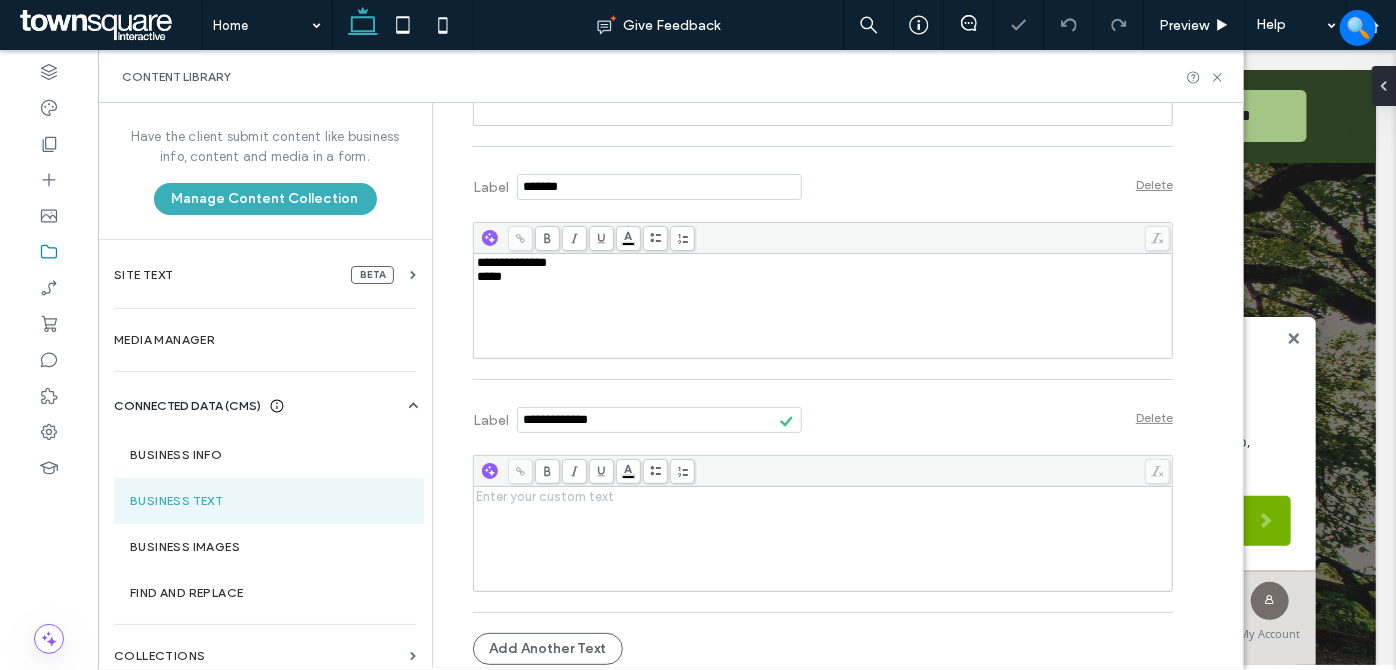 click at bounding box center [823, 496] 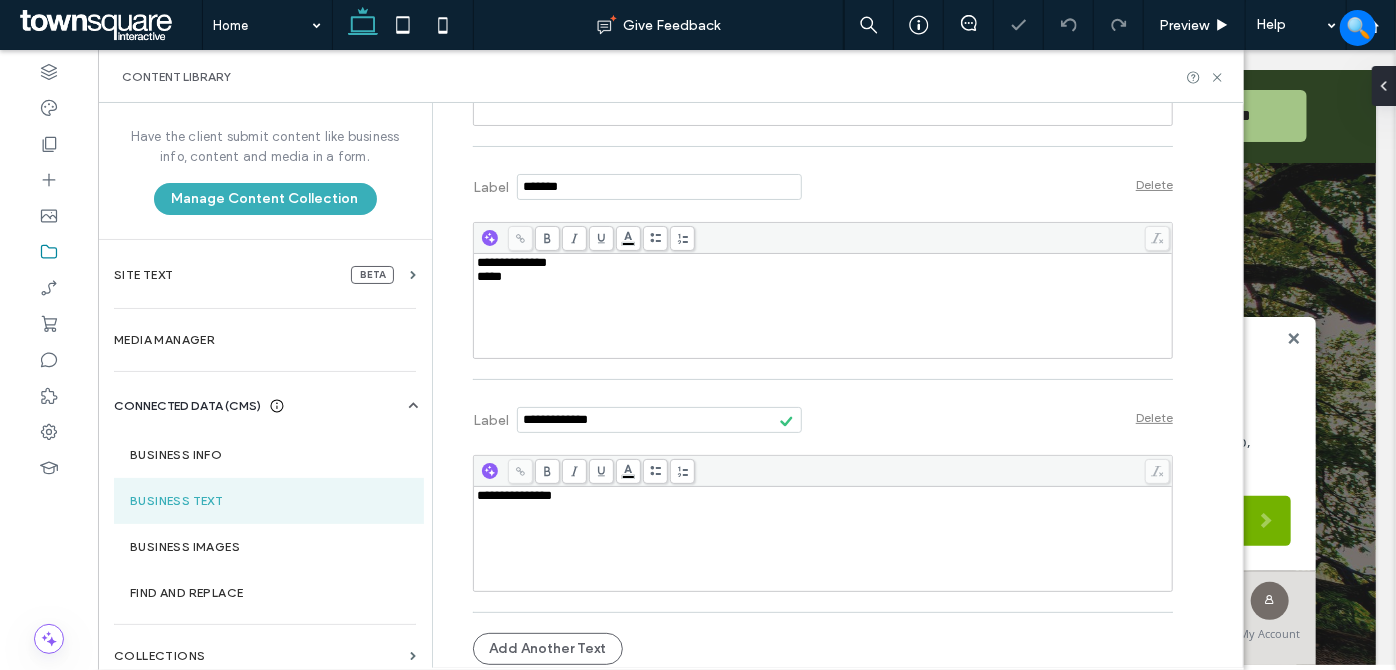 click on "**********" at bounding box center [823, 539] 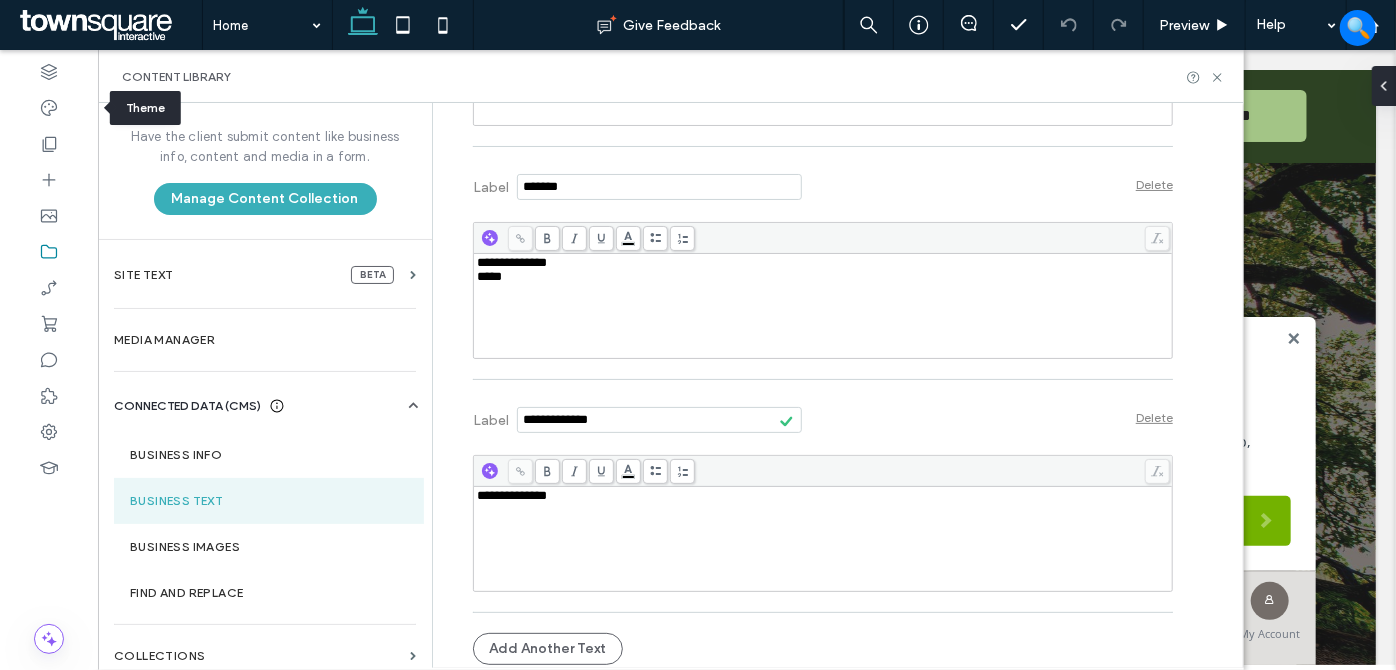 click at bounding box center [49, 108] 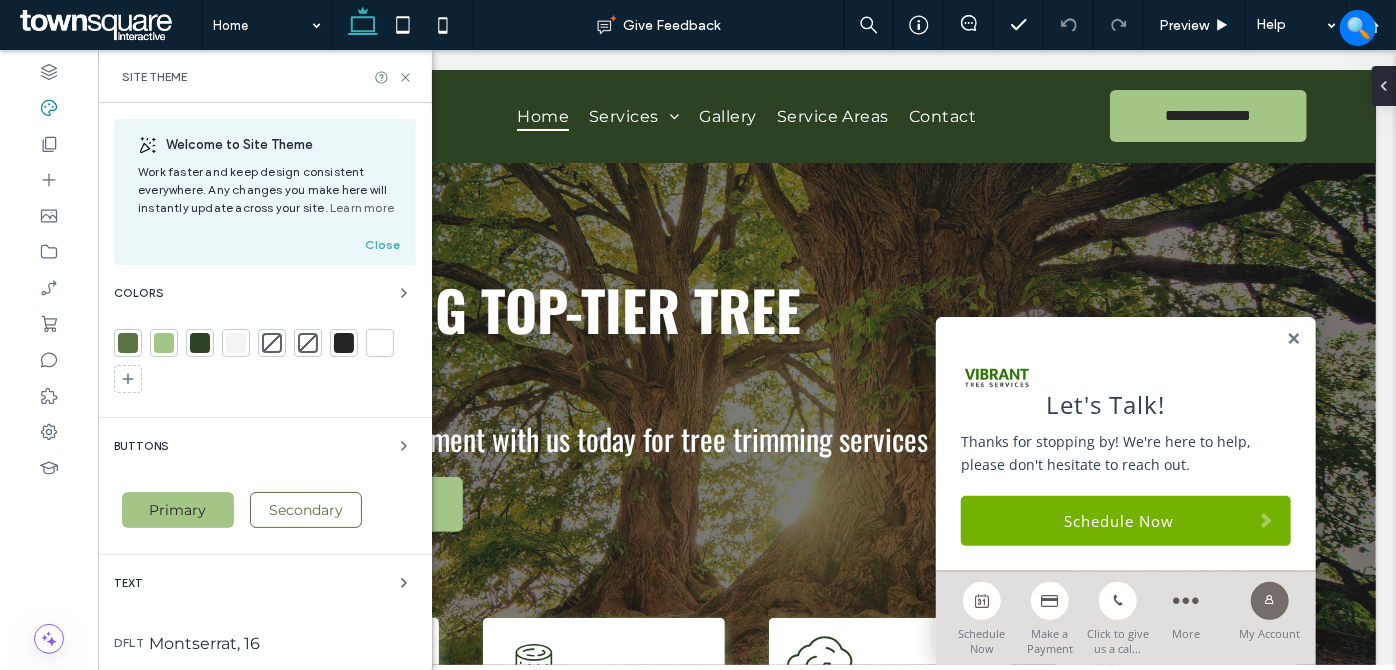 scroll, scrollTop: 0, scrollLeft: 0, axis: both 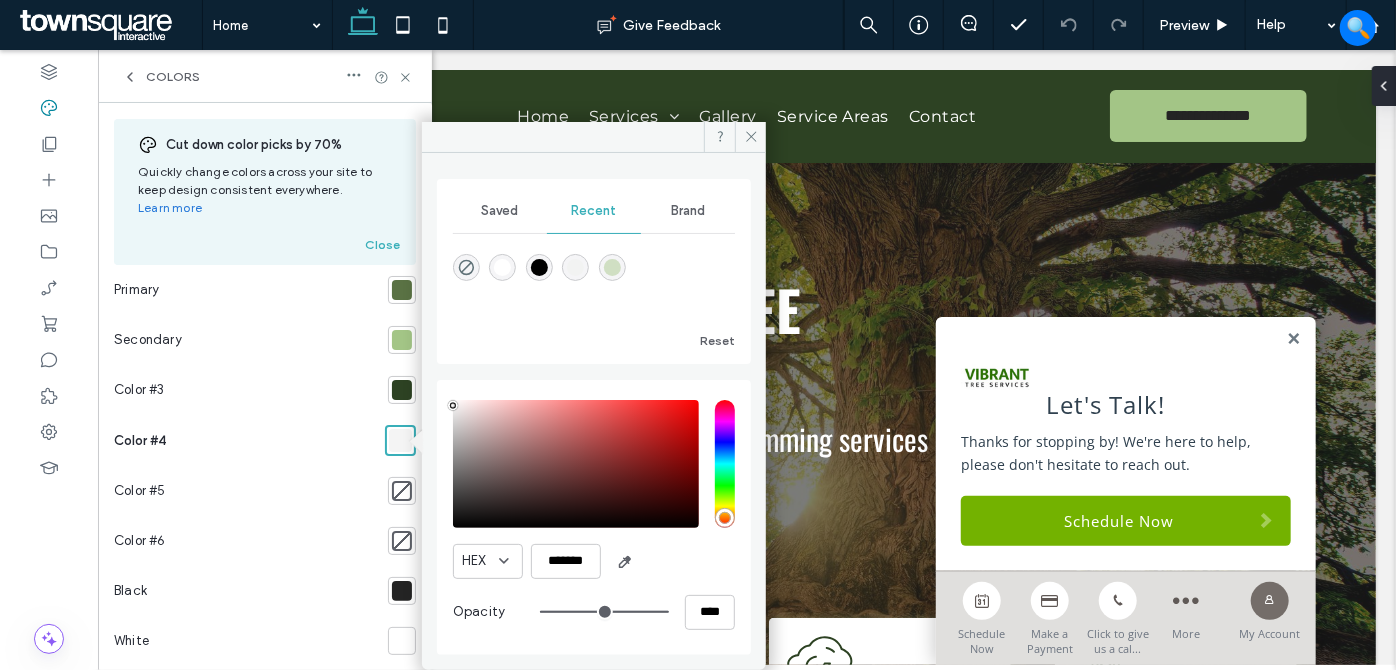 type on "*******" 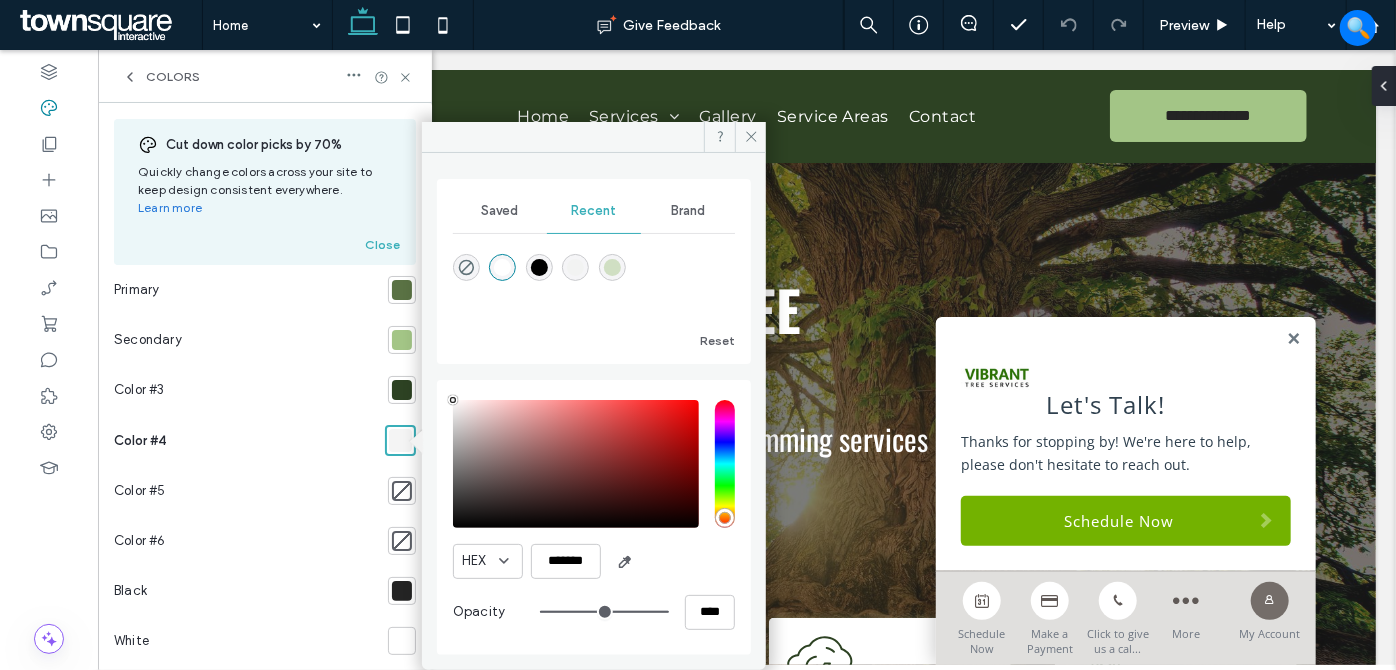 drag, startPoint x: 450, startPoint y: 403, endPoint x: 446, endPoint y: 327, distance: 76.105194 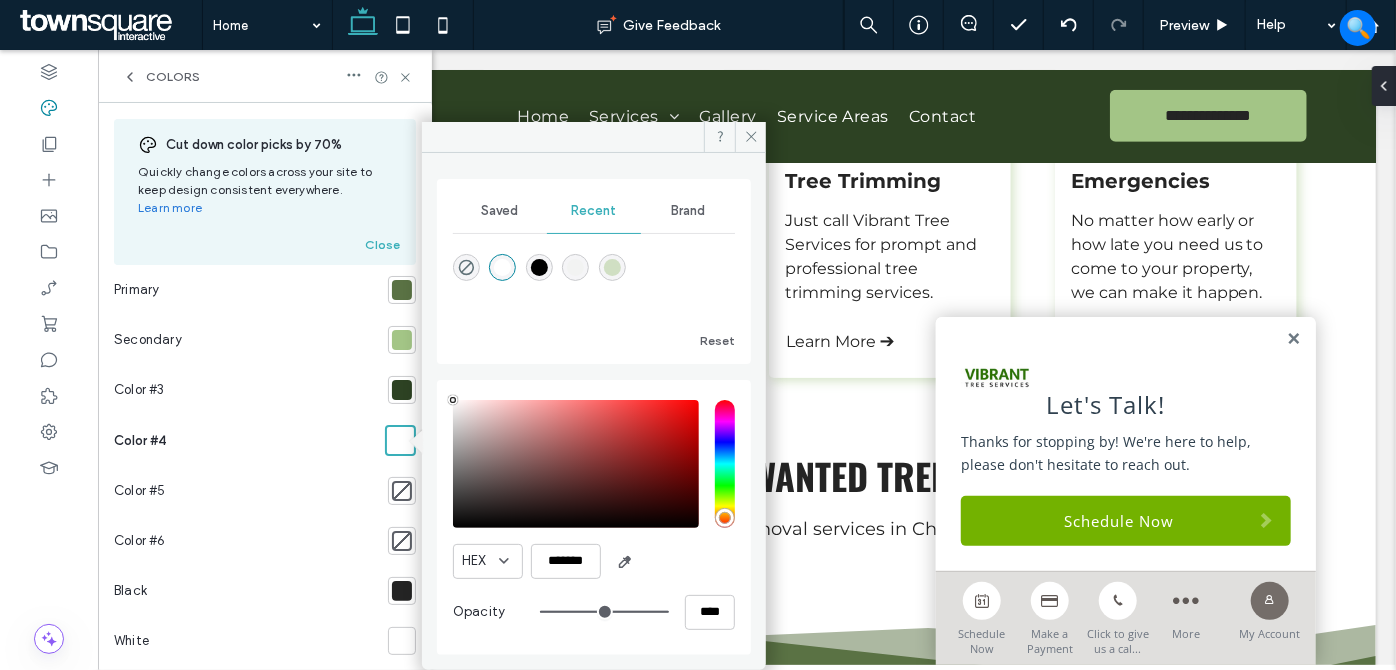 scroll, scrollTop: 1000, scrollLeft: 0, axis: vertical 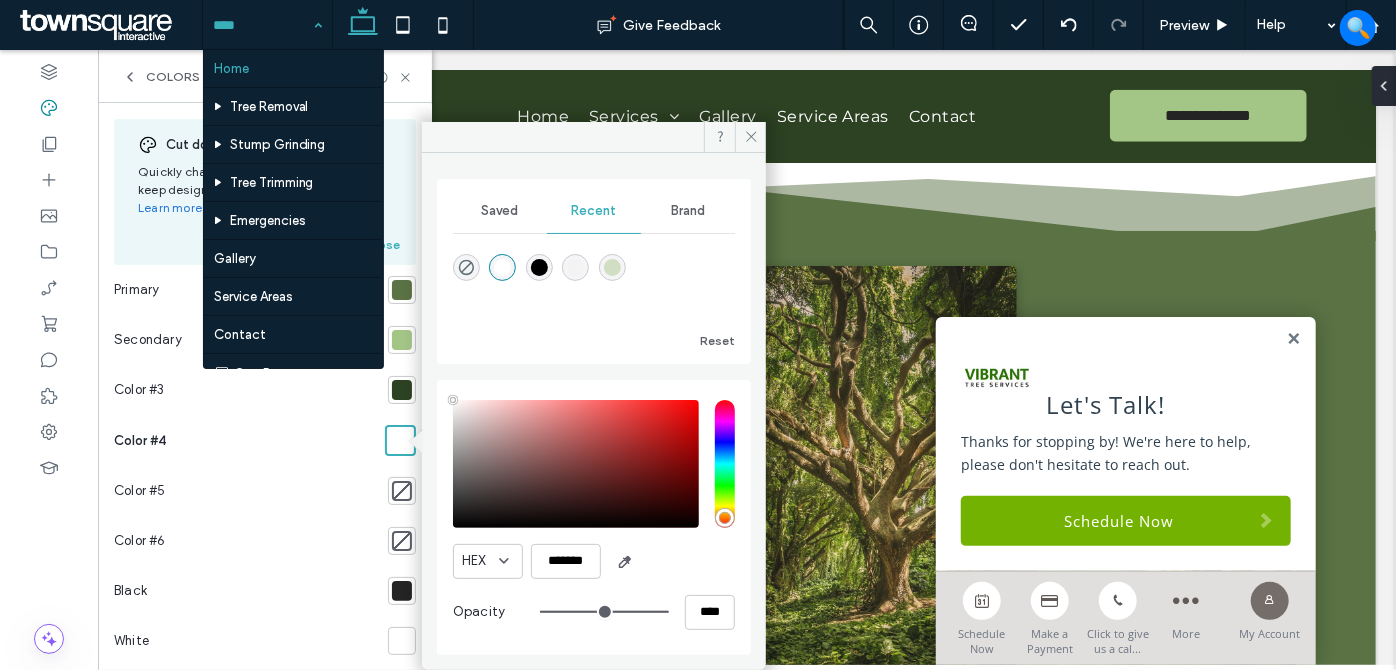 drag, startPoint x: 269, startPoint y: 9, endPoint x: 253, endPoint y: 58, distance: 51.546097 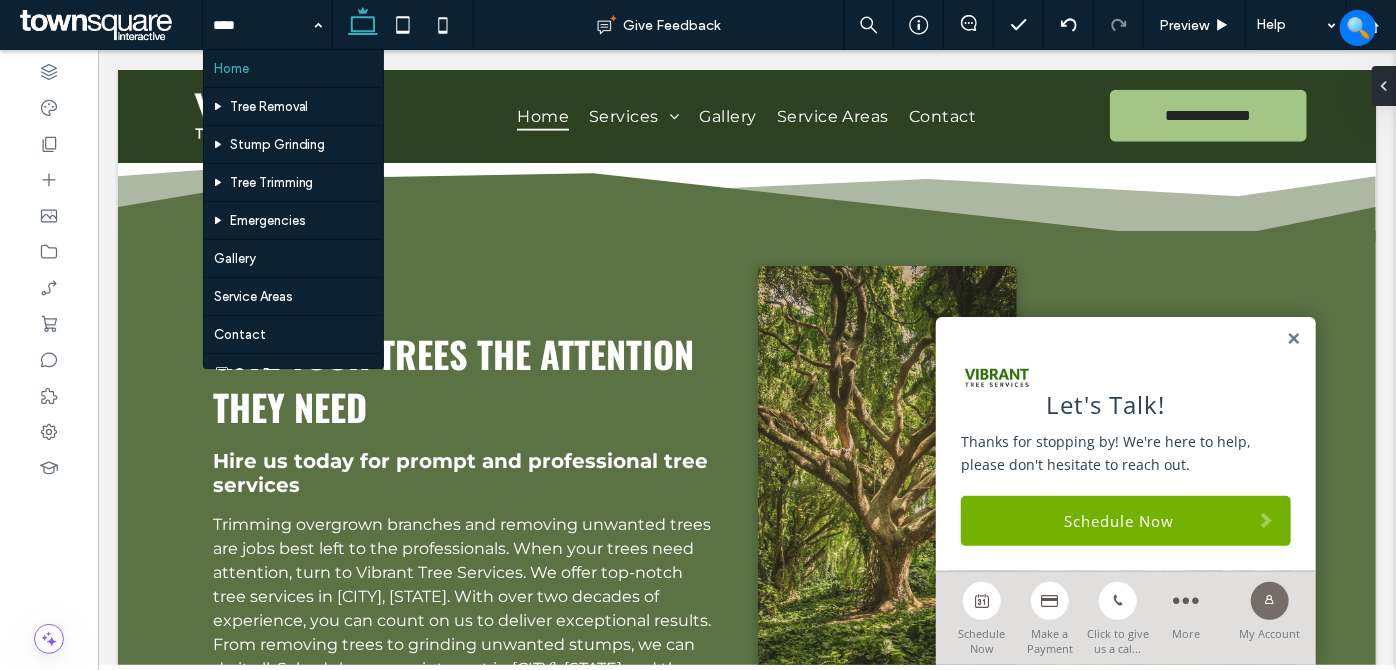 drag, startPoint x: 246, startPoint y: 111, endPoint x: 257, endPoint y: 111, distance: 11 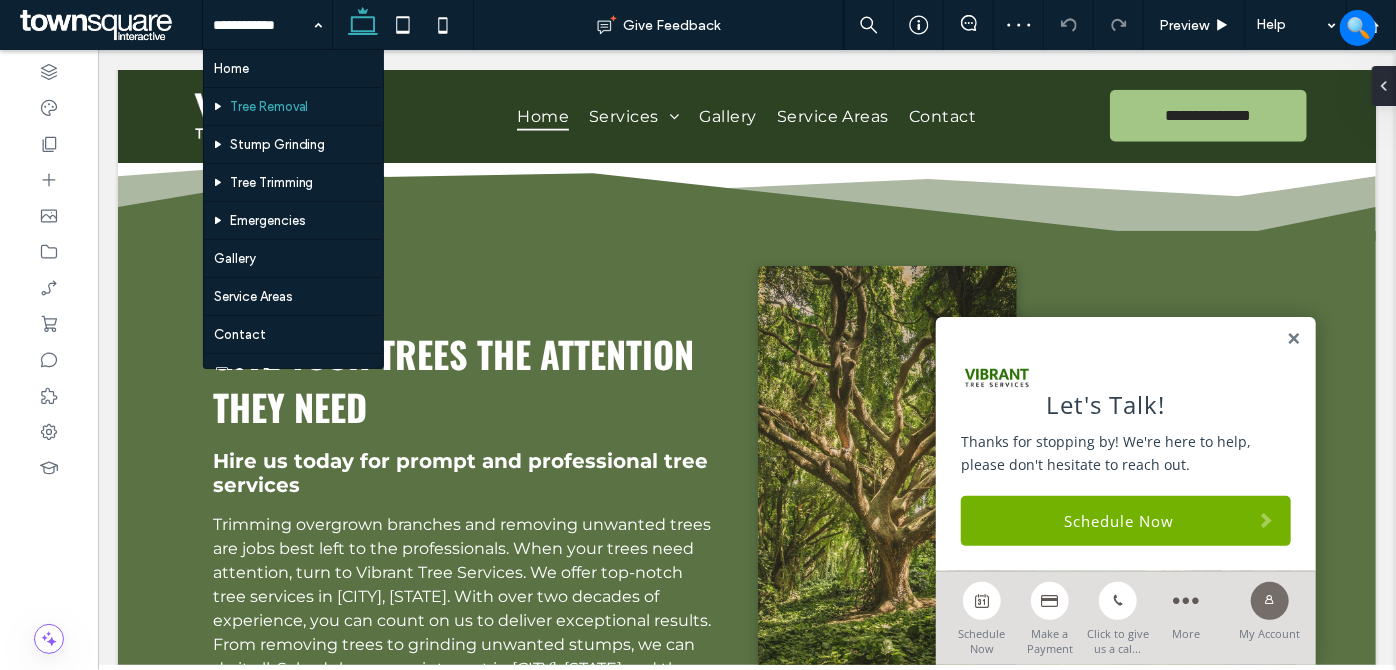 click at bounding box center [262, 25] 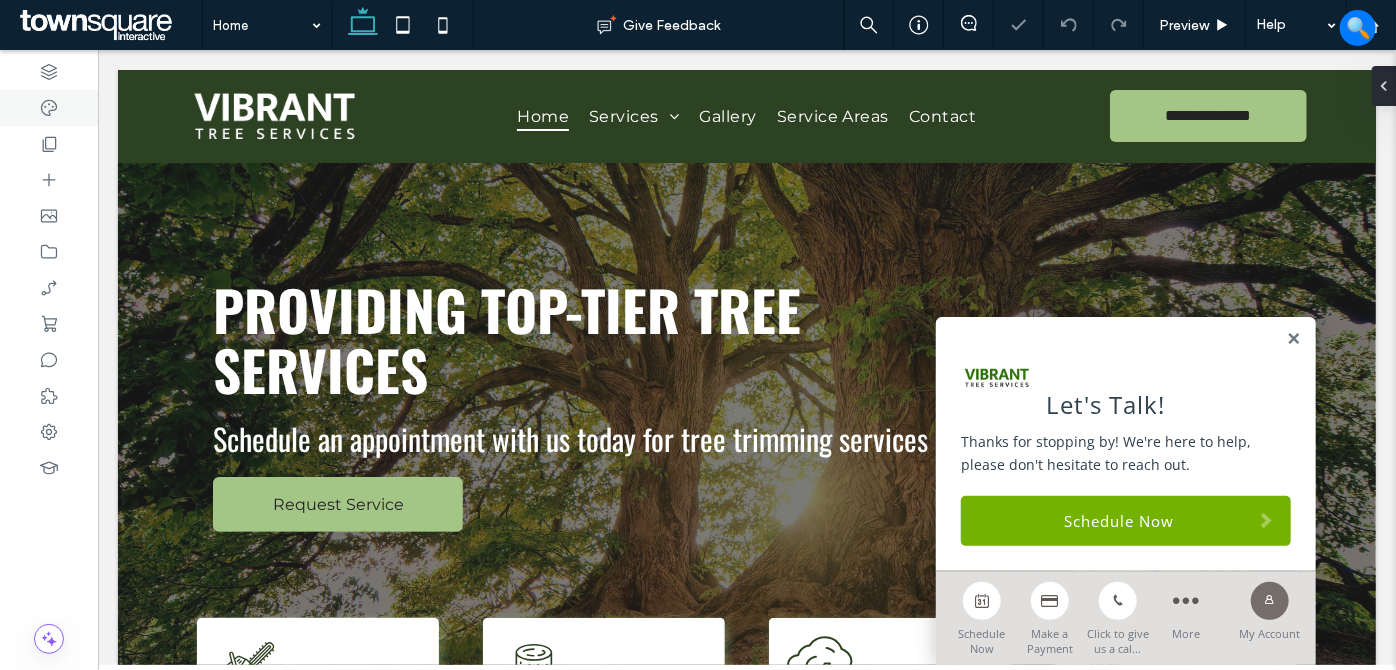 scroll, scrollTop: 0, scrollLeft: 0, axis: both 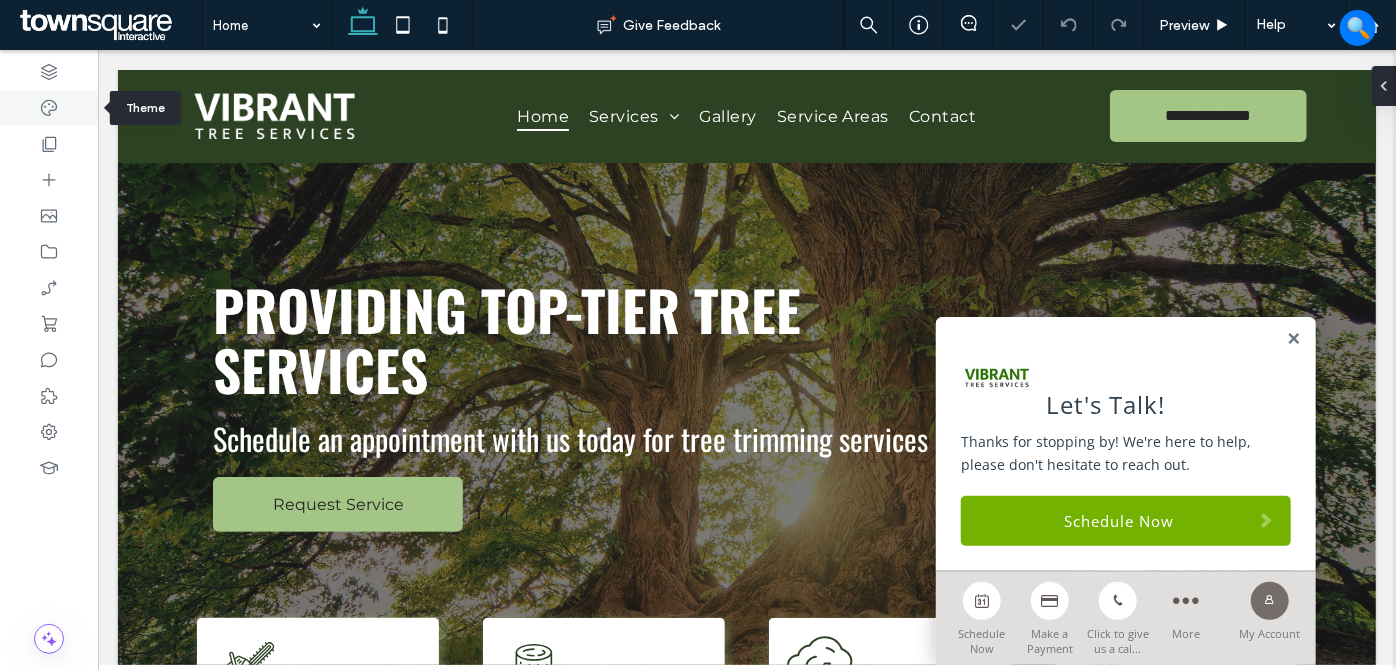 click at bounding box center [49, 108] 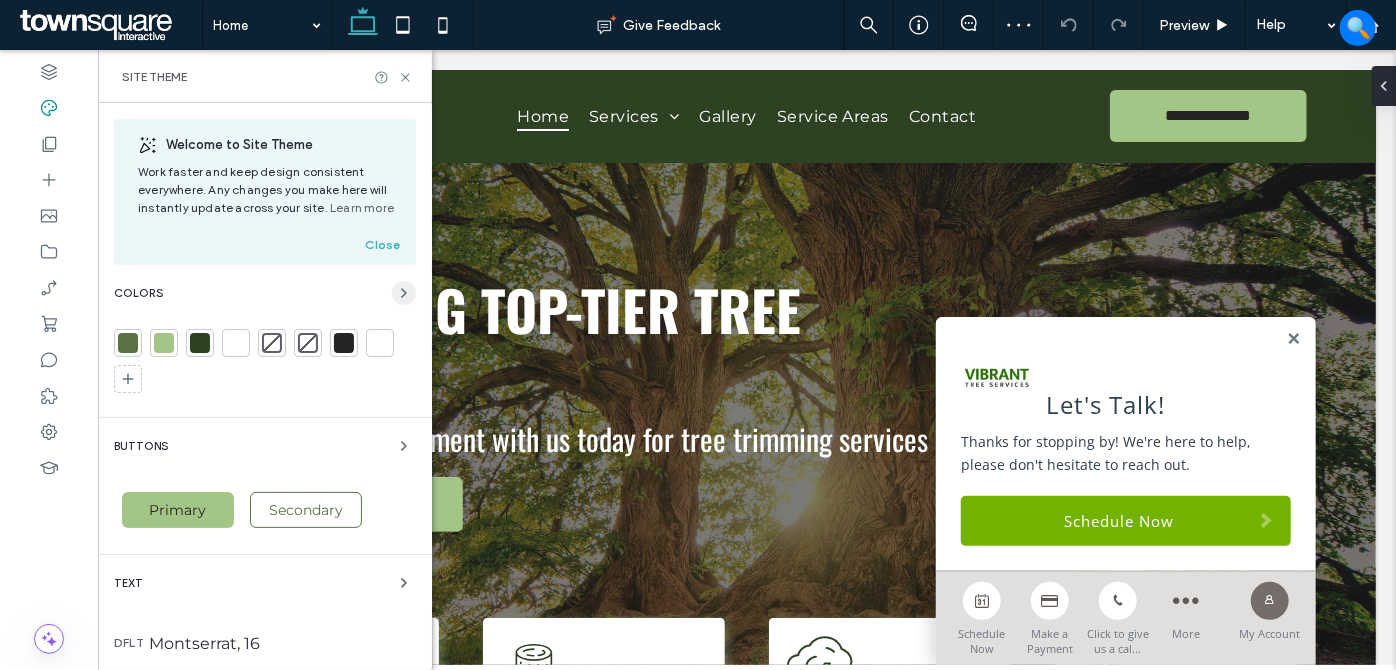 click 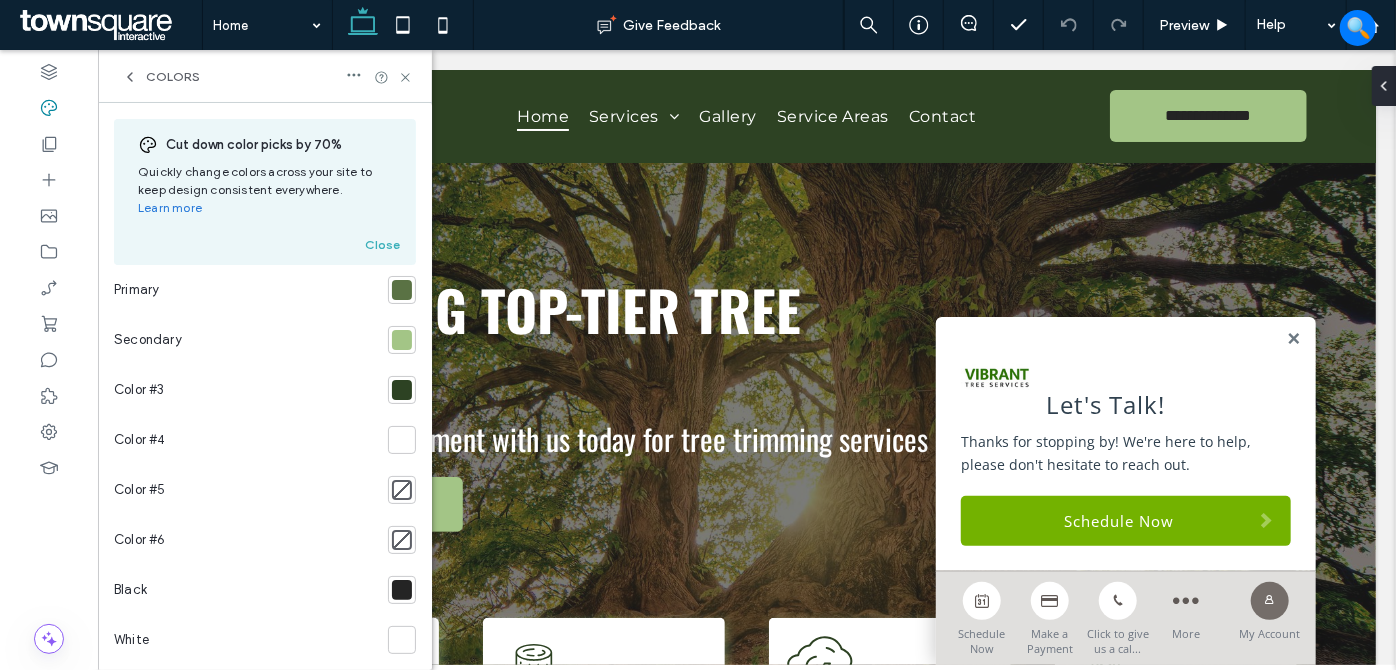 click at bounding box center (402, 290) 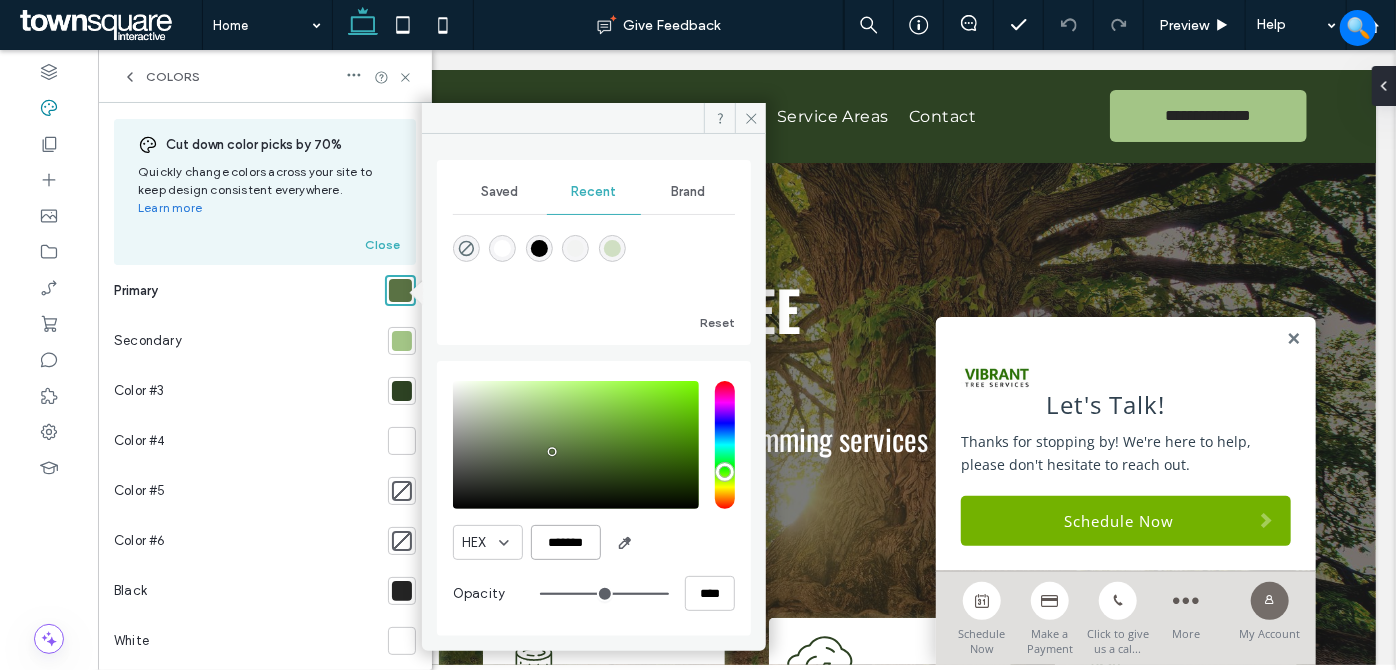 click on "*******" at bounding box center (566, 542) 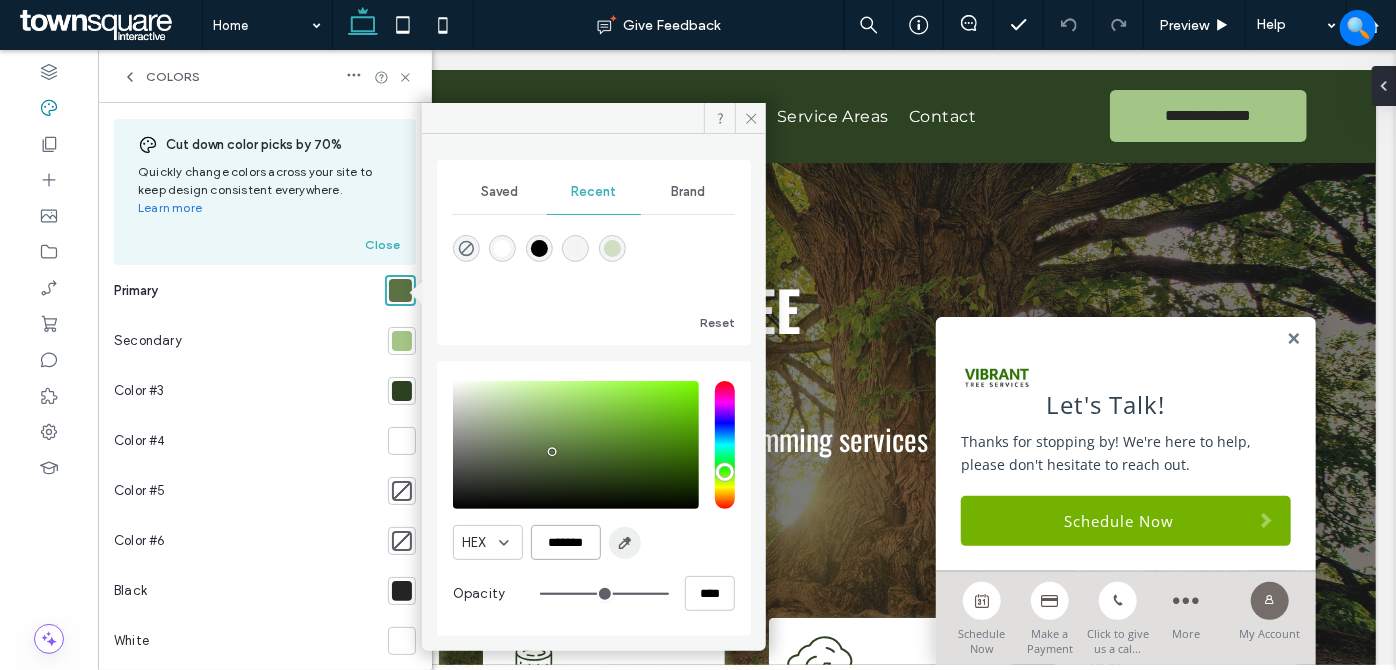 paste on "*" 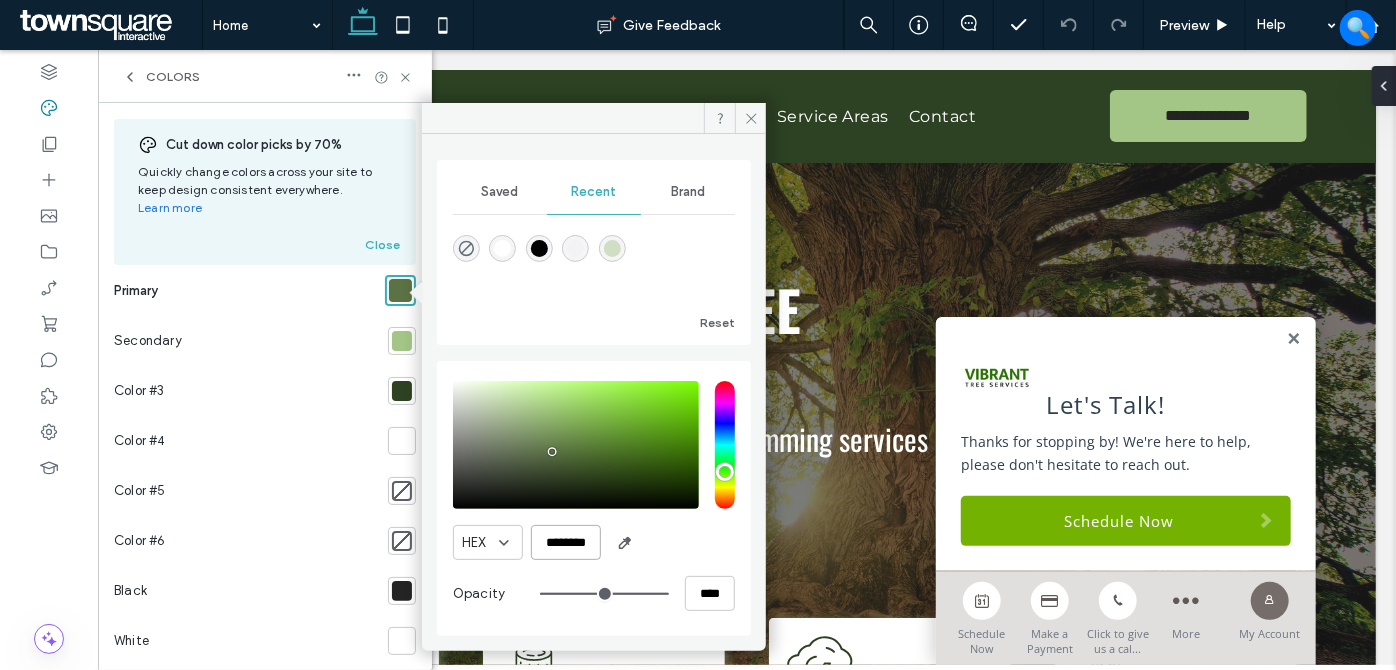 scroll, scrollTop: 0, scrollLeft: 5, axis: horizontal 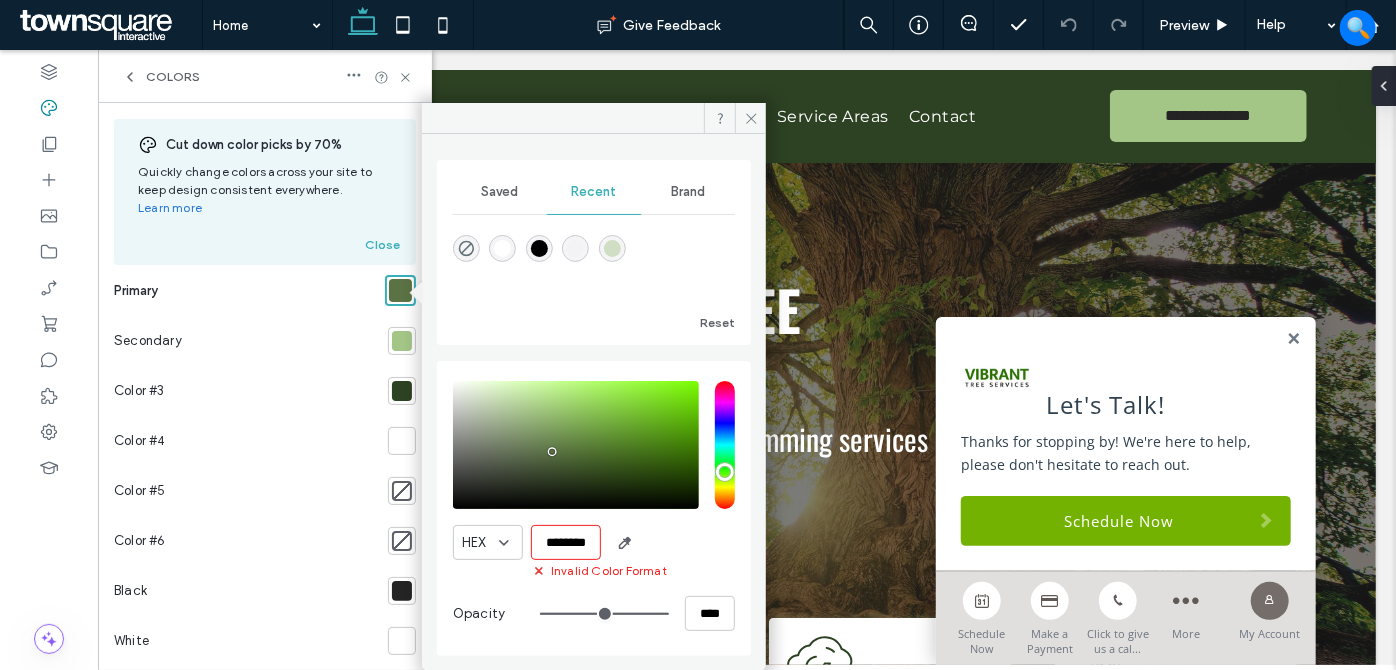 drag, startPoint x: 692, startPoint y: 547, endPoint x: 587, endPoint y: 558, distance: 105.574615 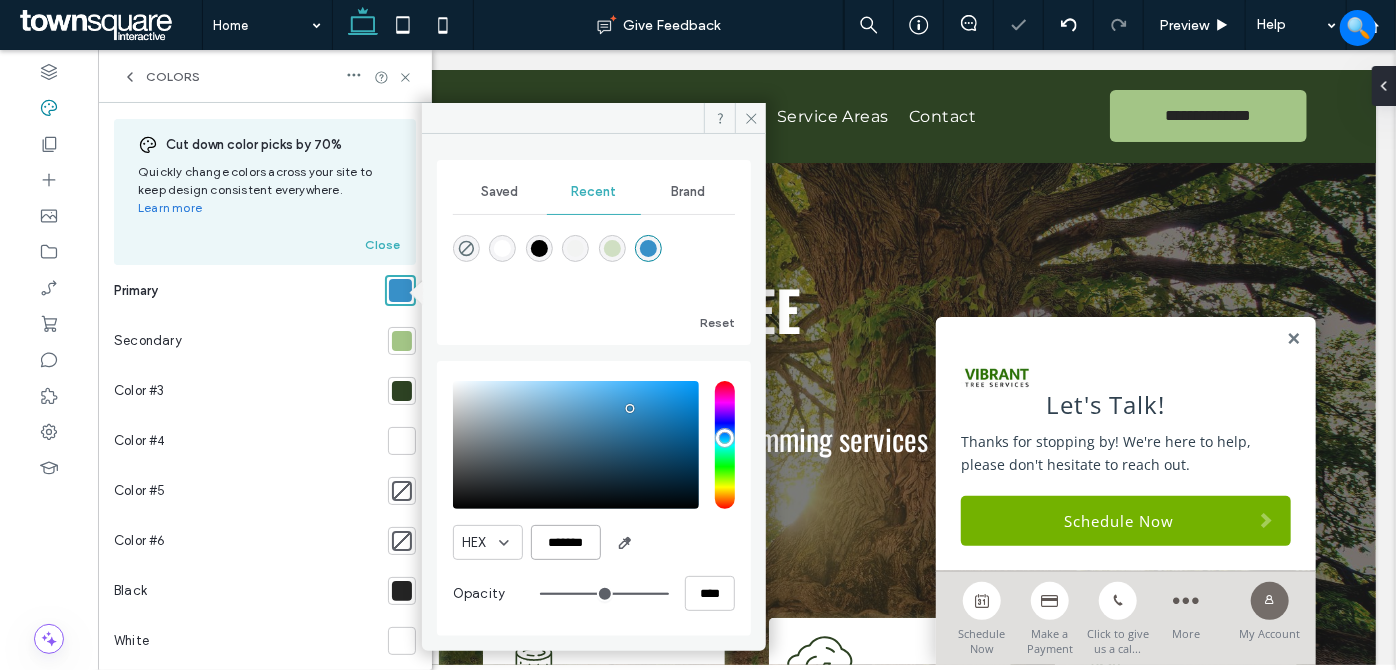 type on "*******" 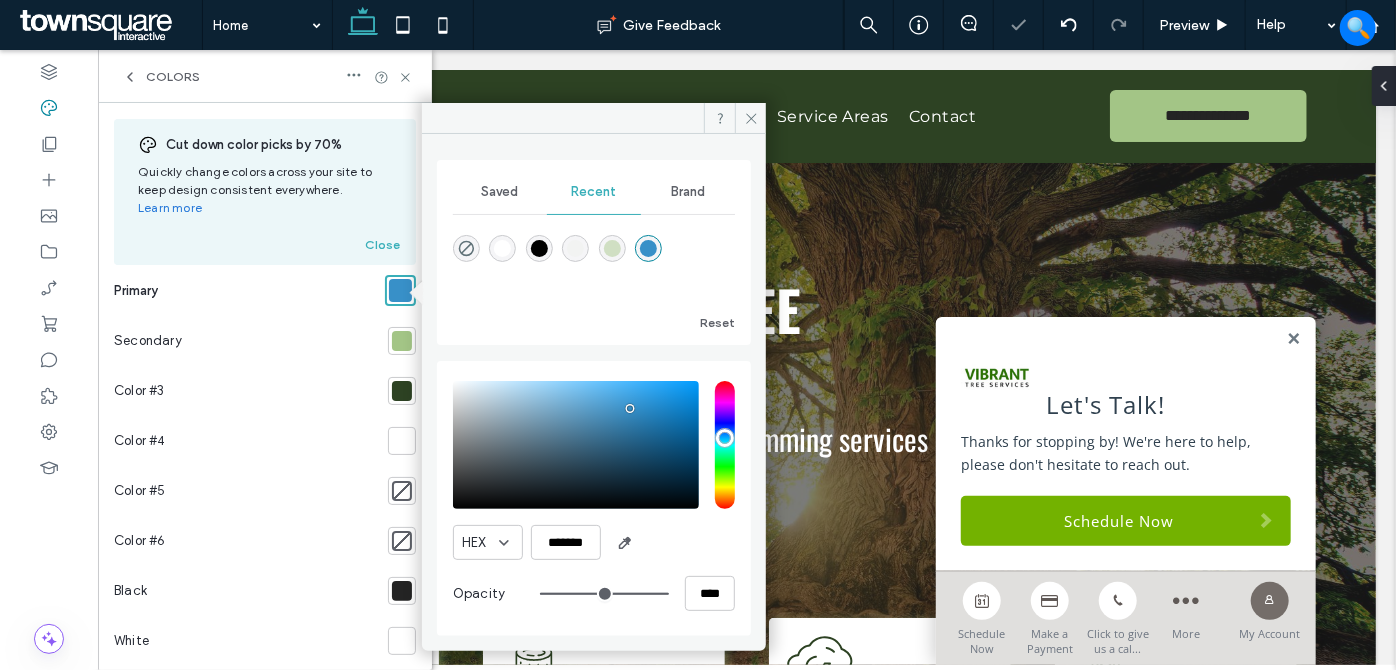 click on "HEX *******" at bounding box center (594, 542) 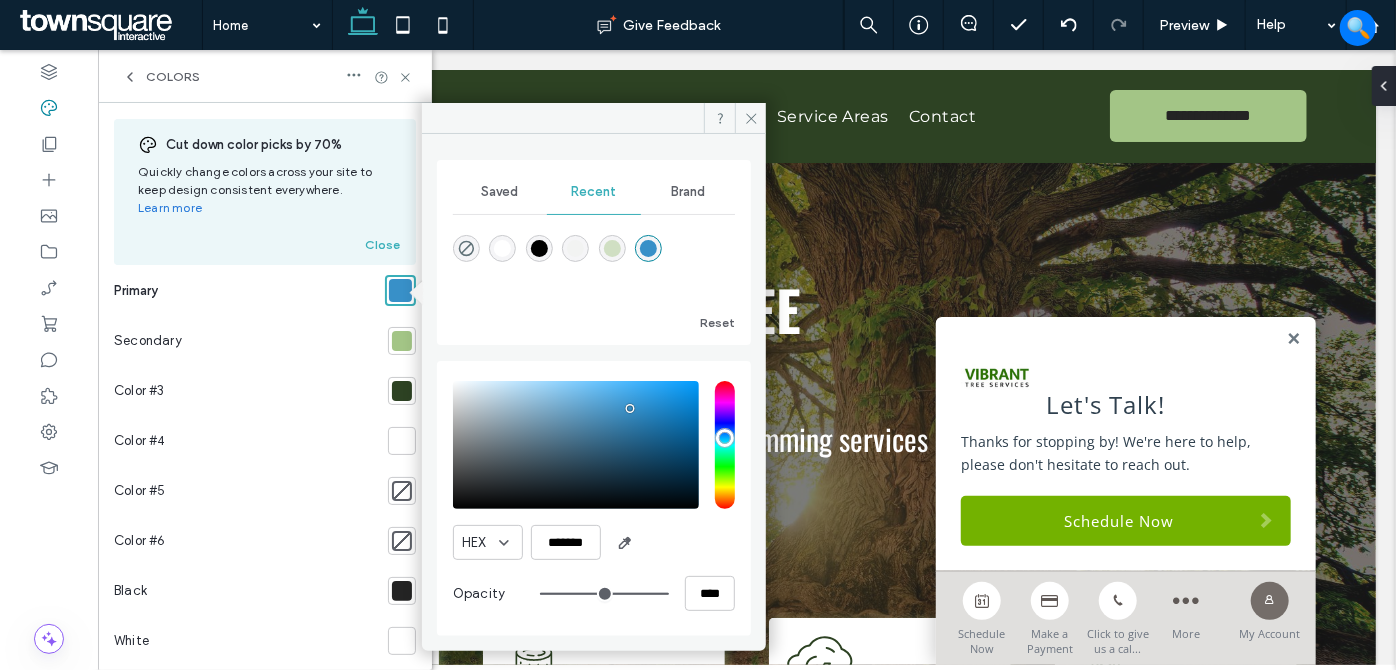 click at bounding box center [402, 341] 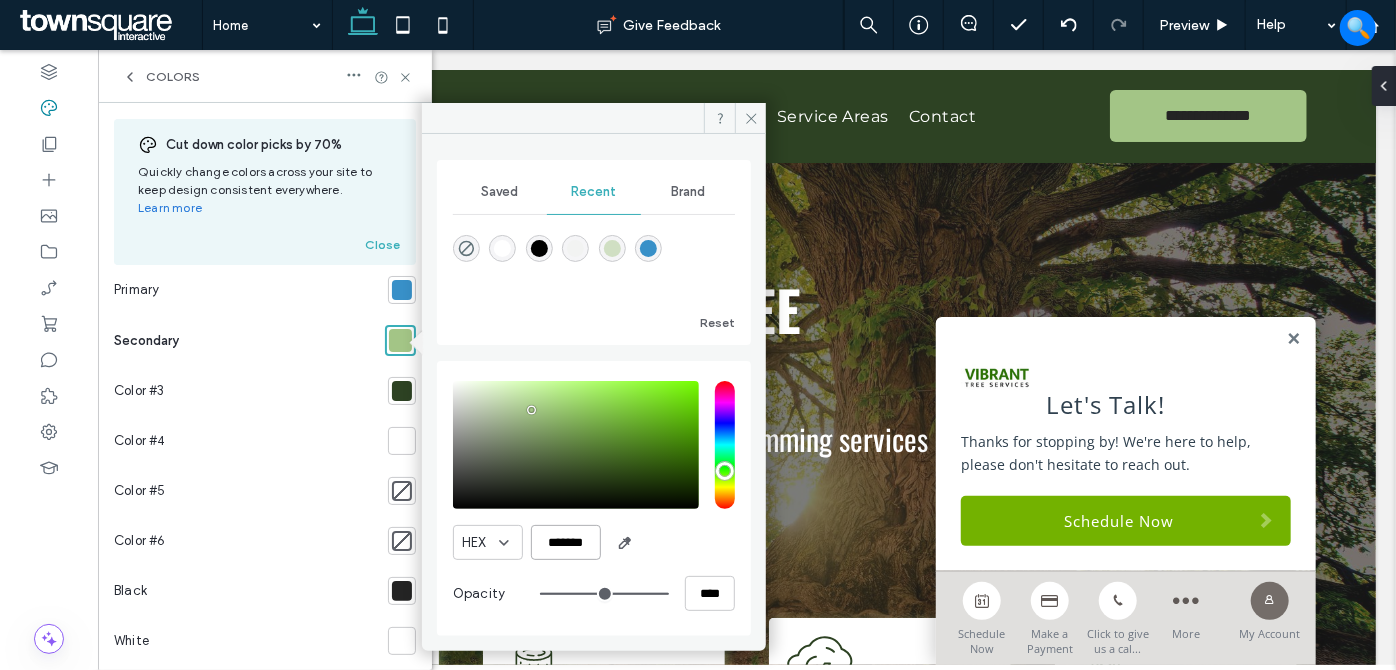 click on "*******" at bounding box center [566, 542] 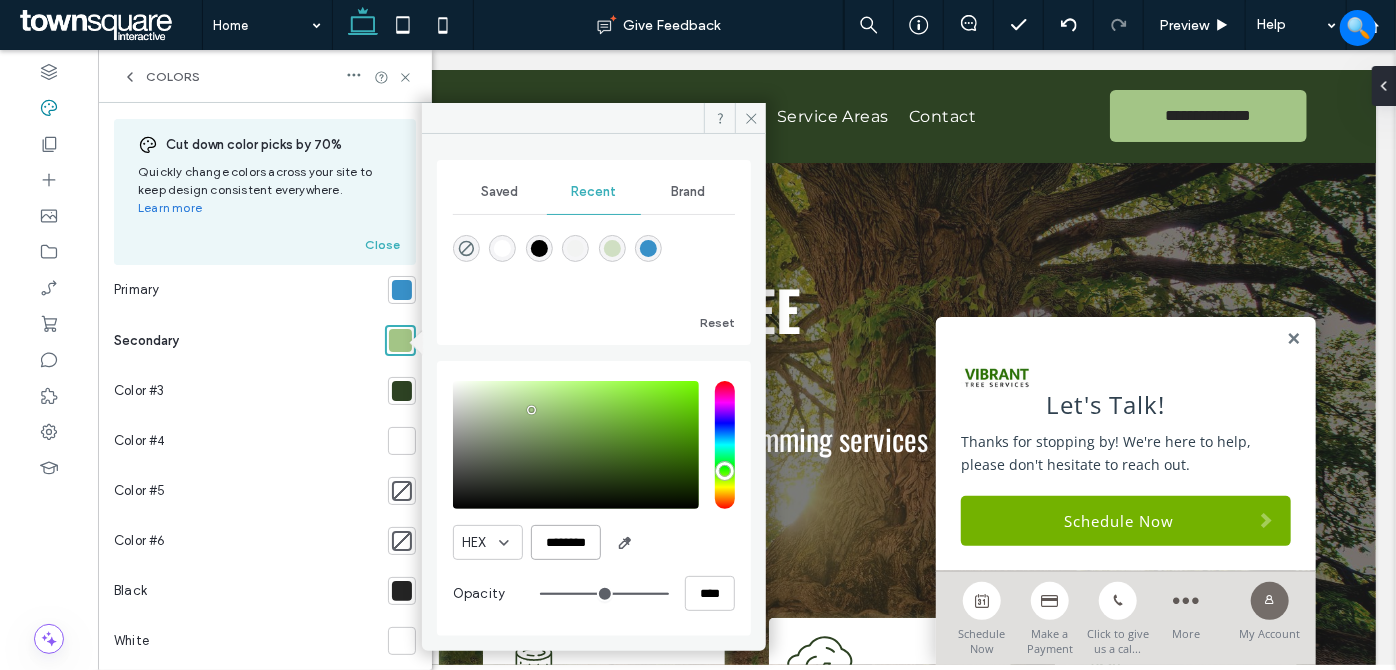 scroll, scrollTop: 0, scrollLeft: 10, axis: horizontal 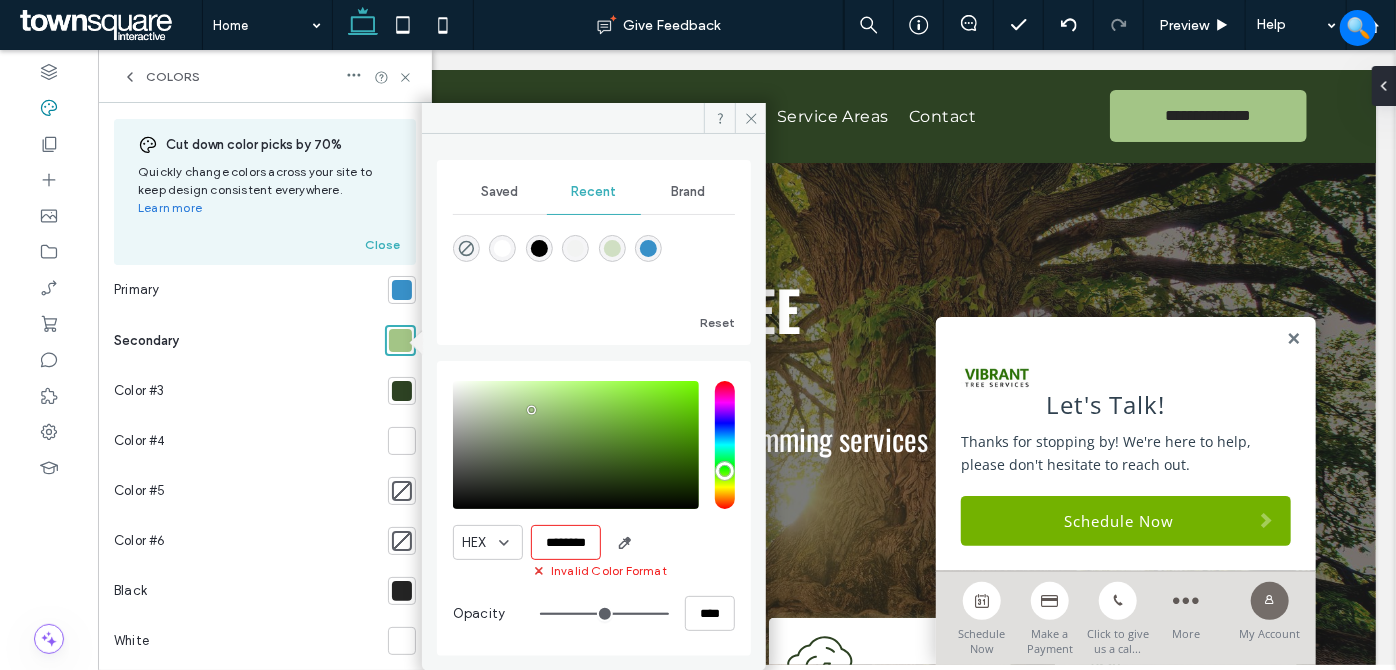 drag, startPoint x: 689, startPoint y: 547, endPoint x: 570, endPoint y: 556, distance: 119.33985 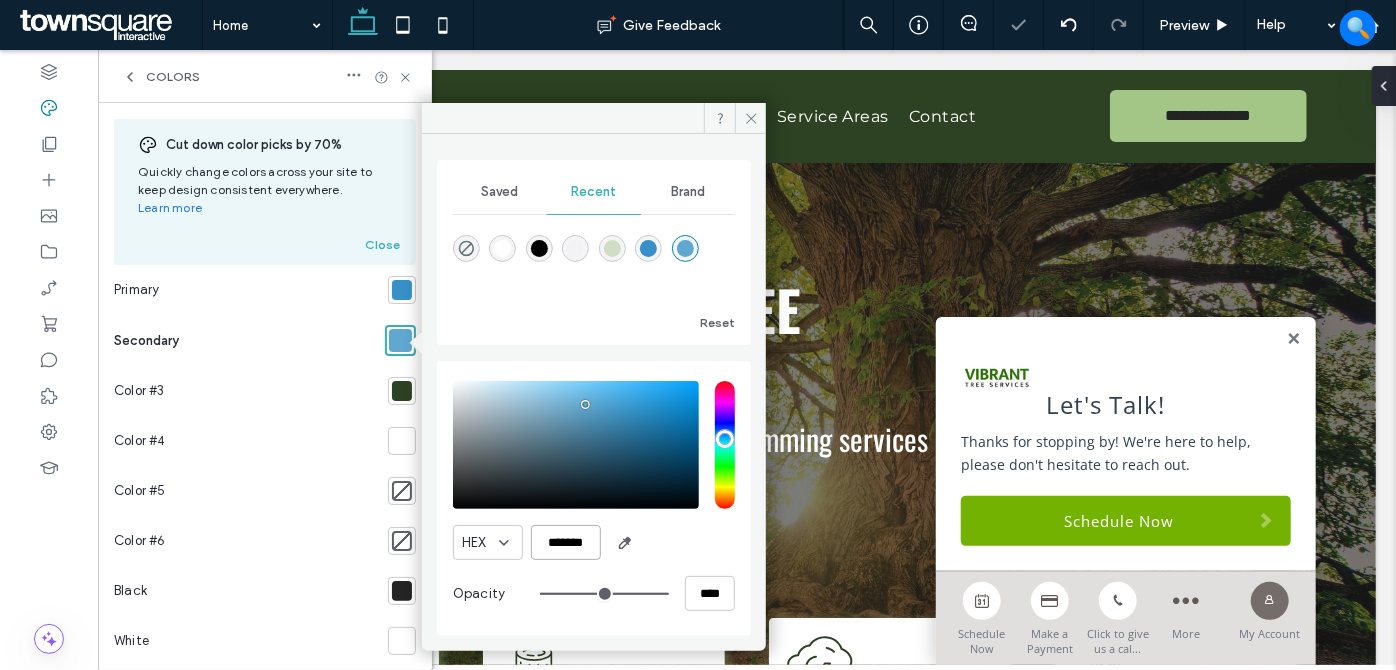 type on "*******" 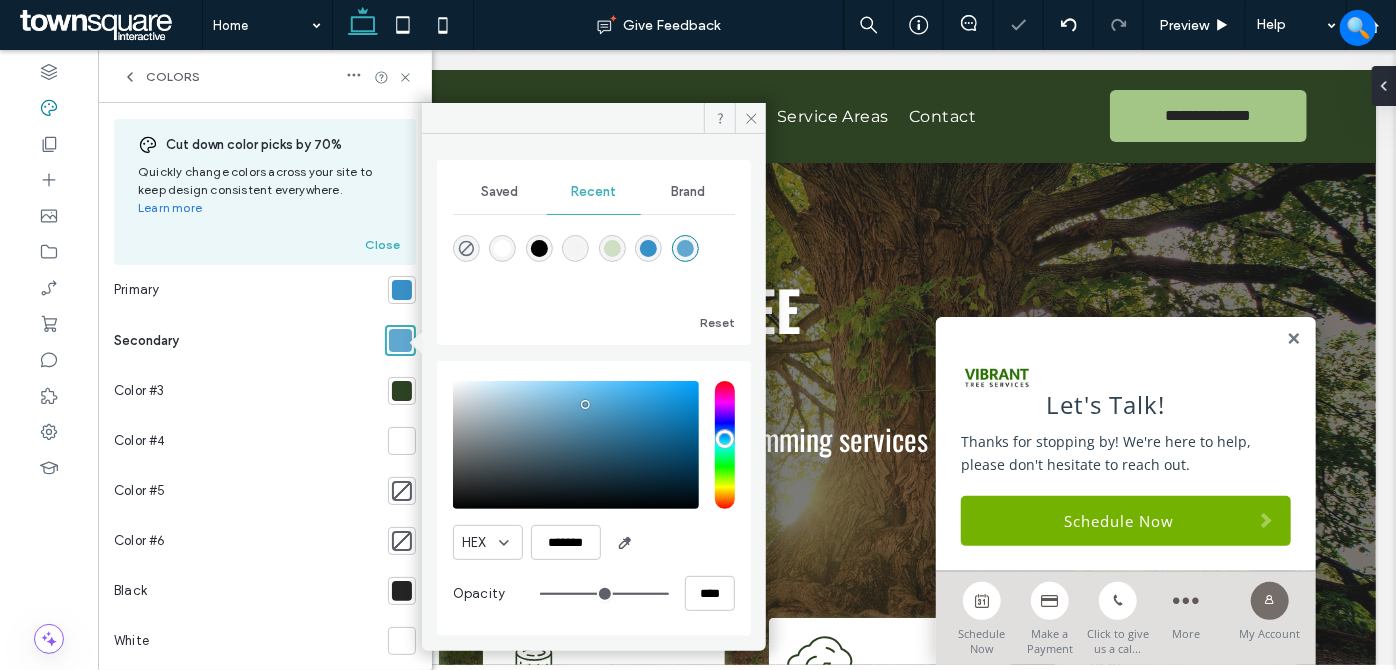 click on "HEX *******" at bounding box center (594, 542) 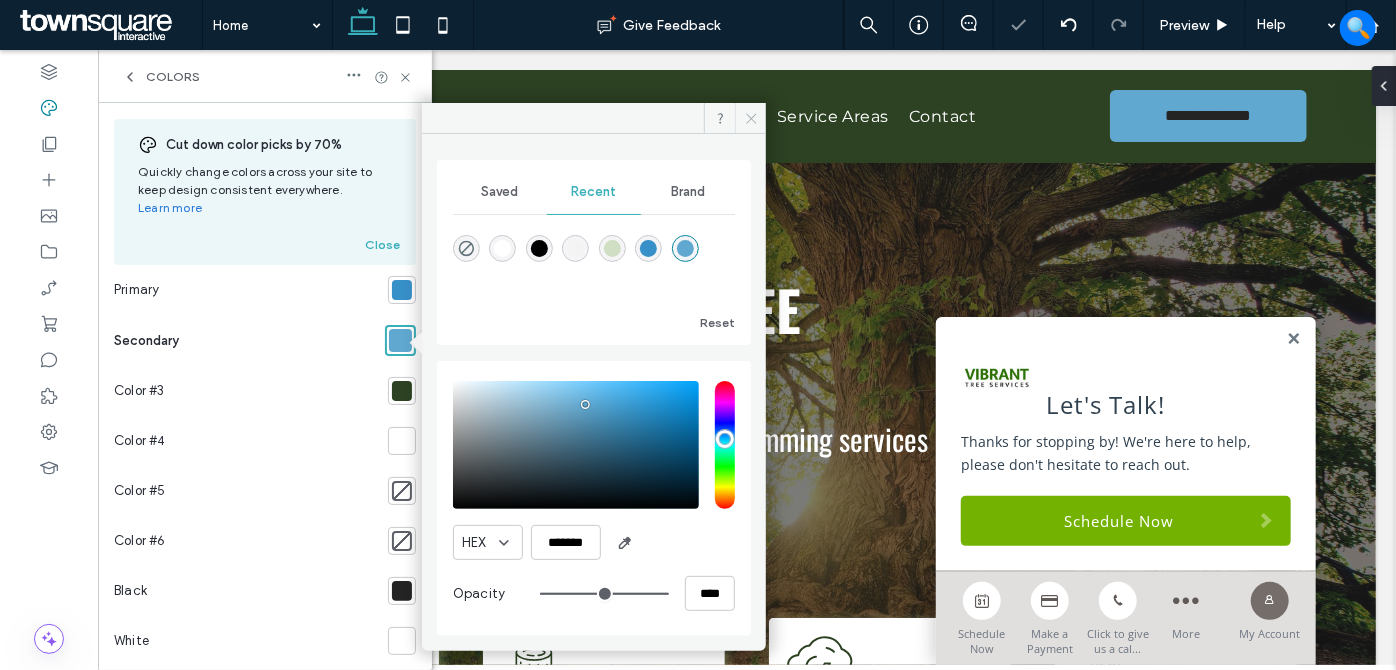 click 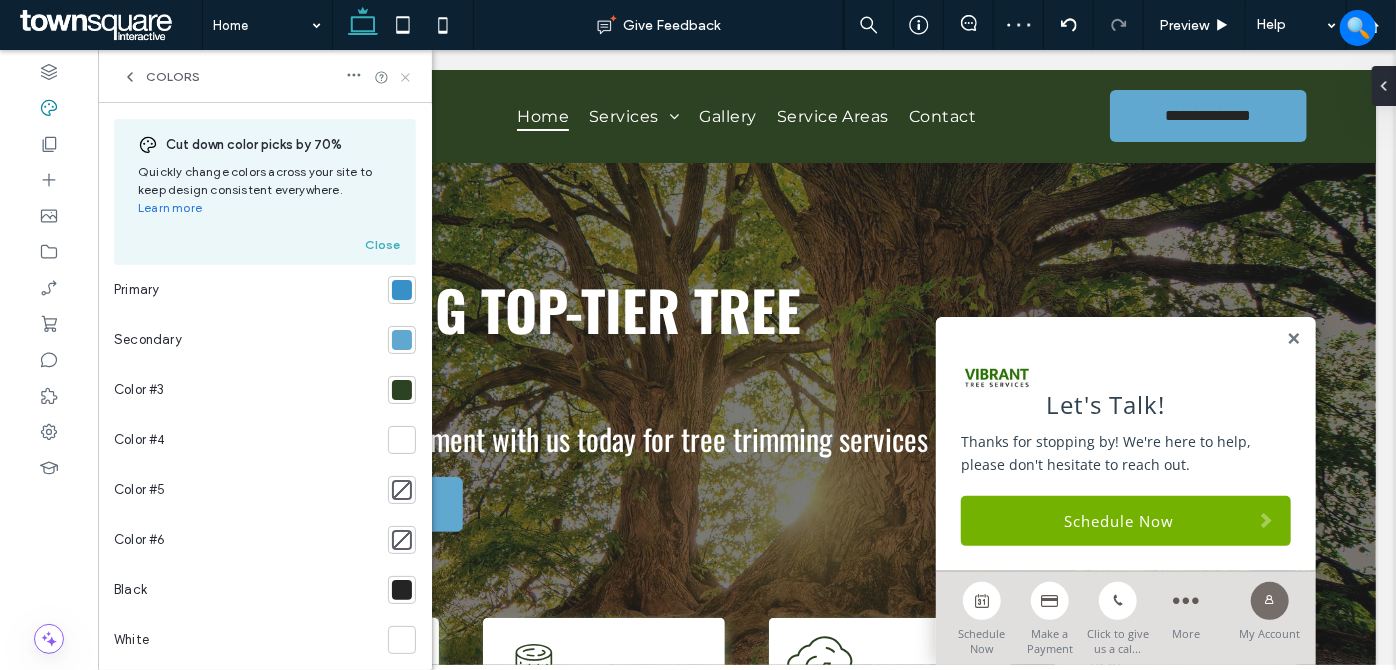 click 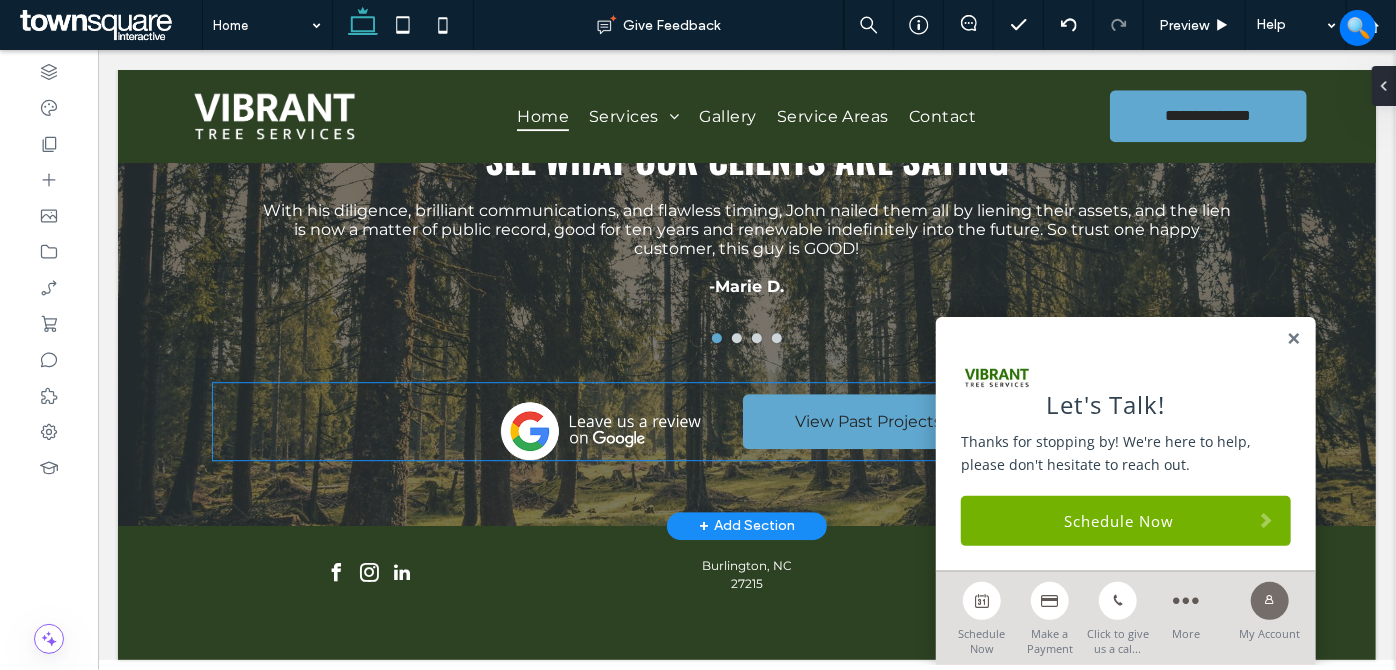 scroll, scrollTop: 2785, scrollLeft: 0, axis: vertical 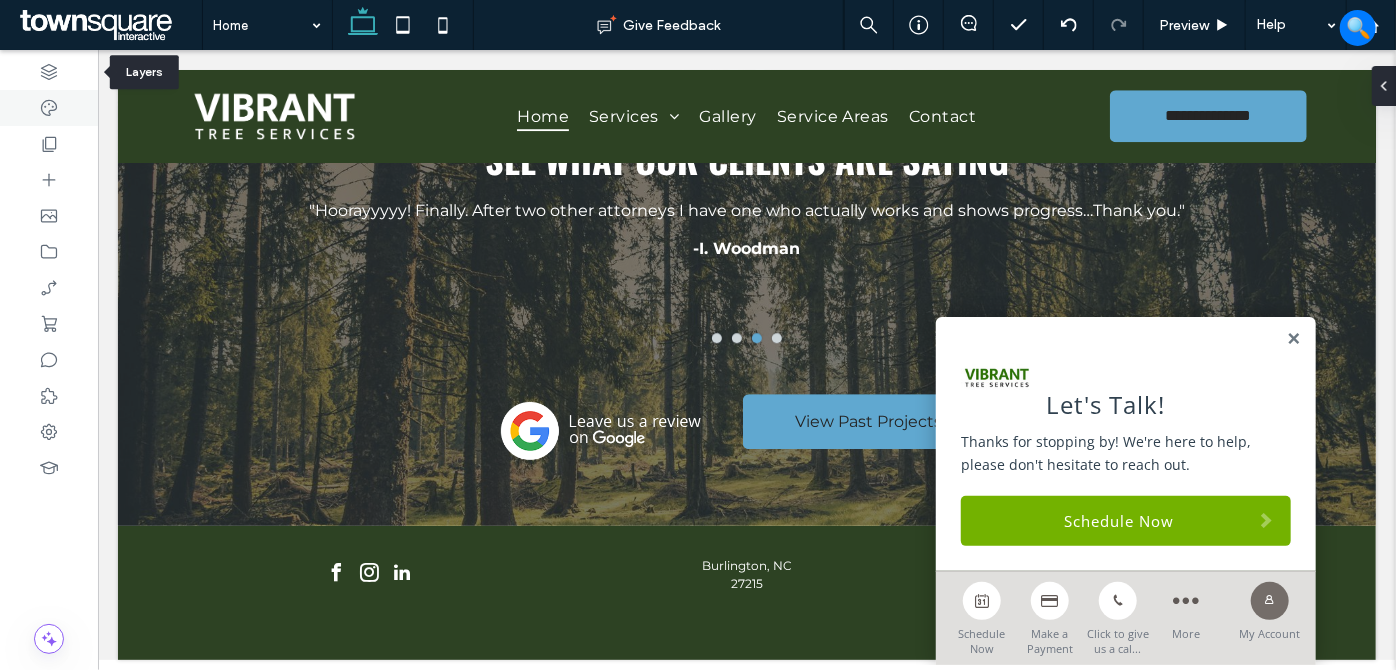 click at bounding box center (49, 108) 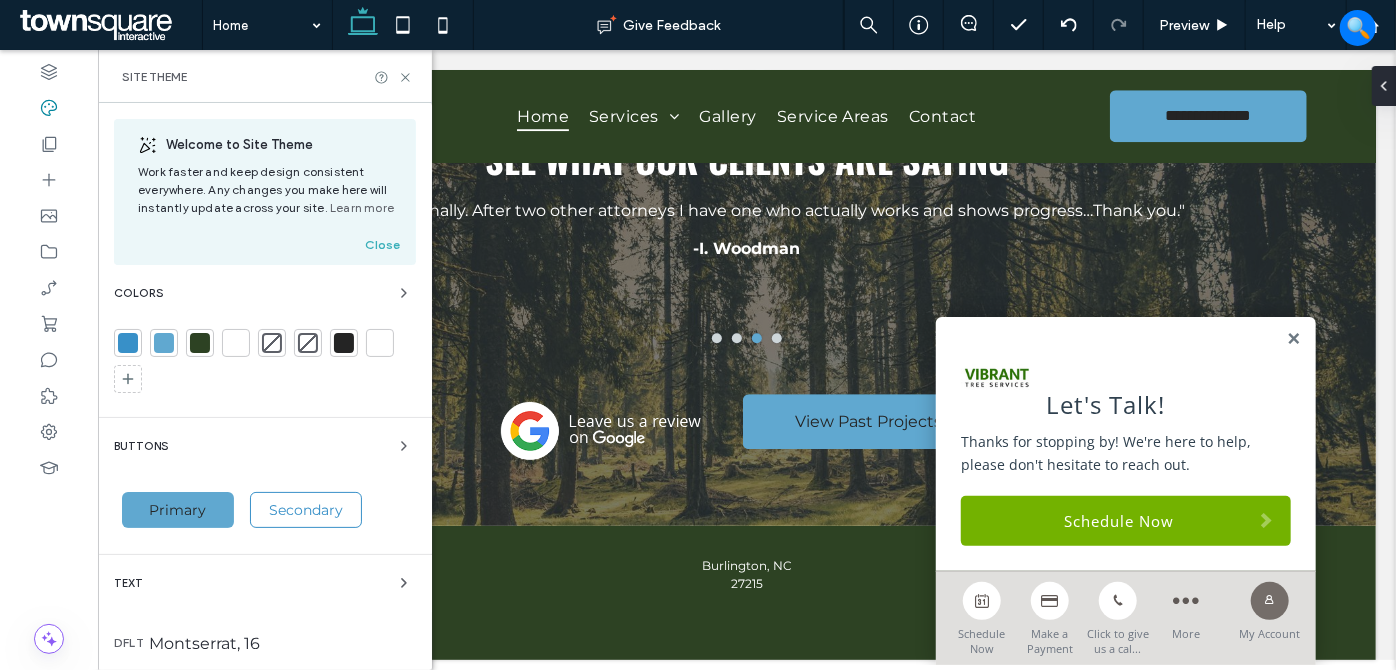 drag, startPoint x: 198, startPoint y: 342, endPoint x: 236, endPoint y: 359, distance: 41.62932 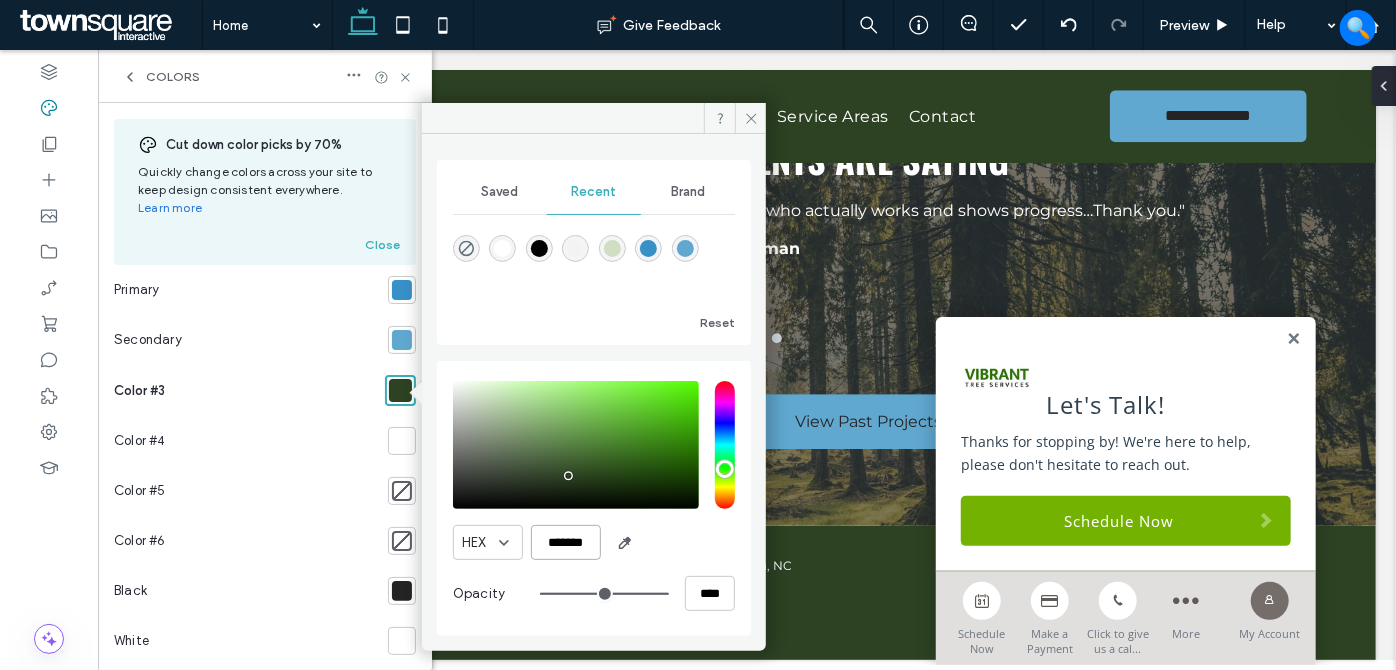 click on "*******" at bounding box center (566, 542) 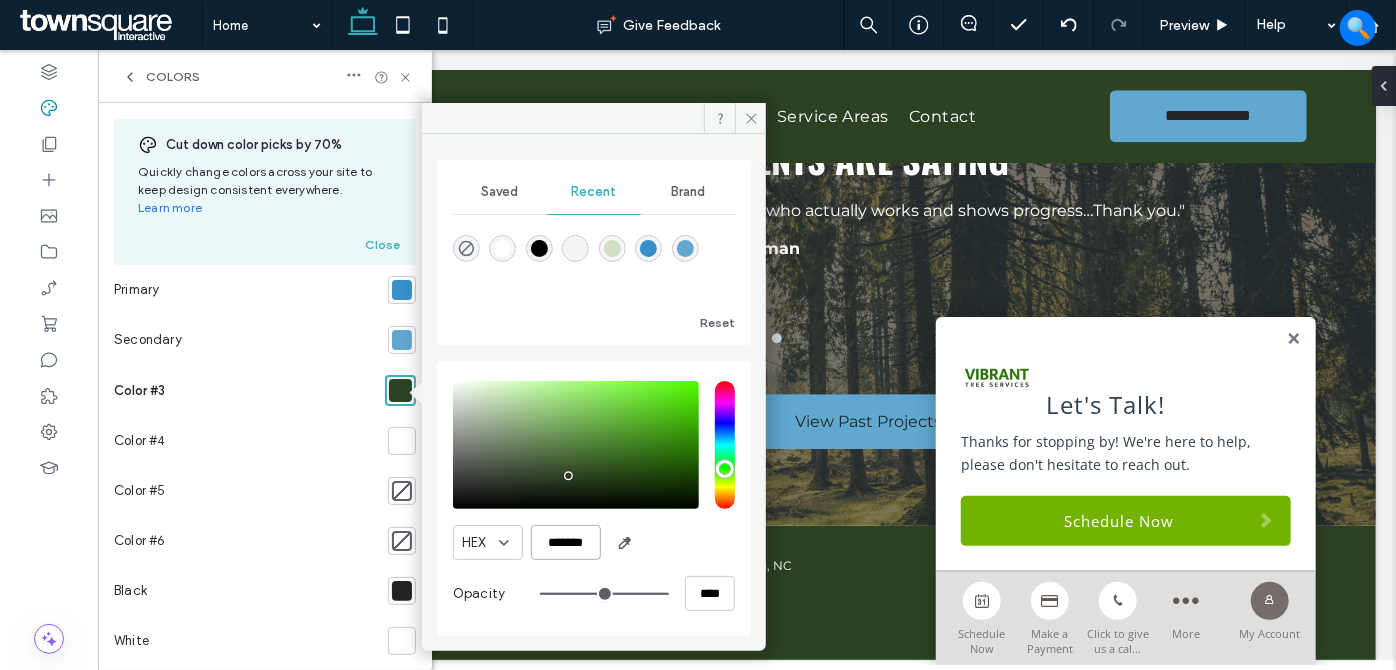 click on "*******" at bounding box center (566, 542) 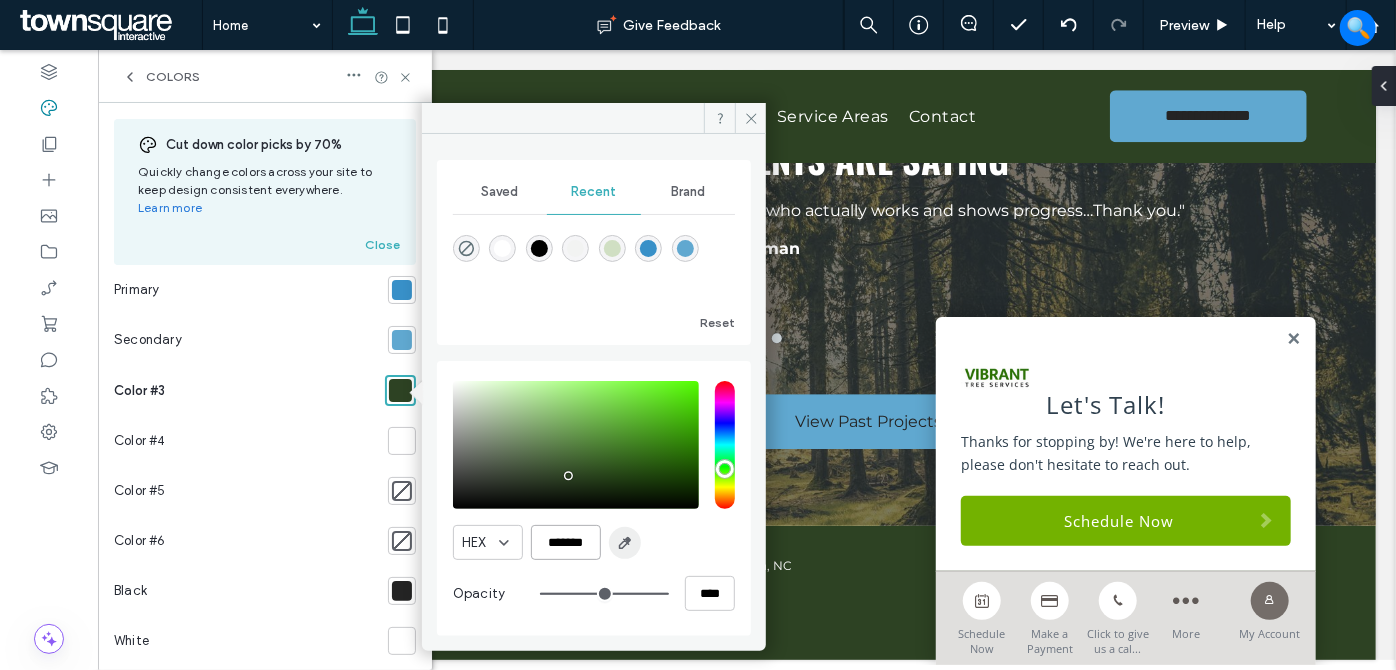 paste on "*" 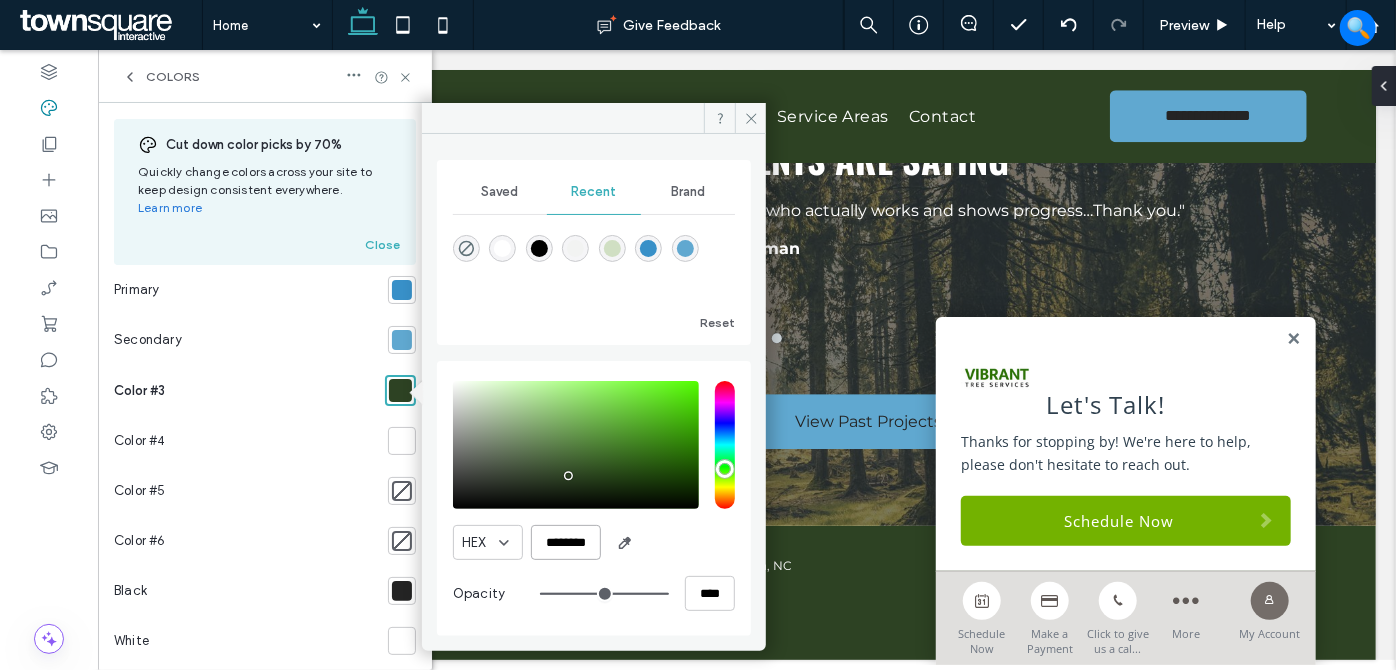 scroll, scrollTop: 0, scrollLeft: 8, axis: horizontal 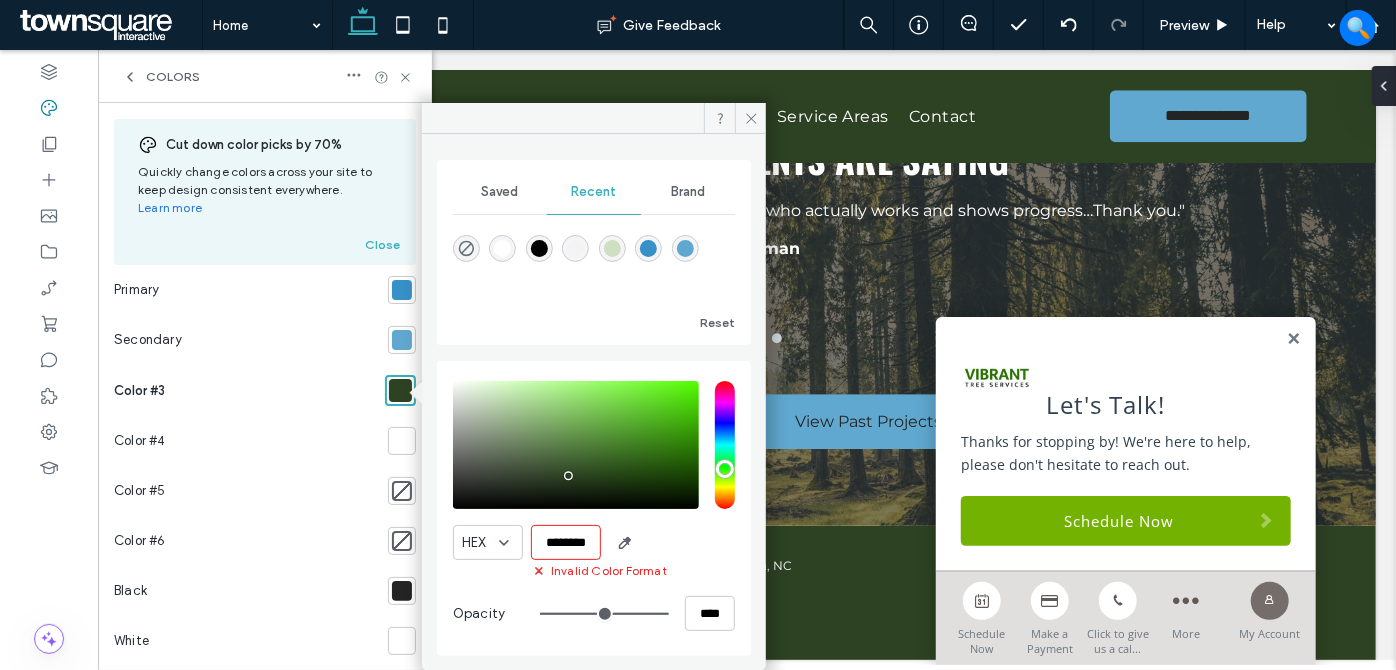 drag, startPoint x: 685, startPoint y: 548, endPoint x: 666, endPoint y: 548, distance: 19 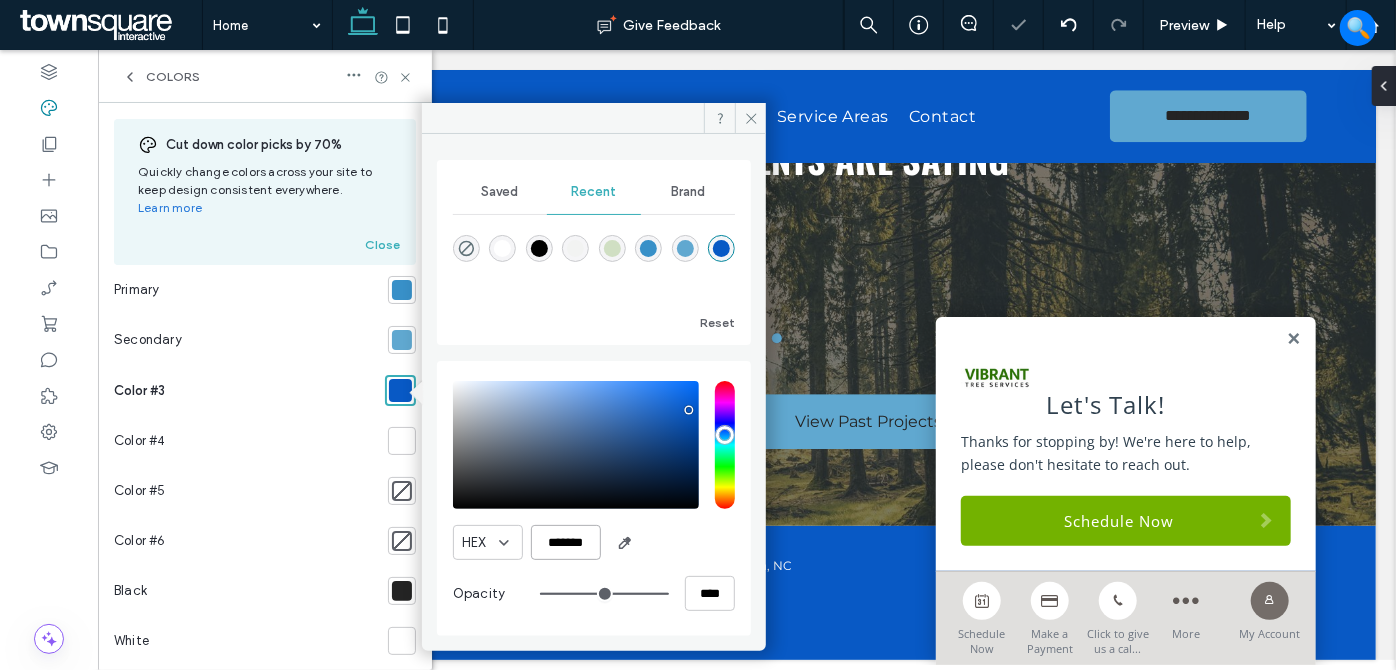 type on "*******" 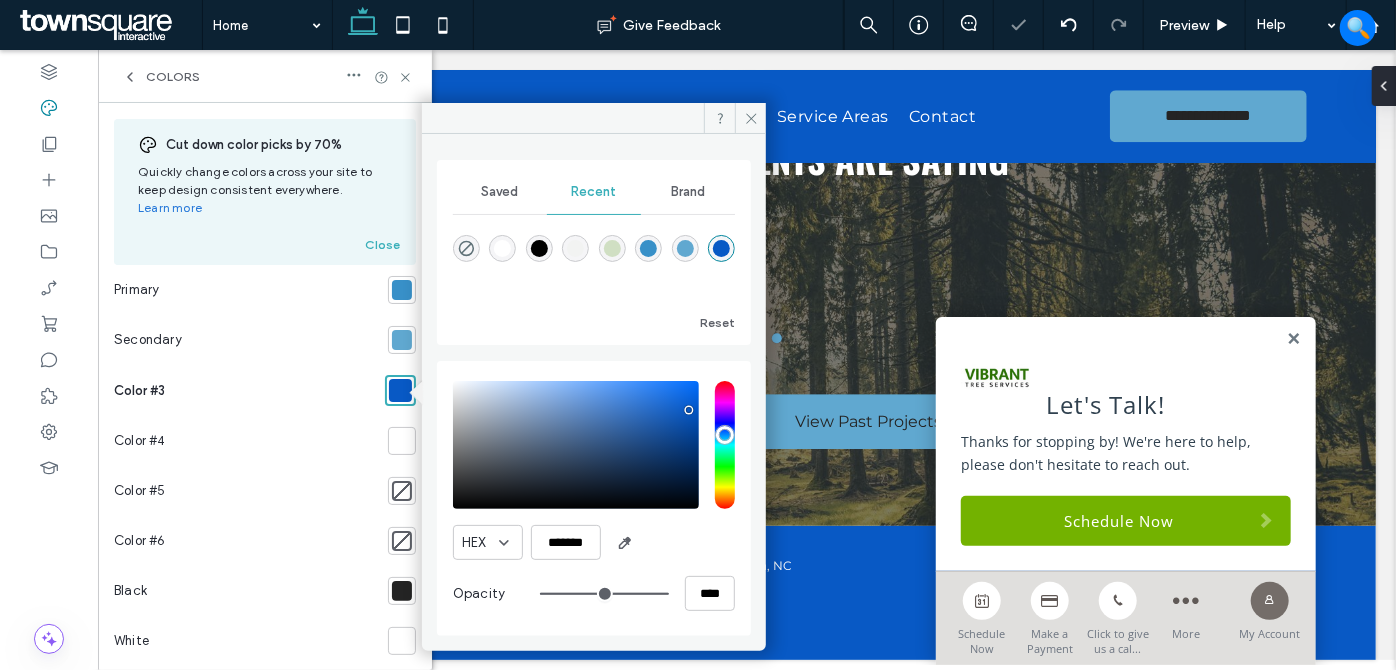 click on "HEX *******" at bounding box center [594, 542] 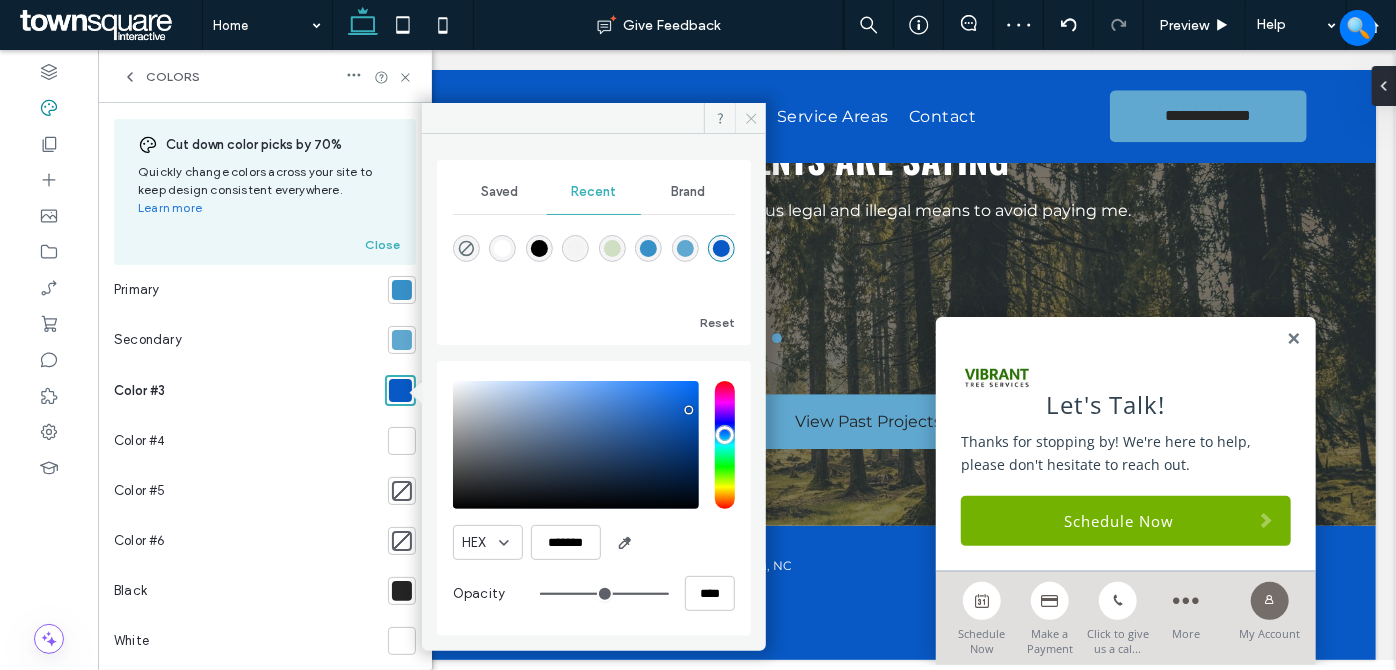 click 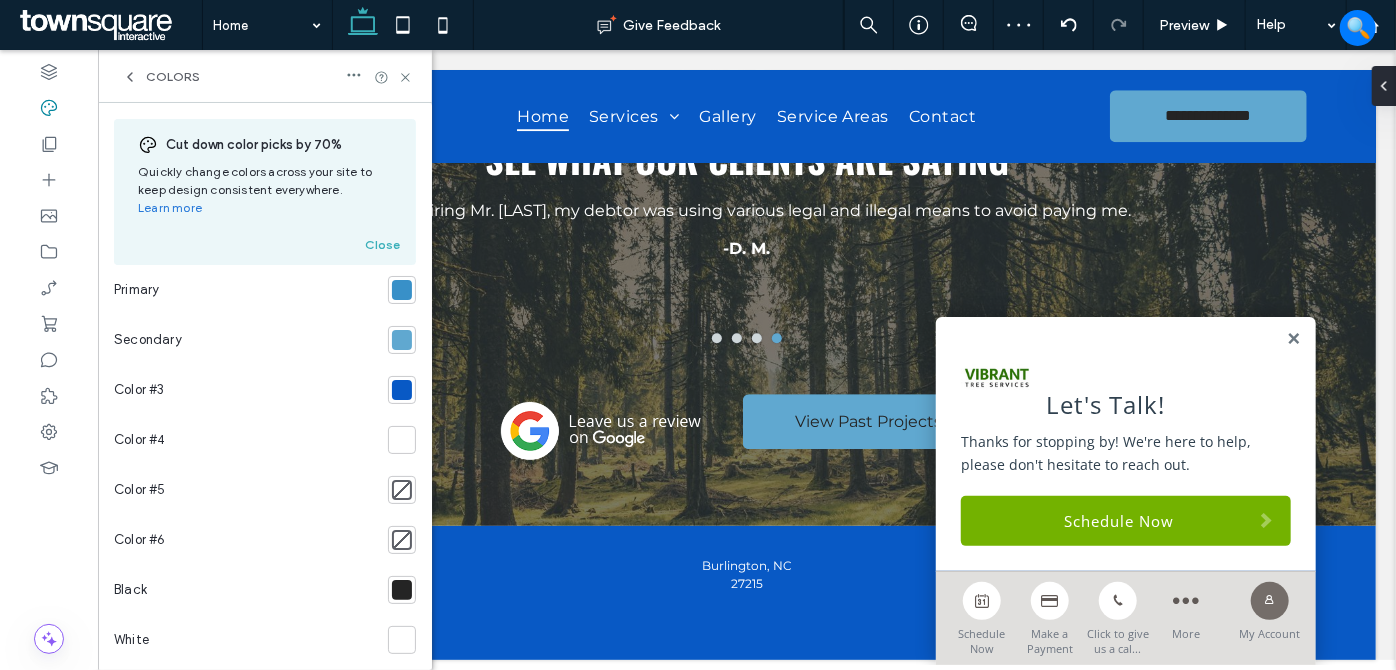 click on "Colors" at bounding box center [265, 77] 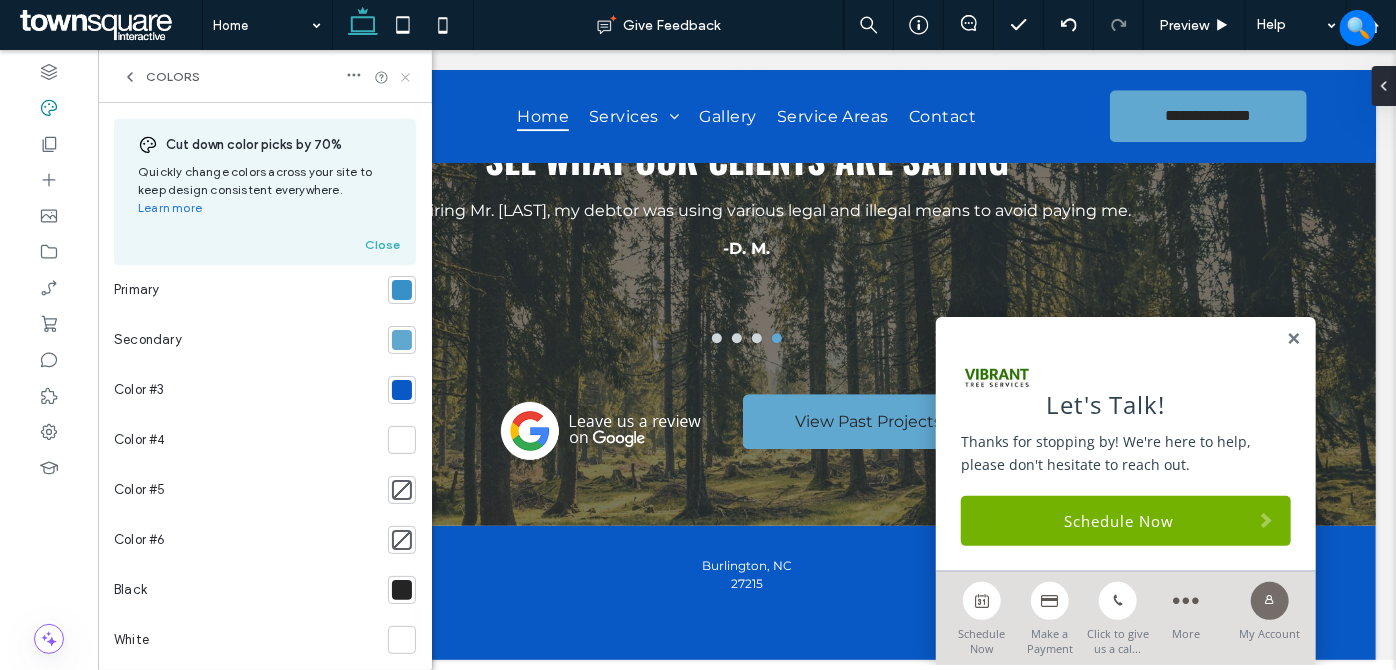 click 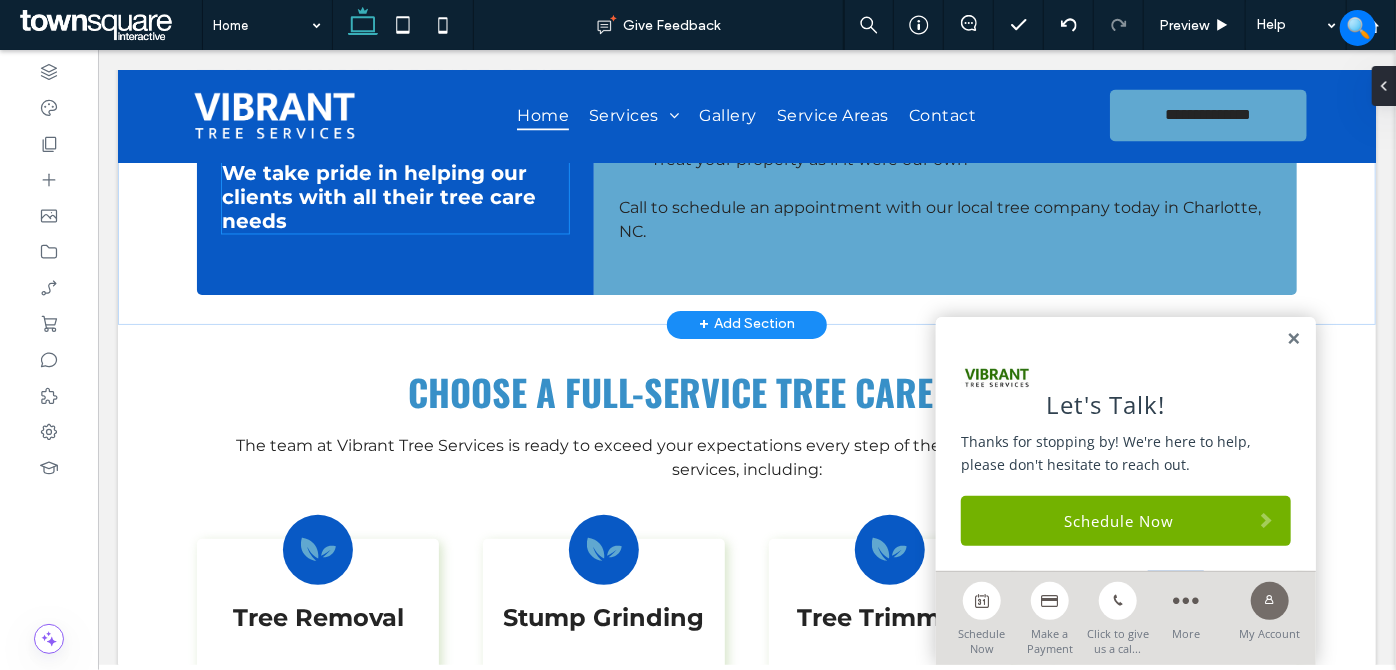 scroll, scrollTop: 1967, scrollLeft: 0, axis: vertical 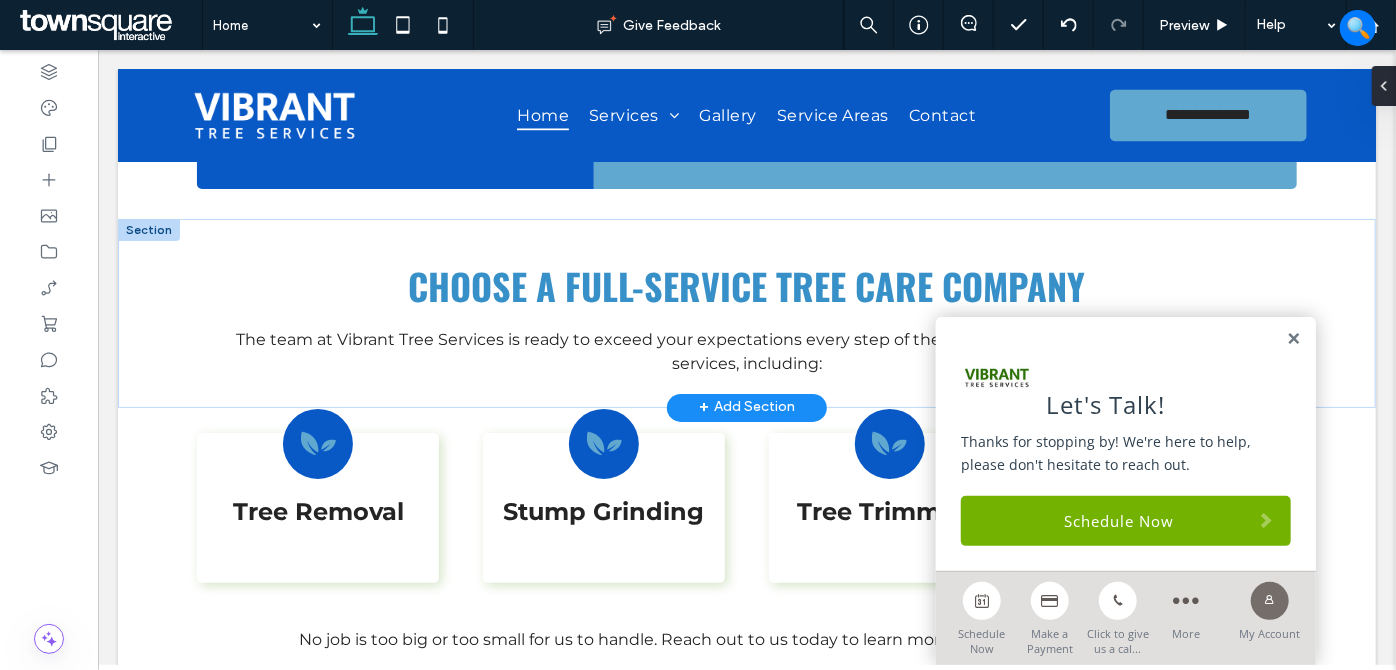 drag, startPoint x: 1281, startPoint y: 338, endPoint x: 1230, endPoint y: 340, distance: 51.0392 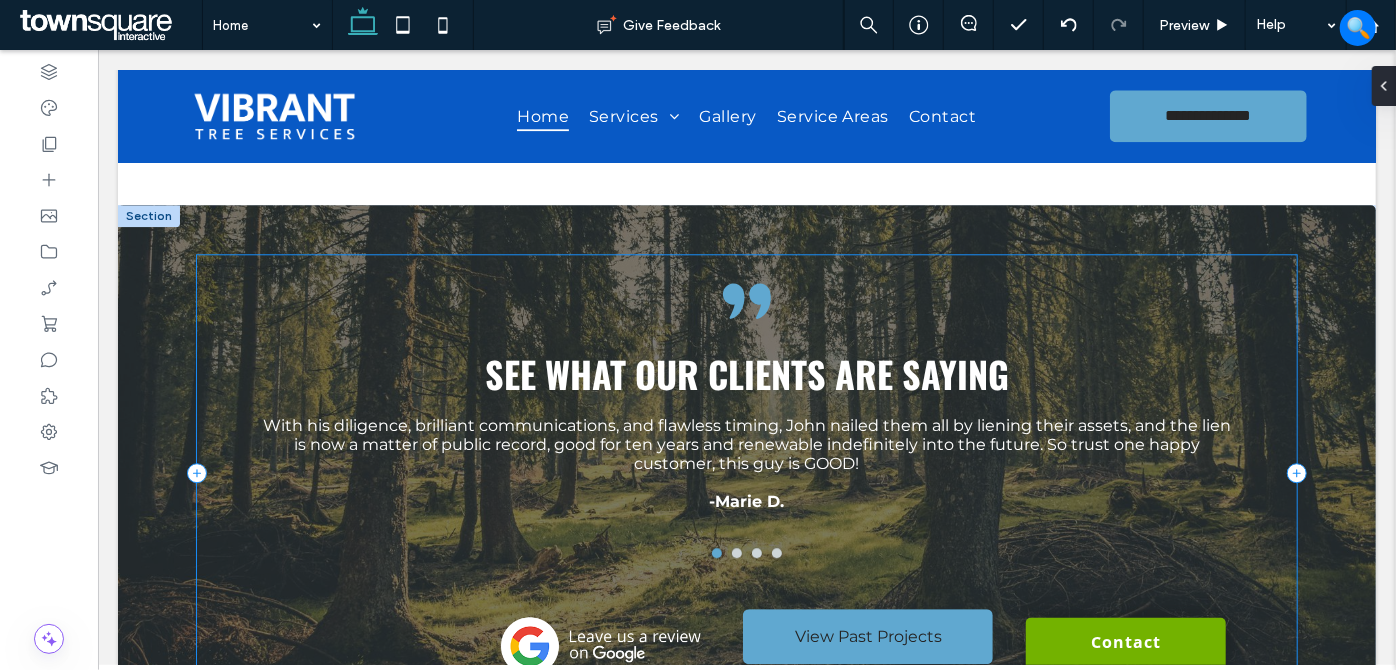 scroll, scrollTop: 2785, scrollLeft: 0, axis: vertical 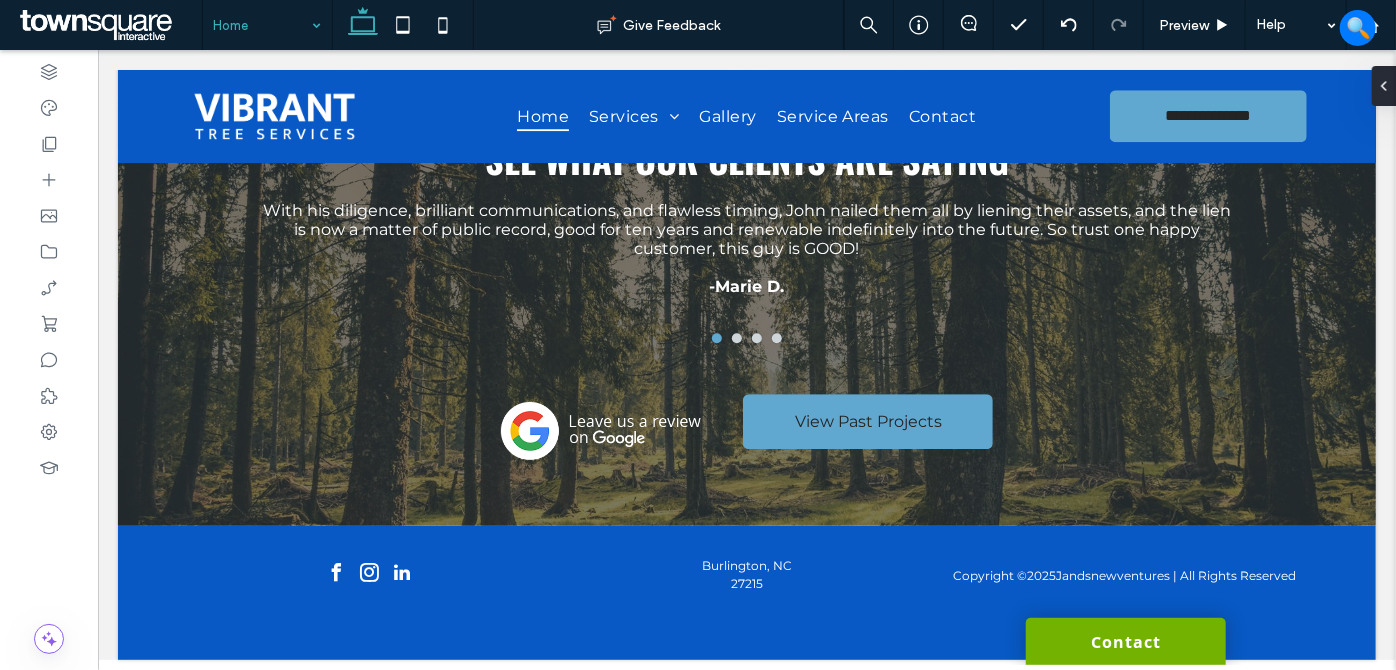 drag, startPoint x: 249, startPoint y: 28, endPoint x: 246, endPoint y: 40, distance: 12.369317 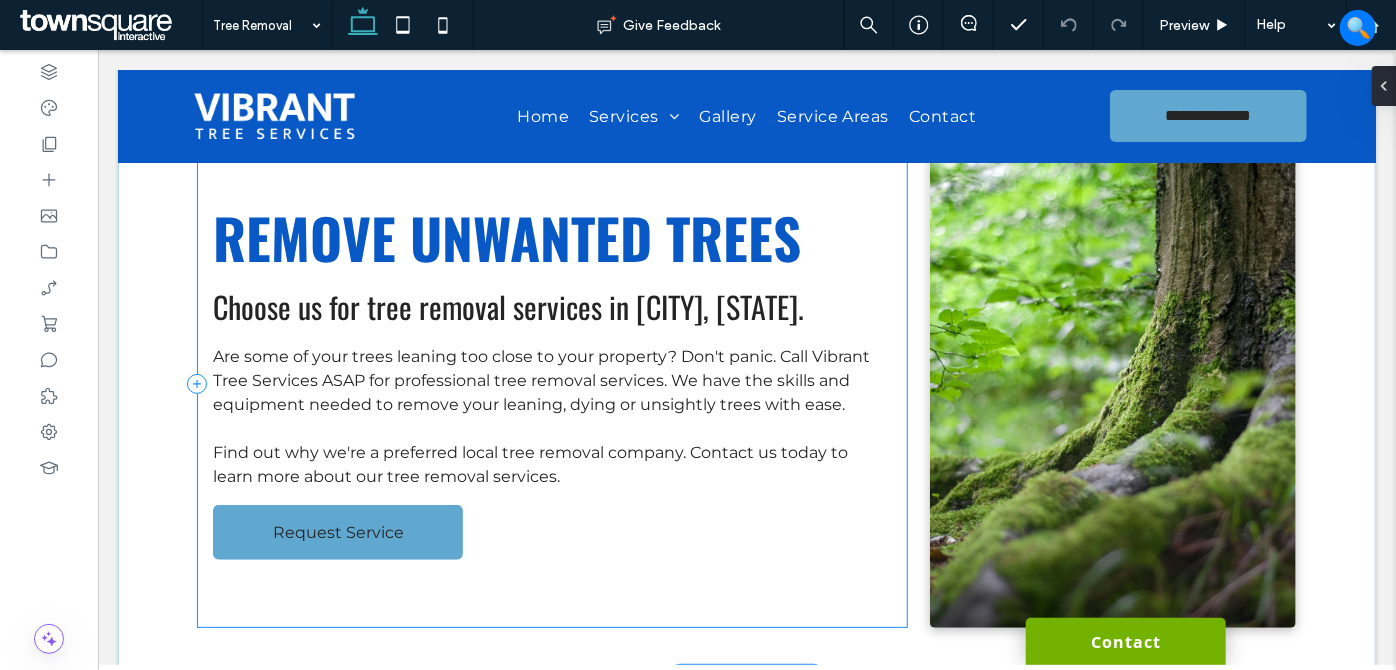 scroll, scrollTop: 0, scrollLeft: 0, axis: both 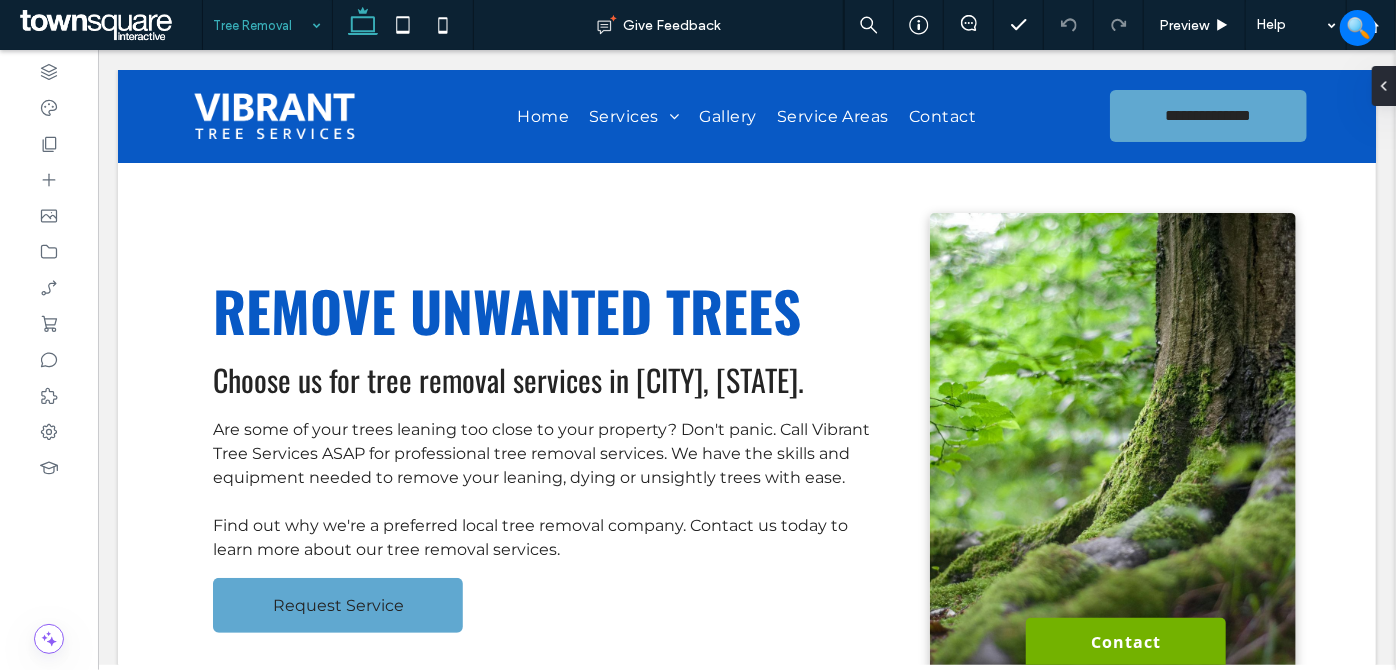 click at bounding box center (262, 25) 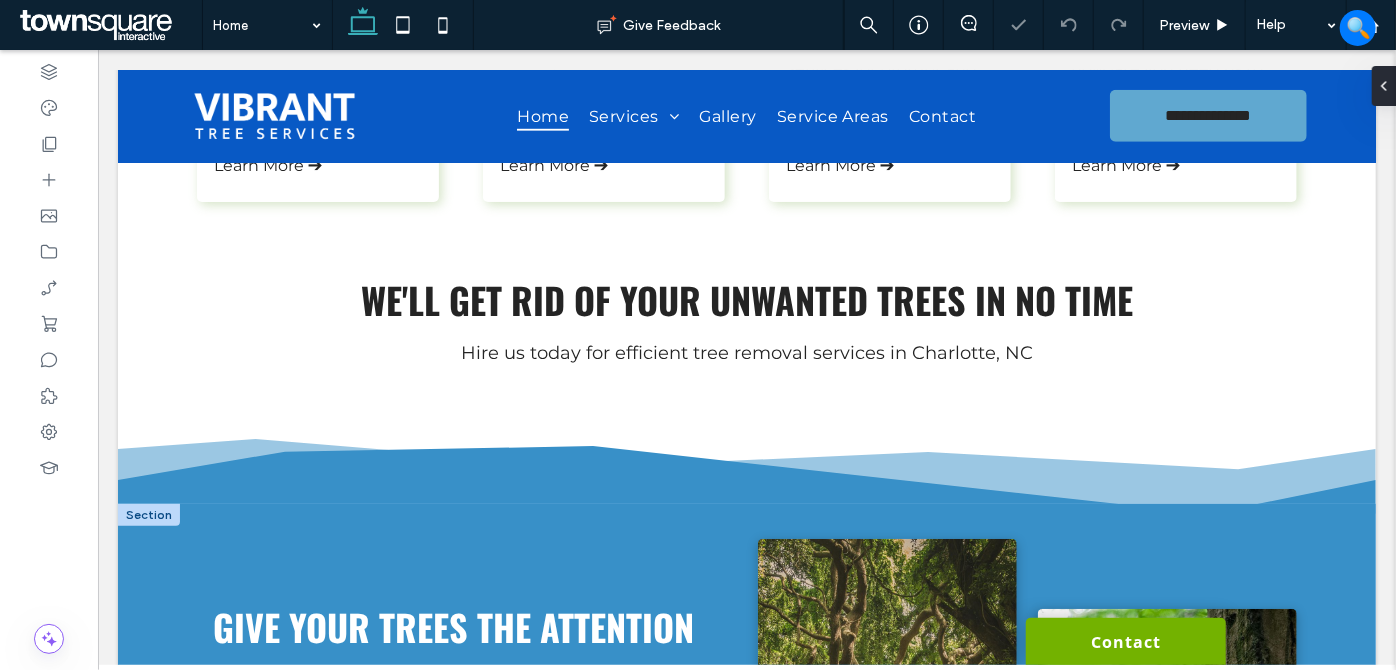 scroll, scrollTop: 1181, scrollLeft: 0, axis: vertical 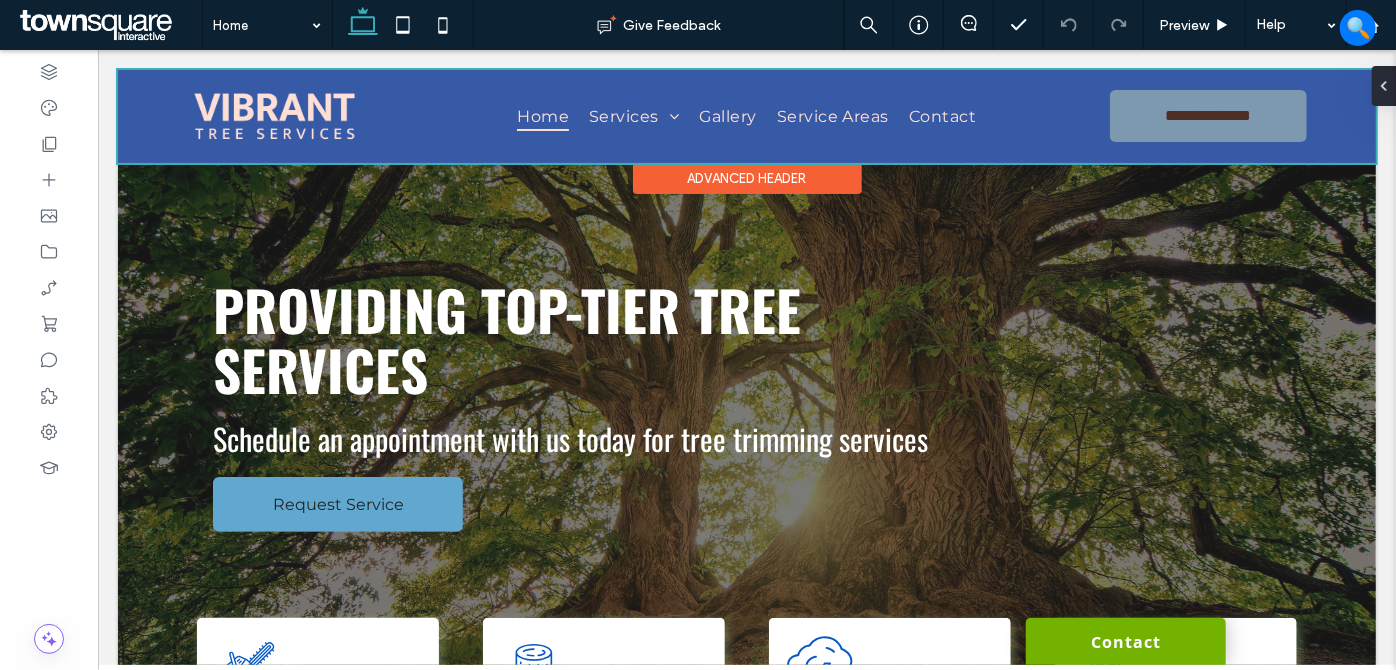 click at bounding box center [746, 115] 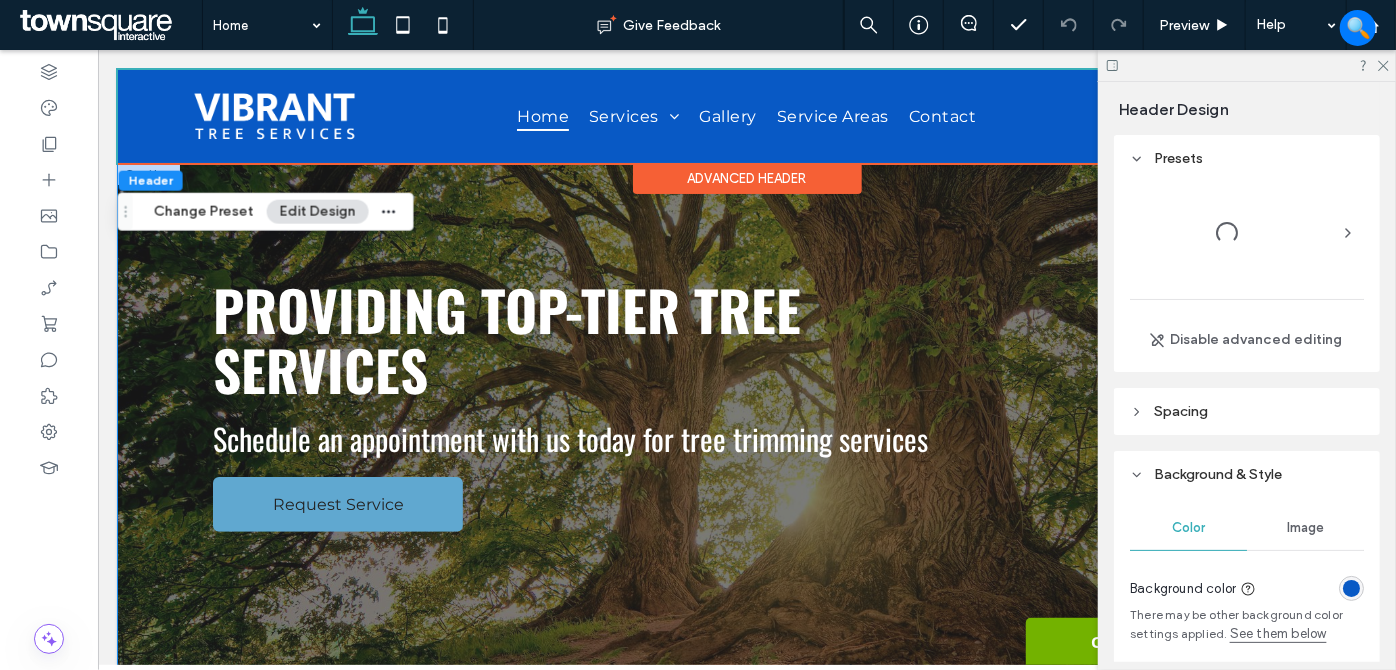 click on "Providing Top-Tier Tree Services
Schedule an appointment with us today for tree trimming services
Request Service" at bounding box center (746, 429) 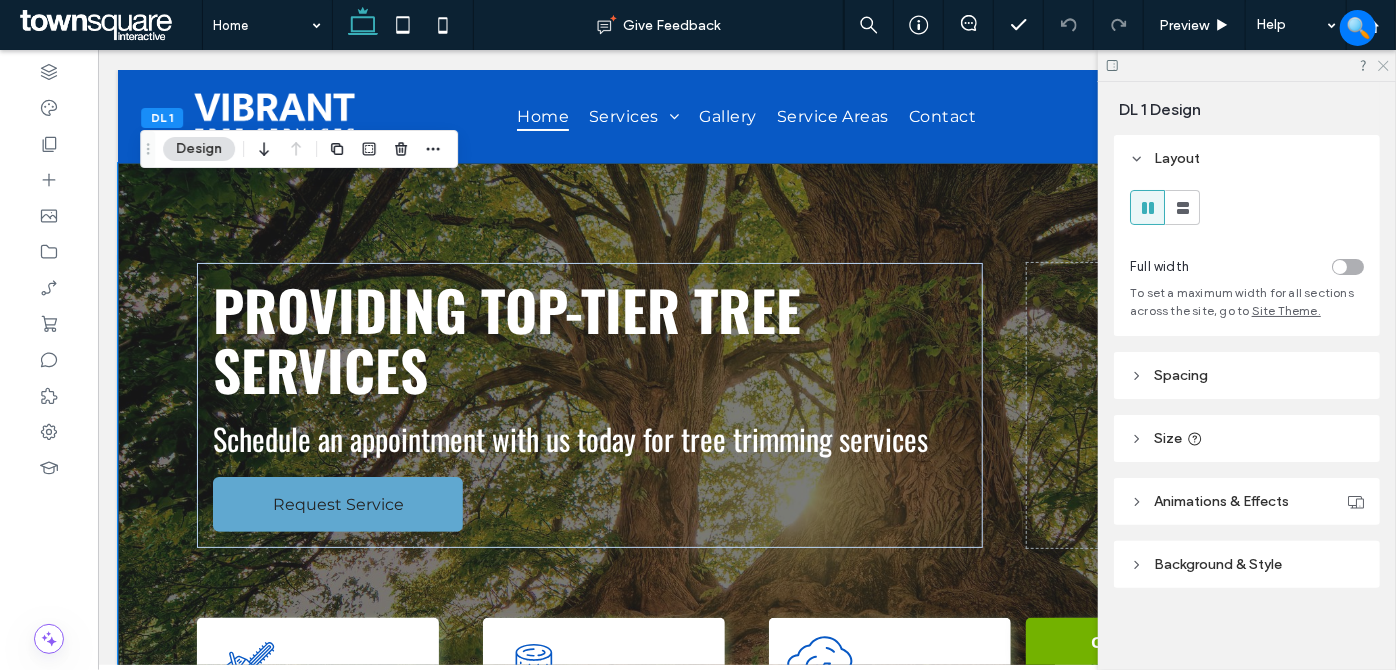drag, startPoint x: 1381, startPoint y: 62, endPoint x: 944, endPoint y: 110, distance: 439.62827 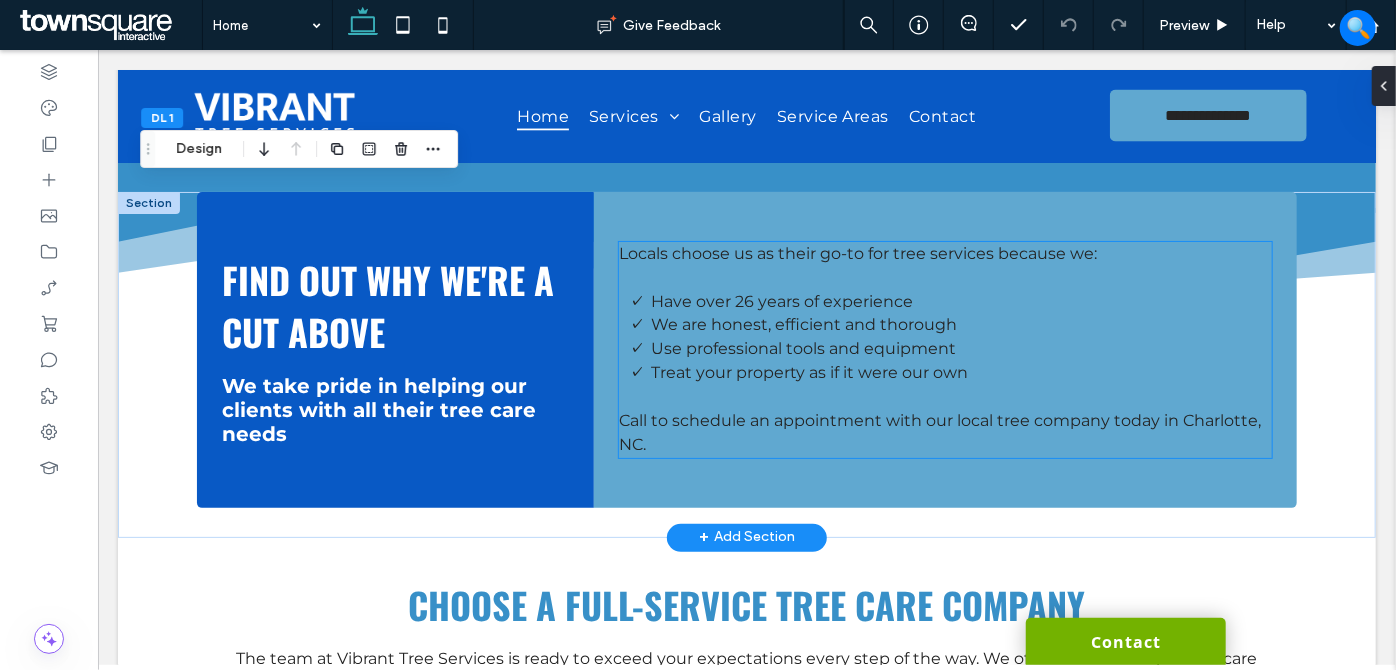 scroll, scrollTop: 1636, scrollLeft: 0, axis: vertical 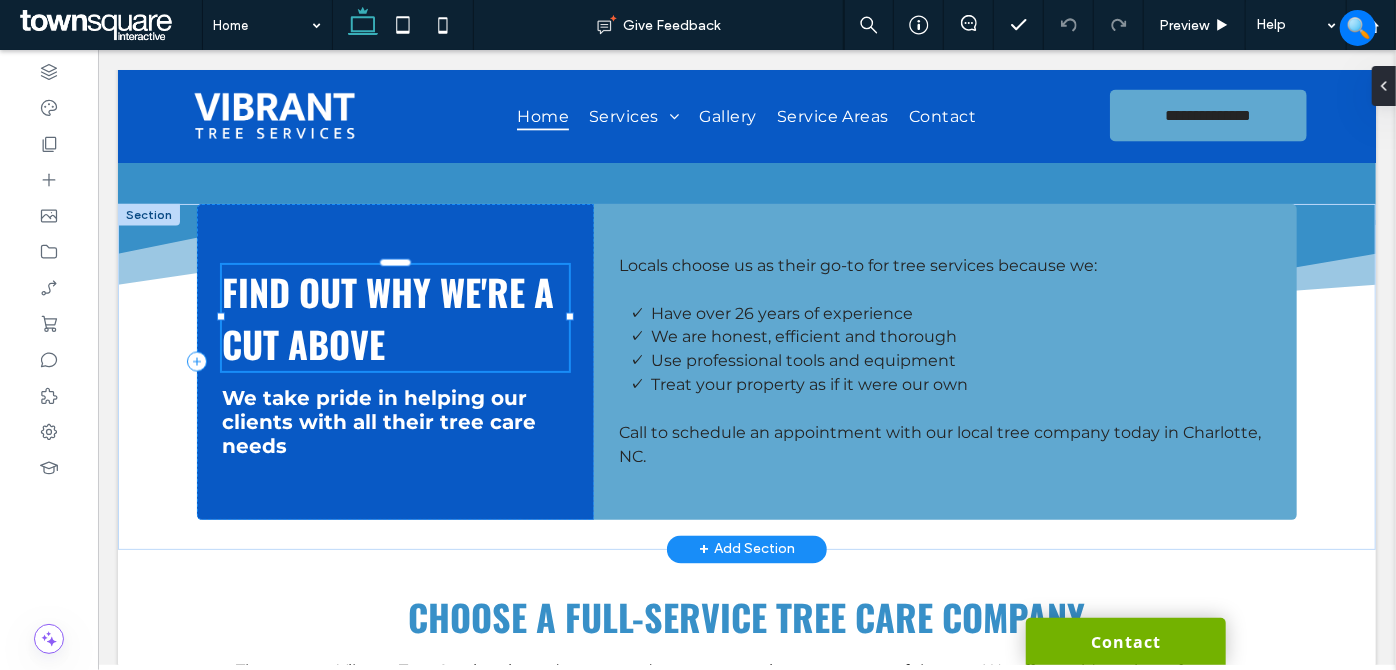 type on "*" 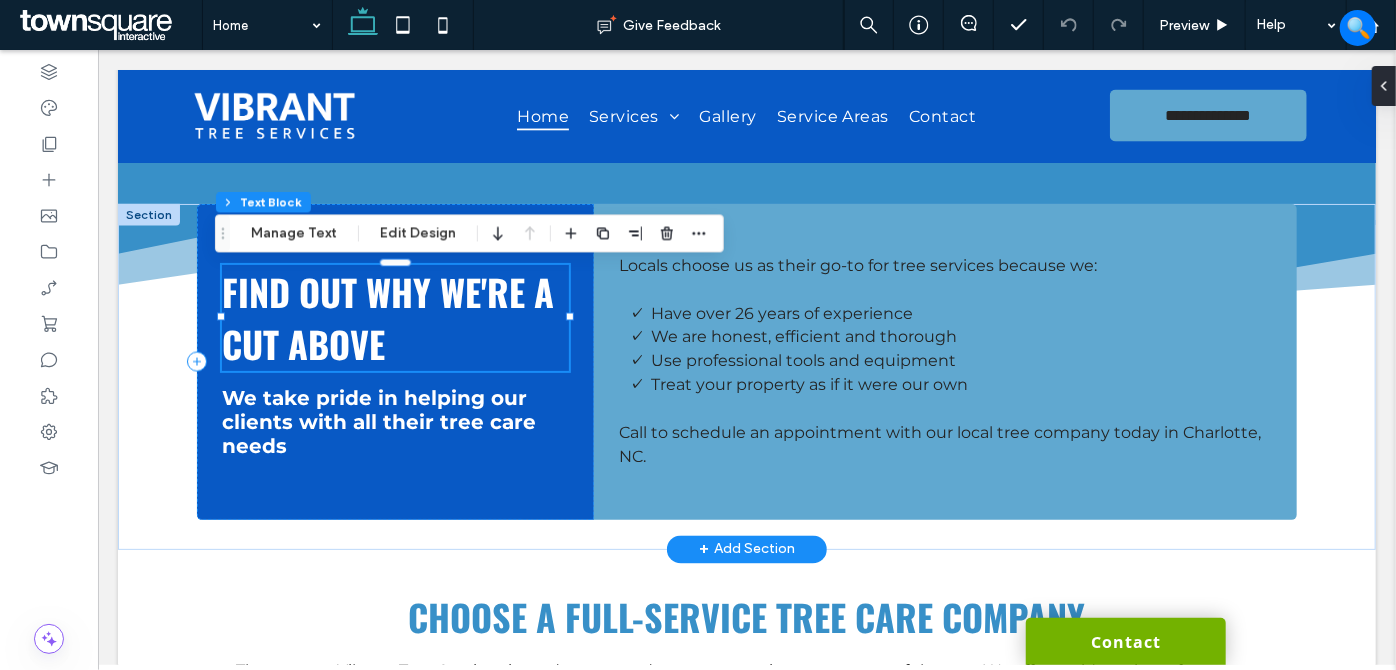 click on "FIND OUT WHY WE'RE A CUT ABOVE" at bounding box center (387, 317) 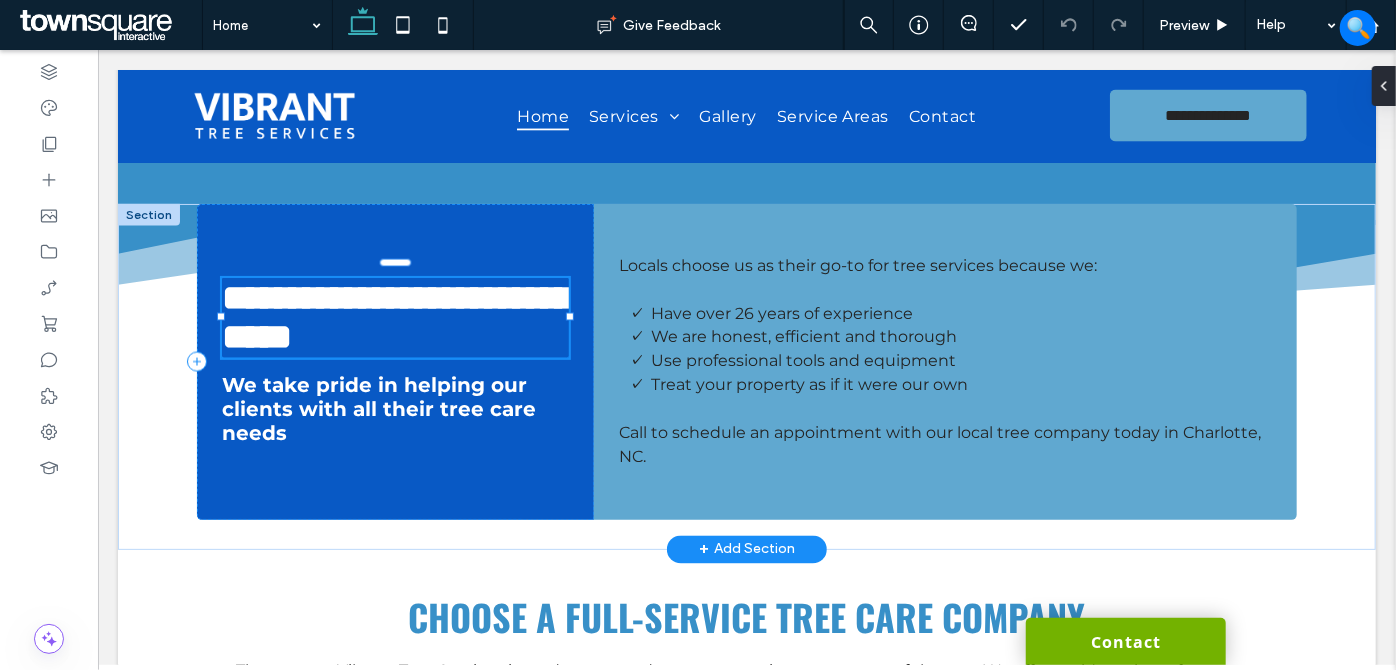 type on "******" 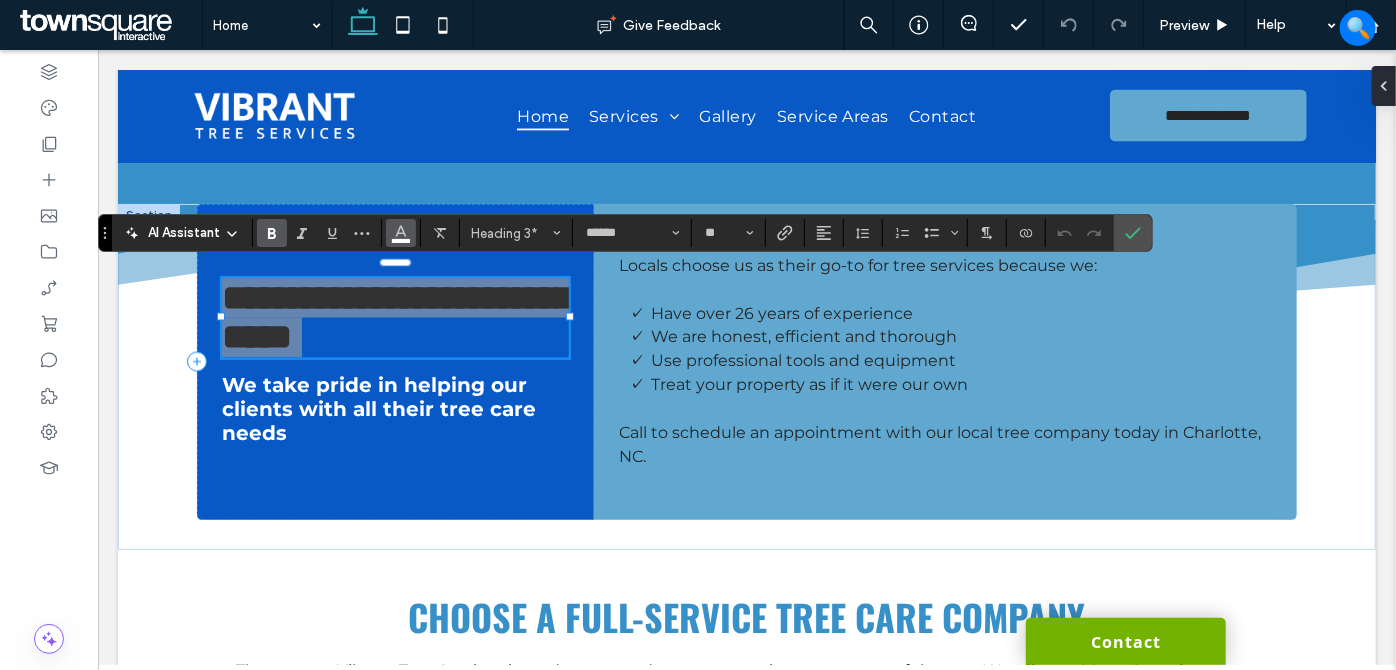 drag, startPoint x: 402, startPoint y: 230, endPoint x: 405, endPoint y: 241, distance: 11.401754 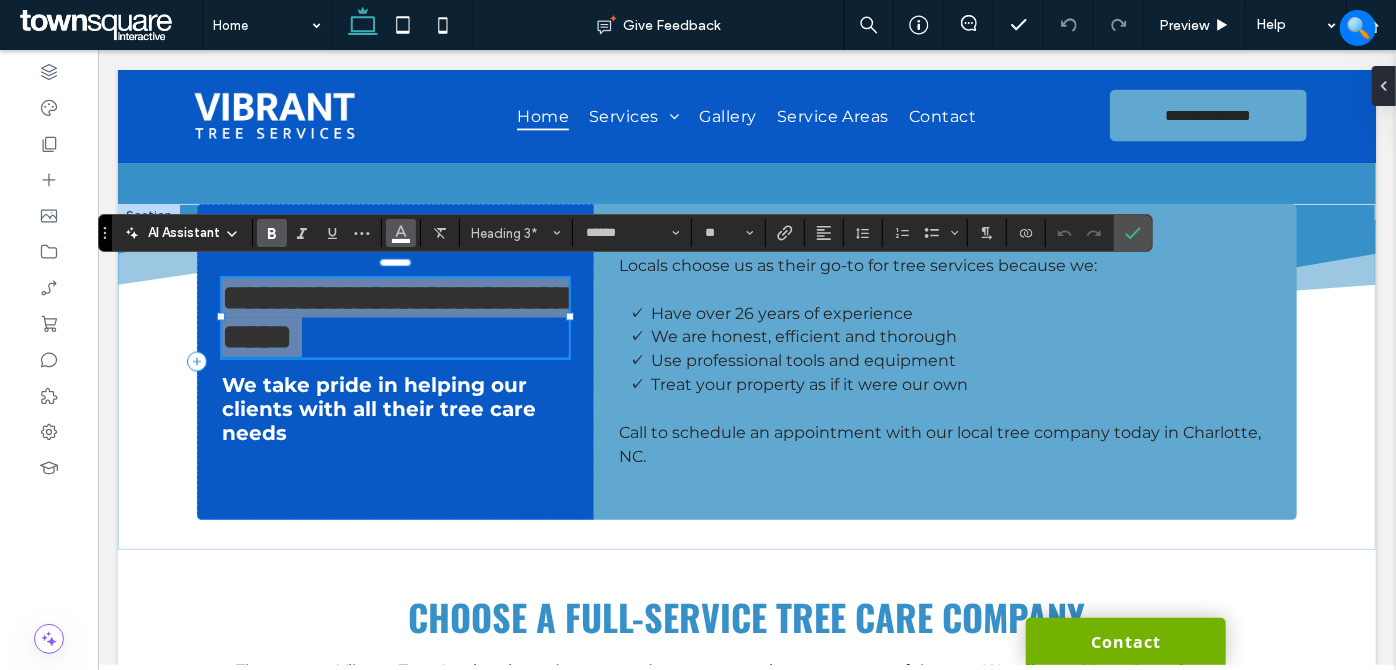 click 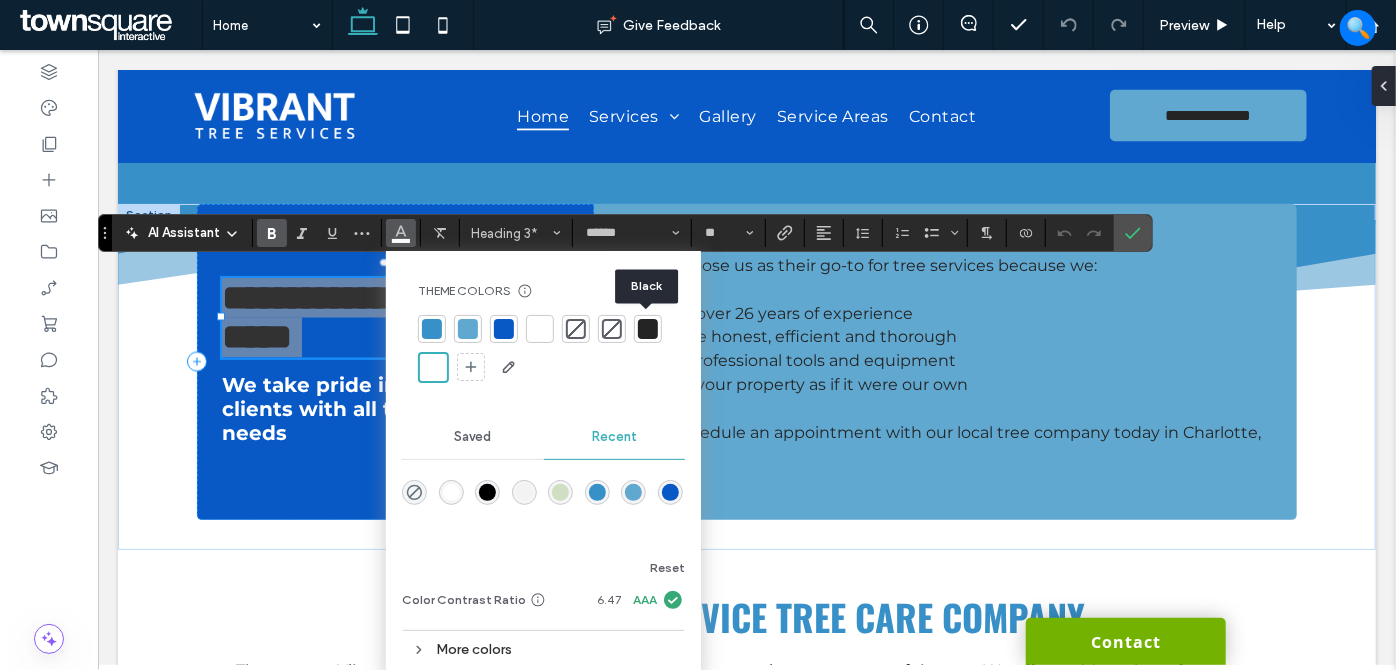 click at bounding box center [648, 329] 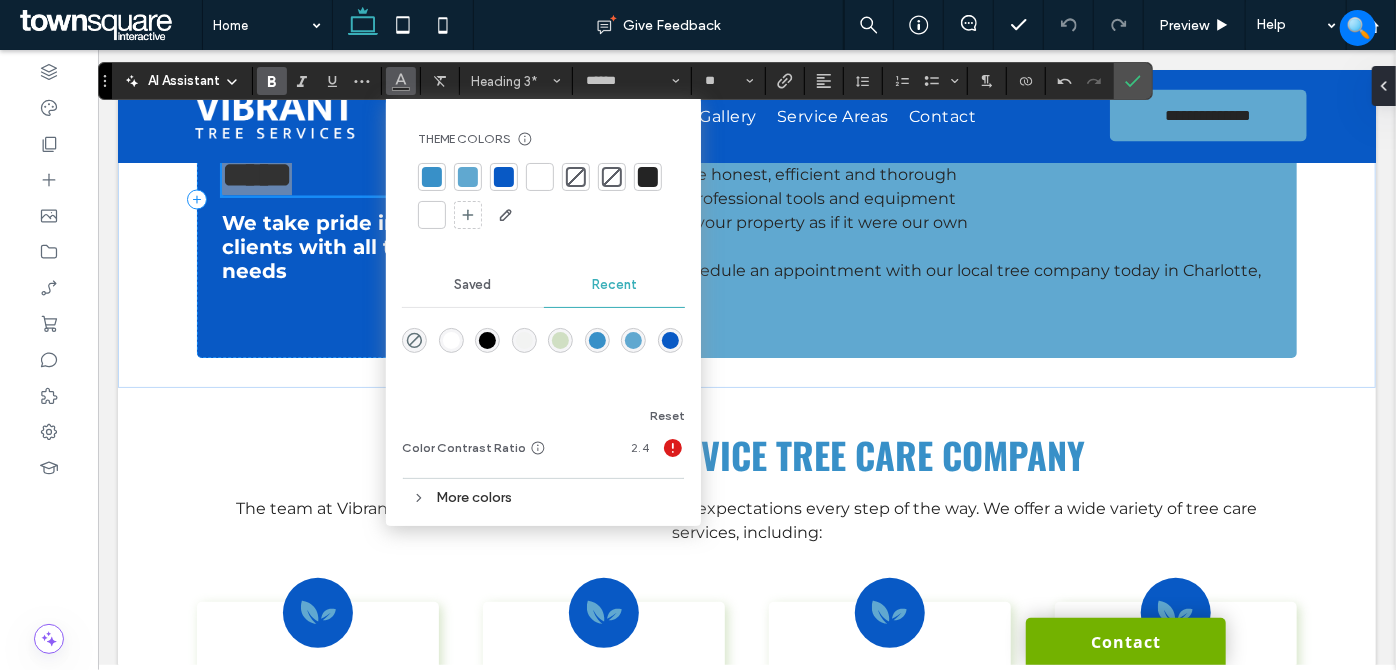 scroll, scrollTop: 1818, scrollLeft: 0, axis: vertical 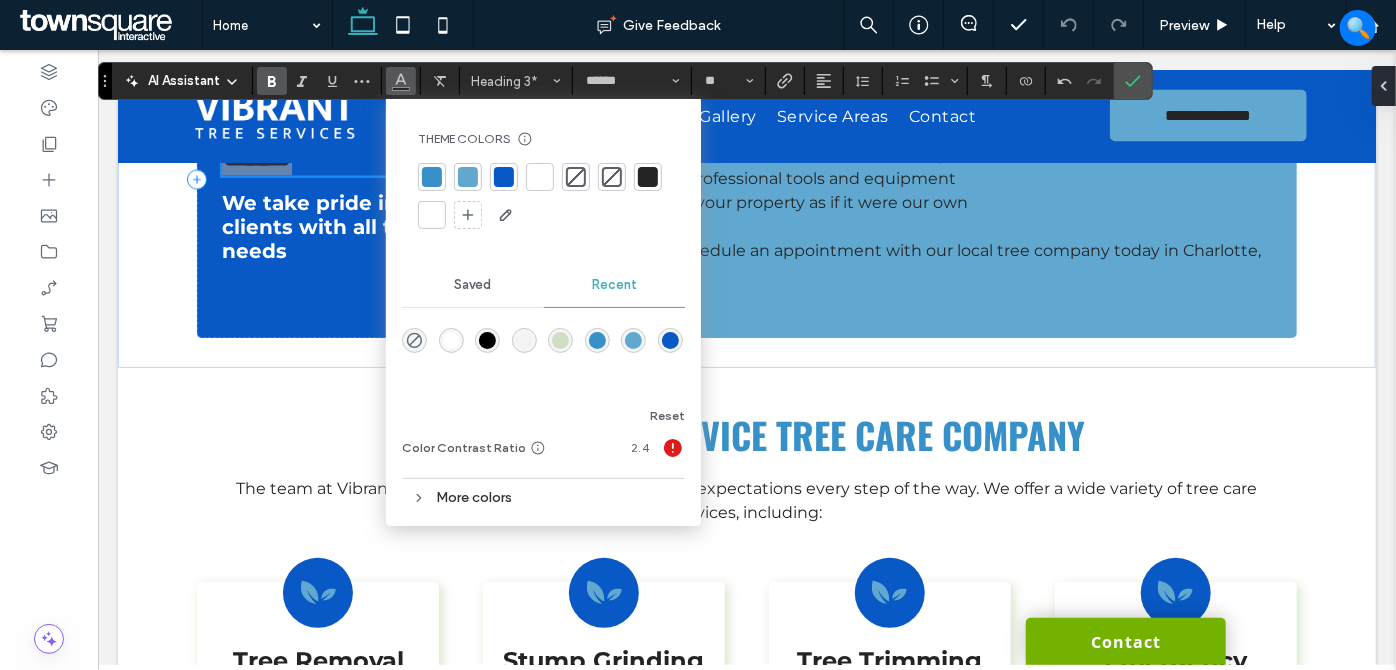 click 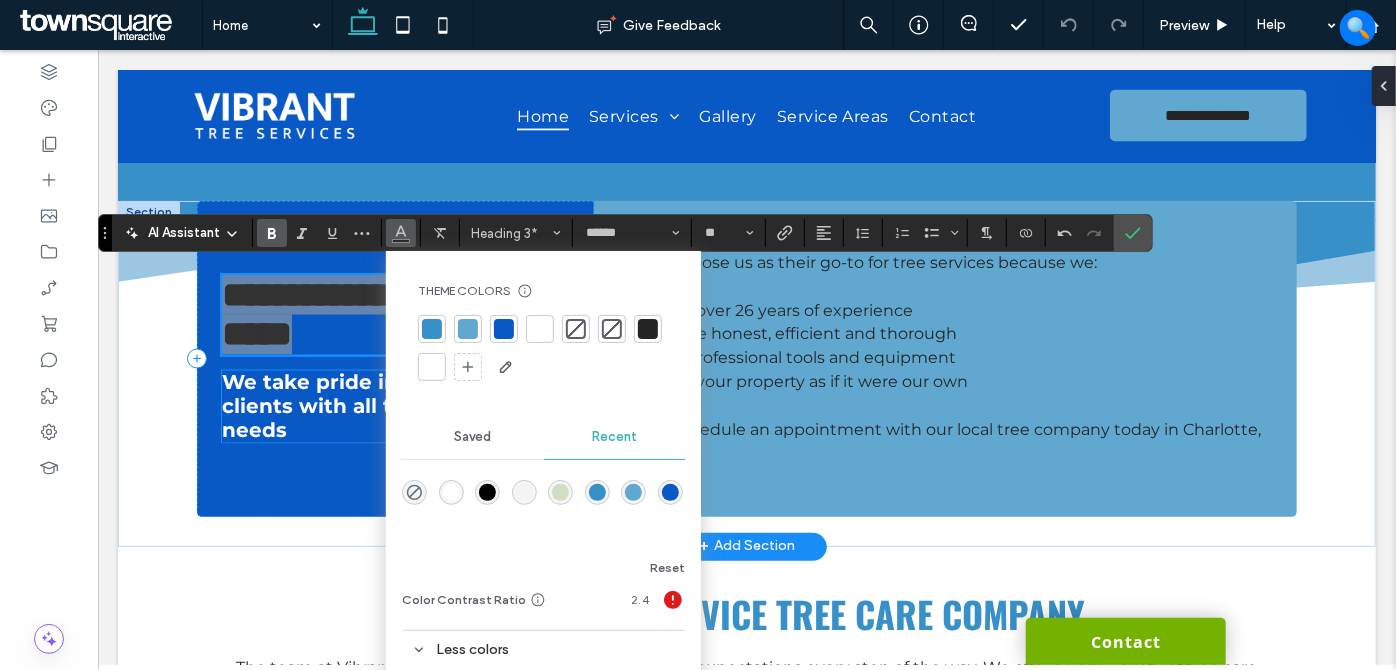 scroll, scrollTop: 1636, scrollLeft: 0, axis: vertical 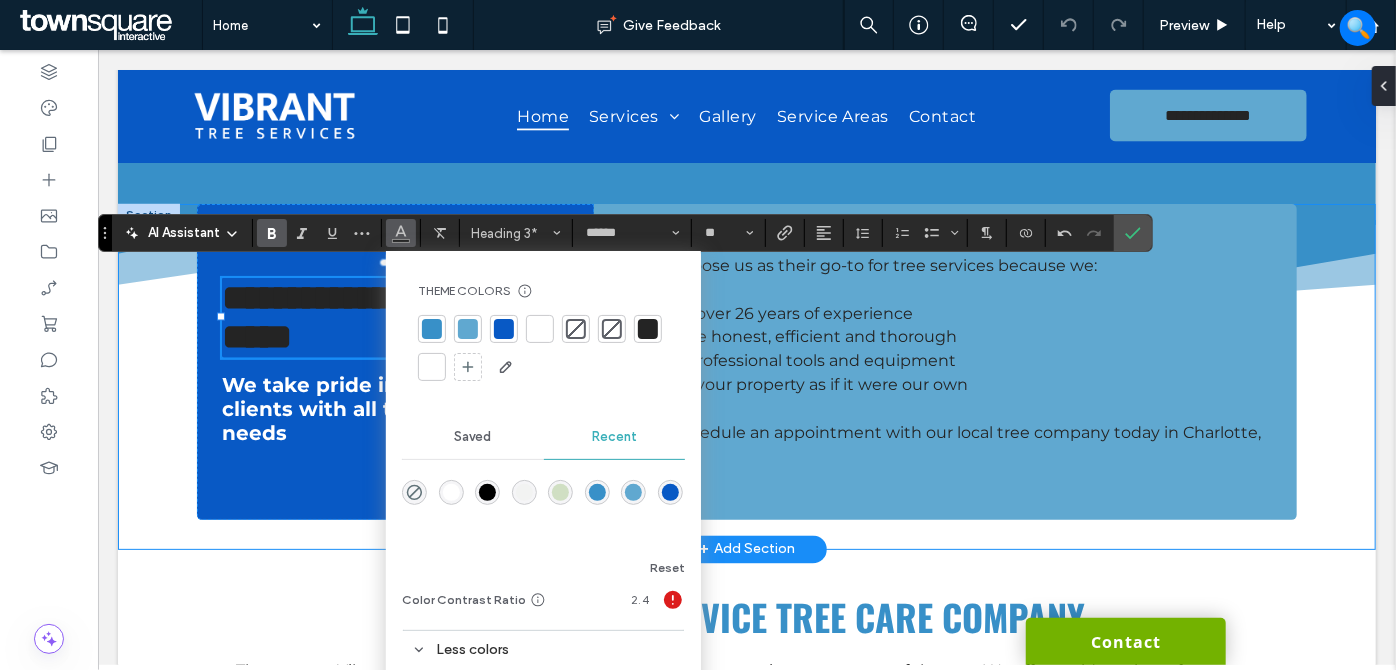 click on "**********" at bounding box center [746, 376] 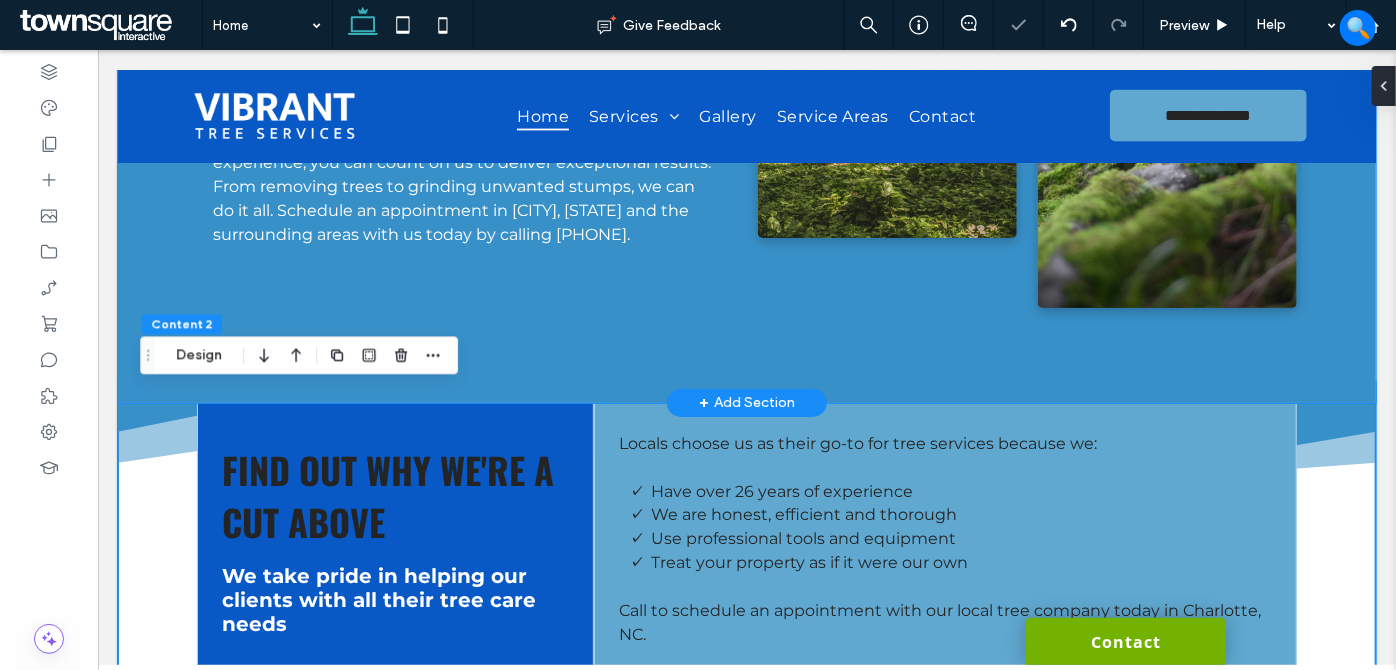 scroll, scrollTop: 1454, scrollLeft: 0, axis: vertical 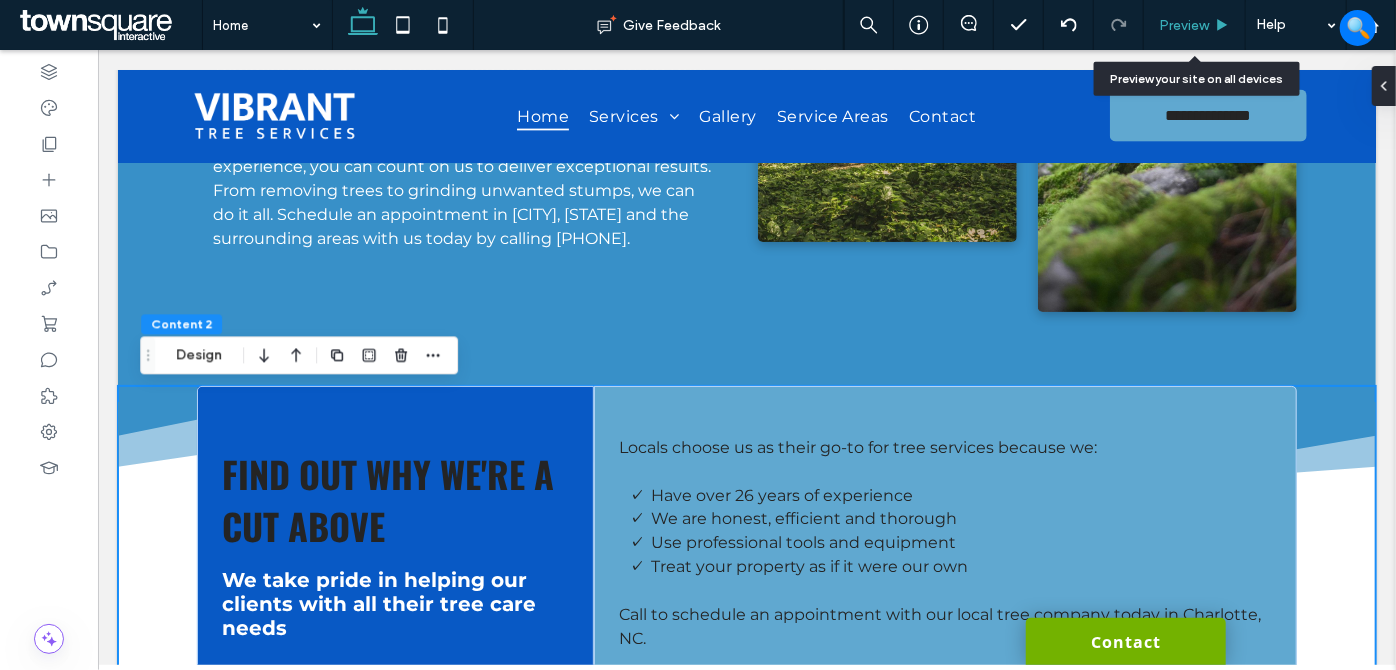 click 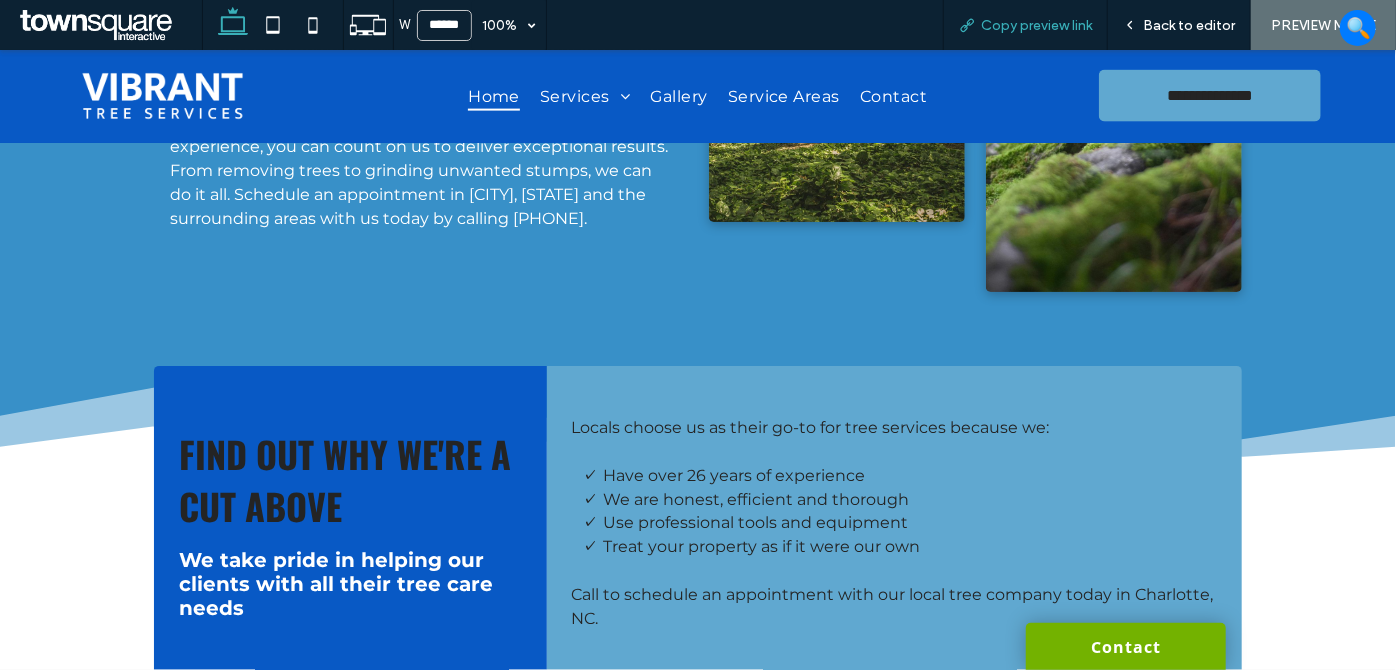 click on "Copy preview link" at bounding box center [1036, 25] 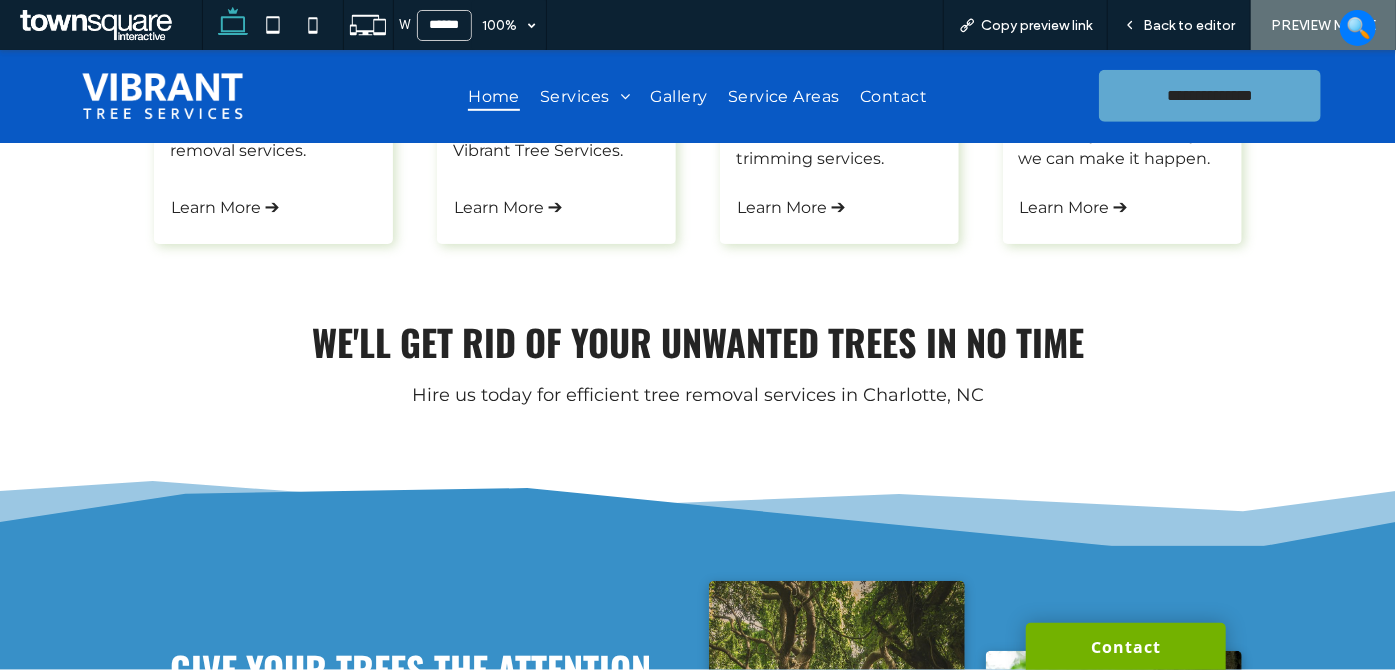scroll, scrollTop: 909, scrollLeft: 0, axis: vertical 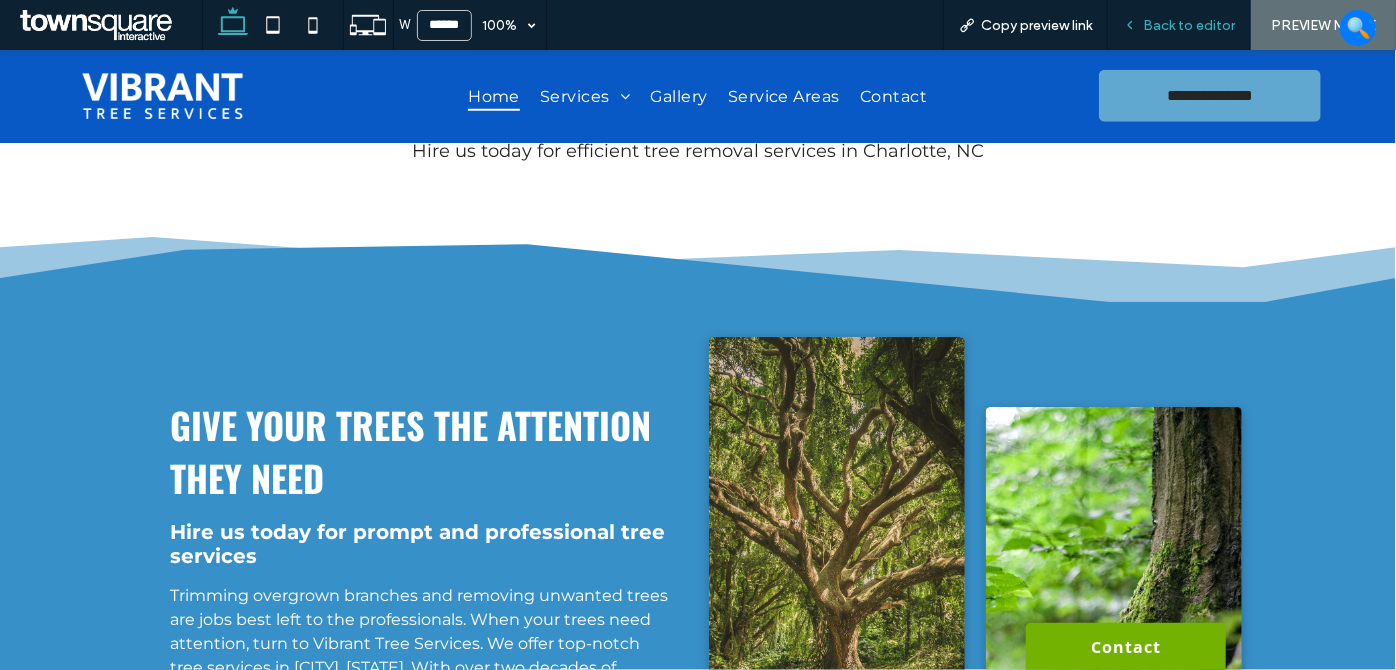 click on "Back to editor" at bounding box center [1189, 25] 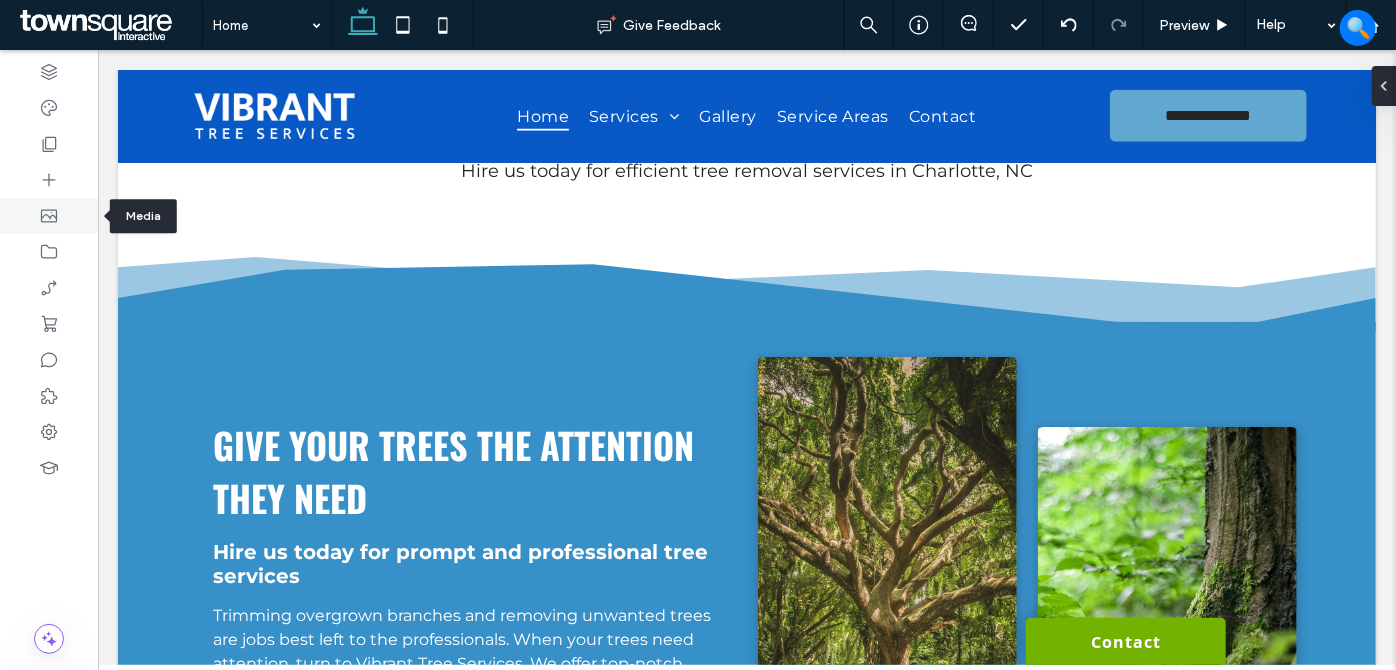 drag, startPoint x: 57, startPoint y: 213, endPoint x: 62, endPoint y: 222, distance: 10.29563 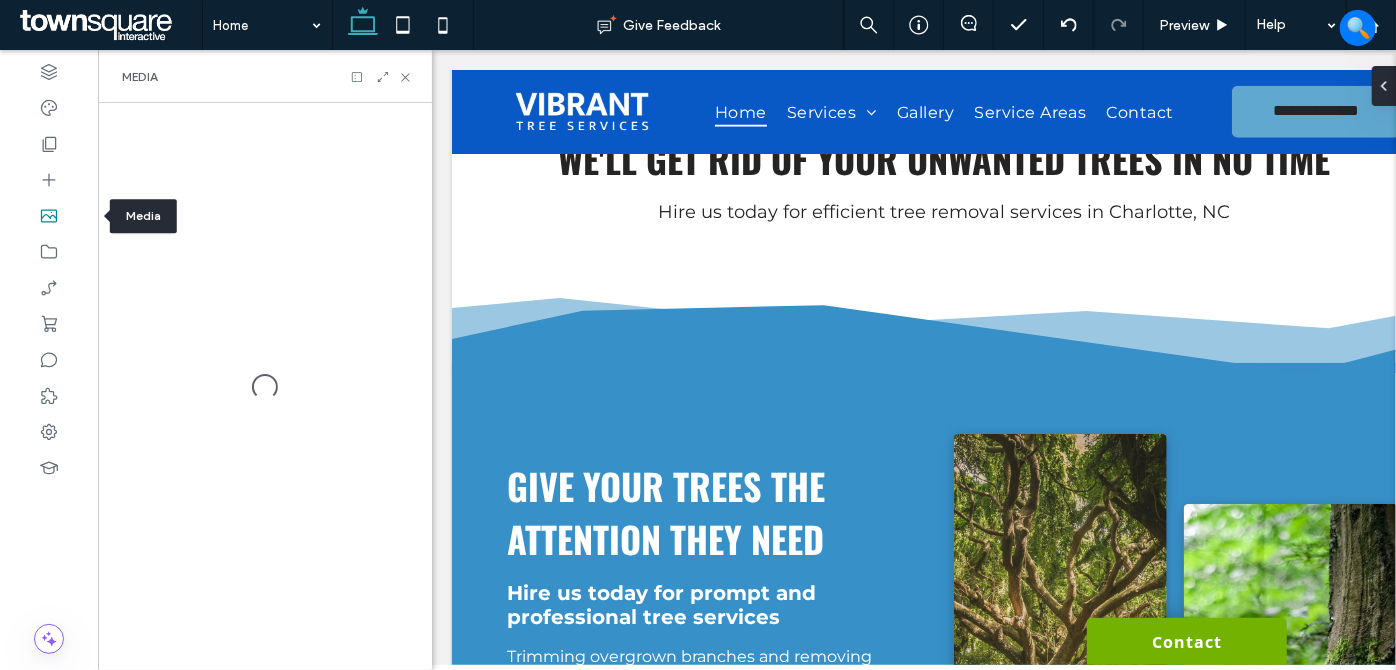 scroll, scrollTop: 968, scrollLeft: 0, axis: vertical 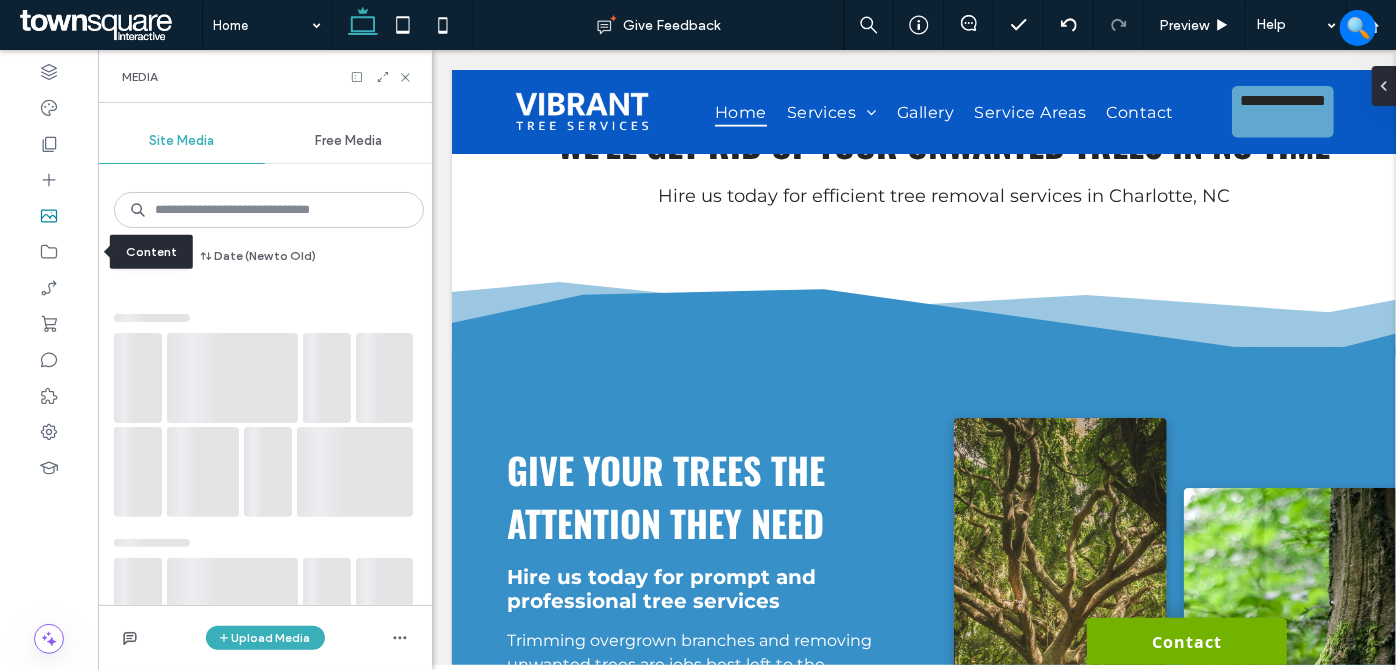 drag, startPoint x: 47, startPoint y: 255, endPoint x: 138, endPoint y: 283, distance: 95.2103 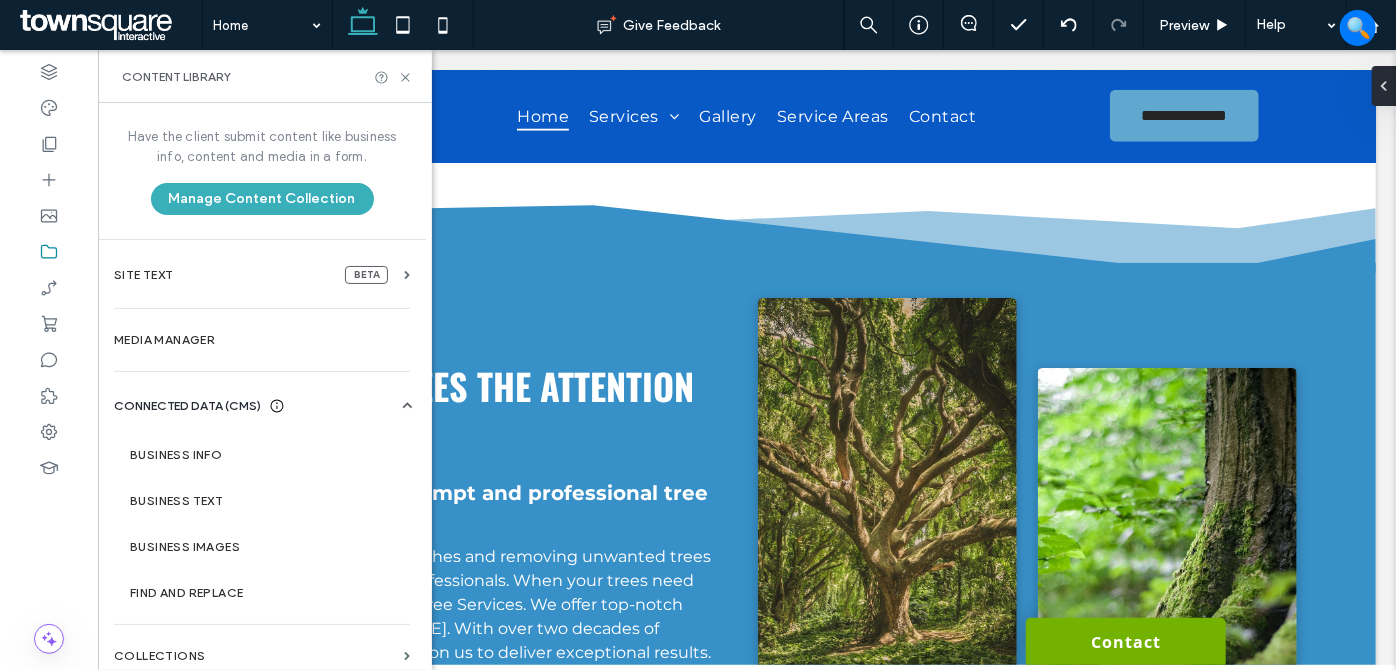scroll, scrollTop: 909, scrollLeft: 0, axis: vertical 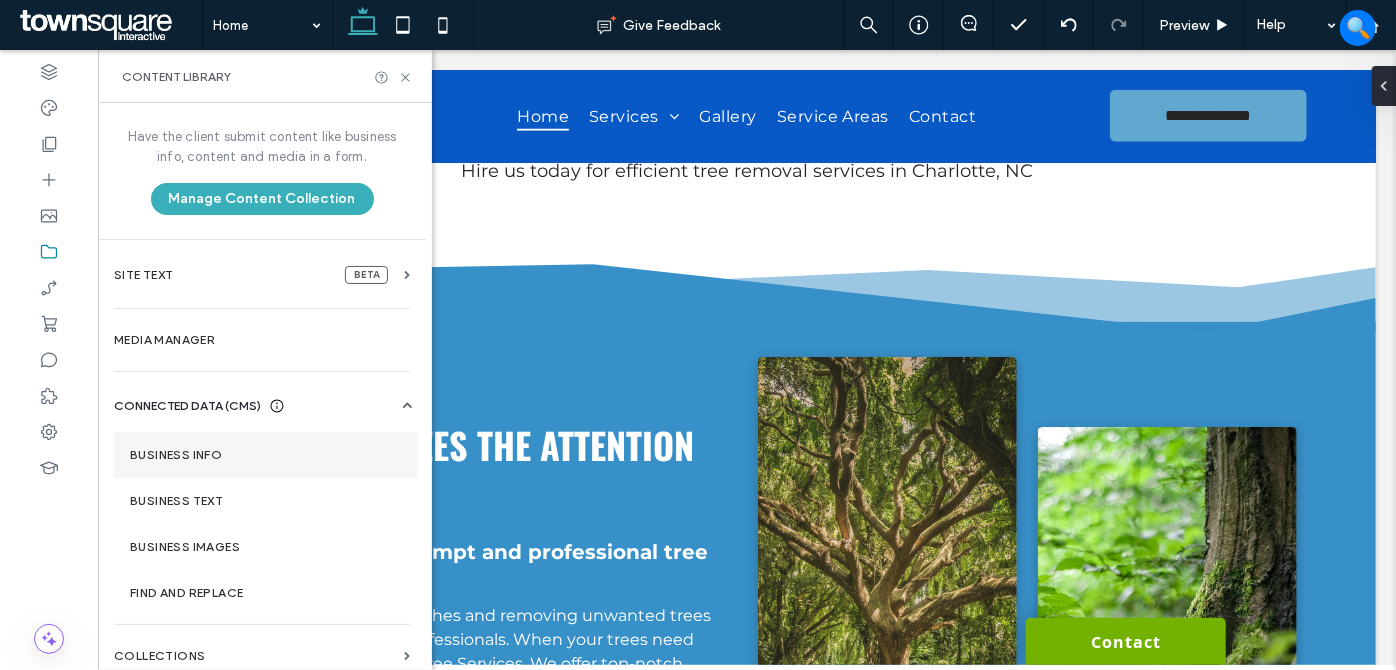 drag, startPoint x: 259, startPoint y: 459, endPoint x: 387, endPoint y: 448, distance: 128.47179 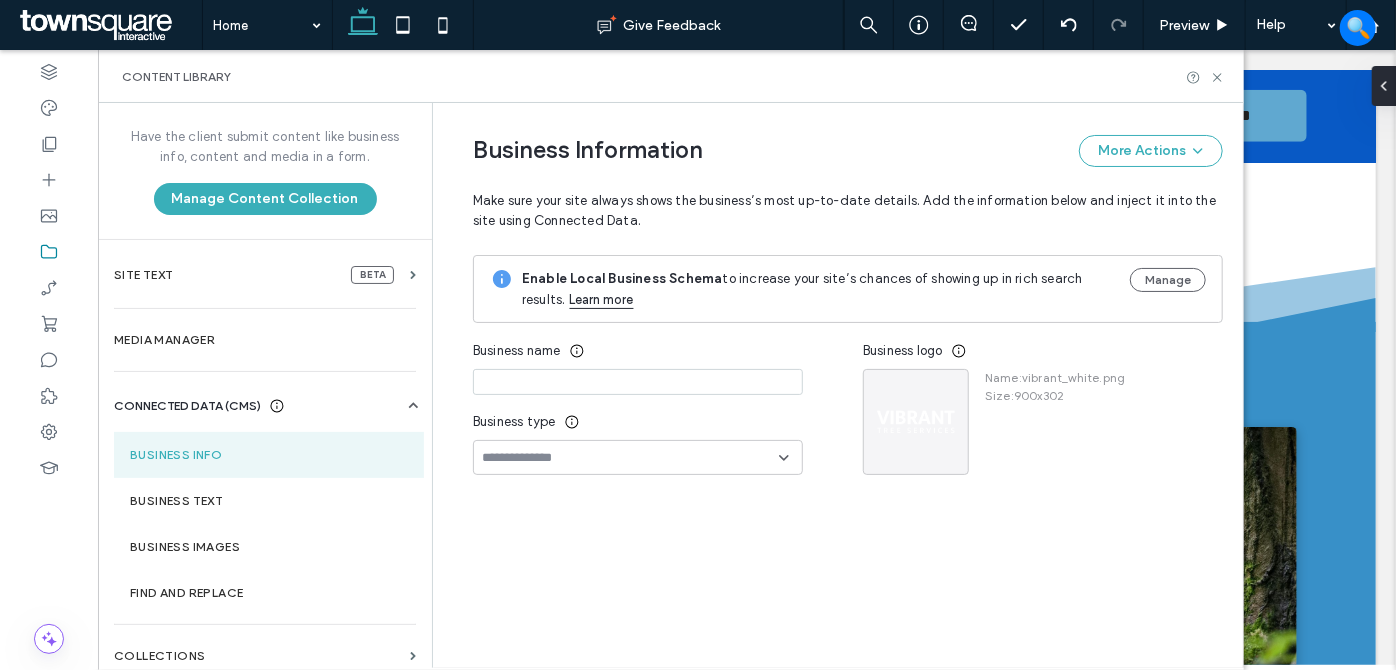type on "**********" 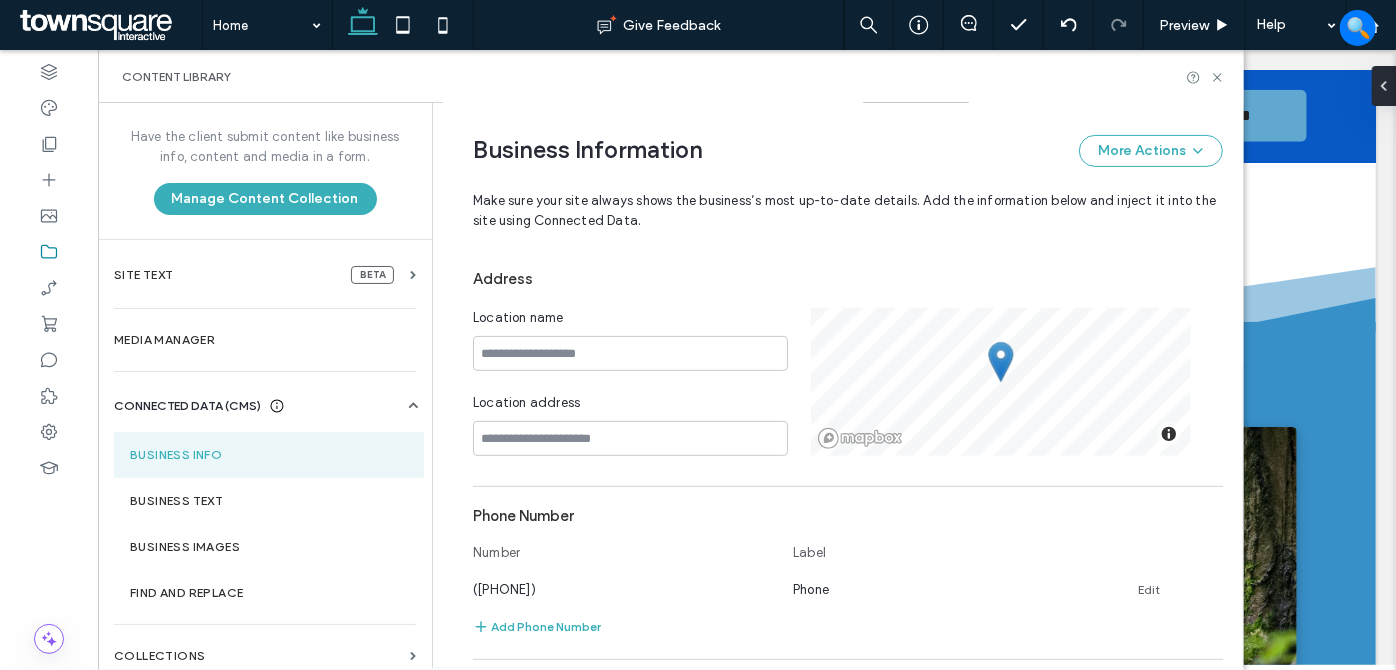 scroll, scrollTop: 0, scrollLeft: 0, axis: both 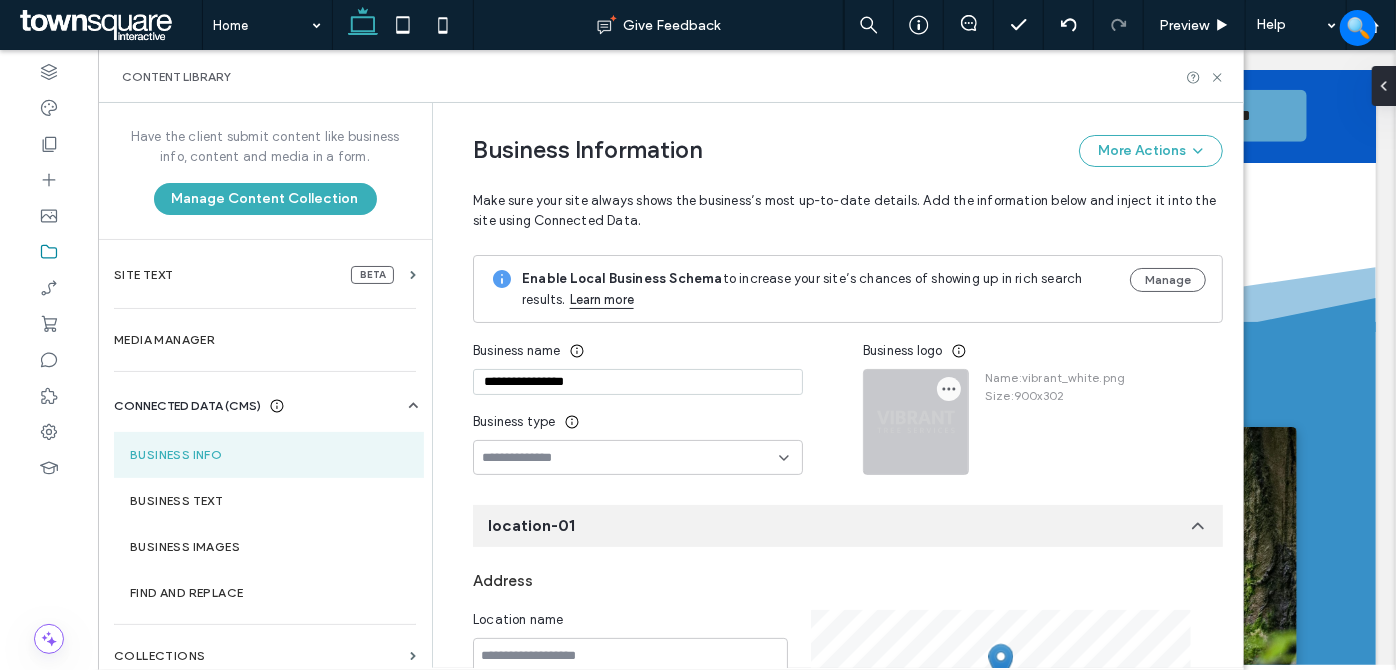 click 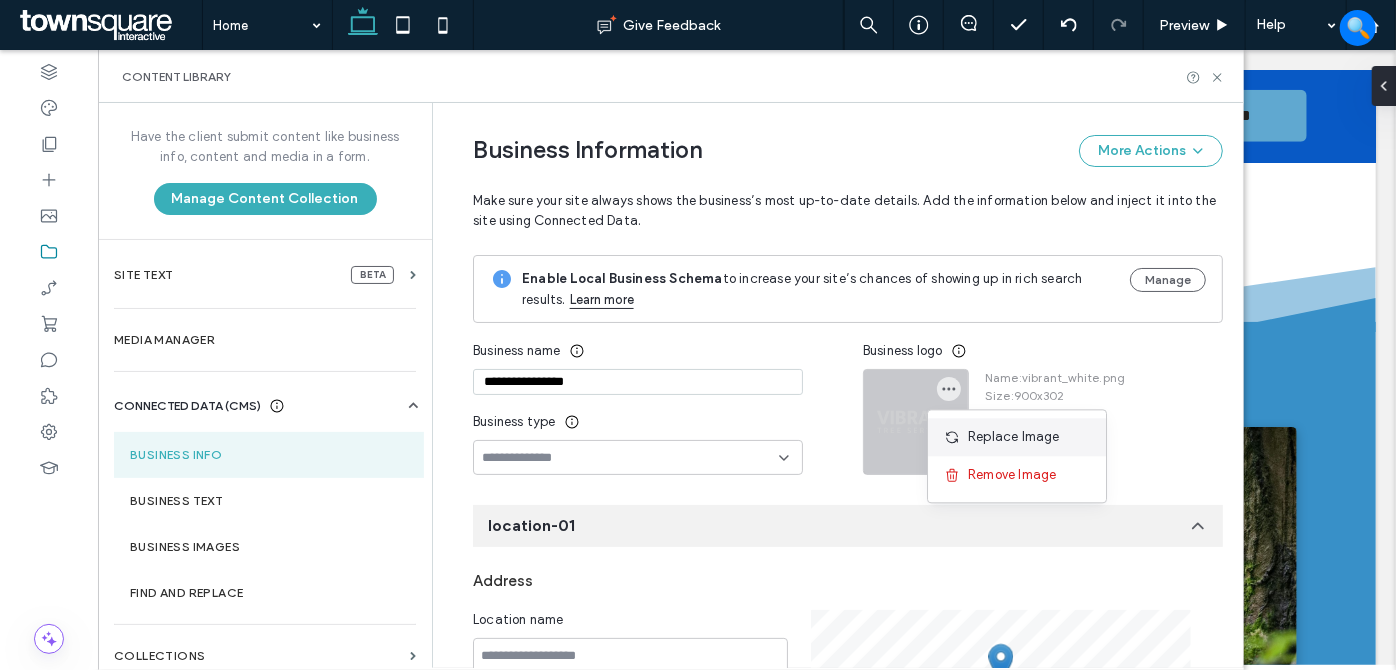 click at bounding box center (956, 437) 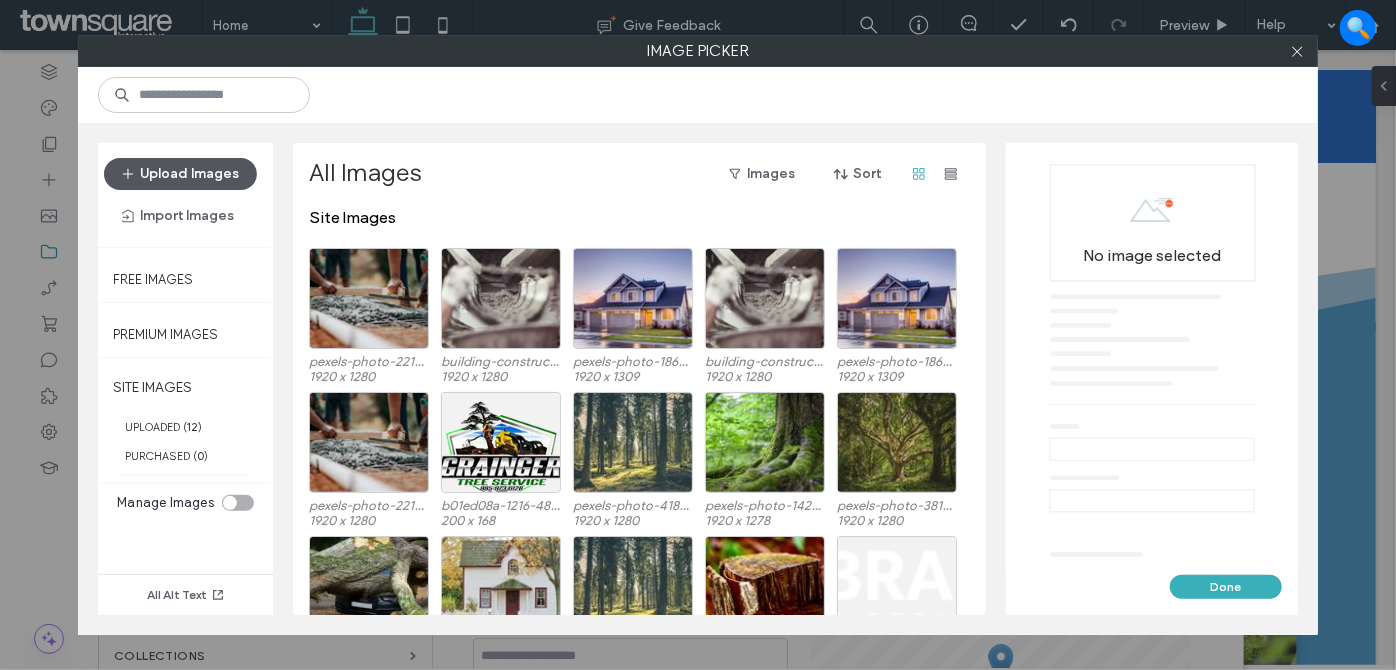 click on "Upload Images" at bounding box center [180, 174] 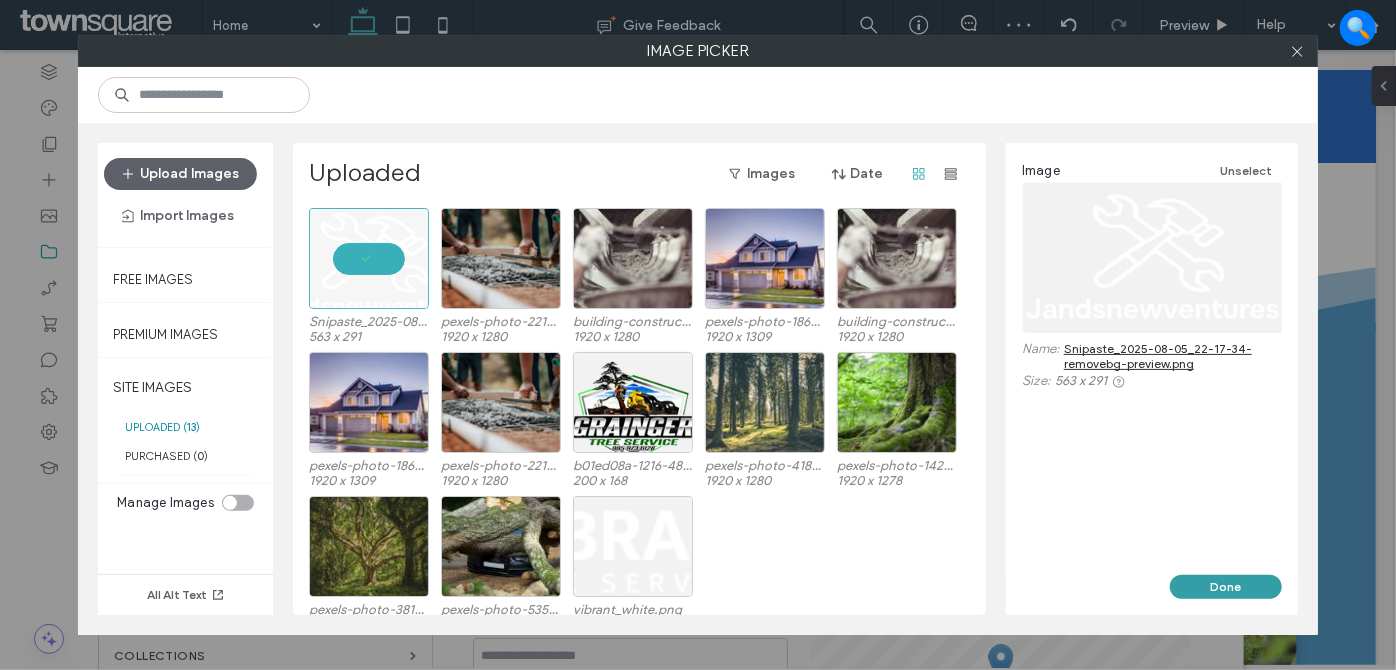 drag, startPoint x: 1237, startPoint y: 584, endPoint x: 1170, endPoint y: 382, distance: 212.82152 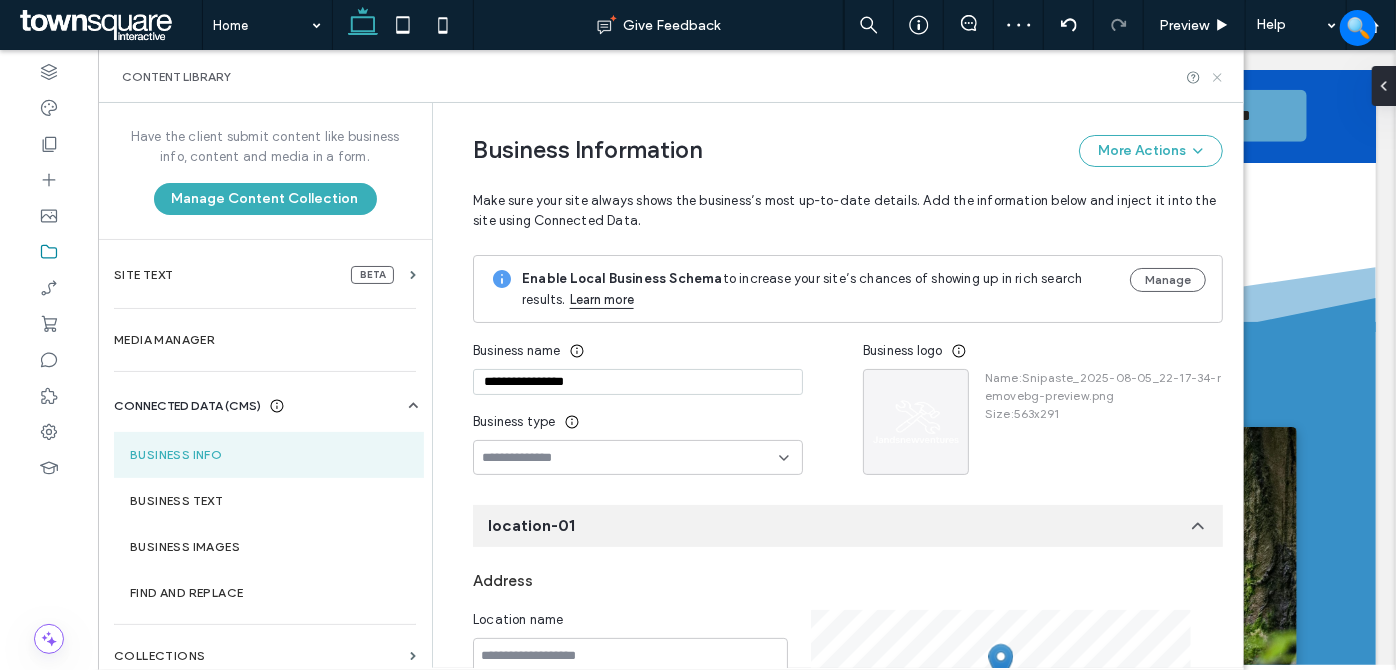 click 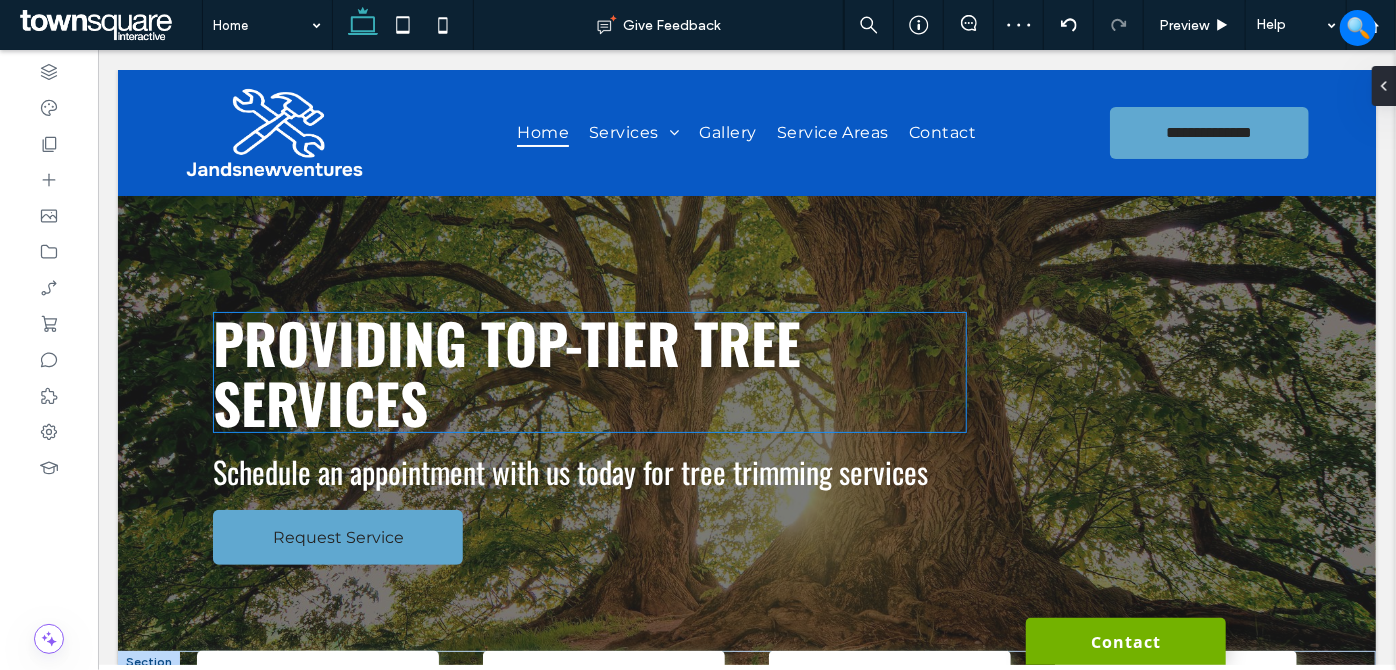 scroll, scrollTop: 0, scrollLeft: 0, axis: both 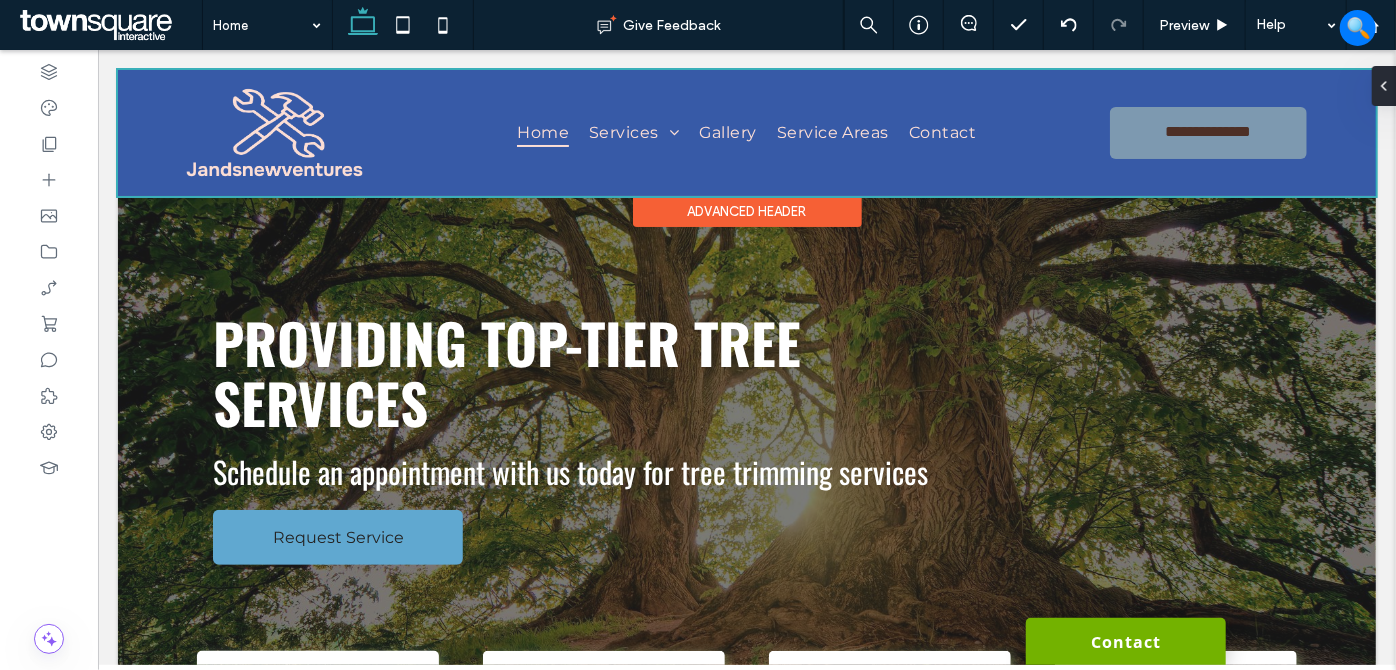 click at bounding box center (746, 132) 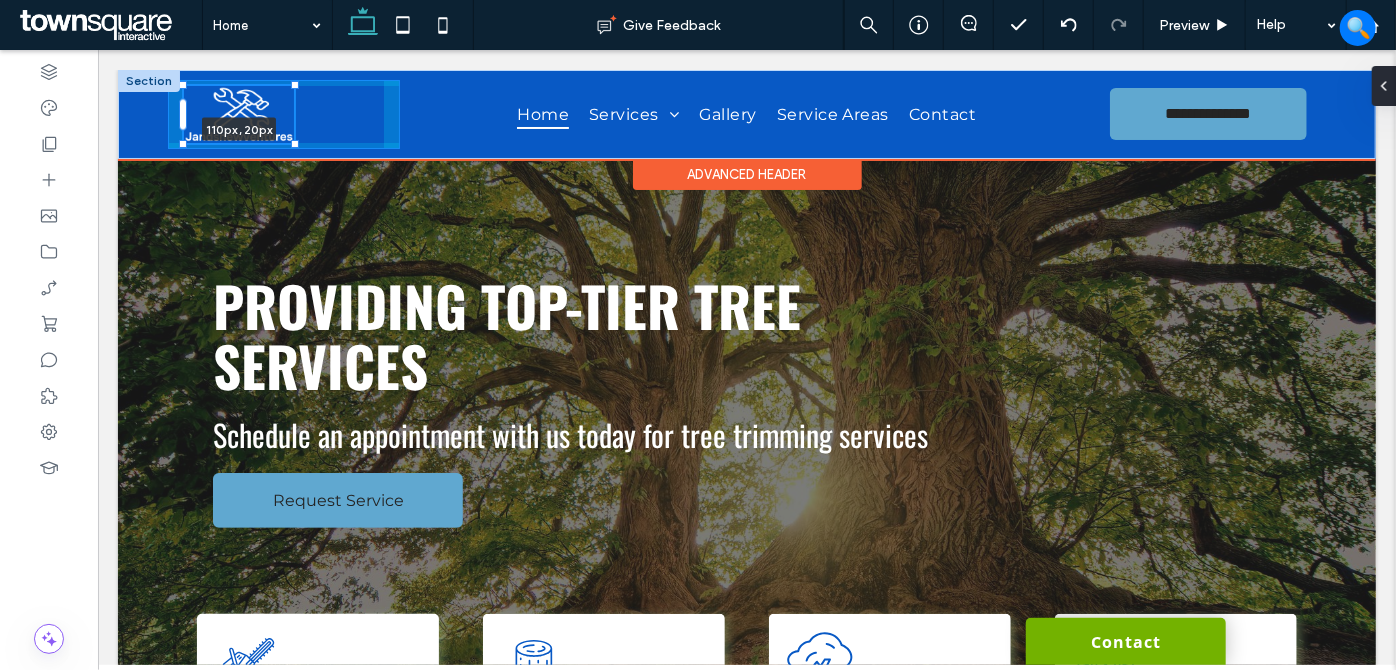drag, startPoint x: 361, startPoint y: 175, endPoint x: 276, endPoint y: 149, distance: 88.88757 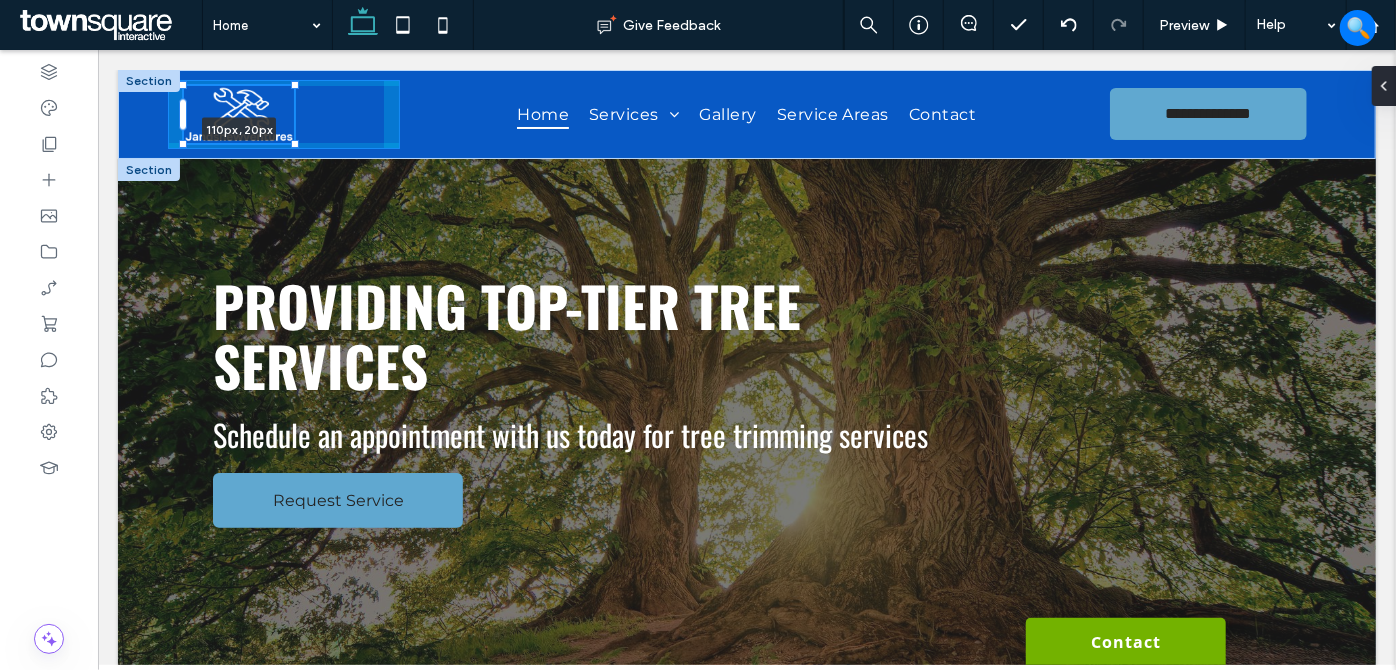 type on "***" 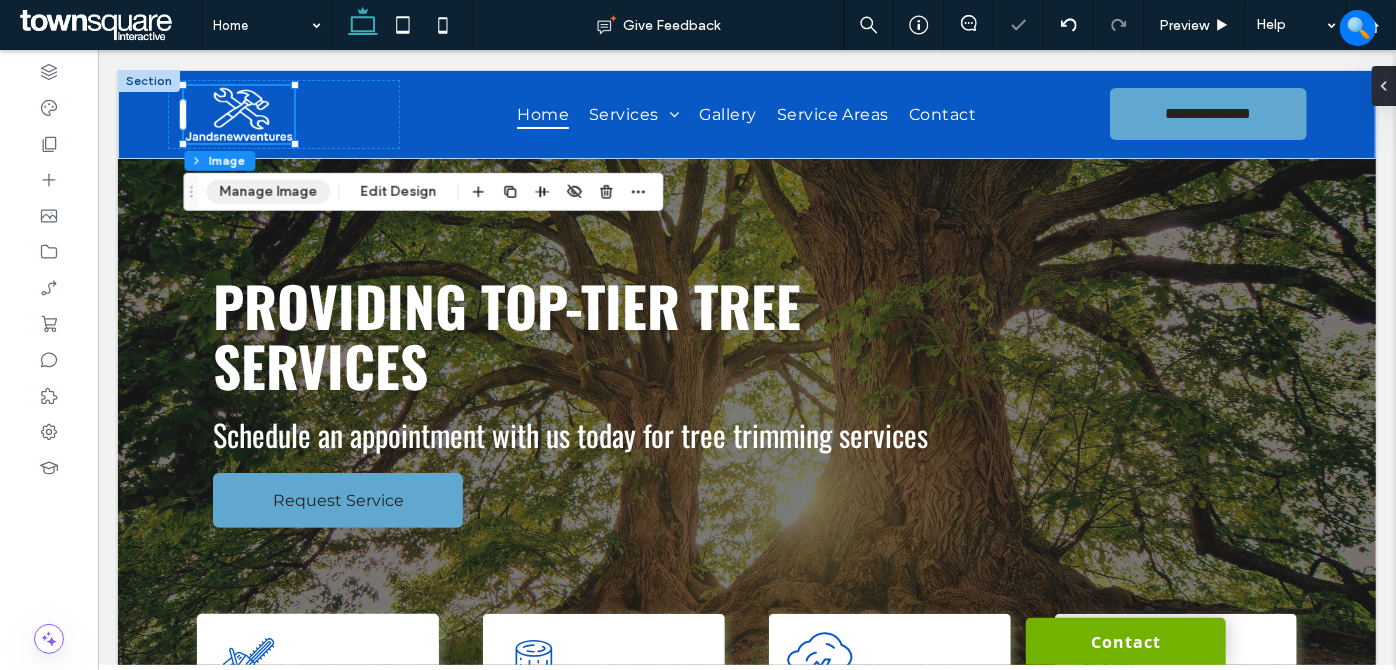click on "Manage Image" at bounding box center [268, 192] 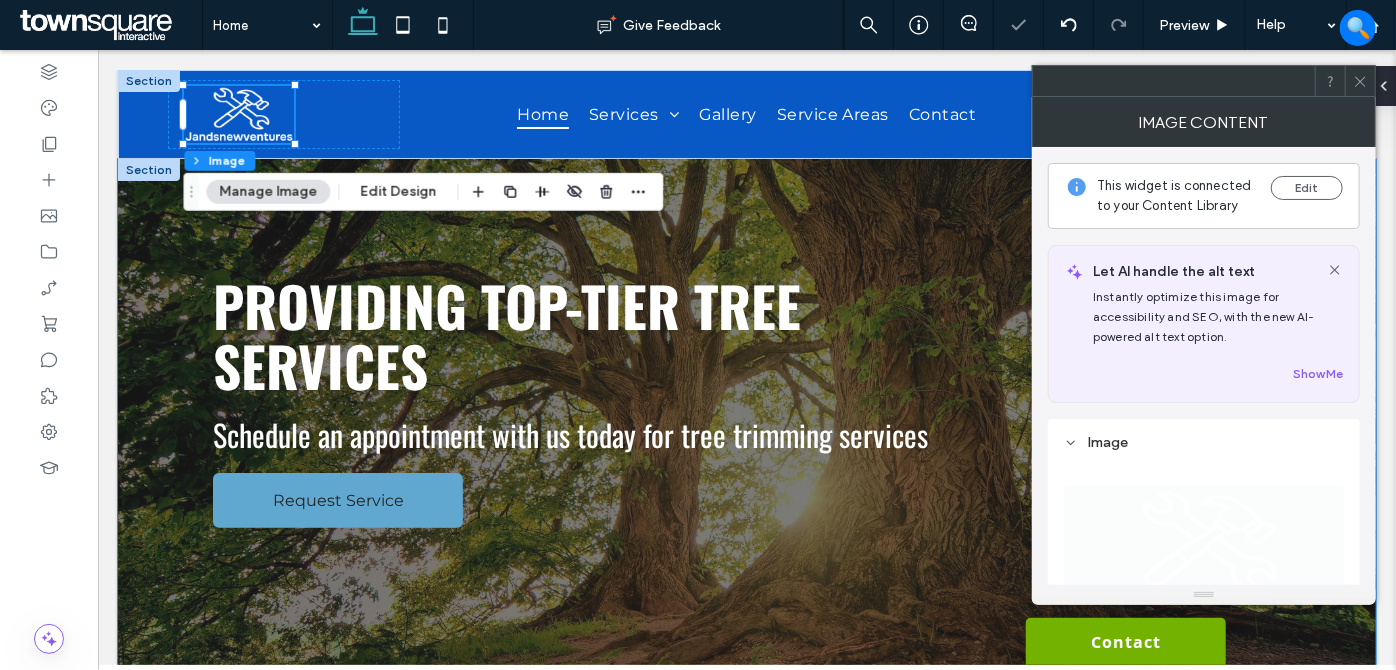 drag, startPoint x: 286, startPoint y: 236, endPoint x: 311, endPoint y: 234, distance: 25.079872 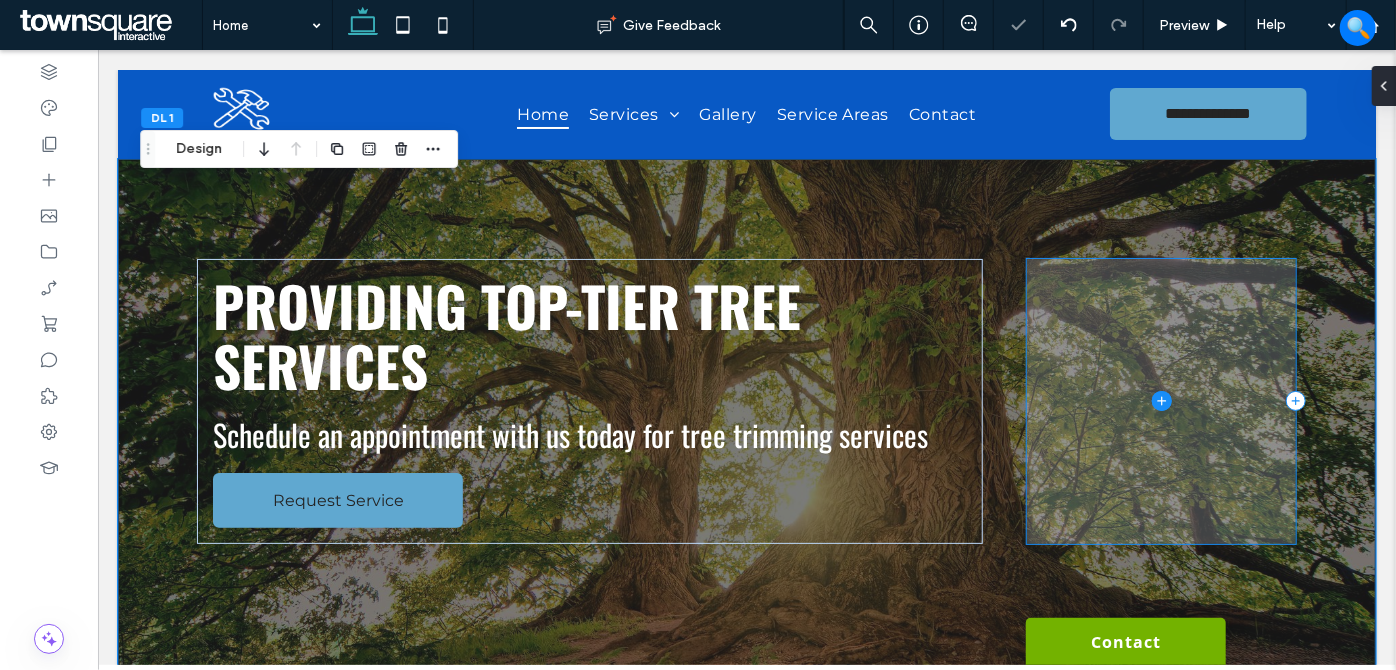 click at bounding box center [1160, 400] 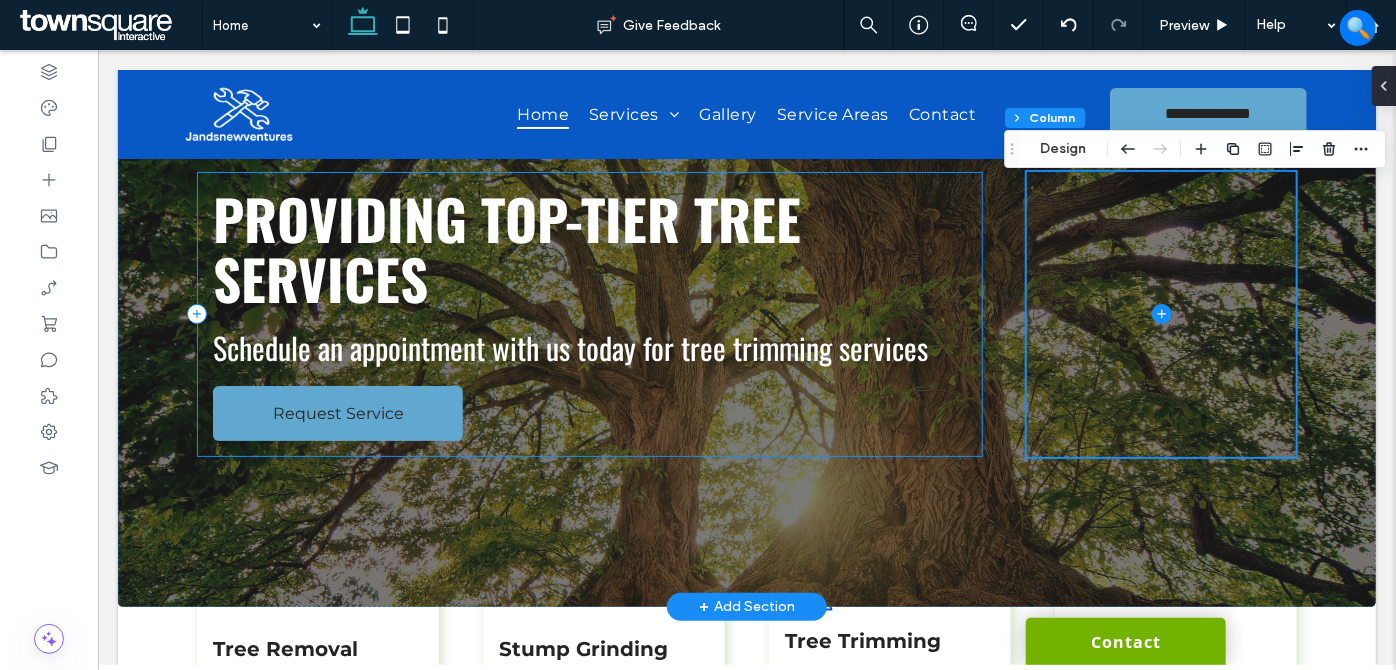 scroll, scrollTop: 0, scrollLeft: 0, axis: both 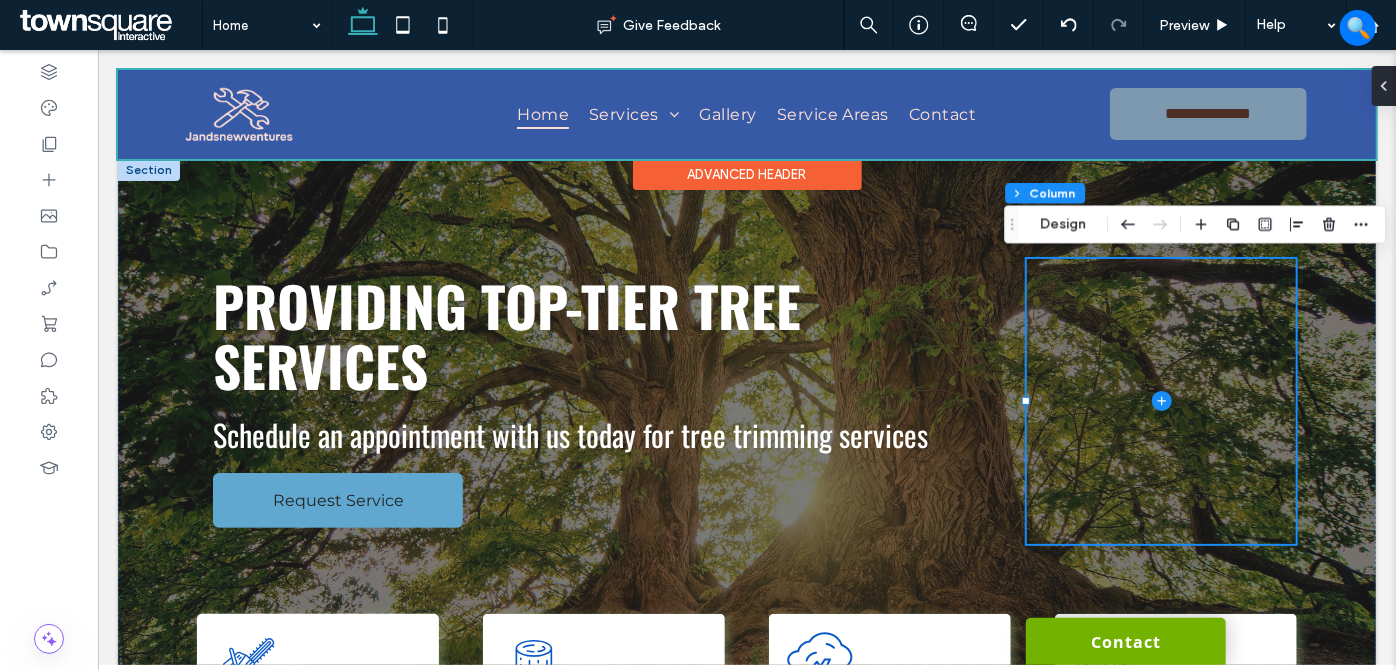 click at bounding box center [746, 113] 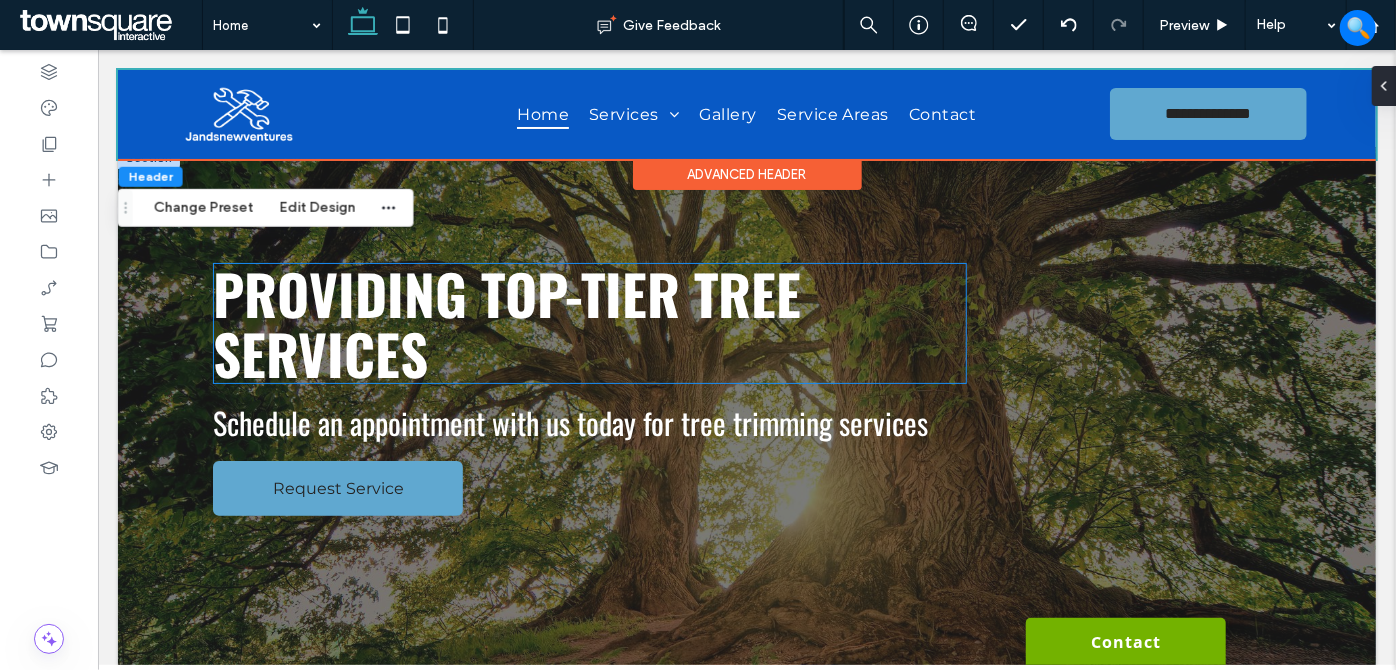 scroll, scrollTop: 0, scrollLeft: 0, axis: both 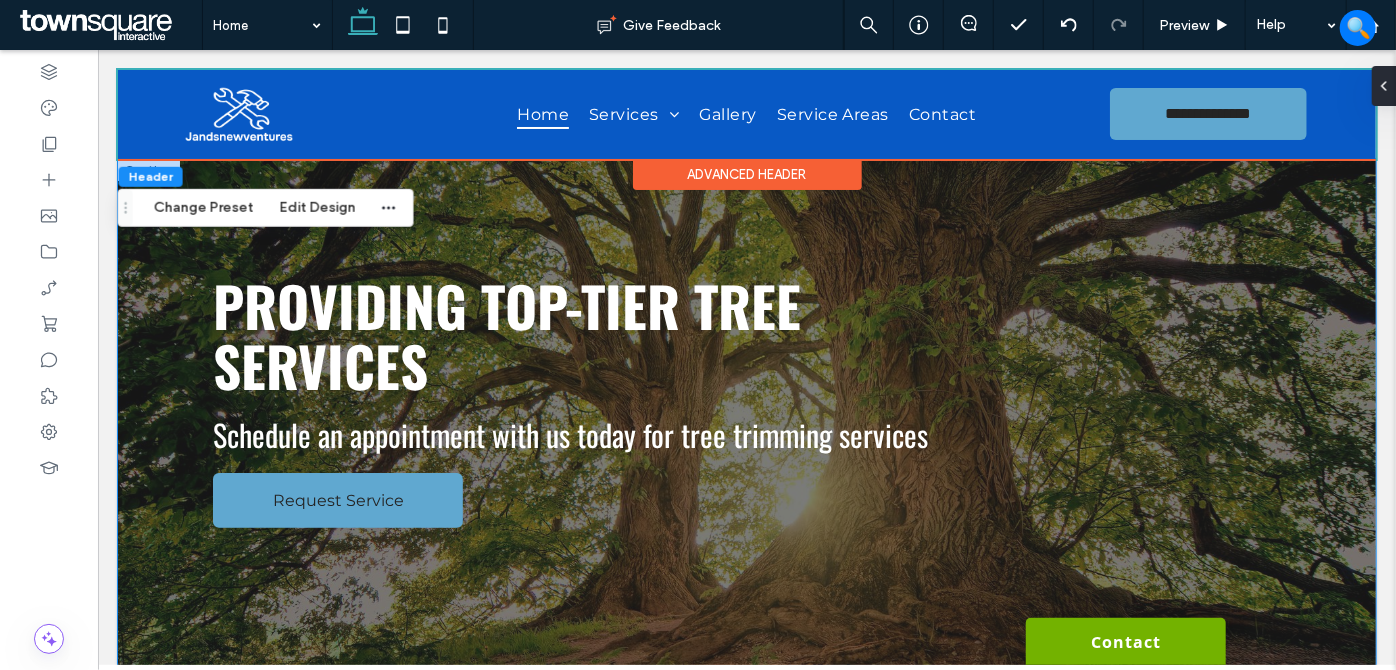 click on "Providing Top-Tier Tree Services
Schedule an appointment with us today for tree trimming services
Request Service" at bounding box center [746, 425] 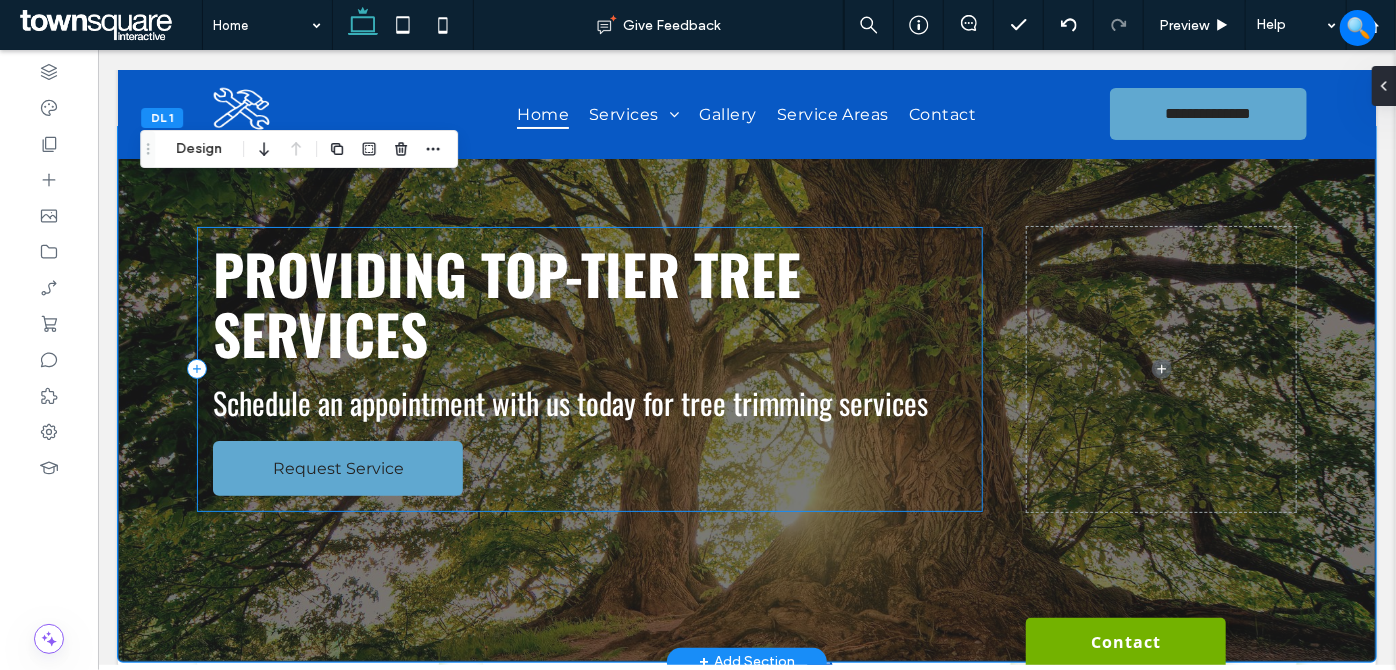 scroll, scrollTop: 0, scrollLeft: 0, axis: both 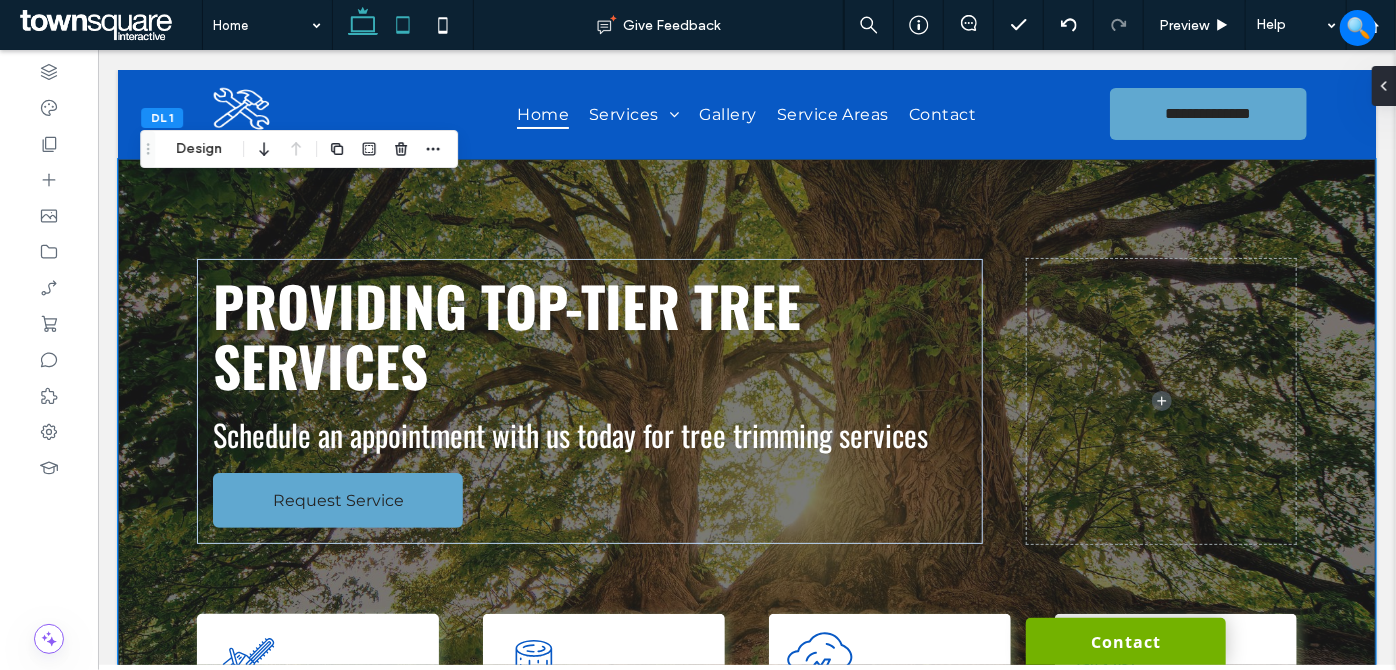 click 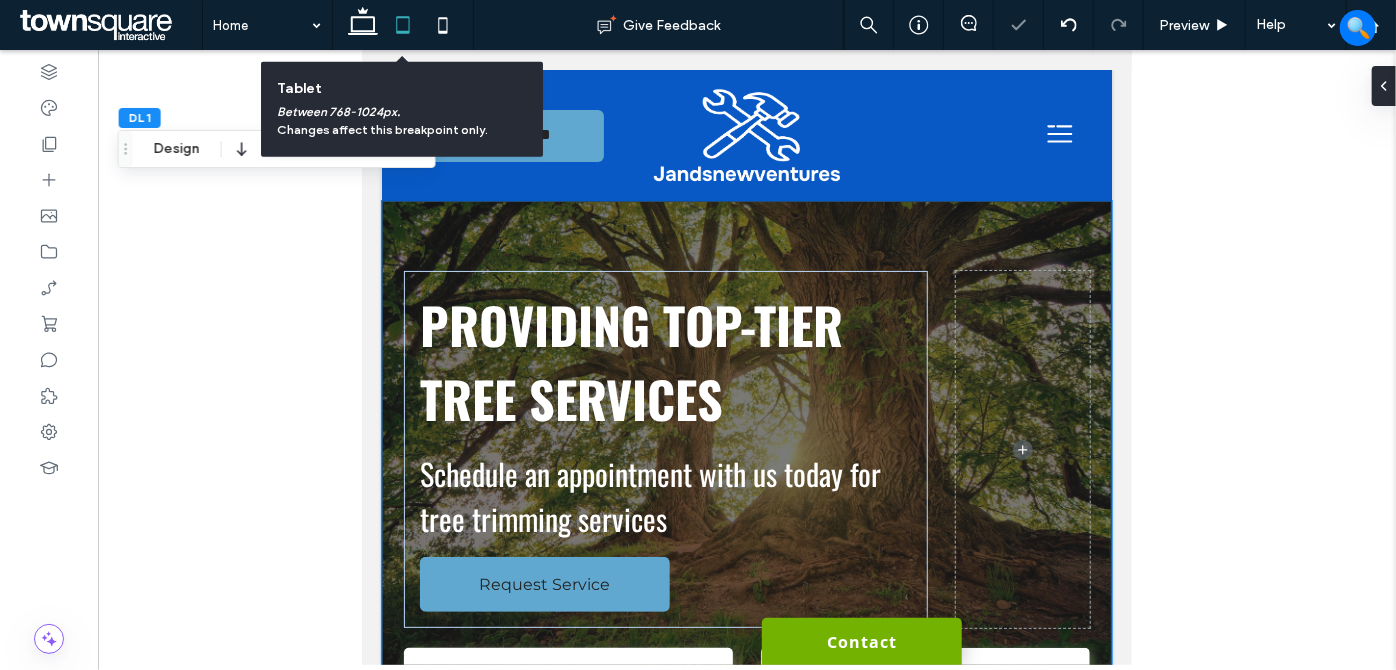 type on "**" 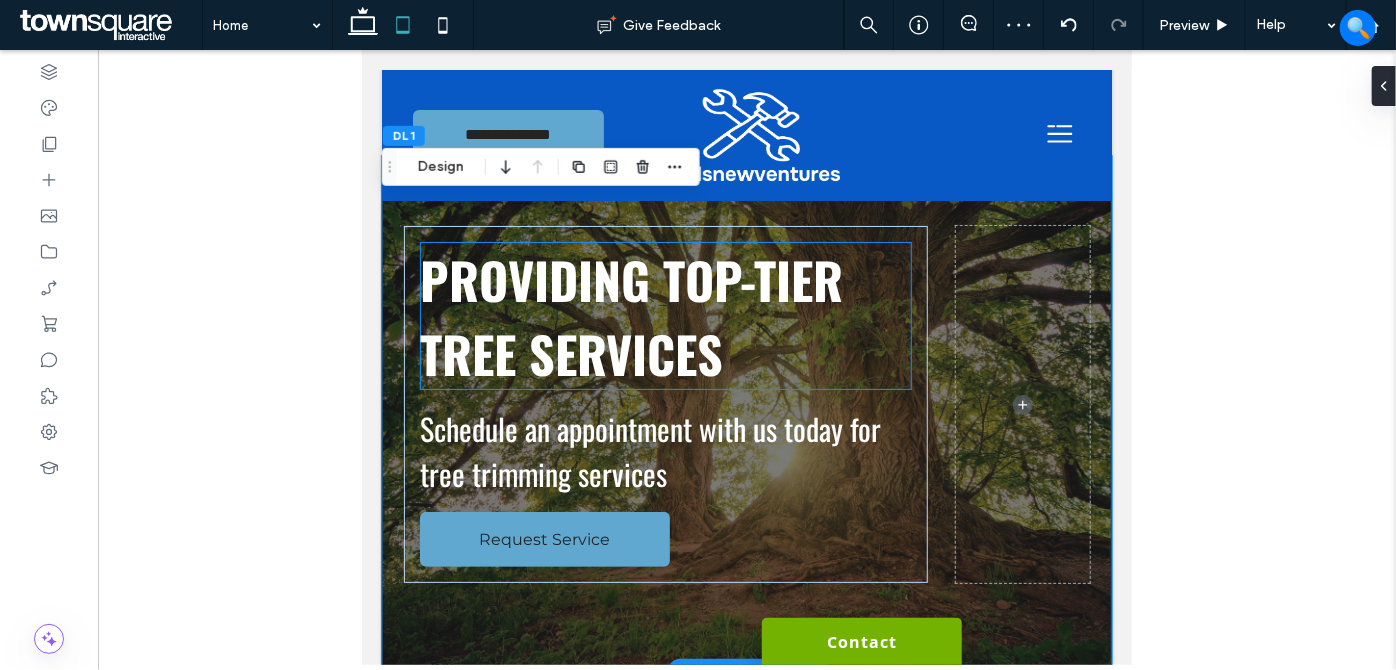 scroll, scrollTop: 0, scrollLeft: 0, axis: both 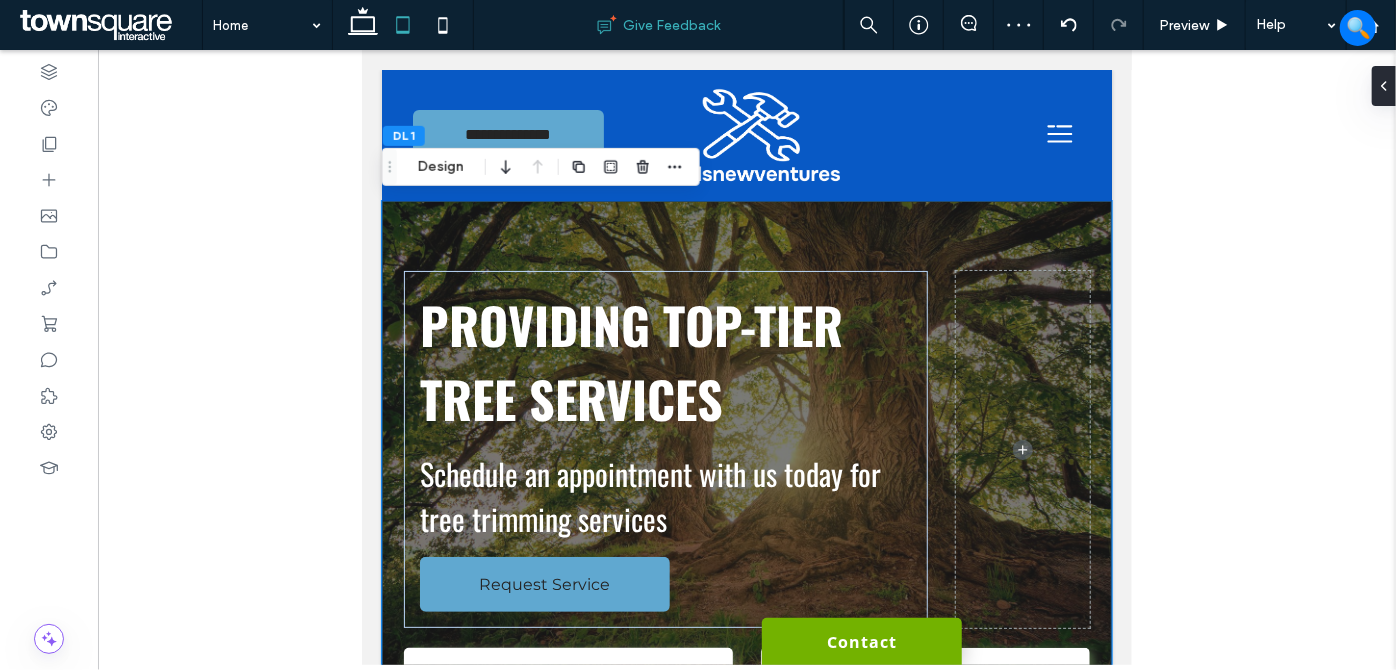 drag, startPoint x: 361, startPoint y: 16, endPoint x: 646, endPoint y: 4, distance: 285.25253 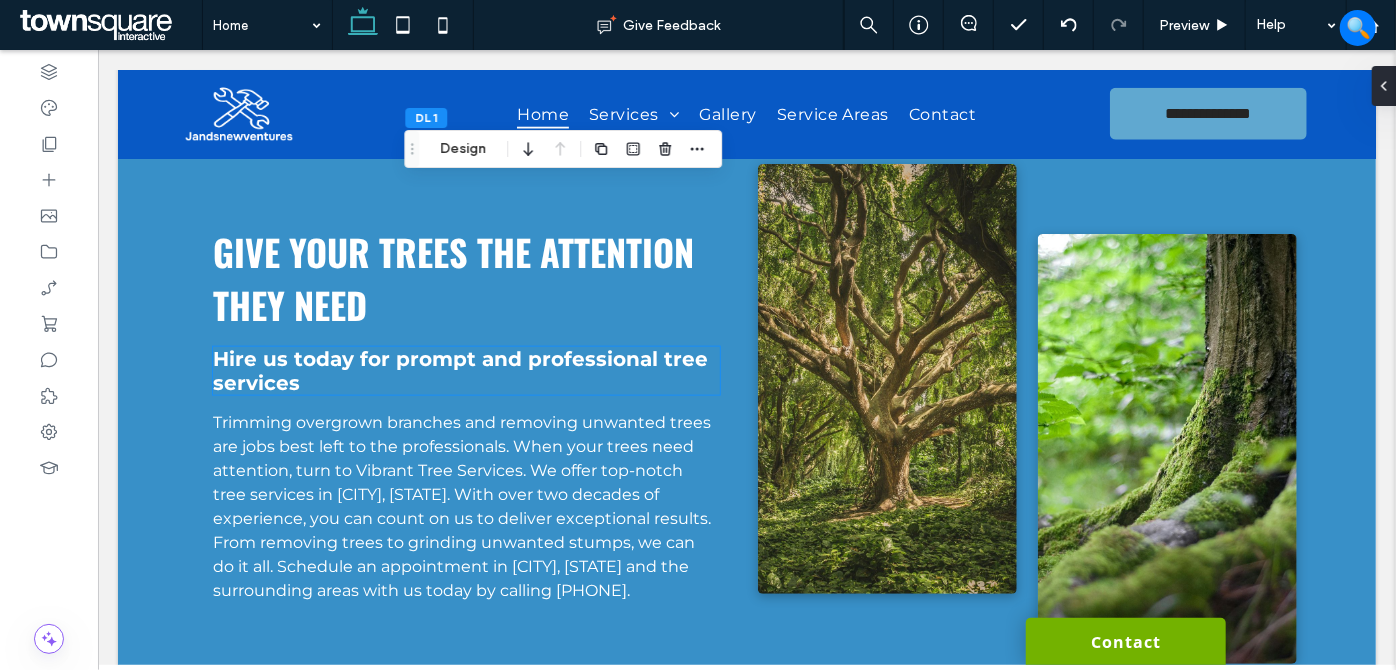 scroll, scrollTop: 1068, scrollLeft: 0, axis: vertical 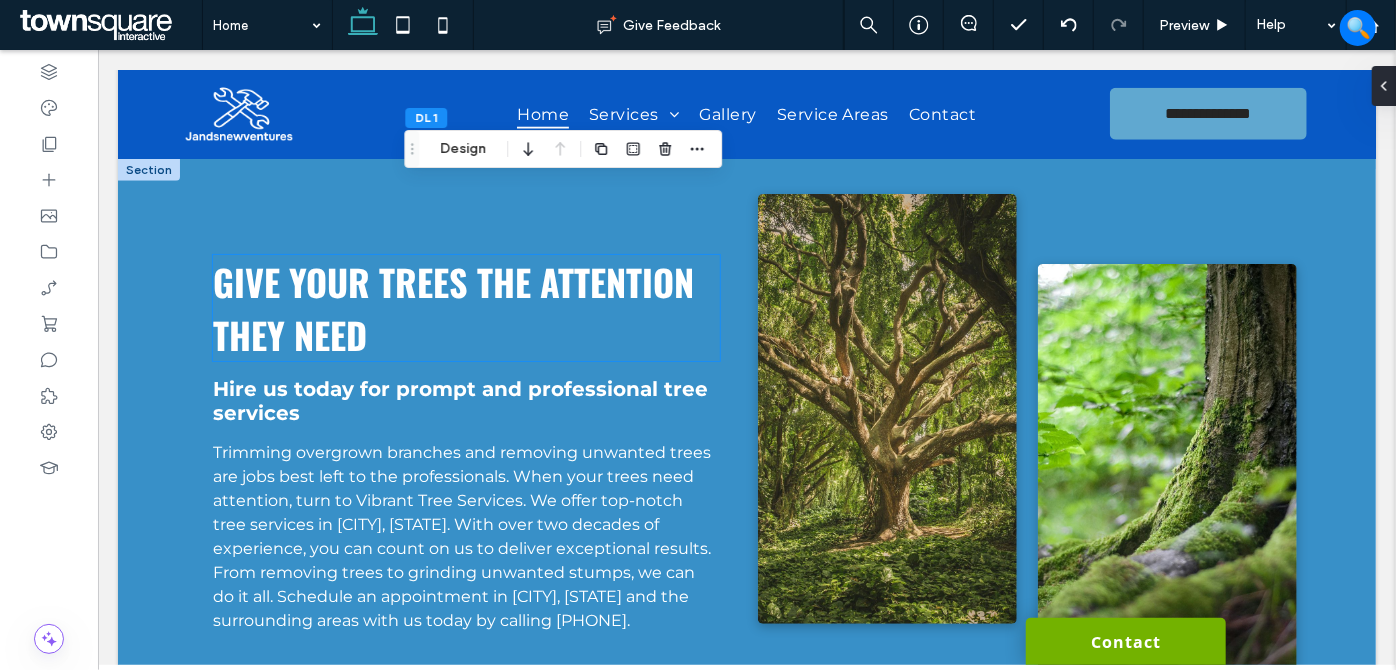 click on "Give Your Trees the ATTENTION THEY NEED" at bounding box center [465, 307] 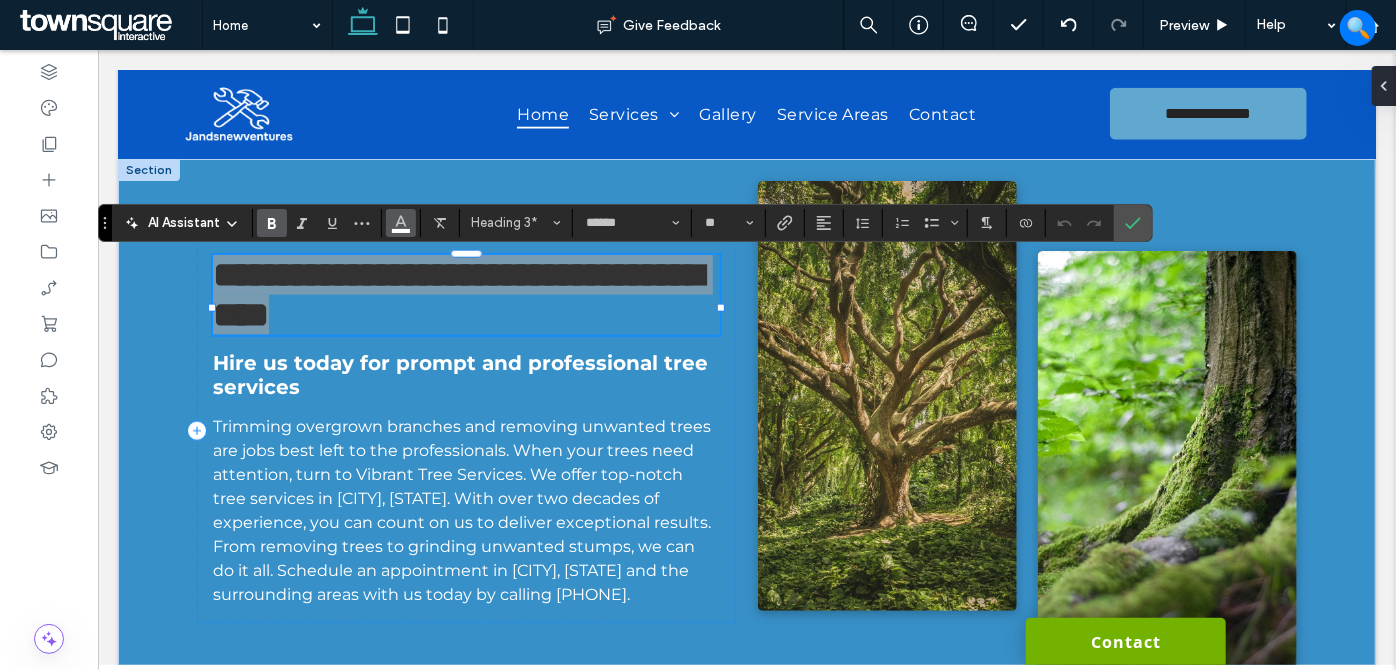 click 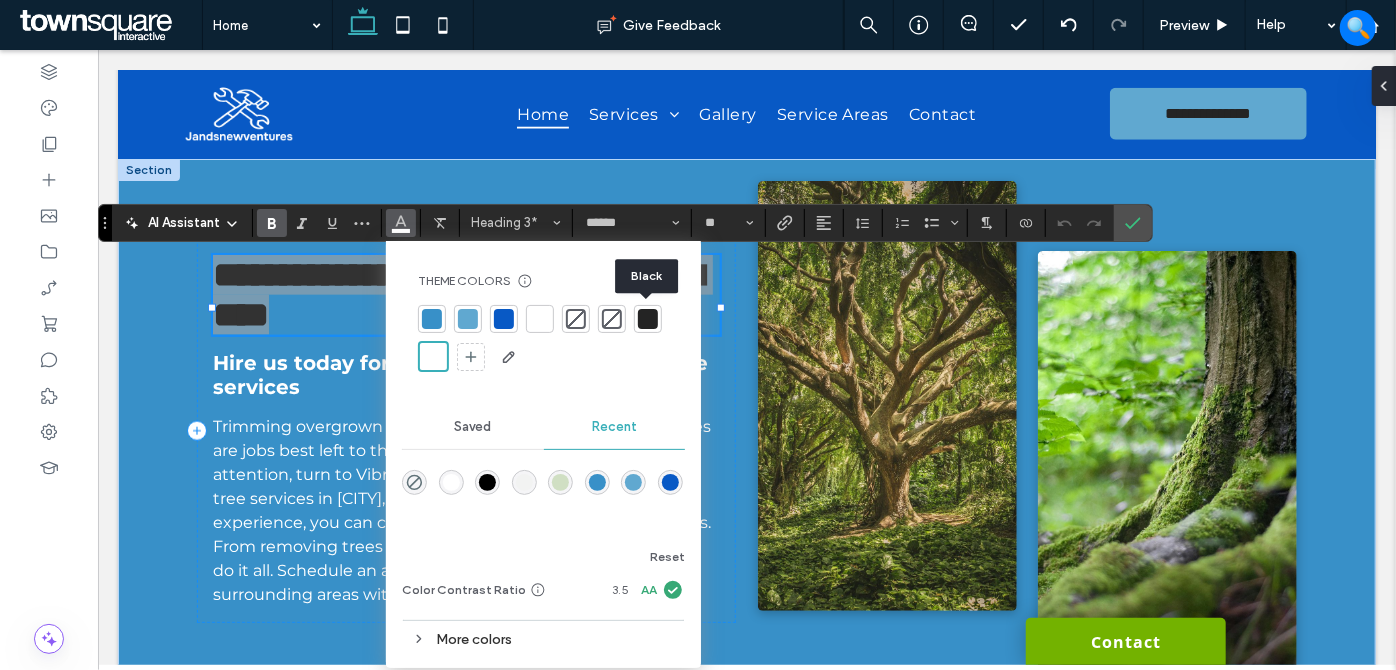 click at bounding box center (648, 319) 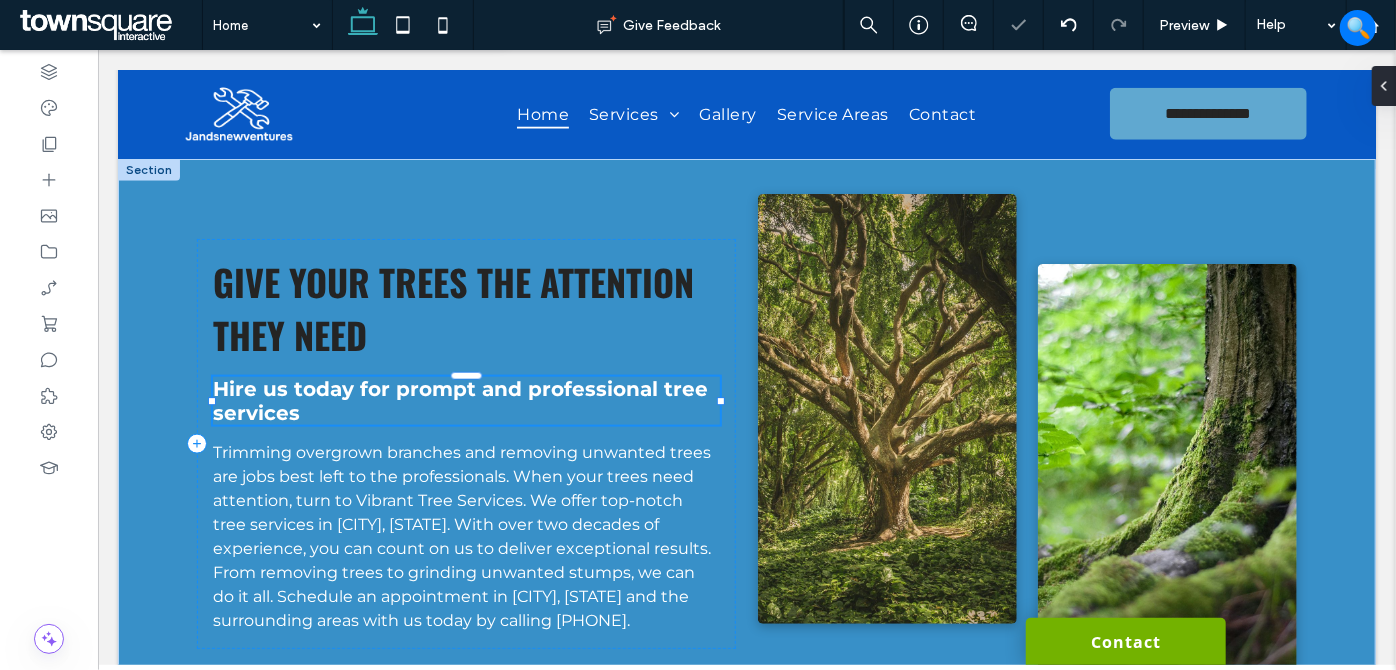 click on "Hire us today for prompt and professional tree services" at bounding box center [459, 400] 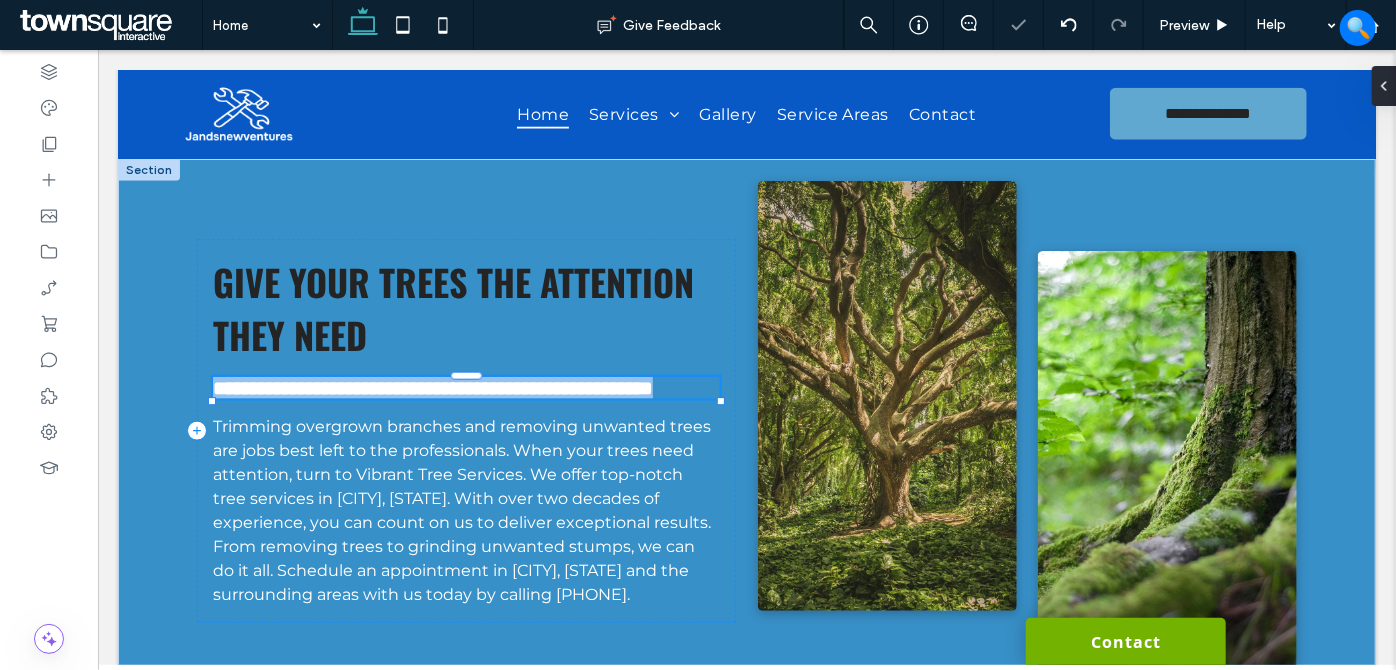 type on "**********" 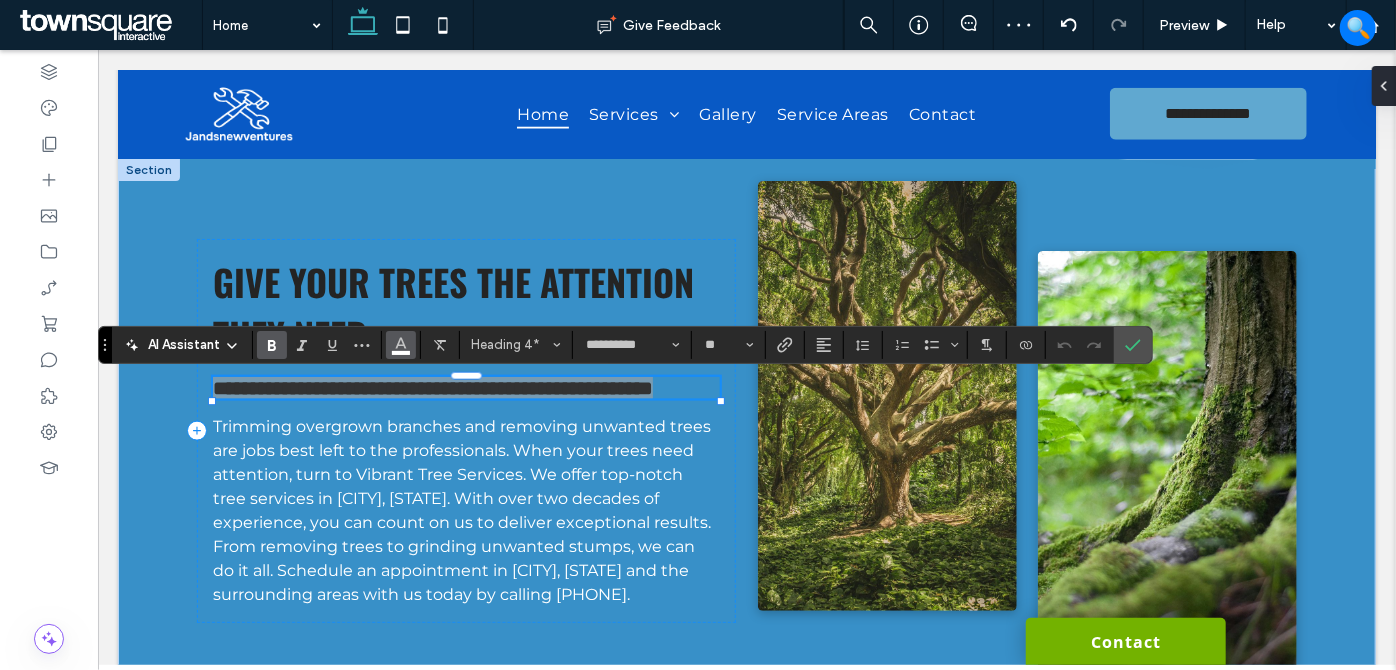 click 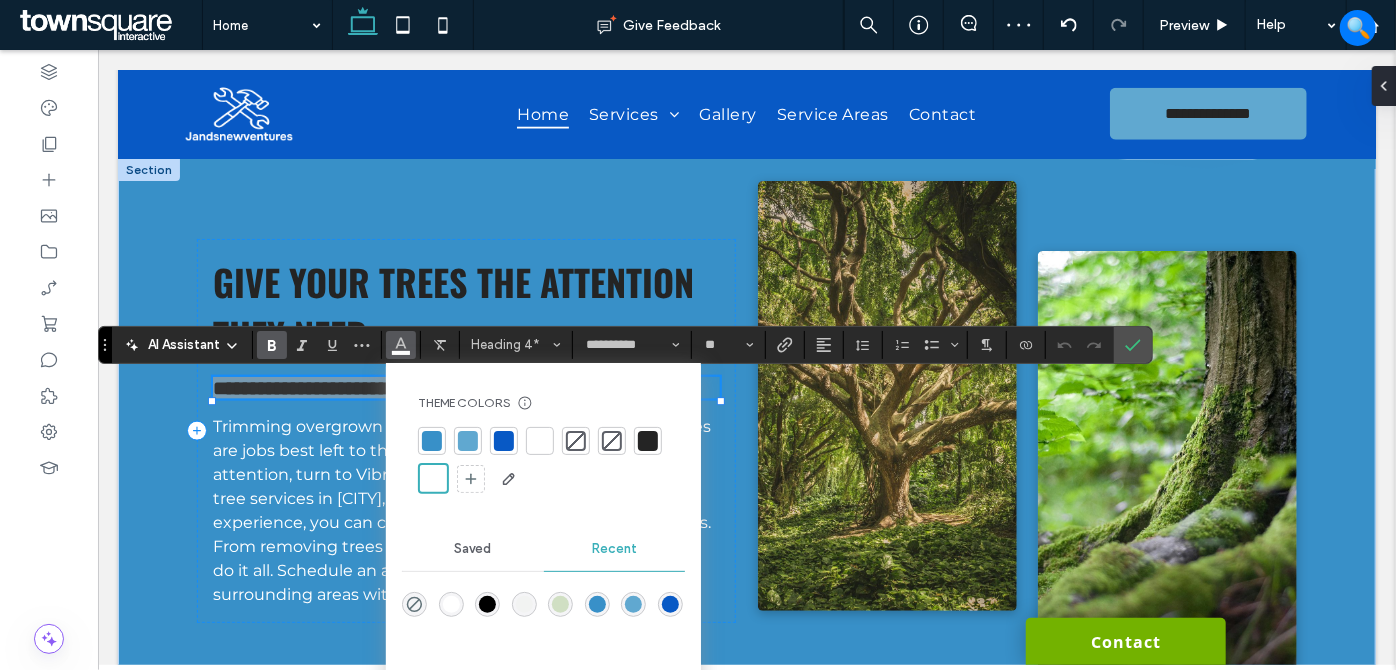 click at bounding box center [648, 441] 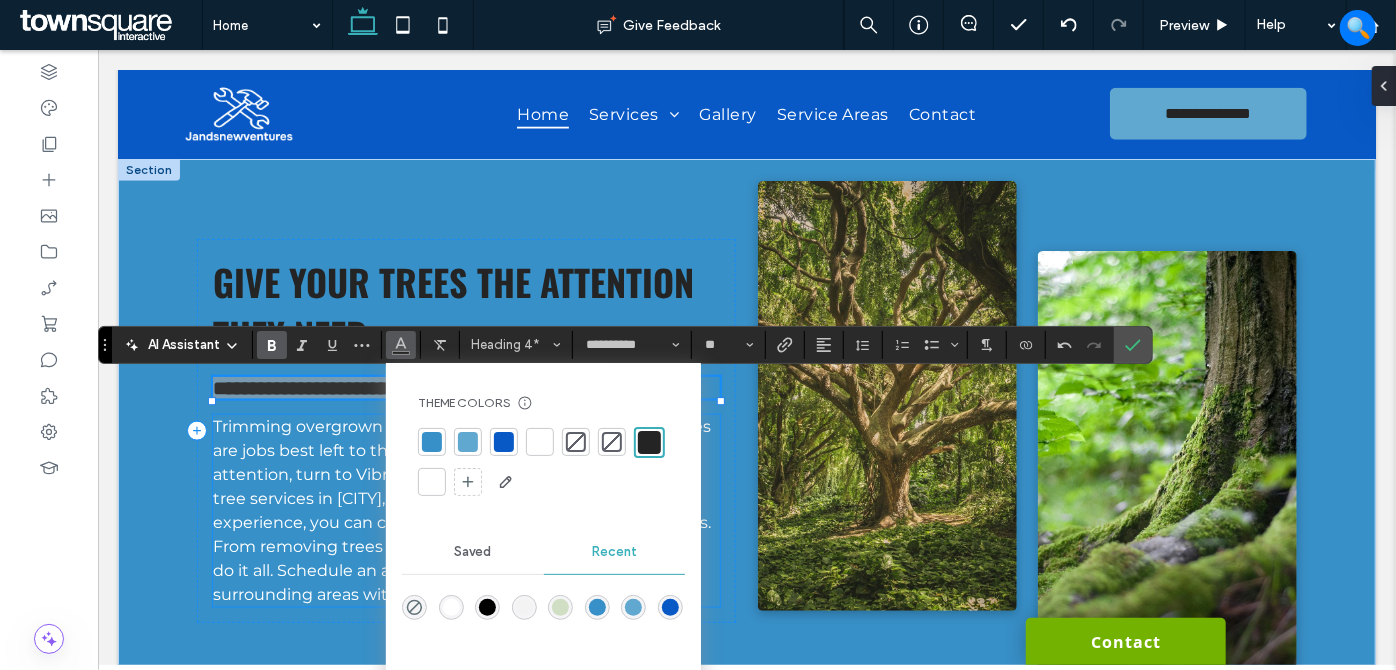 click on "Trimming overgrown branches and removing unwanted trees are jobs best left to the professionals. When your trees need attention, turn to Vibrant Tree Services. We offer top-notch tree services in Charlotte, NC. With over two decades of experience, you can count on us to deliver exceptional results. From removing trees to grinding unwanted stumps, we can do it all. Schedule an appointment in Charlotte, NC and the surrounding areas with us today by calling 855-463-5490." at bounding box center [465, 510] 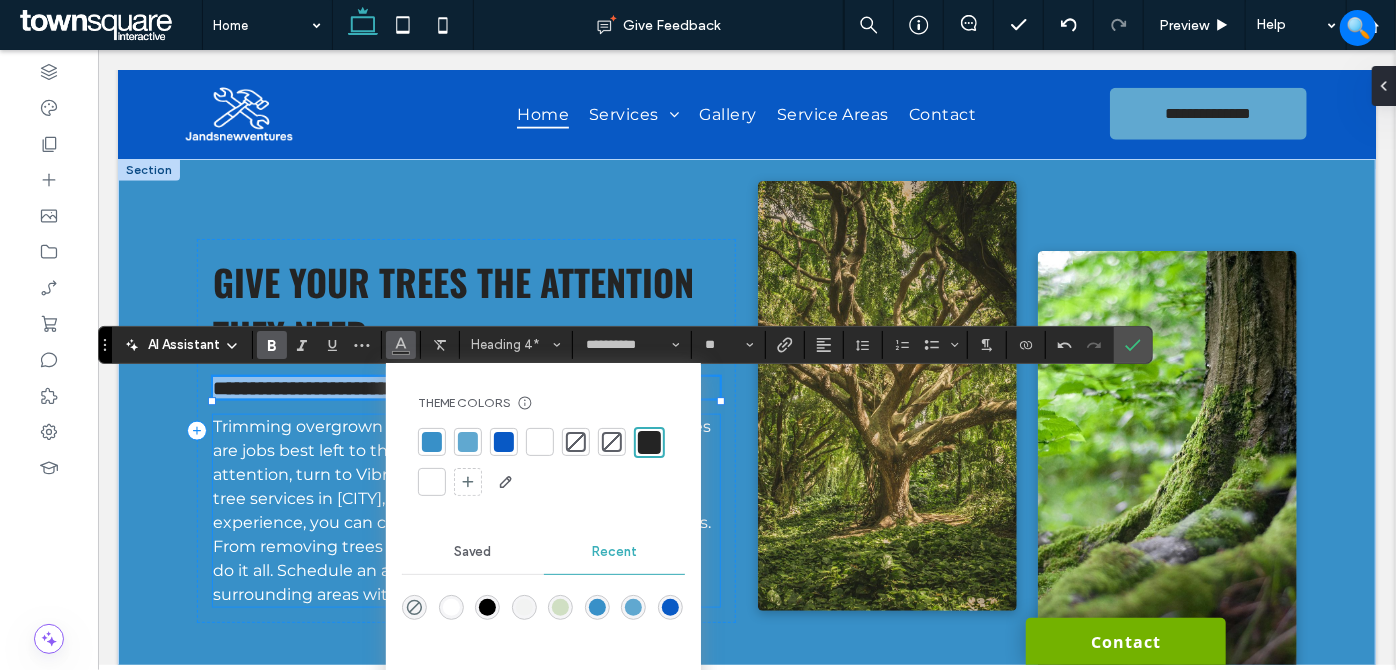 click on "Trimming overgrown branches and removing unwanted trees are jobs best left to the professionals. When your trees need attention, turn to Vibrant Tree Services. We offer top-notch tree services in Charlotte, NC. With over two decades of experience, you can count on us to deliver exceptional results. From removing trees to grinding unwanted stumps, we can do it all. Schedule an appointment in Charlotte, NC and the surrounding areas with us today by calling 855-463-5490." at bounding box center (465, 510) 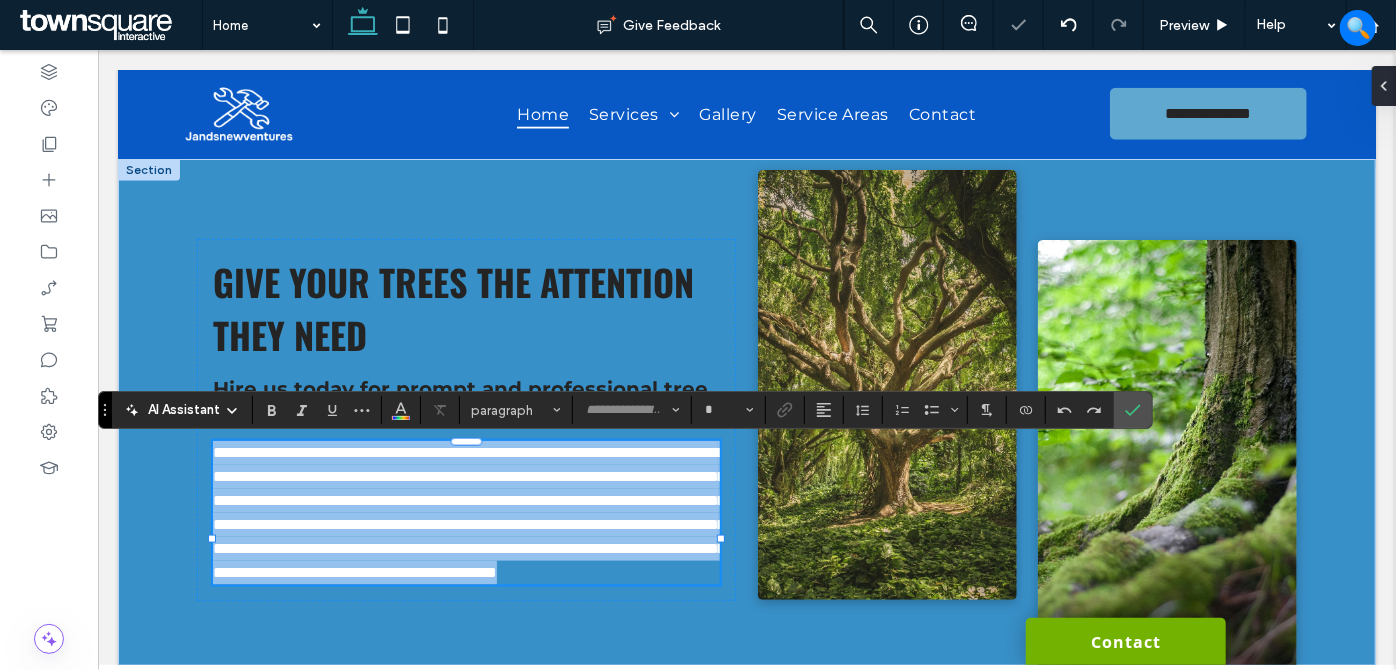 type on "**********" 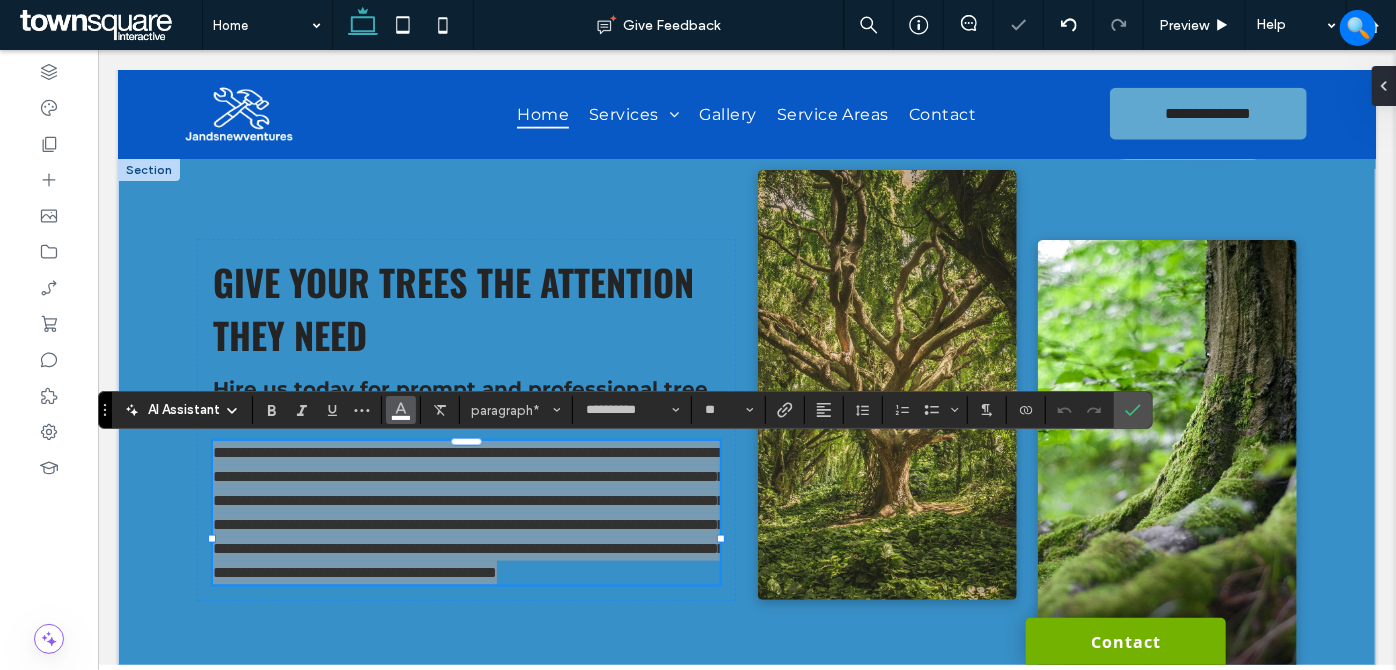 click at bounding box center (401, 410) 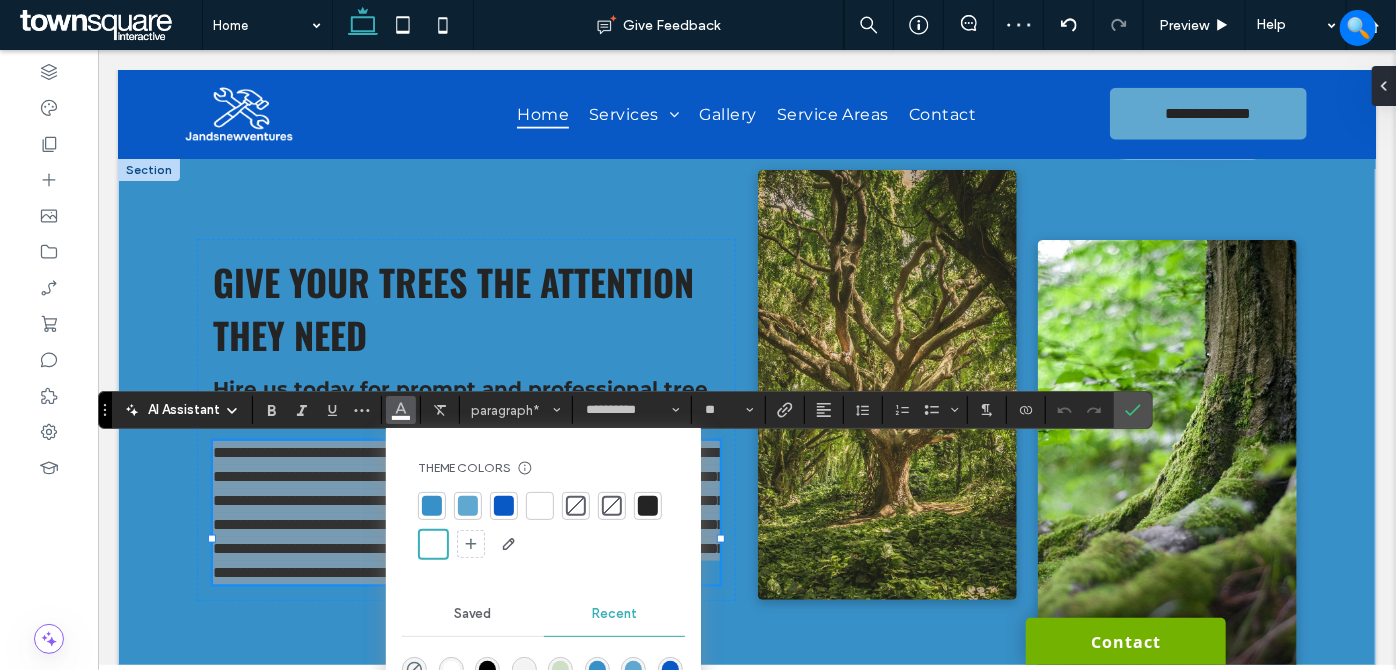 click at bounding box center (648, 506) 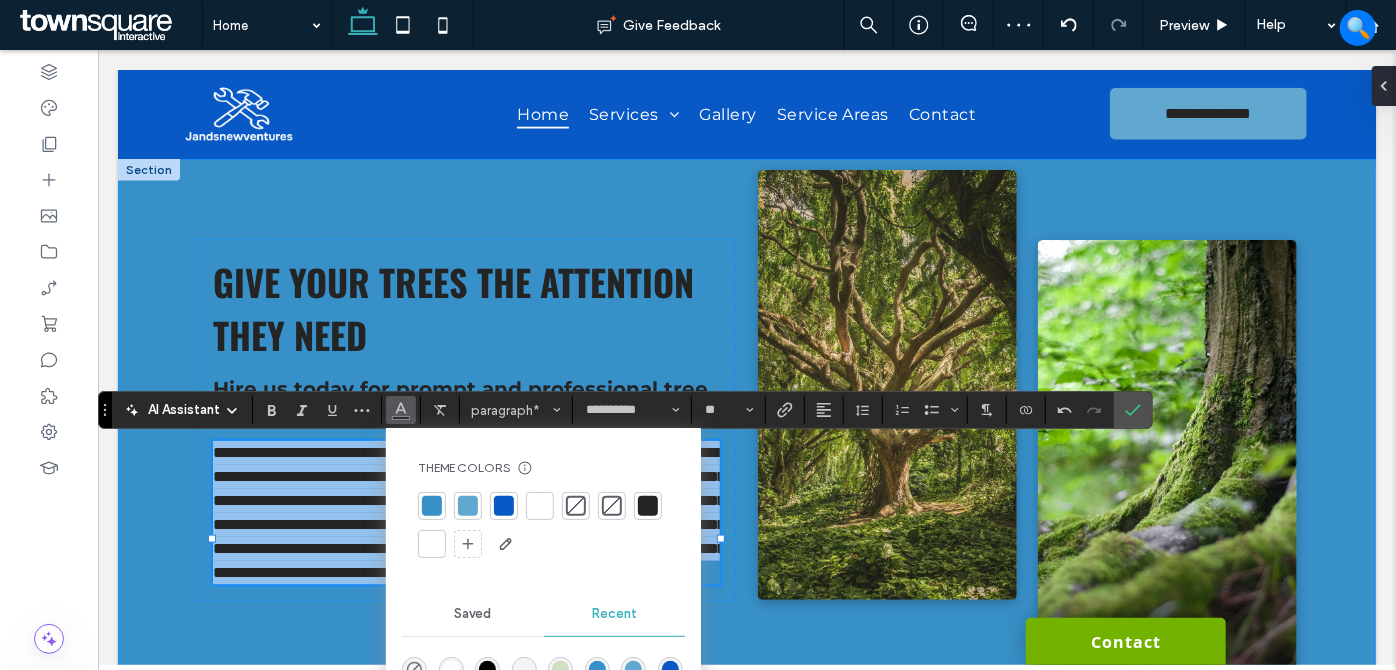 drag, startPoint x: 151, startPoint y: 527, endPoint x: 166, endPoint y: 529, distance: 15.132746 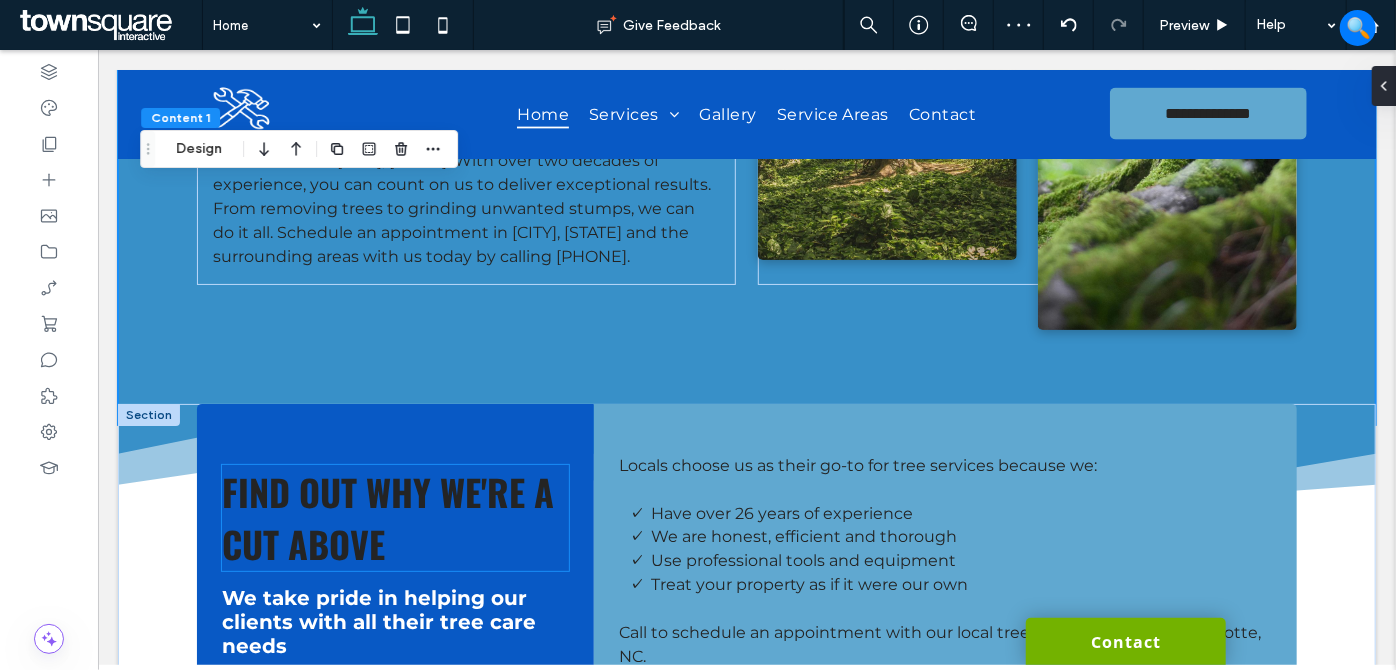 scroll, scrollTop: 1613, scrollLeft: 0, axis: vertical 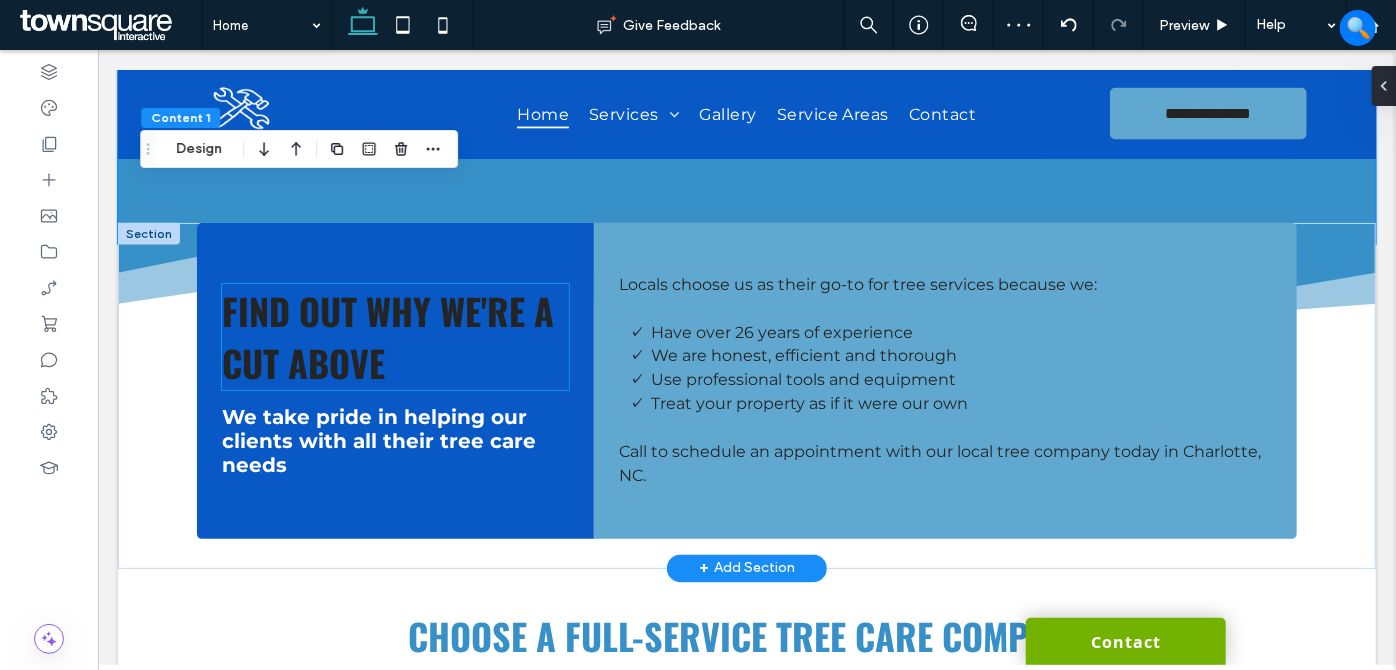 click on "FIND OUT WHY WE'RE A CUT ABOVE" at bounding box center [394, 336] 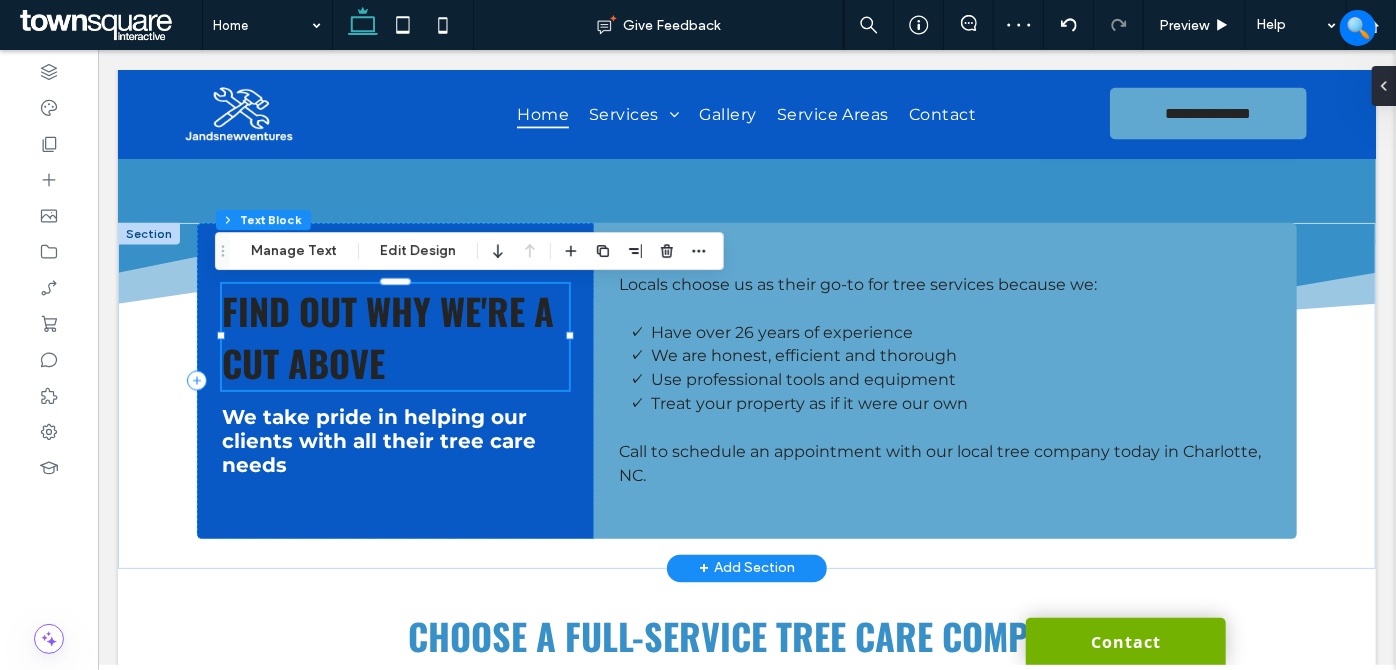 type on "*" 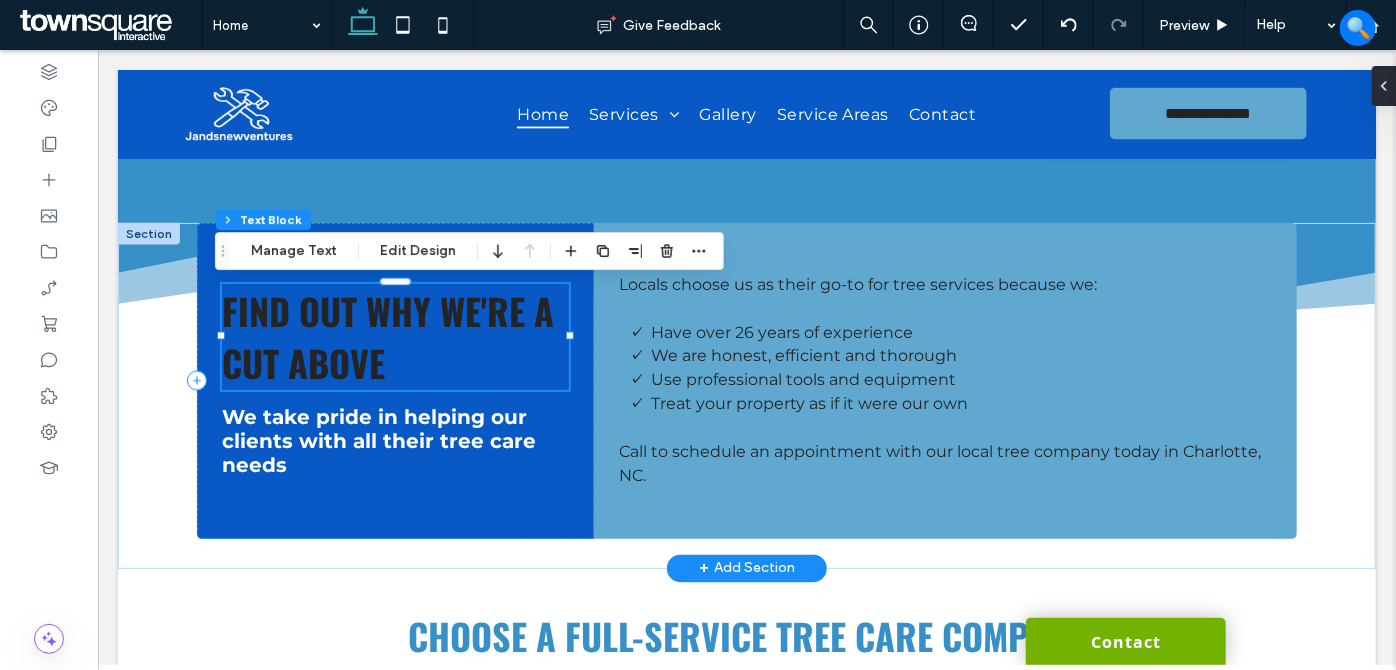 click on "FIND OUT WHY WE'RE A CUT ABOVE" at bounding box center [394, 336] 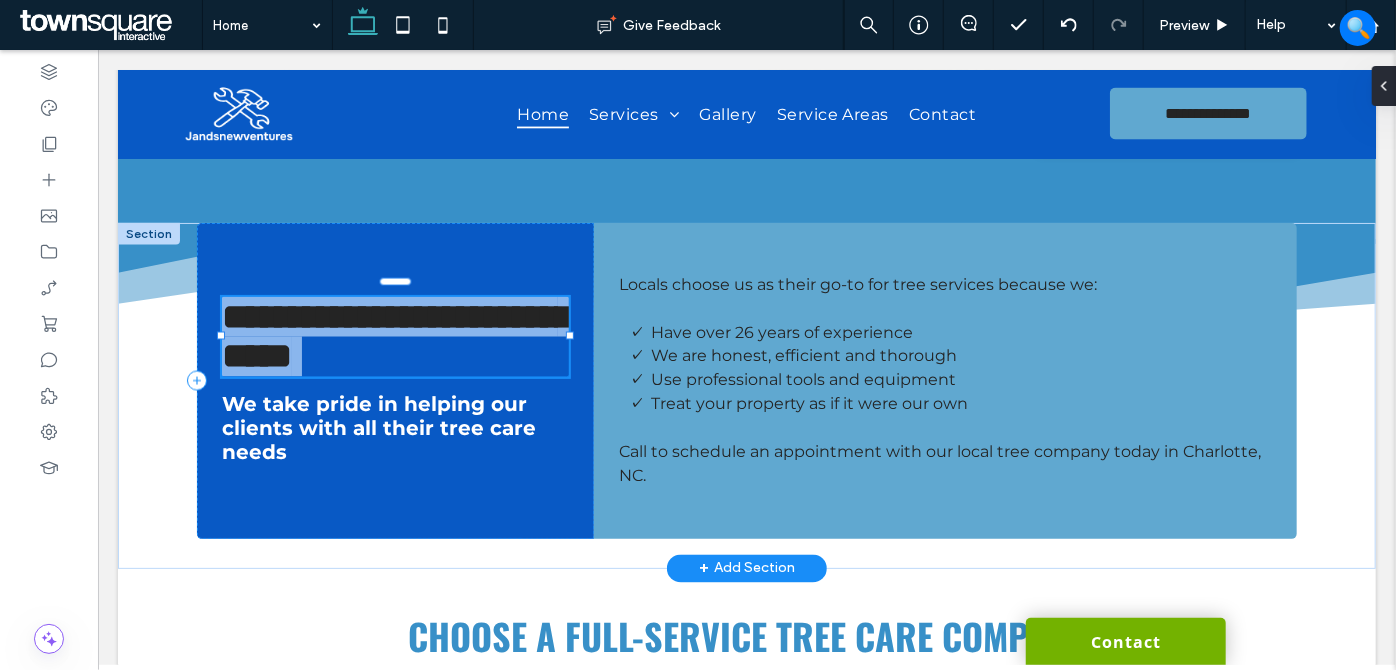 type on "******" 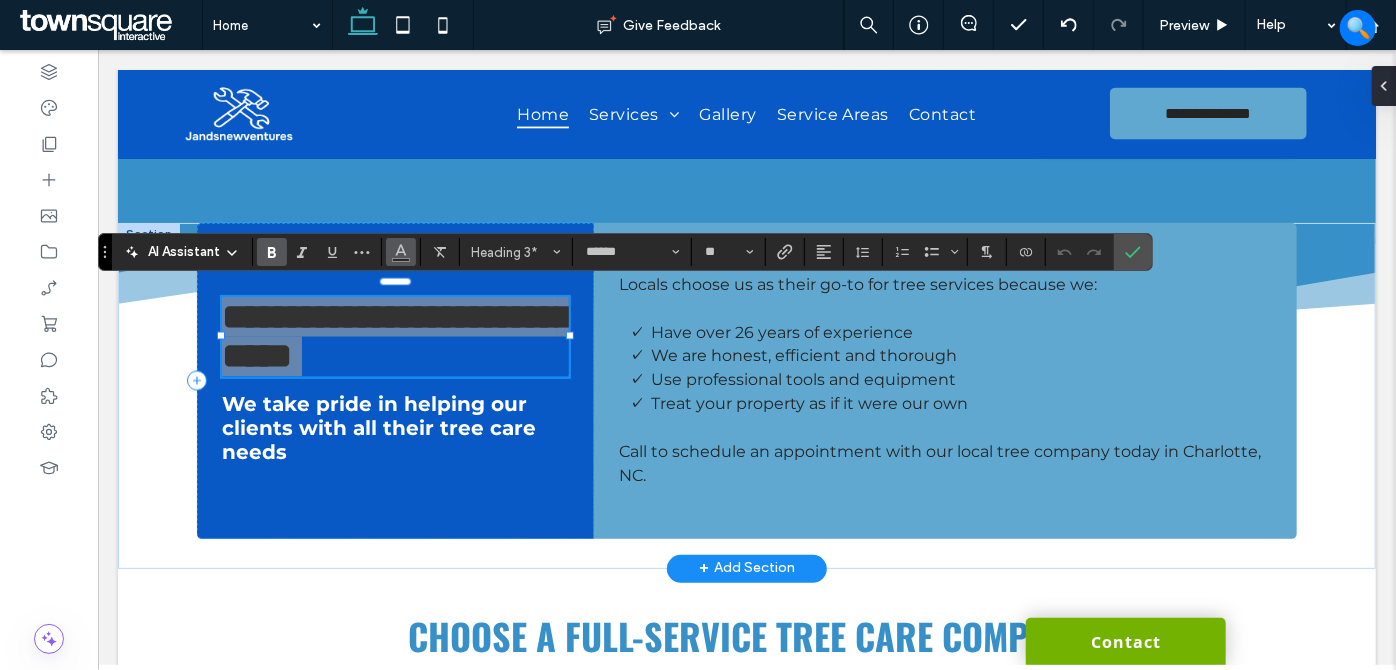 click 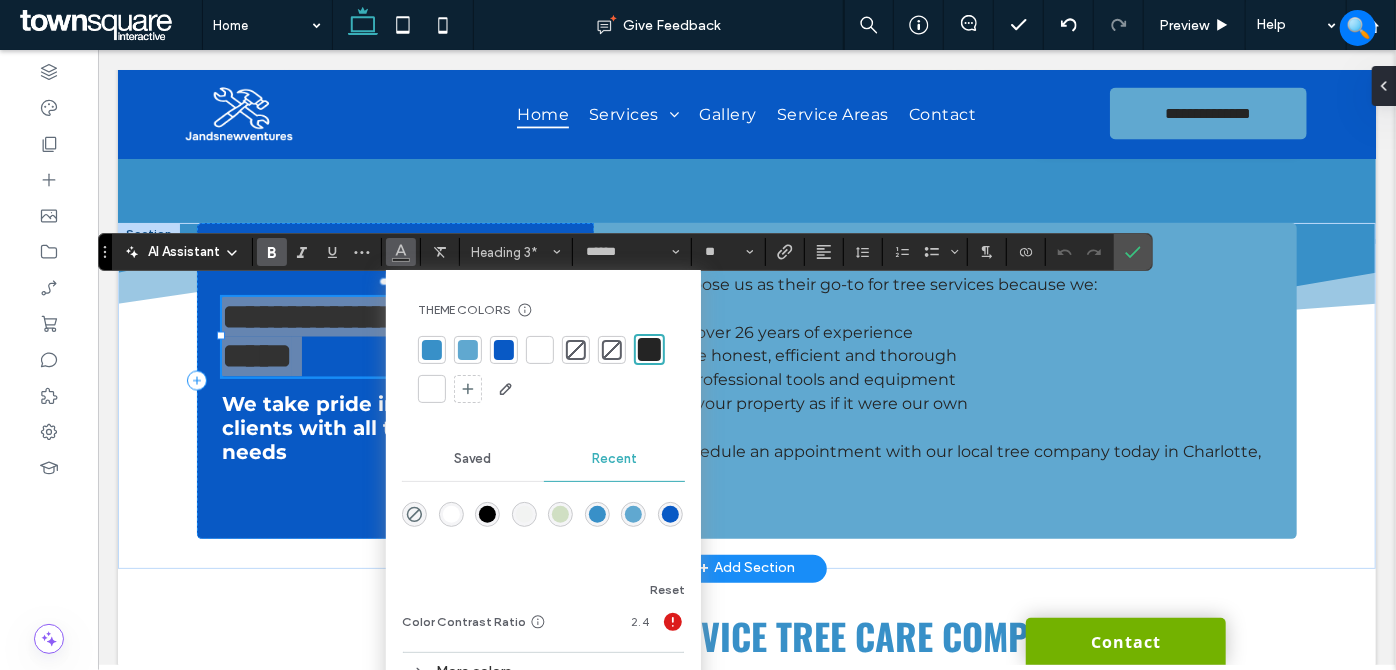 click at bounding box center [432, 389] 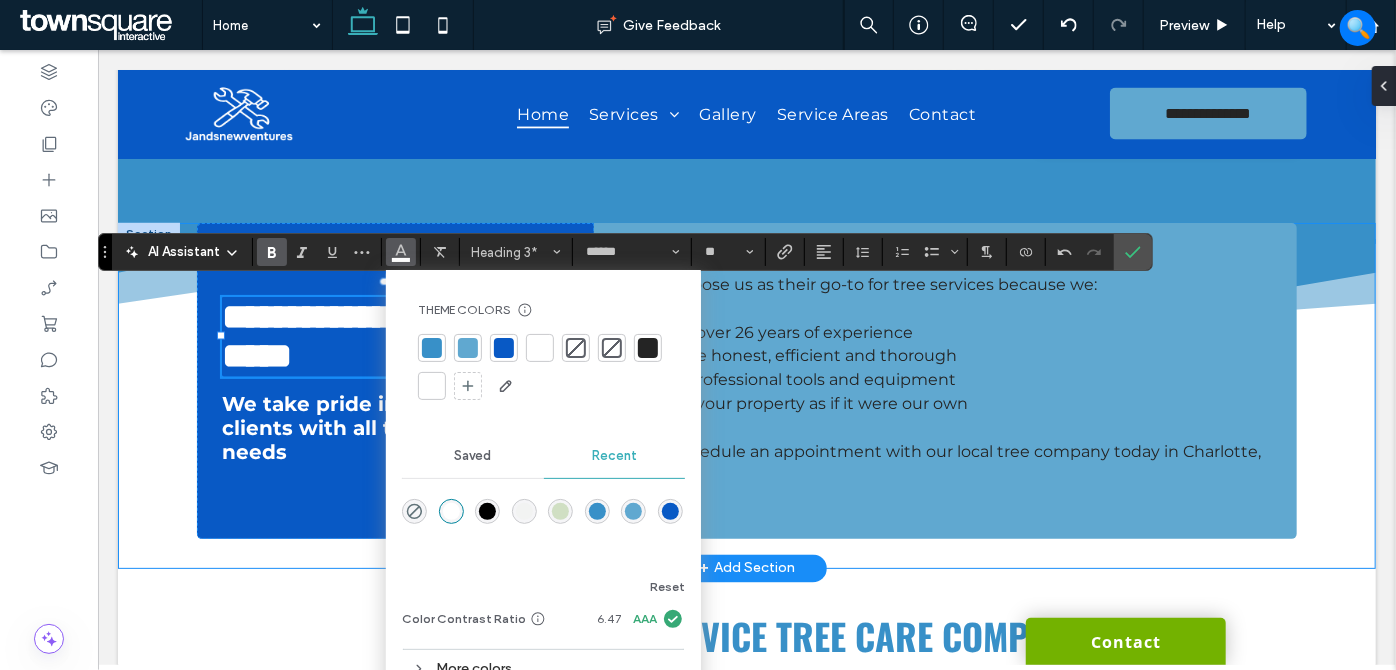 click on "**********" at bounding box center (746, 395) 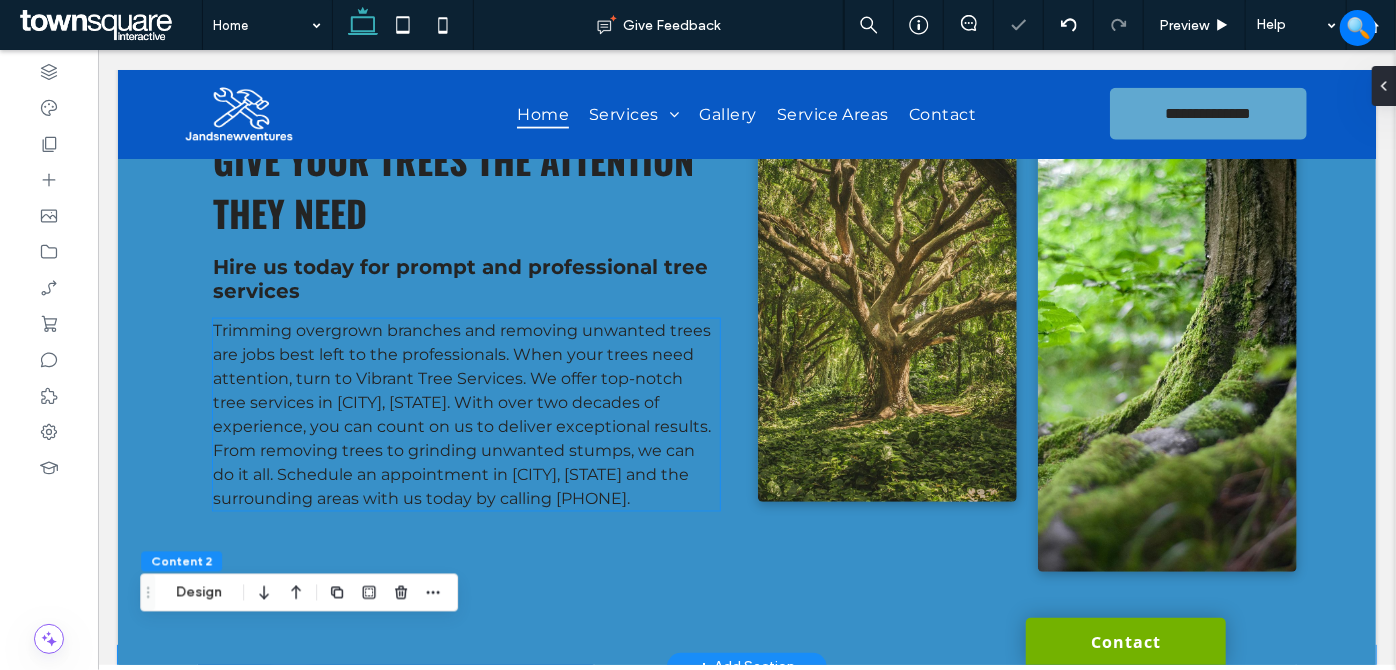scroll, scrollTop: 1159, scrollLeft: 0, axis: vertical 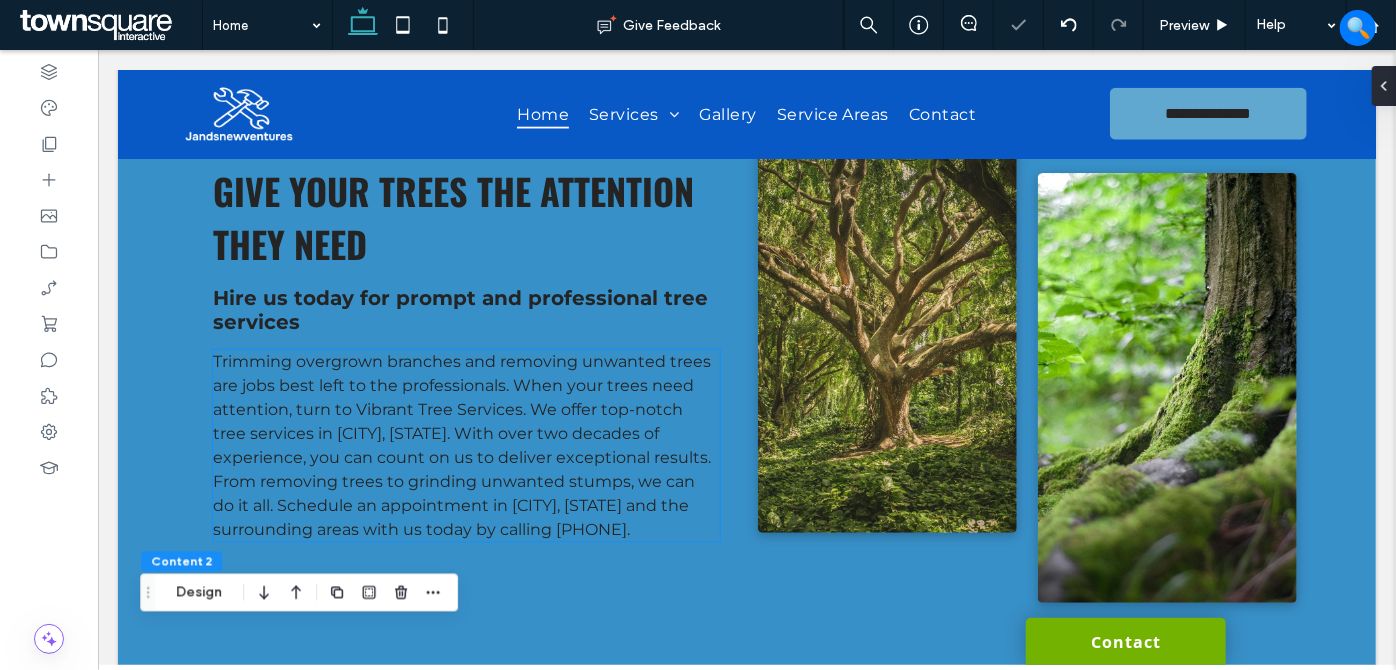 click on "Trimming overgrown branches and removing unwanted trees are jobs best left to the professionals. When your trees need attention, turn to Vibrant Tree Services. We offer top-notch tree services in Charlotte, NC. With over two decades of experience, you can count on us to deliver exceptional results. From removing trees to grinding unwanted stumps, we can do it all. Schedule an appointment in Charlotte, NC and the surrounding areas with us today by calling 855-463-5490." at bounding box center [461, 444] 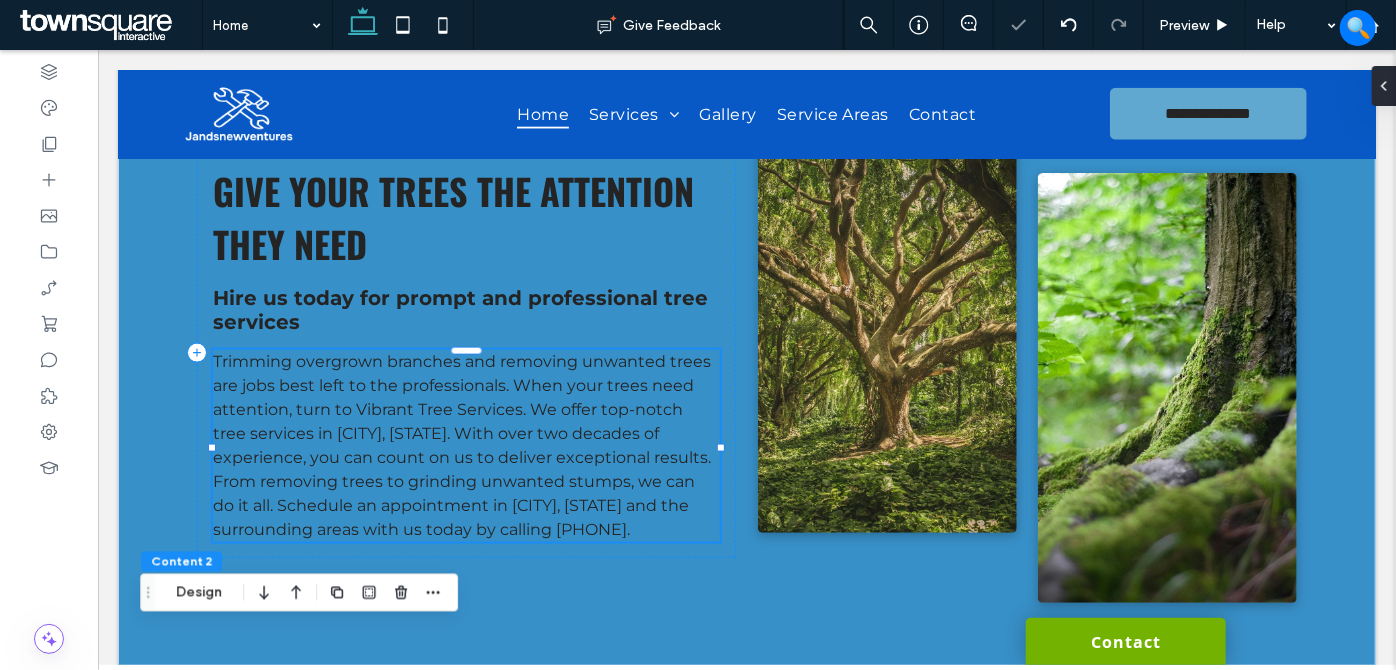 click on "Trimming overgrown branches and removing unwanted trees are jobs best left to the professionals. When your trees need attention, turn to Vibrant Tree Services. We offer top-notch tree services in Charlotte, NC. With over two decades of experience, you can count on us to deliver exceptional results. From removing trees to grinding unwanted stumps, we can do it all. Schedule an appointment in Charlotte, NC and the surrounding areas with us today by calling 855-463-5490." at bounding box center [465, 445] 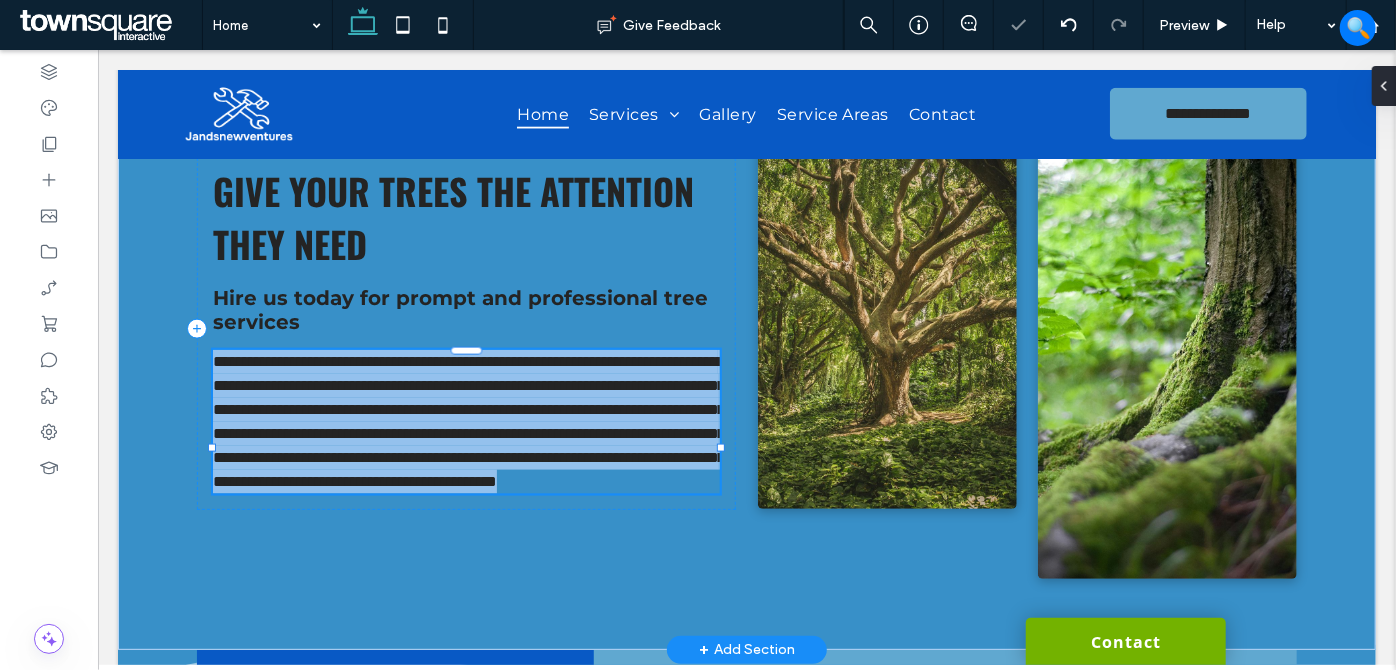 type on "**********" 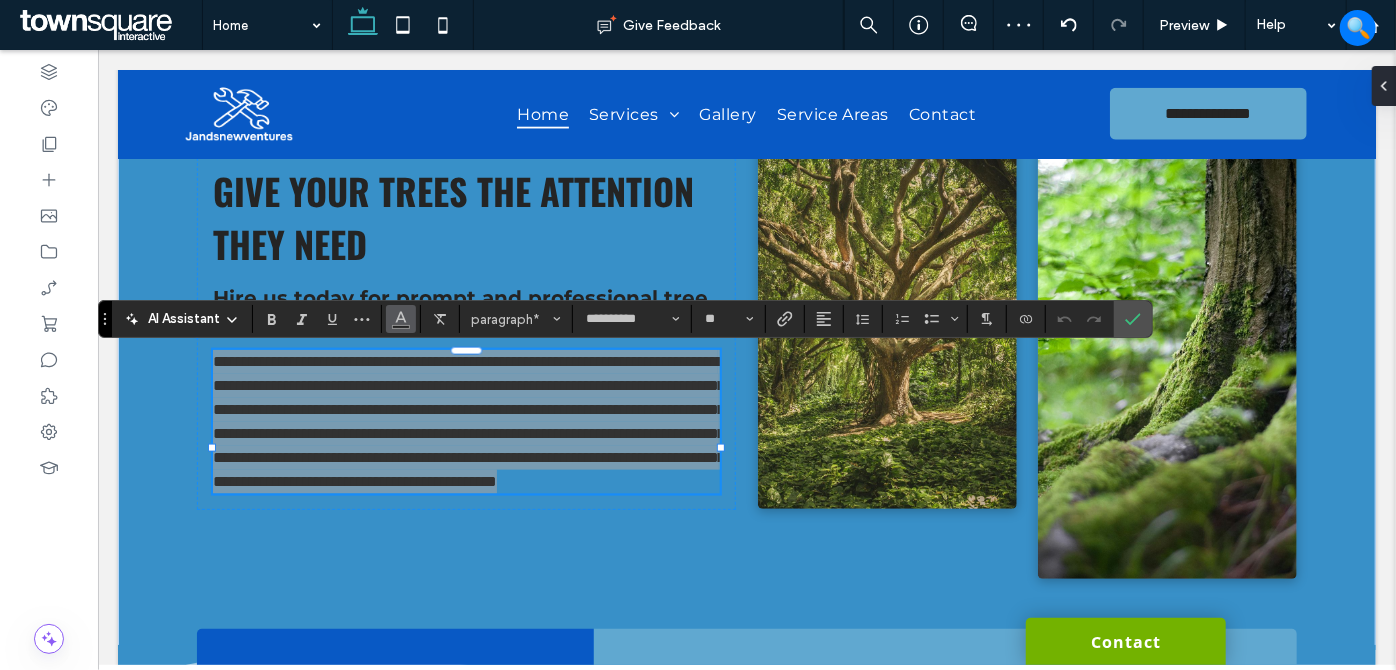 drag, startPoint x: 396, startPoint y: 311, endPoint x: 400, endPoint y: 321, distance: 10.770329 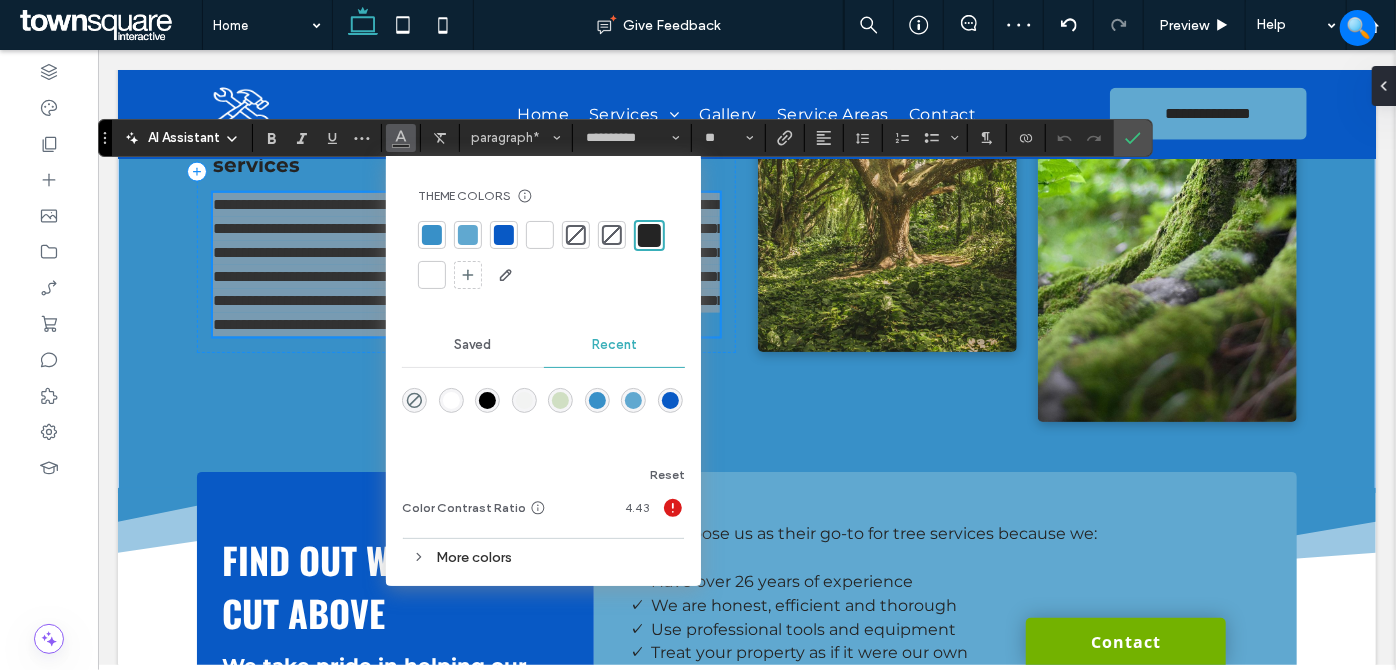 scroll, scrollTop: 1341, scrollLeft: 0, axis: vertical 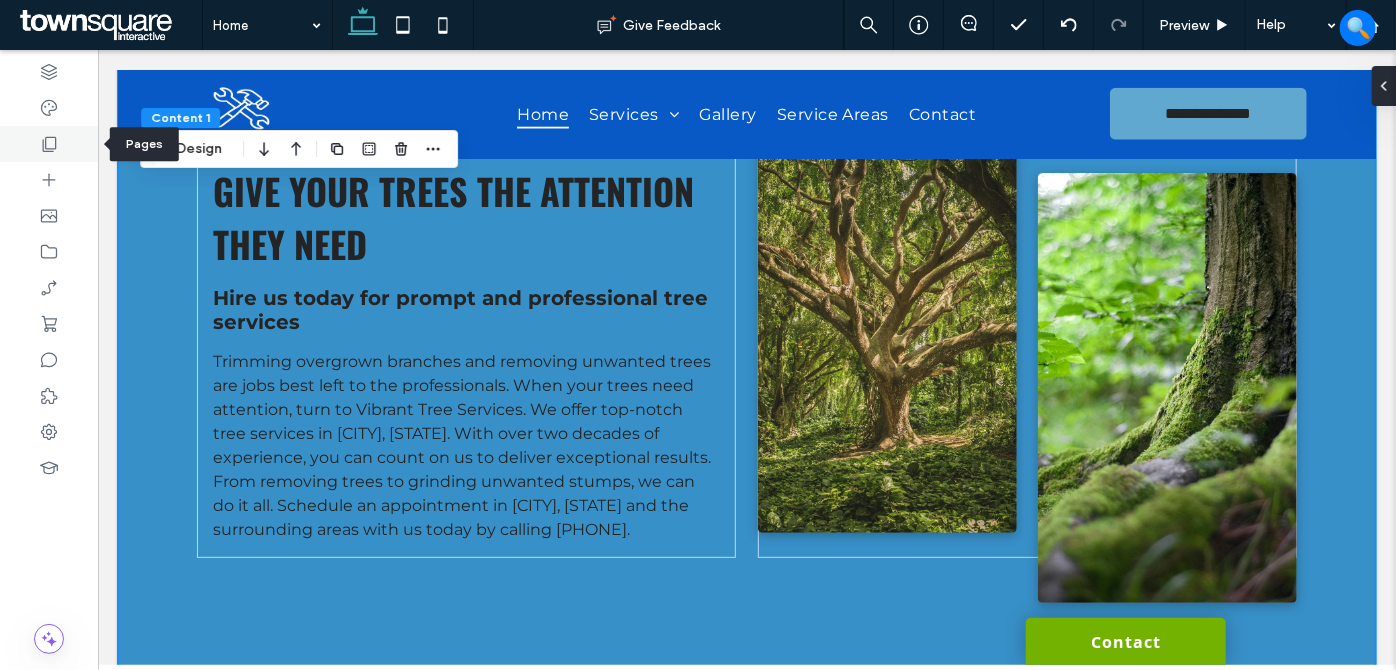 click 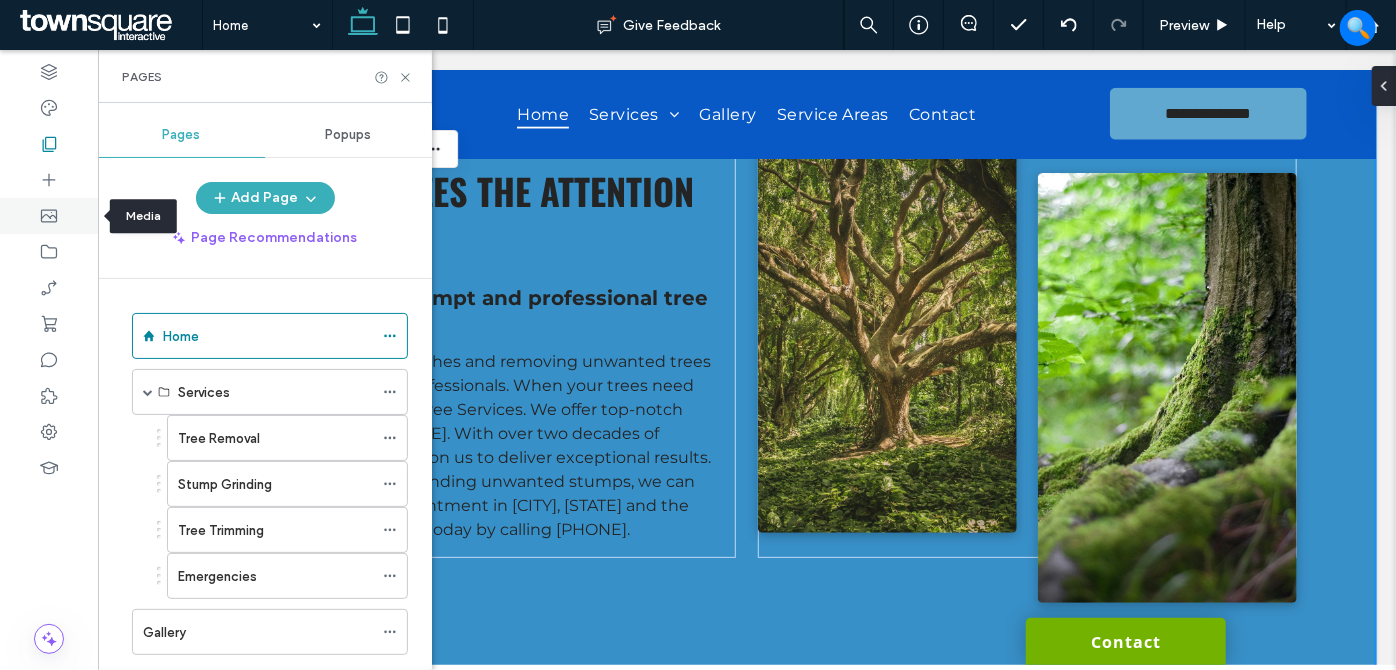 click 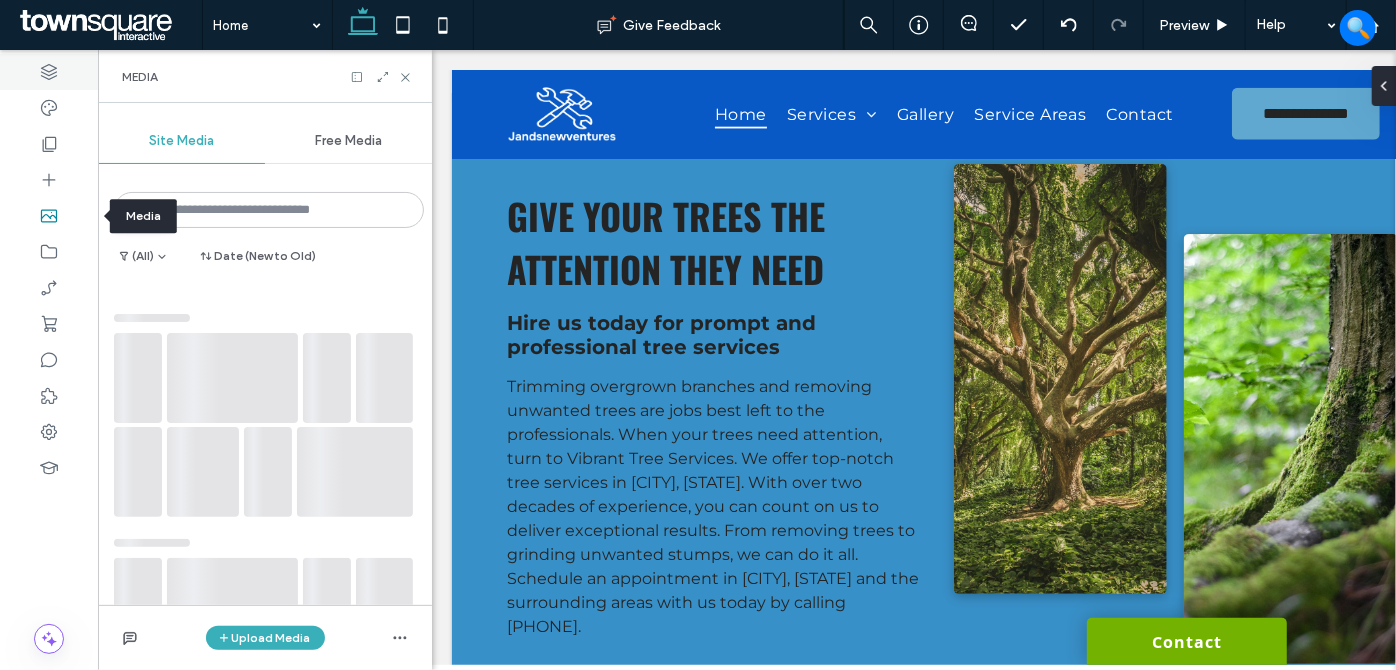 scroll, scrollTop: 1252, scrollLeft: 0, axis: vertical 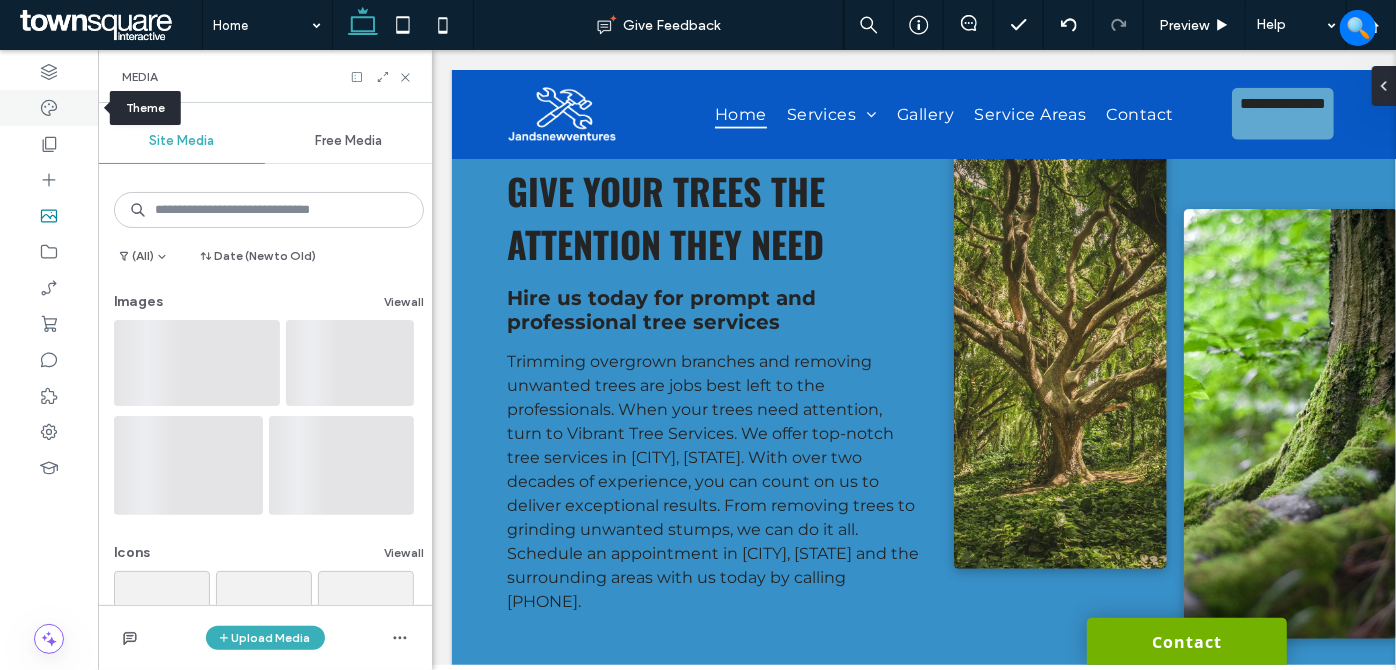 drag, startPoint x: 41, startPoint y: 102, endPoint x: 421, endPoint y: 392, distance: 478.01672 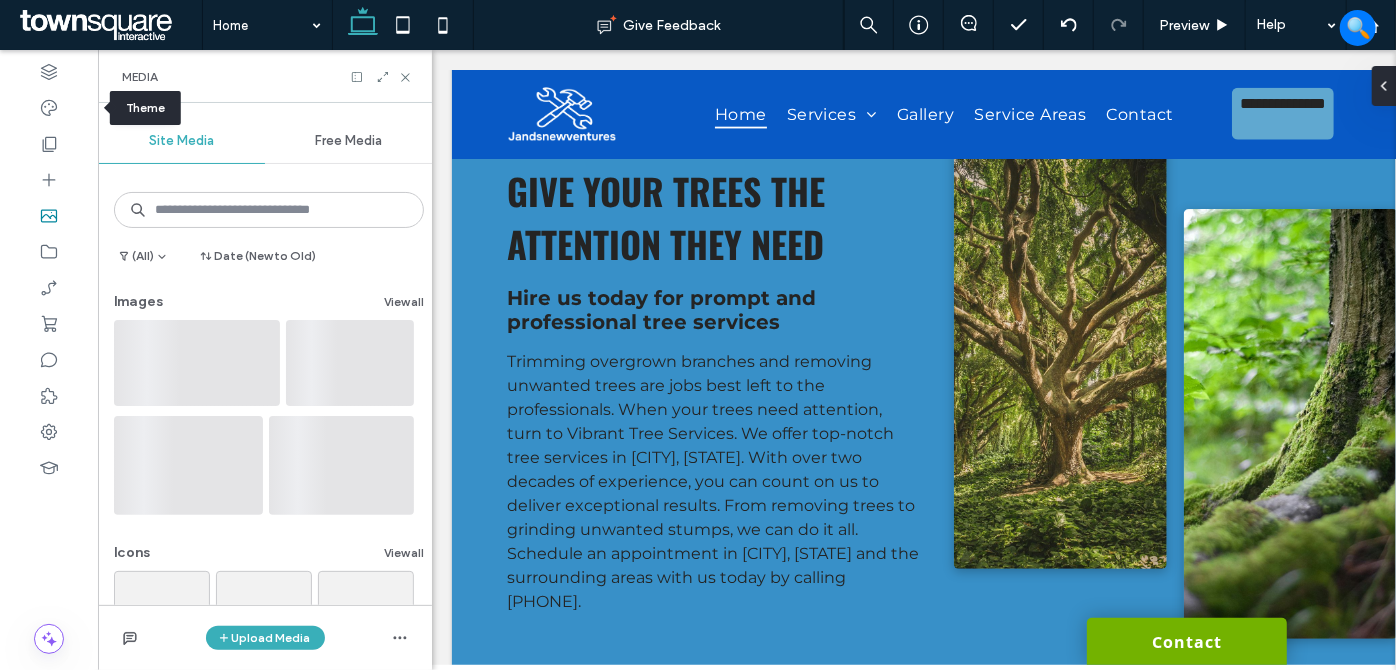 click 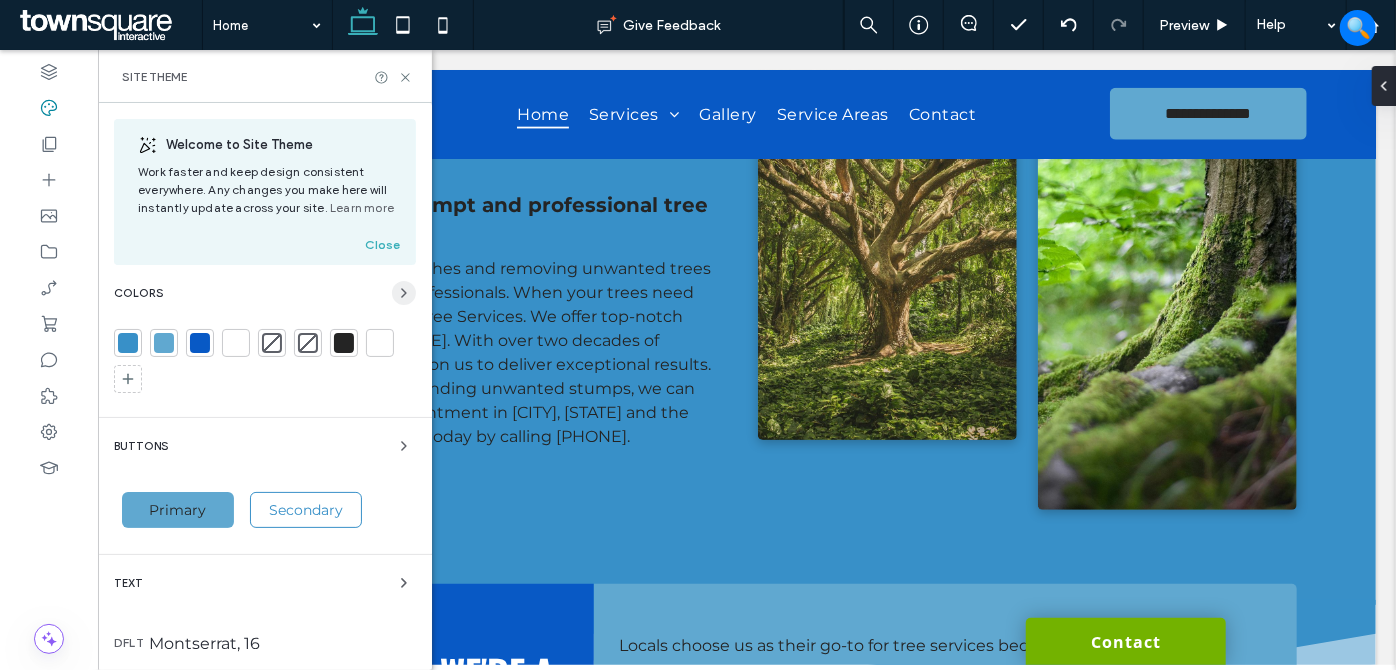 click 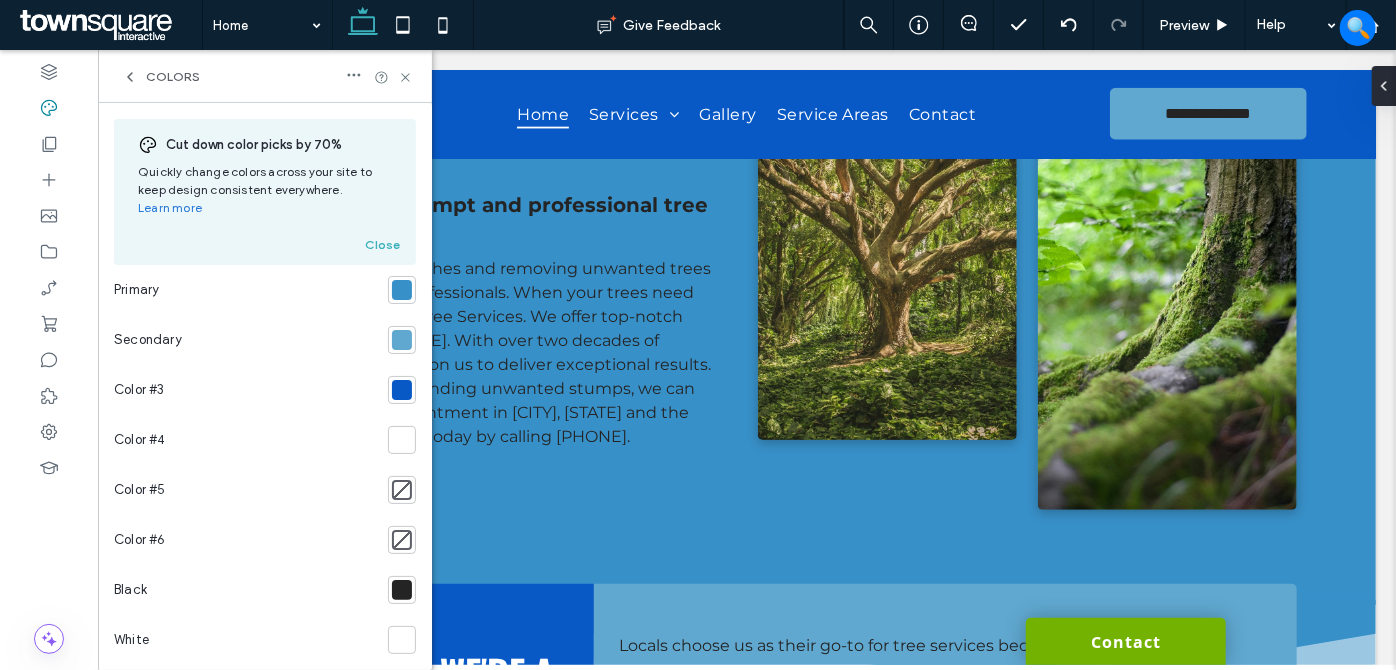 click at bounding box center [402, 340] 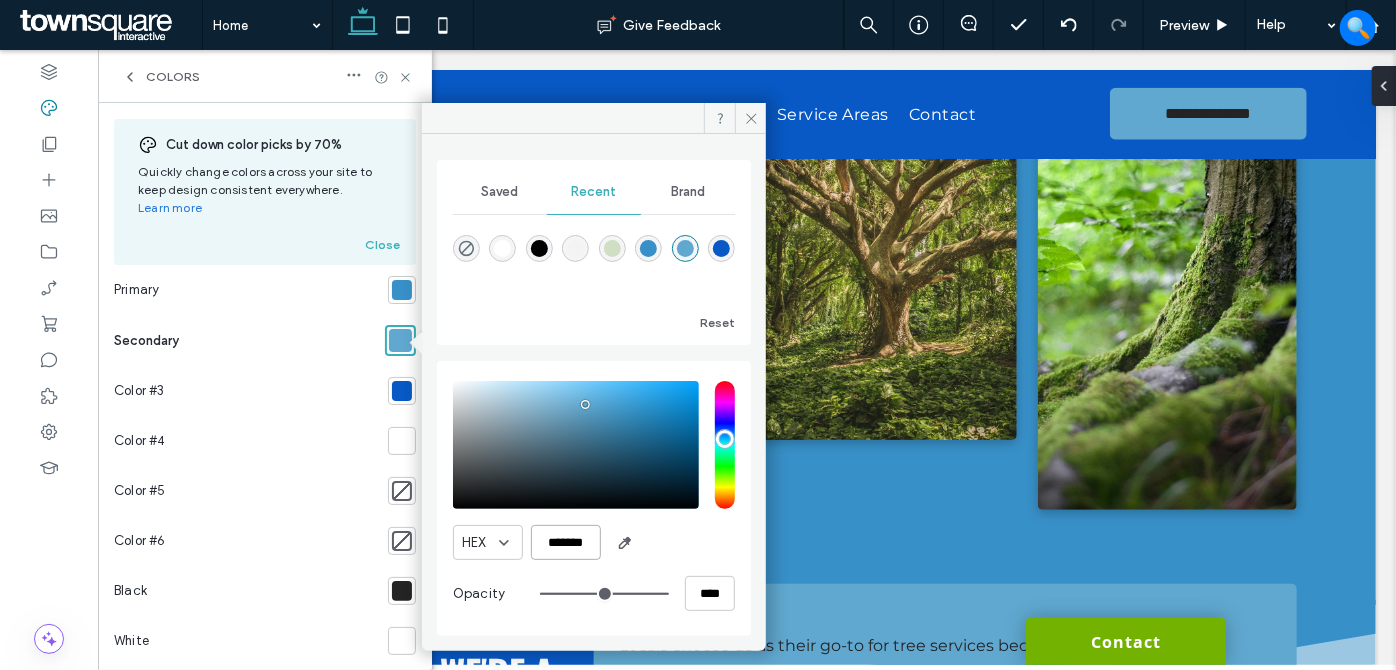 click on "*******" at bounding box center (566, 542) 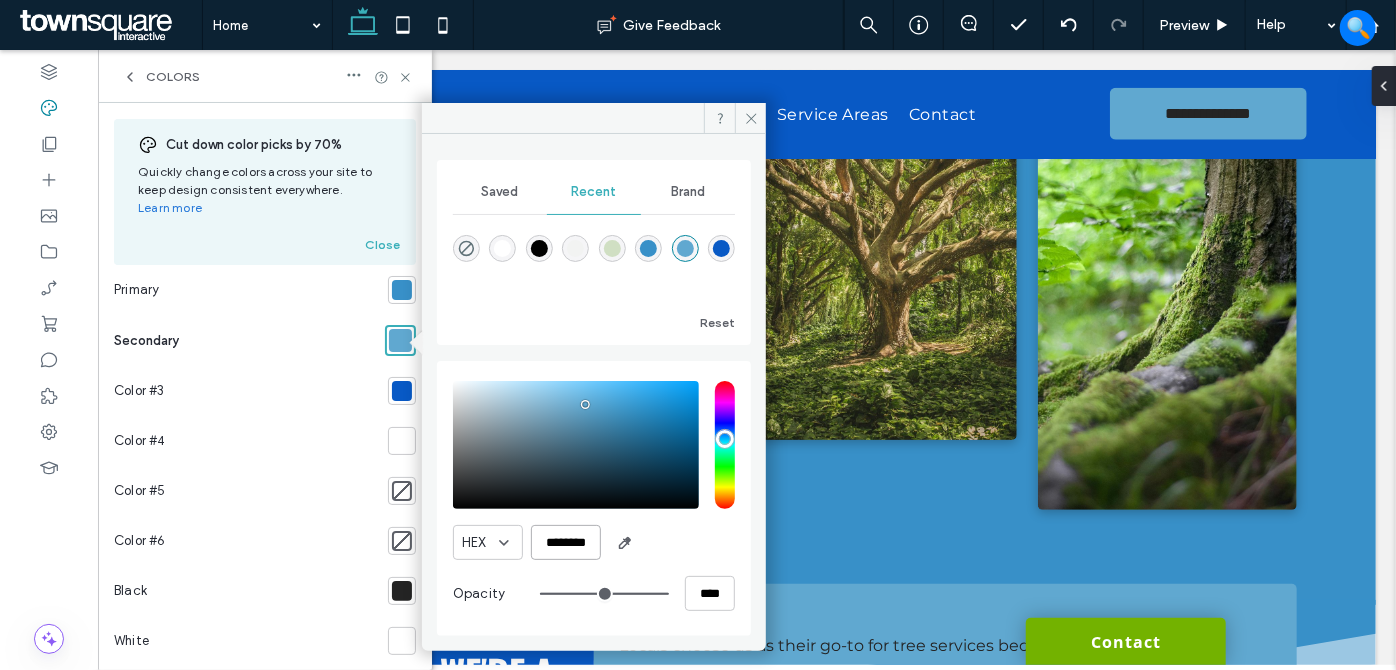 scroll, scrollTop: 0, scrollLeft: 7, axis: horizontal 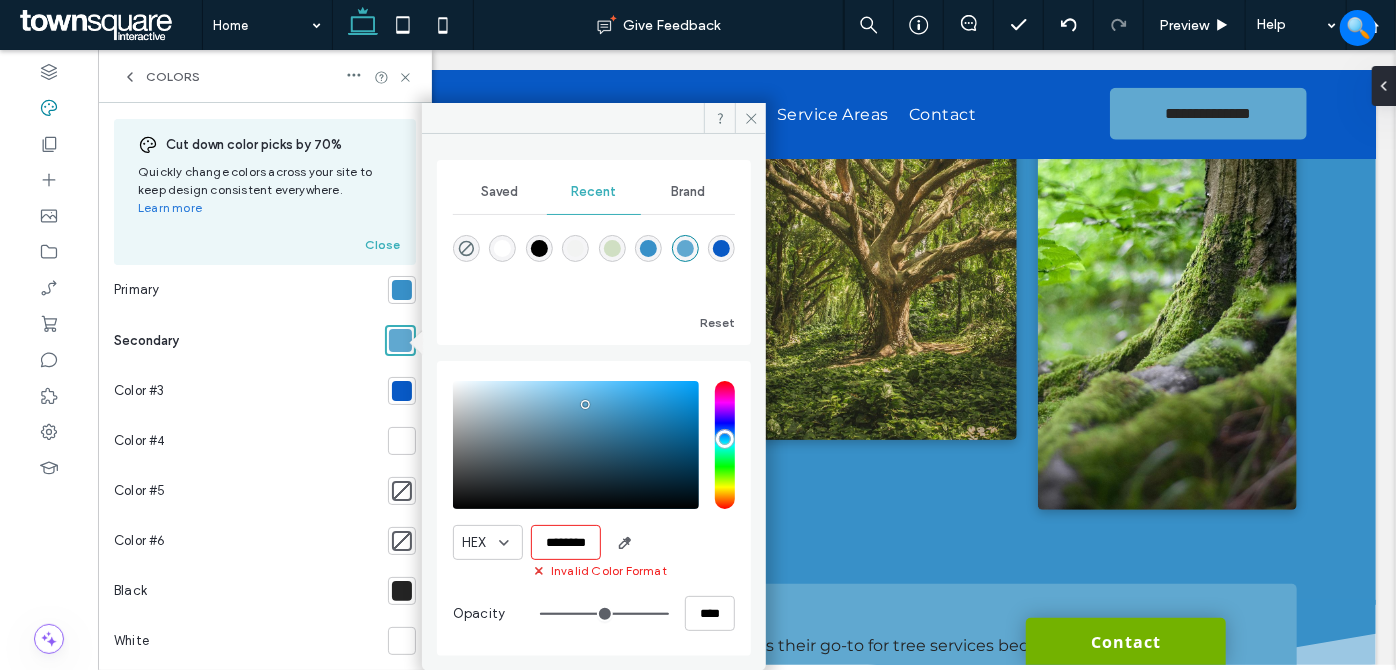 drag, startPoint x: 674, startPoint y: 542, endPoint x: 571, endPoint y: 547, distance: 103.121284 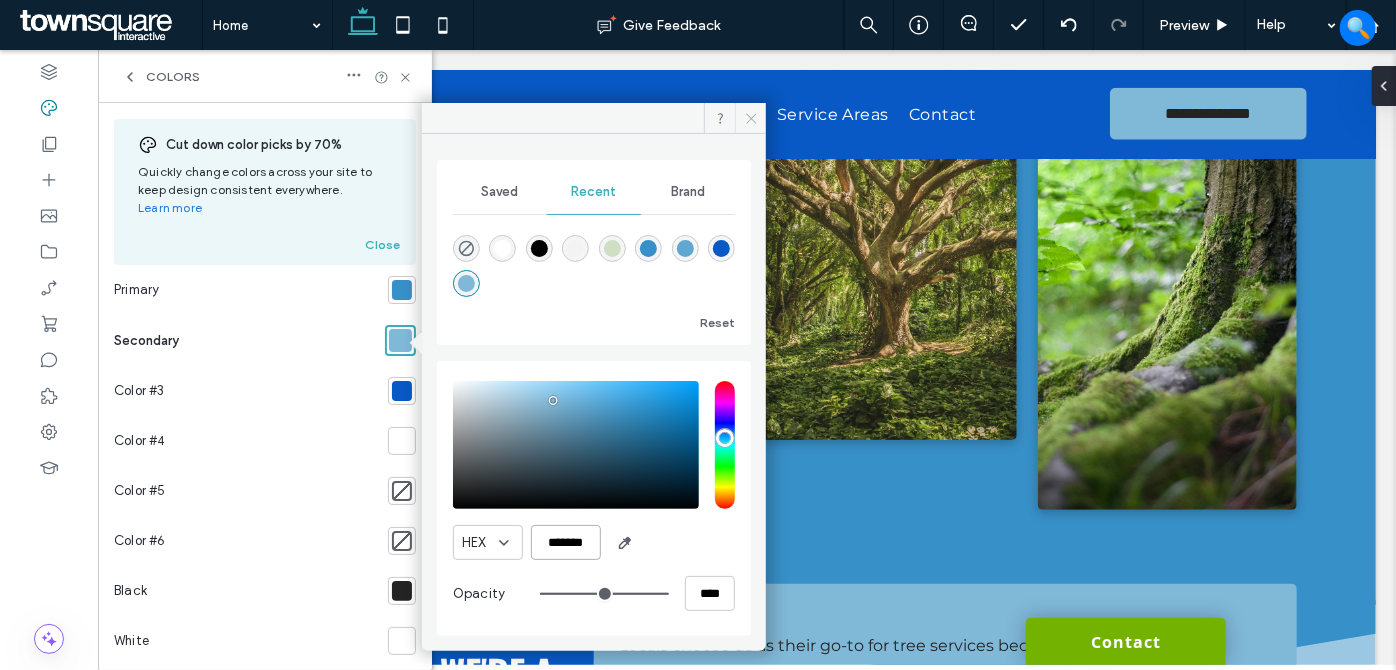 type on "*******" 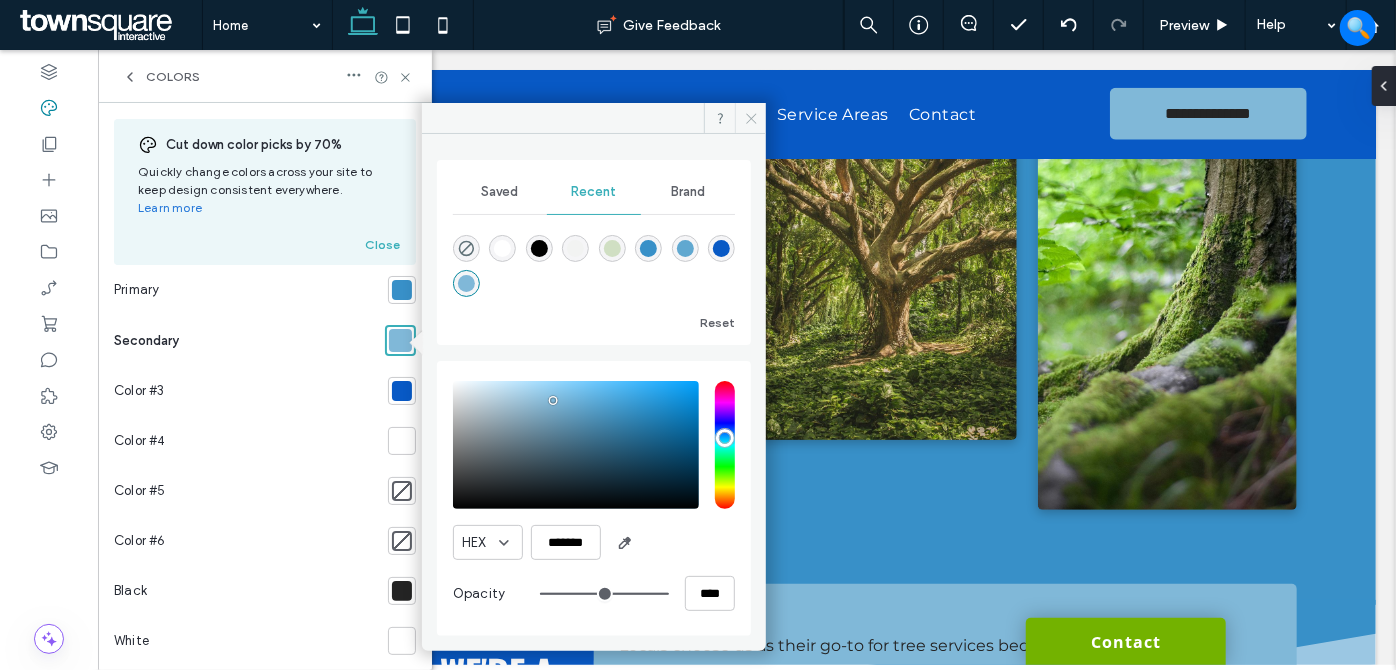 click 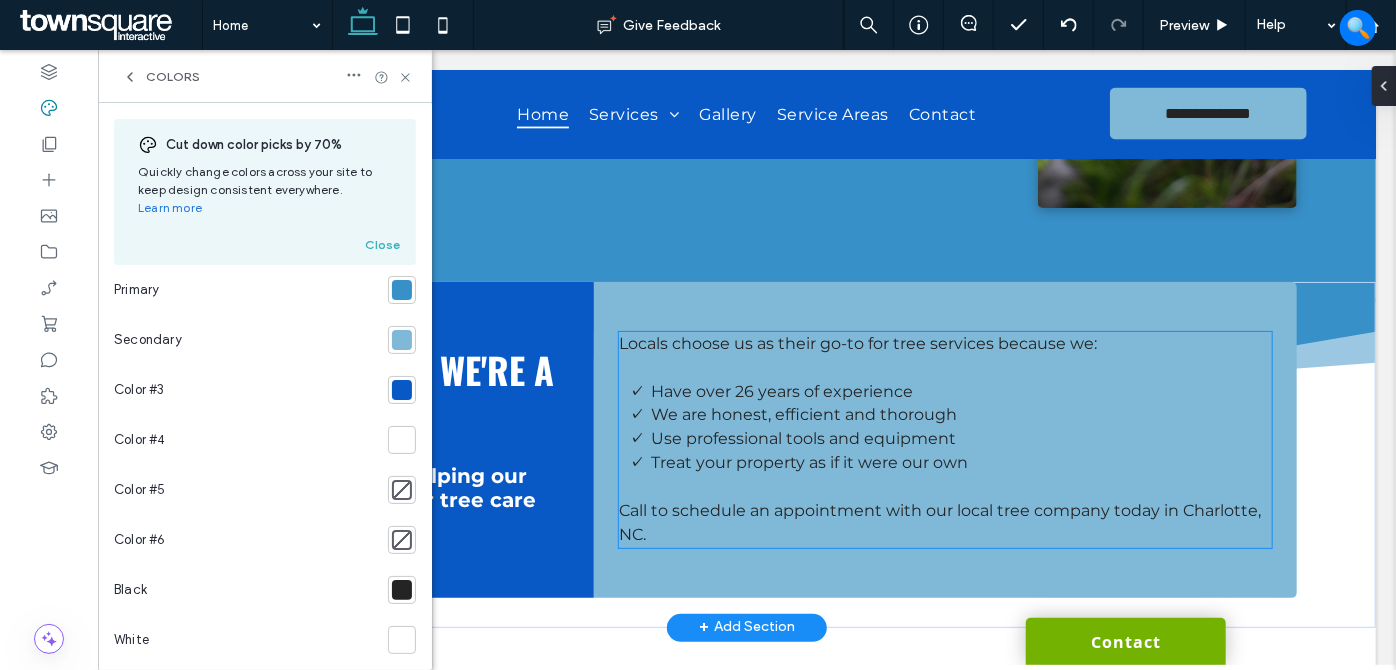 scroll, scrollTop: 1525, scrollLeft: 0, axis: vertical 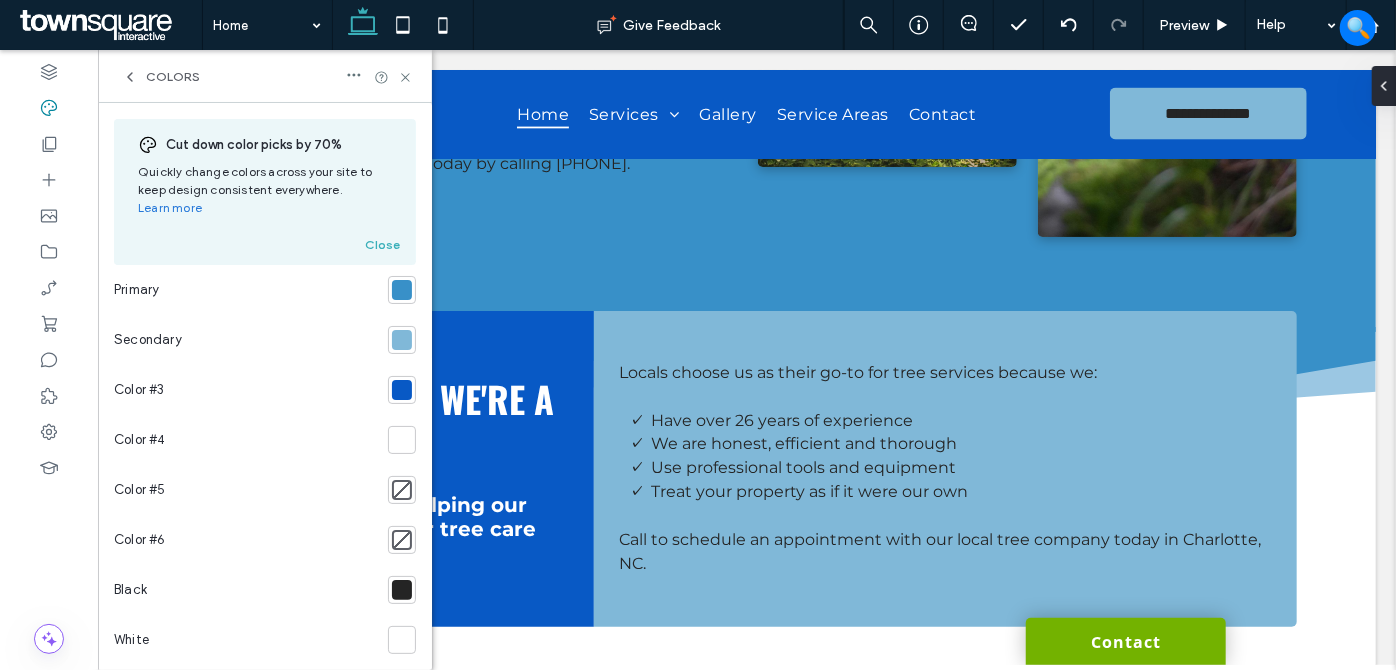 click at bounding box center (402, 290) 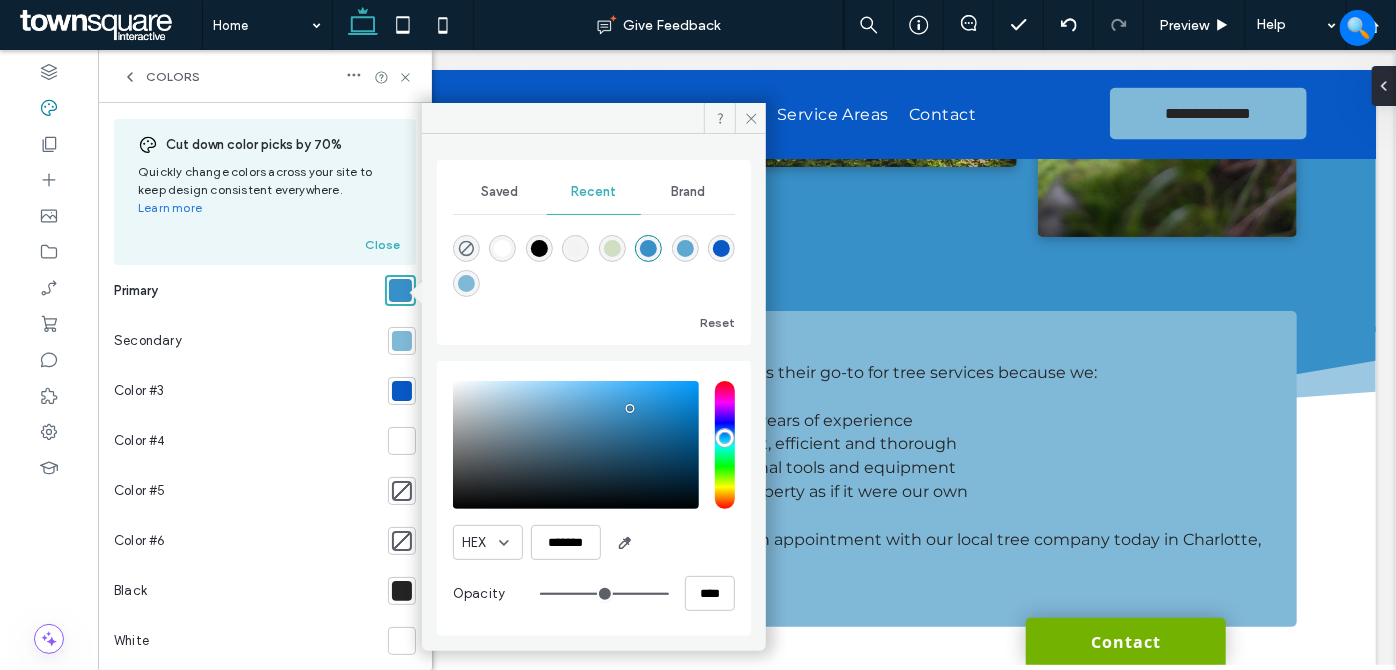 click at bounding box center (685, 248) 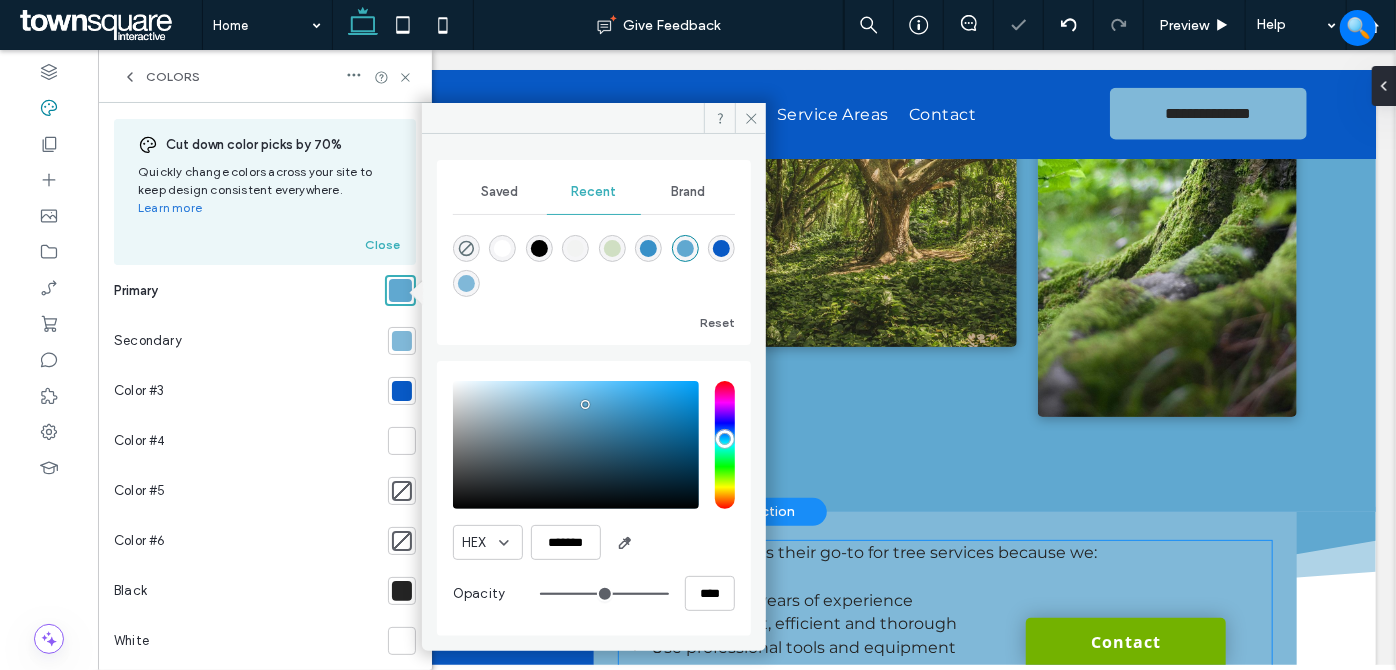 scroll, scrollTop: 1343, scrollLeft: 0, axis: vertical 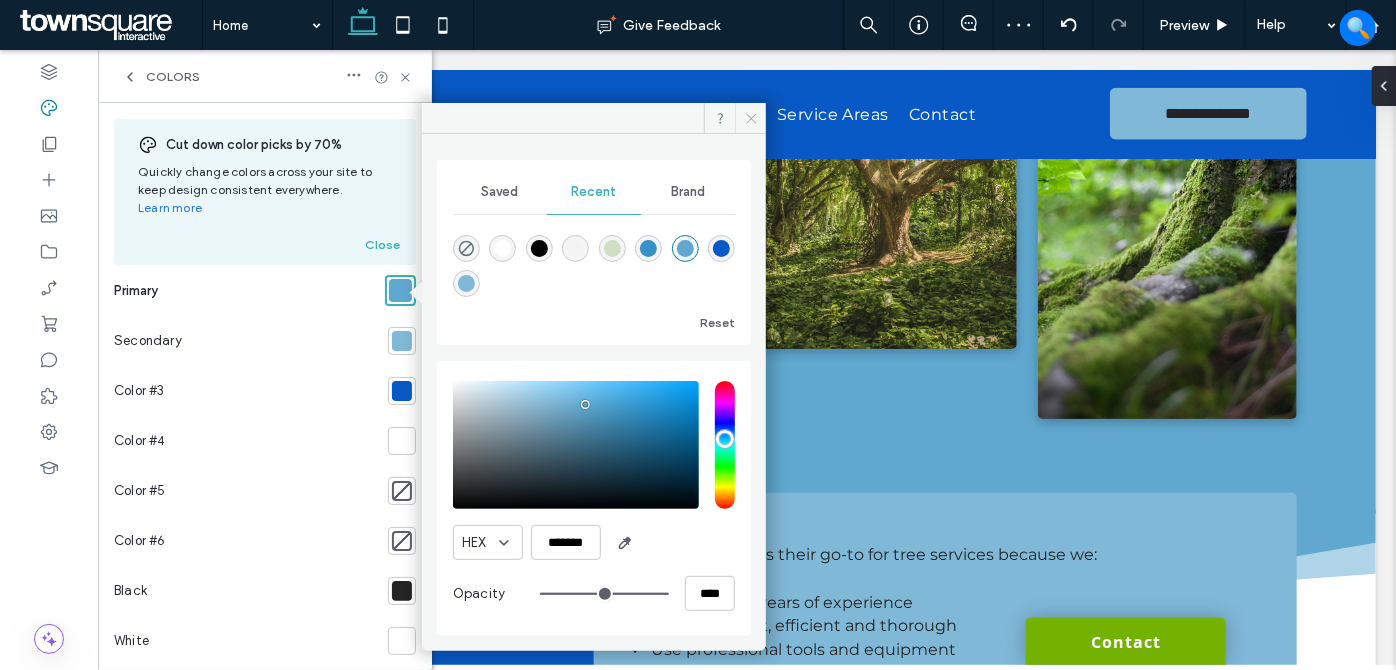 drag, startPoint x: 748, startPoint y: 117, endPoint x: 497, endPoint y: 57, distance: 258.0717 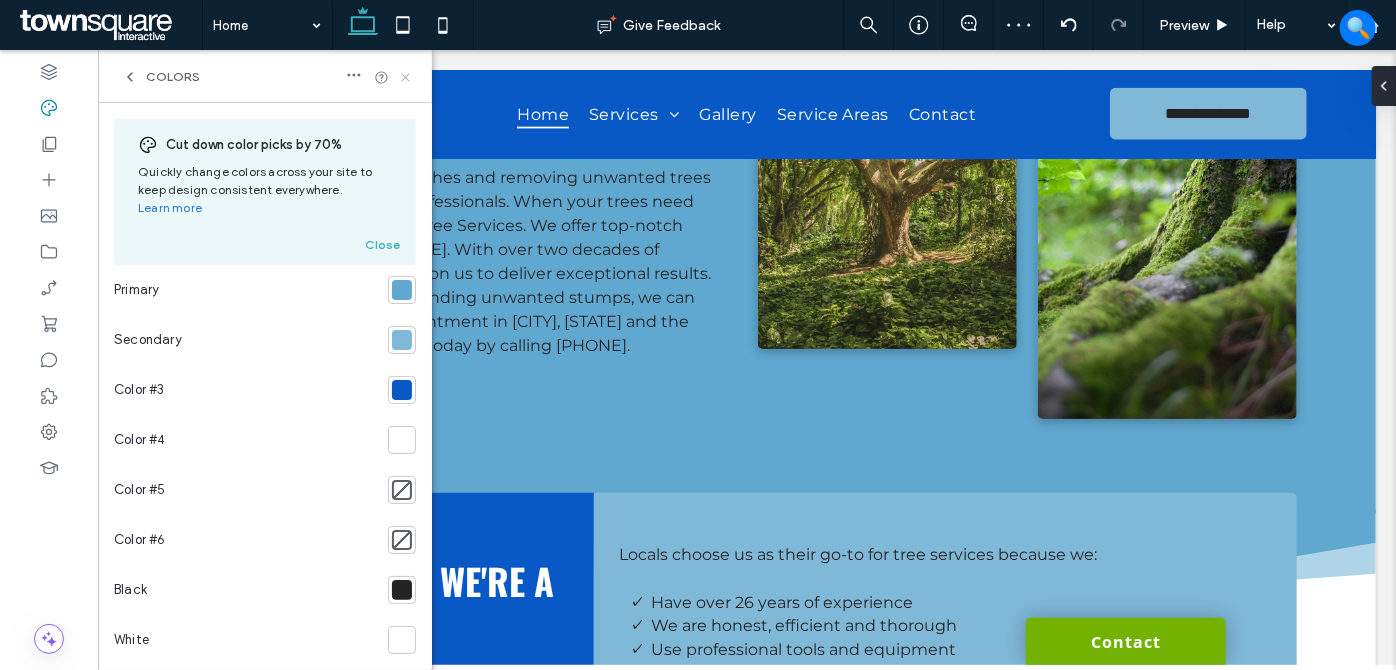 click 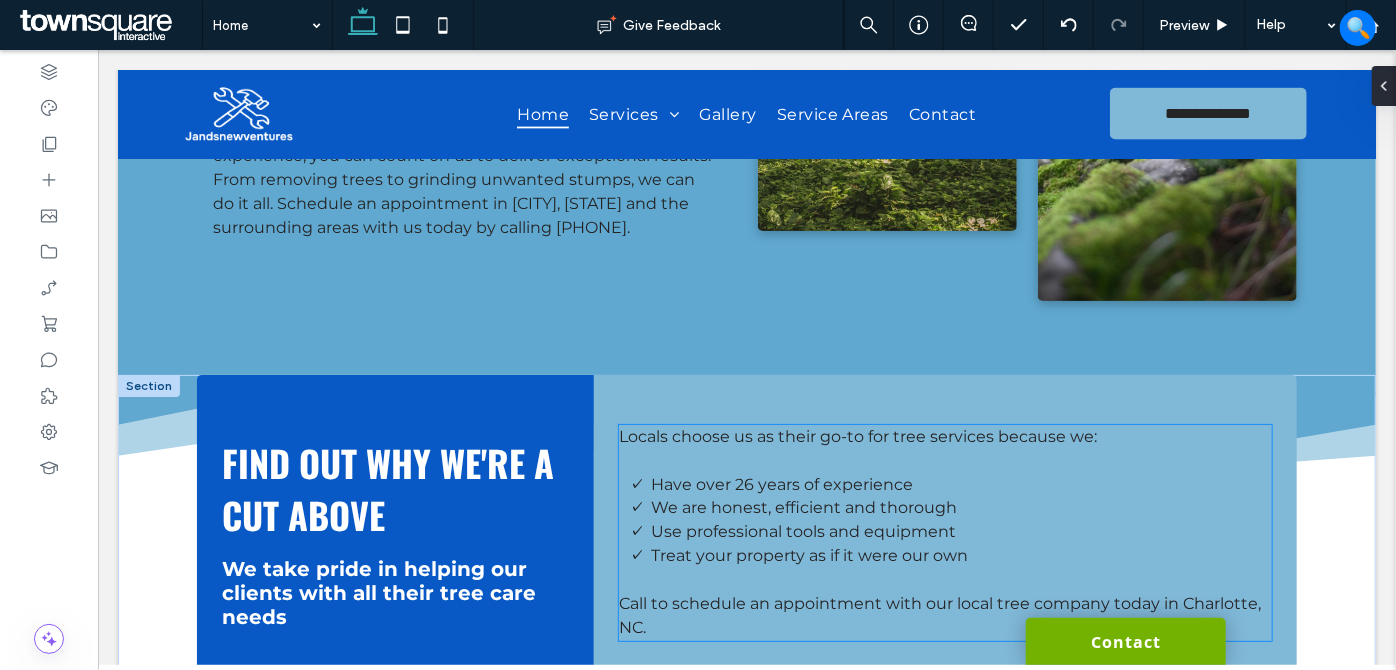 scroll, scrollTop: 1363, scrollLeft: 0, axis: vertical 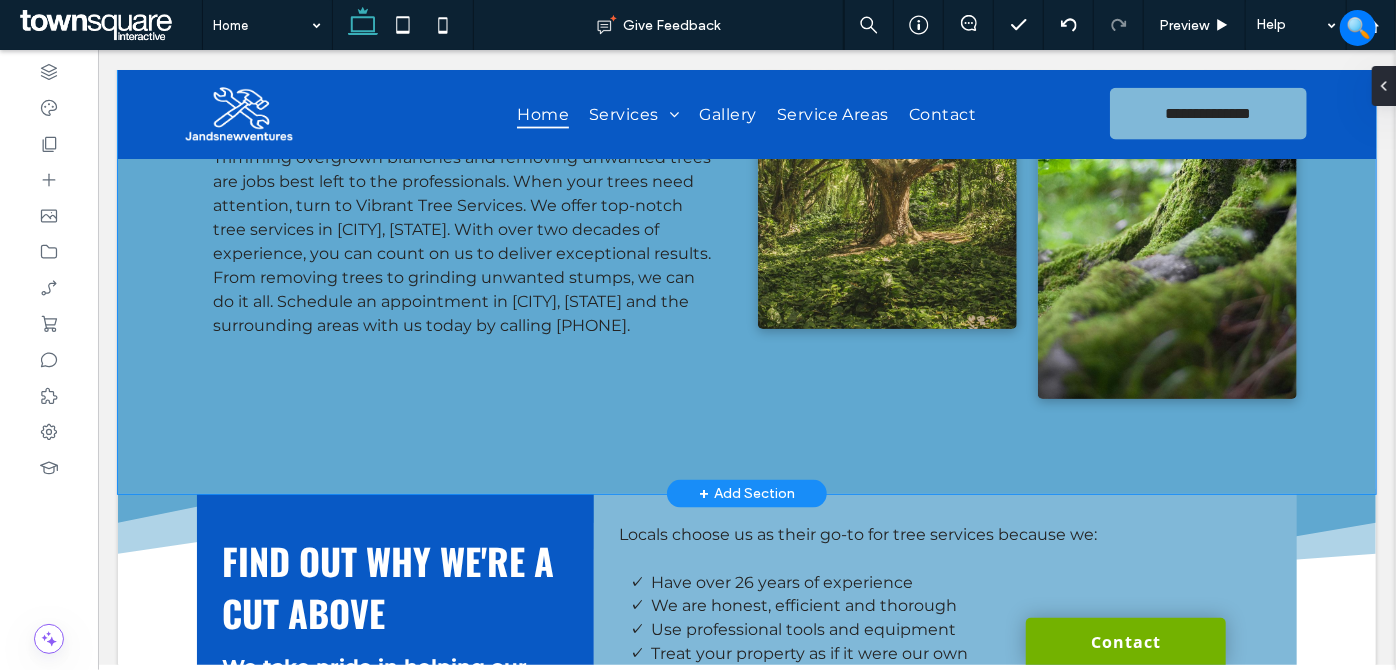 click on "Give Your Trees the ATTENTION THEY NEED
Hire us today for prompt and professional tree services
Trimming overgrown branches and removing unwanted trees are jobs best left to the professionals. When your trees need attention, turn to Vibrant Tree Services. We offer top-notch tree services in Charlotte, NC. With over two decades of experience, you can count on us to deliver exceptional results. From removing trees to grinding unwanted stumps, we can do it all. Schedule an appointment in Charlotte, NC and the surrounding areas with us today by calling 855-463-5490." at bounding box center (746, 178) 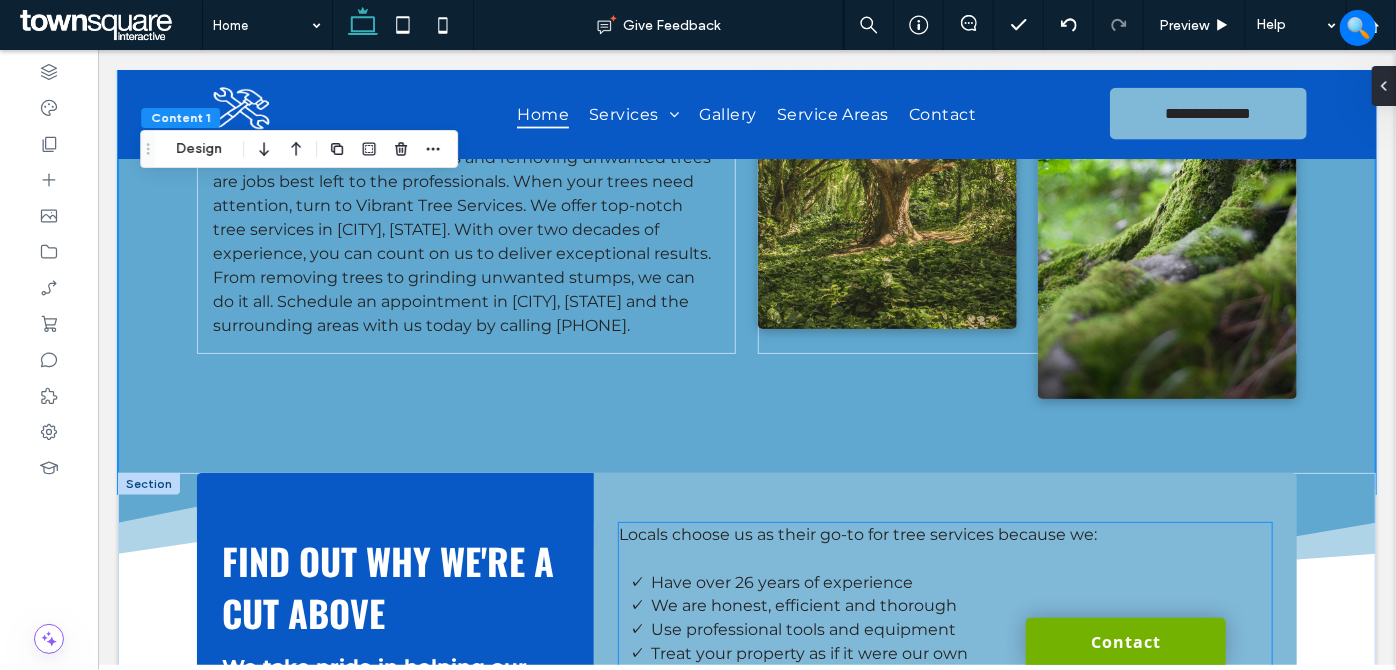 click on "Locals choose us as their go-to for tree services because we:" at bounding box center (944, 546) 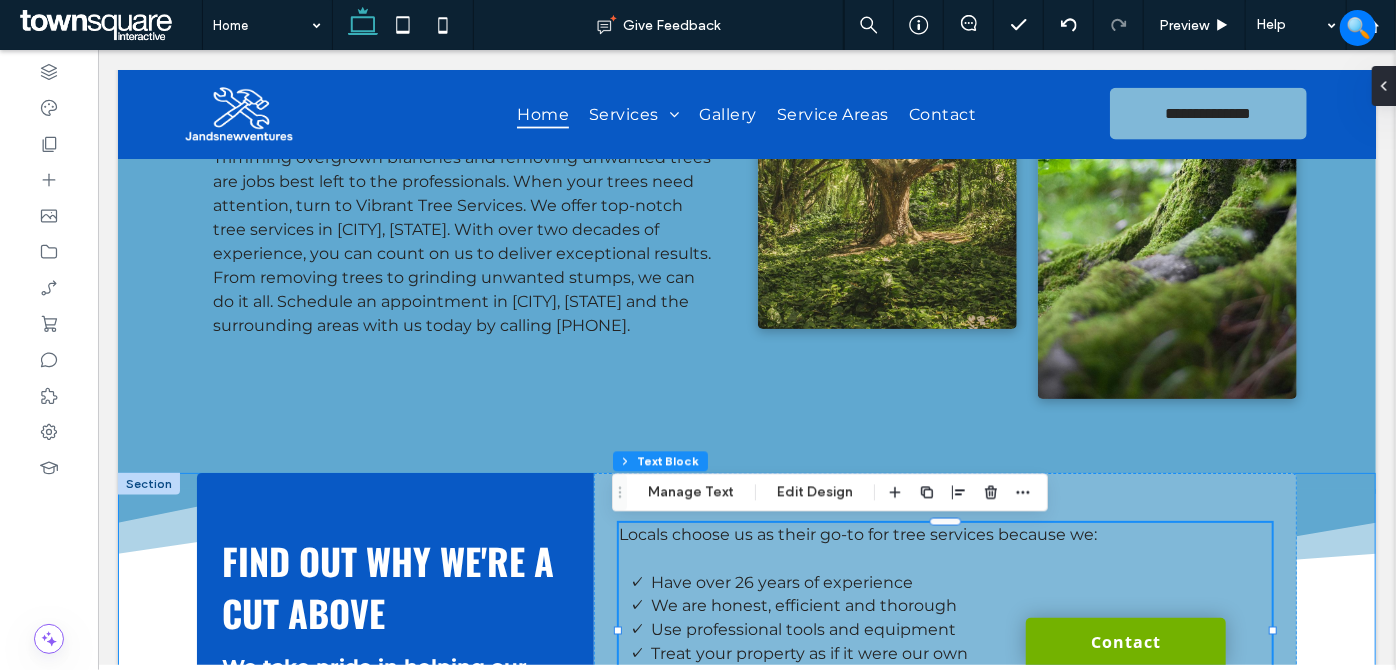 click on "Locals choose us as their go-to for tree services because we:    Have over 26 years of experience We are honest, efficient and thorough Use professional tools and equipment Treat your property as if it were our own
Call to schedule an appointment with our local tree company today in Charlotte, NC." at bounding box center (944, 630) 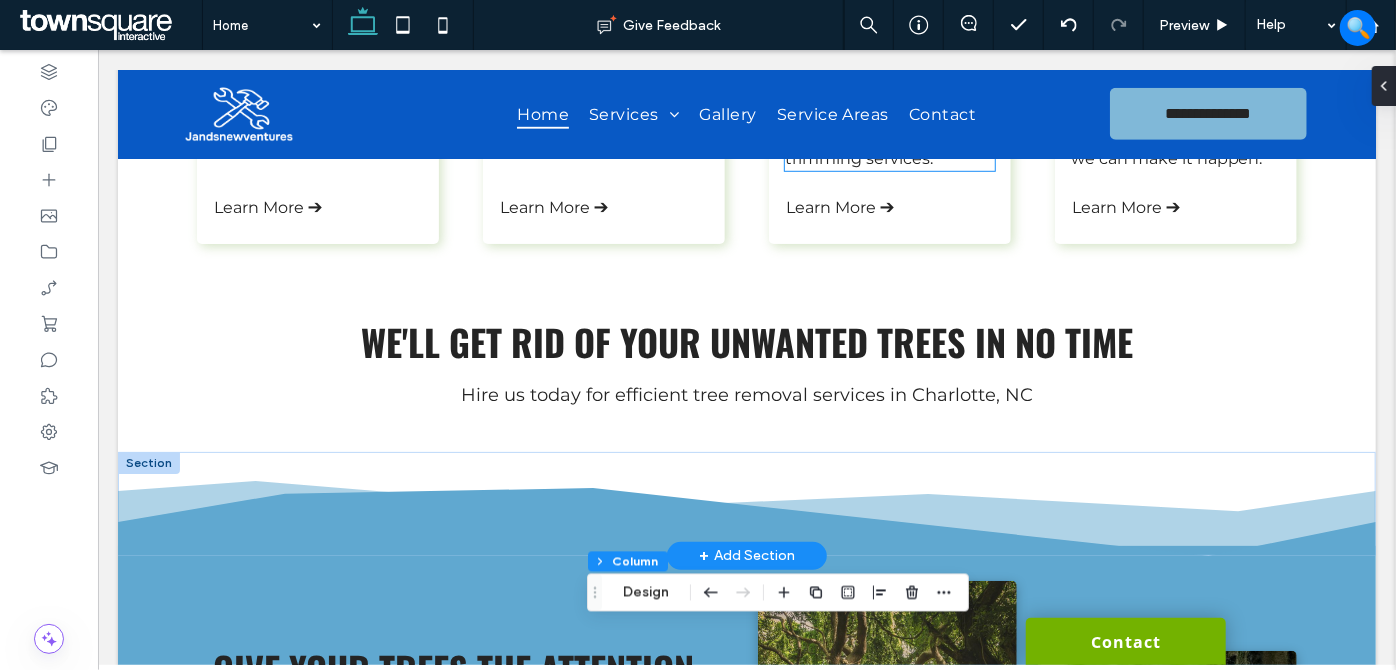 scroll, scrollTop: 909, scrollLeft: 0, axis: vertical 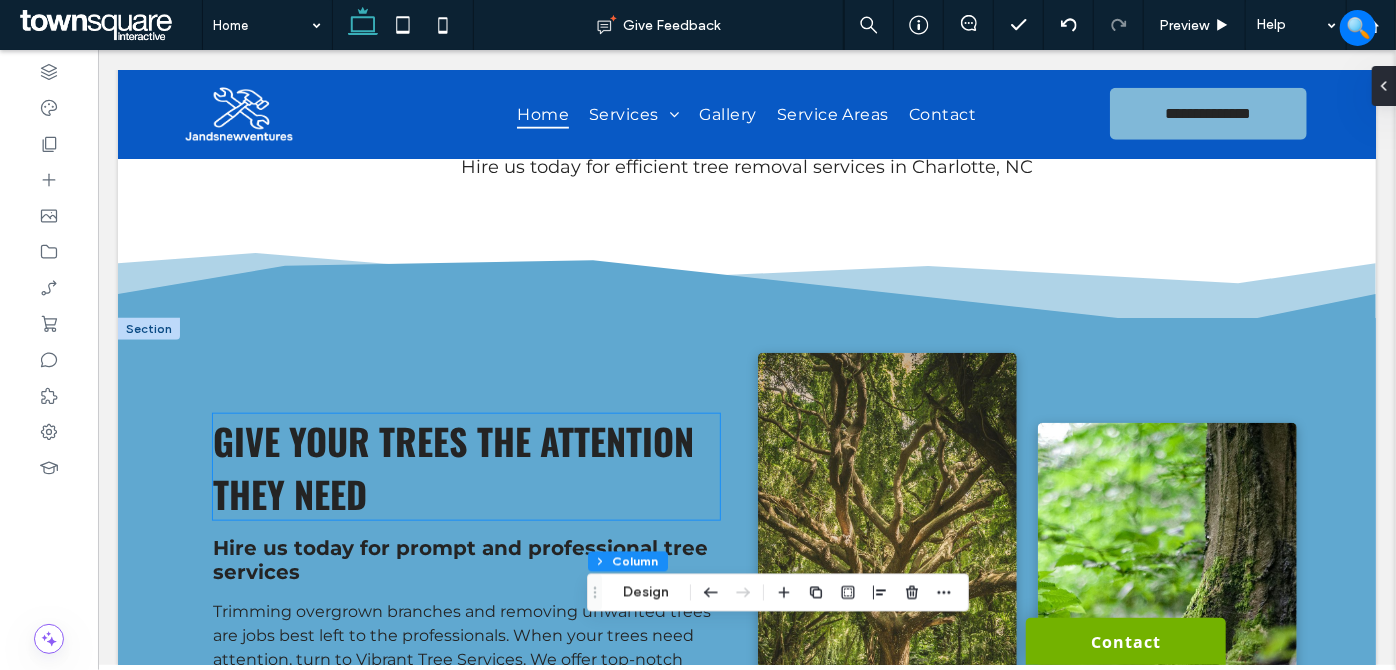 click on "Give Your Trees the ATTENTION THEY NEED" at bounding box center (452, 466) 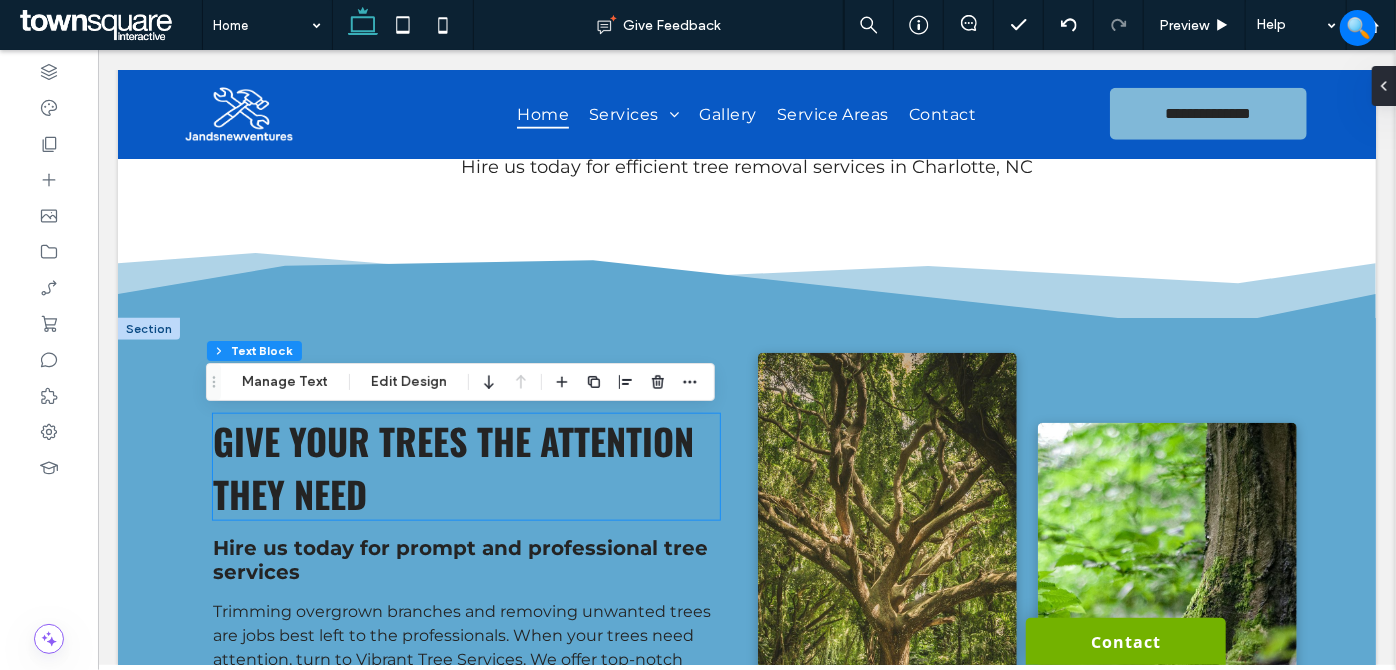 click on "Give Your Trees the ATTENTION THEY NEED" at bounding box center (465, 466) 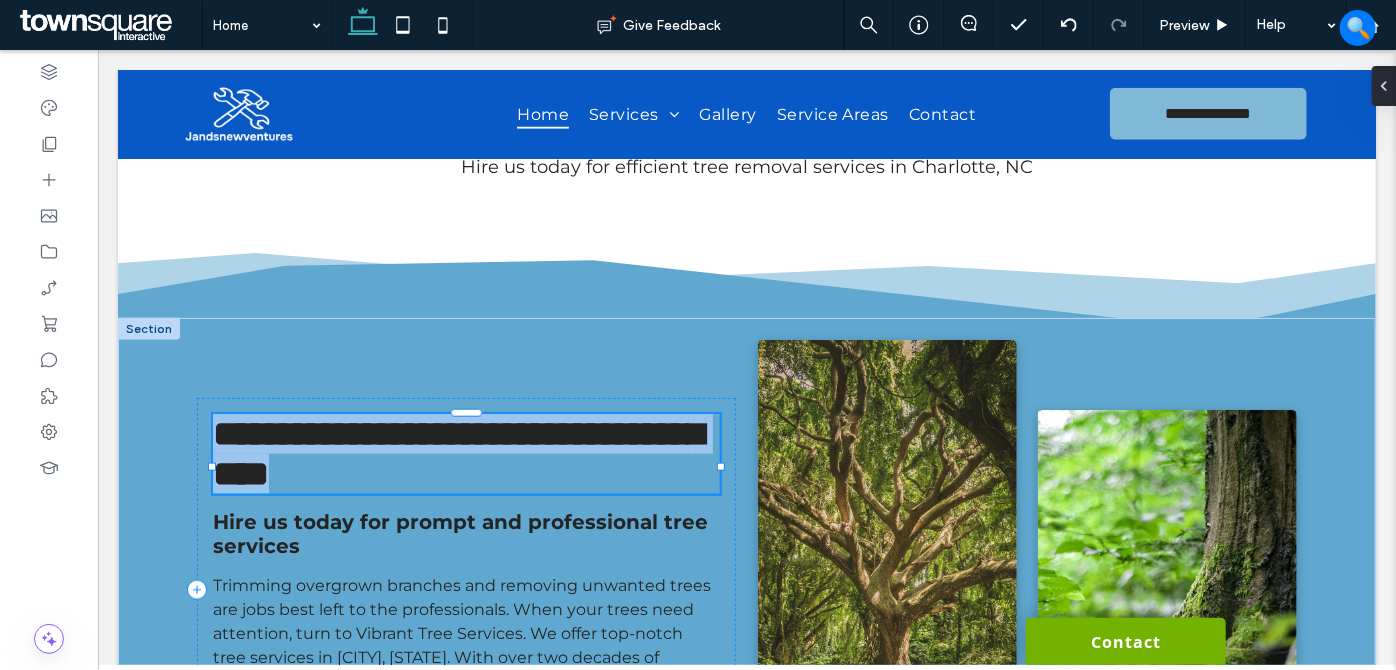 type on "******" 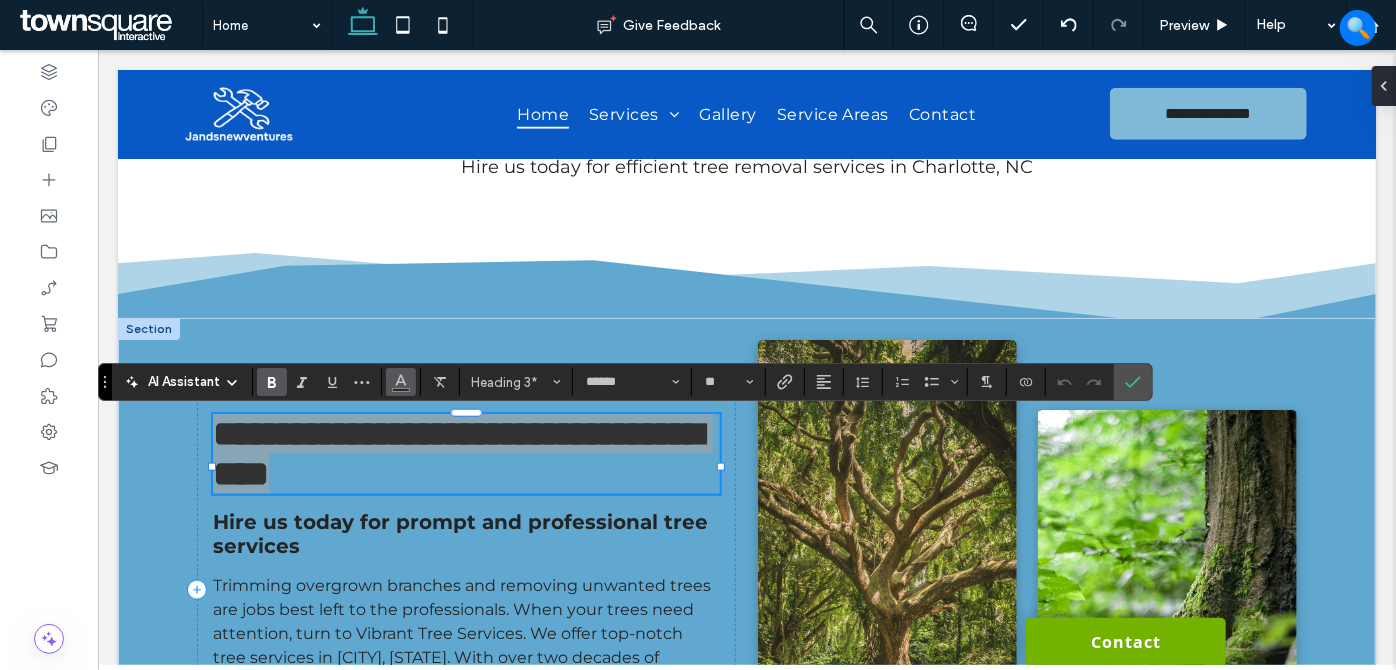 click 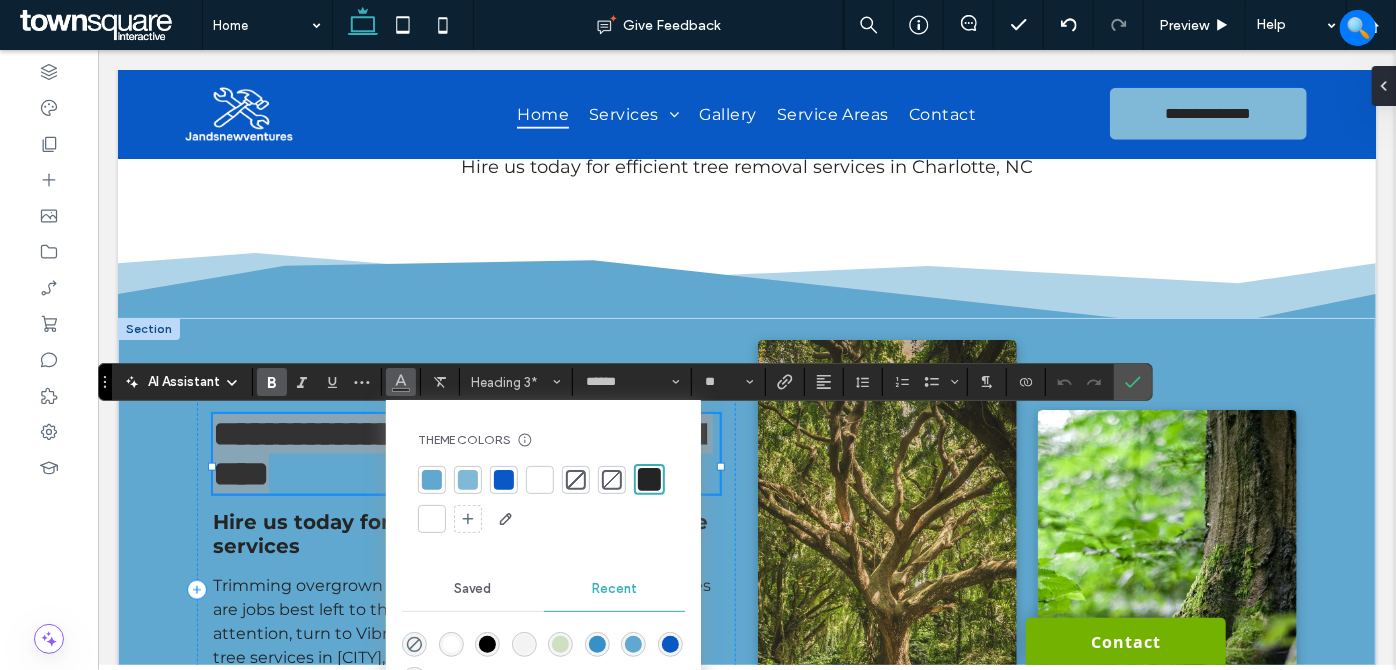 drag, startPoint x: 536, startPoint y: 478, endPoint x: 472, endPoint y: 491, distance: 65.30697 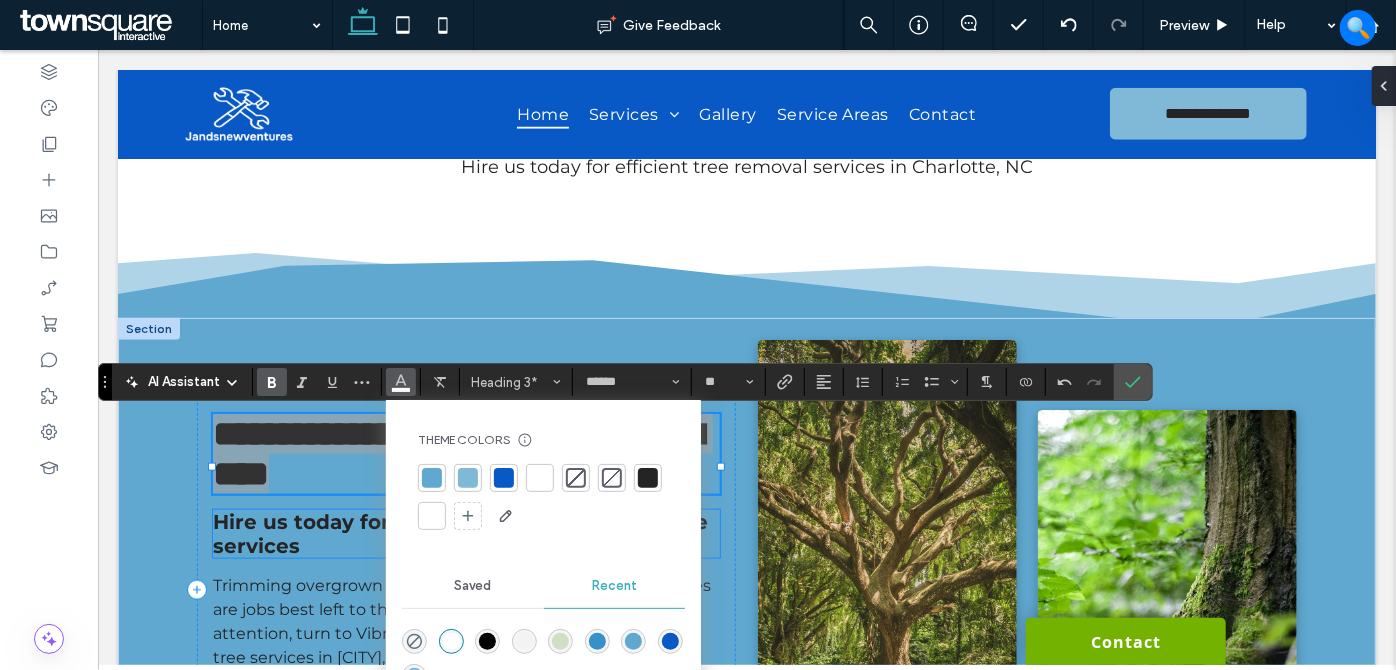 click on "Hire us today for prompt and professional tree services" at bounding box center [459, 533] 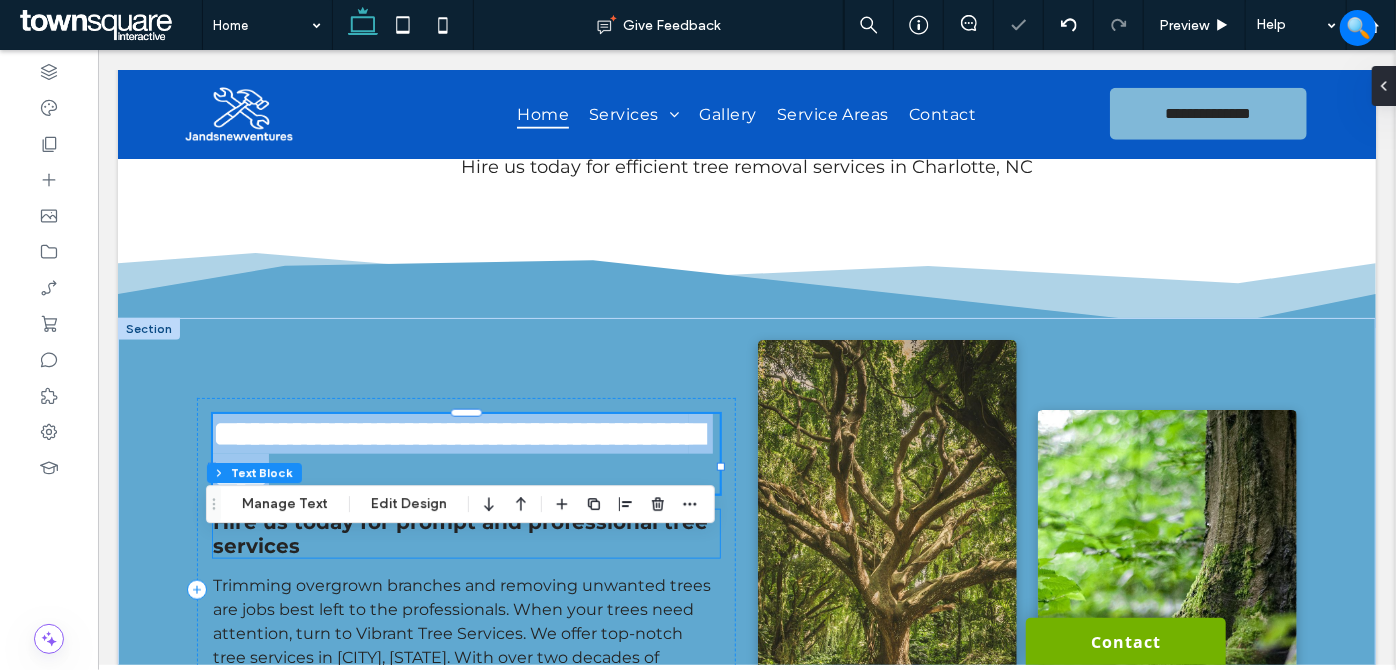 click on "Hire us today for prompt and professional tree services" at bounding box center [465, 533] 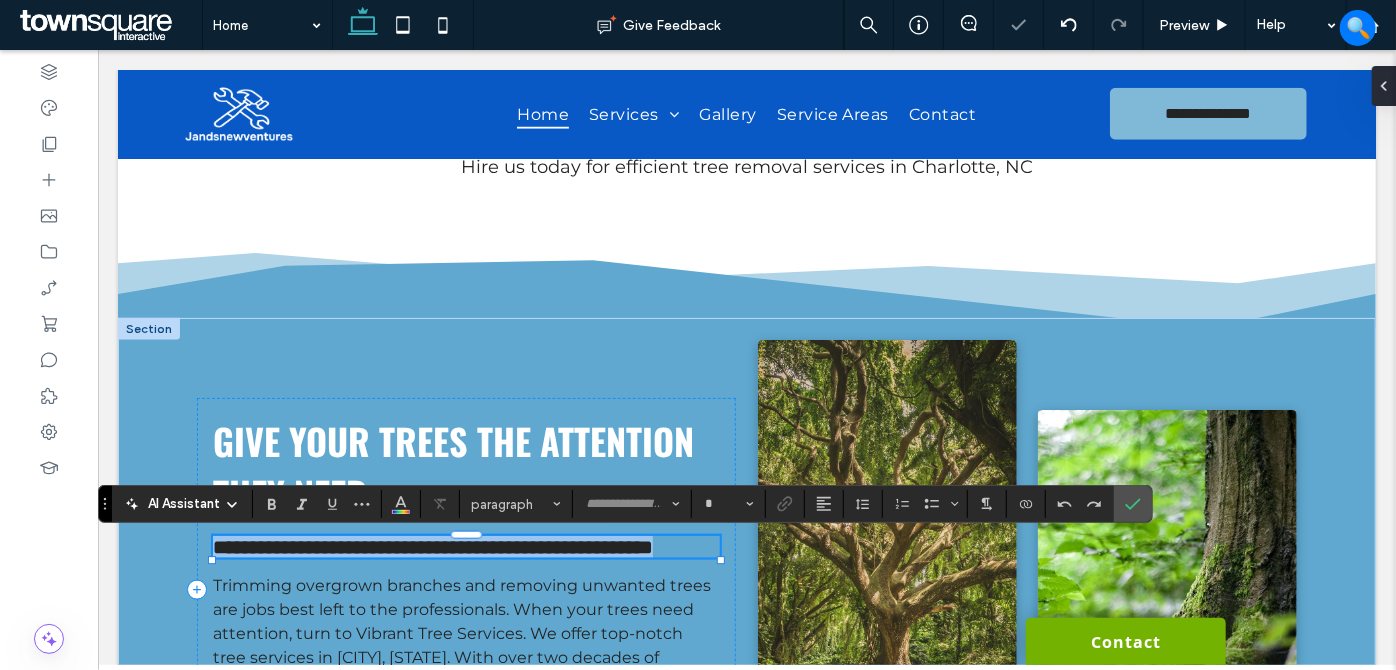 type on "**********" 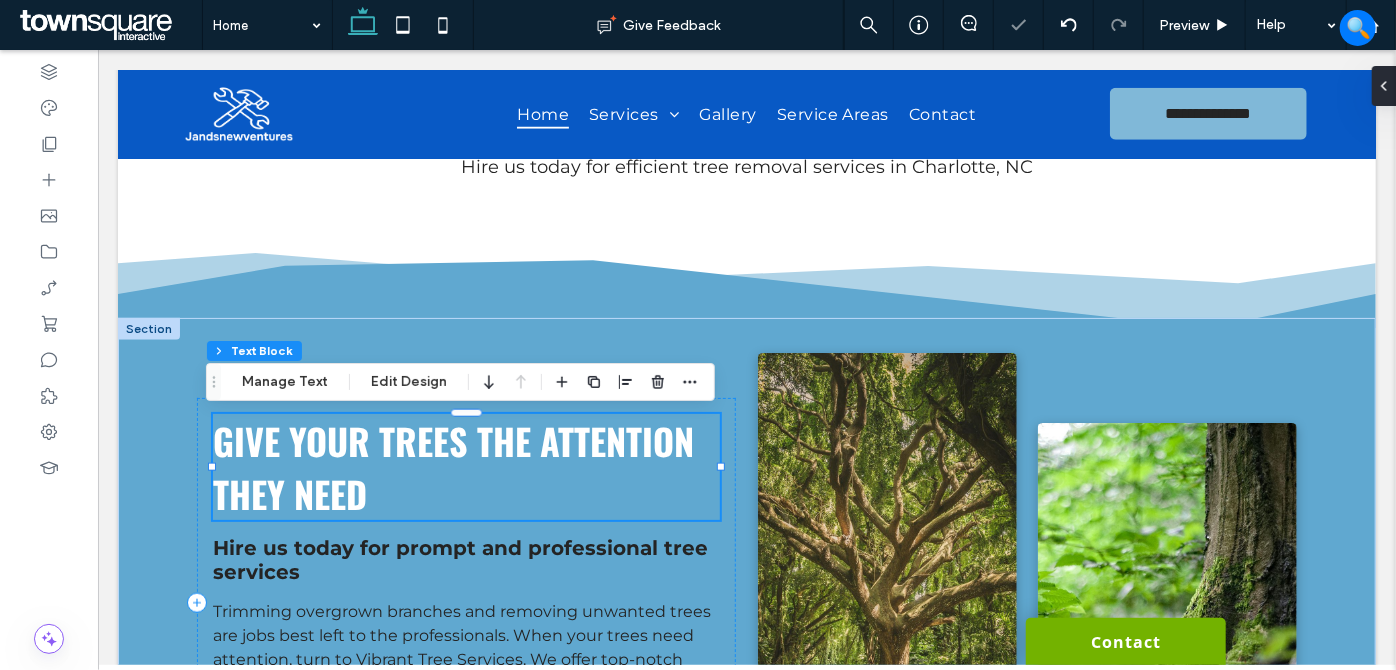 click on "Give Your Trees the ATTENTION THEY NEED" at bounding box center [452, 466] 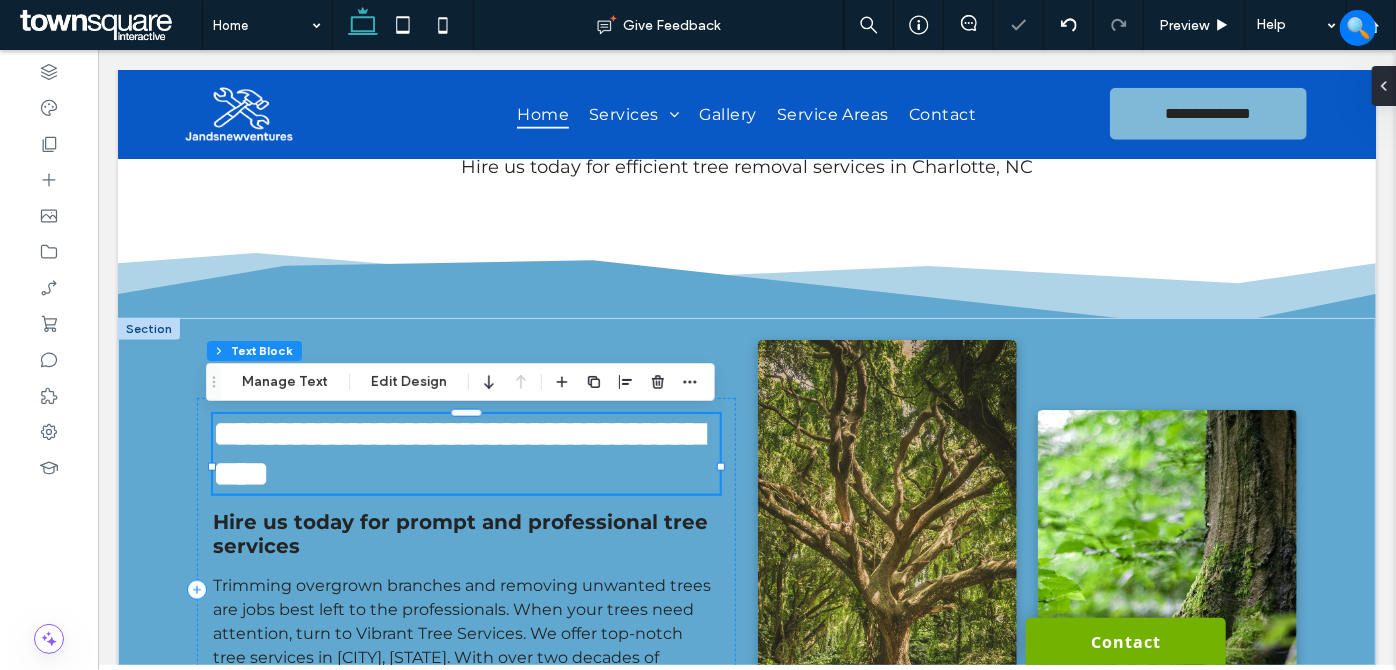 click on "**********" at bounding box center [457, 453] 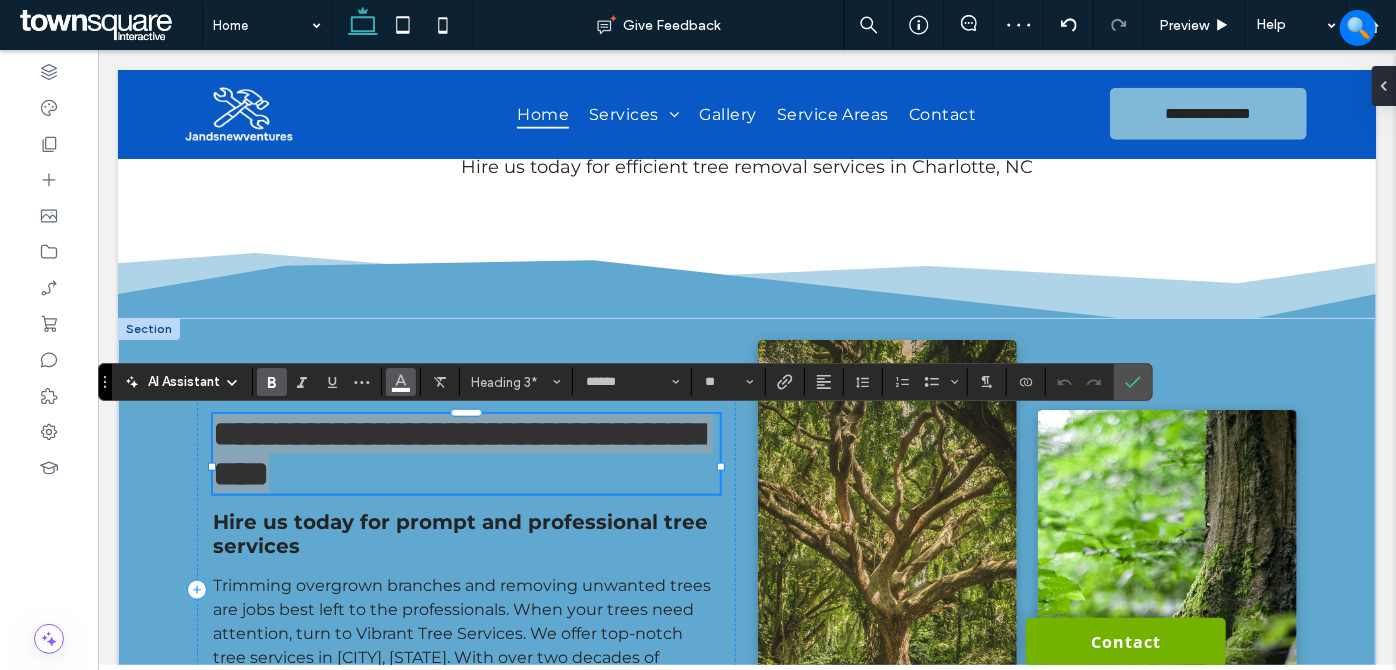 click at bounding box center (401, 382) 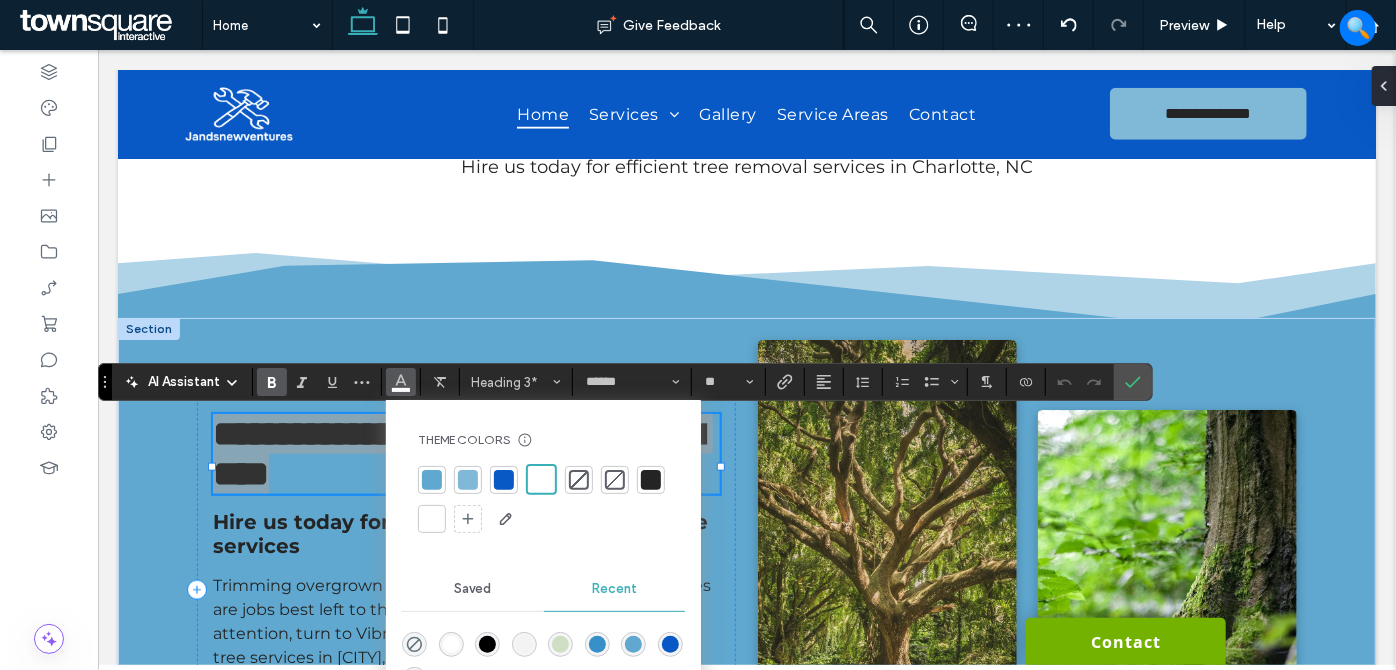 click at bounding box center [468, 480] 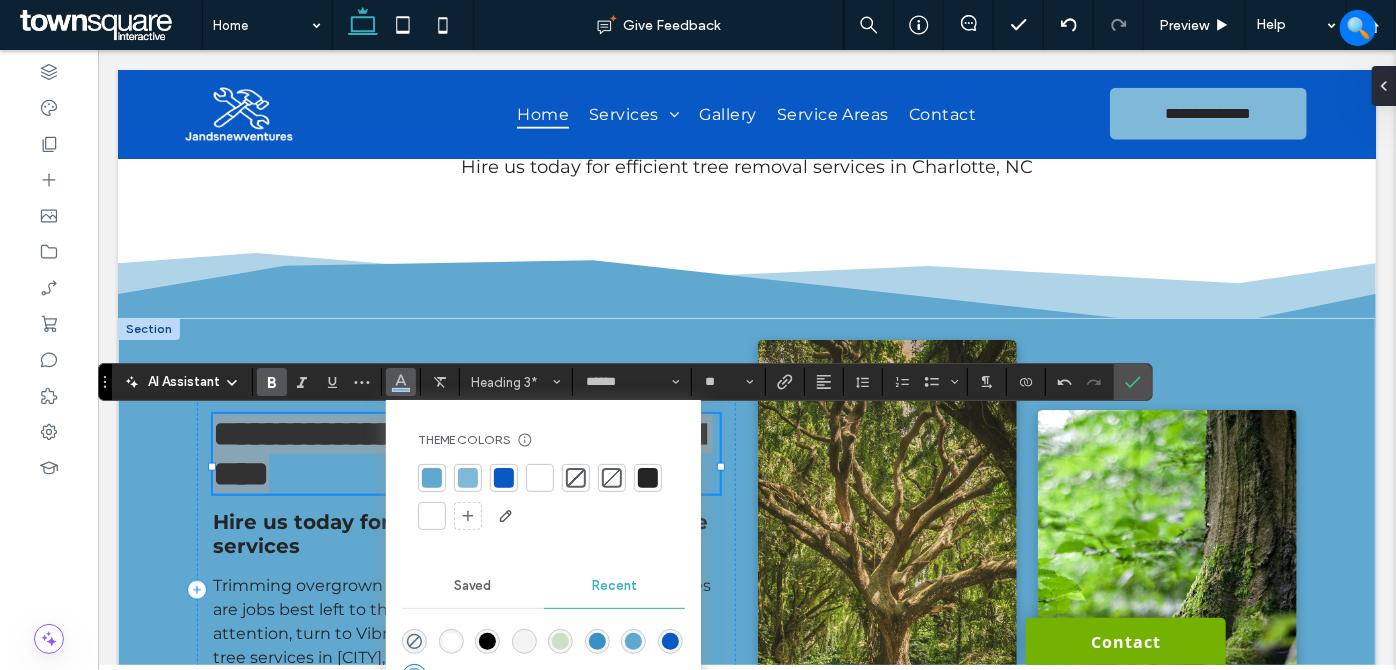 click at bounding box center (648, 478) 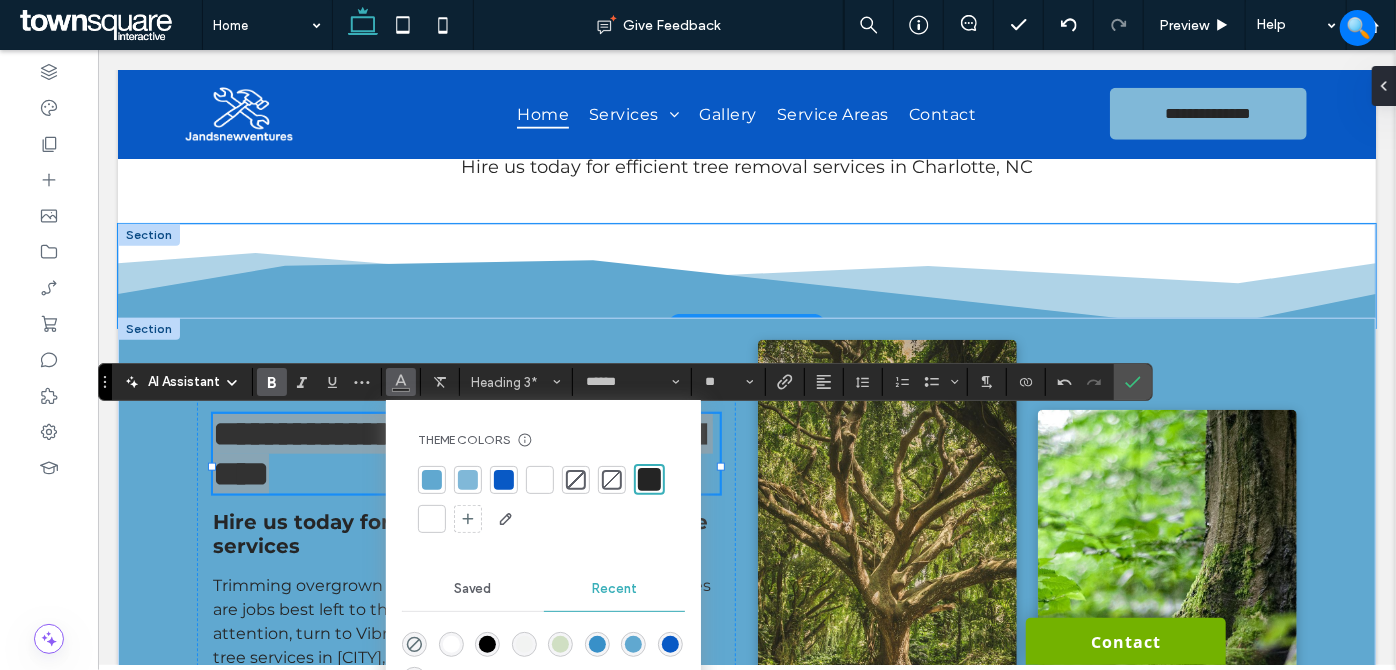 click 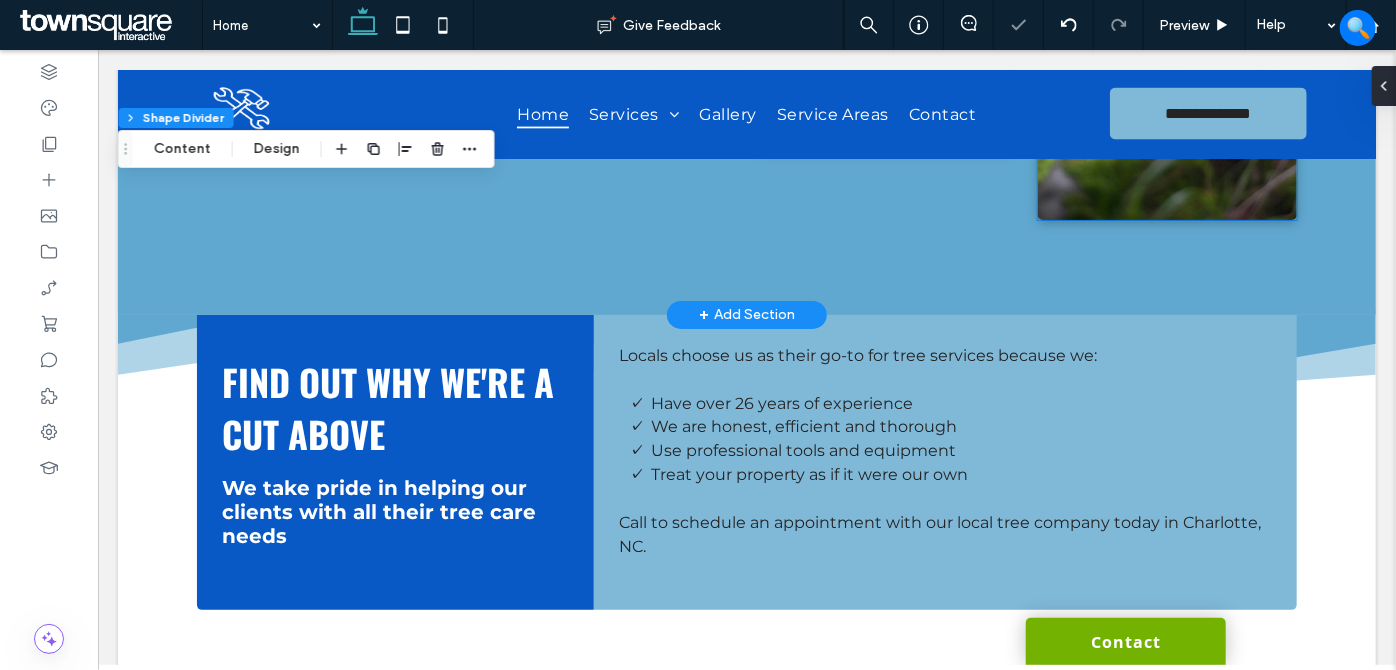 scroll, scrollTop: 1363, scrollLeft: 0, axis: vertical 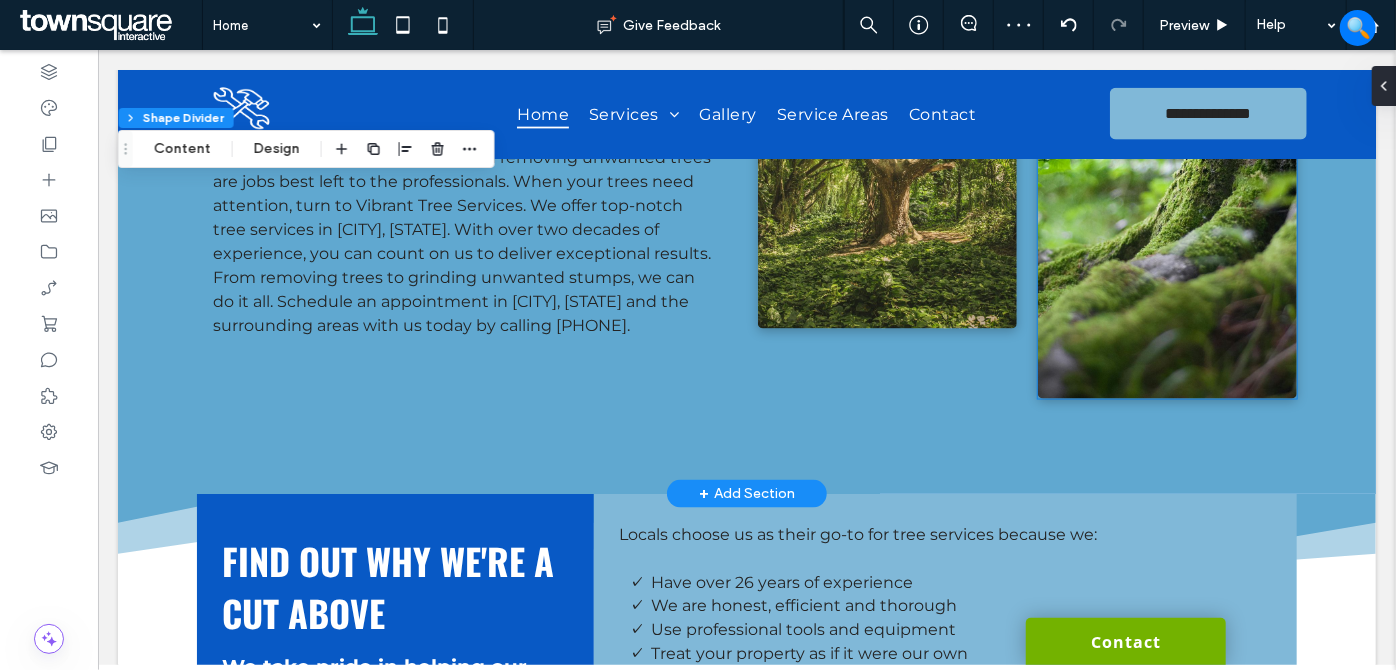 click at bounding box center [1166, 183] 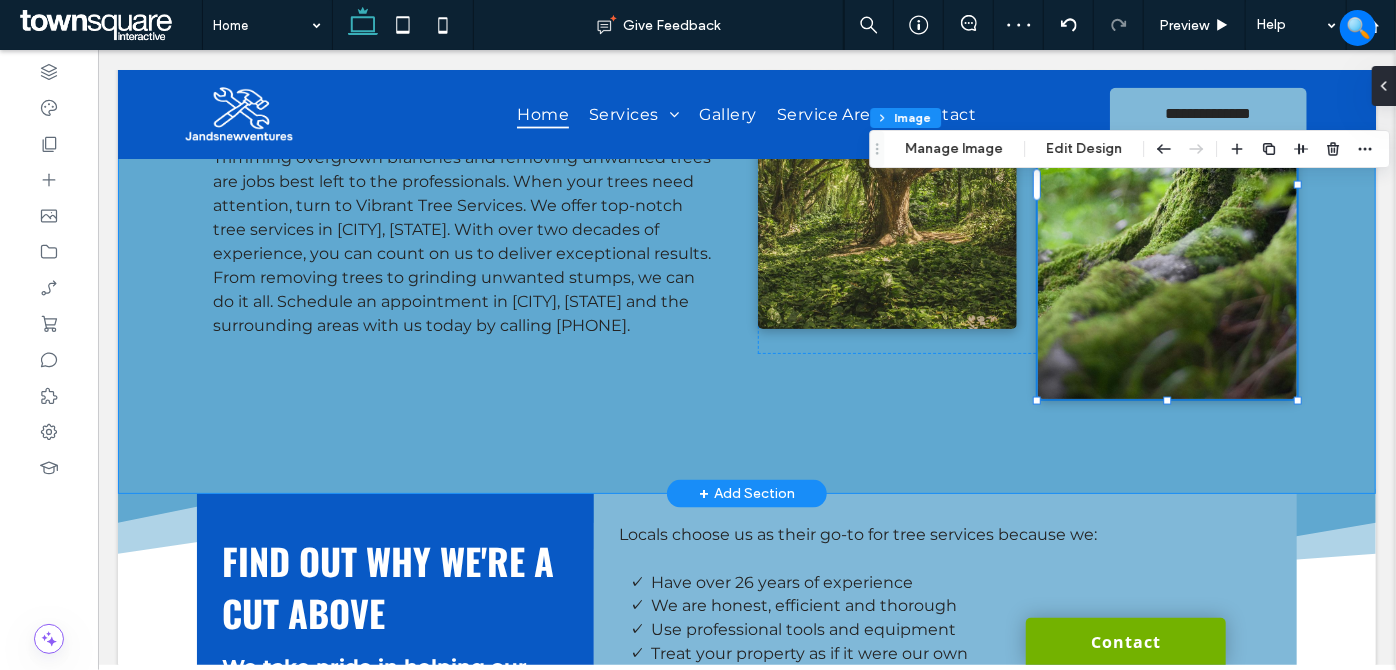 type on "*" 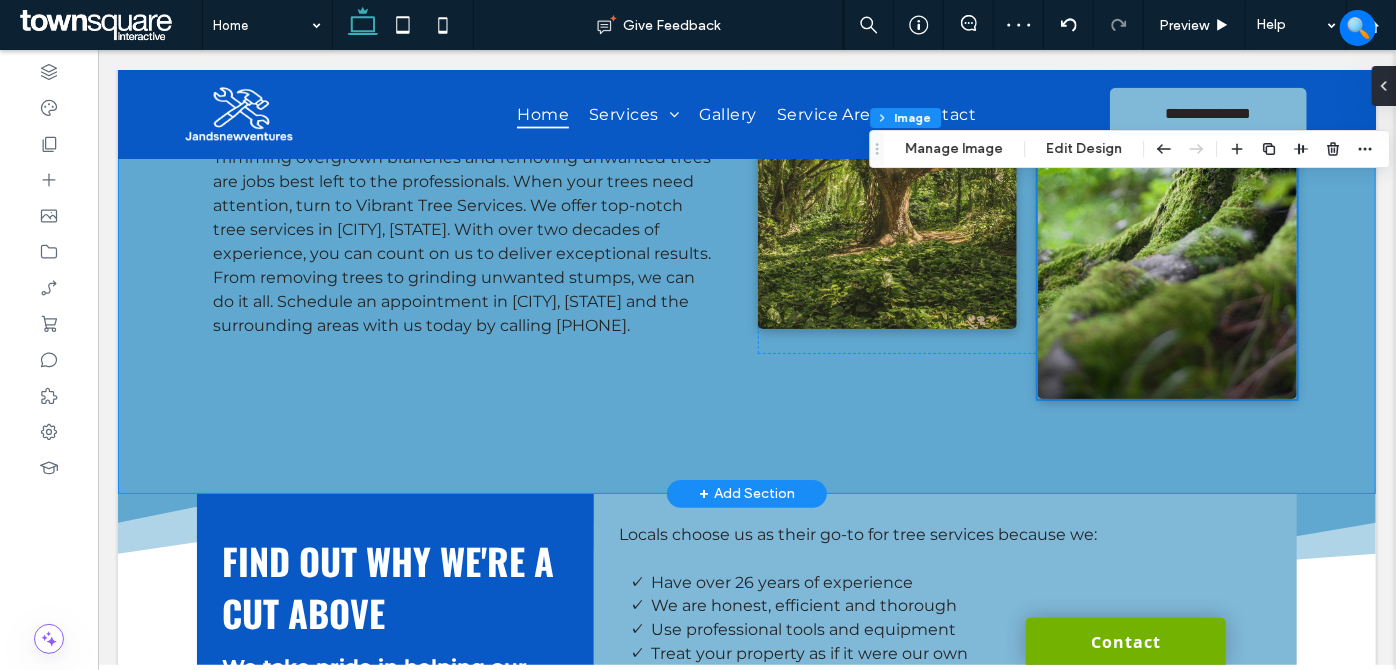 scroll, scrollTop: 1090, scrollLeft: 0, axis: vertical 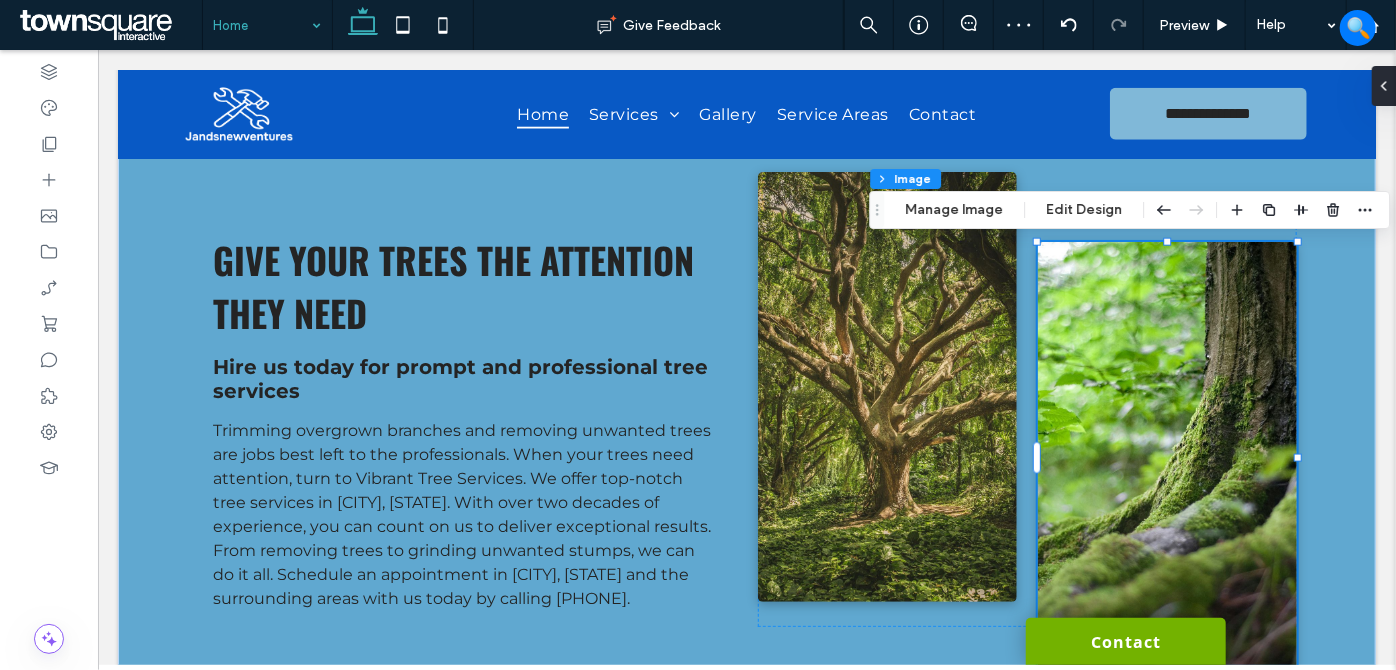 drag, startPoint x: 256, startPoint y: 16, endPoint x: 257, endPoint y: 29, distance: 13.038404 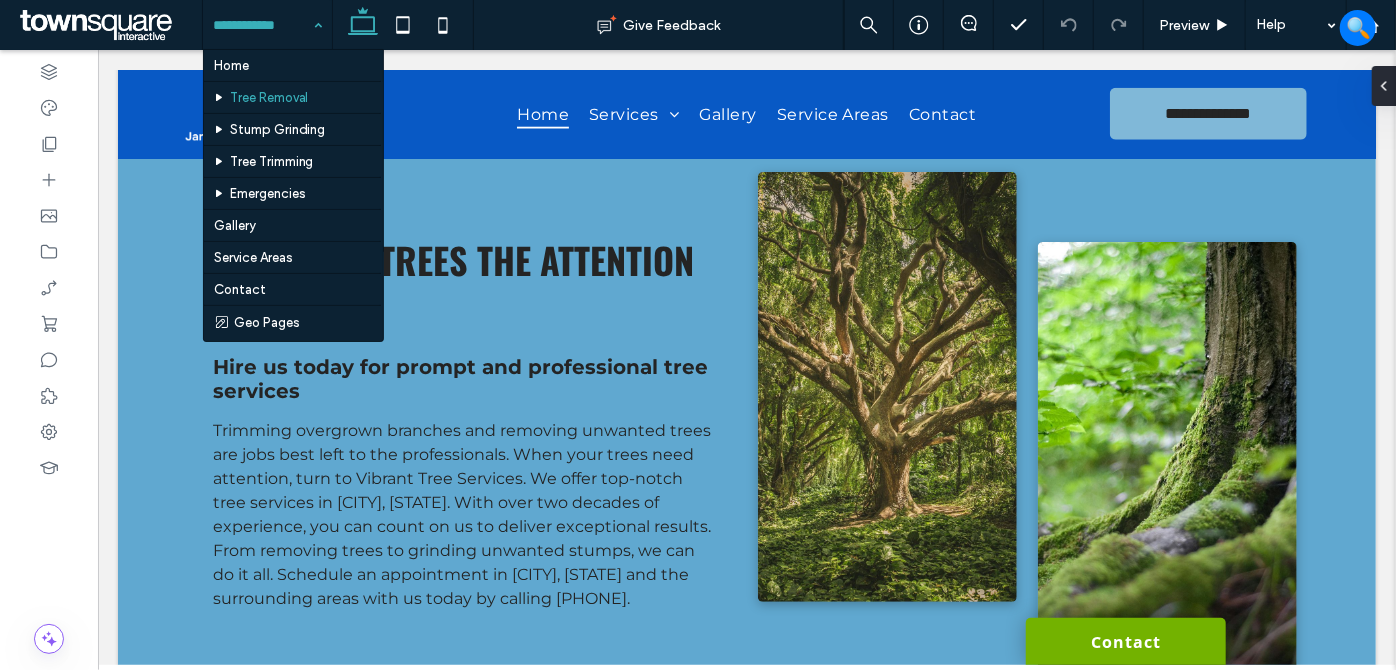 click at bounding box center [262, 25] 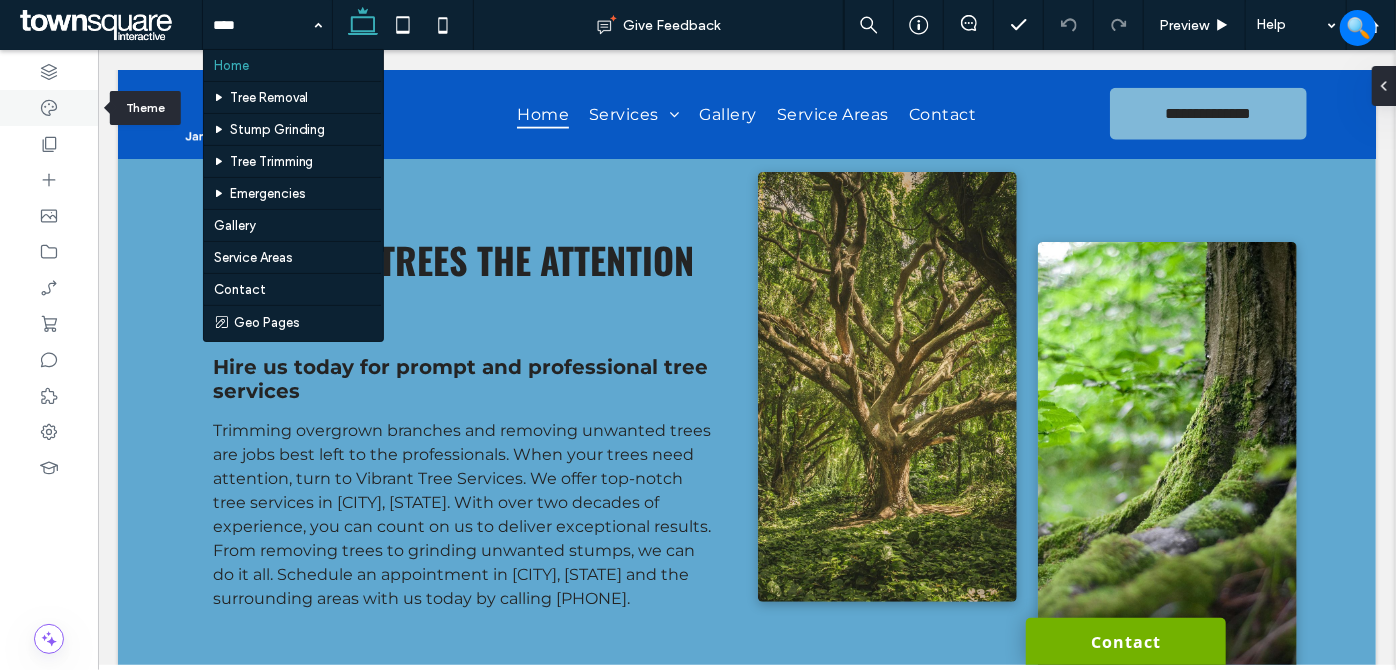 click at bounding box center [49, 108] 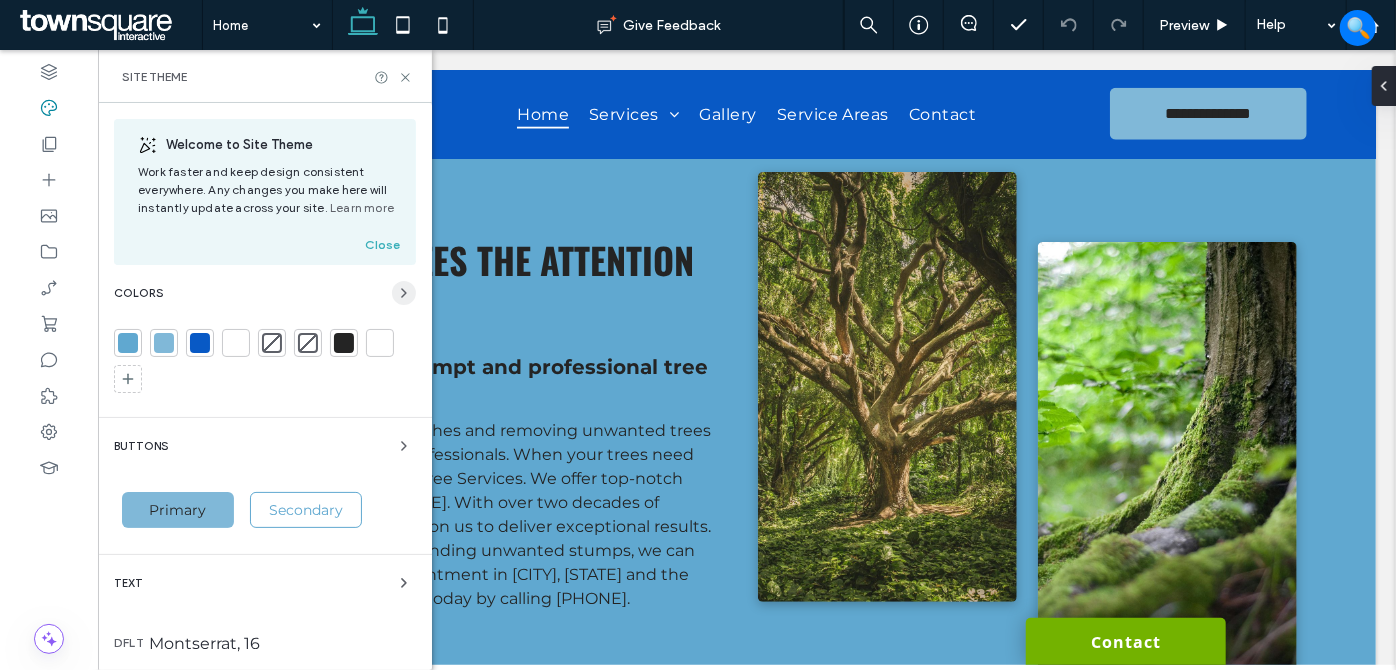 click 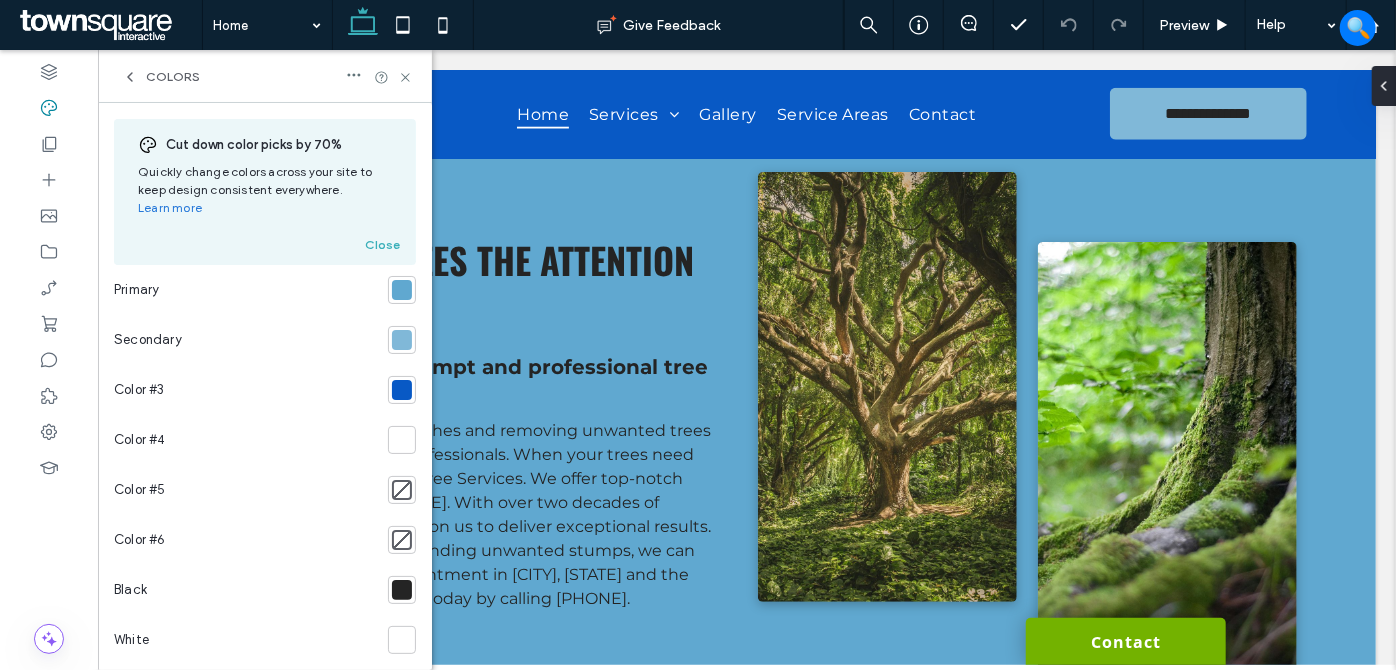 click at bounding box center (402, 290) 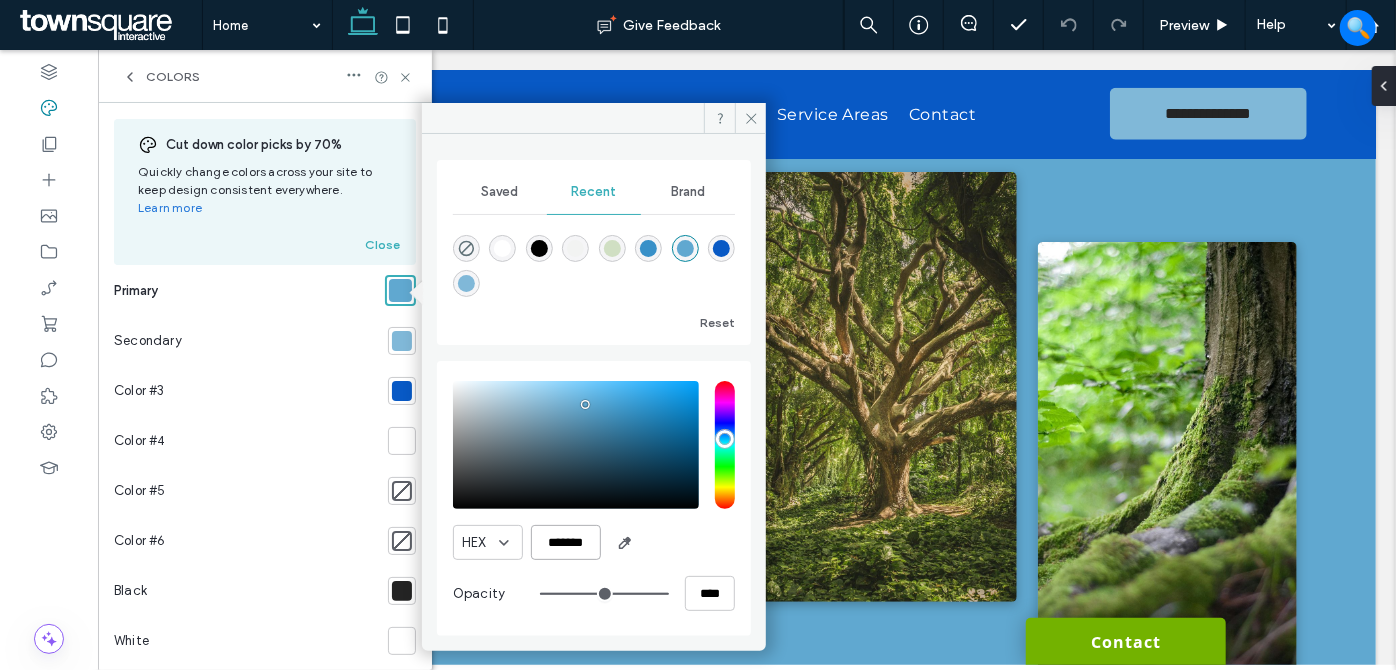 click on "*******" at bounding box center (566, 542) 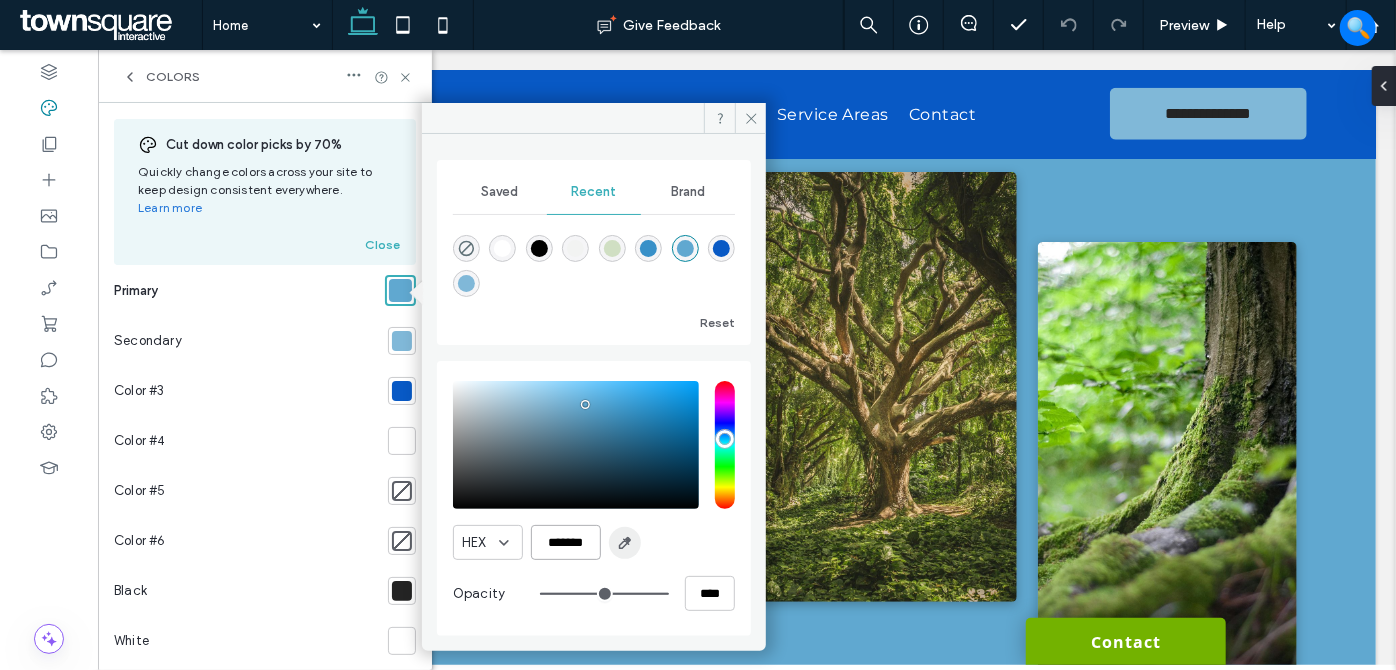 paste on "********" 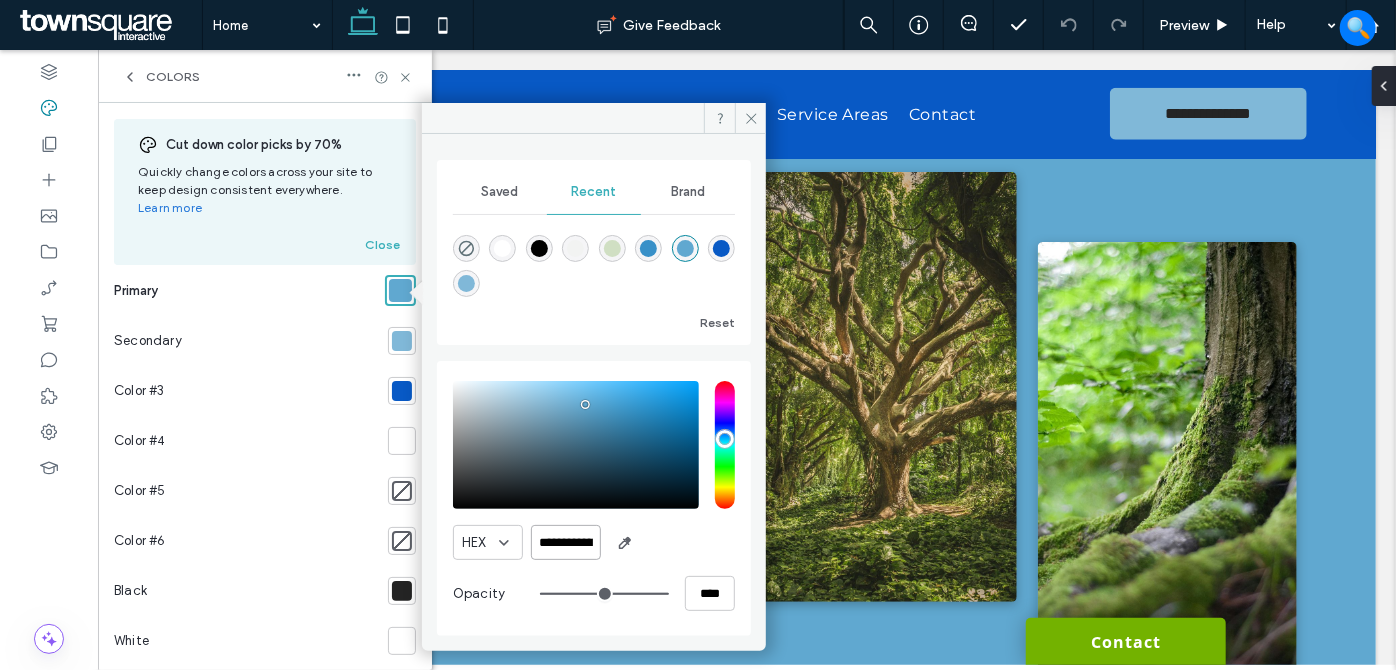scroll, scrollTop: 0, scrollLeft: 40, axis: horizontal 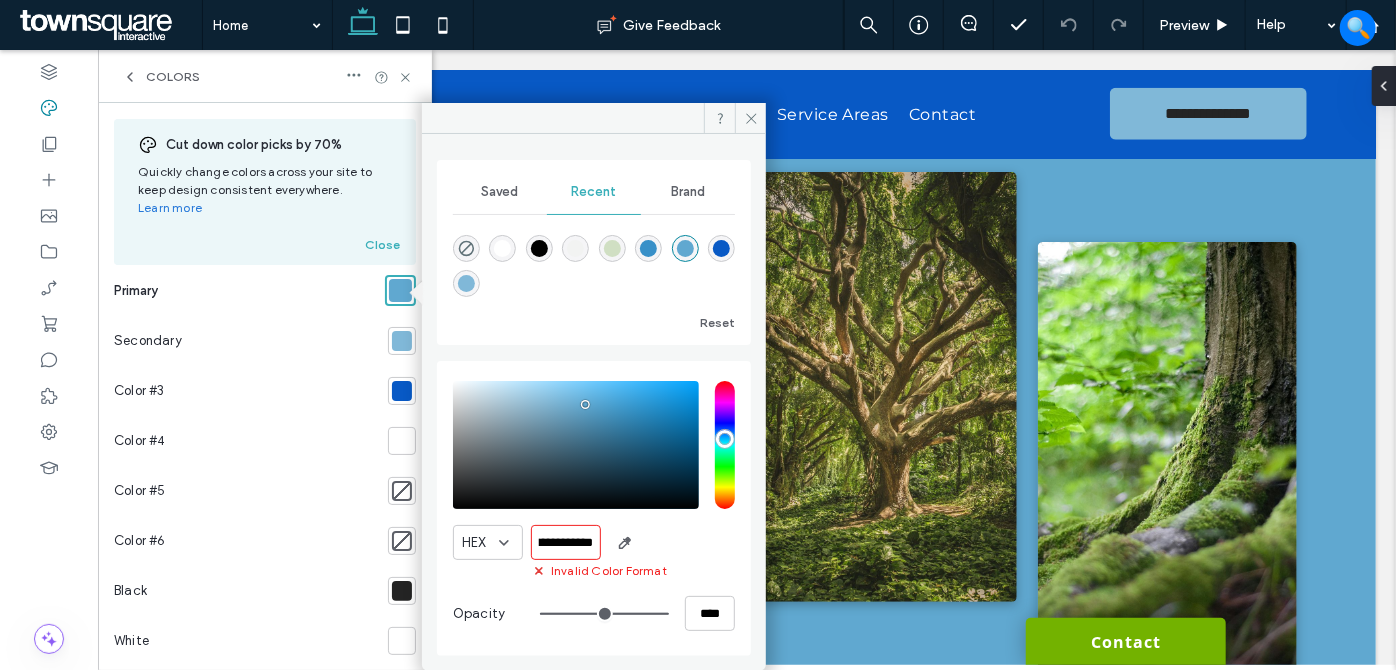 click on "**********" at bounding box center [566, 542] 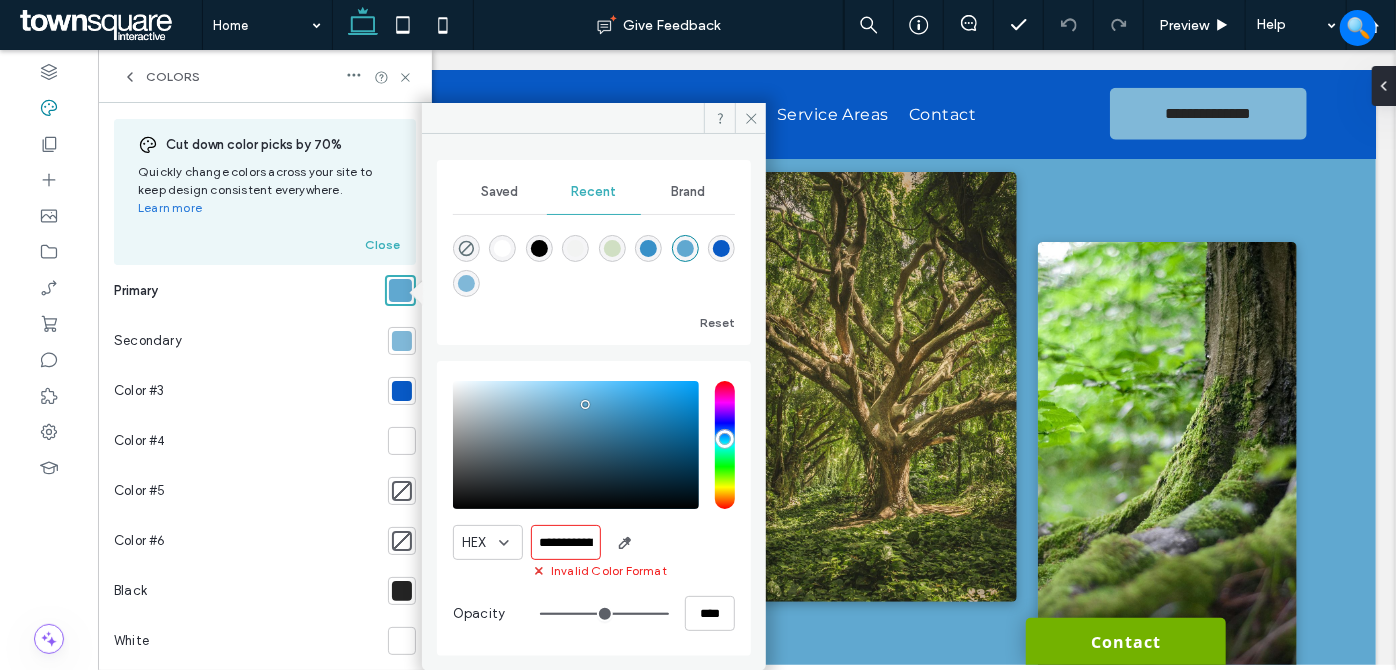 click on "**********" at bounding box center [566, 542] 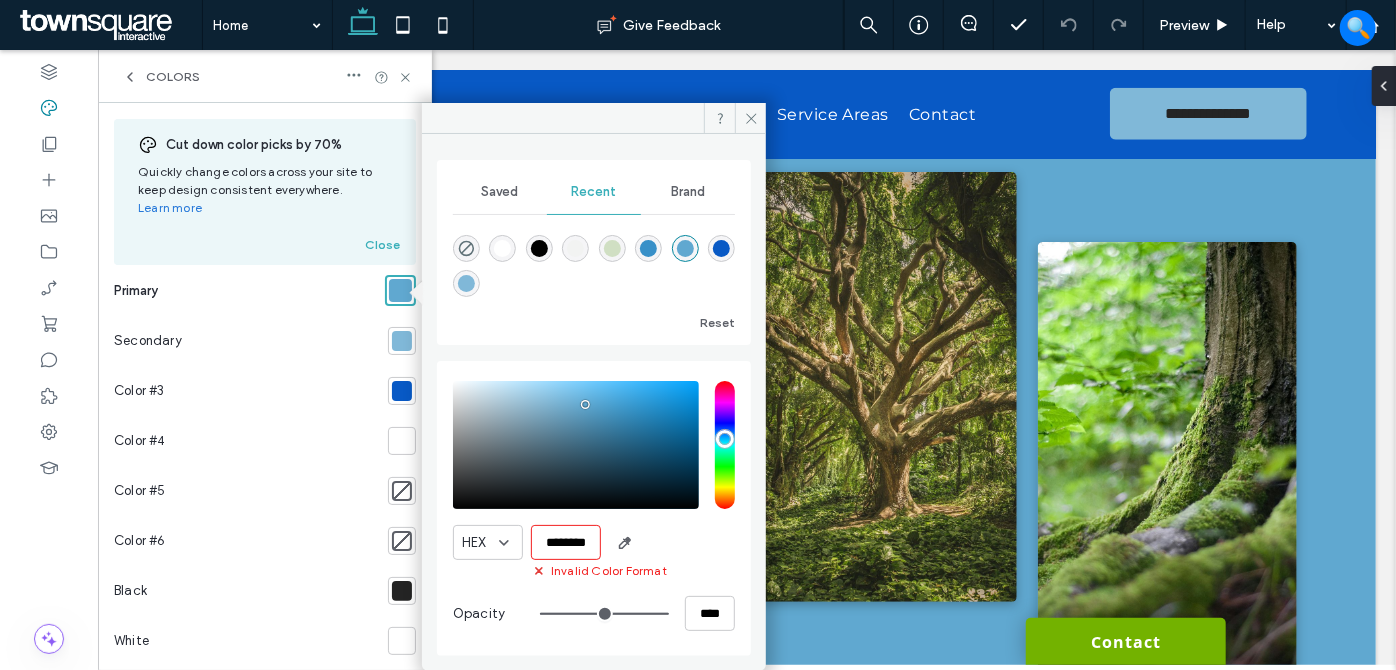 scroll, scrollTop: 0, scrollLeft: 18, axis: horizontal 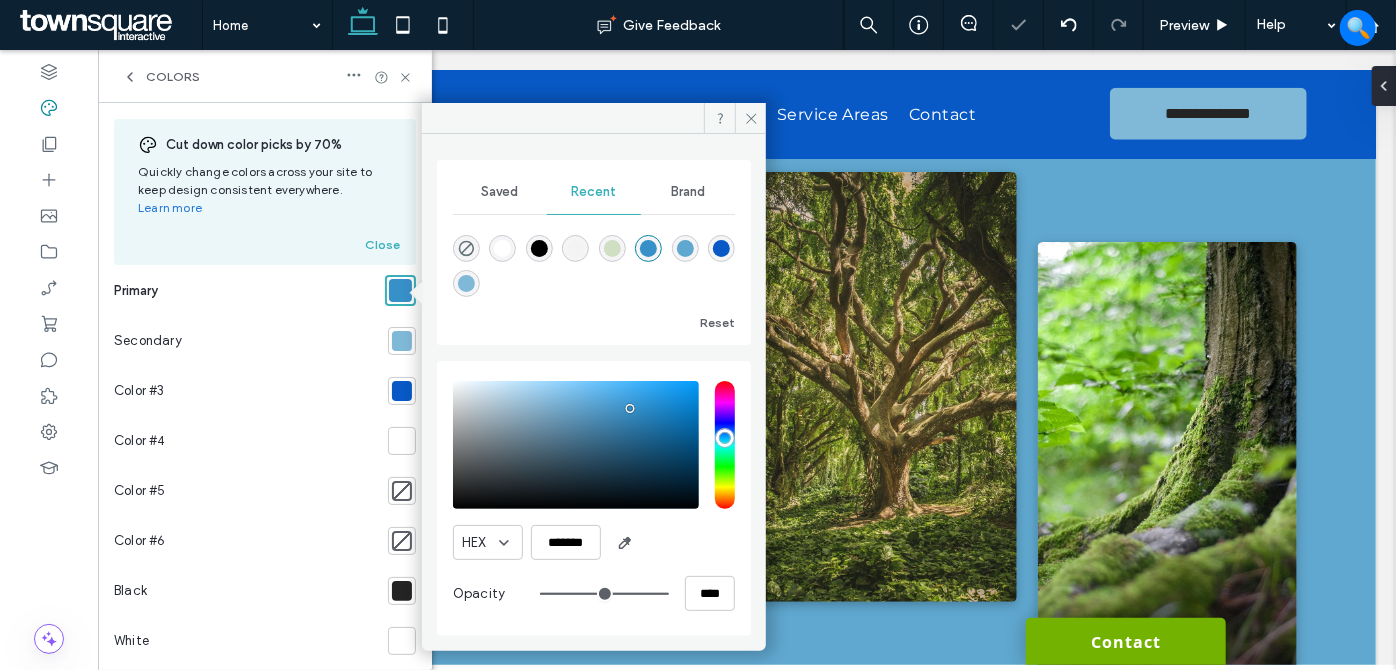 click on "HEX *******" at bounding box center [594, 542] 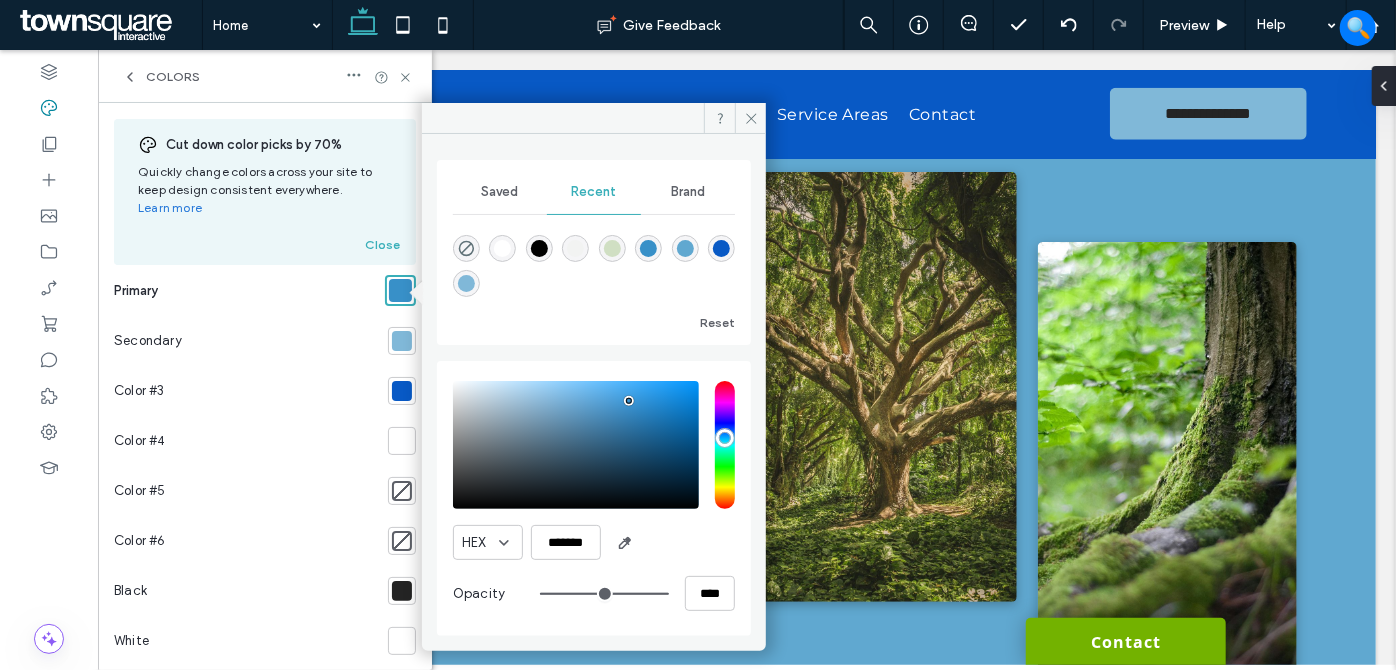 type on "*******" 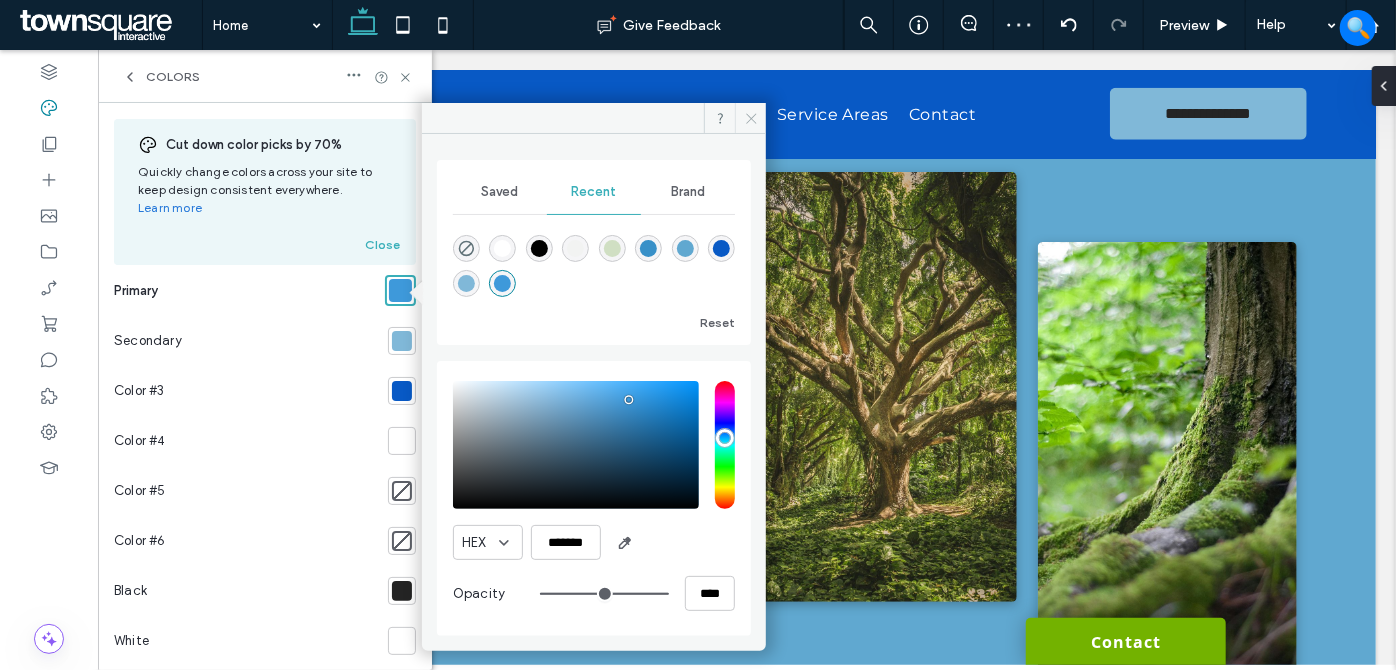 click 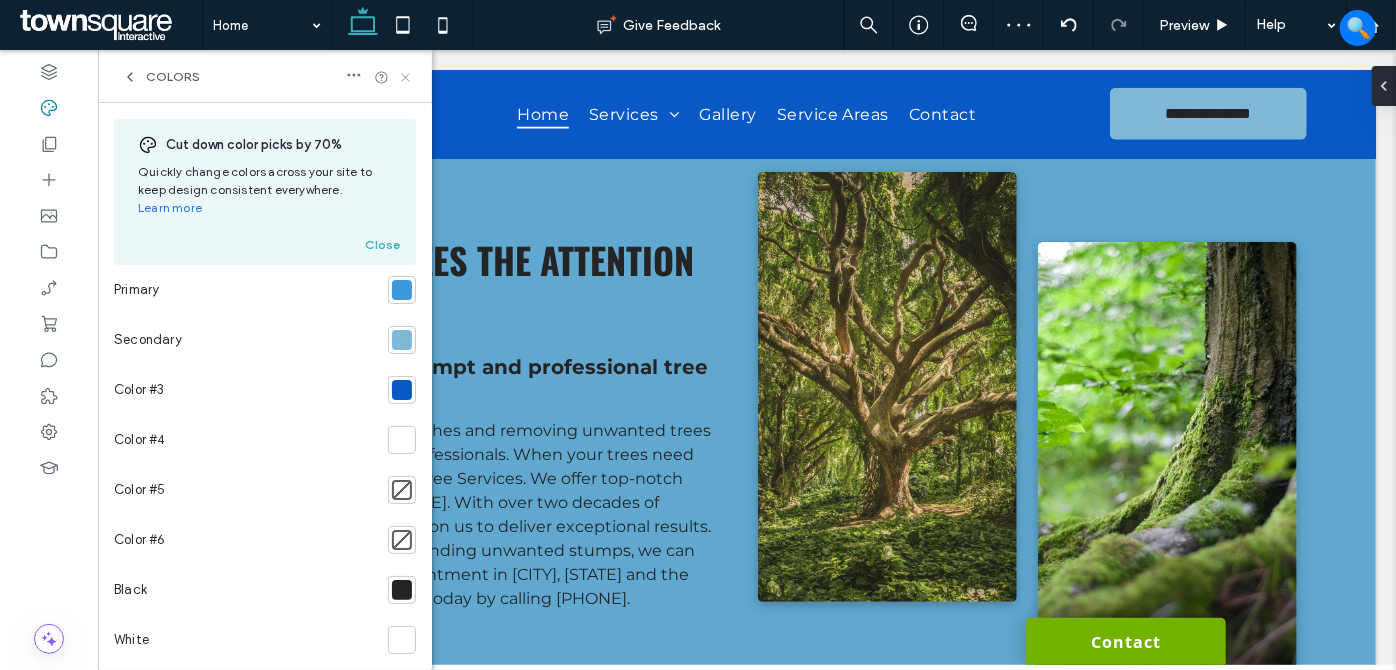 click 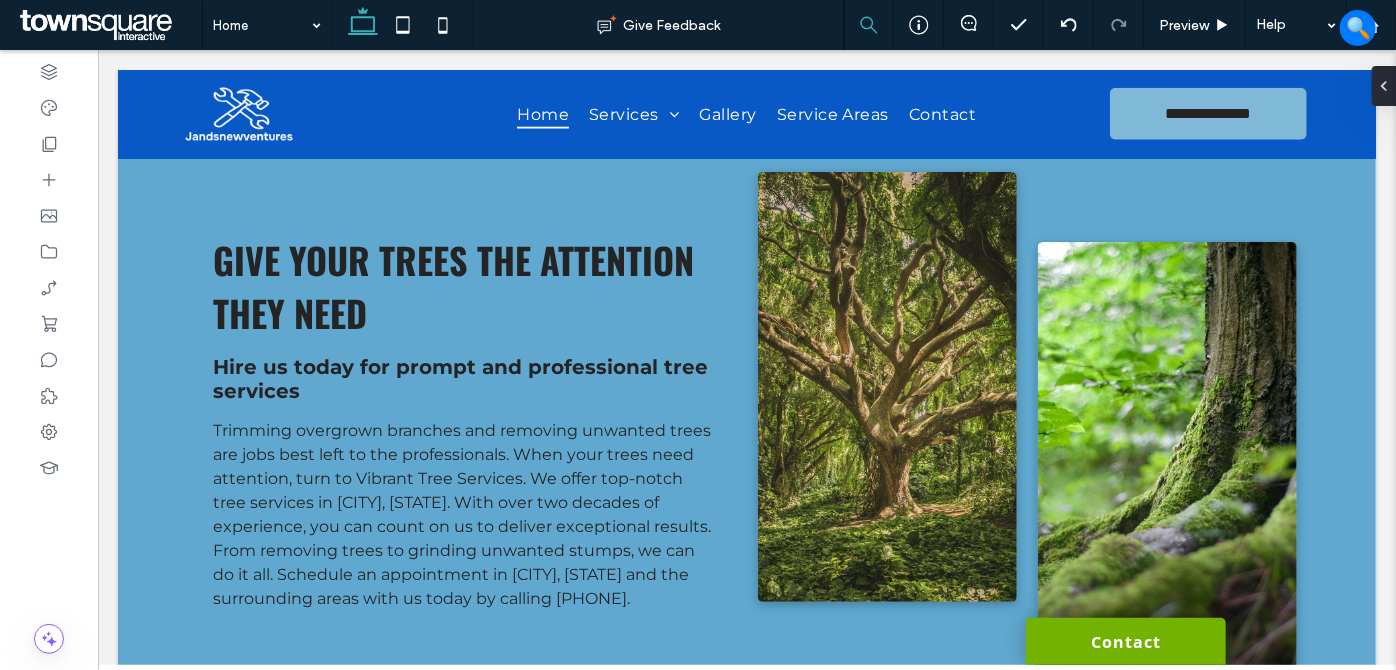 type on "******" 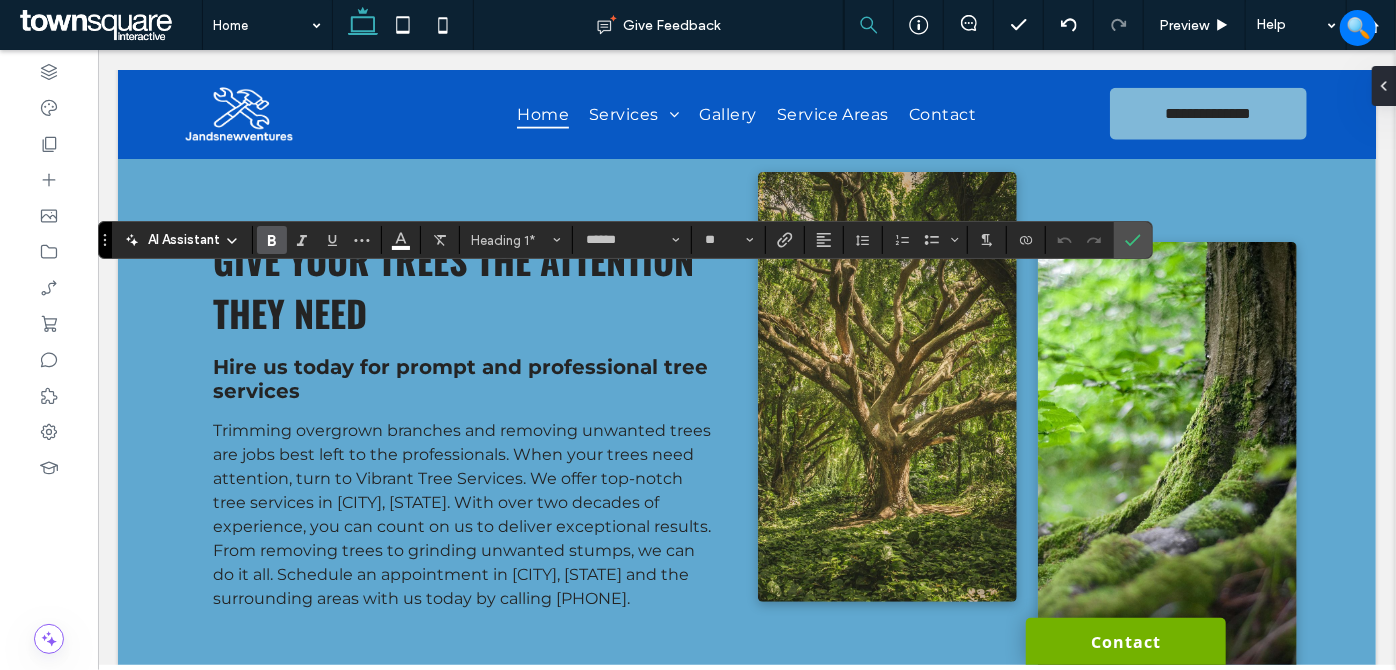 type 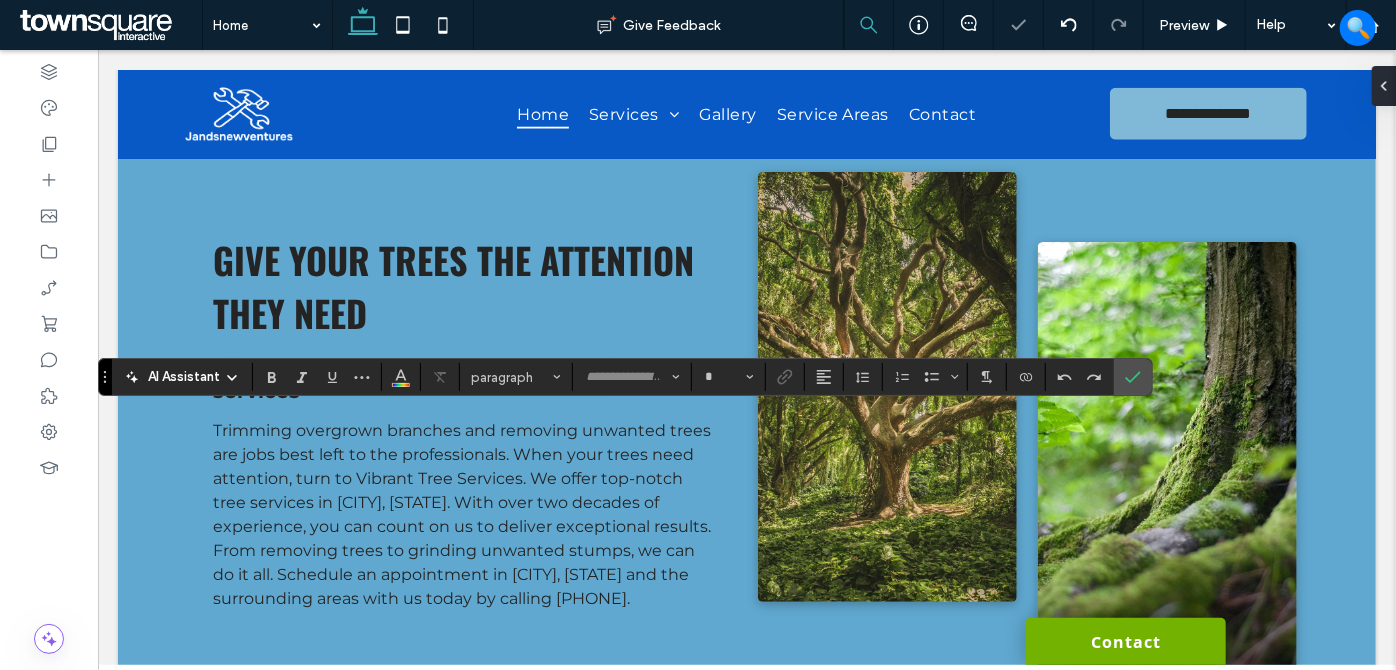 type on "******" 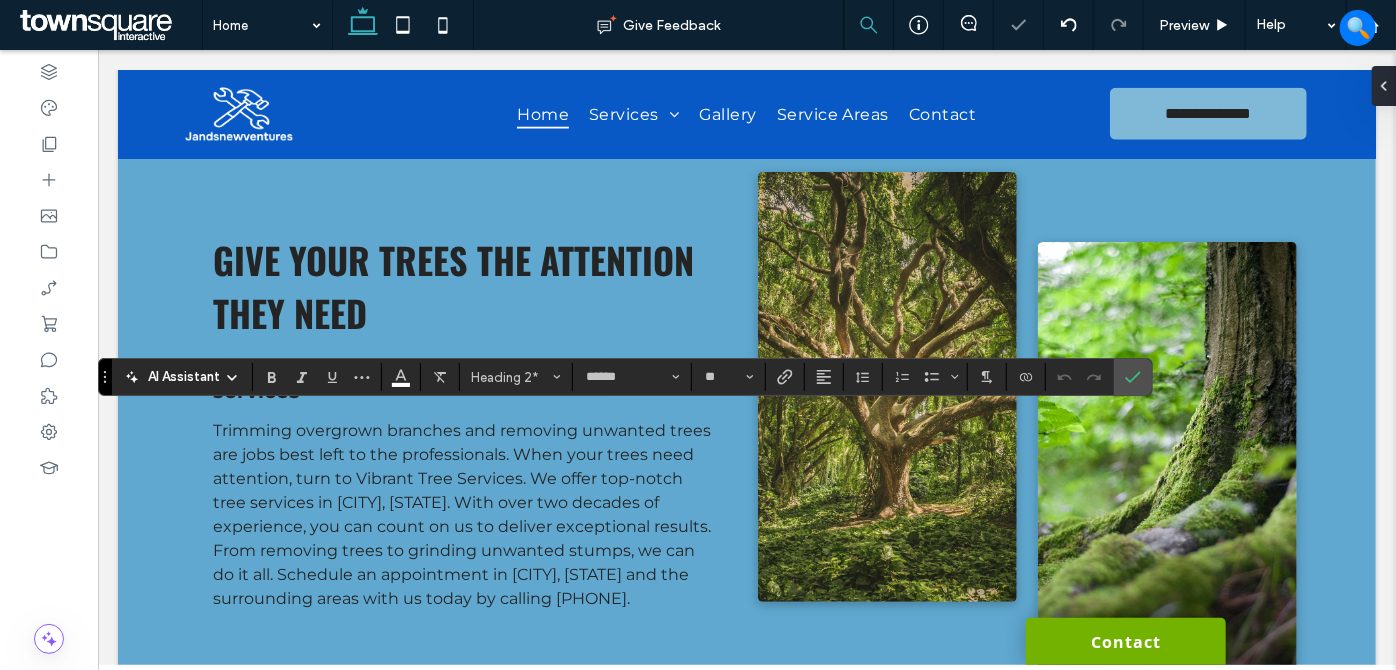 type 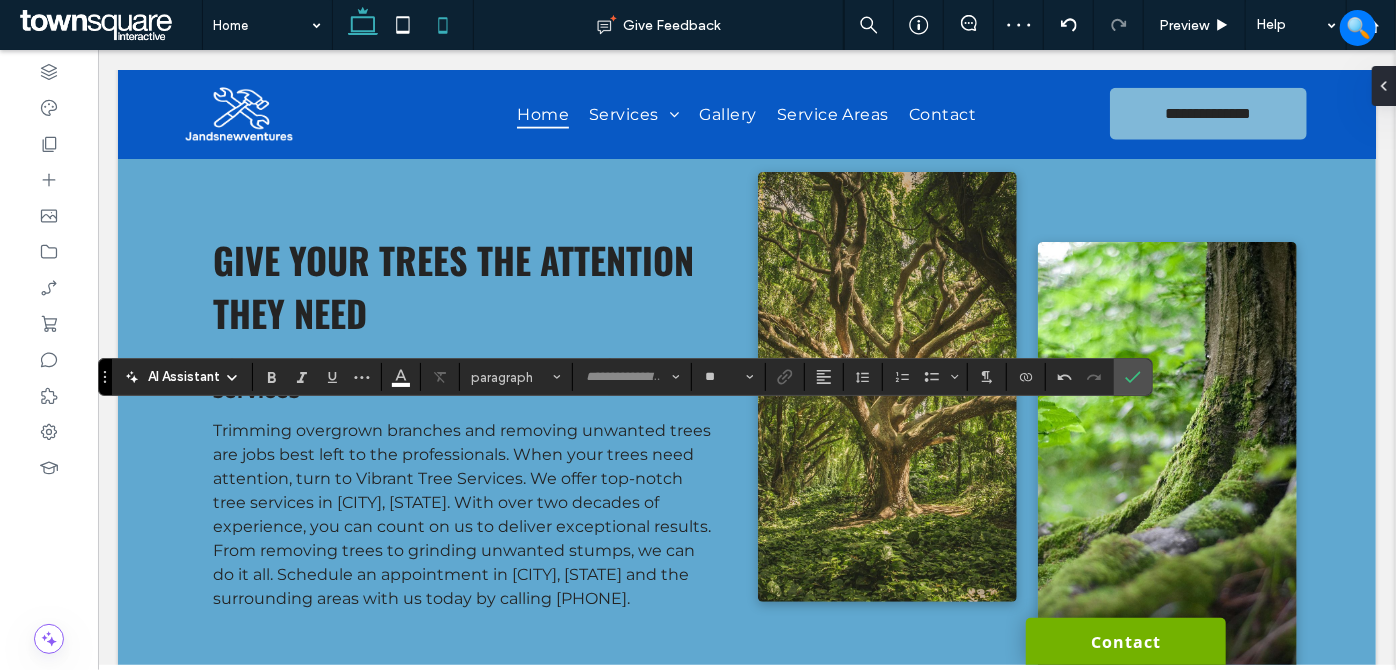 click 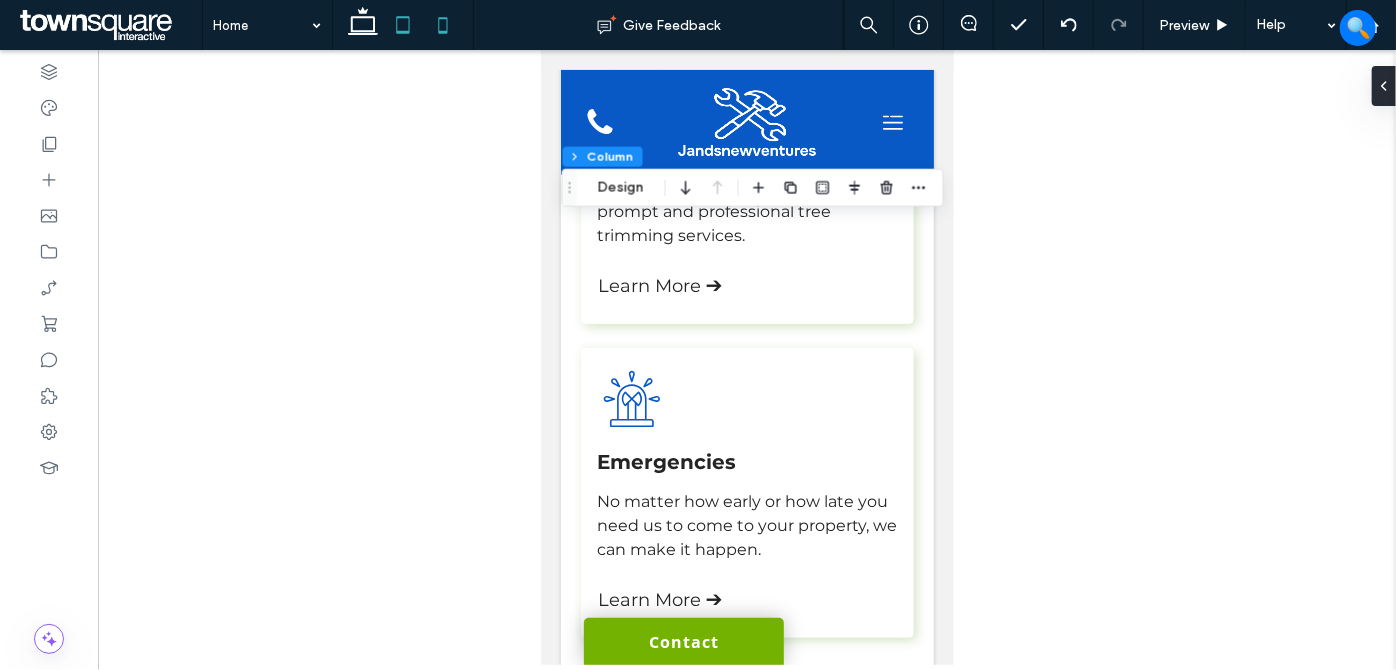 click 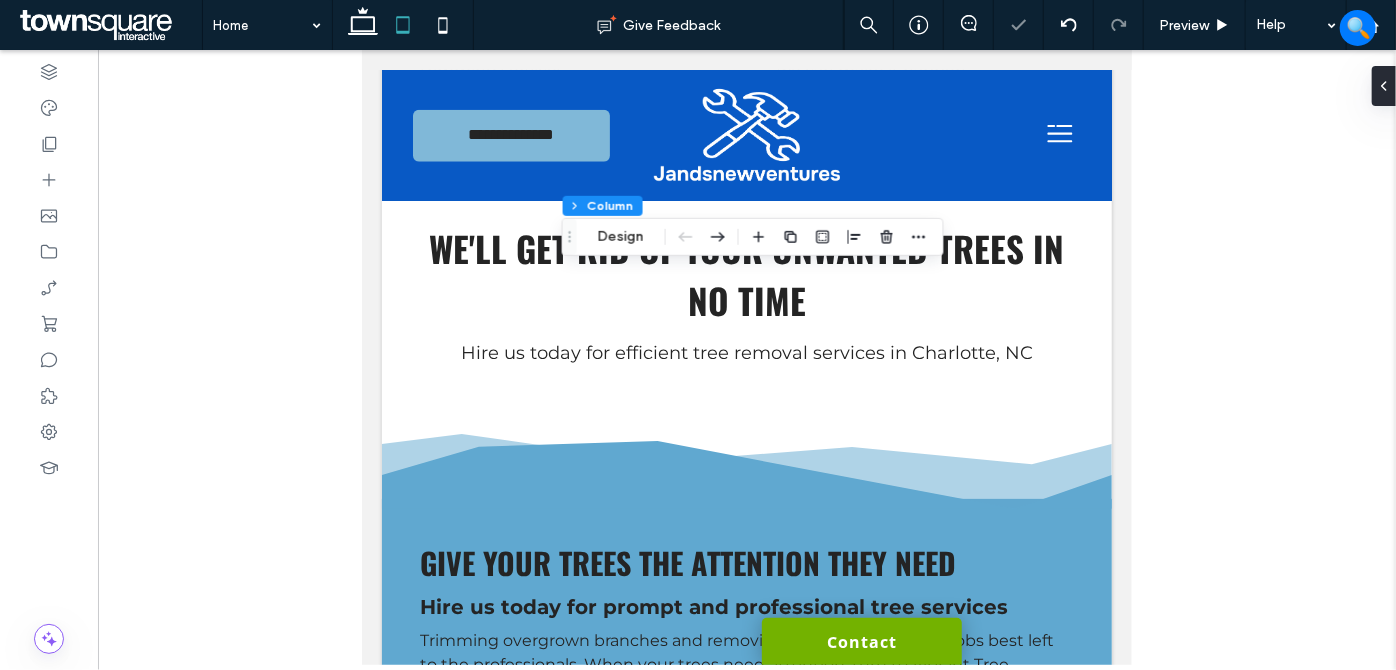 type on "***" 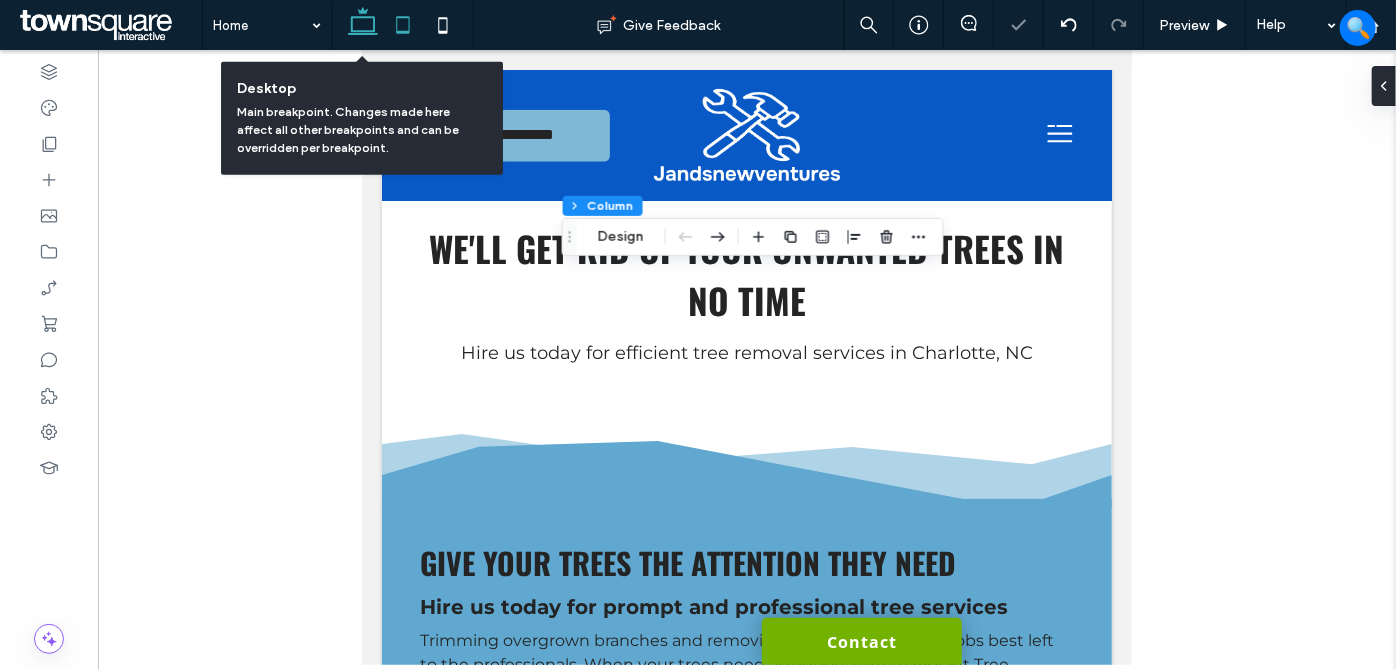click 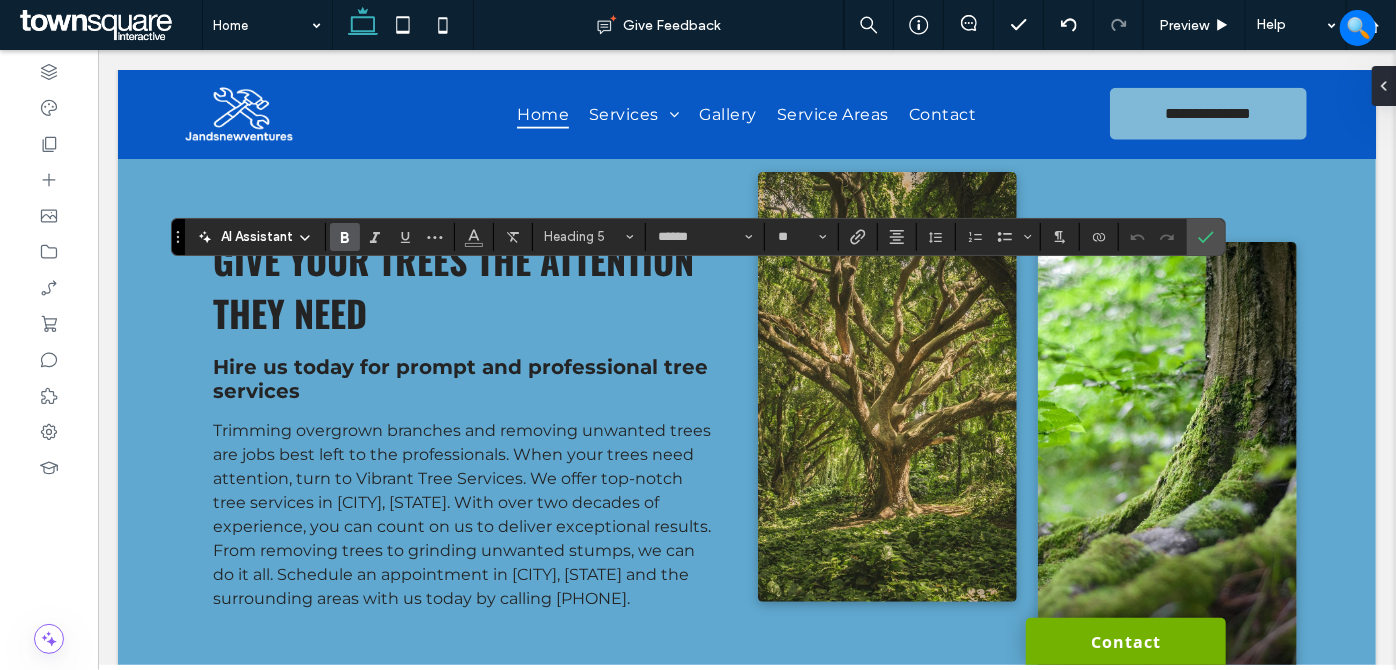 type 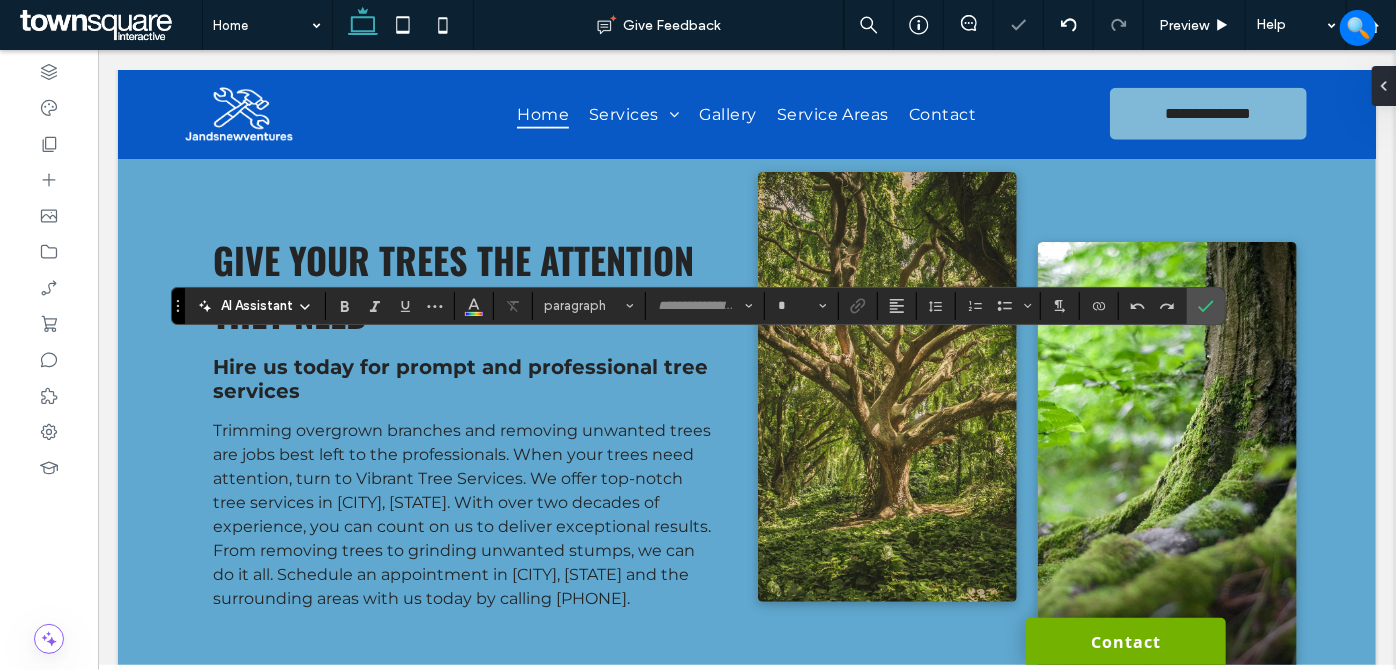 type on "**********" 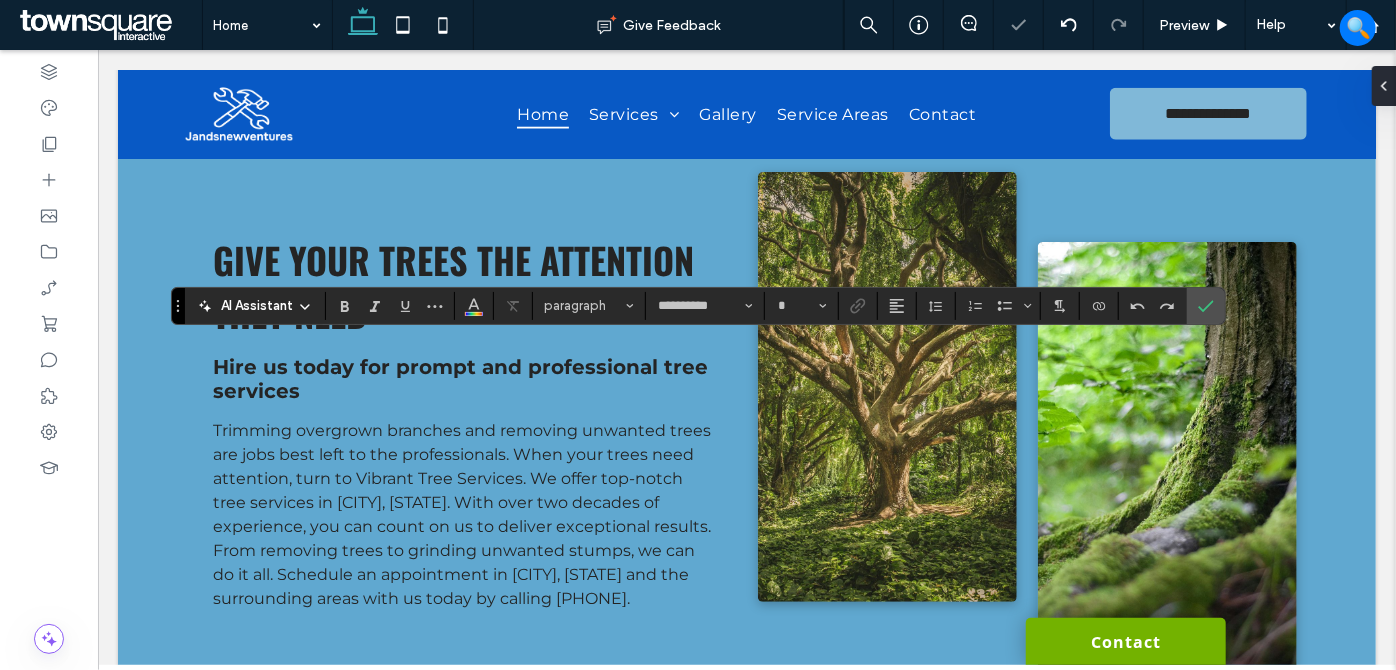 type on "**" 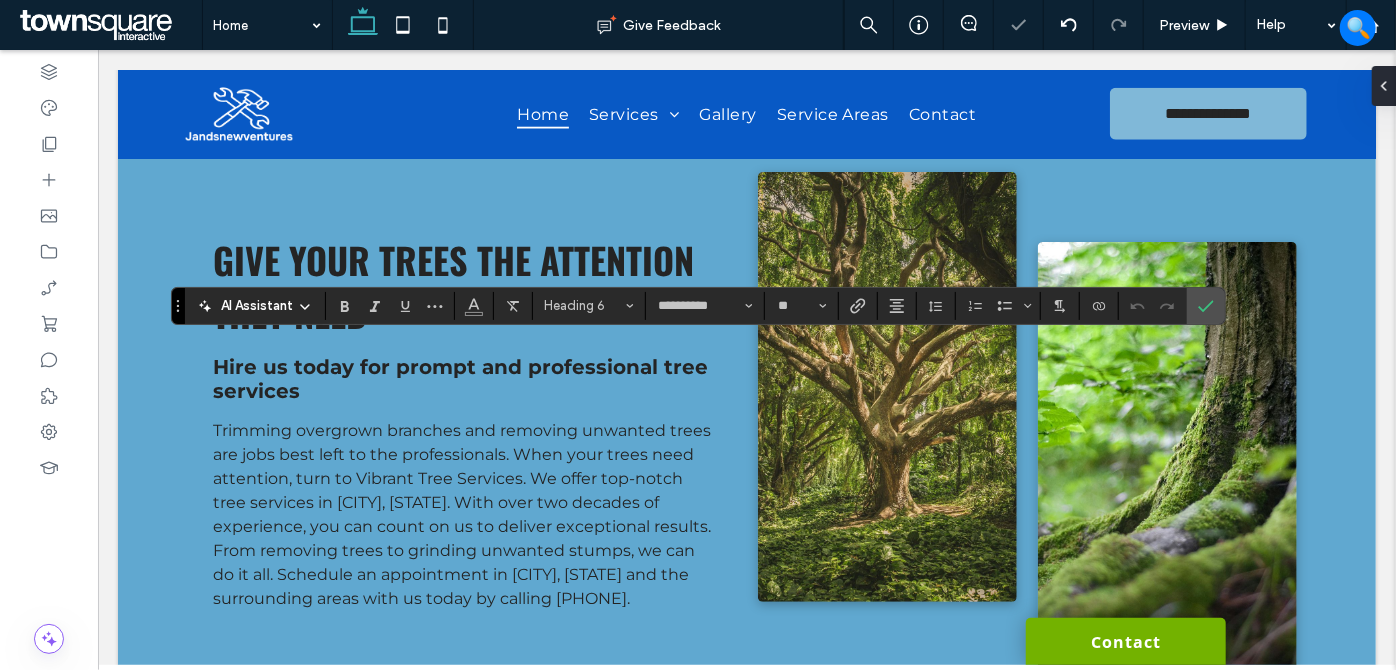 type 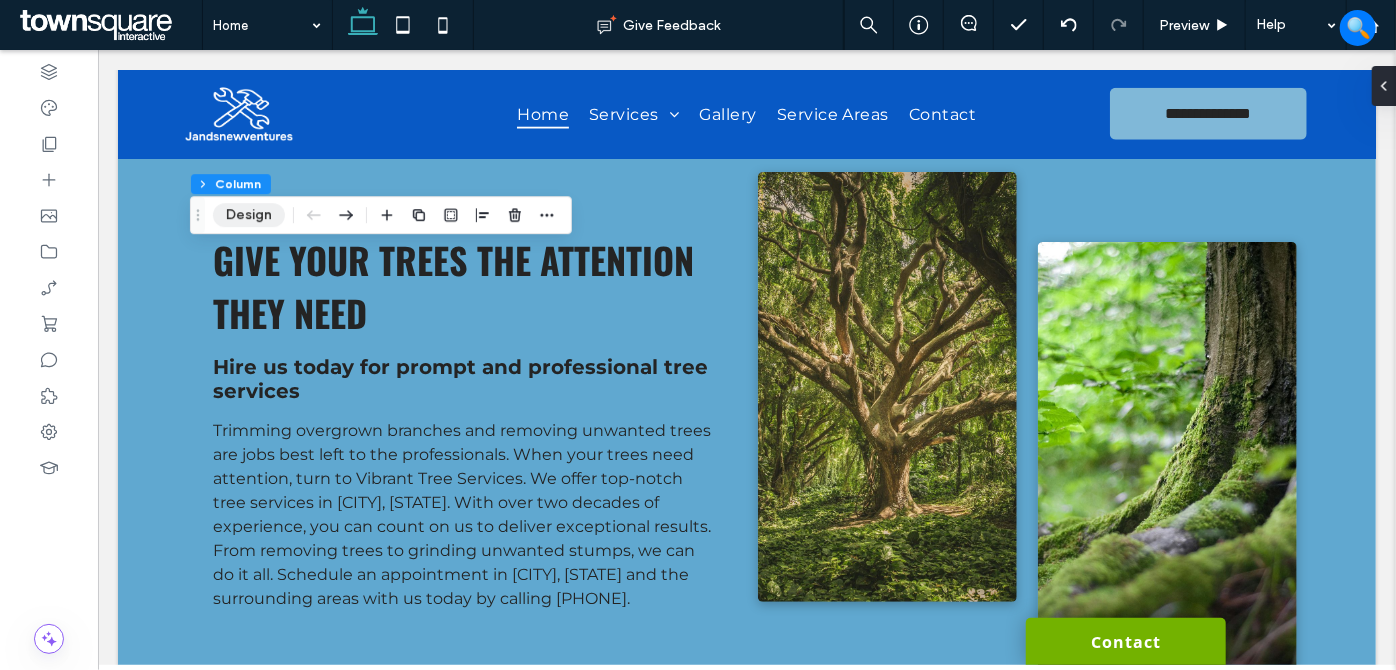 click on "Design" at bounding box center (249, 215) 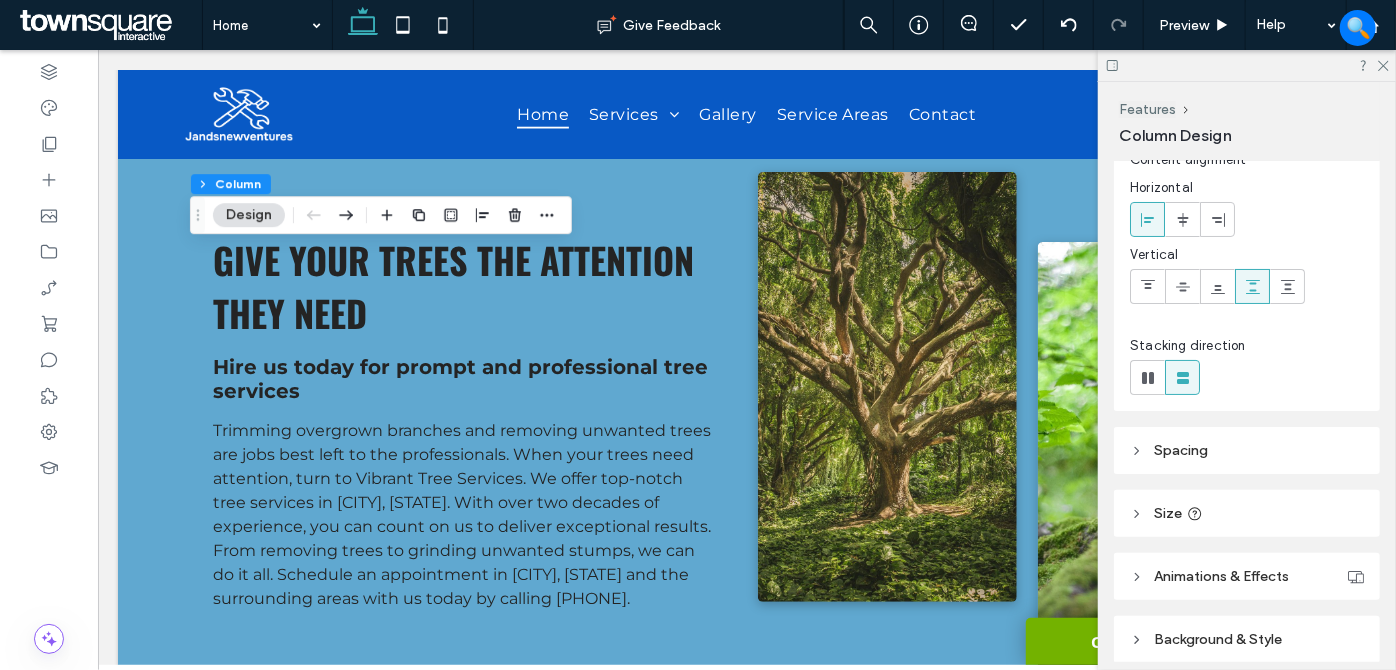 scroll, scrollTop: 145, scrollLeft: 0, axis: vertical 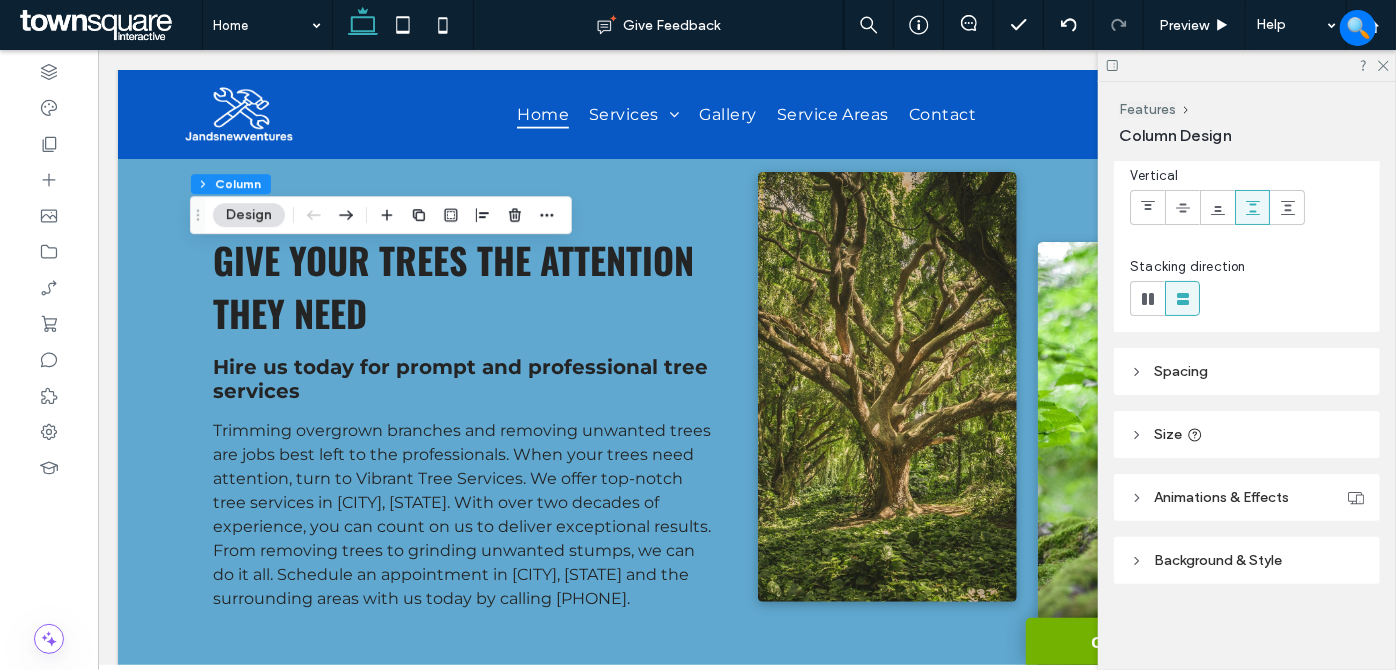 click on "Background & Style" at bounding box center [1218, 560] 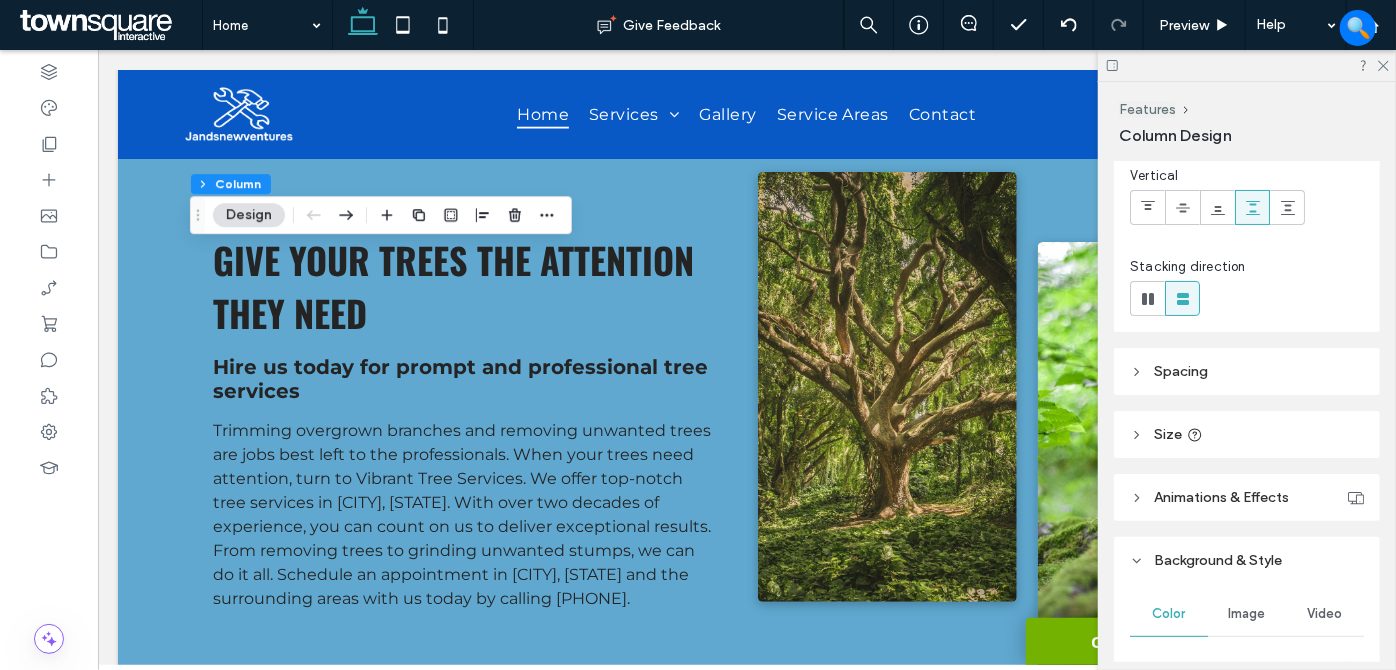 scroll, scrollTop: 418, scrollLeft: 0, axis: vertical 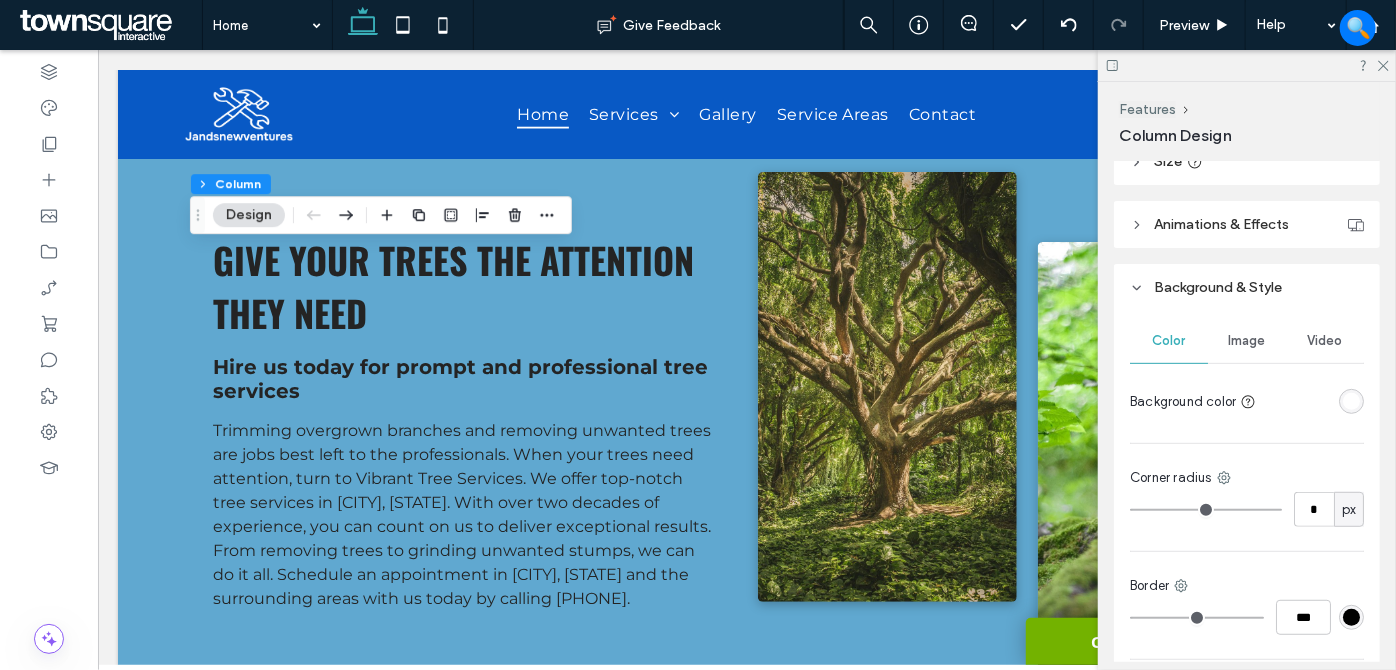 click at bounding box center (1351, 401) 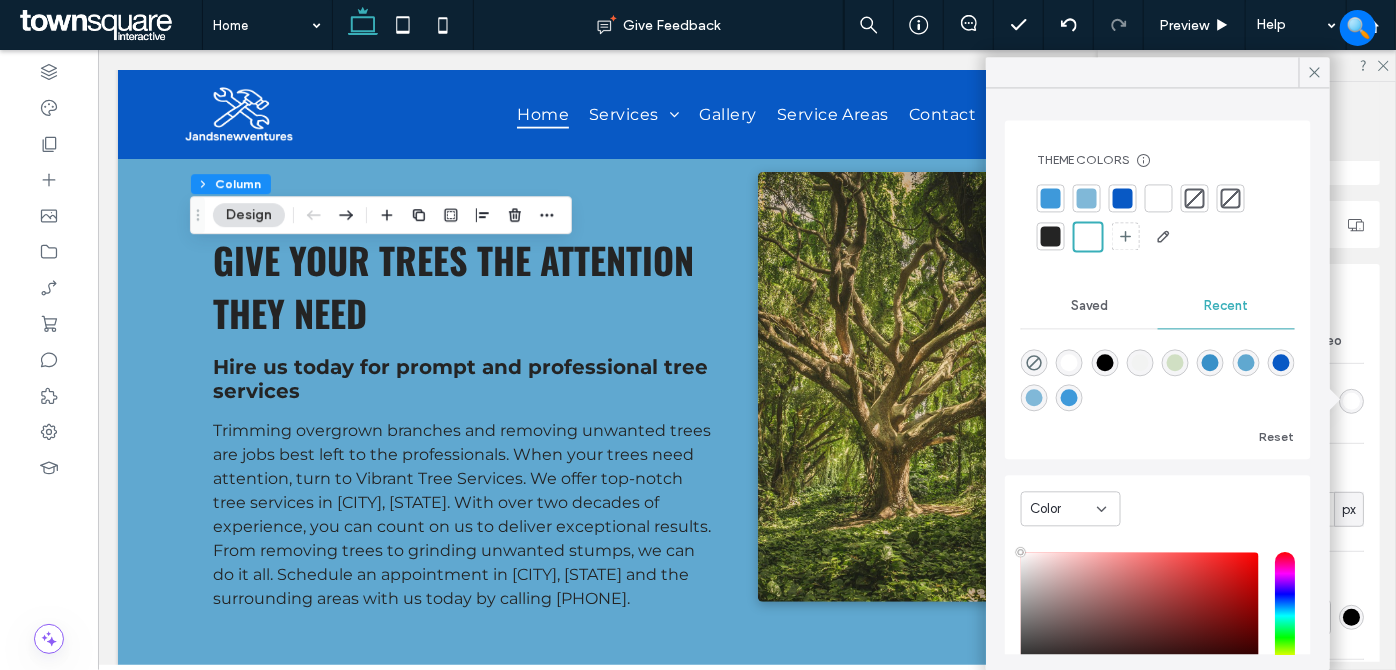 click at bounding box center [1246, 362] 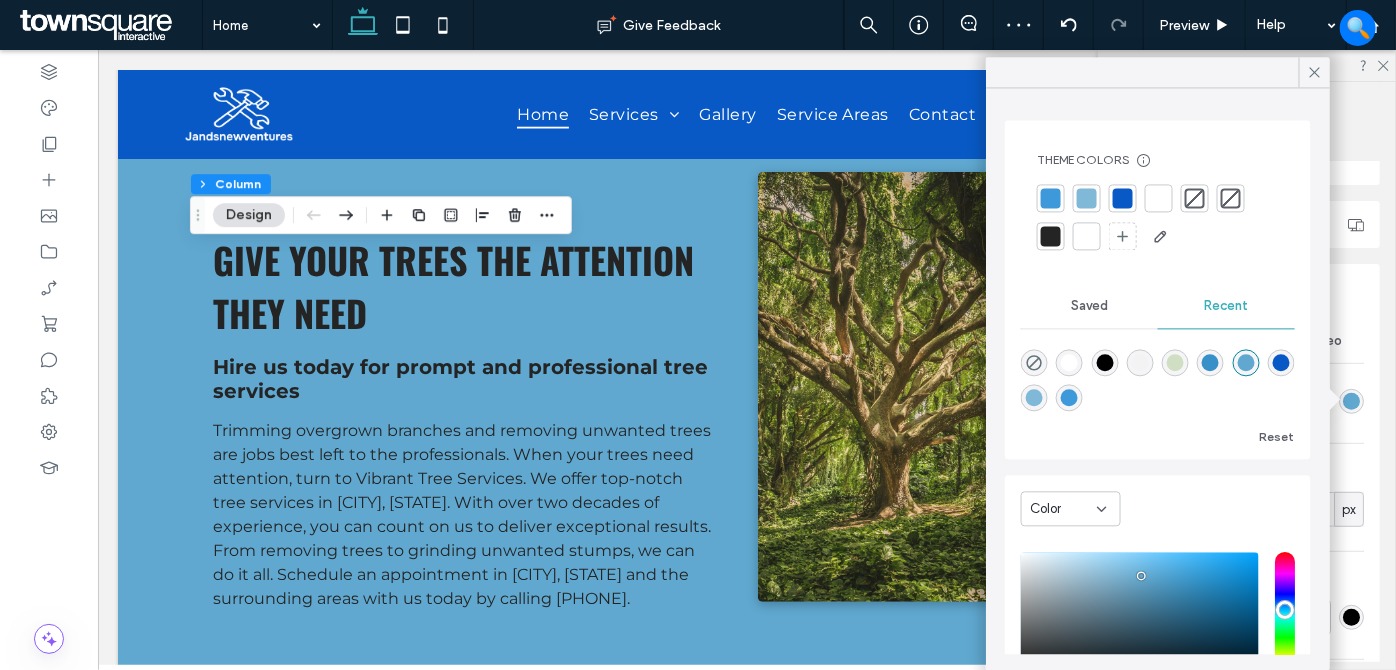 click at bounding box center (1069, 362) 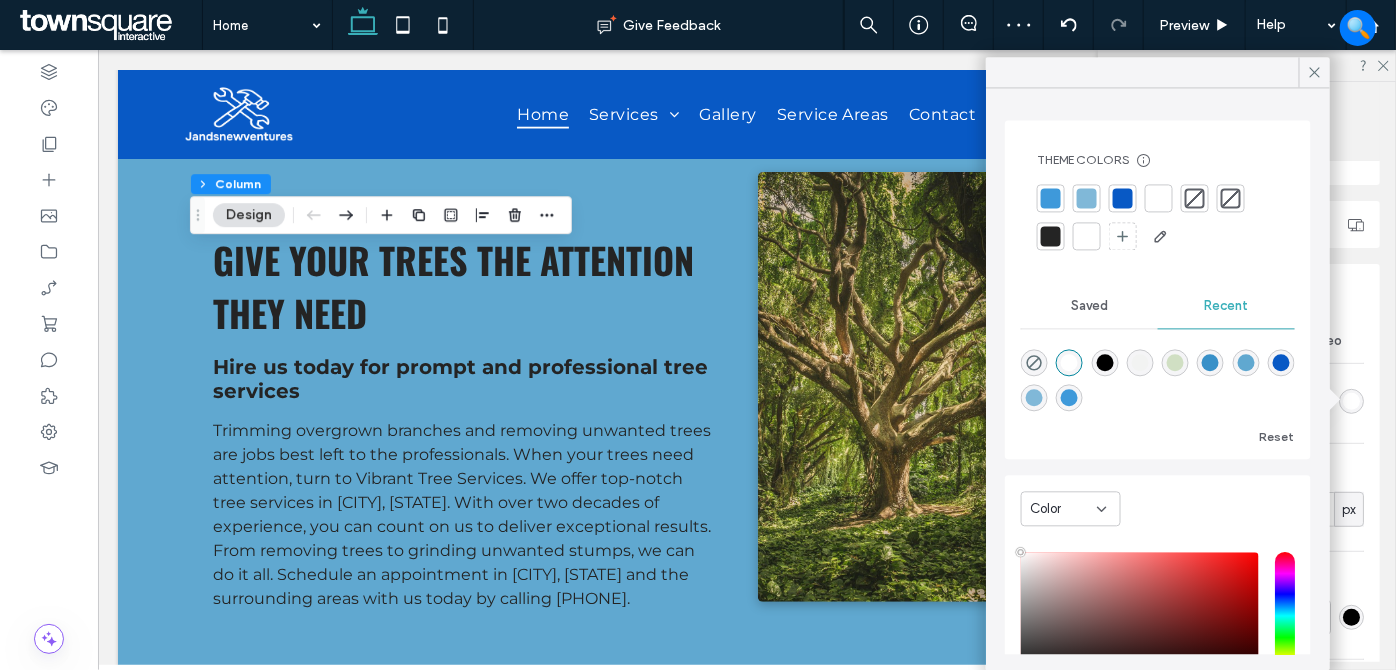 drag, startPoint x: 1306, startPoint y: 72, endPoint x: 1179, endPoint y: 144, distance: 145.98973 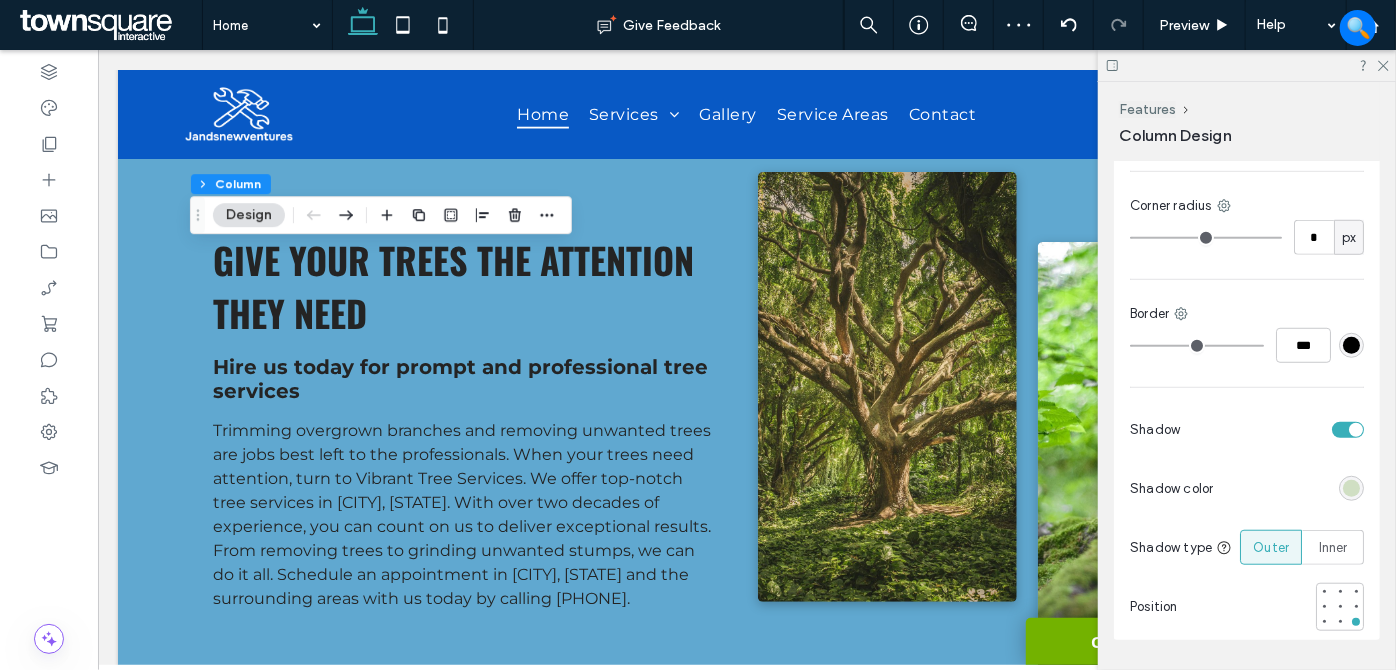 scroll, scrollTop: 745, scrollLeft: 0, axis: vertical 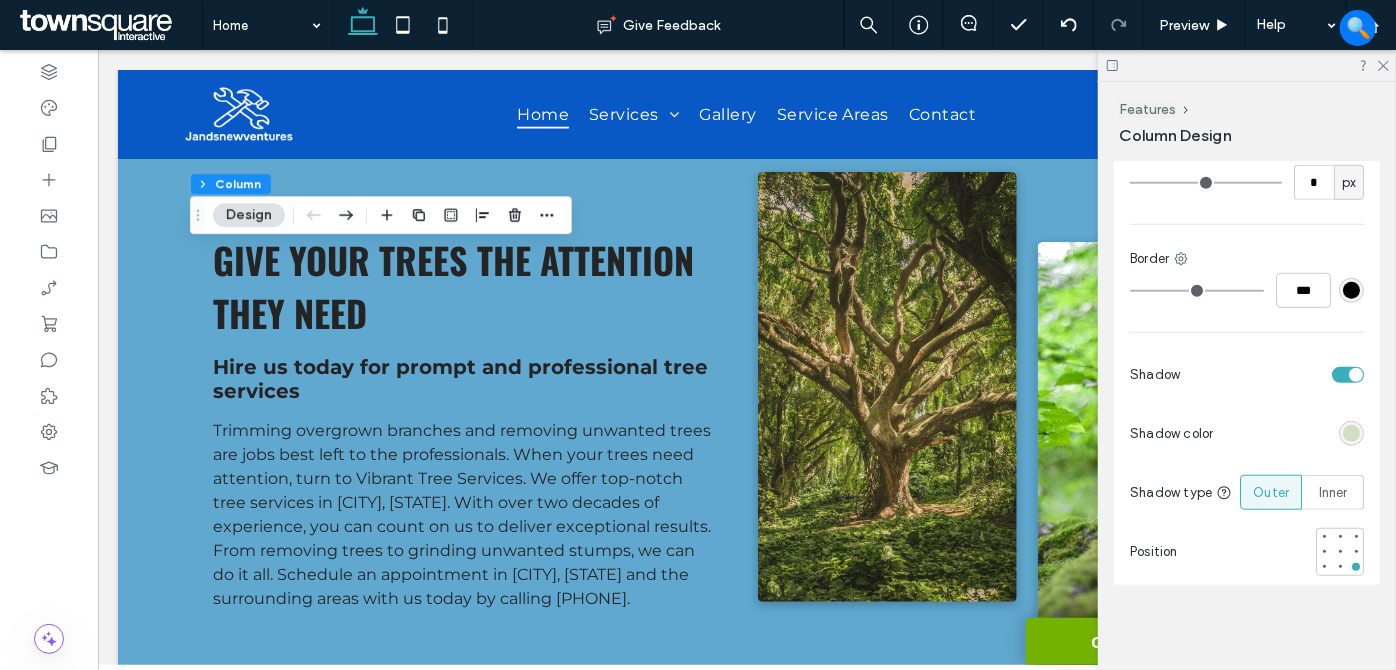 click at bounding box center (1351, 433) 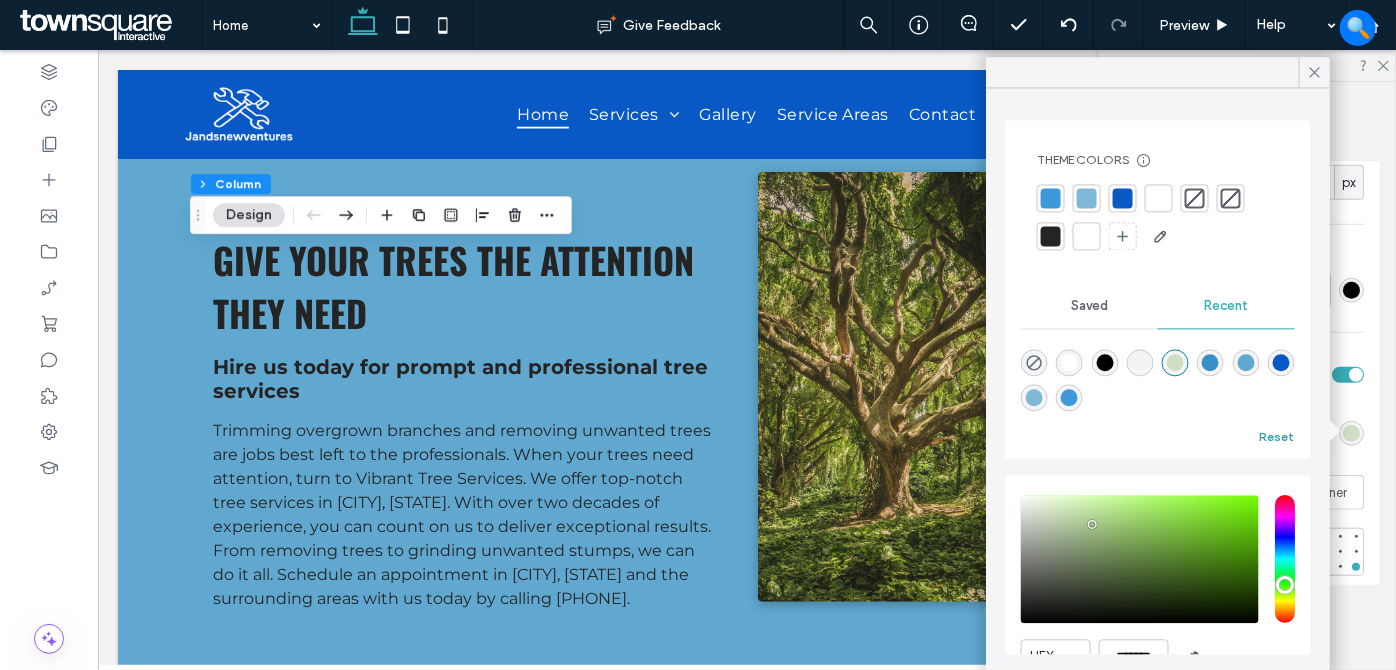 drag, startPoint x: 1269, startPoint y: 447, endPoint x: 1253, endPoint y: 431, distance: 22.627417 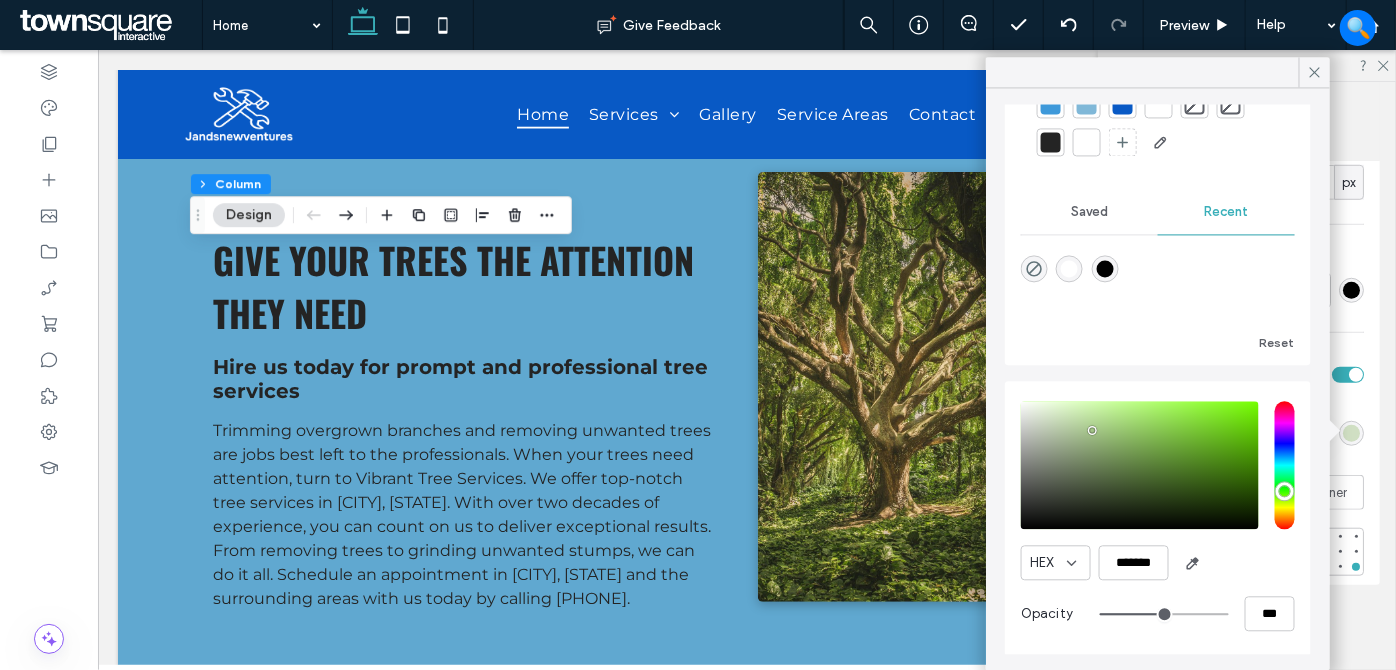 scroll, scrollTop: 96, scrollLeft: 0, axis: vertical 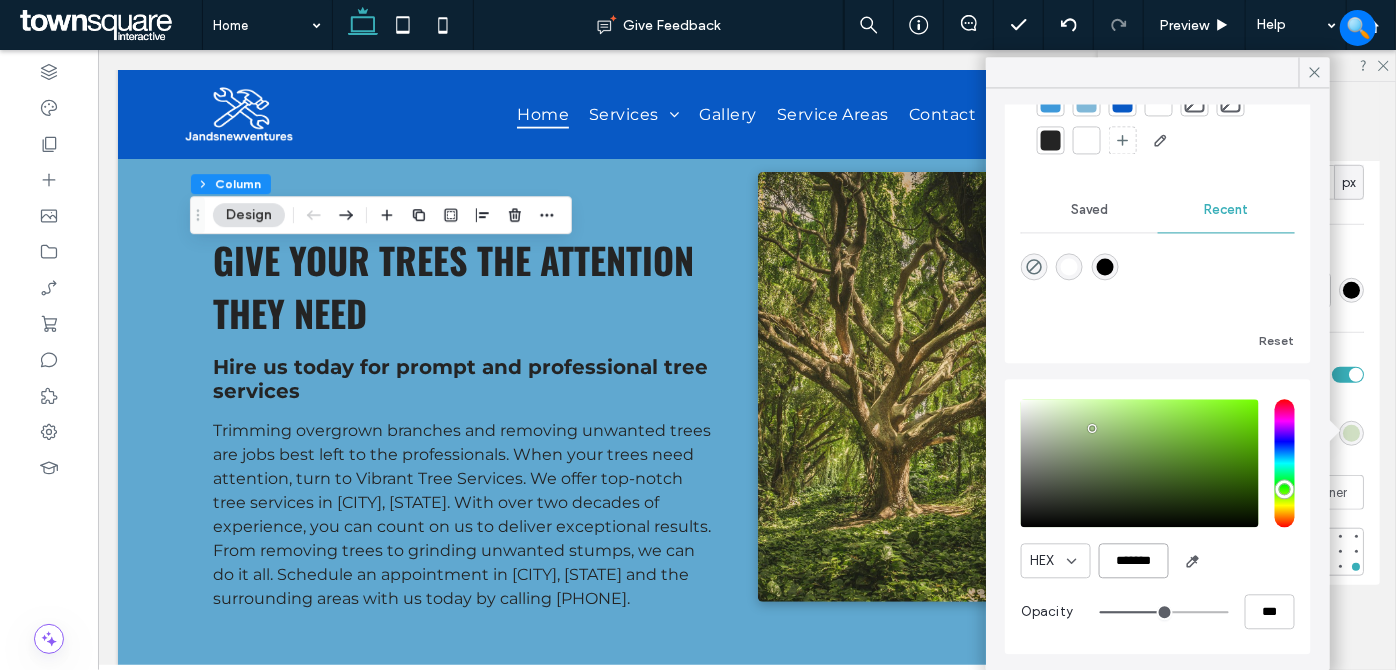 click on "*******" at bounding box center [1134, 560] 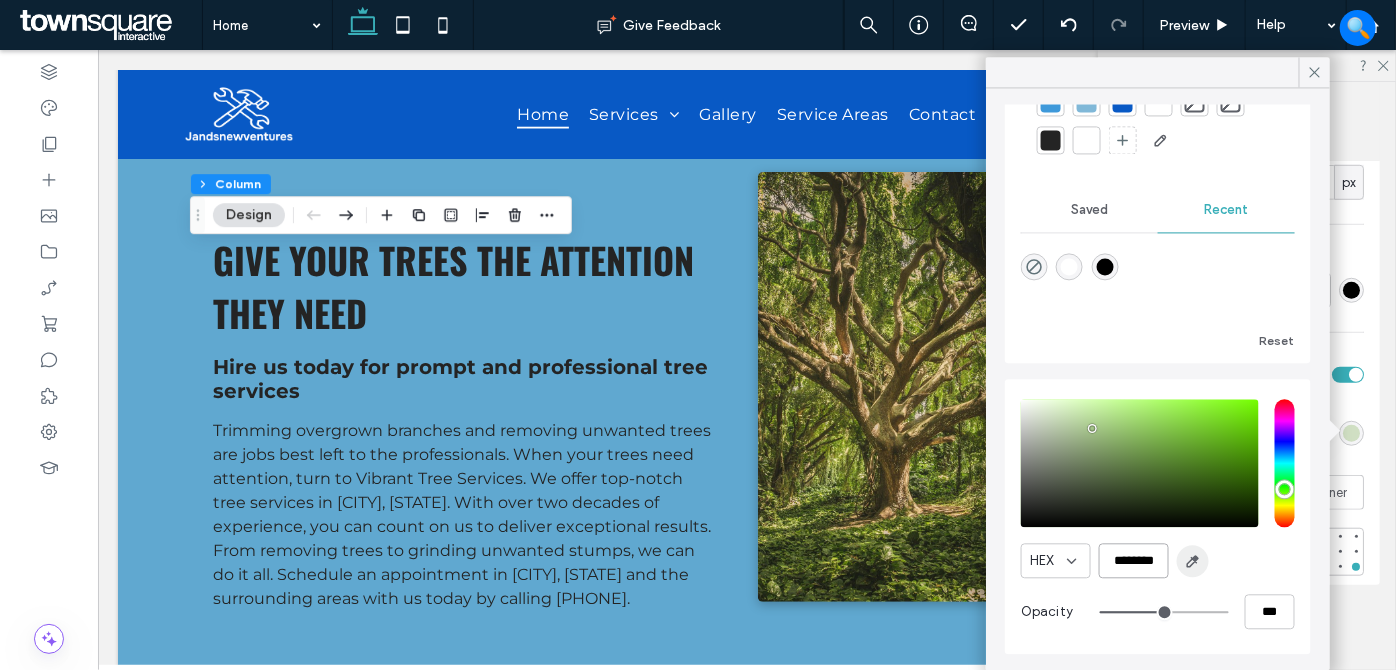 scroll, scrollTop: 0, scrollLeft: 8, axis: horizontal 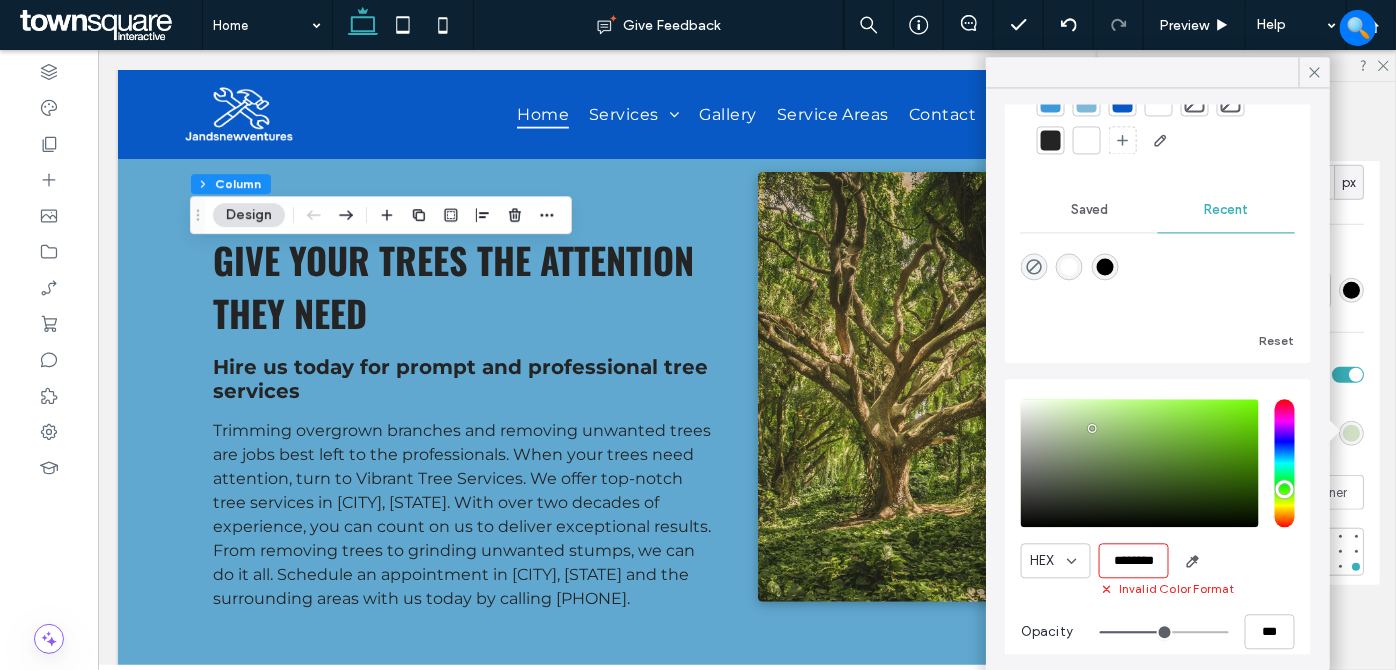 click on "********" at bounding box center [1134, 560] 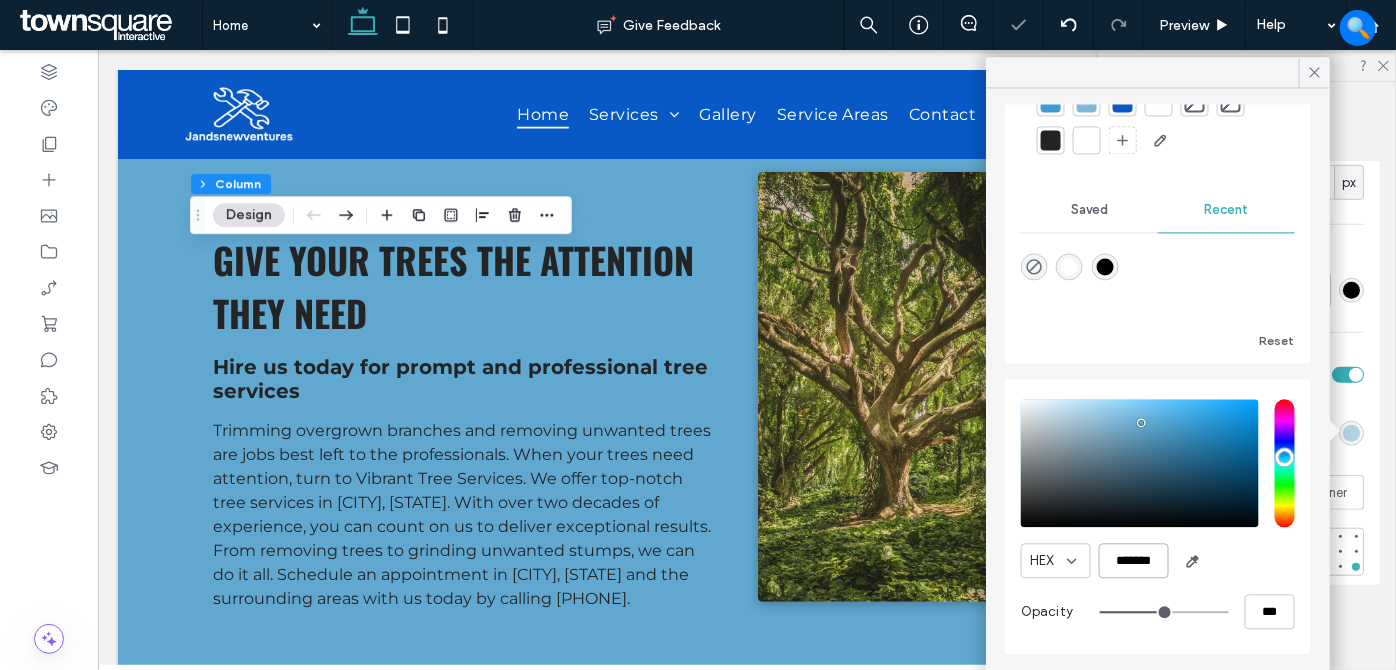 scroll, scrollTop: 0, scrollLeft: 0, axis: both 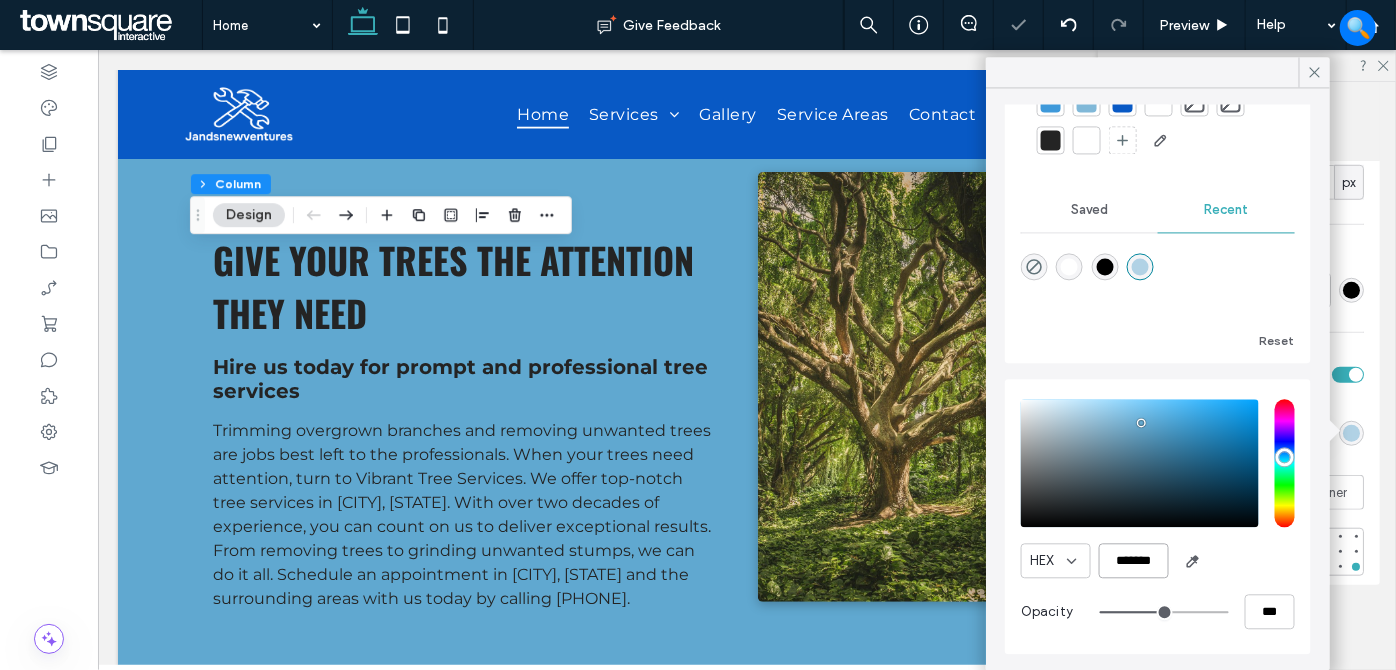 type on "*******" 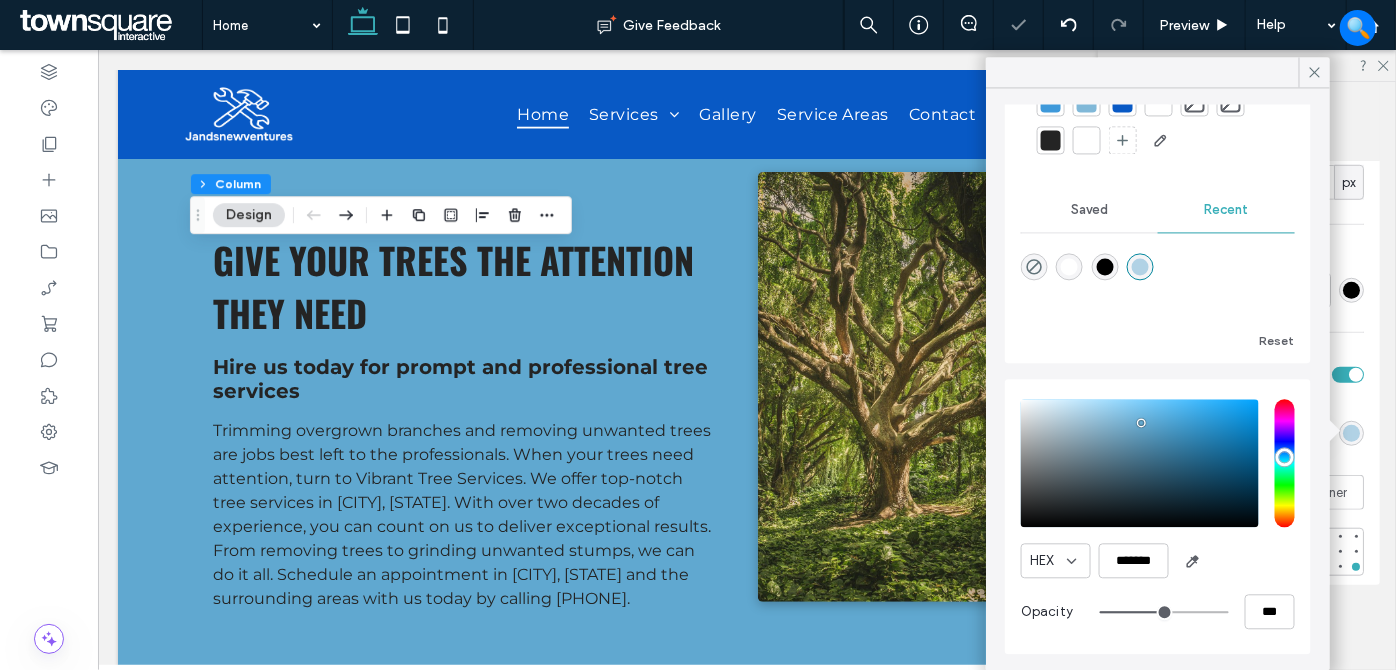 click on "HEX *******" at bounding box center (1158, 560) 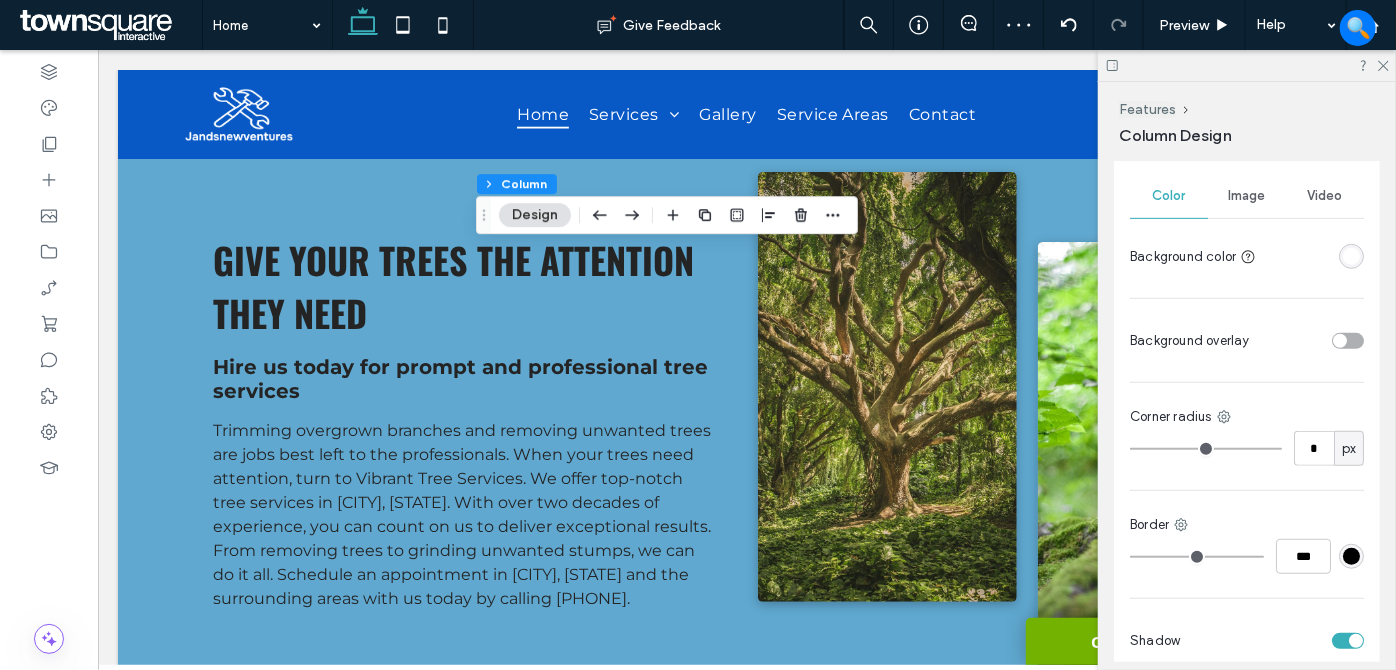 scroll, scrollTop: 636, scrollLeft: 0, axis: vertical 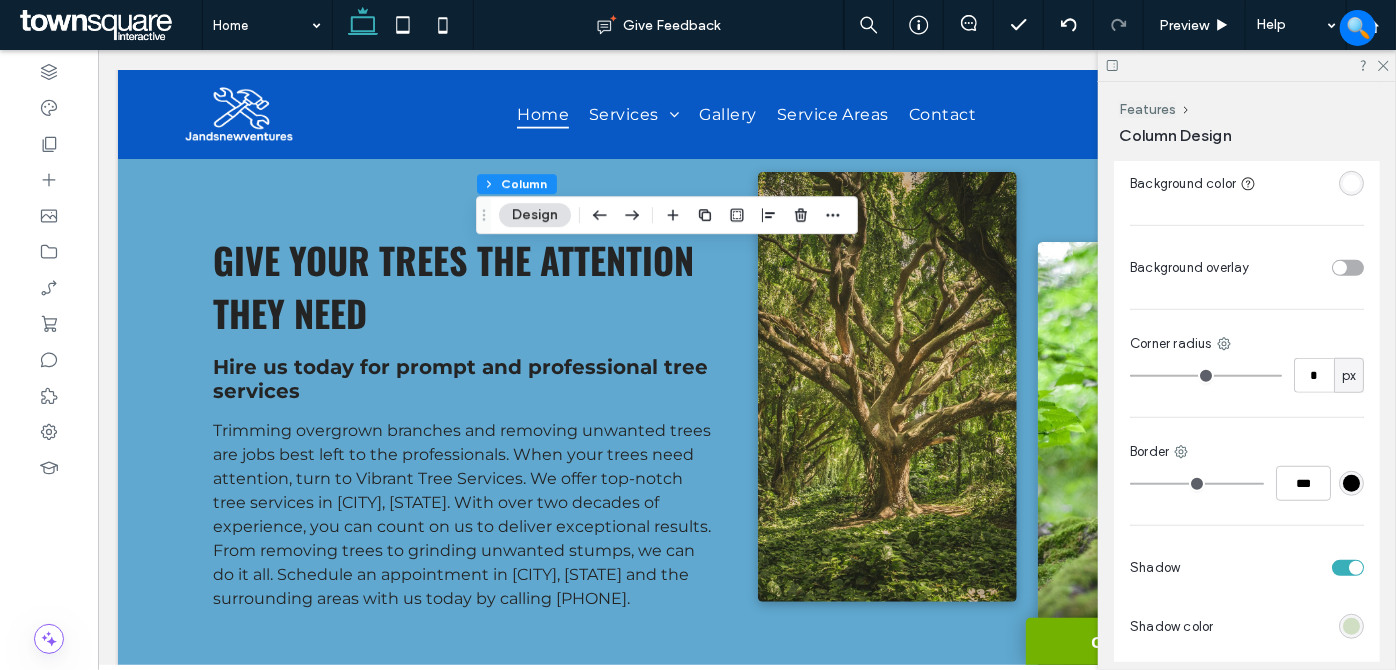 click at bounding box center (1351, 626) 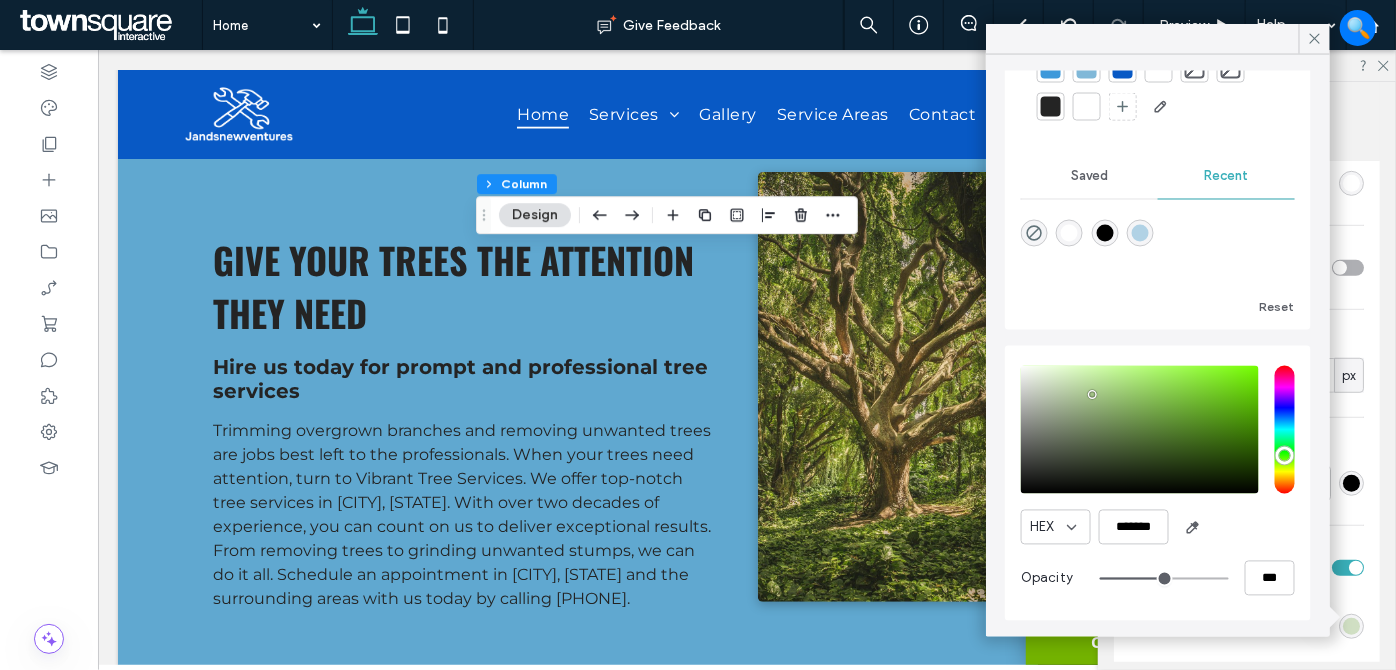 scroll, scrollTop: 96, scrollLeft: 0, axis: vertical 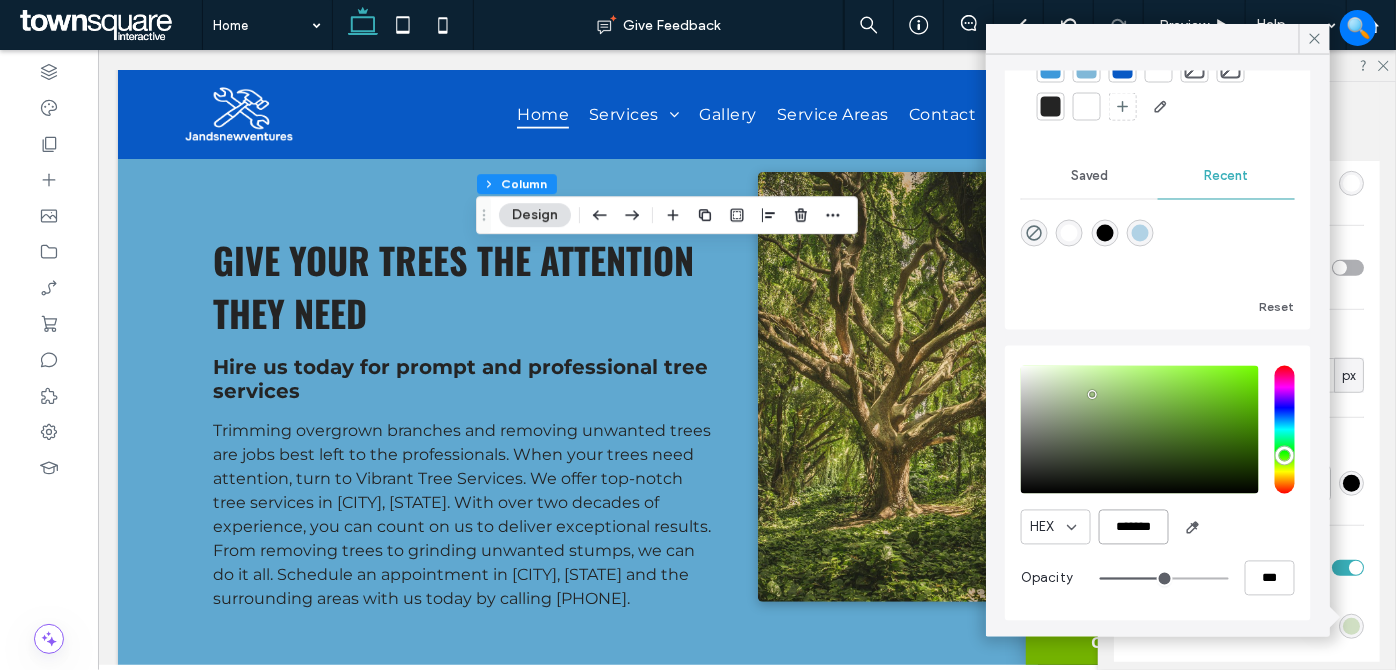 click on "*******" at bounding box center [1134, 527] 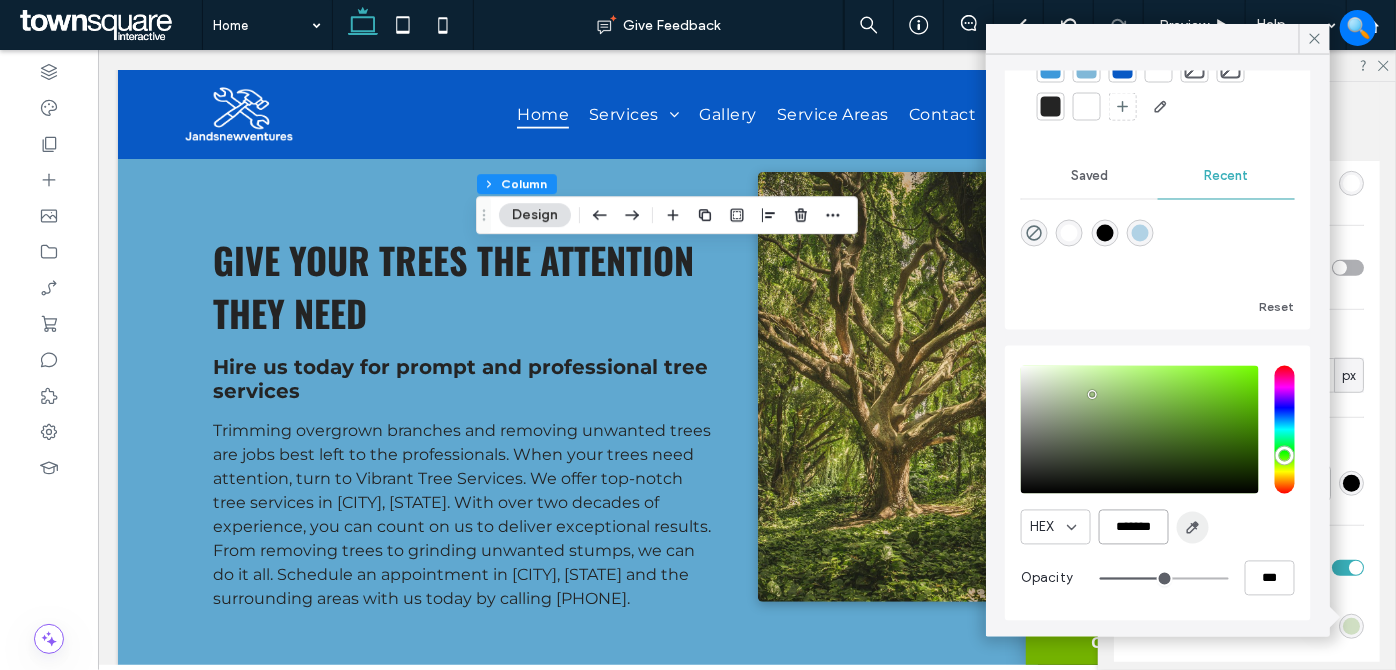 paste on "*" 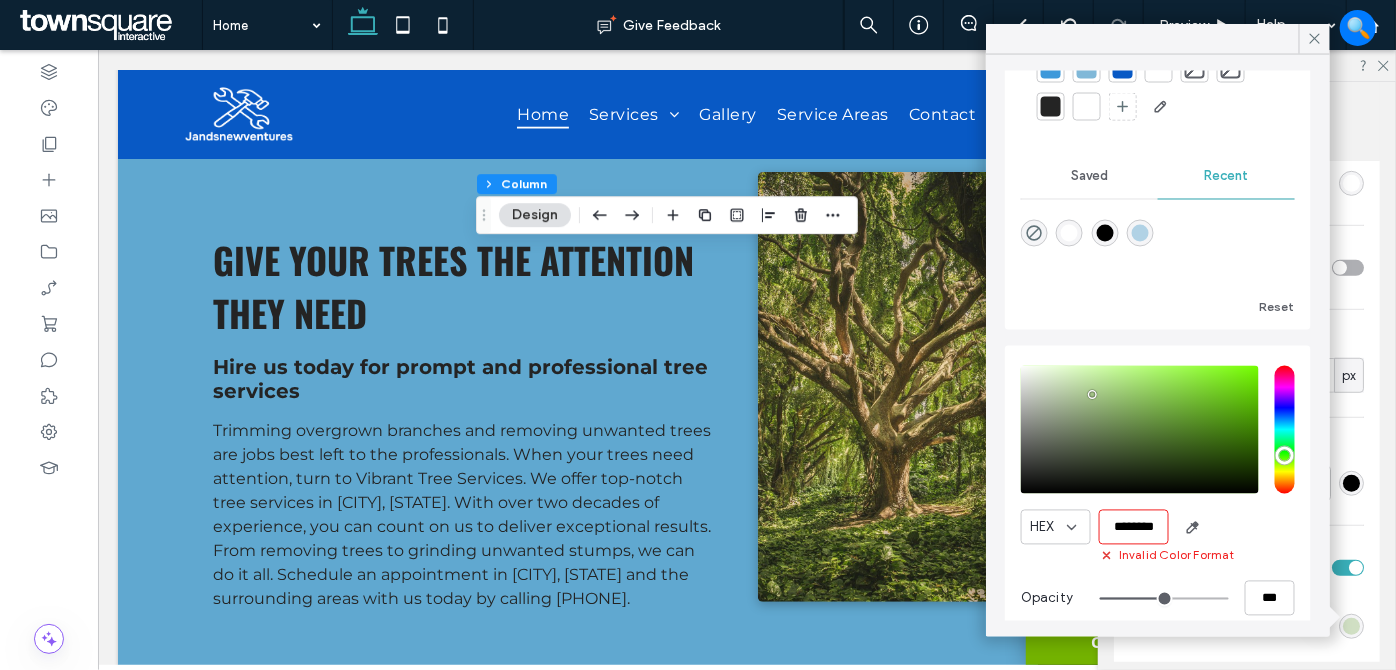 scroll, scrollTop: 0, scrollLeft: 8, axis: horizontal 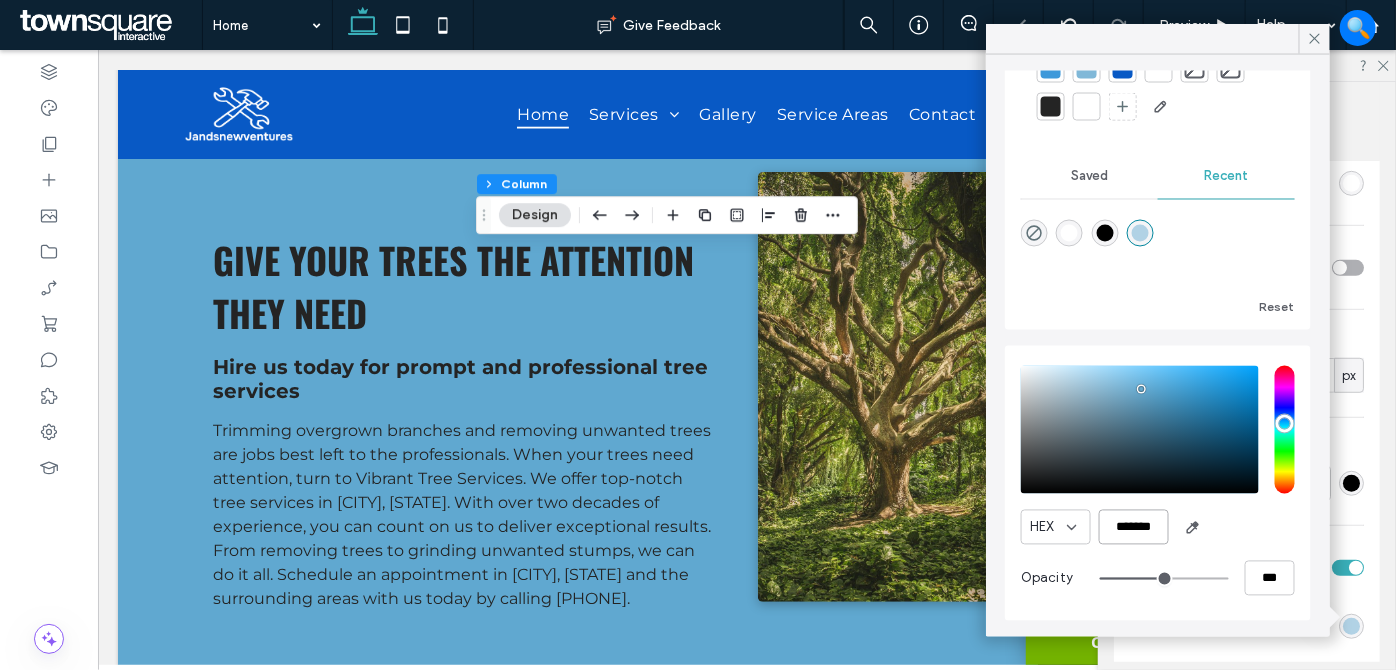 type on "*******" 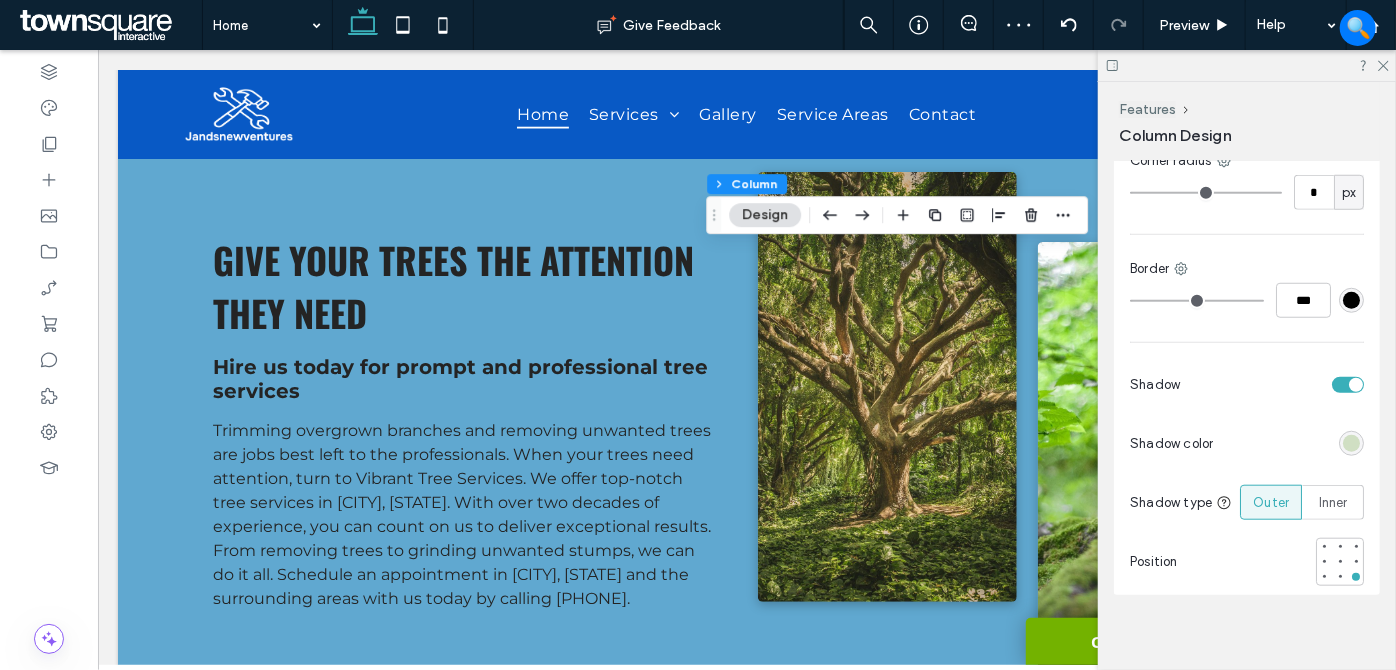 scroll, scrollTop: 829, scrollLeft: 0, axis: vertical 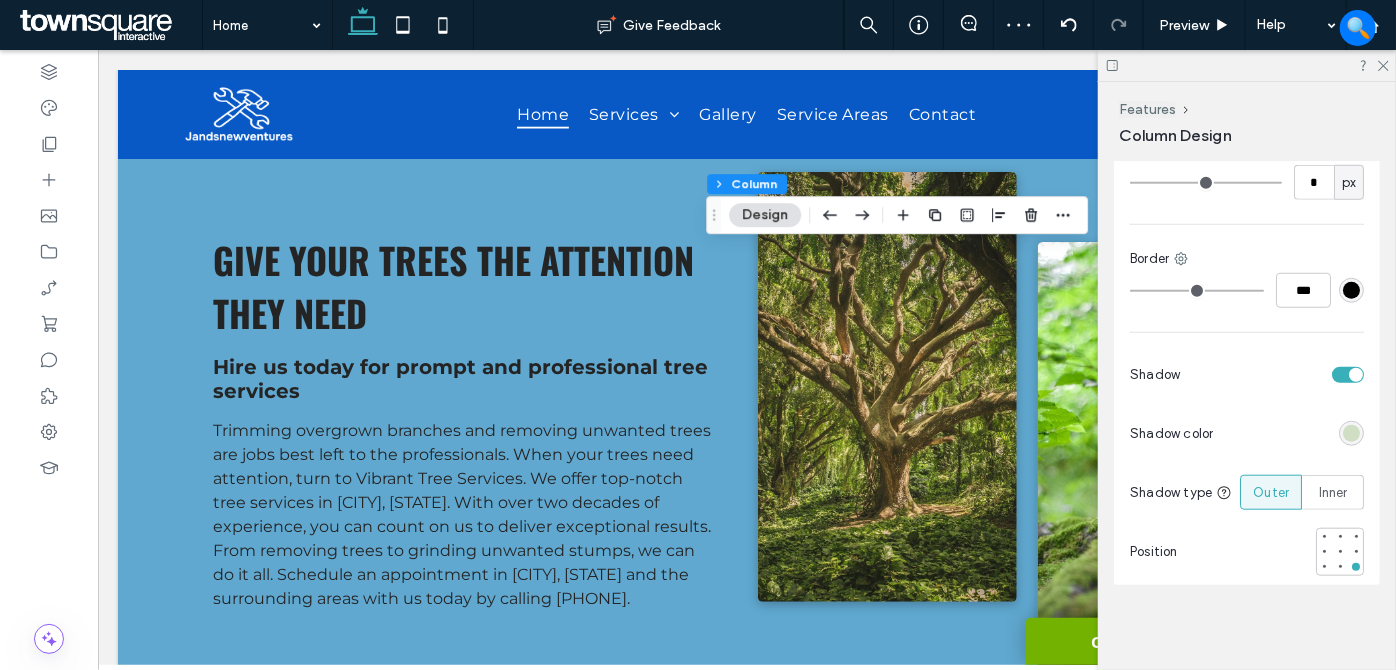 click at bounding box center (1351, 433) 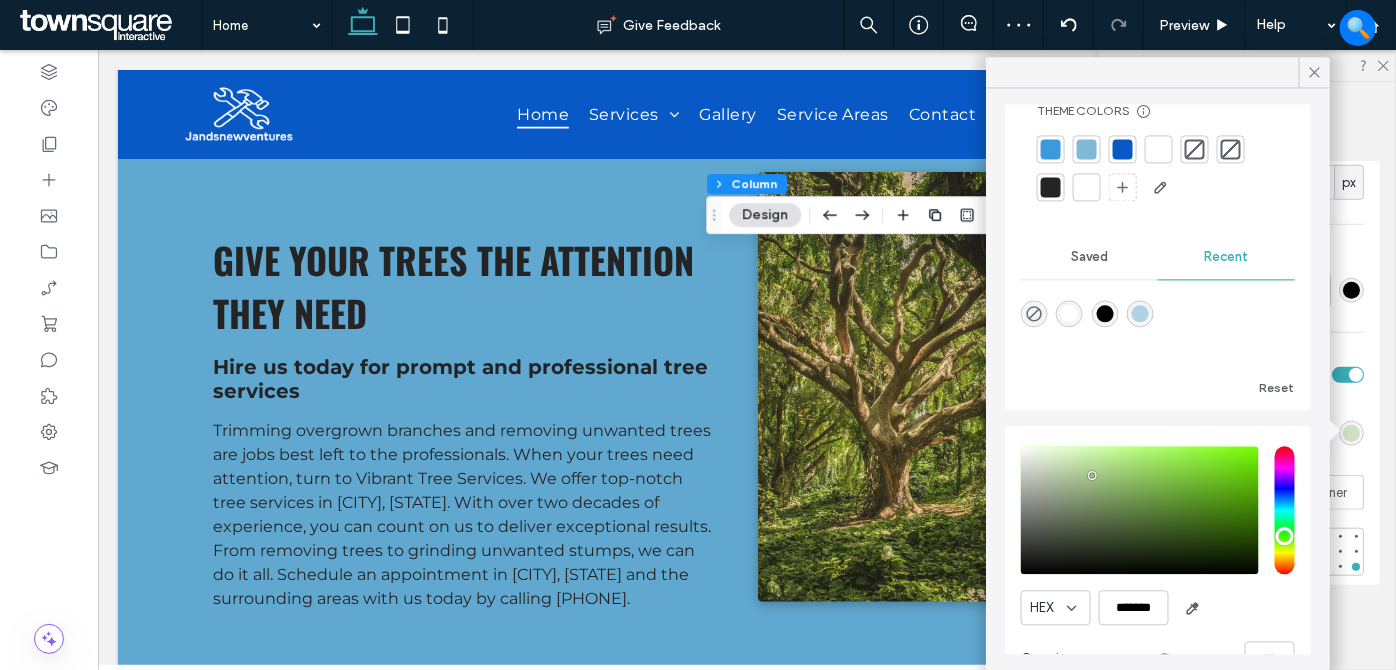 scroll, scrollTop: 96, scrollLeft: 0, axis: vertical 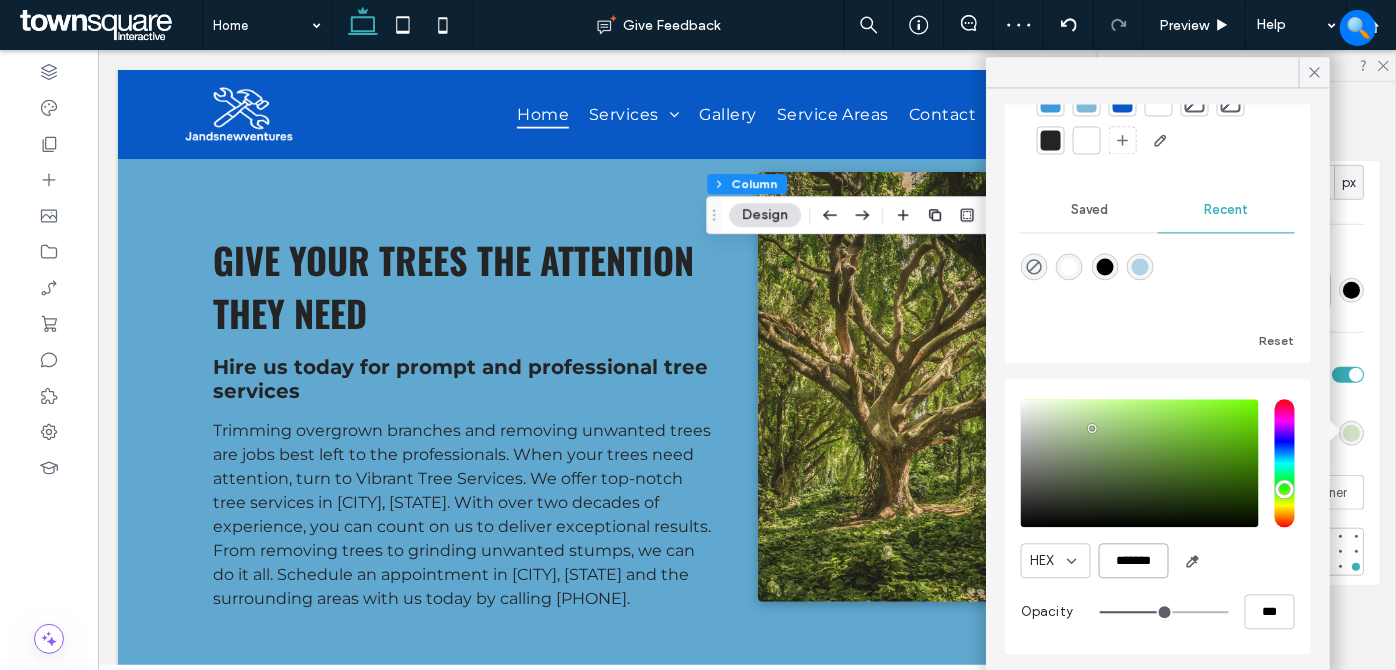 click on "*******" at bounding box center (1134, 560) 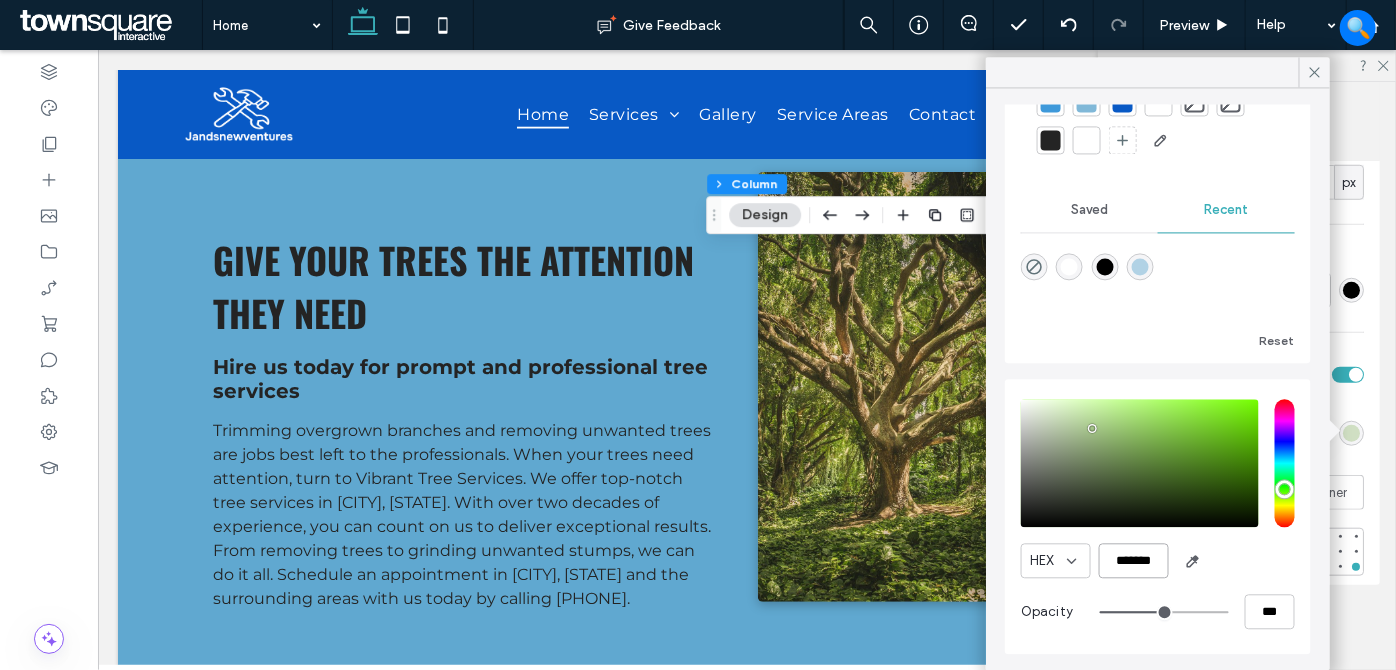 paste on "*" 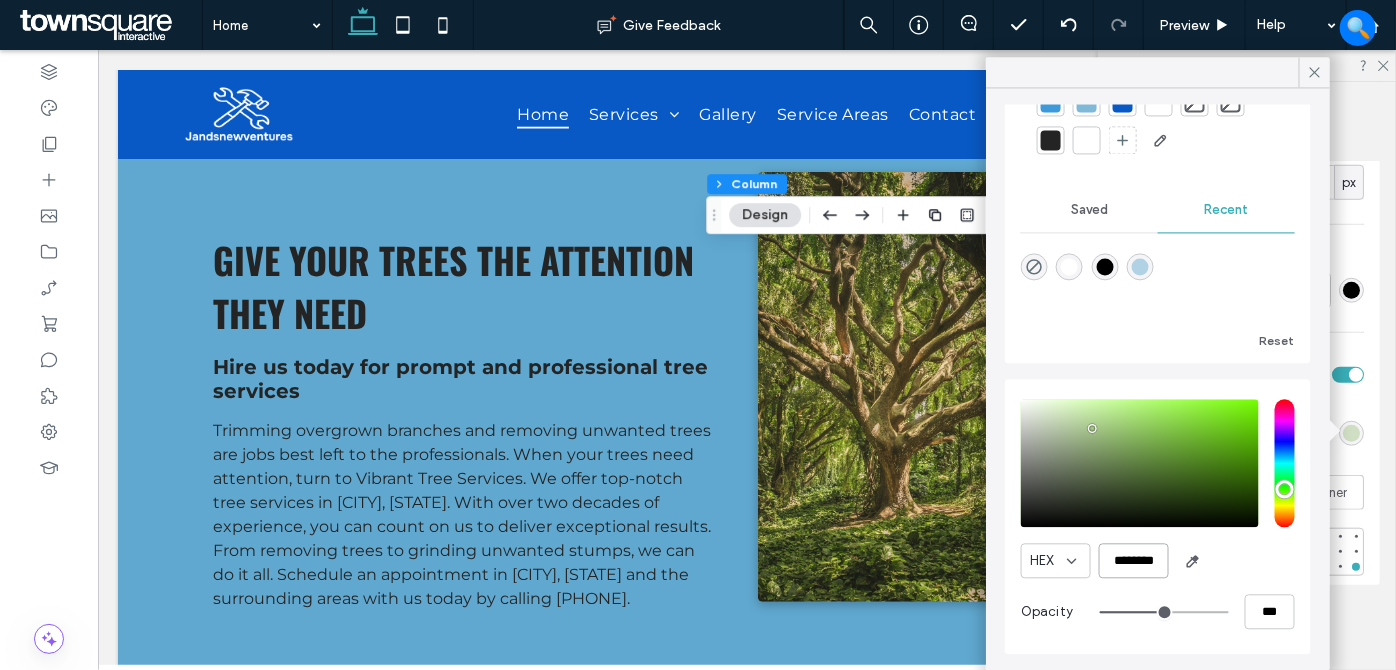 scroll, scrollTop: 0, scrollLeft: 8, axis: horizontal 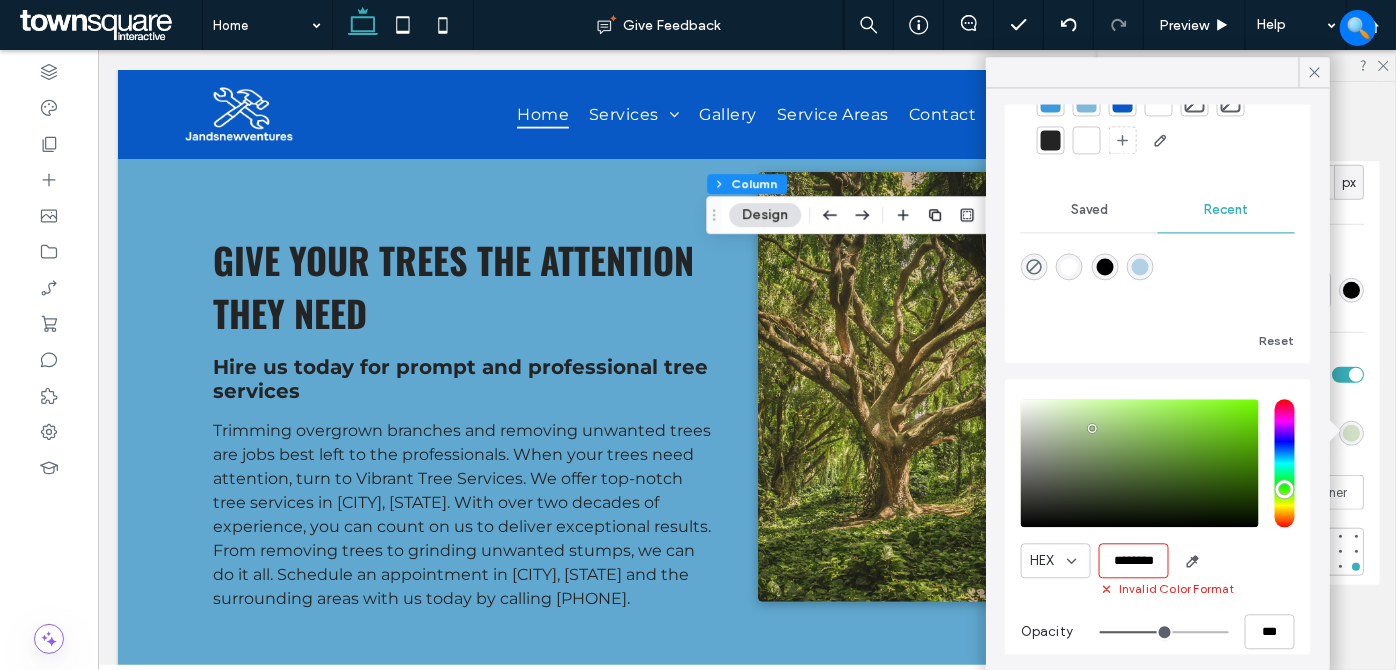 drag, startPoint x: 1265, startPoint y: 572, endPoint x: 1170, endPoint y: 573, distance: 95.005264 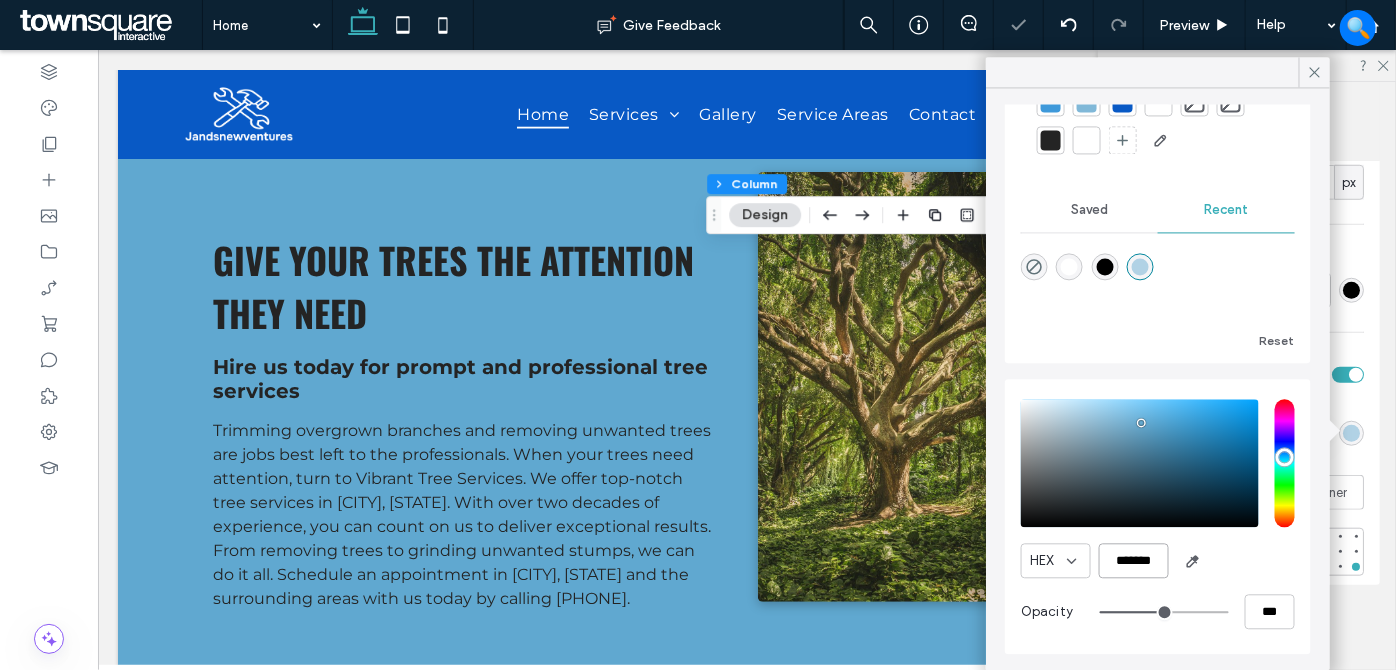 type on "*******" 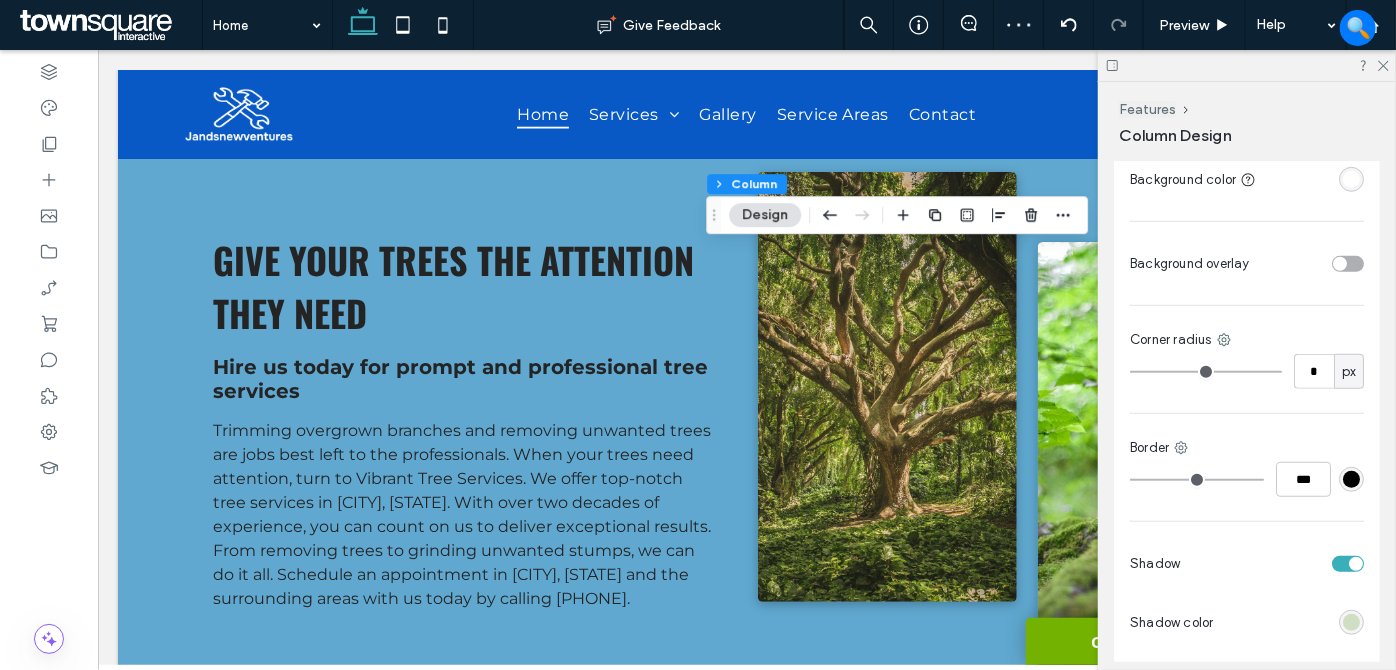 scroll, scrollTop: 727, scrollLeft: 0, axis: vertical 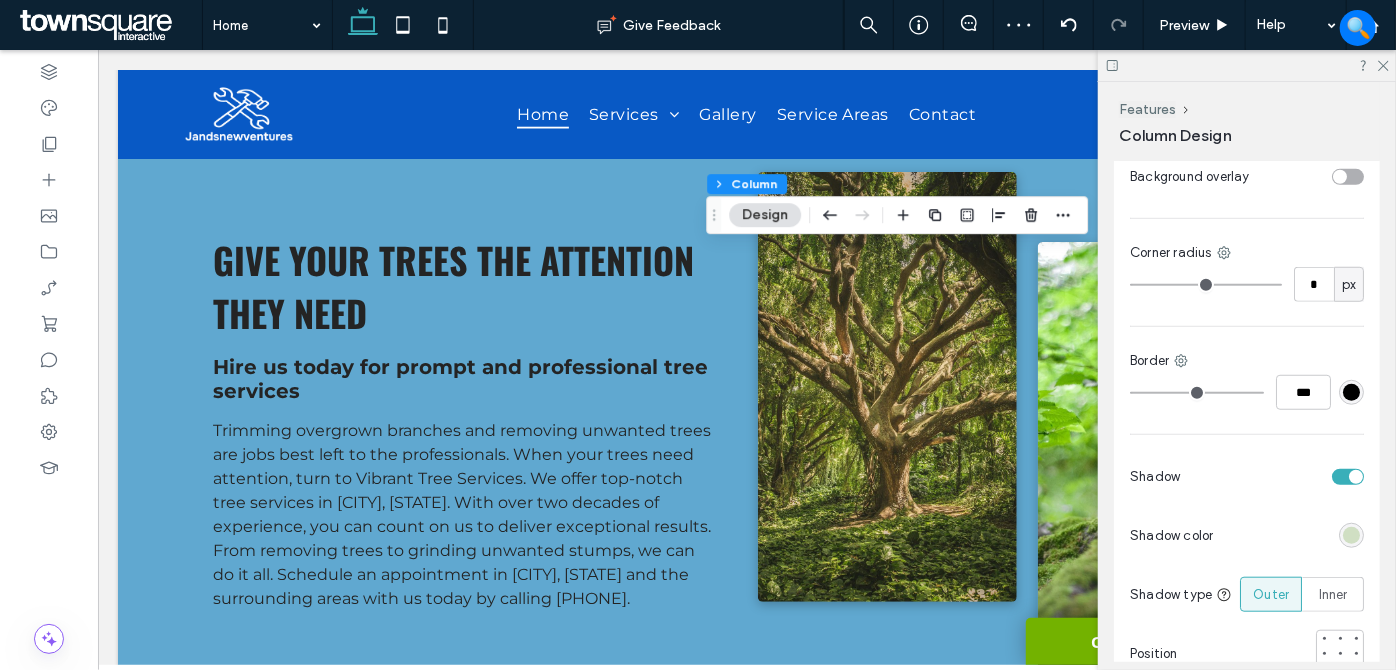 click at bounding box center [1351, 535] 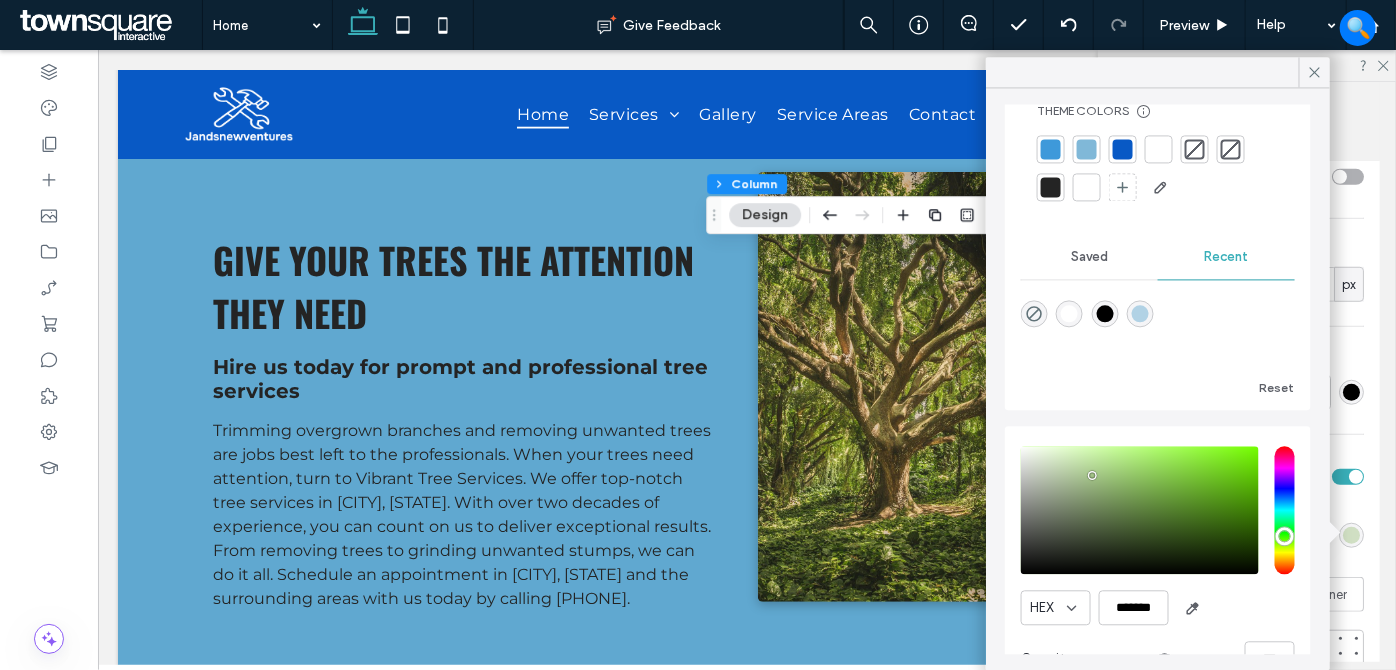 scroll, scrollTop: 96, scrollLeft: 0, axis: vertical 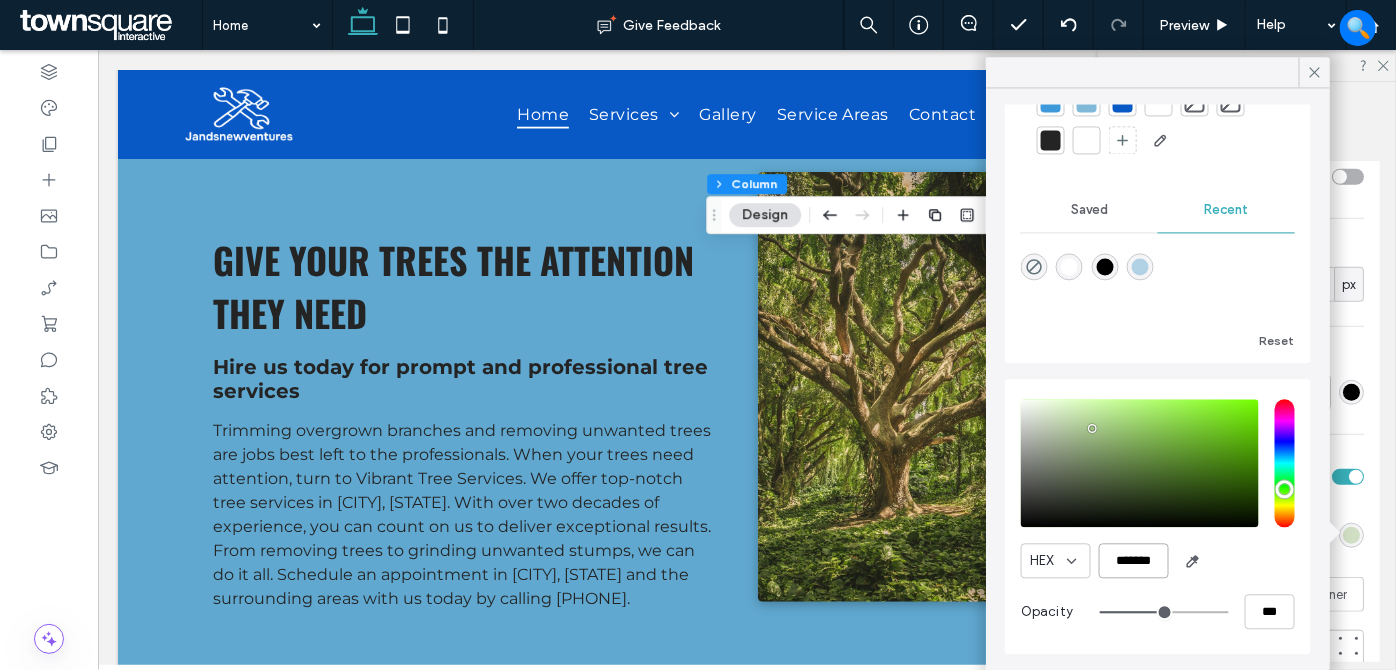 click on "*******" at bounding box center [1134, 560] 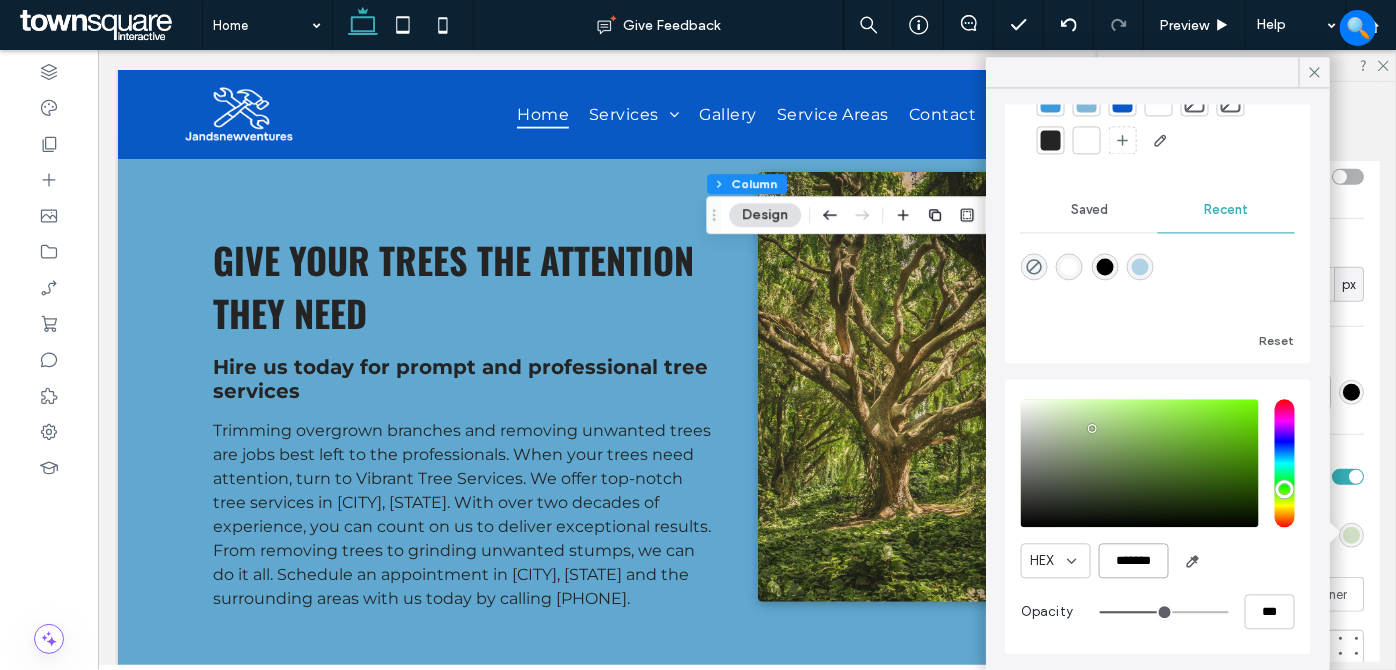 click on "*******" at bounding box center (1134, 560) 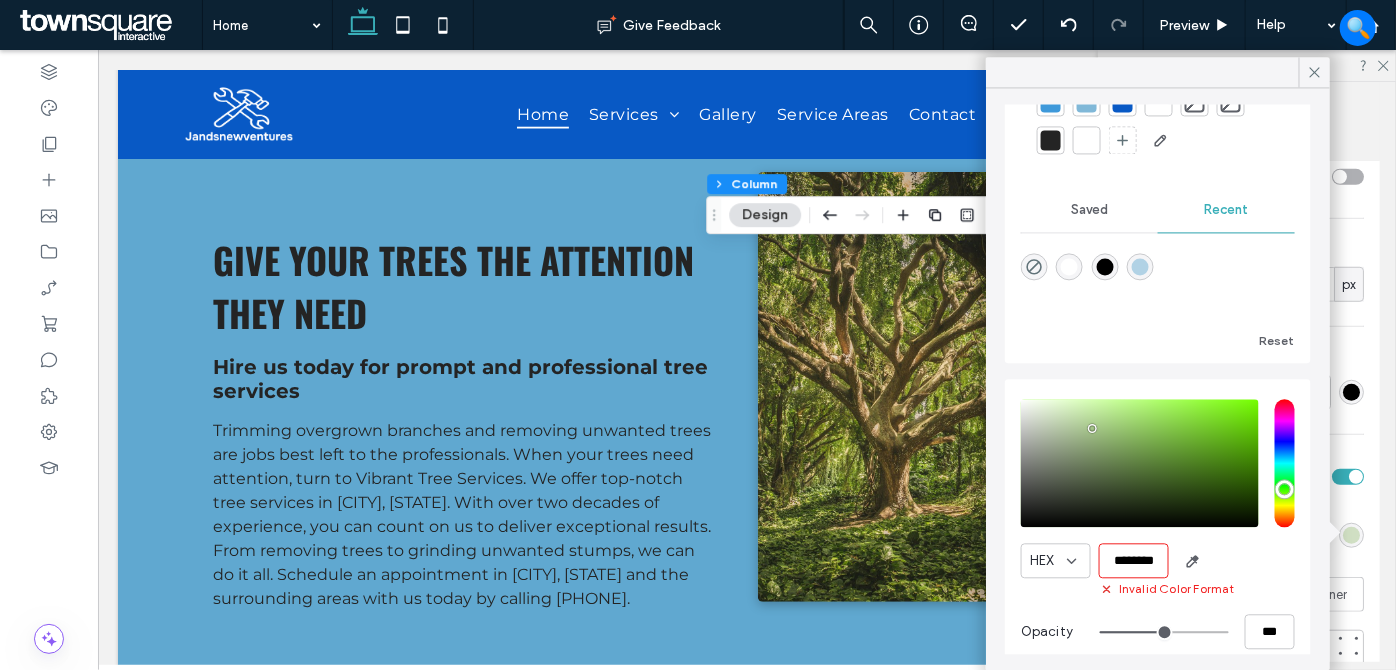 scroll, scrollTop: 0, scrollLeft: 8, axis: horizontal 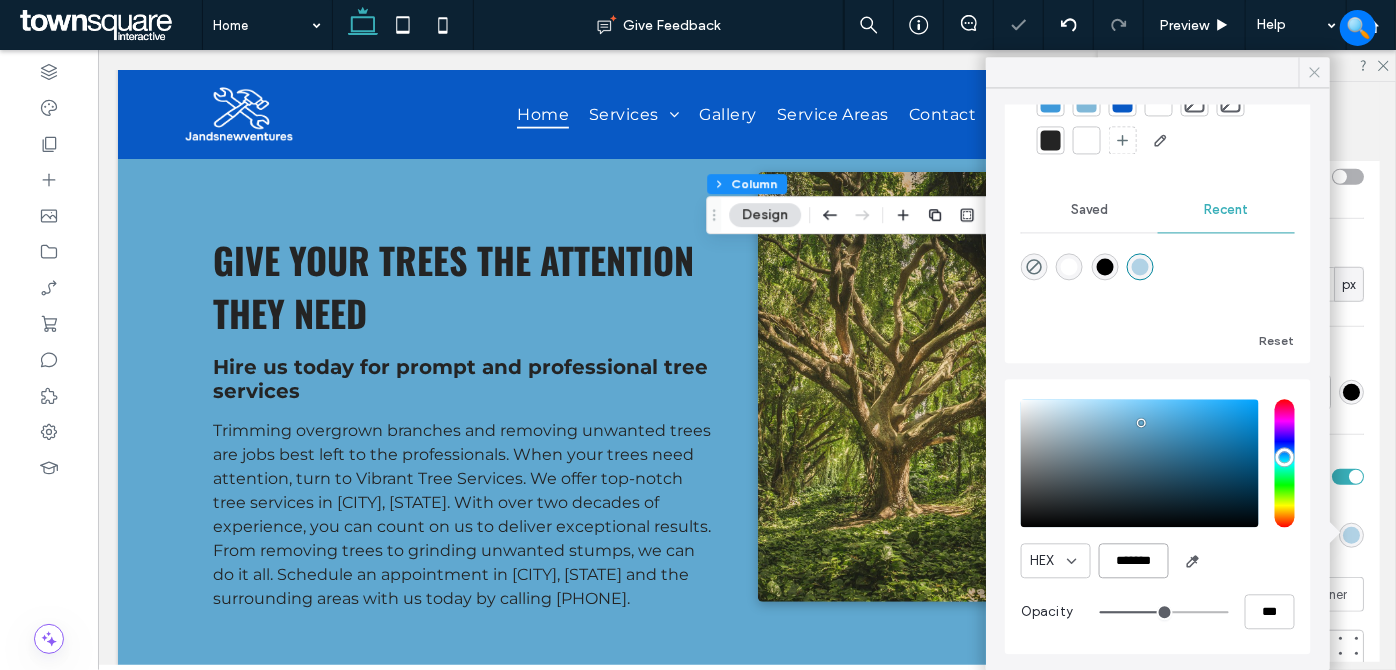 type on "*******" 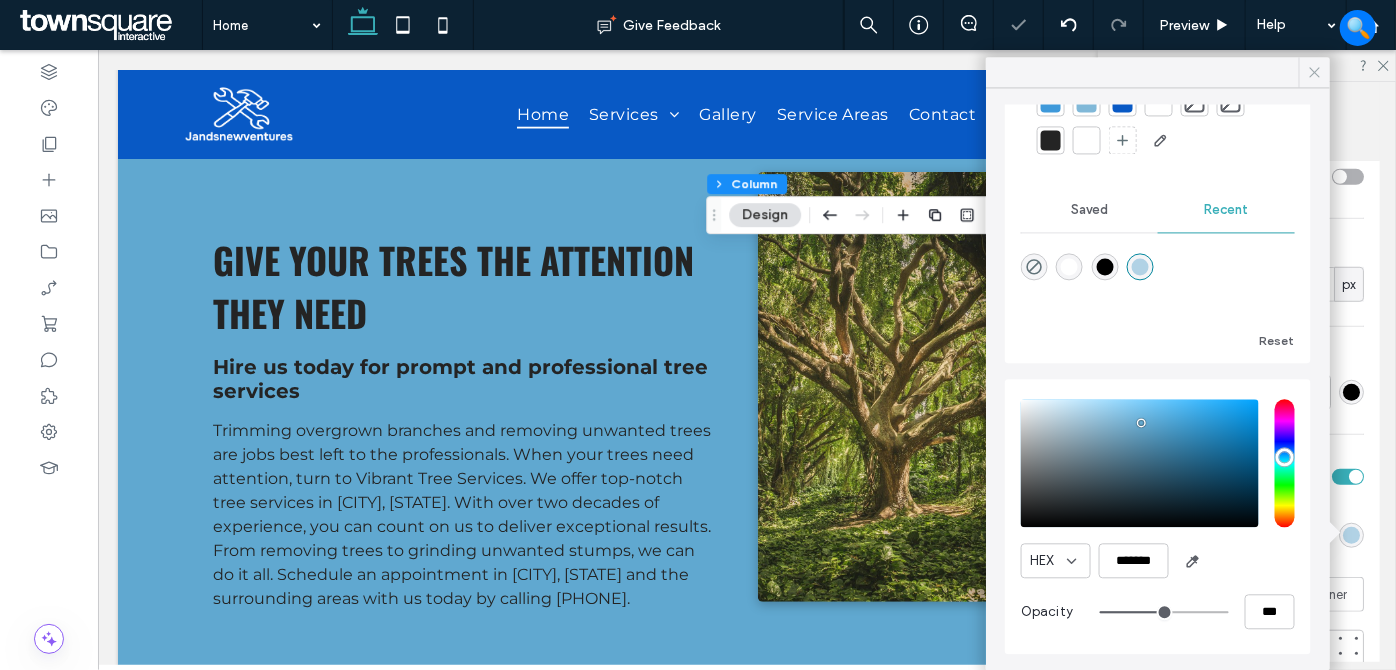click 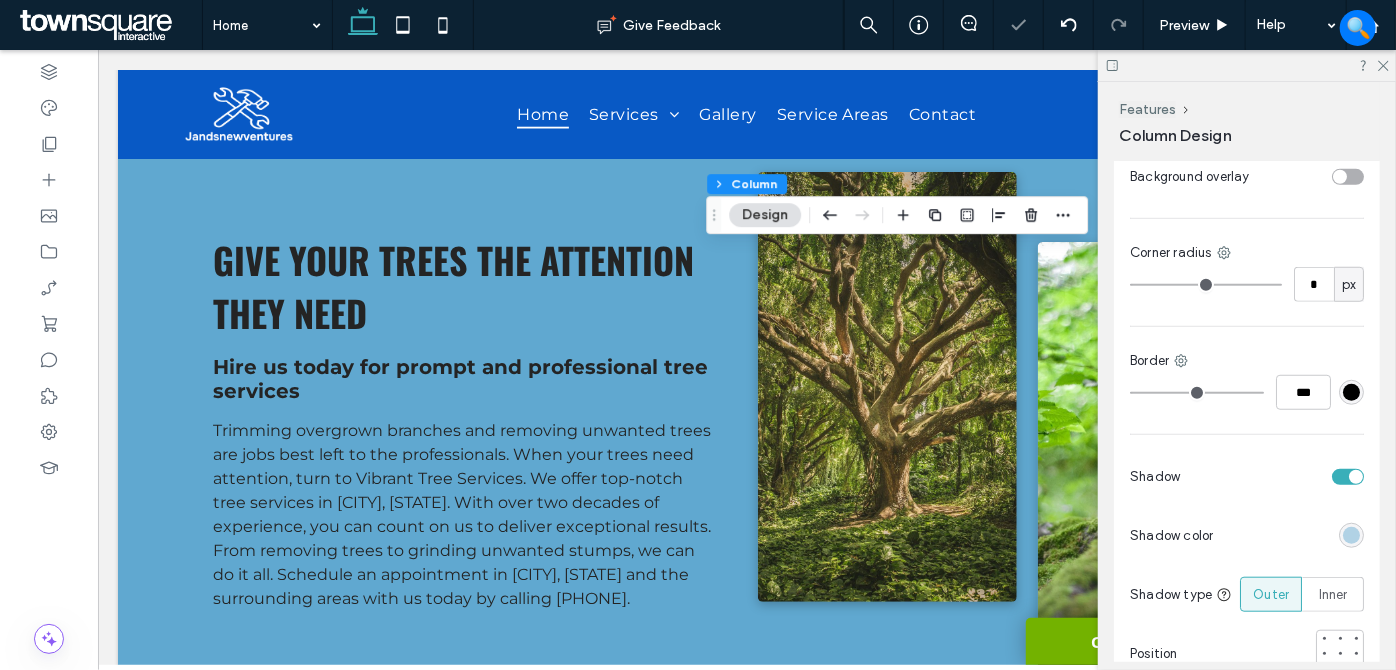 drag, startPoint x: 1383, startPoint y: 61, endPoint x: 1371, endPoint y: 73, distance: 16.970562 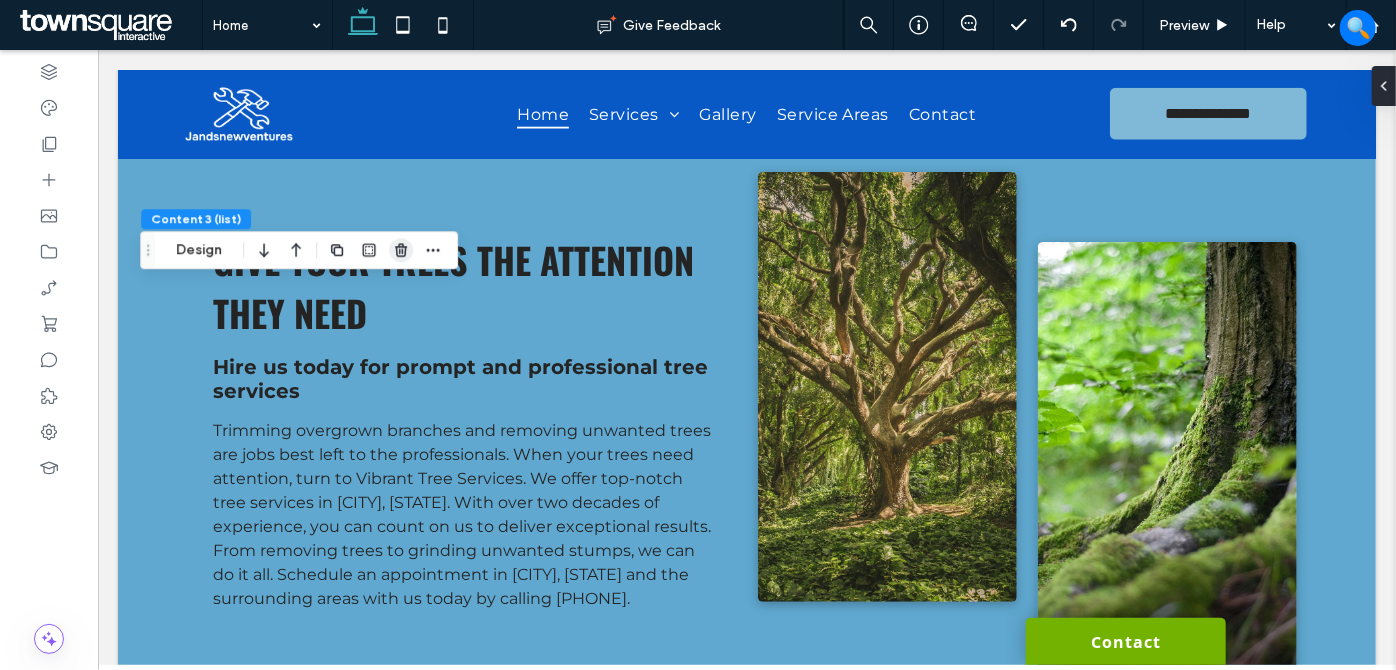 click 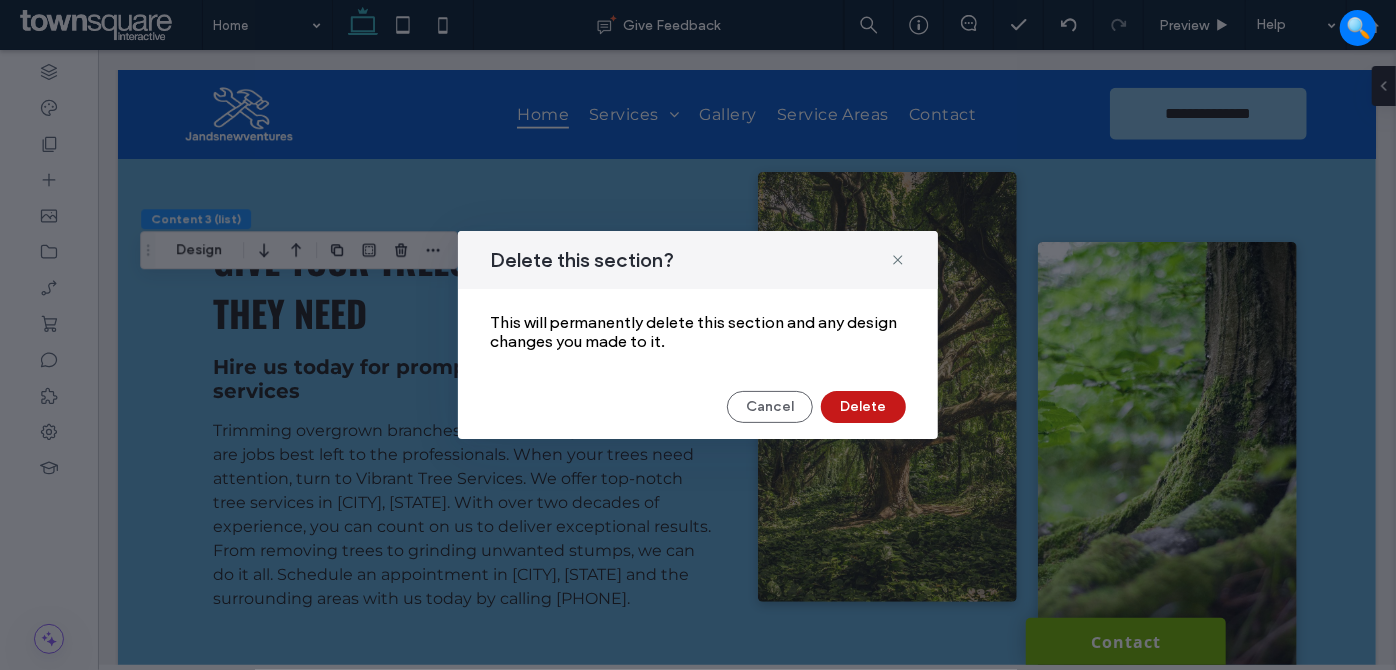 click on "Delete" at bounding box center [863, 407] 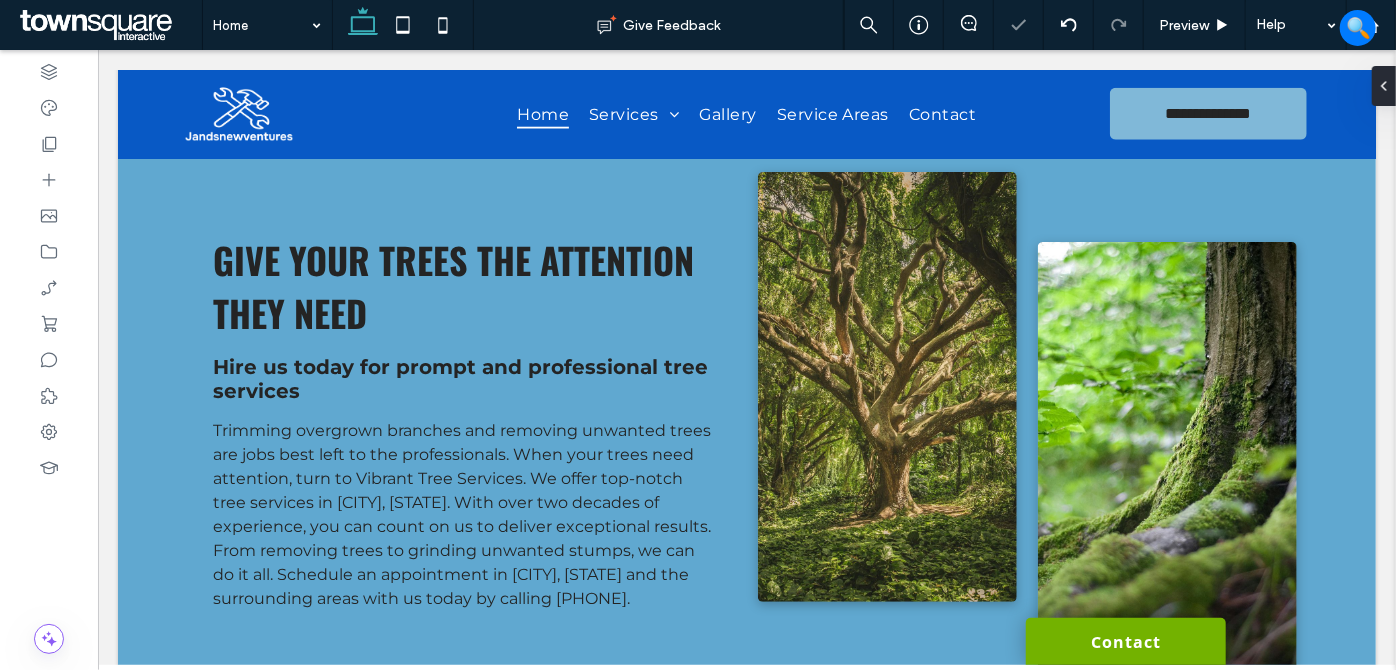 type on "*" 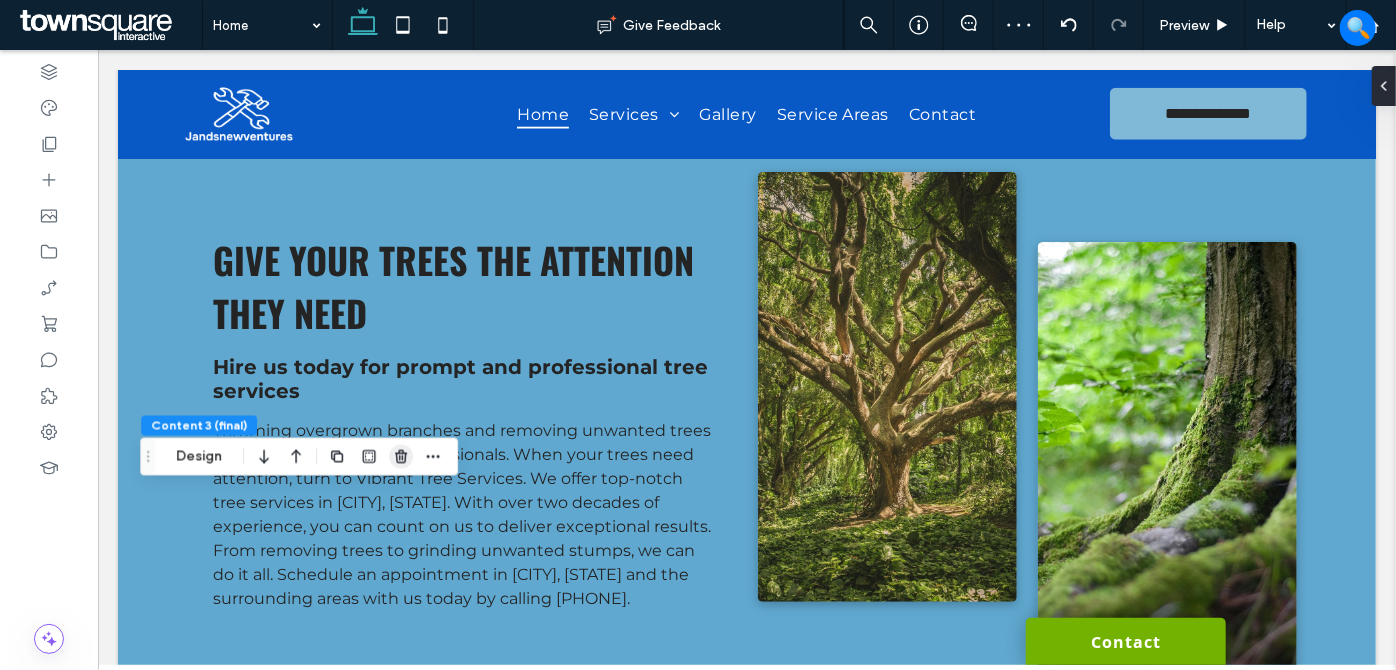 click 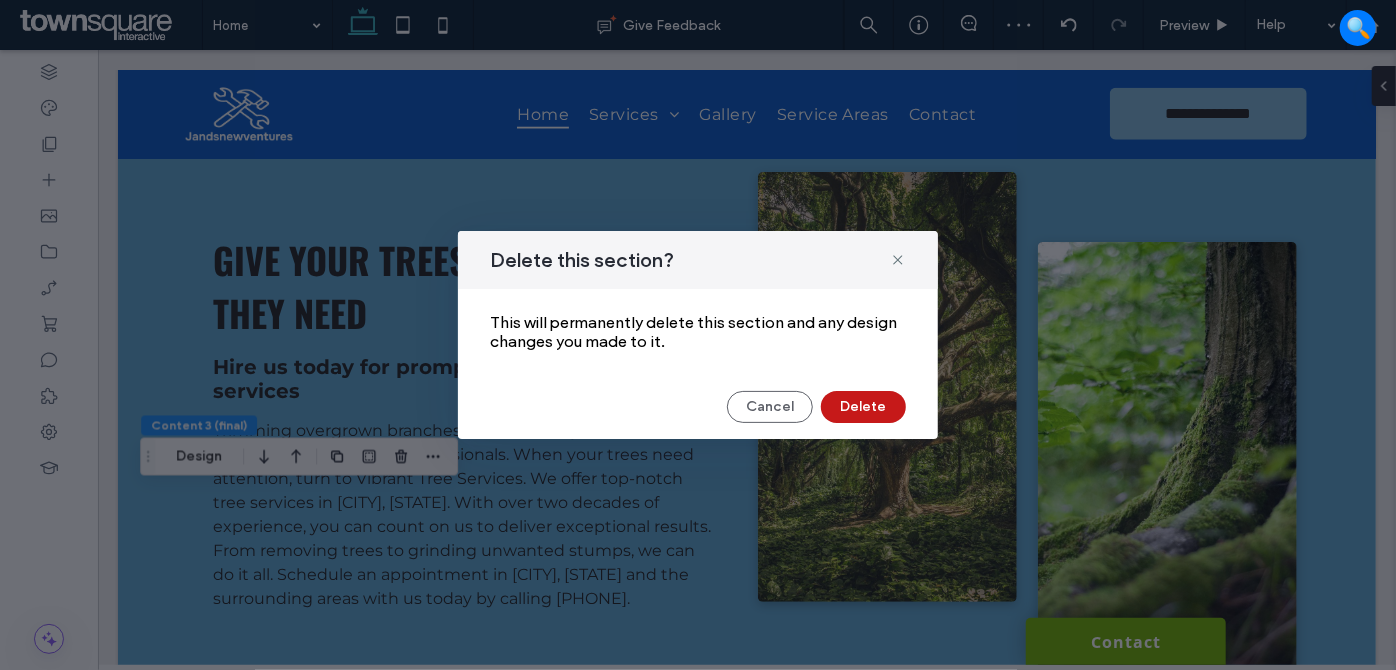 click on "Delete" at bounding box center (863, 407) 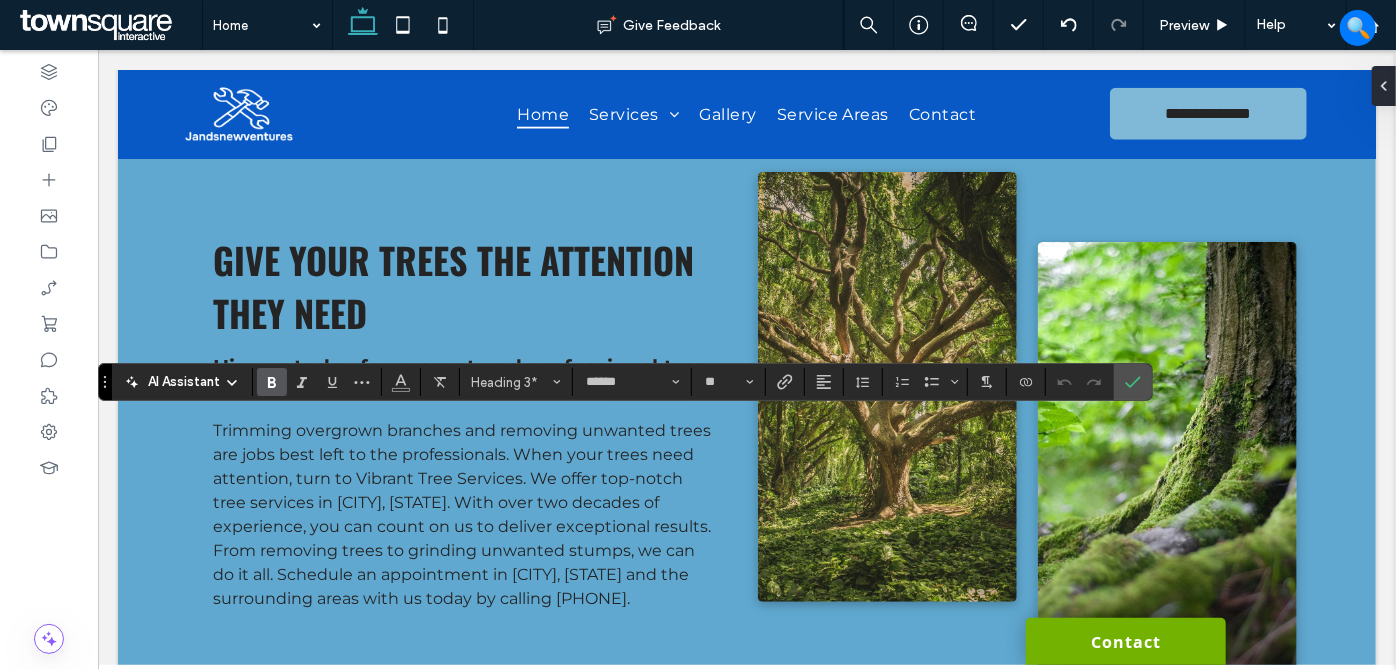 type 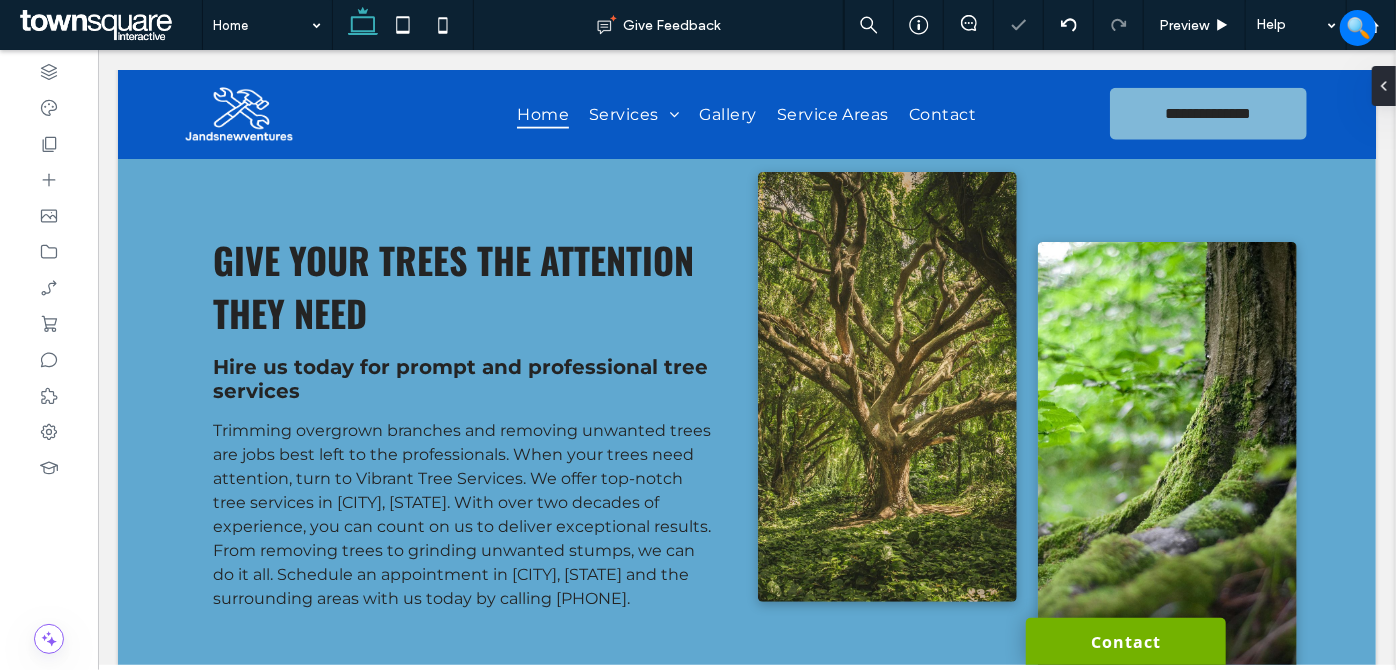 type on "**********" 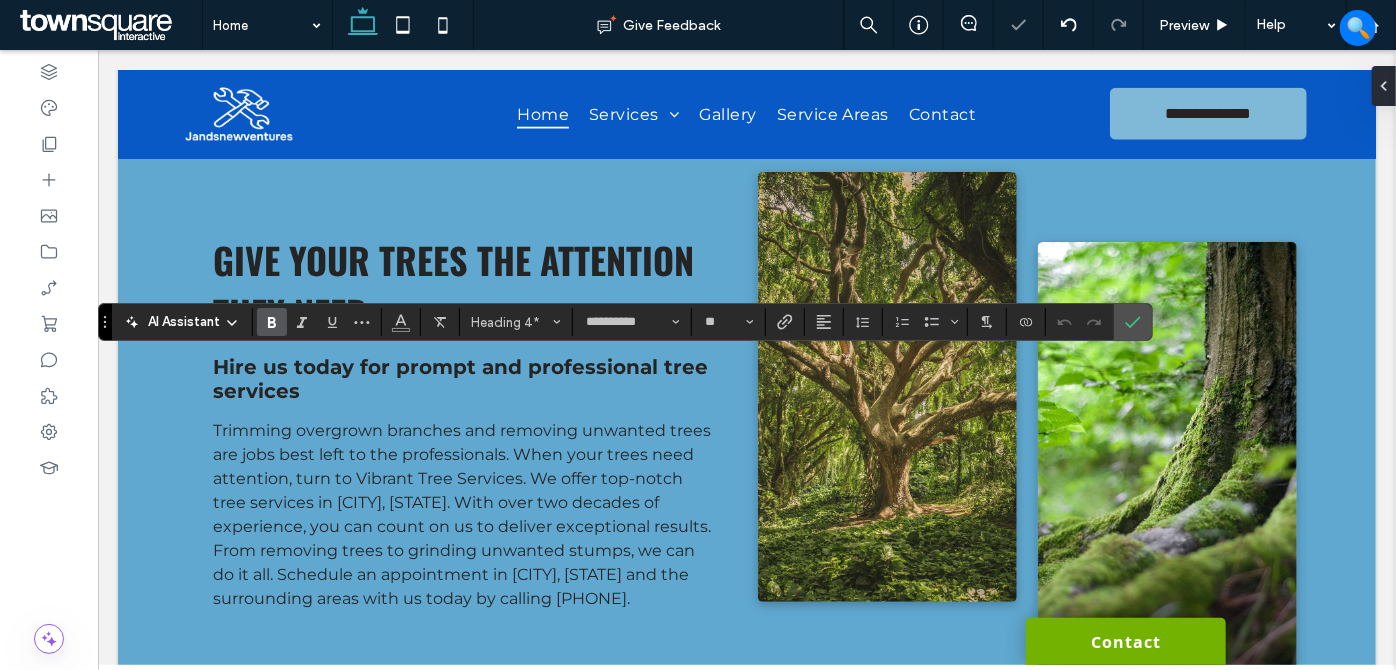 type 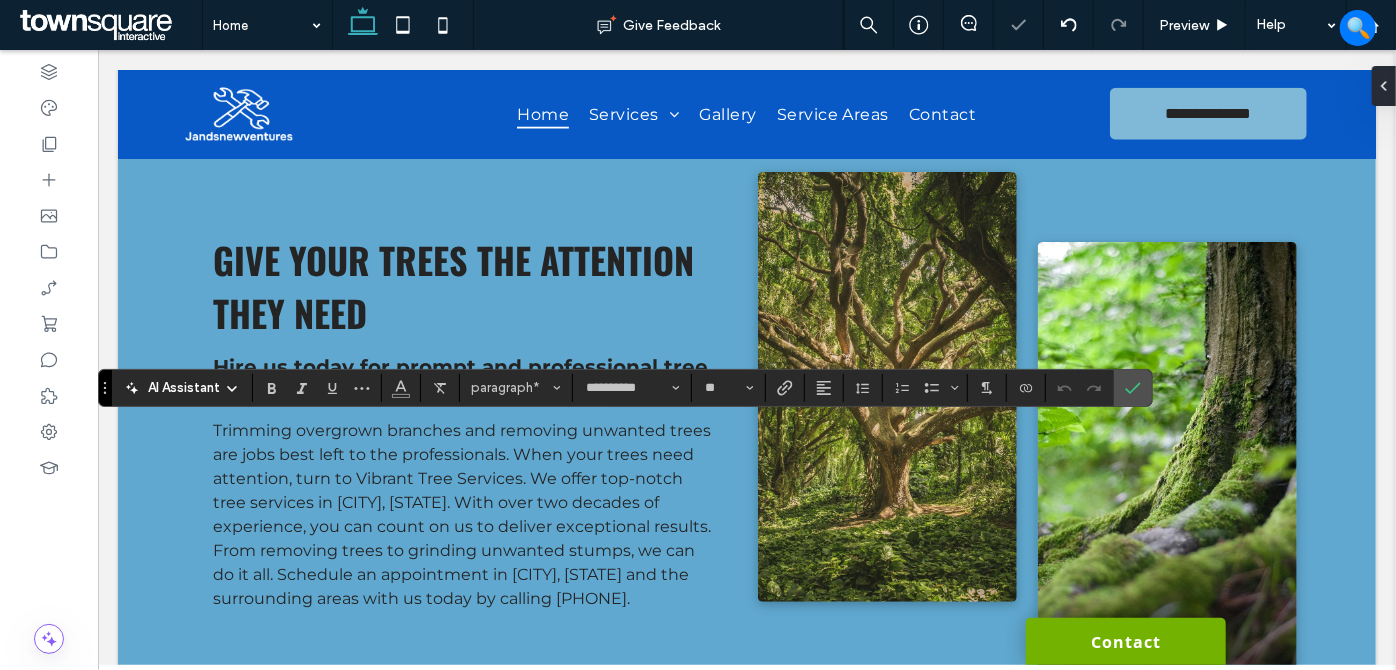 type 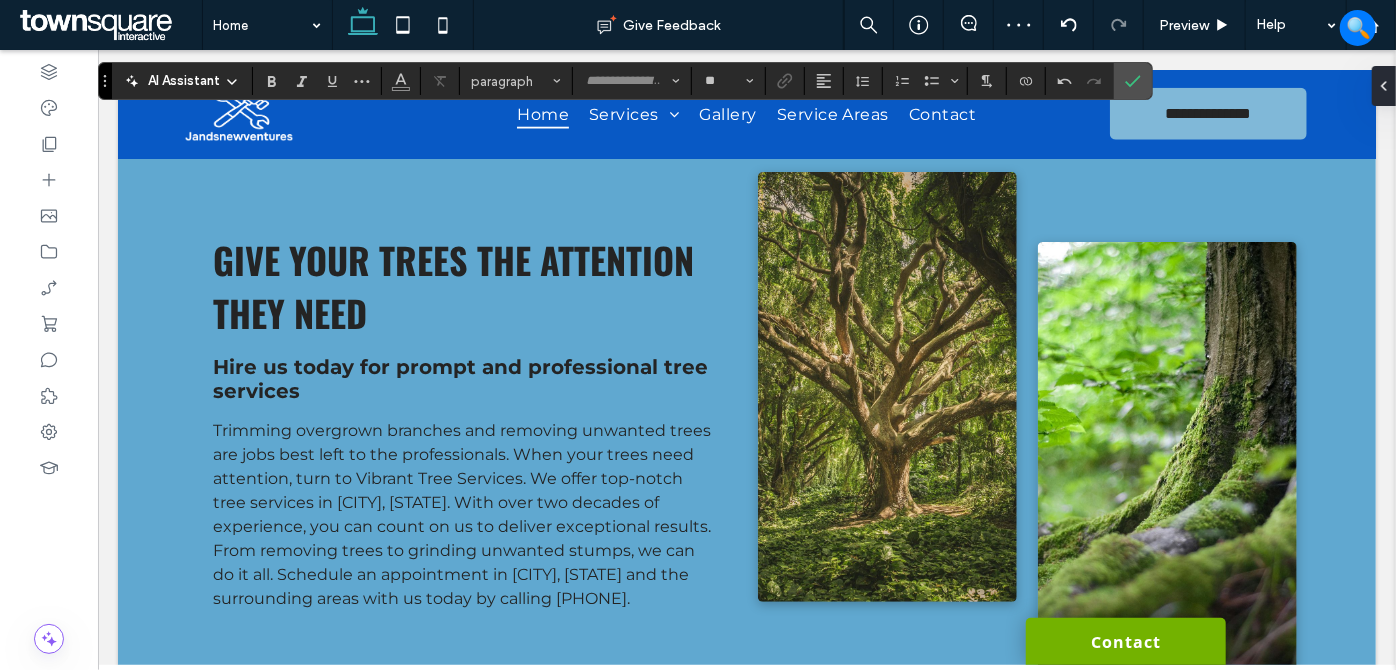 type on "**********" 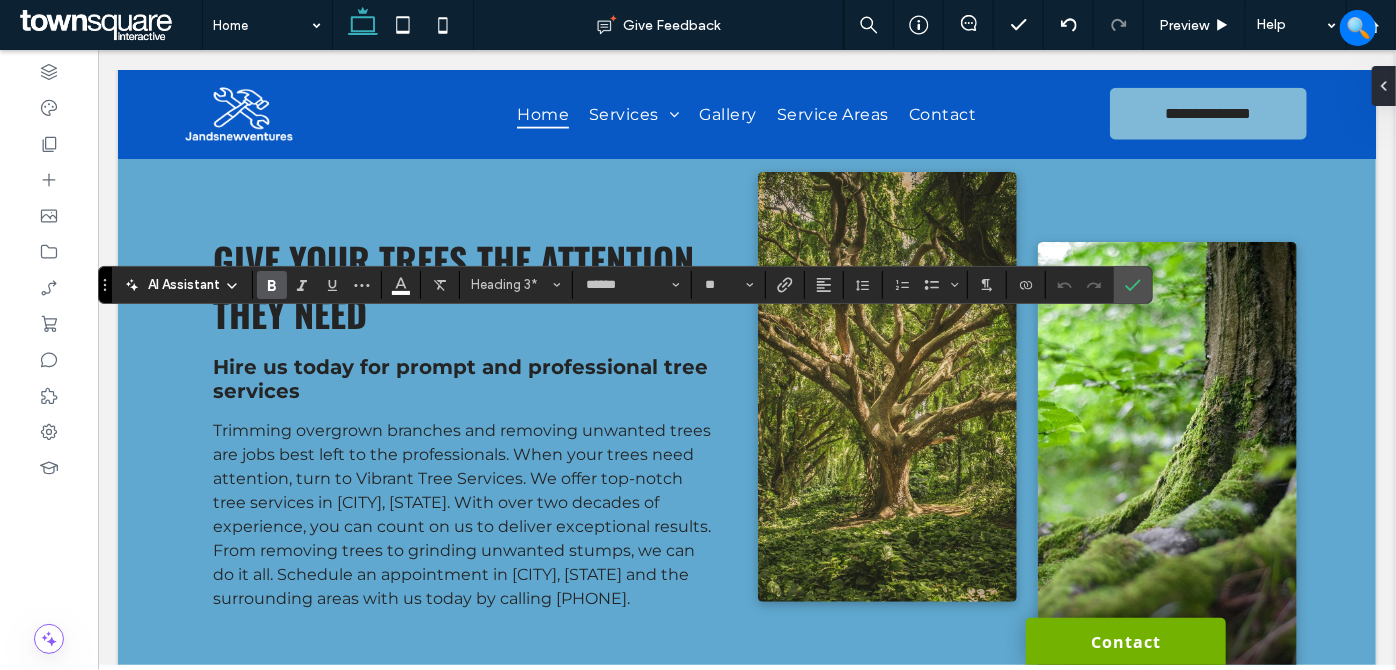 type on "*" 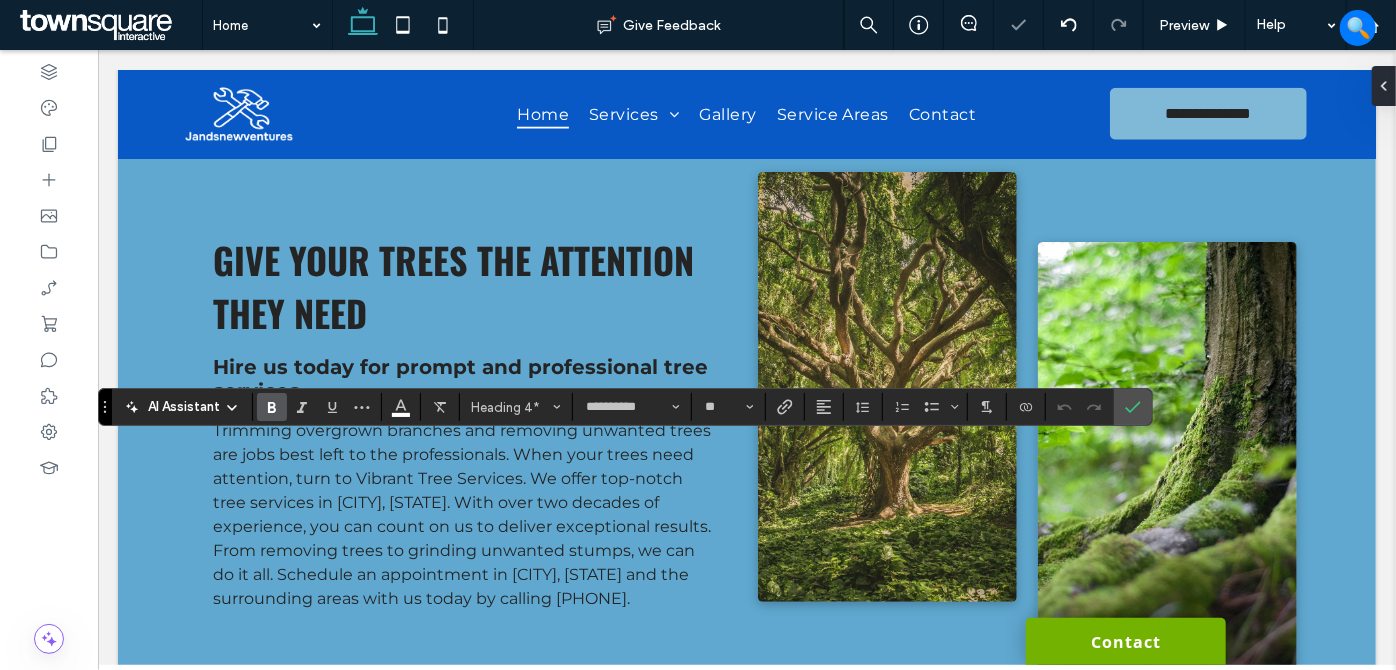 type 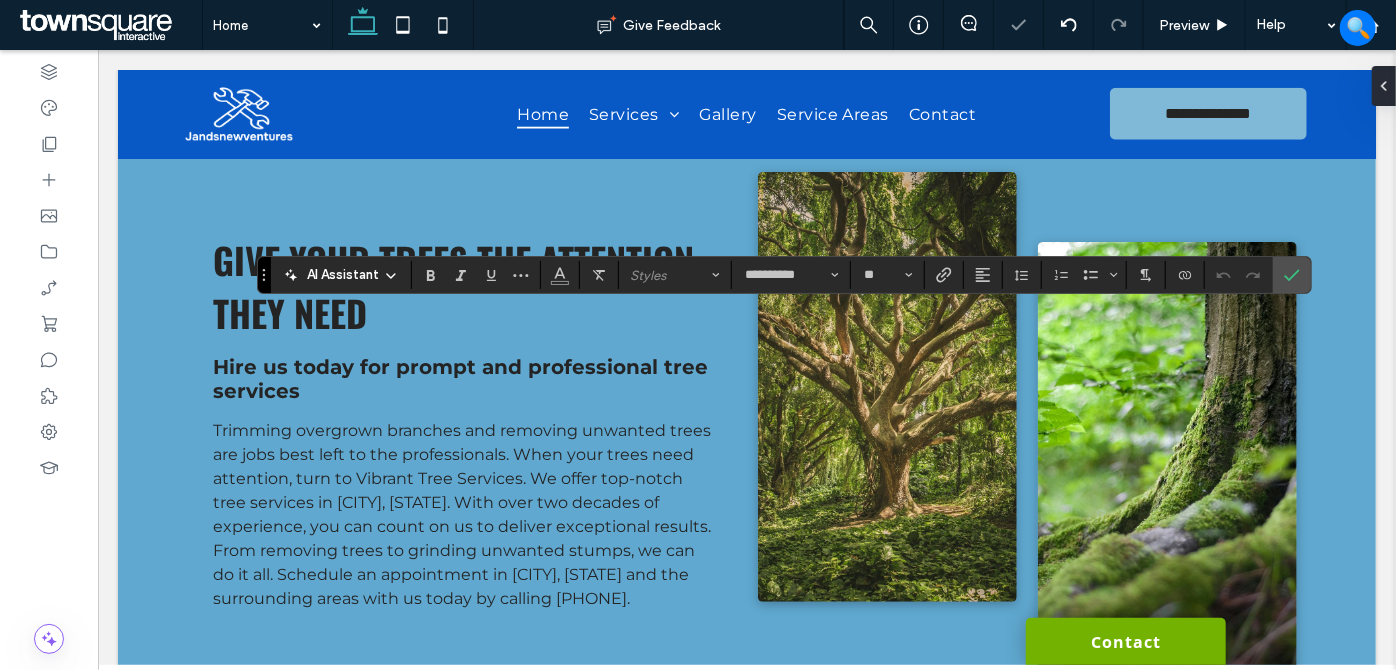 type on "**********" 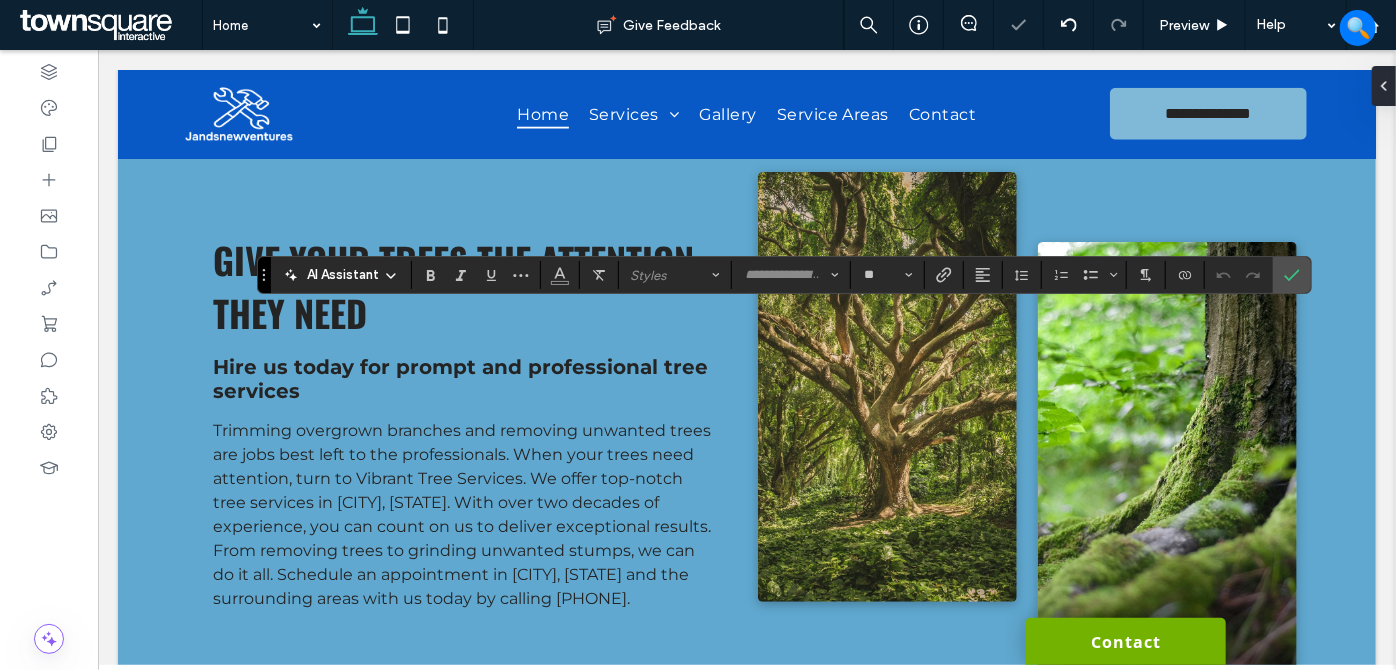type on "**********" 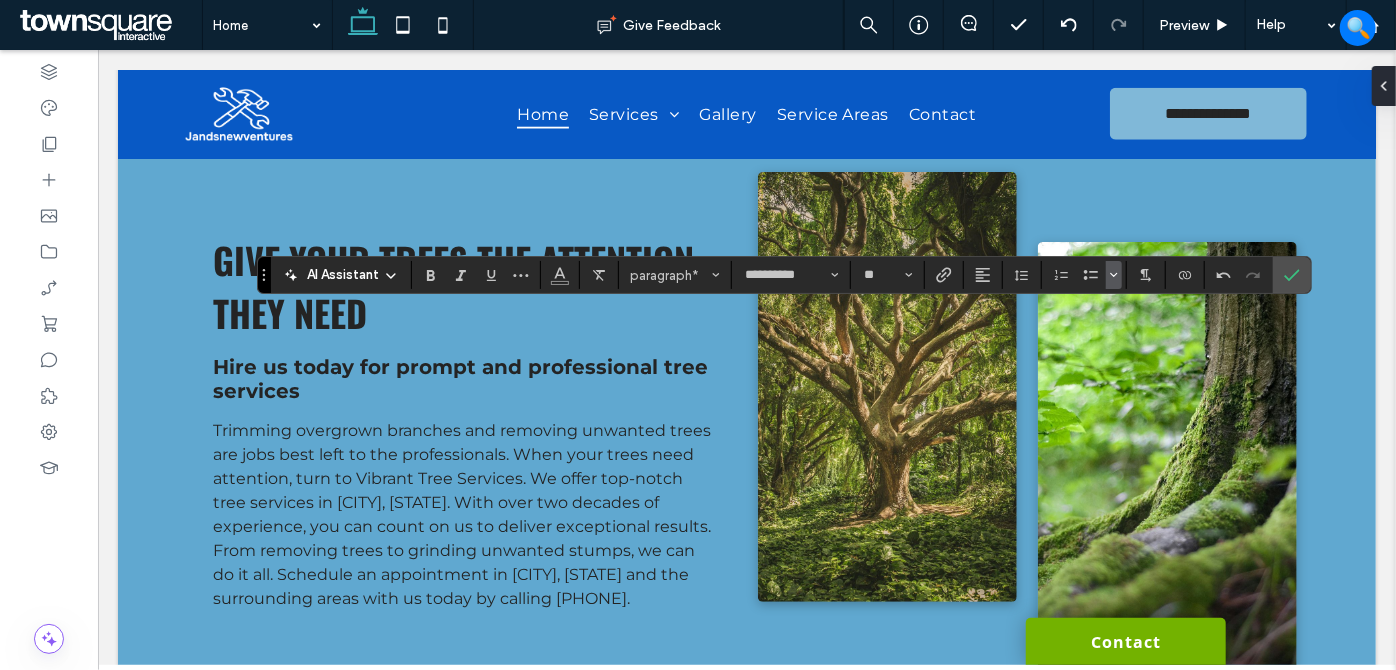 click 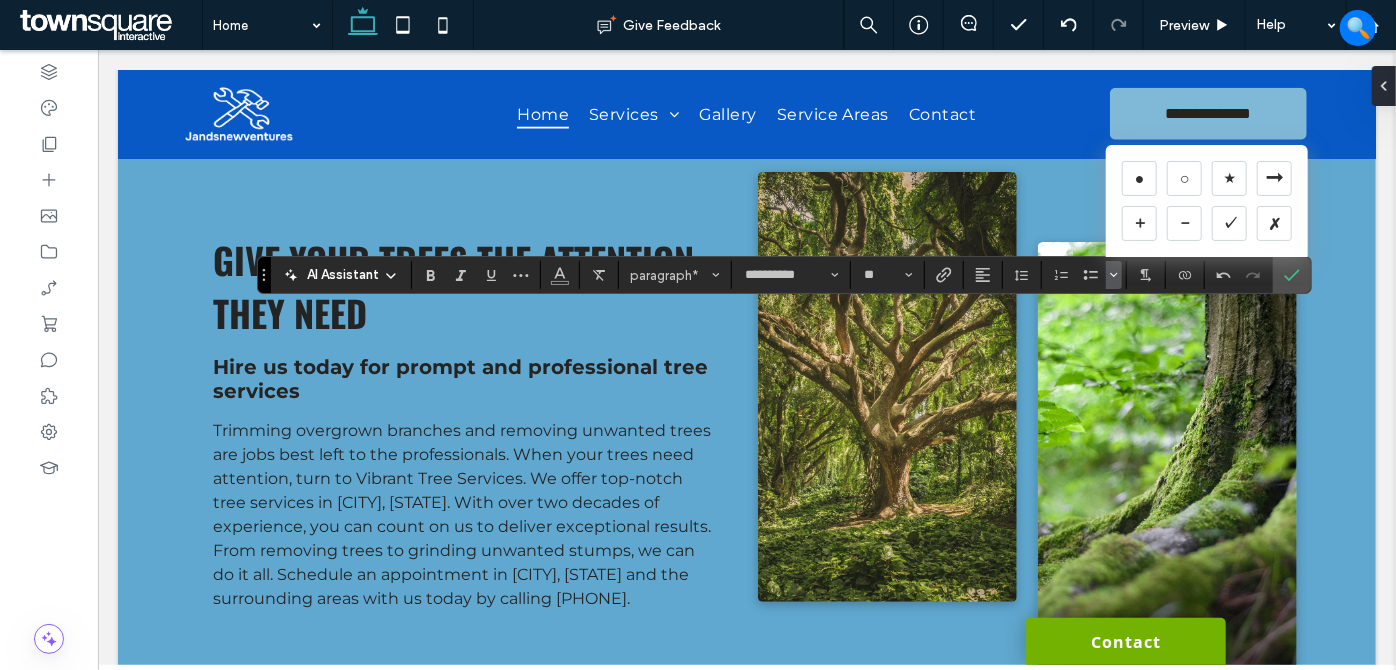 drag, startPoint x: 1224, startPoint y: 211, endPoint x: 1203, endPoint y: 275, distance: 67.357254 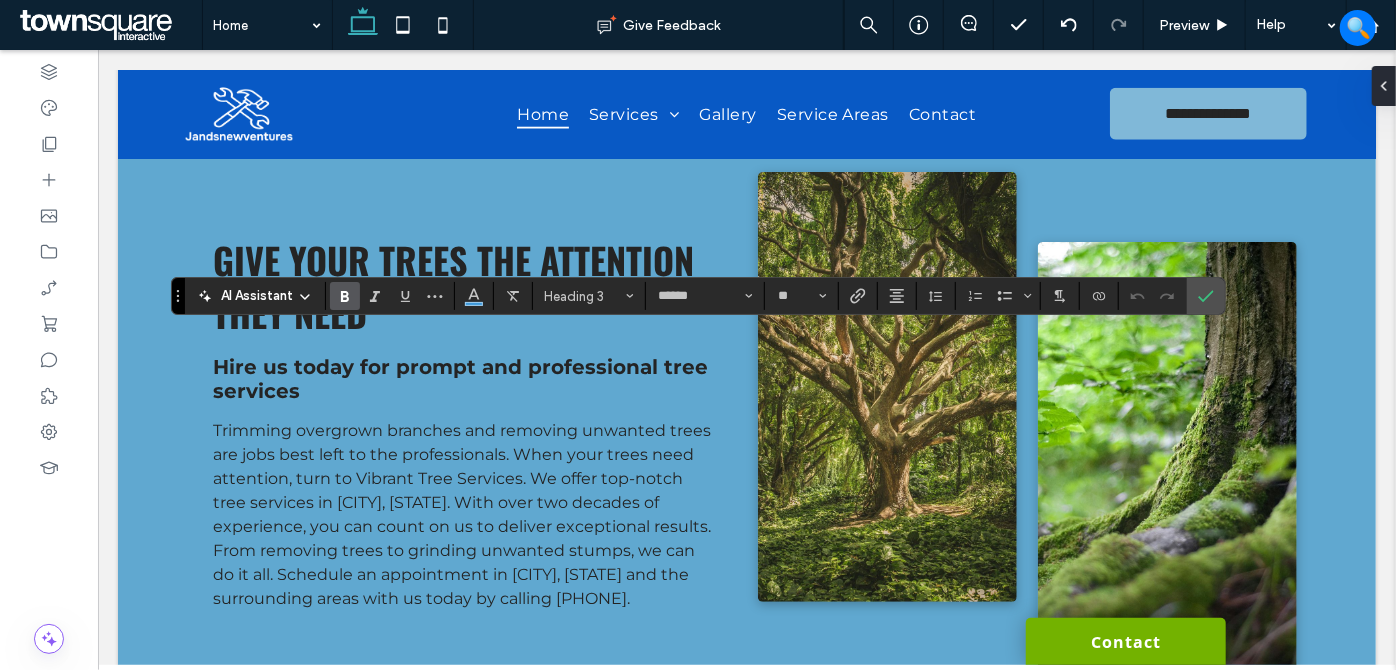type 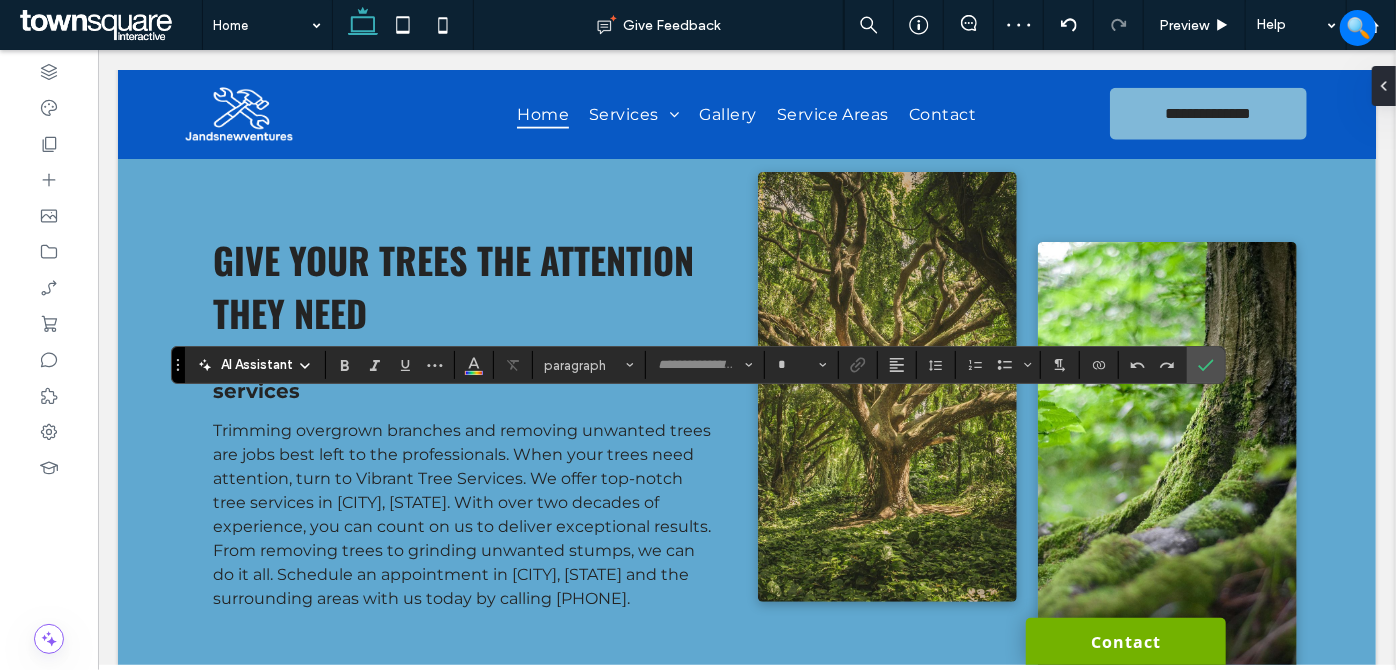 type on "**********" 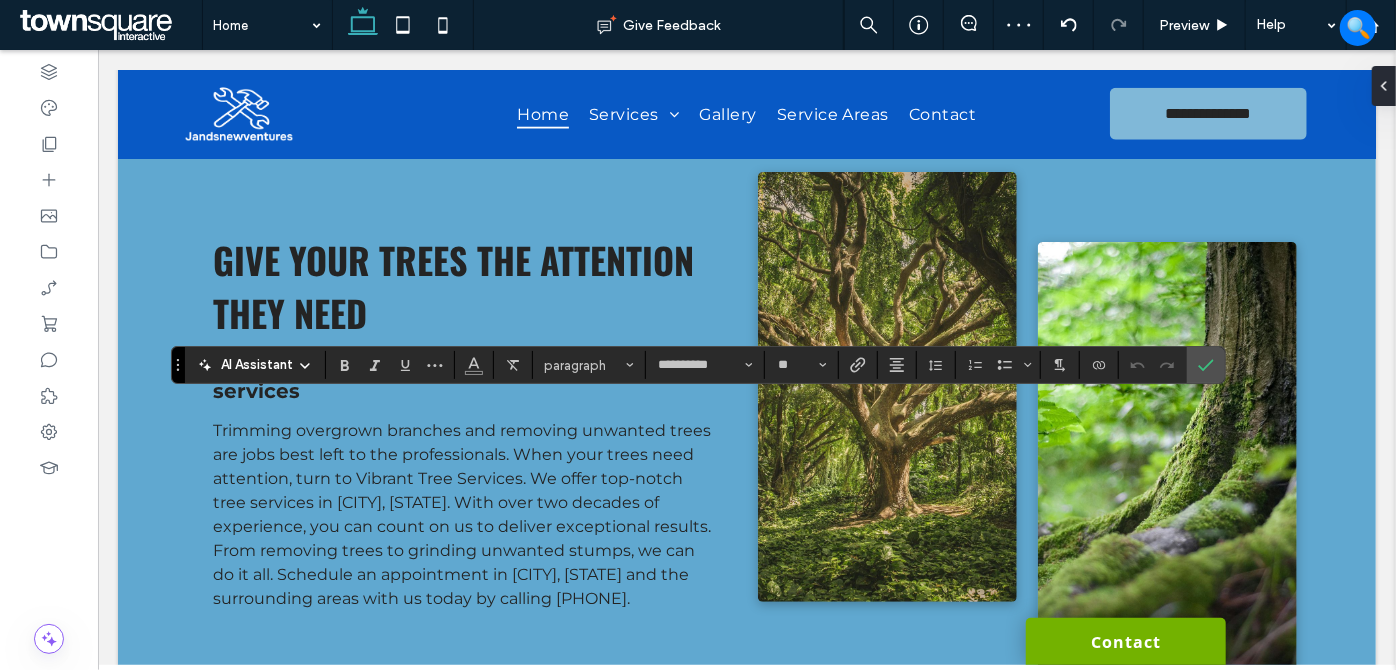 type 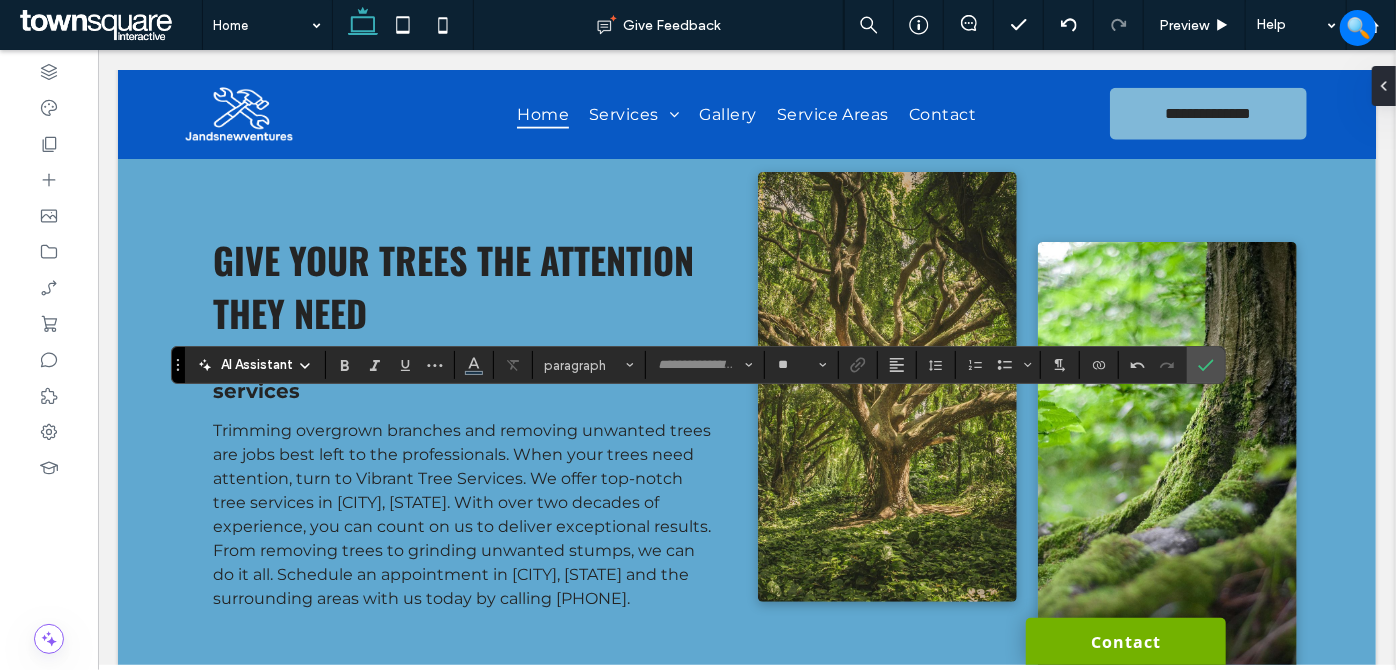 type on "**********" 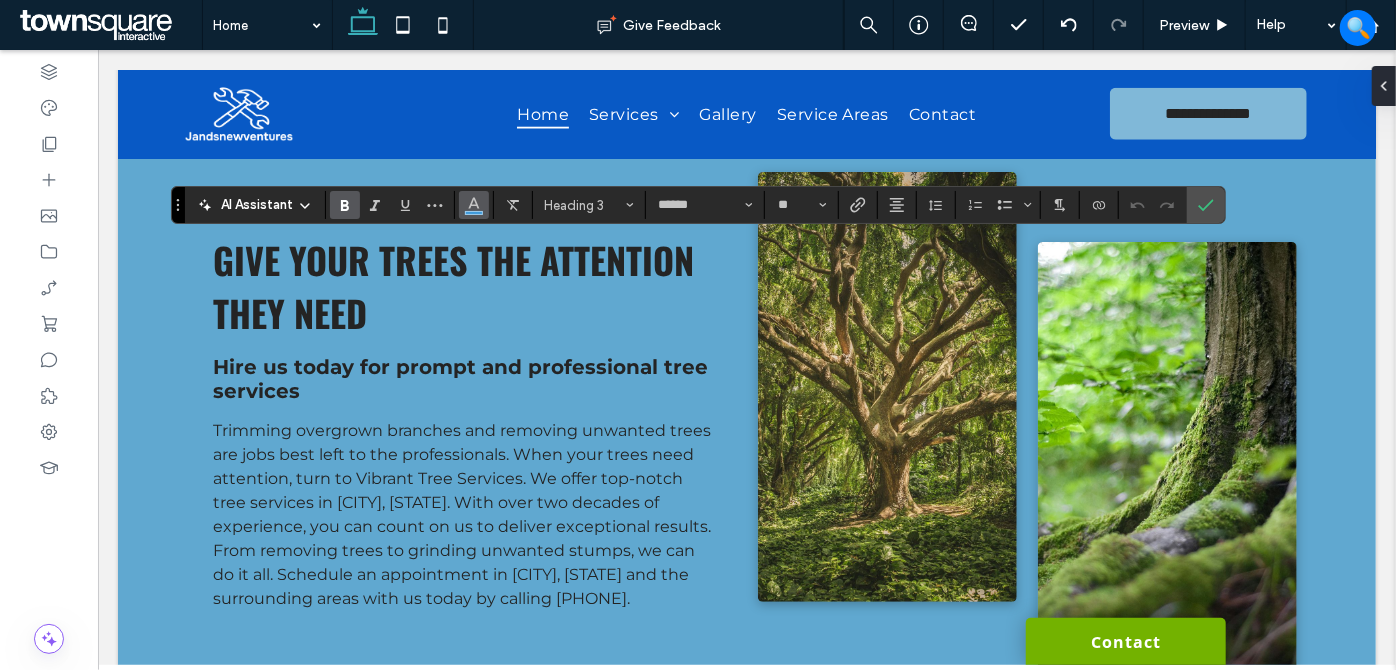 drag, startPoint x: 471, startPoint y: 195, endPoint x: 482, endPoint y: 207, distance: 16.27882 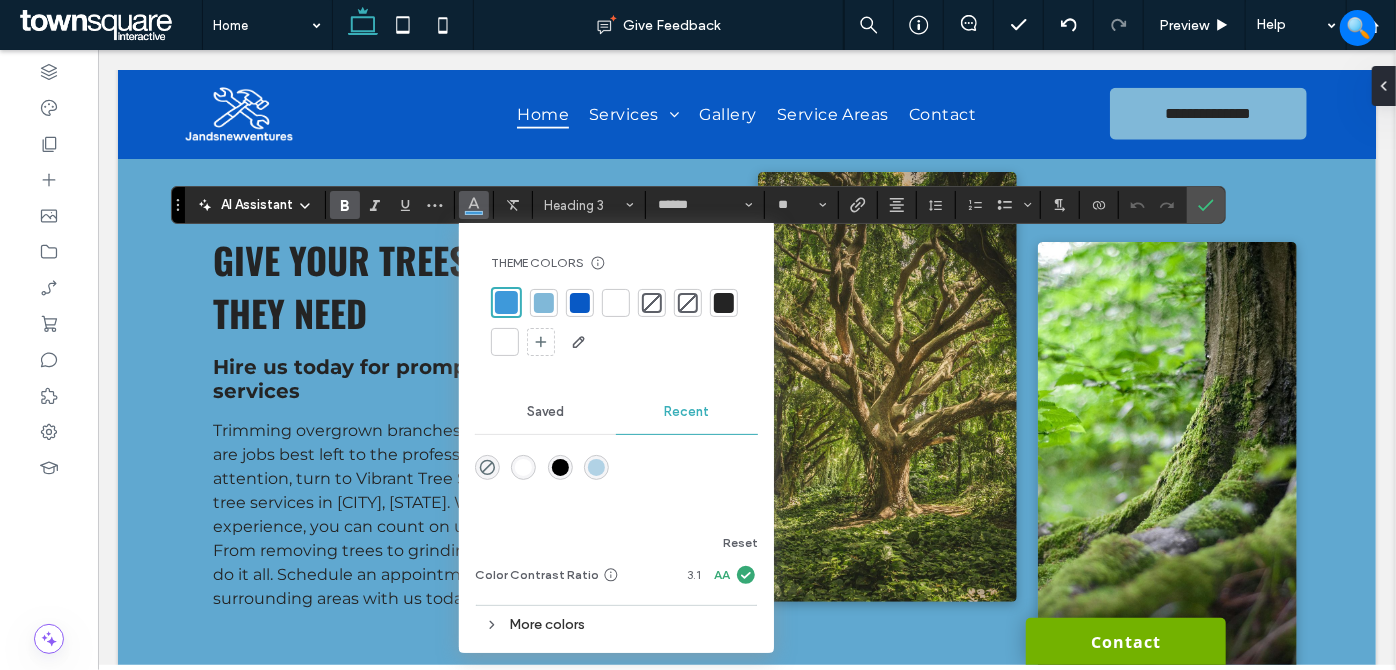 click at bounding box center (580, 303) 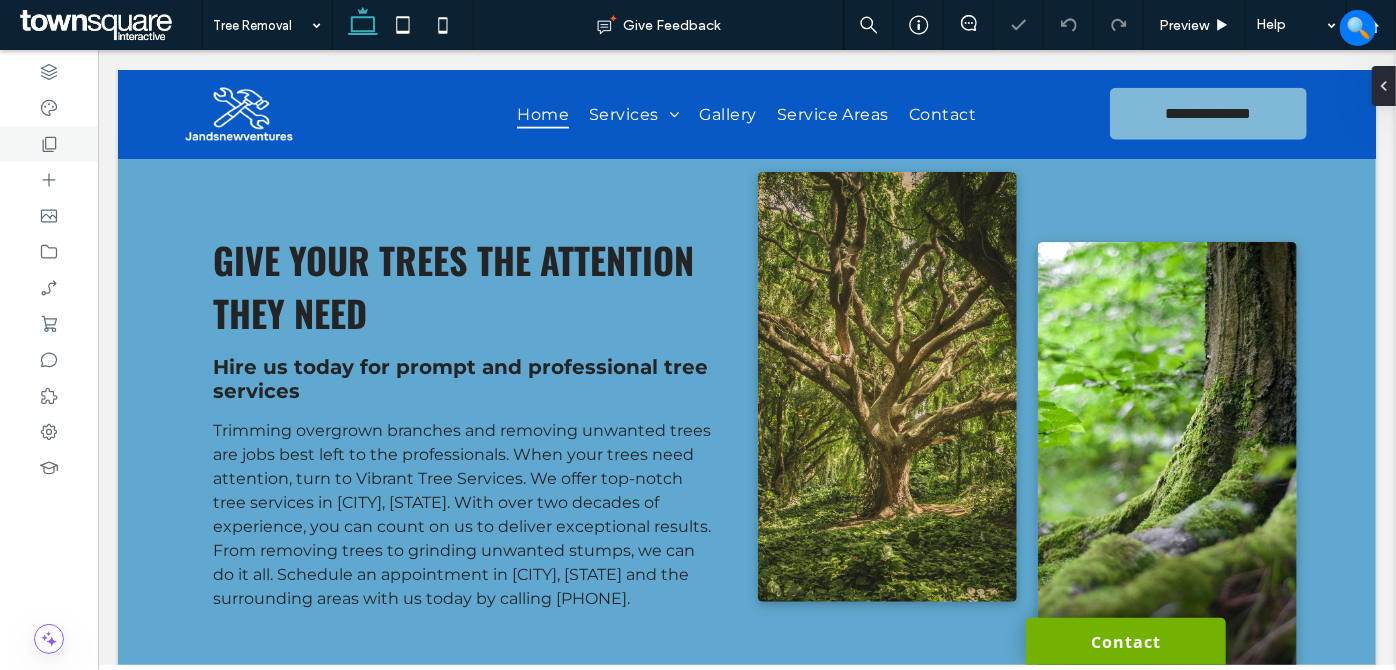 click 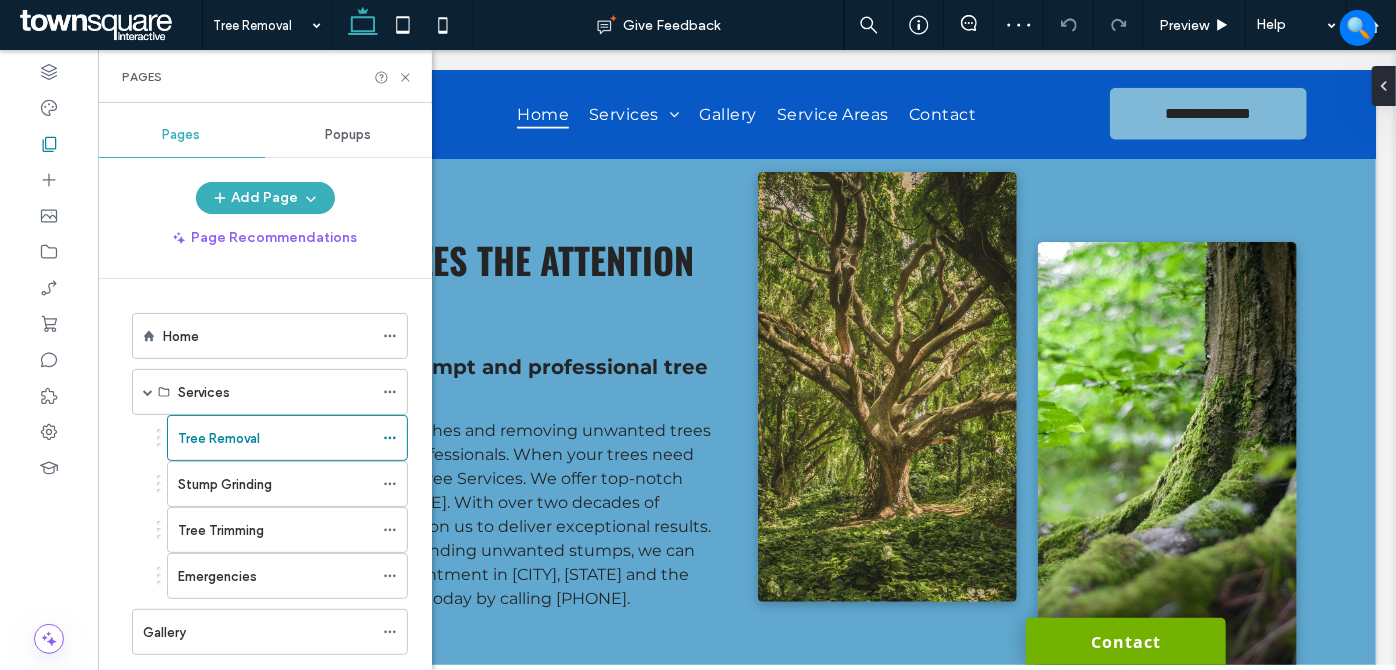 drag, startPoint x: 390, startPoint y: 436, endPoint x: 411, endPoint y: 432, distance: 21.377558 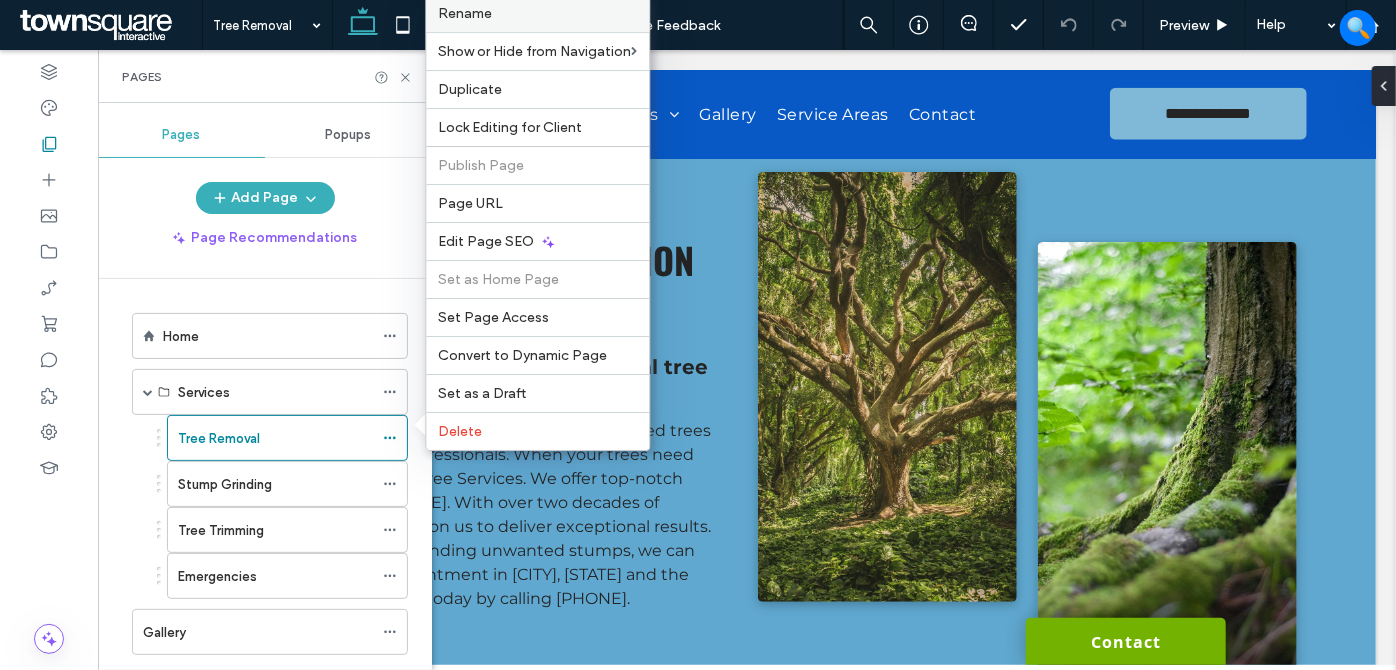 click on "Rename" at bounding box center (537, 13) 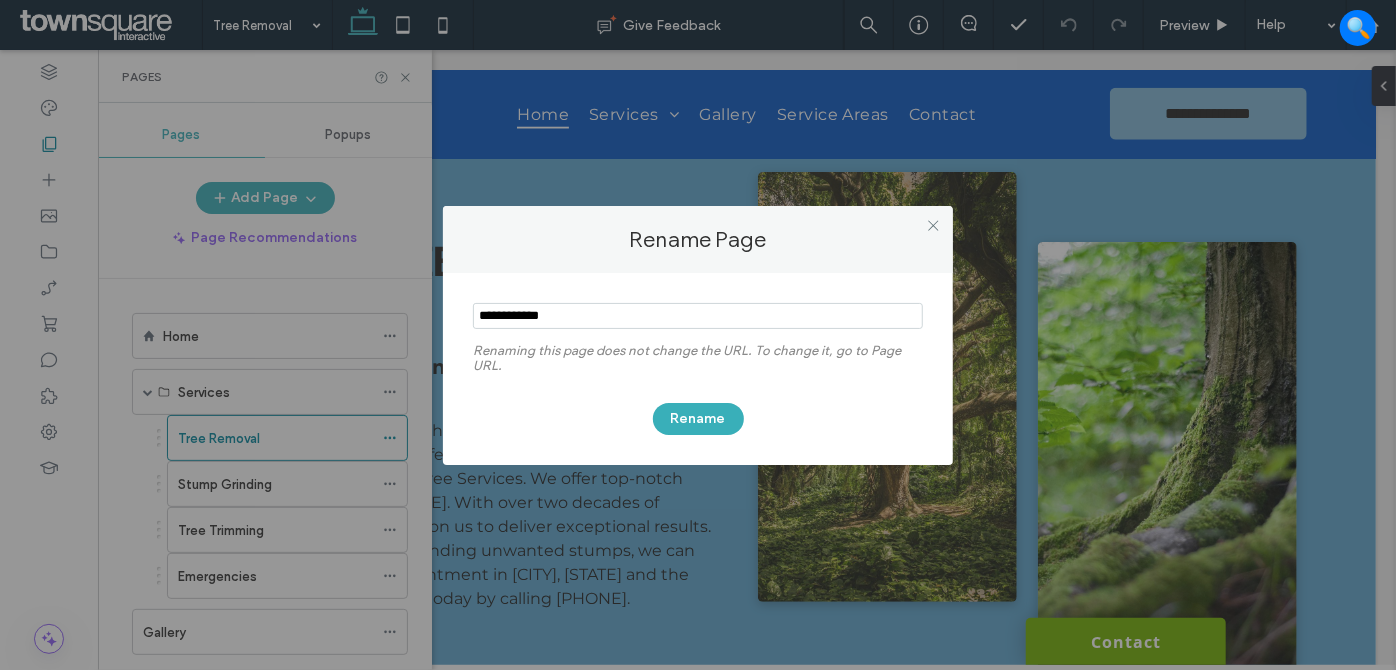 drag, startPoint x: 493, startPoint y: 318, endPoint x: 442, endPoint y: 315, distance: 51.088158 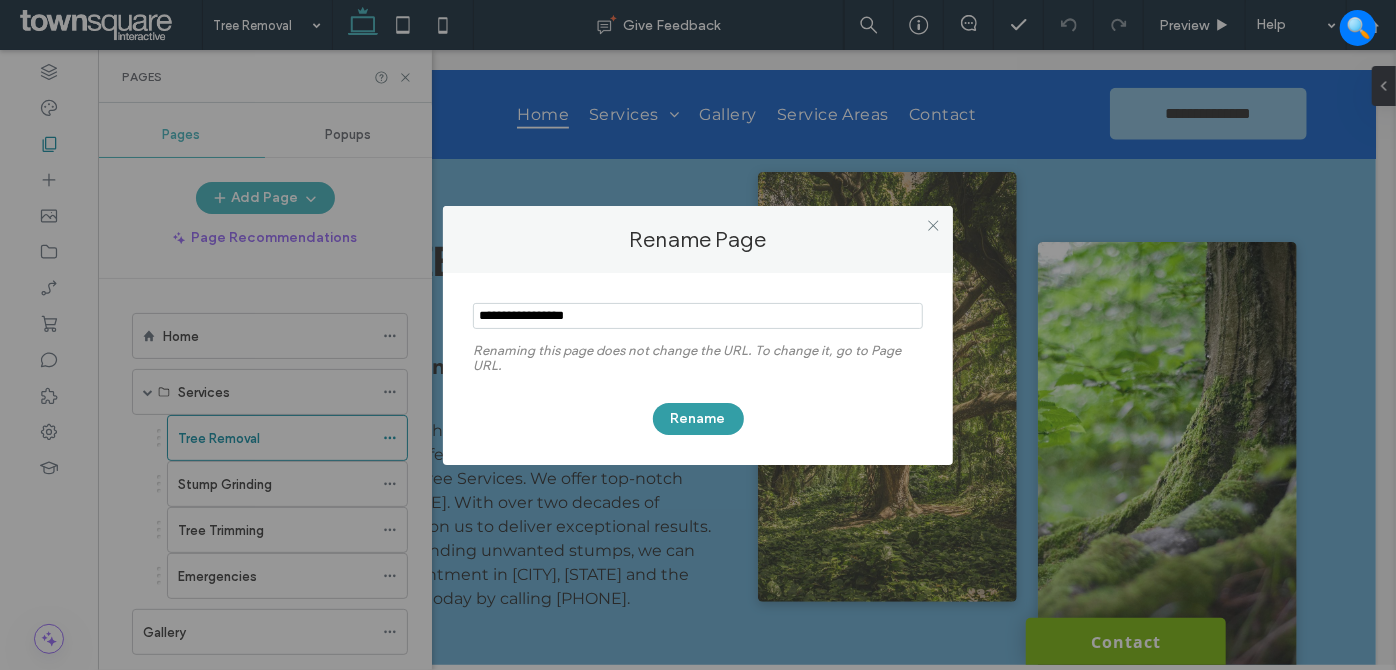 type on "**********" 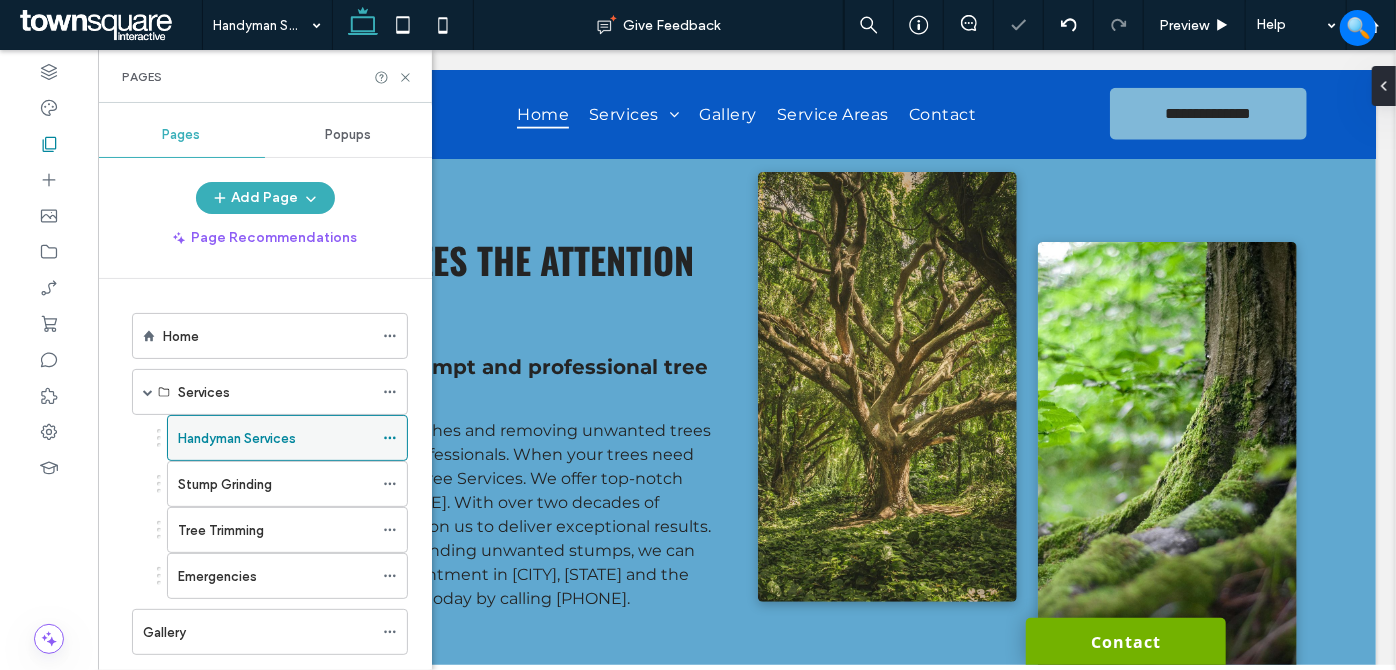 drag, startPoint x: 388, startPoint y: 435, endPoint x: 407, endPoint y: 435, distance: 19 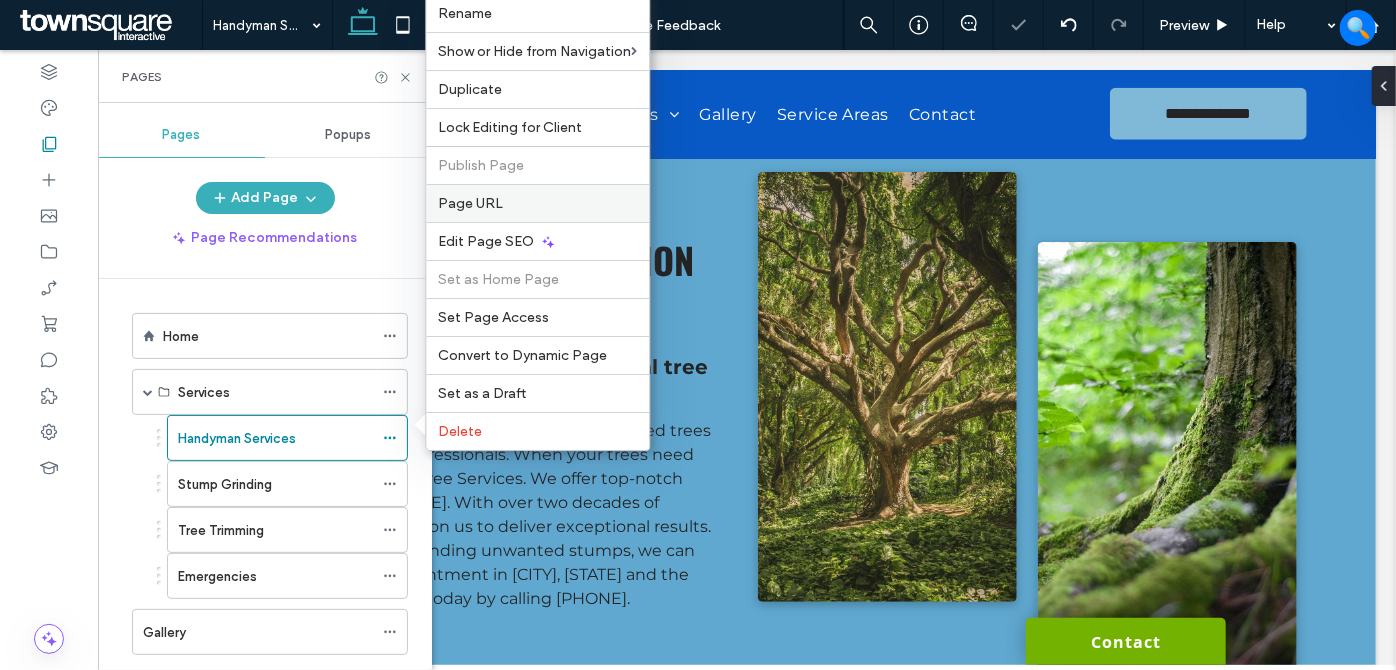 click on "Page URL" at bounding box center [537, 203] 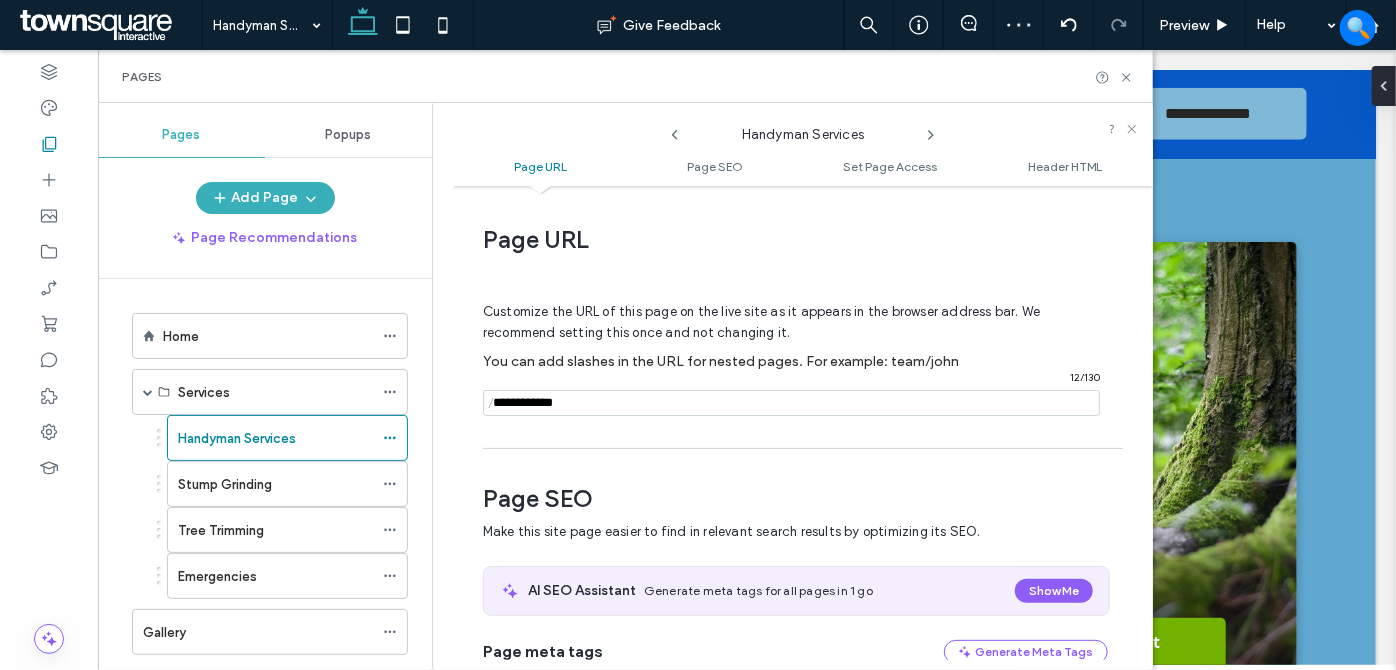 scroll, scrollTop: 10, scrollLeft: 0, axis: vertical 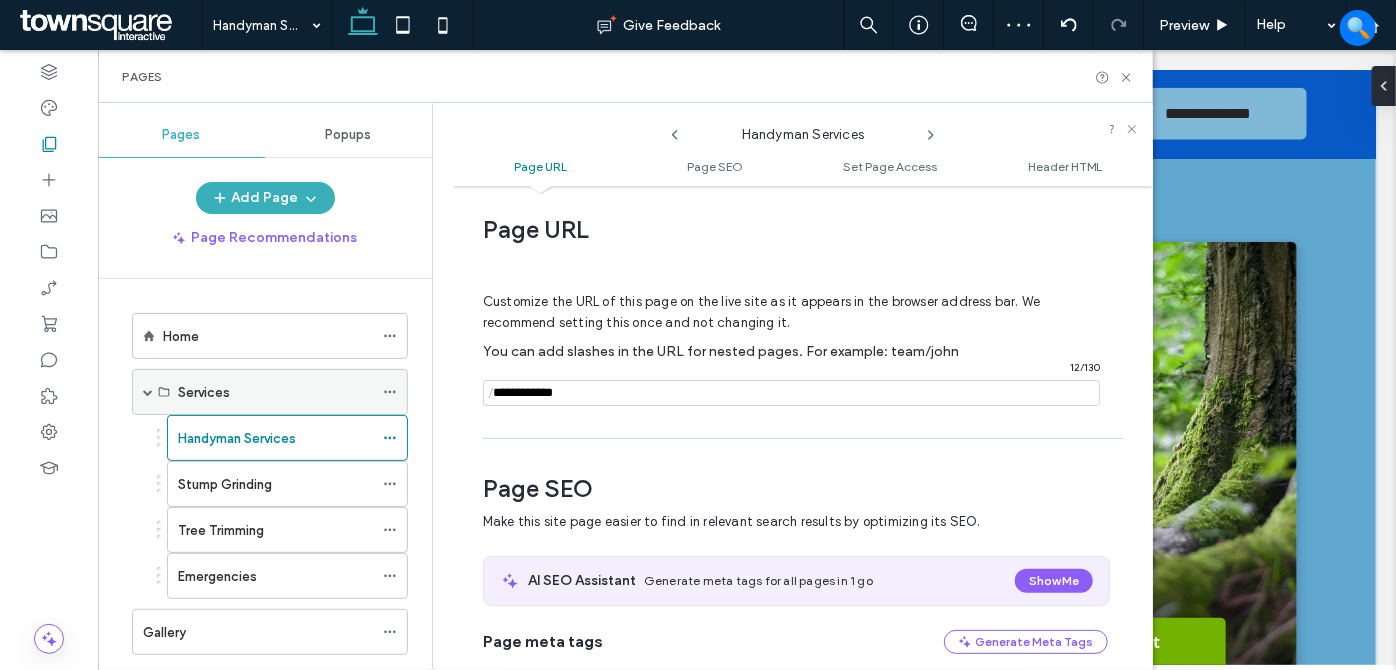 drag, startPoint x: 608, startPoint y: 386, endPoint x: 395, endPoint y: 401, distance: 213.52751 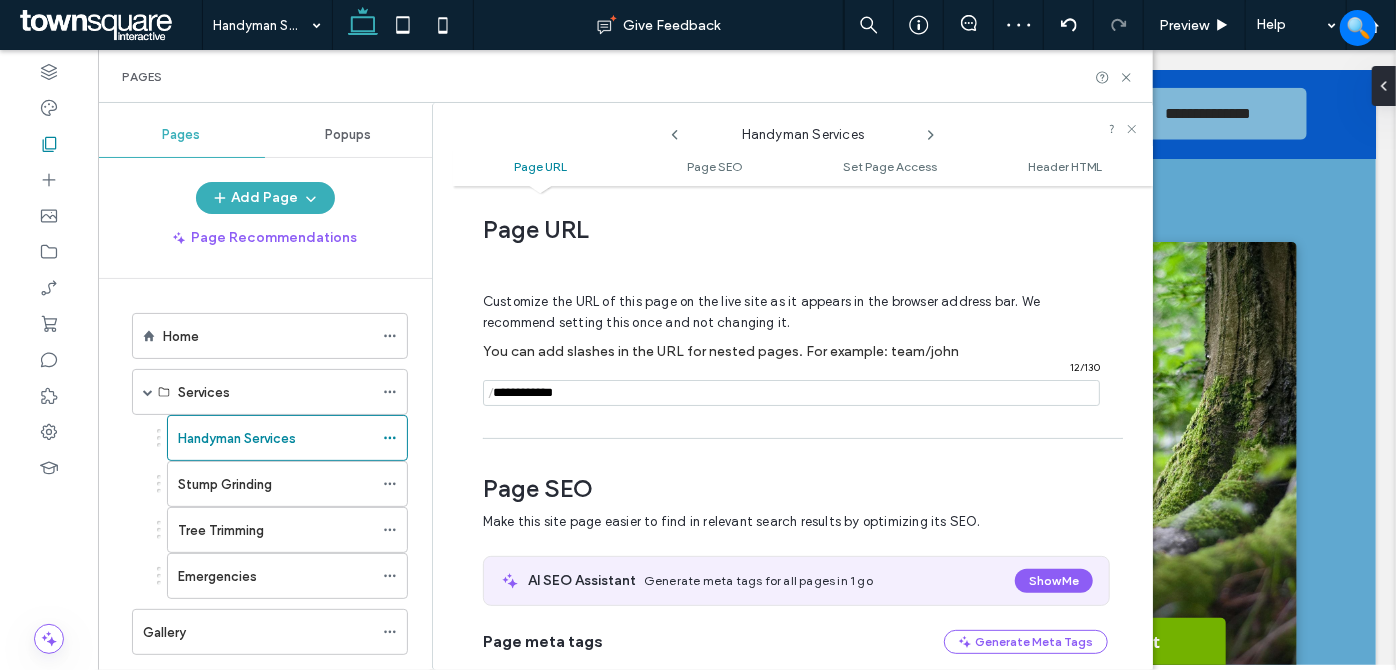 paste on "**********" 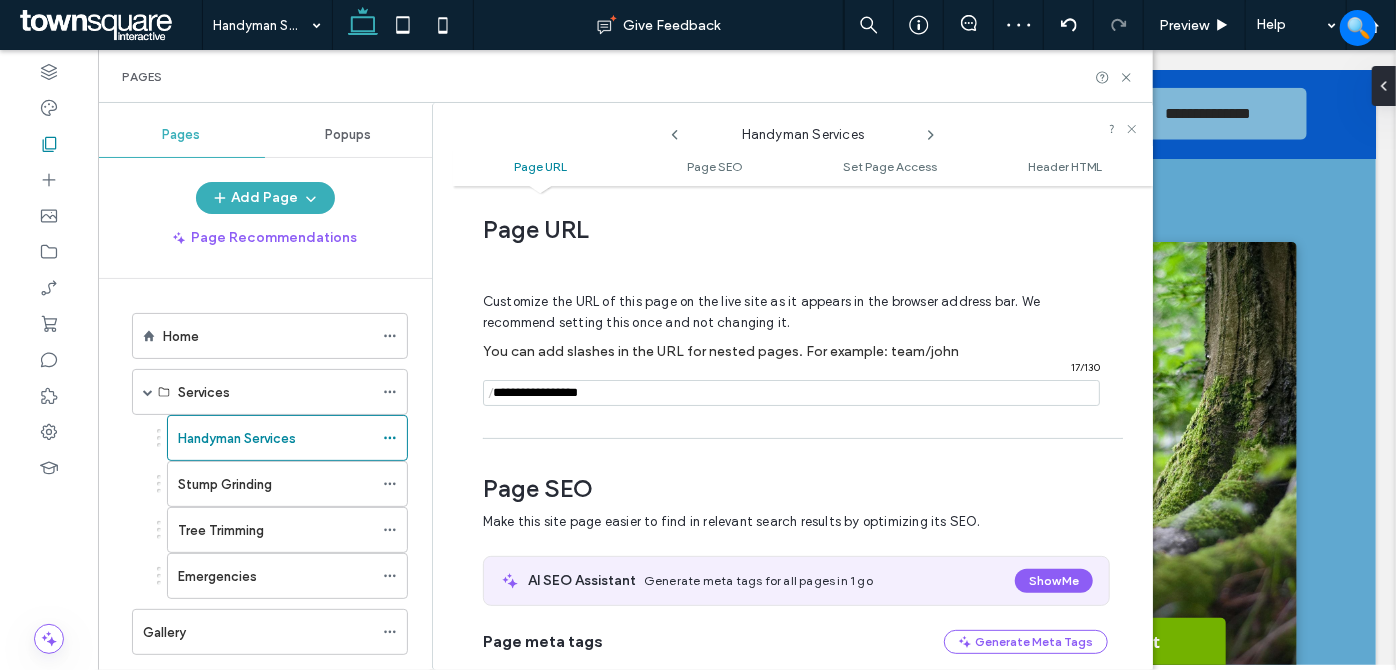click at bounding box center [791, 393] 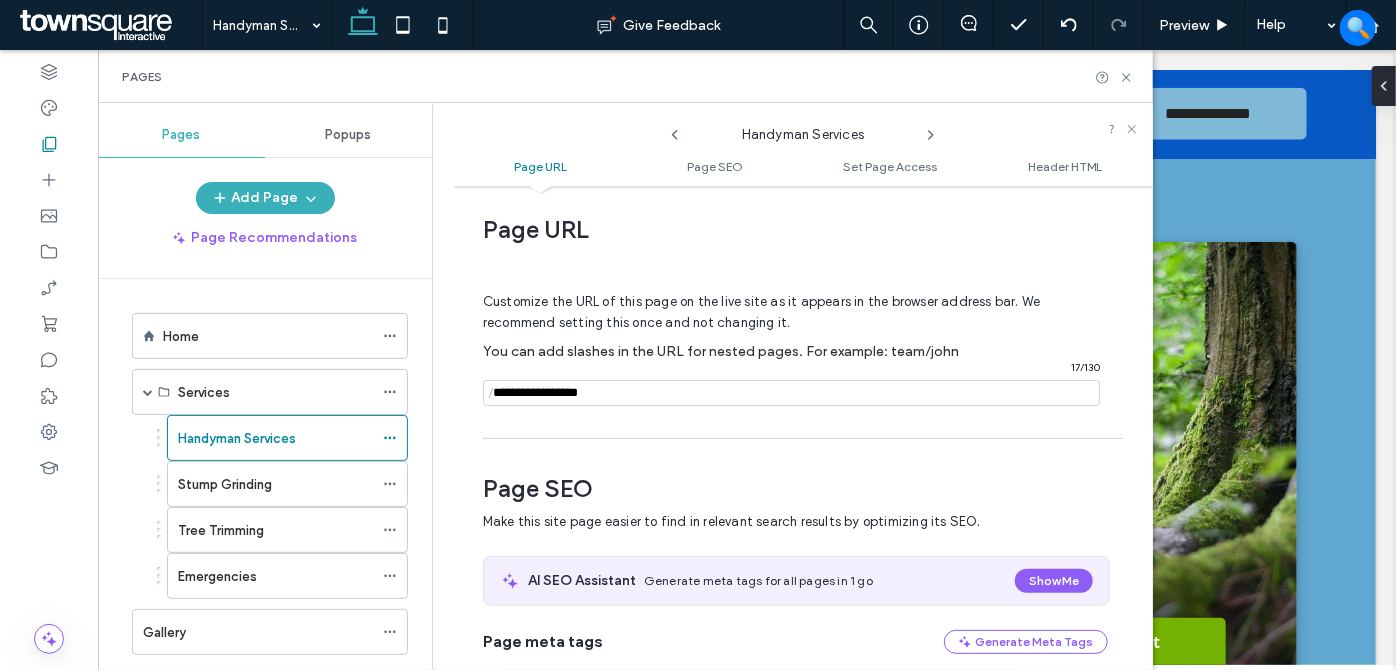 click at bounding box center [791, 393] 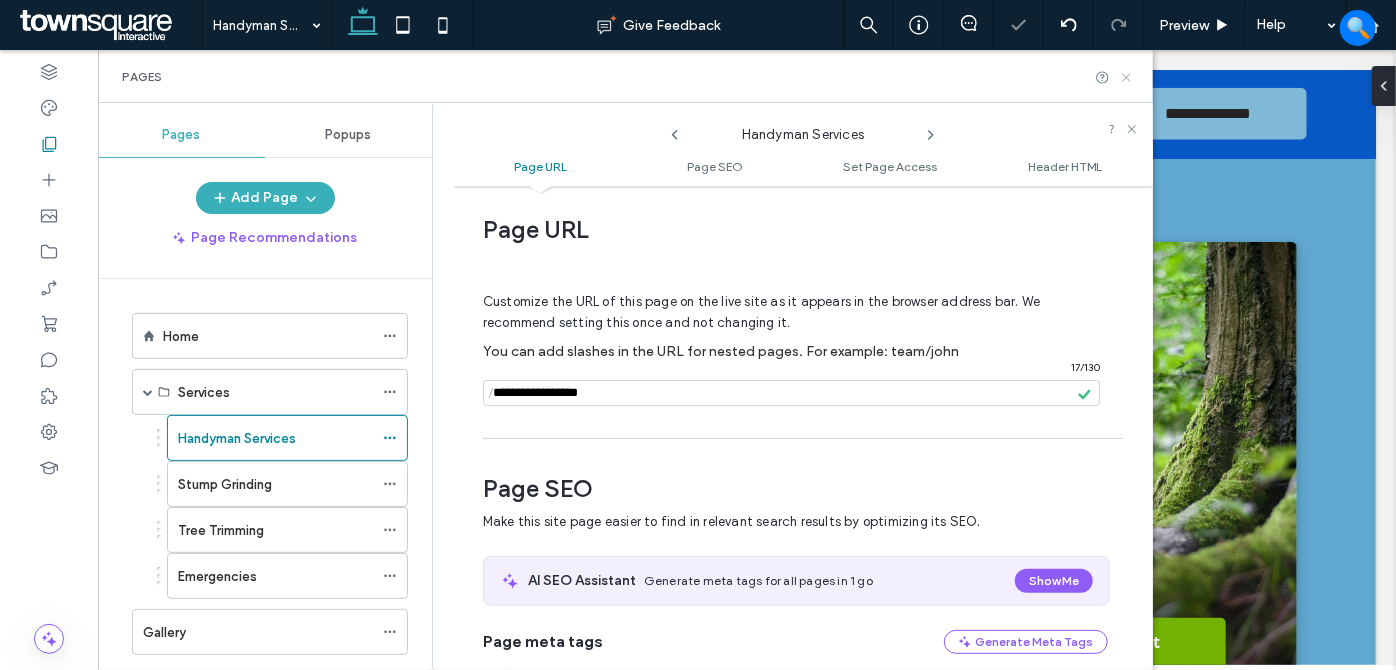 click 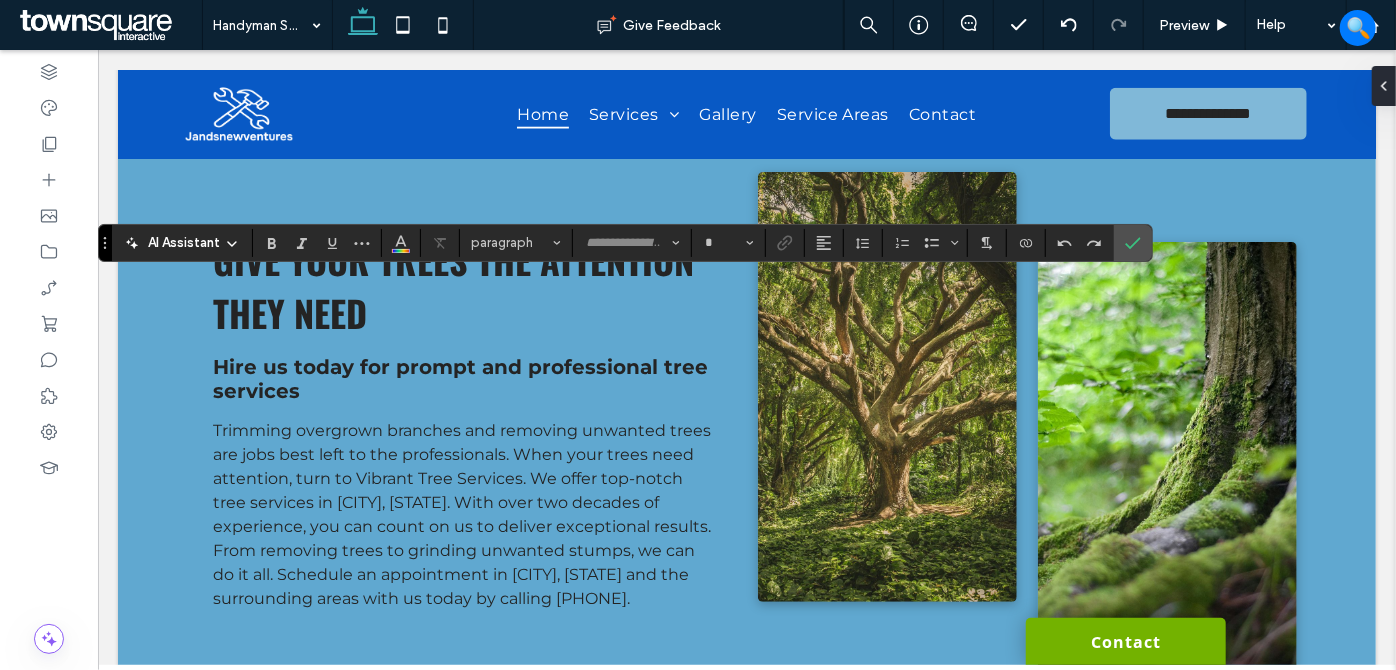 type on "******" 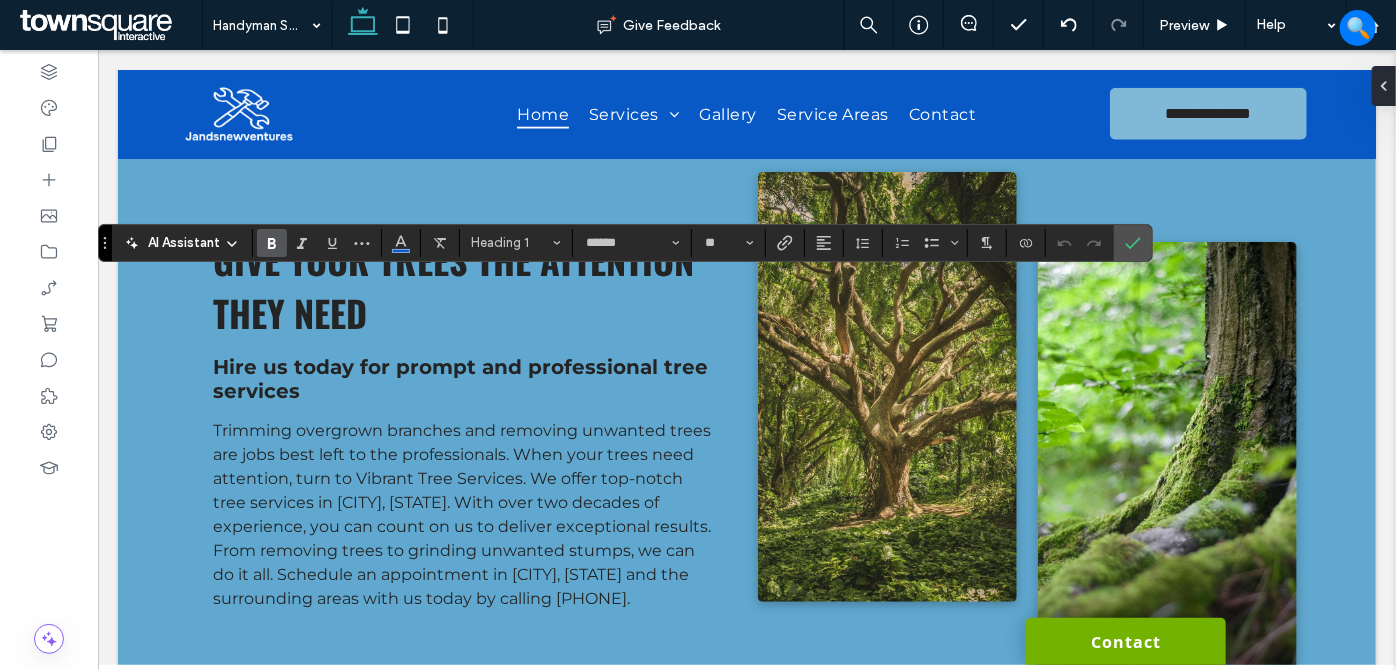 type 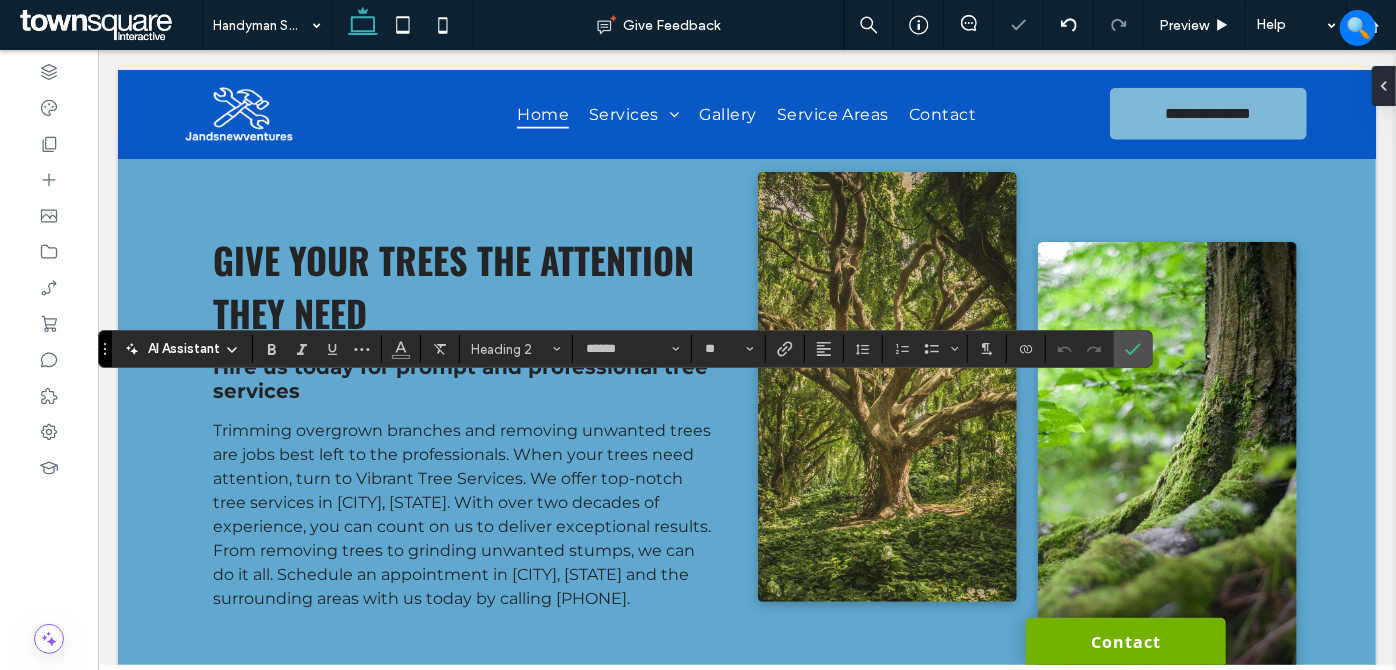 type 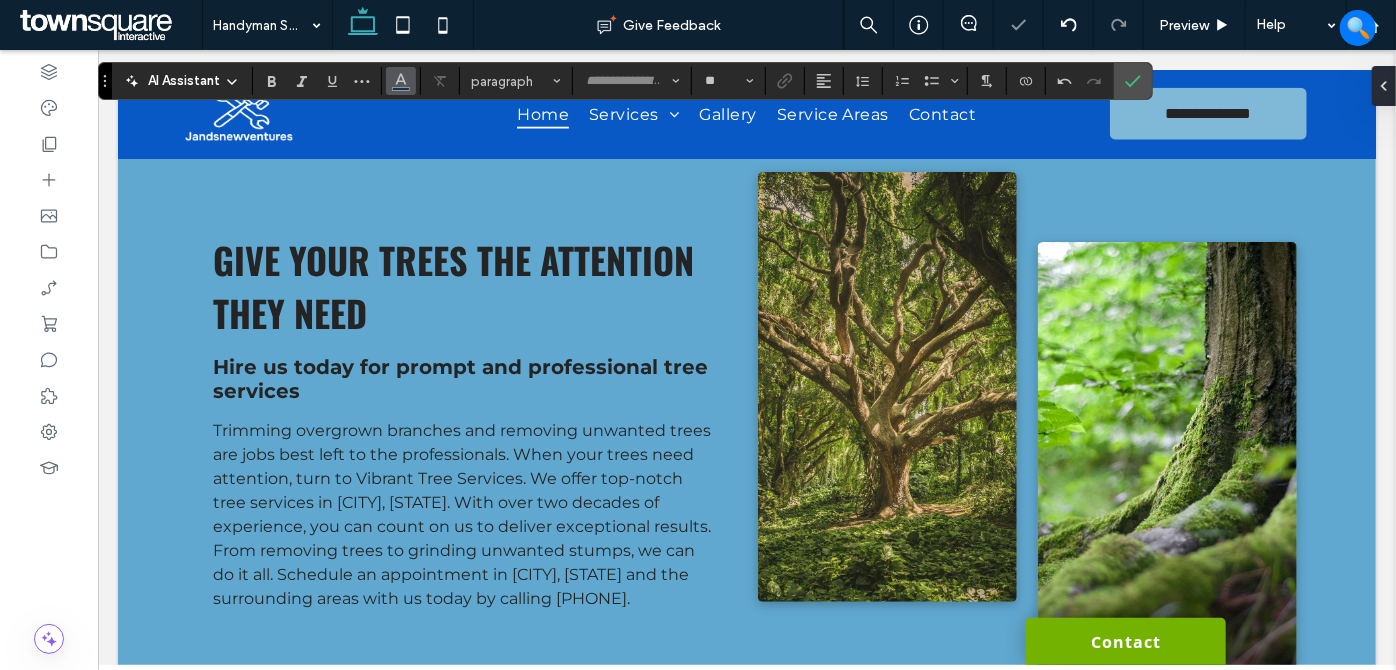 type 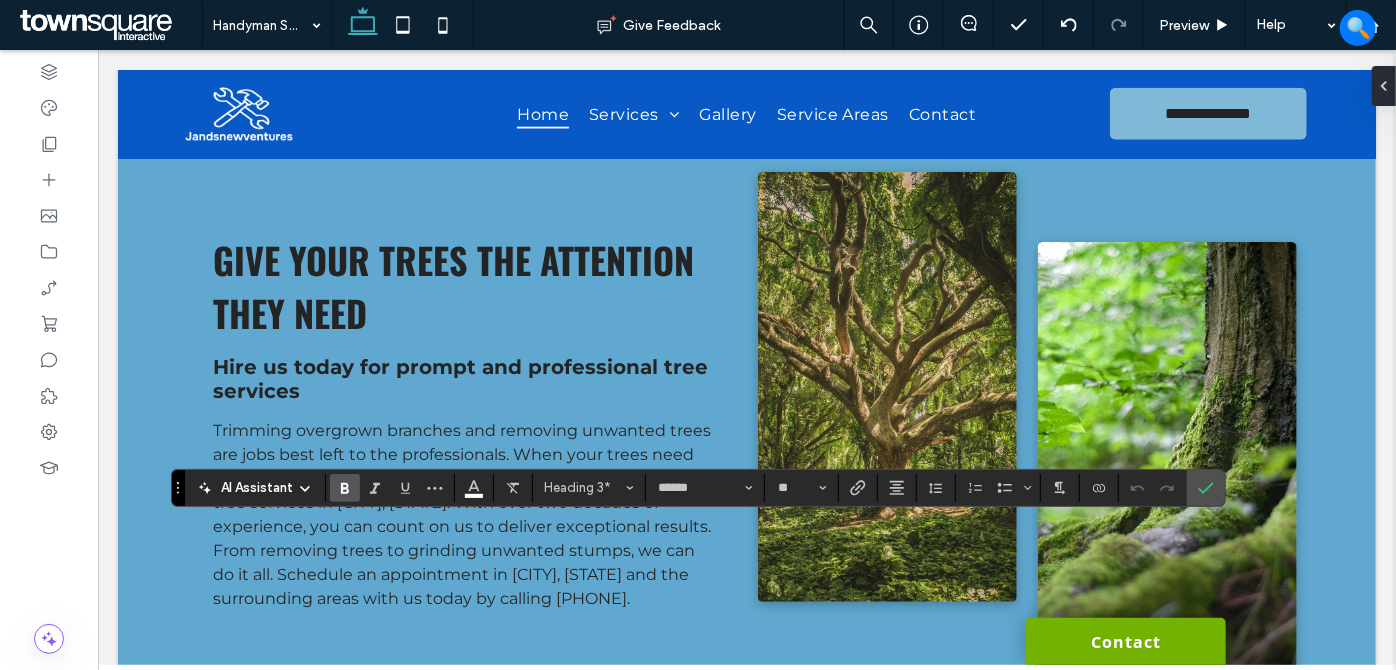 type 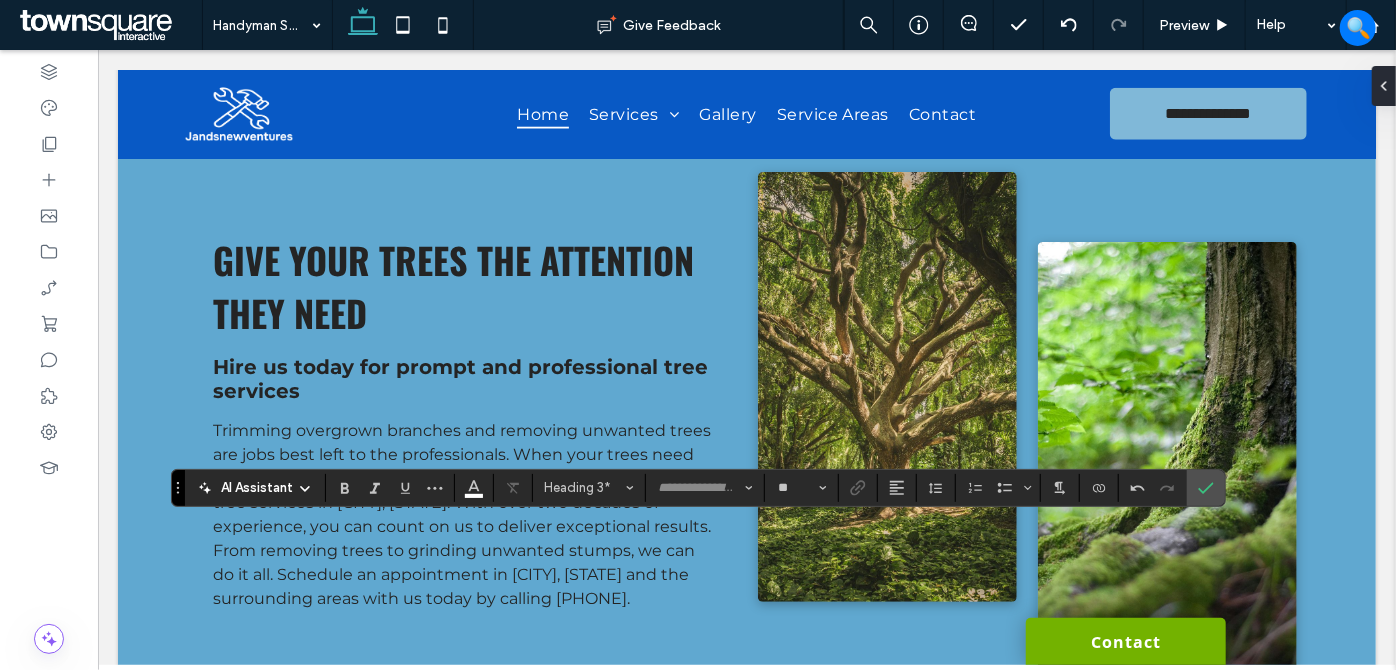 type on "******" 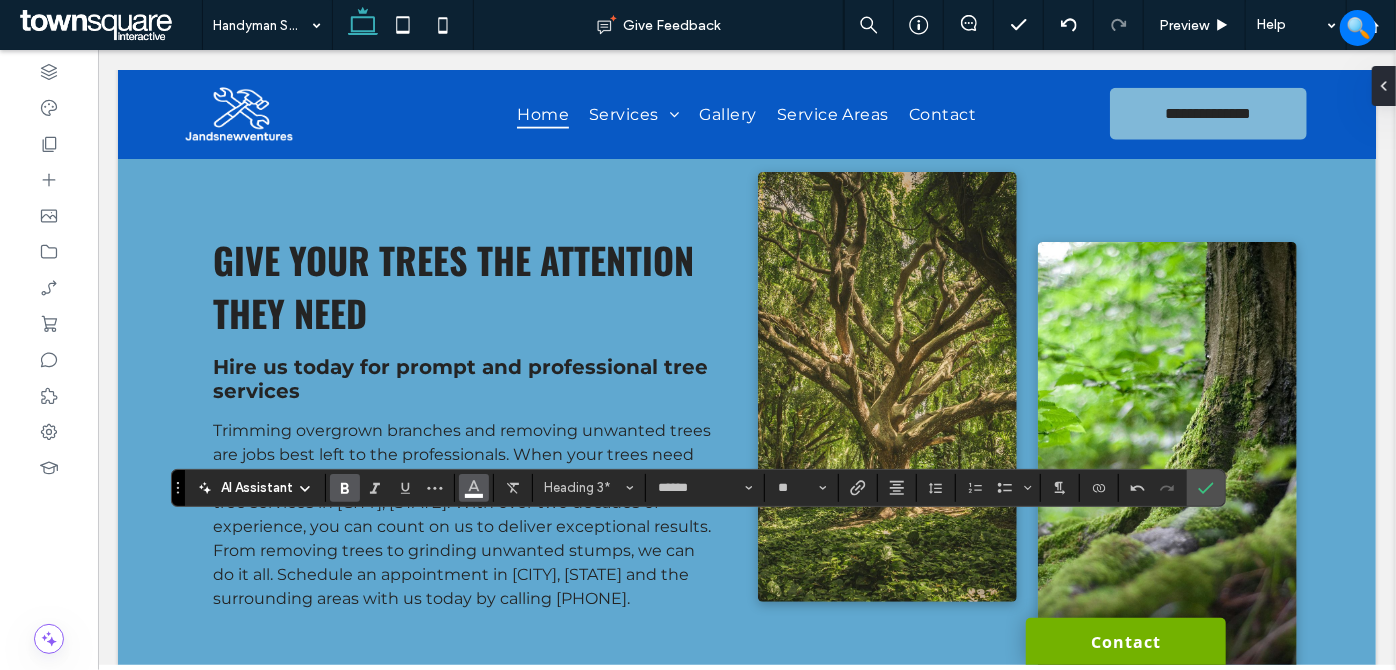 click at bounding box center [474, 486] 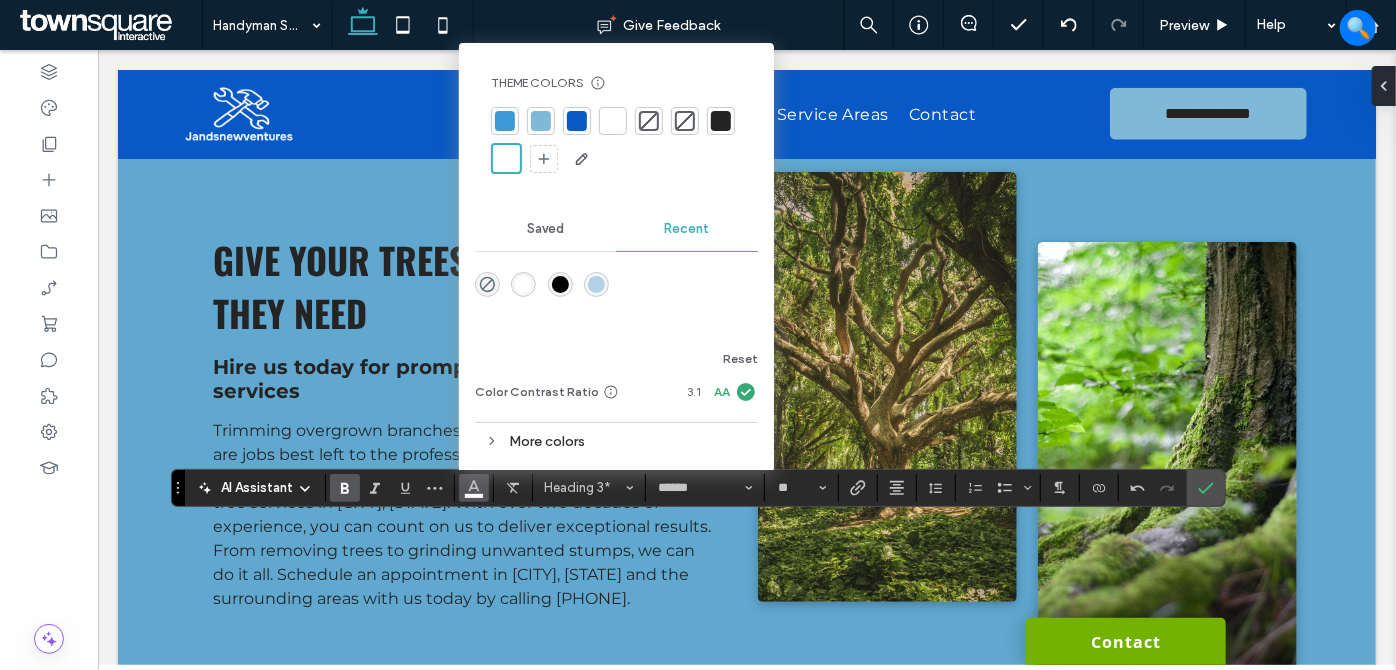 click at bounding box center (721, 121) 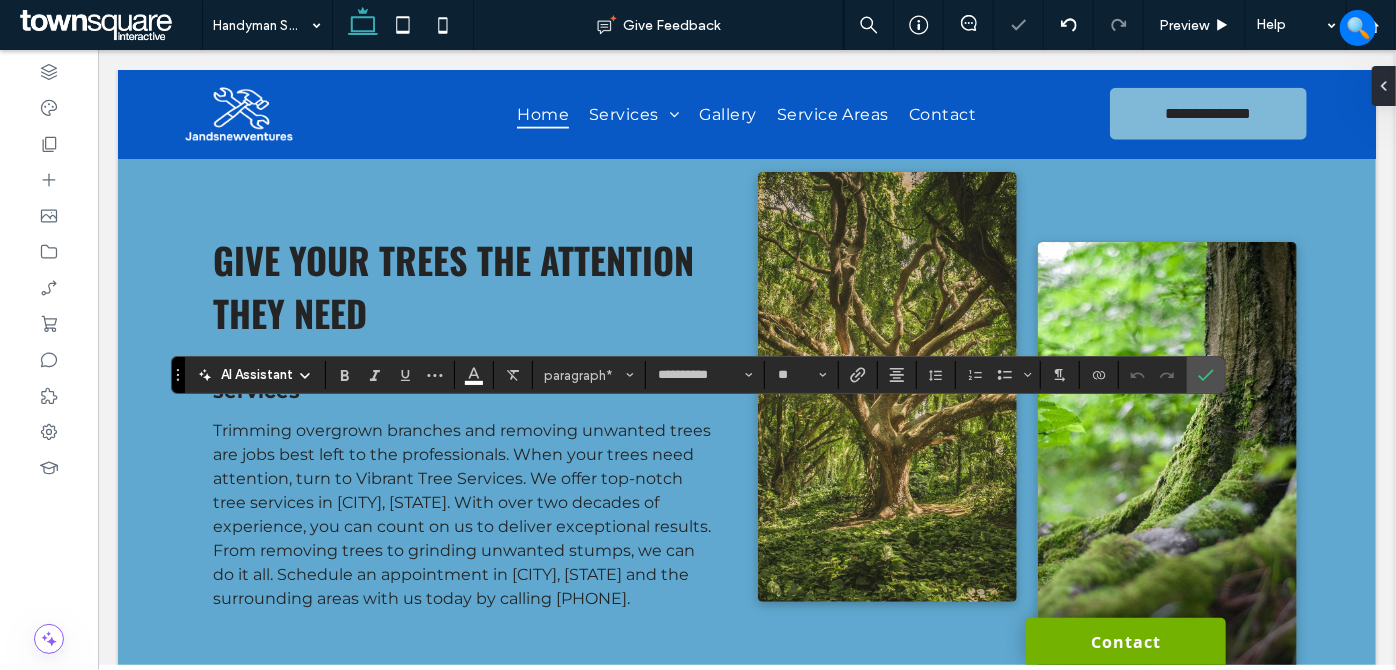 click 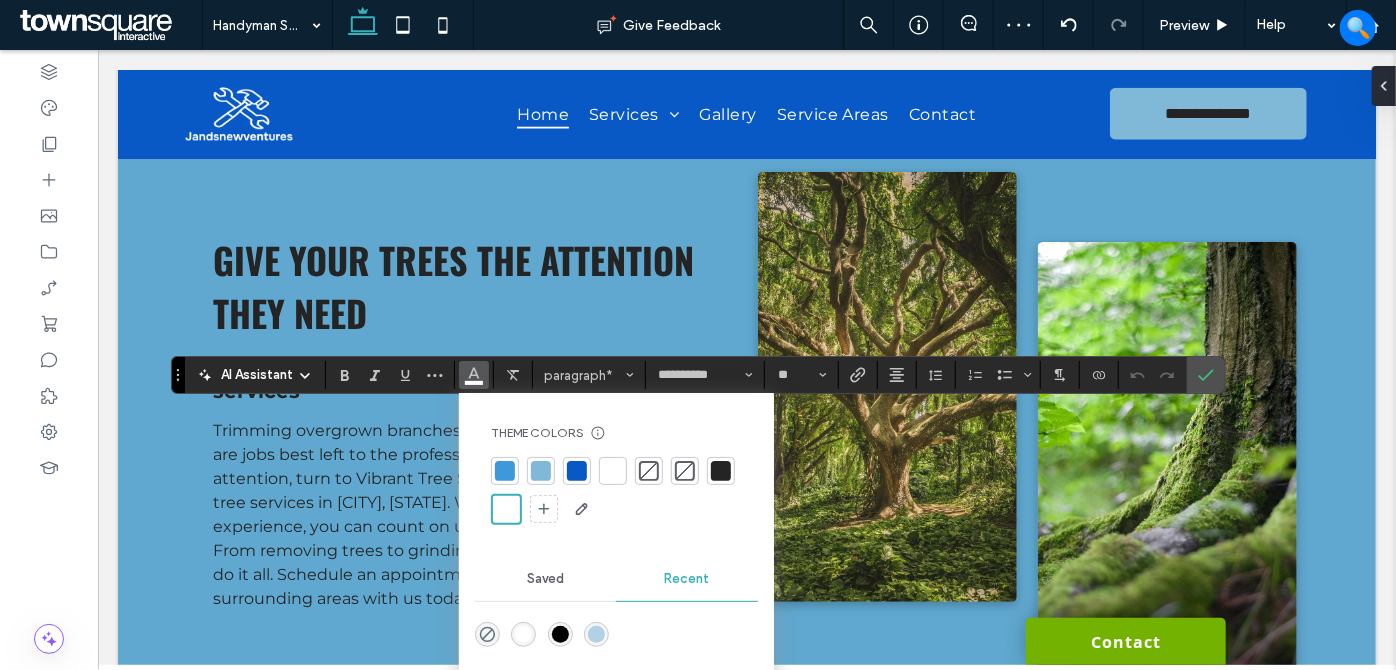 click at bounding box center [721, 471] 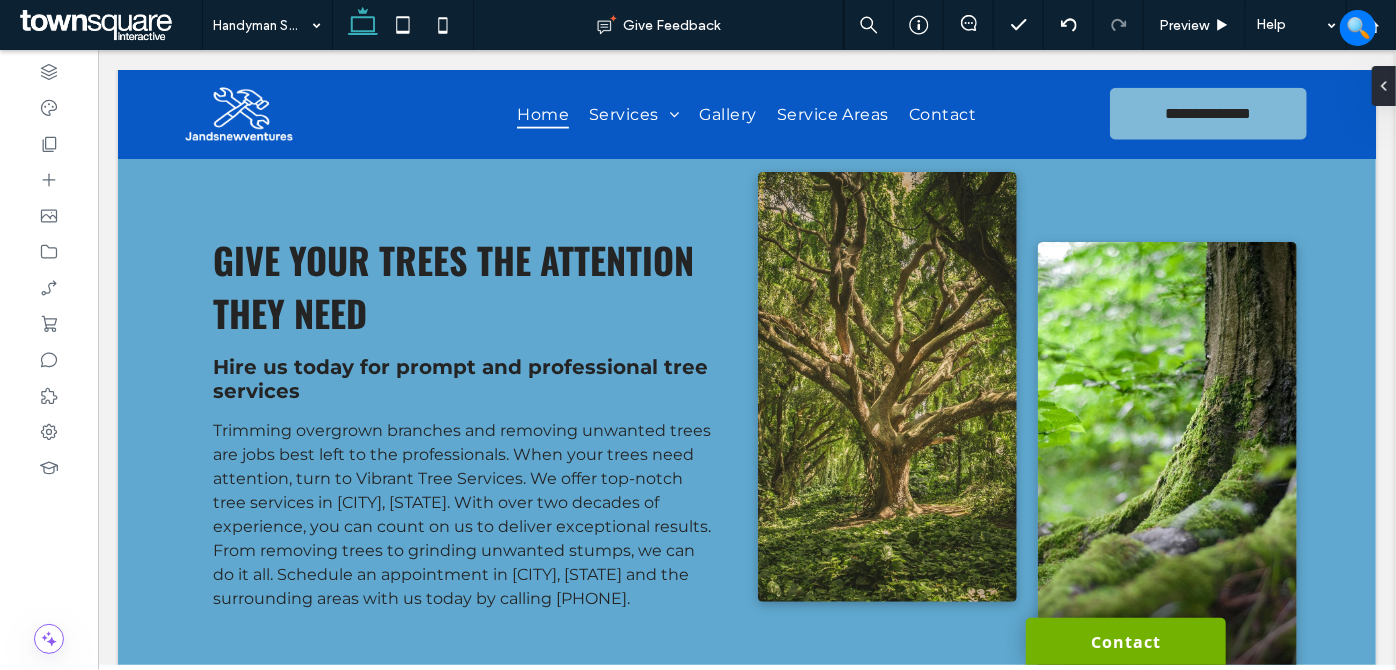 type on "**********" 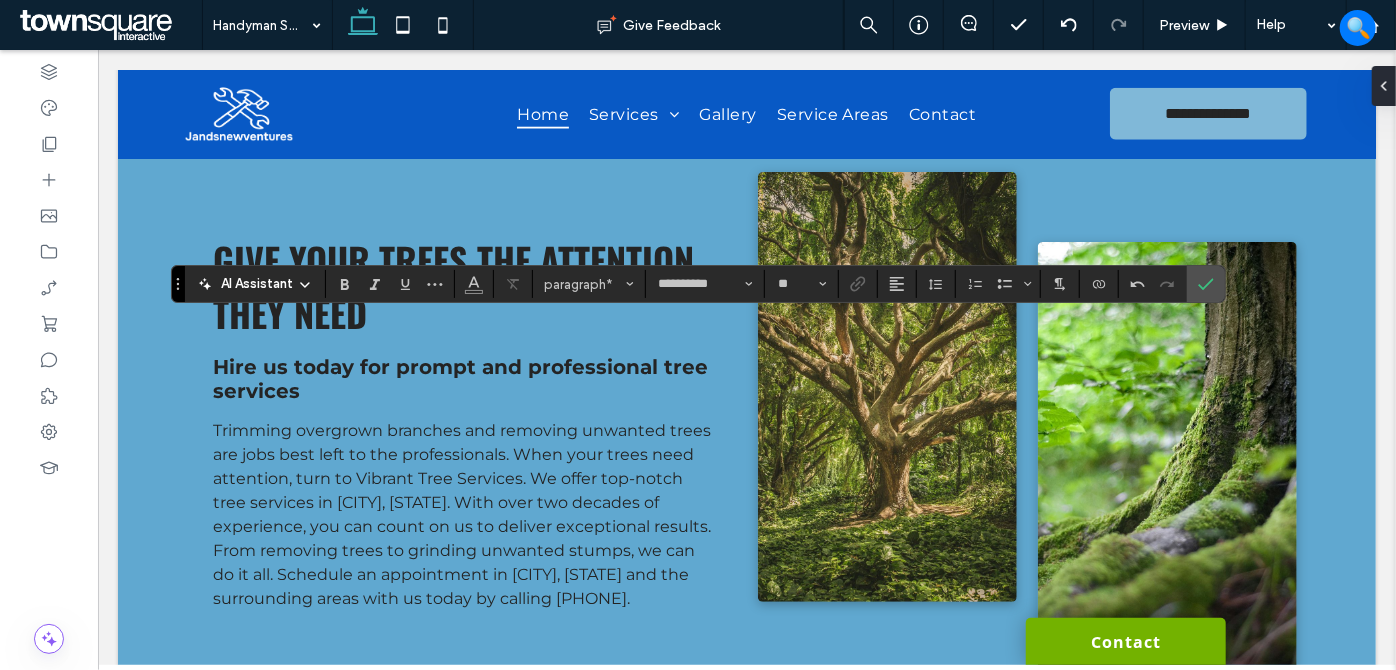 type 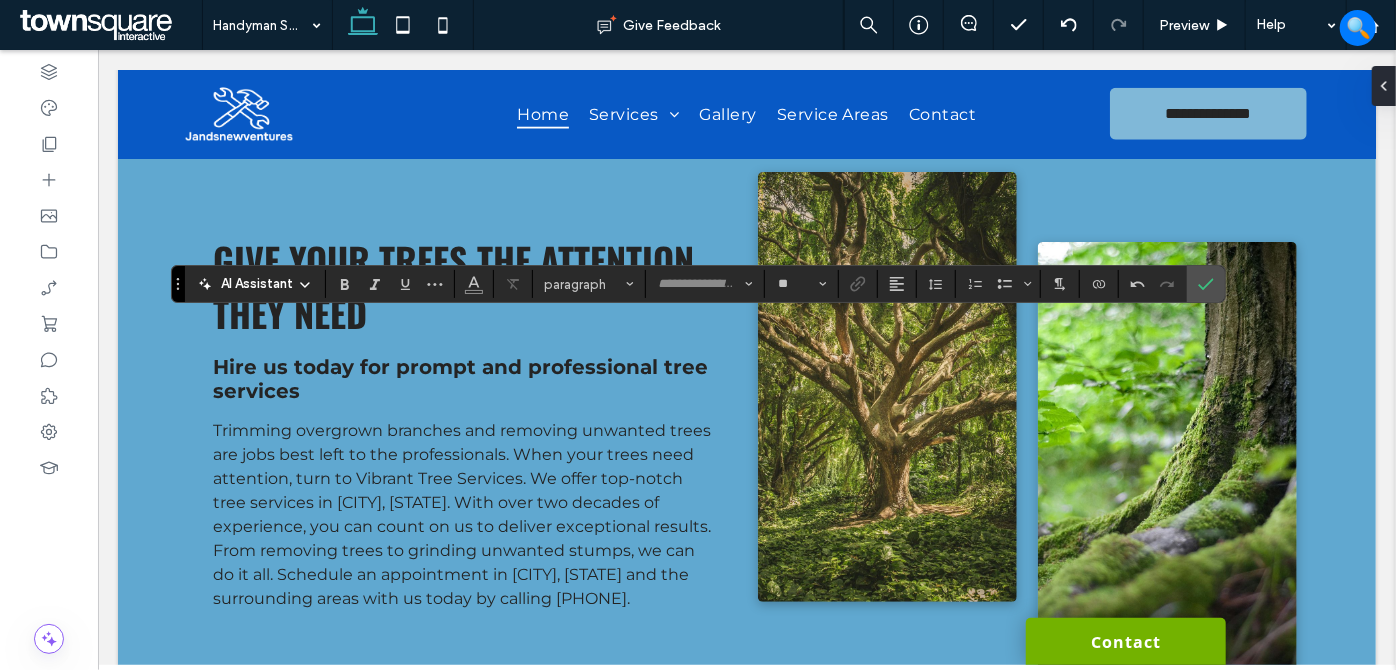 type on "**********" 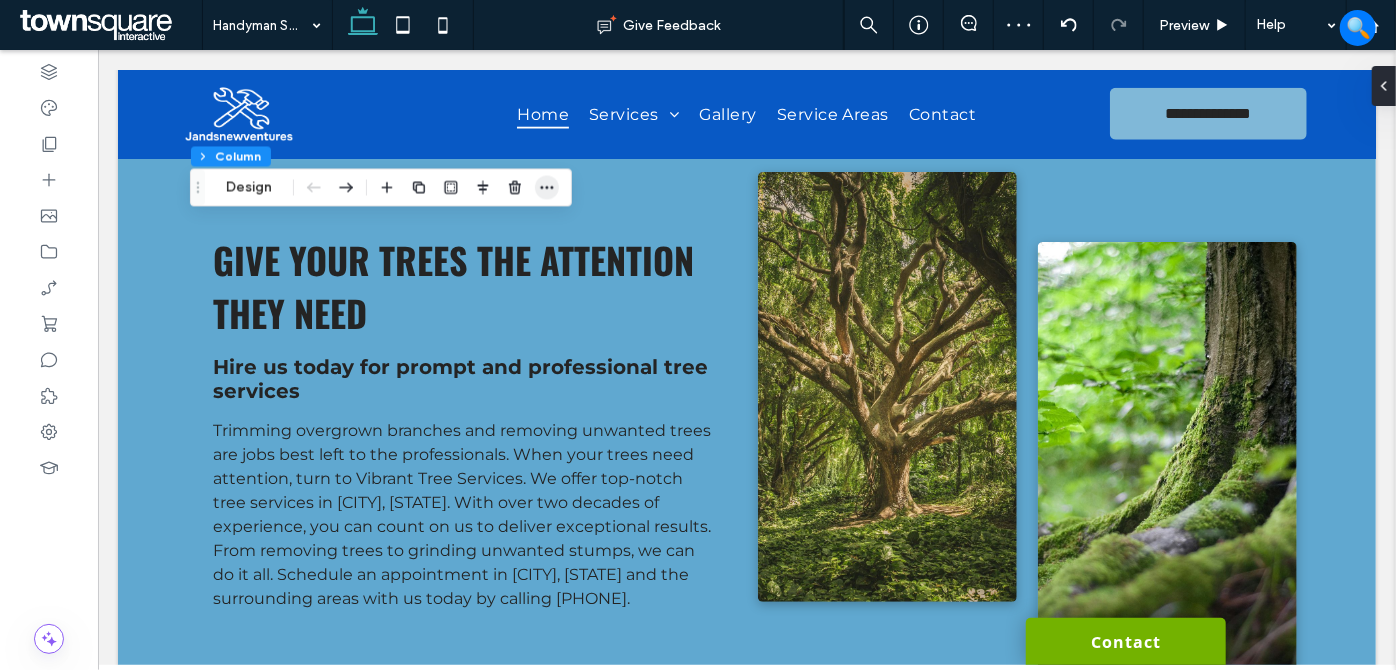 click 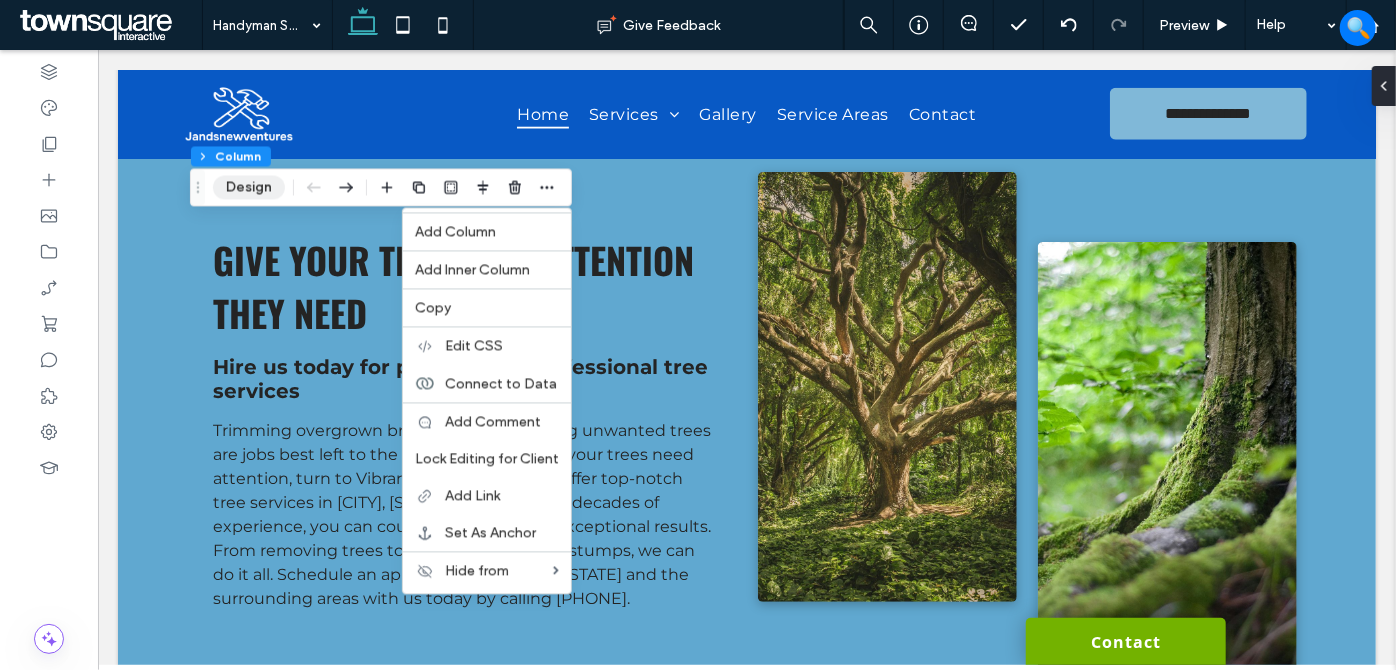 click on "Design" at bounding box center [249, 187] 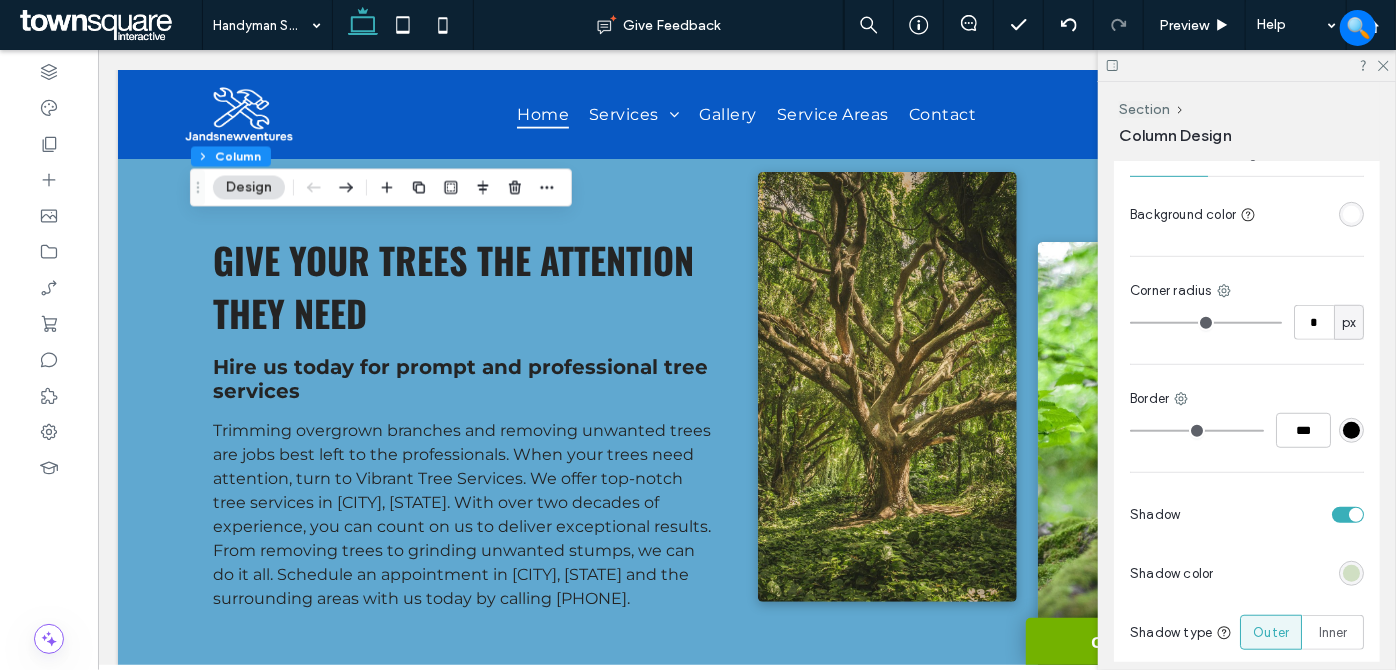 scroll, scrollTop: 636, scrollLeft: 0, axis: vertical 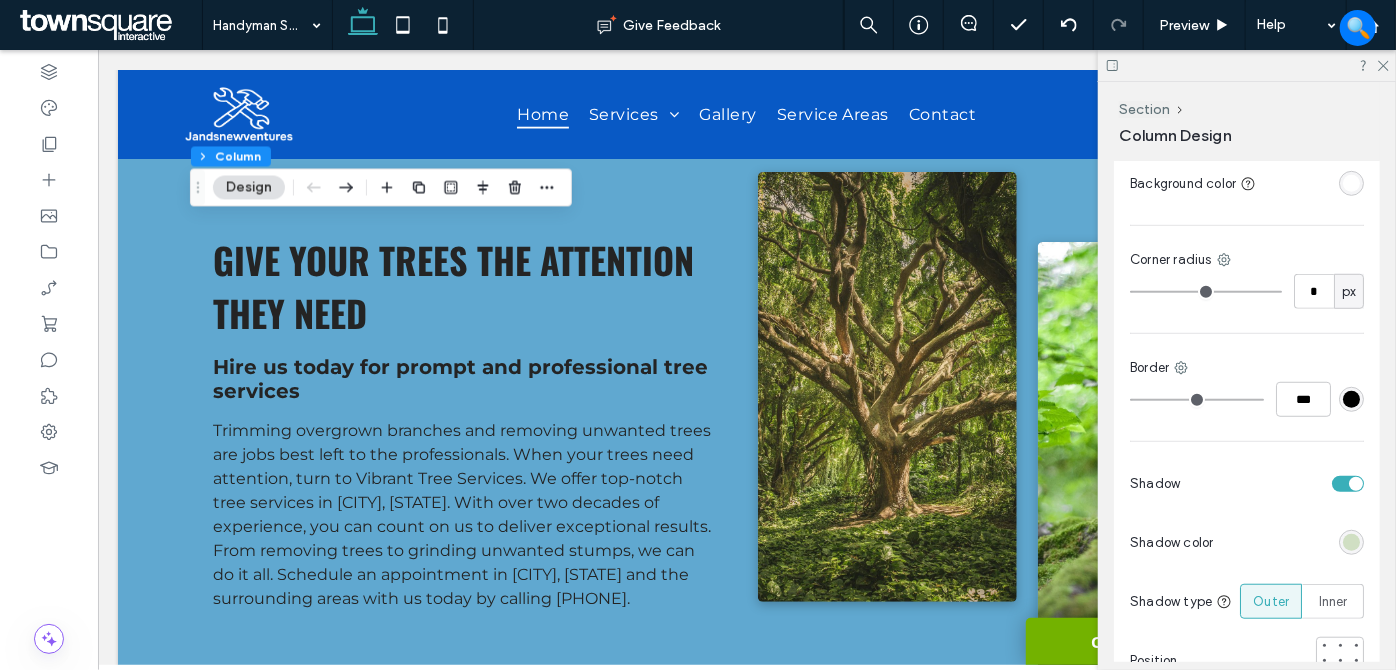click at bounding box center (1351, 542) 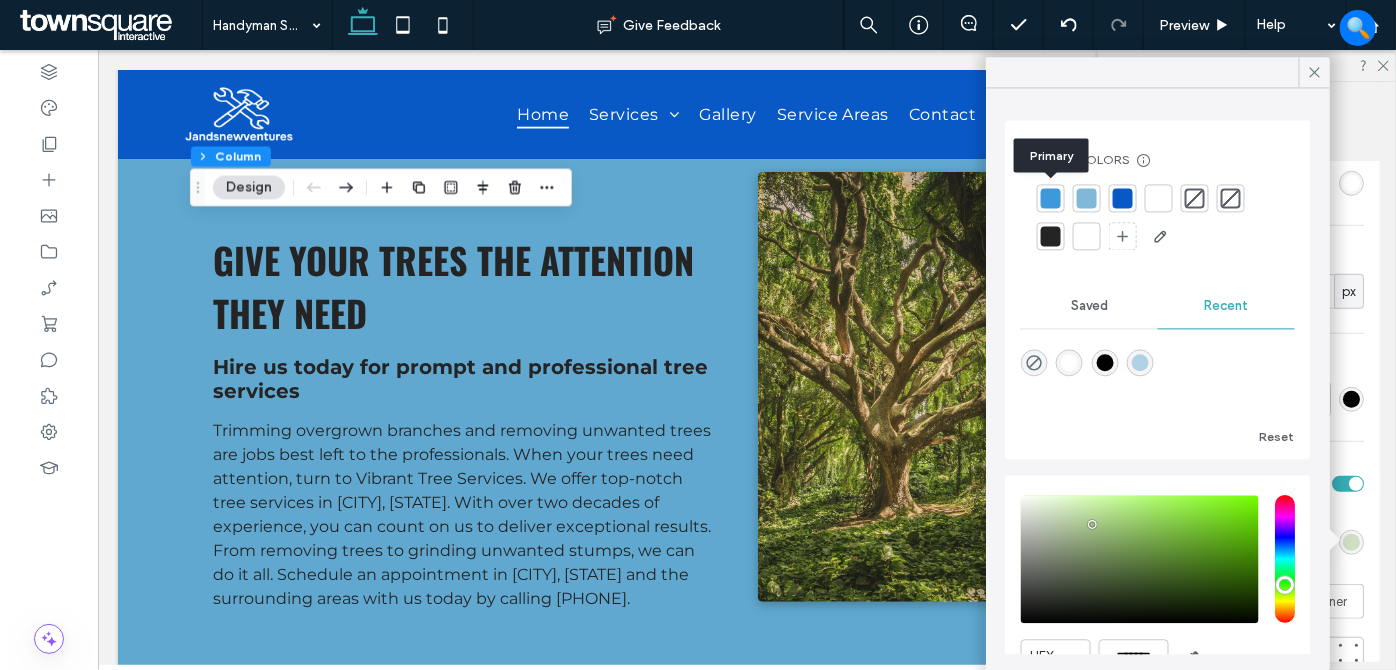 click at bounding box center (1051, 198) 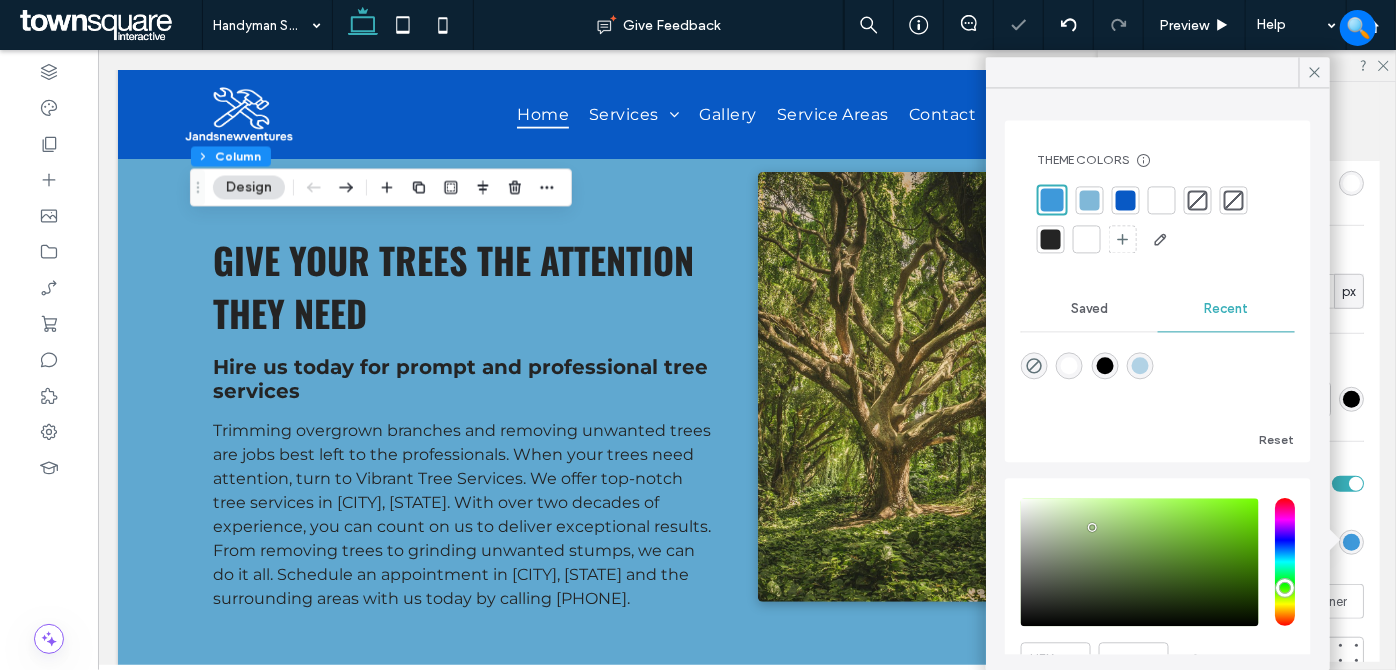 click at bounding box center (1090, 200) 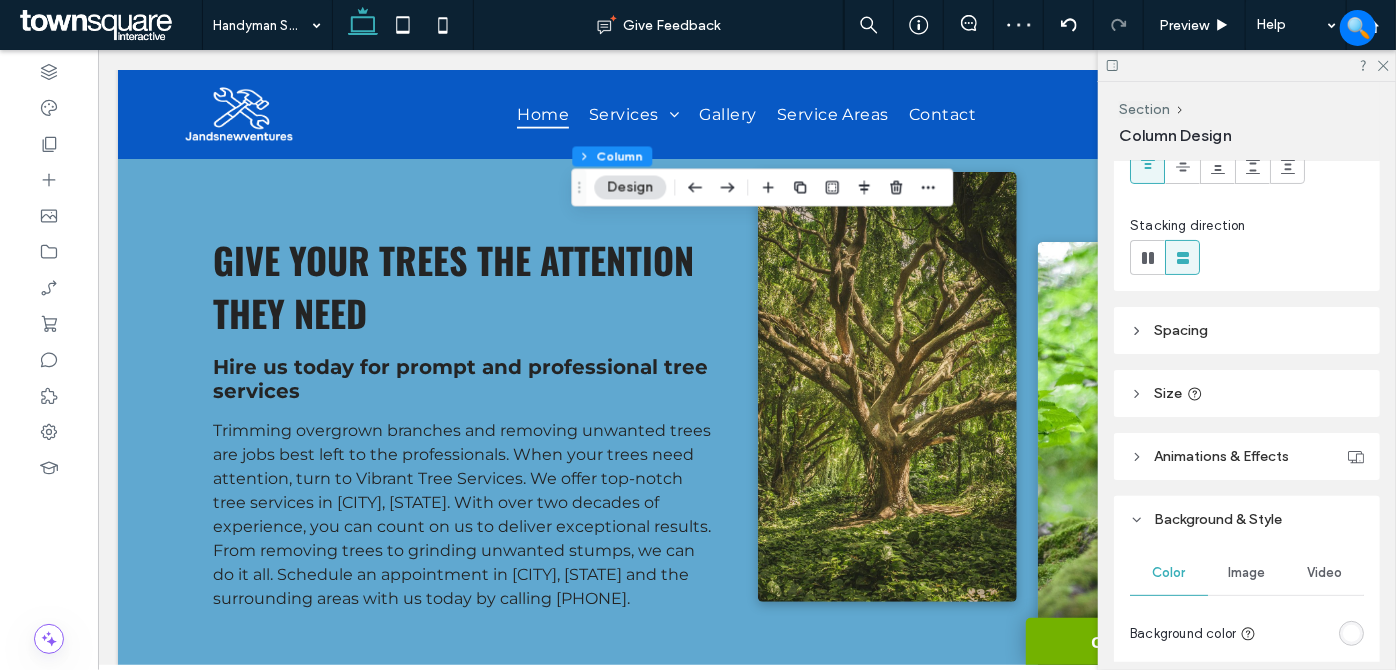 scroll, scrollTop: 363, scrollLeft: 0, axis: vertical 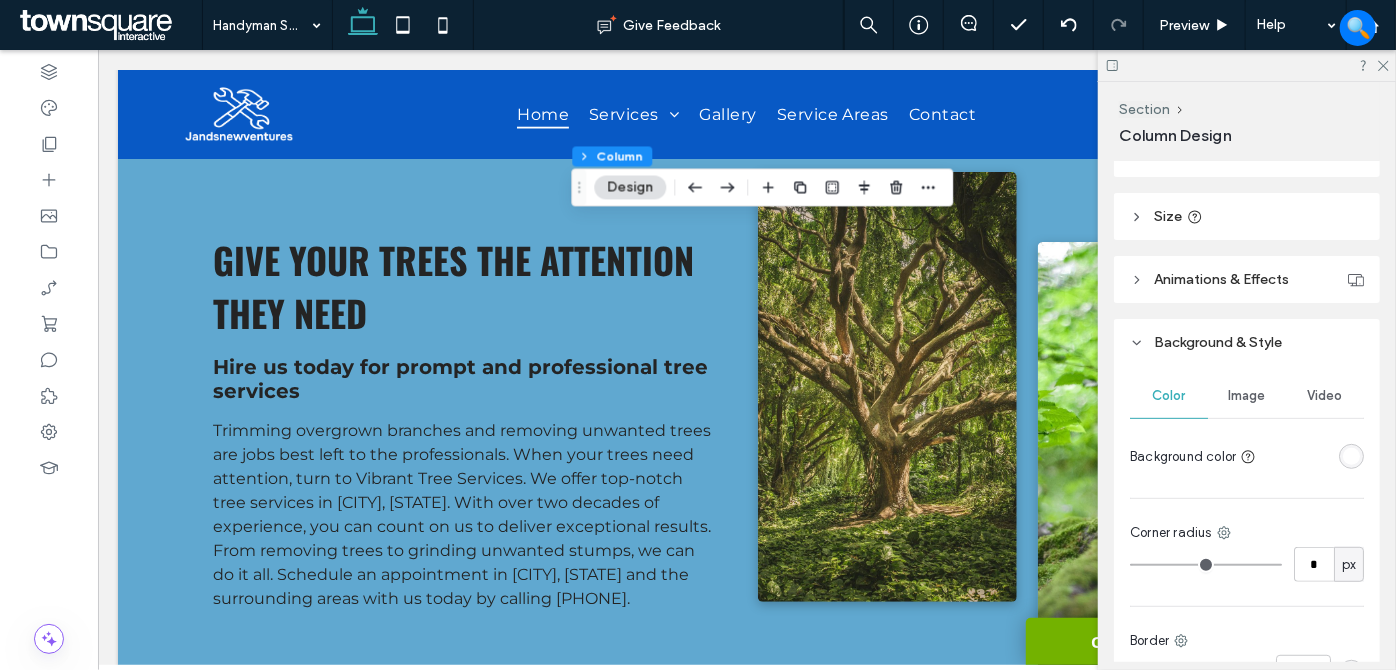 click at bounding box center [1351, 456] 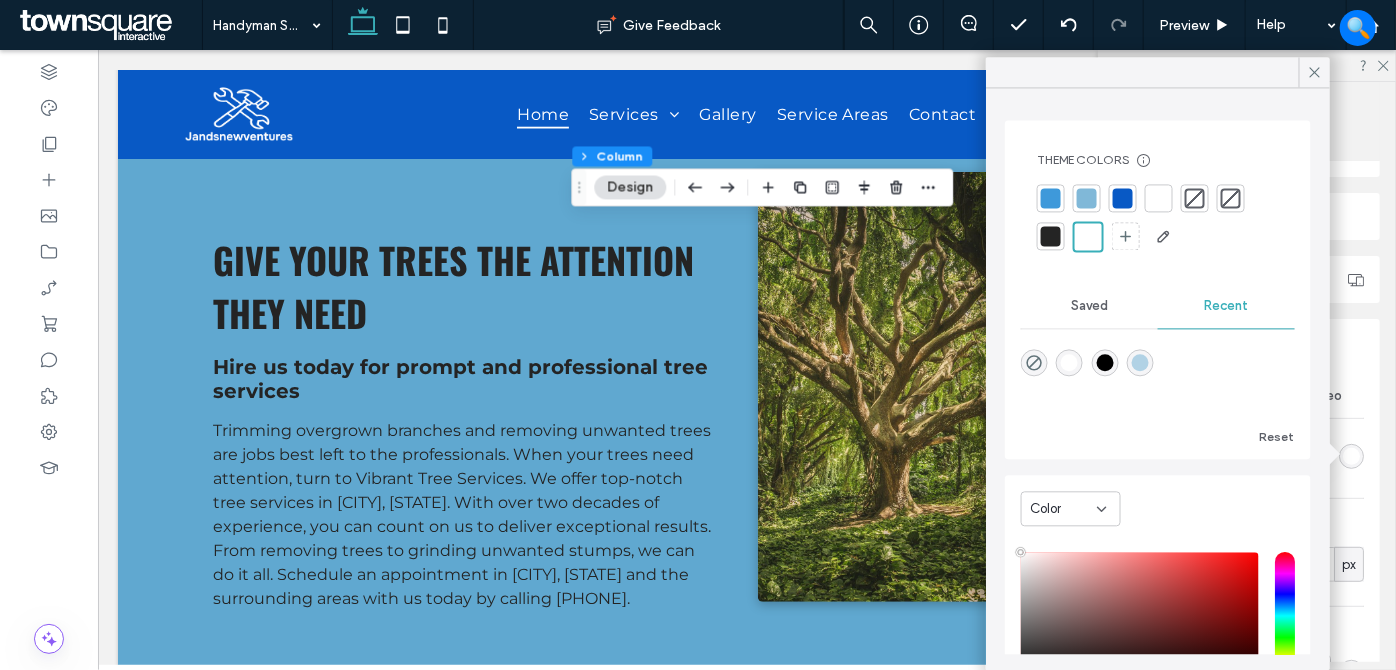 click at bounding box center [1087, 198] 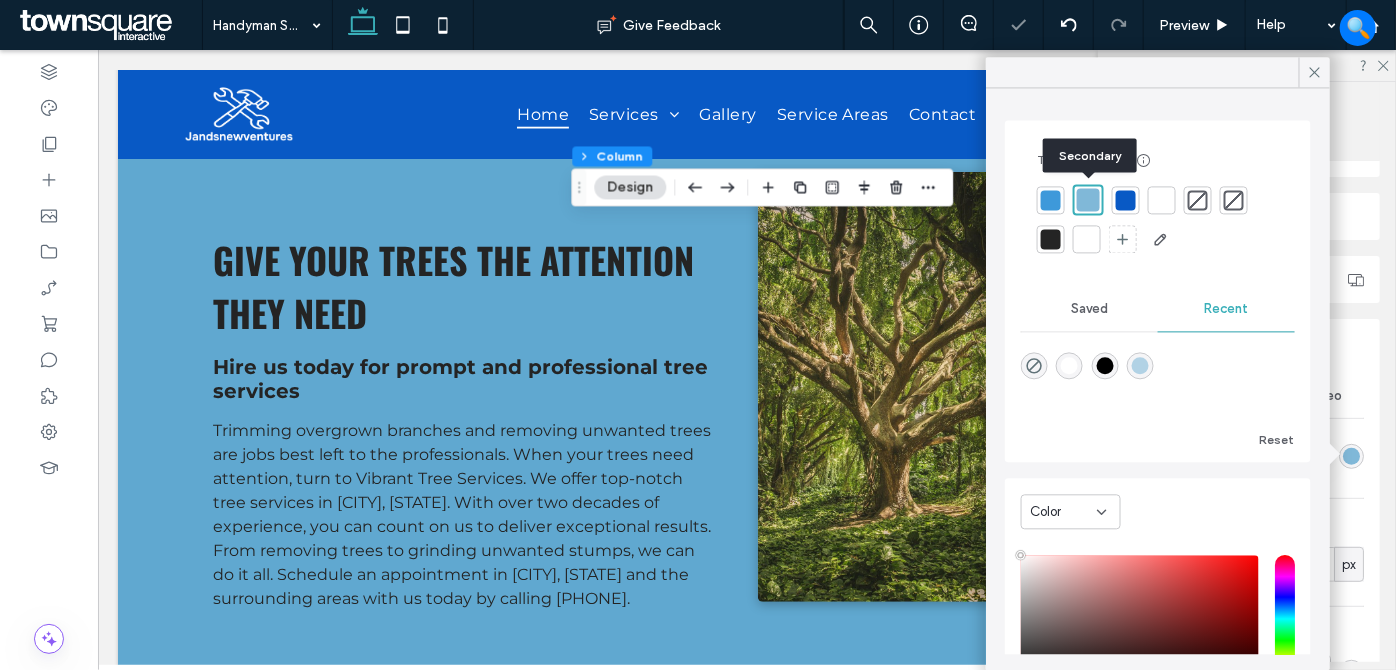 click at bounding box center [1088, 199] 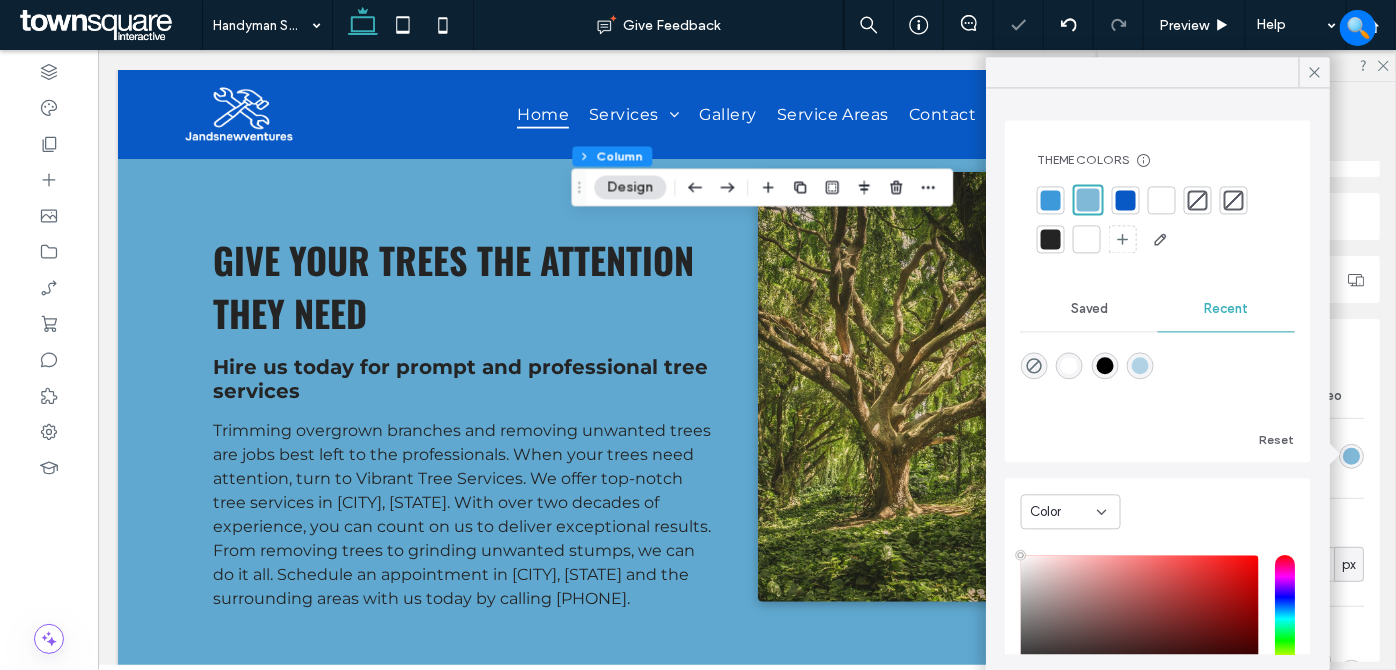 drag, startPoint x: 1081, startPoint y: 242, endPoint x: 1091, endPoint y: 238, distance: 10.770329 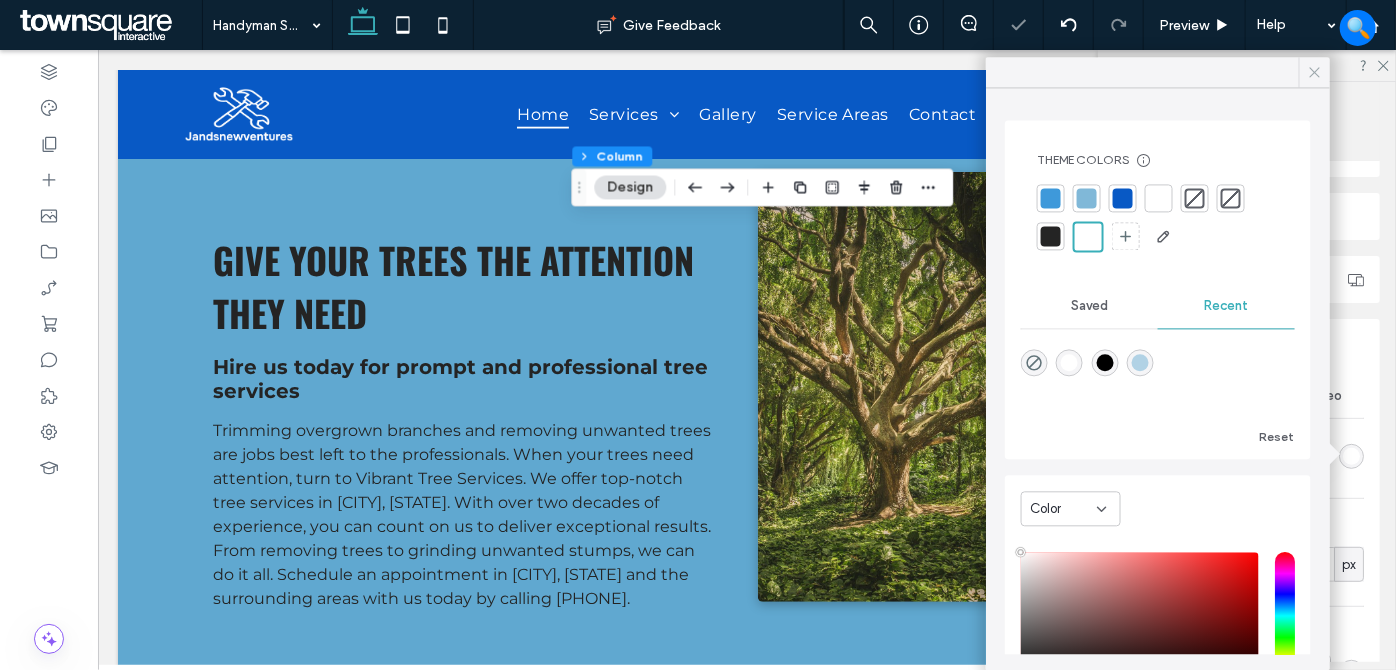 click 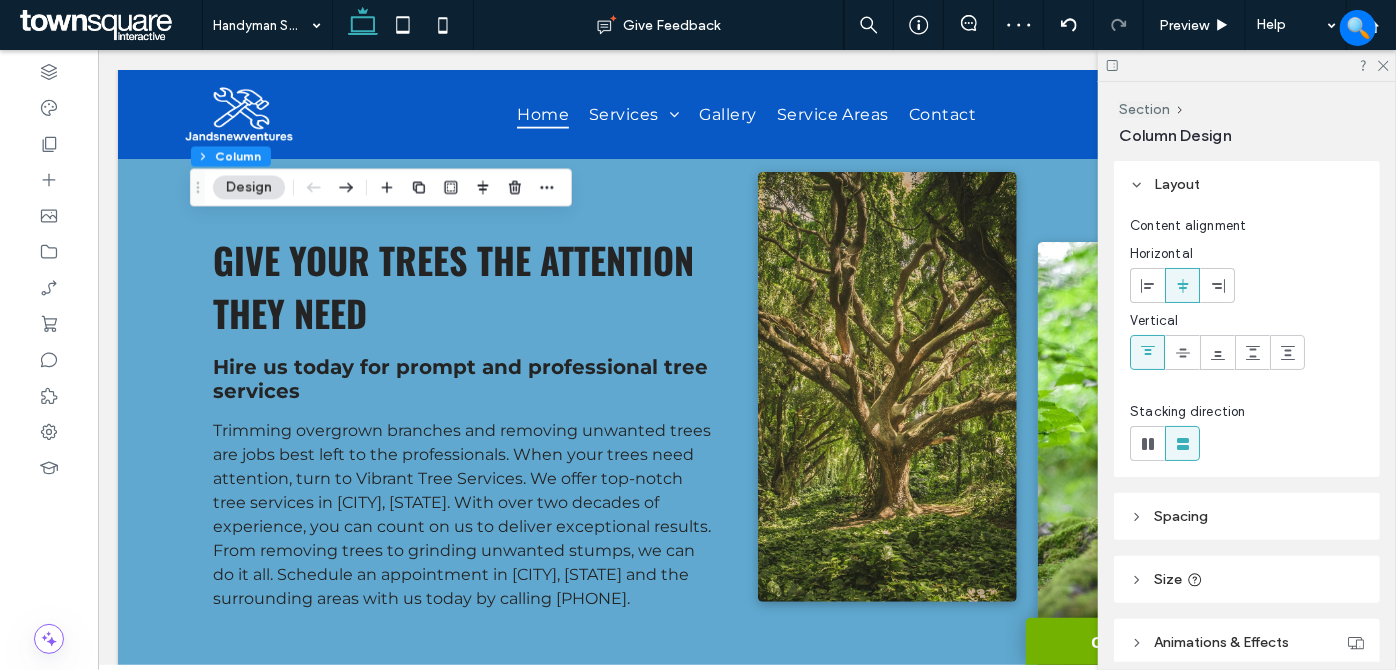 scroll, scrollTop: 363, scrollLeft: 0, axis: vertical 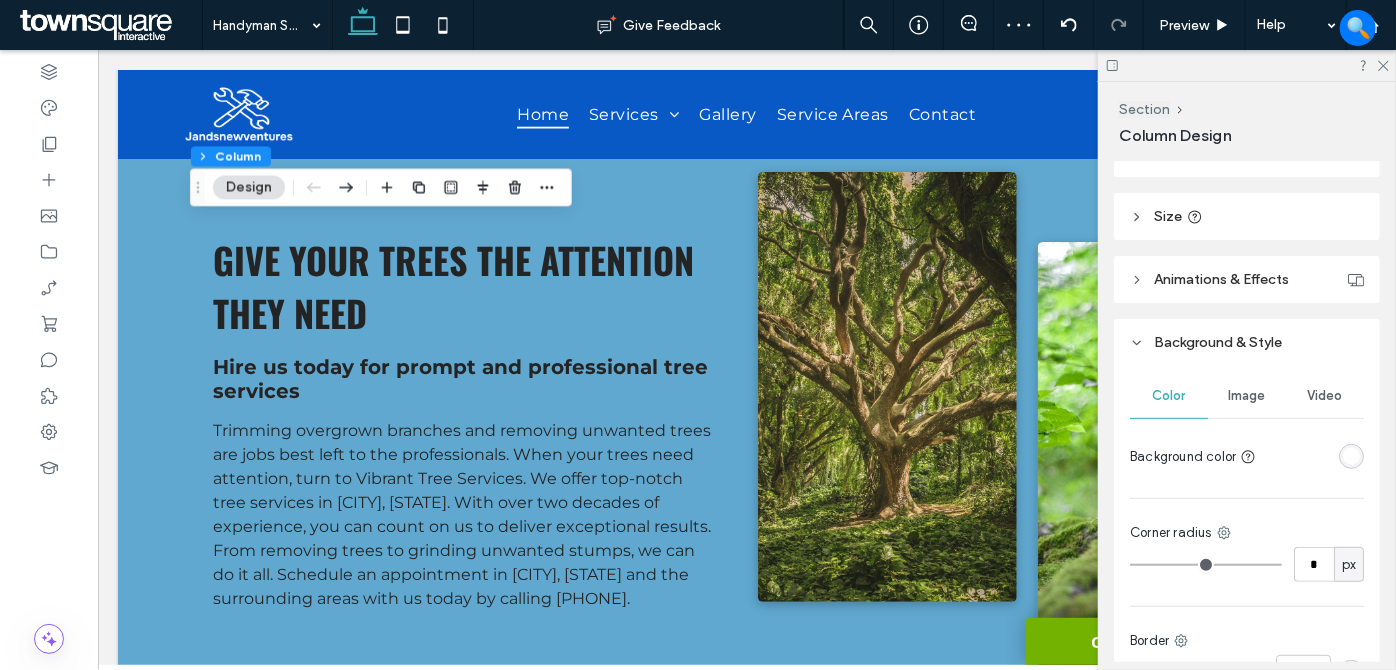 drag, startPoint x: 1348, startPoint y: 448, endPoint x: 1332, endPoint y: 438, distance: 18.867962 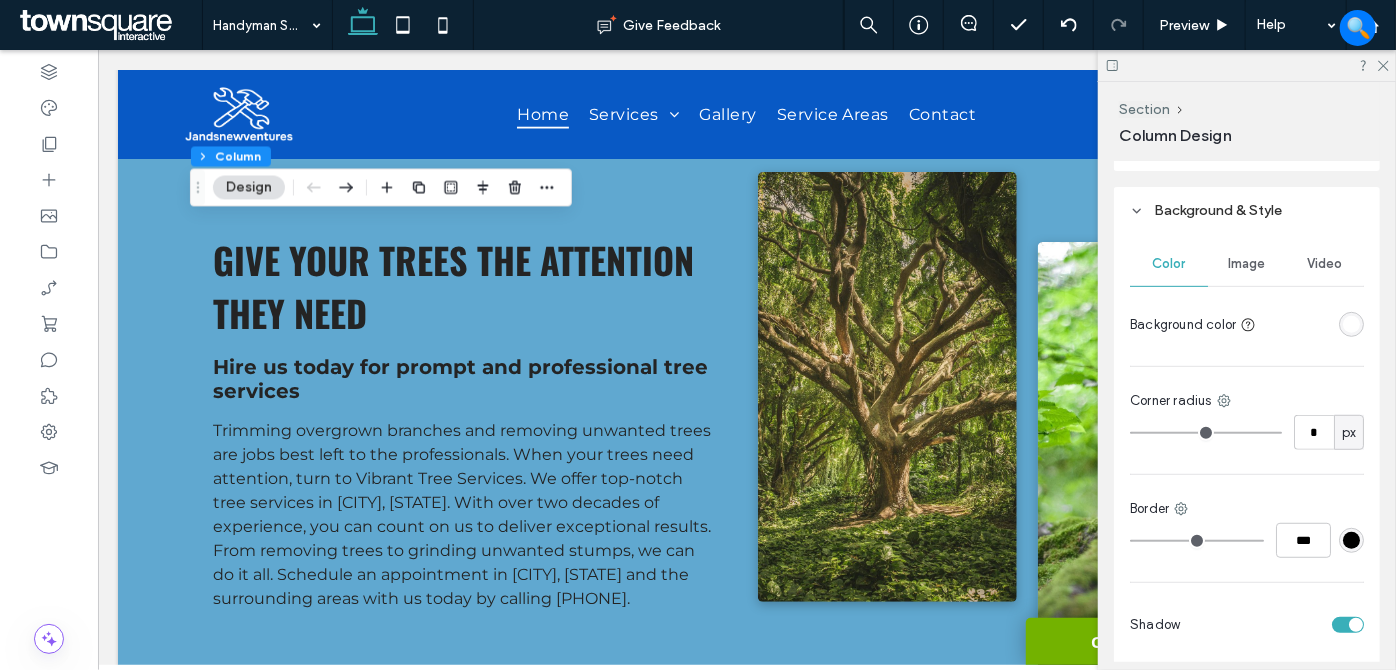 scroll, scrollTop: 727, scrollLeft: 0, axis: vertical 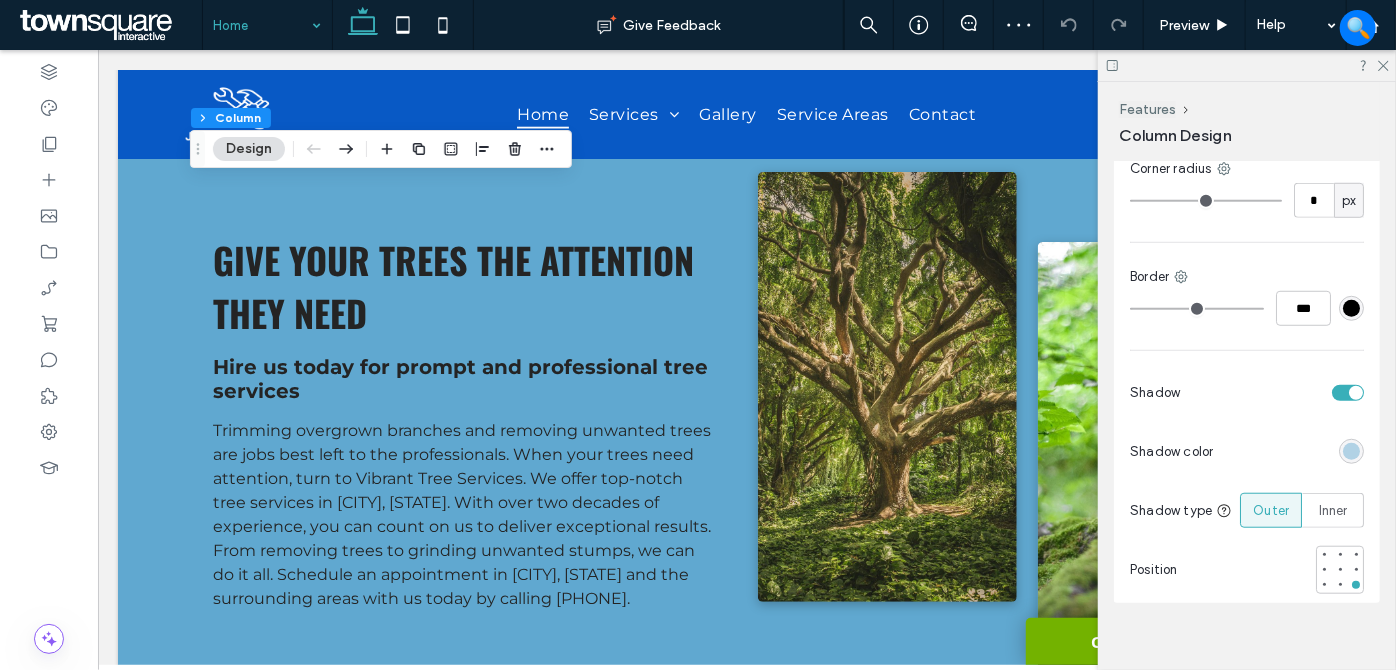 click at bounding box center (1351, 451) 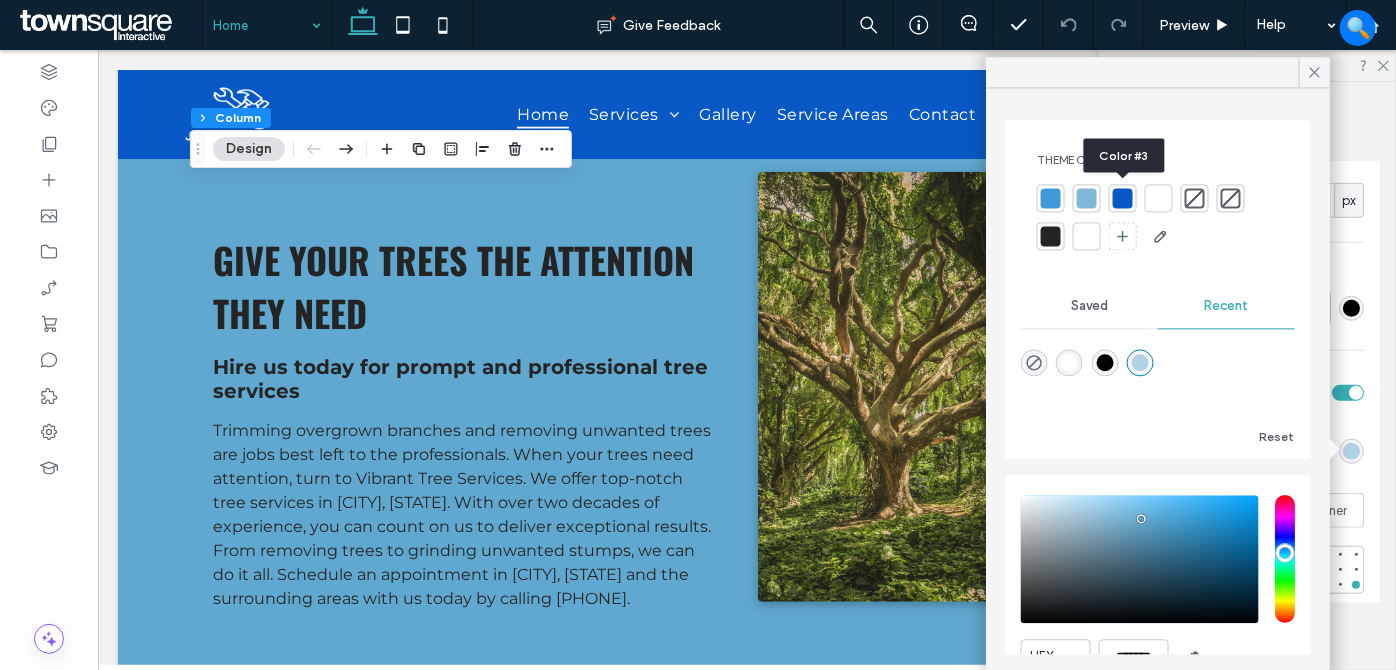 click at bounding box center [1123, 198] 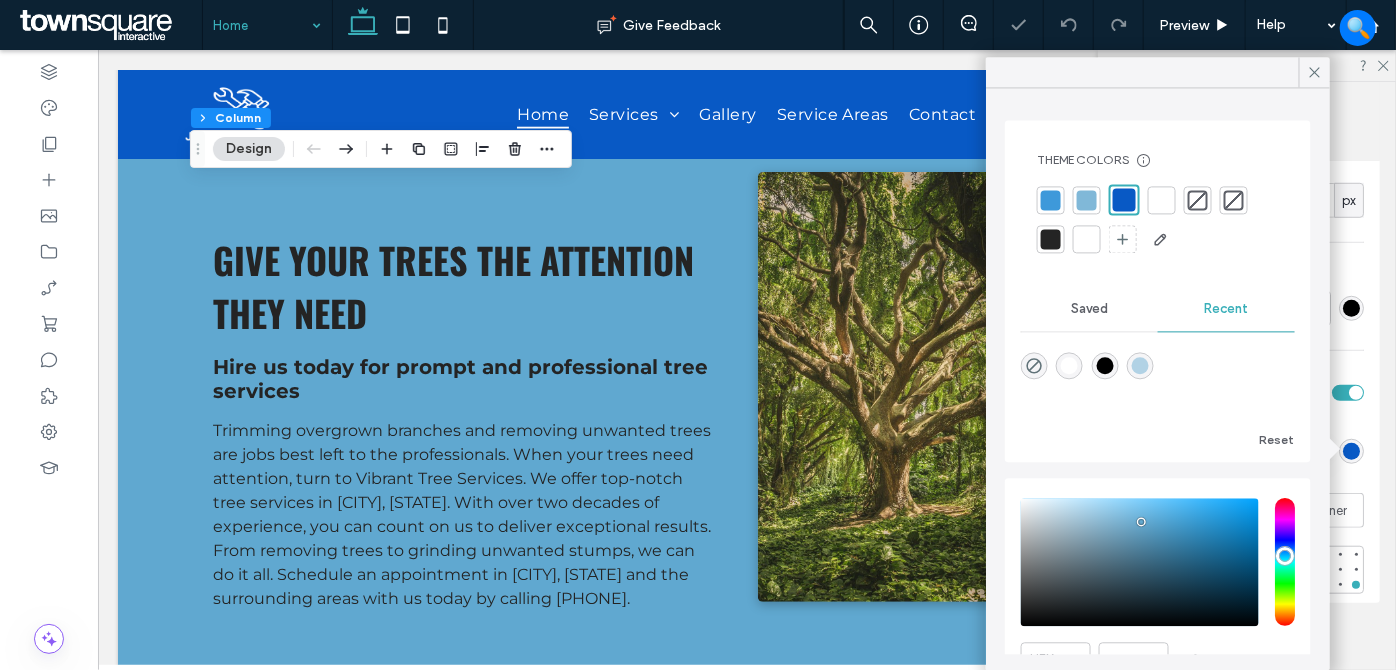 click at bounding box center (1087, 200) 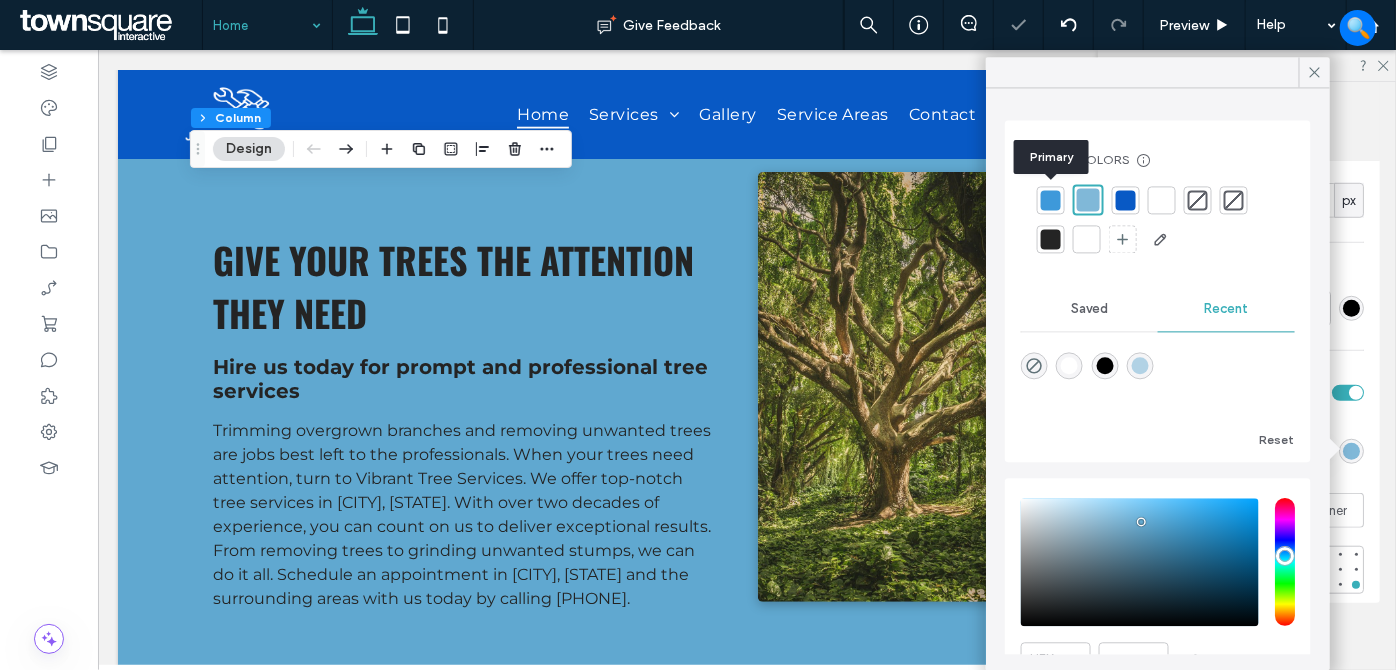 click at bounding box center (1051, 200) 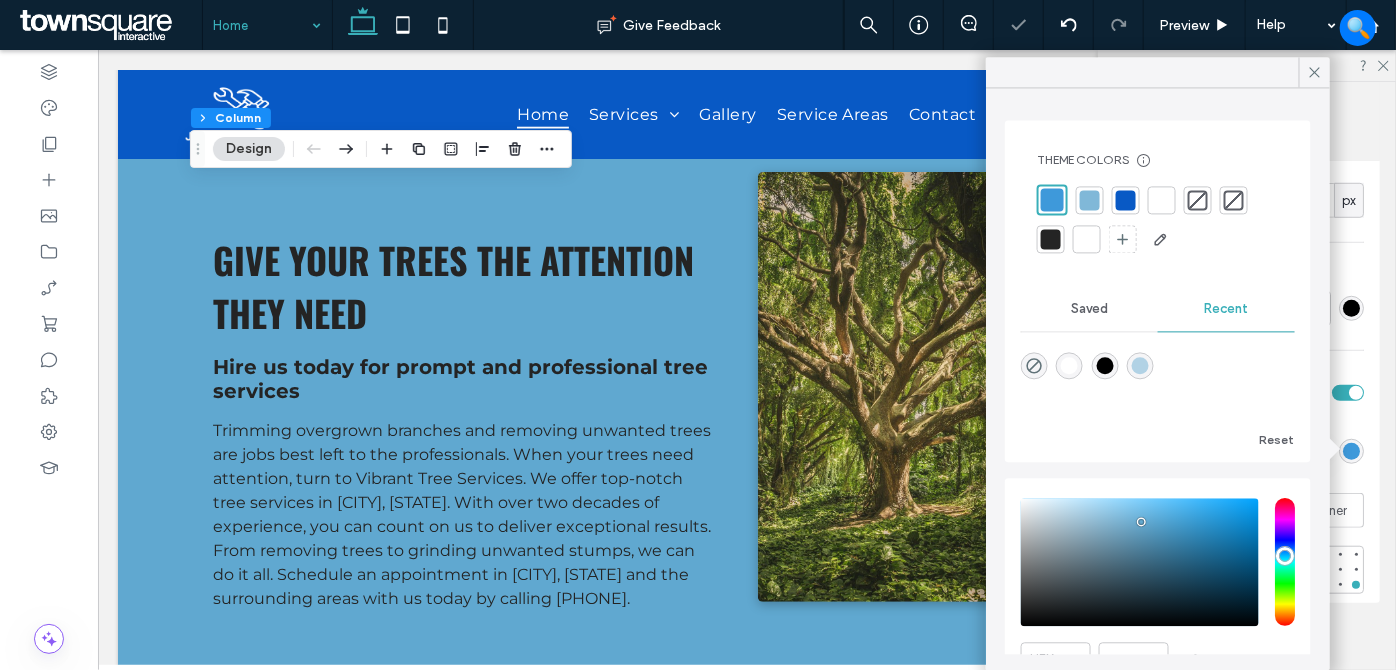 click at bounding box center [1090, 200] 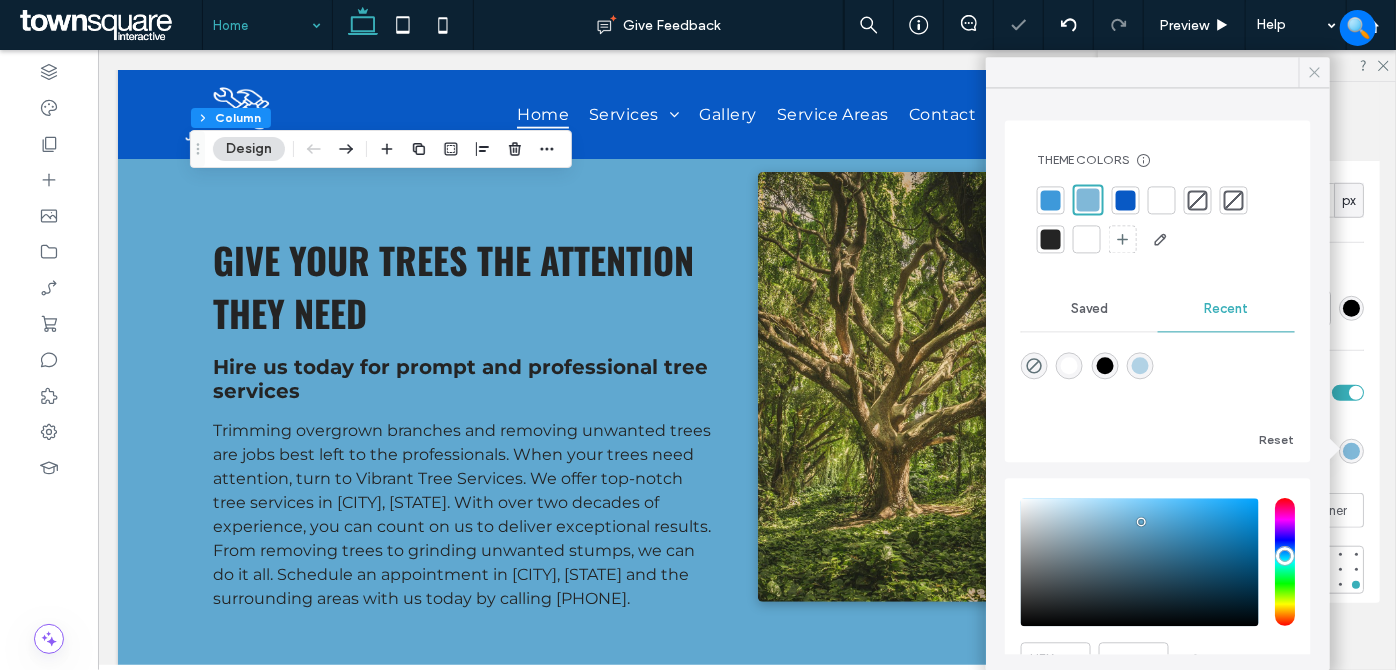 click 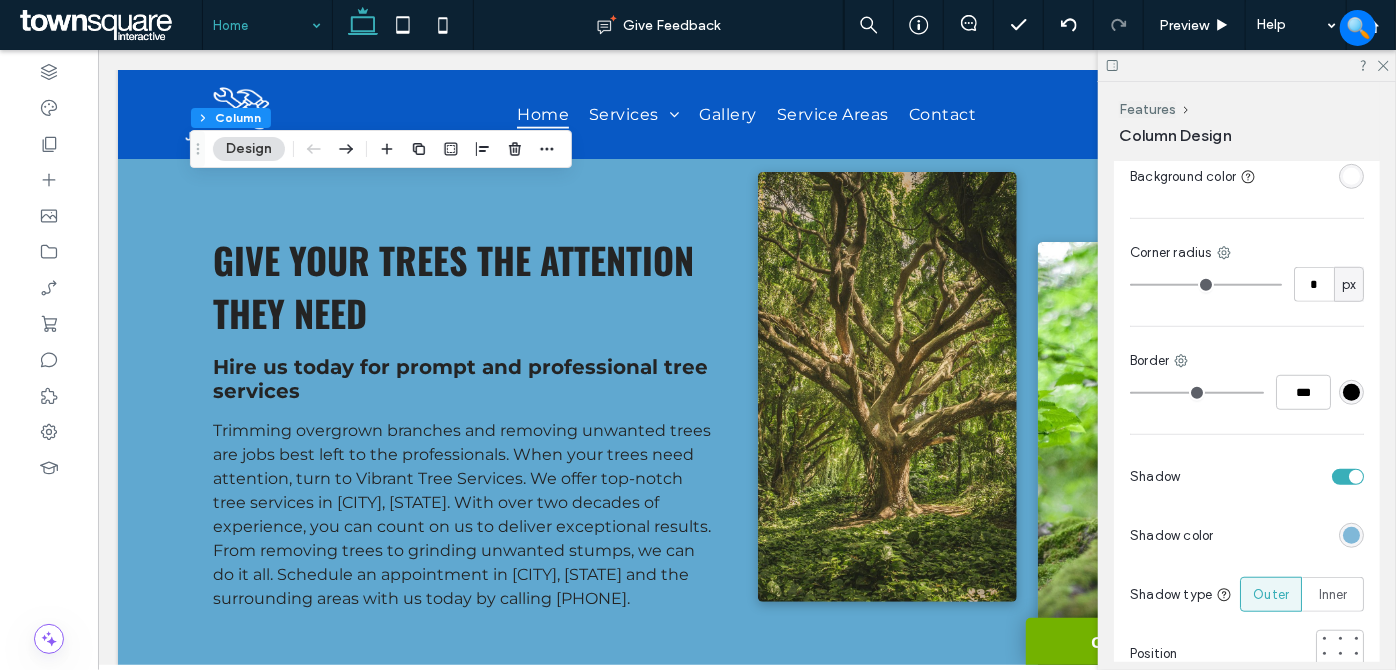 scroll, scrollTop: 727, scrollLeft: 0, axis: vertical 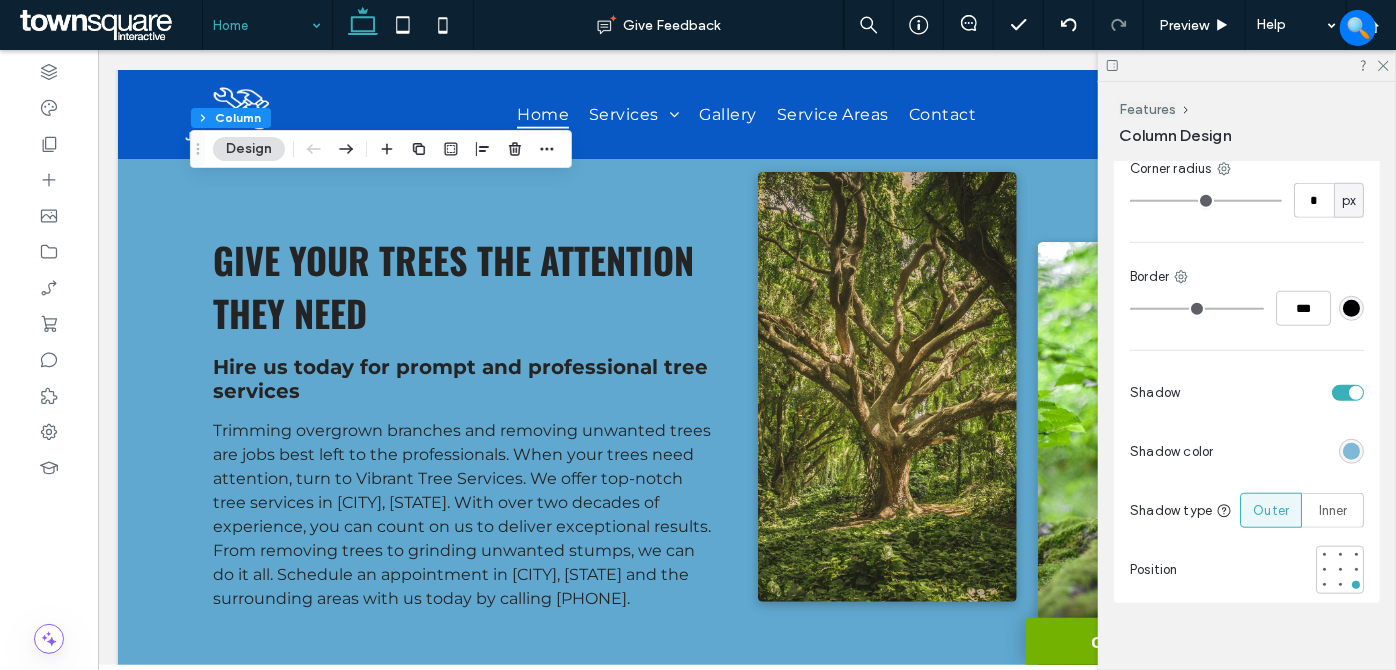 click at bounding box center [1351, 451] 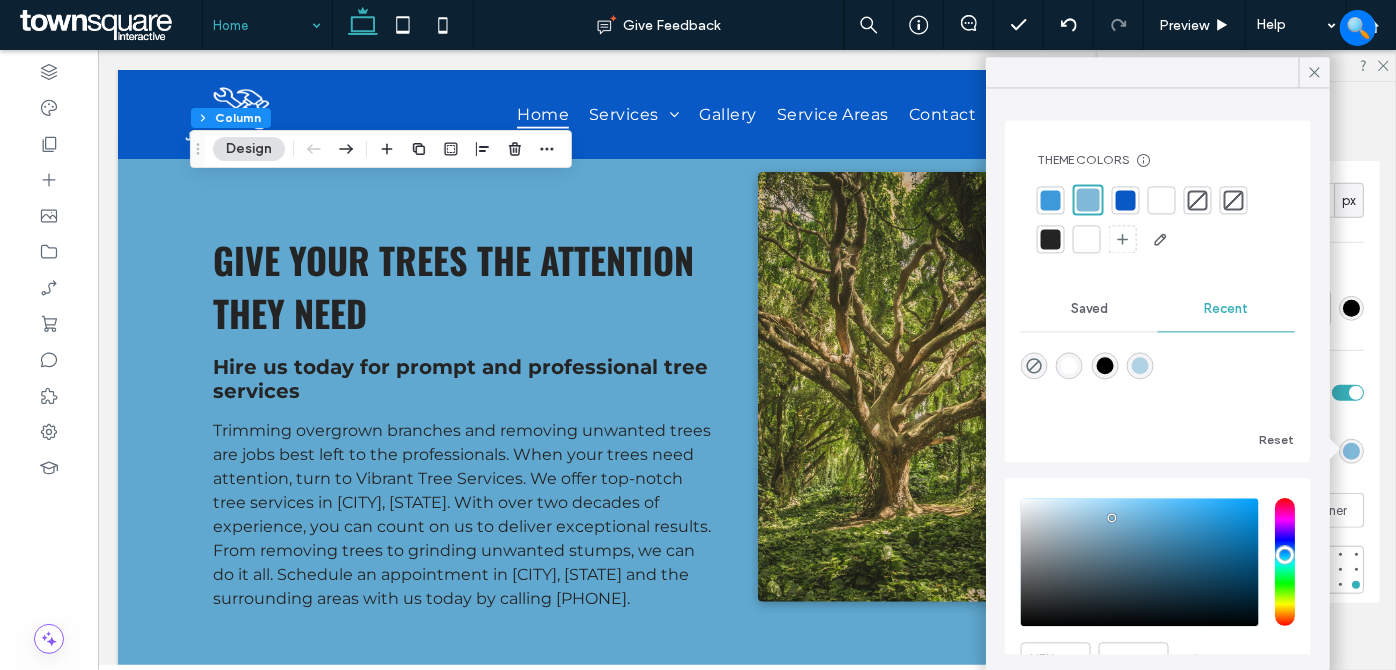 click at bounding box center [1140, 365] 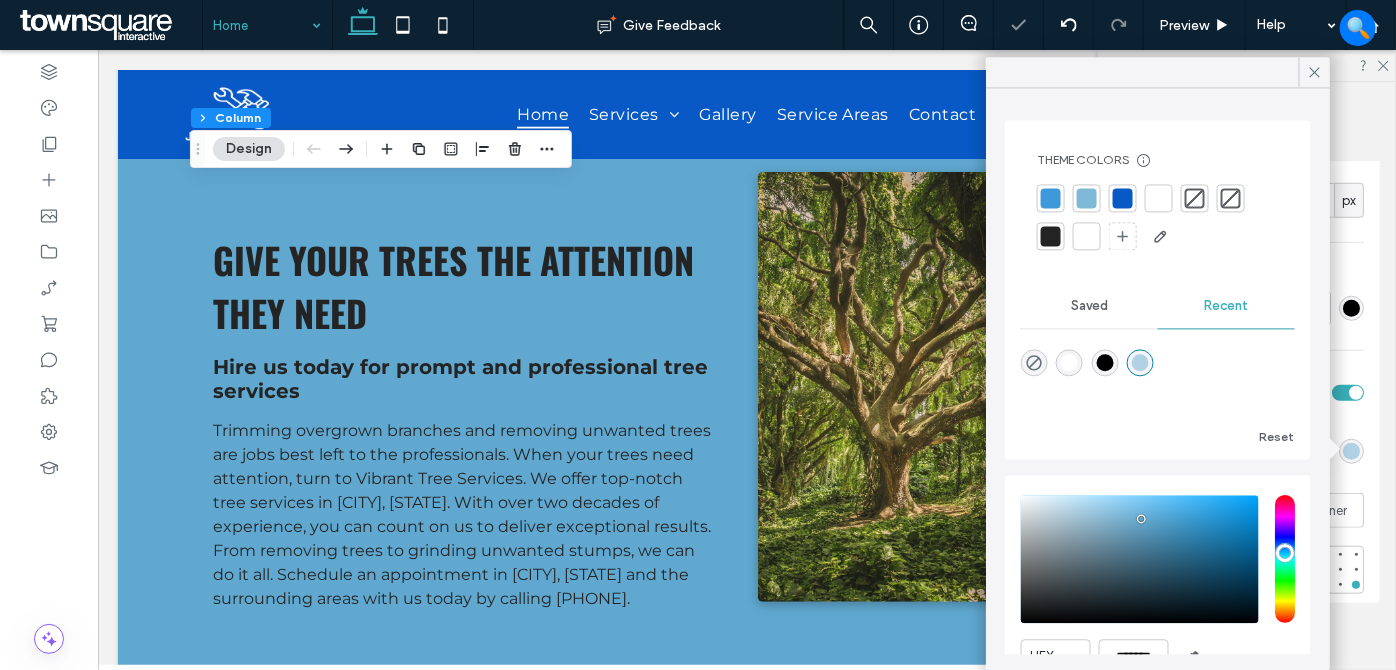 type on "*******" 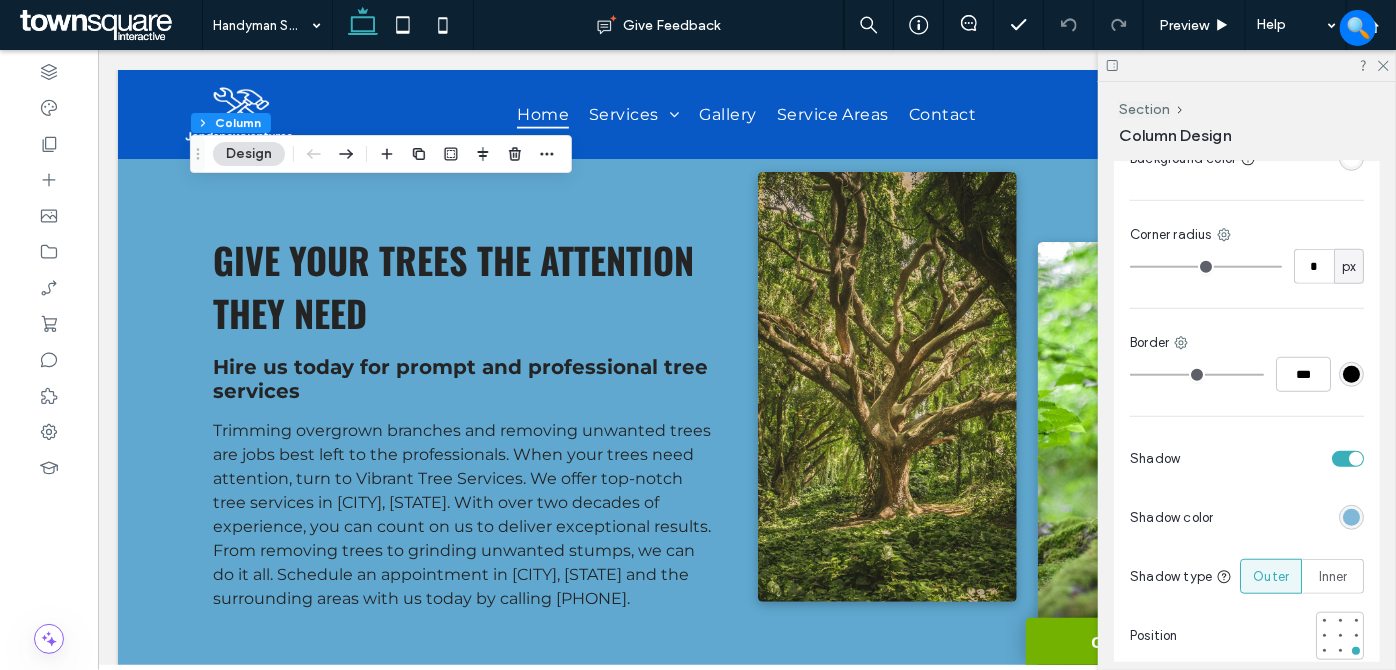 scroll, scrollTop: 727, scrollLeft: 0, axis: vertical 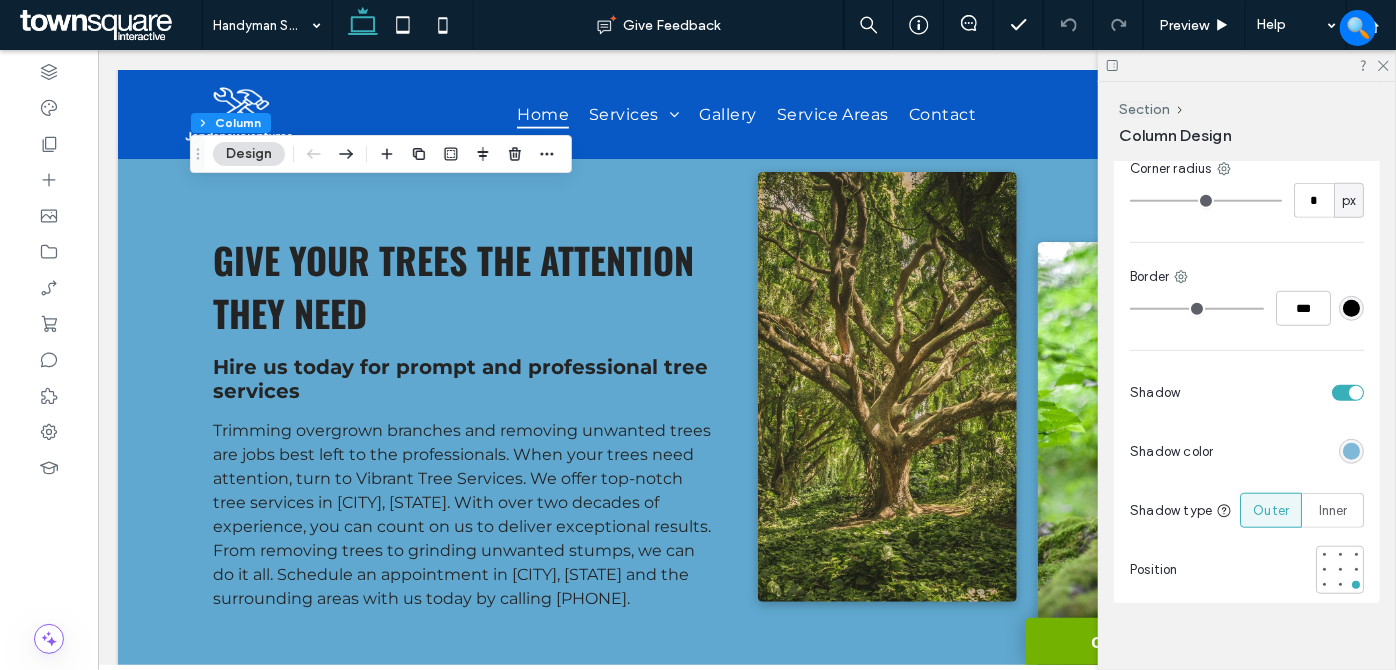 click at bounding box center [1351, 451] 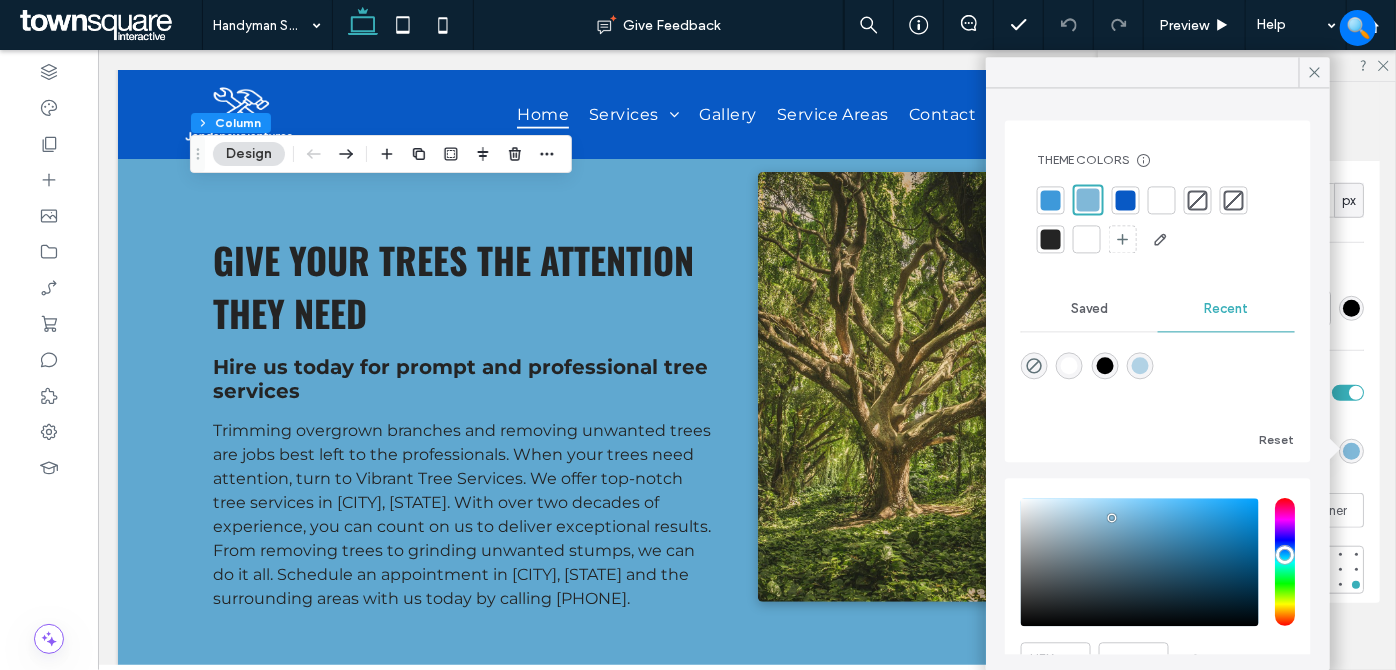 drag, startPoint x: 1150, startPoint y: 368, endPoint x: 1070, endPoint y: 355, distance: 81.04937 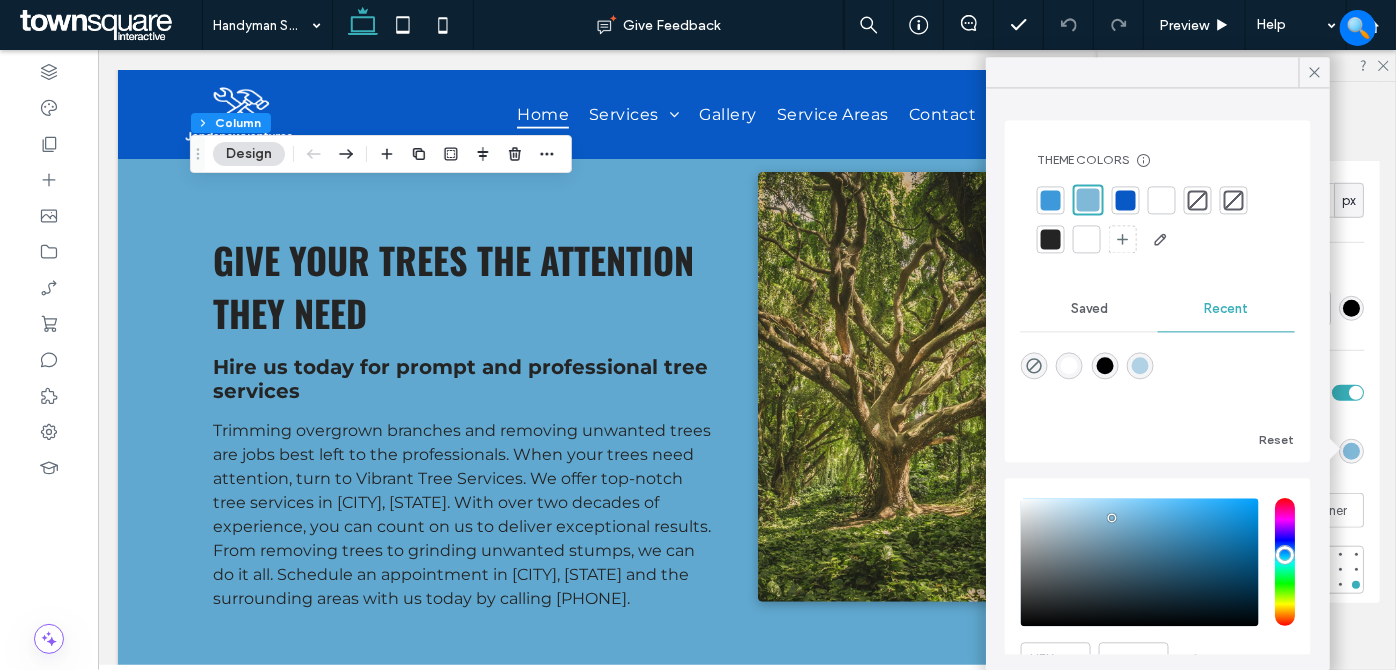 click at bounding box center (1140, 365) 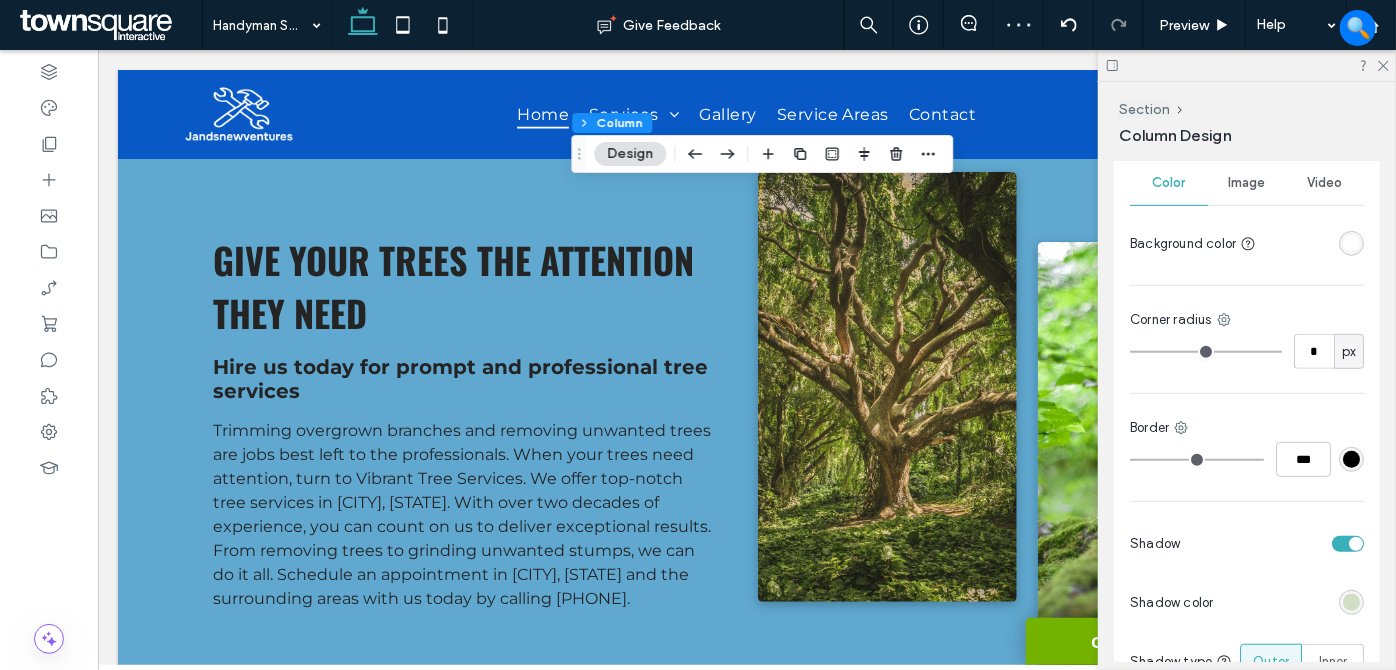 scroll, scrollTop: 727, scrollLeft: 0, axis: vertical 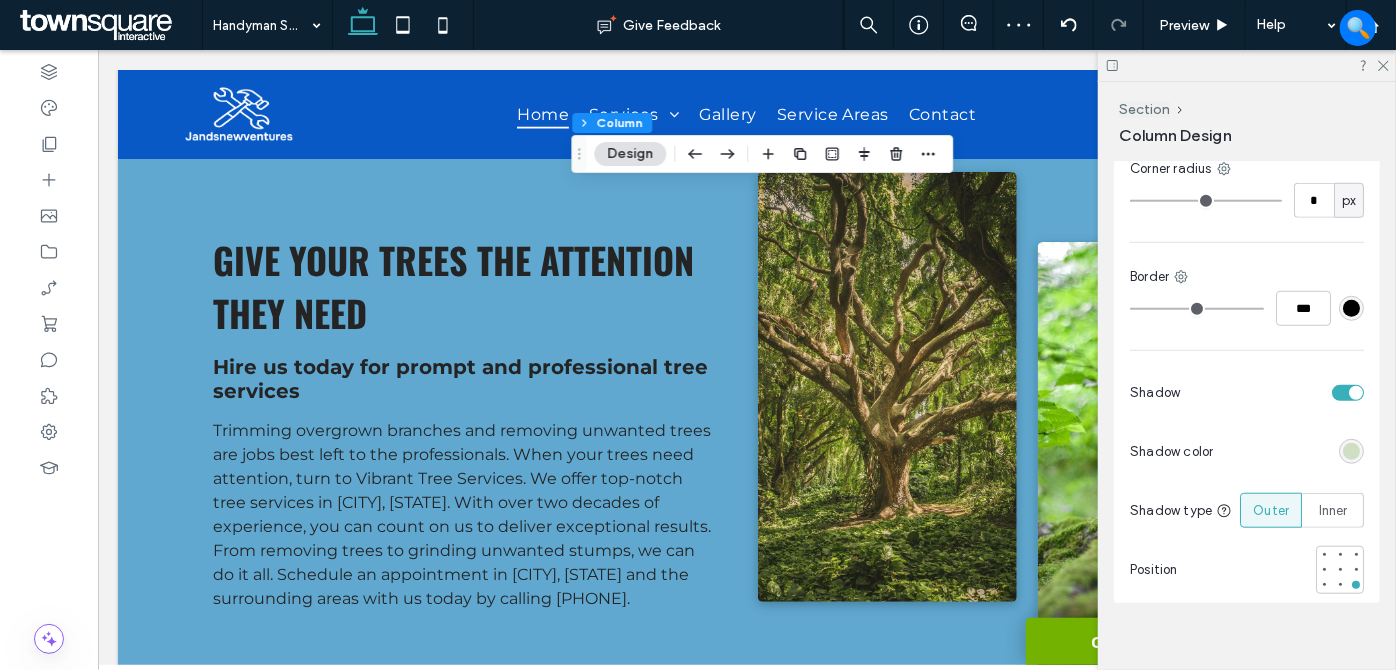 drag, startPoint x: 1351, startPoint y: 441, endPoint x: 1336, endPoint y: 434, distance: 16.552946 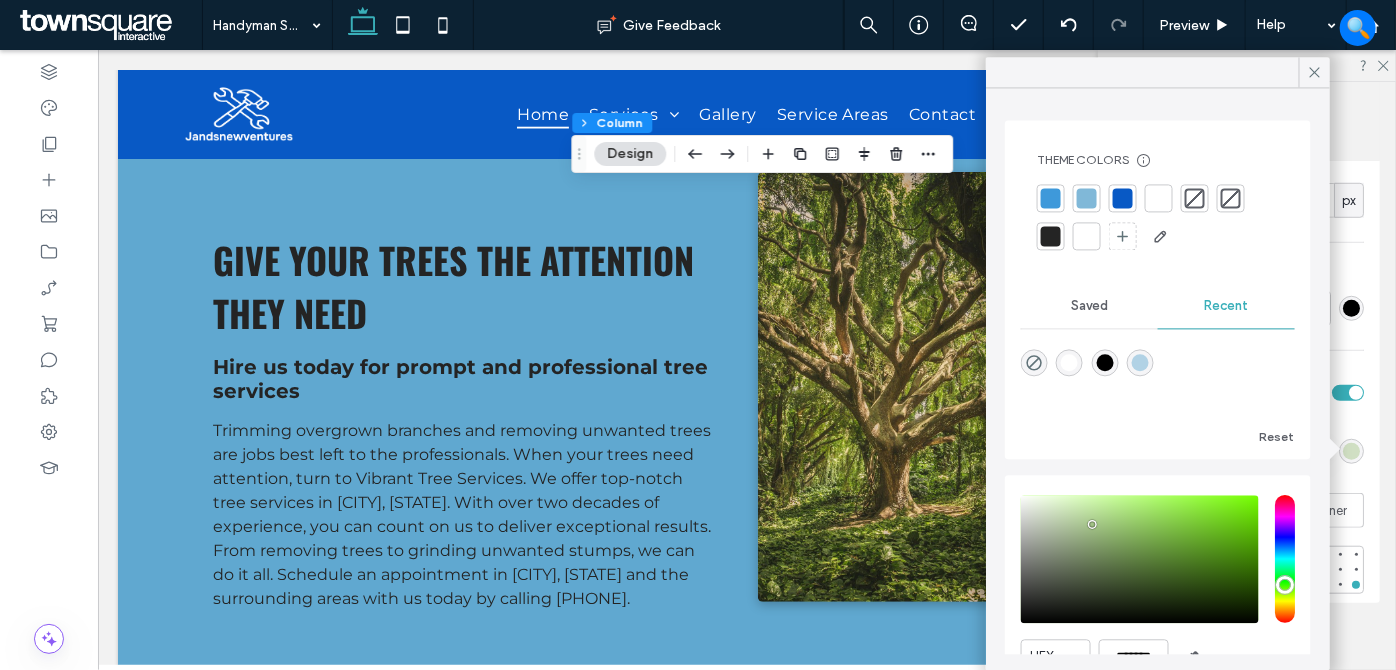 click at bounding box center (1087, 198) 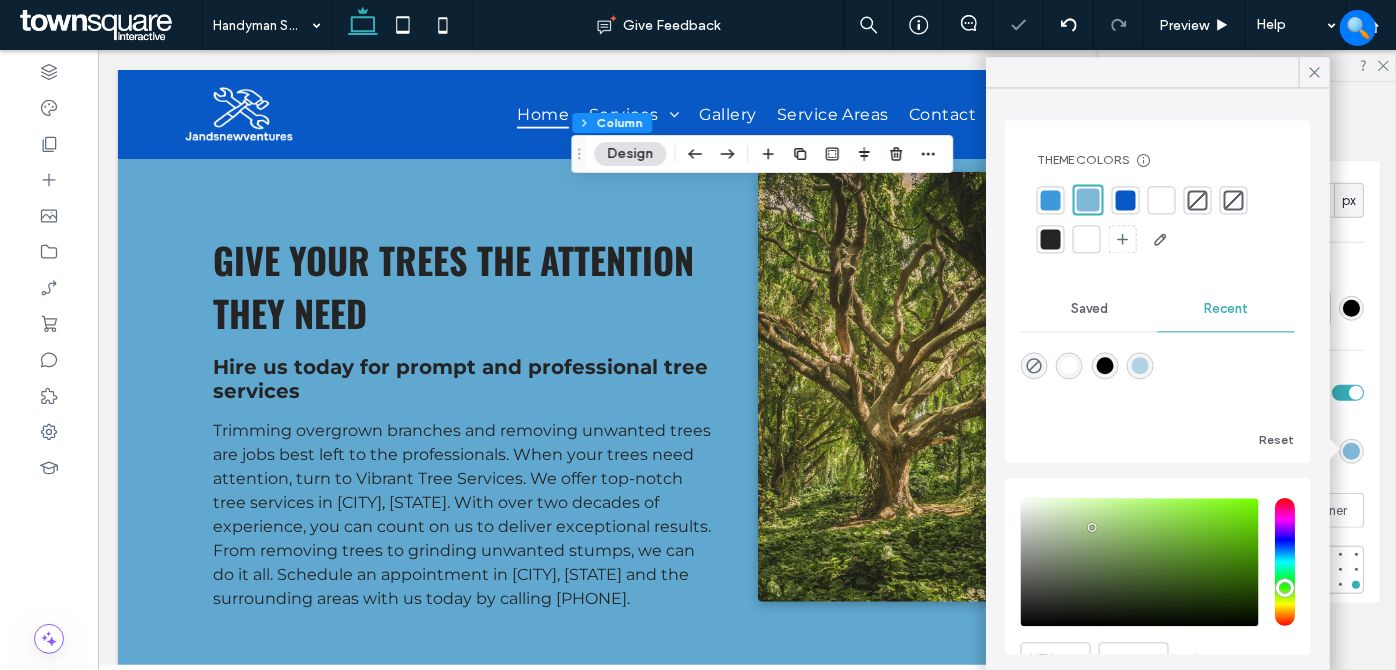 drag, startPoint x: 1146, startPoint y: 371, endPoint x: 1058, endPoint y: 324, distance: 99.764725 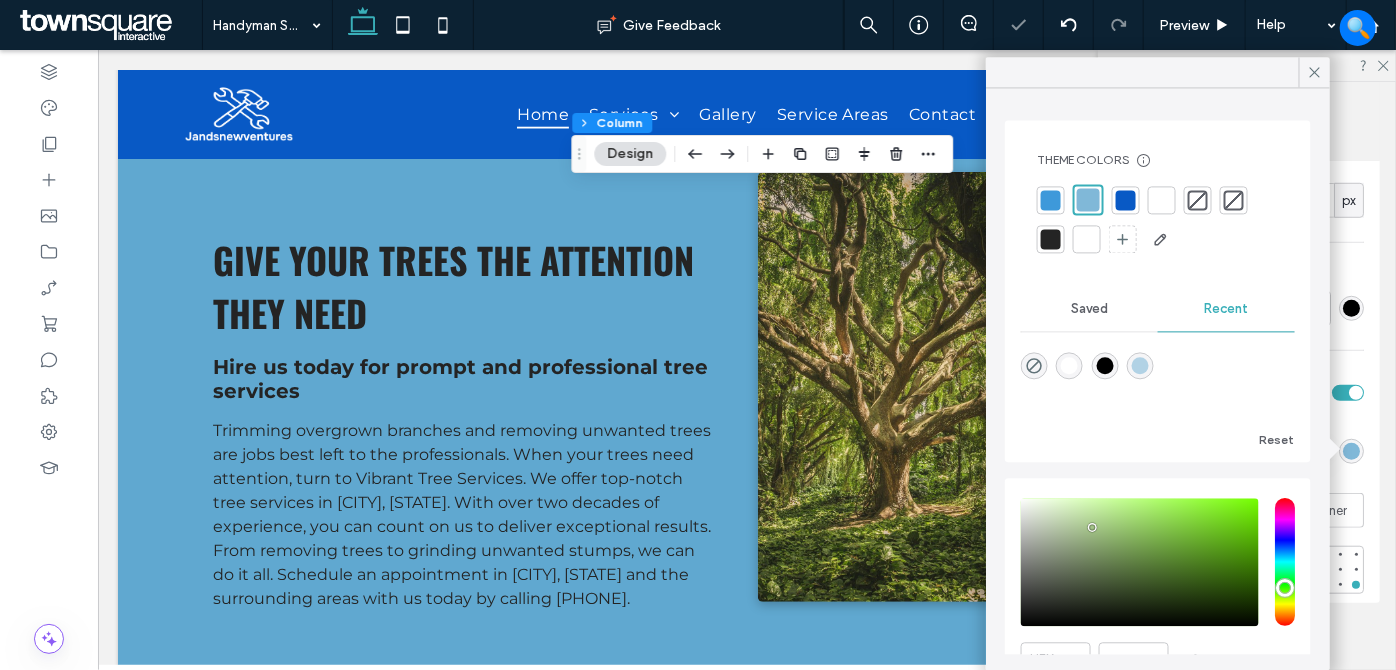 type on "*******" 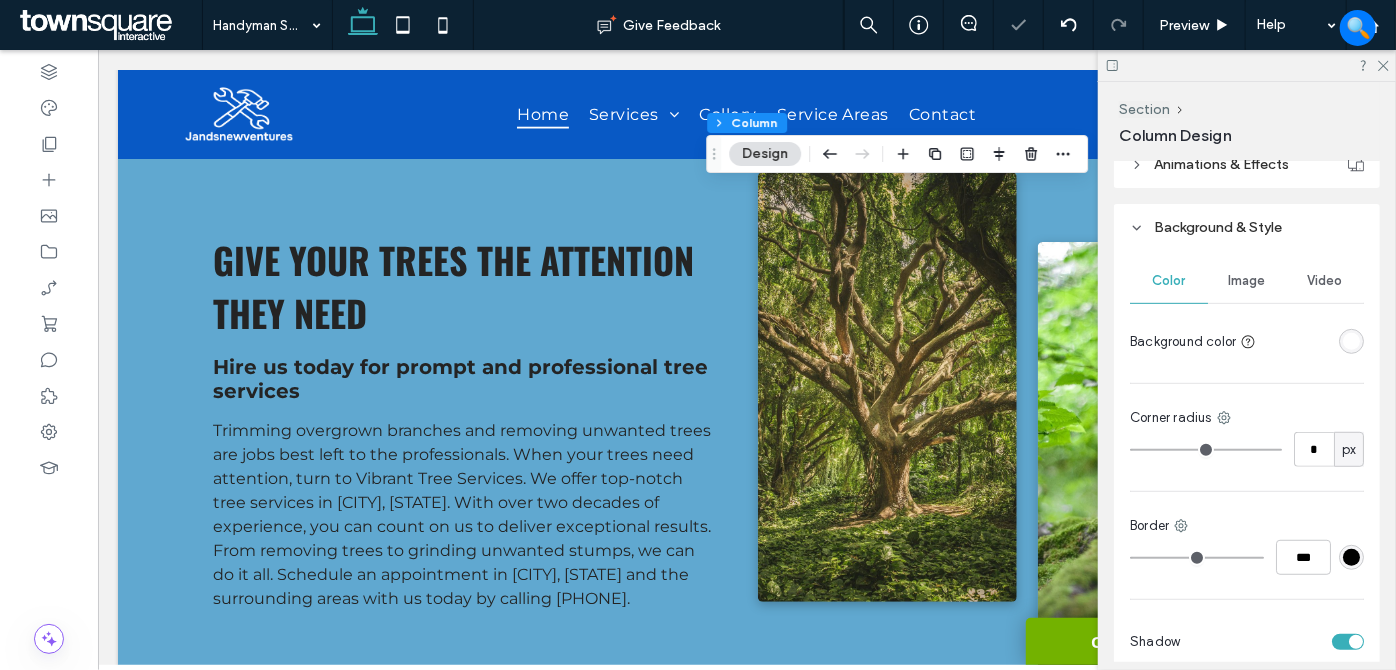 scroll, scrollTop: 636, scrollLeft: 0, axis: vertical 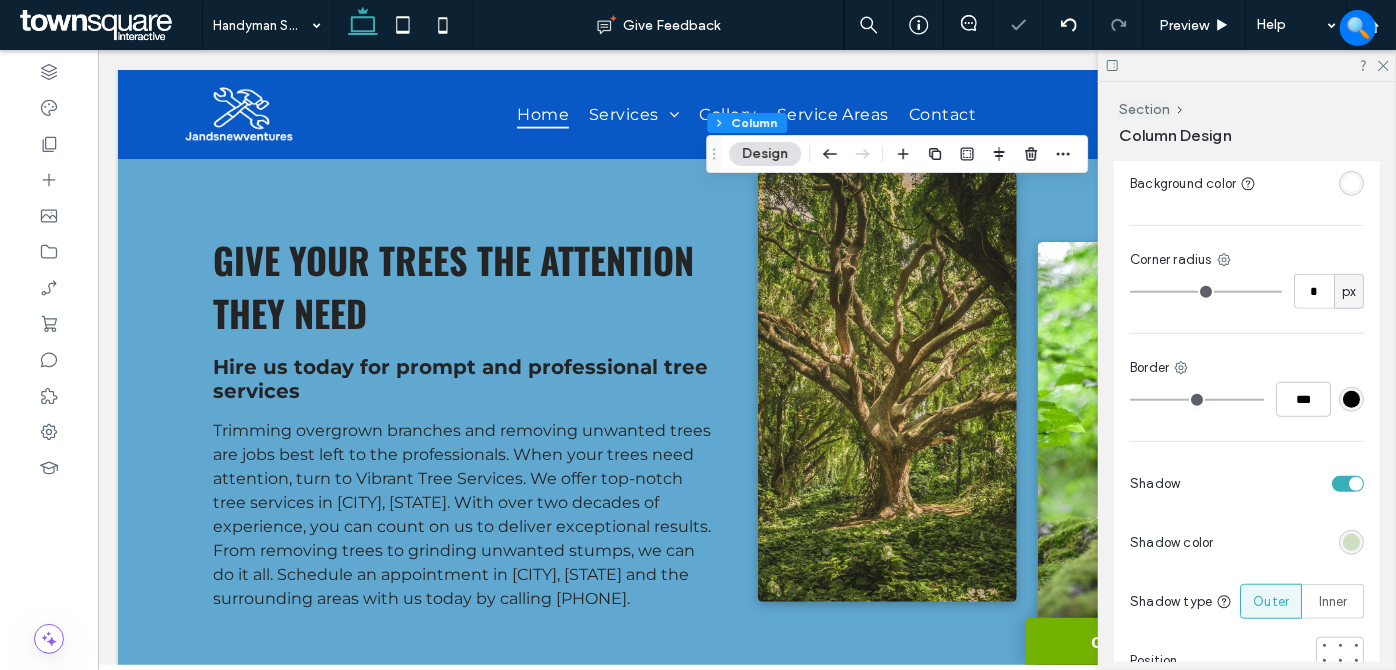 click at bounding box center (1351, 542) 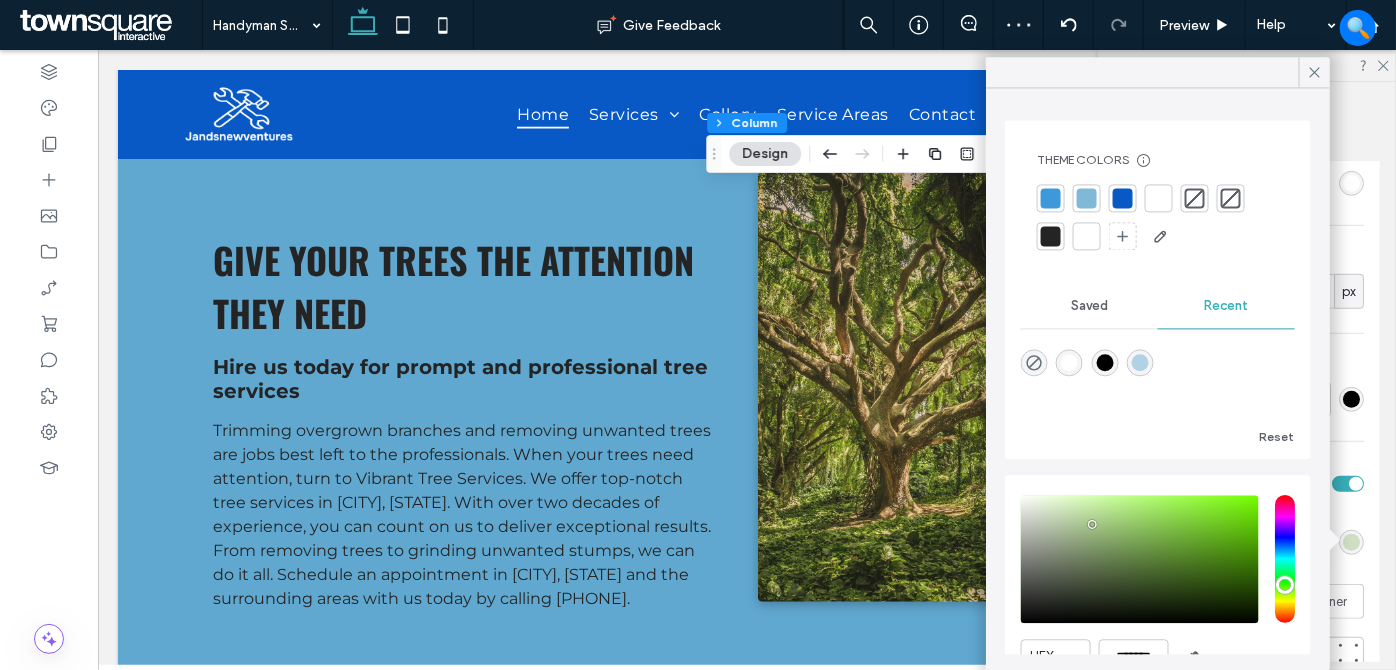 click at bounding box center (1087, 198) 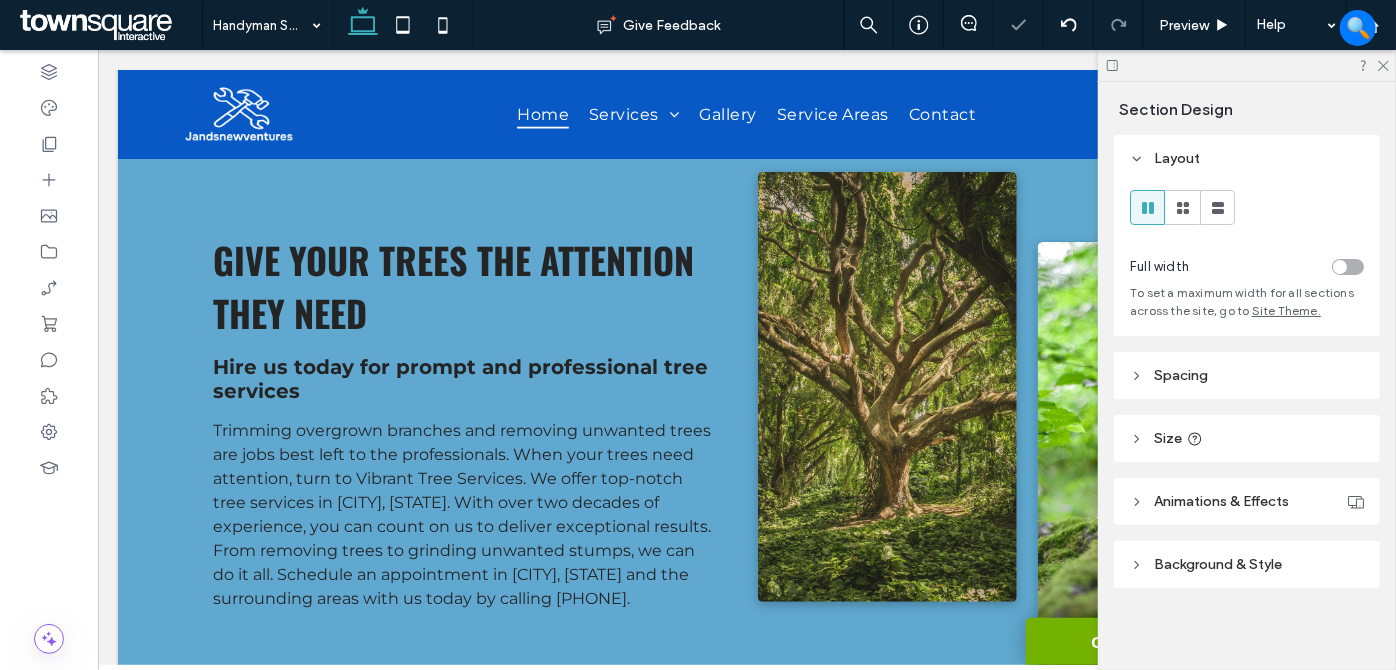 type on "***" 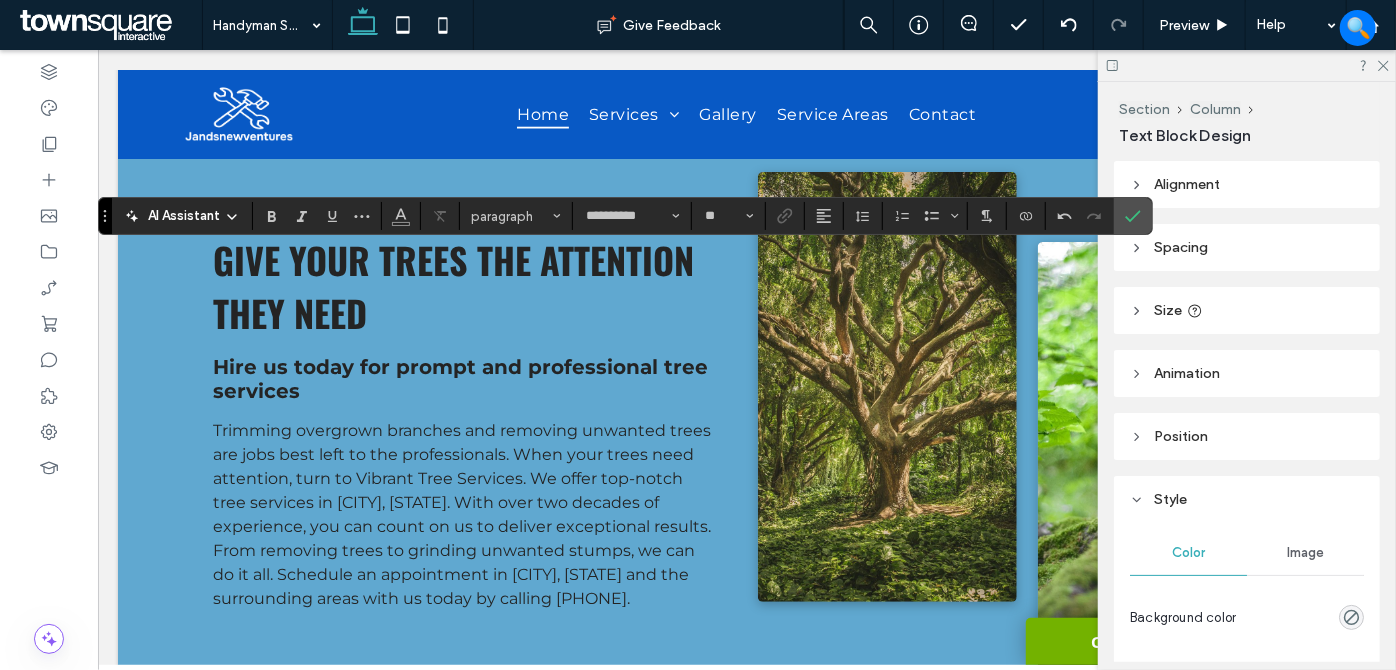 type on "**" 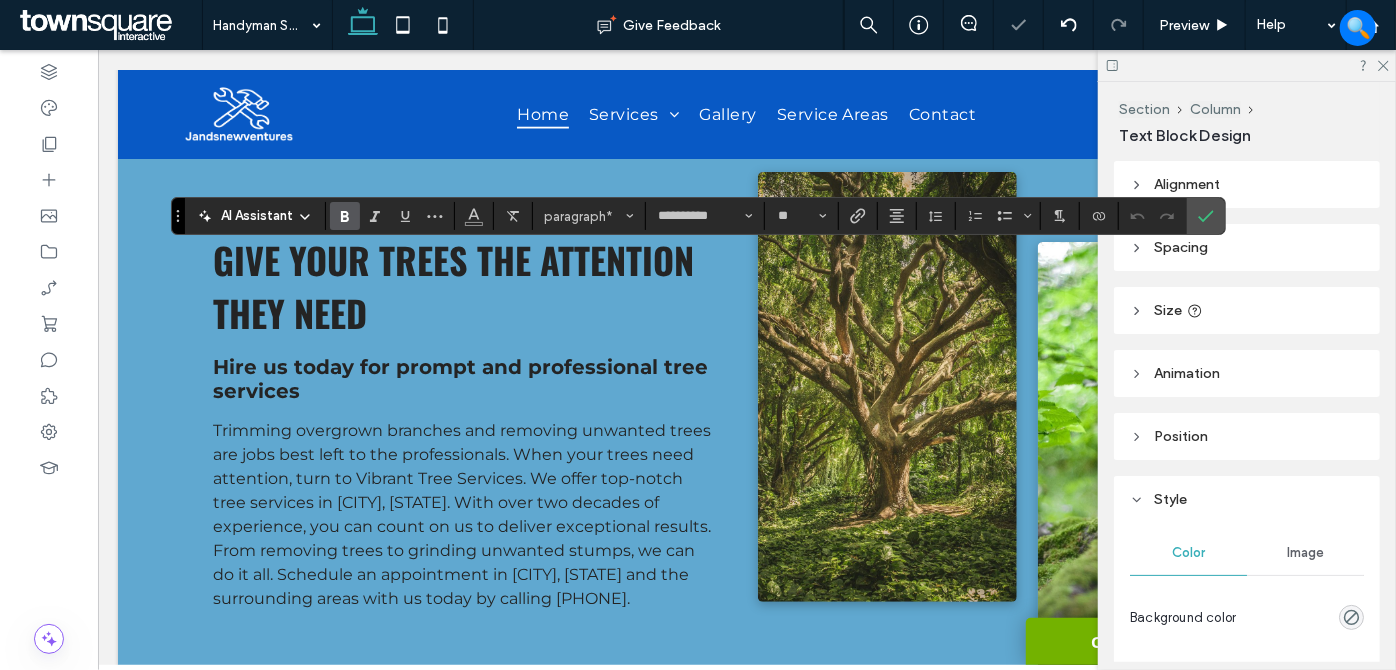 type on "**" 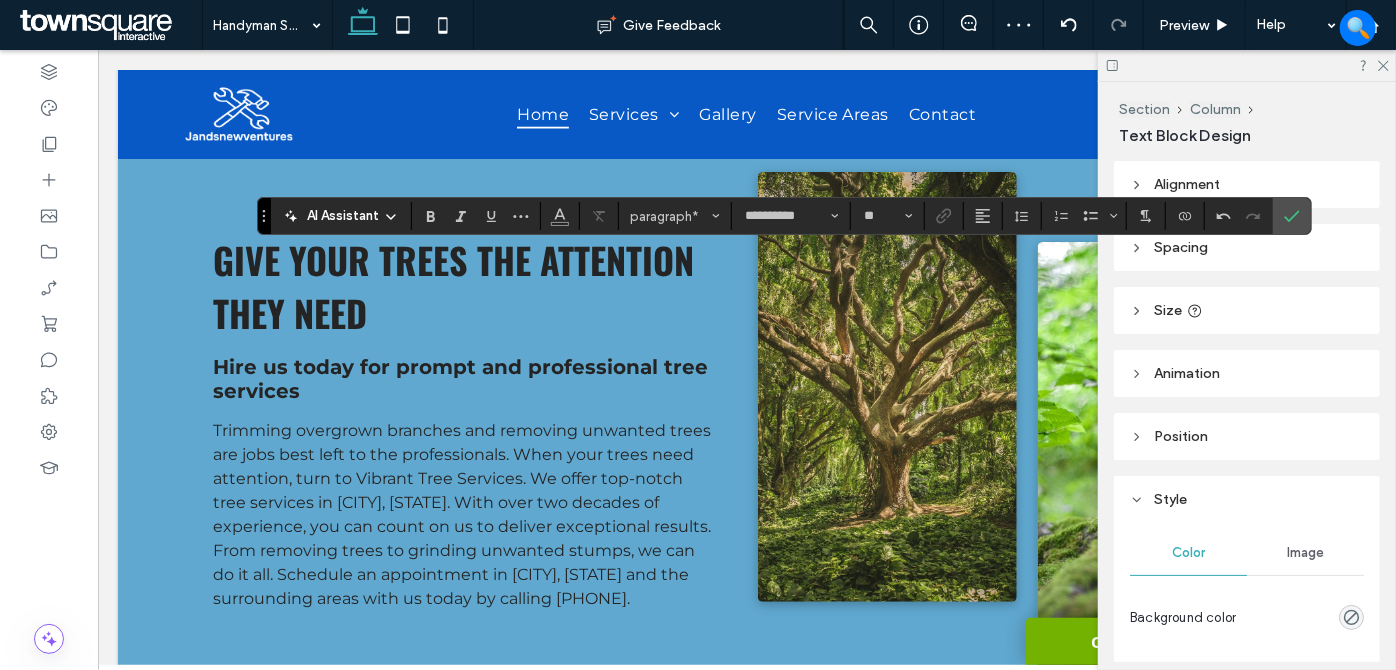 type on "**" 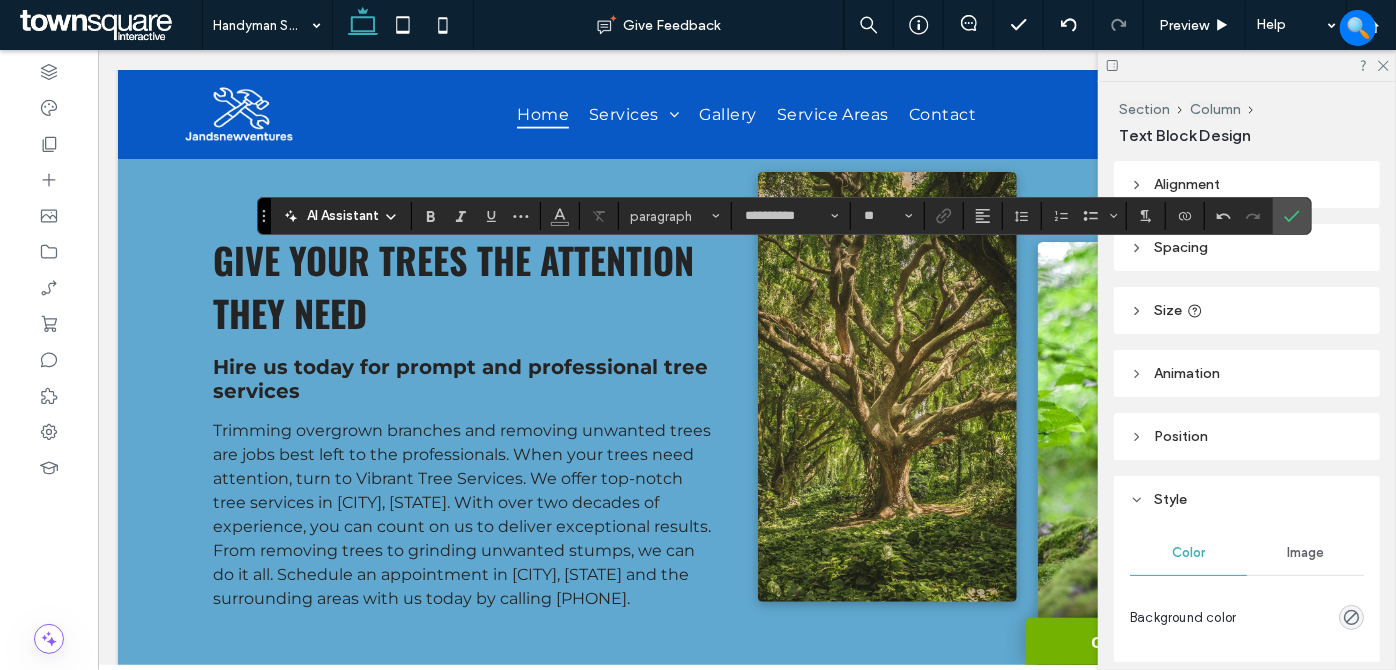 drag, startPoint x: 1384, startPoint y: 64, endPoint x: 1354, endPoint y: 103, distance: 49.20366 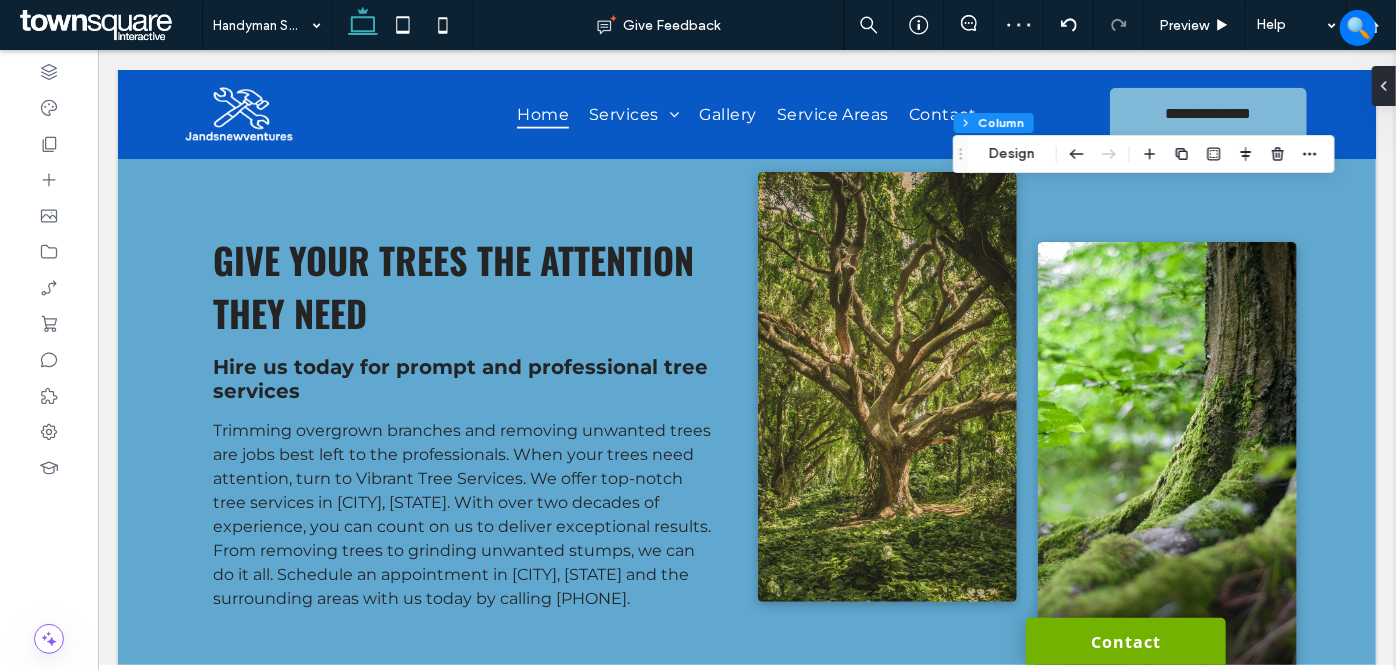 click 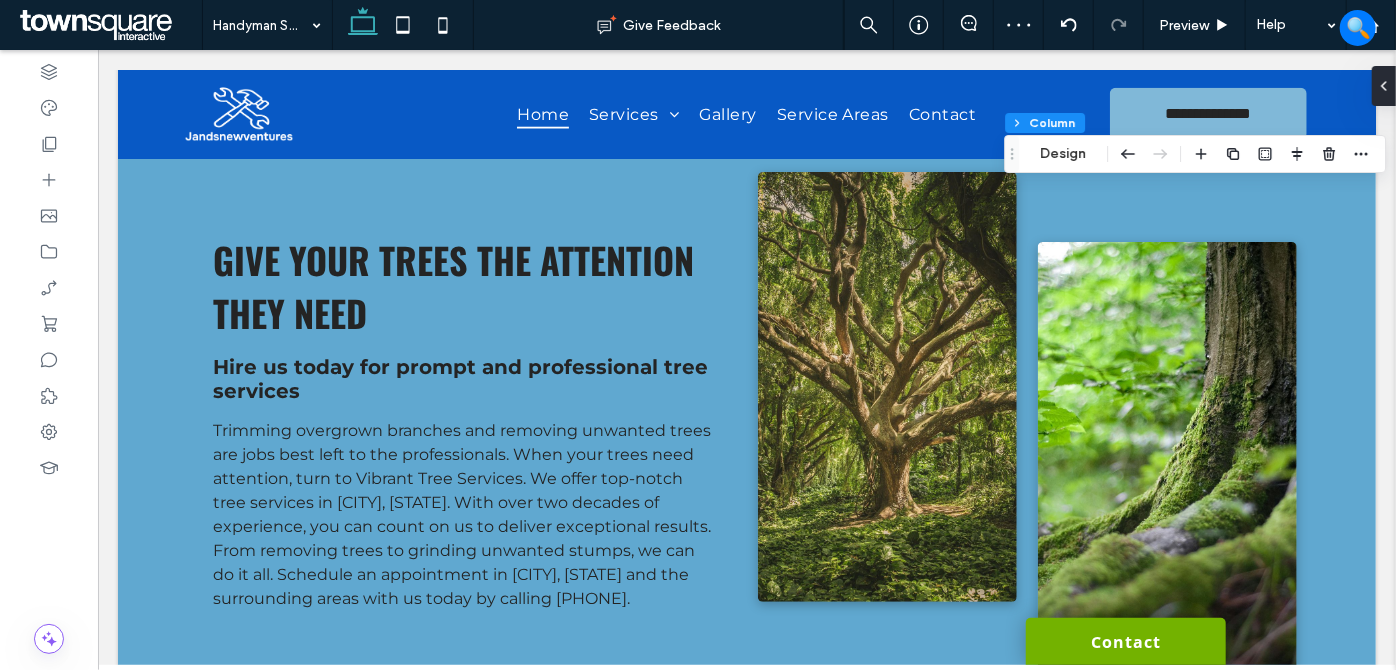 drag, startPoint x: 1234, startPoint y: 155, endPoint x: 1283, endPoint y: 210, distance: 73.661385 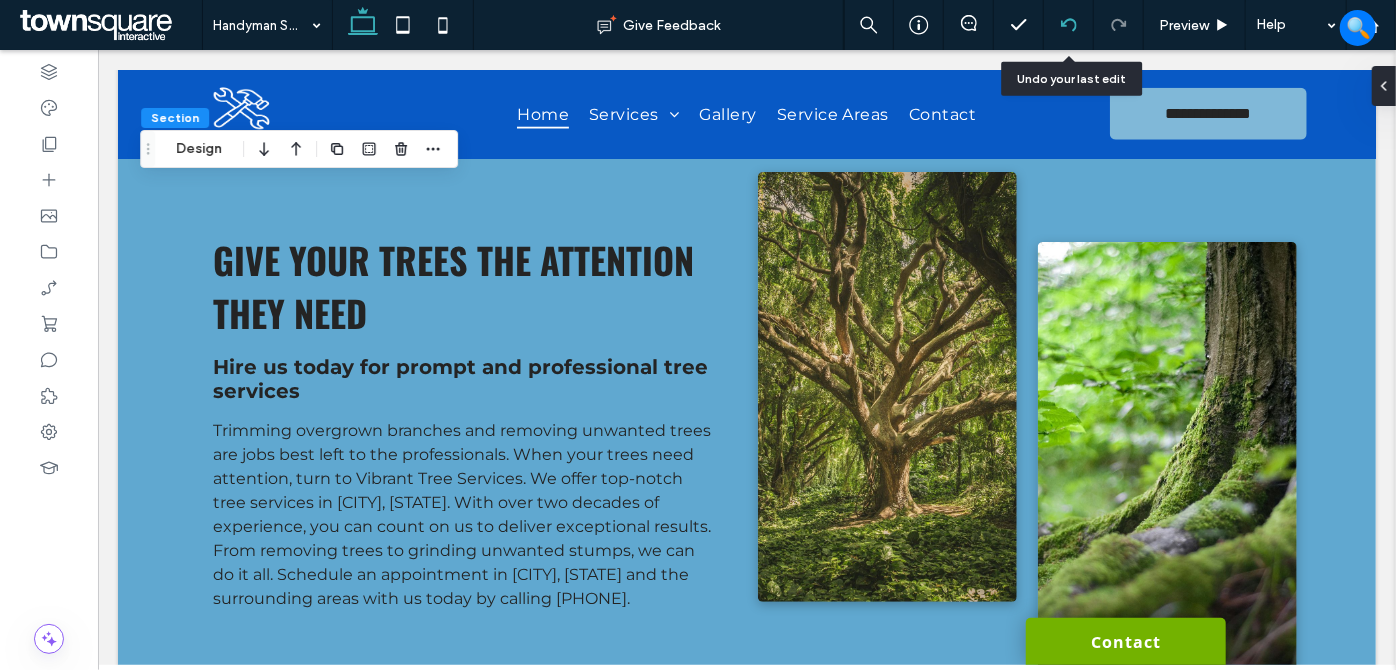 click 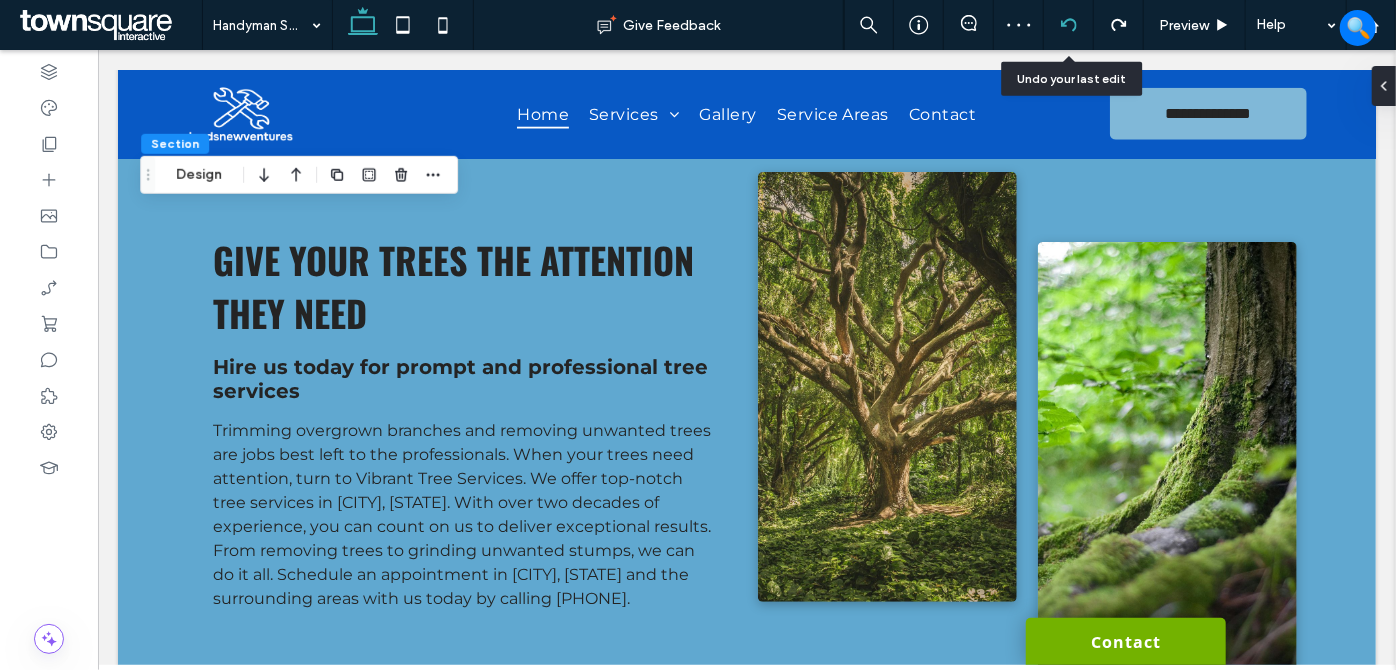 click 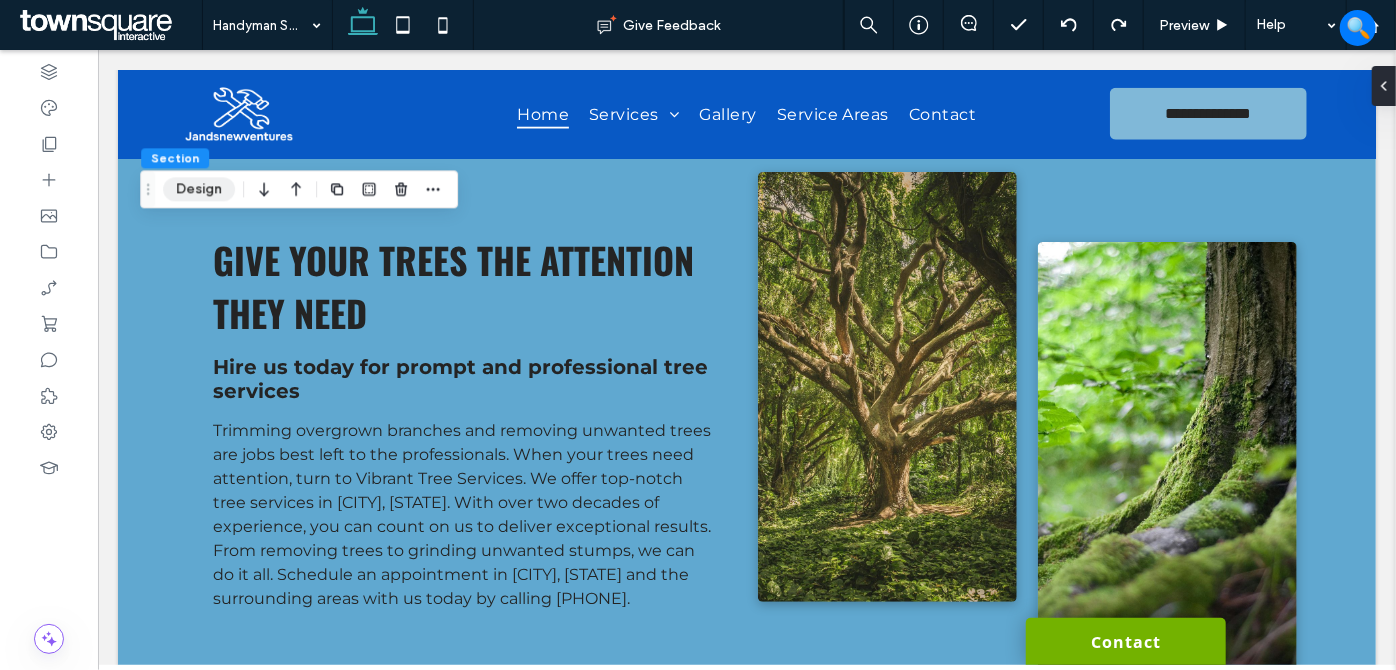 click on "Design" at bounding box center [199, 189] 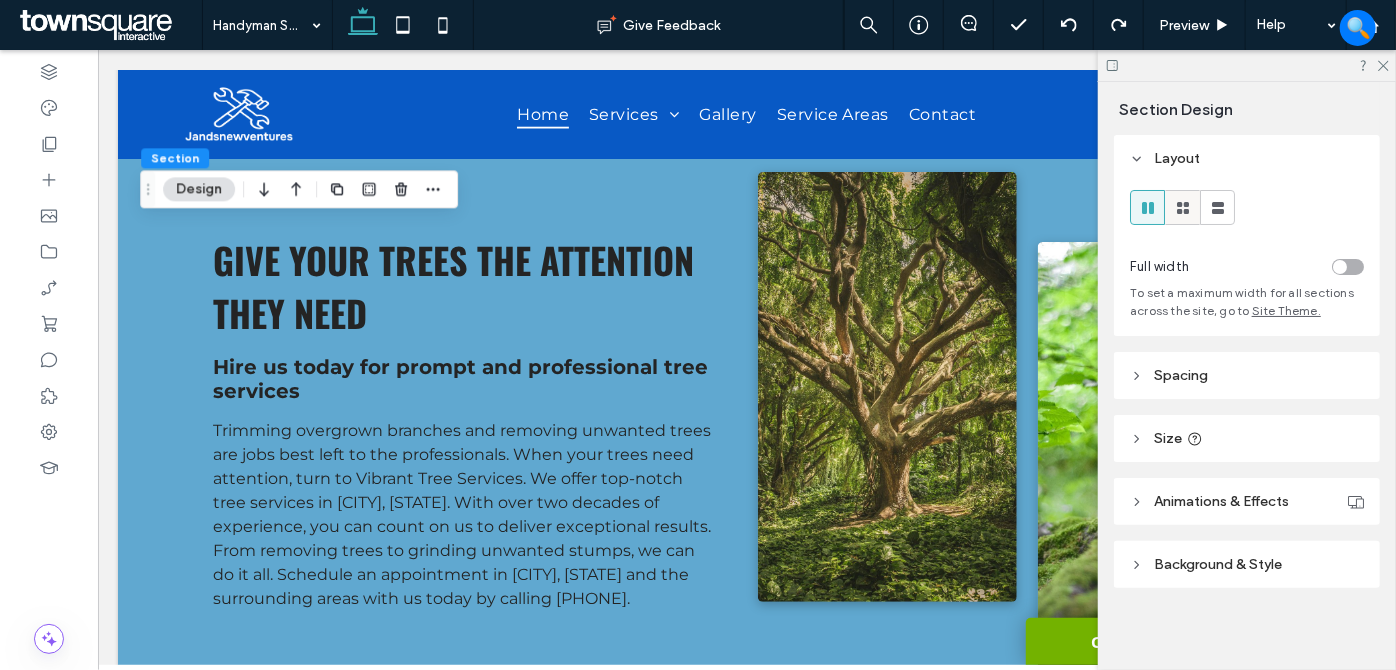 click 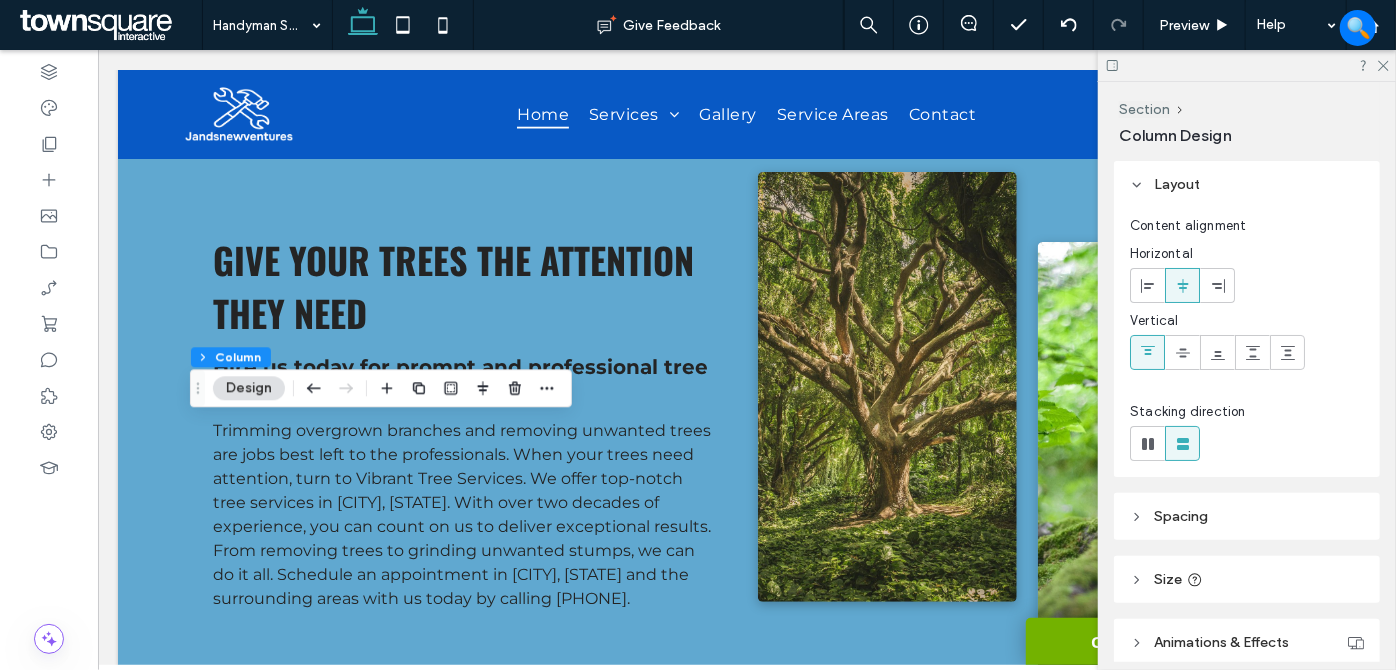 drag, startPoint x: 416, startPoint y: 387, endPoint x: 464, endPoint y: 394, distance: 48.507732 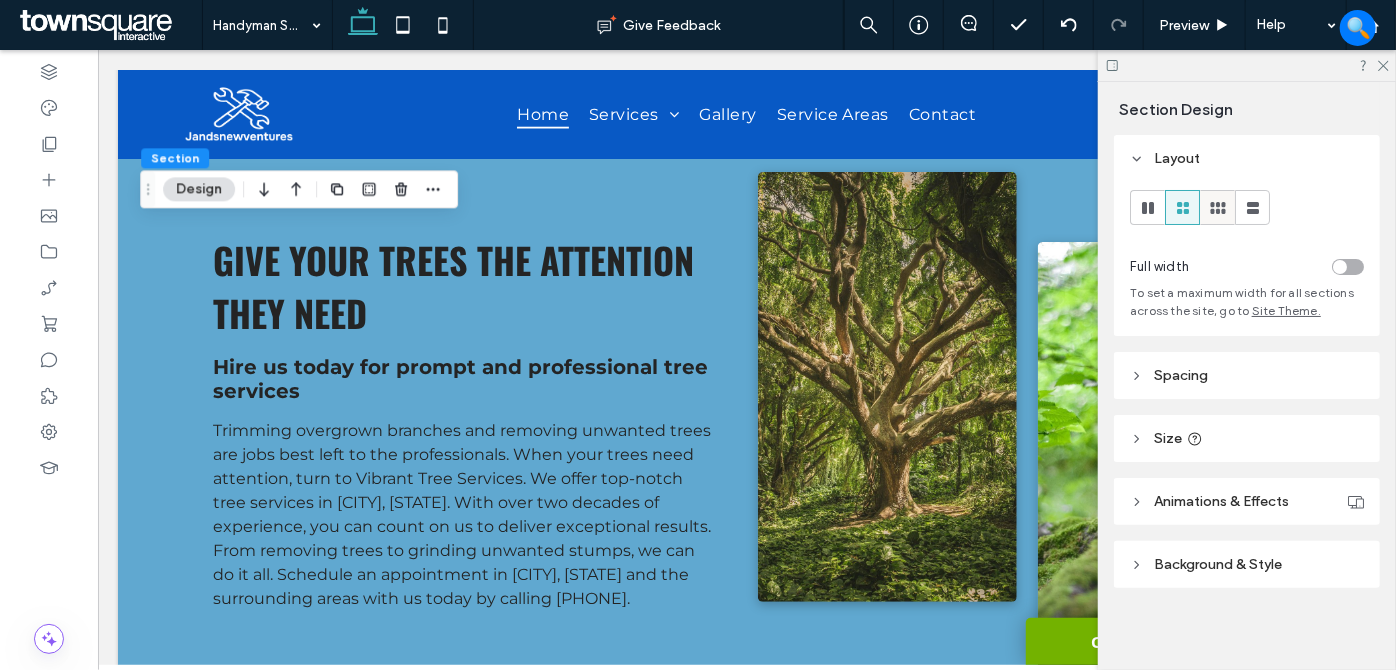 click 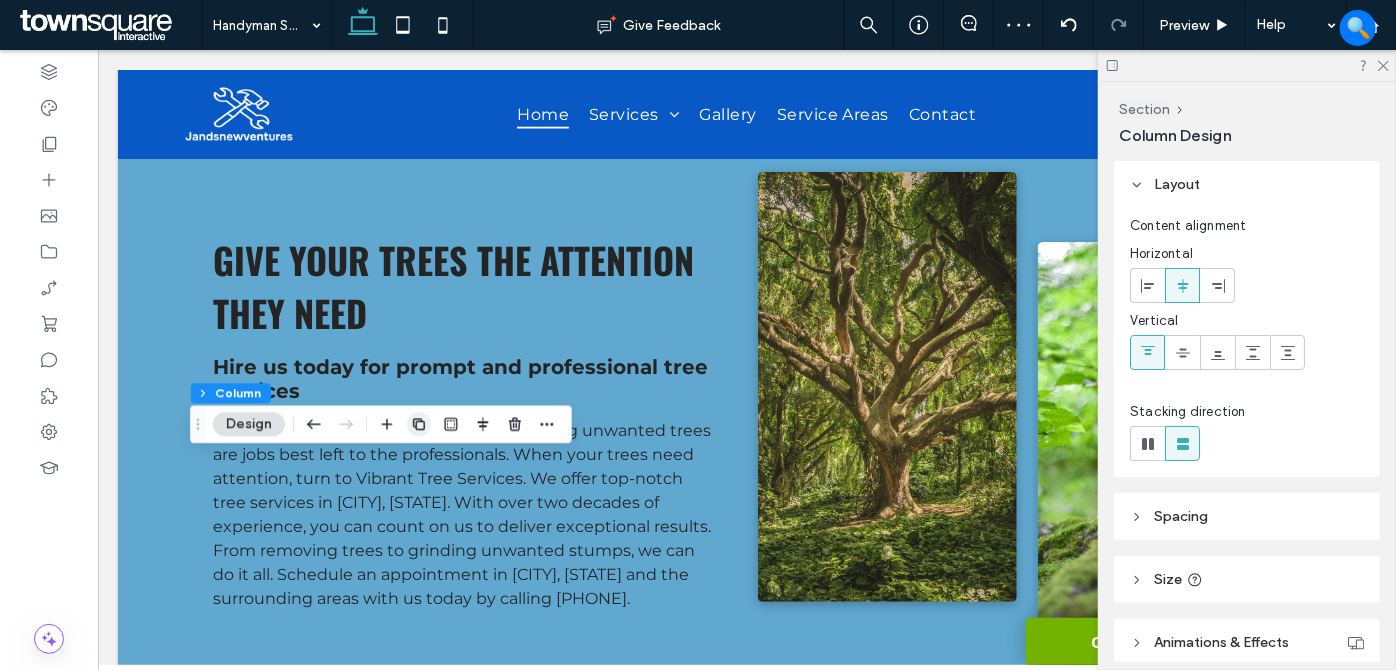 click 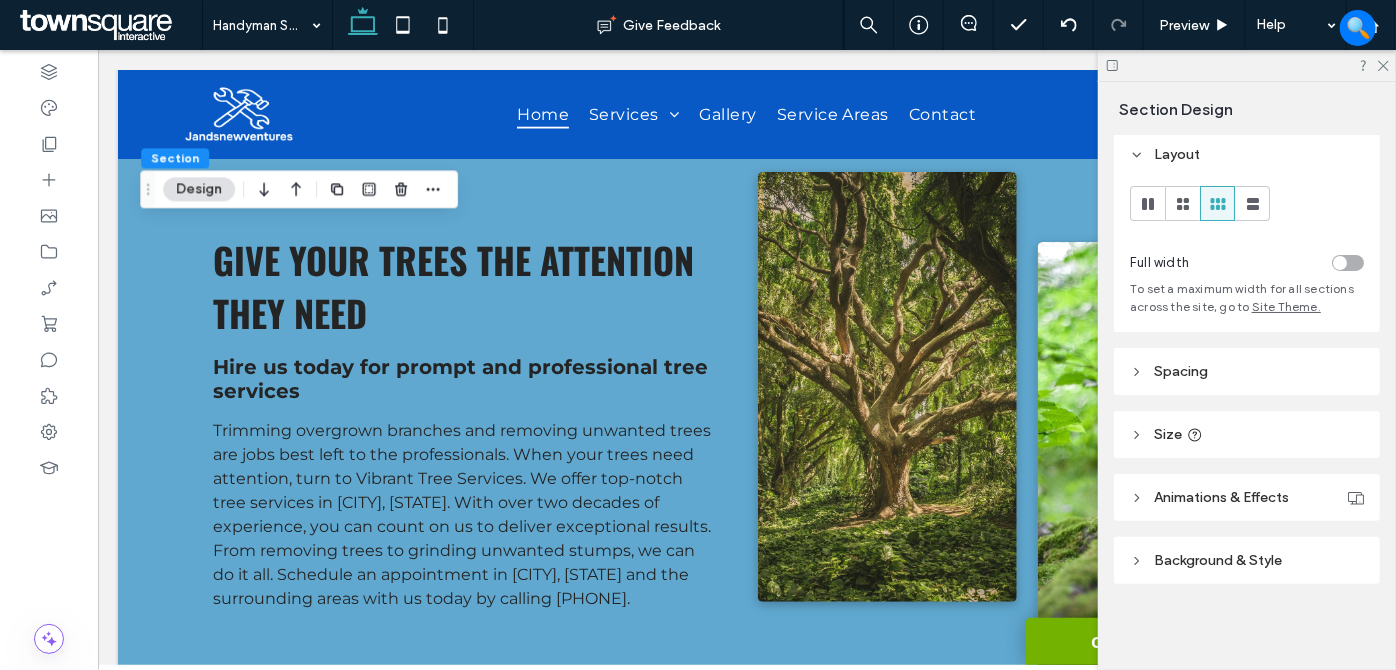 click on "Spacing" at bounding box center (1247, 371) 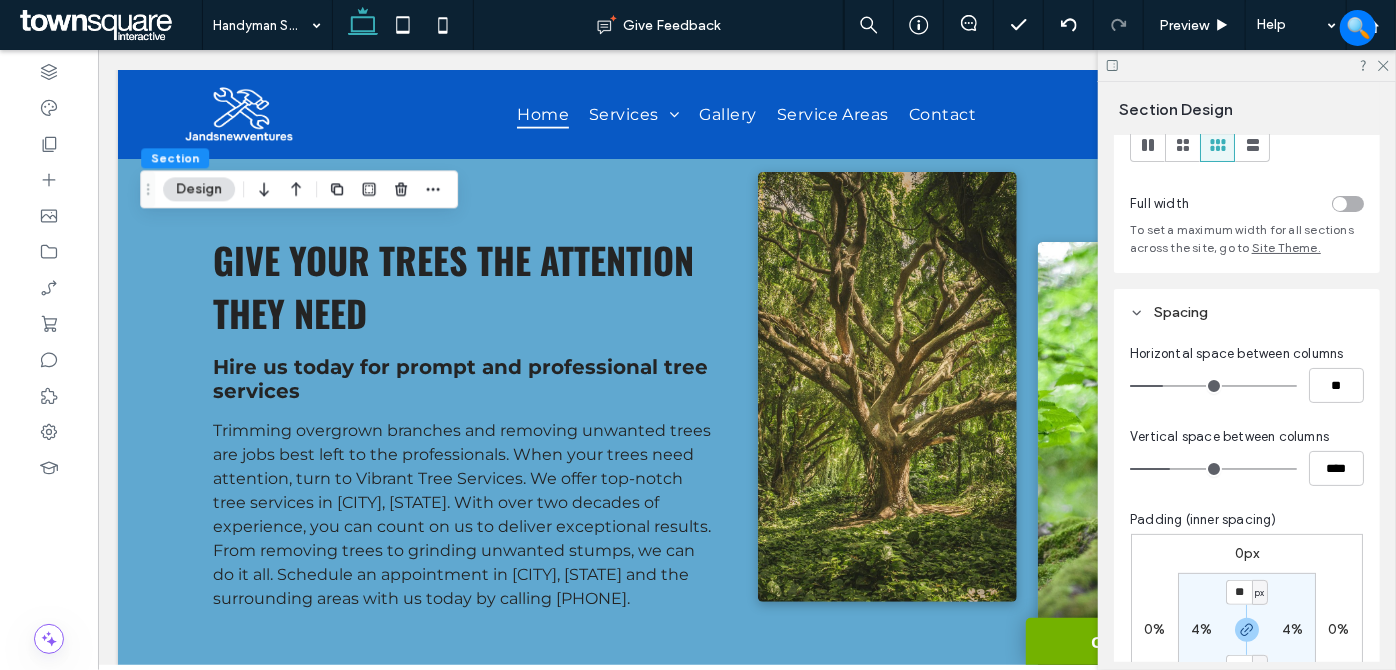 scroll, scrollTop: 95, scrollLeft: 0, axis: vertical 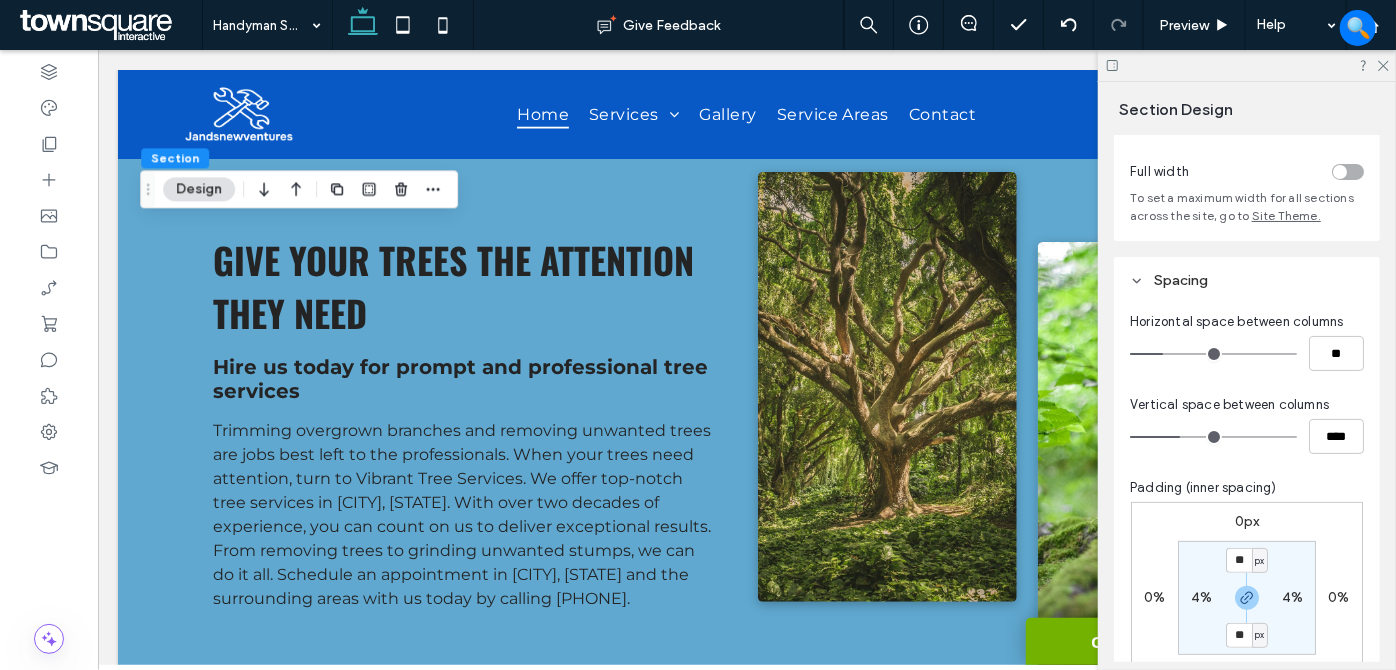 type on "**" 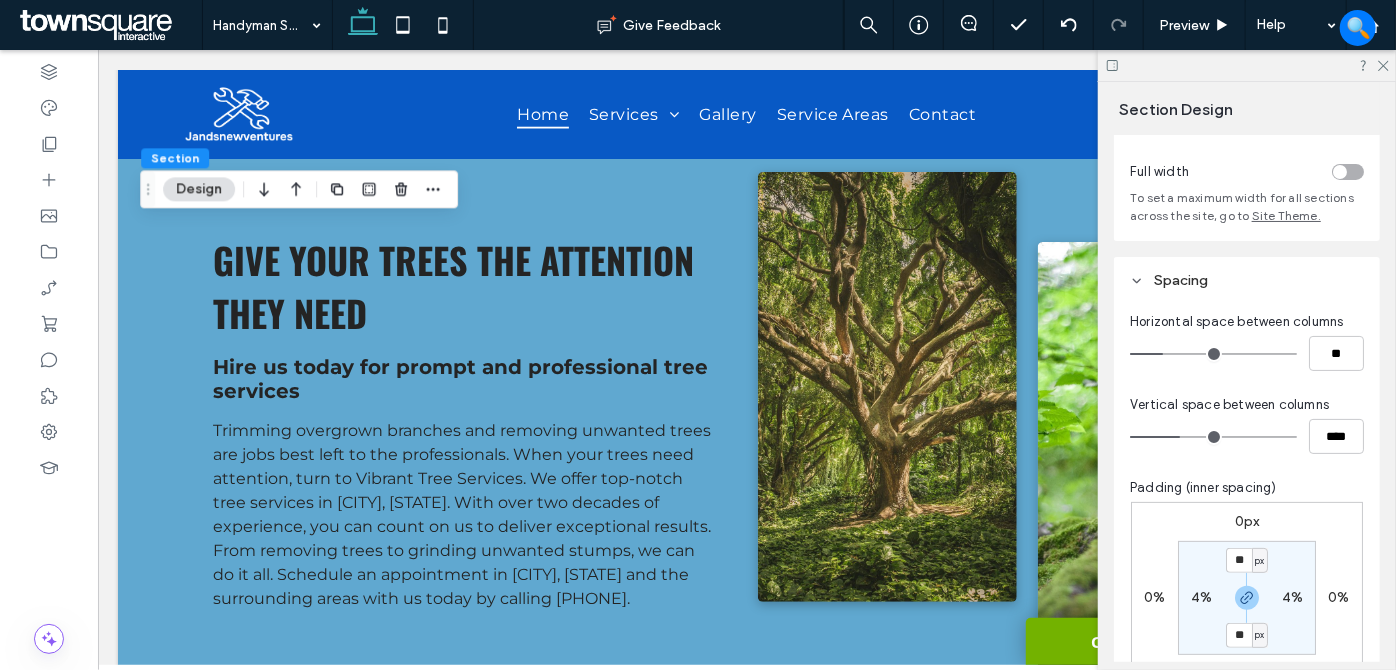 type on "****" 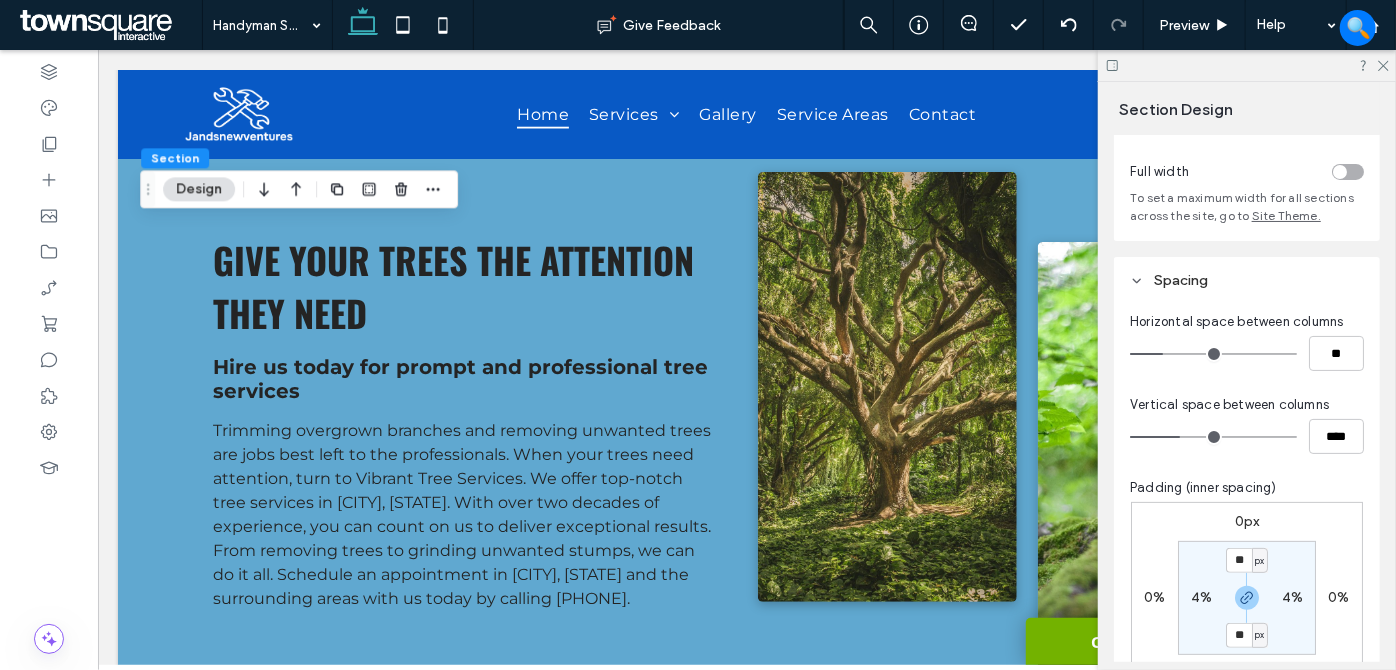 type on "**" 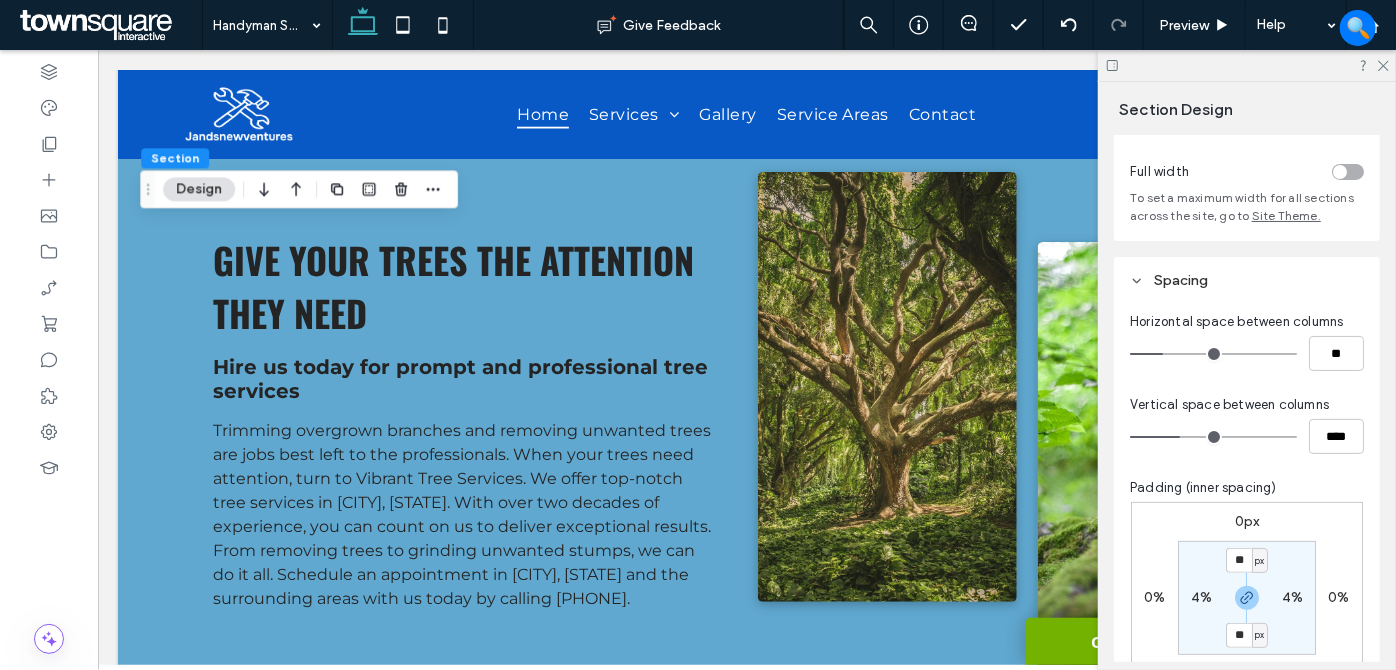 type on "****" 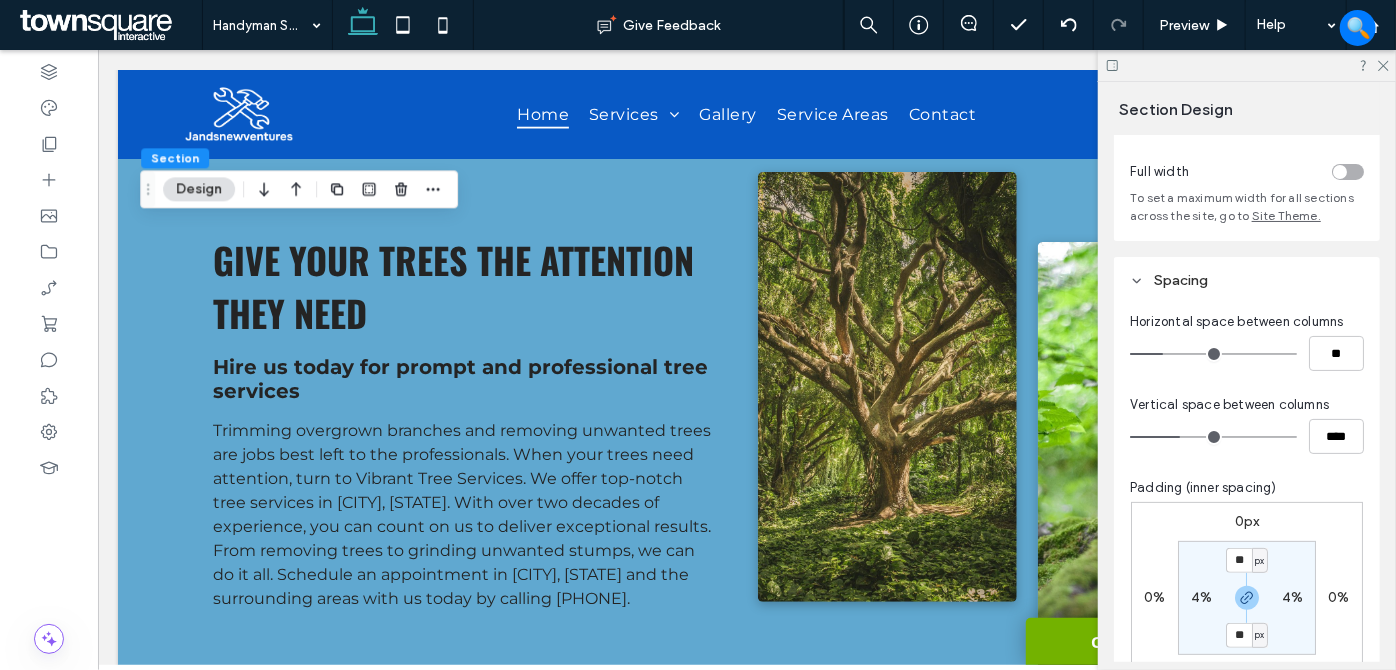 type on "**" 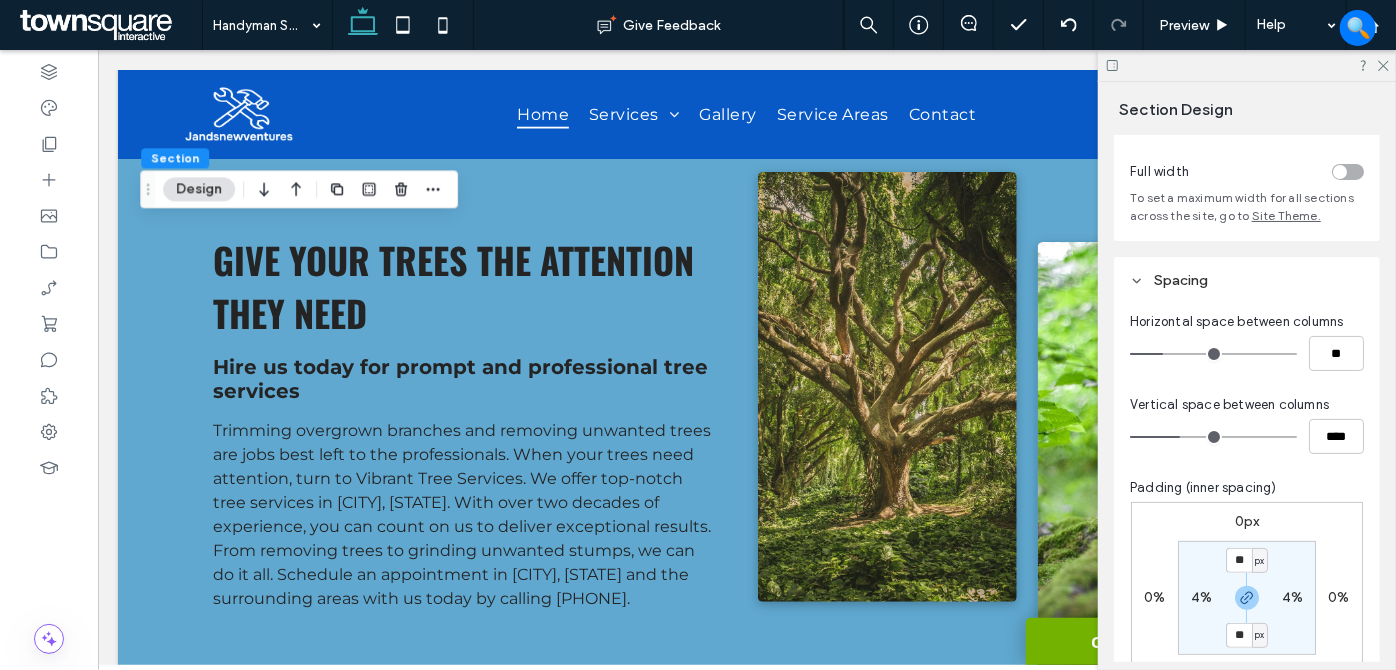type on "**" 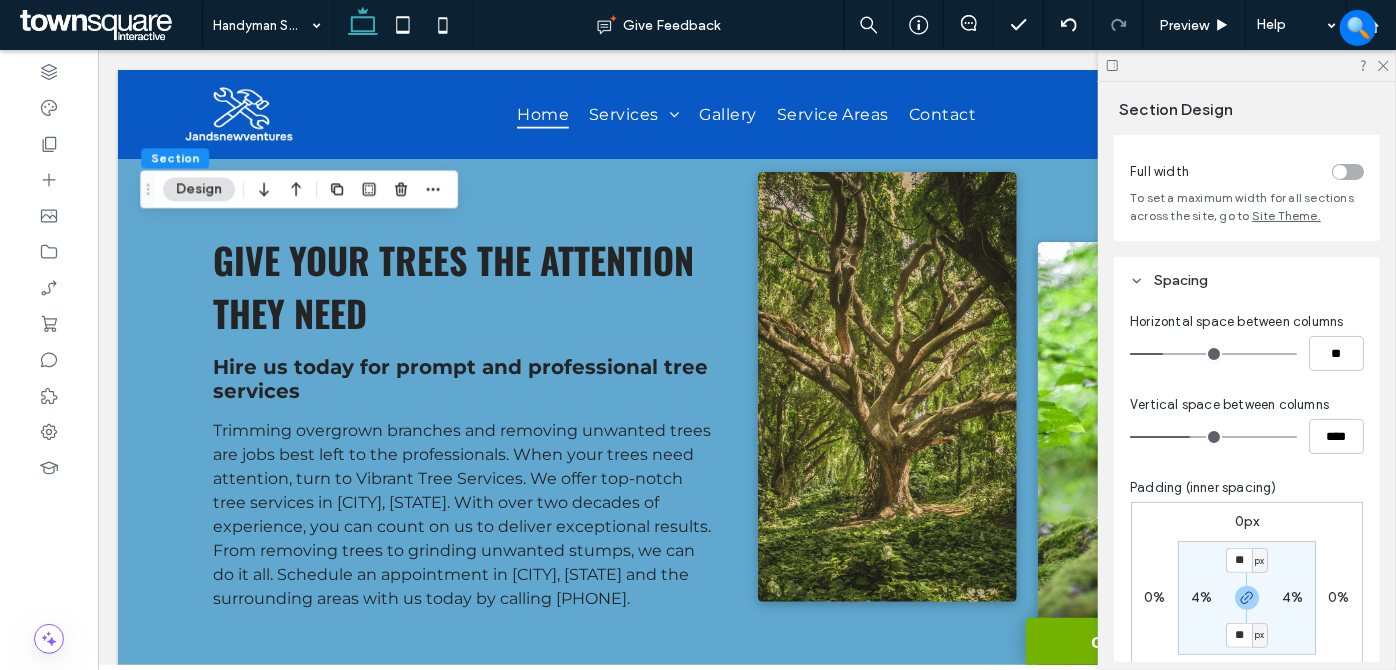 type on "****" 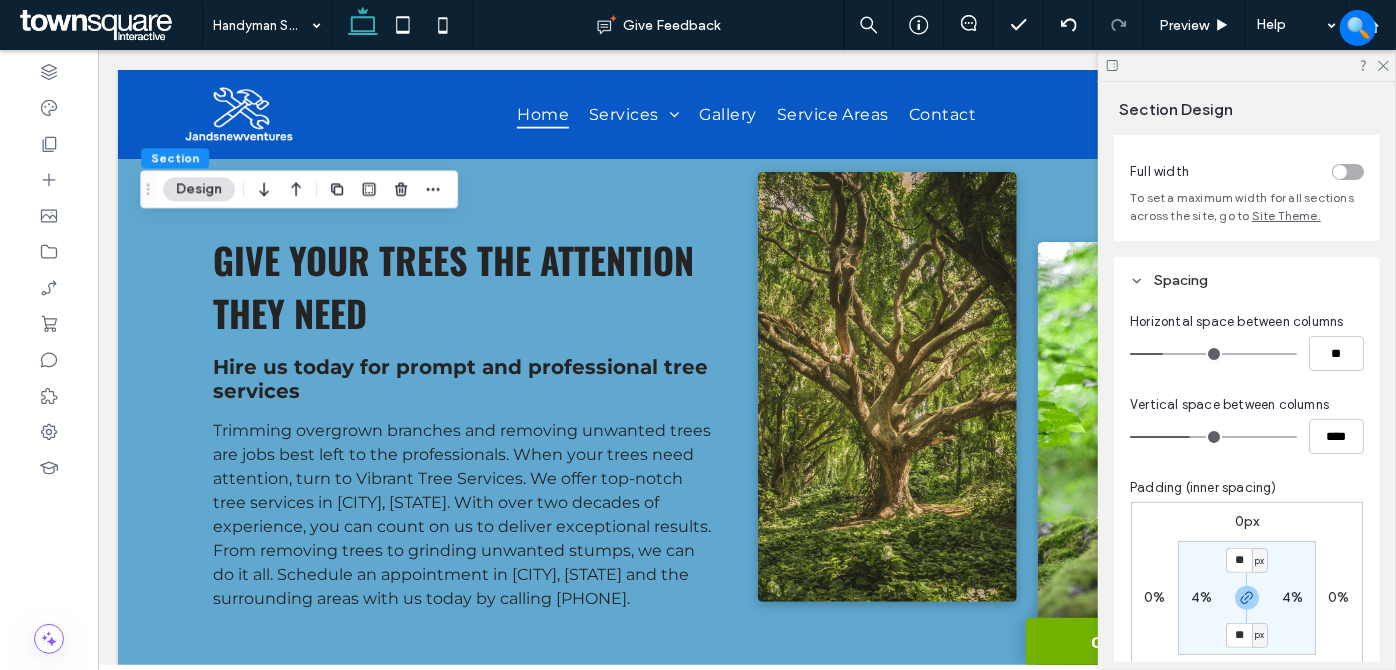 type on "**" 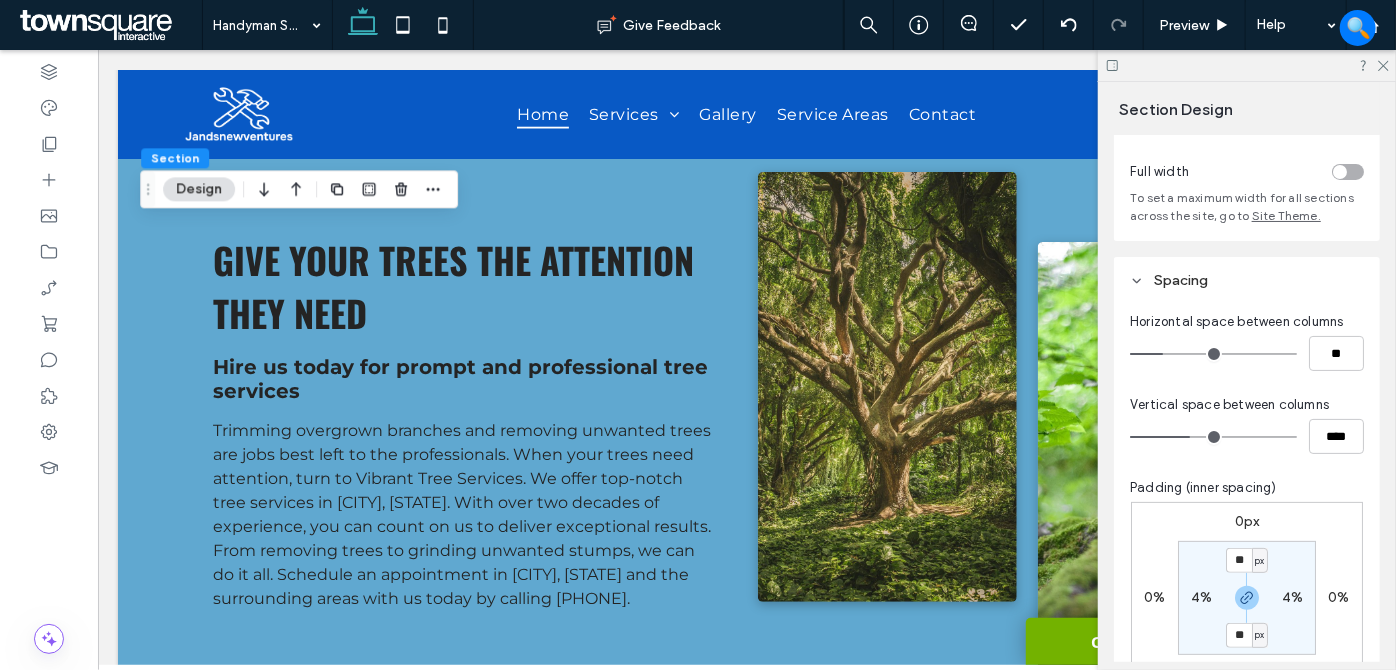 type on "****" 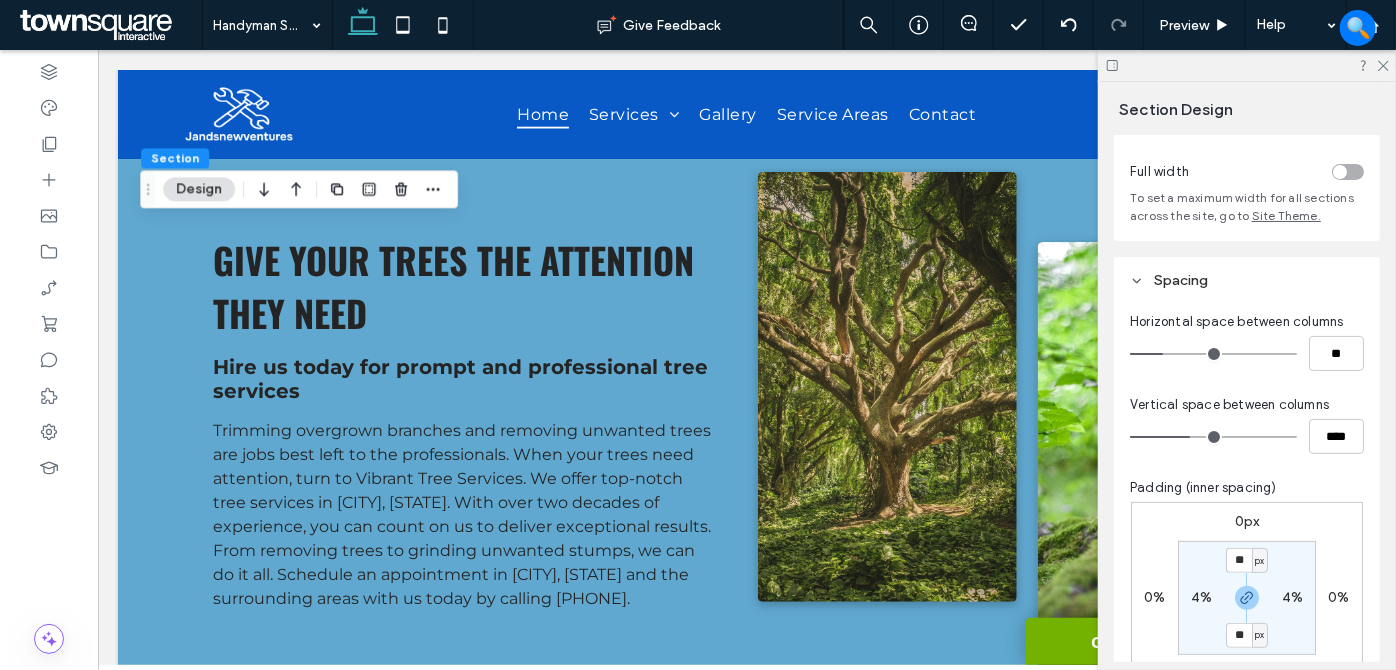 type on "**" 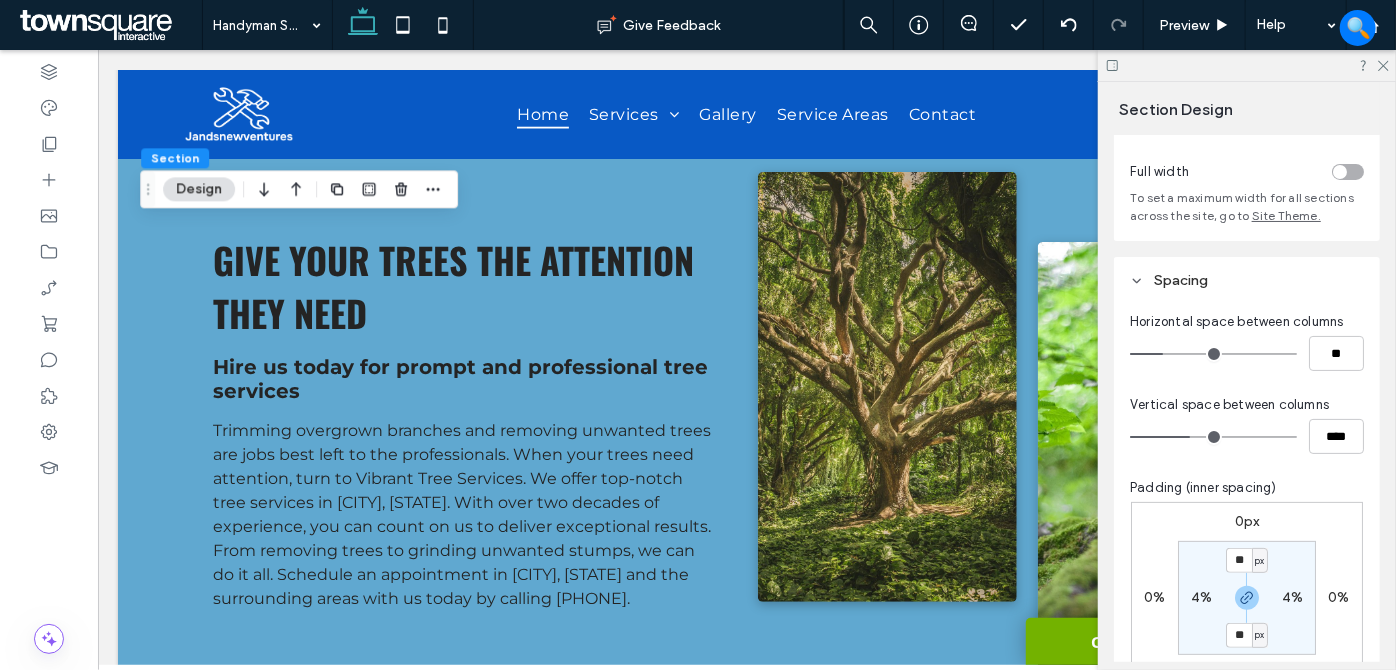 type on "****" 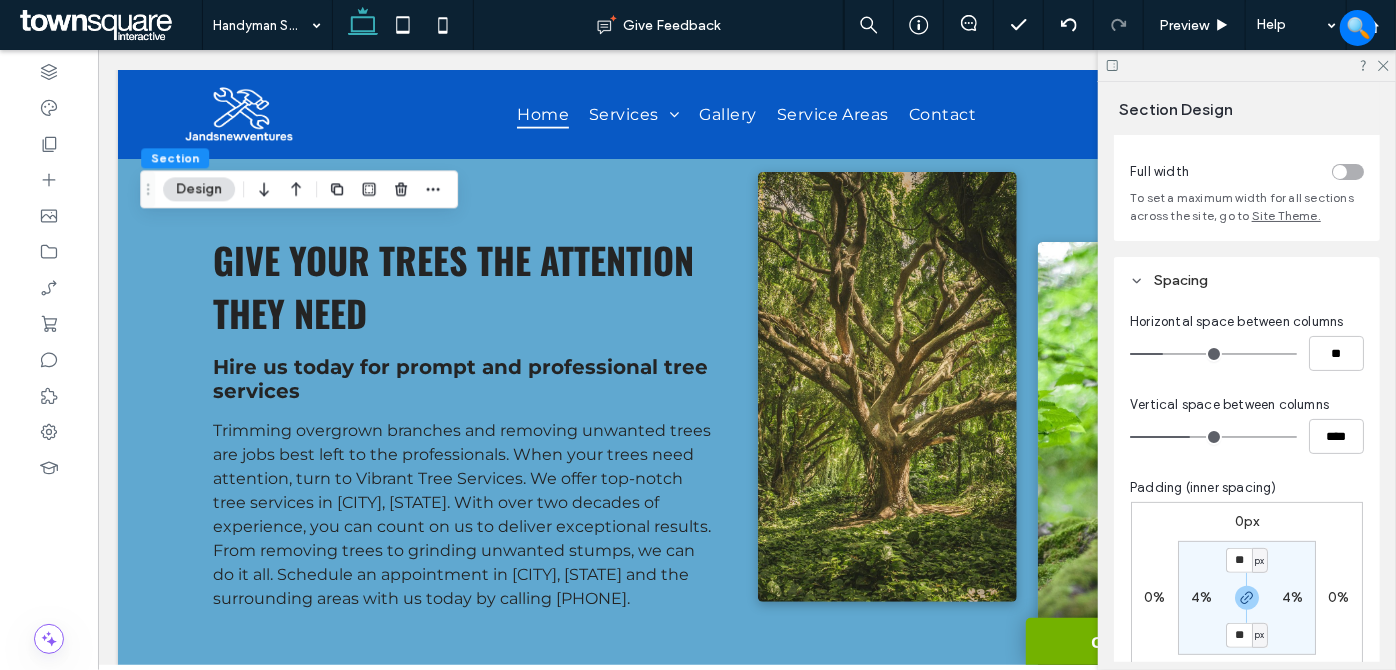 type on "**" 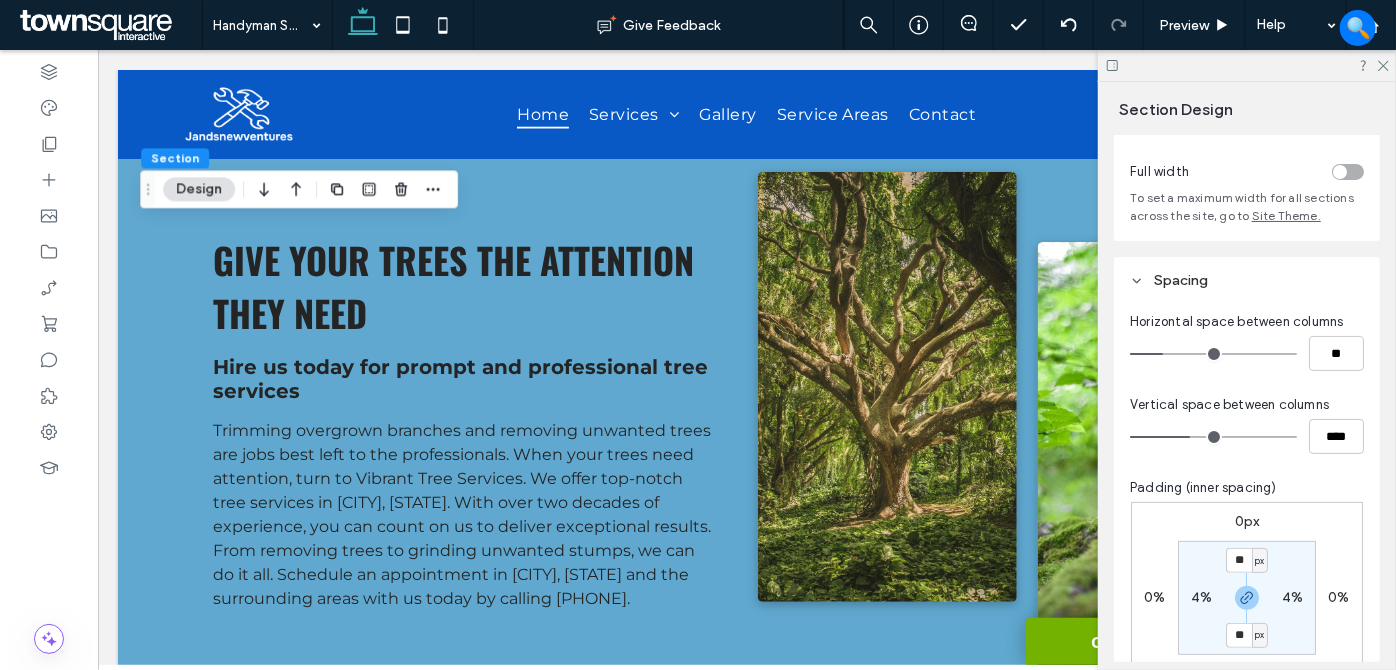 type on "****" 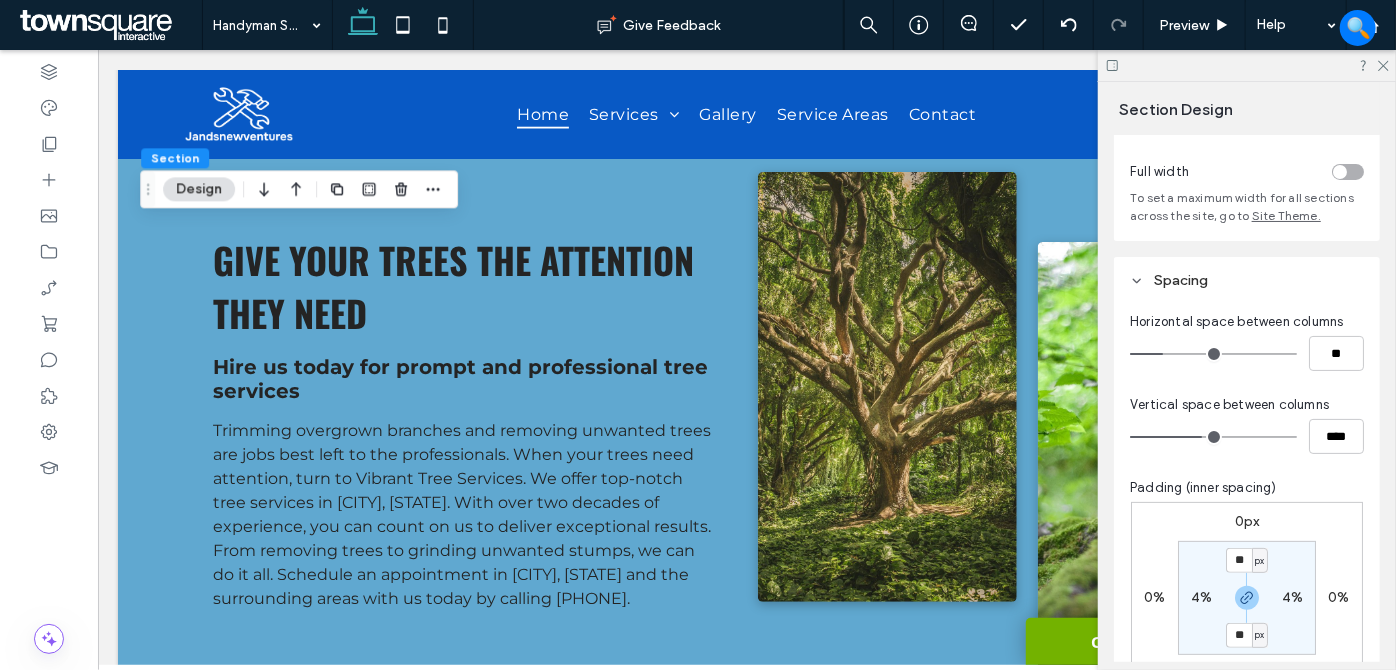 type on "**" 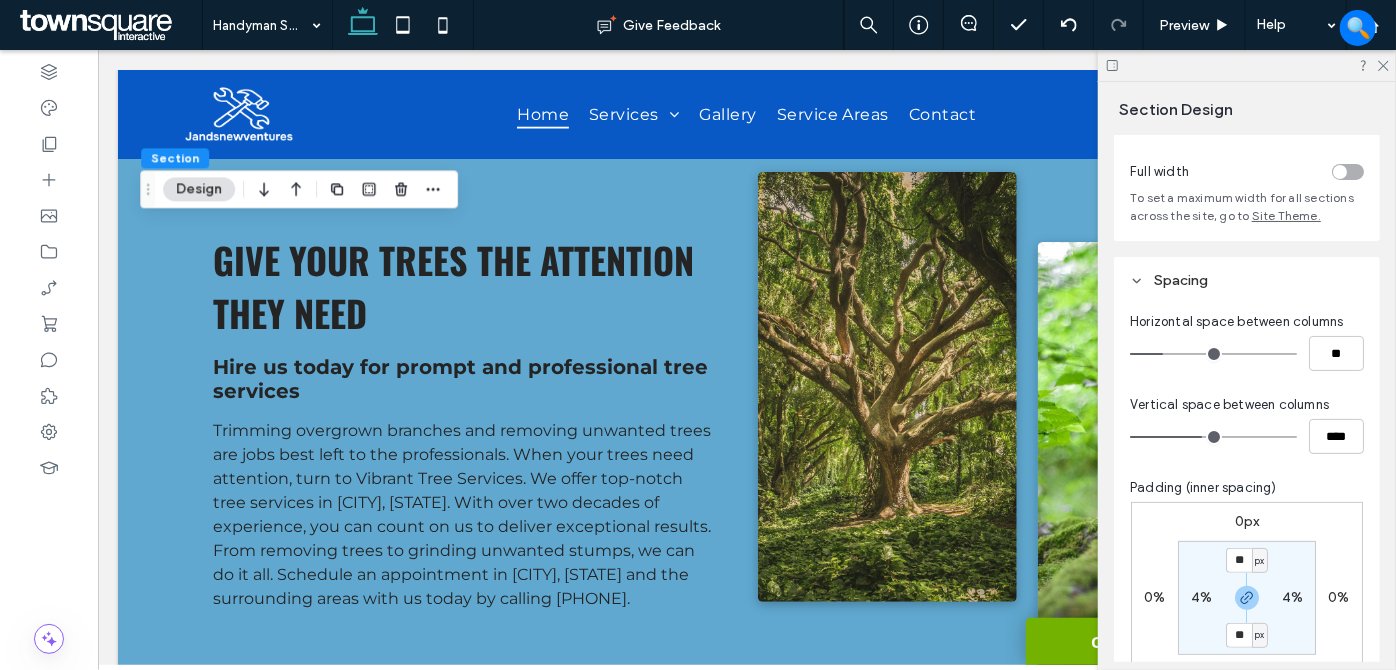 type on "****" 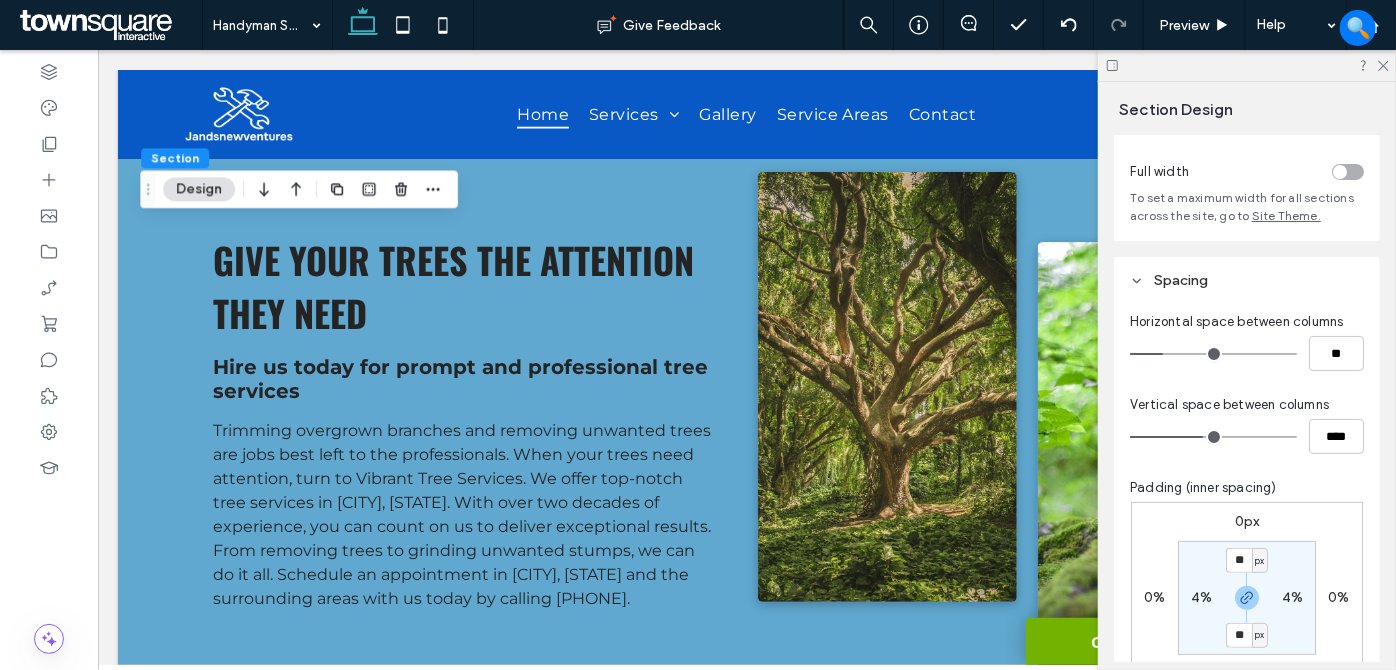 type on "**" 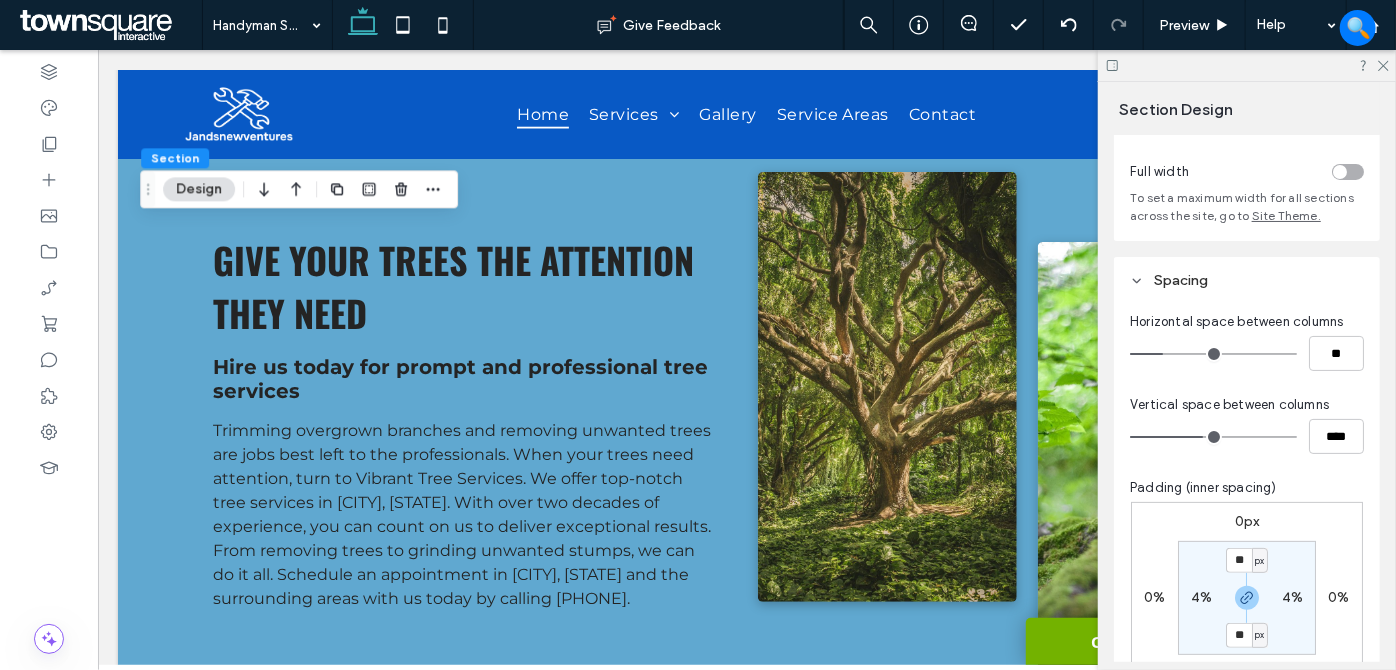 type on "****" 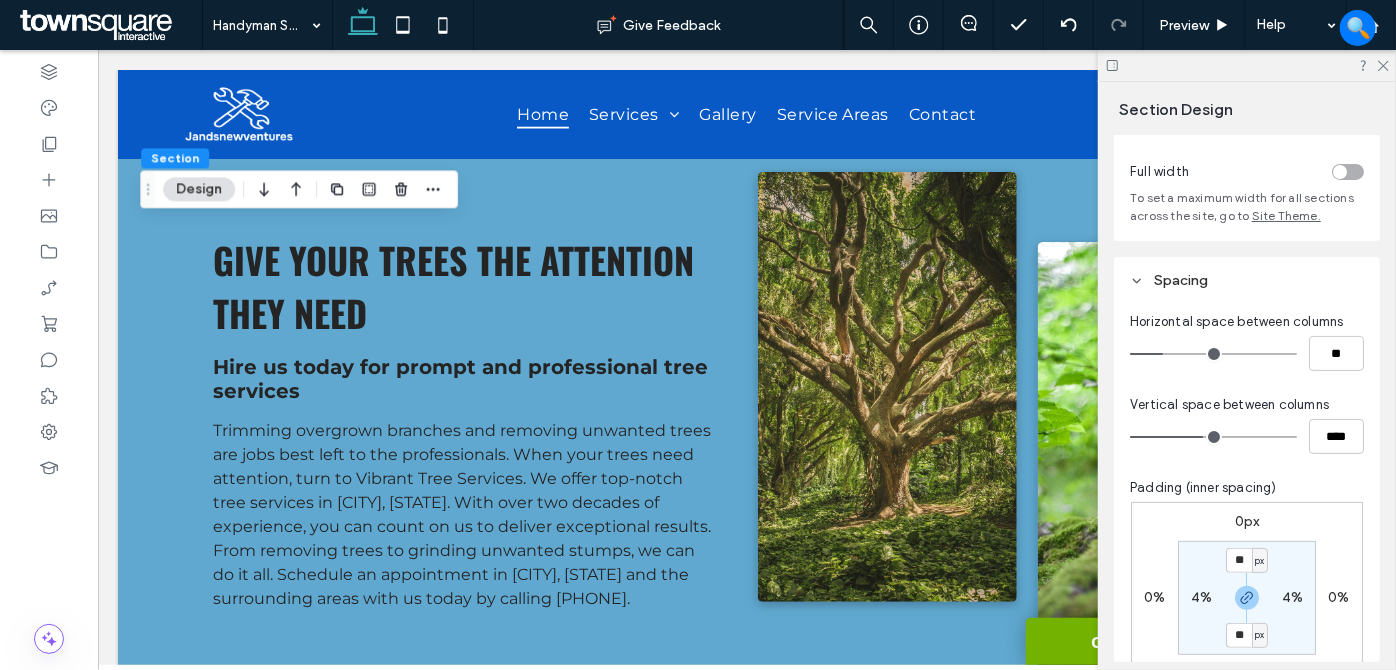 type on "****" 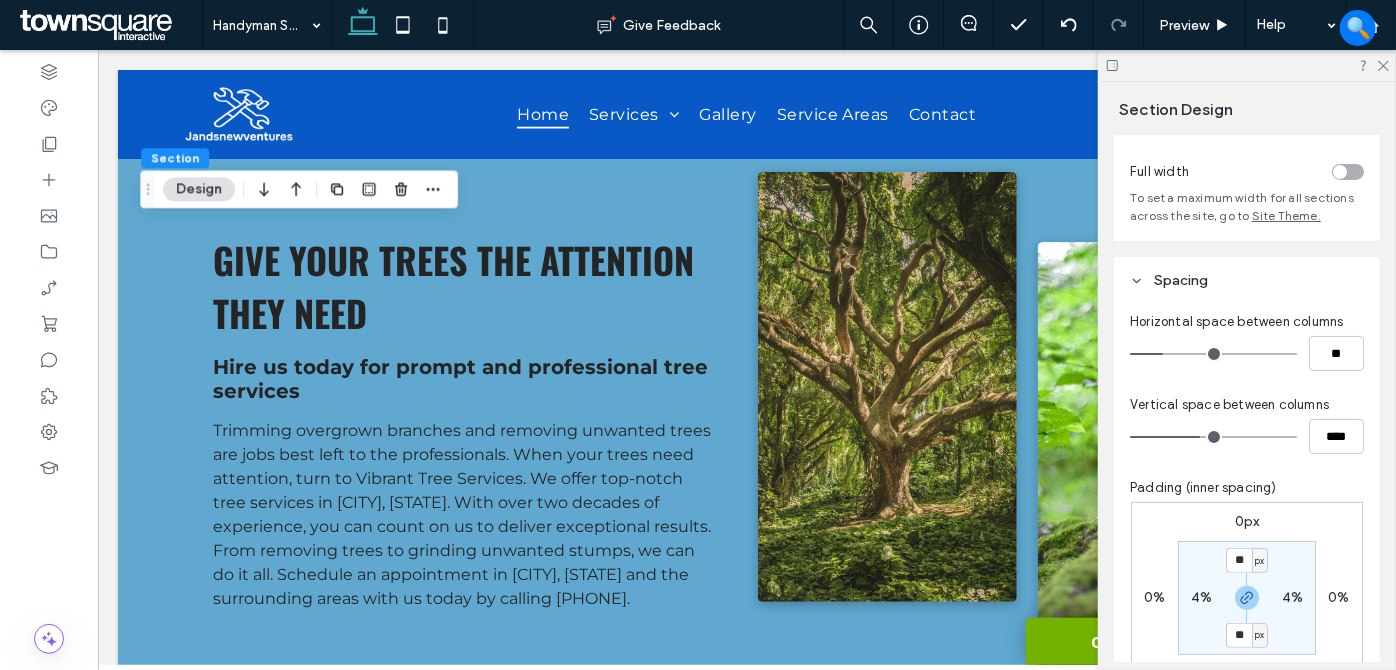type on "**" 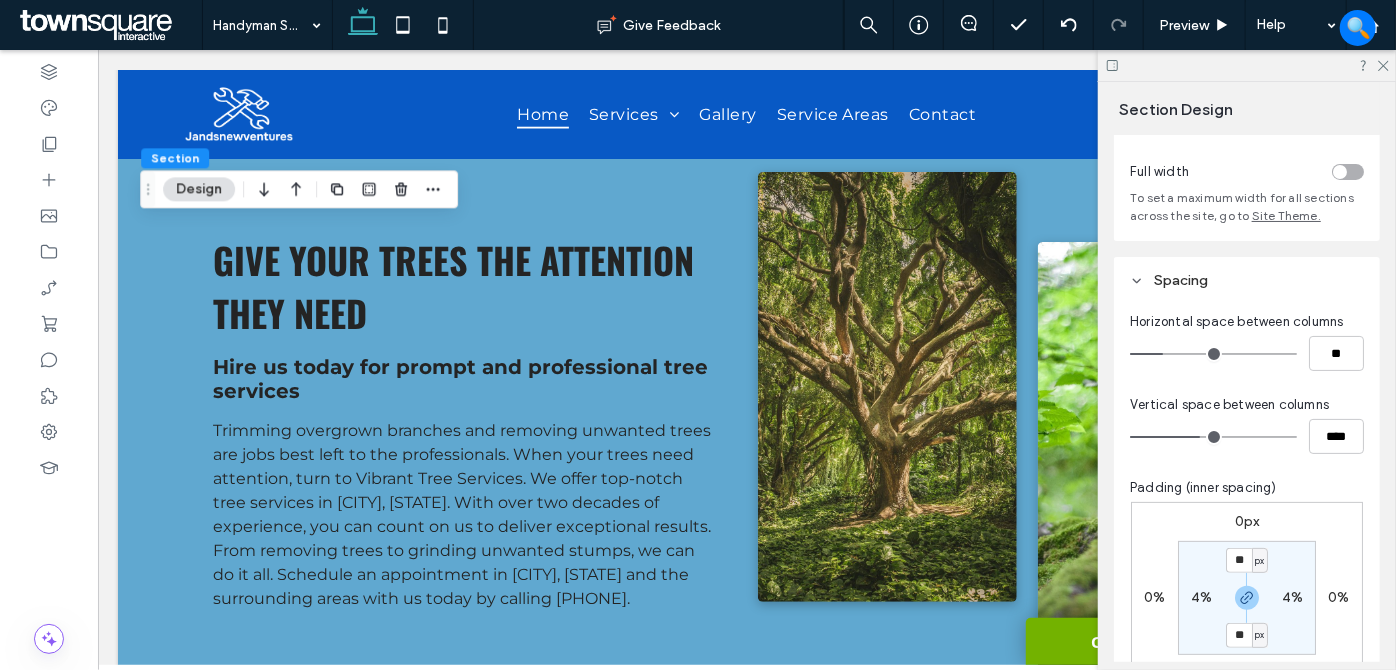 type on "****" 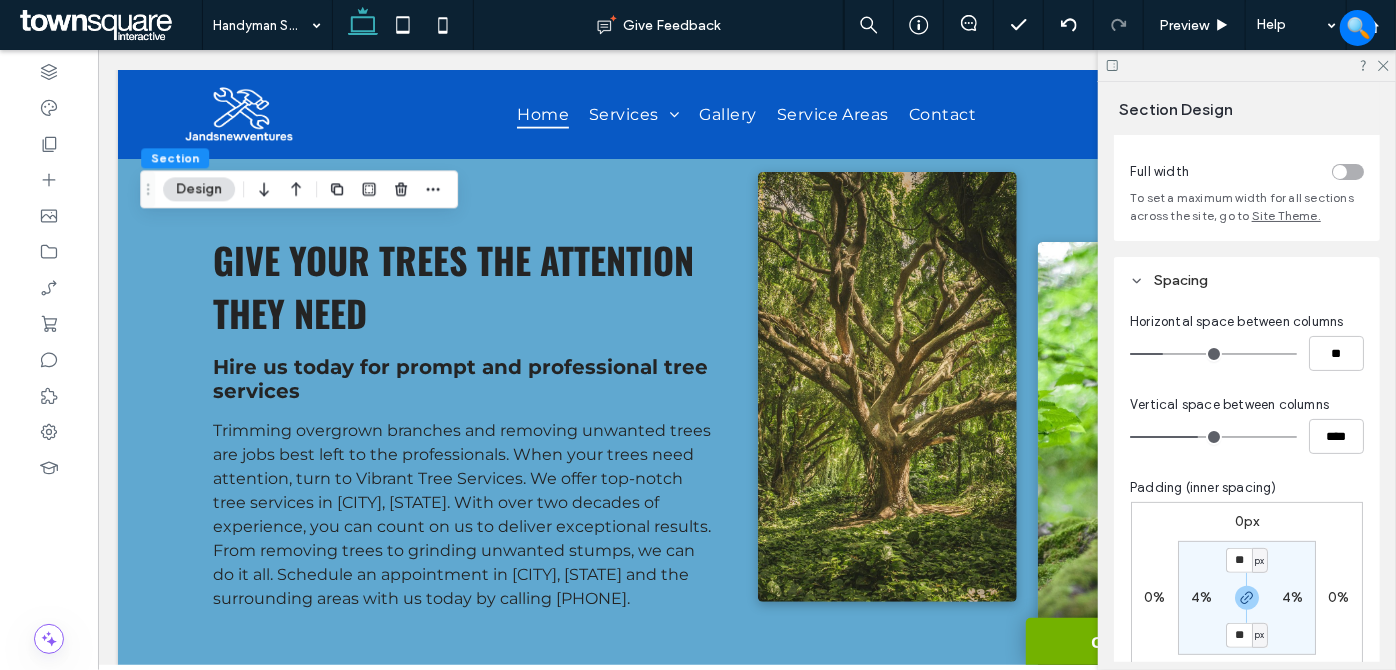 type on "**" 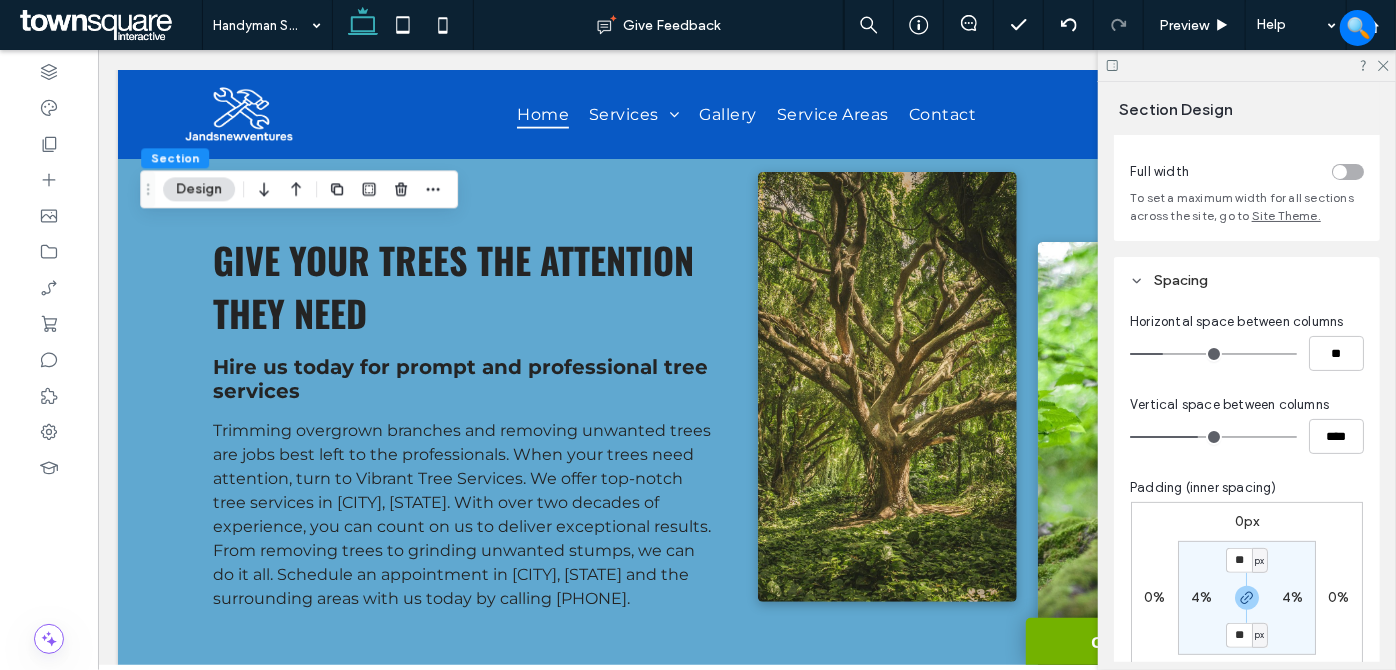 type on "****" 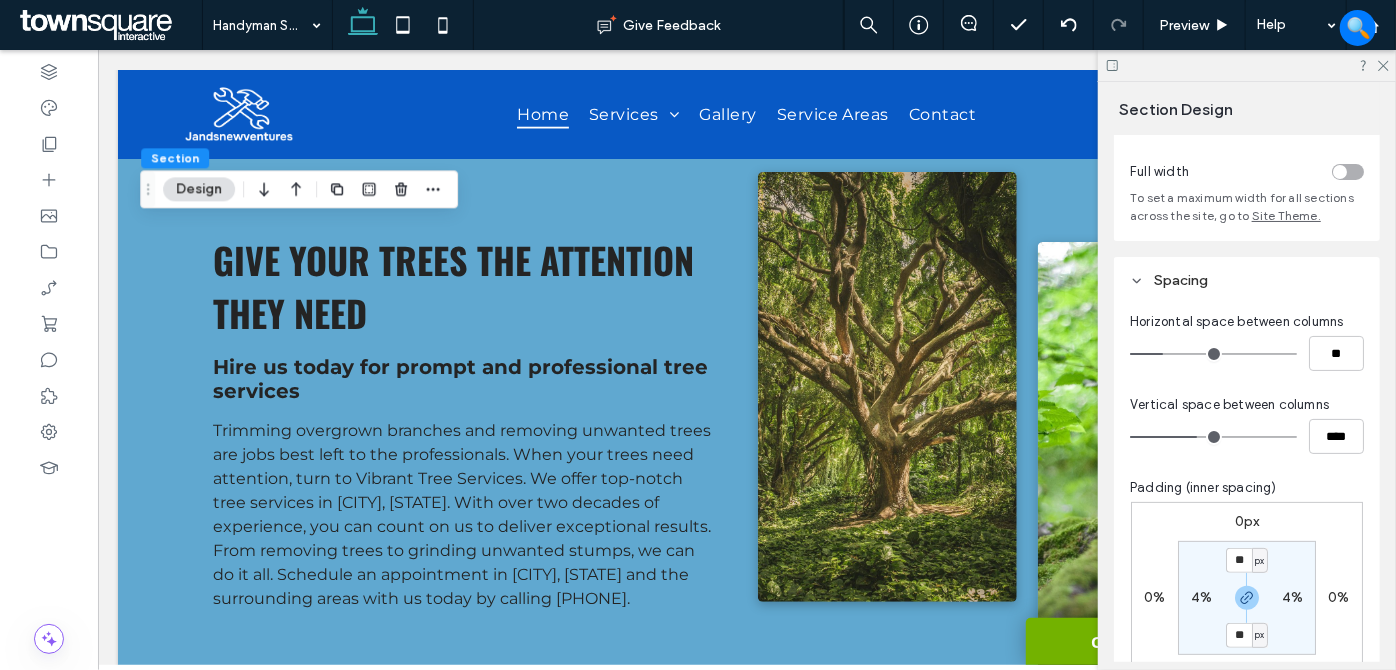 drag, startPoint x: 1178, startPoint y: 433, endPoint x: 1194, endPoint y: 435, distance: 16.124516 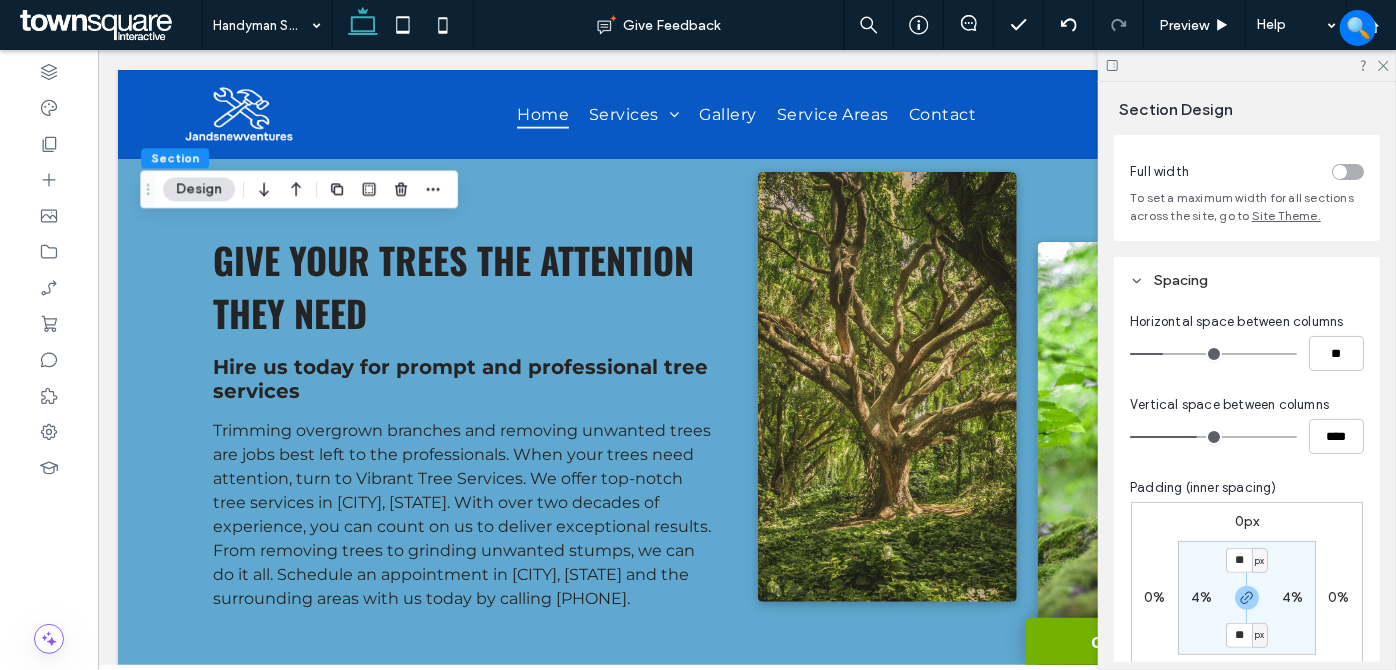 type on "**" 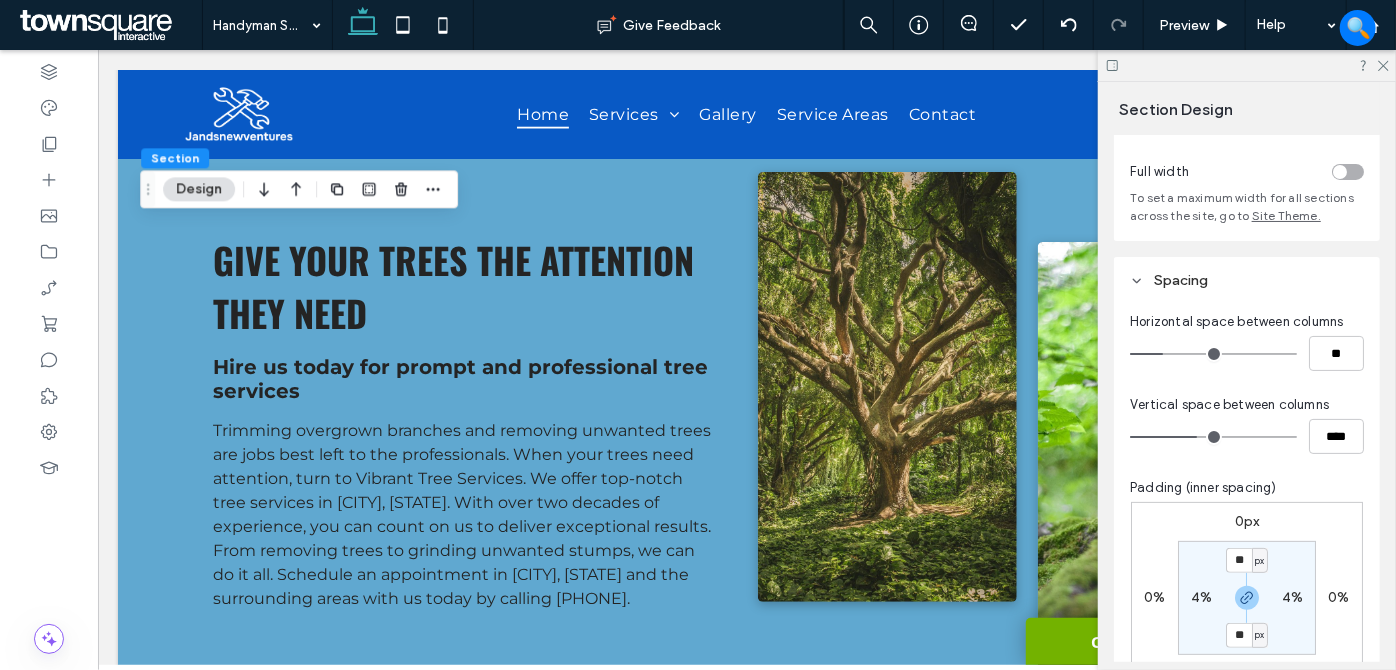 click at bounding box center [1213, 437] 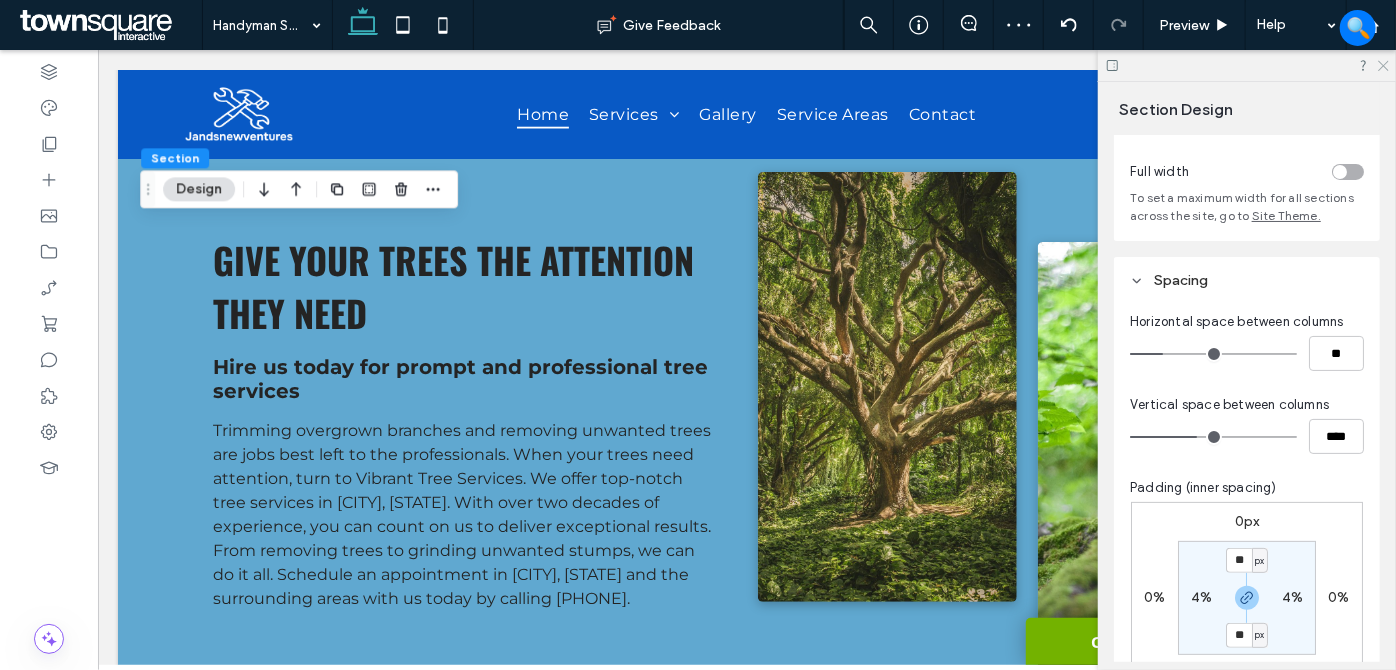click 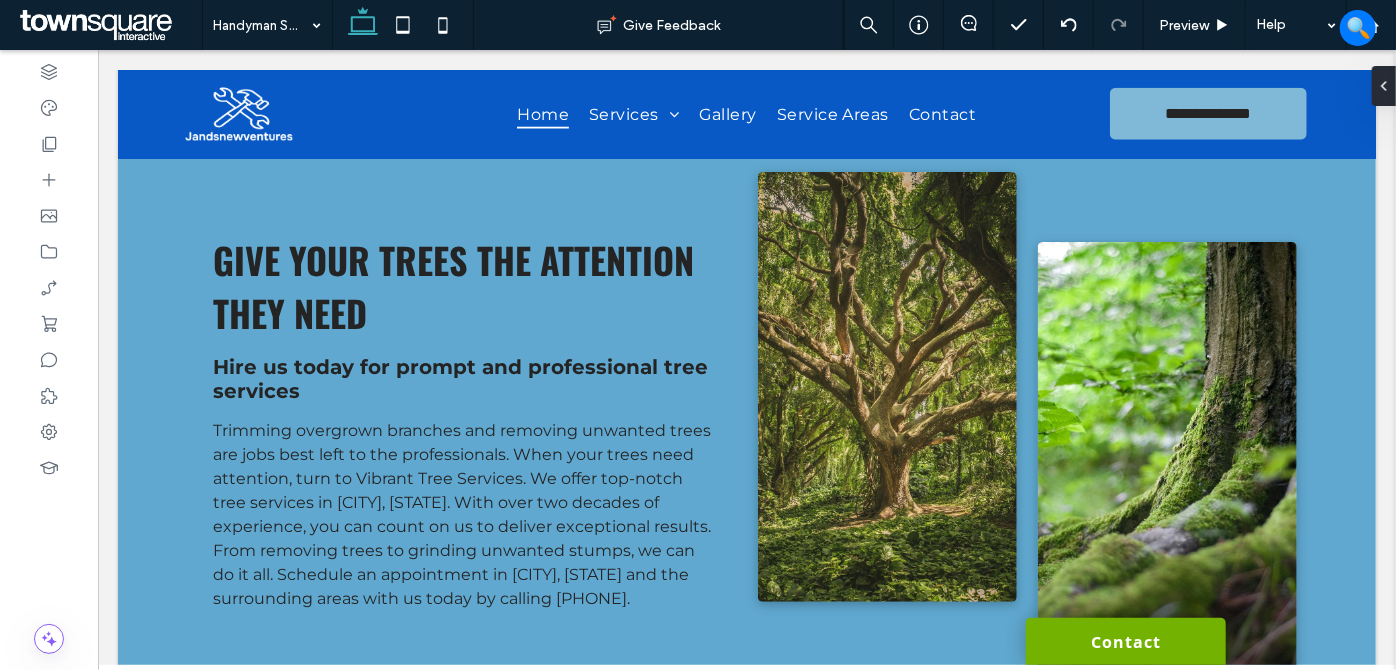 type on "**********" 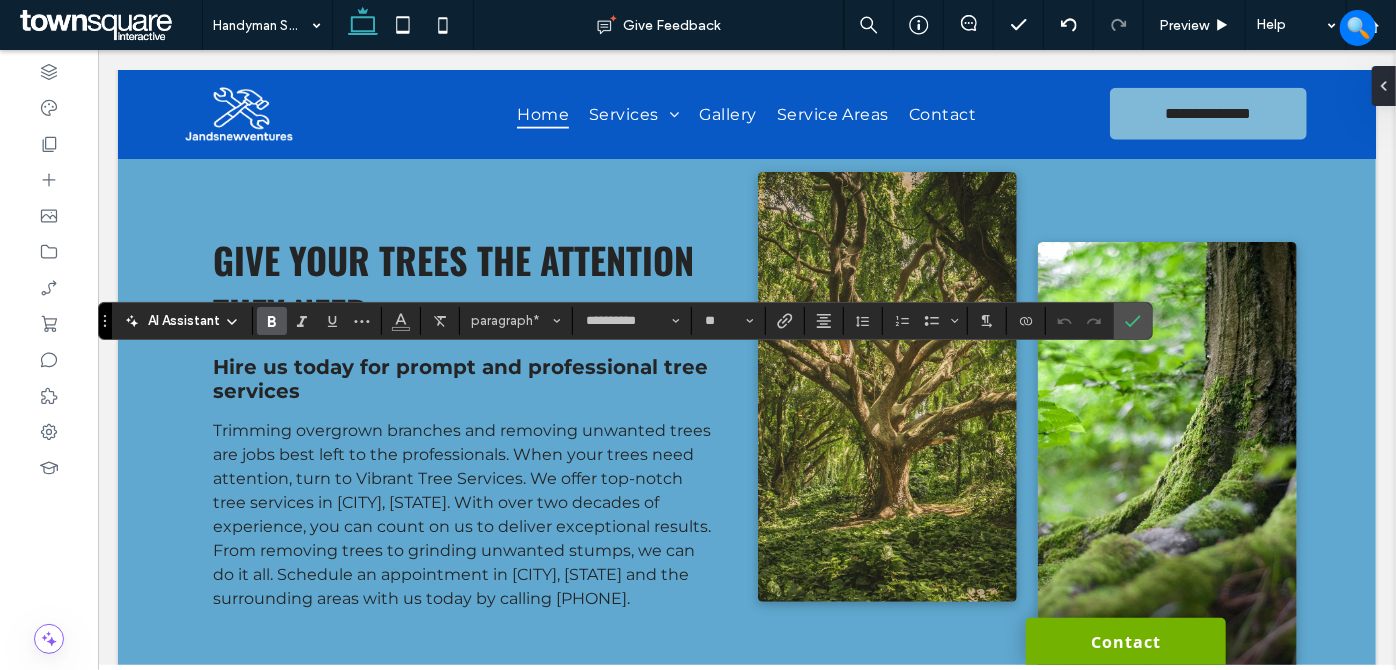 type on "**" 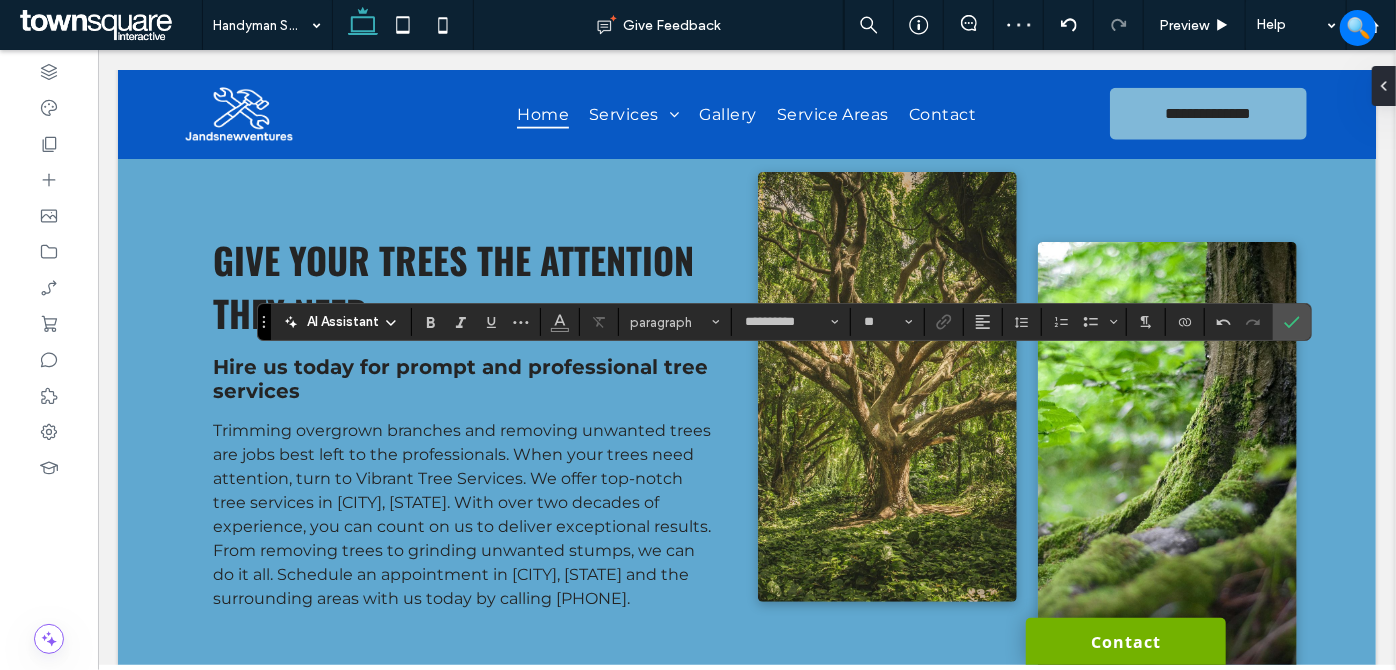 type on "**" 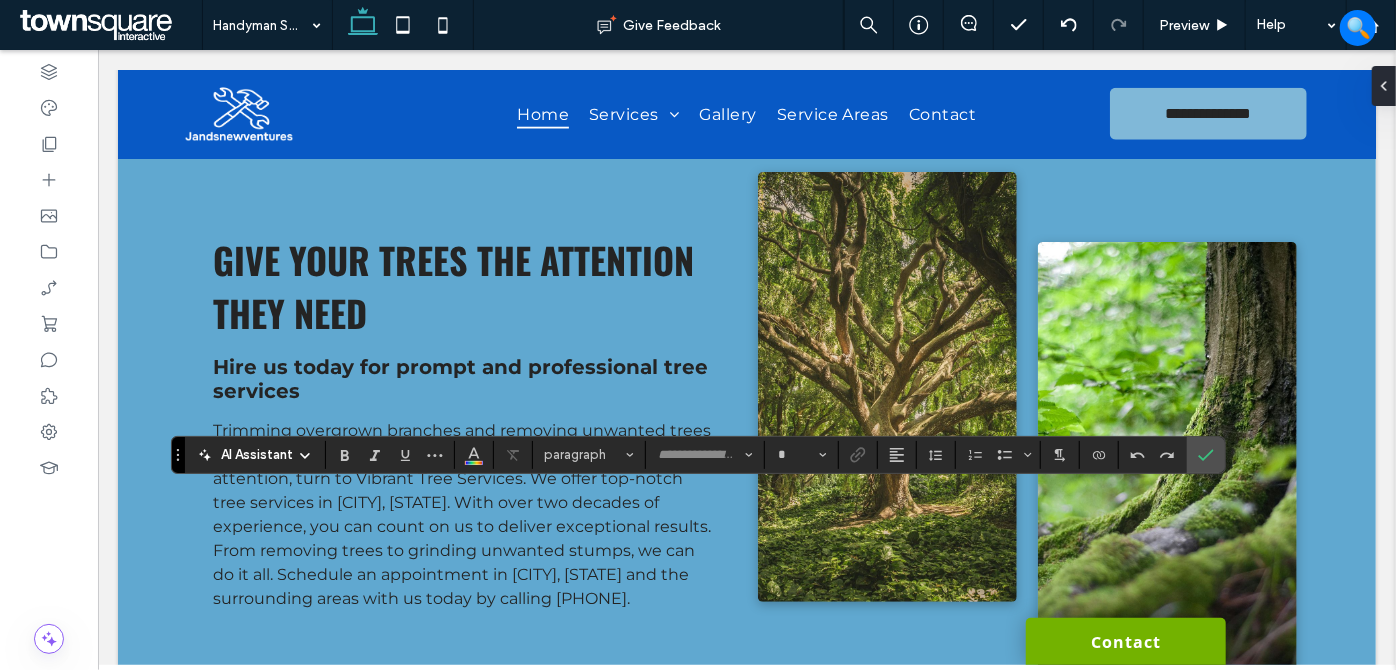 type on "**********" 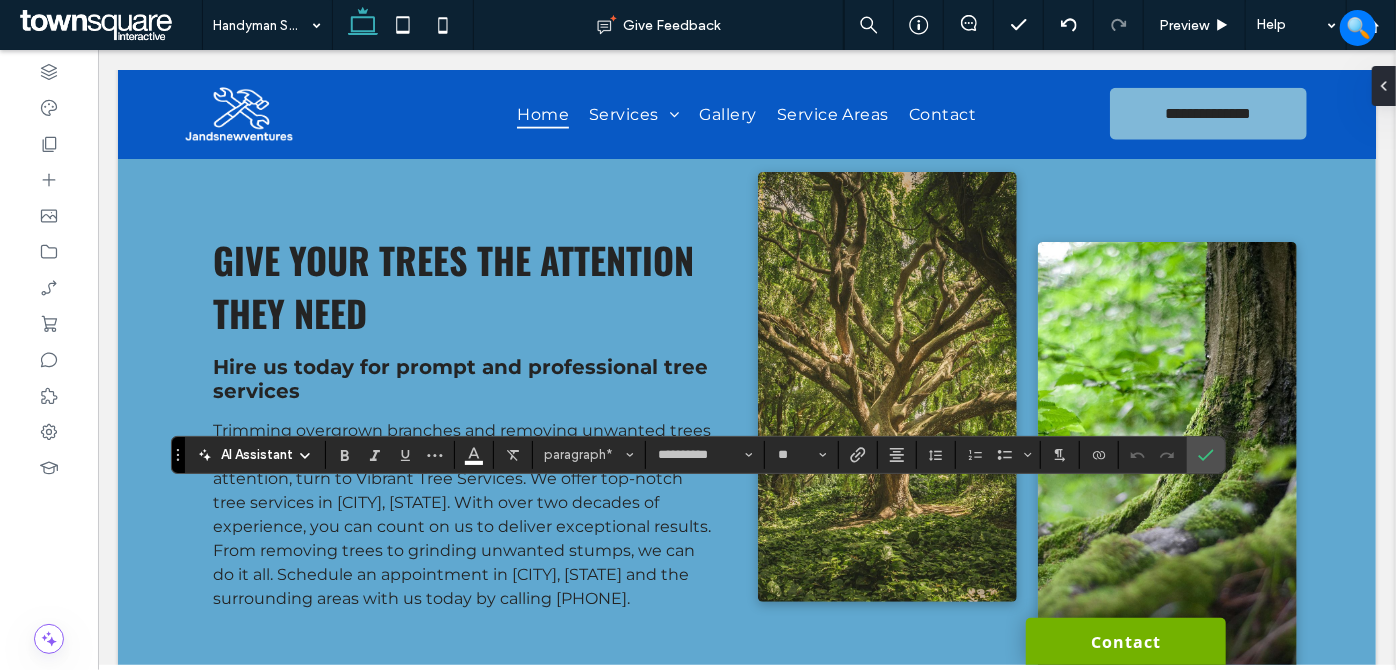 type 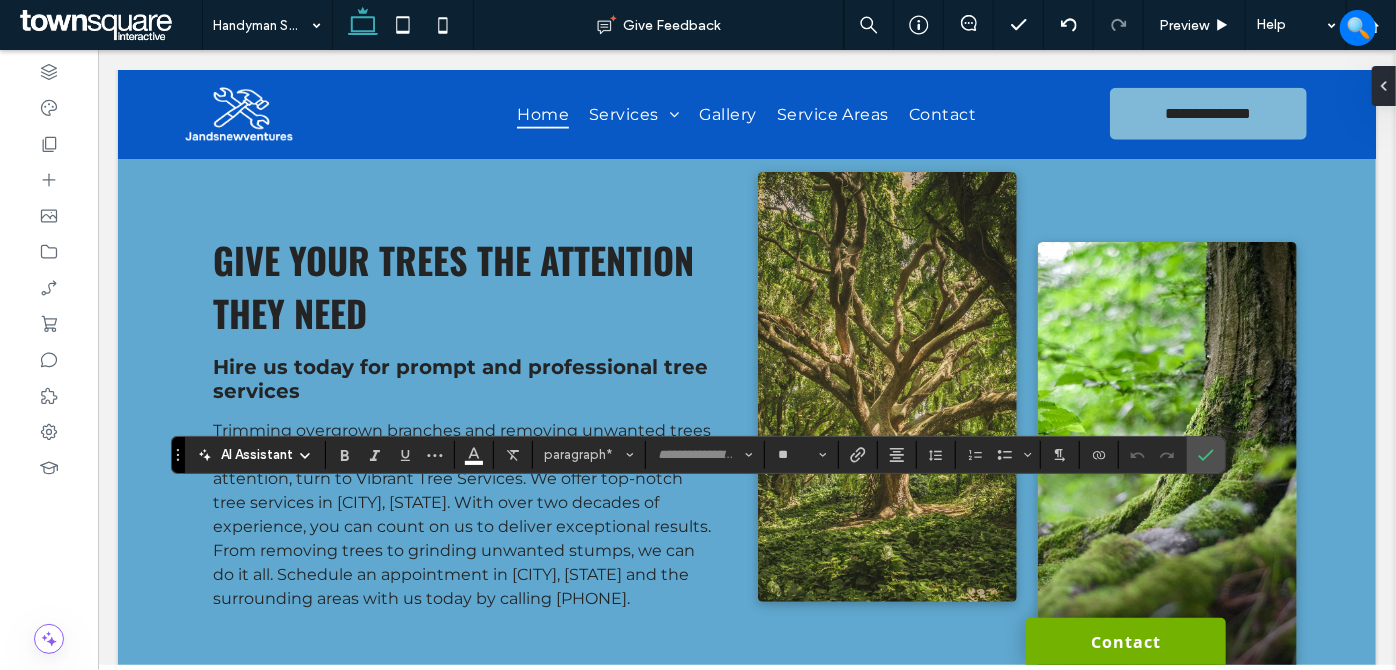 type on "**" 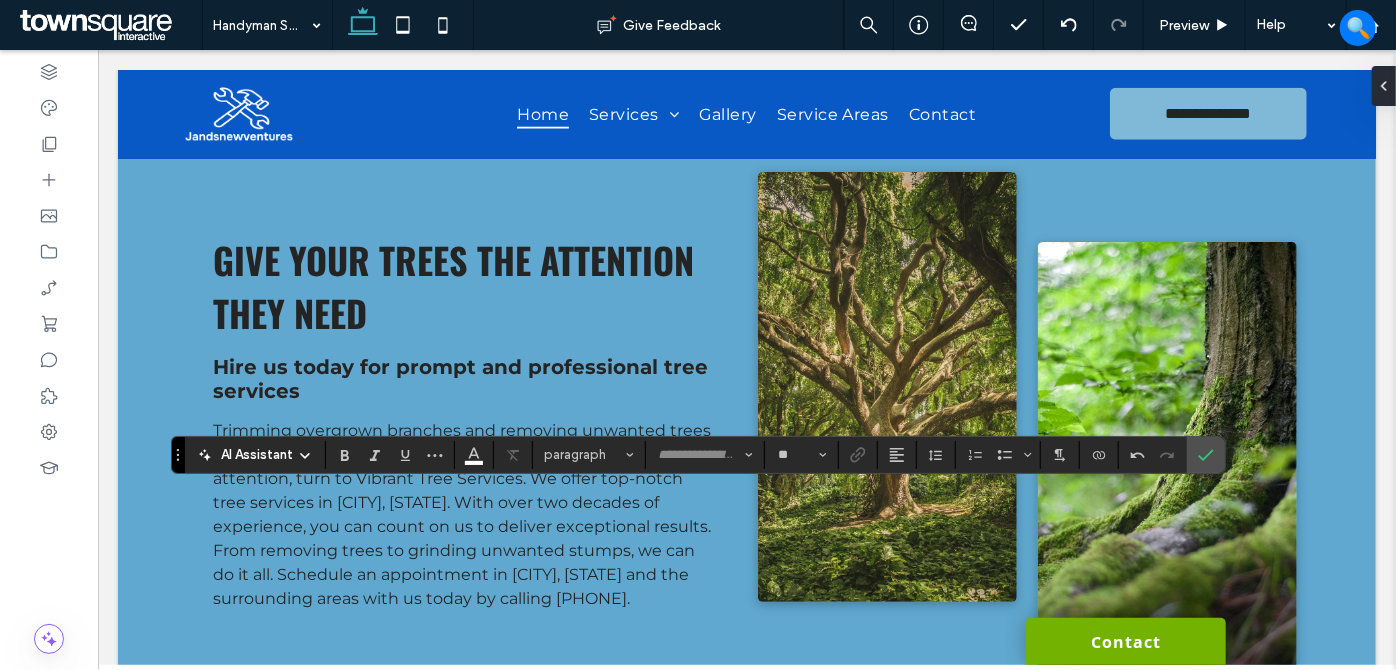 type on "**********" 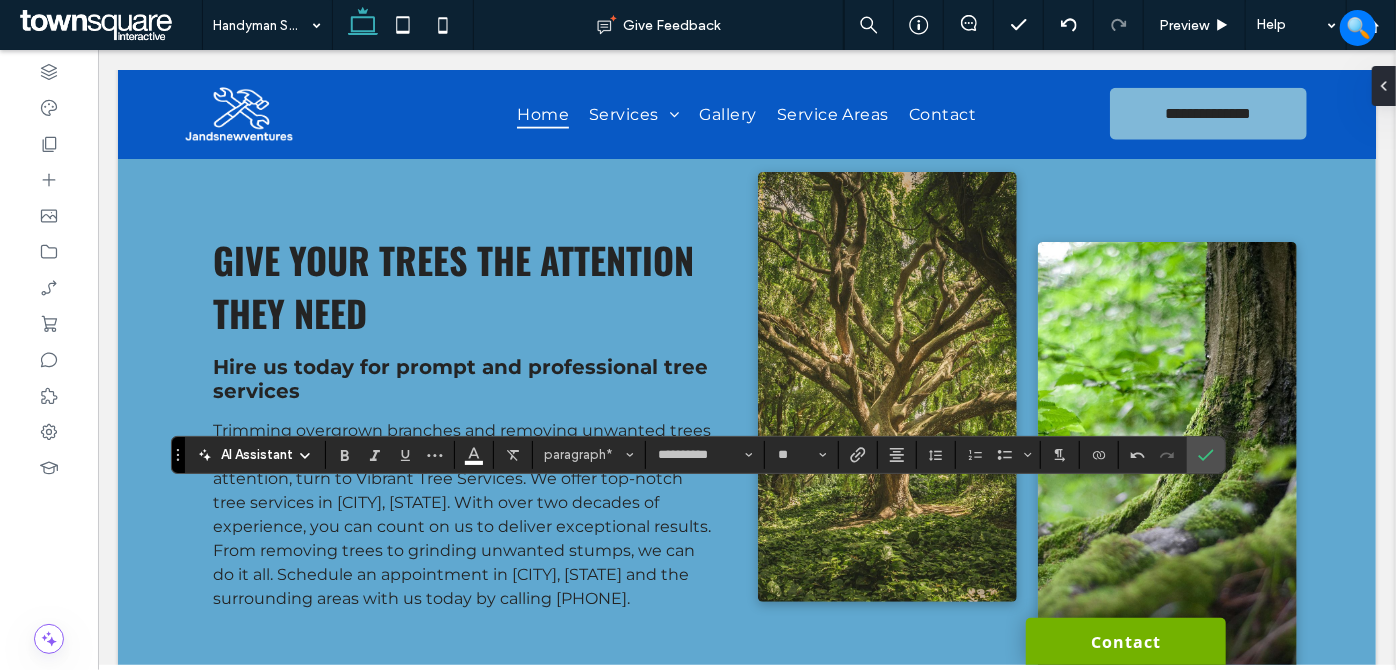 click 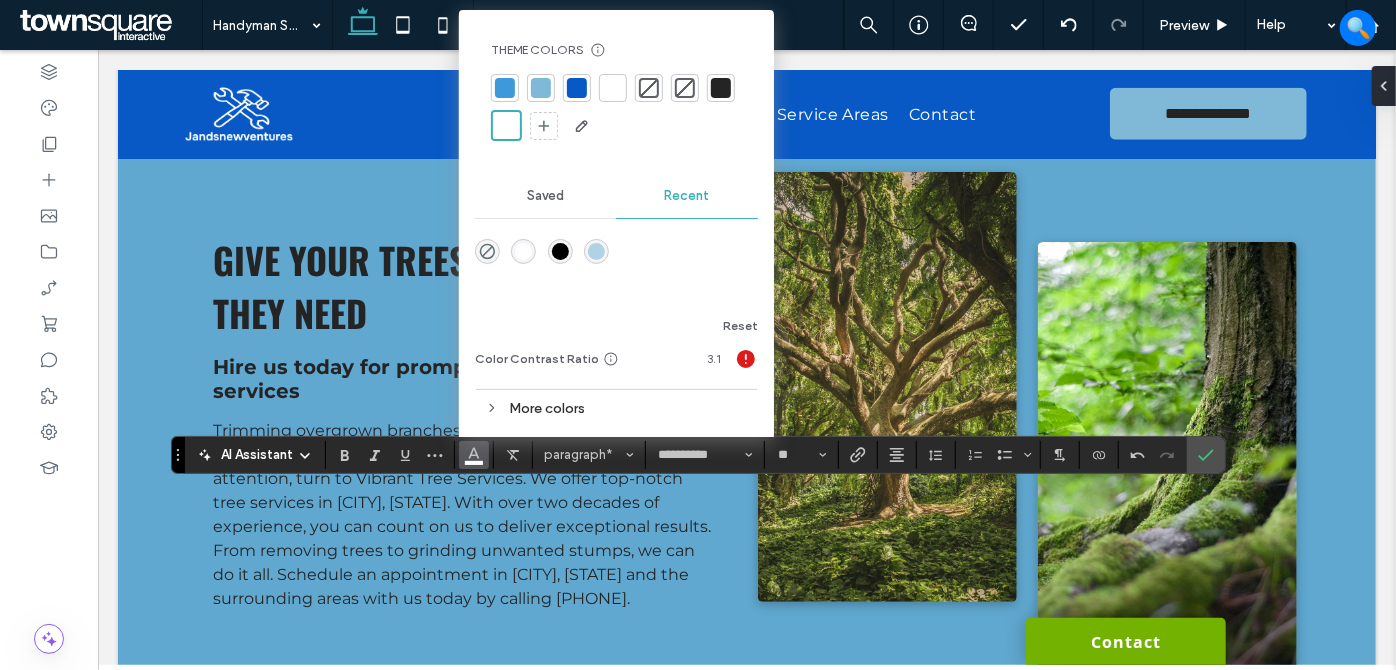 drag, startPoint x: 720, startPoint y: 86, endPoint x: 750, endPoint y: 205, distance: 122.72327 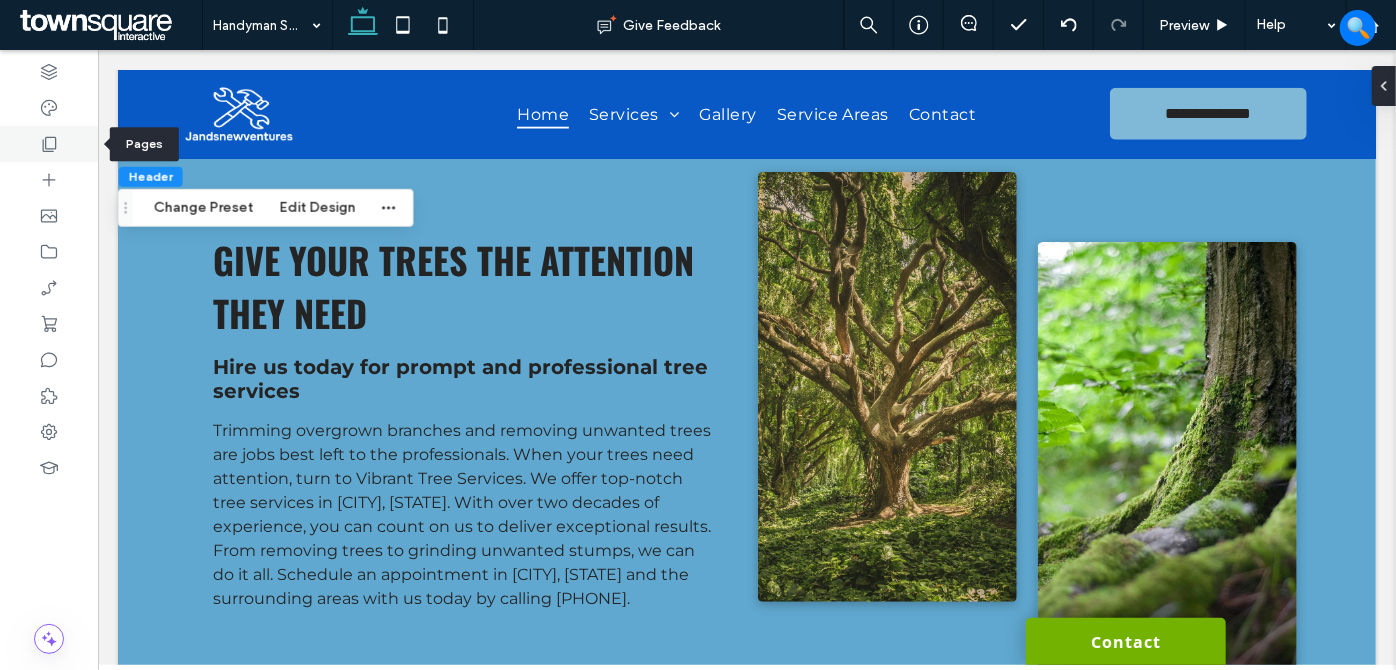click 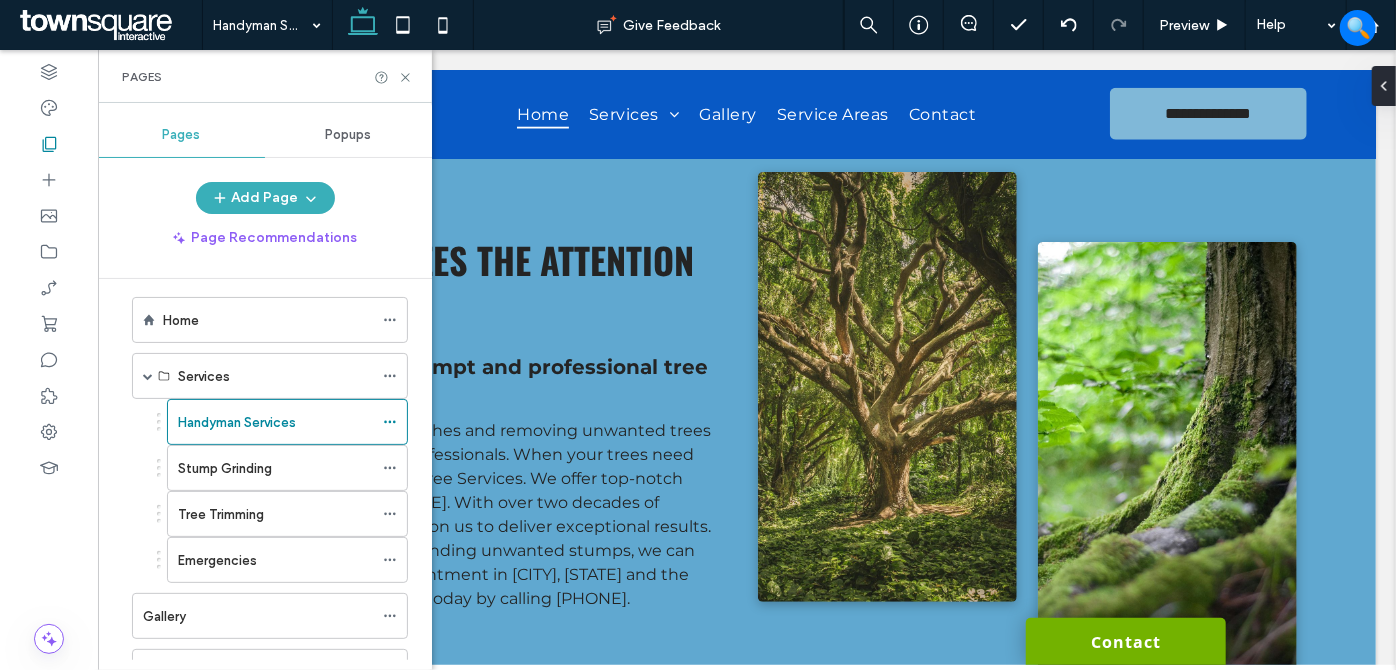 scroll, scrollTop: 0, scrollLeft: 0, axis: both 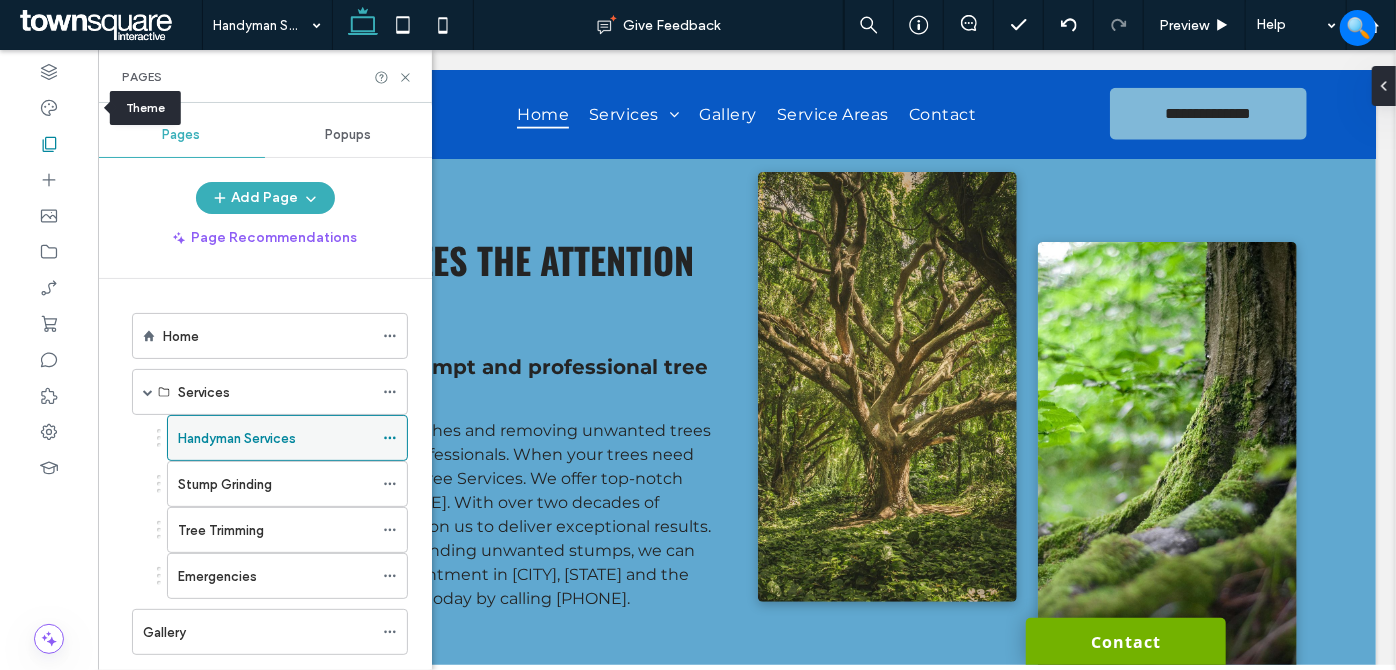 drag, startPoint x: 49, startPoint y: 107, endPoint x: 403, endPoint y: 442, distance: 487.38177 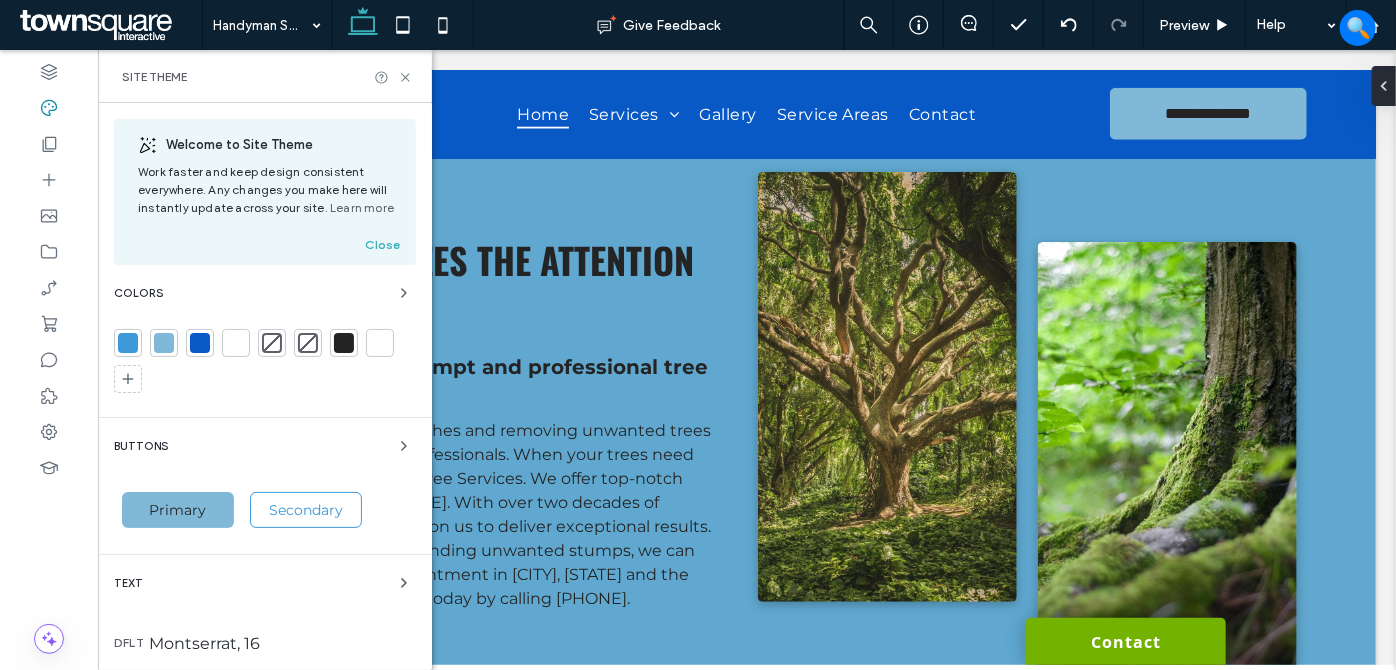 scroll, scrollTop: 90, scrollLeft: 0, axis: vertical 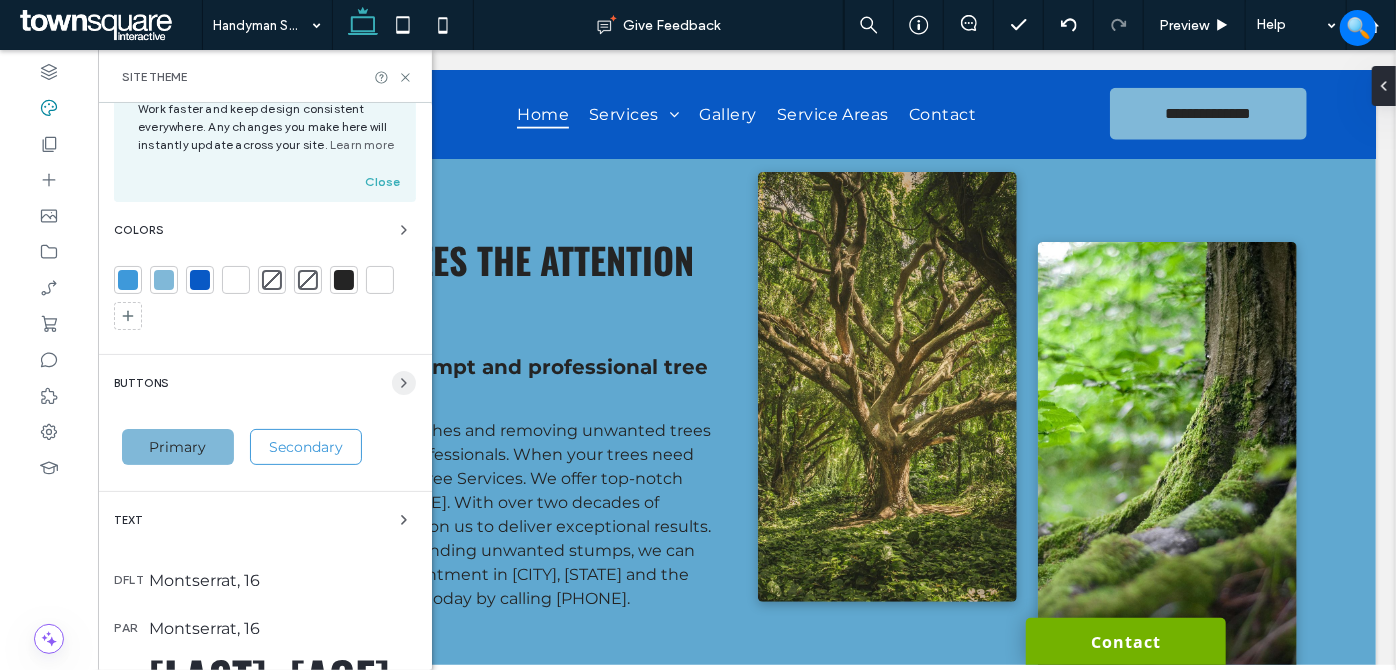 drag, startPoint x: 394, startPoint y: 386, endPoint x: 385, endPoint y: 451, distance: 65.62012 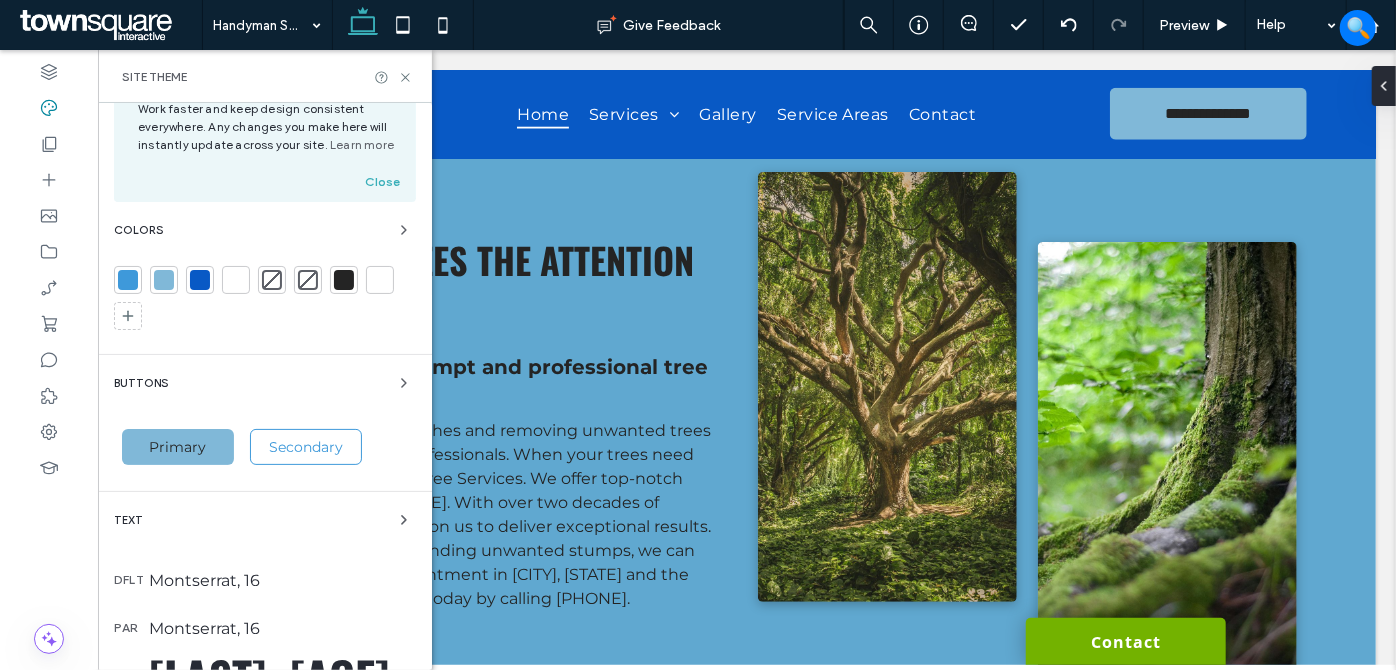 click 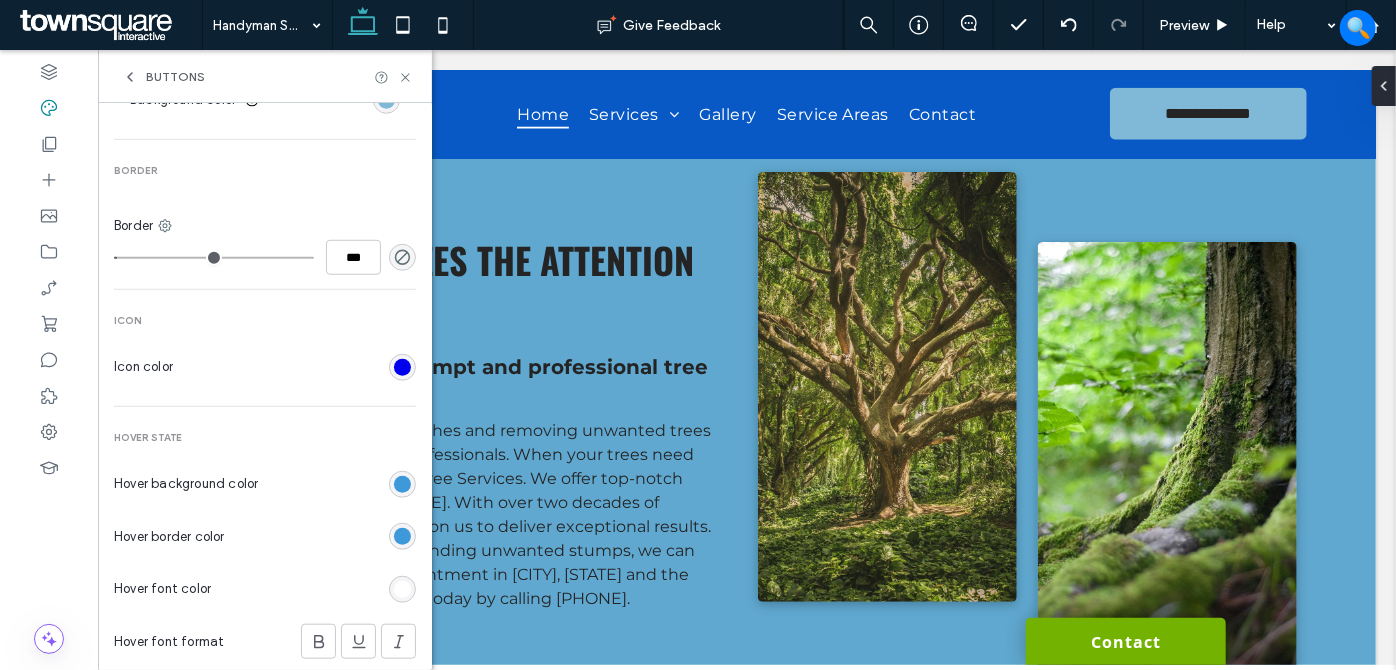 scroll, scrollTop: 881, scrollLeft: 0, axis: vertical 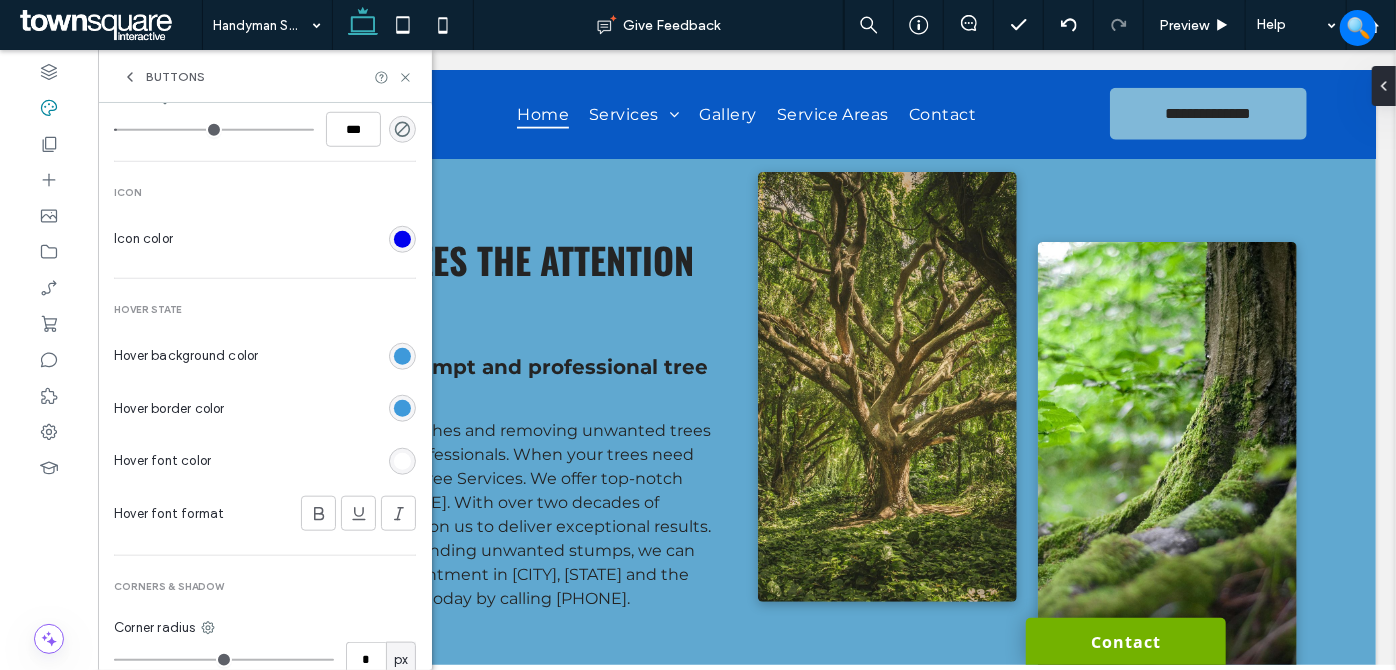 click at bounding box center (402, 461) 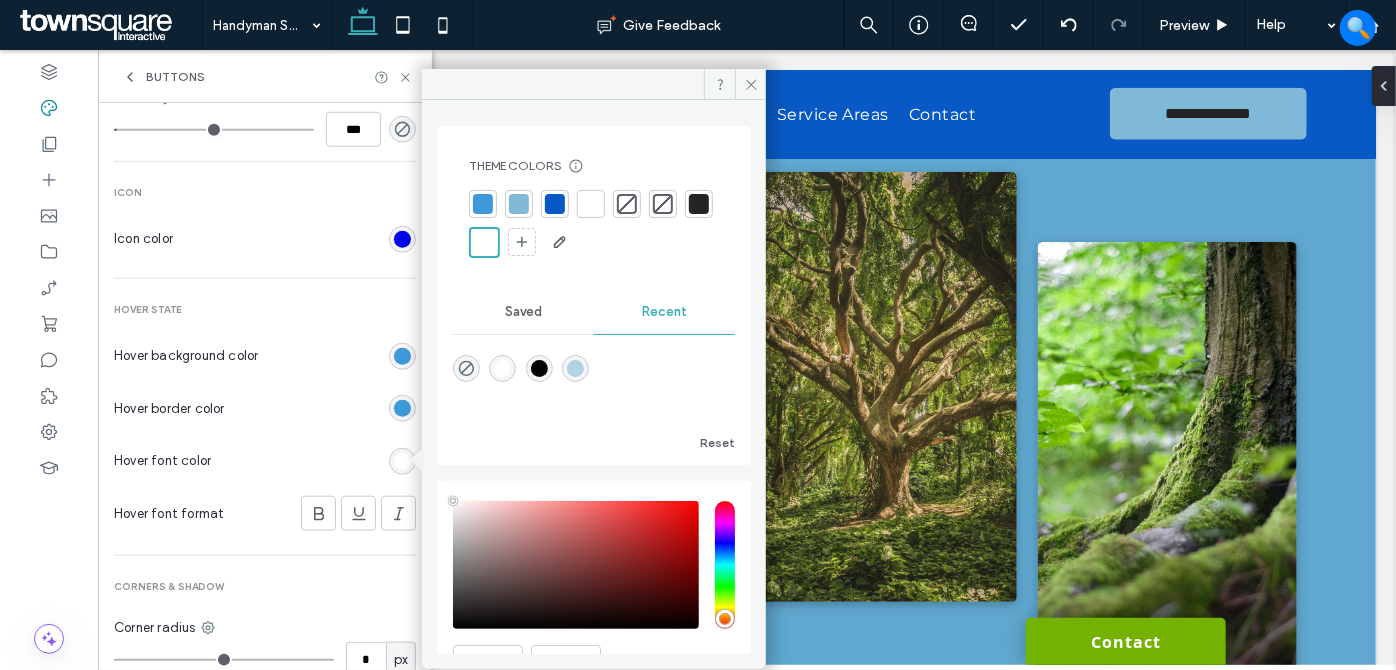 drag, startPoint x: 480, startPoint y: 242, endPoint x: 554, endPoint y: 214, distance: 79.12016 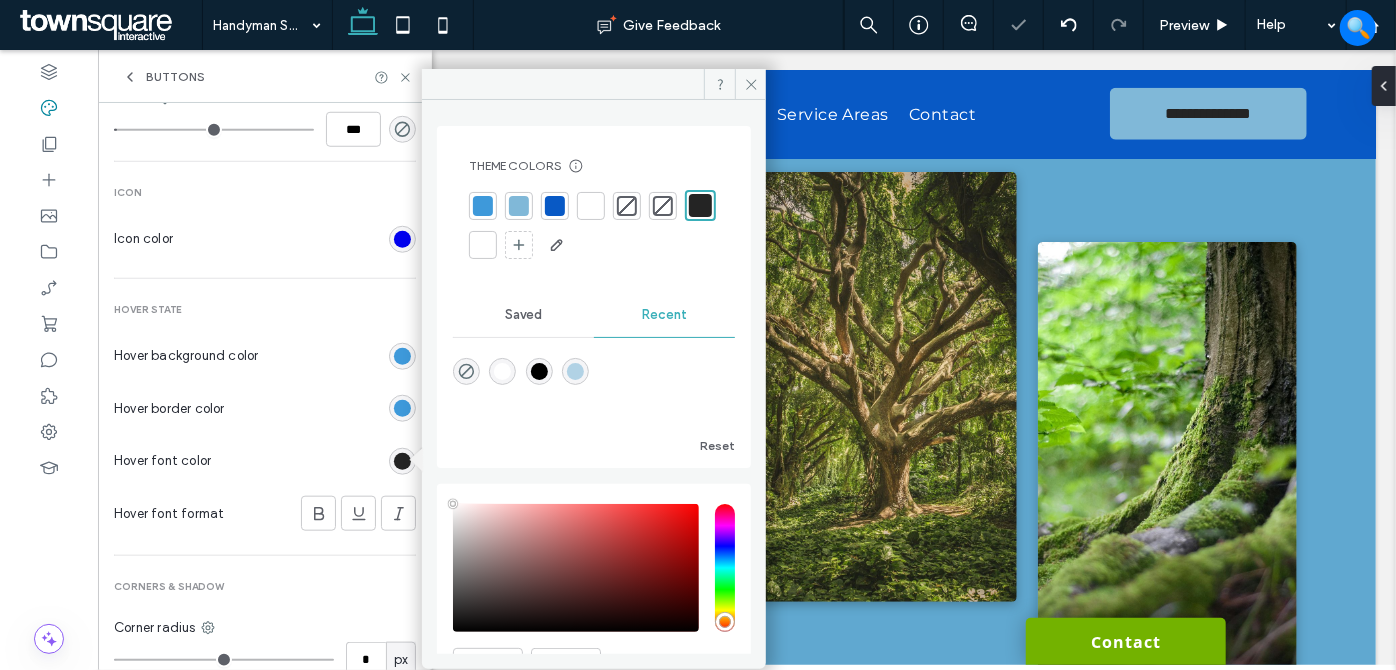 type on "*" 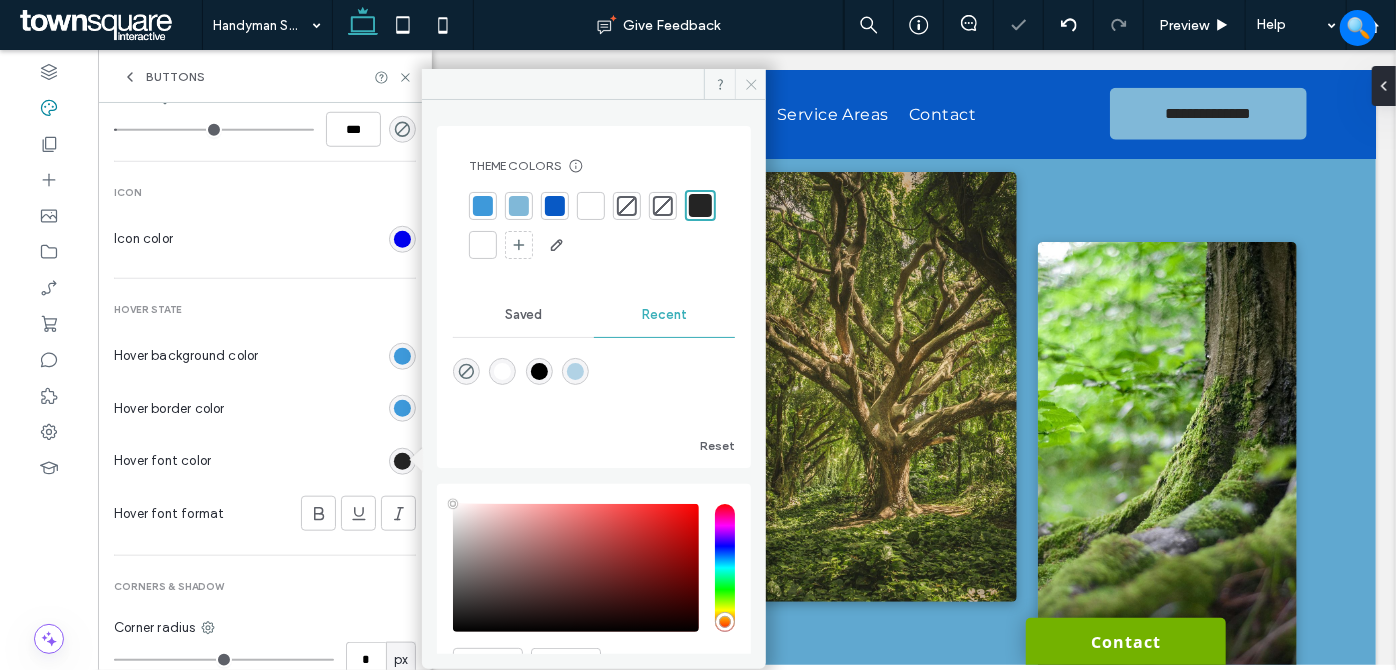 click 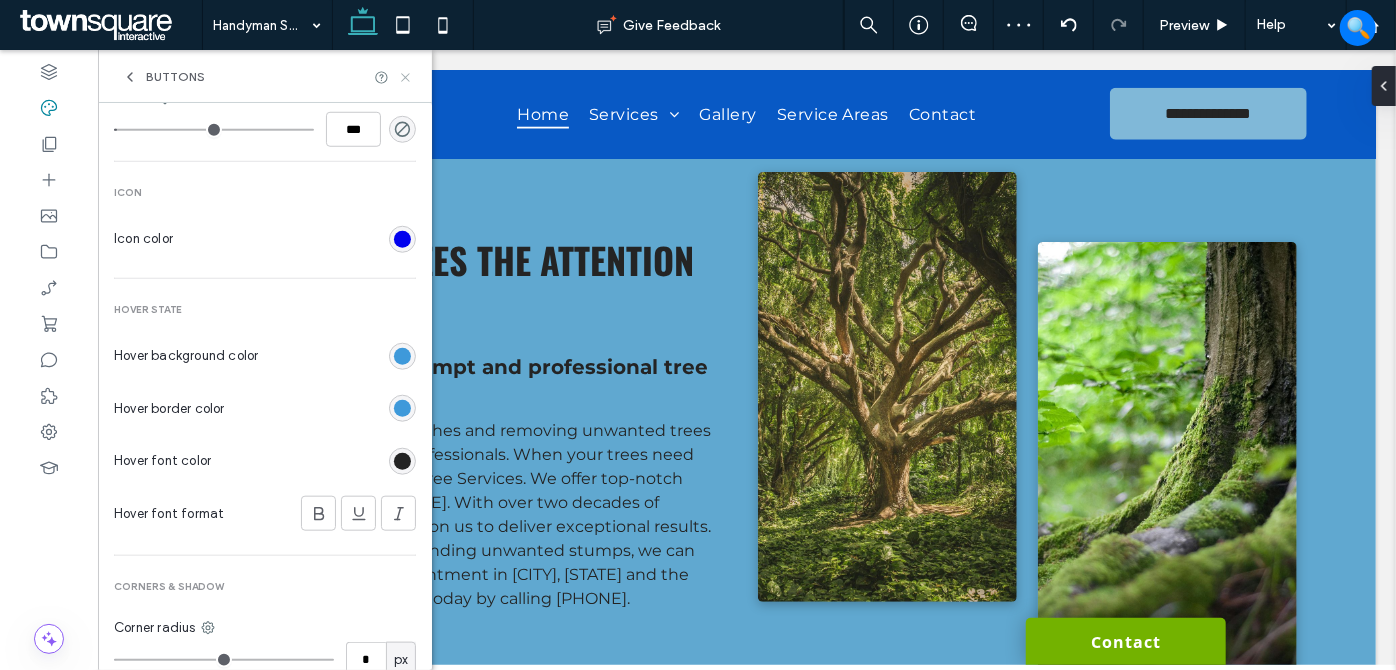 click 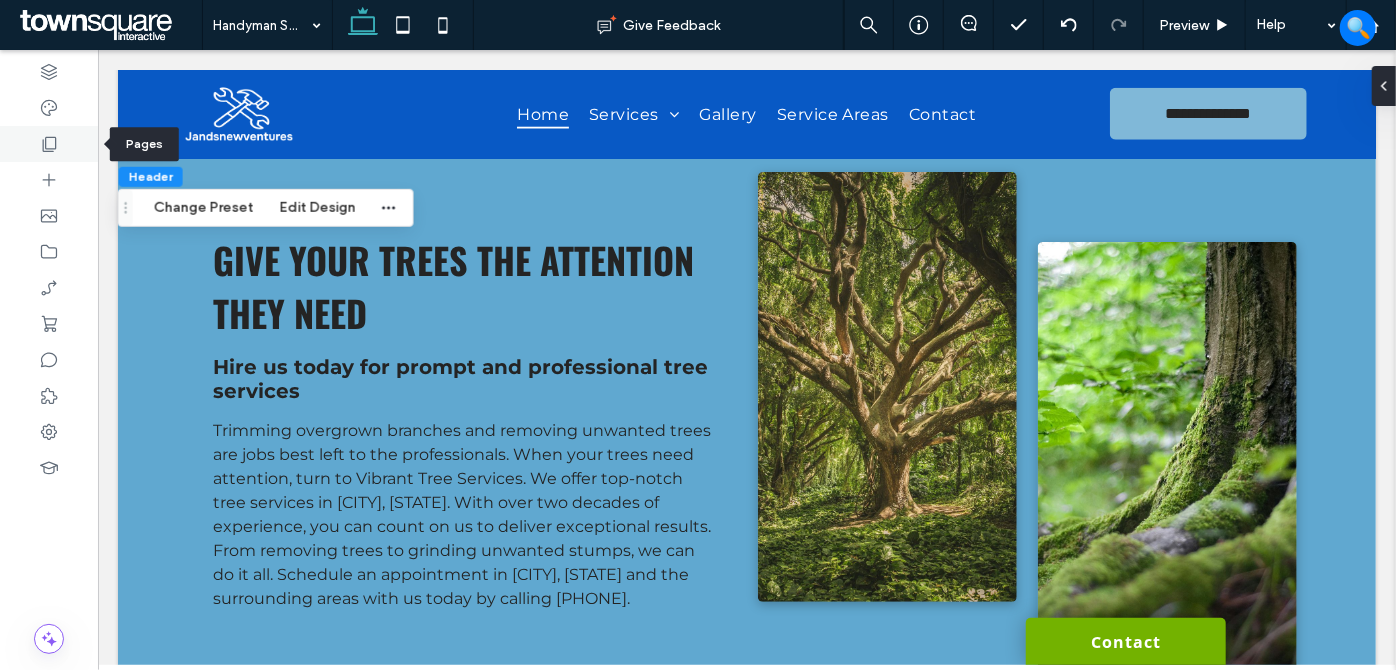 click at bounding box center [49, 144] 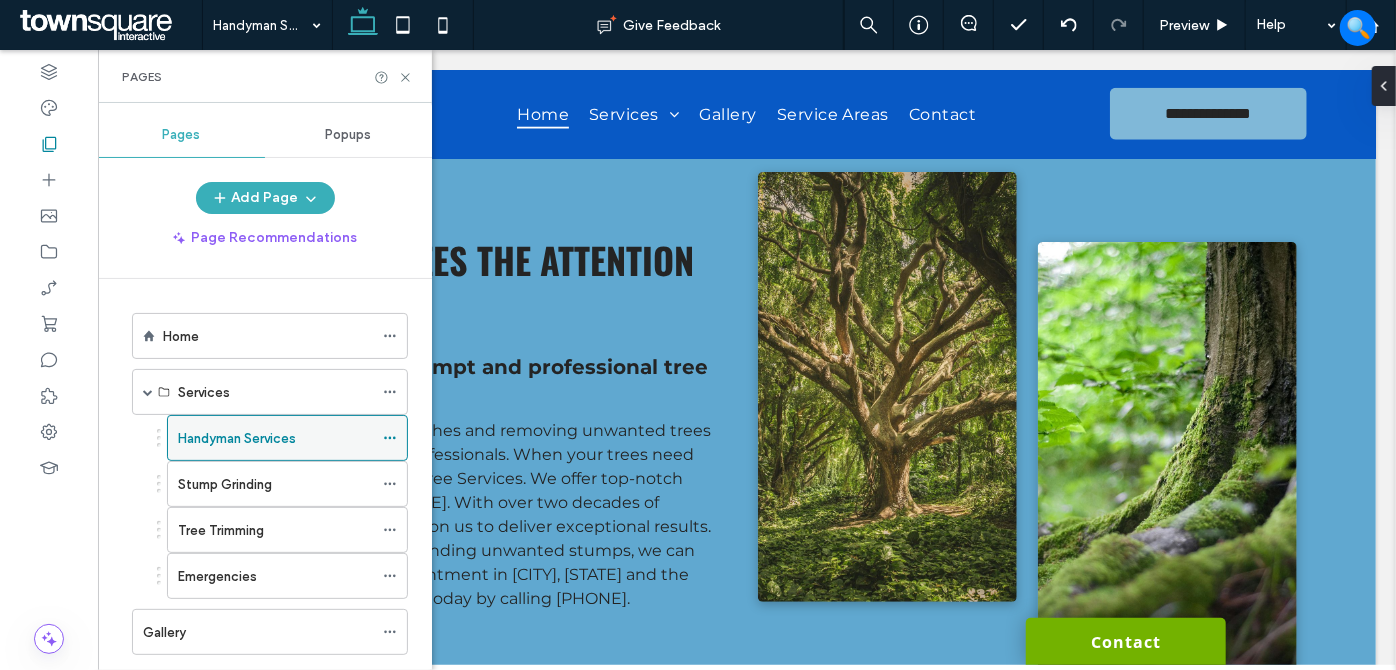 click 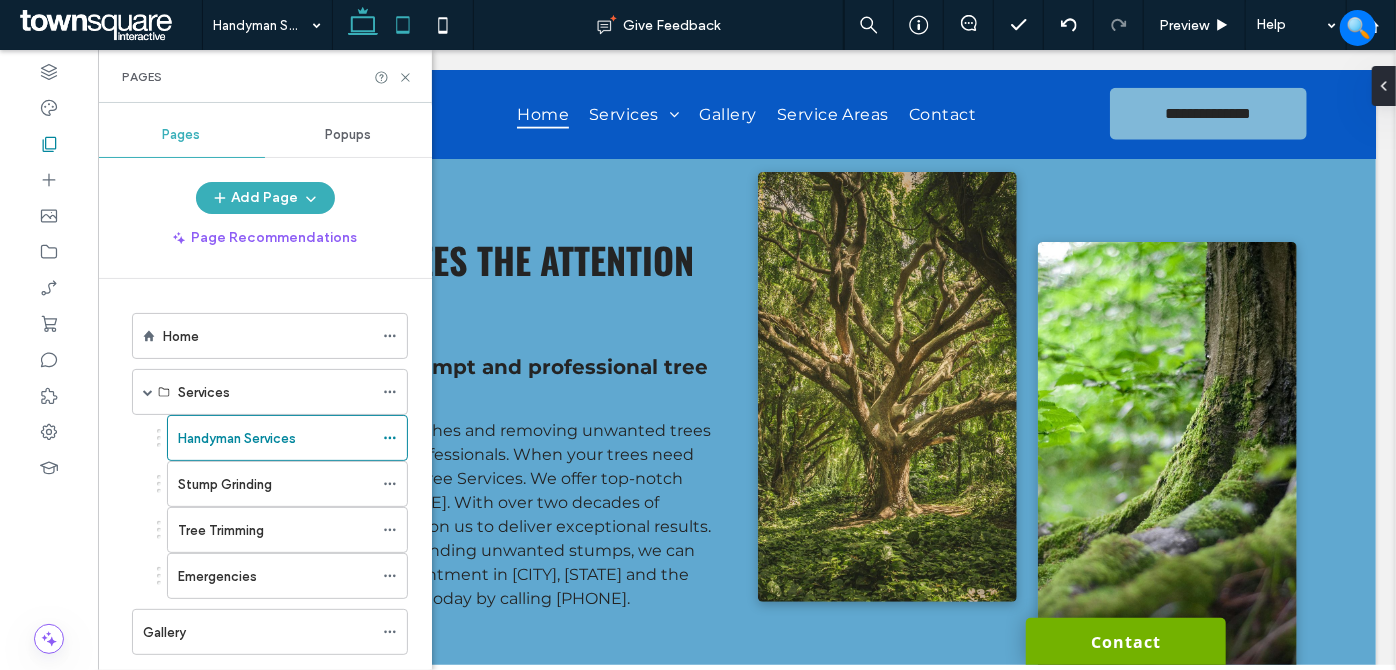 click 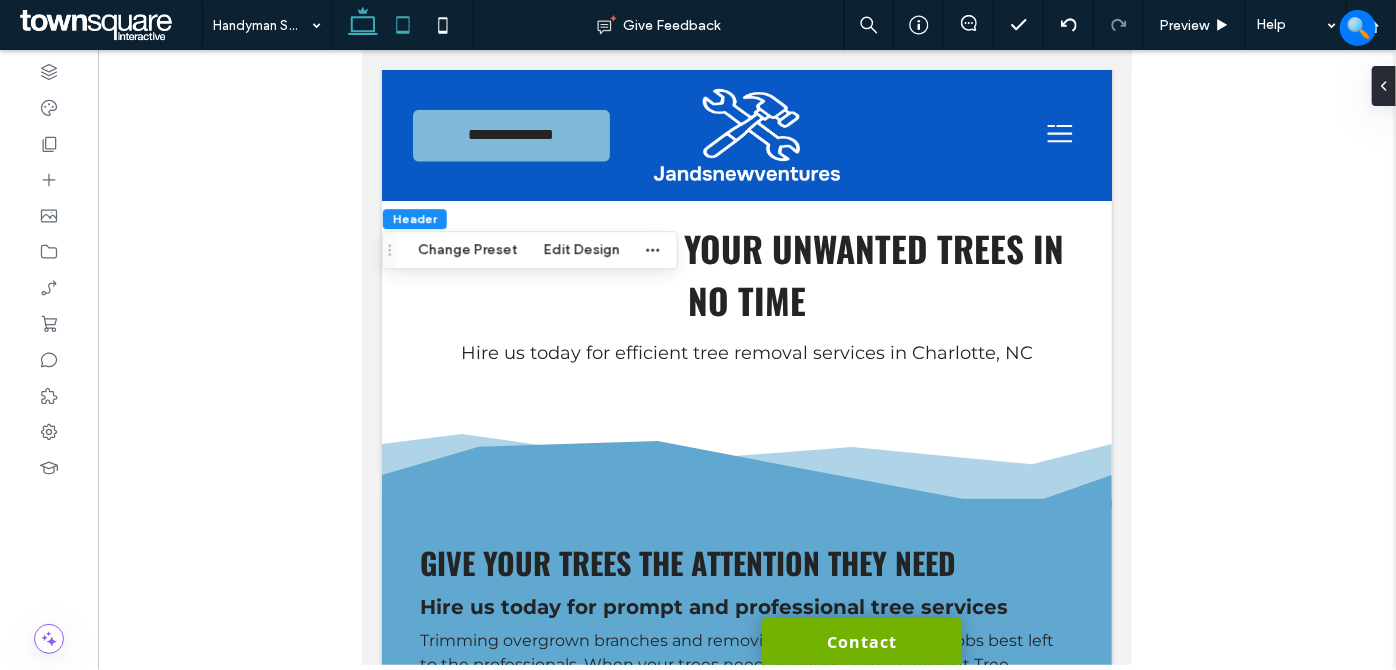 click 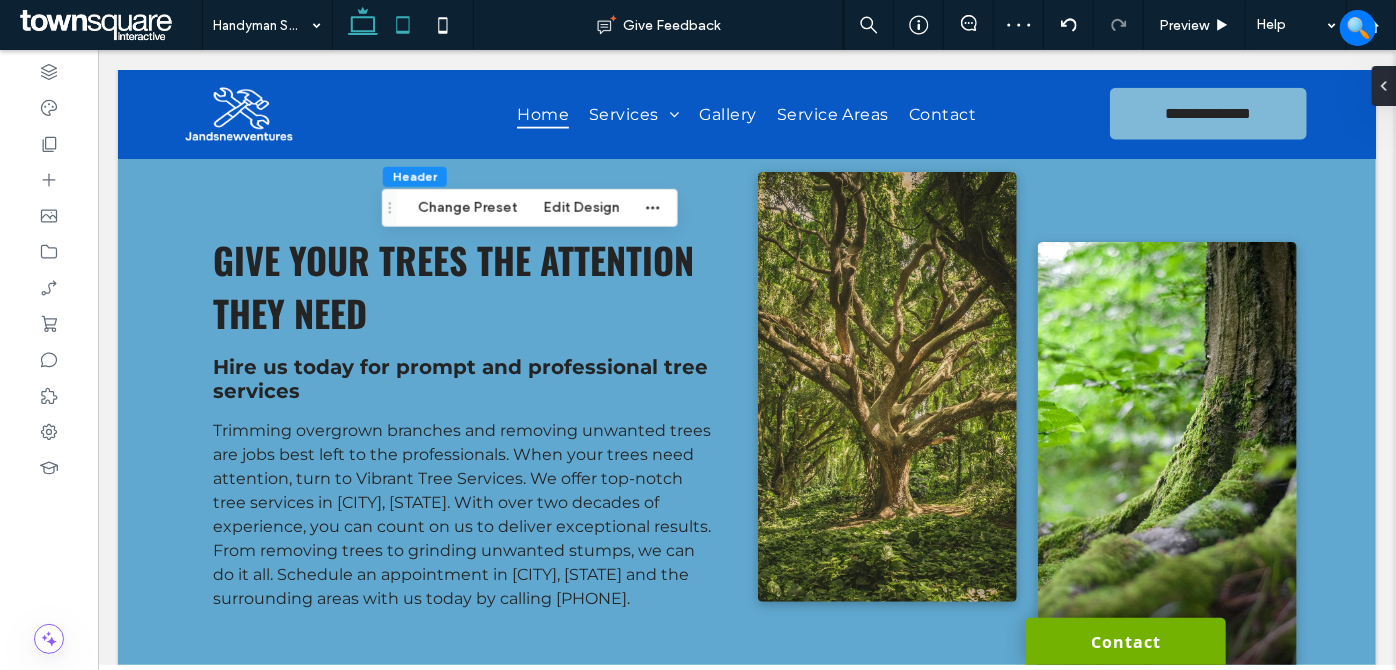 click 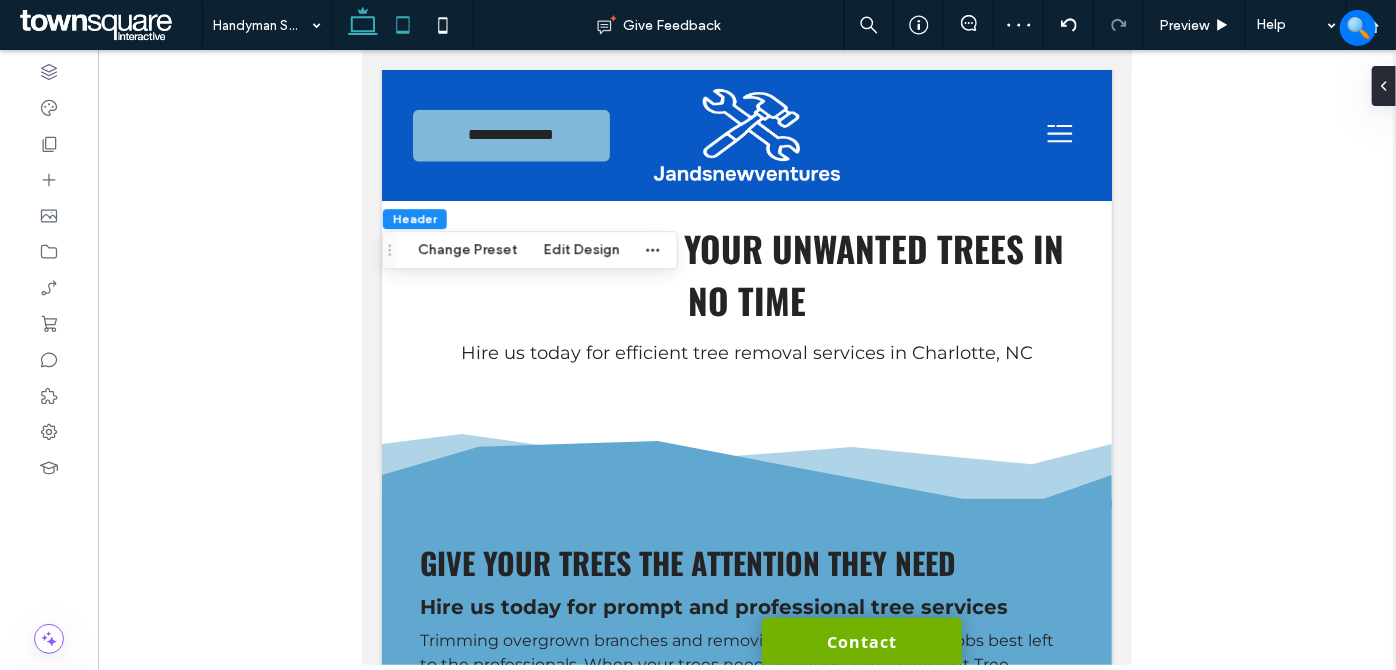 click 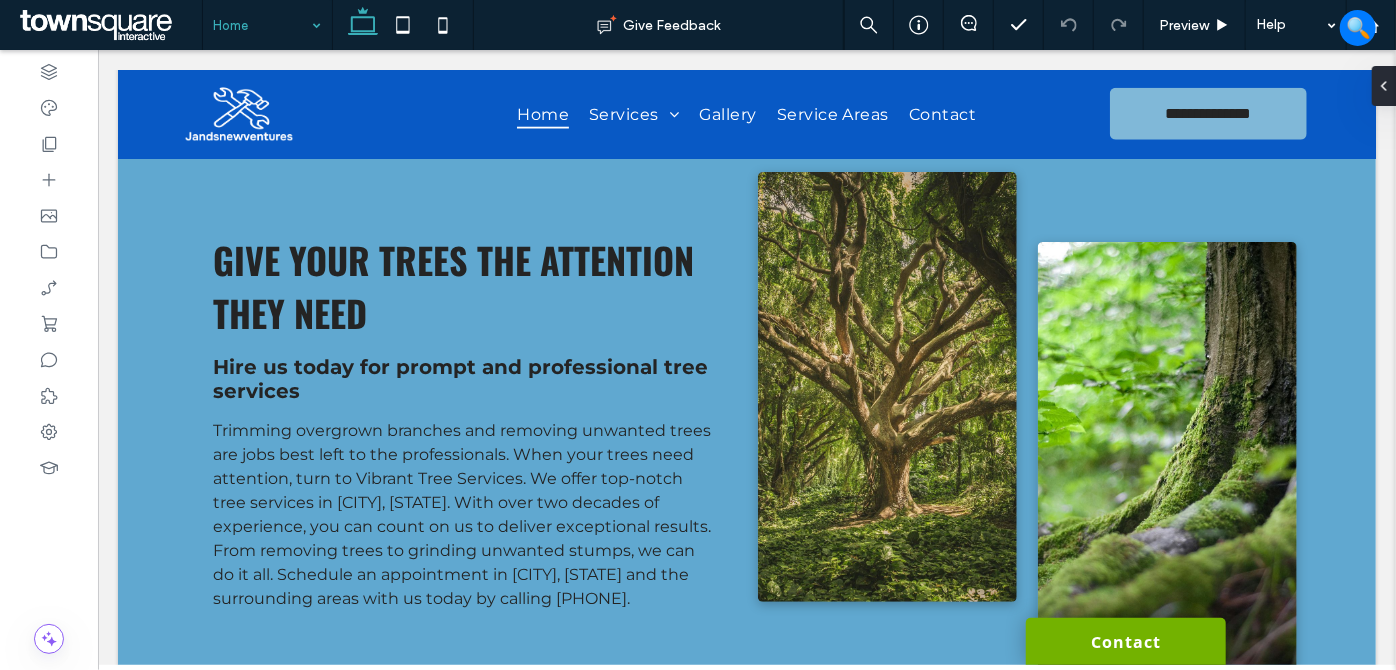 click at bounding box center (262, 25) 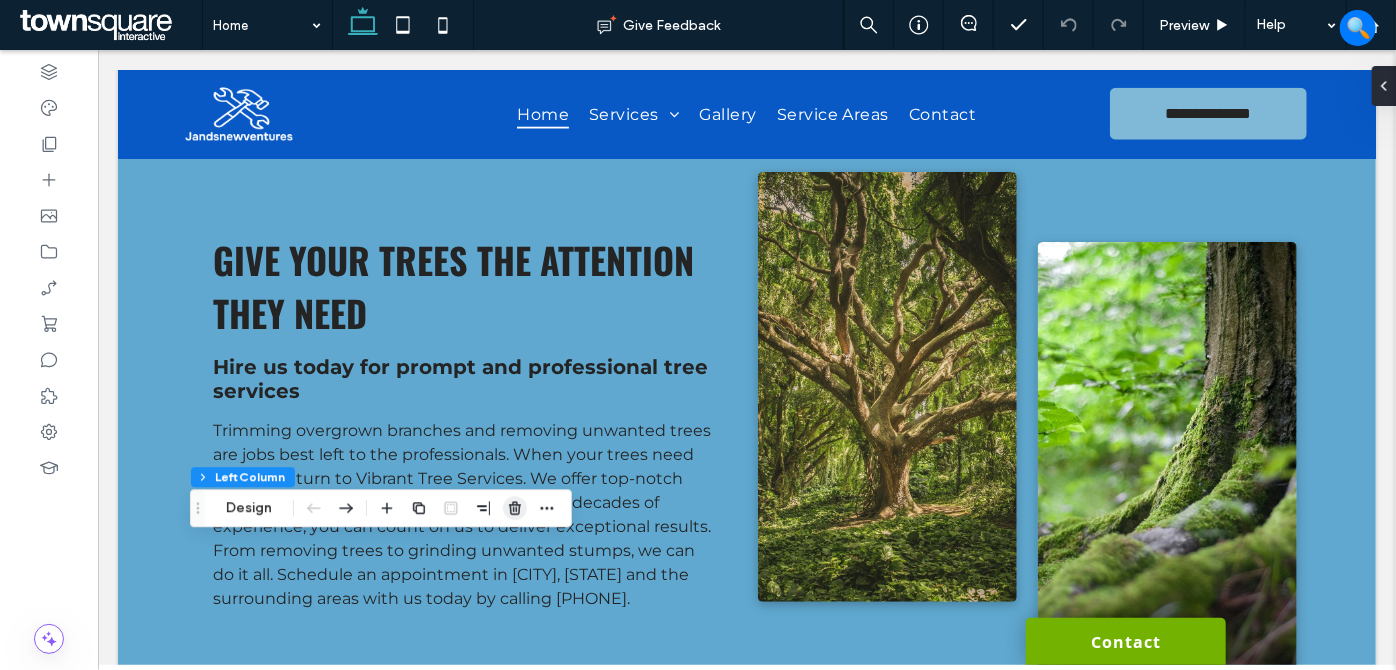 click 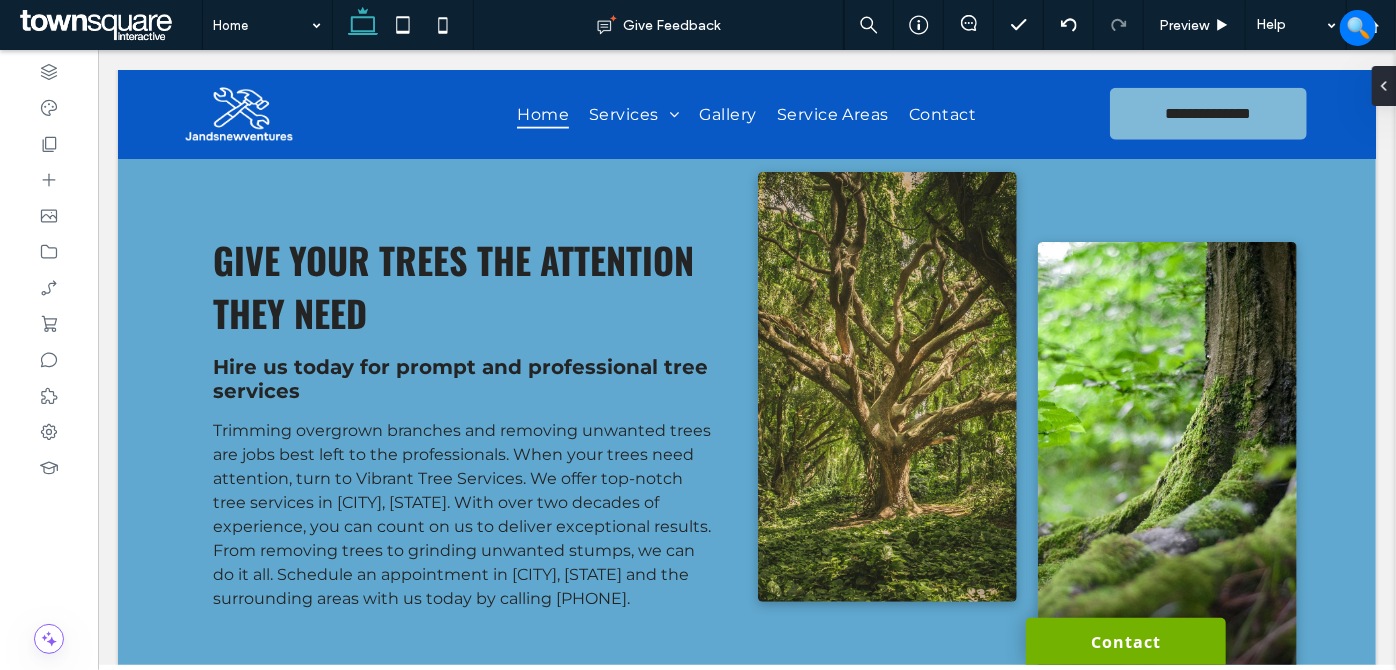 type on "***" 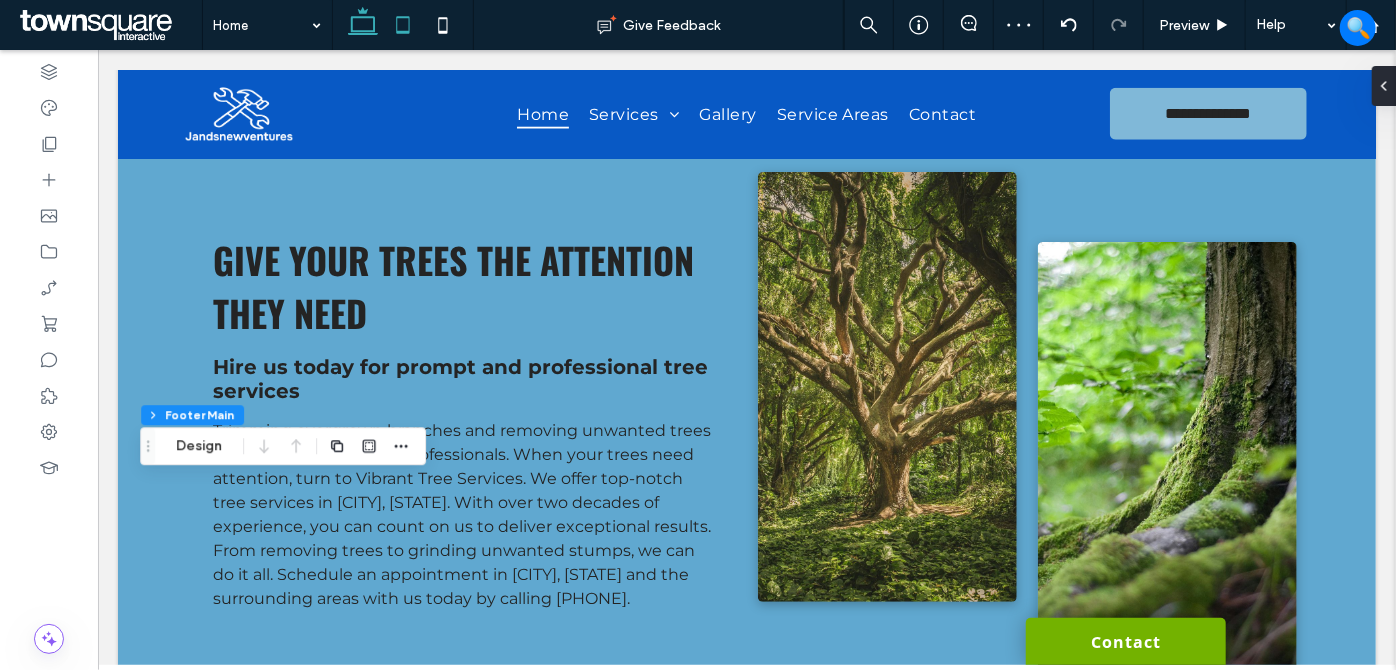click 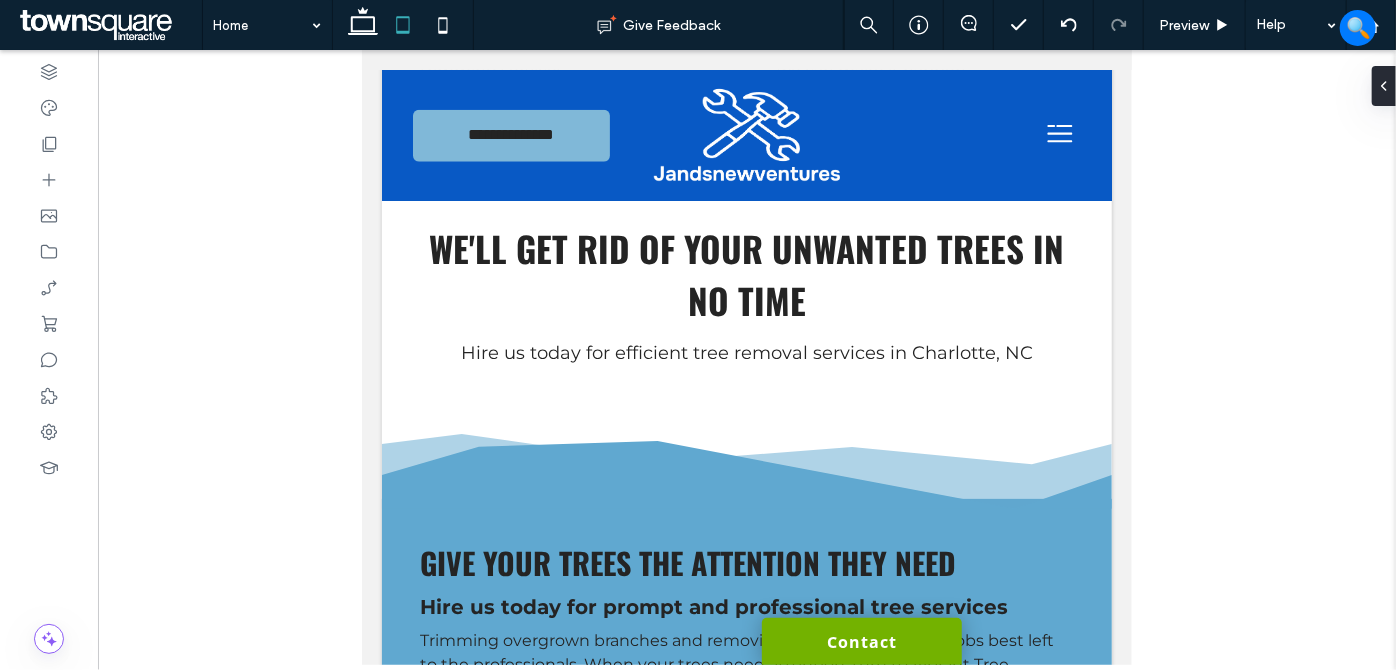 type on "***" 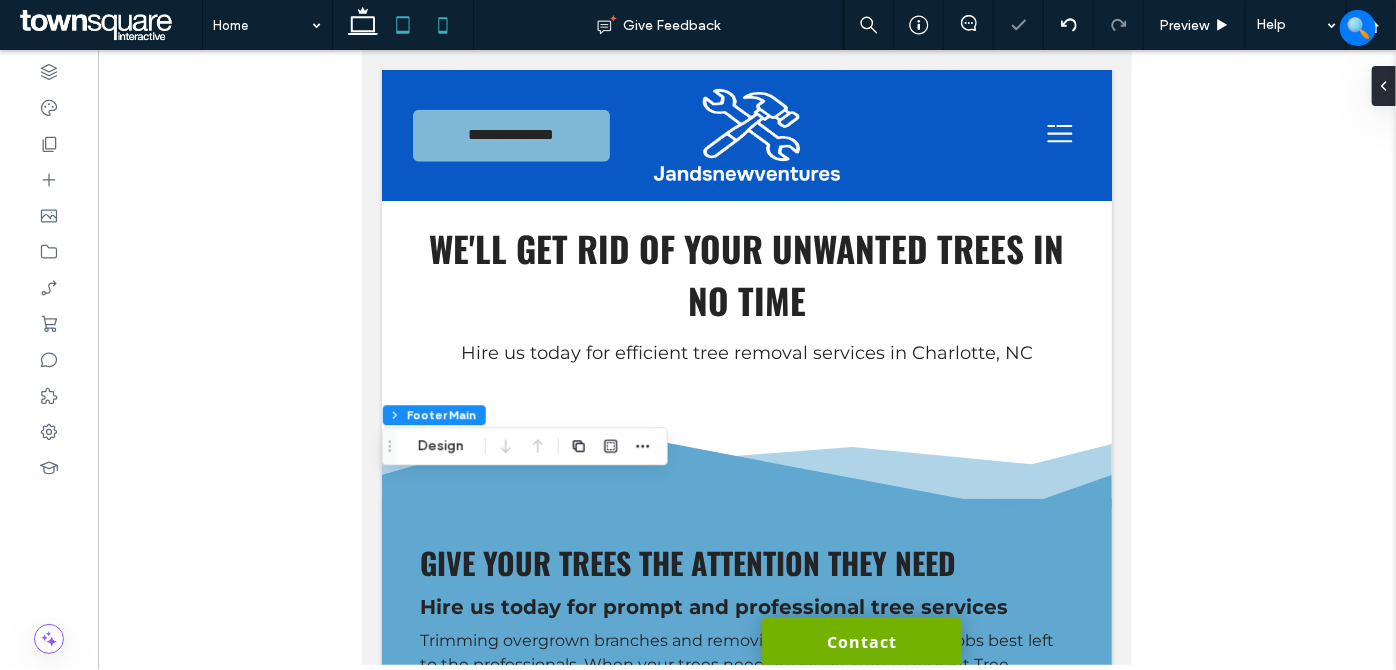 click 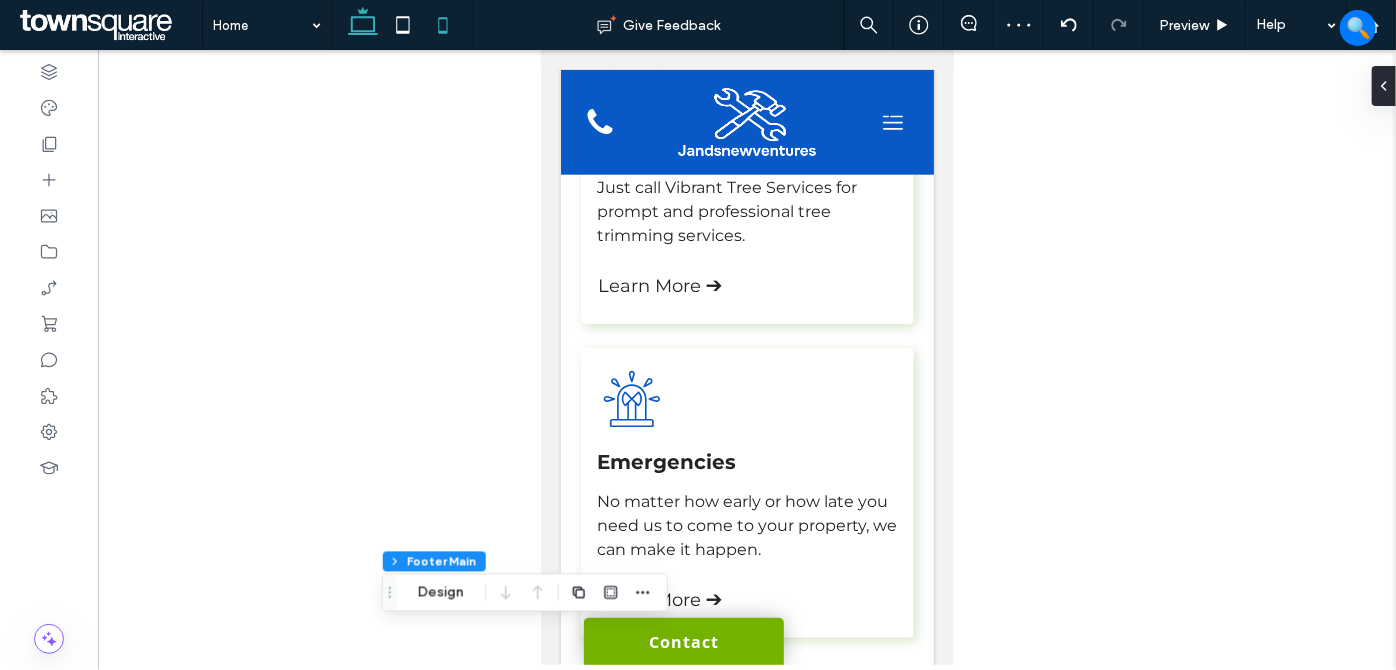 click 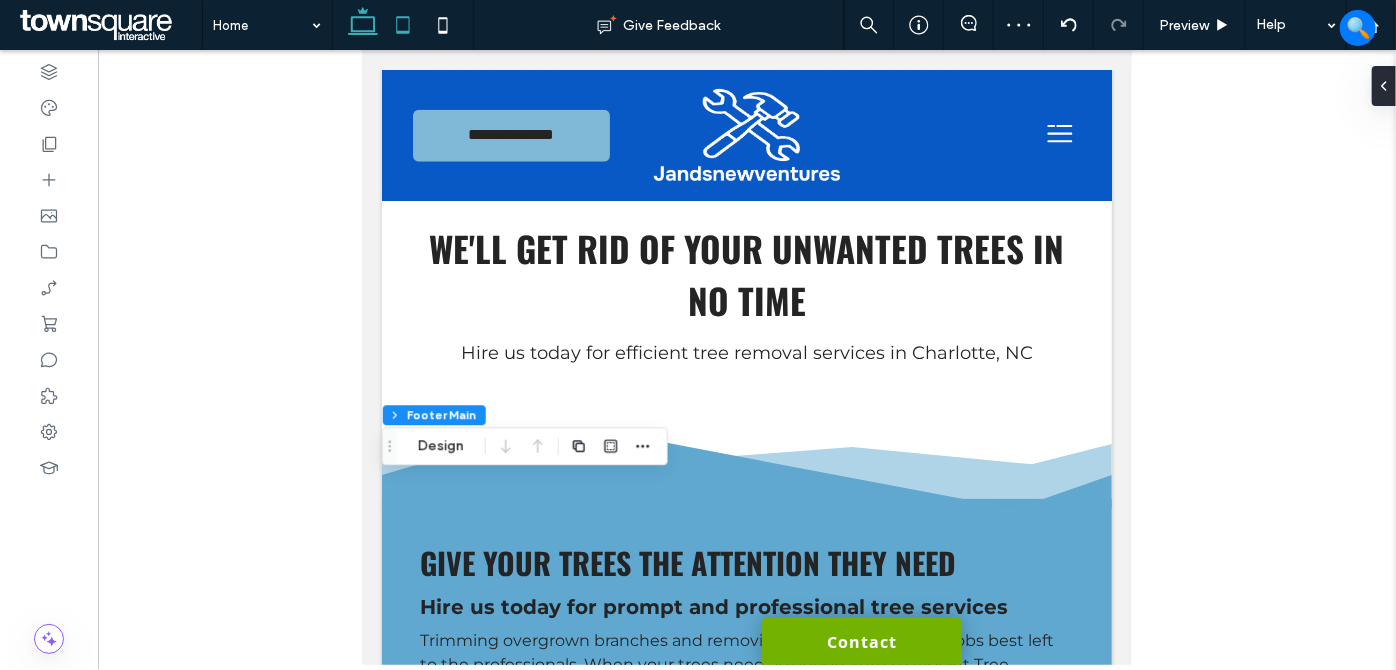 click 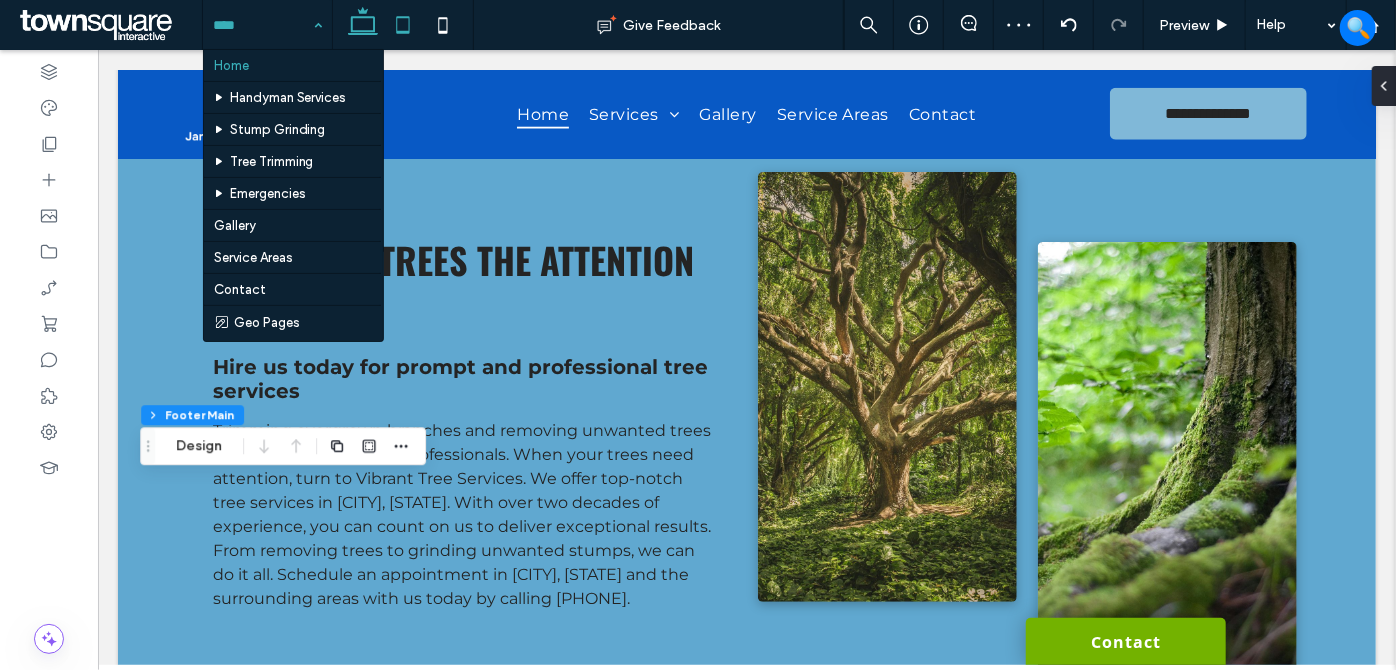 click 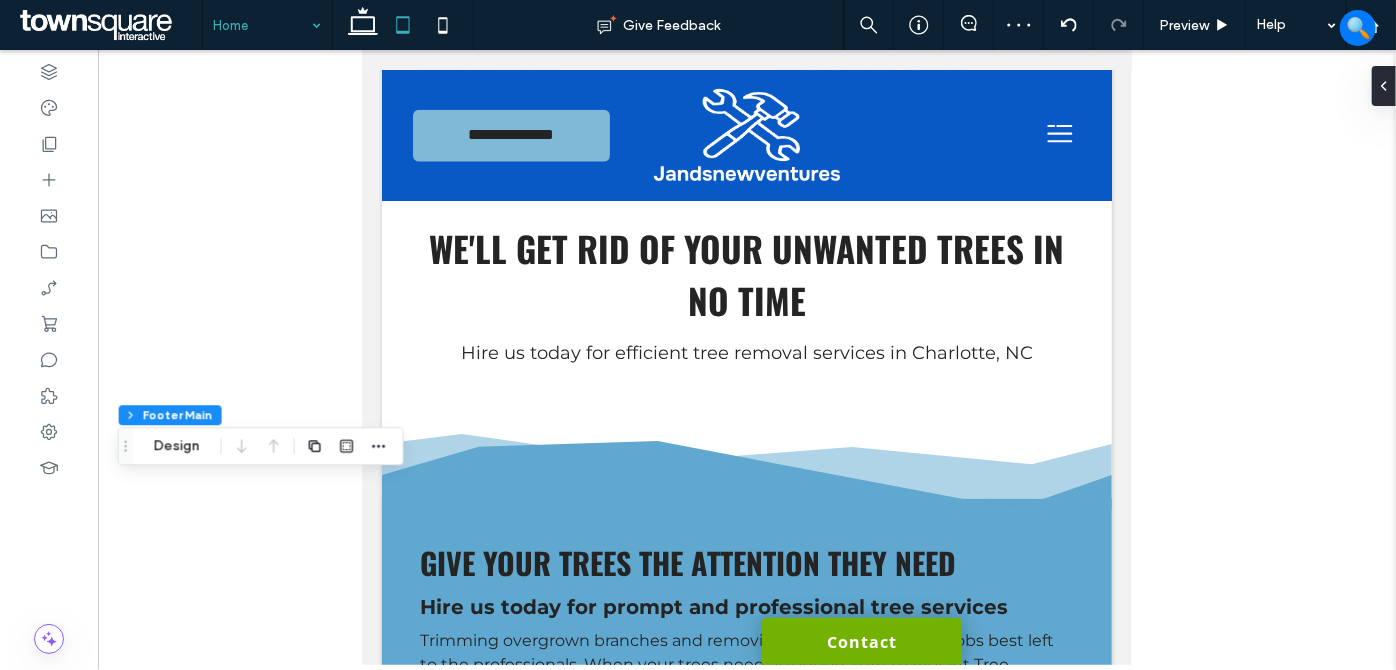 drag, startPoint x: 438, startPoint y: 19, endPoint x: 474, endPoint y: 64, distance: 57.628117 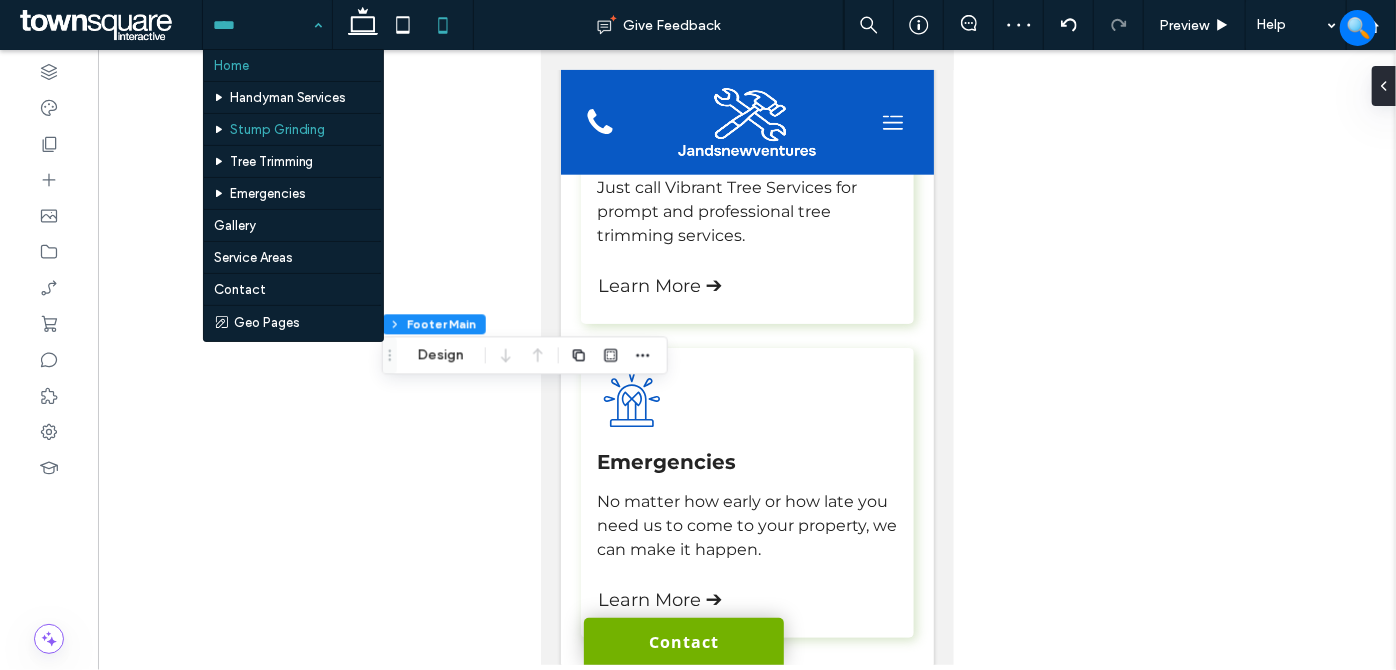drag, startPoint x: 250, startPoint y: 131, endPoint x: 261, endPoint y: 142, distance: 15.556349 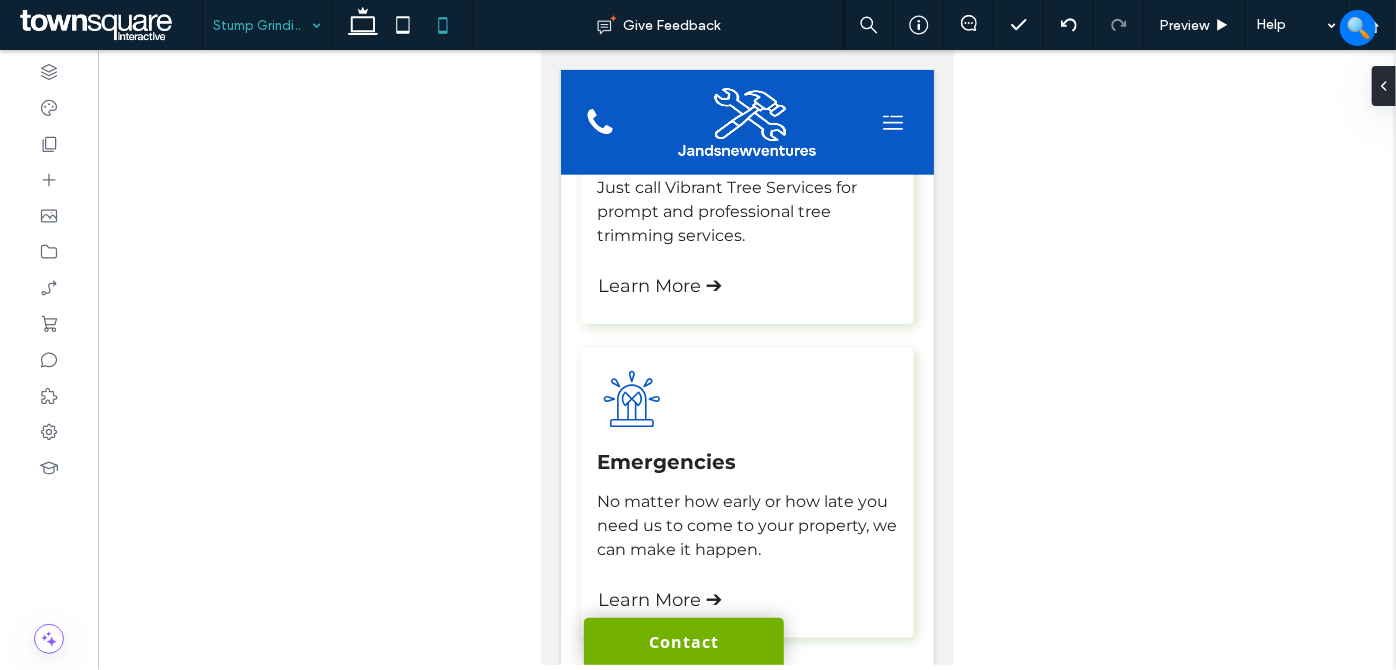 click on "Stump Grinding Give Feedback Preview Help
Design Panel Site Comments Team & Clients Automate new comments Instantly notify your team when someone adds or updates a comment on a site. See Zap Examples
Select an element to start It’ll show the design panel with all the design options for that element right here.
HTML CSS
GENERAL CSS FOR ALL DEVICES
DEVICE SPECIFIC CSS
Use with caution!
documentation." at bounding box center (698, 335) 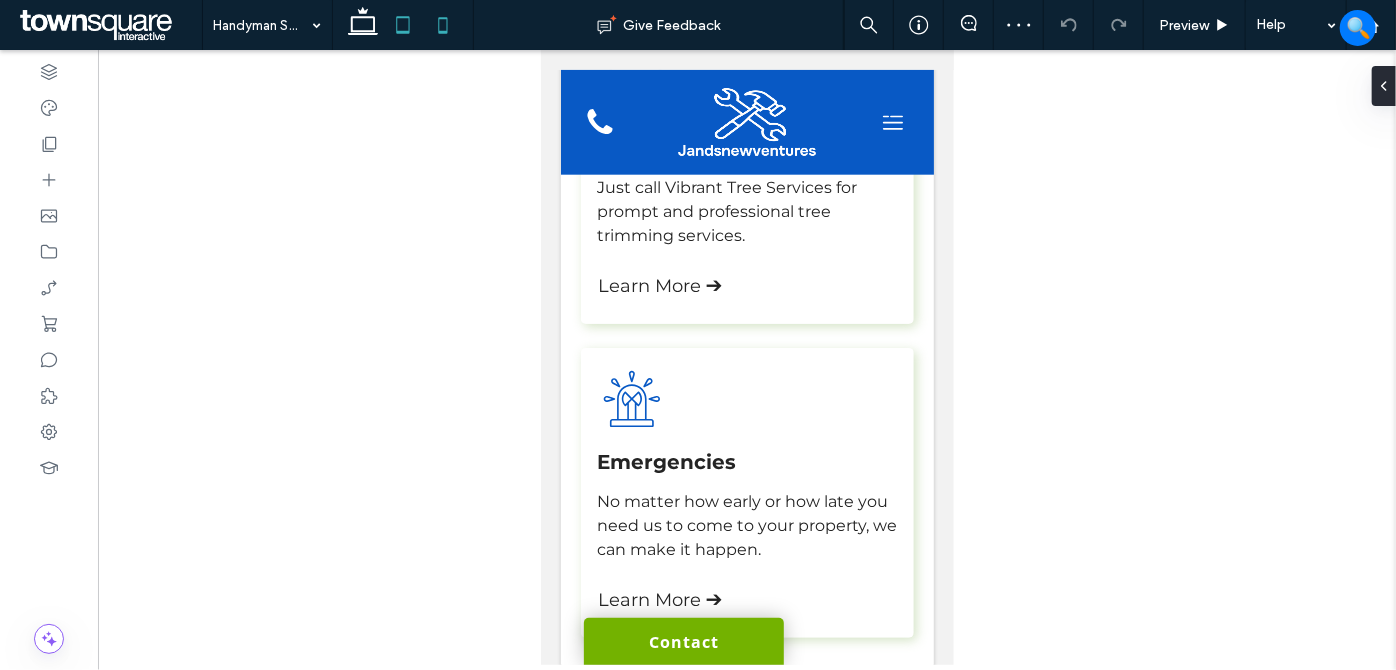 click 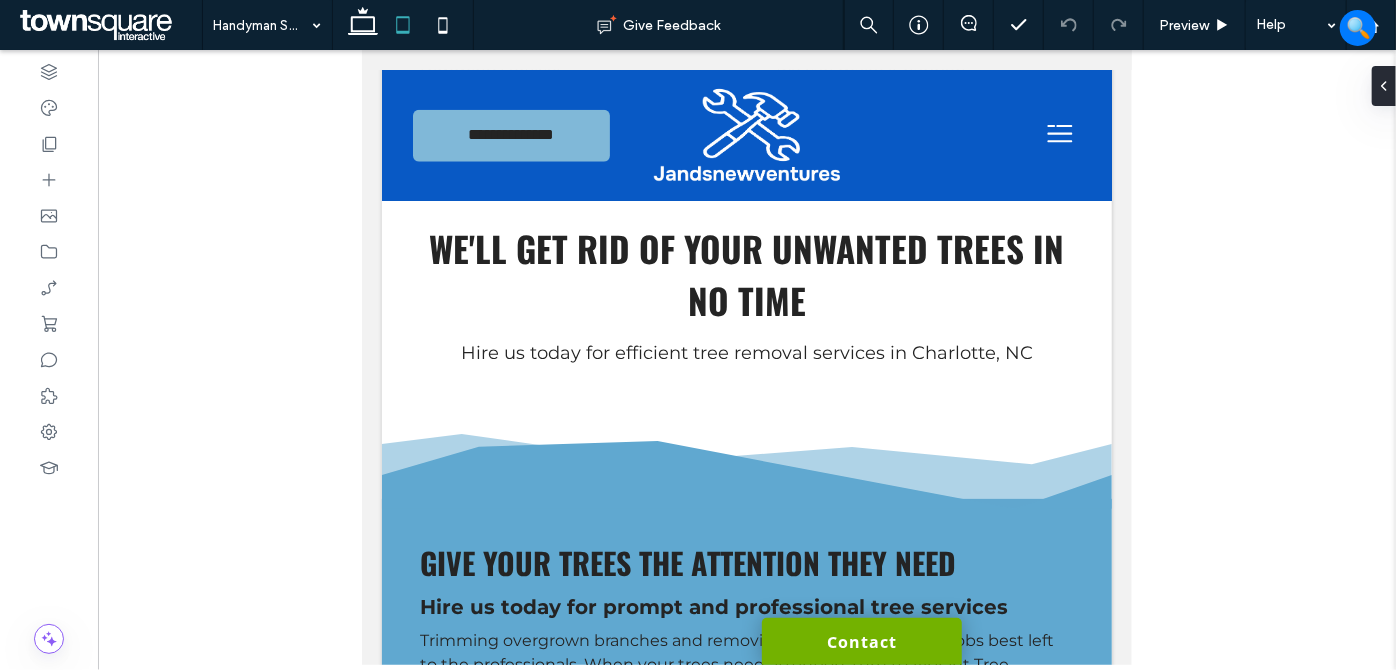 type on "***" 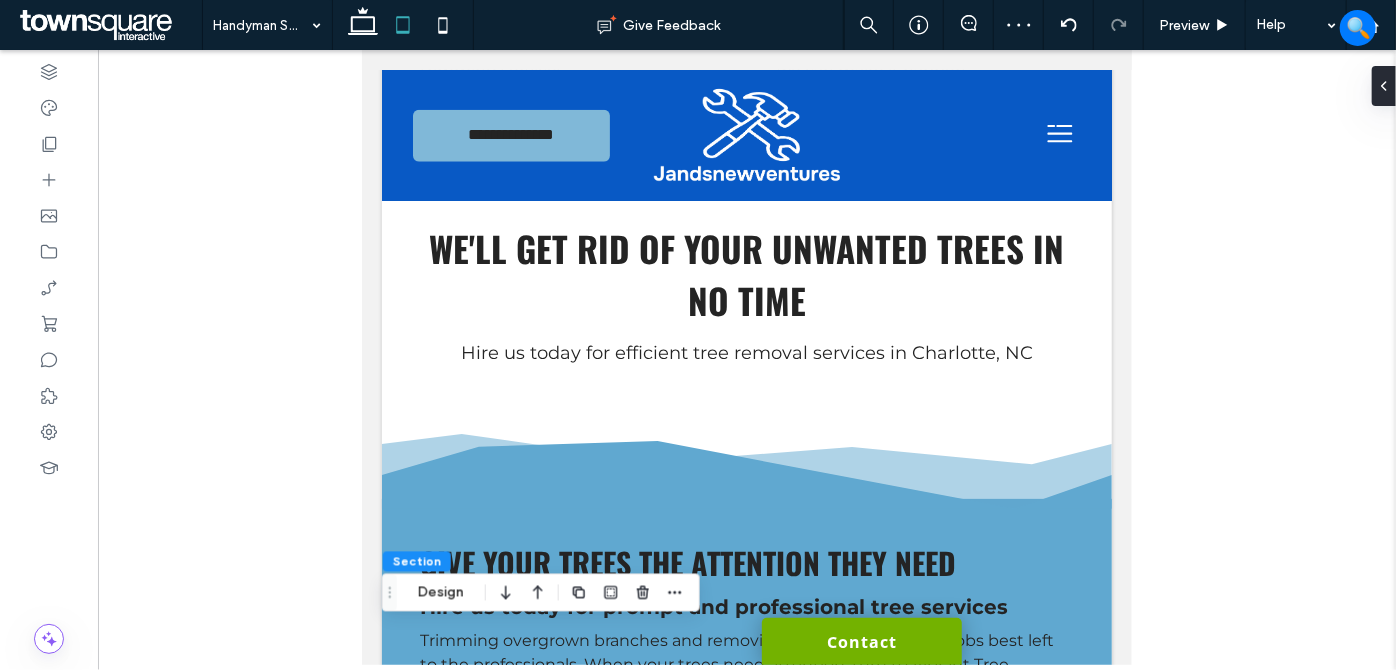 click 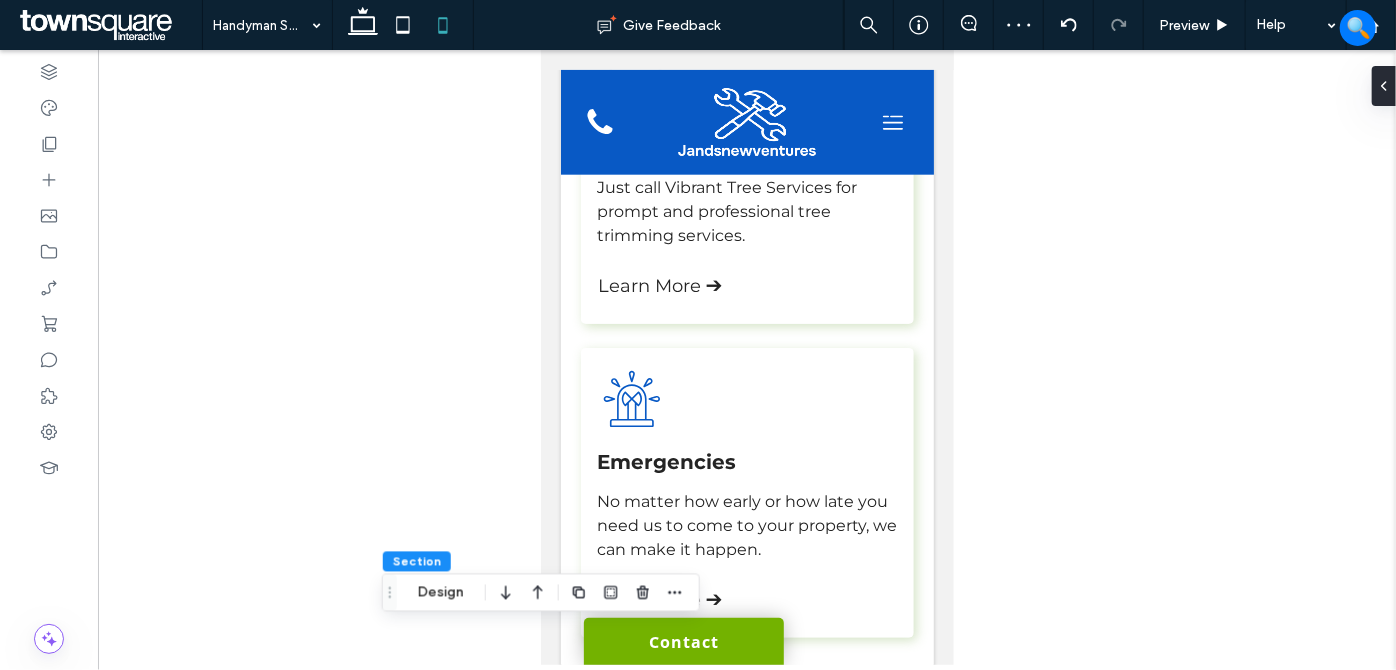 type on "**" 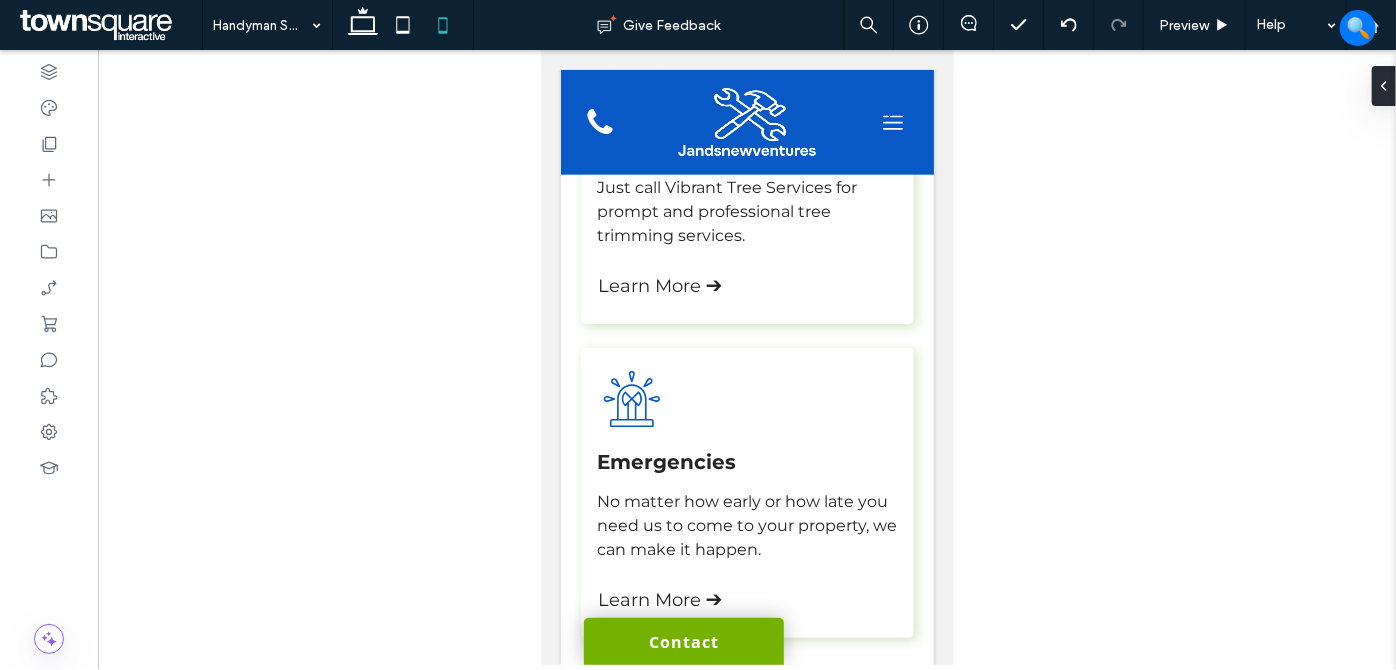 type on "***" 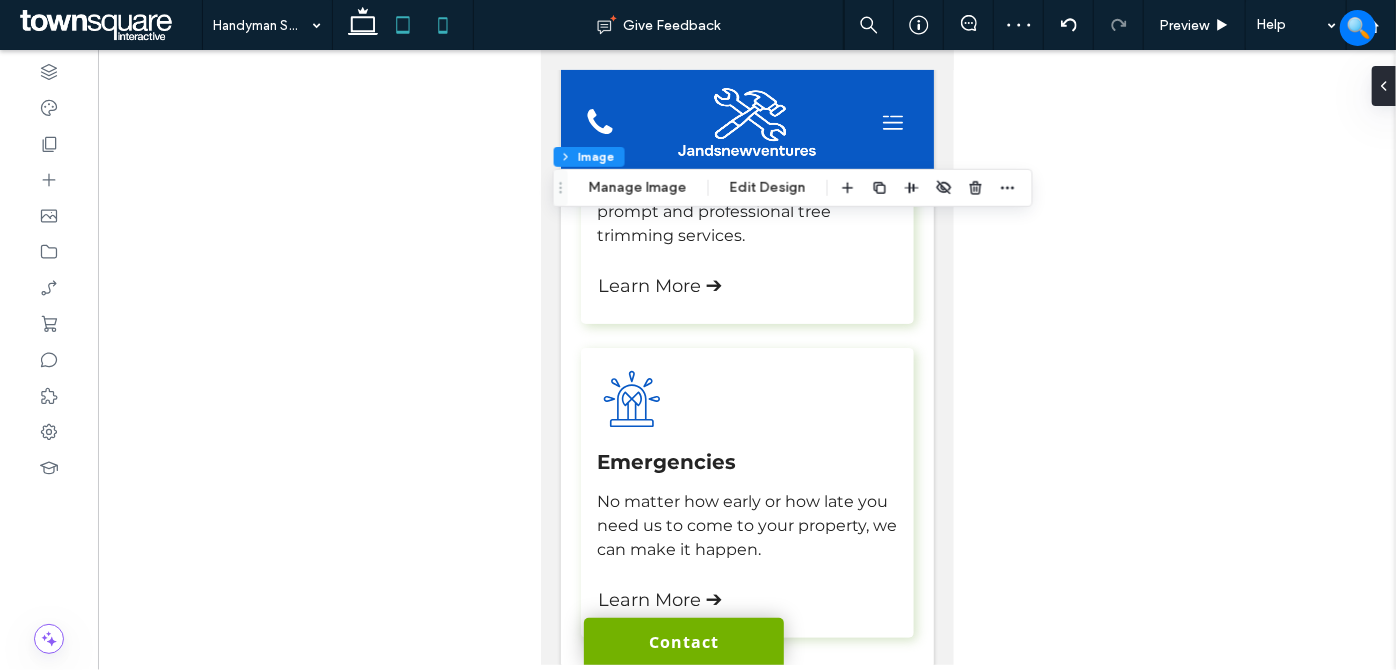 click 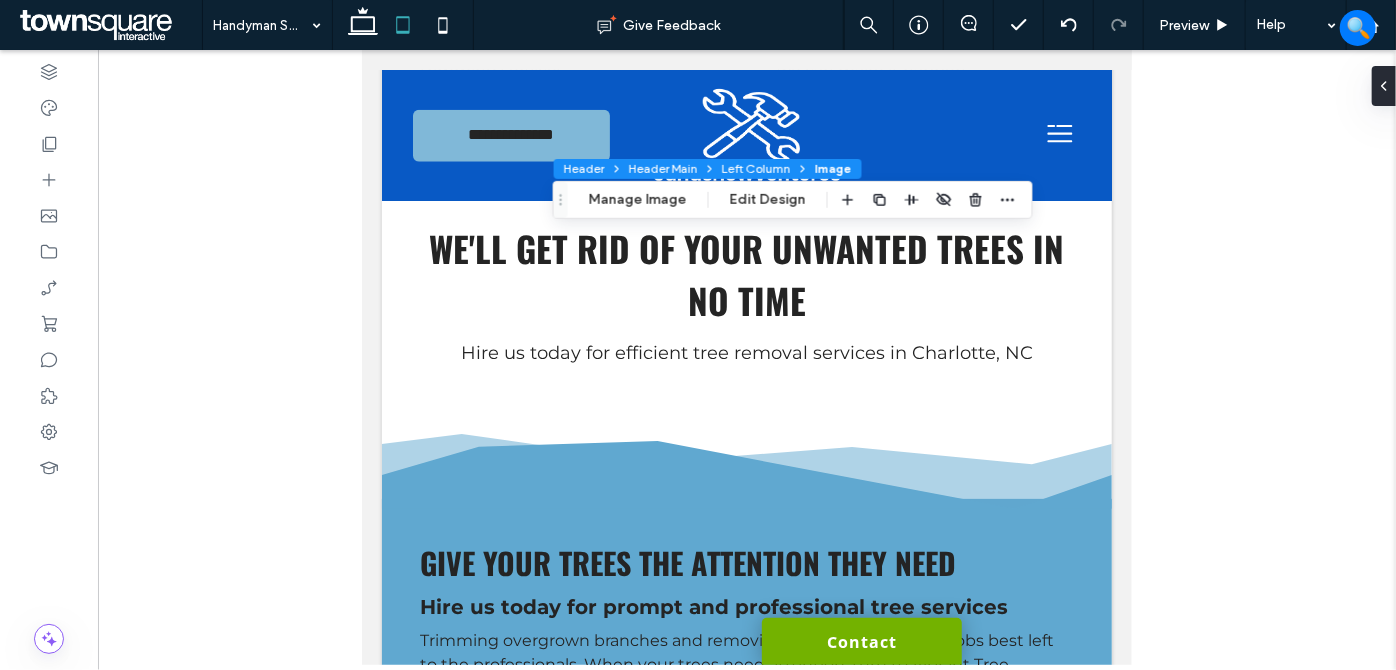 click 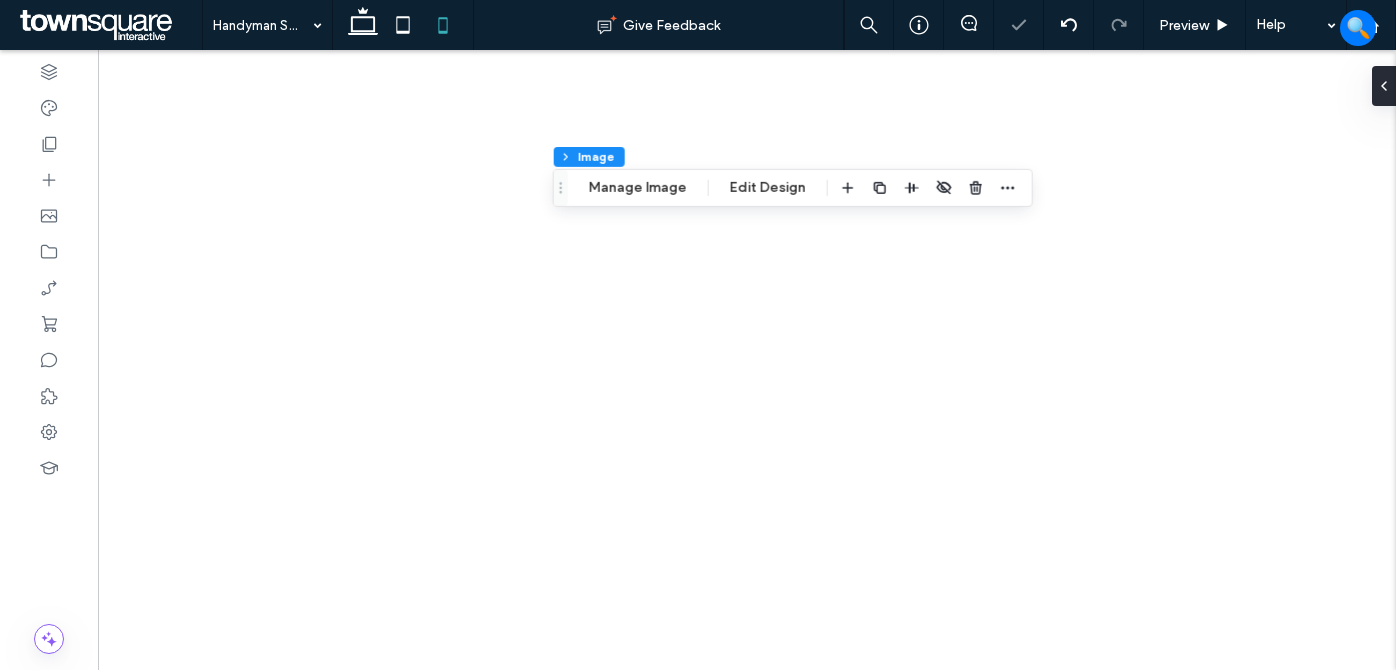 scroll, scrollTop: 0, scrollLeft: 0, axis: both 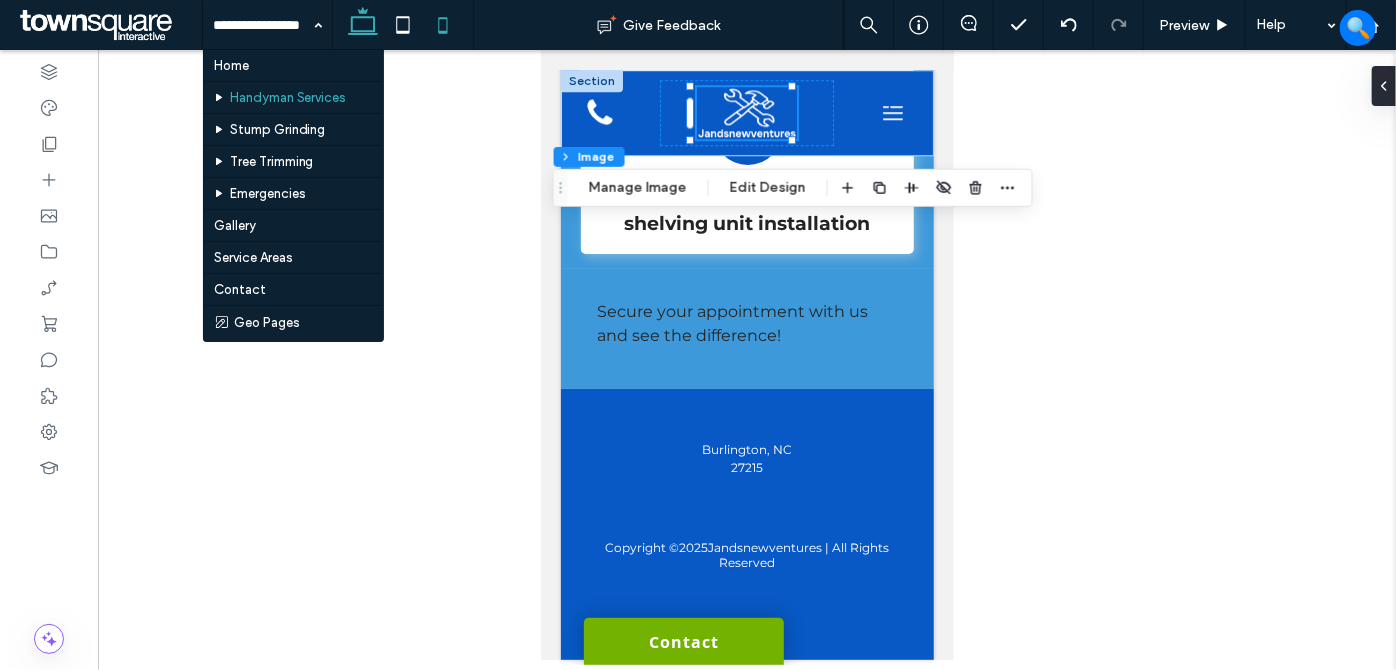 click 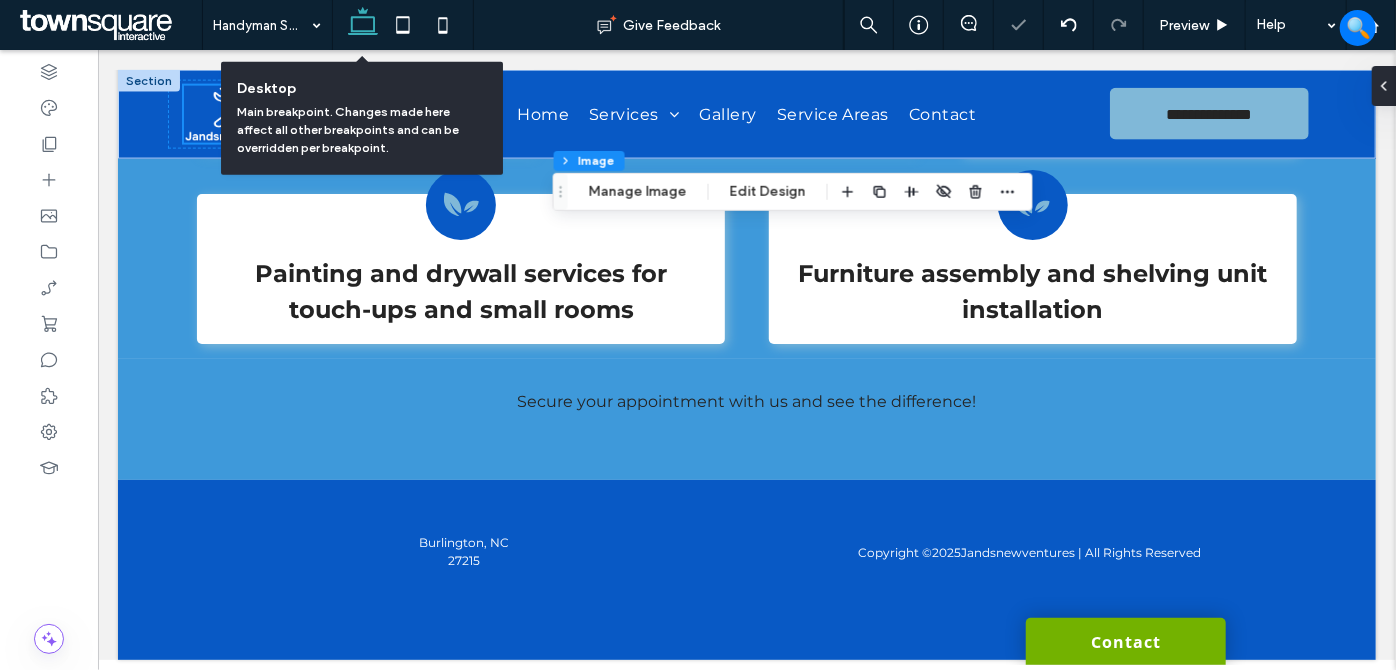 type on "***" 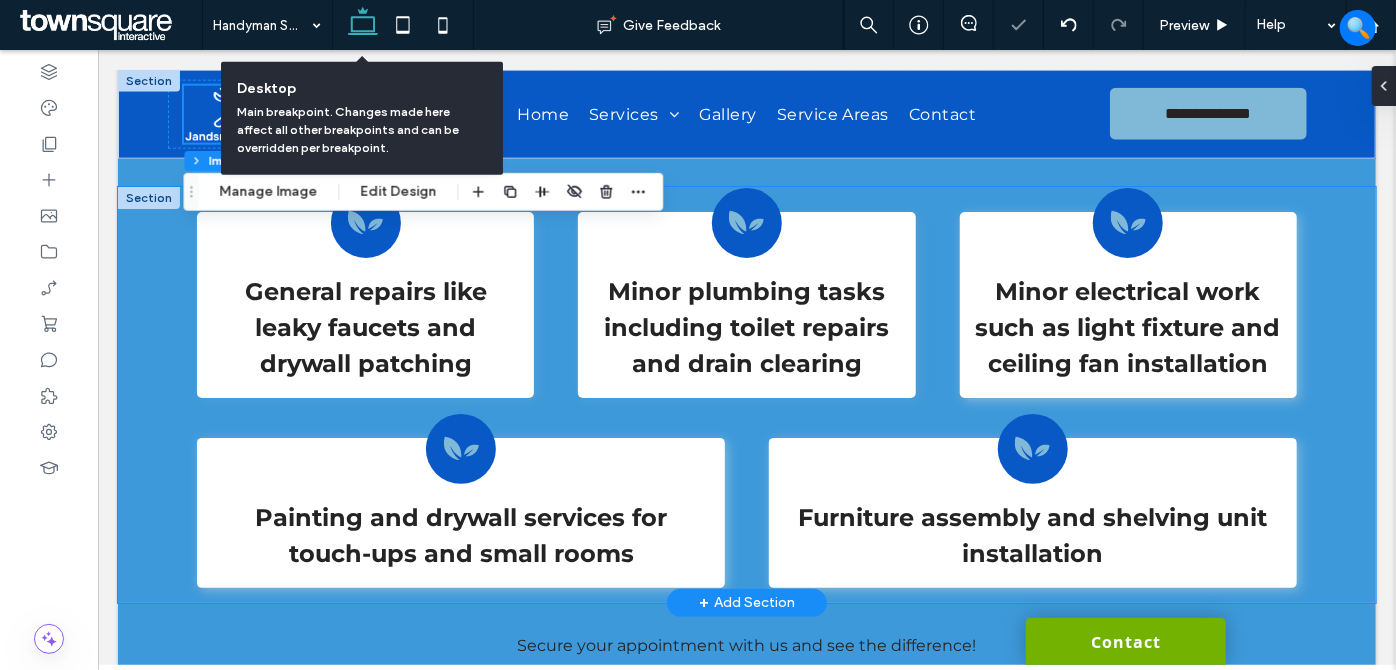scroll, scrollTop: 954, scrollLeft: 0, axis: vertical 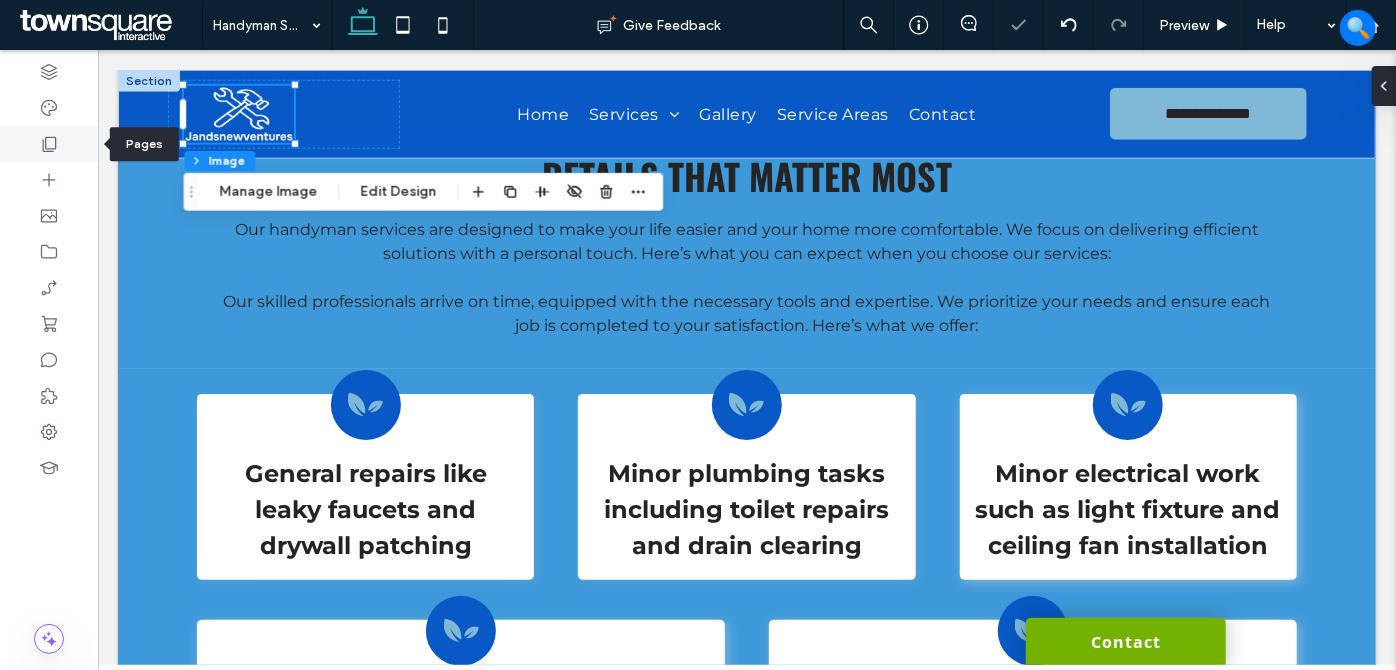 click at bounding box center [49, 144] 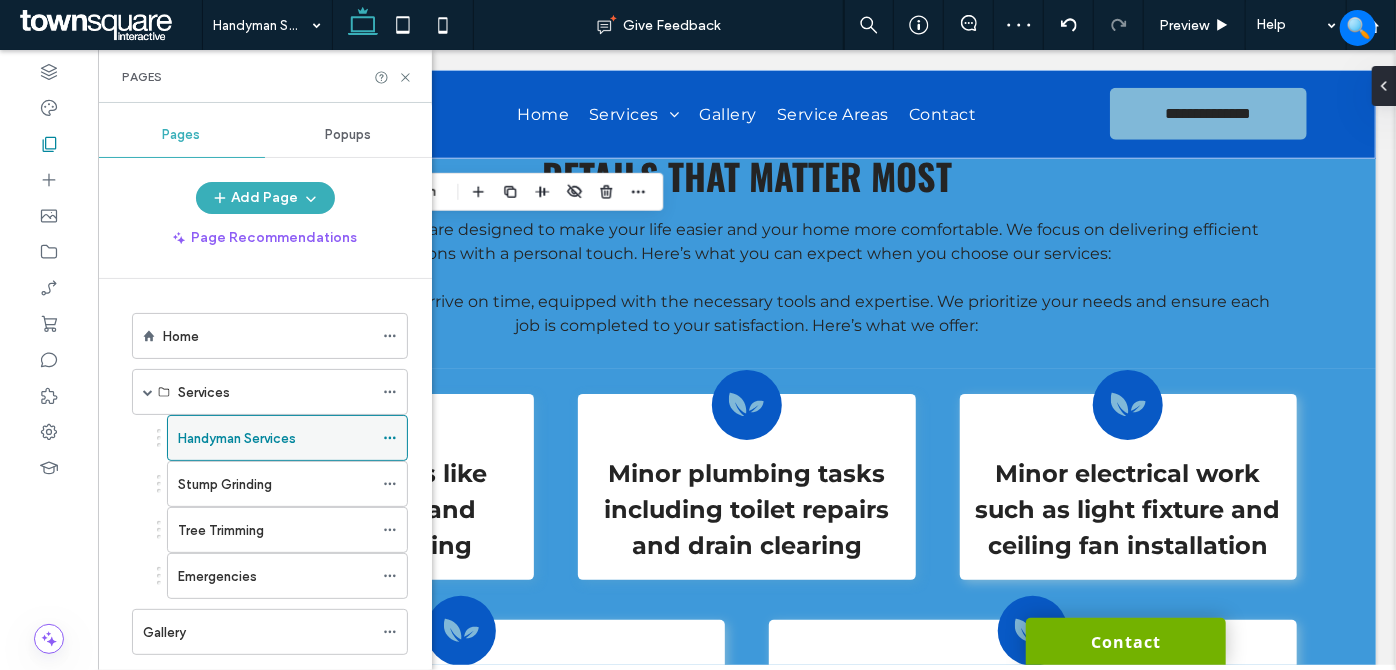 click at bounding box center (390, 438) 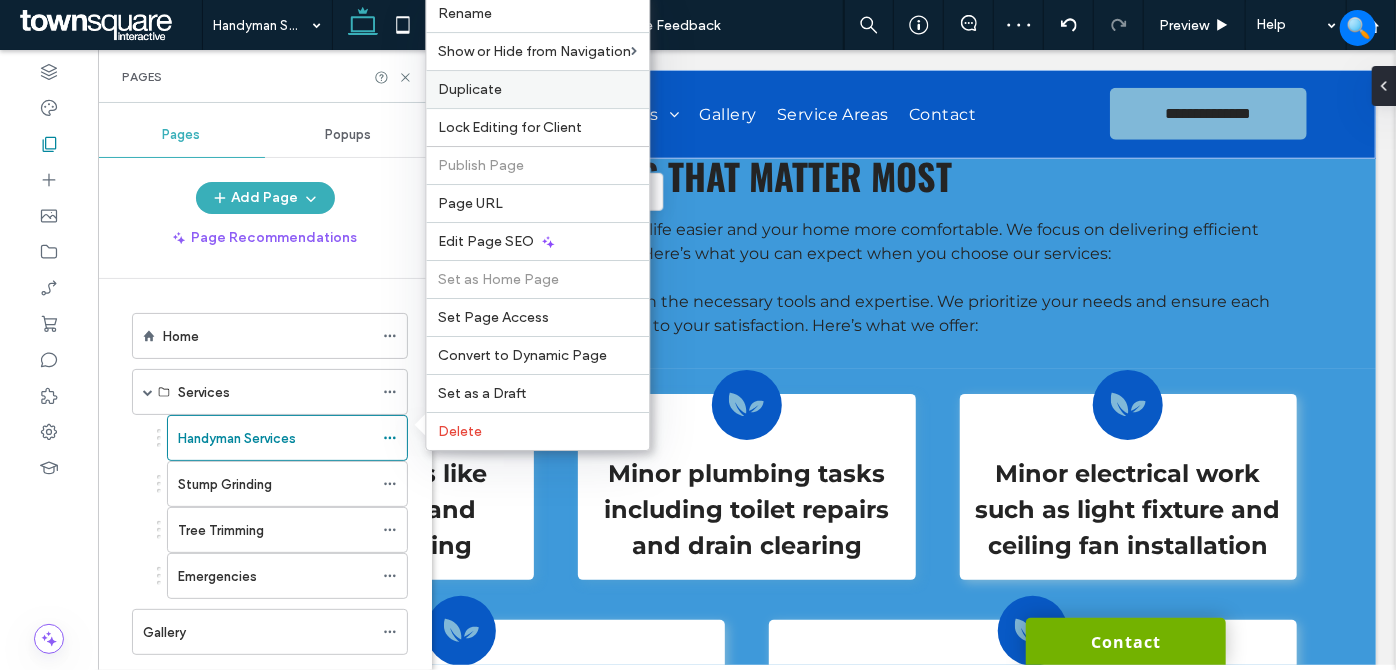 click on "Duplicate" at bounding box center [537, 89] 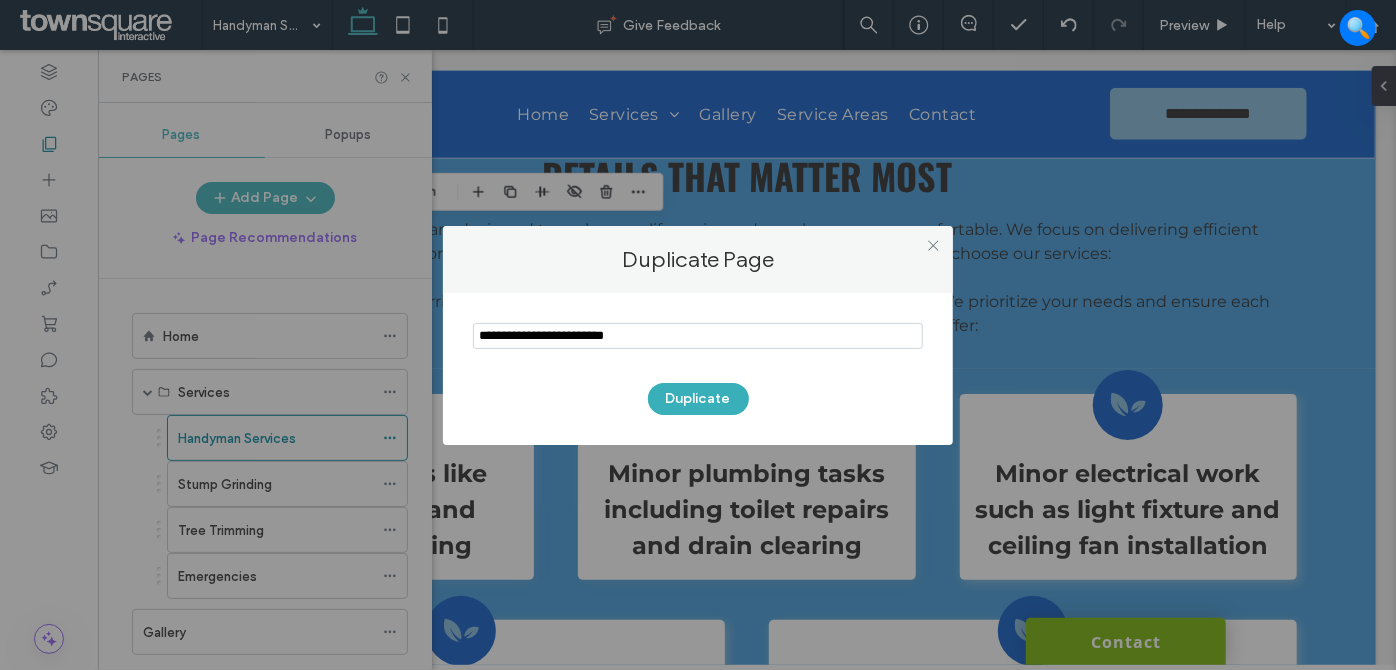 drag, startPoint x: 691, startPoint y: 344, endPoint x: 322, endPoint y: 318, distance: 369.91486 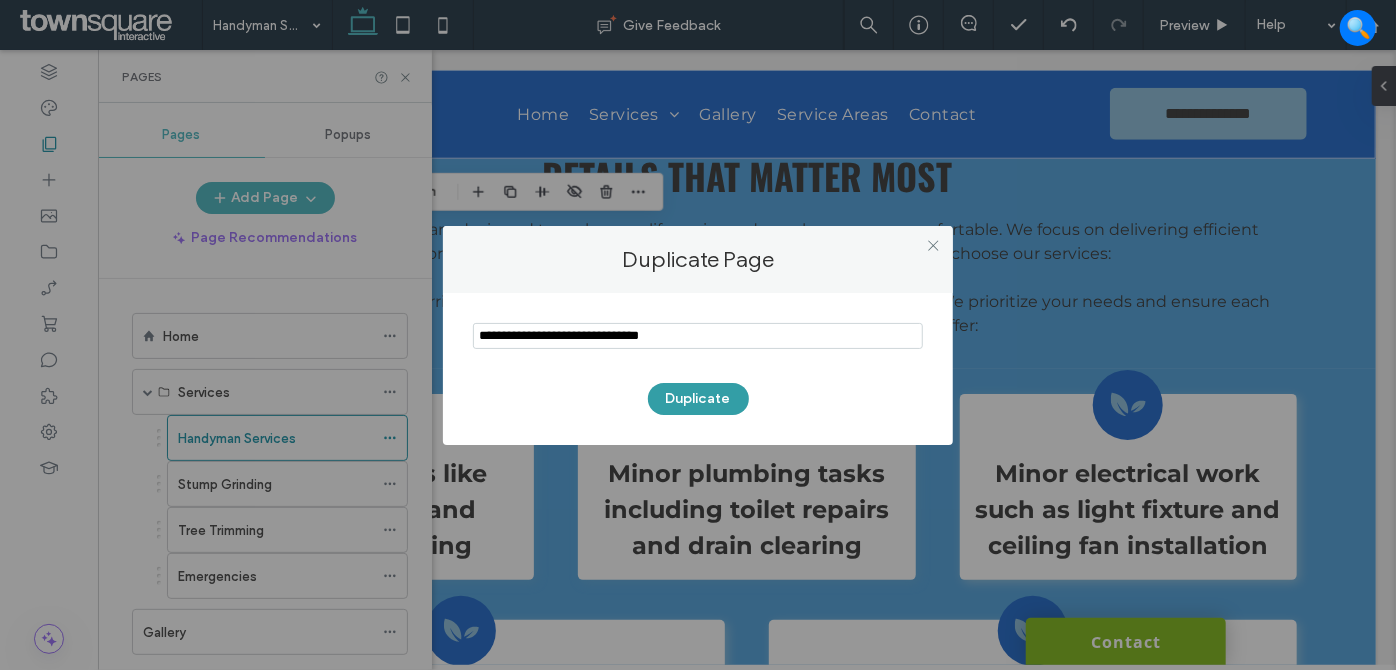 type on "**********" 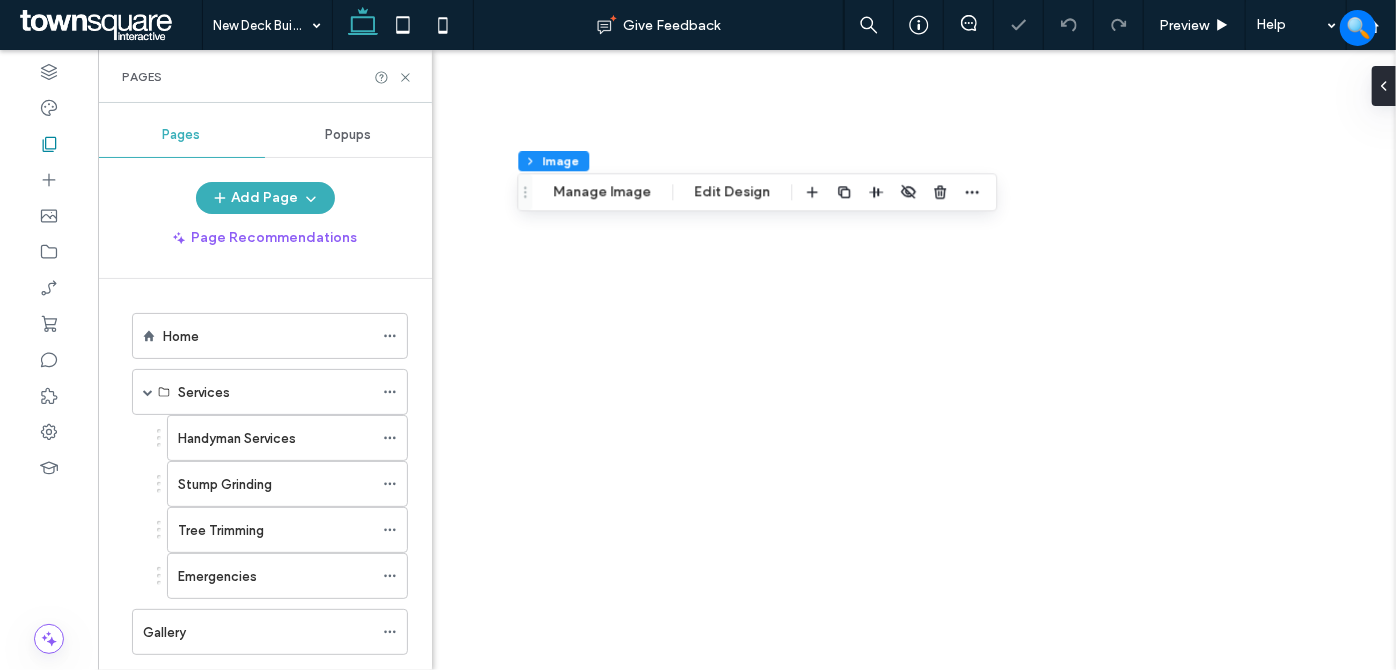 scroll, scrollTop: 181, scrollLeft: 0, axis: vertical 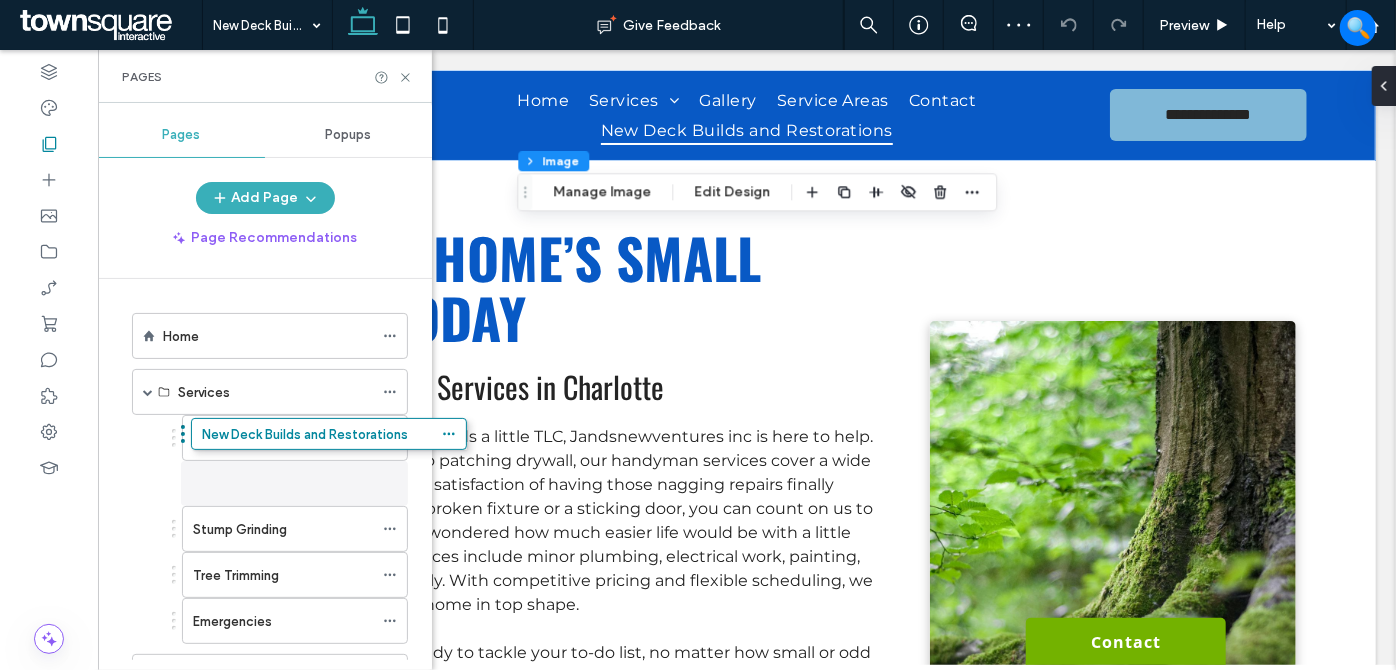 drag, startPoint x: 216, startPoint y: 595, endPoint x: 273, endPoint y: 478, distance: 130.14607 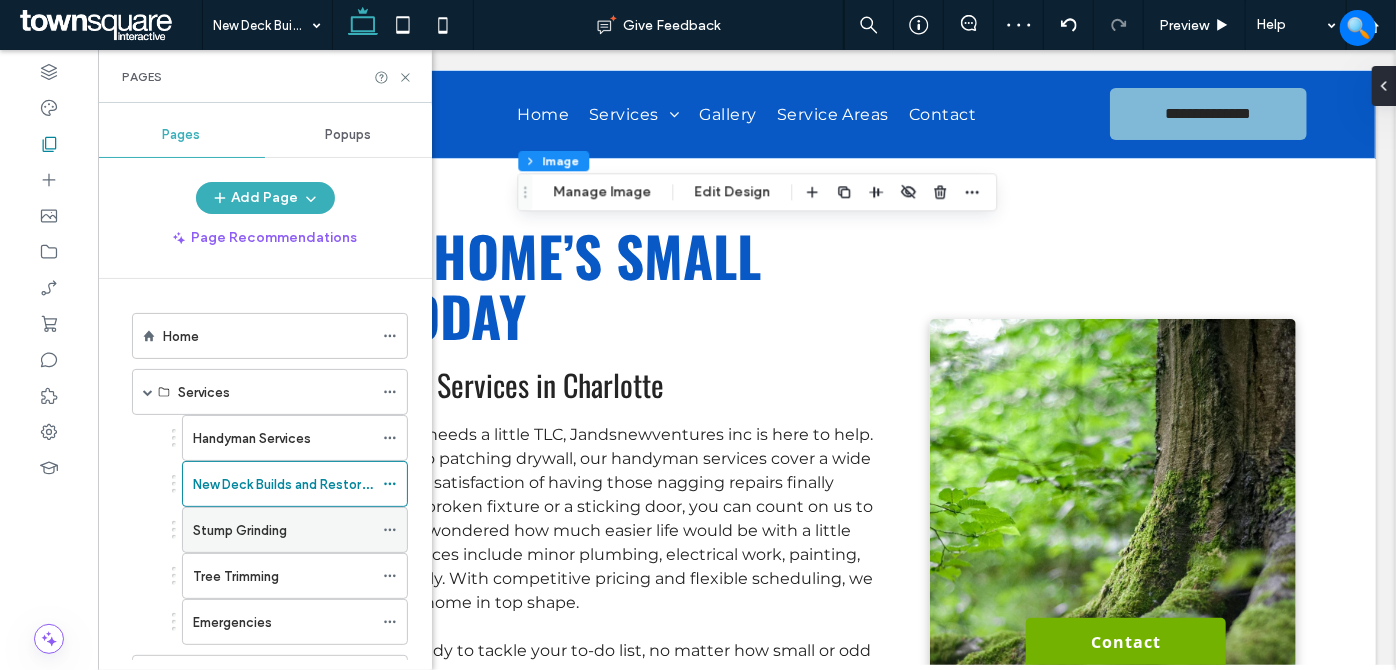 click 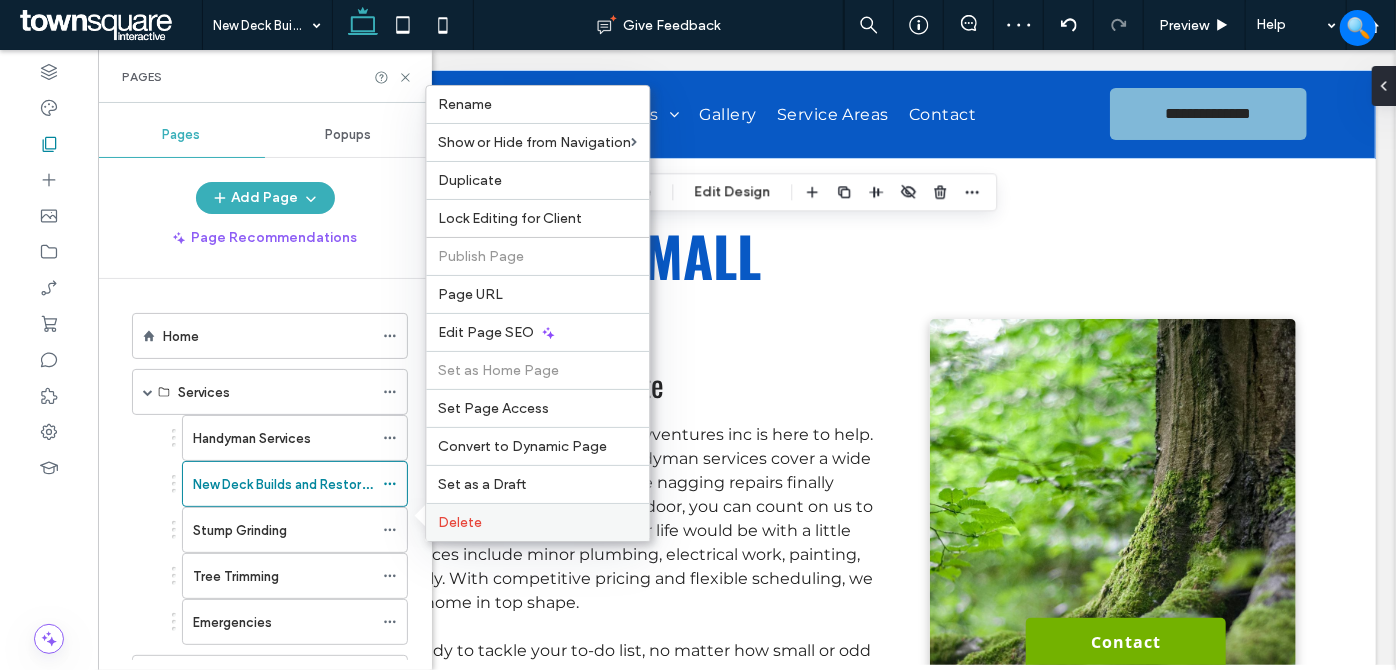 click on "Delete" at bounding box center (460, 522) 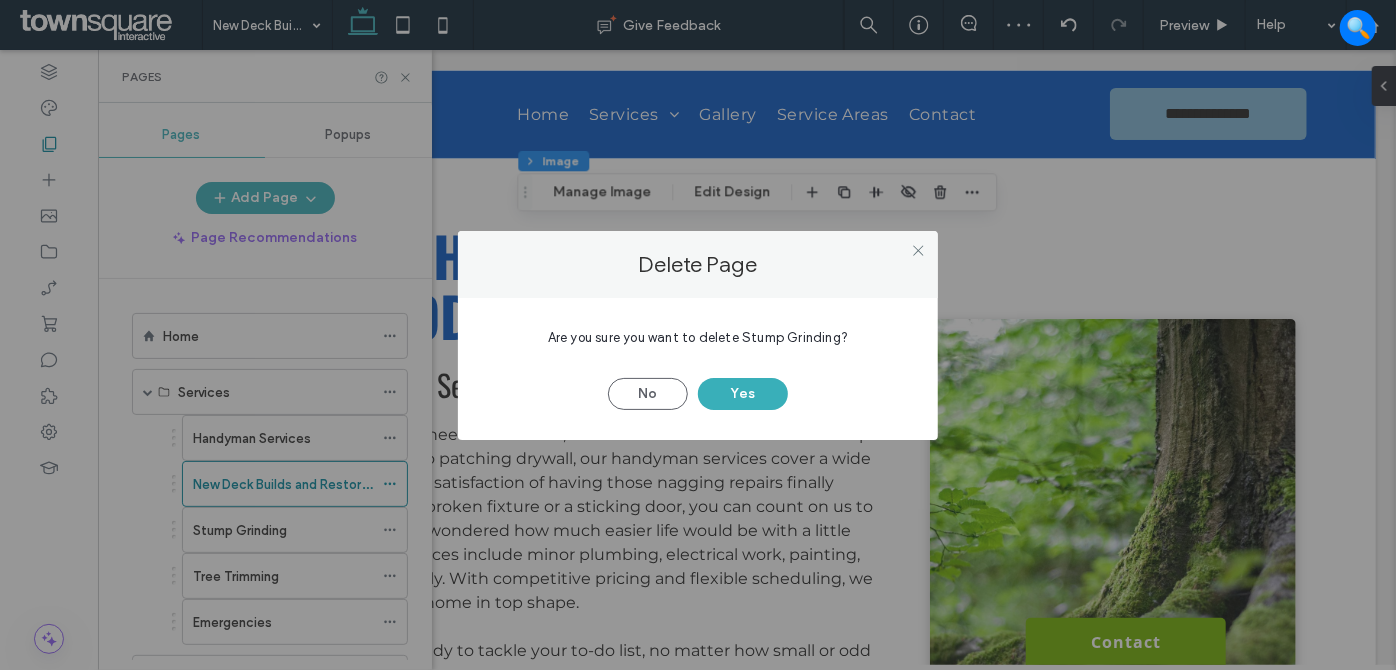 drag, startPoint x: 752, startPoint y: 388, endPoint x: 706, endPoint y: 408, distance: 50.159744 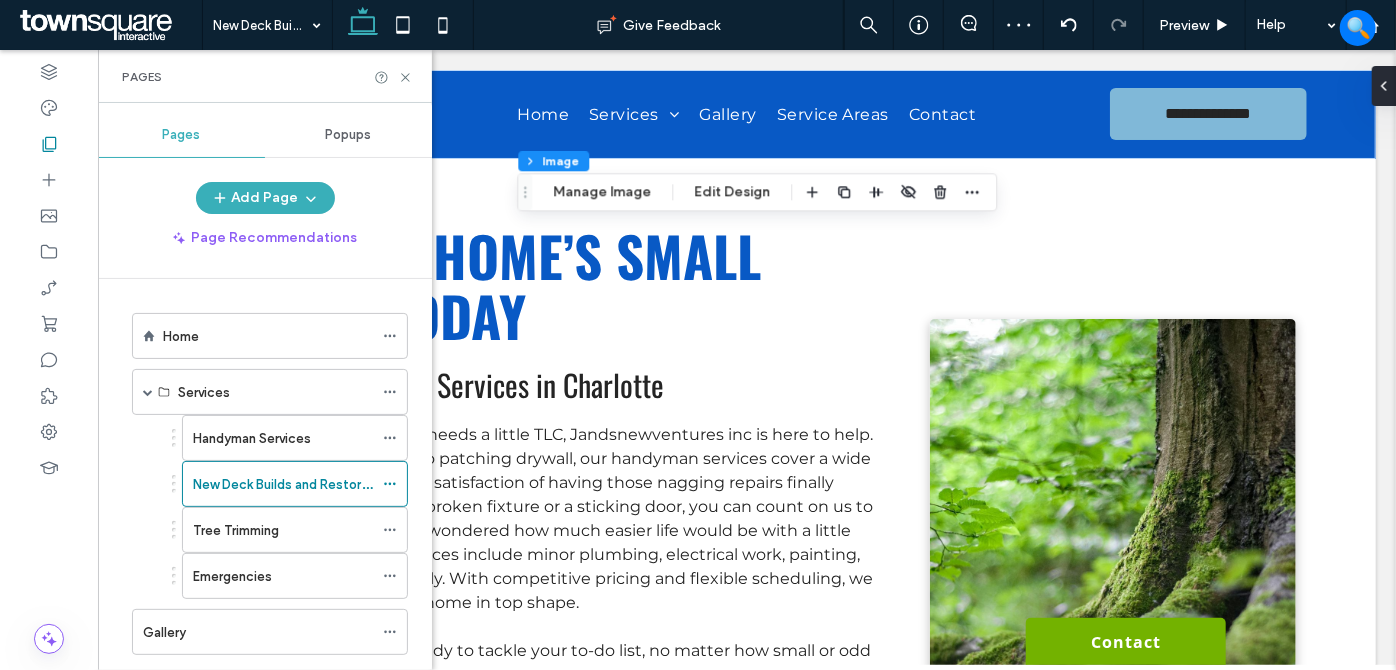 drag, startPoint x: 391, startPoint y: 525, endPoint x: 410, endPoint y: 520, distance: 19.646883 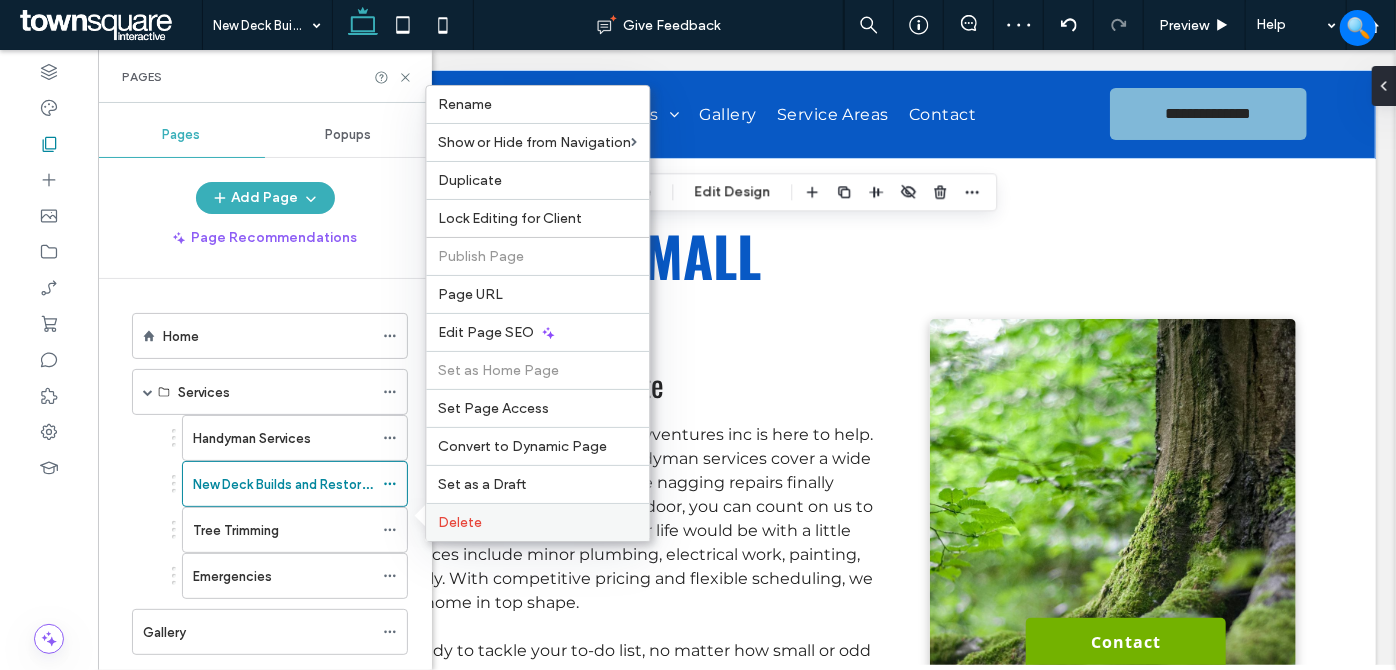 click on "Delete" at bounding box center (537, 522) 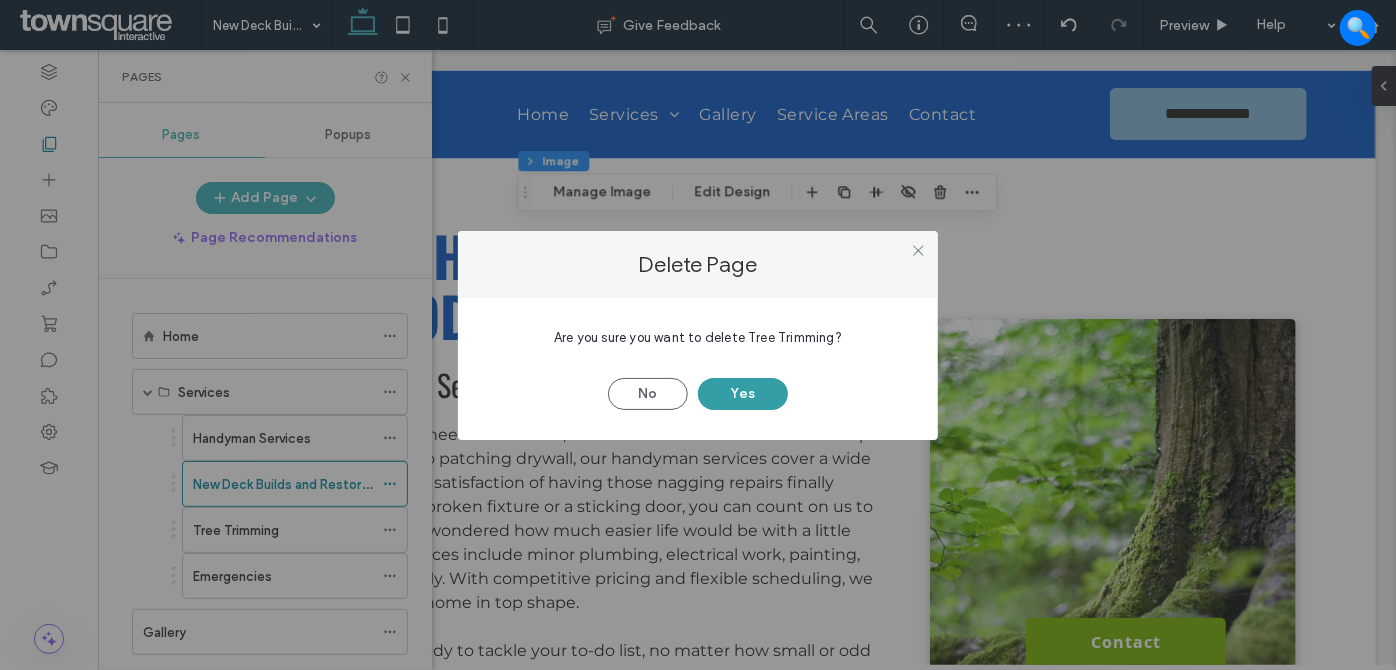 click on "Yes" at bounding box center [743, 394] 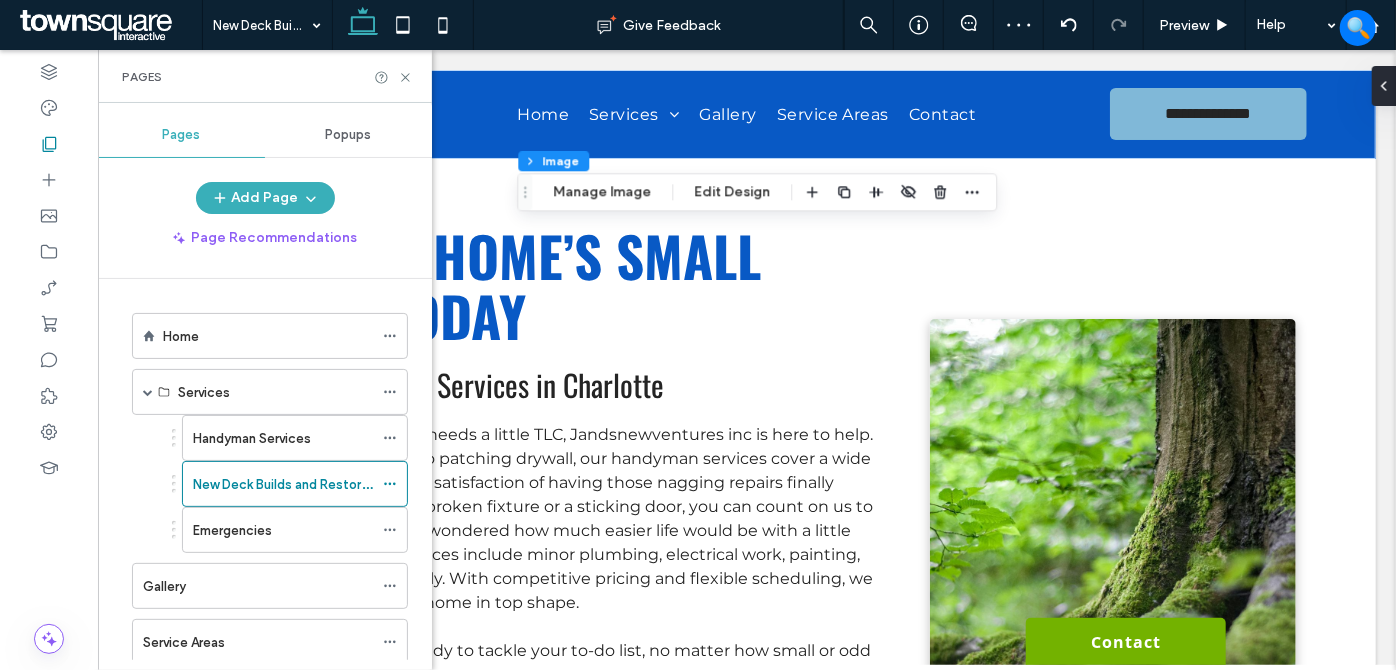 drag, startPoint x: 384, startPoint y: 526, endPoint x: 413, endPoint y: 526, distance: 29 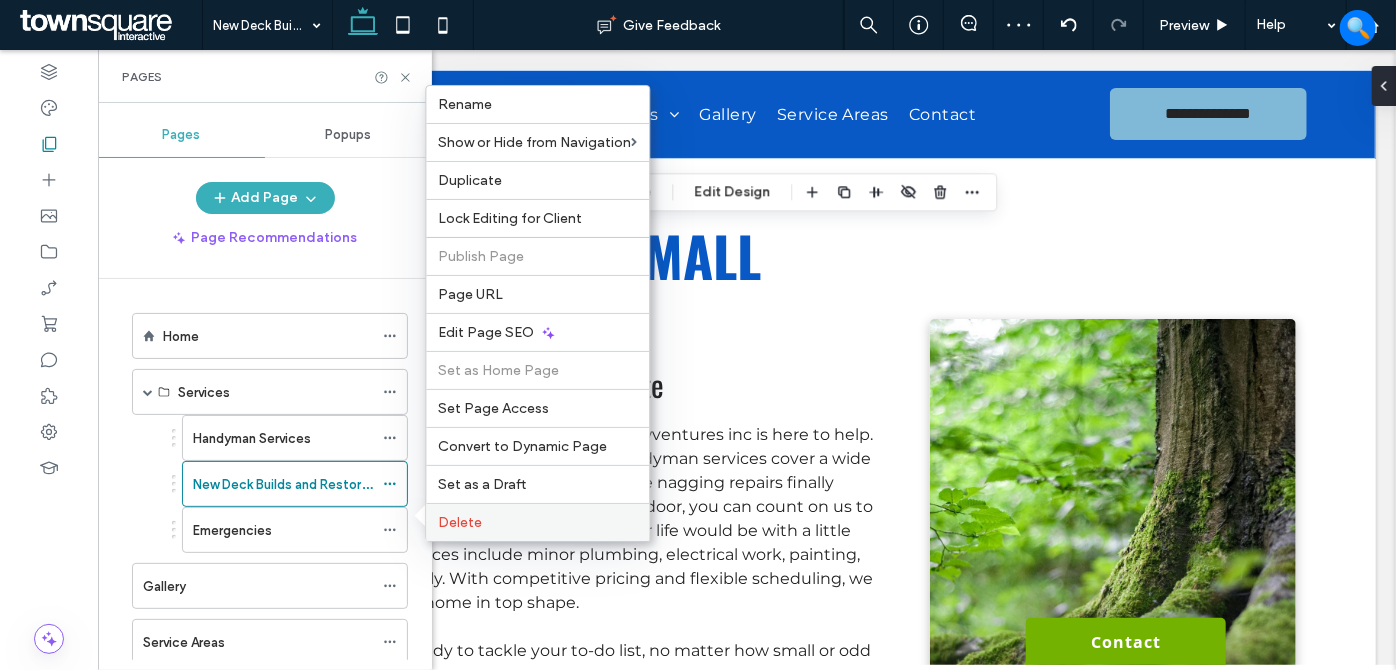 click on "Delete" at bounding box center [537, 522] 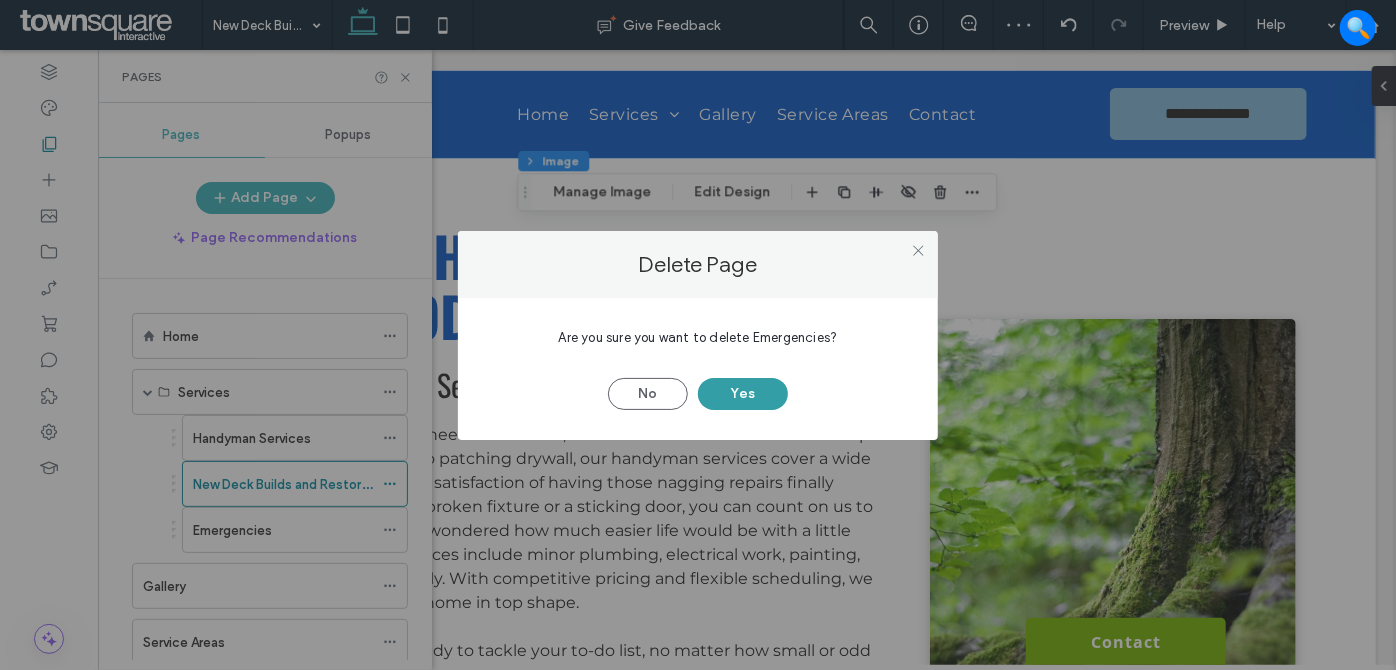 click on "Yes" at bounding box center (743, 394) 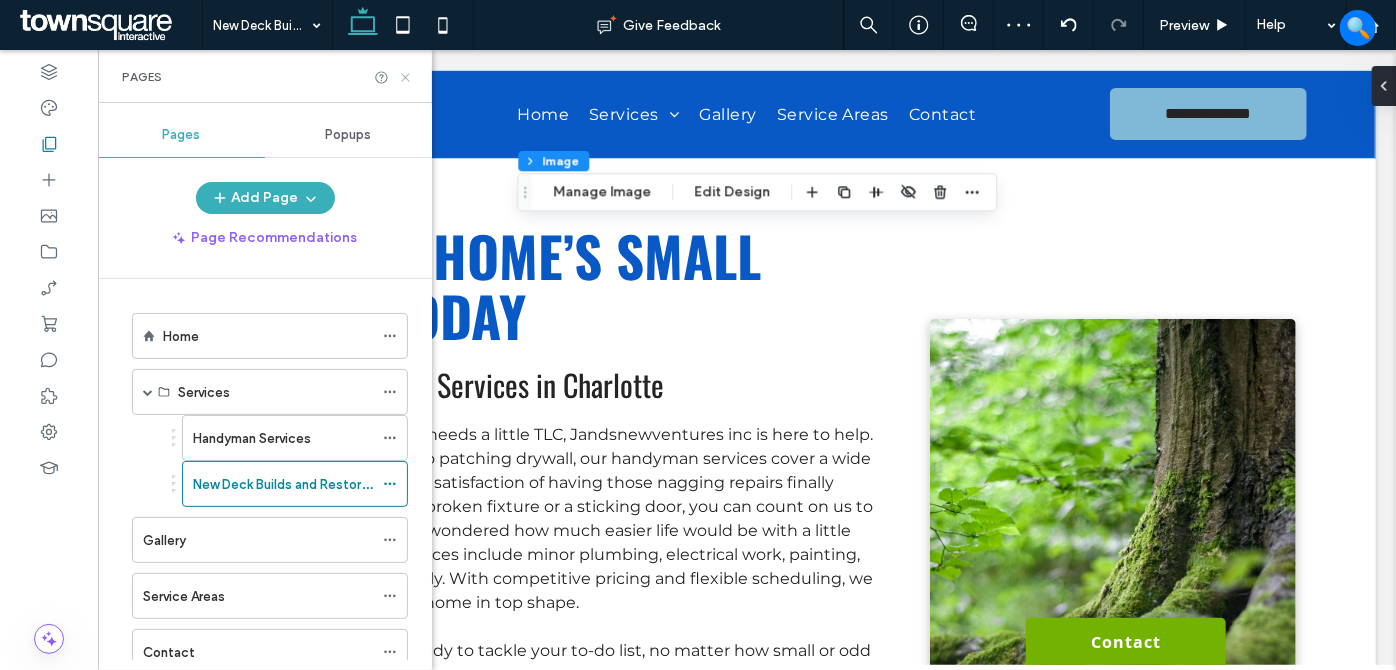 click 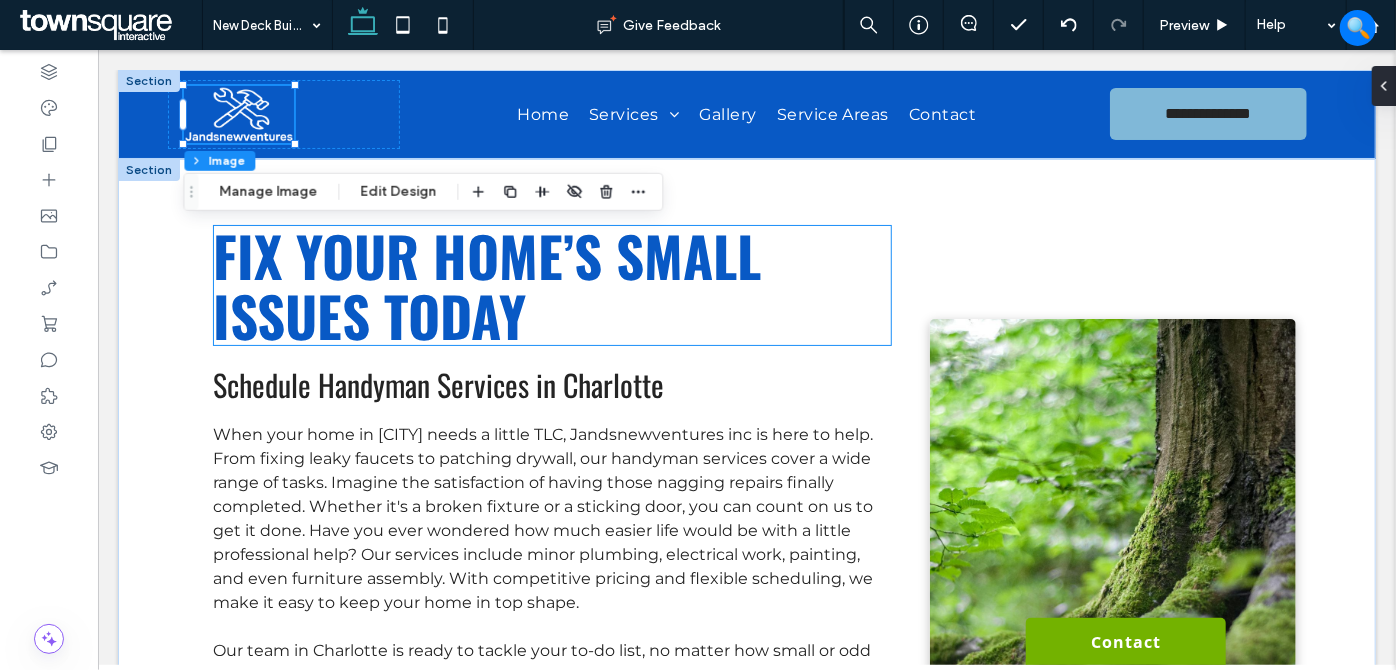 click on "Fix Your Home’s Small Issues Today" at bounding box center (486, 284) 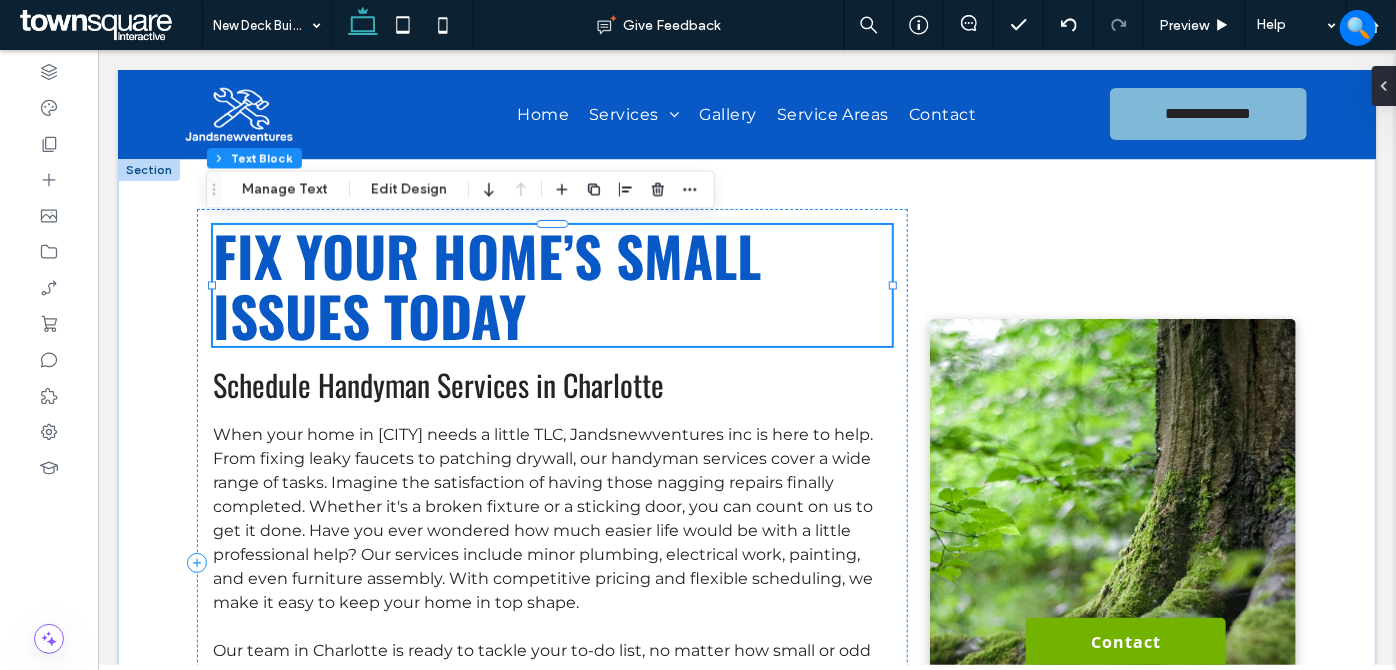 click on "Fix Your Home’s Small Issues Today" at bounding box center [486, 284] 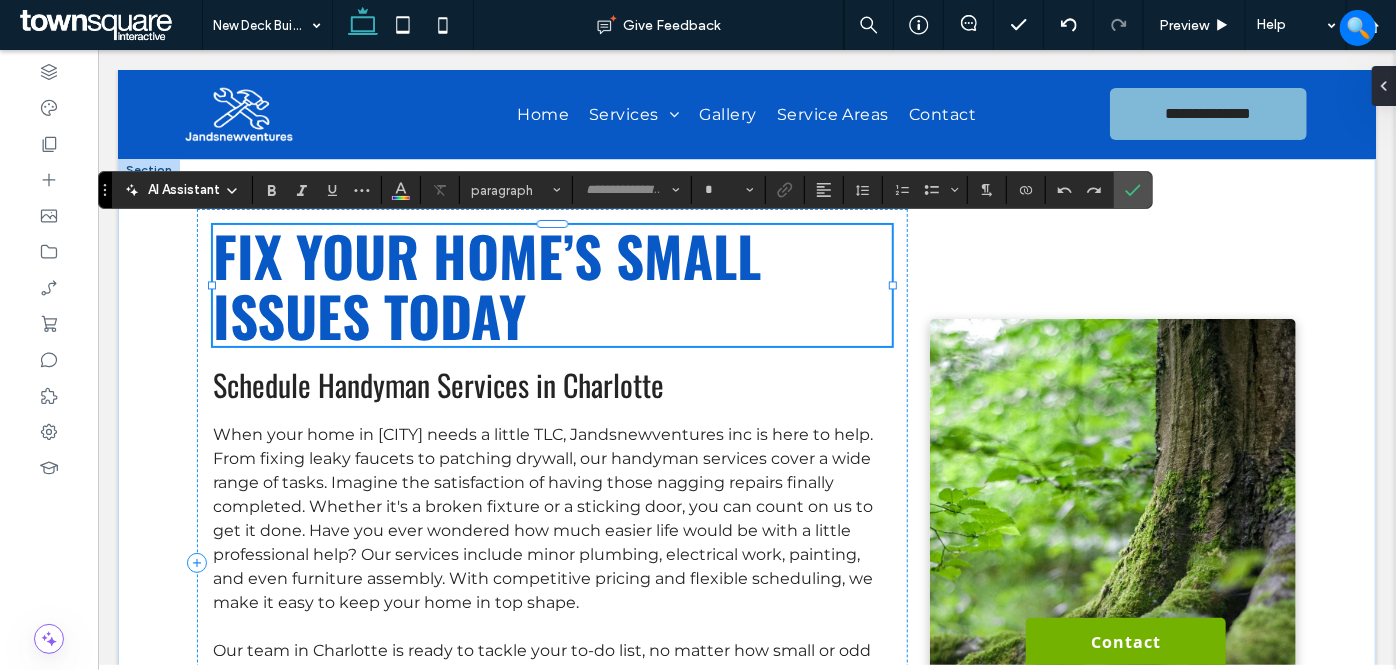 type on "******" 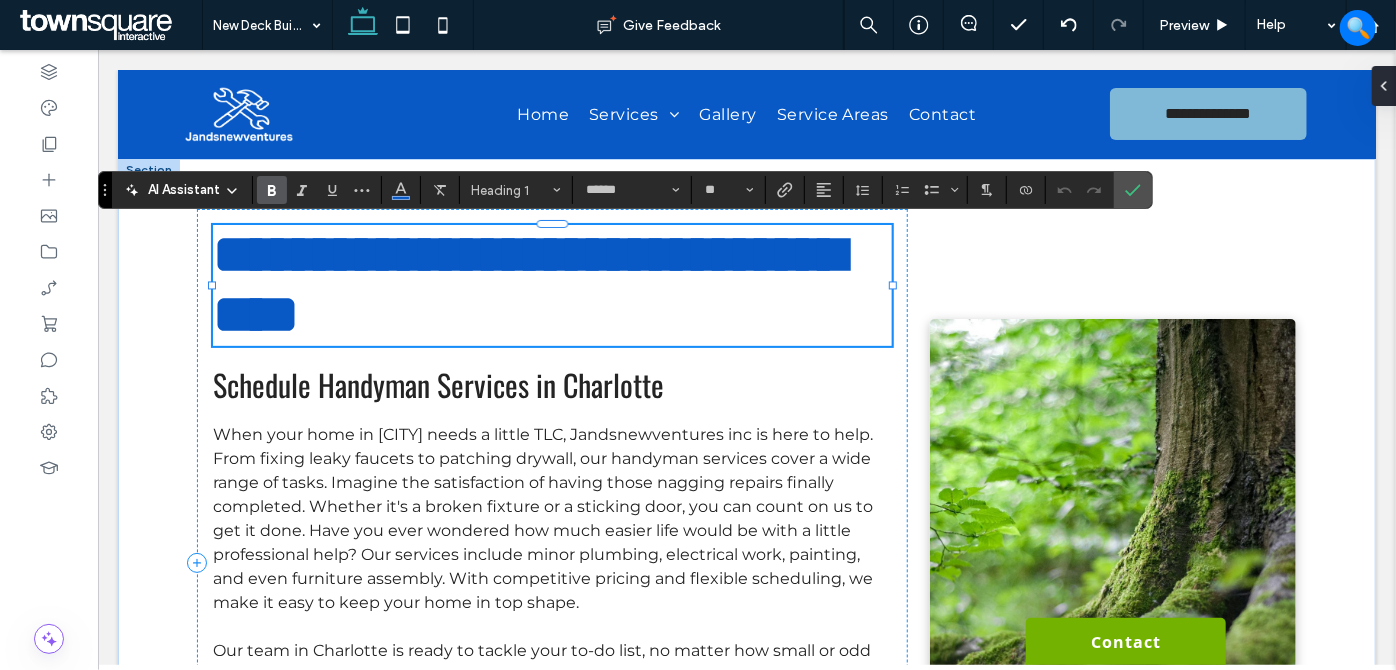 paste 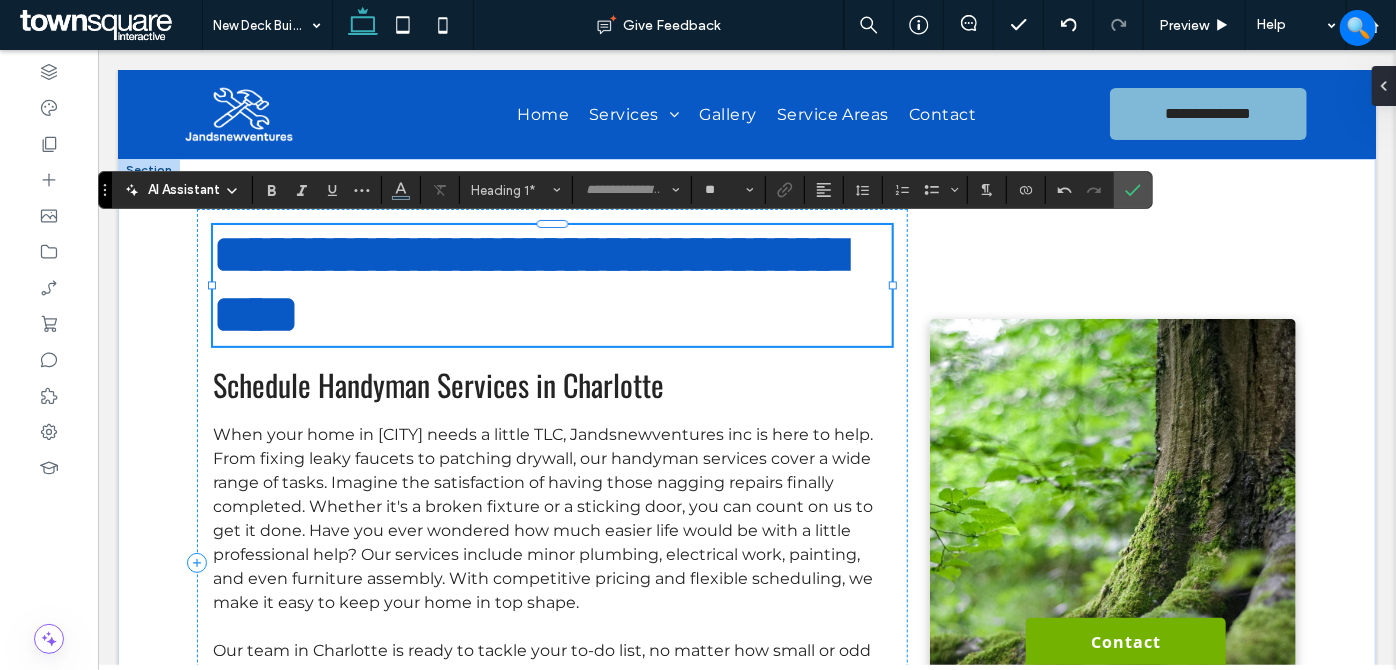 scroll, scrollTop: 15, scrollLeft: 0, axis: vertical 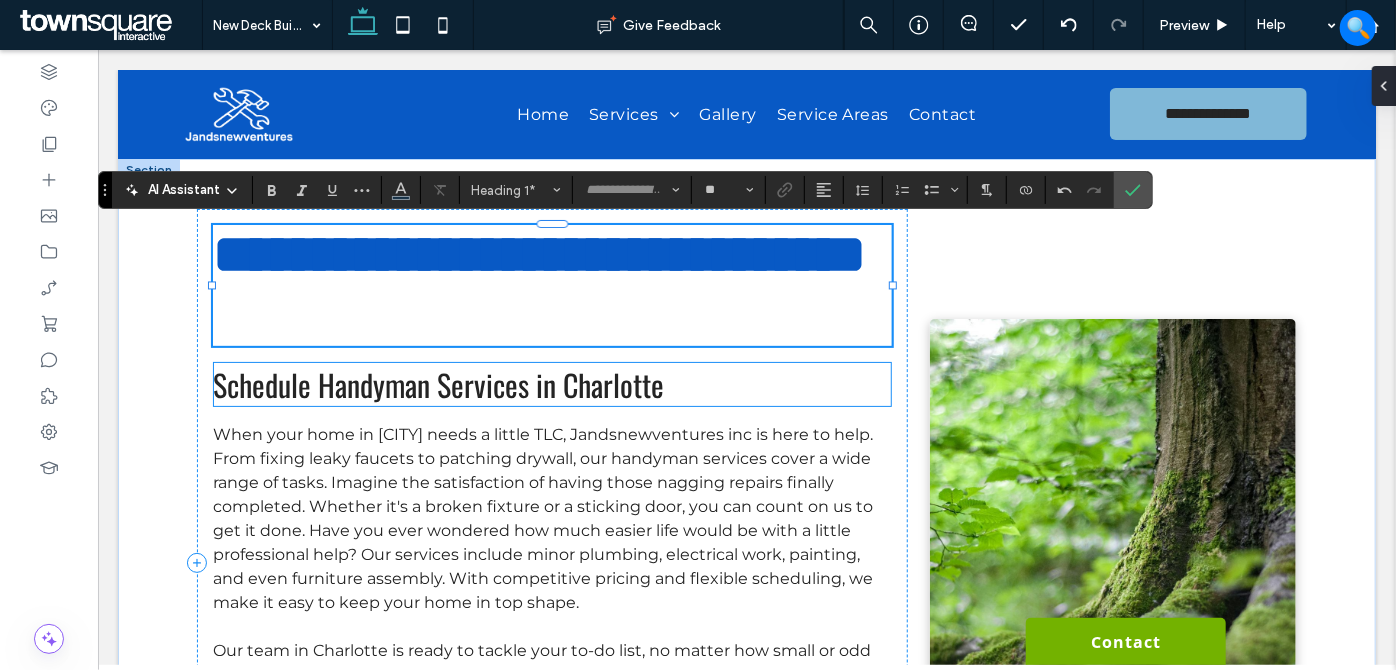 click on "Schedule Handyman Services in Charlotte" at bounding box center (437, 383) 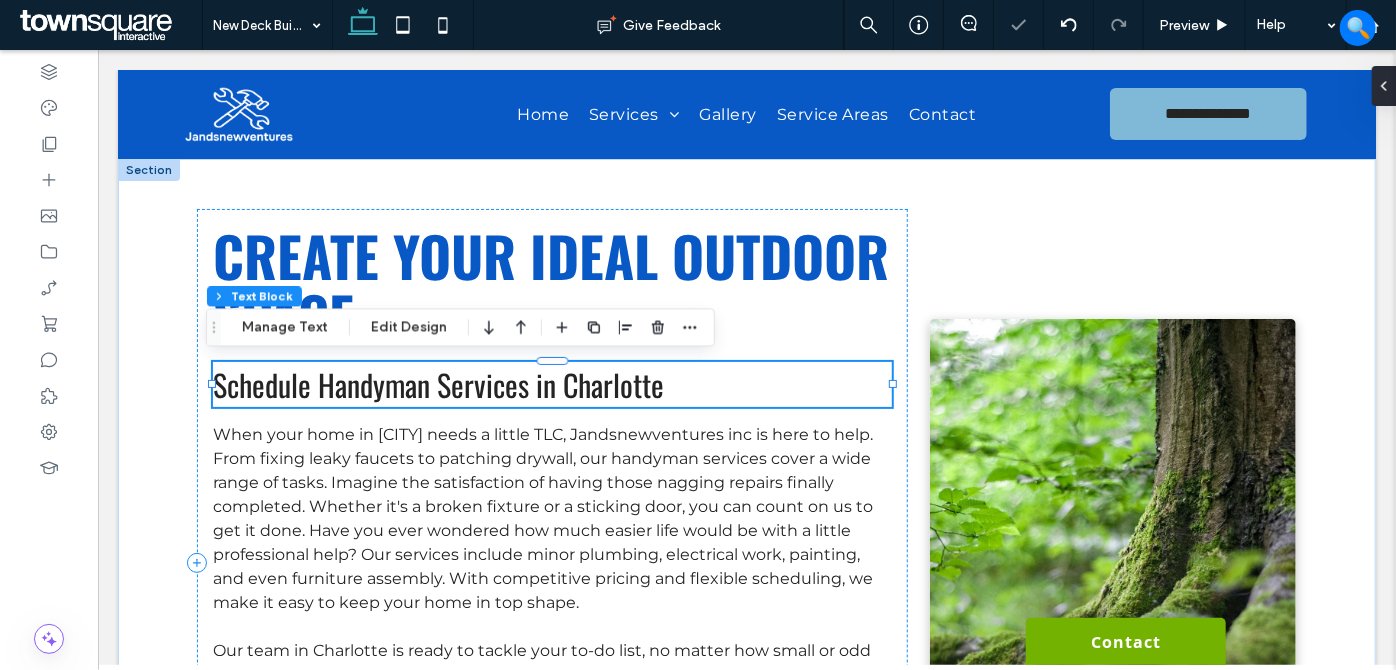 click on "Schedule Handyman Services in Charlotte" at bounding box center (551, 383) 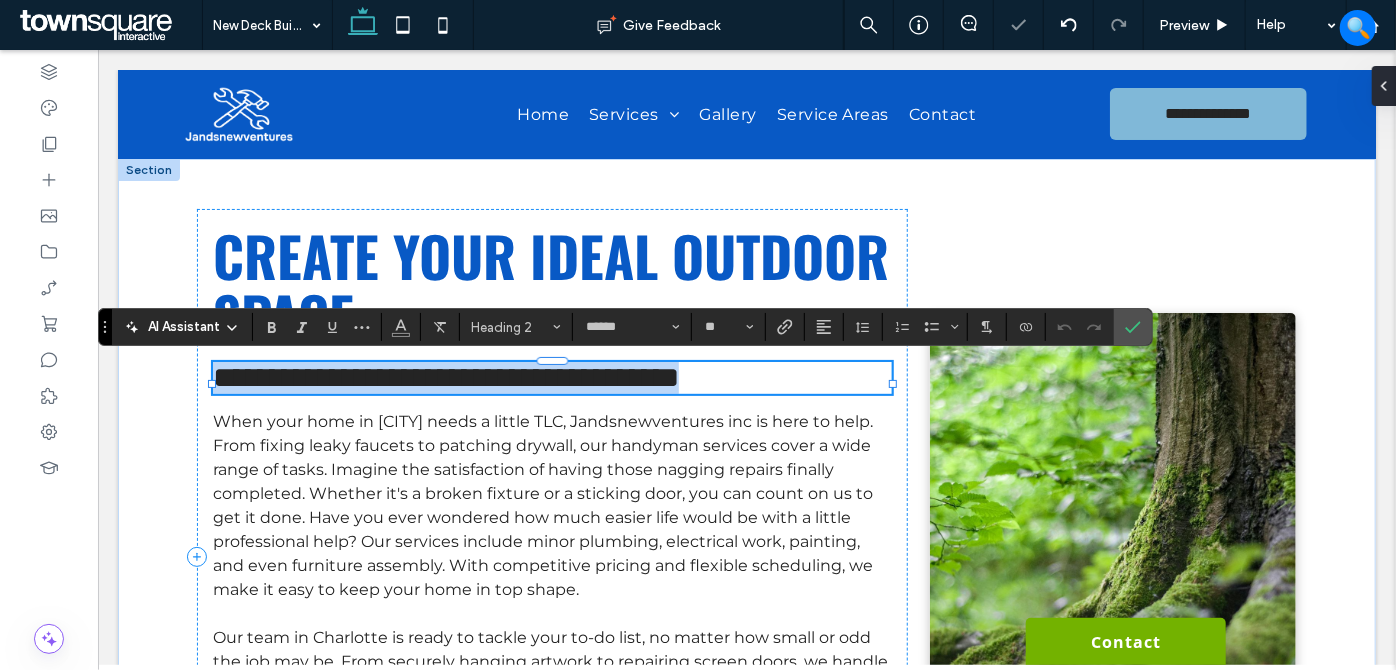 paste 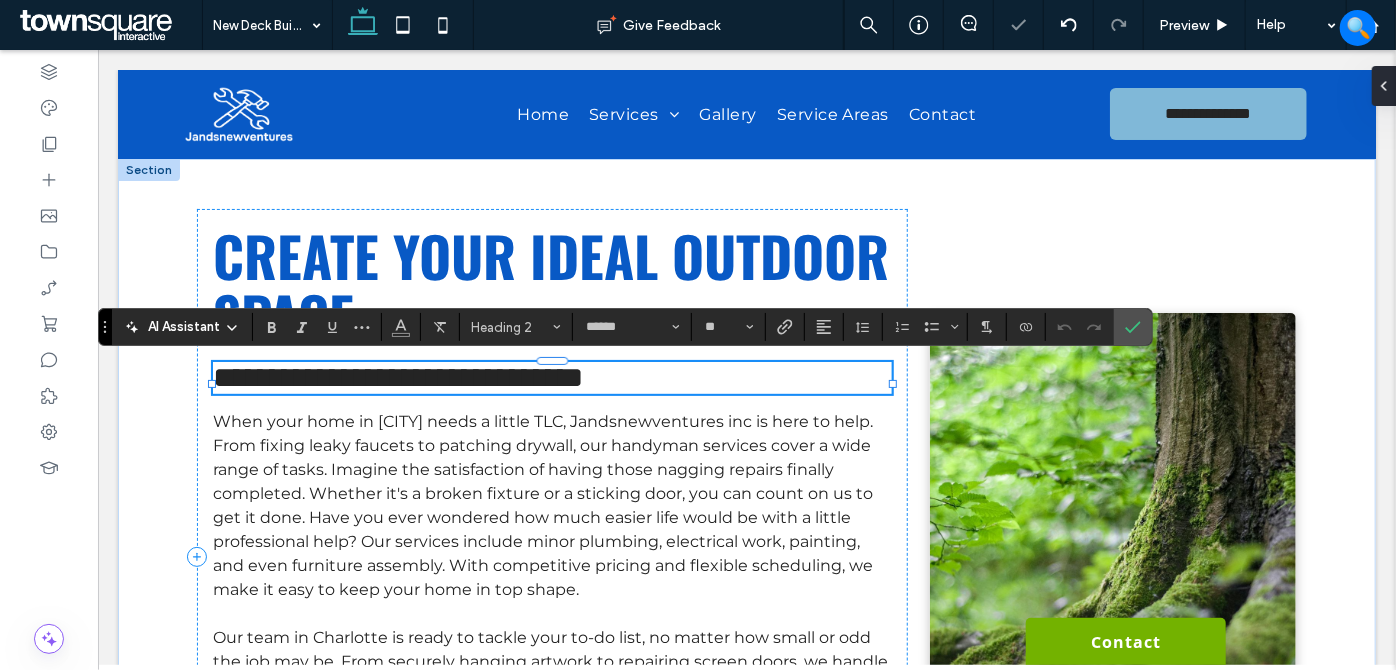 type 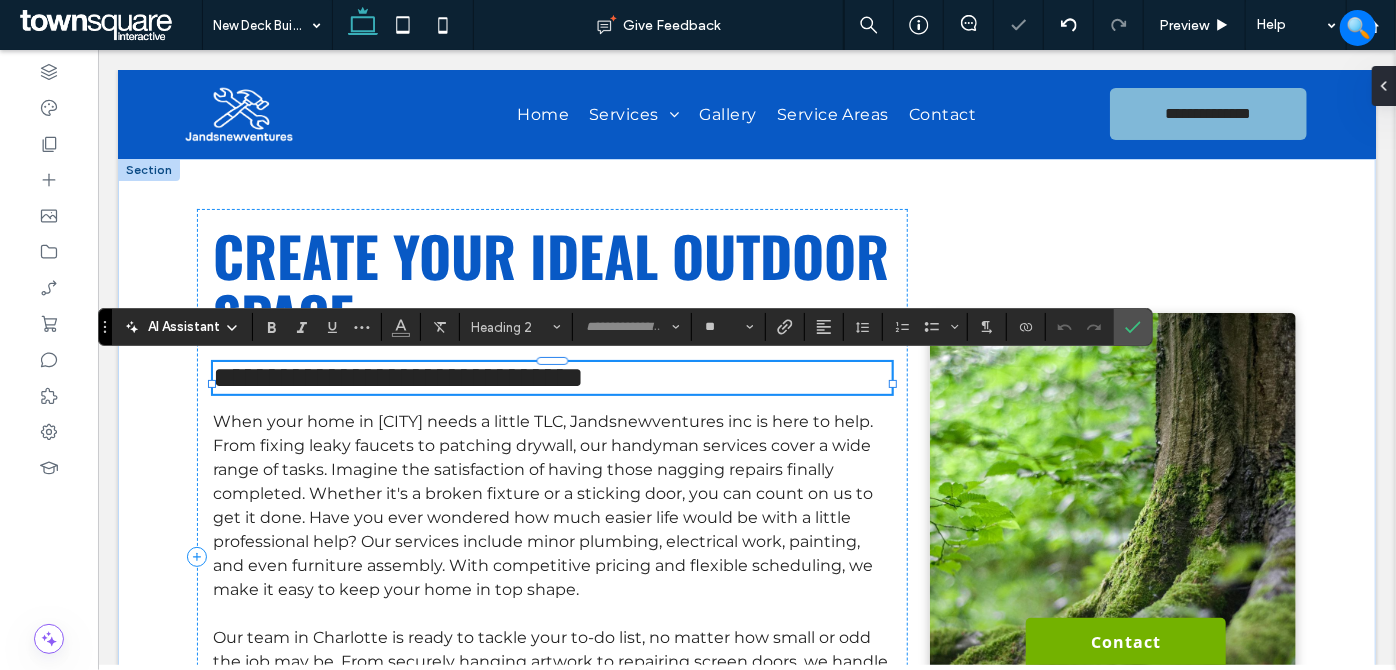 scroll, scrollTop: 16, scrollLeft: 0, axis: vertical 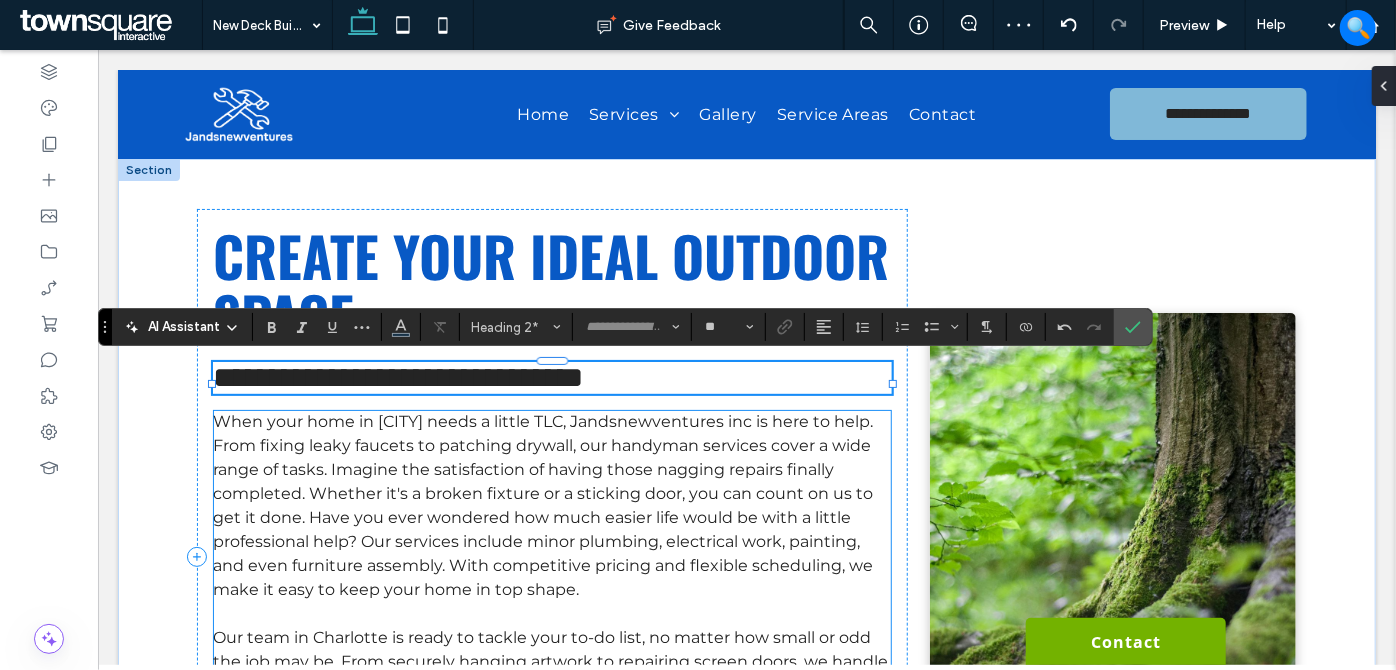 click on "When your home in Charlotte needs a little TLC, Jandsnewventures inc is here to help. From fixing leaky faucets to patching drywall, our handyman services cover a wide range of tasks. Imagine the satisfaction of having those nagging repairs finally completed. Whether it's a broken fixture or a sticking door, you can count on us to get it done. Have you ever wondered how much easier life would be with a little professional help? Our services include minor plumbing, electrical work, painting, and even furniture assembly. With competitive pricing and flexible scheduling, we make it easy to keep your home in top shape." at bounding box center [542, 504] 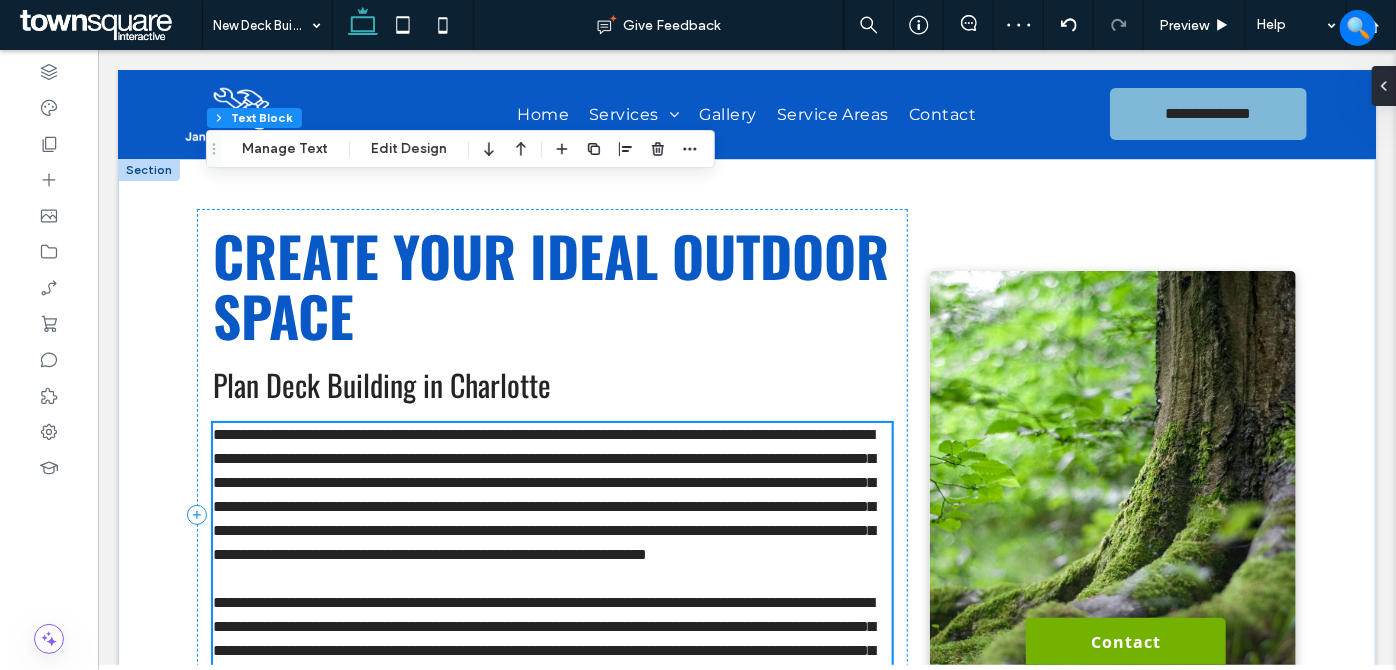 scroll, scrollTop: 268, scrollLeft: 0, axis: vertical 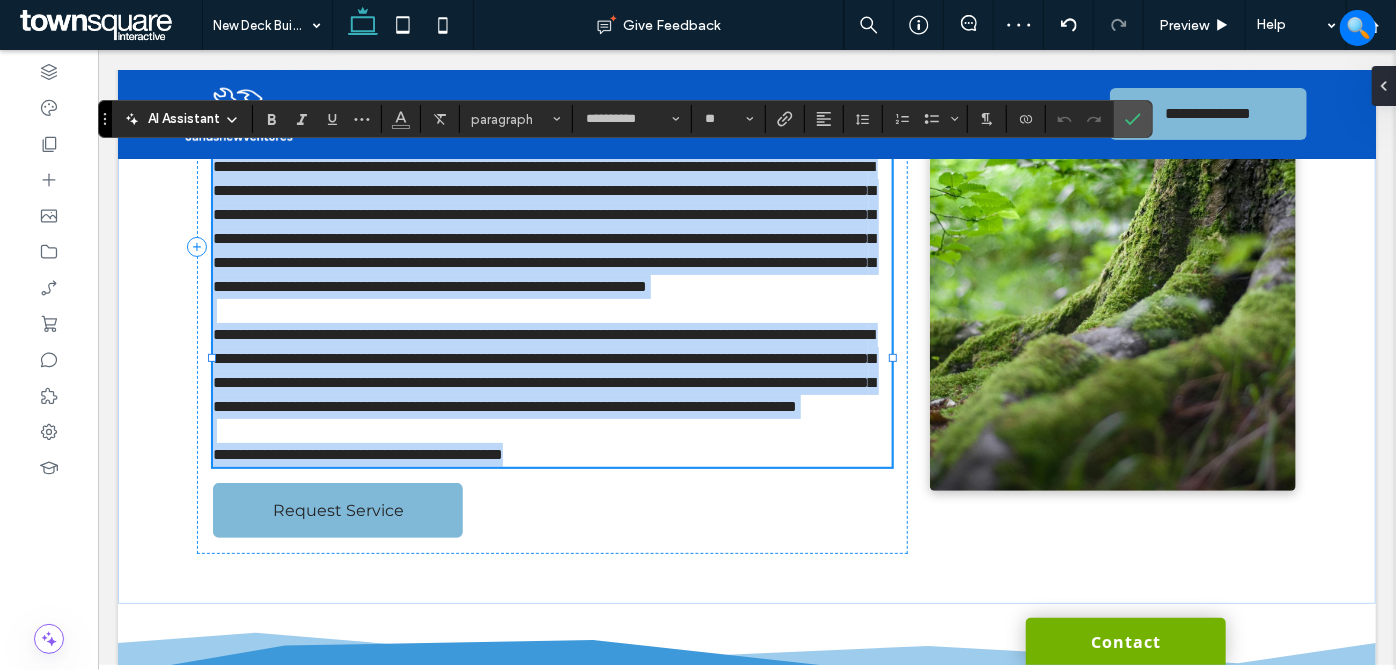 paste 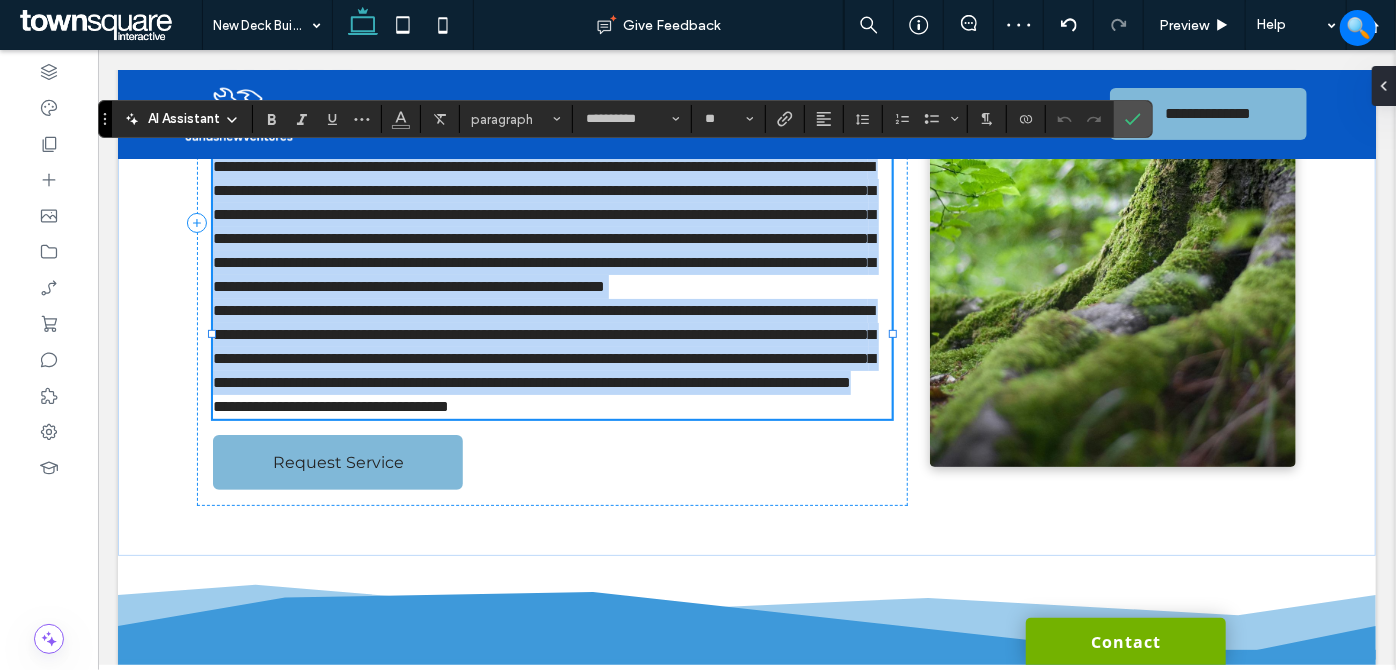 type 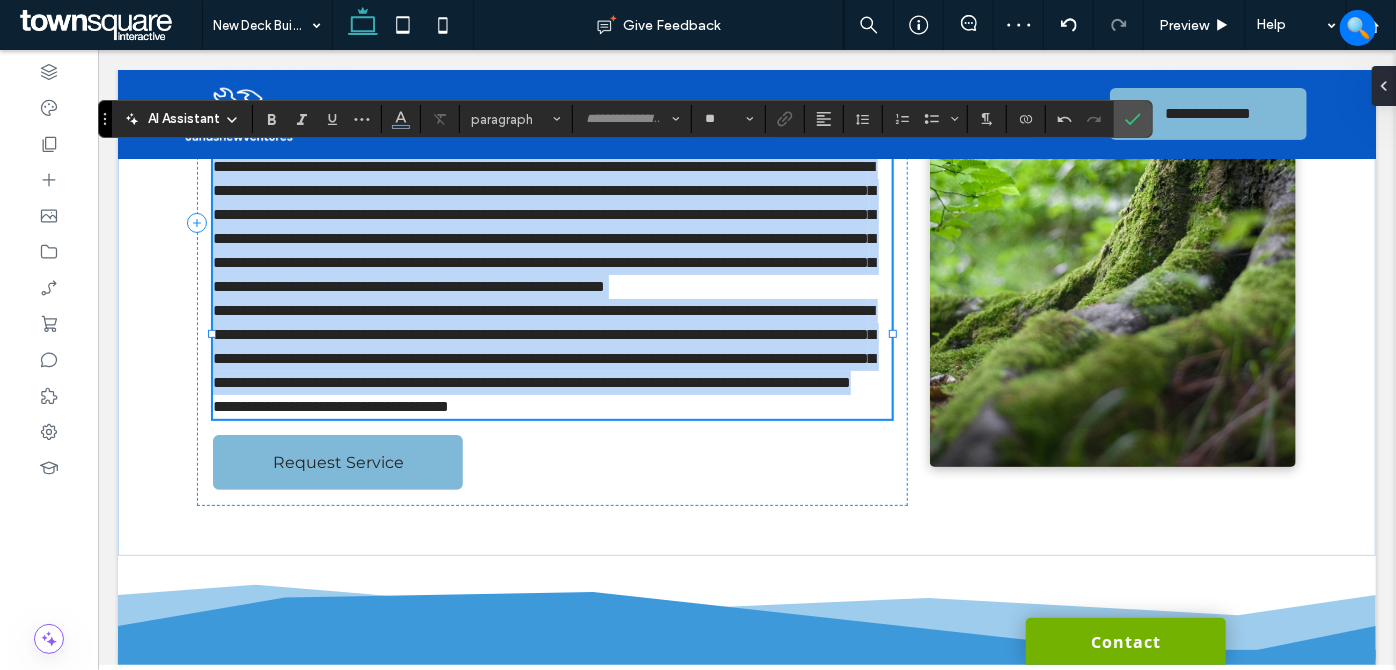 scroll, scrollTop: 37, scrollLeft: 0, axis: vertical 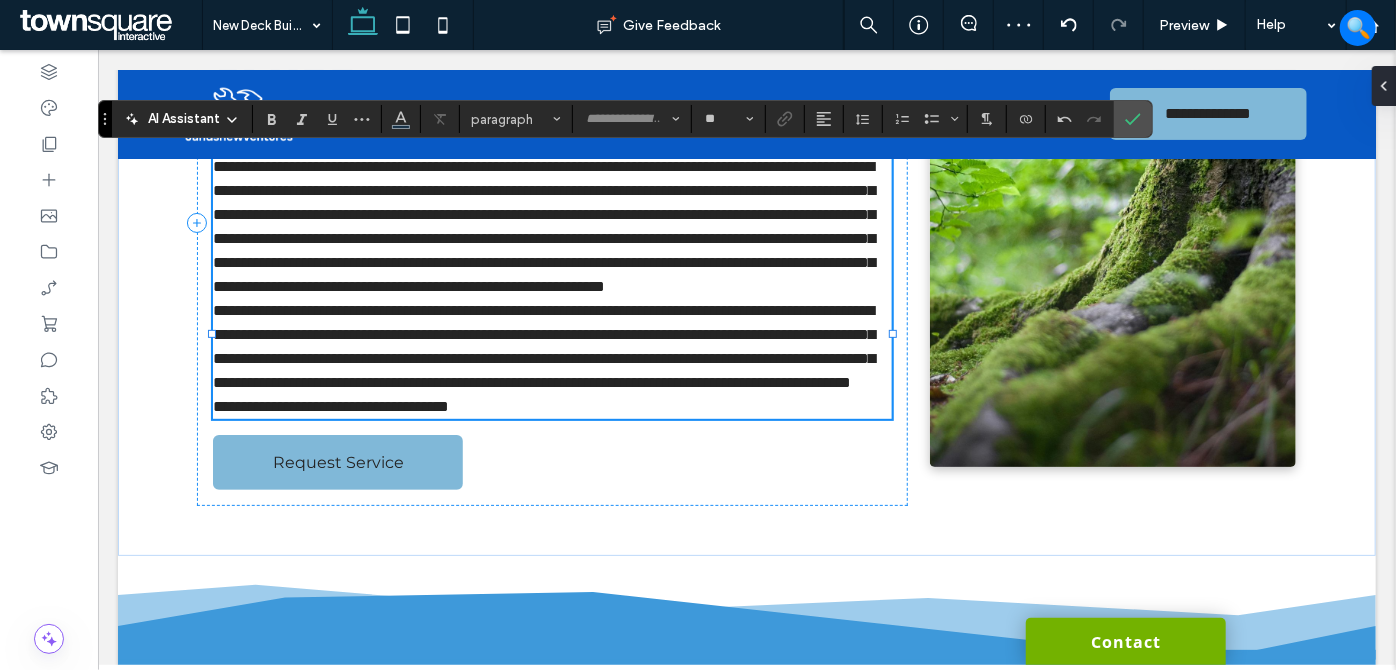 click on "**********" at bounding box center (551, 226) 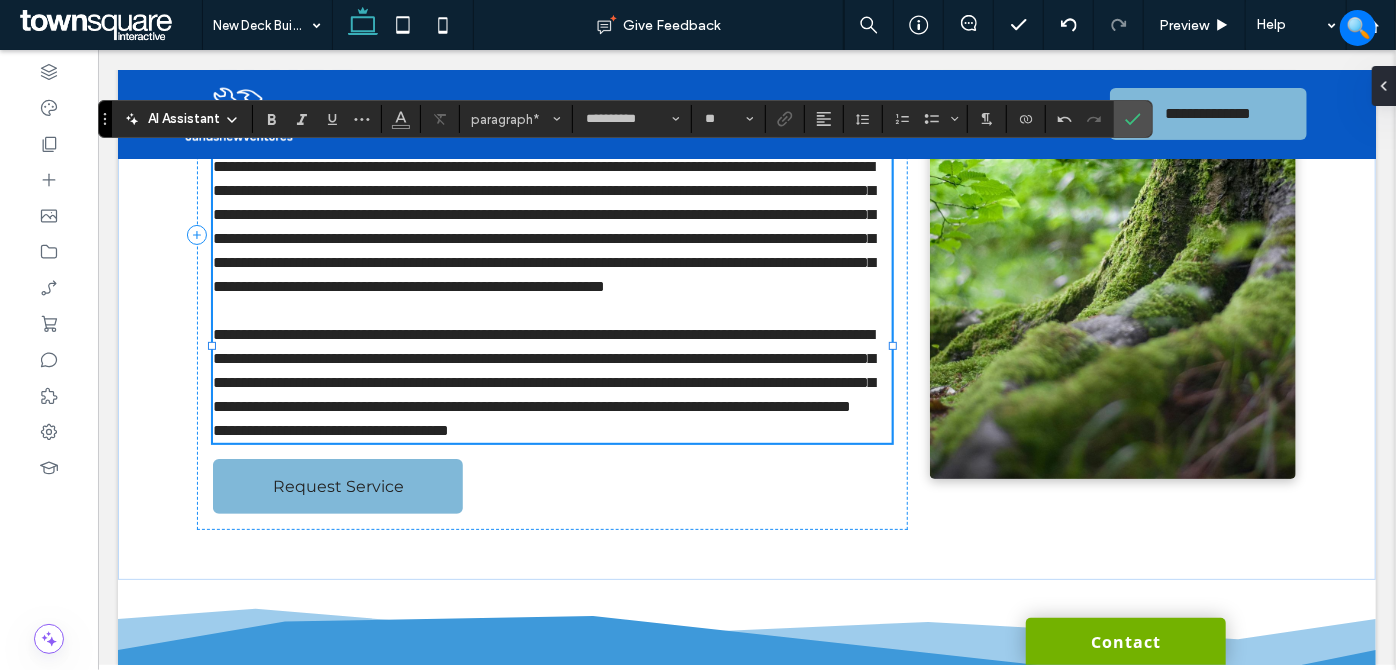 click on "**********" at bounding box center [551, 370] 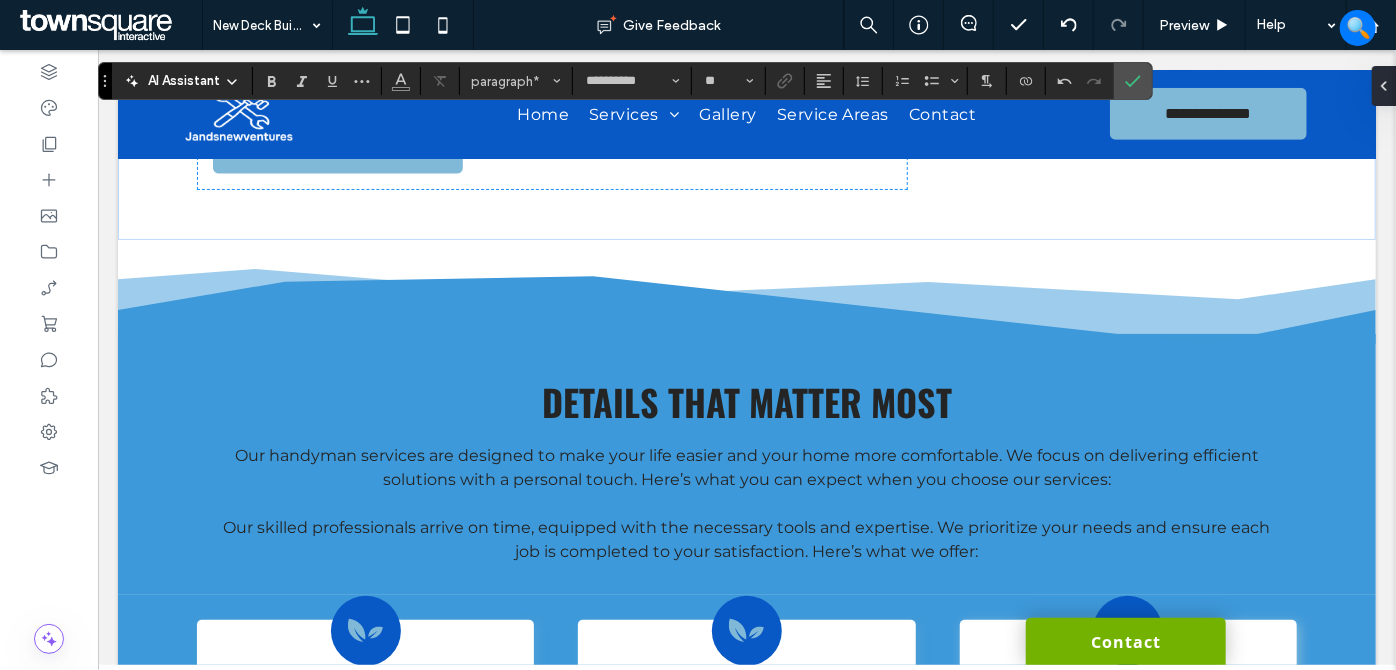 scroll, scrollTop: 722, scrollLeft: 0, axis: vertical 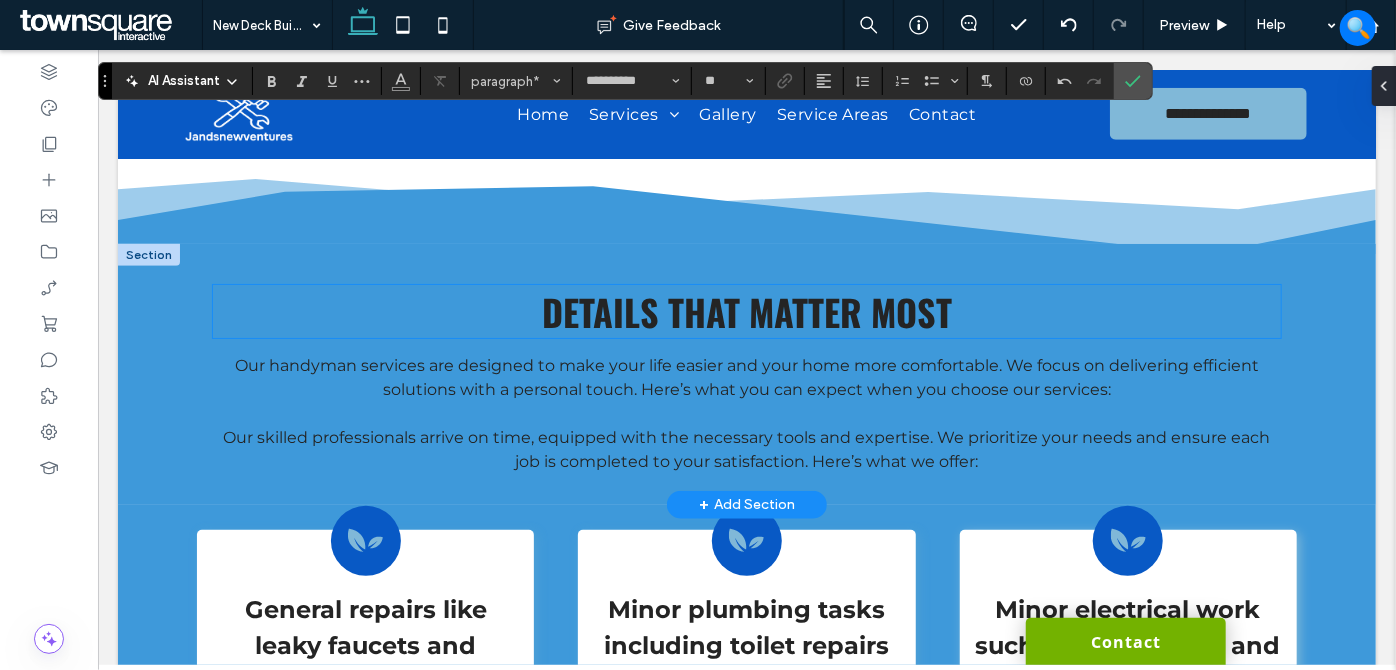 click on "Details That Matter Most" at bounding box center (746, 310) 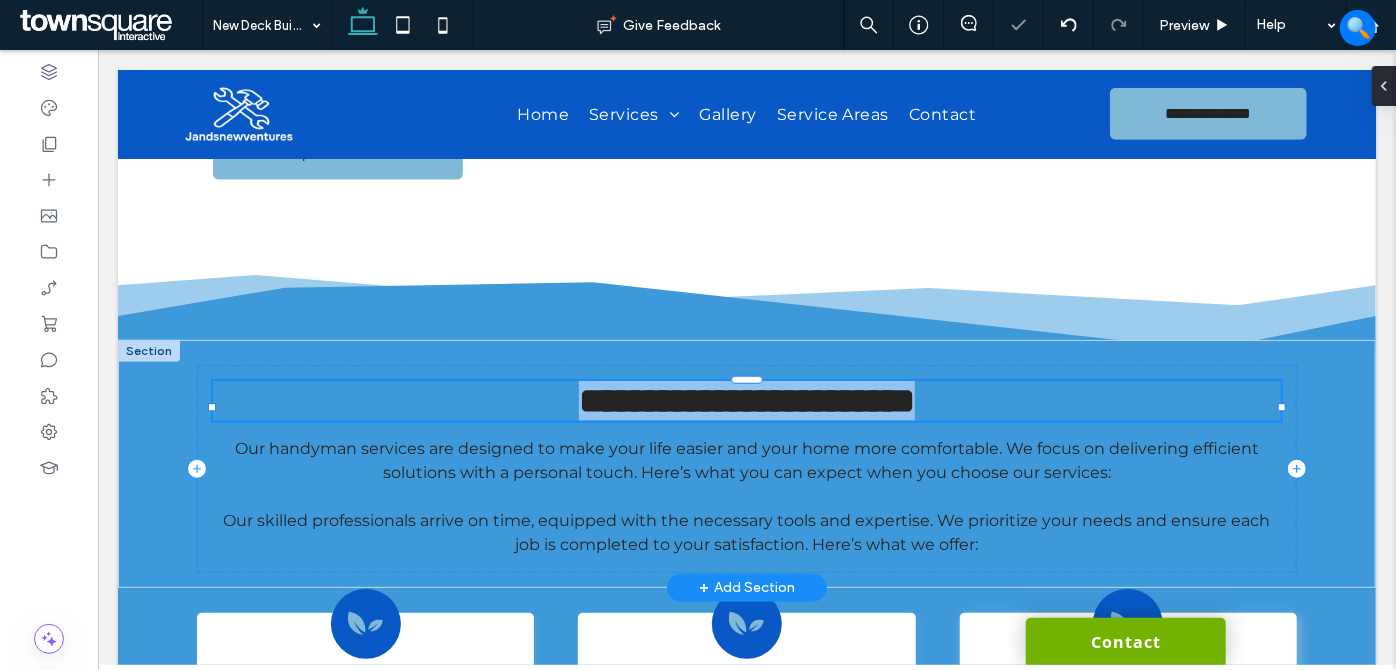 type on "******" 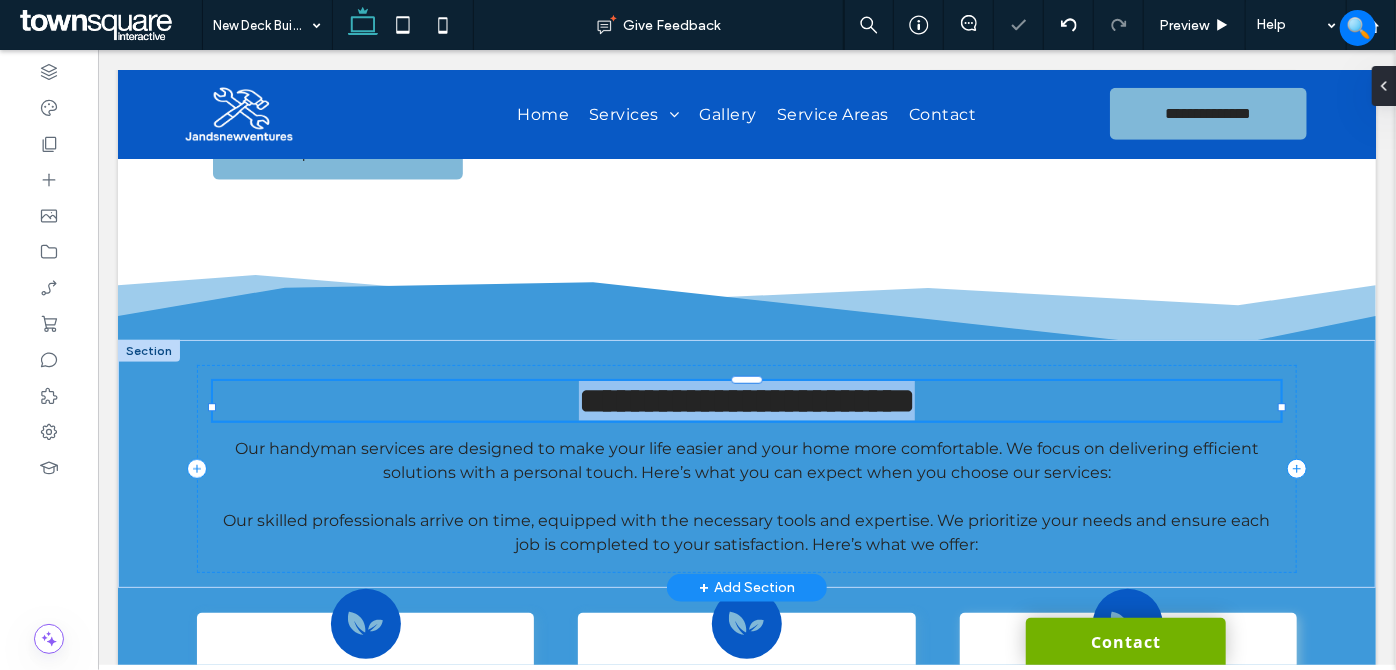 type on "**" 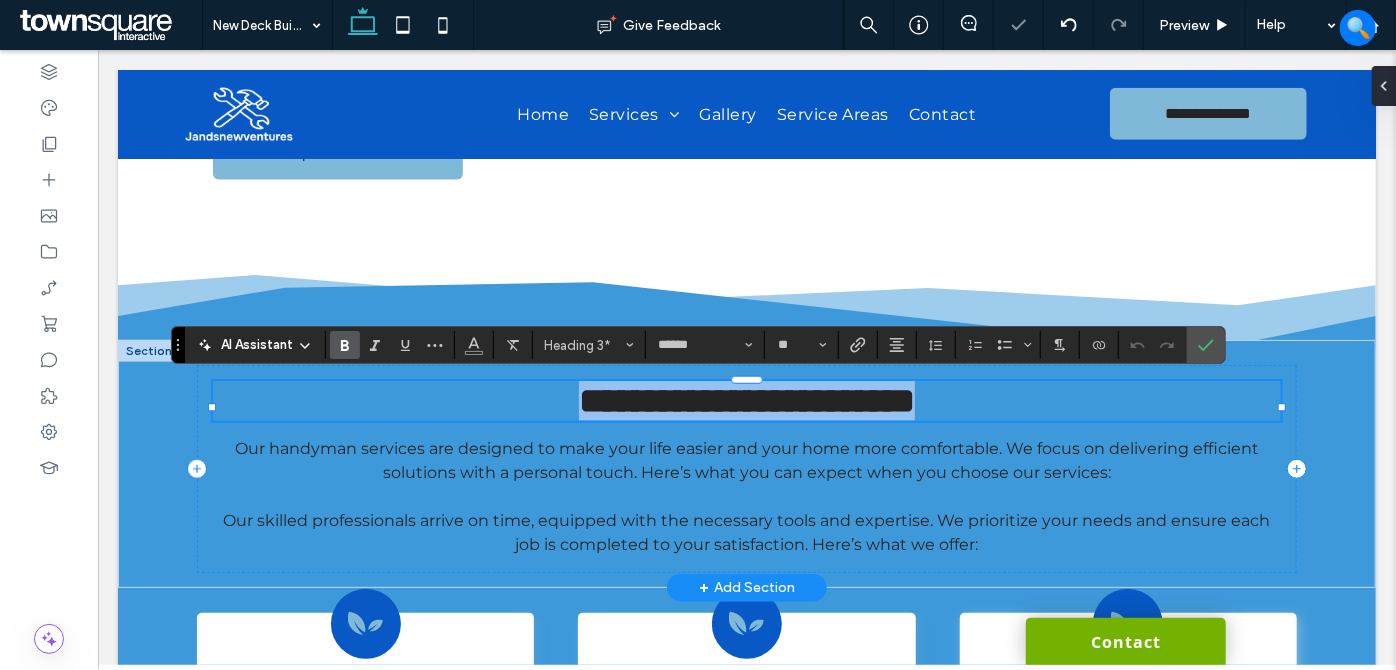 paste 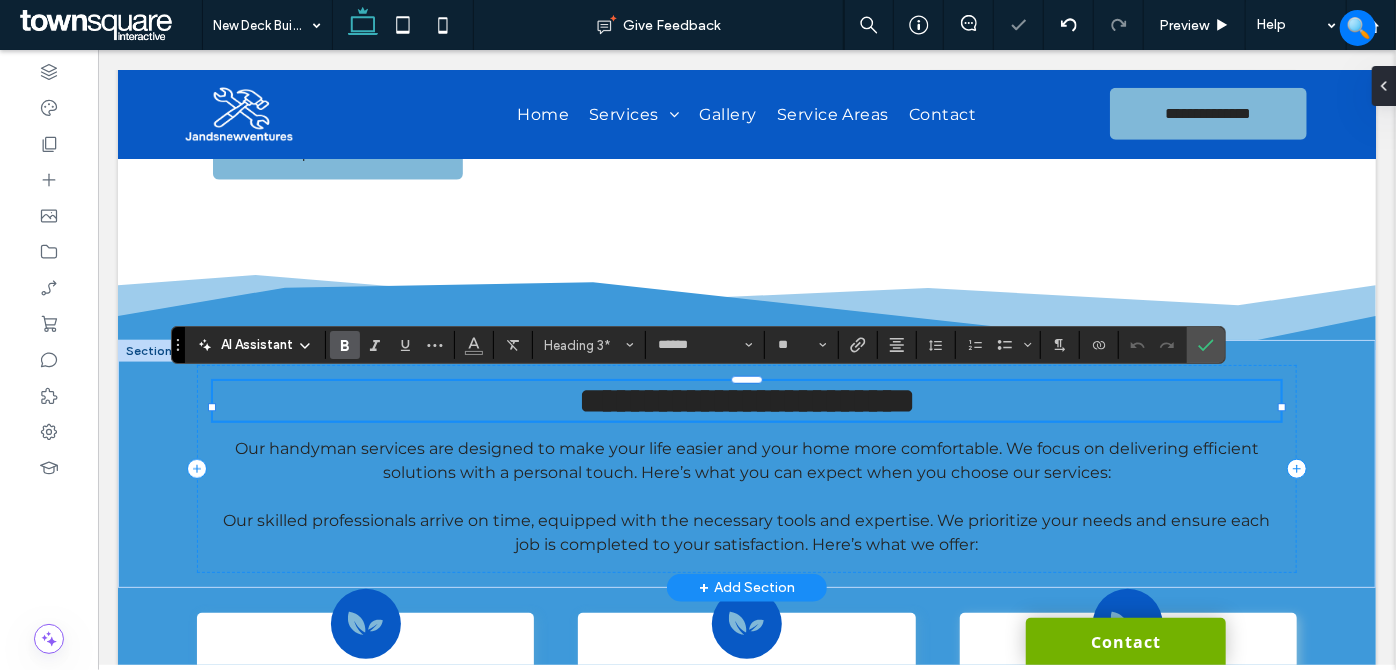 type 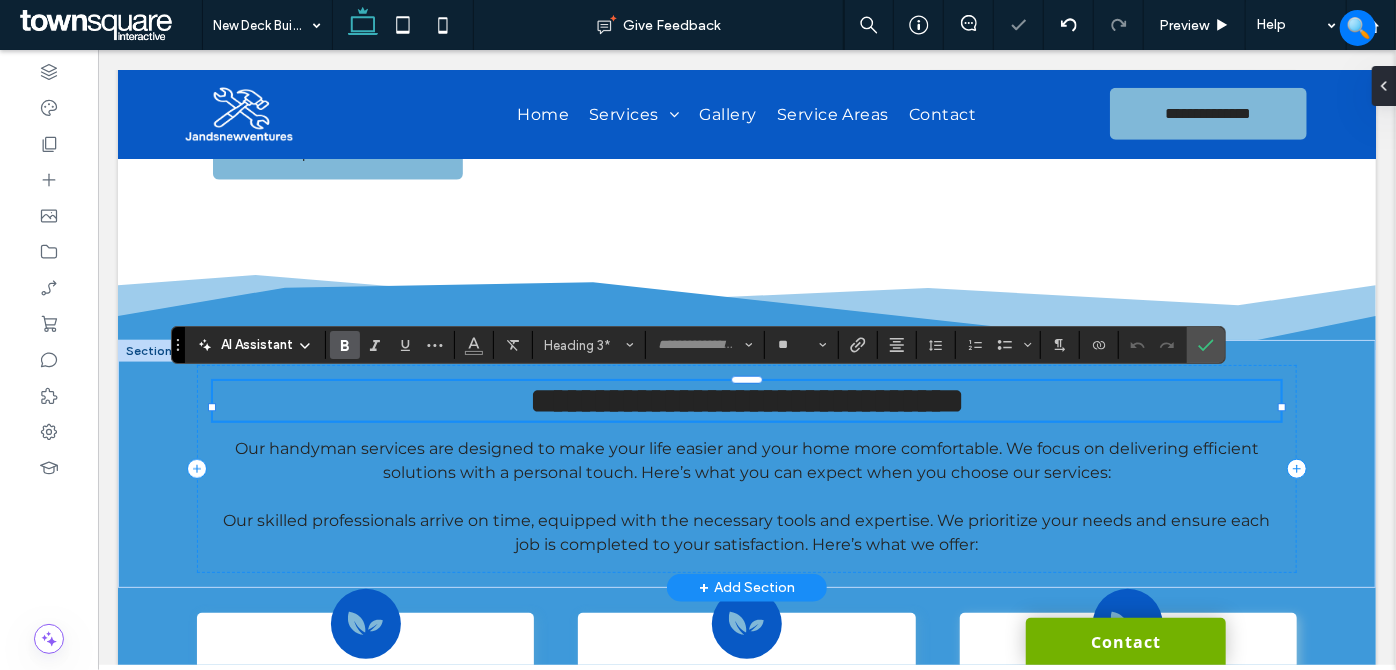 scroll, scrollTop: 16, scrollLeft: 0, axis: vertical 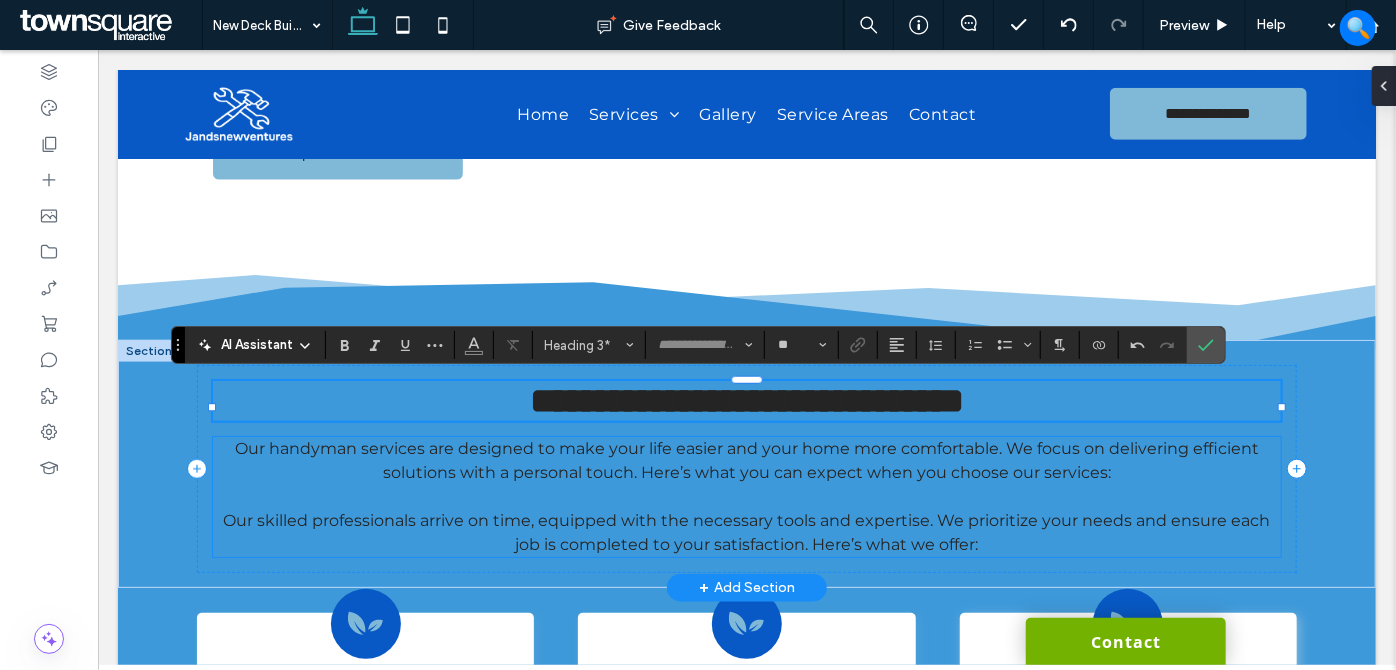 click on "﻿" at bounding box center [745, 496] 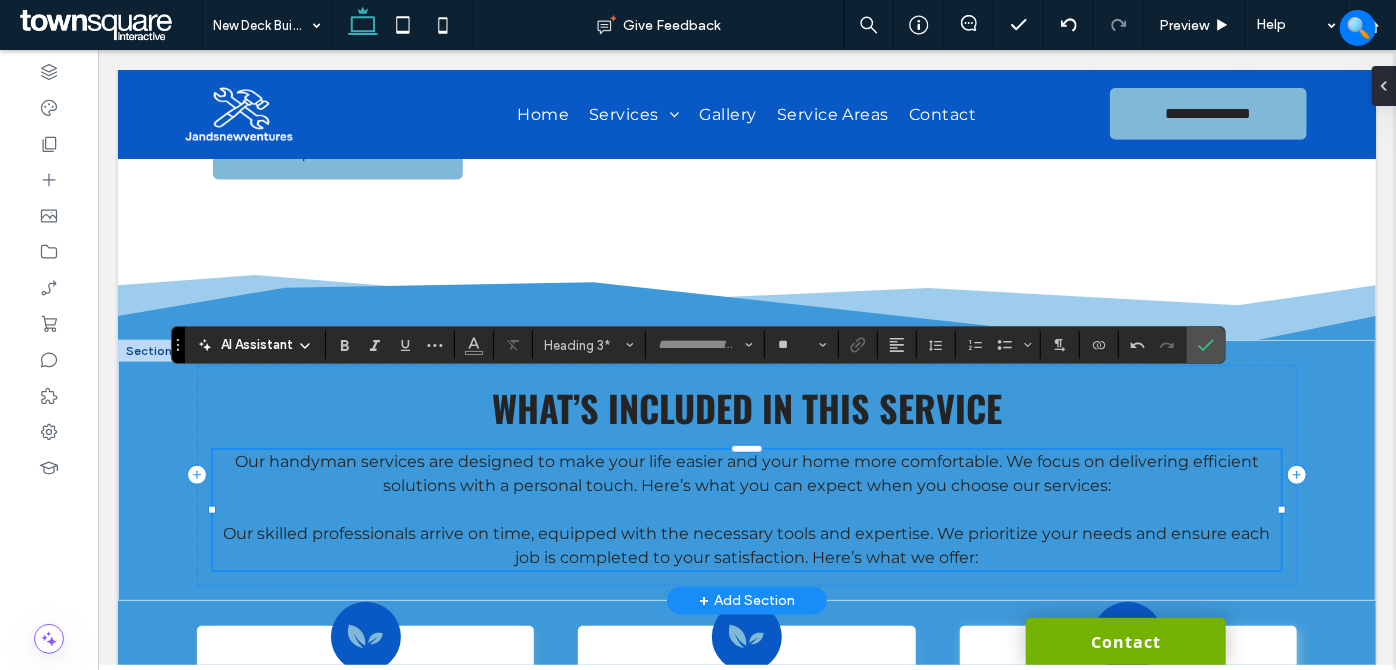 click on "Our handyman services are designed to make your life easier and your home more comfortable. We focus on delivering efficient solutions with a personal touch. Here’s what you can expect when you choose our services: ﻿ Our skilled professionals arrive on time, equipped with the necessary tools and expertise. We prioritize your needs and ensure each job is completed to your satisfaction. Here’s what we offer:" at bounding box center (745, 509) 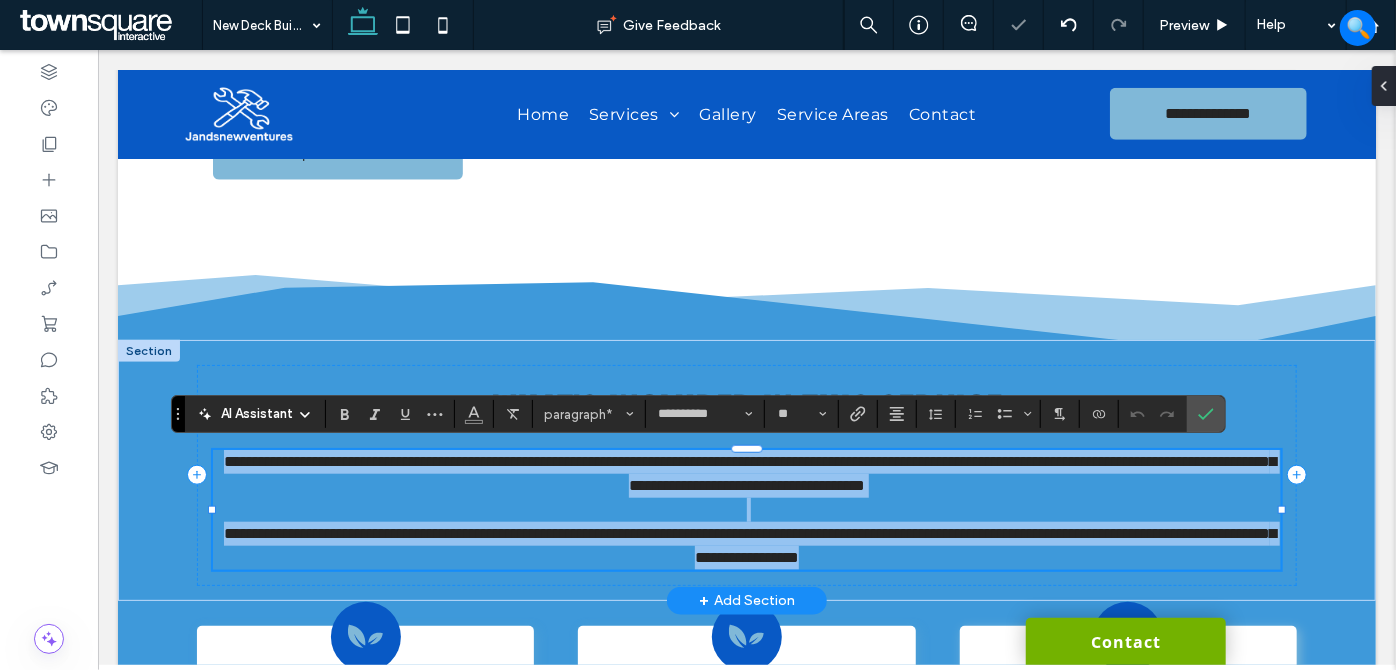 paste 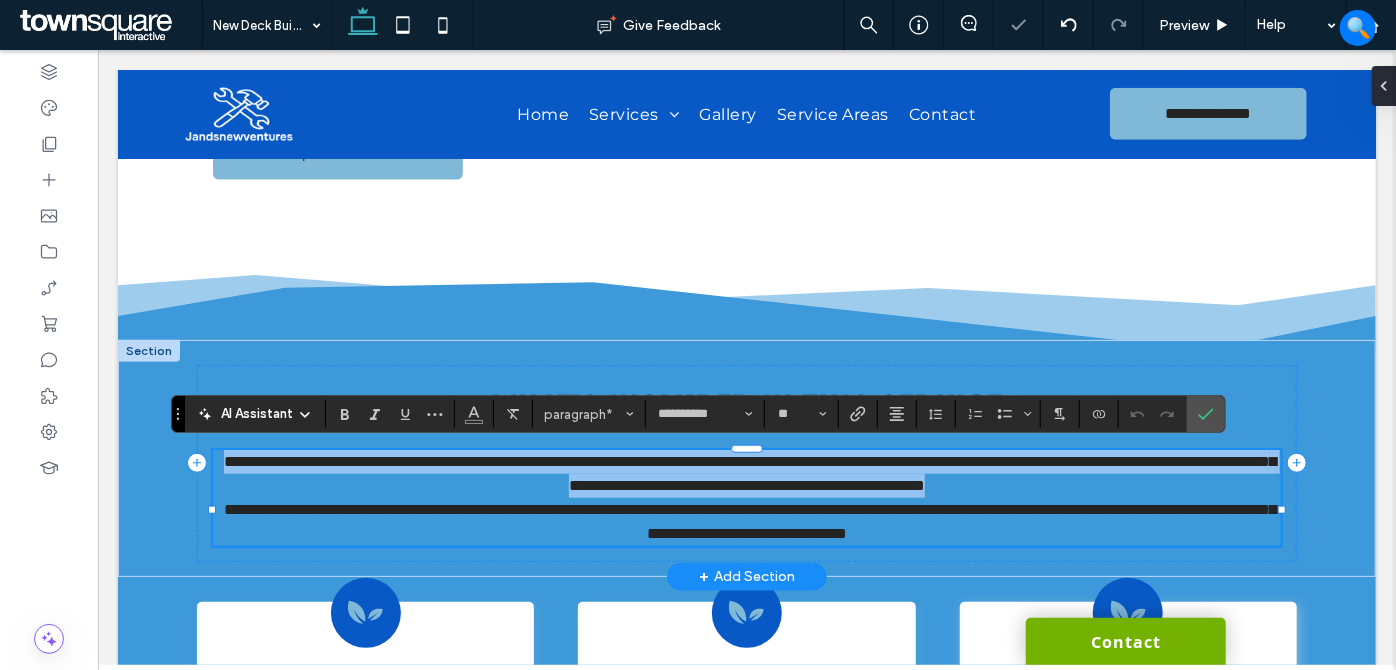 type 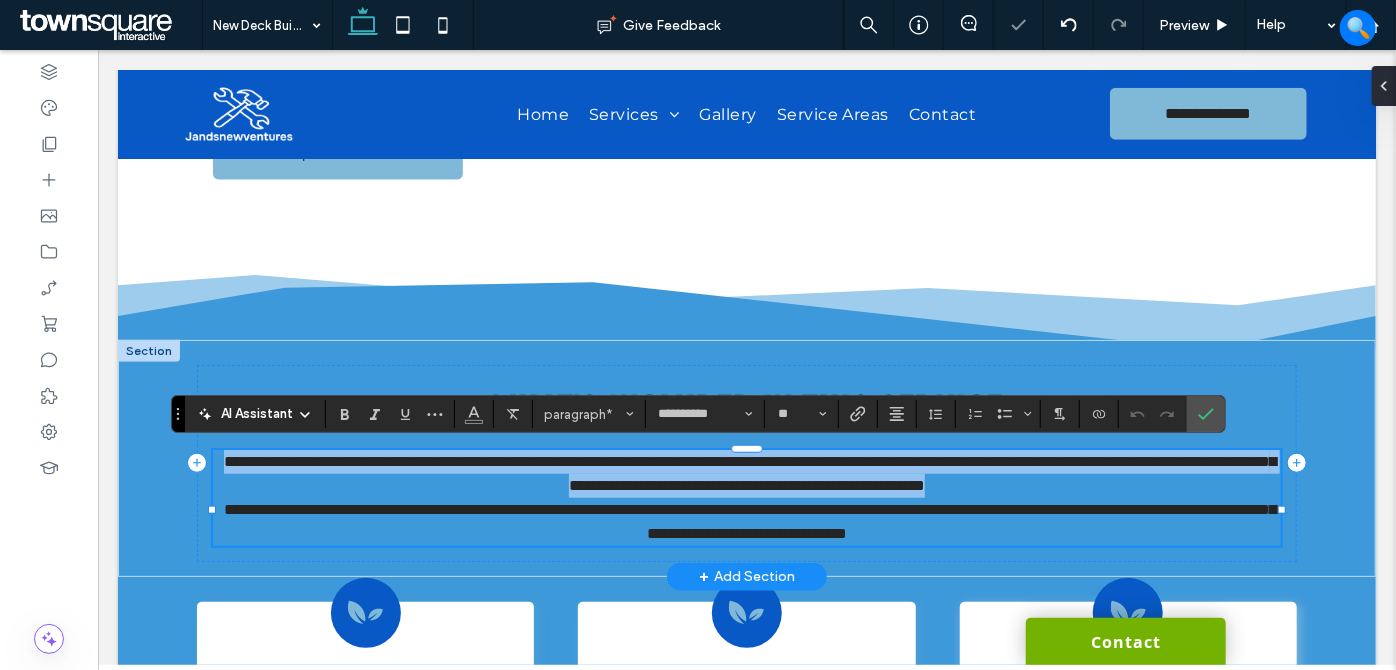 type on "**" 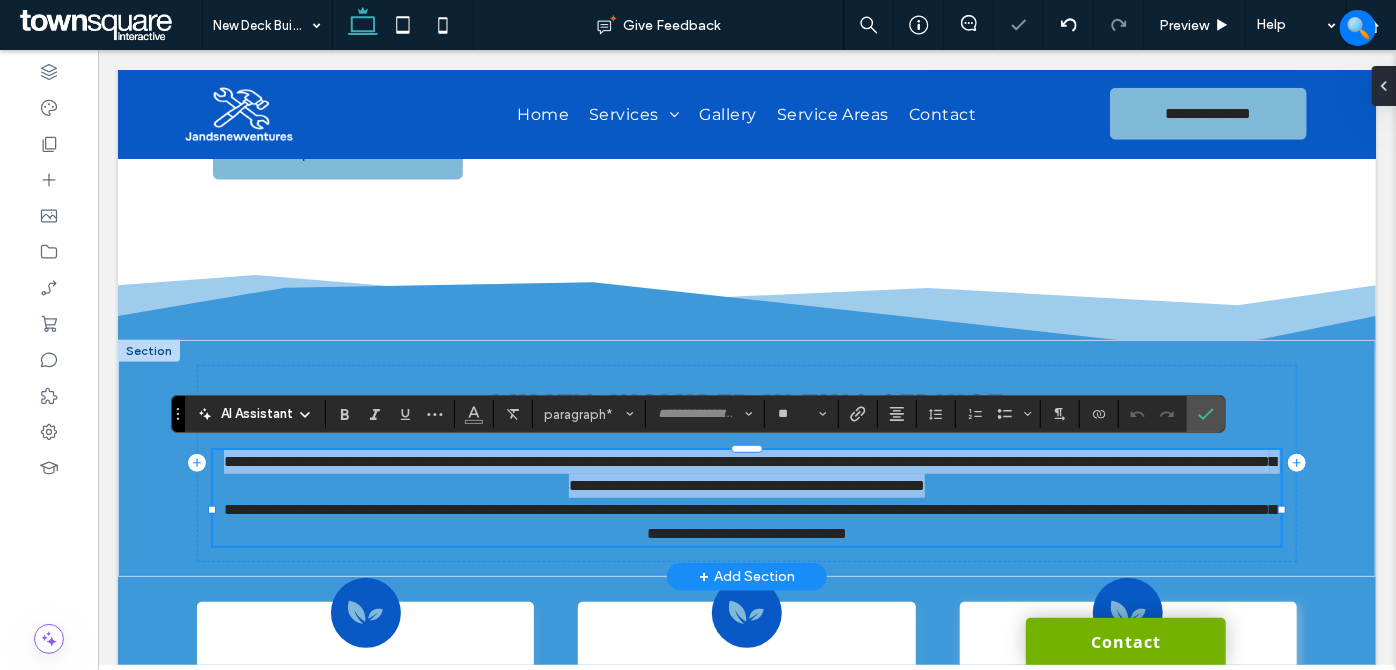 scroll, scrollTop: 18, scrollLeft: 0, axis: vertical 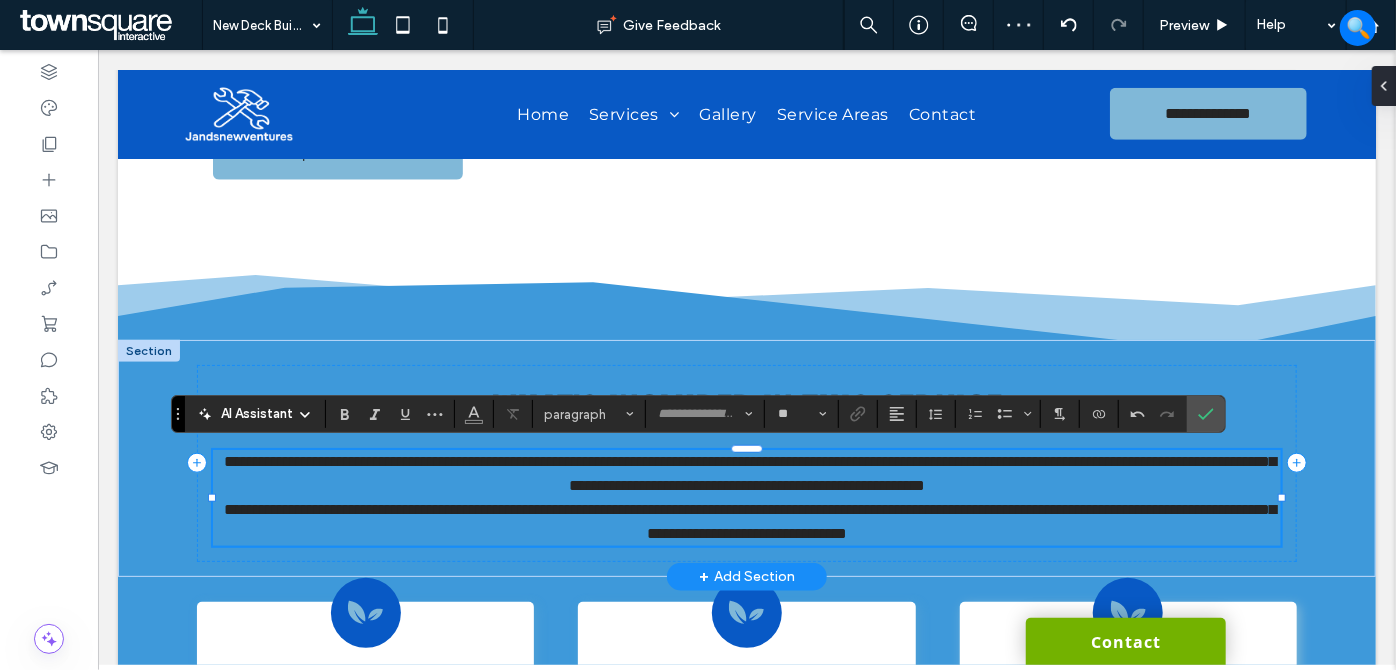 type on "**********" 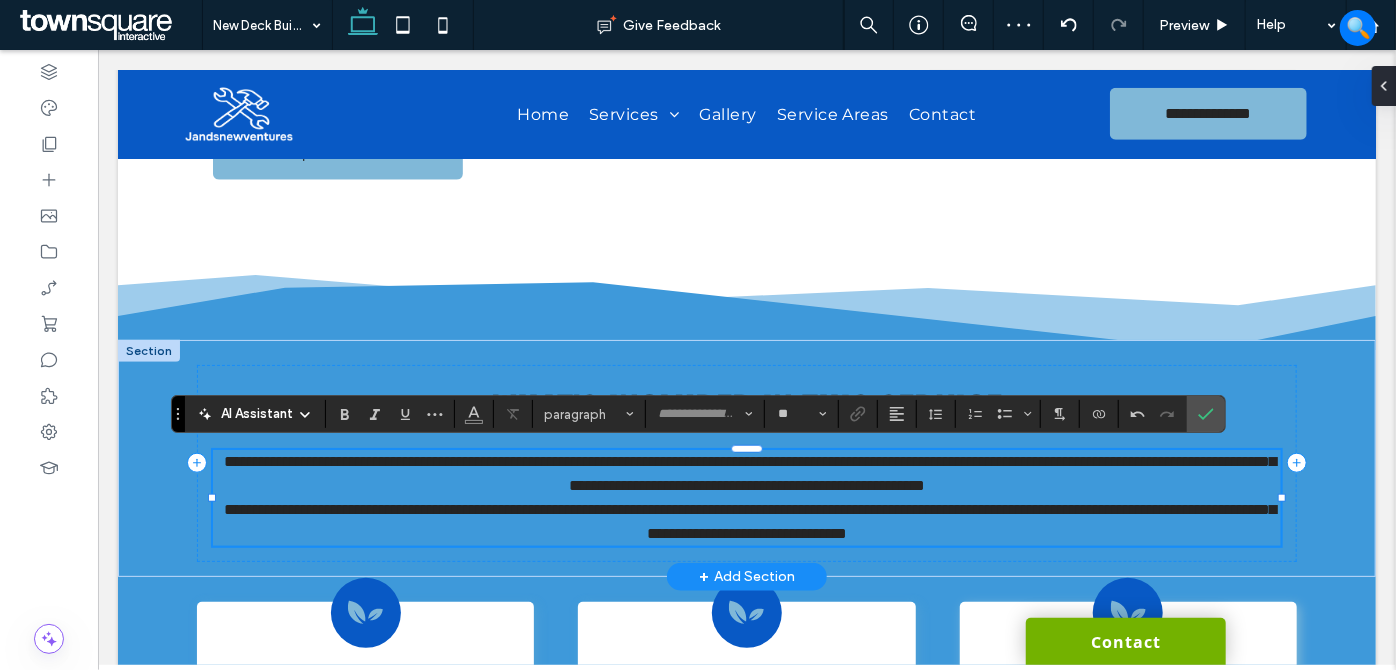 type on "**" 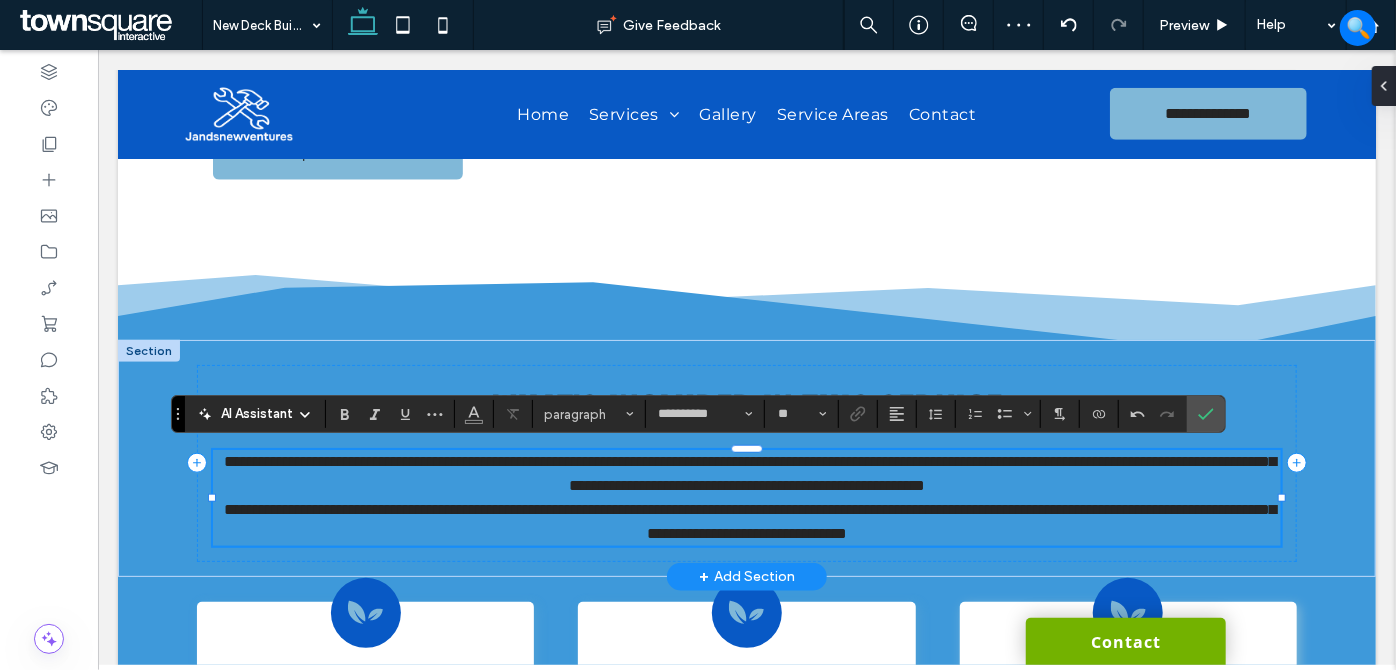 click on "**********" at bounding box center [745, 473] 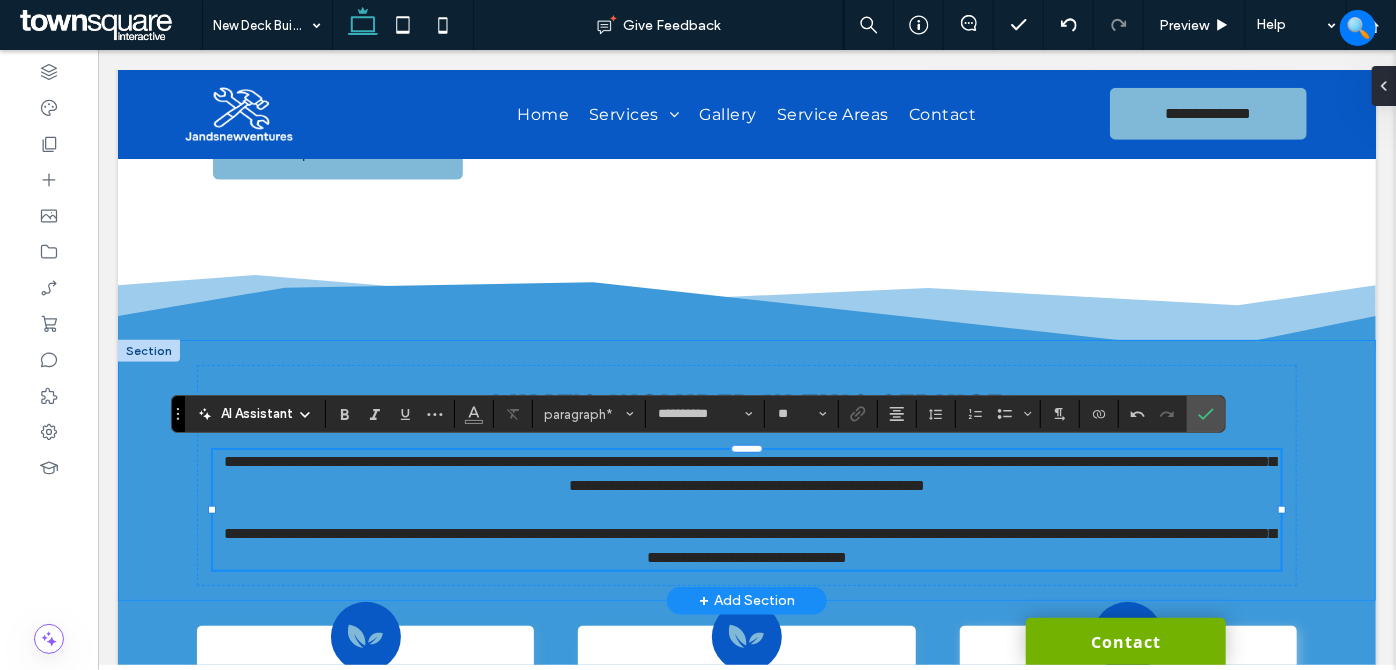 click on "**********" at bounding box center [746, 469] 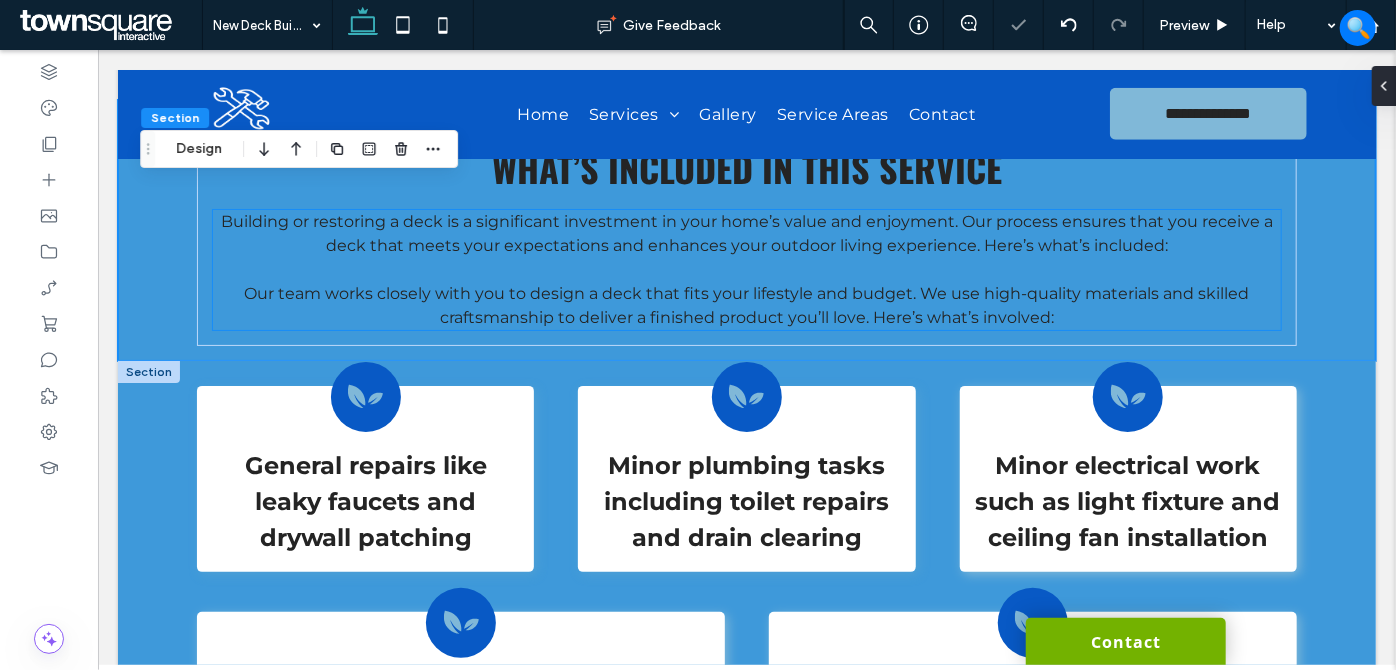 scroll, scrollTop: 995, scrollLeft: 0, axis: vertical 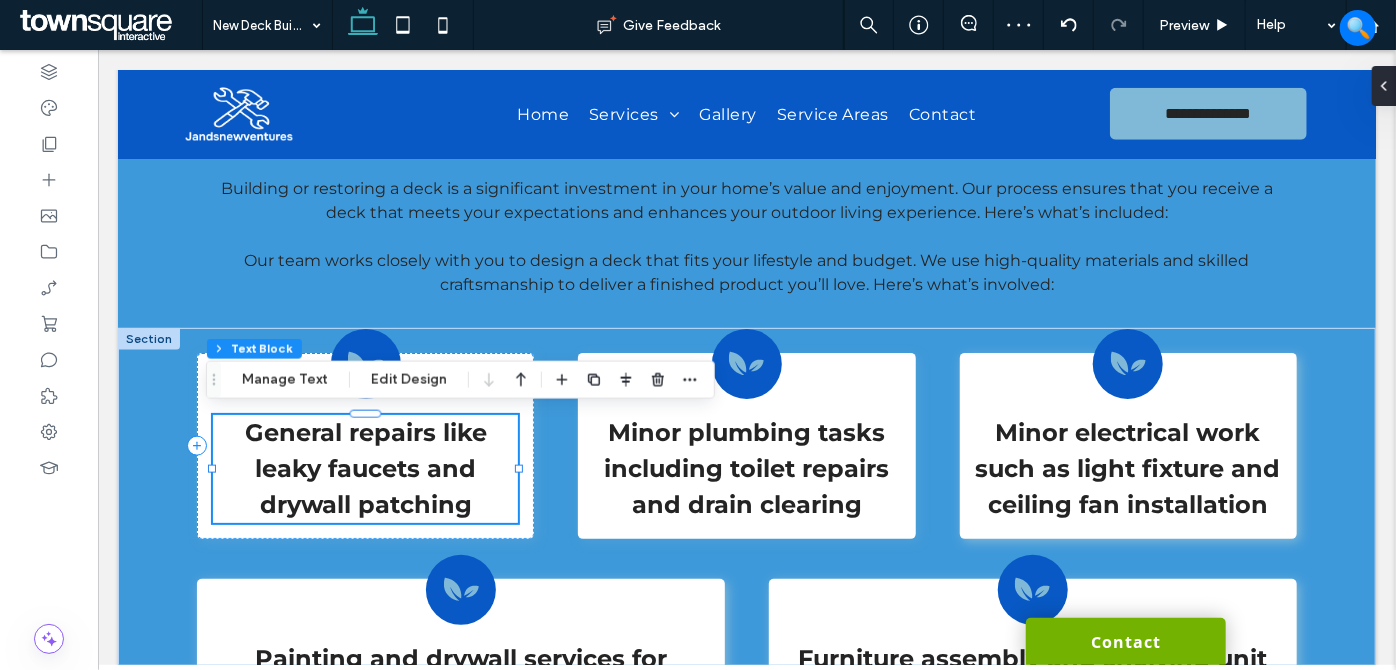 click on "General repairs like leaky faucets and drywall patching" at bounding box center (364, 468) 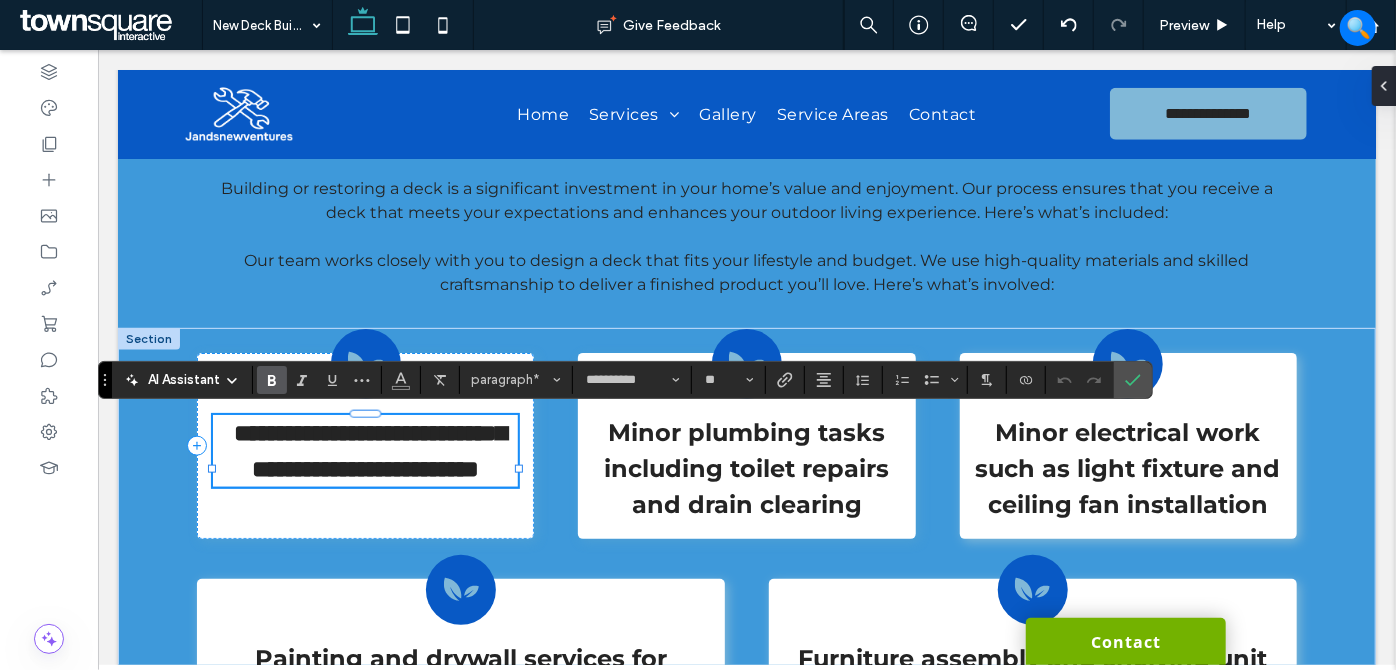 paste 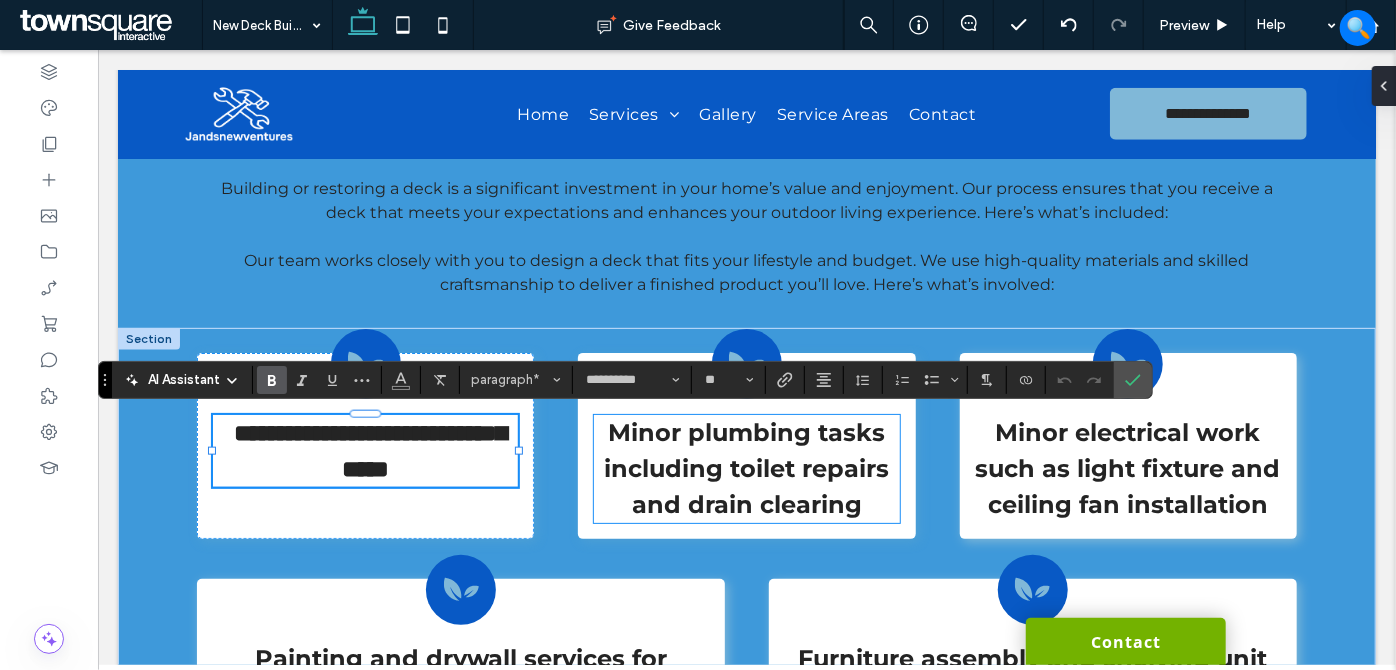 scroll, scrollTop: 2, scrollLeft: 0, axis: vertical 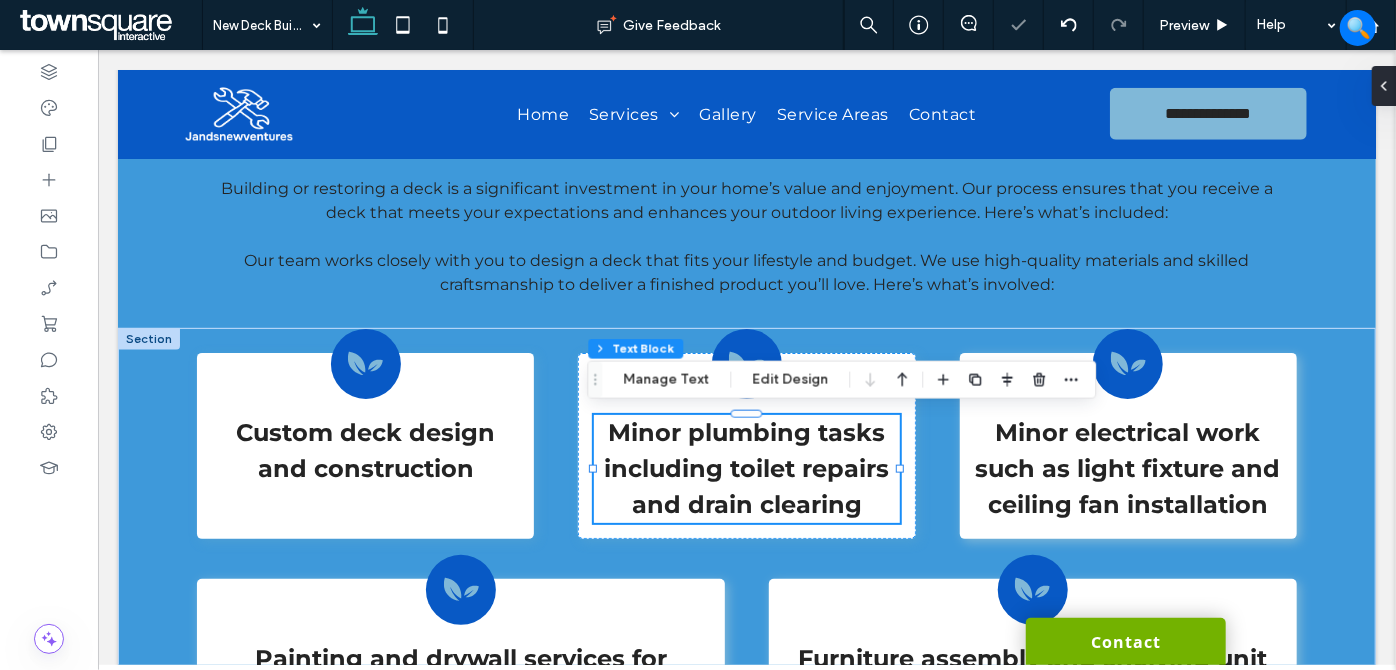 click on "Minor plumbing tasks including toilet repairs and drain clearing" at bounding box center [745, 467] 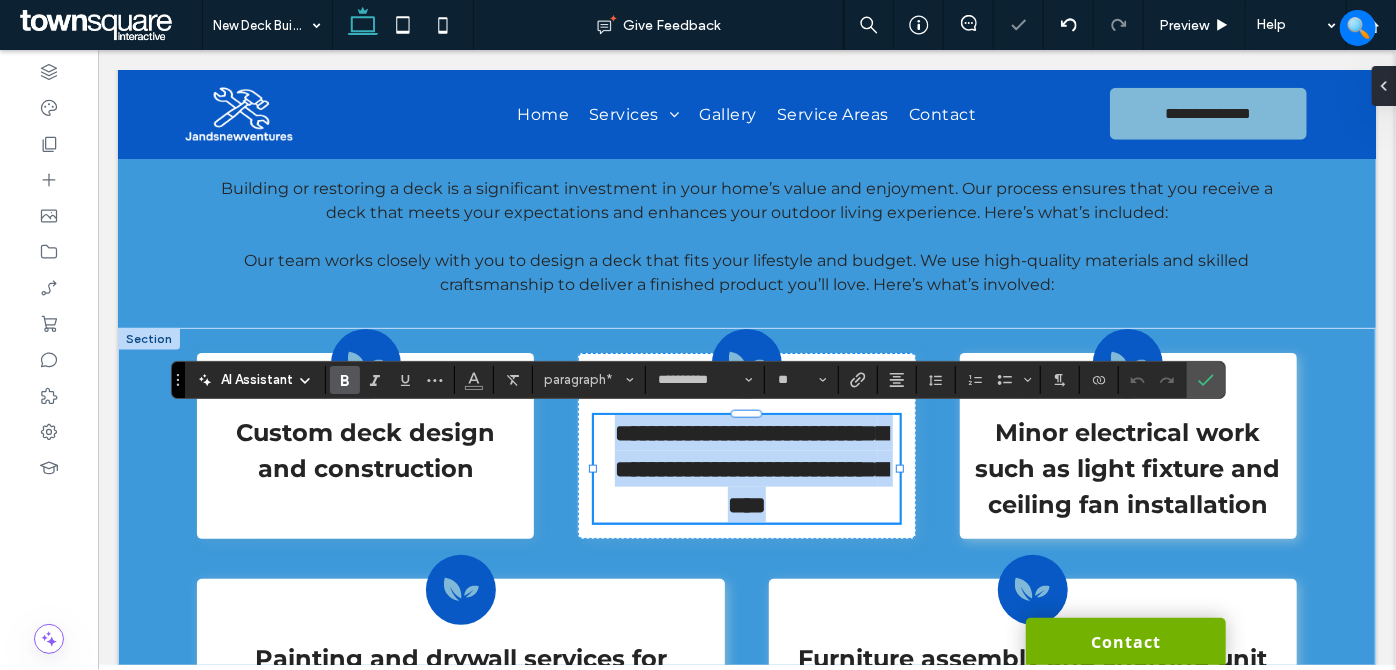 paste 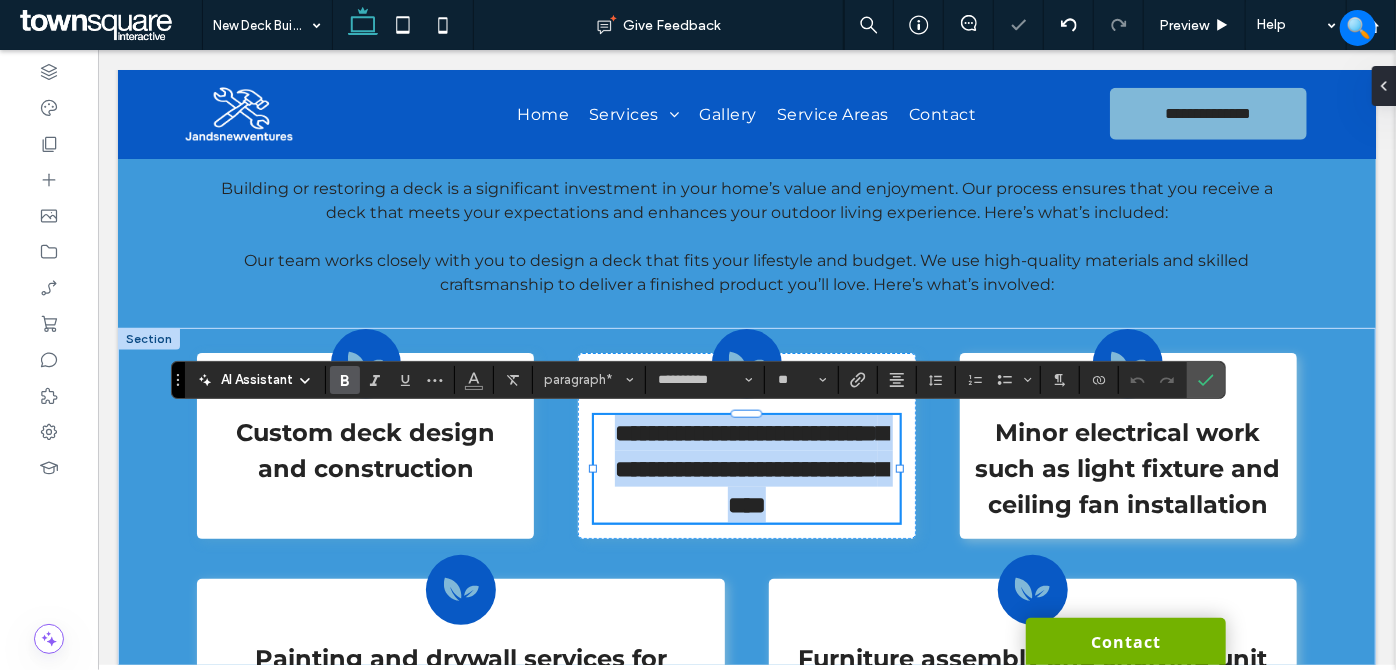 type on "**" 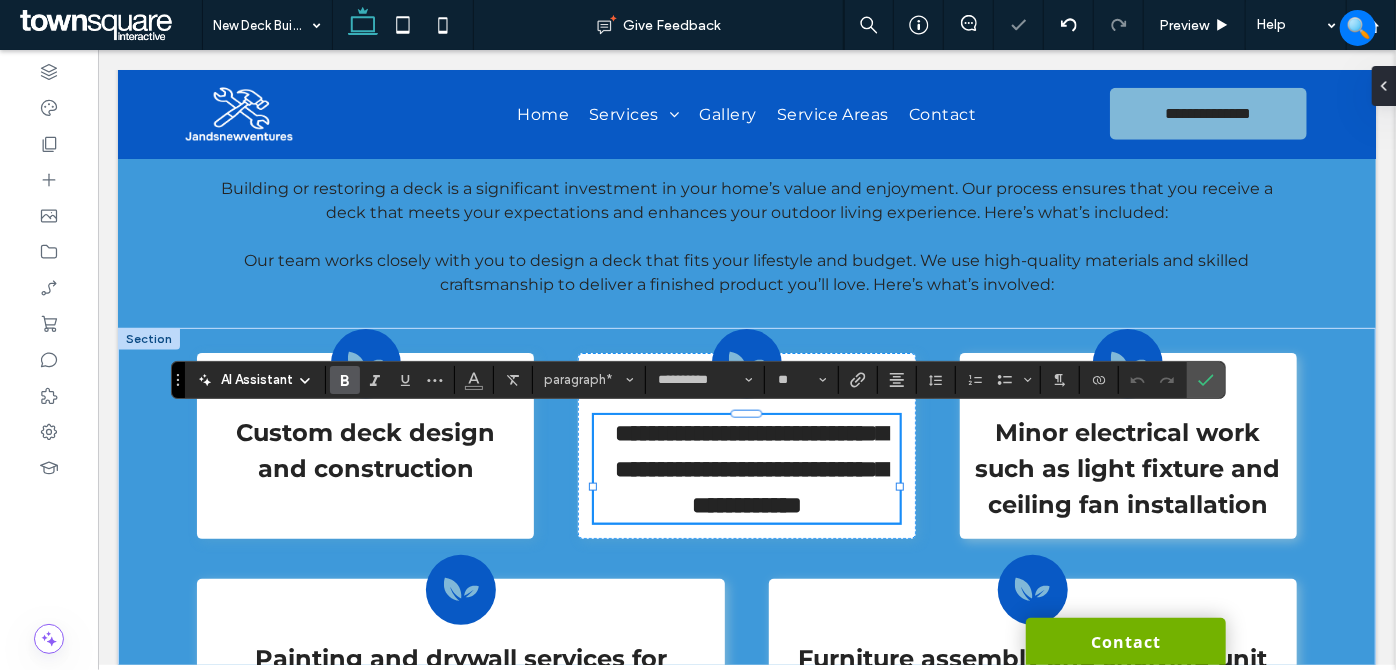 scroll, scrollTop: 2, scrollLeft: 0, axis: vertical 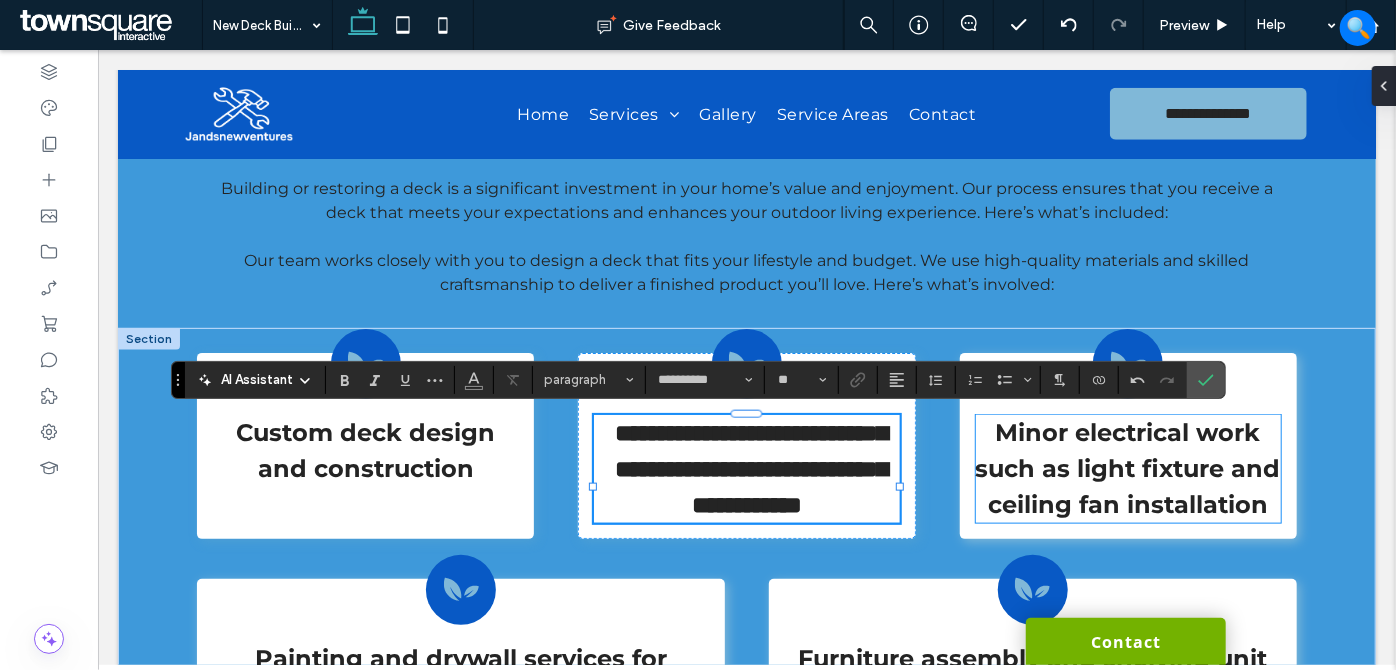 click on "Minor electrical work such as light fixture and ceiling fan installation" at bounding box center (1127, 467) 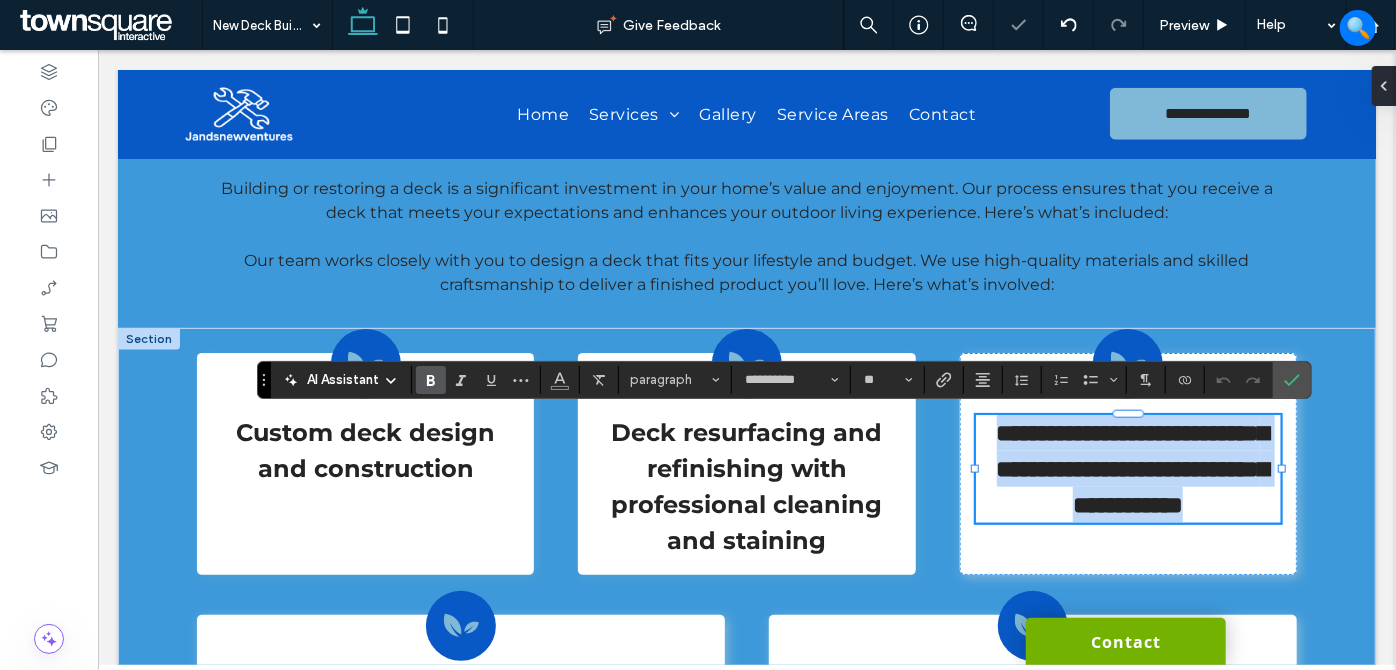 type on "**********" 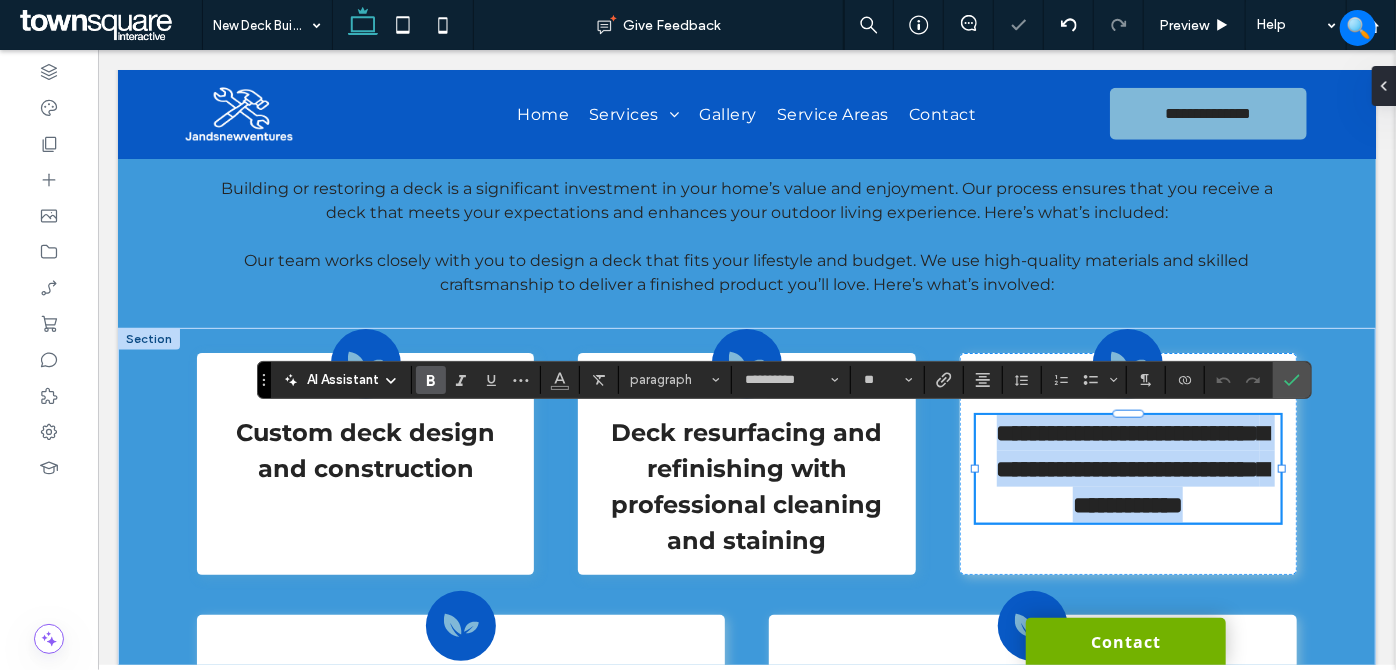 type on "**" 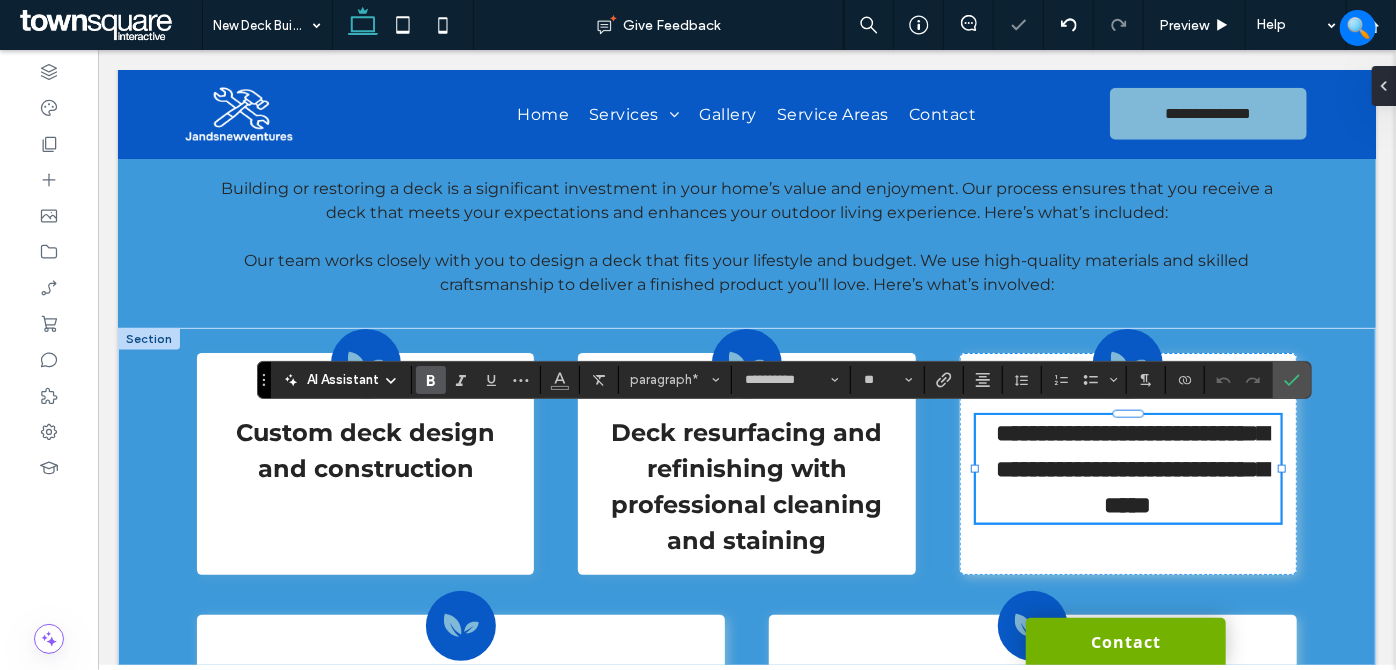 scroll, scrollTop: 2, scrollLeft: 0, axis: vertical 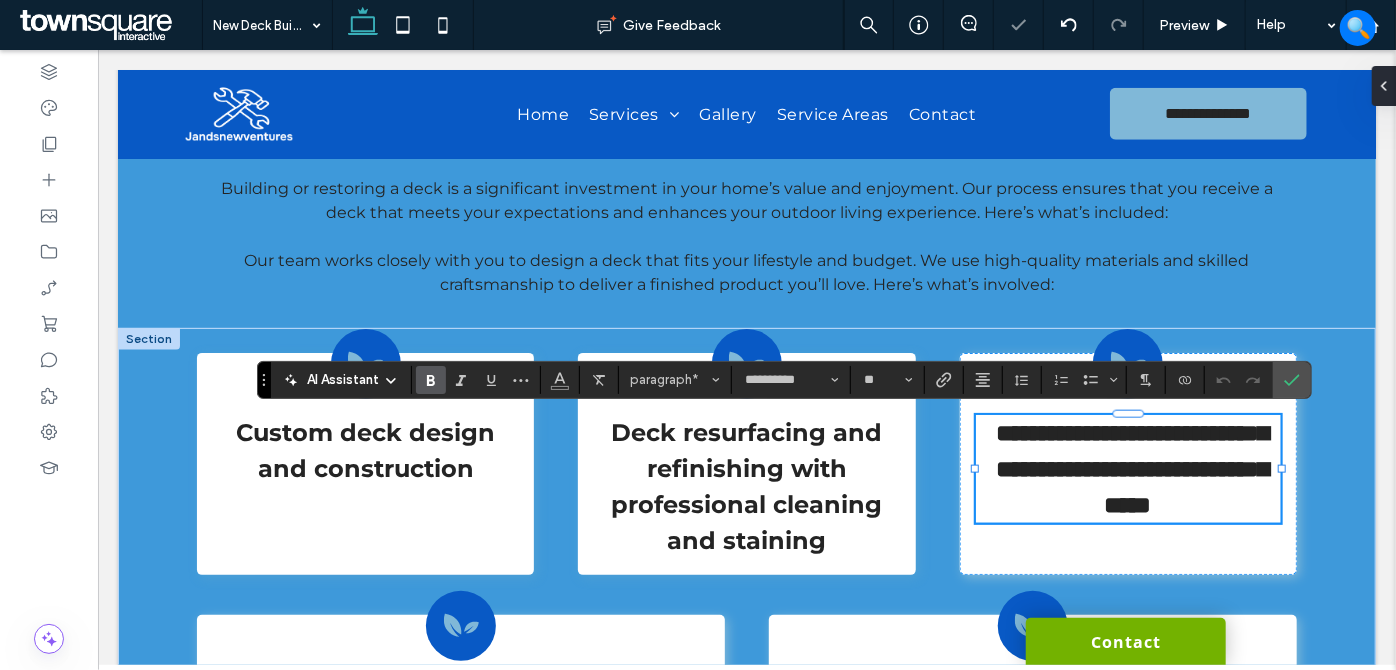 type on "**" 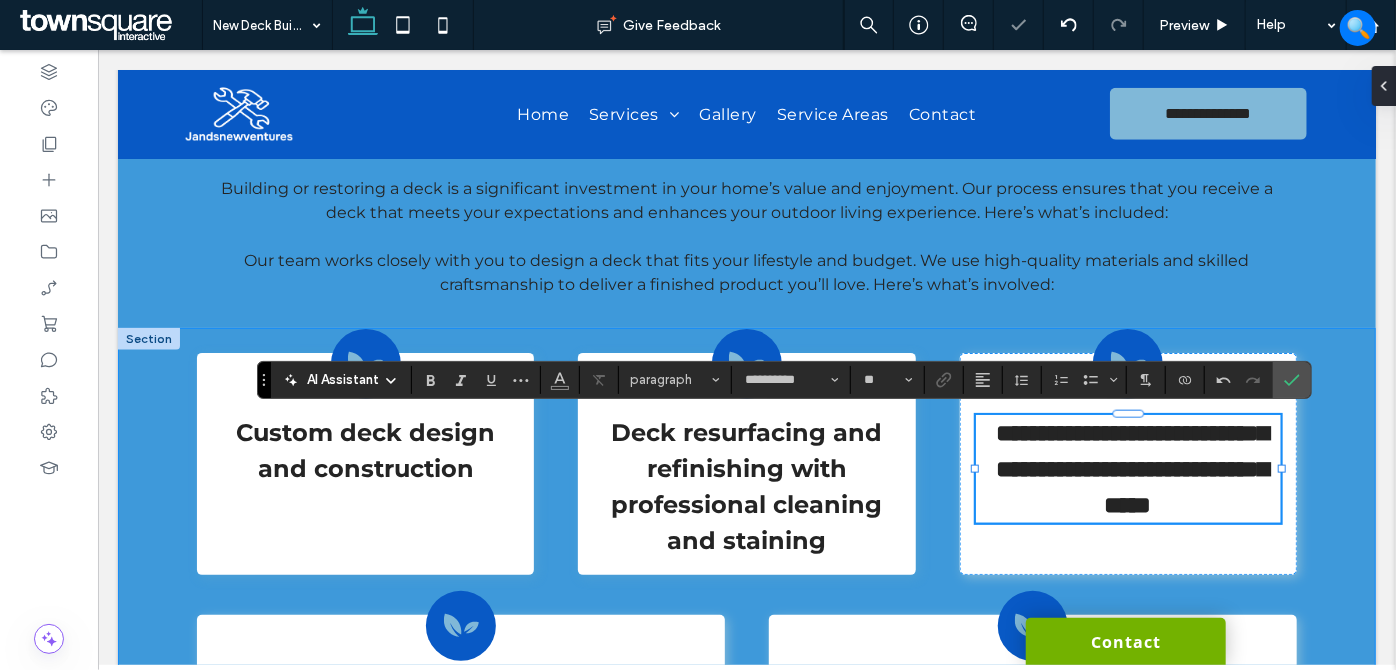 click on "**********" at bounding box center [746, 553] 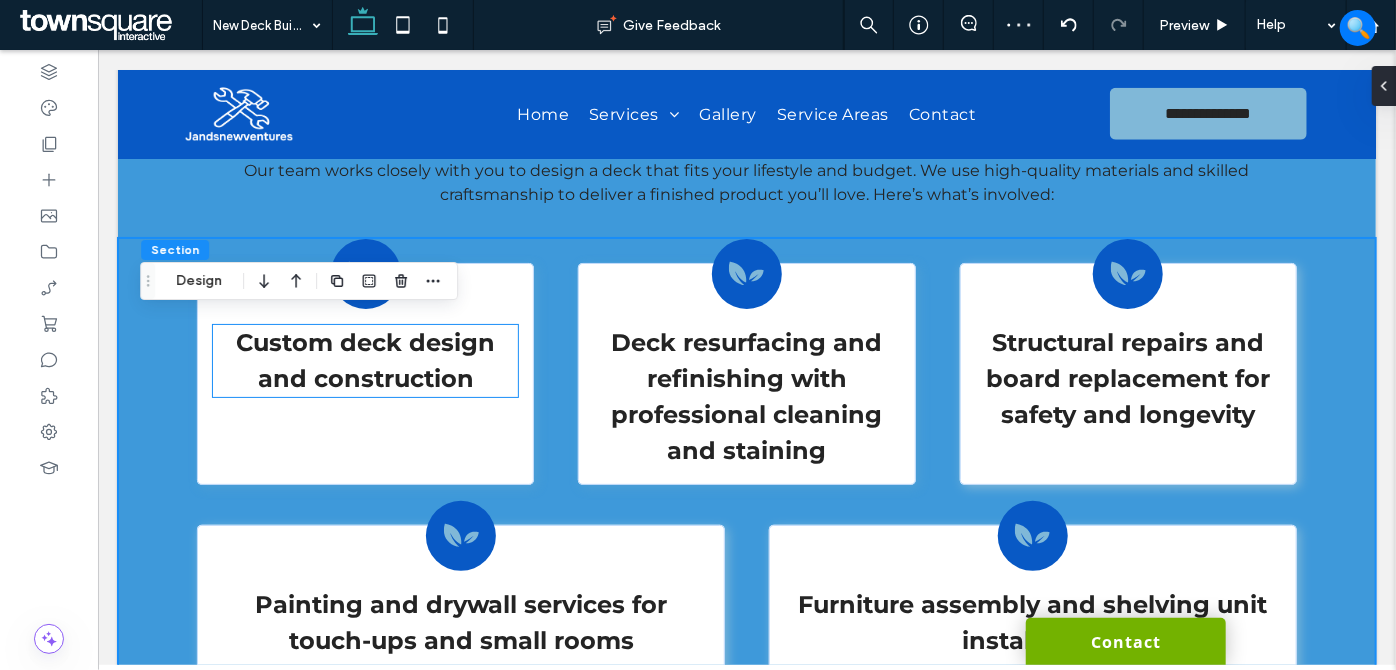 scroll, scrollTop: 1086, scrollLeft: 0, axis: vertical 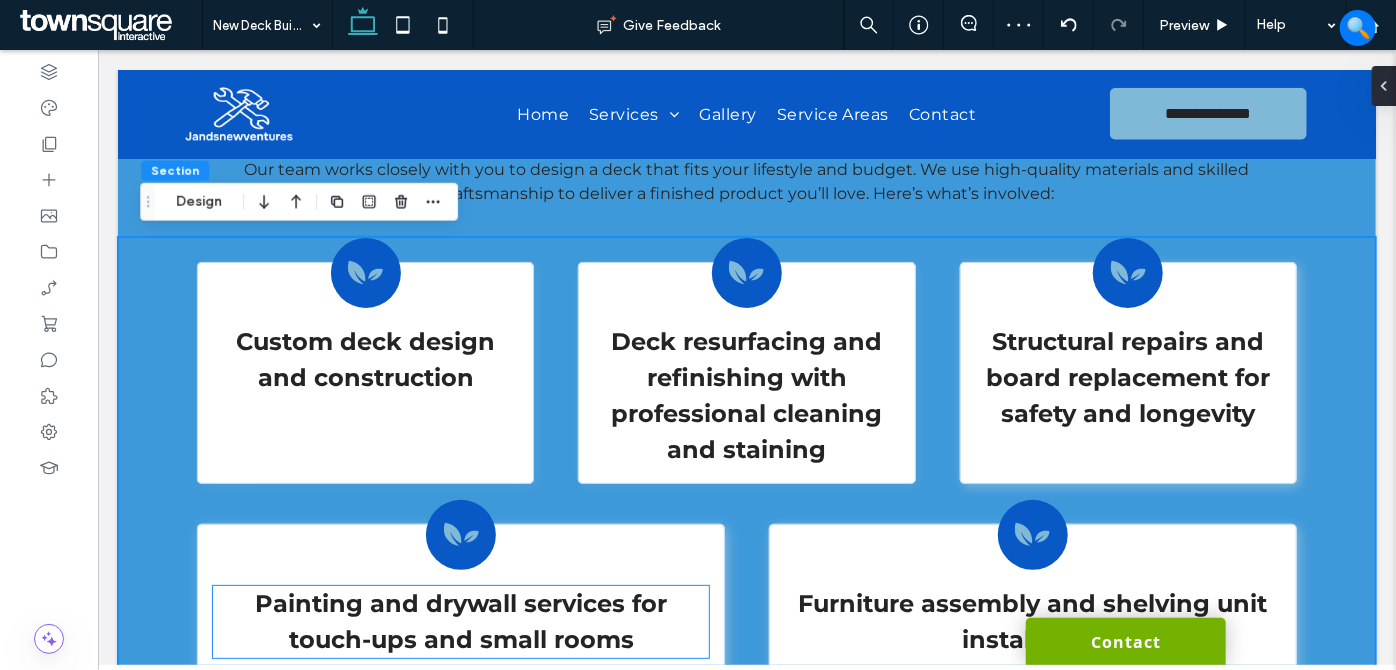 click on "Painting and drywall services for touch-ups and small rooms" at bounding box center (460, 621) 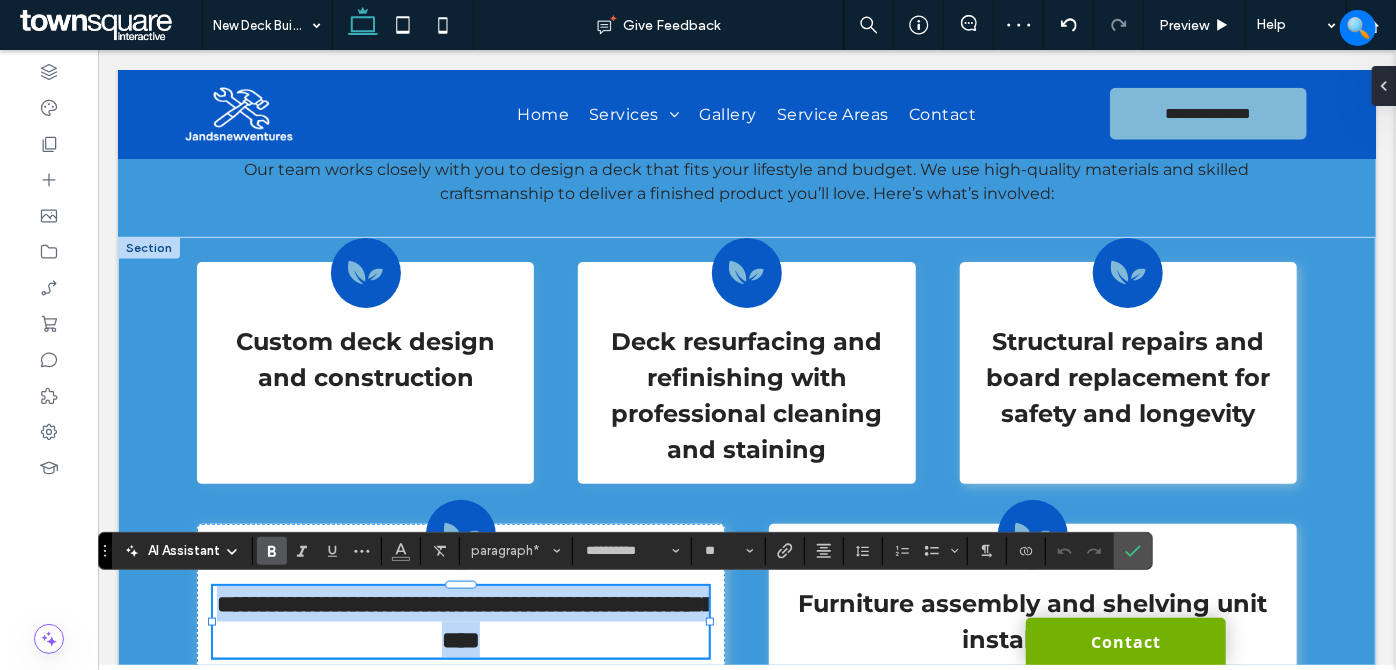 paste 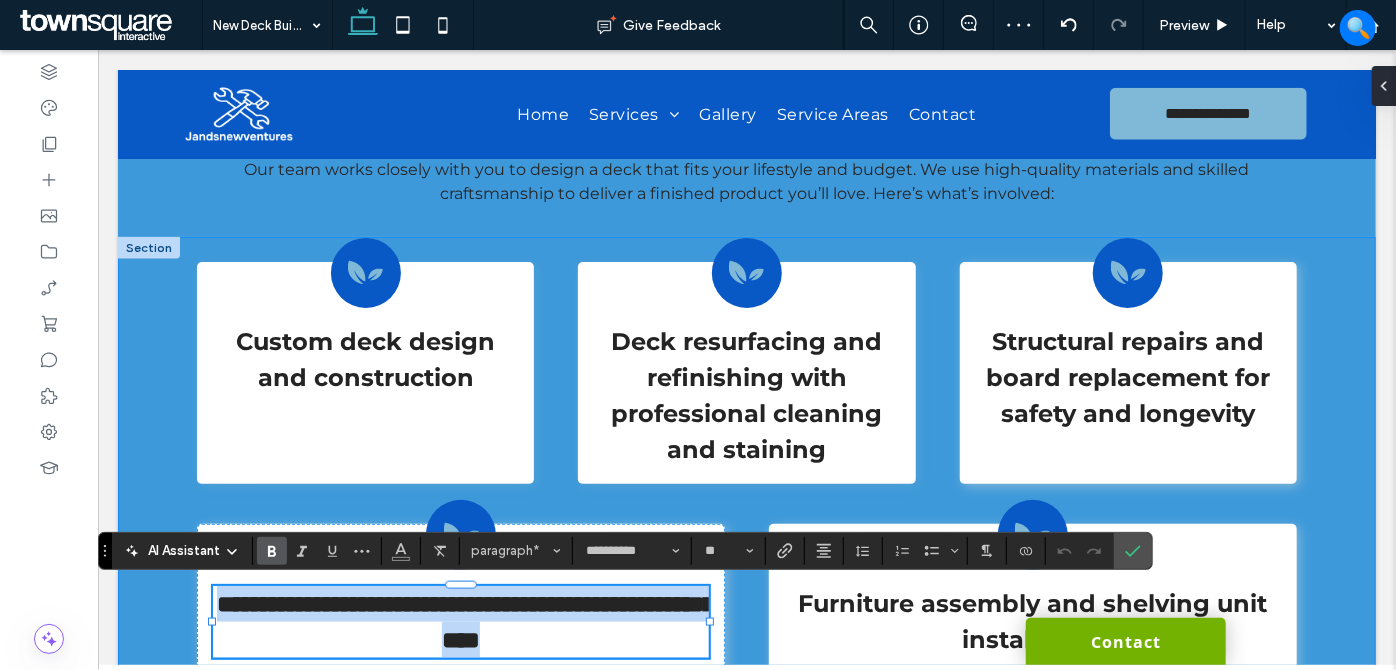 type 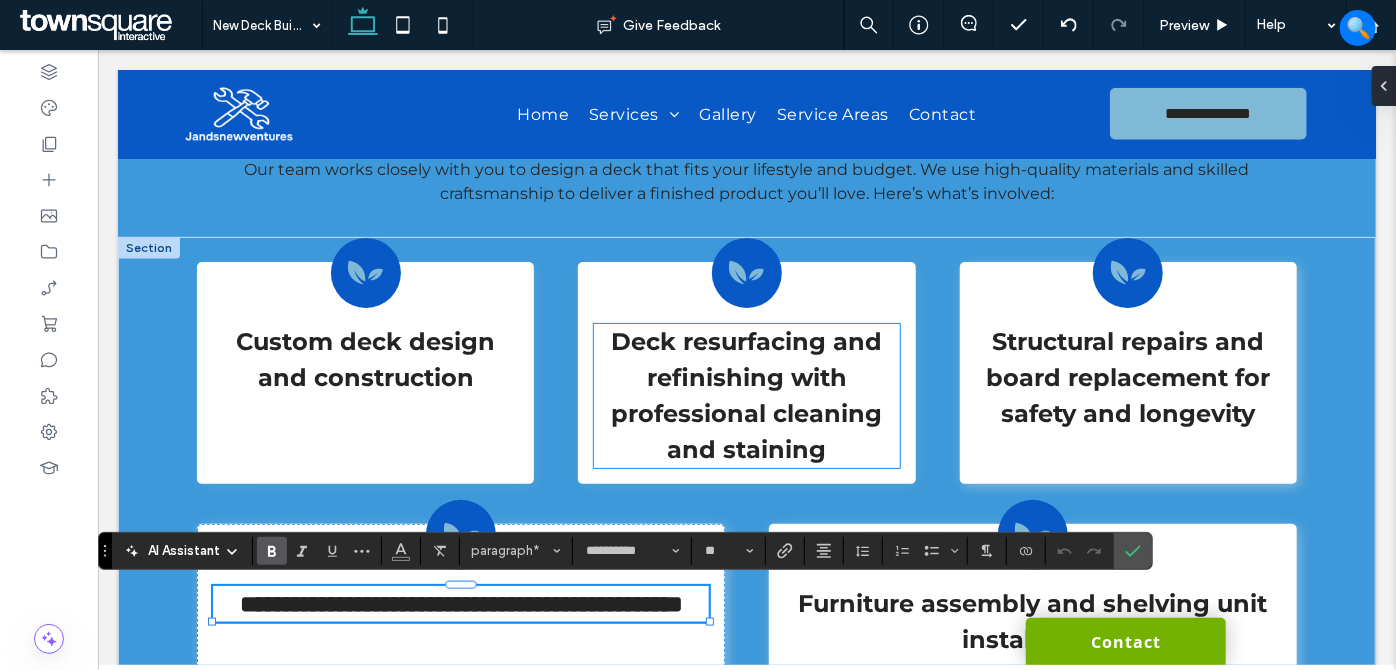 type on "**" 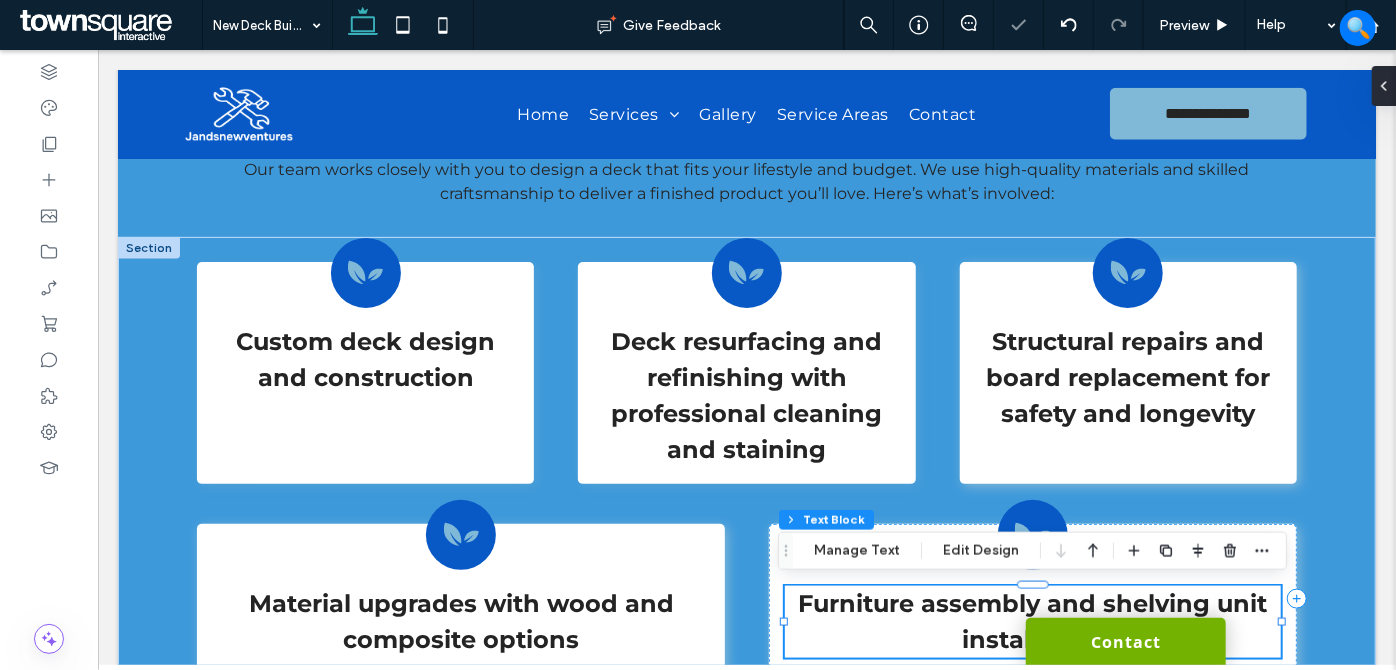click on "Furniture assembly and shelving unit installation" at bounding box center [1032, 621] 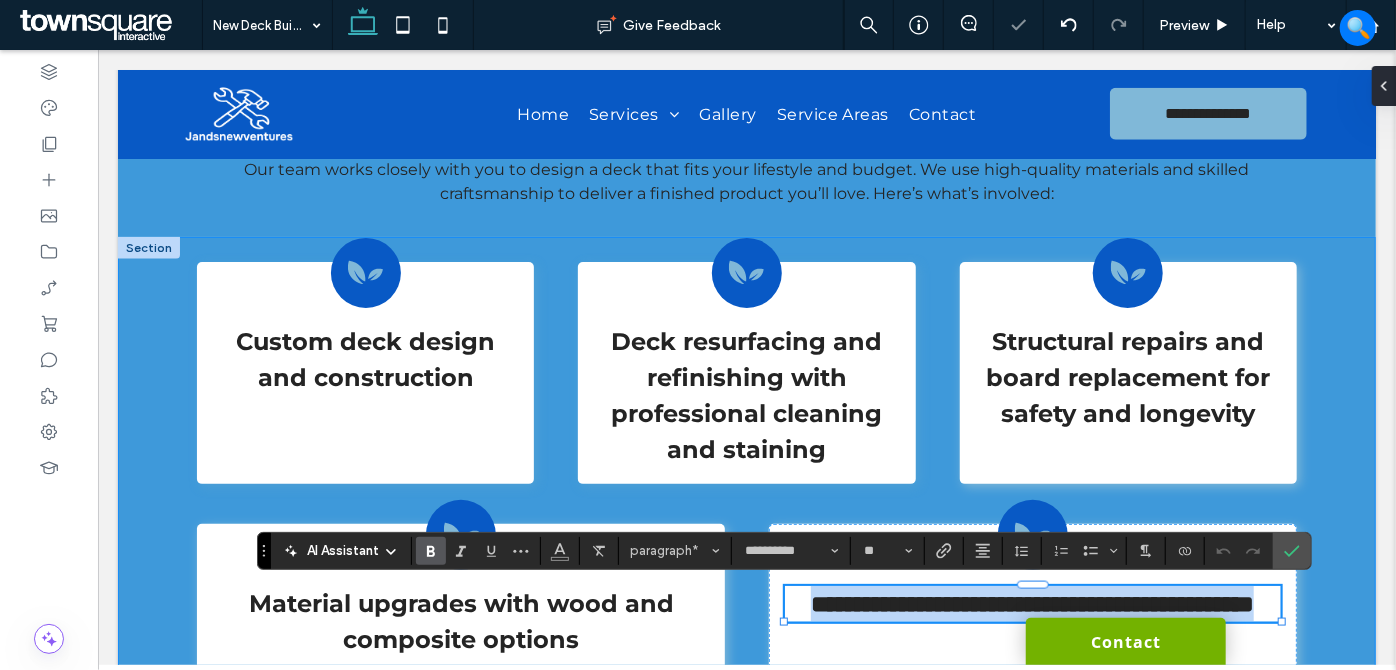 paste 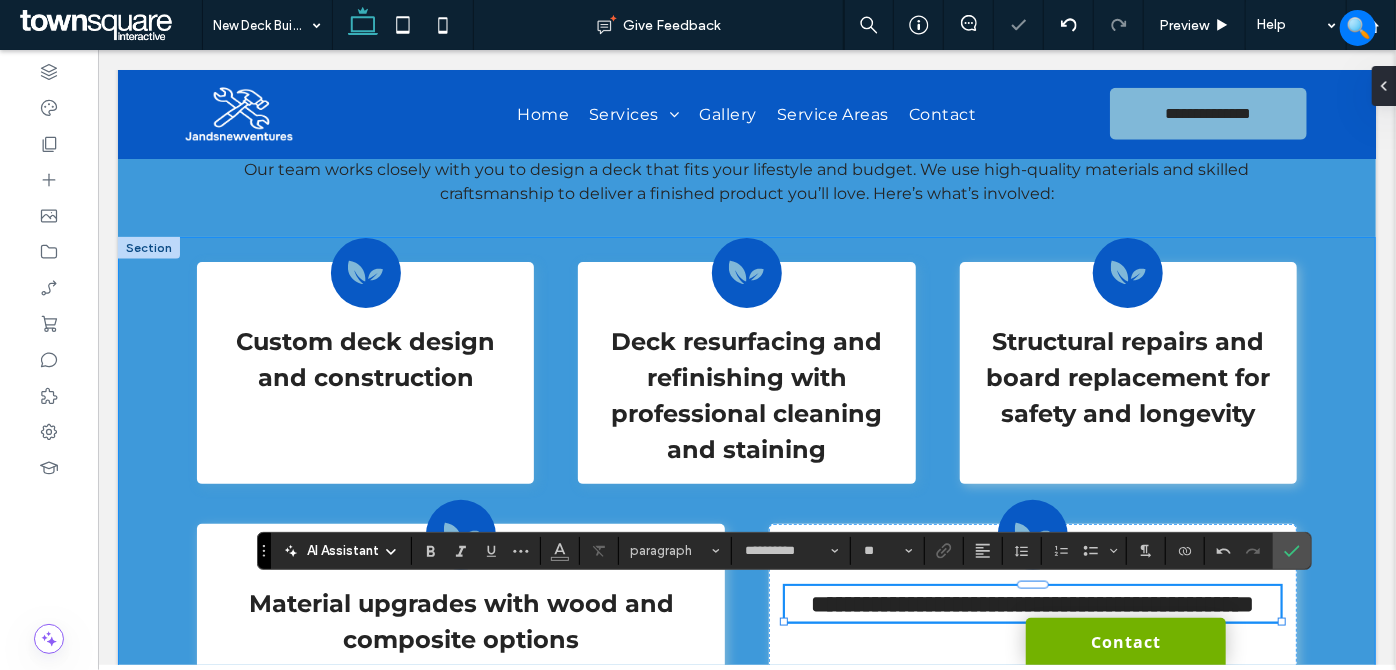 scroll, scrollTop: 1, scrollLeft: 0, axis: vertical 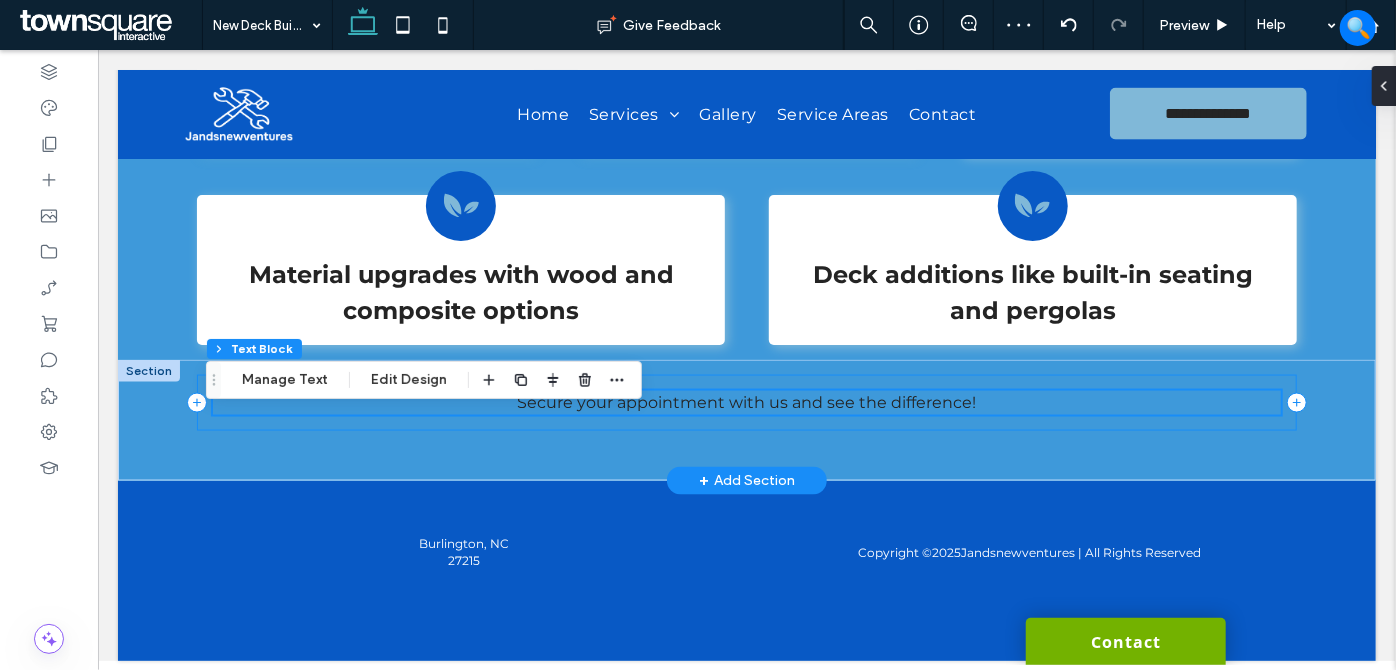 click on "Secure your appointment with us and see the difference!" at bounding box center (745, 402) 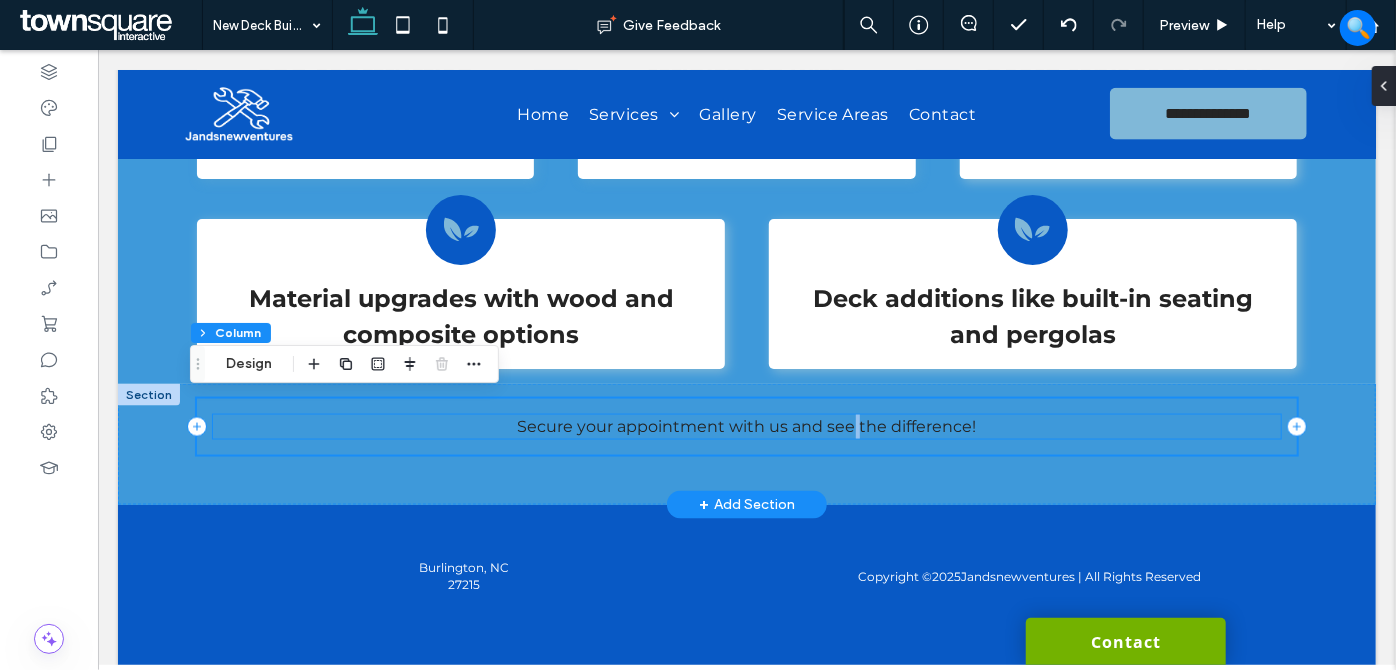 click on "Secure your appointment with us and see the difference!" at bounding box center (746, 425) 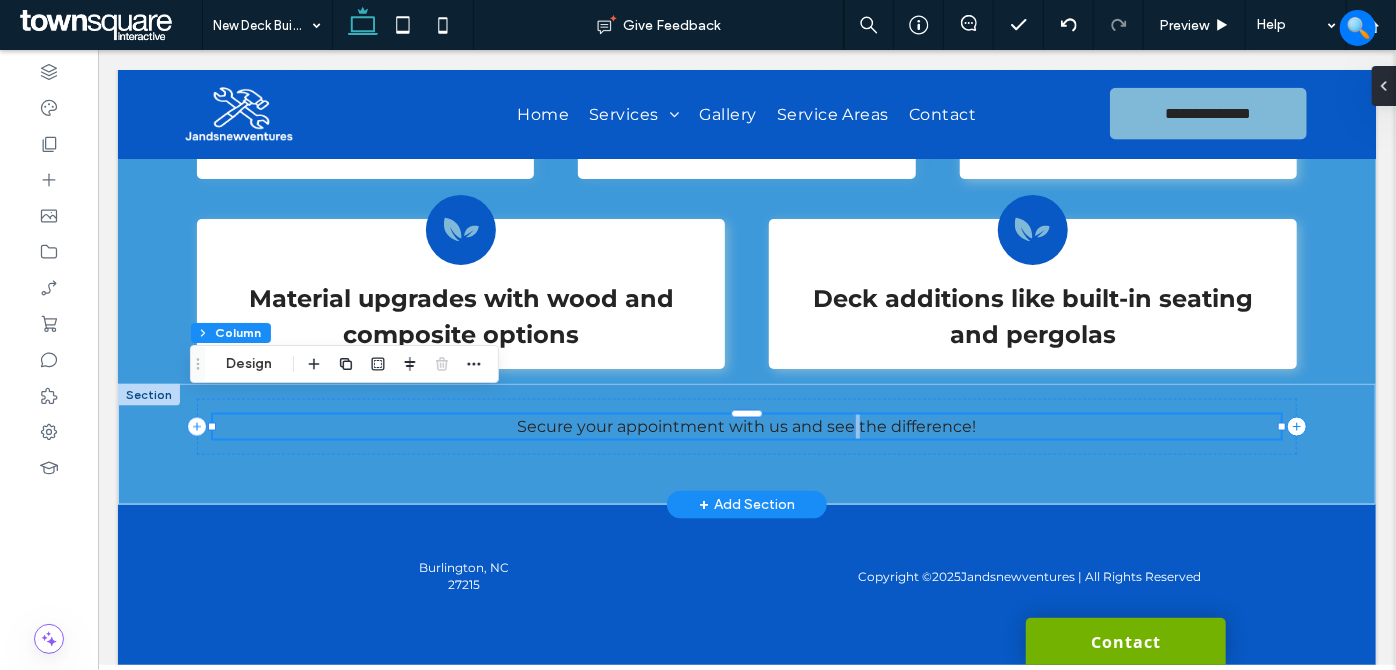 click on "Secure your appointment with us and see the difference!" at bounding box center [745, 426] 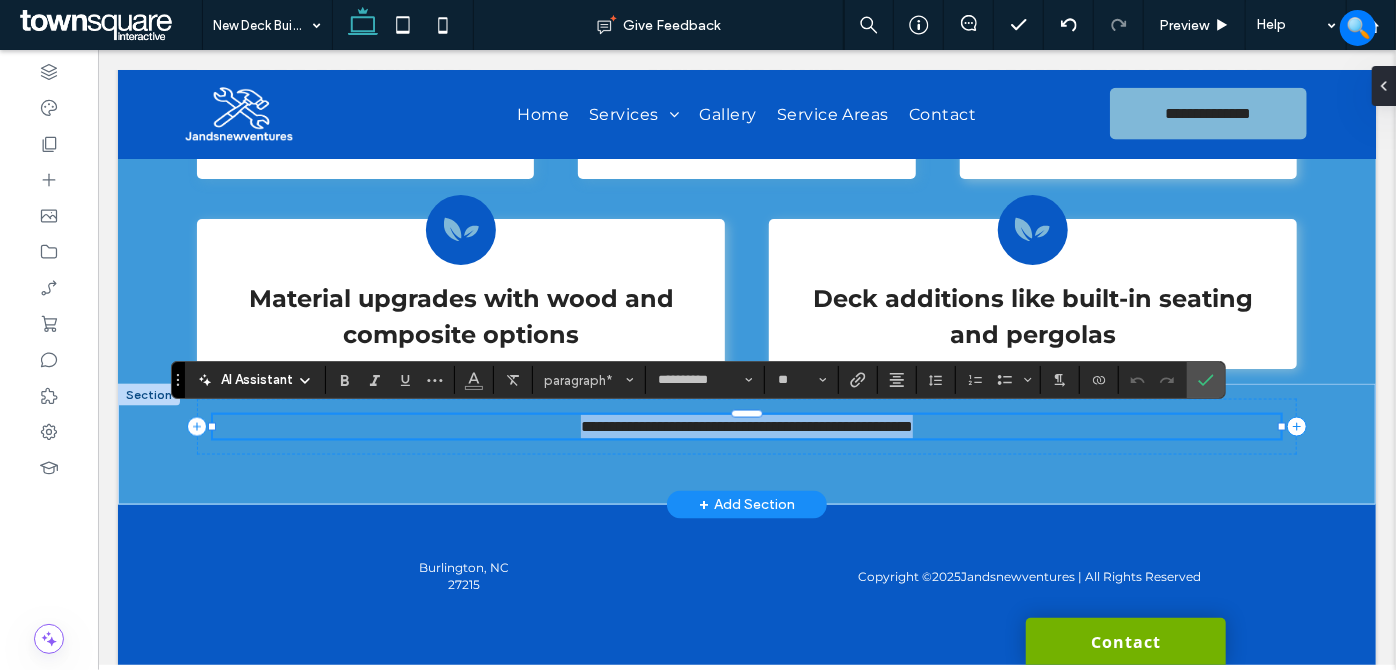 paste 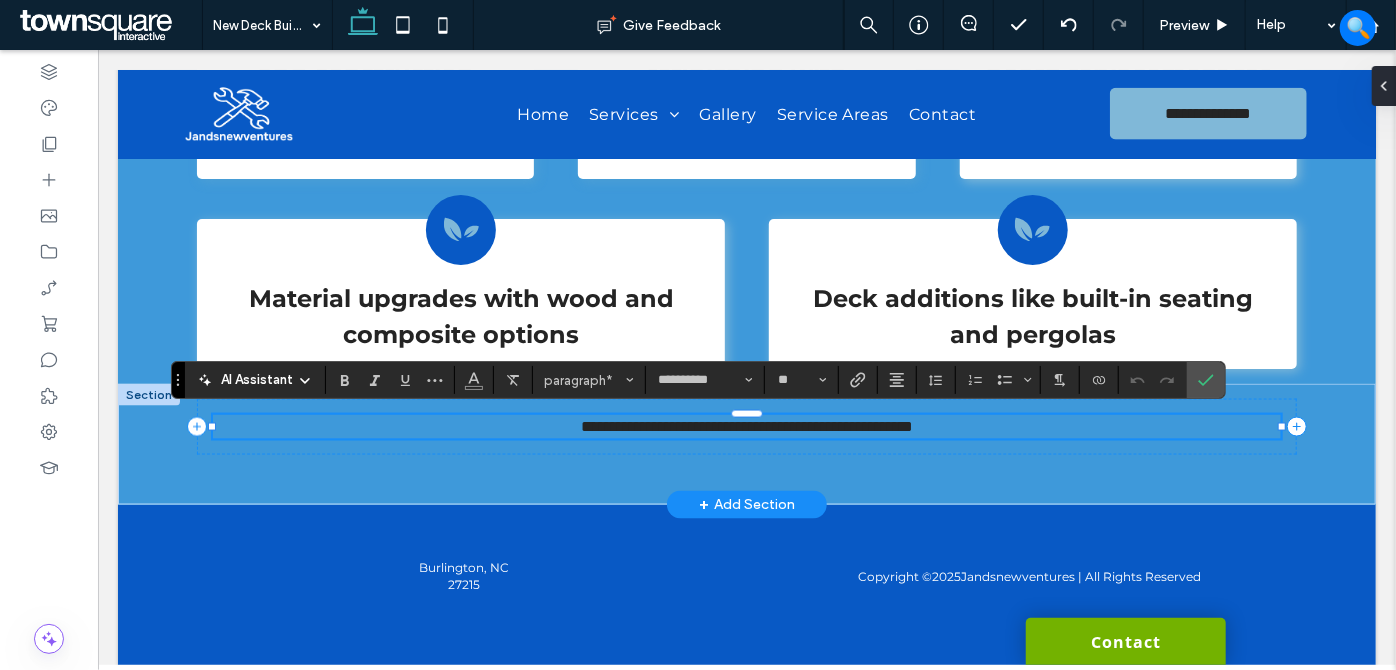 type 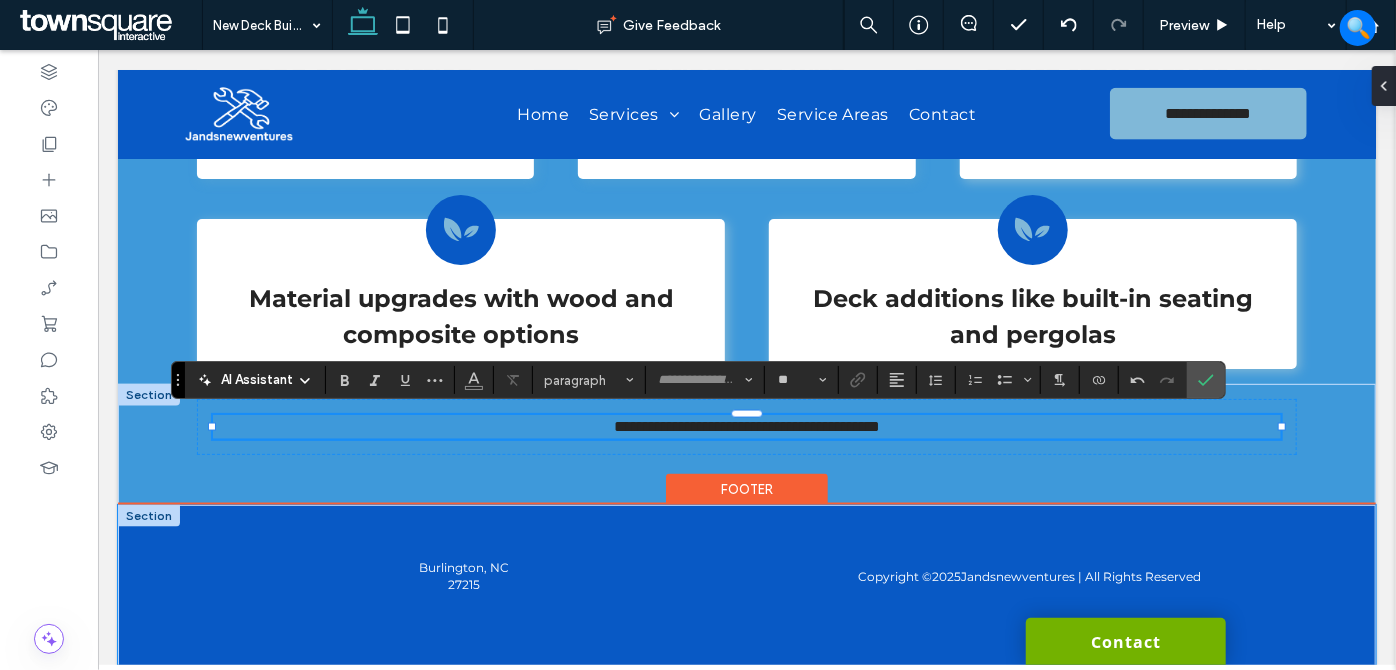 click on "Copyright ©  2025
Jandsnewventures | All Rights Reserved
Burlington, NC 27215" at bounding box center [746, 594] 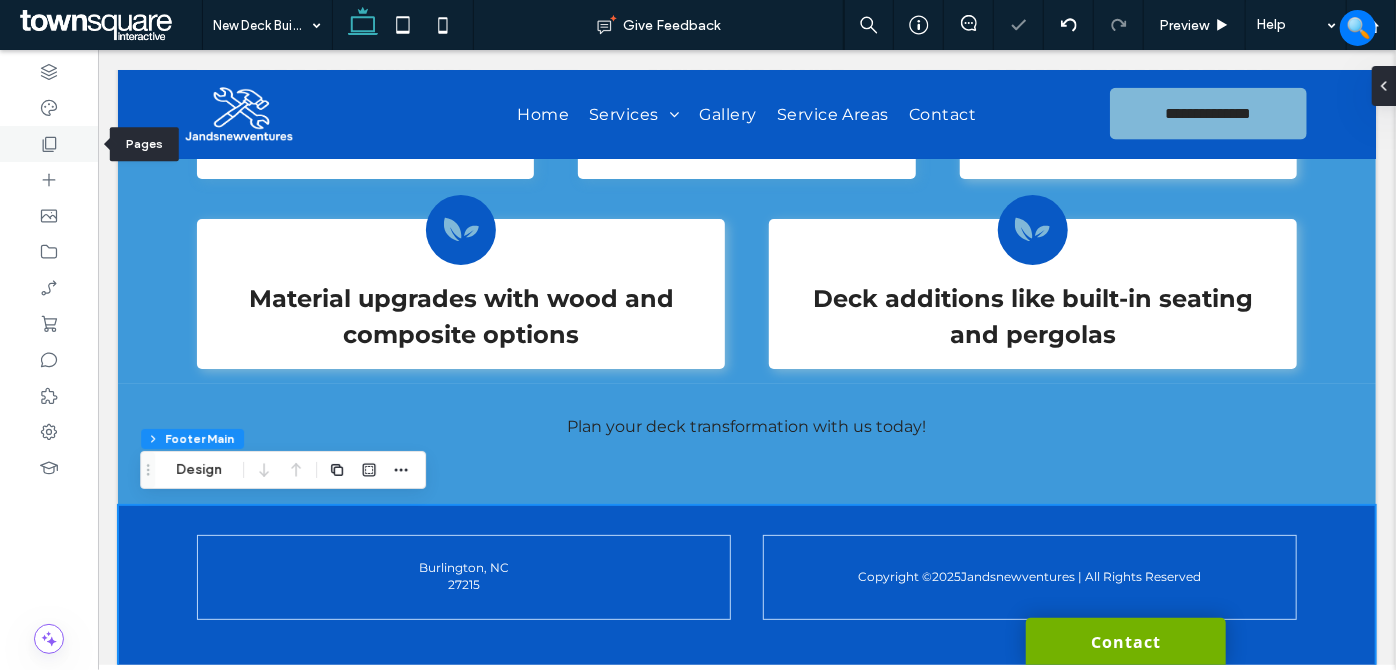 click 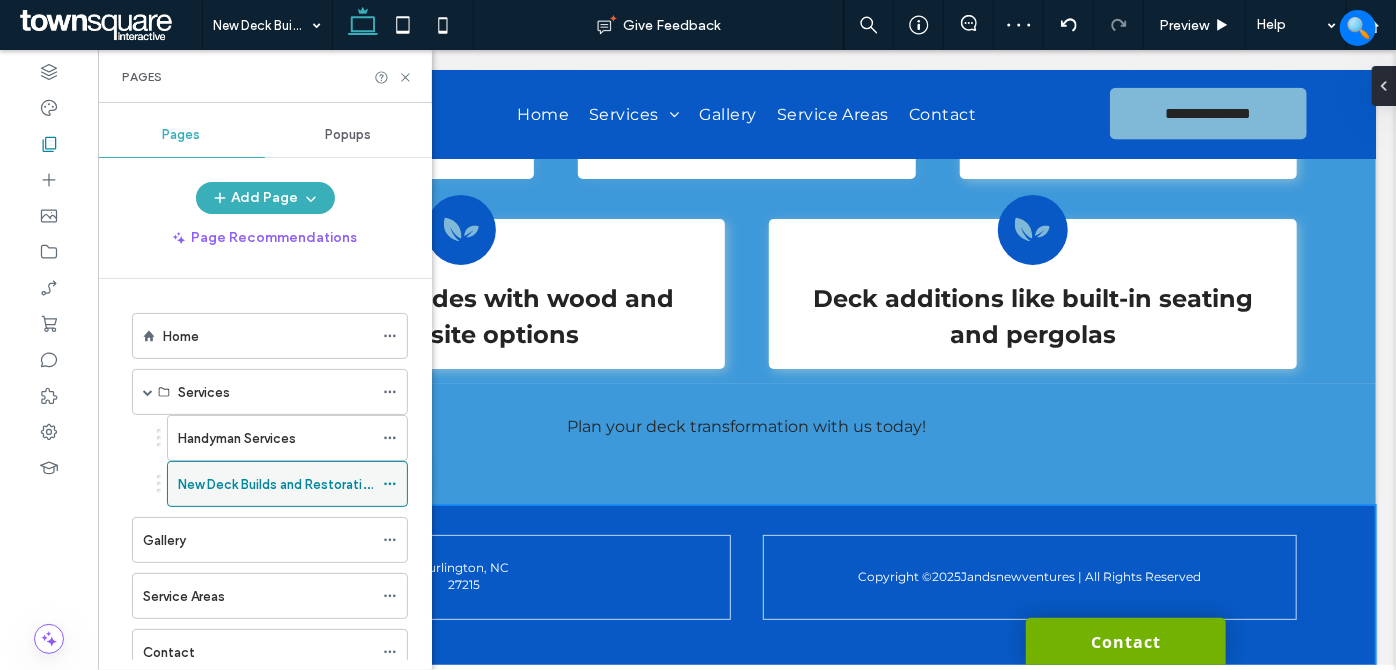click 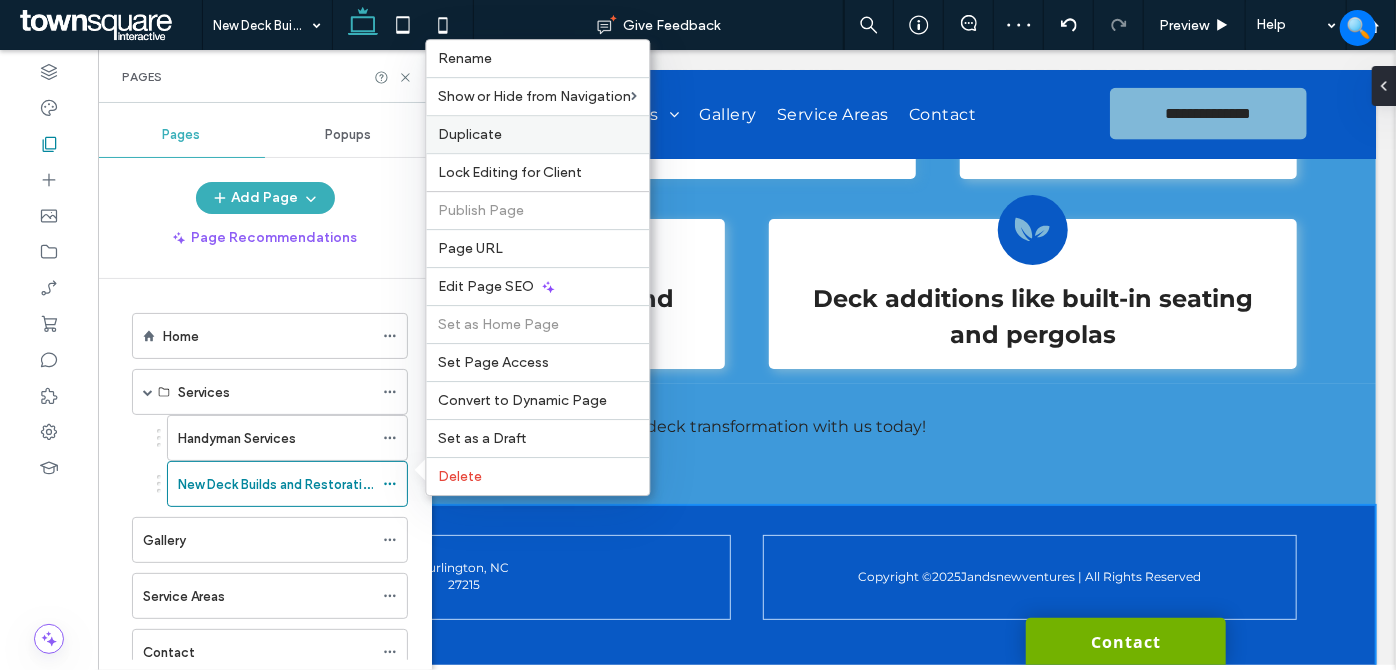 click on "Duplicate" at bounding box center (470, 134) 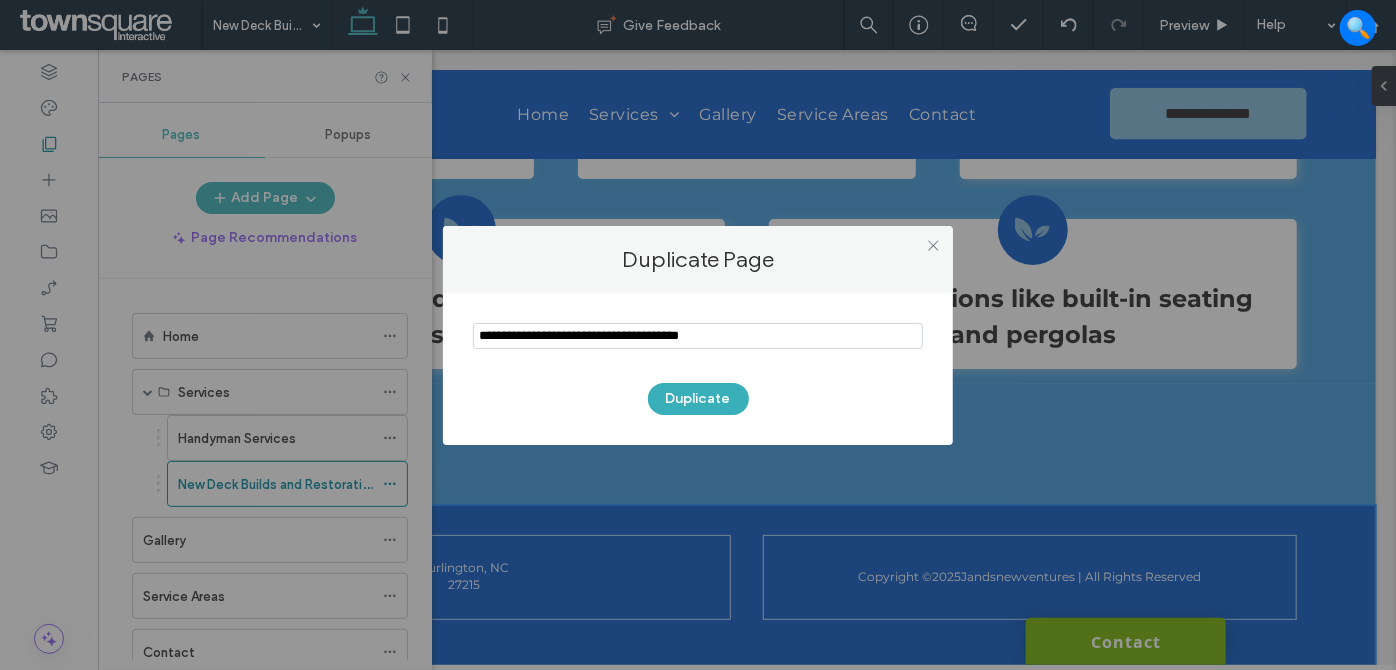 drag, startPoint x: 765, startPoint y: 328, endPoint x: 368, endPoint y: 331, distance: 397.01132 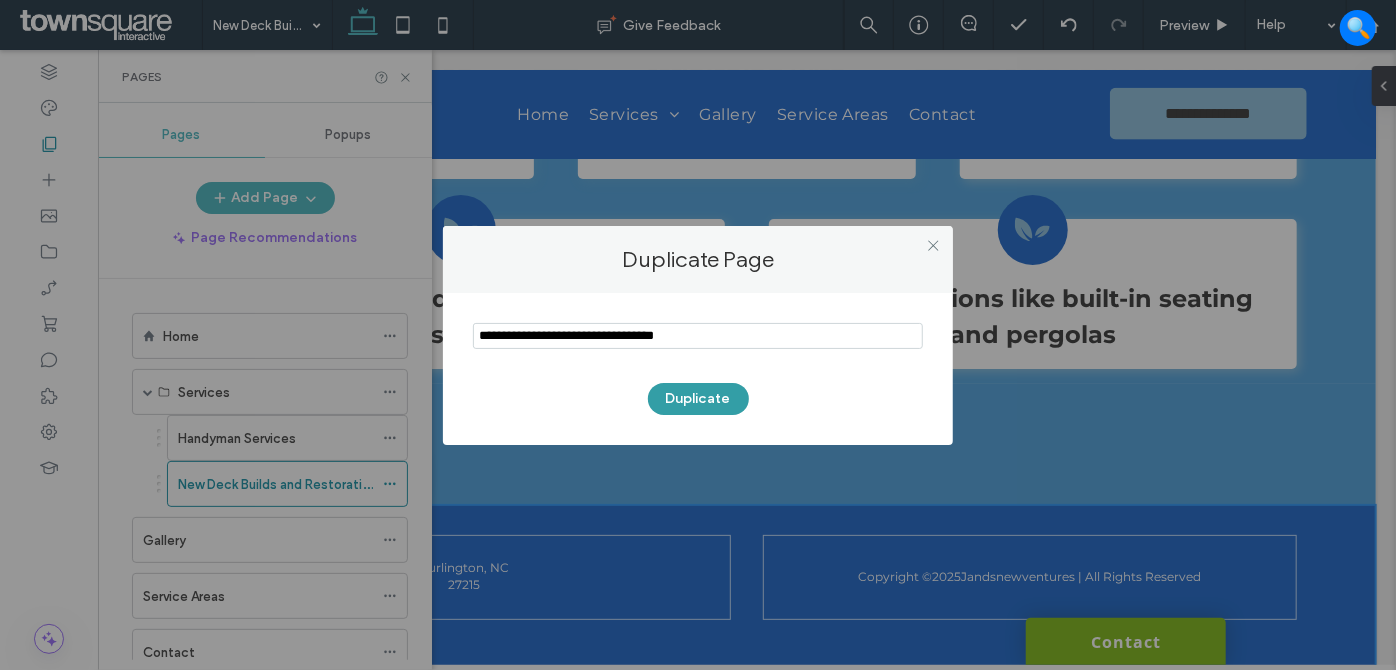 type on "**********" 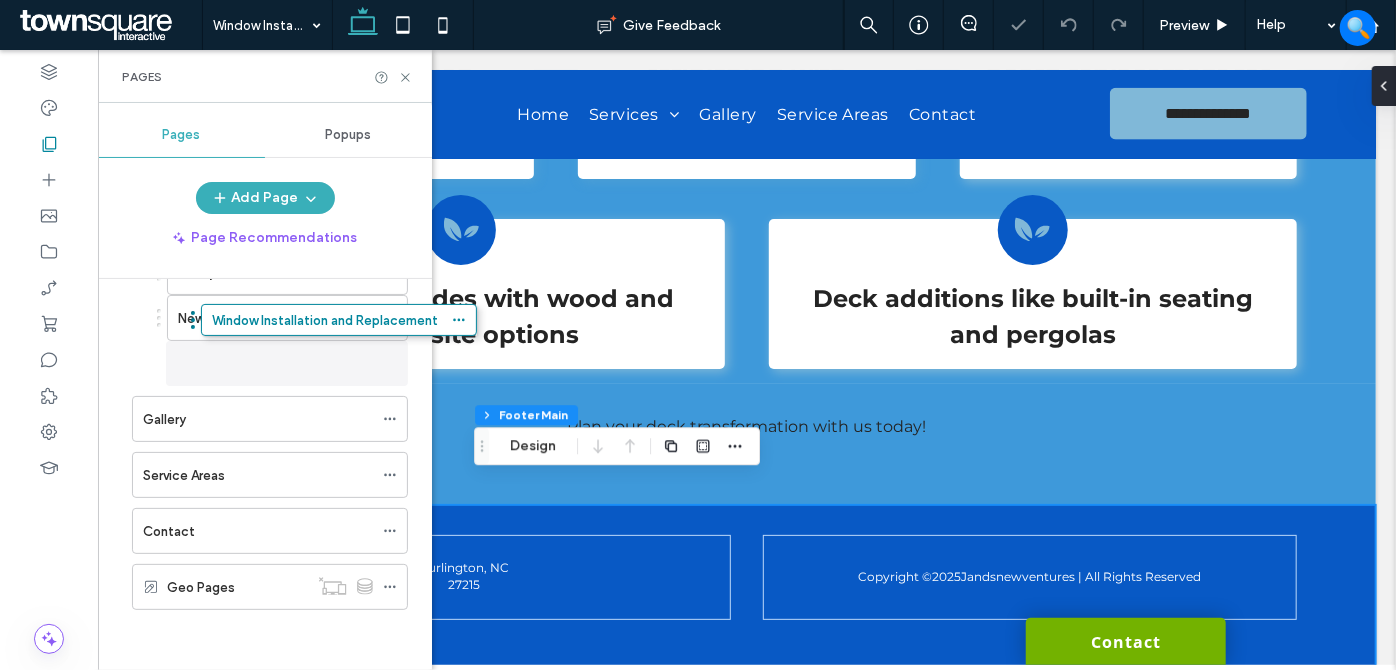 scroll, scrollTop: 160, scrollLeft: 0, axis: vertical 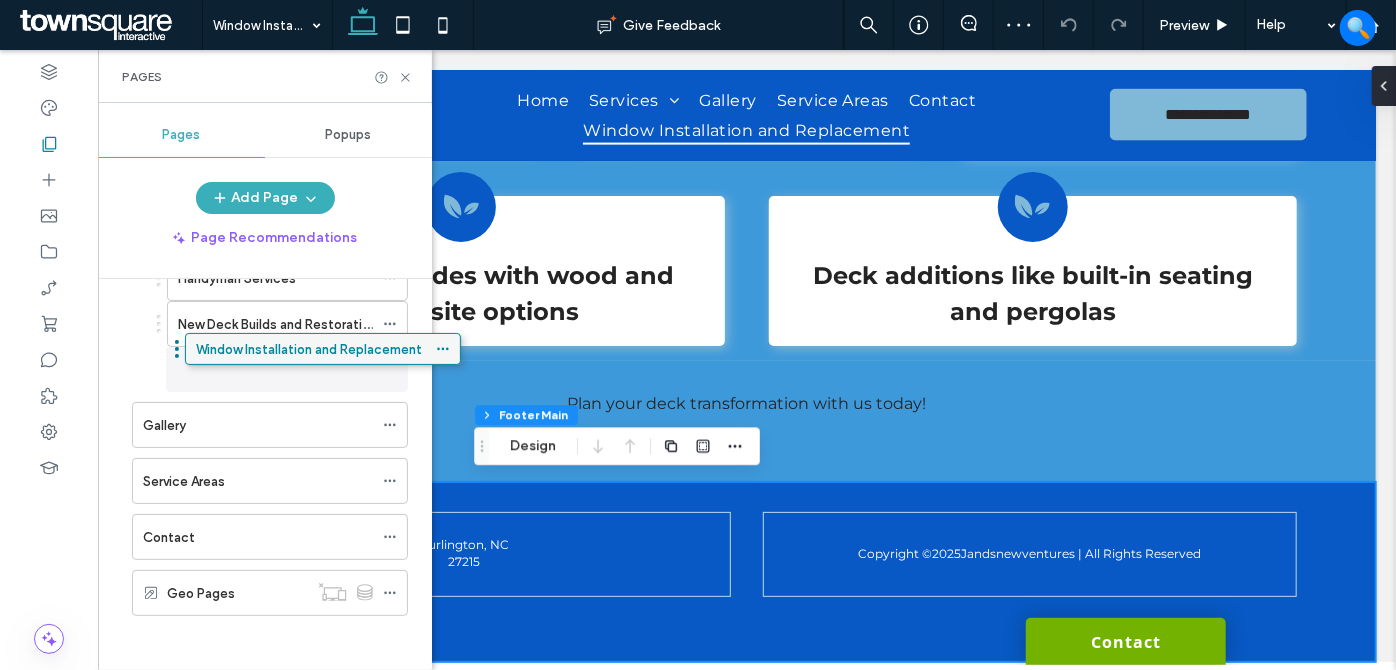 drag, startPoint x: 262, startPoint y: 341, endPoint x: 296, endPoint y: 361, distance: 39.446167 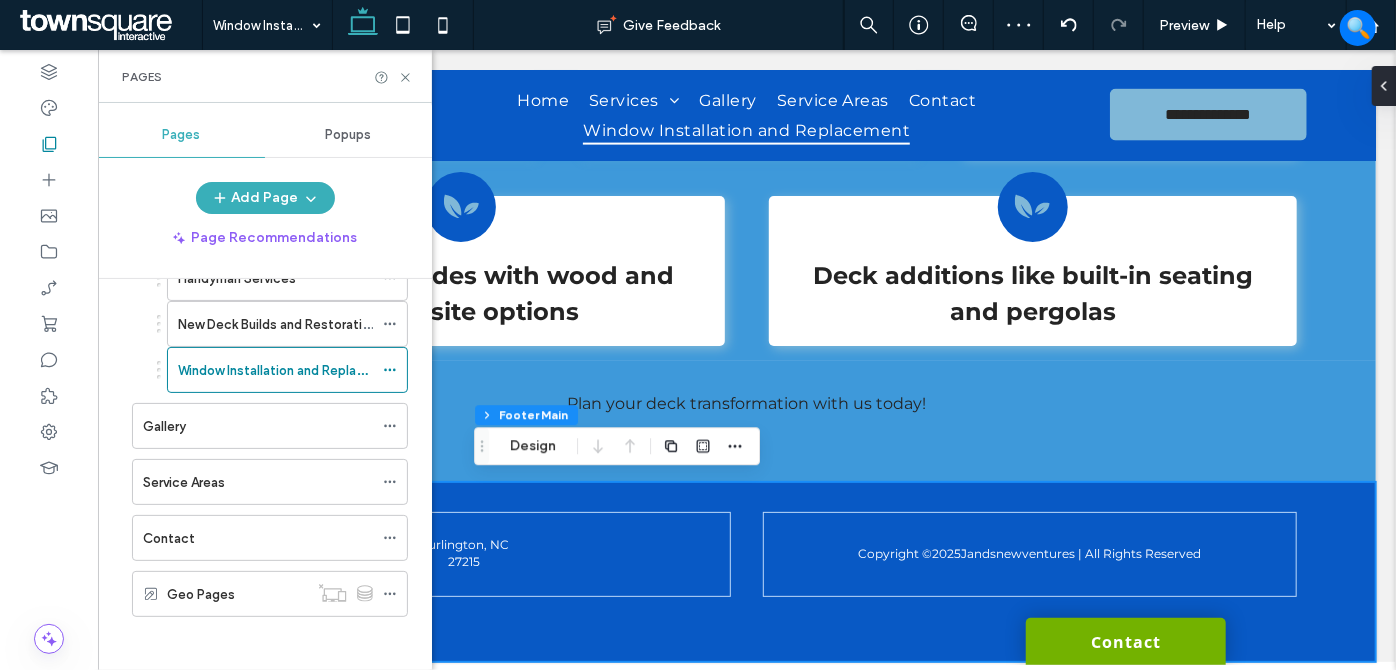 scroll, scrollTop: 160, scrollLeft: 0, axis: vertical 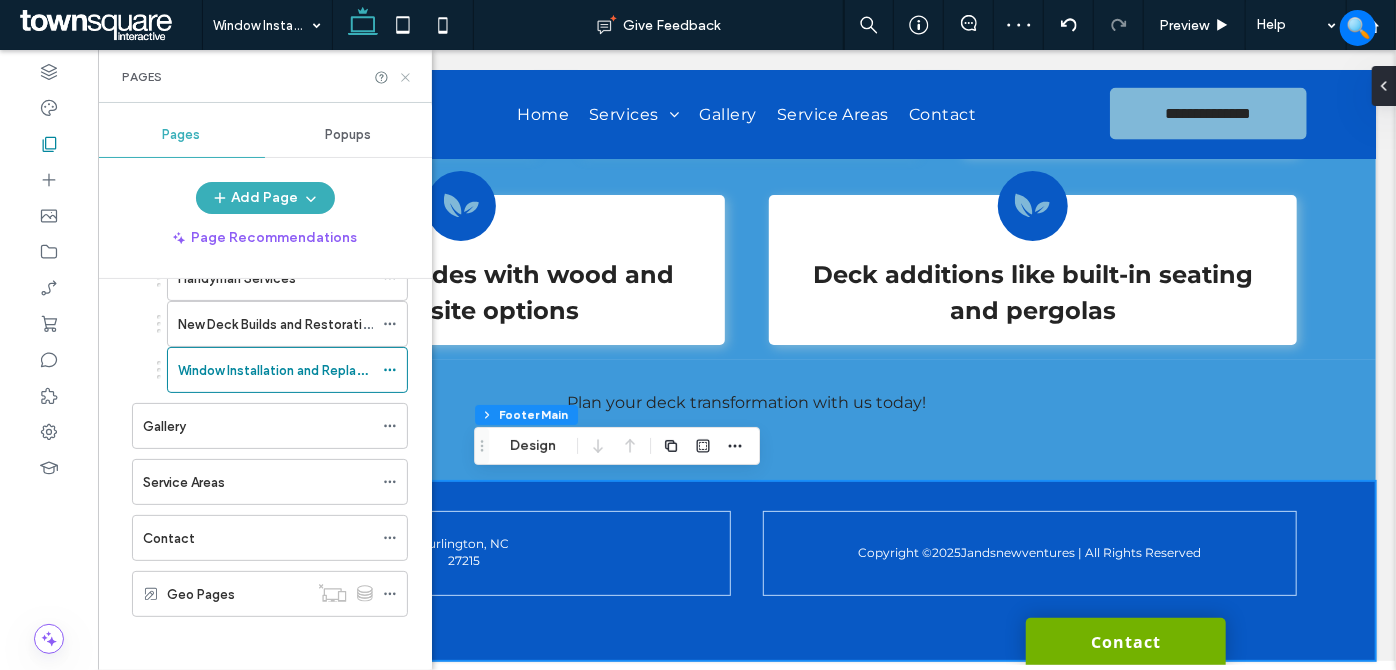 click 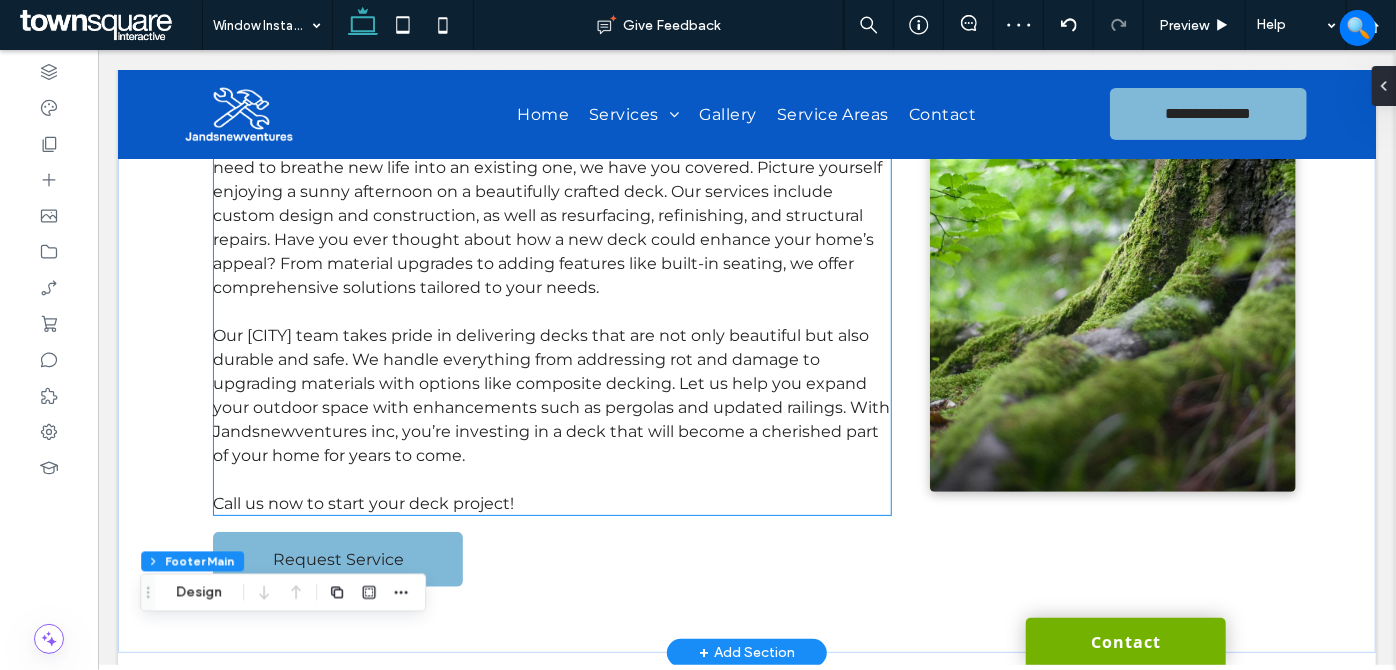 scroll, scrollTop: 0, scrollLeft: 0, axis: both 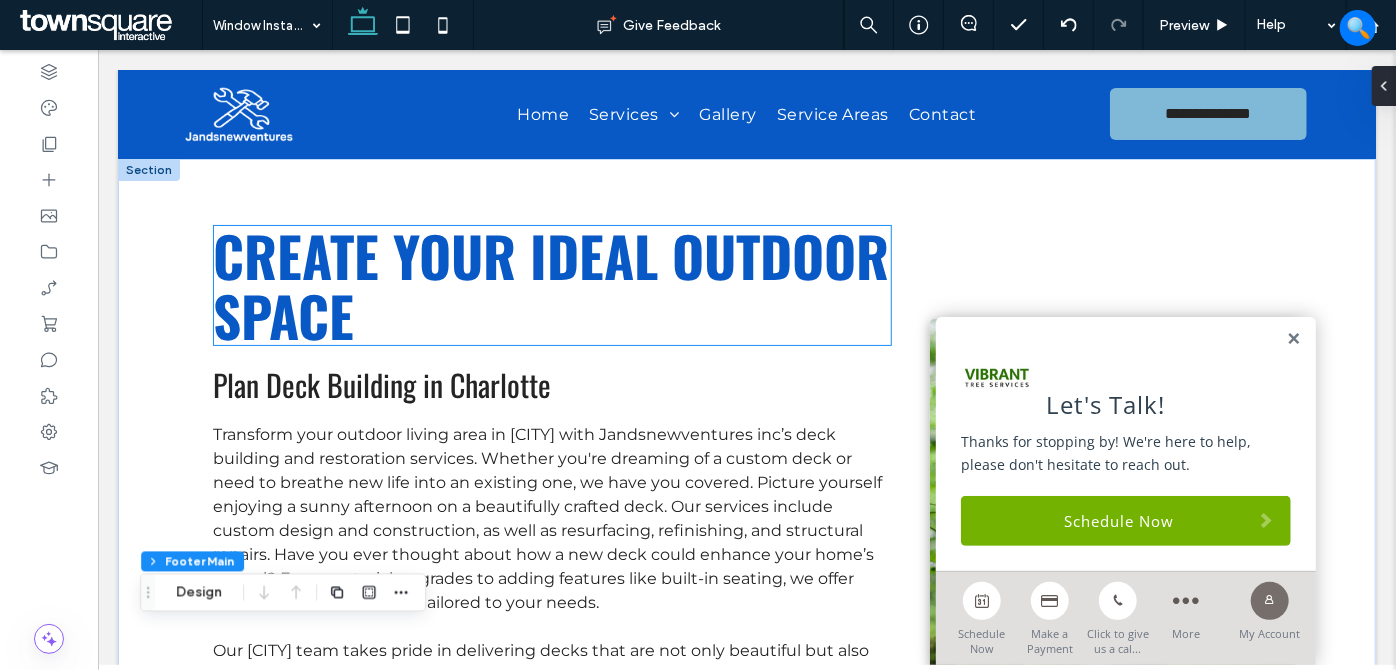 click on "Create Your Ideal Outdoor Space" at bounding box center [550, 284] 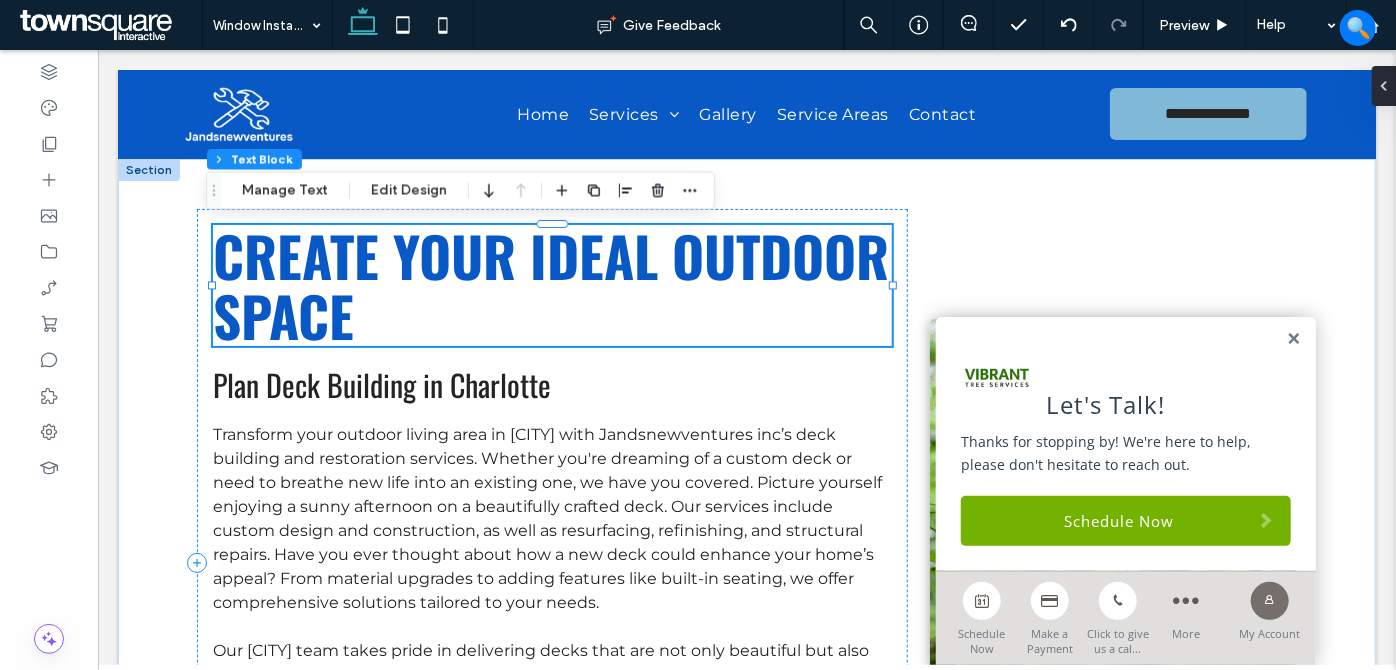 click on "Create Your Ideal Outdoor Space" at bounding box center [551, 284] 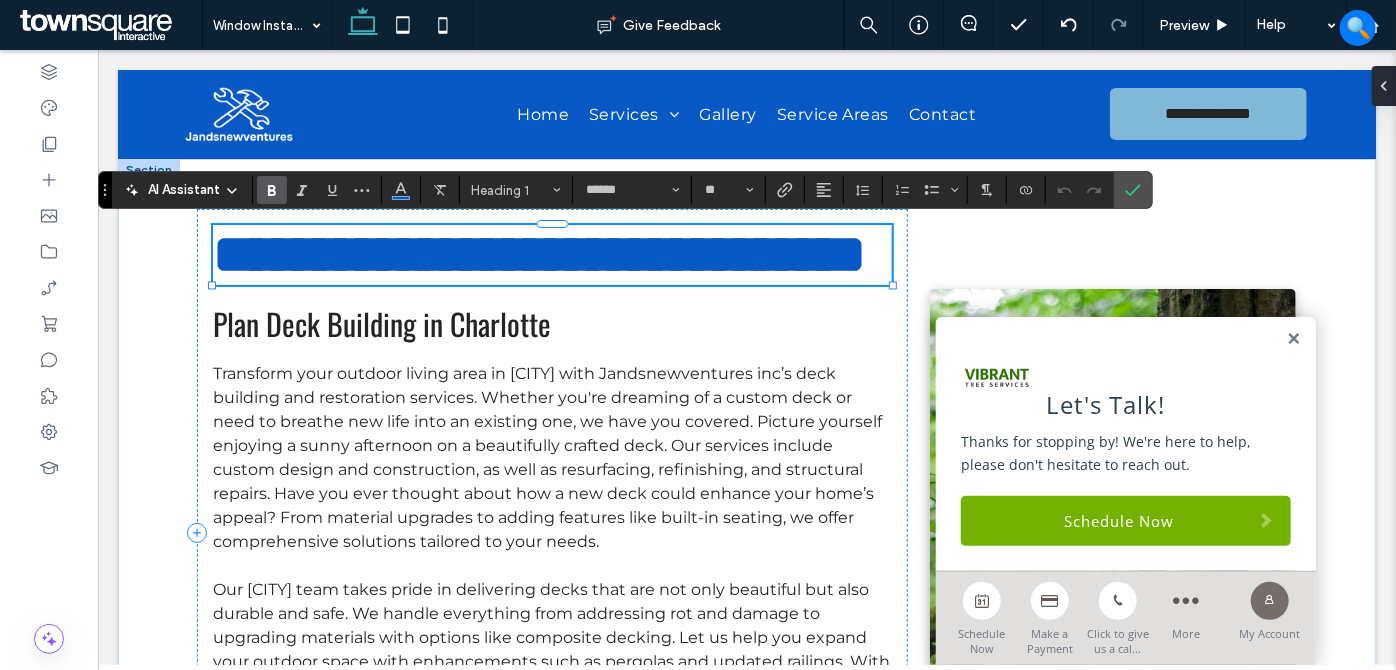 paste 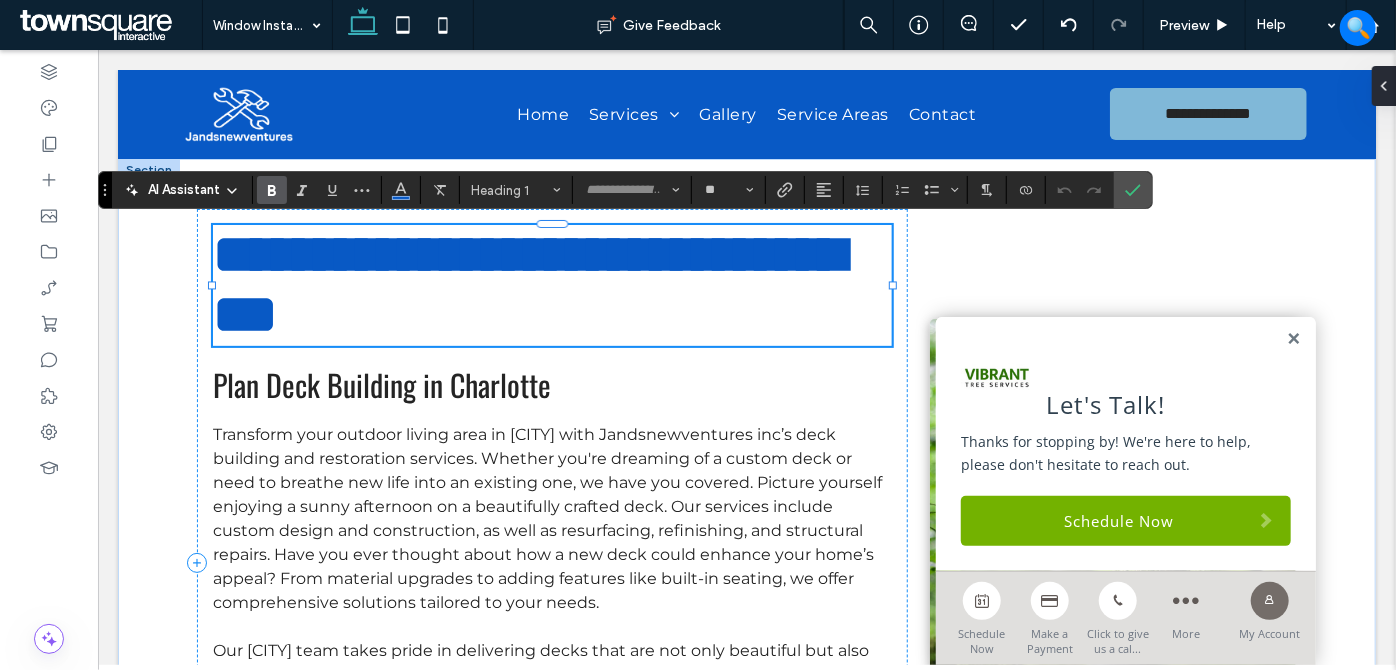 scroll, scrollTop: 10, scrollLeft: 0, axis: vertical 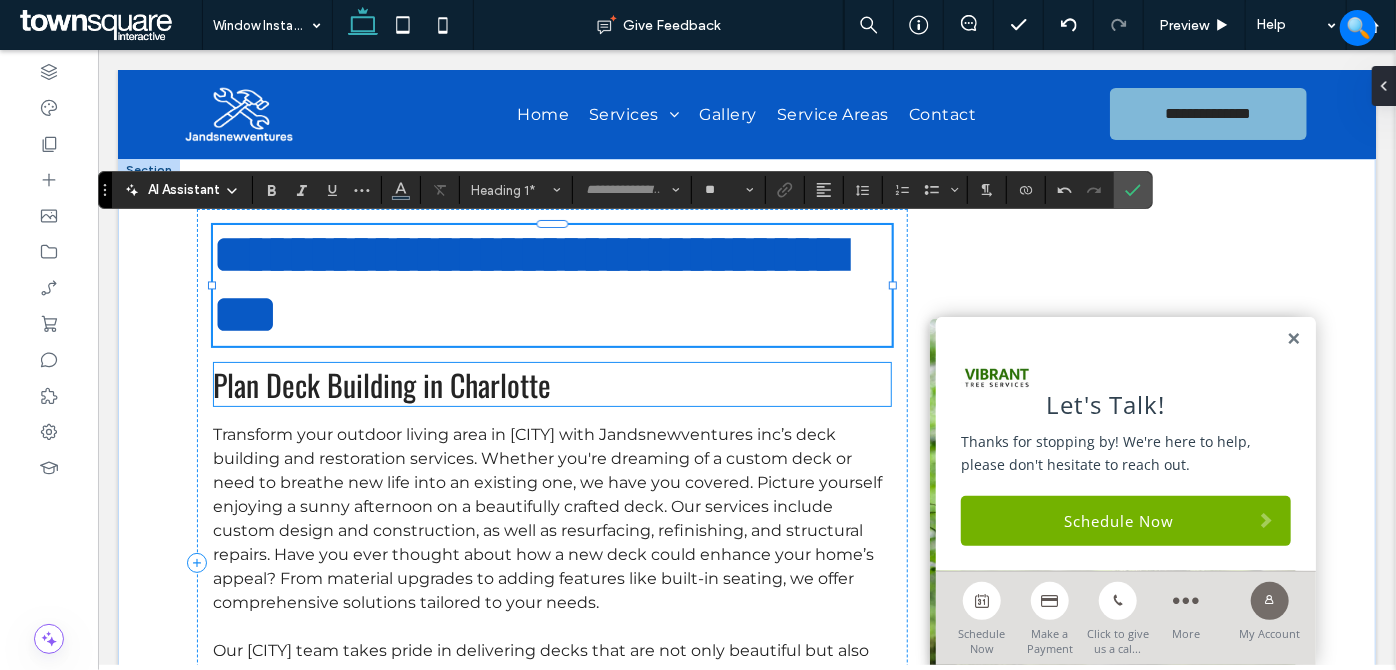 click on "Plan Deck Building in Charlotte" at bounding box center [381, 383] 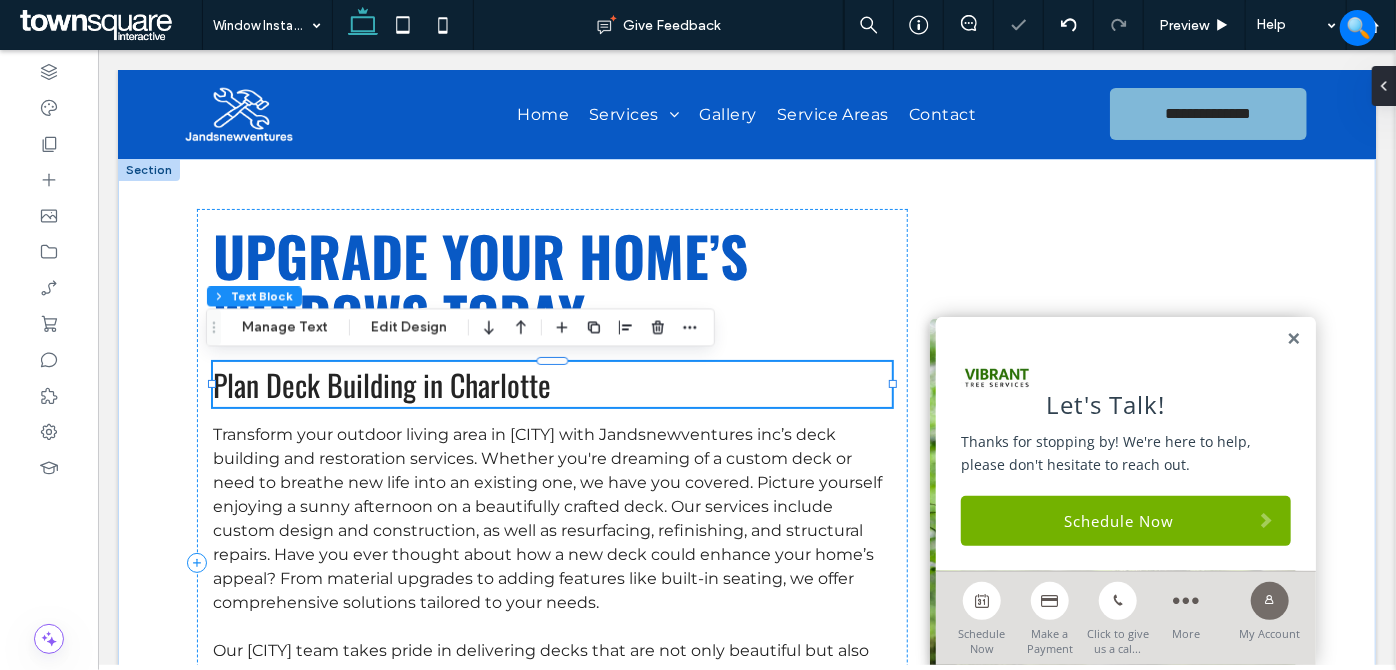click on "Plan Deck Building in Charlotte" at bounding box center (551, 383) 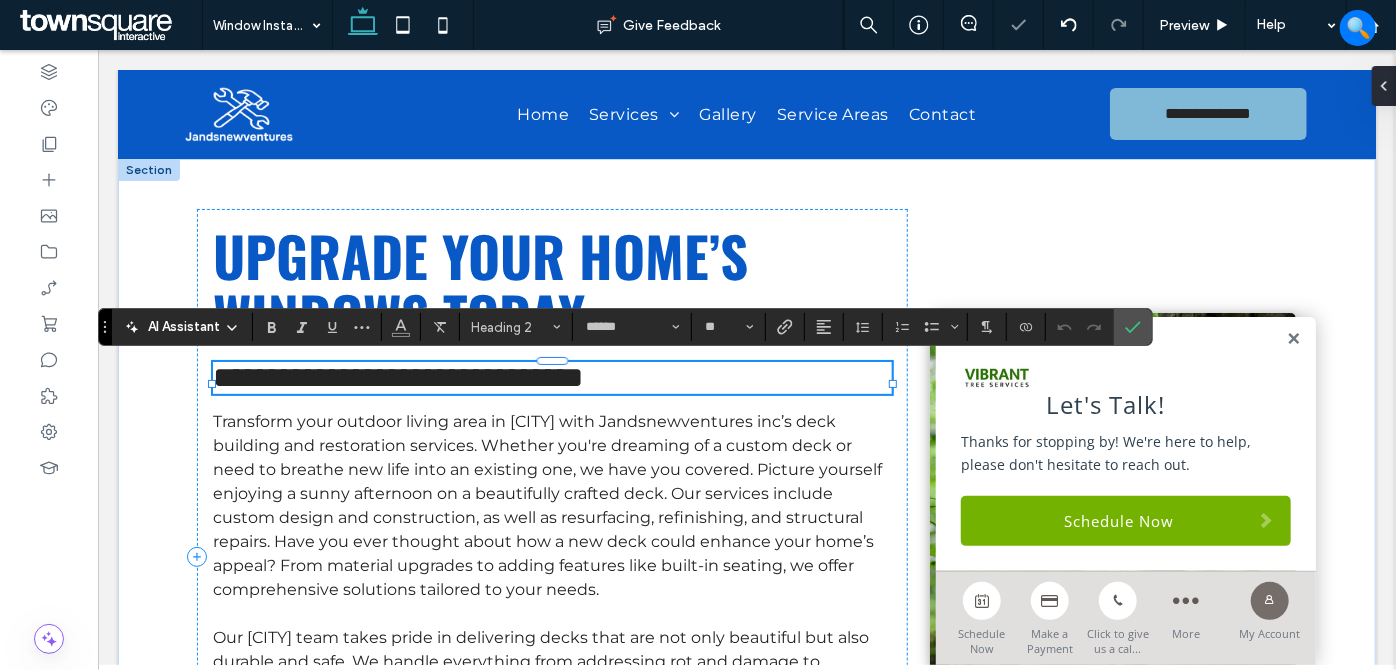 paste 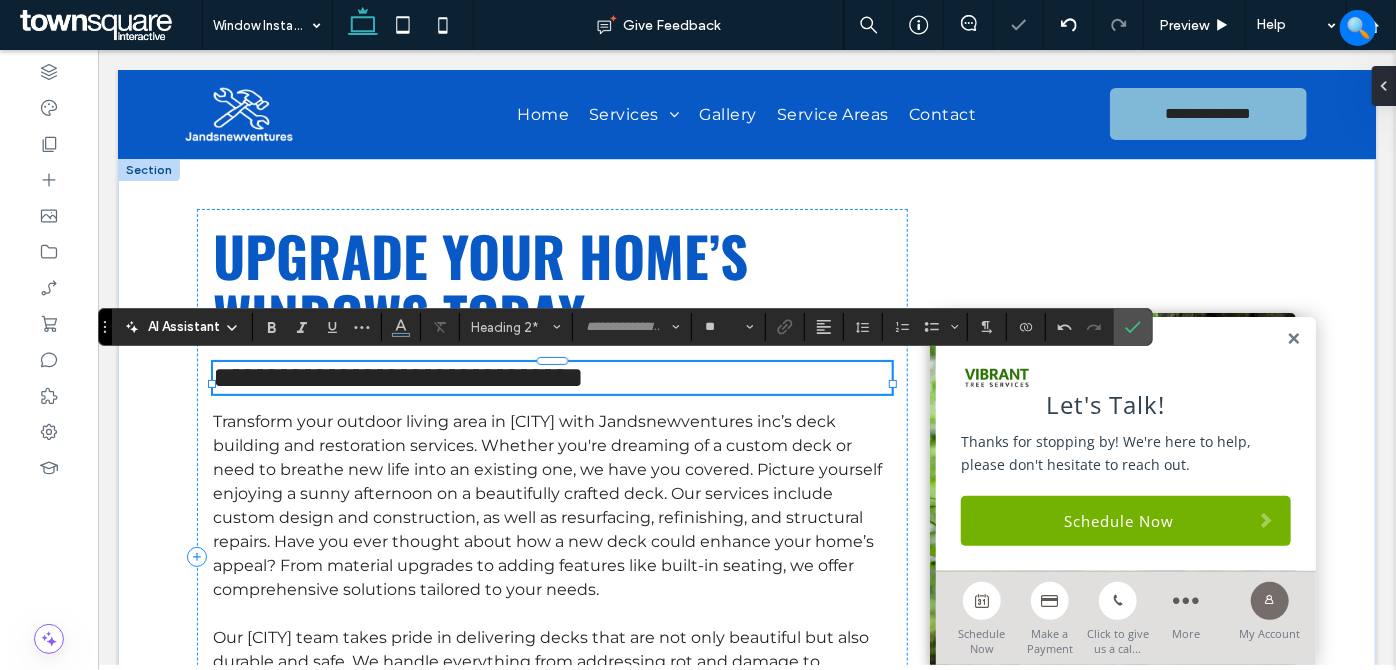 scroll, scrollTop: 16, scrollLeft: 0, axis: vertical 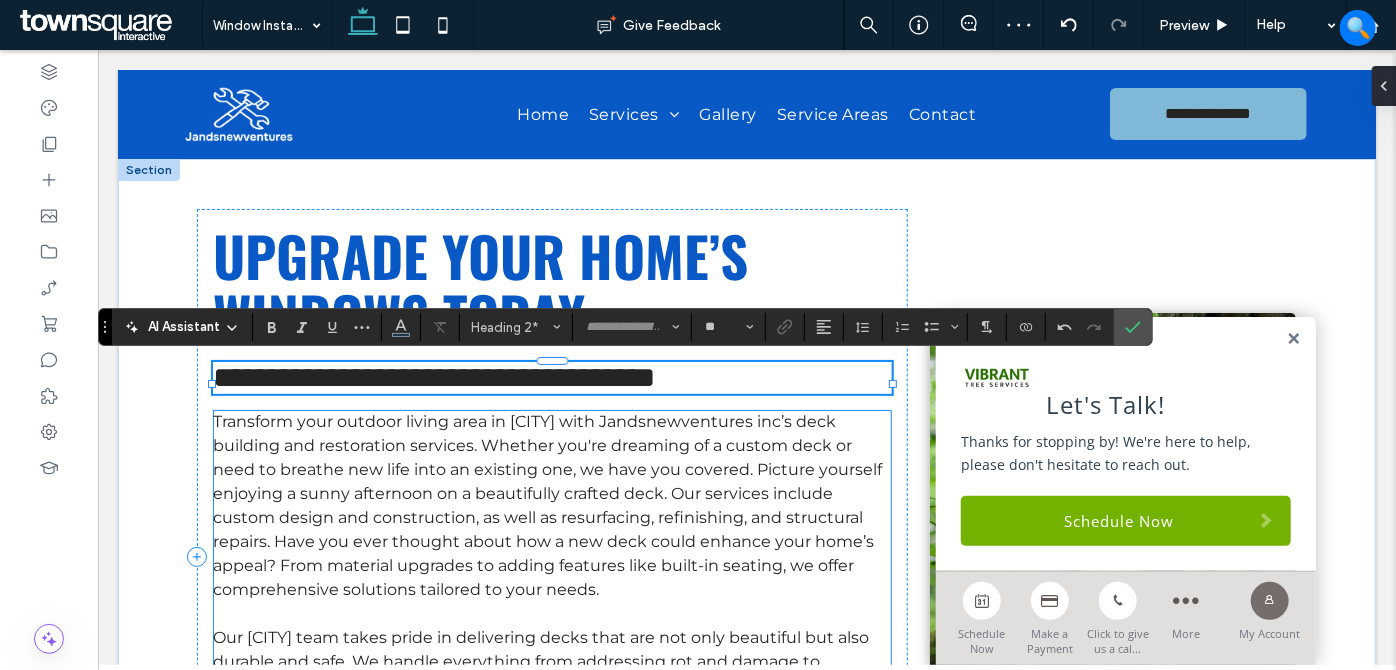 click on "Transform your outdoor living area in Charlotte with Jandsnewventures inc’s deck building and restoration services. Whether you're dreaming of a custom deck or need to breathe new life into an existing one, we have you covered. Picture yourself enjoying a sunny afternoon on a beautifully crafted deck. Our services include custom design and construction, as well as resurfacing, refinishing, and structural repairs. Have you ever thought about how a new deck could enhance your home’s appeal? From material upgrades to adding features like built-in seating, we offer comprehensive solutions tailored to your needs." at bounding box center [546, 504] 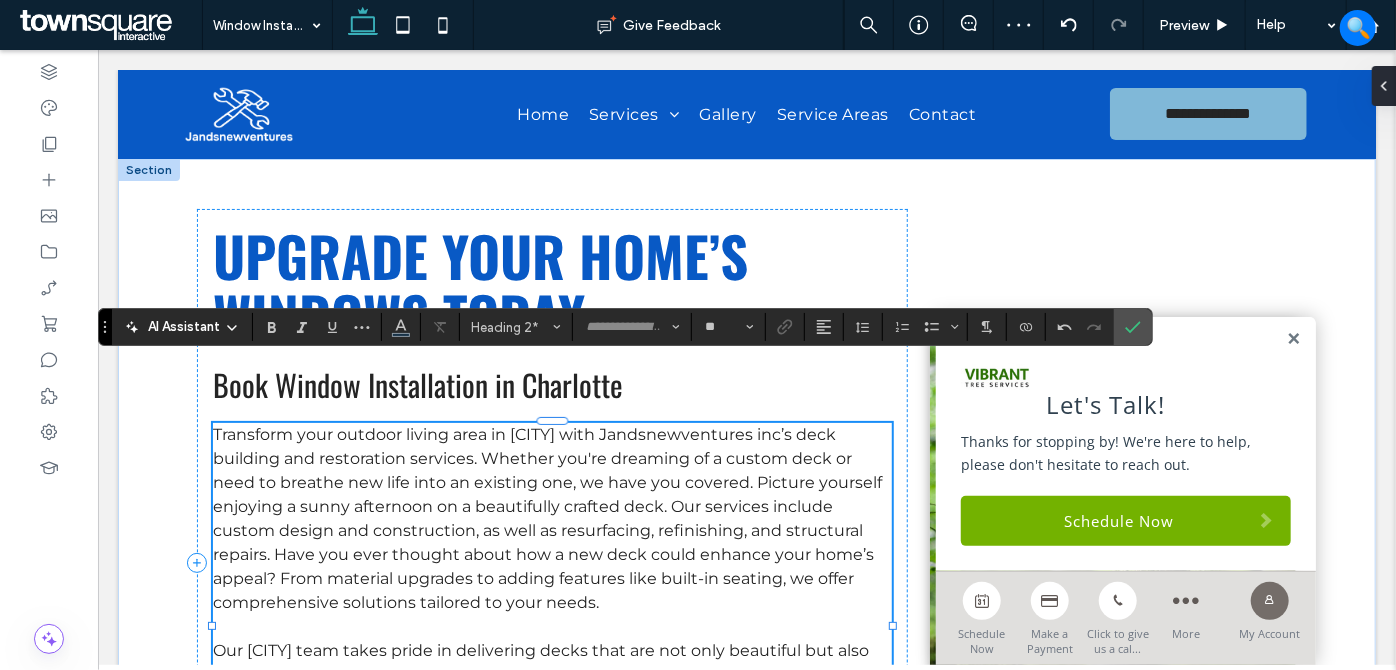 click on "Transform your outdoor living area in Charlotte with Jandsnewventures inc’s deck building and restoration services. Whether you're dreaming of a custom deck or need to breathe new life into an existing one, we have you covered. Picture yourself enjoying a sunny afternoon on a beautifully crafted deck. Our services include custom design and construction, as well as resurfacing, refinishing, and structural repairs. Have you ever thought about how a new deck could enhance your home’s appeal? From material upgrades to adding features like built-in seating, we offer comprehensive solutions tailored to your needs. ﻿ Call us now to start your deck project!" at bounding box center [551, 626] 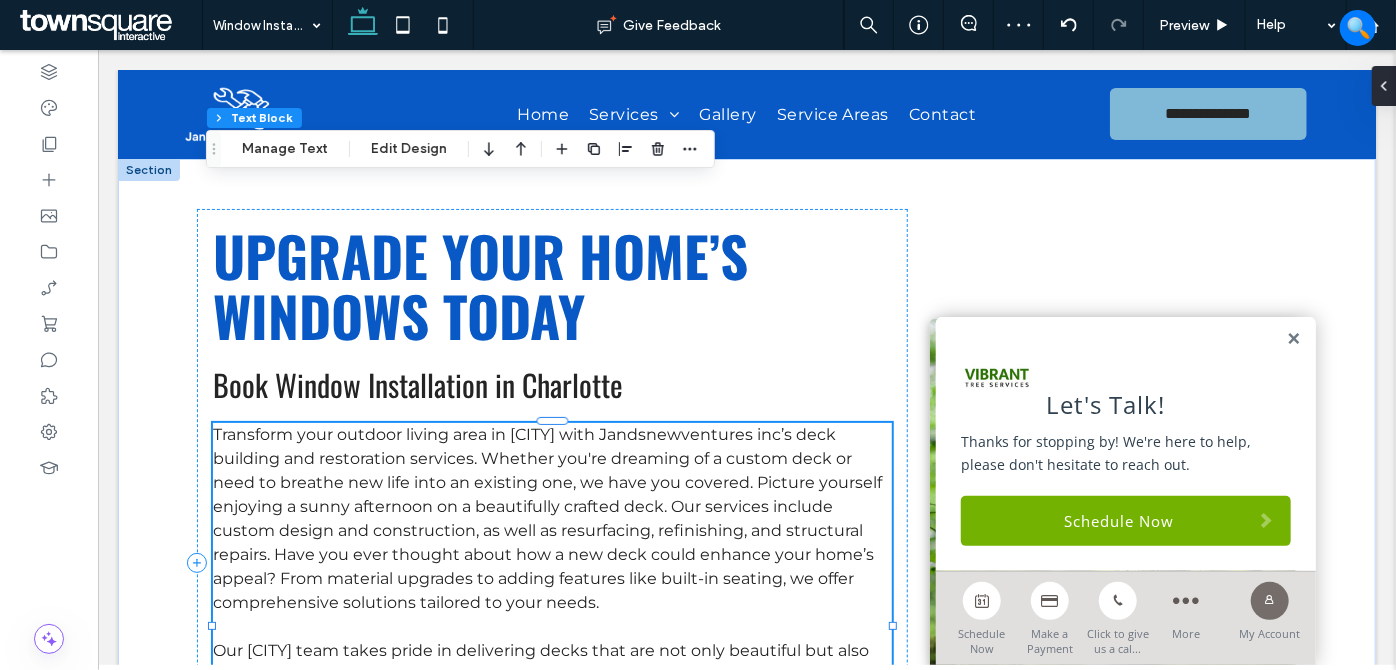 scroll, scrollTop: 268, scrollLeft: 0, axis: vertical 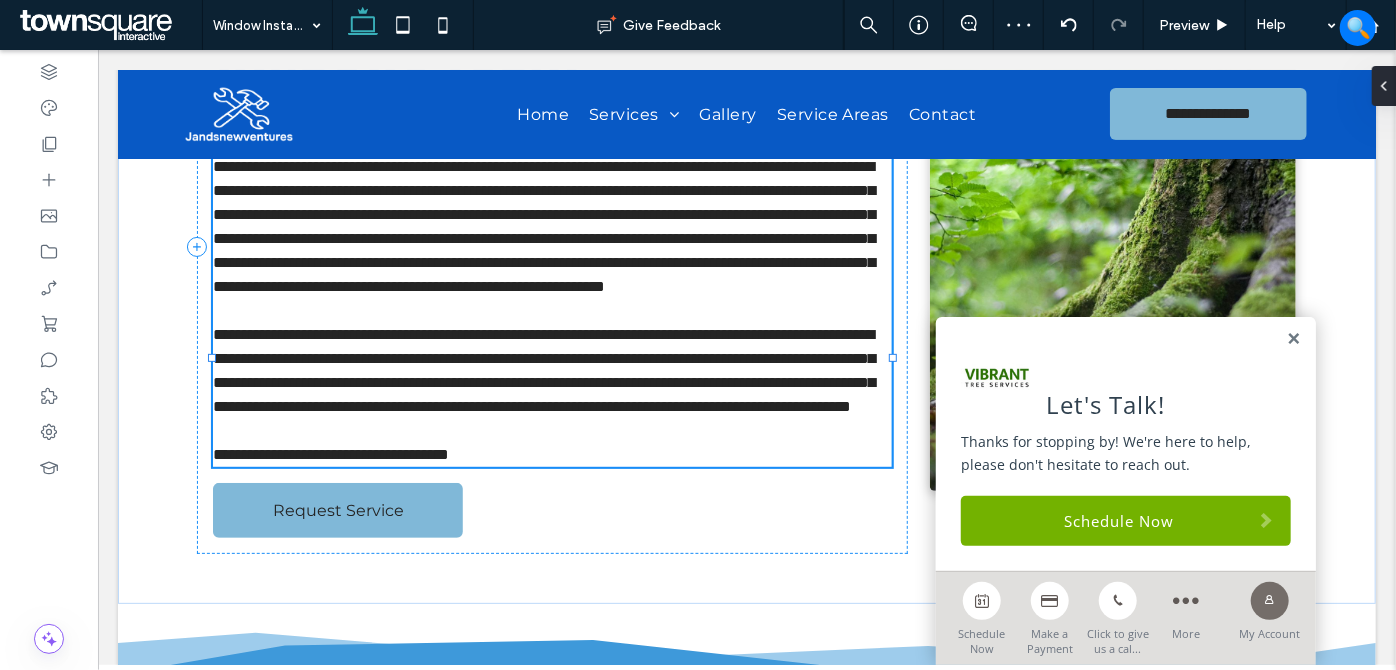 type on "**********" 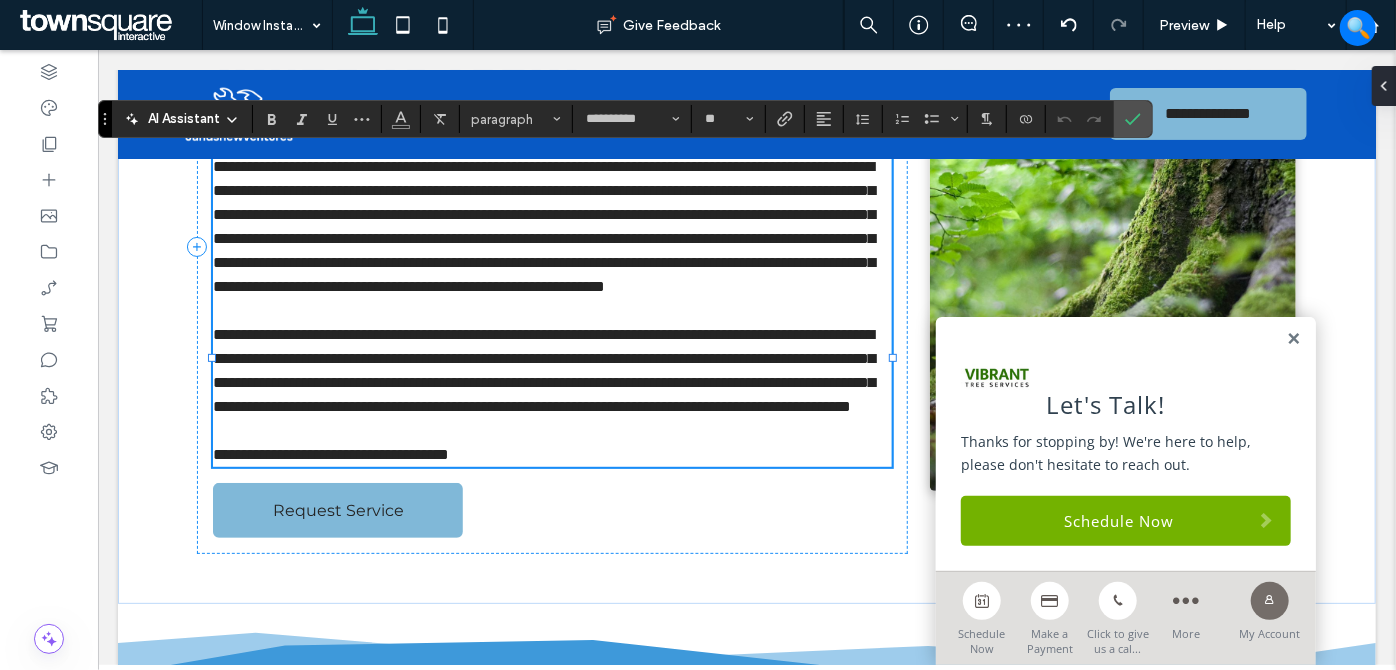 type 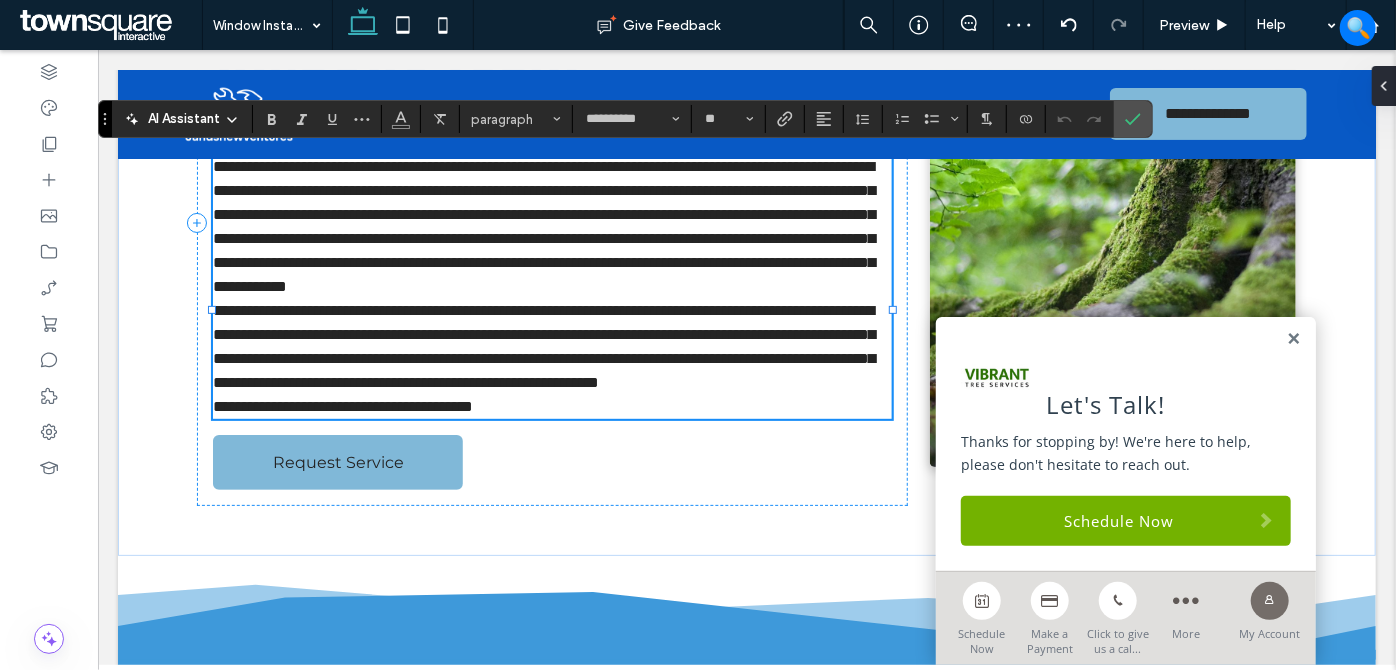 scroll, scrollTop: 37, scrollLeft: 0, axis: vertical 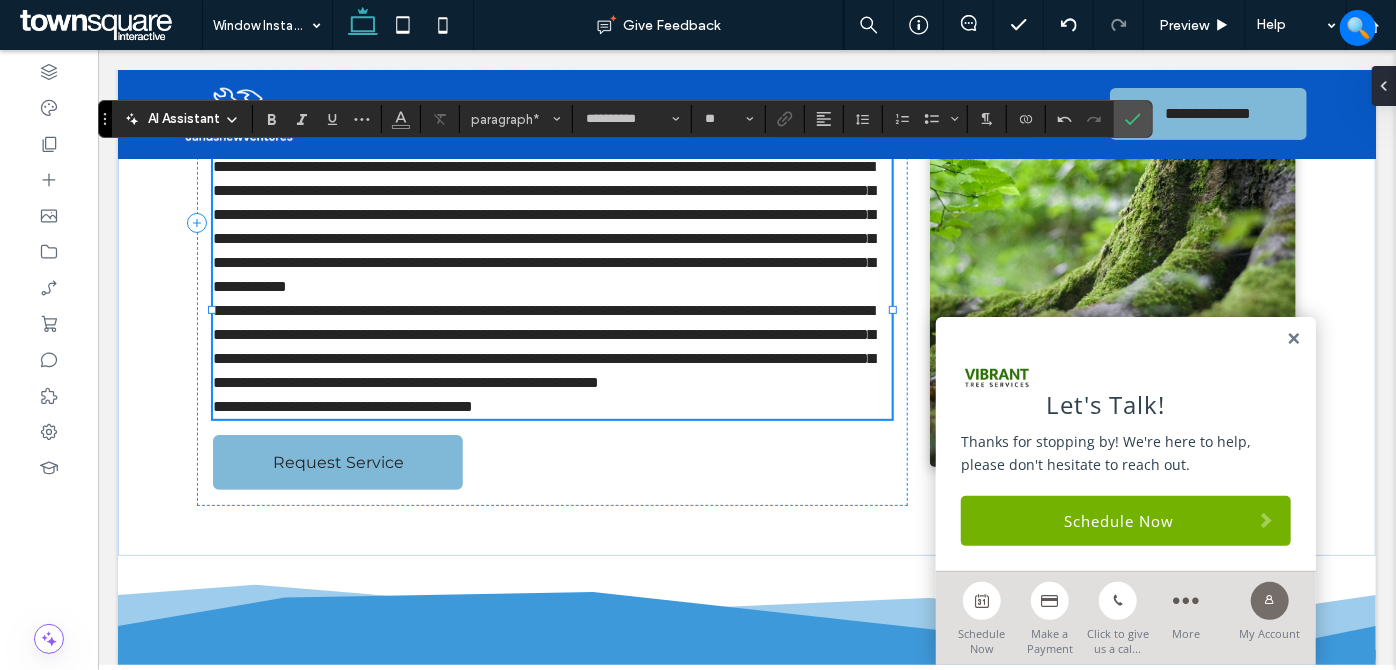 click on "**********" at bounding box center [551, 346] 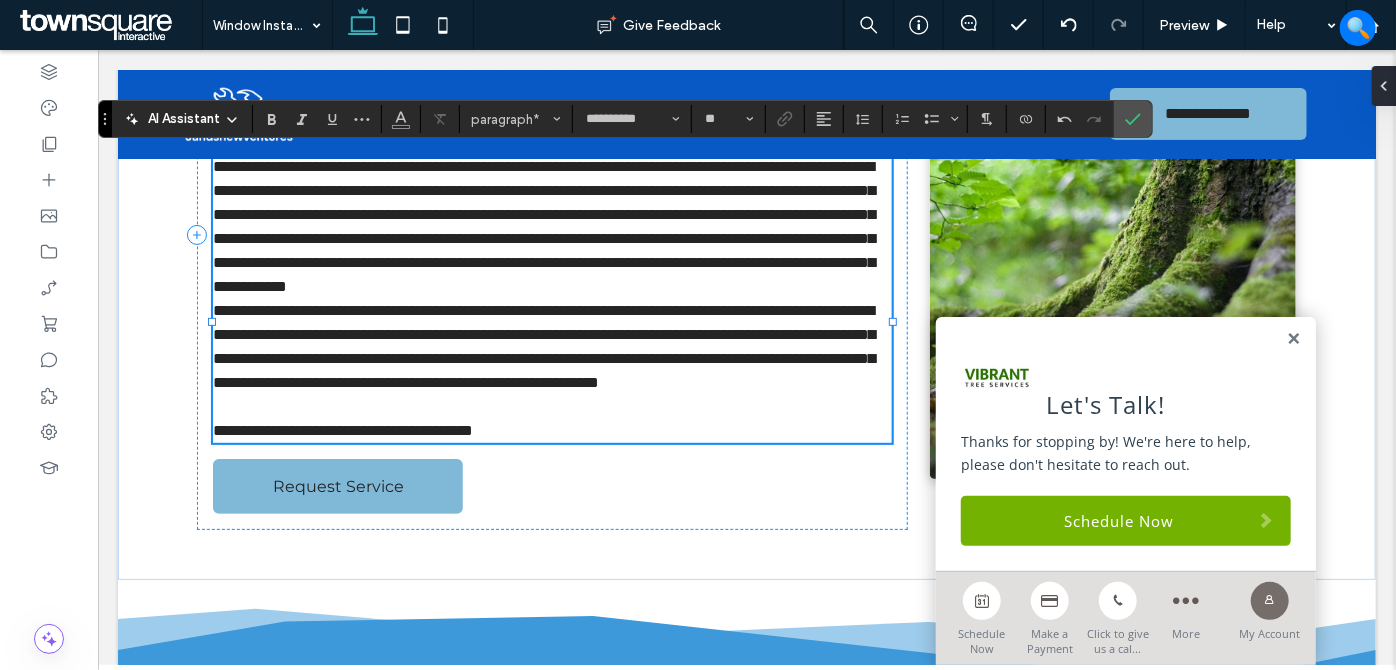 click on "**********" at bounding box center (551, 226) 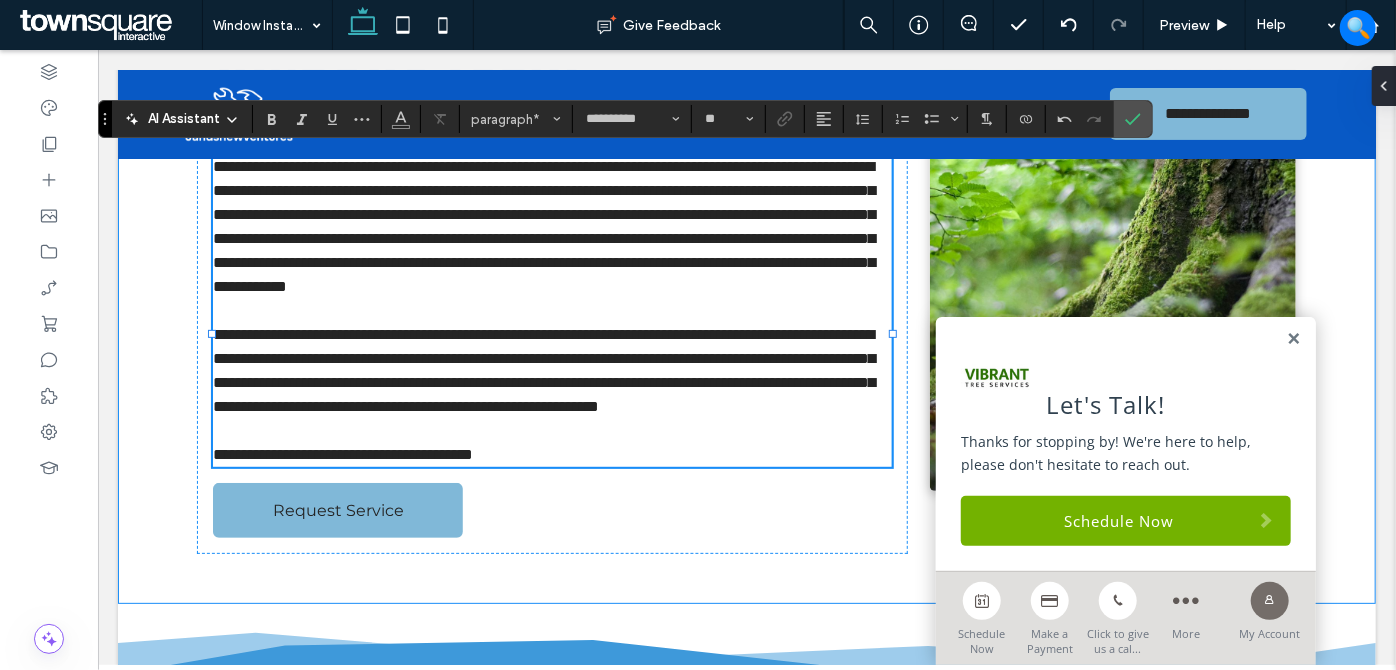 drag, startPoint x: 146, startPoint y: 390, endPoint x: 163, endPoint y: 394, distance: 17.464249 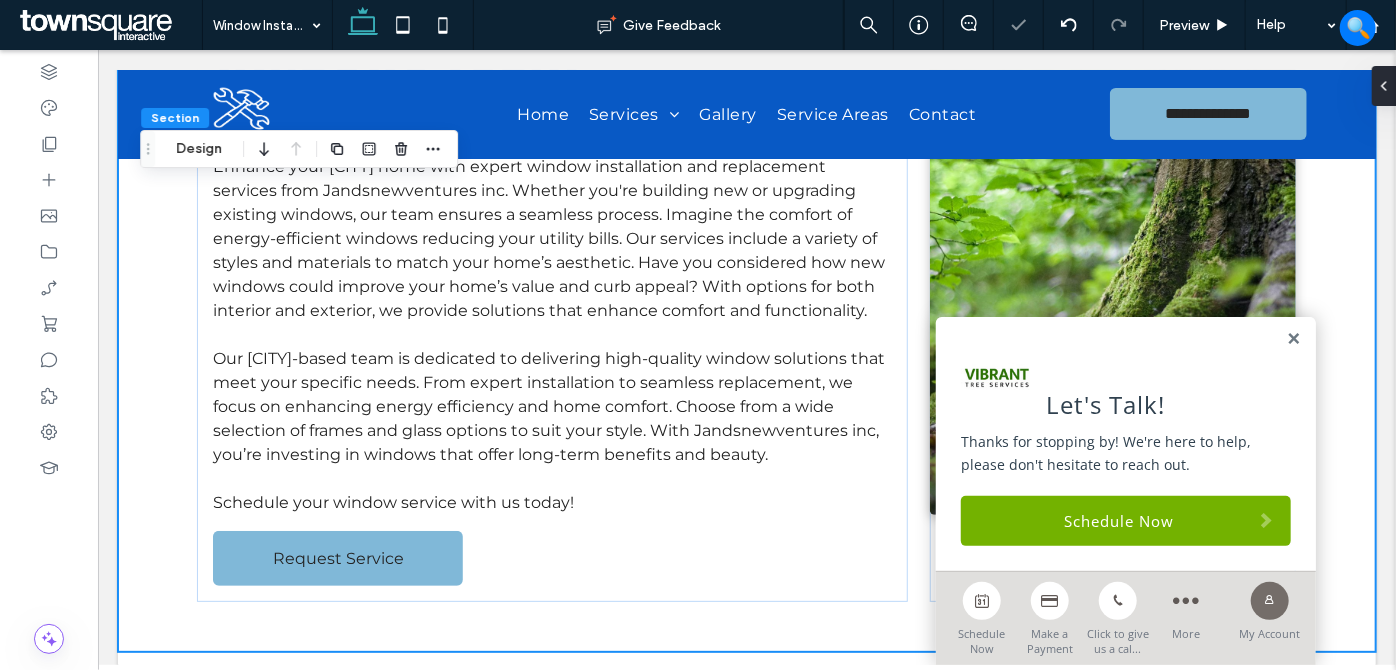 scroll, scrollTop: 722, scrollLeft: 0, axis: vertical 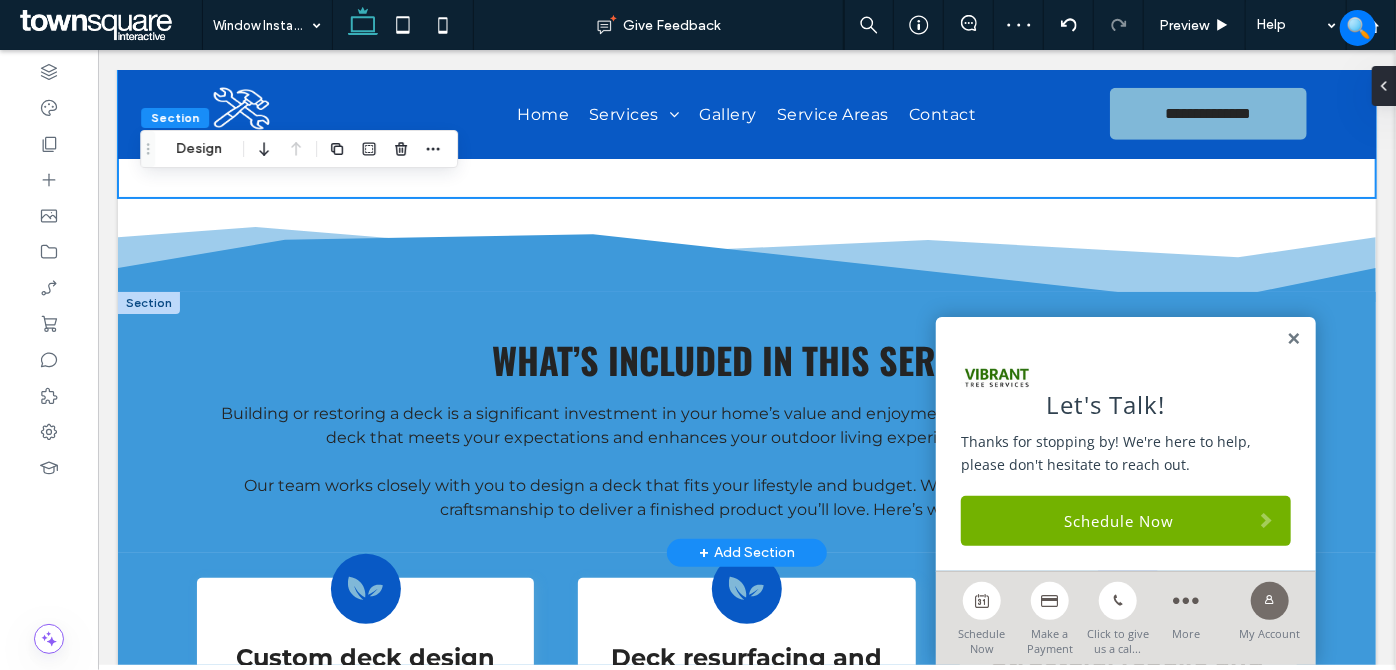 click at bounding box center [1292, 338] 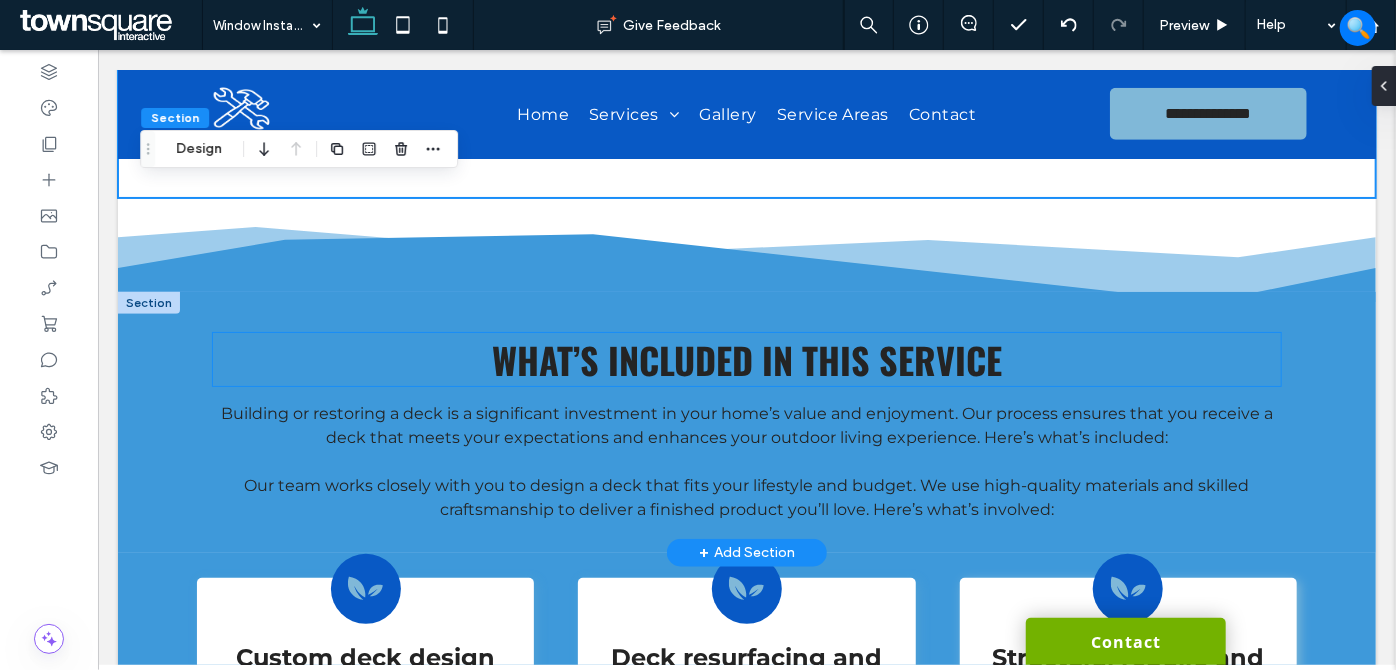click on "What’s Included in This Service" at bounding box center [746, 358] 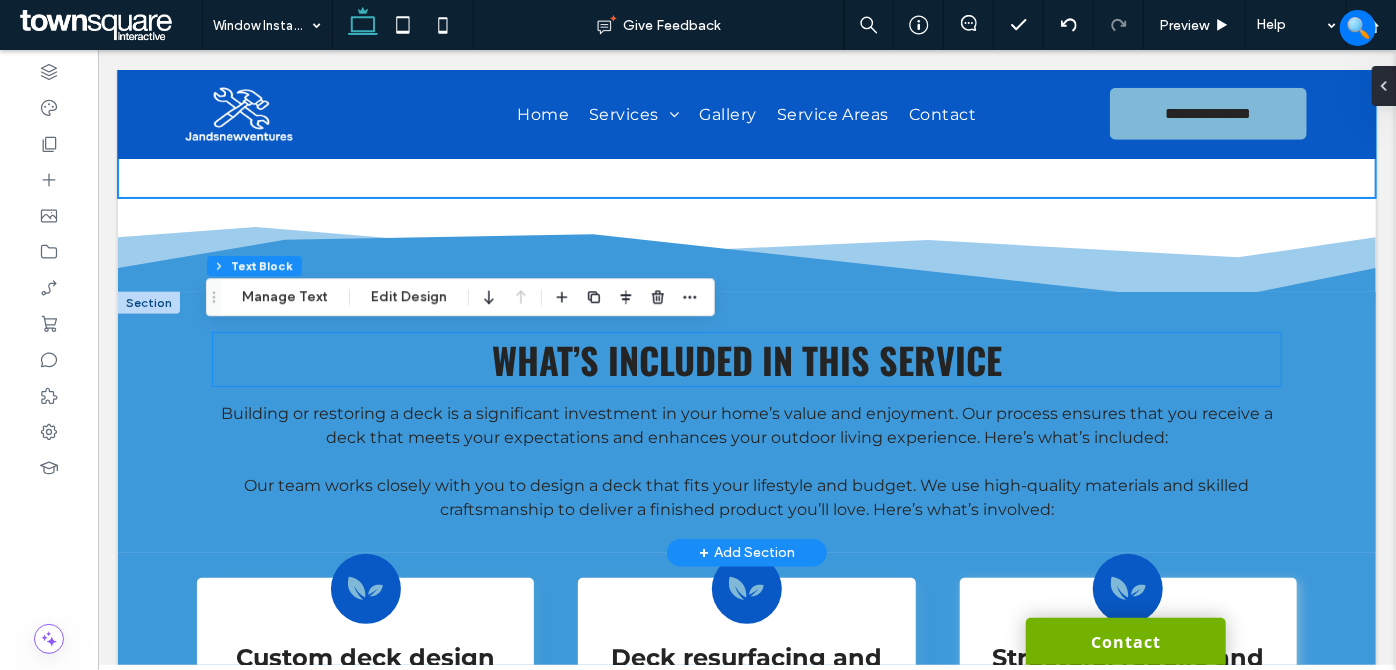 click on "What’s Included in This Service" at bounding box center [745, 358] 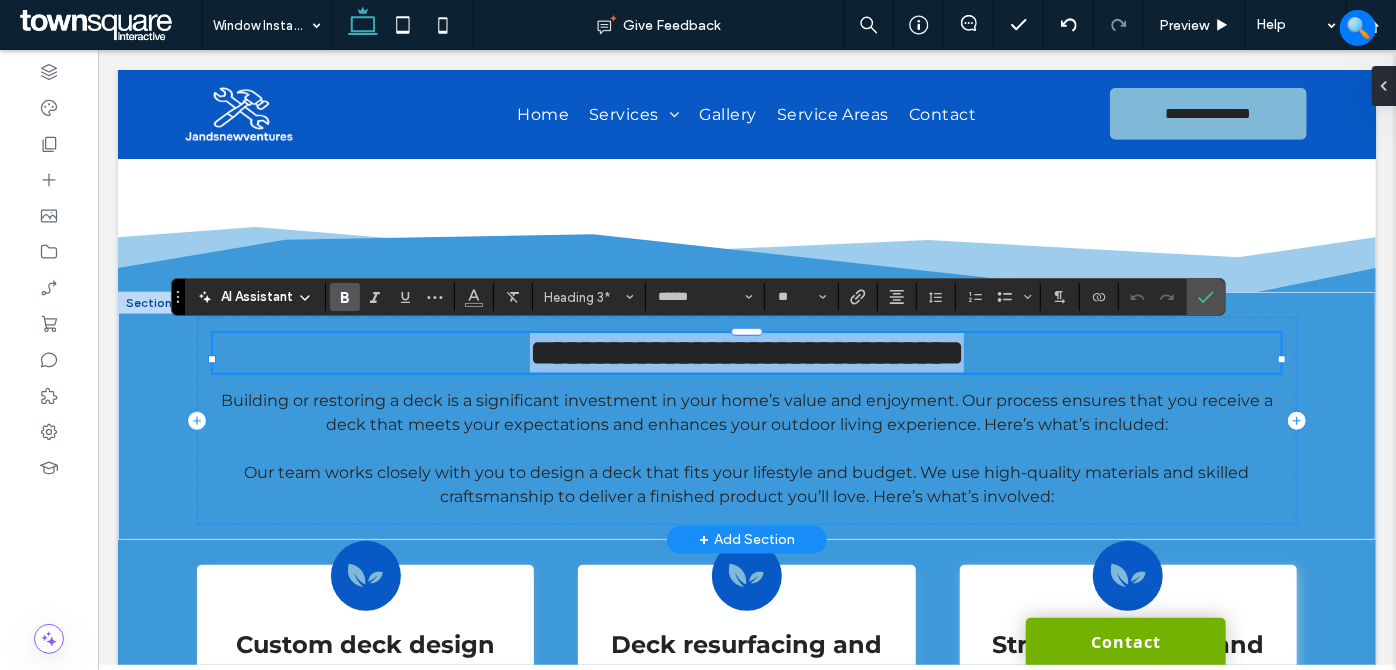 paste 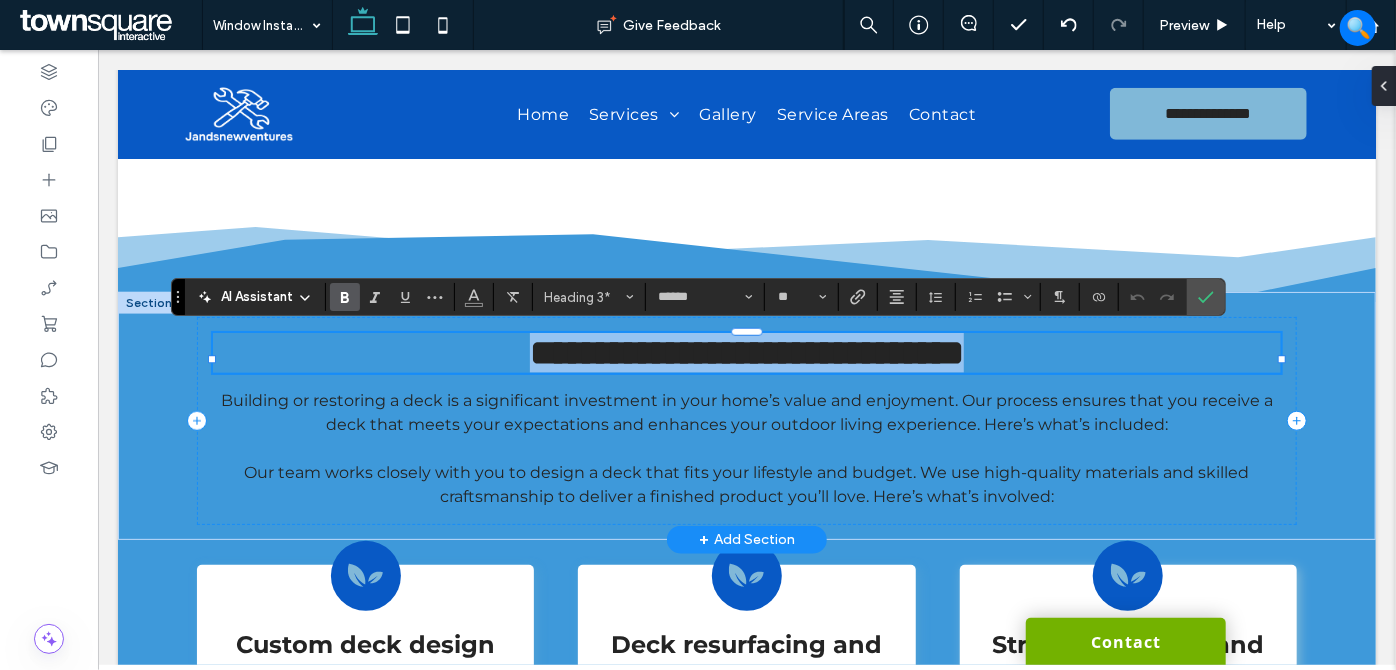 type 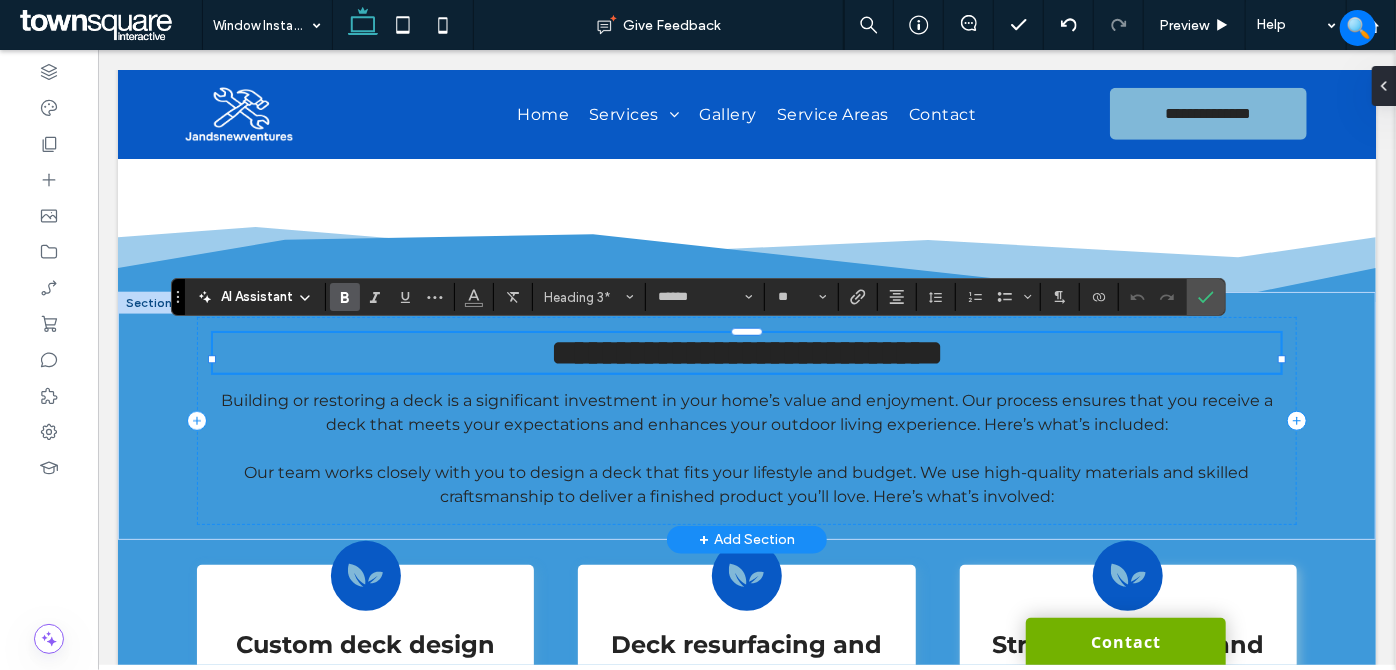 type 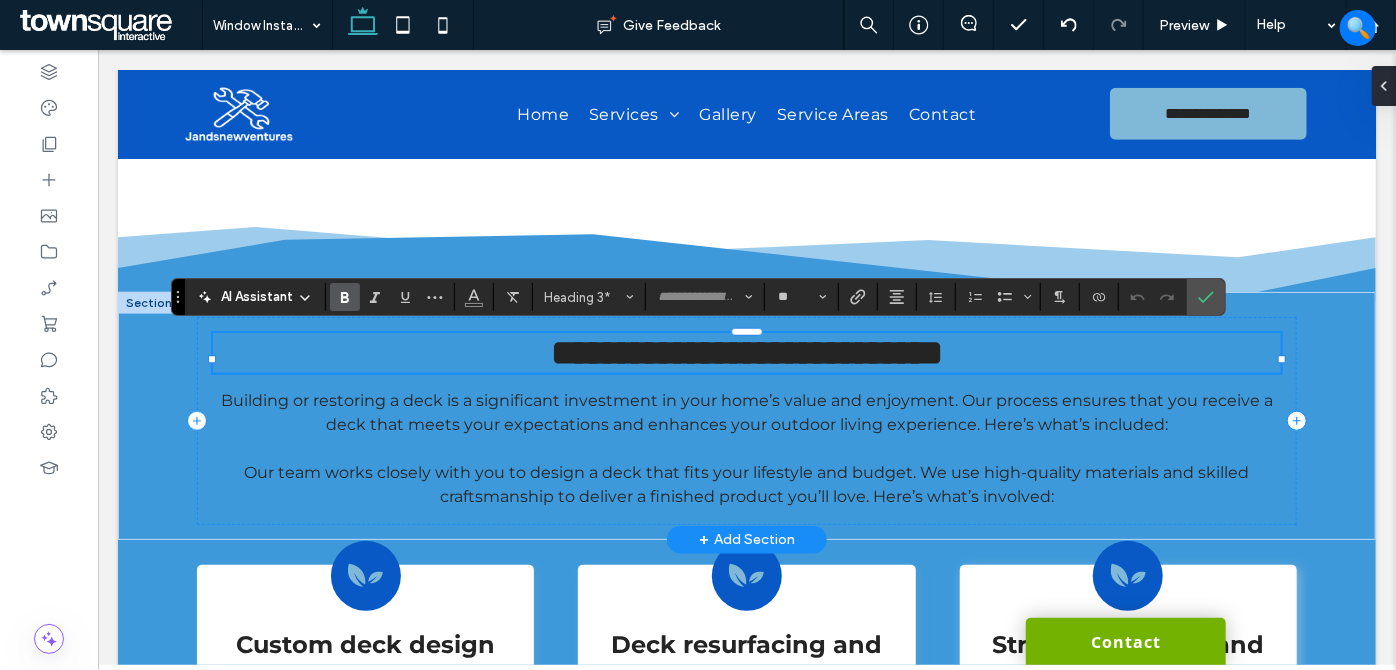 scroll, scrollTop: 16, scrollLeft: 0, axis: vertical 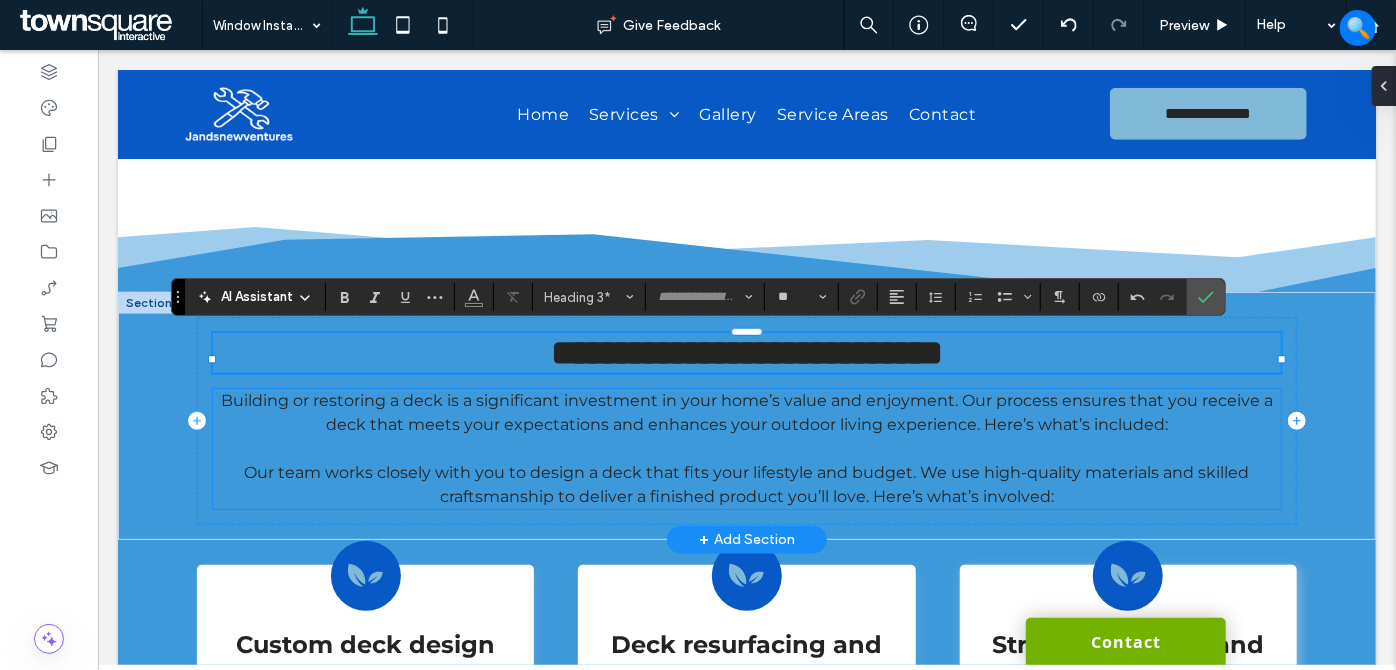 click on "Building or restoring a deck is a significant investment in your home’s value and enjoyment. Our process ensures that you receive a deck that meets your expectations and enhances your outdoor living experience. Here’s what’s included:" at bounding box center [746, 411] 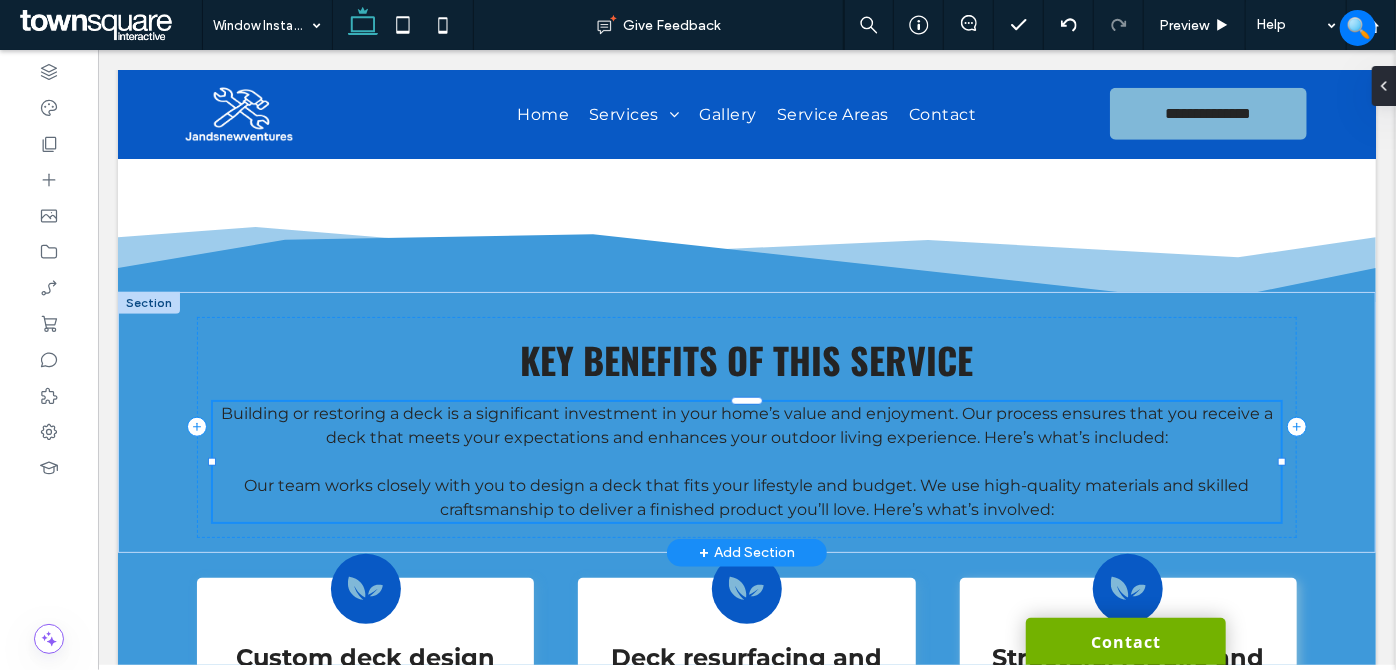 click on "Building or restoring a deck is a significant investment in your home’s value and enjoyment. Our process ensures that you receive a deck that meets your expectations and enhances your outdoor living experience. Here’s what’s included: ﻿ Our team works closely with you to design a deck that fits your lifestyle and budget. We use high-quality materials and skilled craftsmanship to deliver a finished product you’ll love. Here’s what’s involved:" at bounding box center (745, 461) 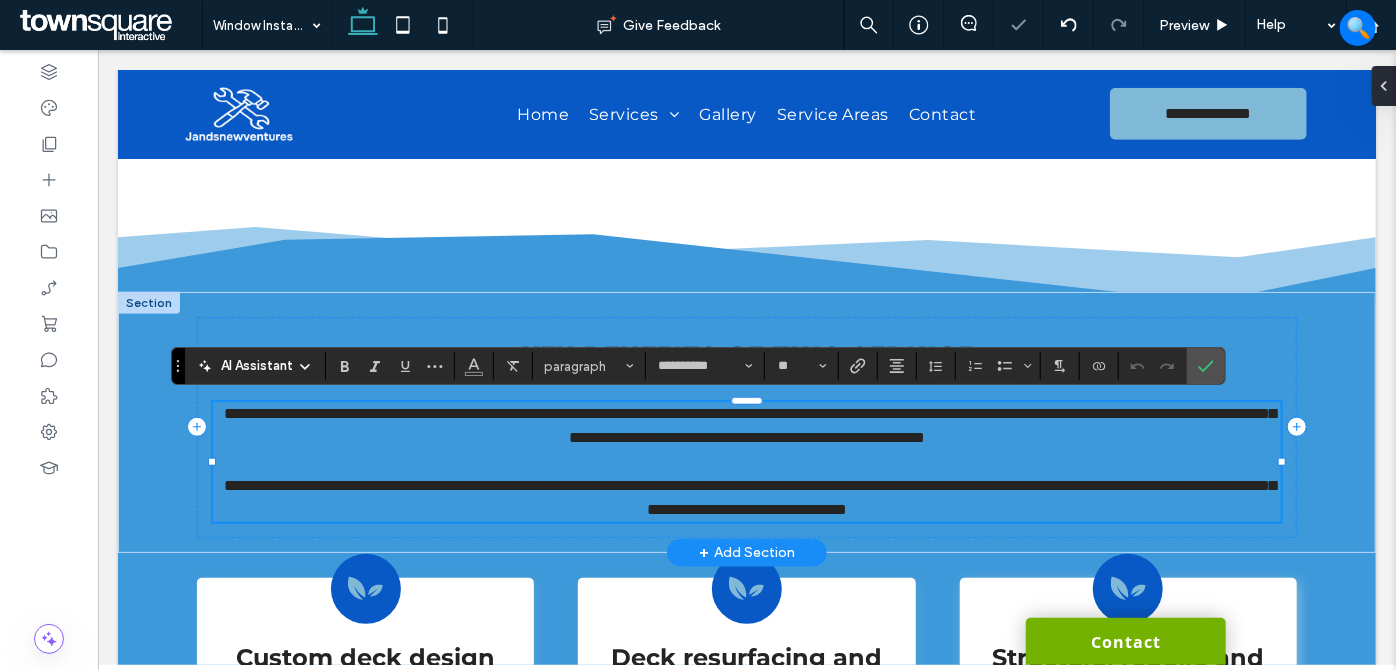 paste 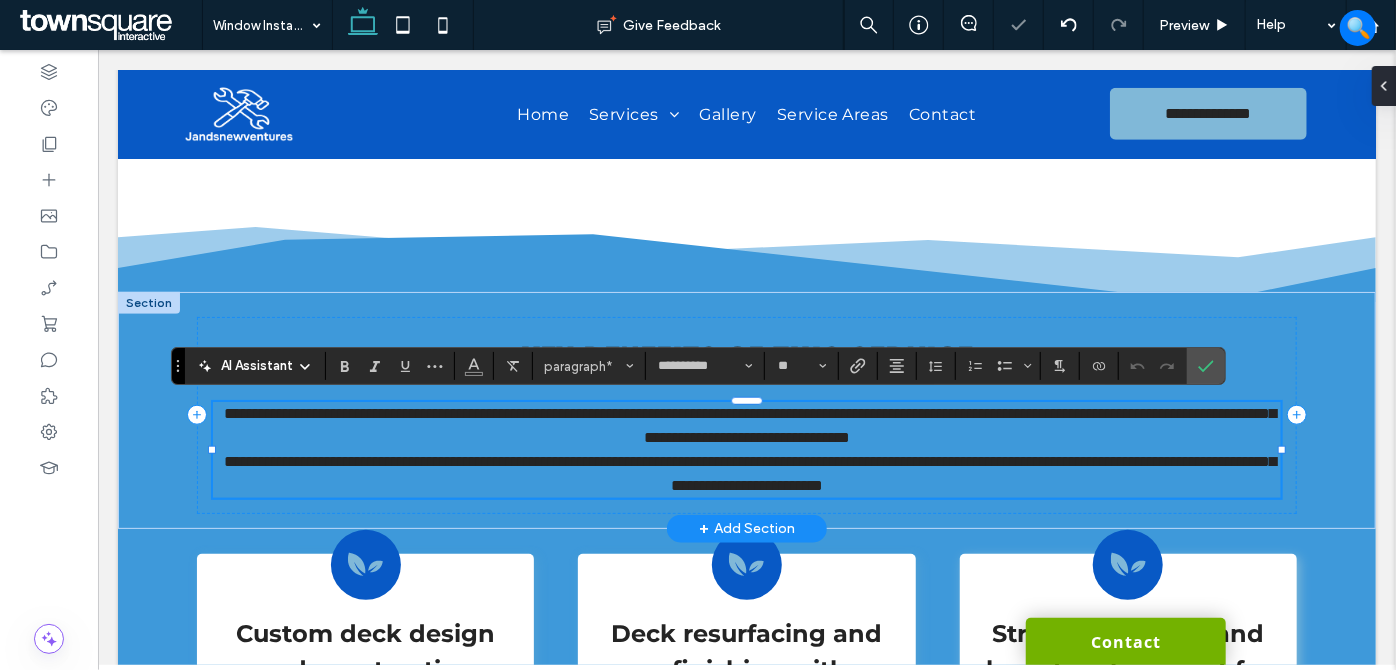 scroll, scrollTop: 18, scrollLeft: 0, axis: vertical 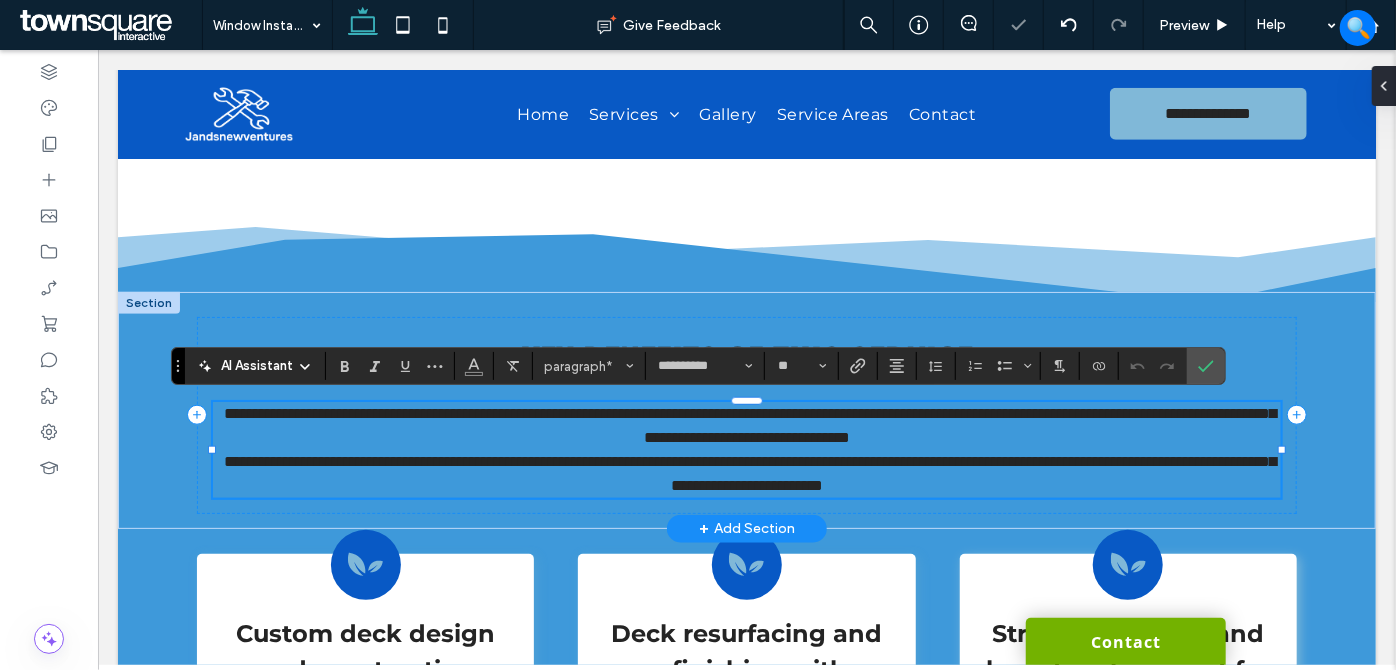 type 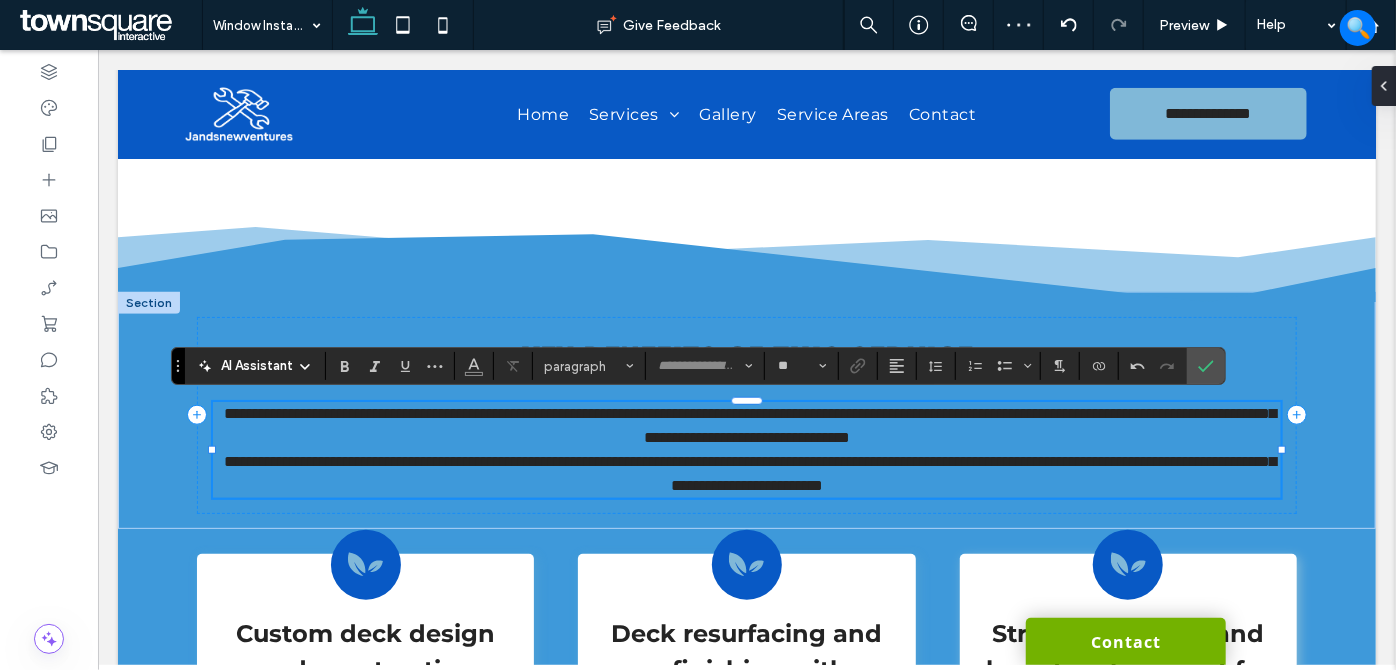 type on "**********" 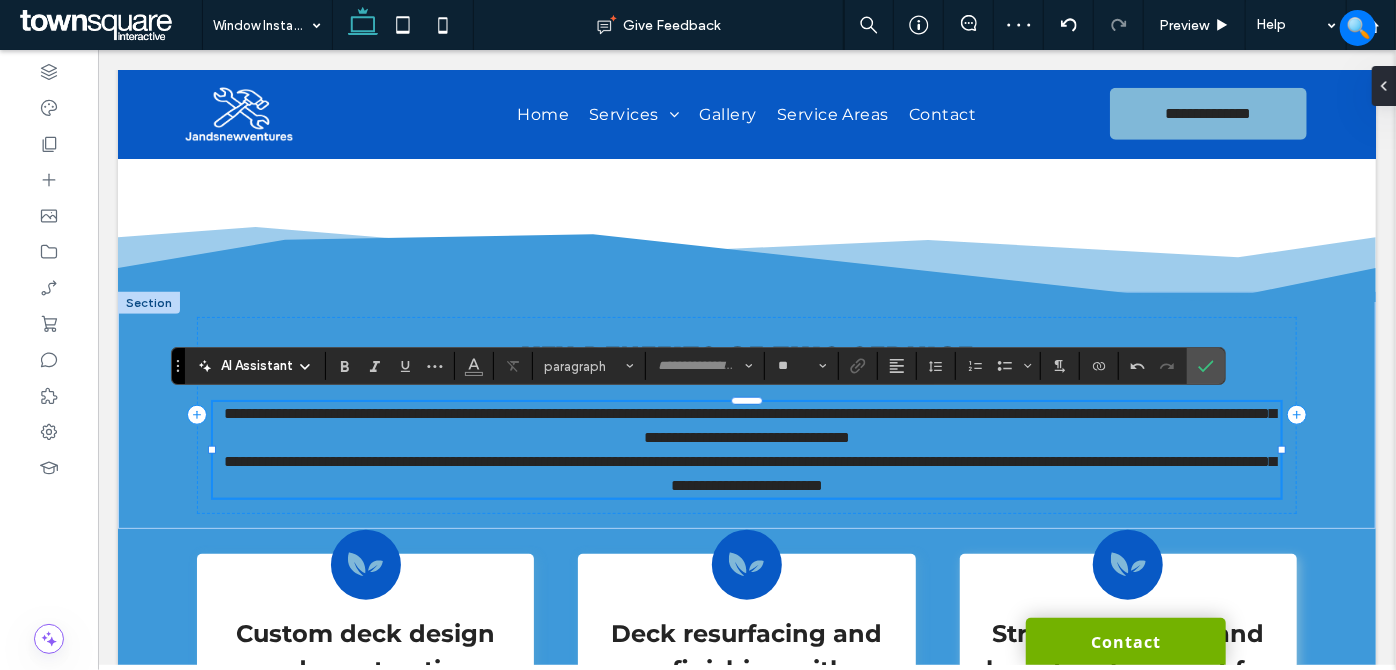 type on "**" 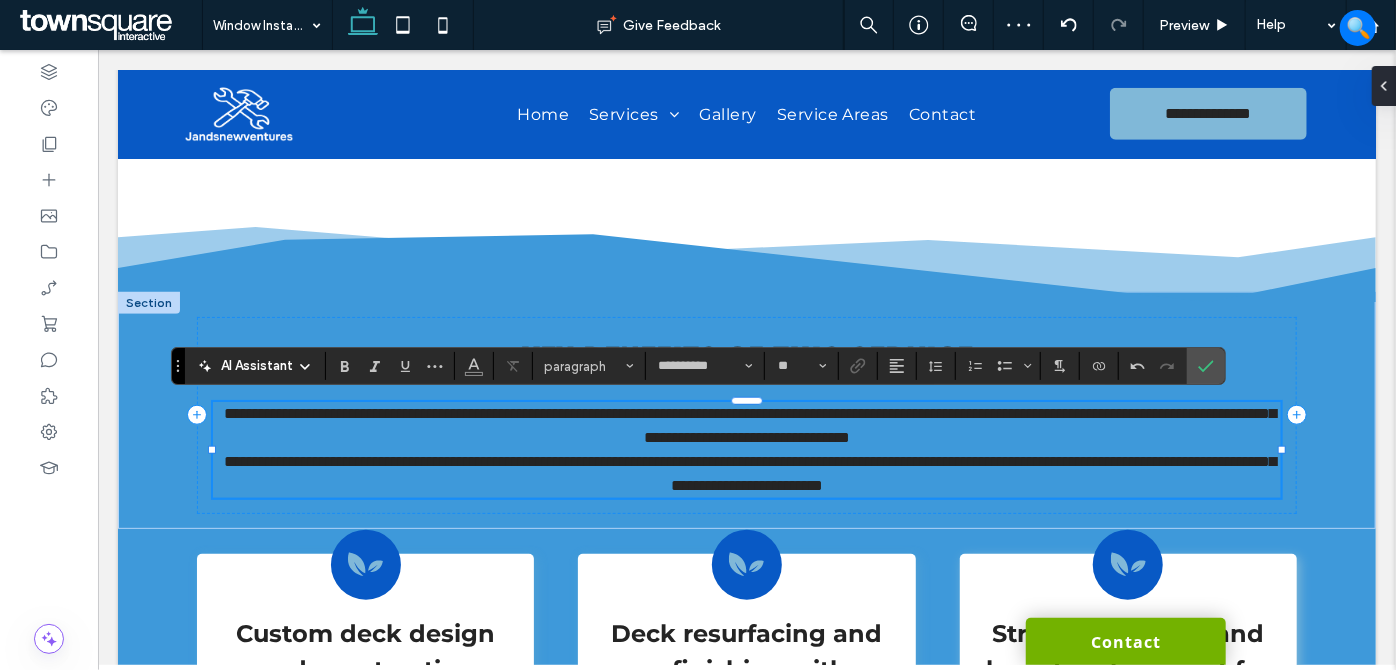 click on "**********" at bounding box center [745, 425] 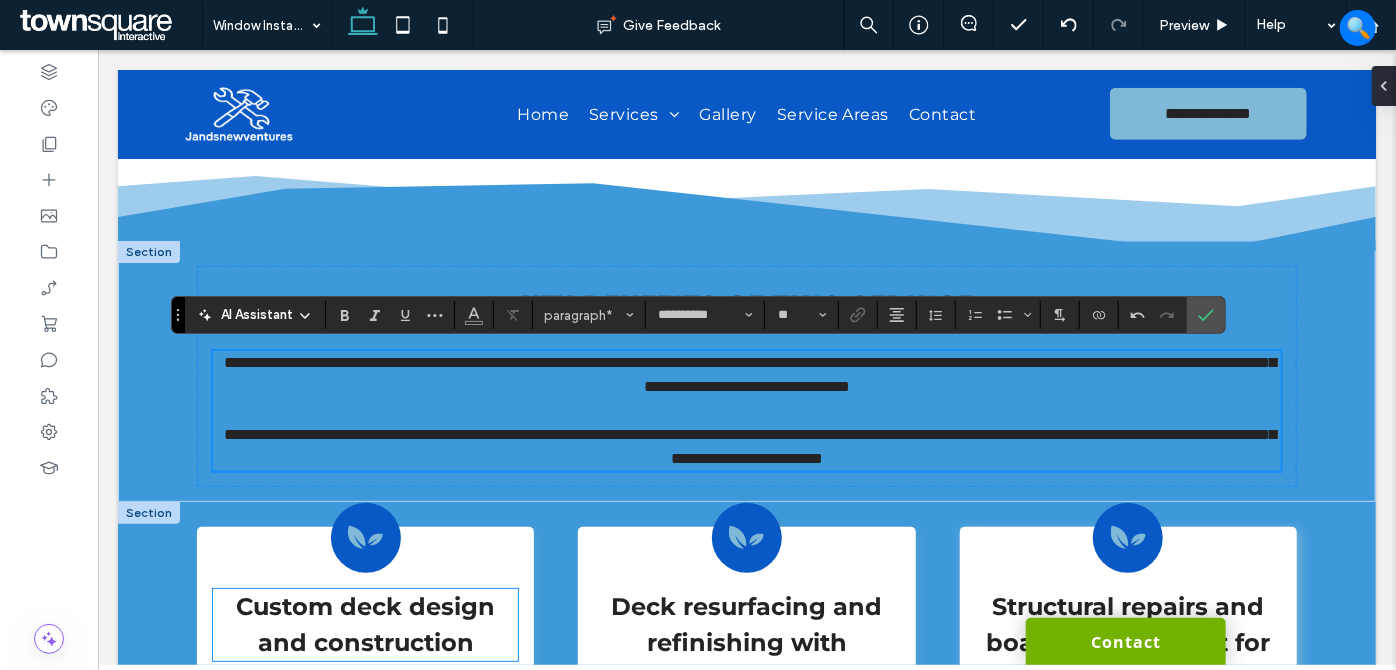scroll, scrollTop: 904, scrollLeft: 0, axis: vertical 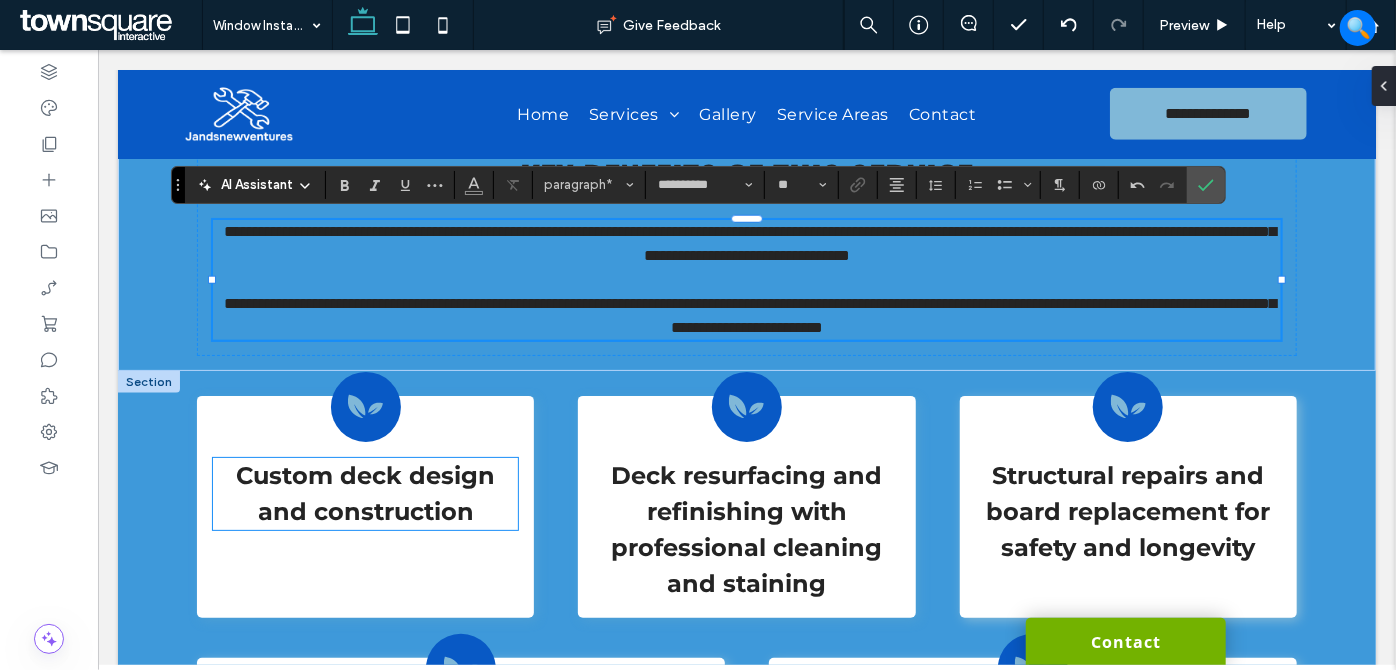click on "Custom deck design and construction" at bounding box center [364, 492] 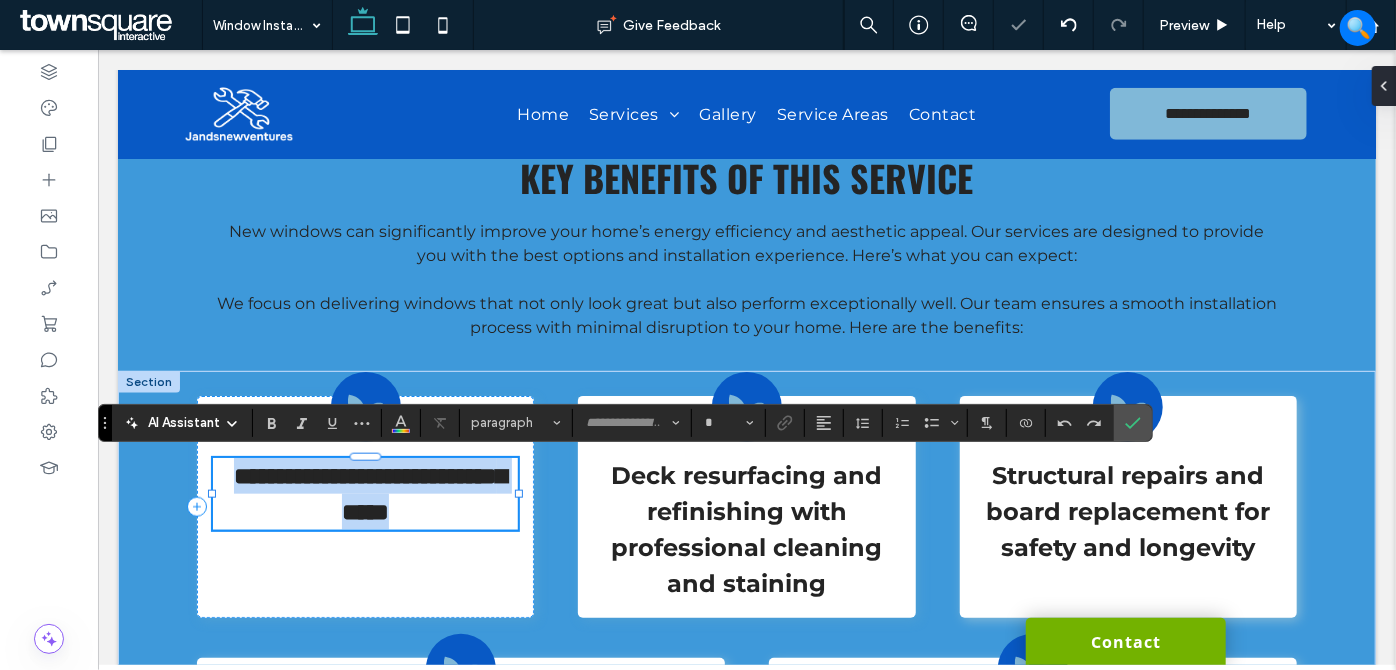 type on "**********" 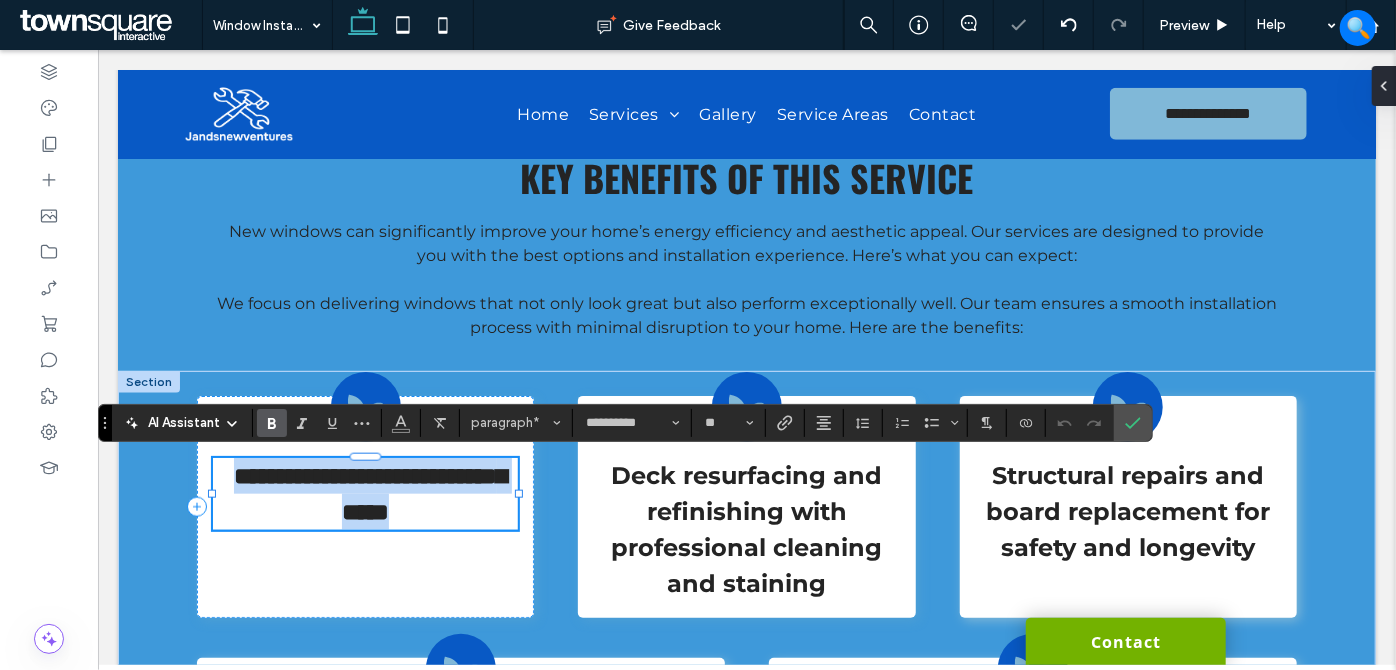 paste 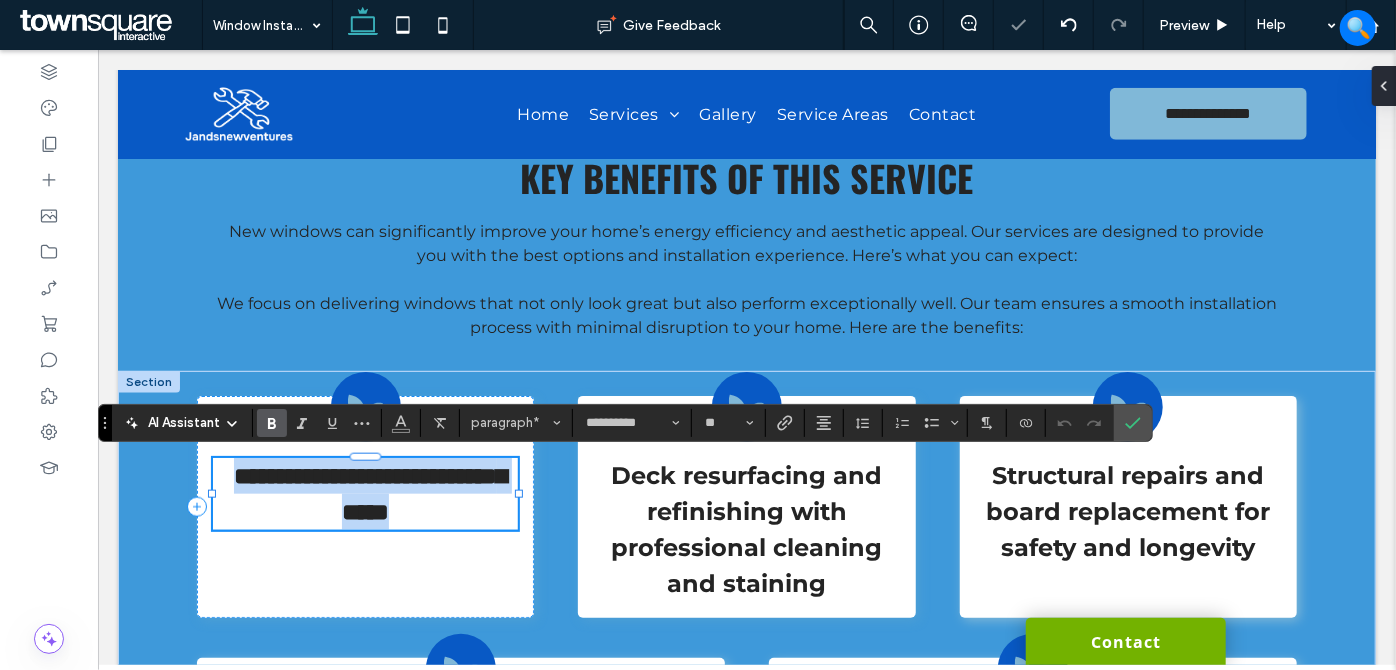 type 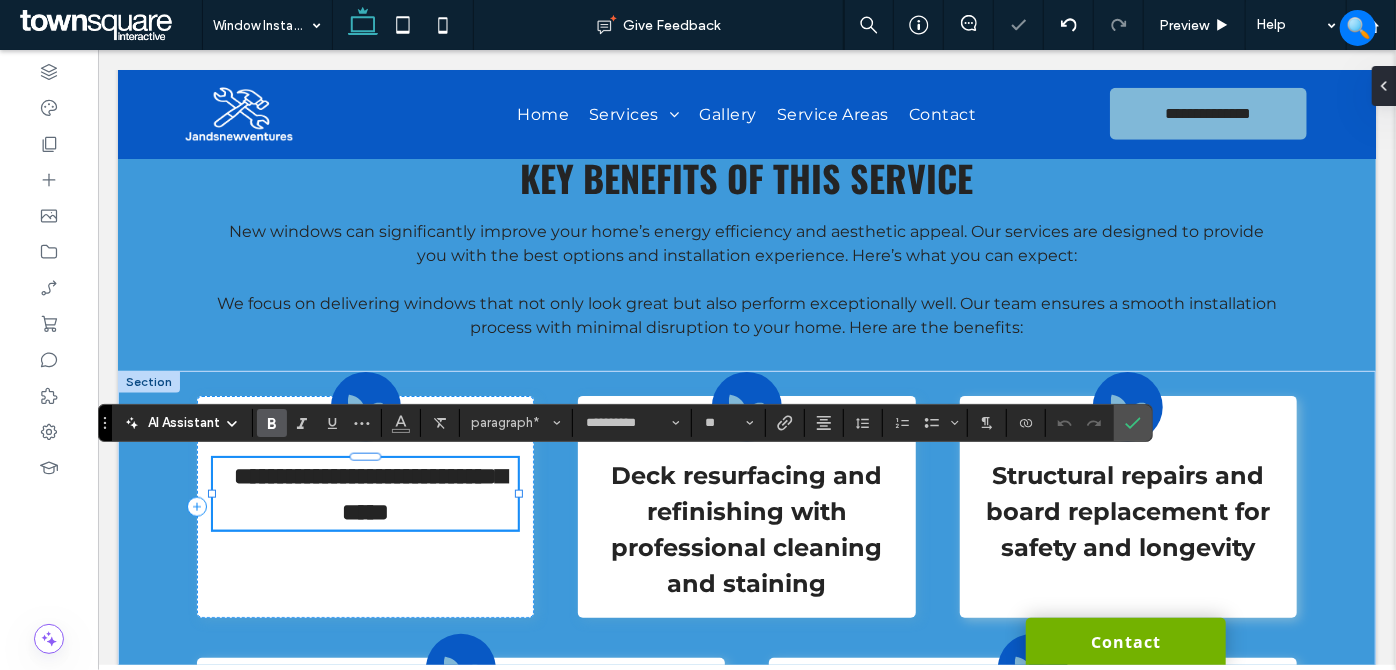 type on "**" 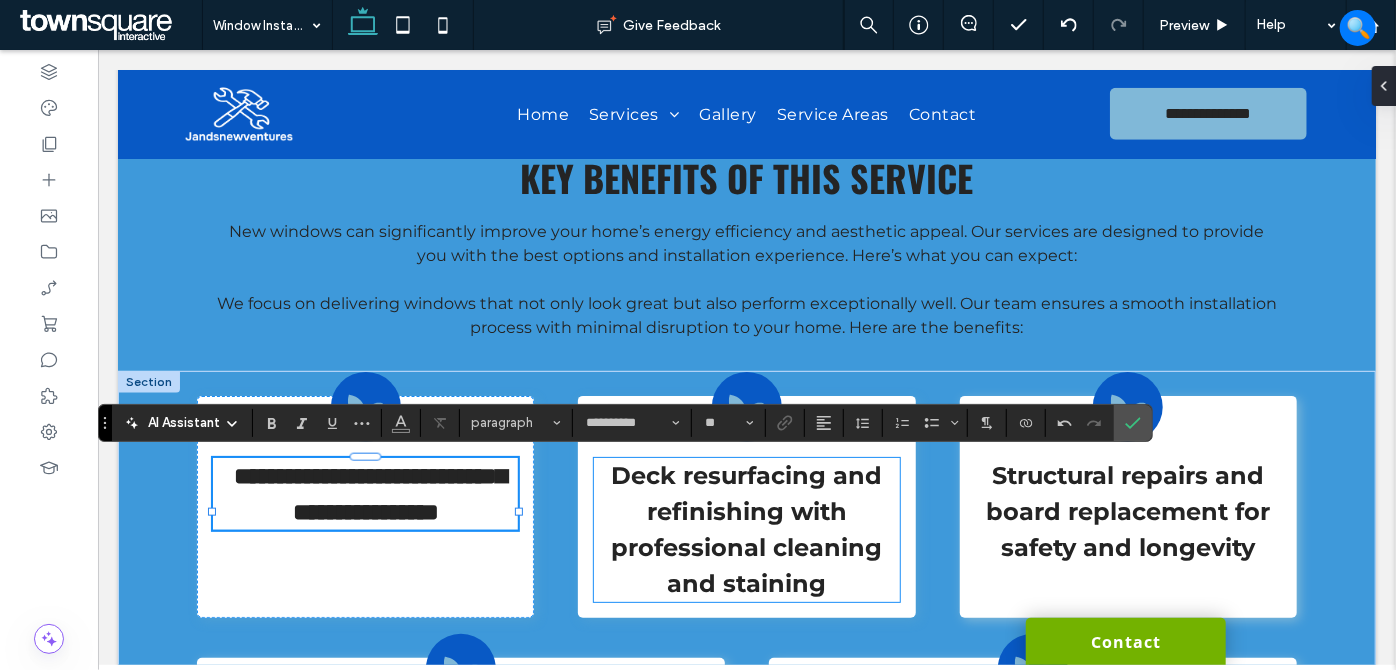 click on "Deck resurfacing and refinishing with professional cleaning and staining" at bounding box center (745, 529) 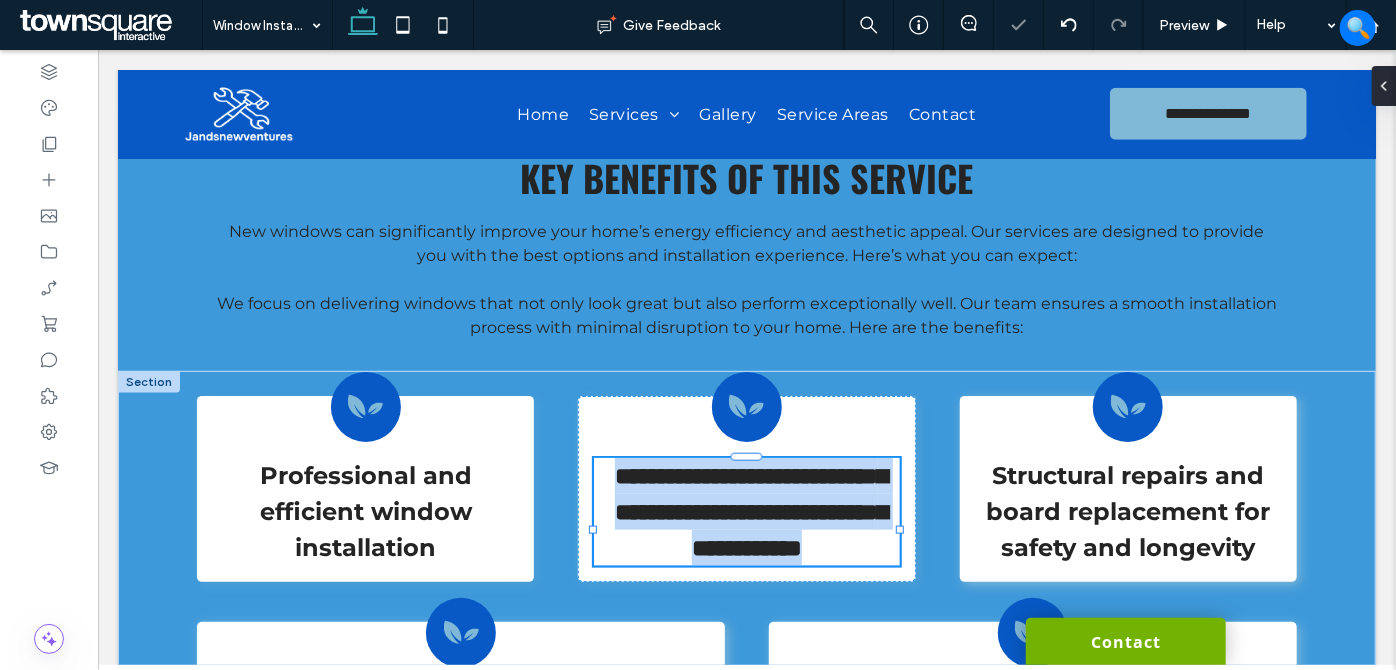 type on "**********" 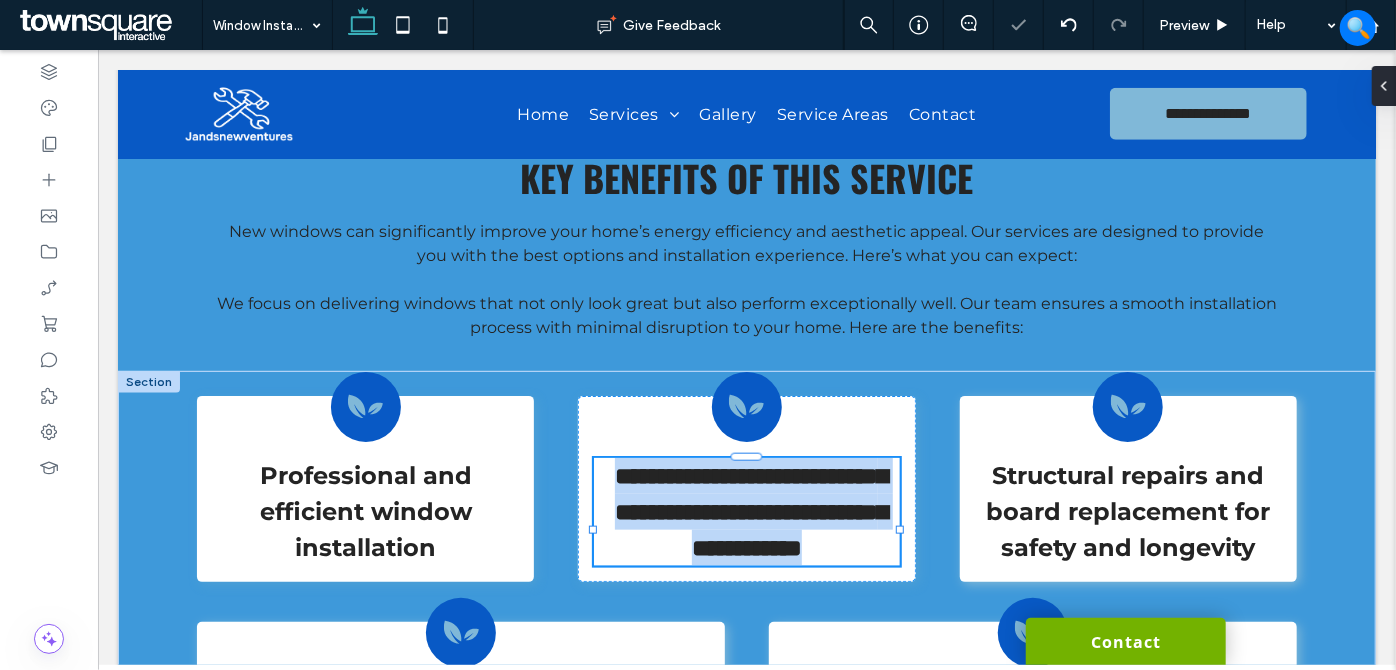 type on "**" 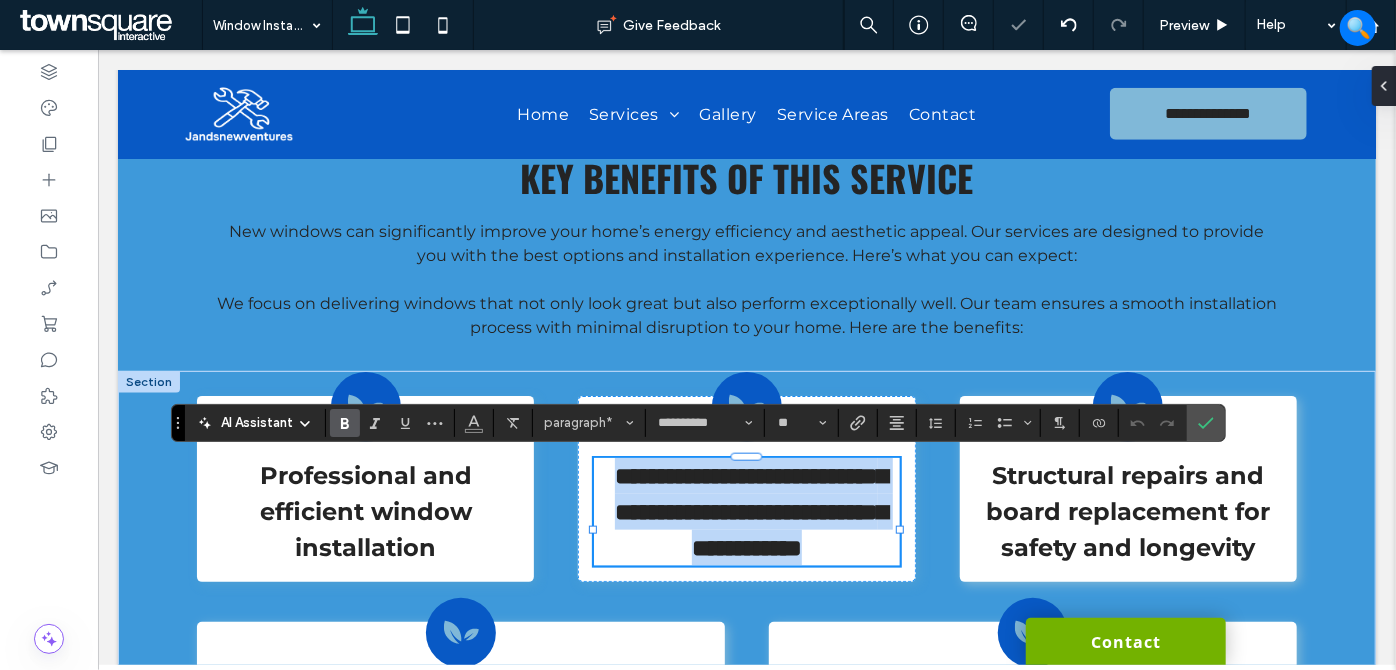 paste 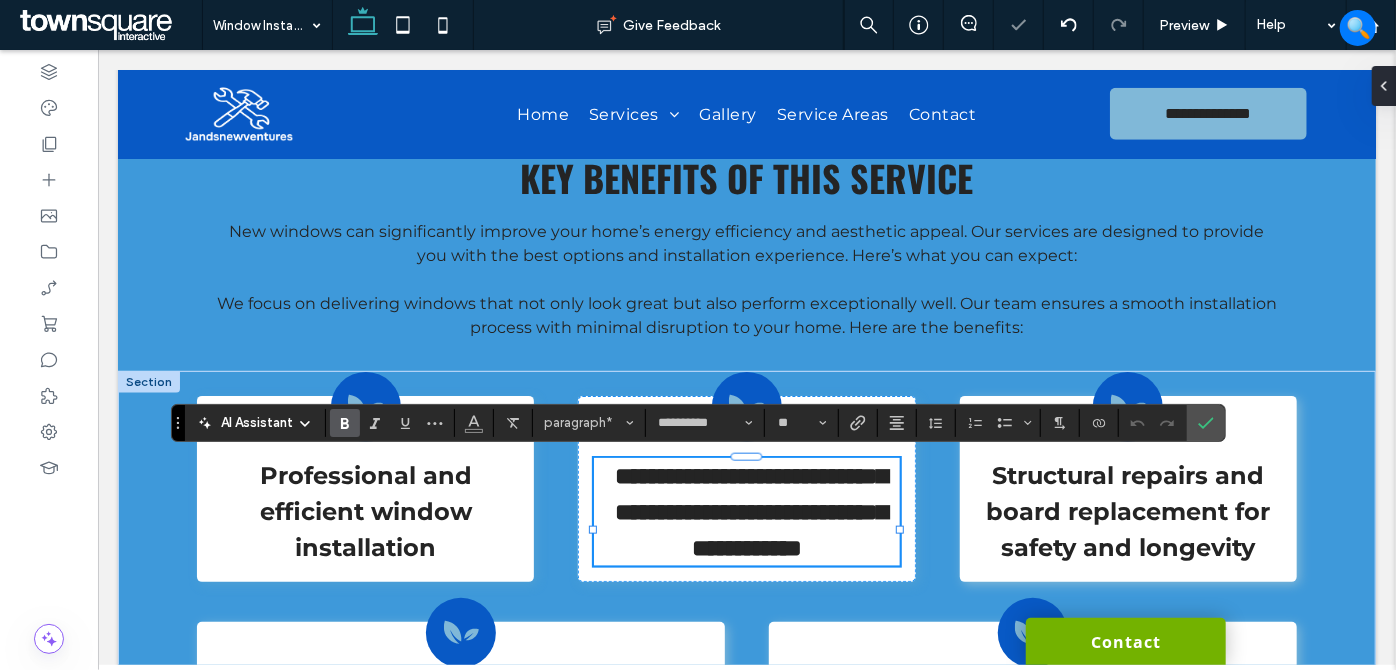 type on "**" 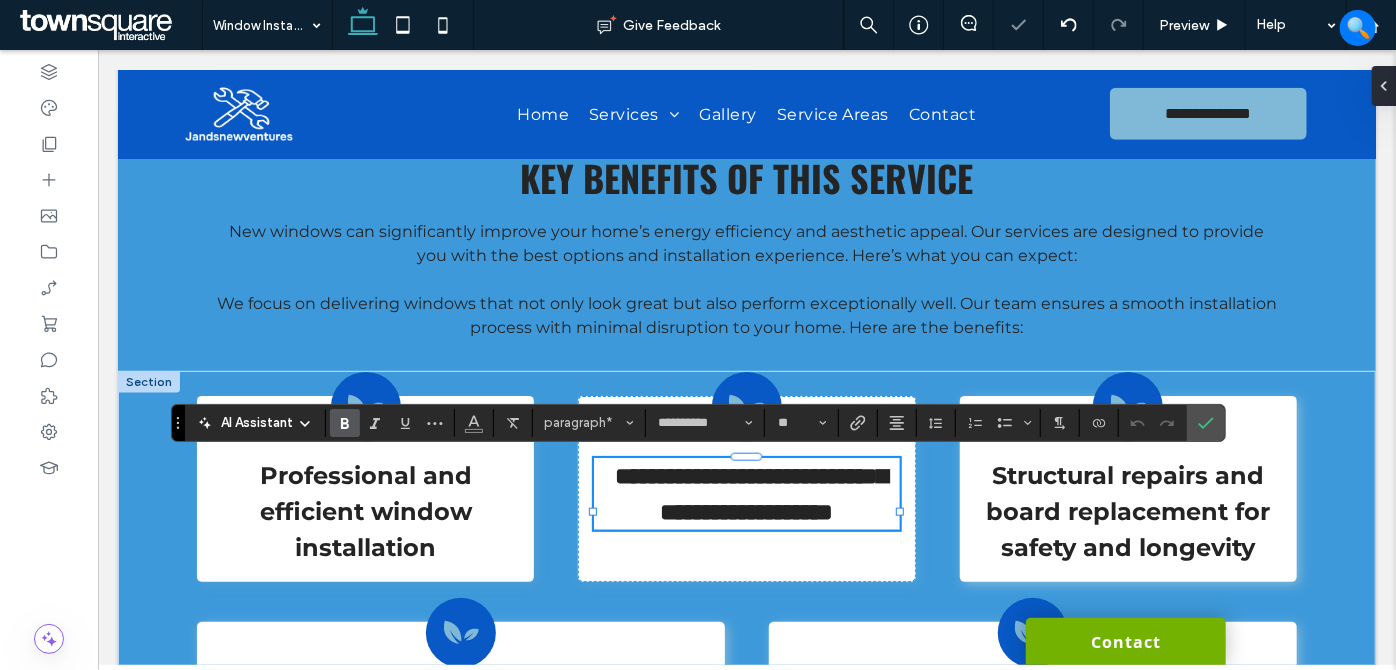 scroll, scrollTop: 2, scrollLeft: 0, axis: vertical 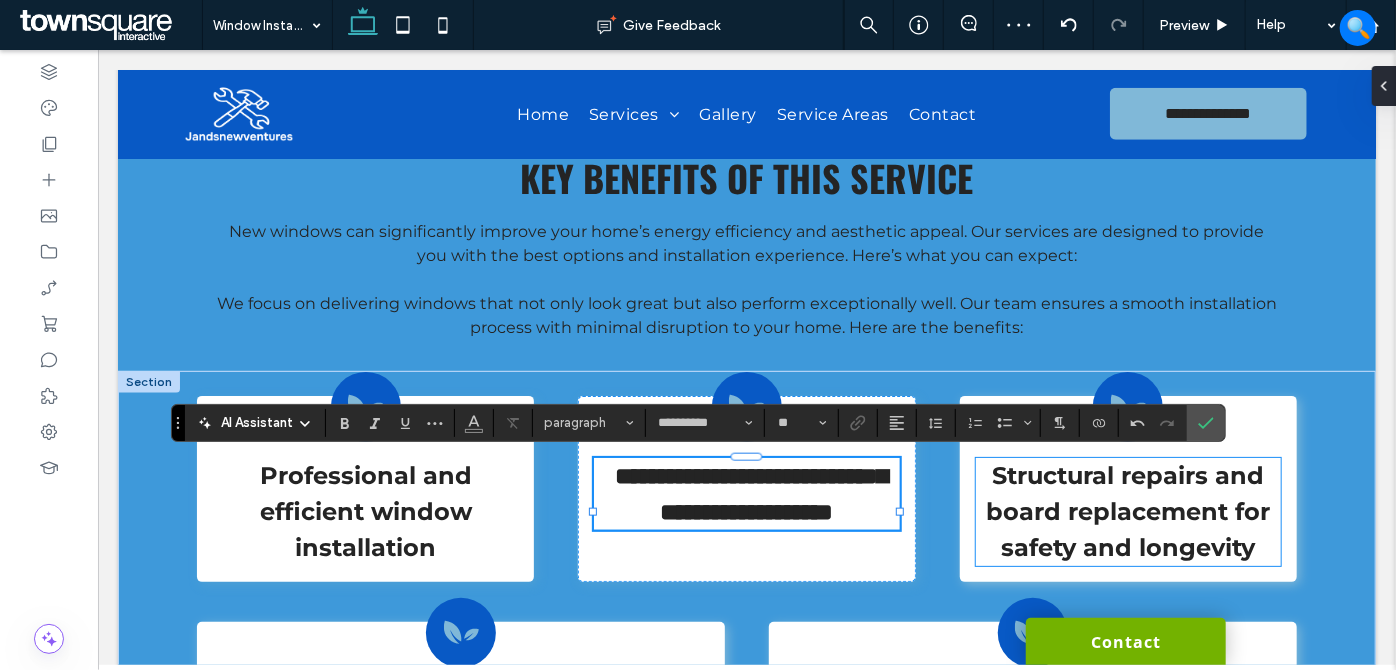 click on "Structural repairs and board replacement for safety and longevity" at bounding box center [1127, 510] 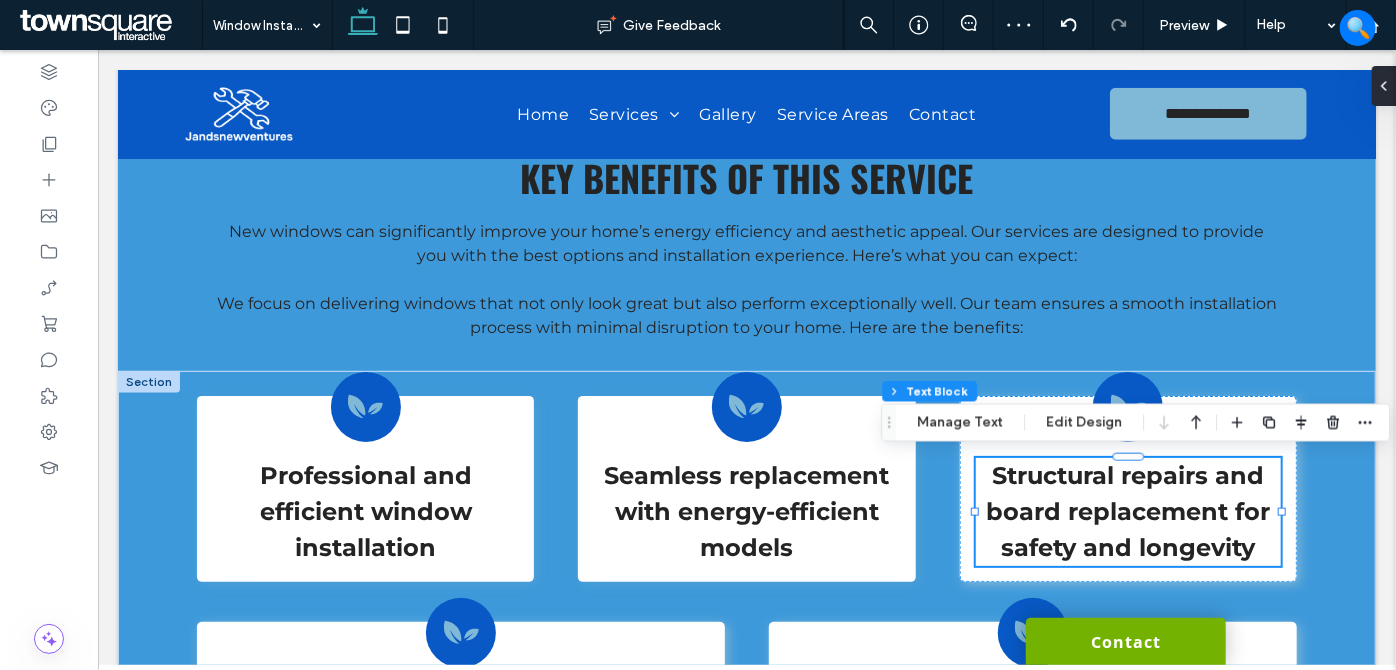 click on "Structural repairs and board replacement for safety and longevity" at bounding box center (1127, 510) 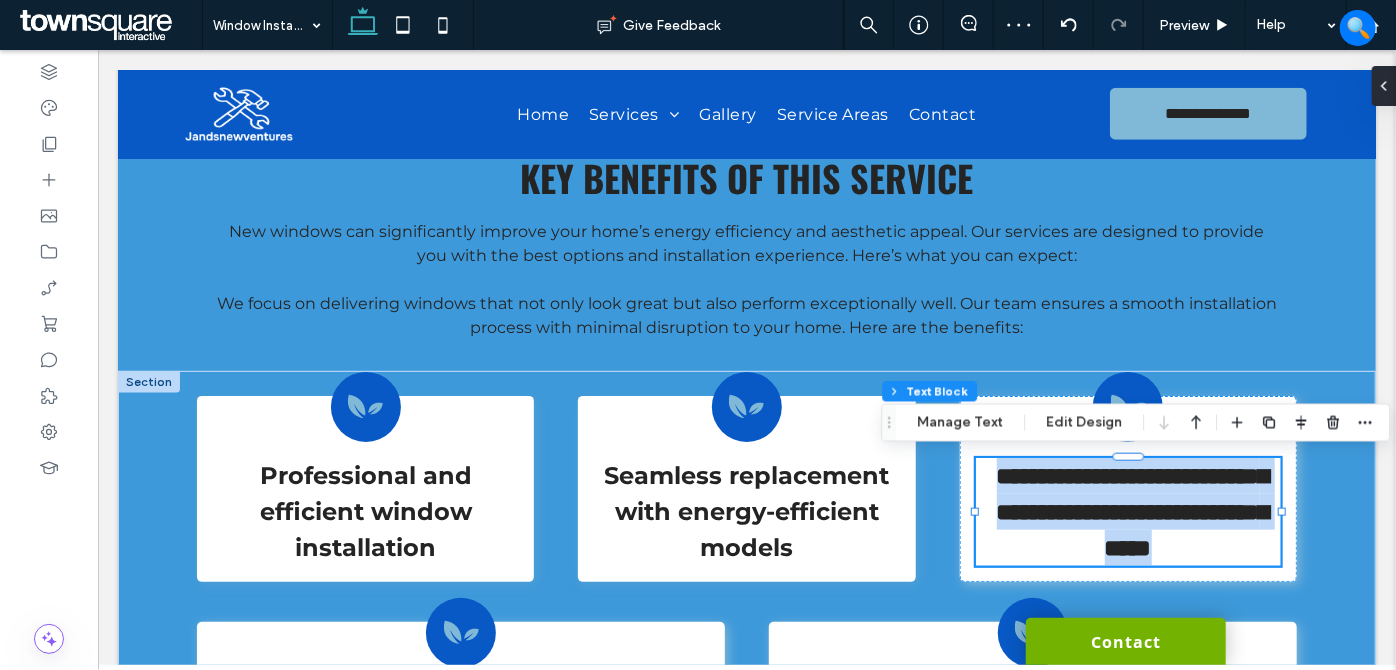 click on "**********" at bounding box center (1132, 511) 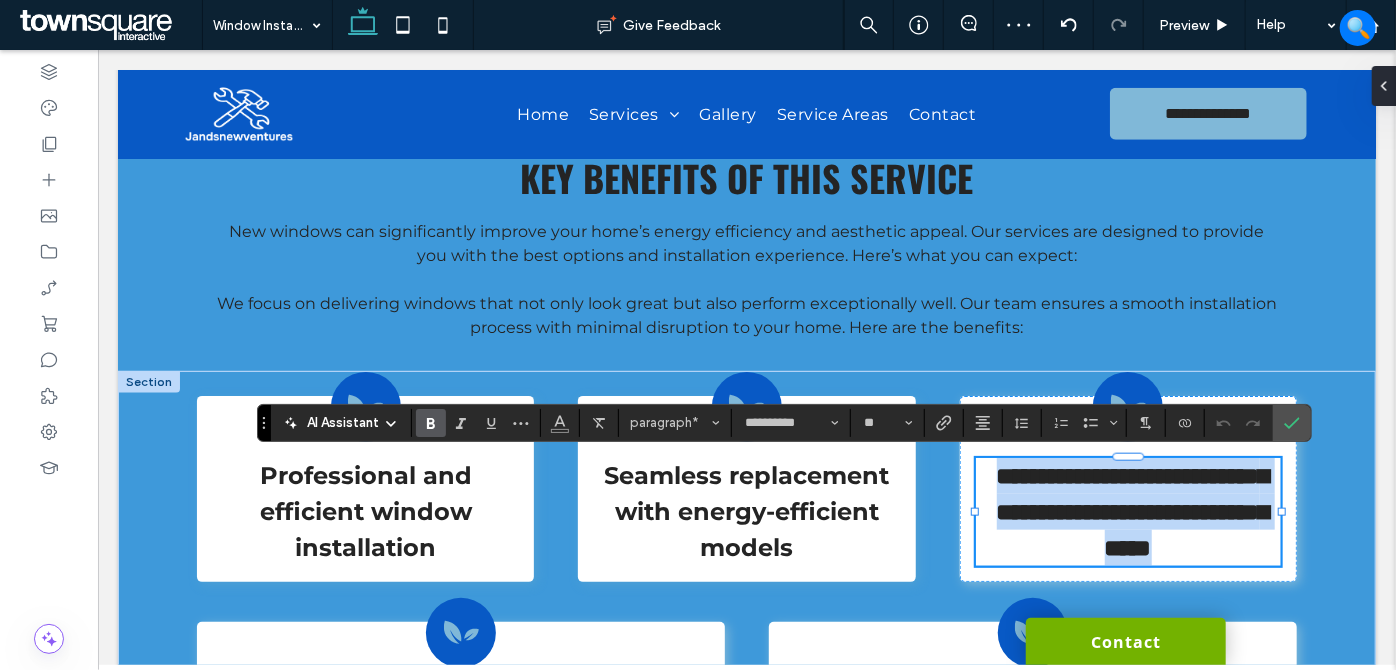 paste 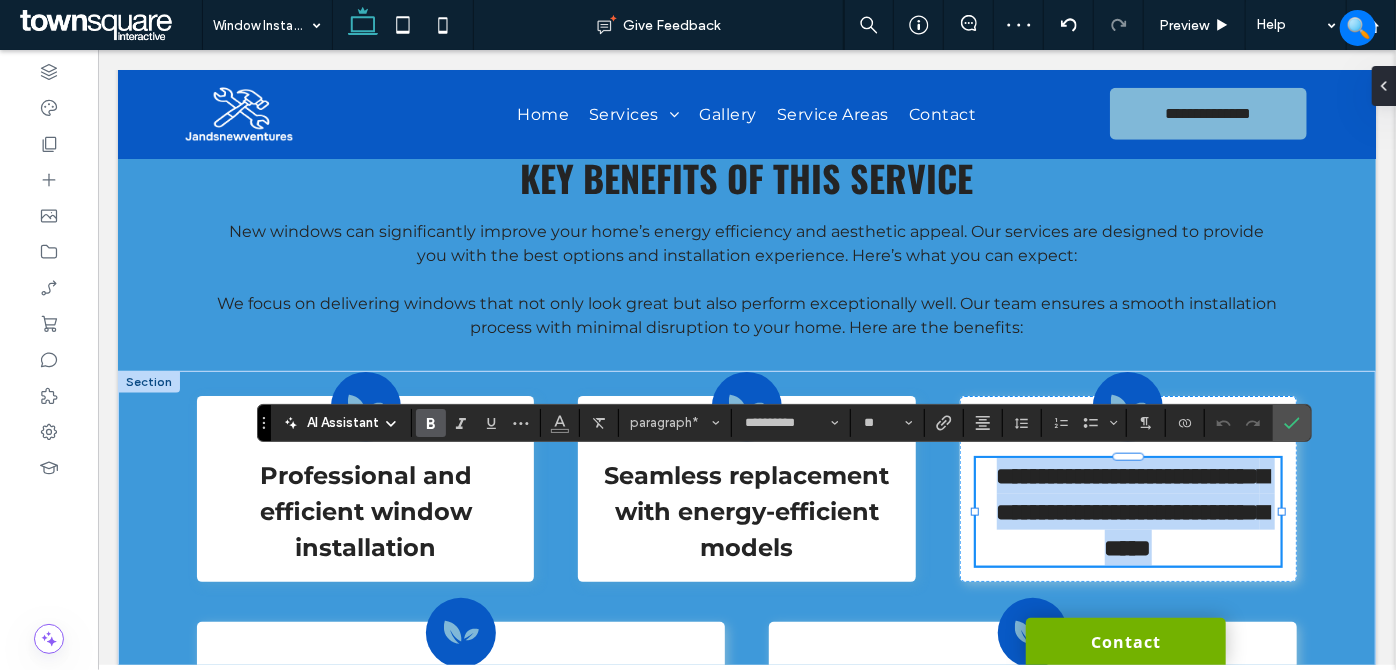 type 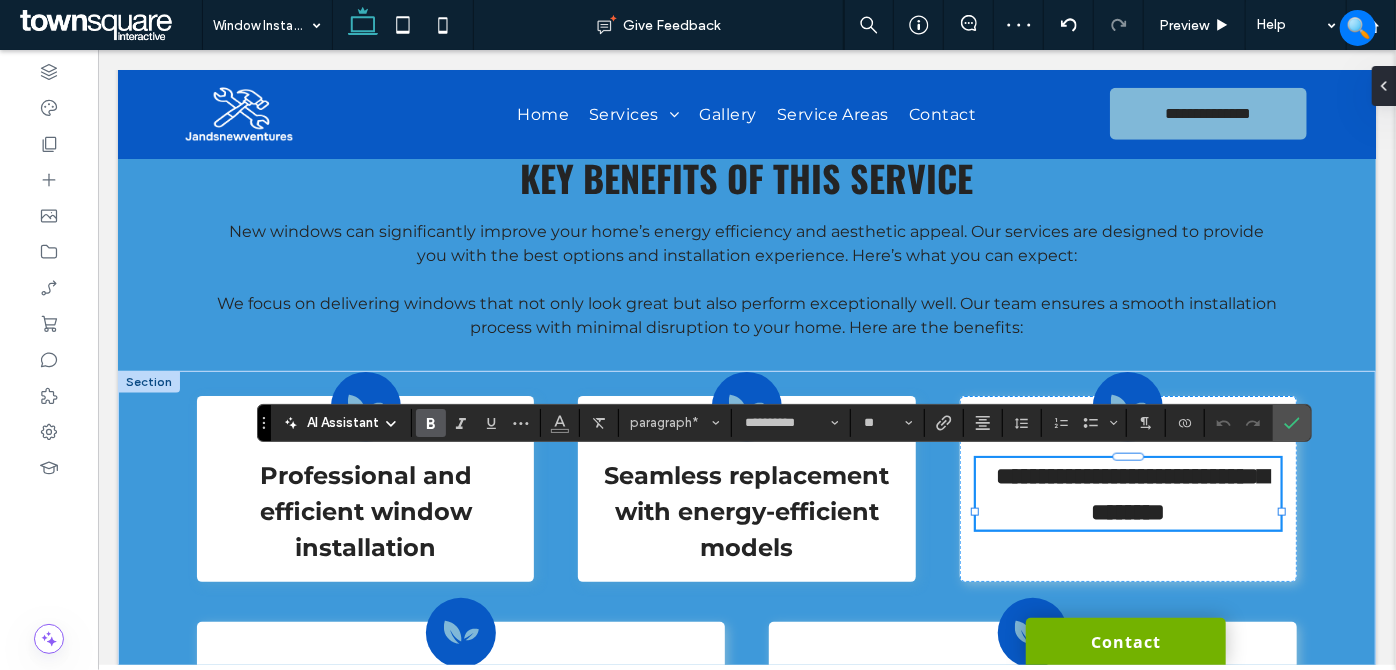type on "**" 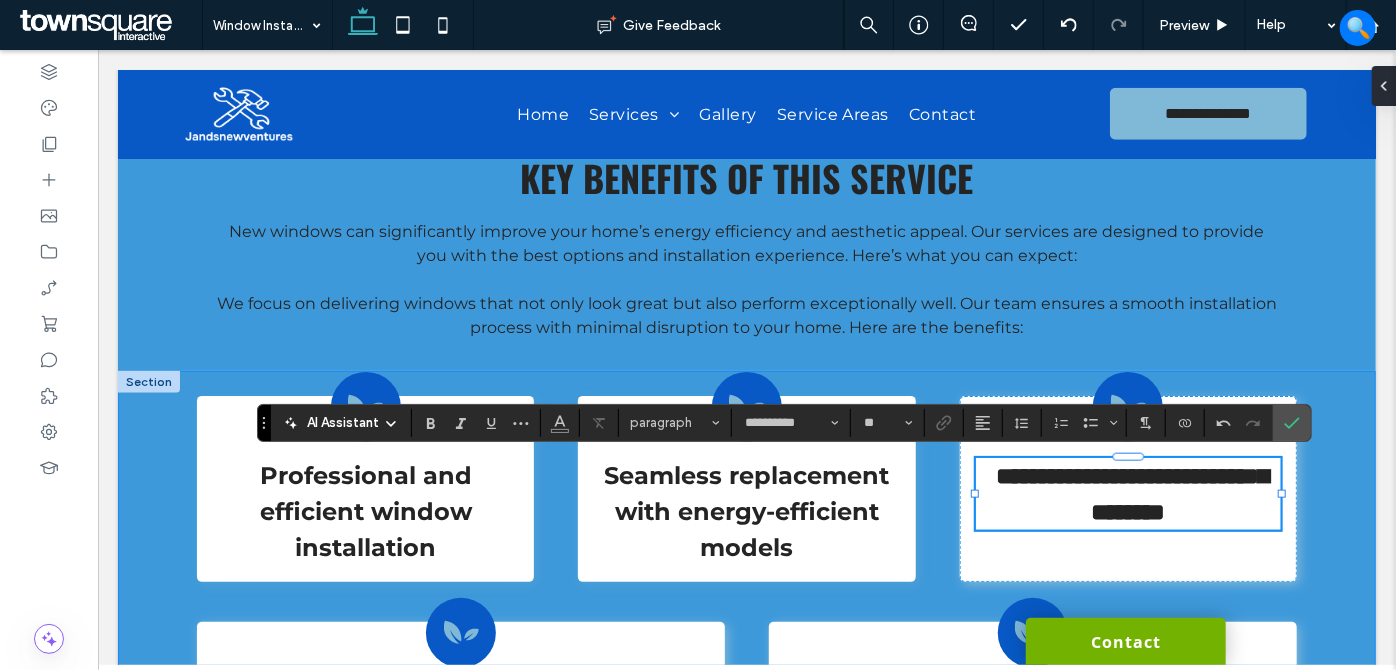 click on "**********" at bounding box center (746, 578) 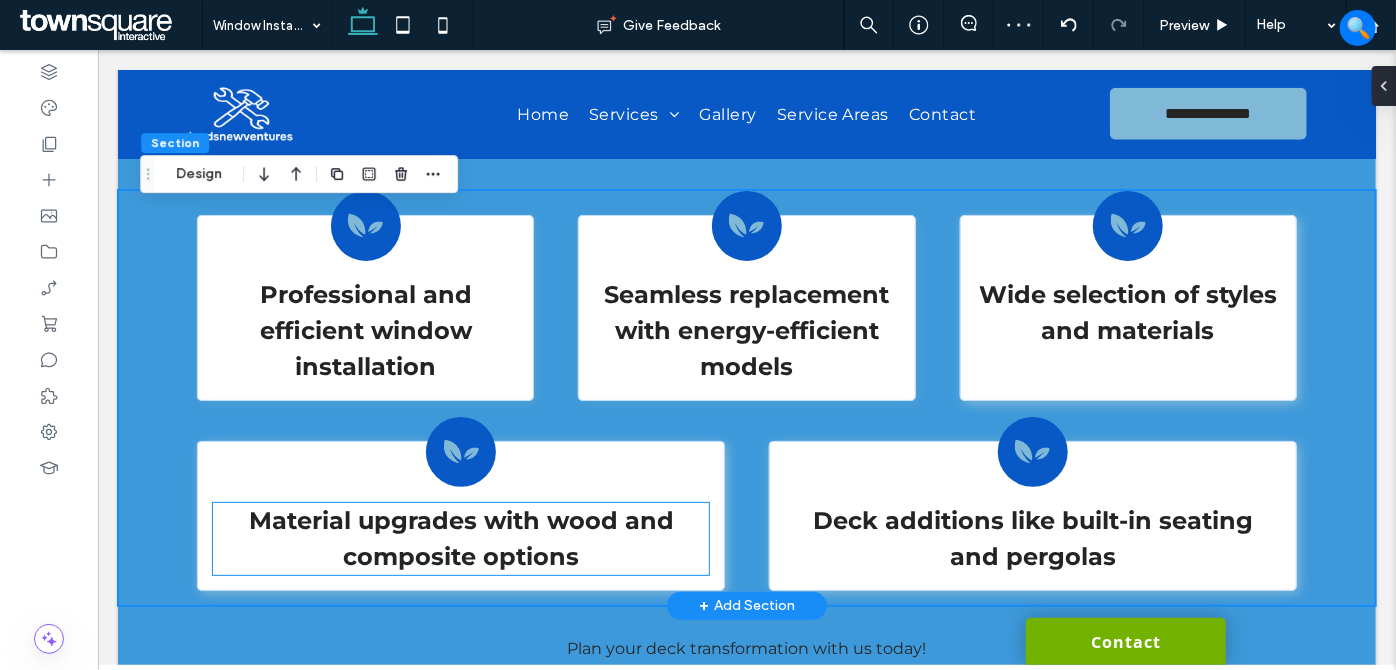 scroll, scrollTop: 1086, scrollLeft: 0, axis: vertical 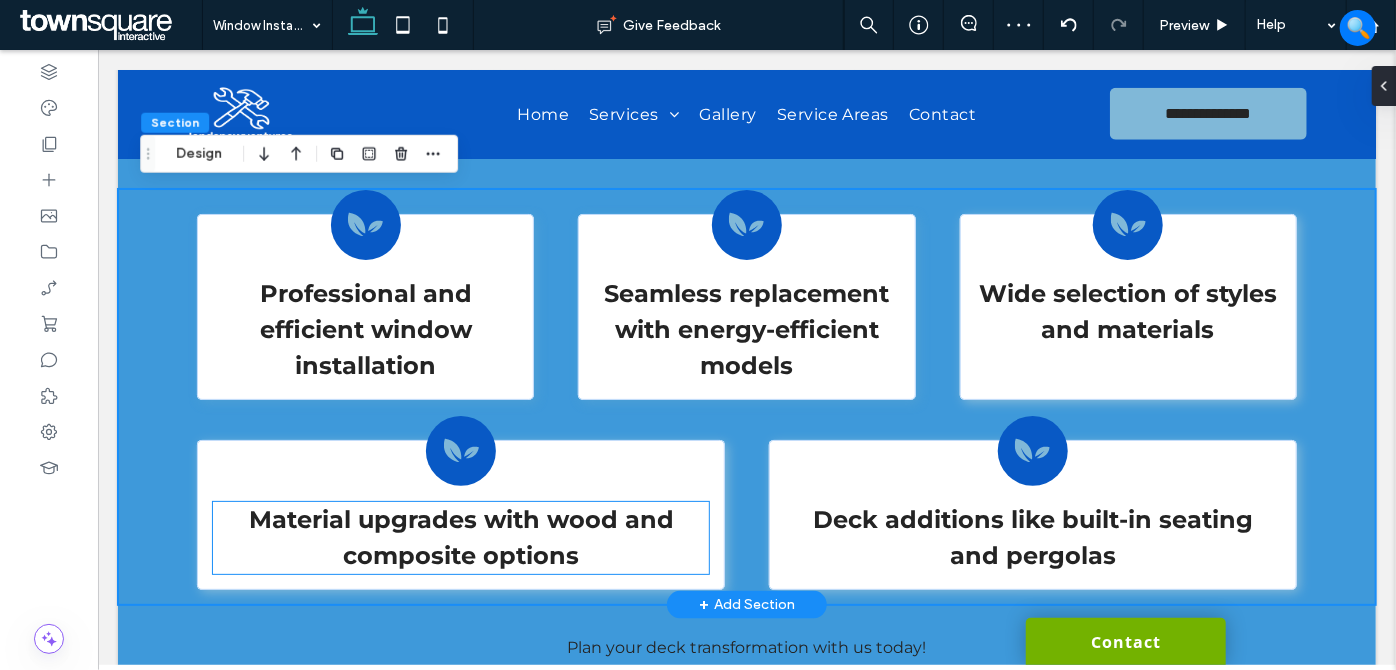 click on "Material upgrades with wood and composite options" at bounding box center [460, 536] 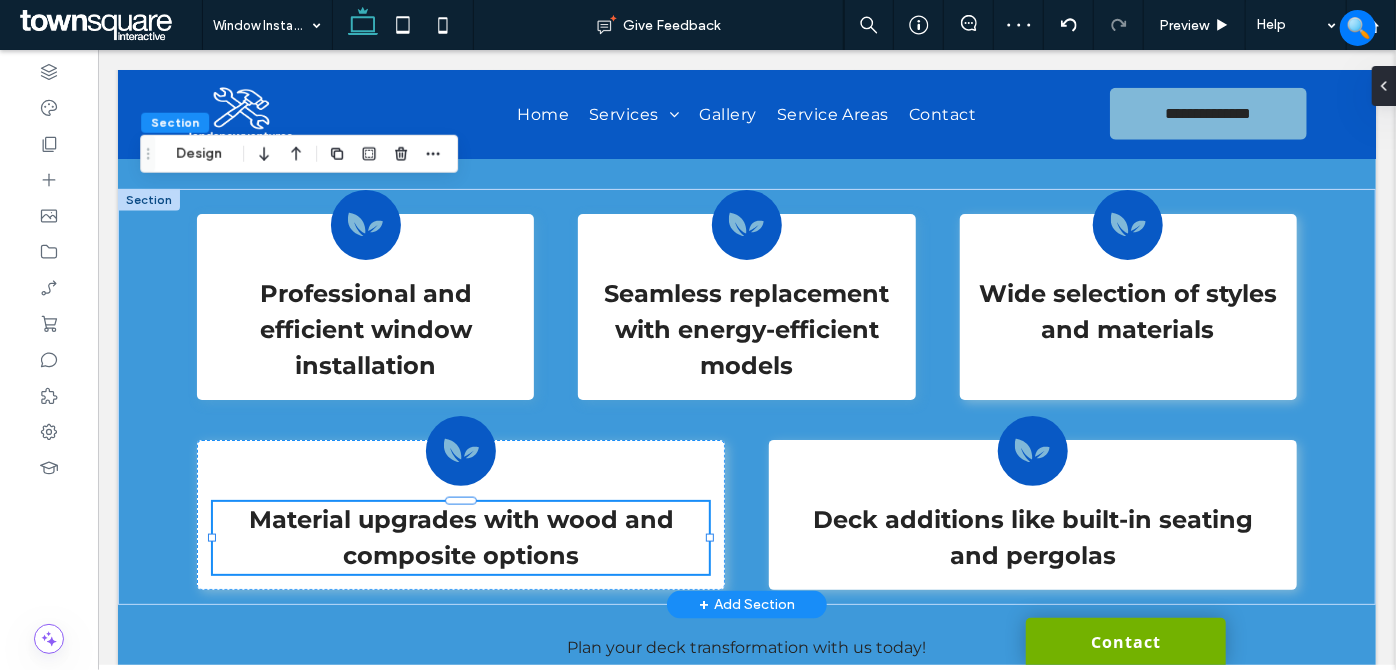 click on "Material upgrades with wood and composite options" at bounding box center (460, 537) 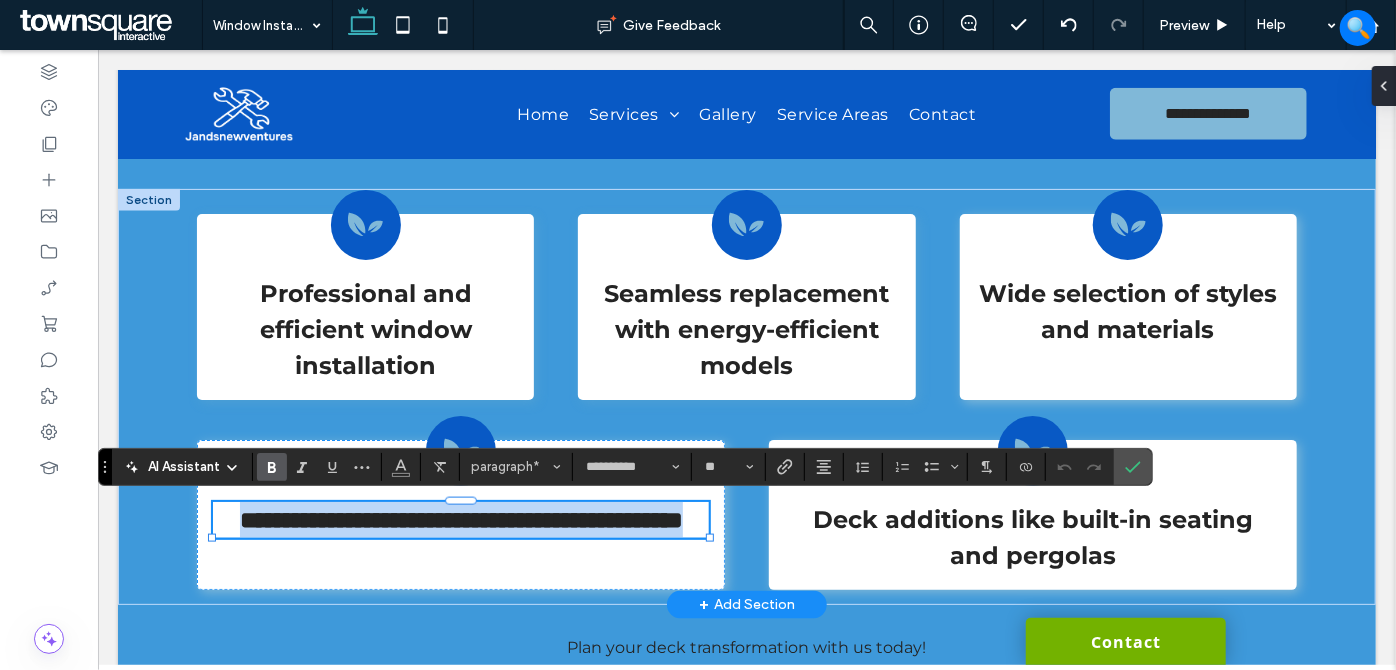 paste 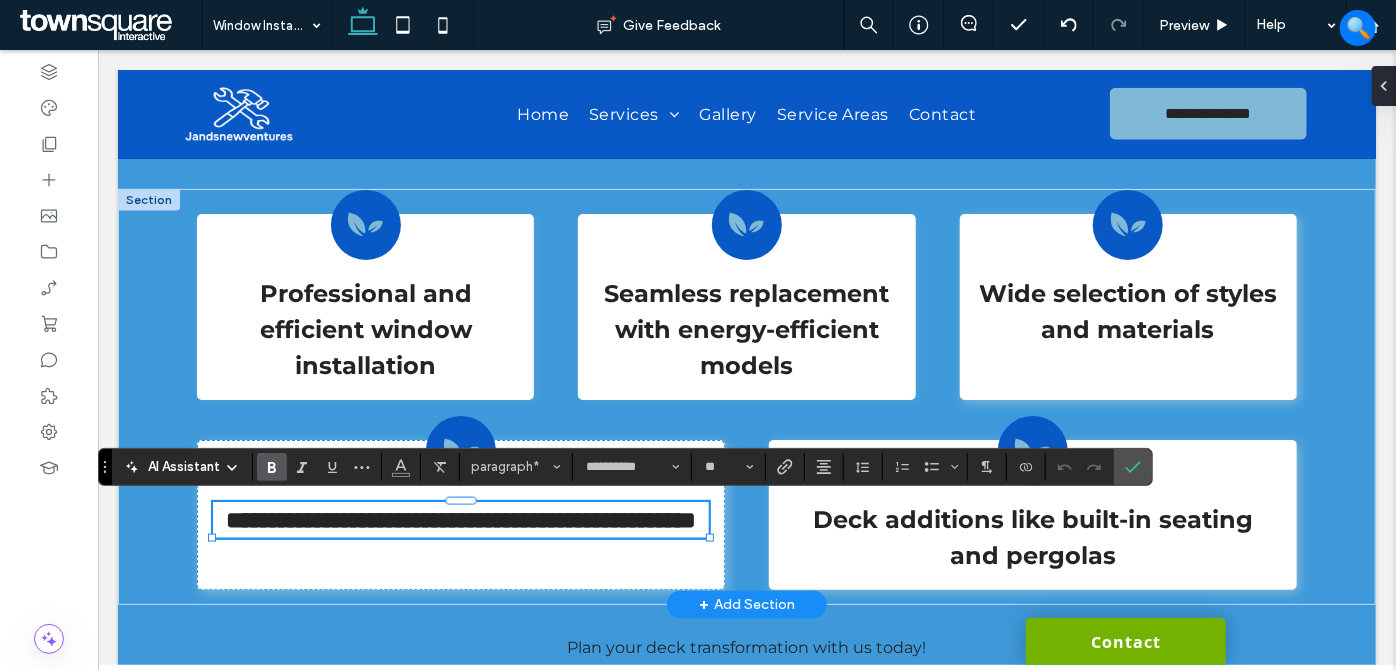 type on "**" 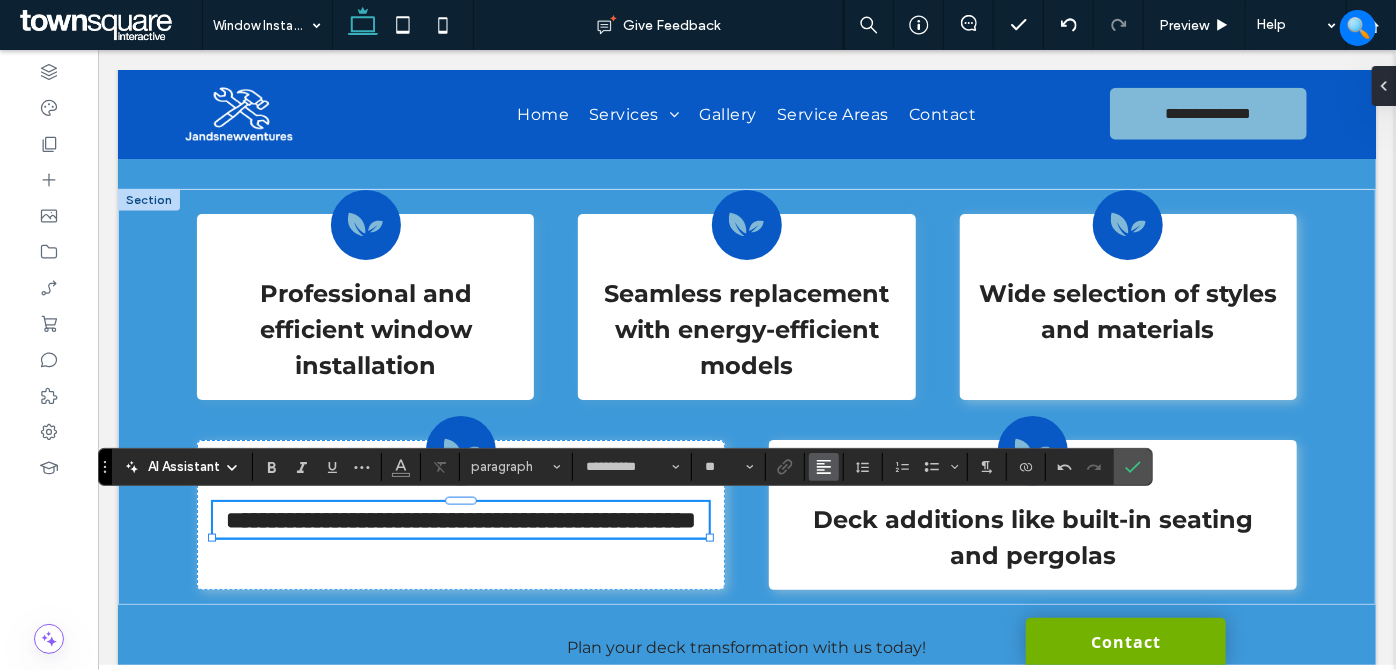 scroll, scrollTop: 2, scrollLeft: 0, axis: vertical 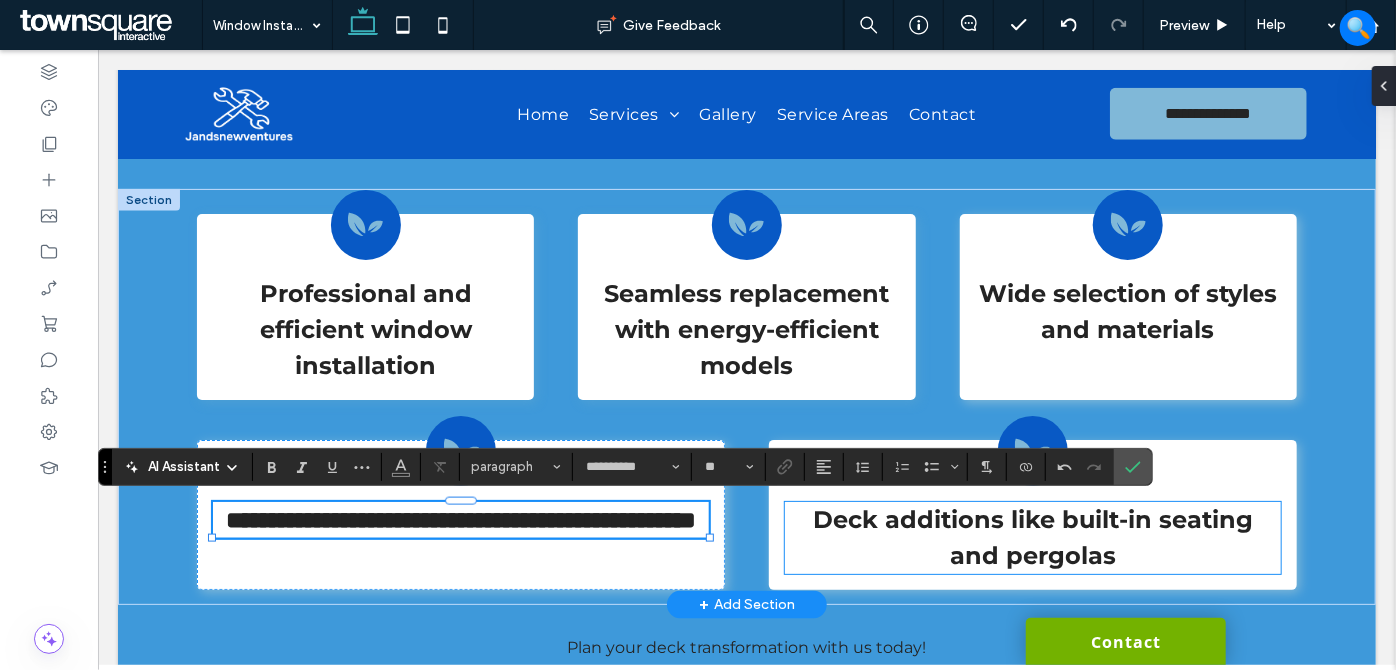 click on "Deck additions like built-in seating and pergolas" at bounding box center [1032, 536] 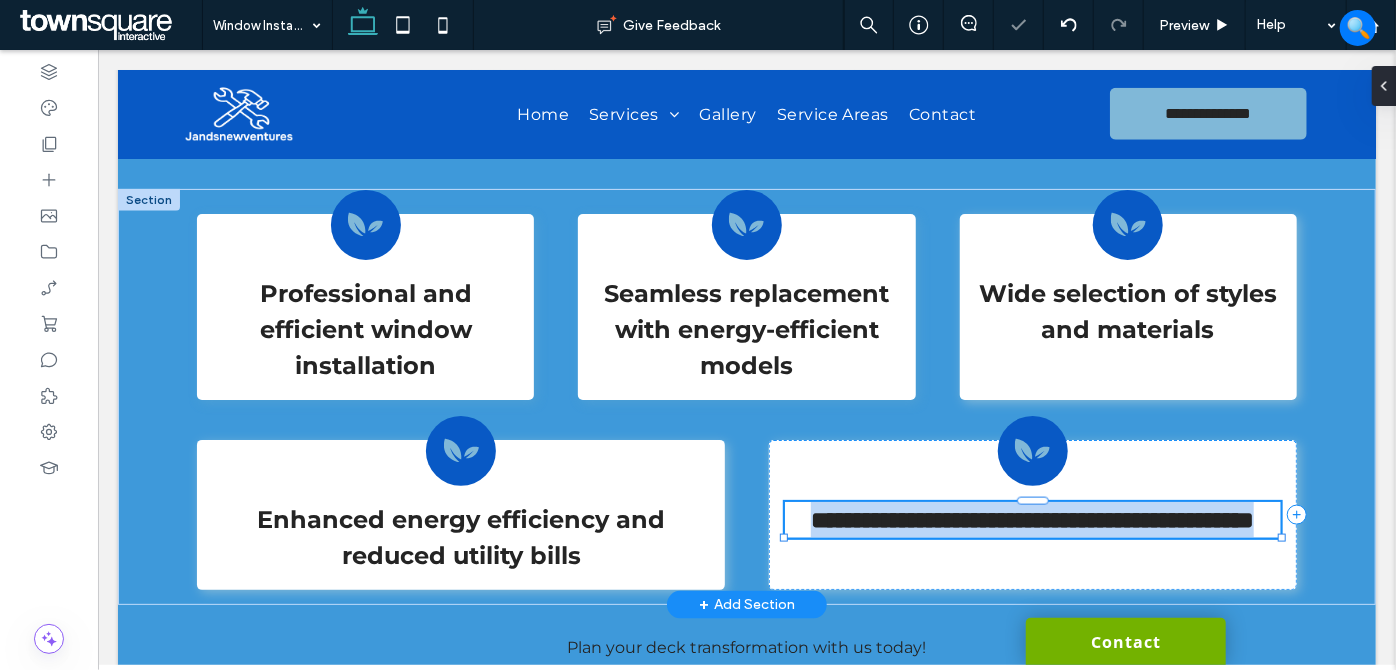 paste 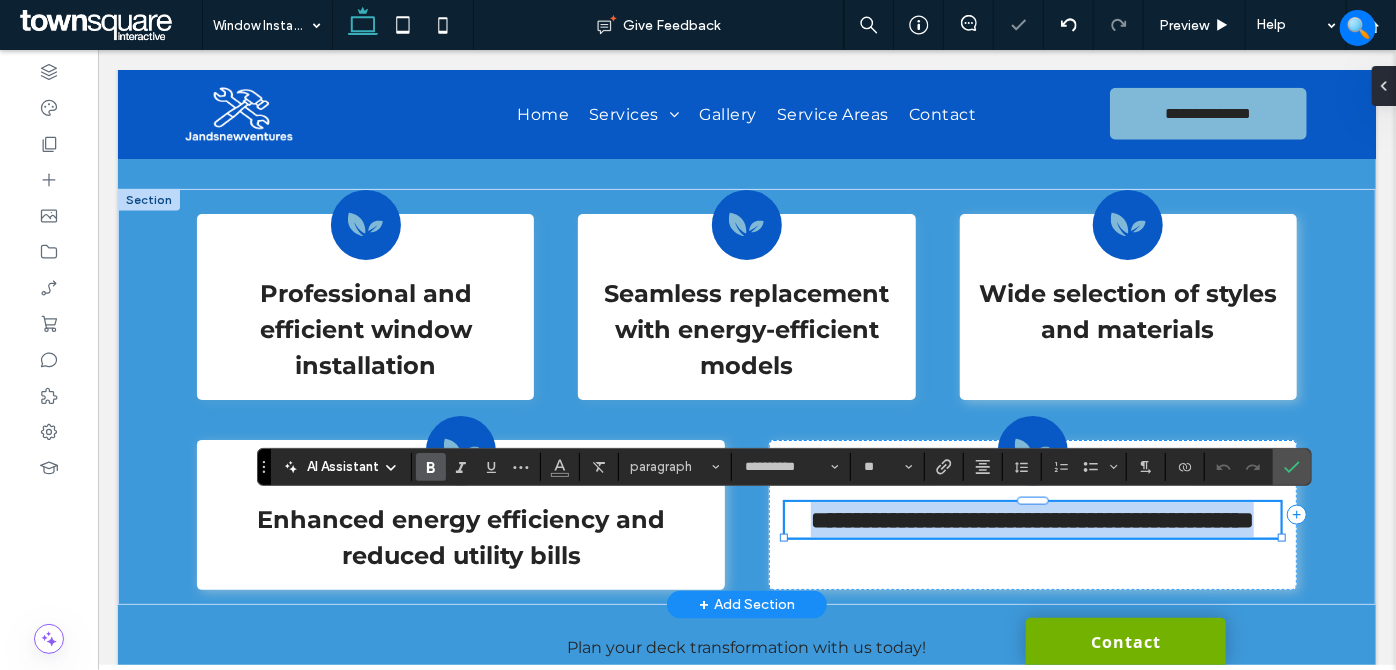 type on "**********" 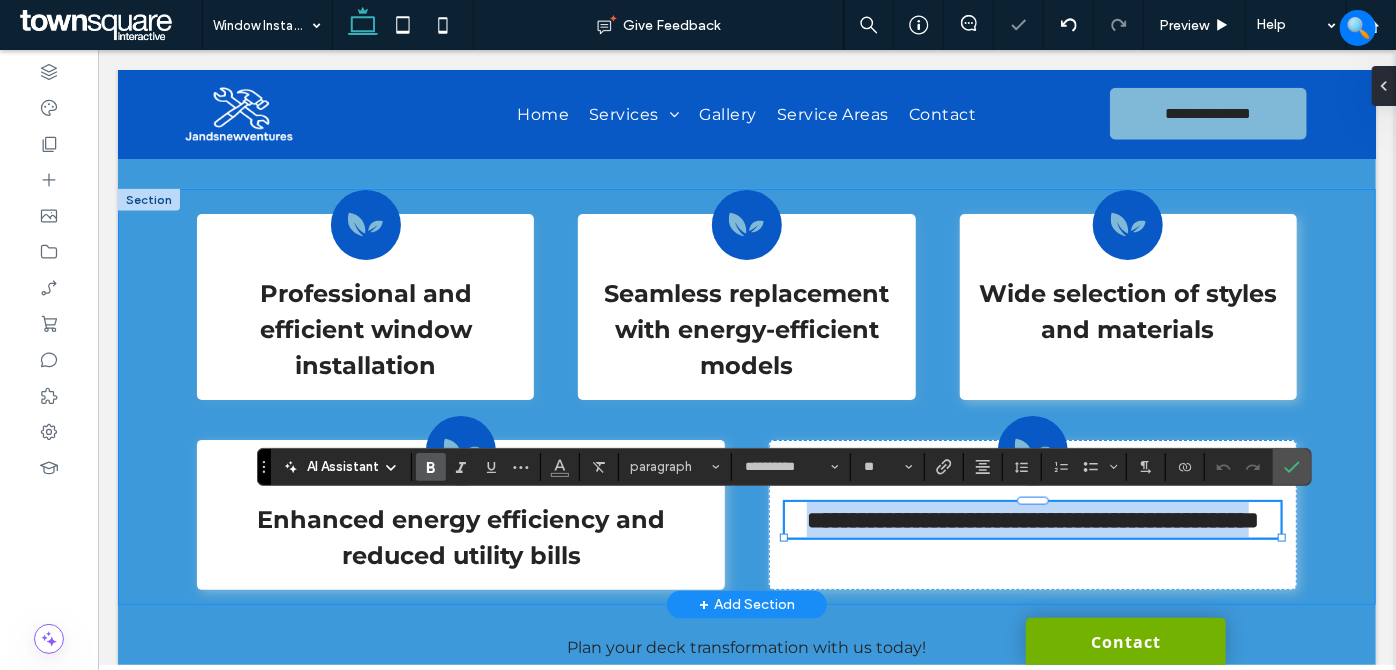 type on "**" 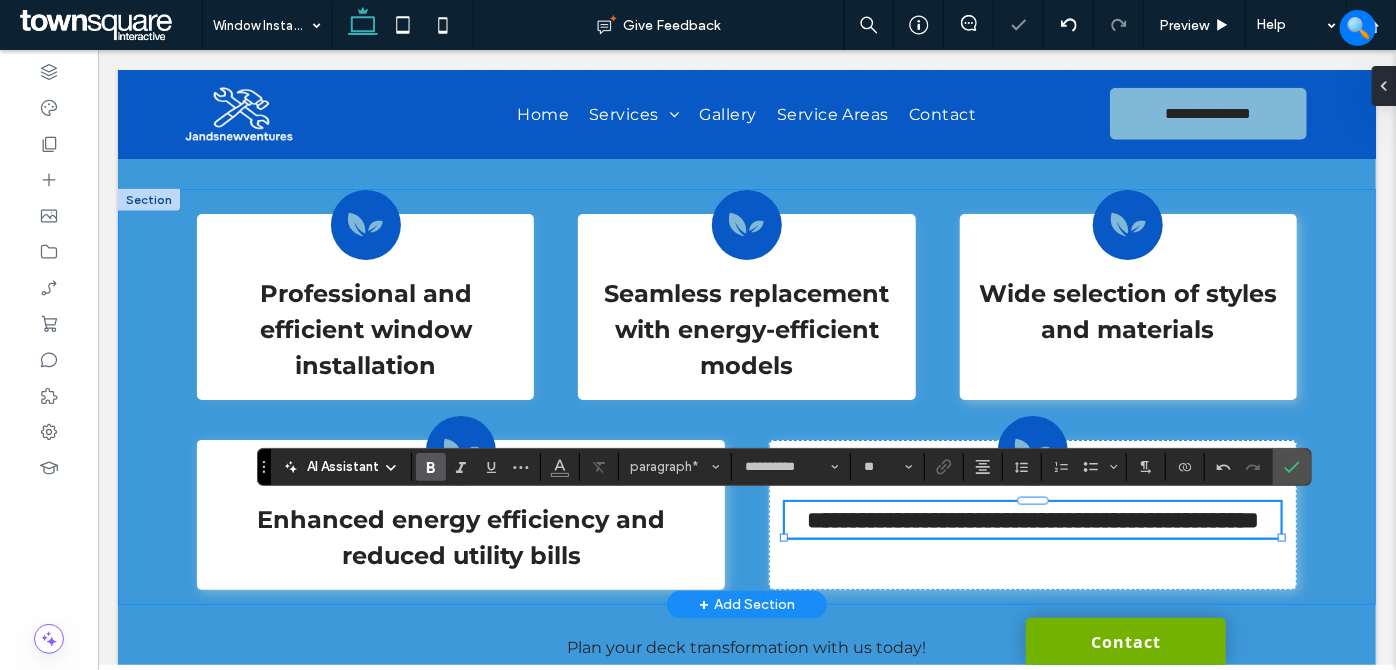 click on "**********" at bounding box center [746, 396] 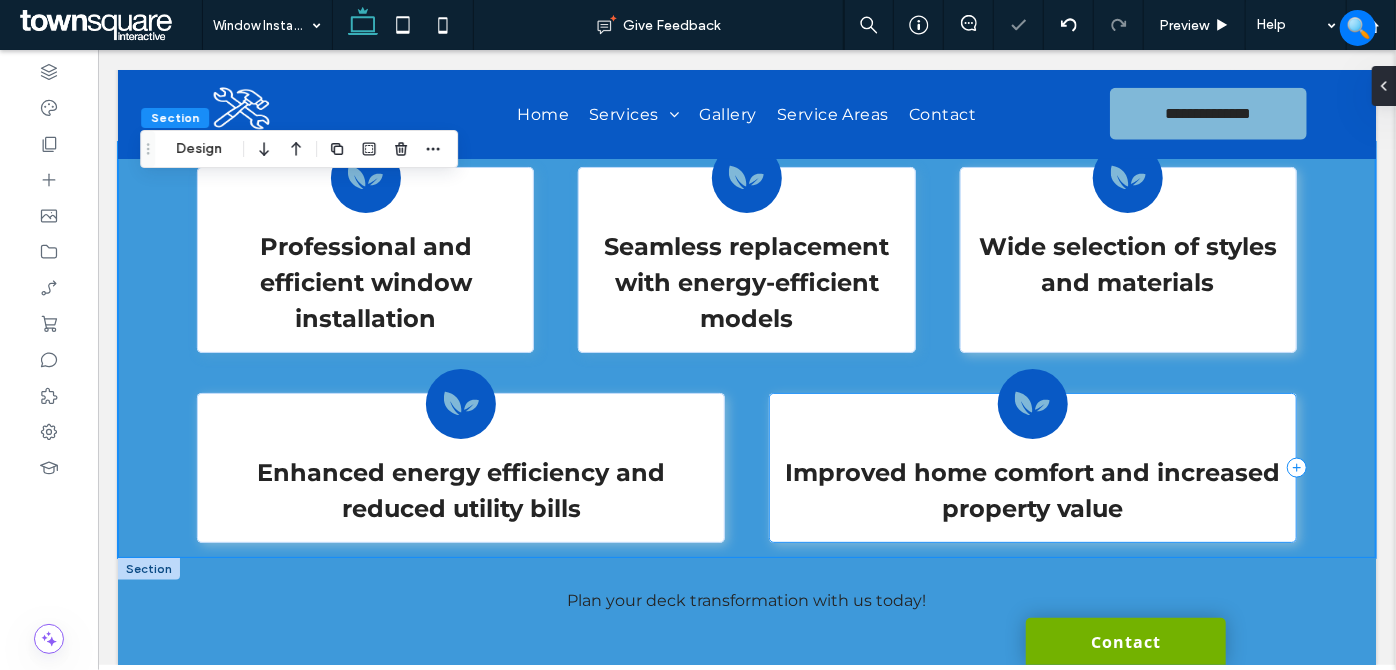 scroll, scrollTop: 1268, scrollLeft: 0, axis: vertical 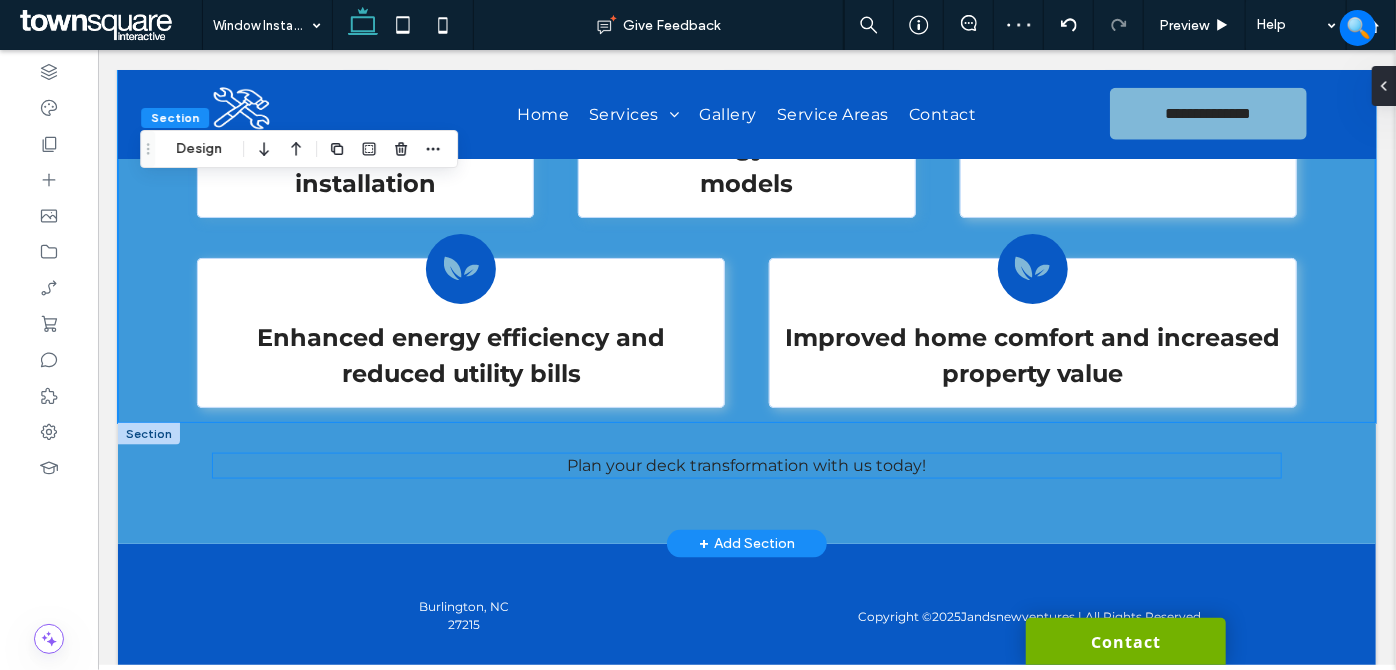 click on "Plan your deck transformation with us today!" at bounding box center (746, 464) 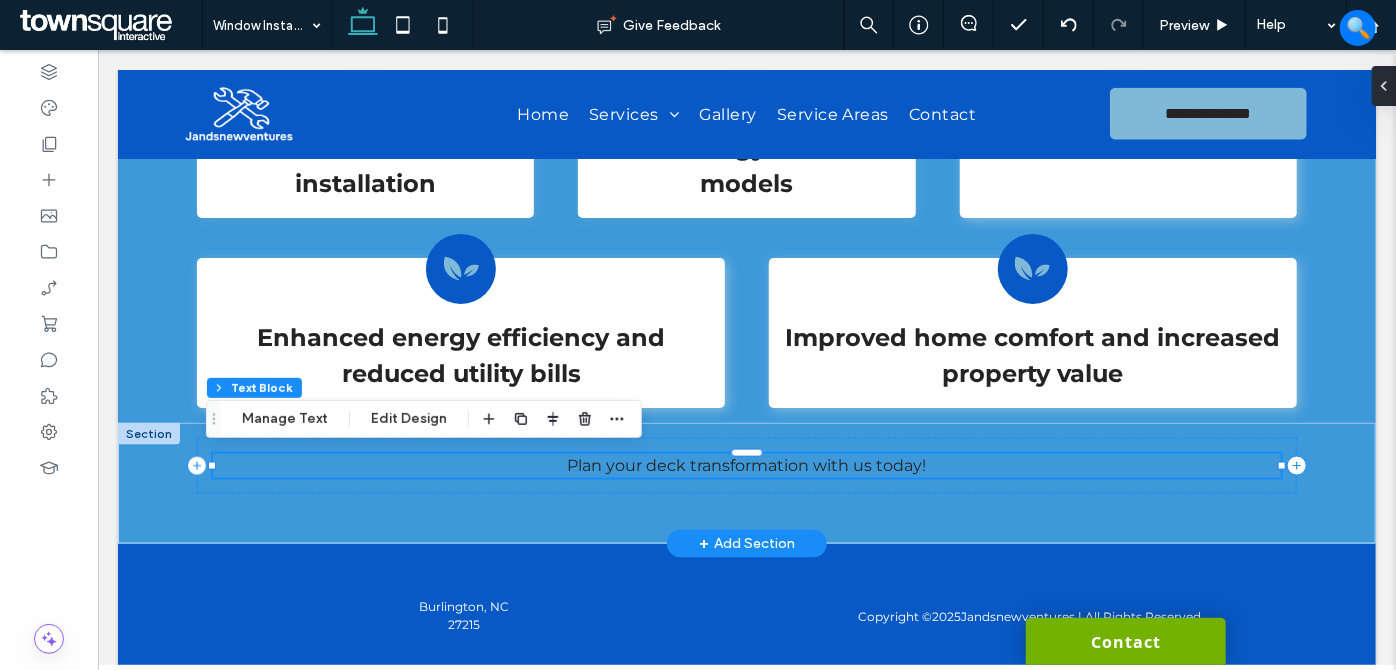 click on "Plan your deck transformation with us today!" at bounding box center (746, 464) 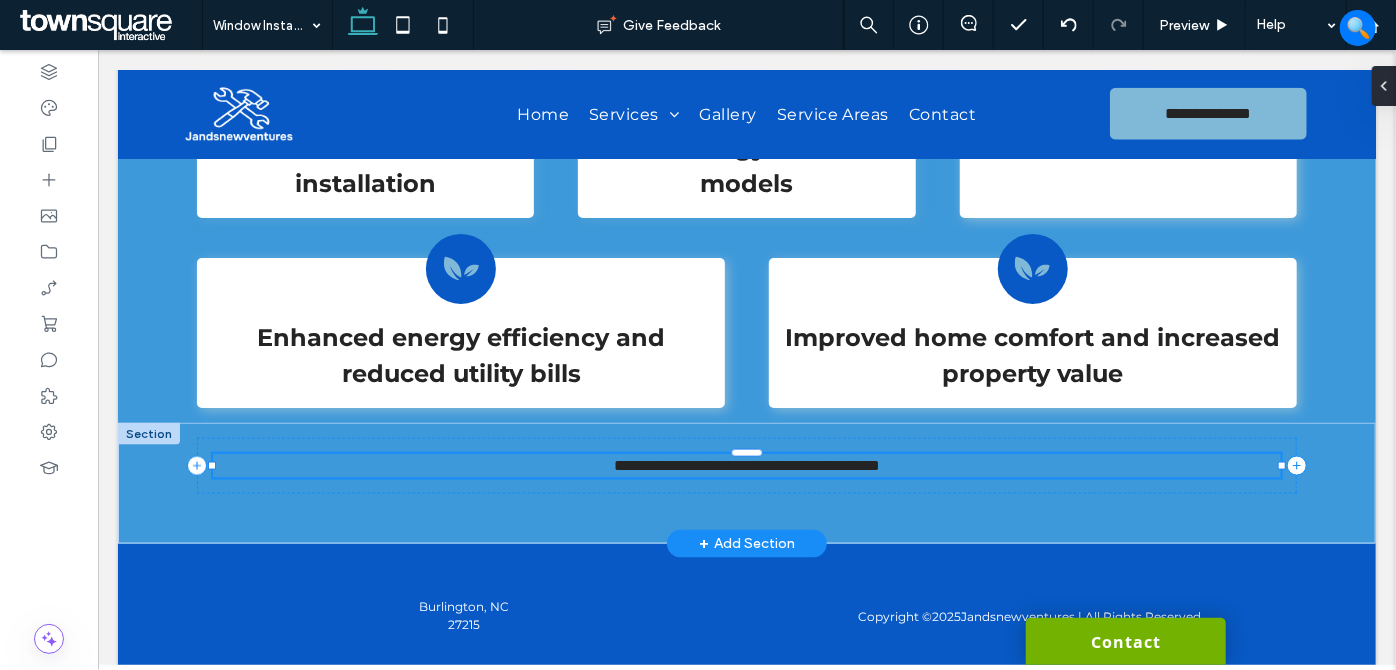 type on "**********" 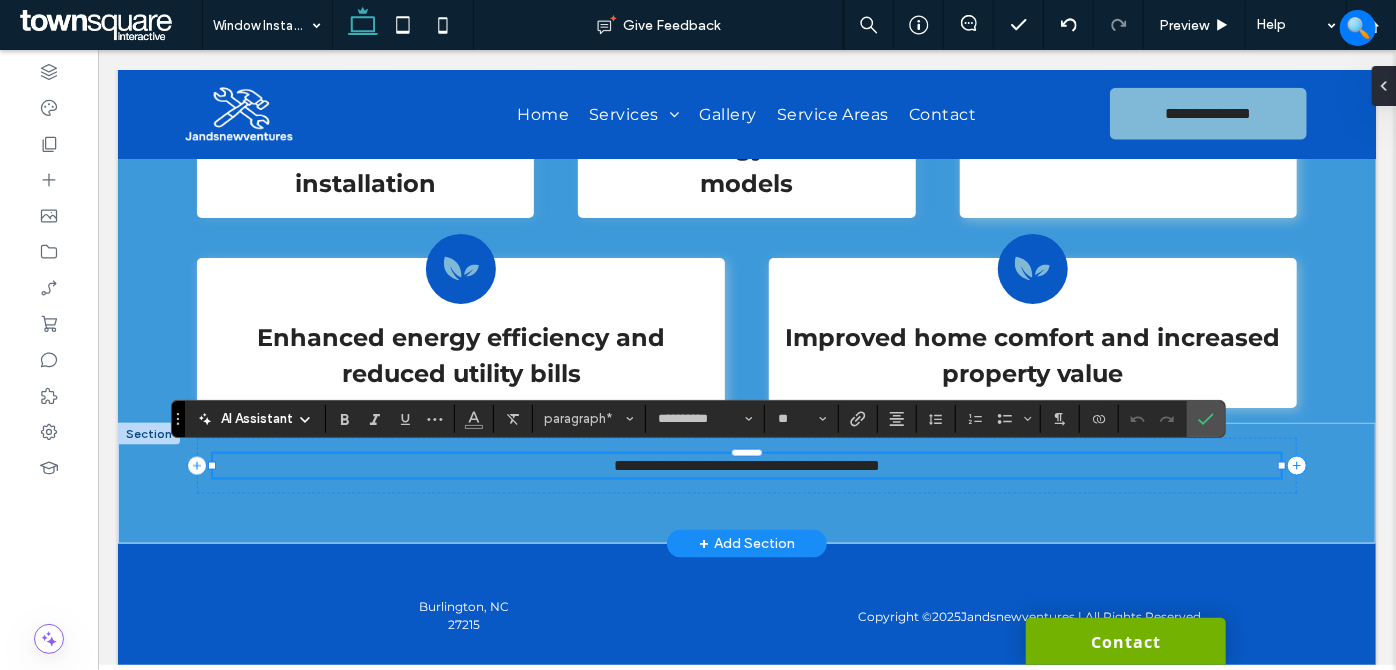 type 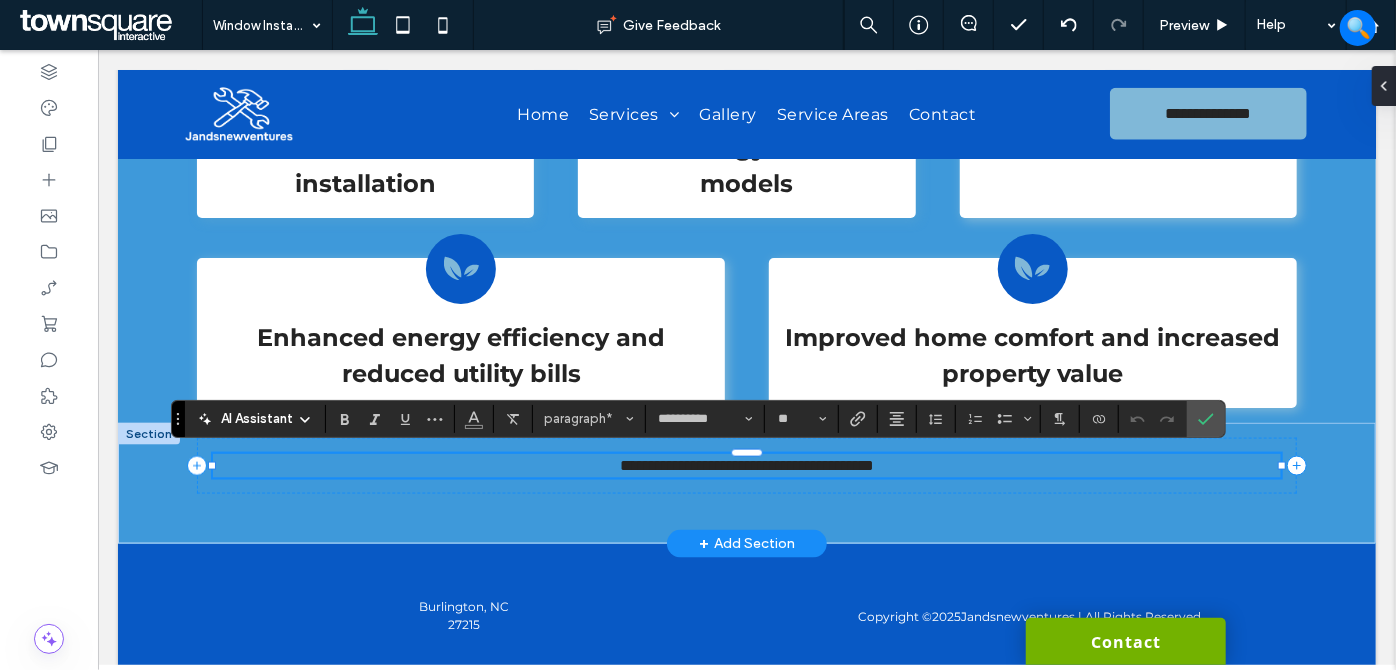 type 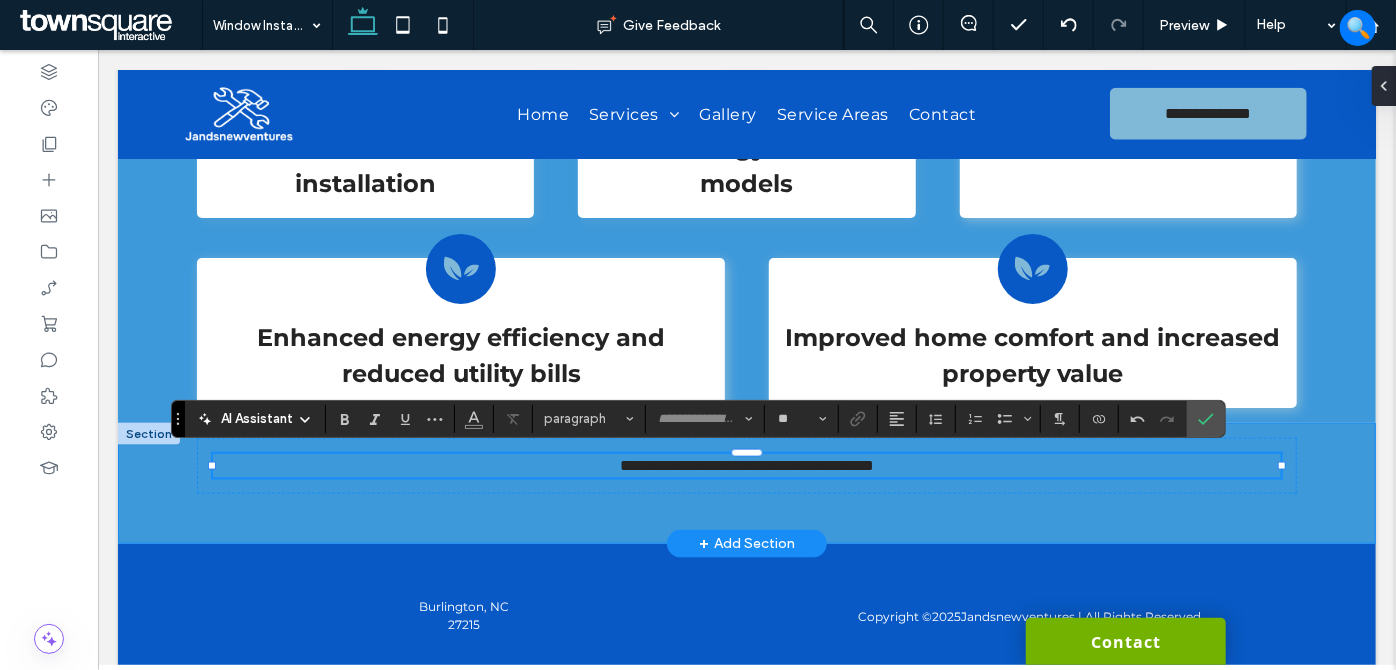 click on "**********" at bounding box center [746, 482] 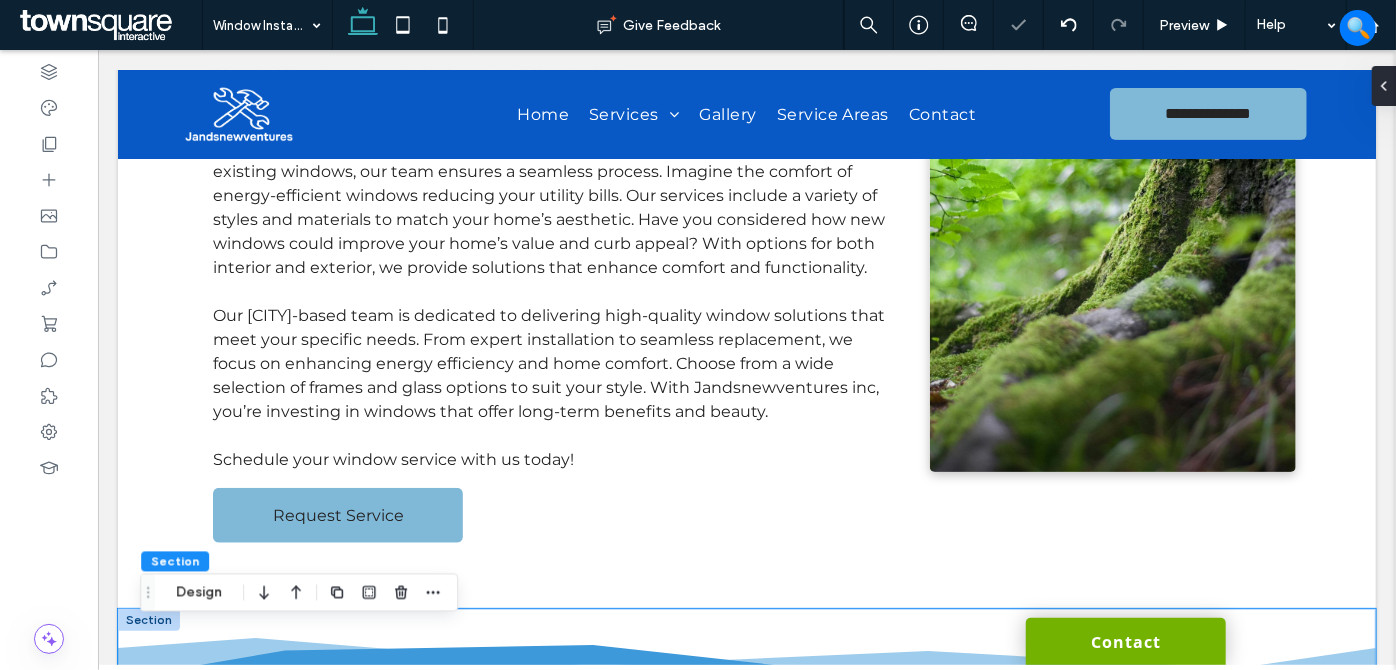 scroll, scrollTop: 545, scrollLeft: 0, axis: vertical 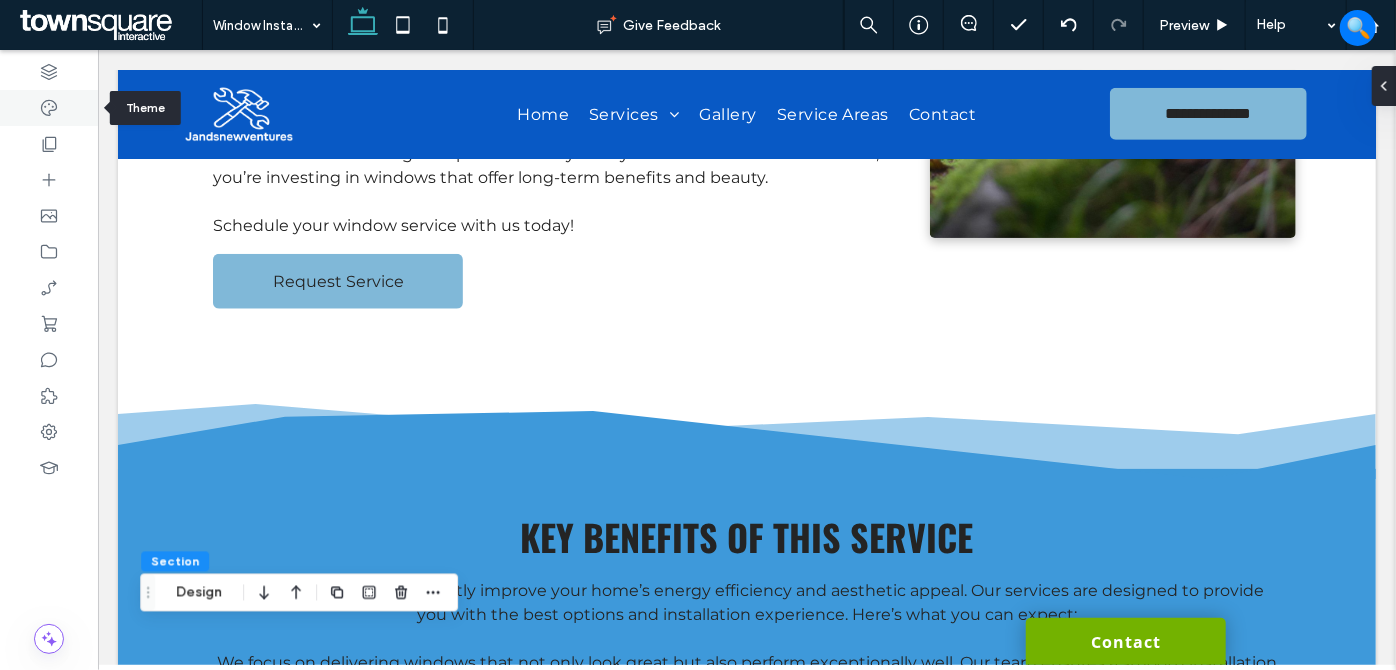 click 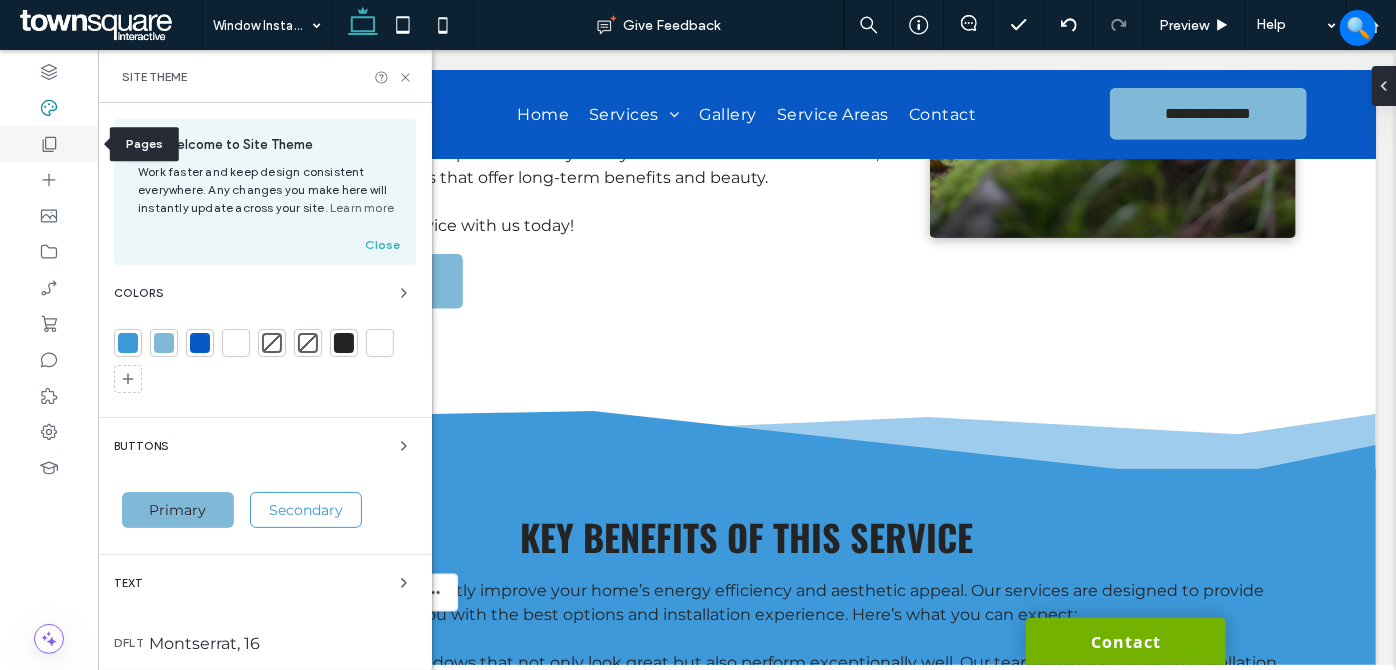 click 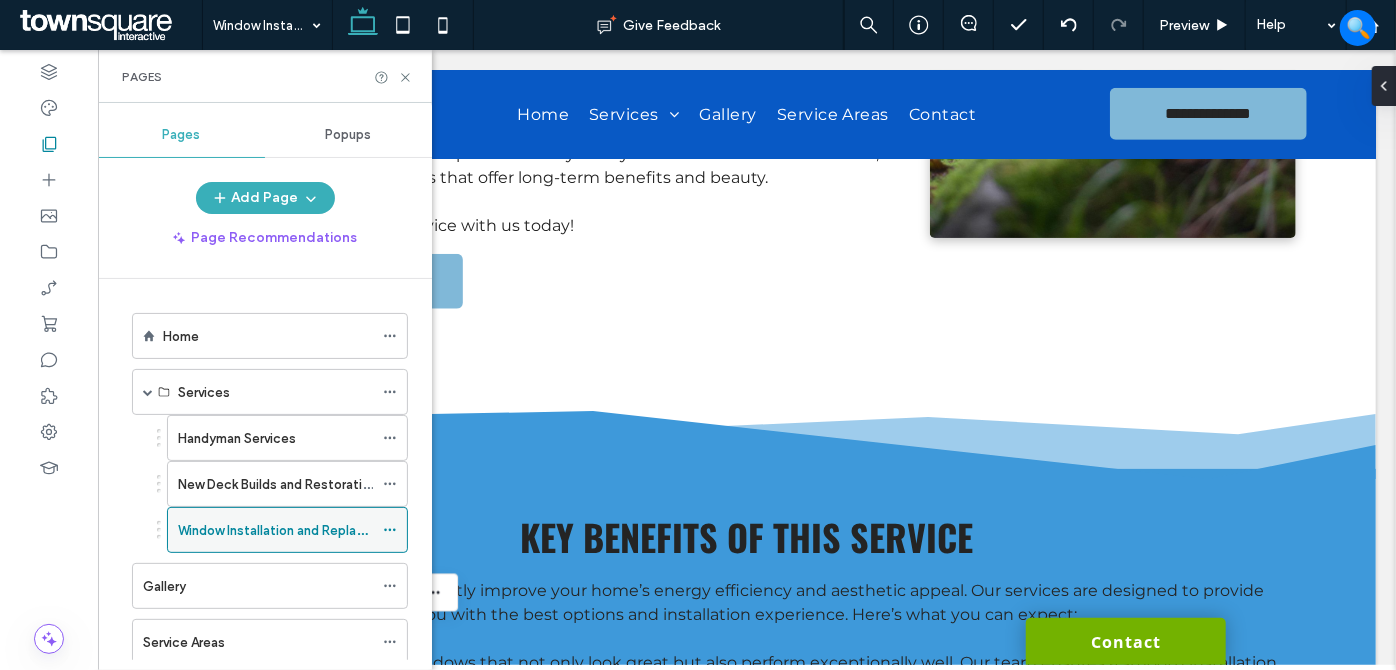 click 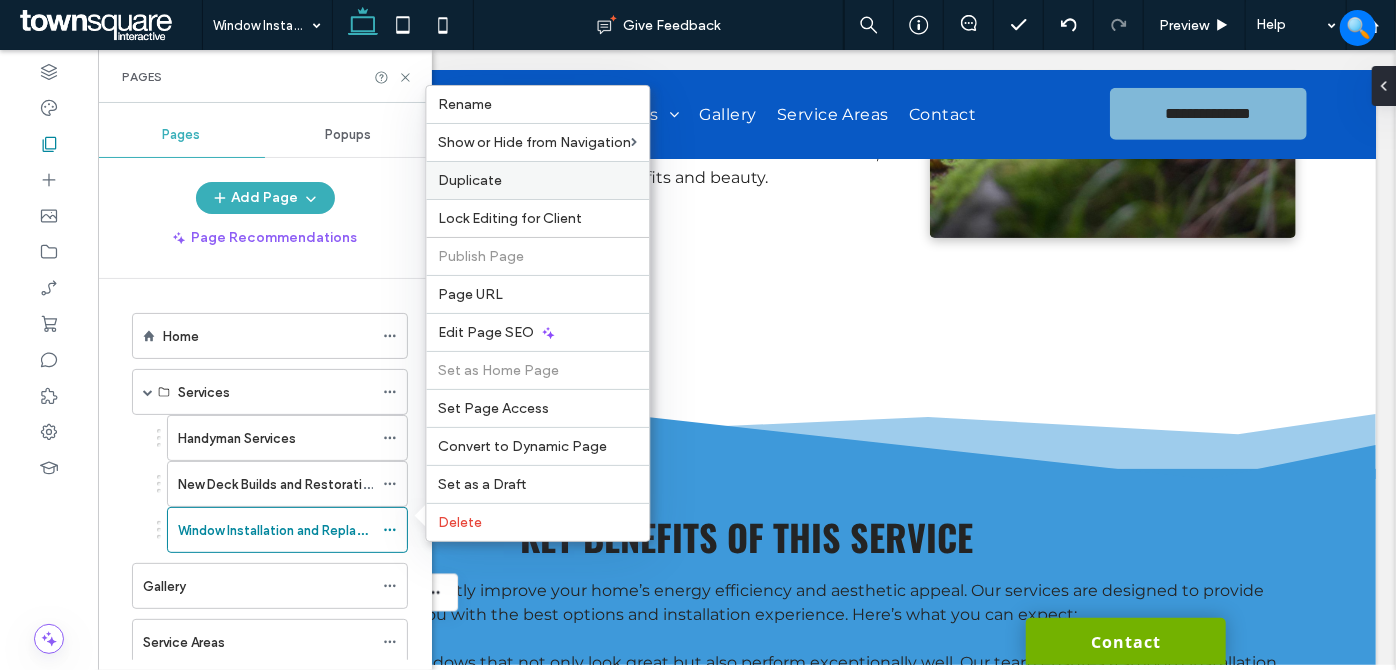 click on "Duplicate" at bounding box center [470, 180] 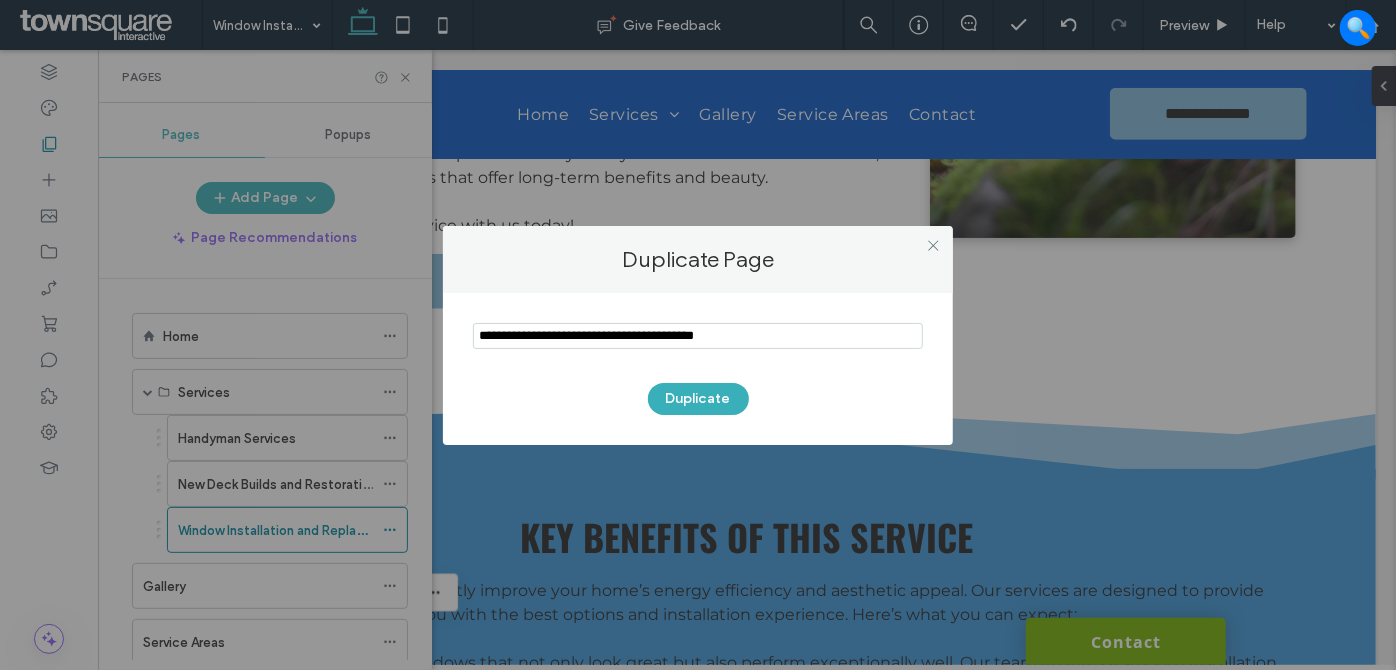 drag, startPoint x: 774, startPoint y: 334, endPoint x: 149, endPoint y: 304, distance: 625.7196 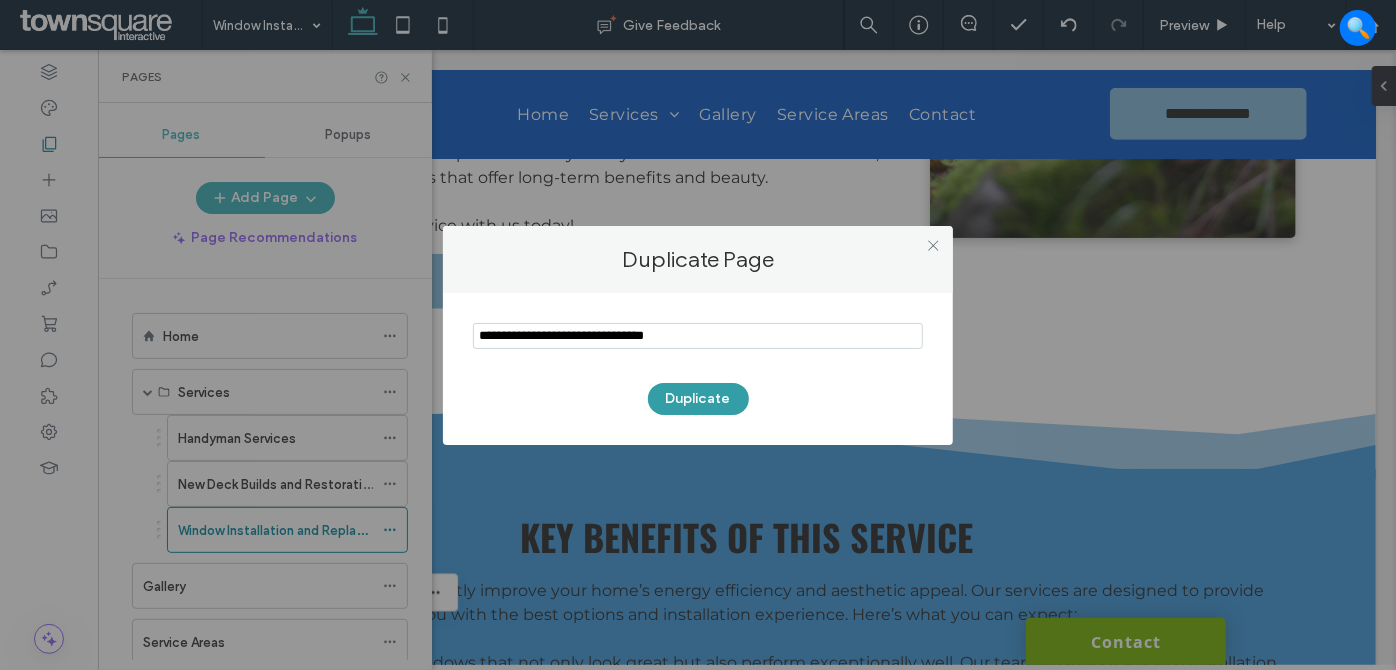 type on "**********" 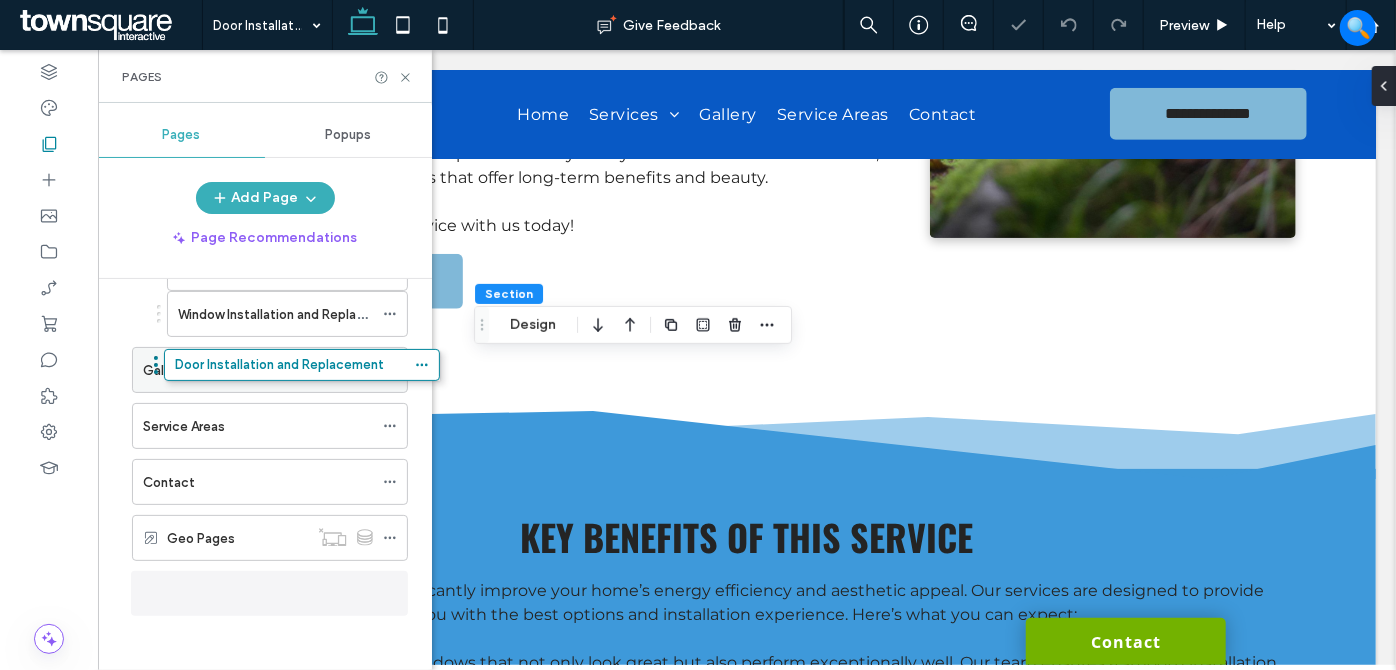 scroll, scrollTop: 215, scrollLeft: 0, axis: vertical 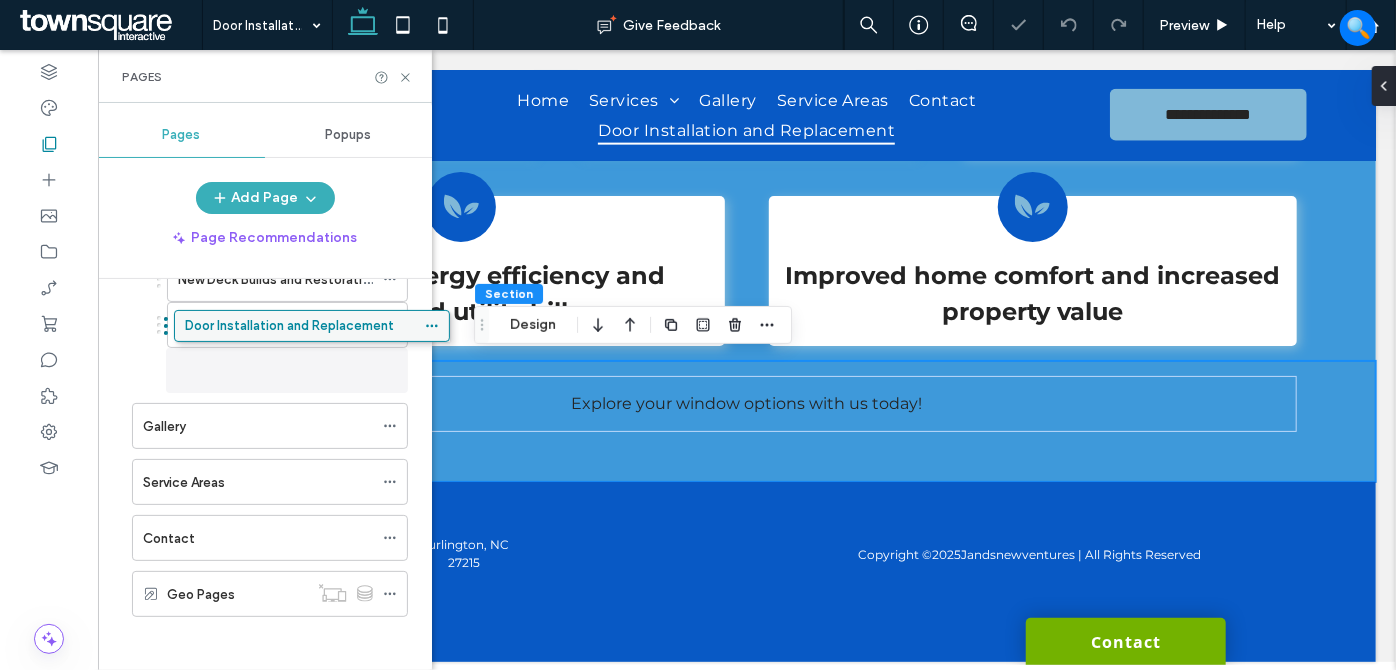 drag, startPoint x: 213, startPoint y: 593, endPoint x: 255, endPoint y: 338, distance: 258.43567 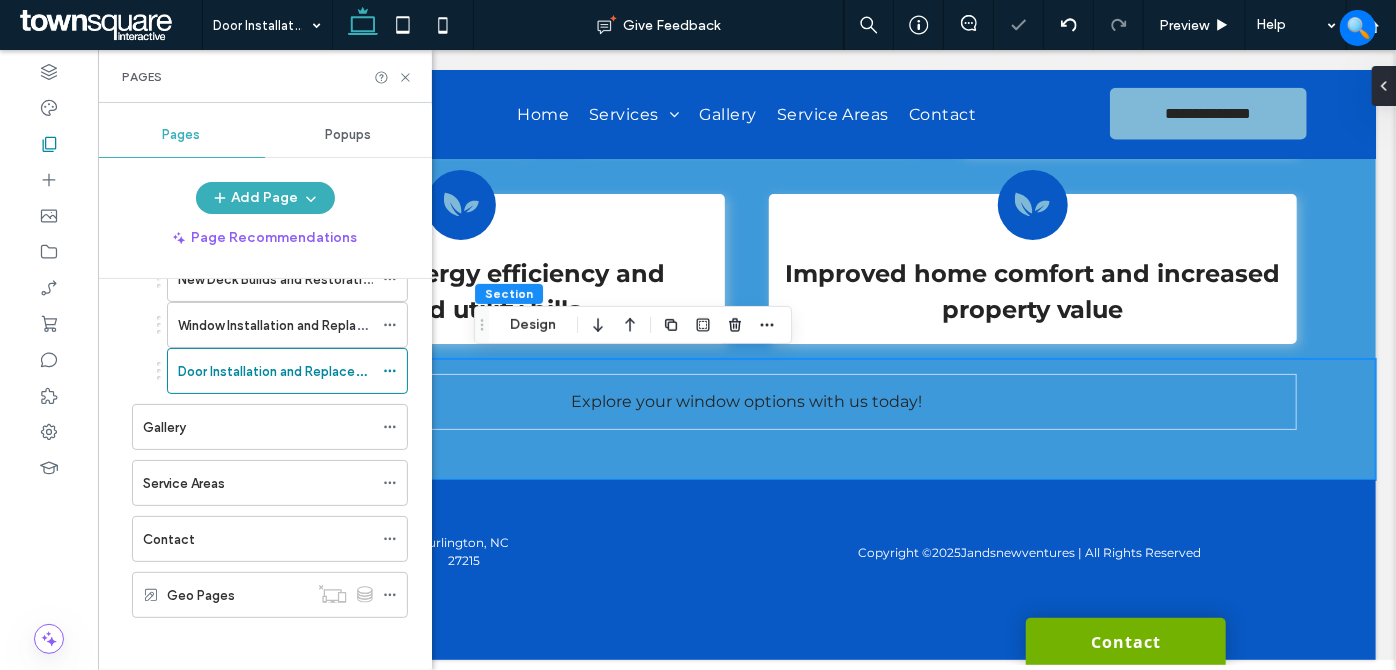 scroll, scrollTop: 1330, scrollLeft: 0, axis: vertical 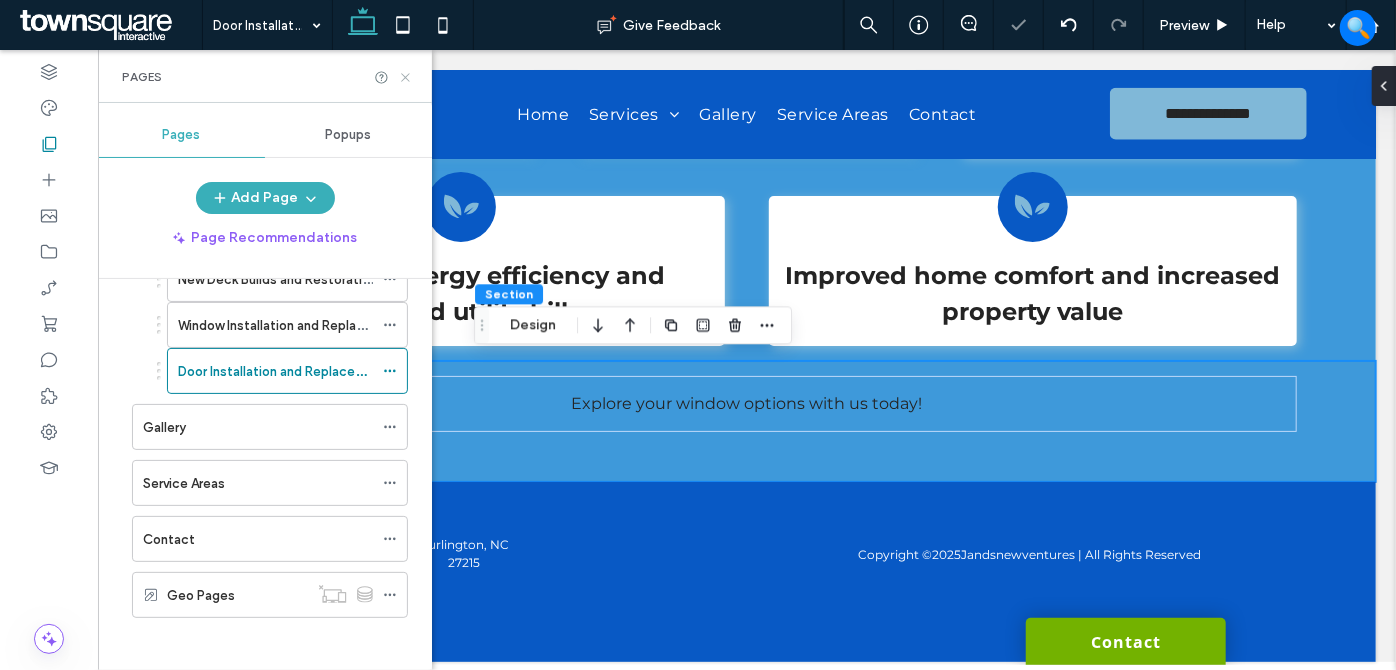 click 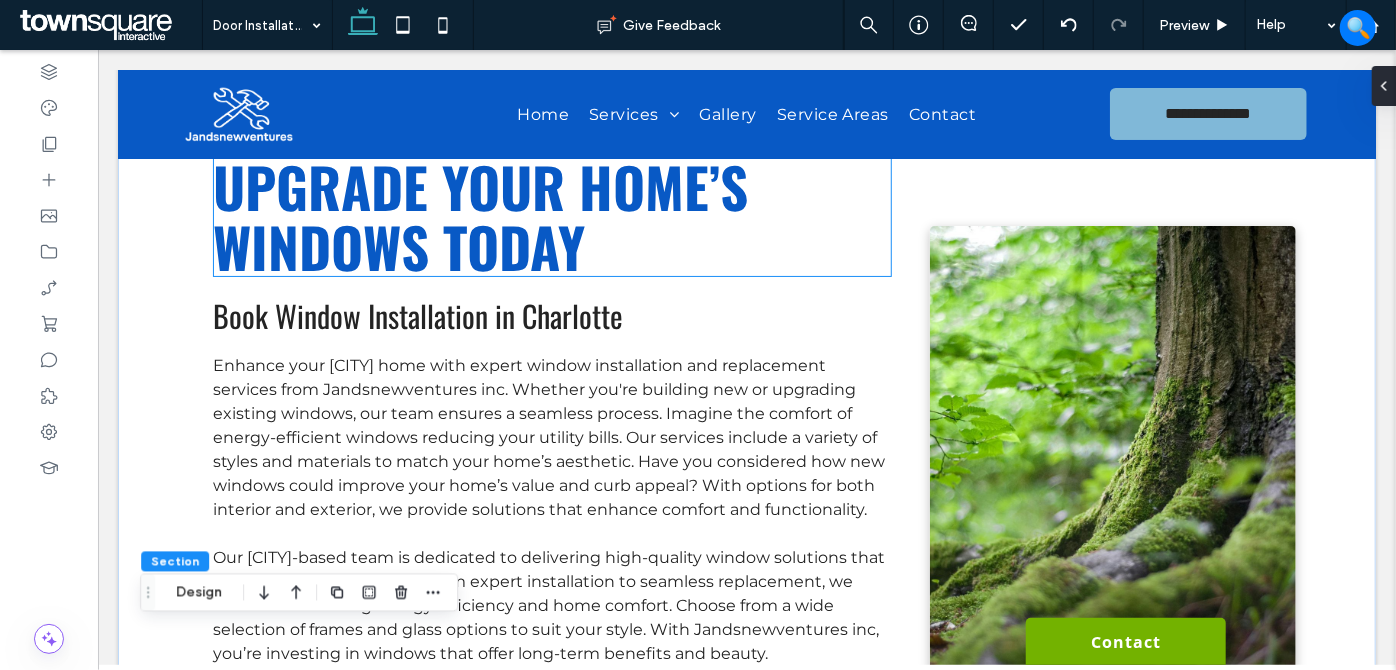 scroll, scrollTop: 0, scrollLeft: 0, axis: both 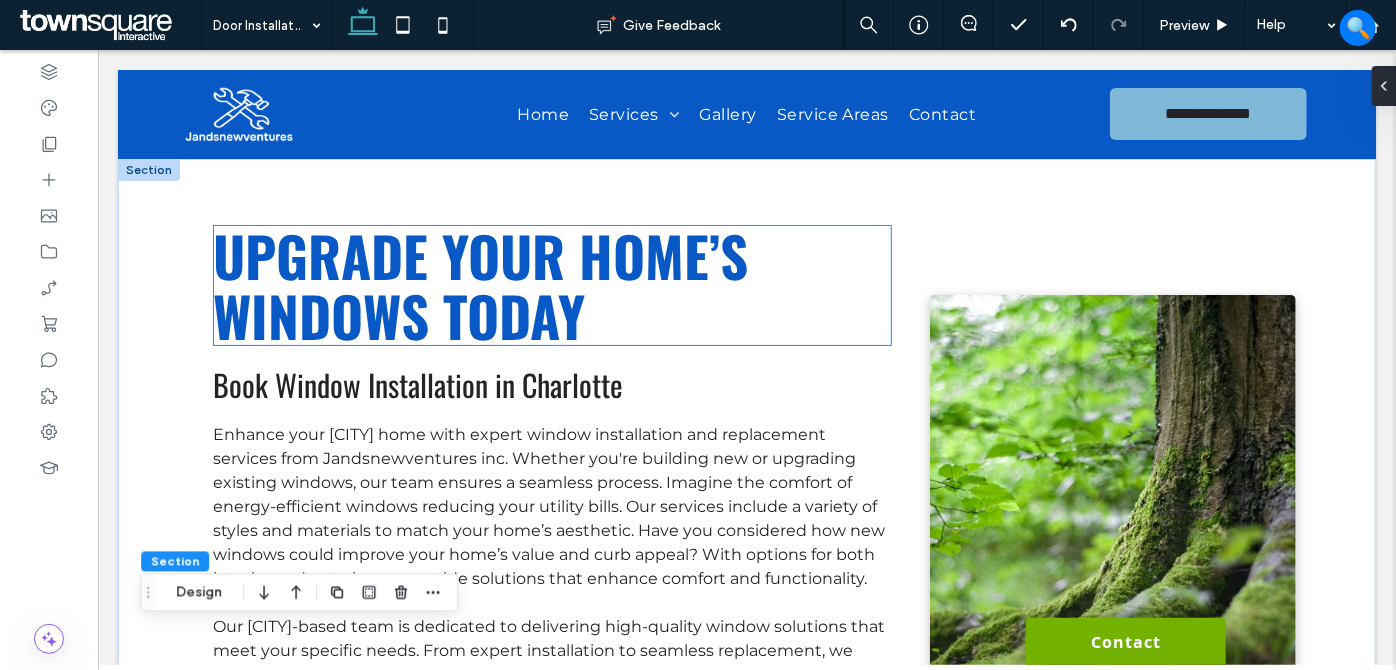 click on "Upgrade Your Home’s Windows Today" at bounding box center [479, 284] 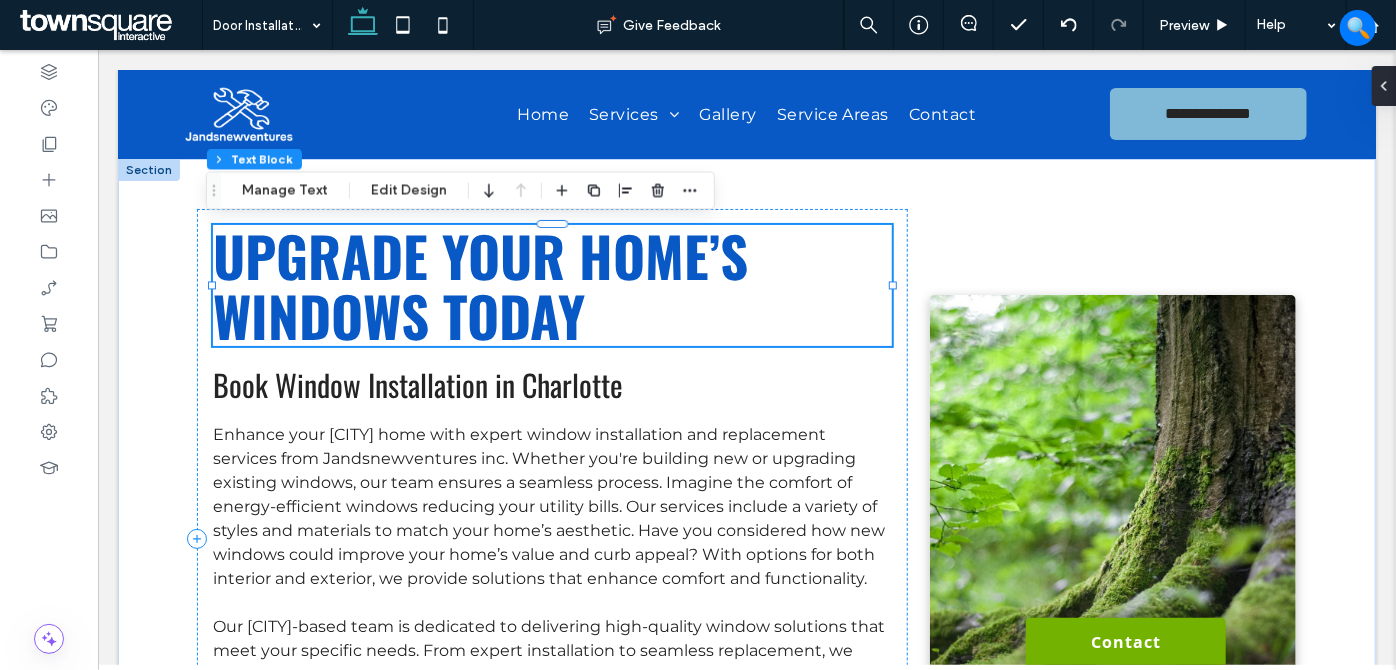click on "Upgrade Your Home’s Windows Today" at bounding box center [551, 284] 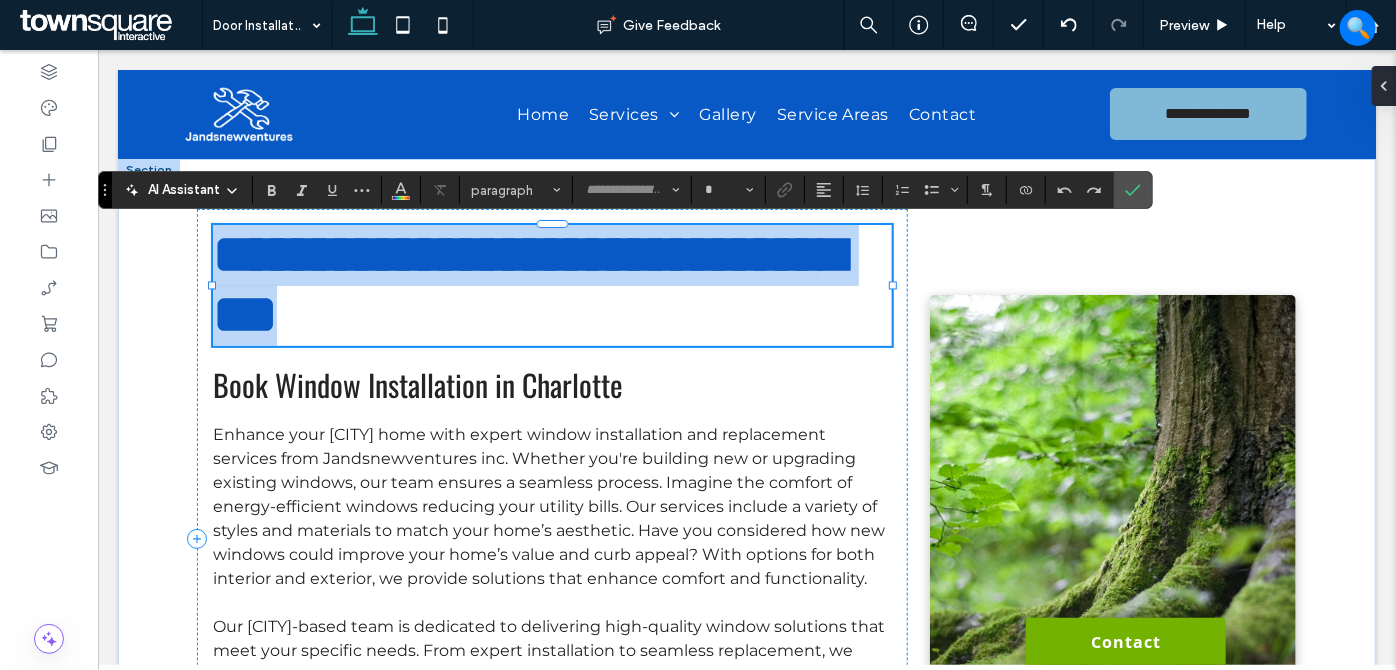 type on "******" 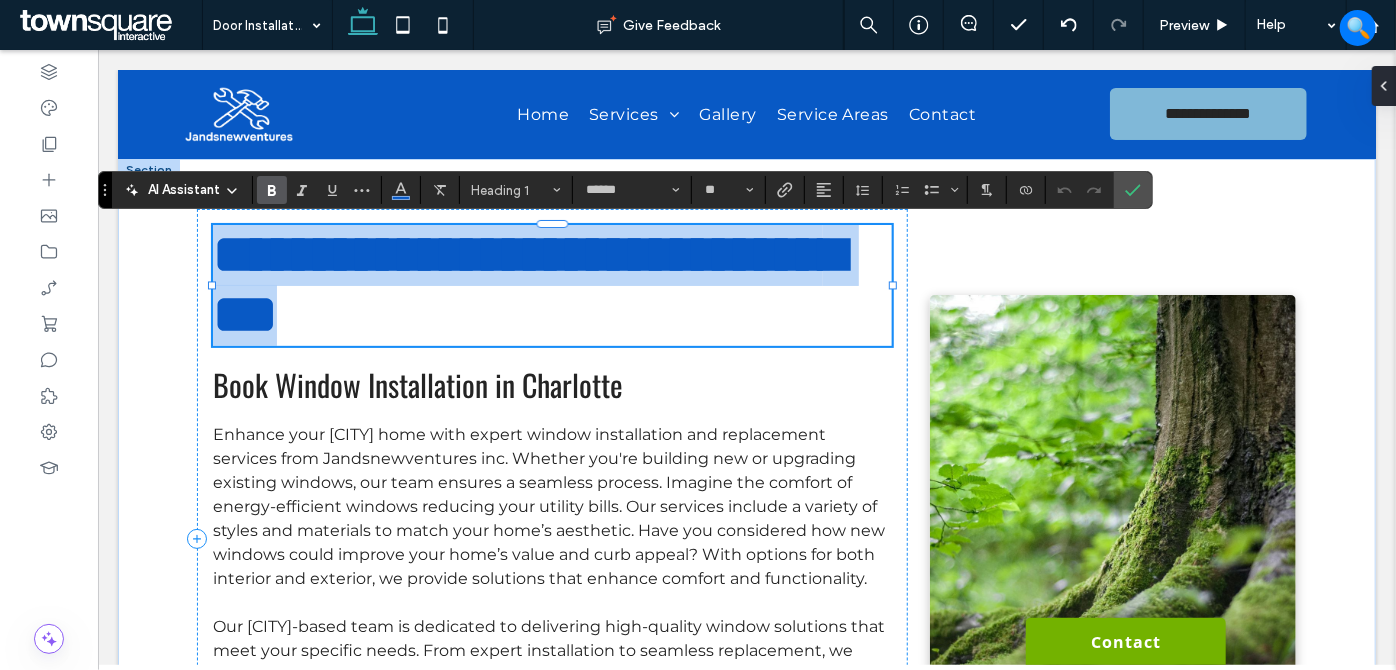 paste 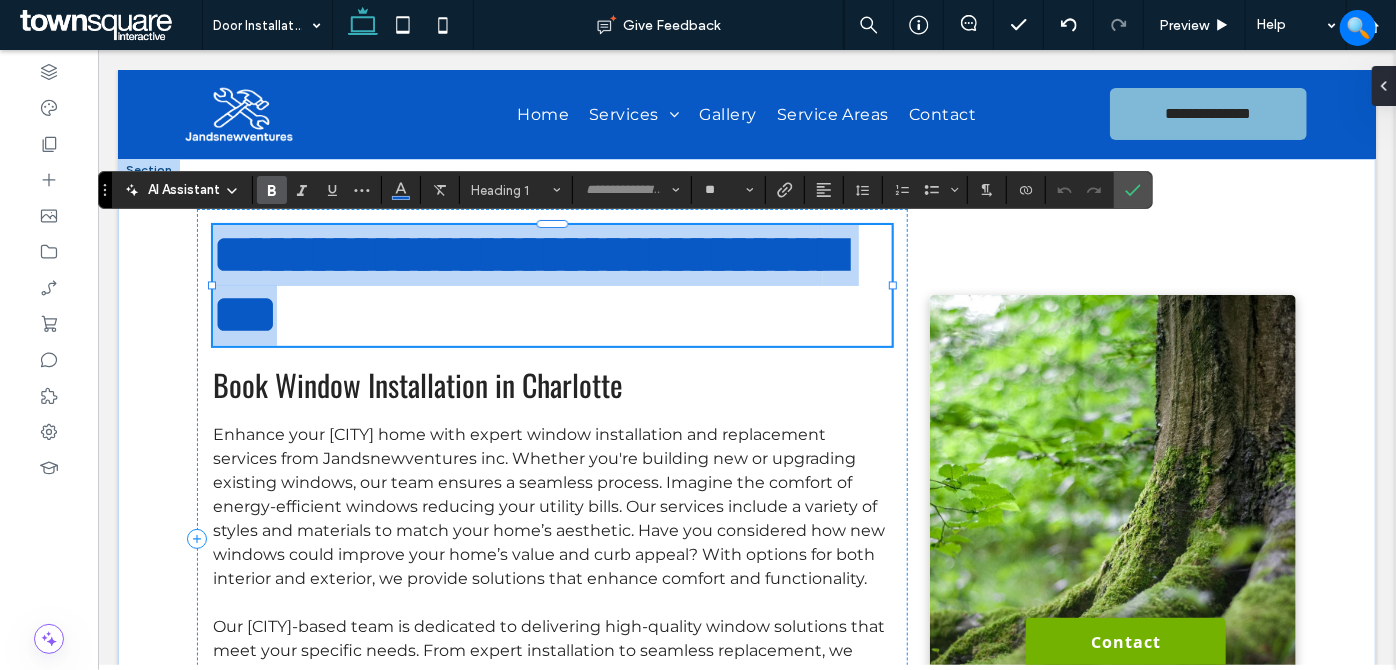 scroll, scrollTop: 15, scrollLeft: 0, axis: vertical 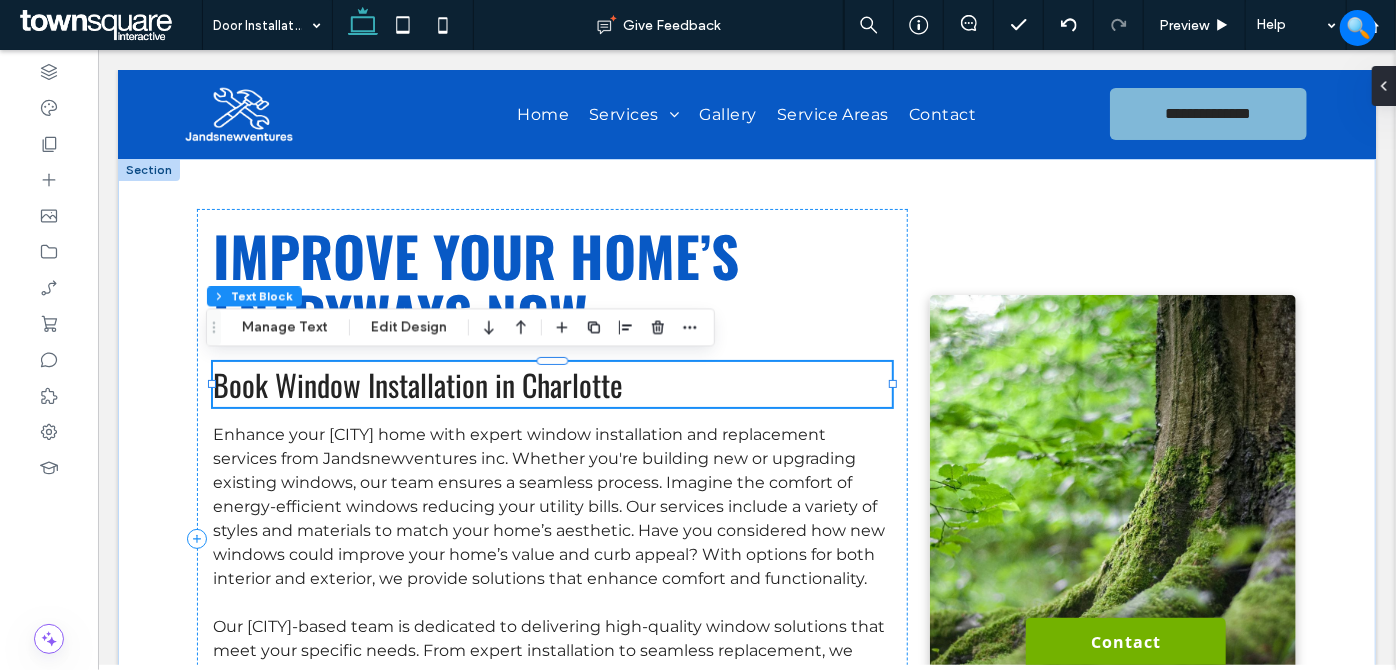 click on "Book Window Installation in Charlotte" at bounding box center (417, 383) 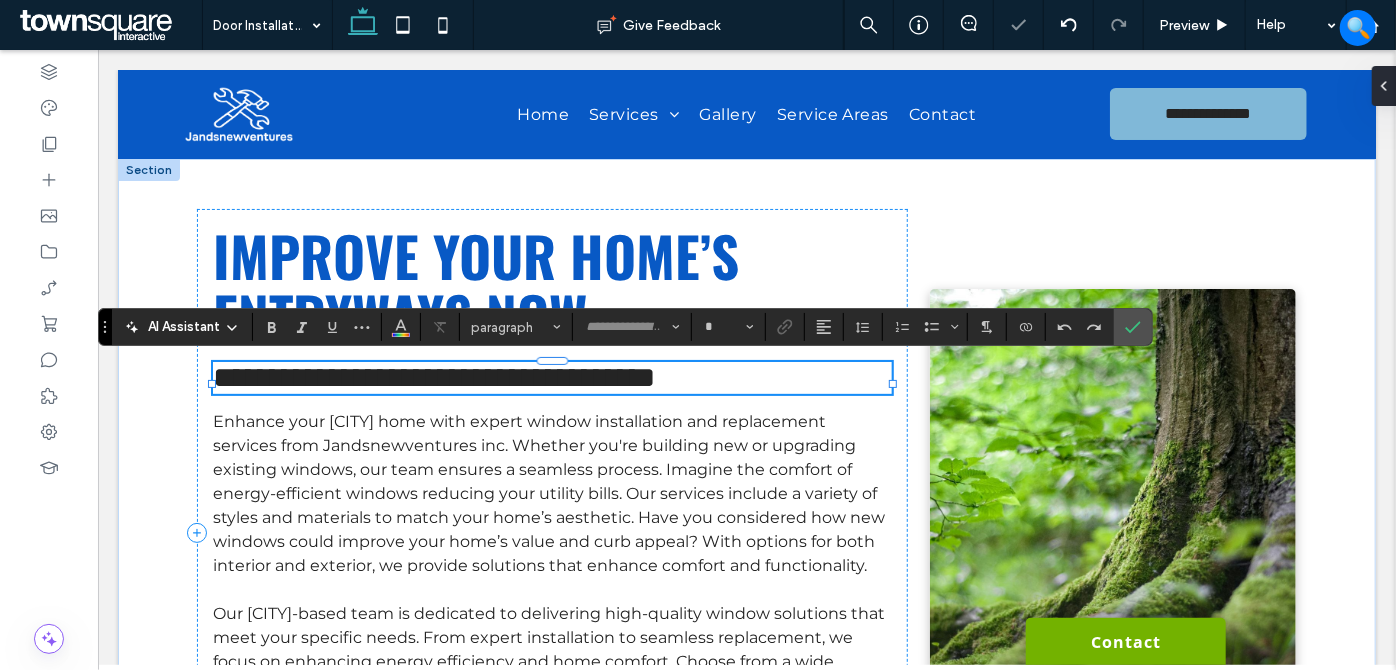 type on "******" 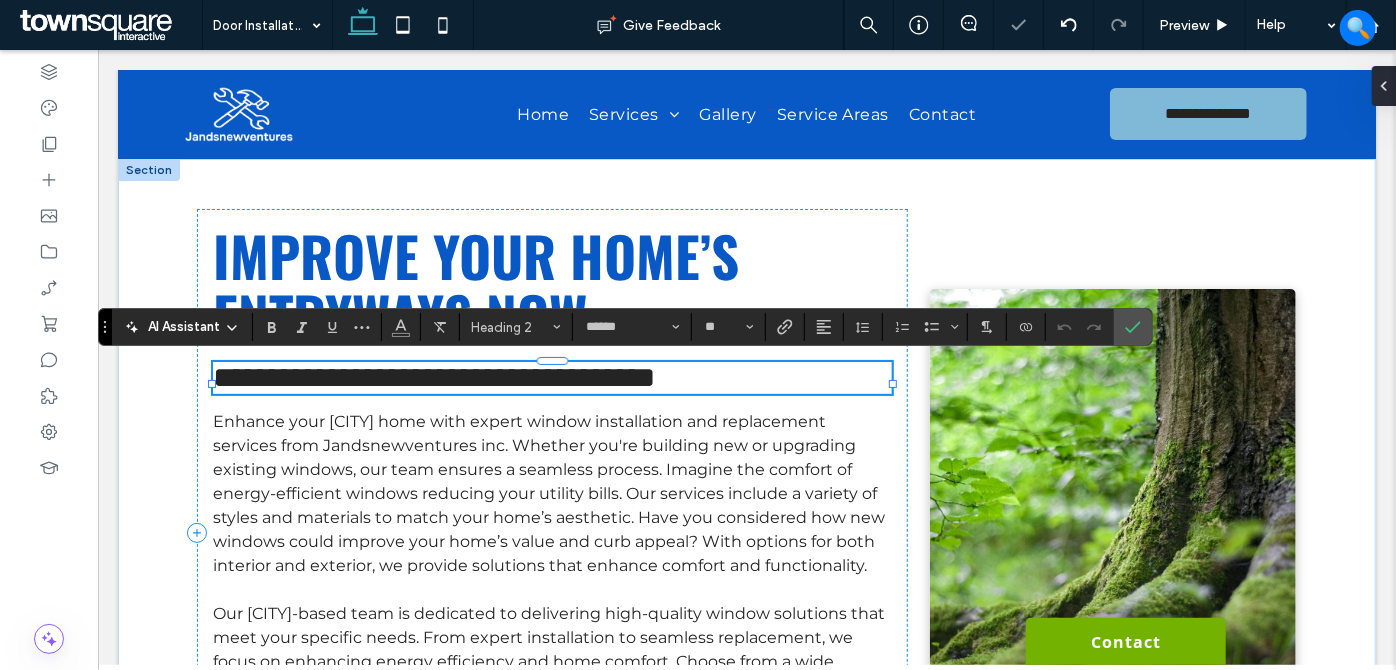 paste 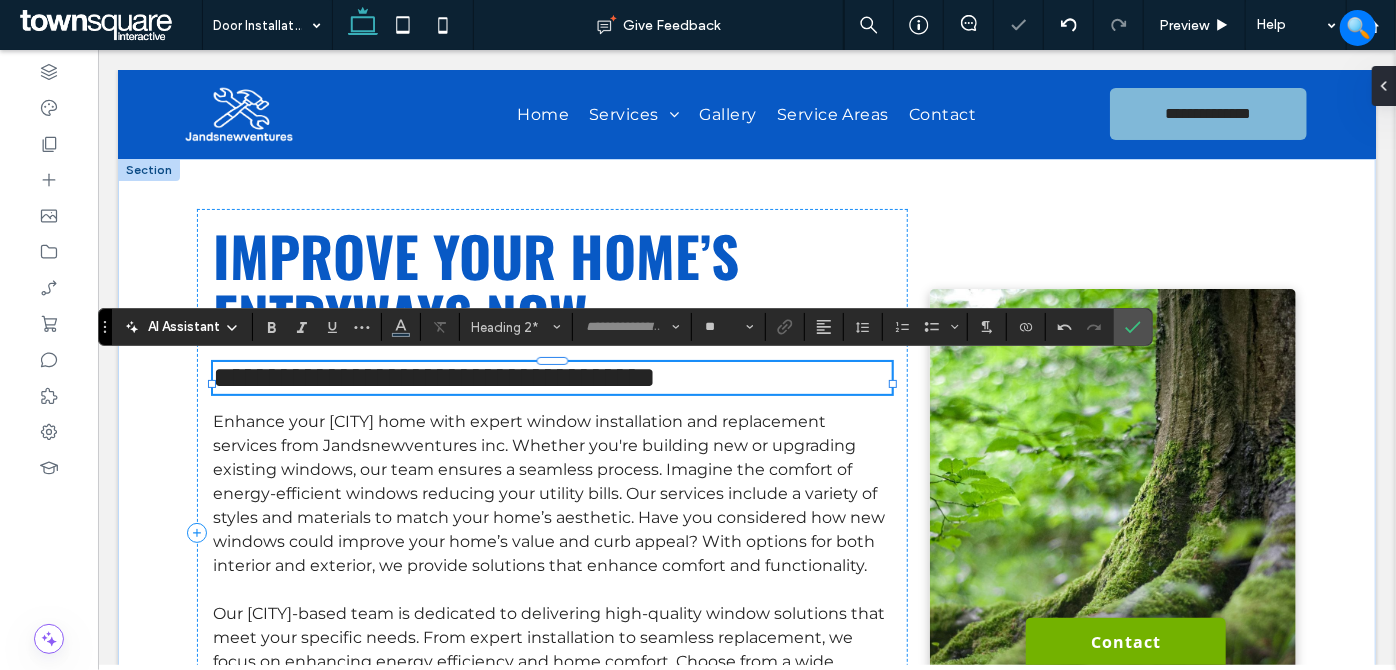 scroll, scrollTop: 16, scrollLeft: 0, axis: vertical 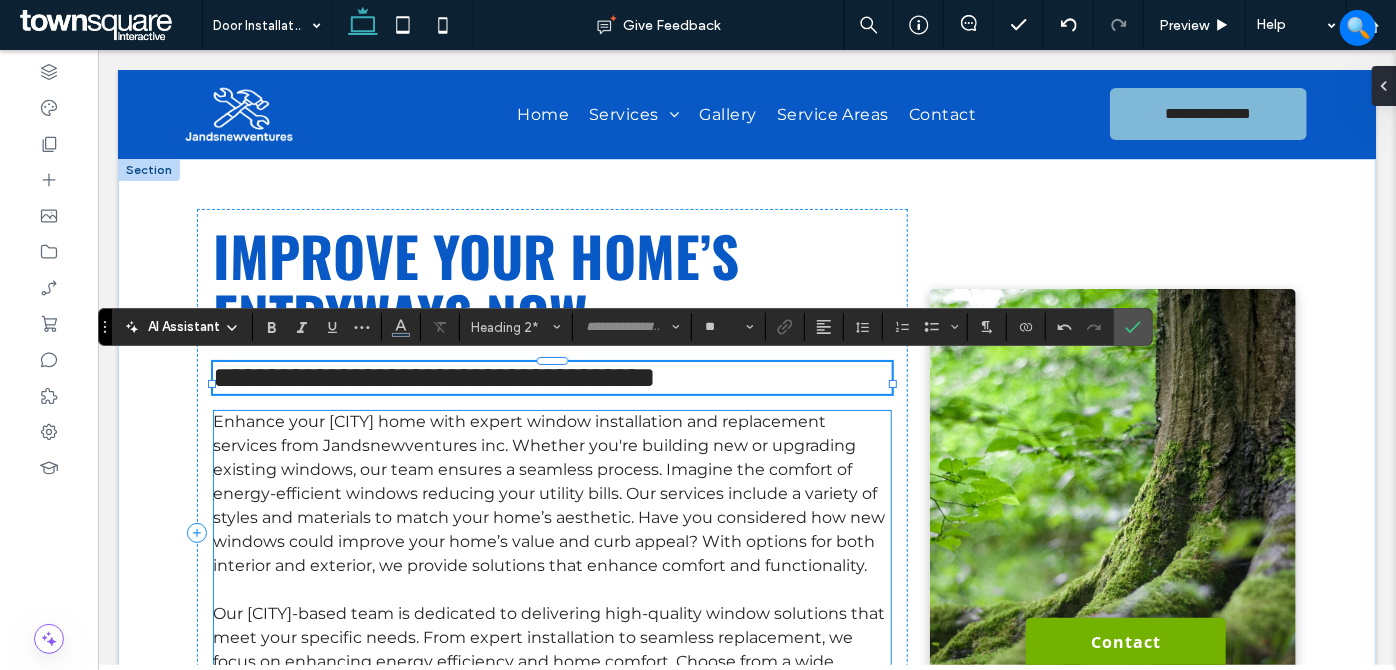 click on "Enhance your Charlotte home with expert window installation and replacement services from Jandsnewventures inc. Whether you're building new or upgrading existing windows, our team ensures a seamless process. Imagine the comfort of energy-efficient windows reducing your utility bills. Our services include a variety of styles and materials to match your home’s aesthetic. Have you considered how new windows could improve your home’s value and curb appeal? With options for both interior and exterior, we provide solutions that enhance comfort and functionality." at bounding box center [548, 492] 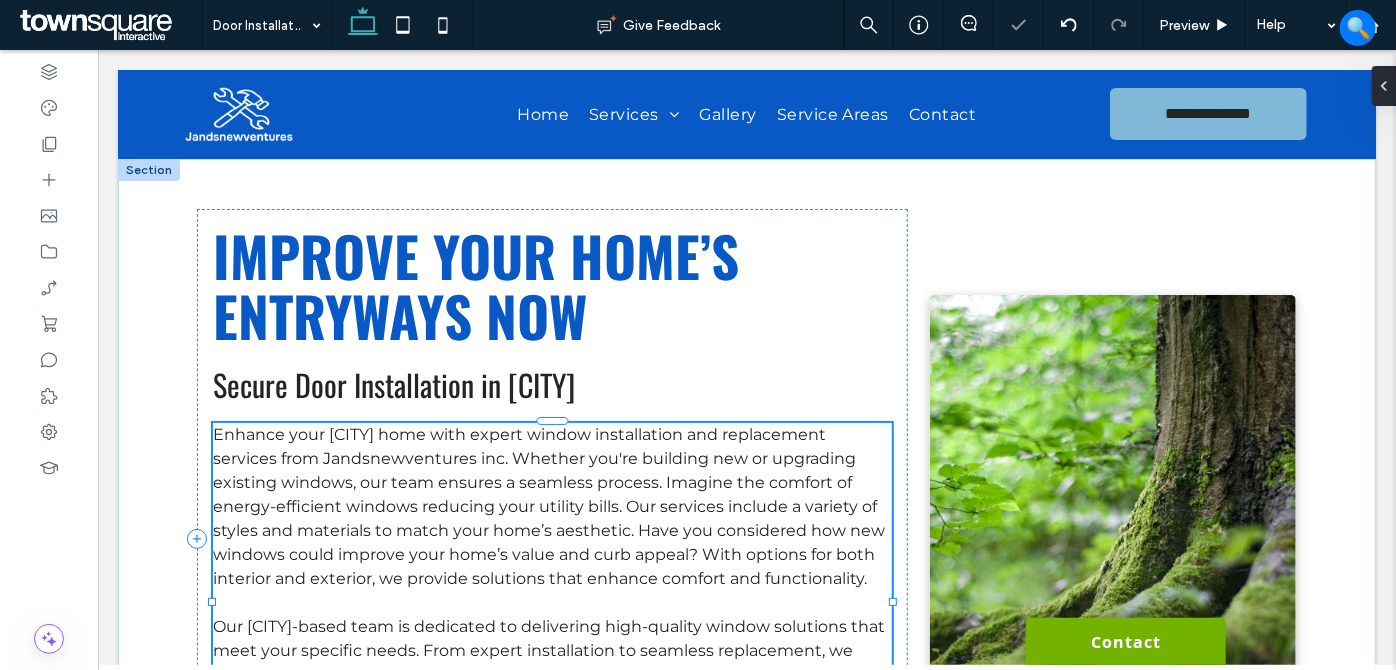 click on "Enhance your Charlotte home with expert window installation and replacement services from Jandsnewventures inc. Whether you're building new or upgrading existing windows, our team ensures a seamless process. Imagine the comfort of energy-efficient windows reducing your utility bills. Our services include a variety of styles and materials to match your home’s aesthetic. Have you considered how new windows could improve your home’s value and curb appeal? With options for both interior and exterior, we provide solutions that enhance comfort and functionality. ﻿ Our Charlotte-based team is dedicated to delivering high-quality window solutions that meet your specific needs. From expert installation to seamless replacement, we focus on enhancing energy efficiency and home comfort. Choose from a wide selection of frames and glass options to suit your style. With Jandsnewventures inc, you’re investing in windows that offer long-term benefits and beauty. Schedule your window service with us today!" at bounding box center (551, 602) 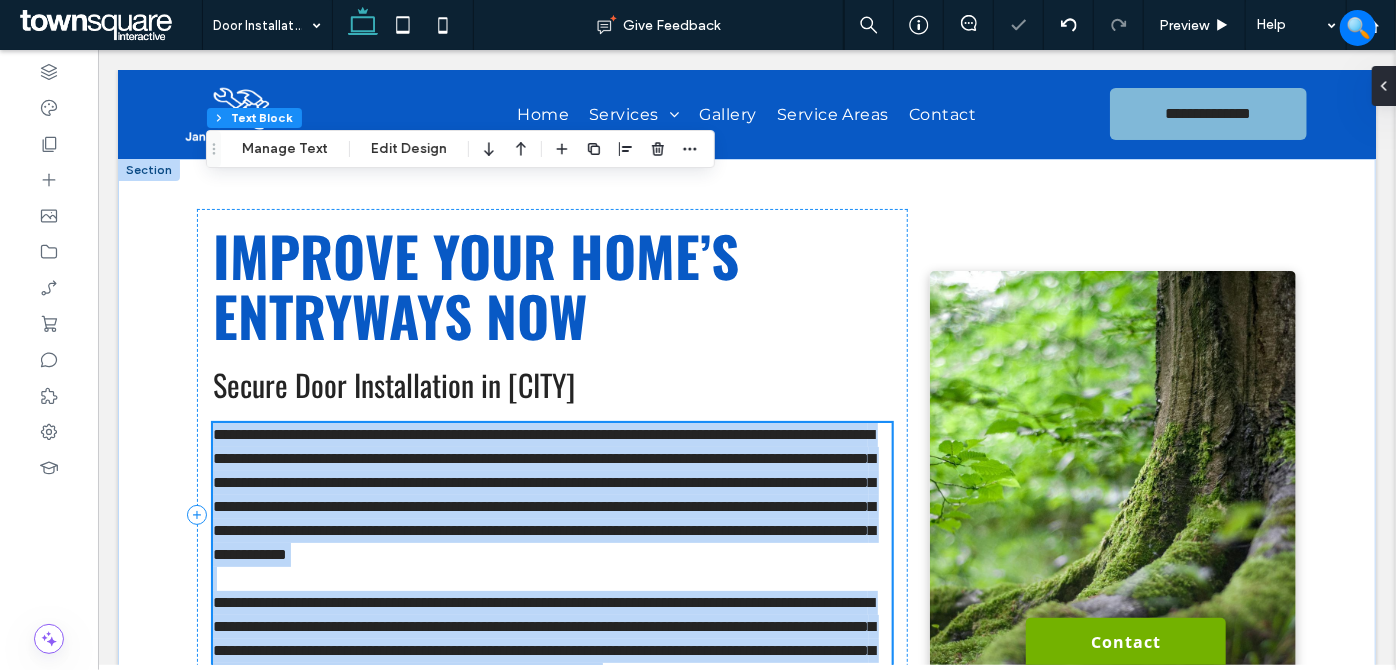 scroll, scrollTop: 244, scrollLeft: 0, axis: vertical 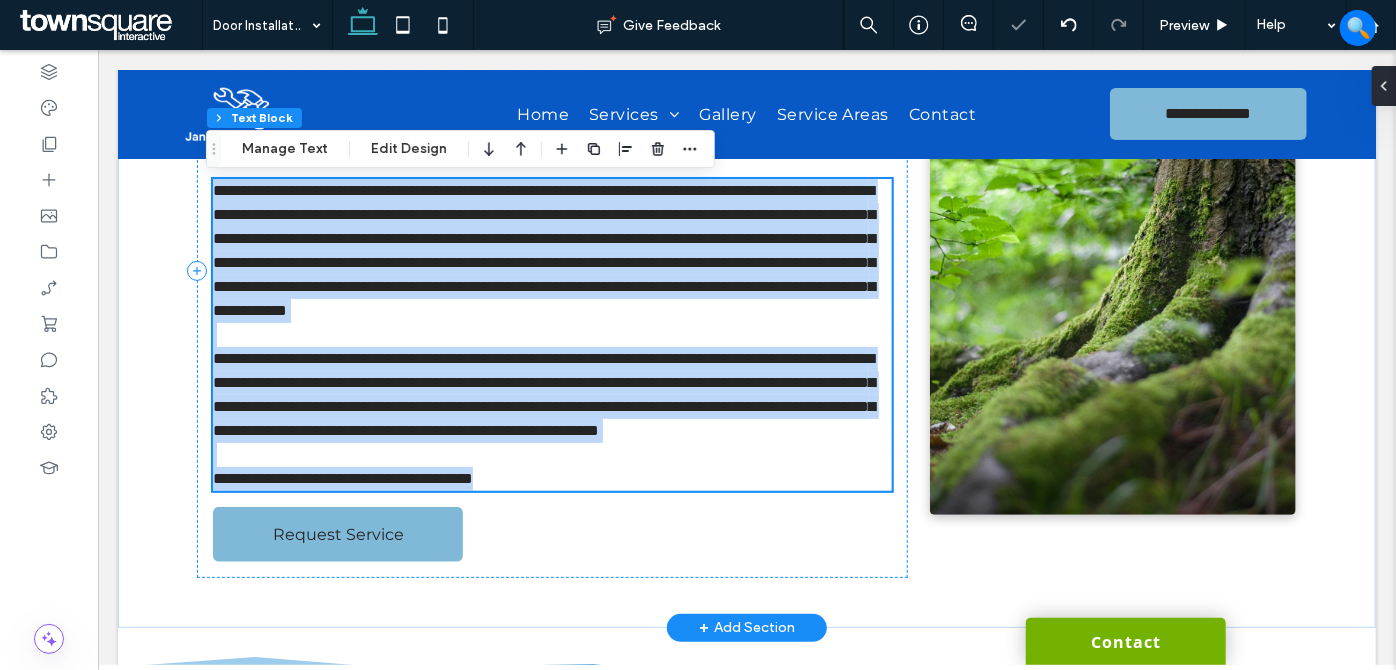type on "**********" 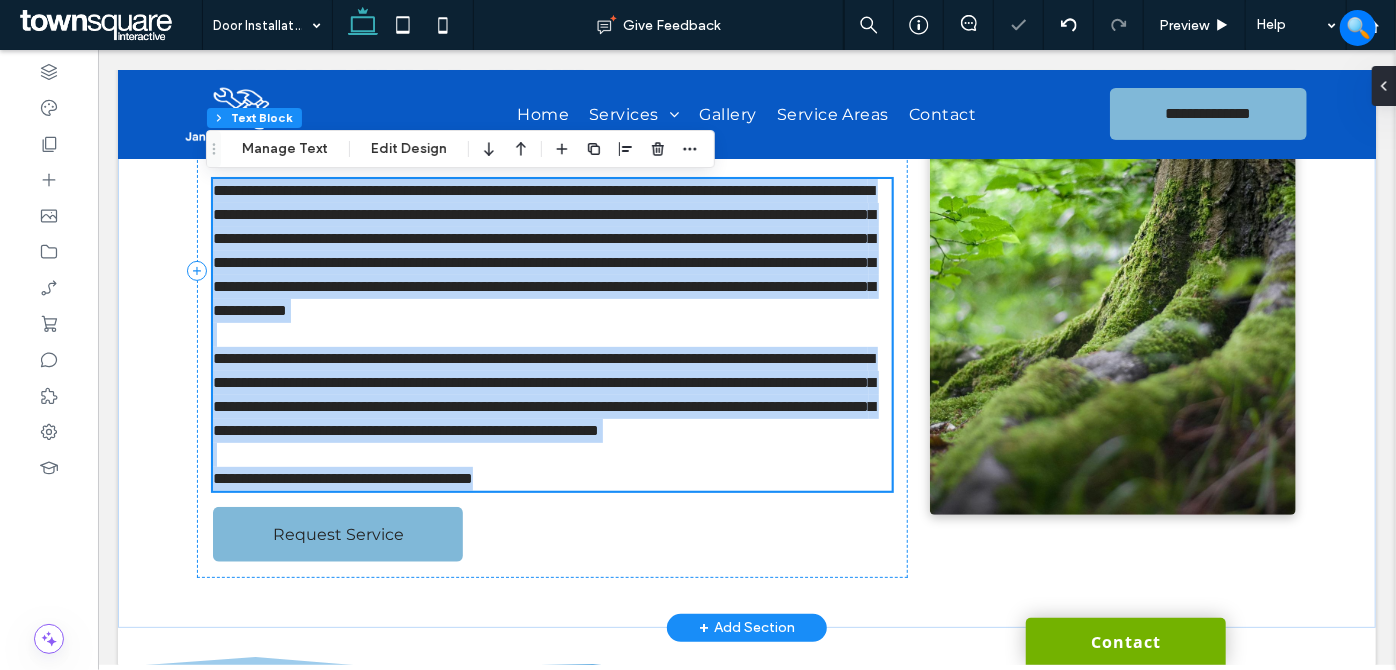 type on "**" 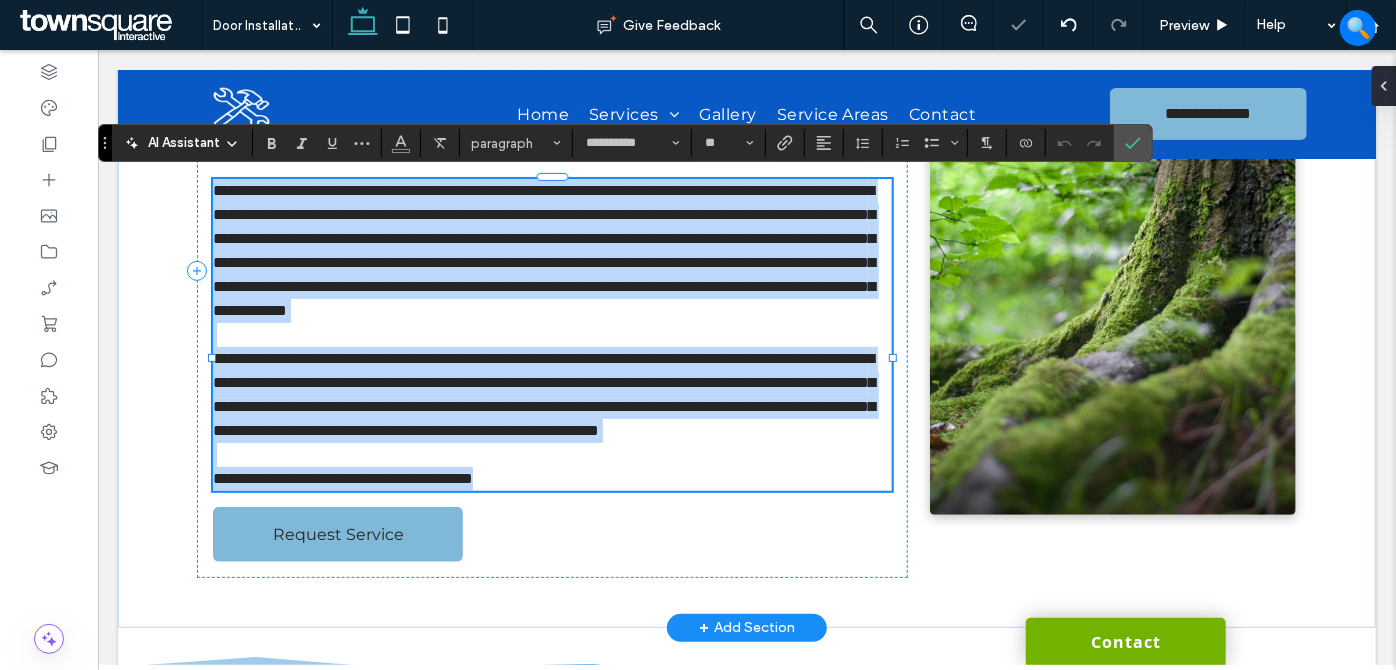 paste 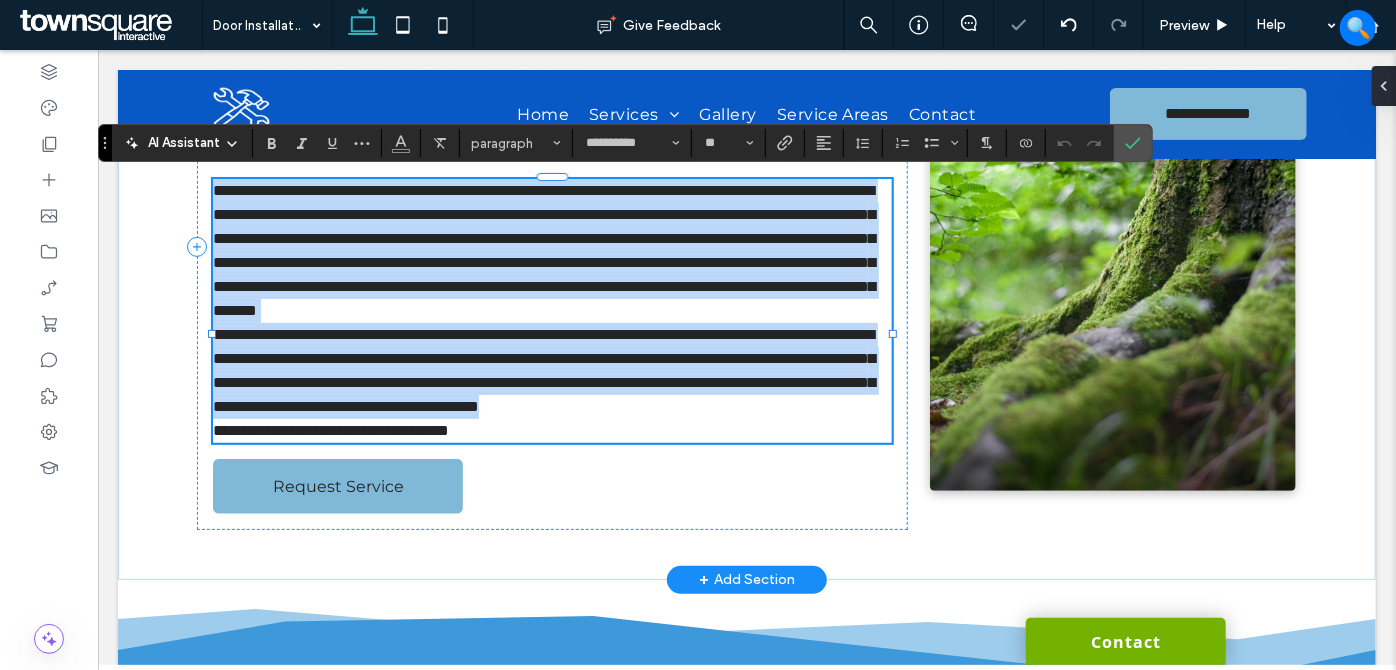 type 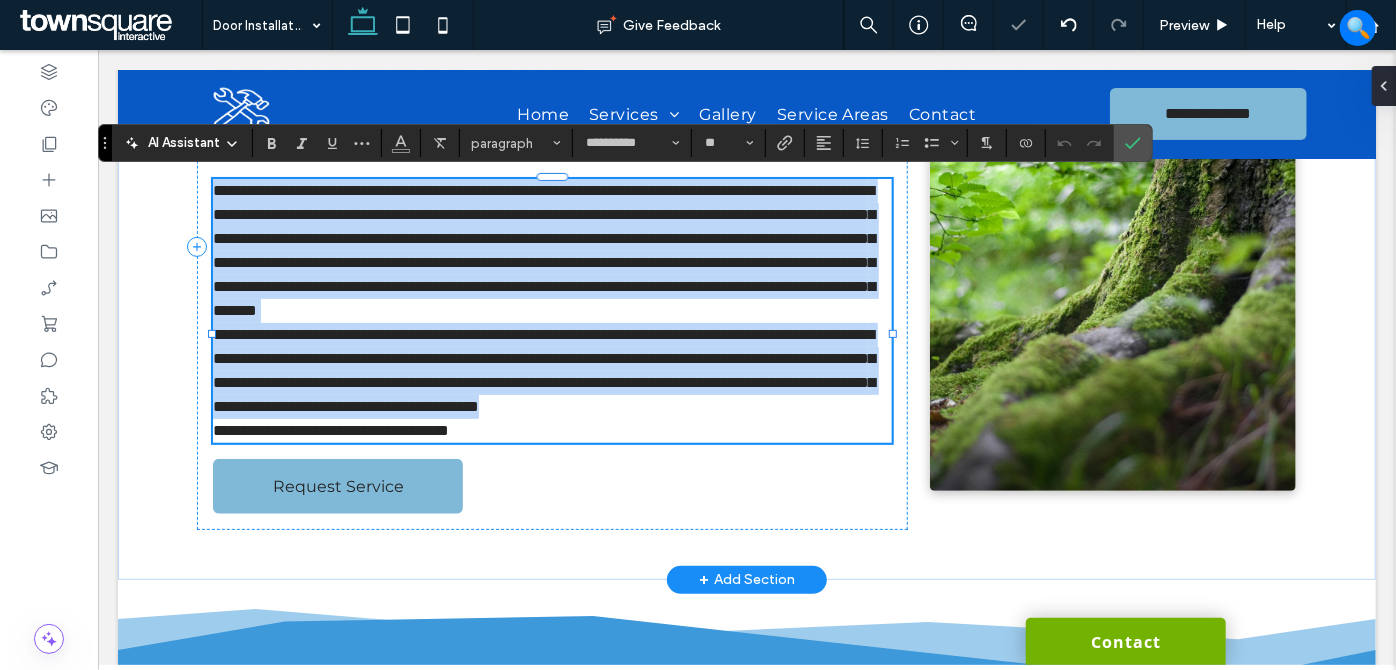 type on "**" 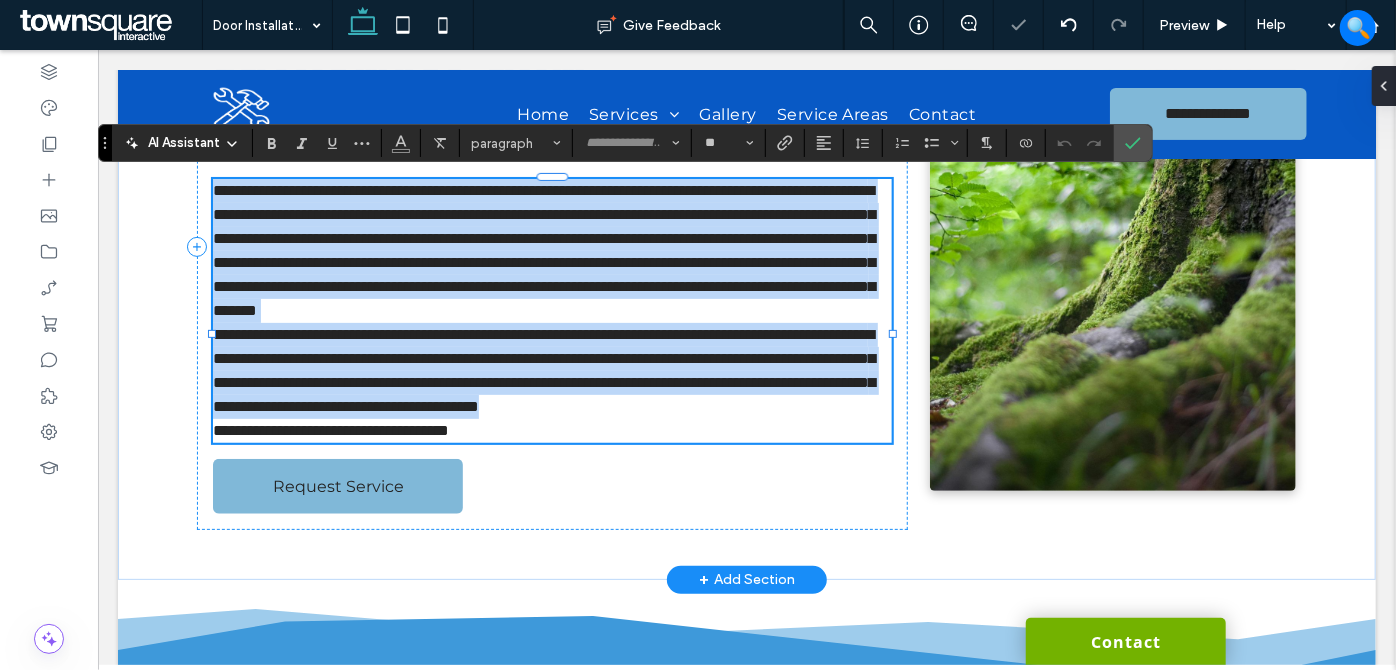 scroll, scrollTop: 37, scrollLeft: 0, axis: vertical 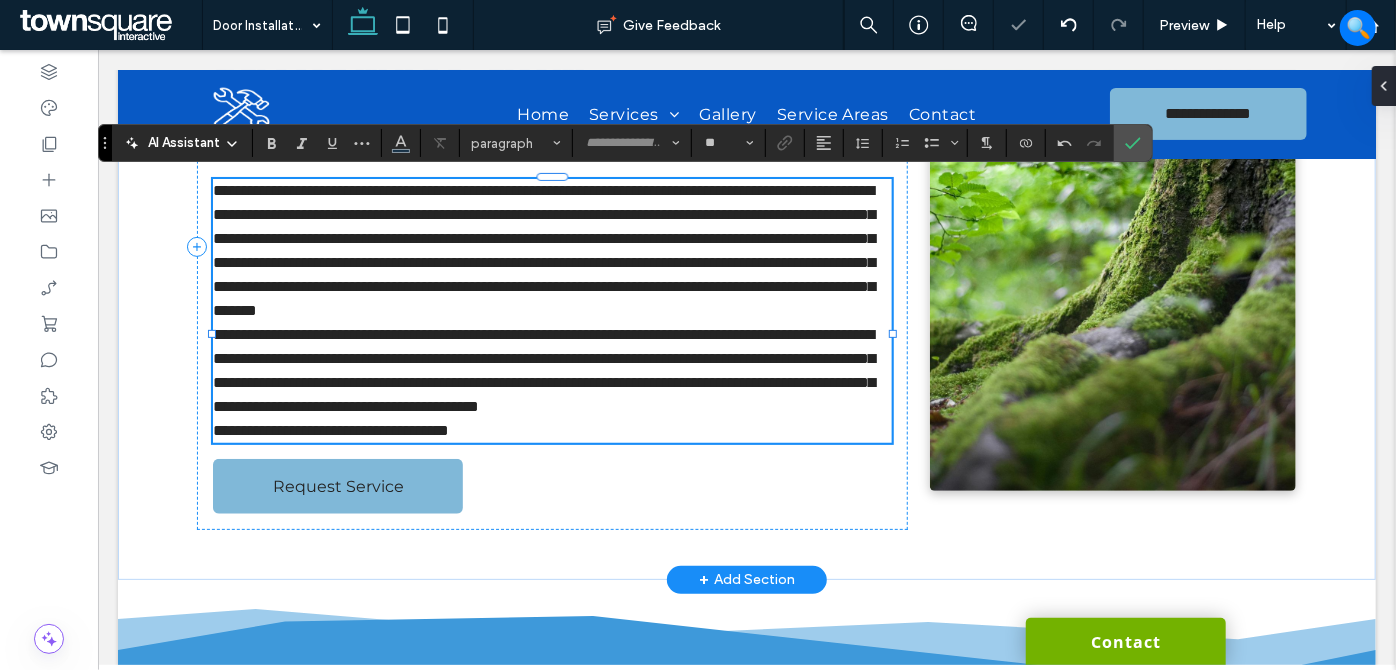 type 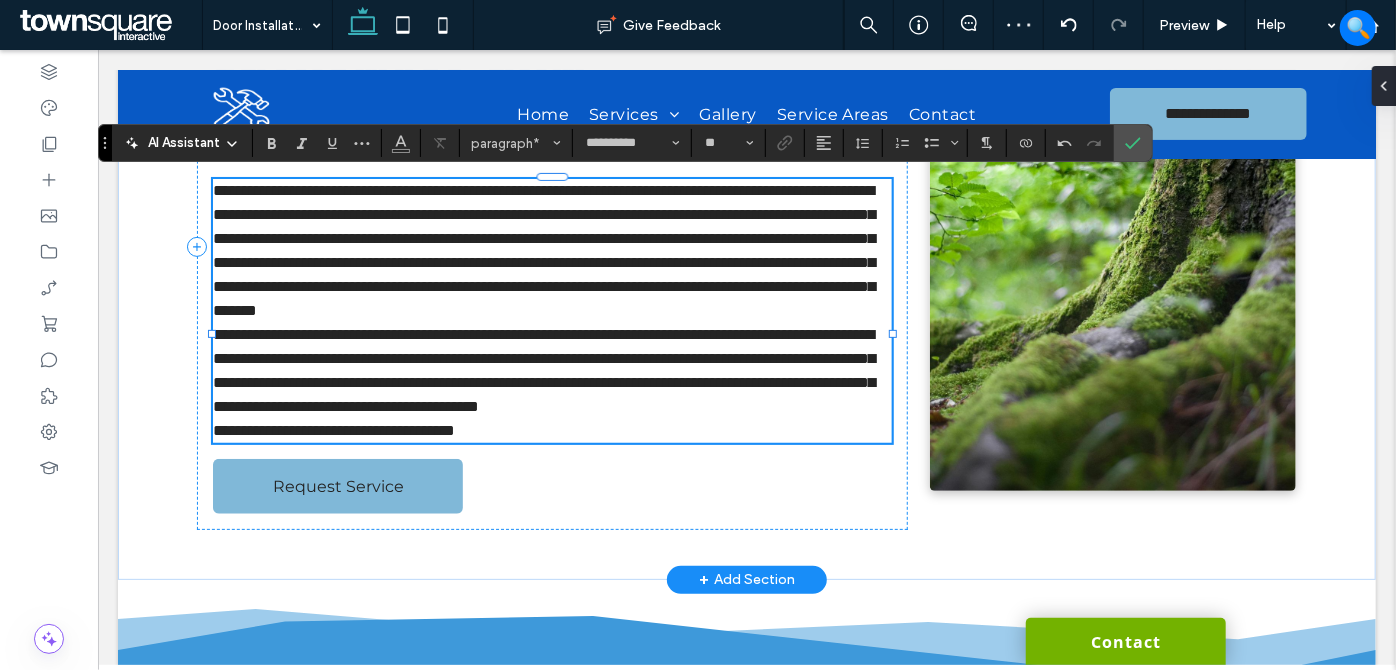 click on "**********" at bounding box center (543, 249) 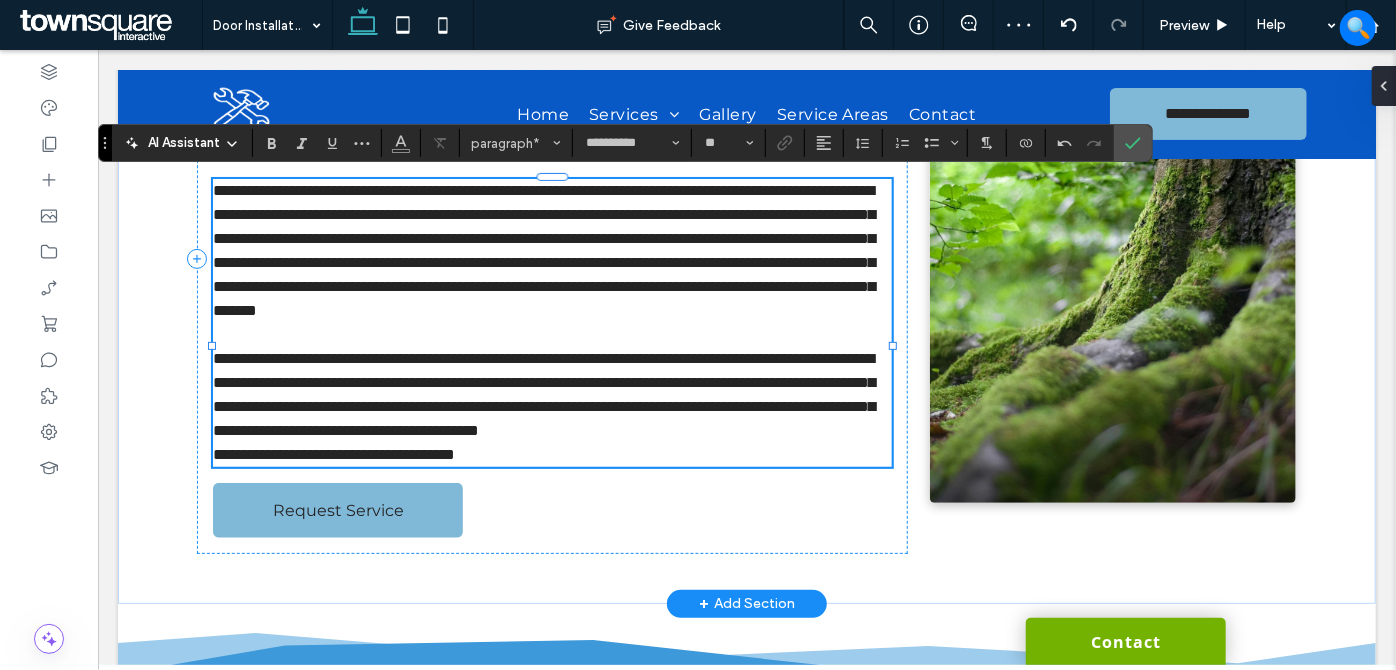 click on "**********" at bounding box center (551, 394) 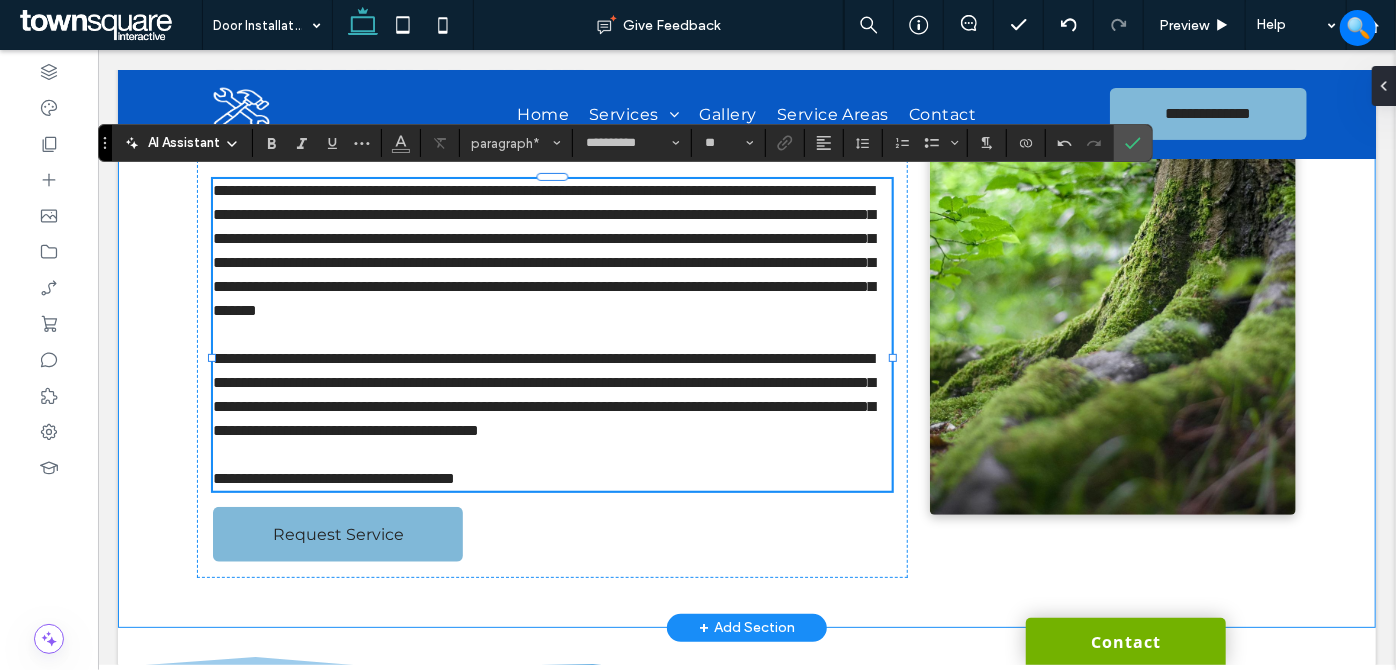 click on "**********" at bounding box center (746, 270) 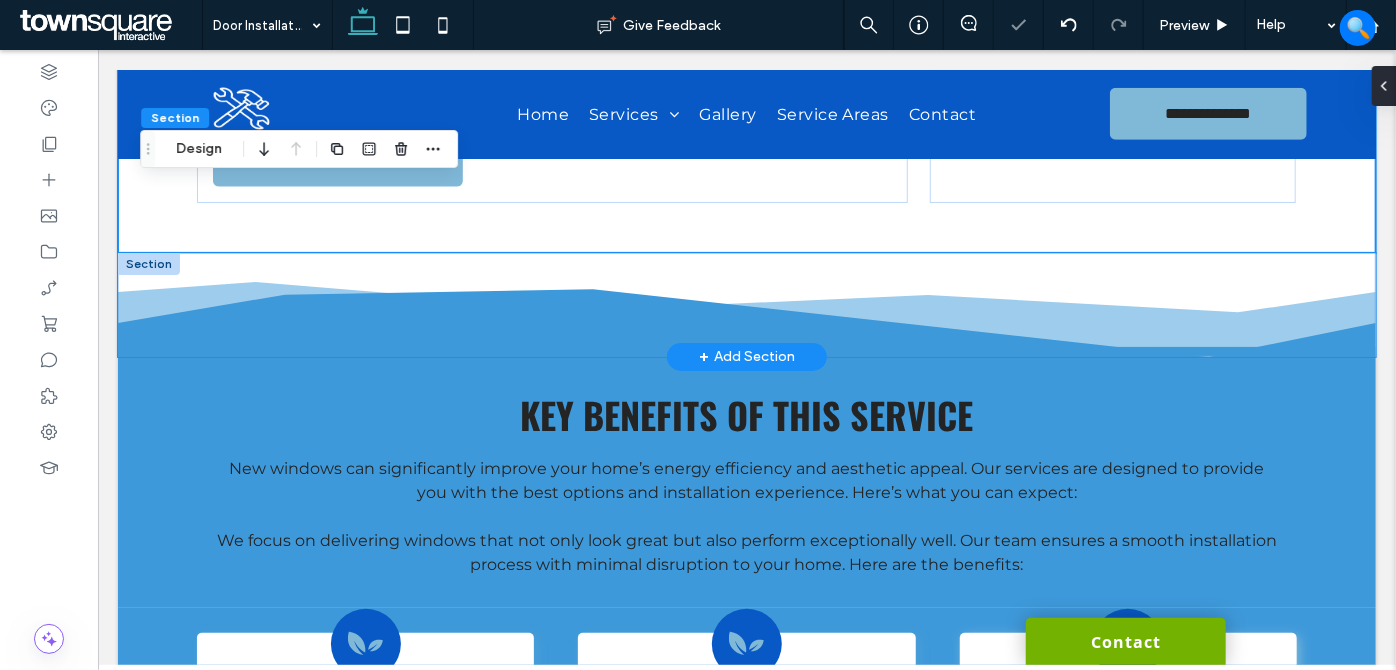 scroll, scrollTop: 698, scrollLeft: 0, axis: vertical 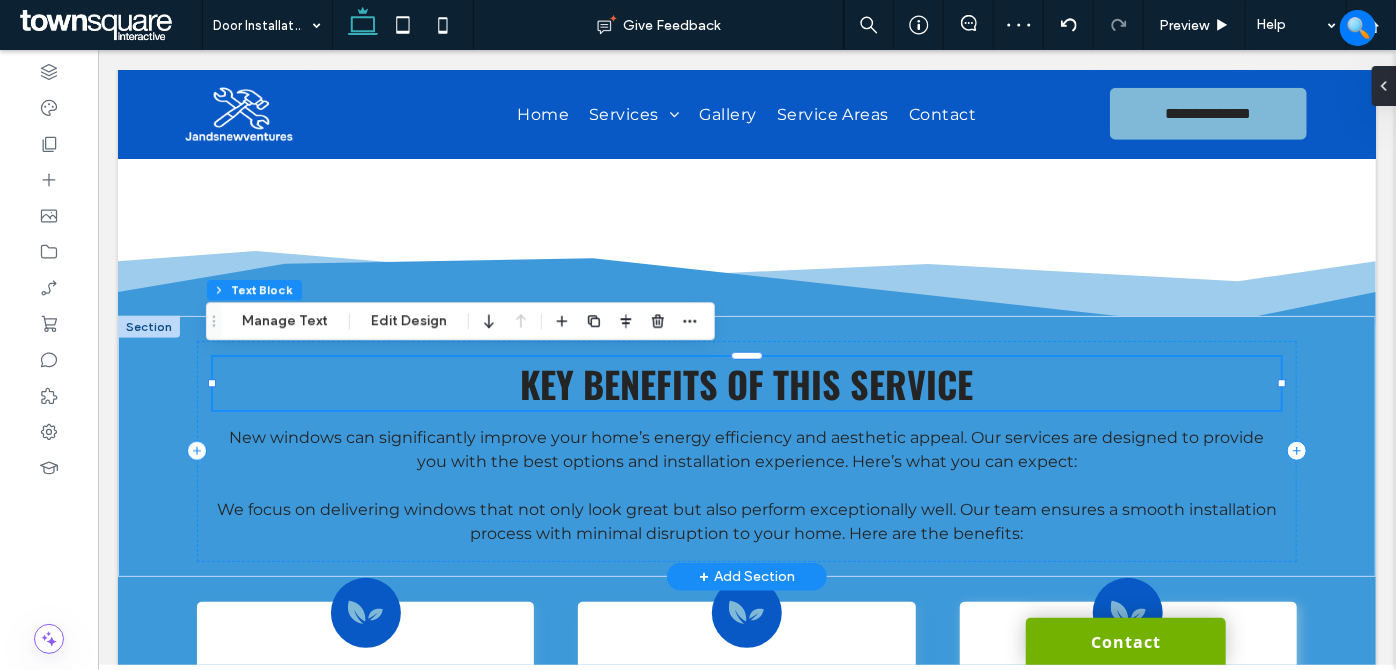 click on "Key Benefits of This Service" at bounding box center (745, 382) 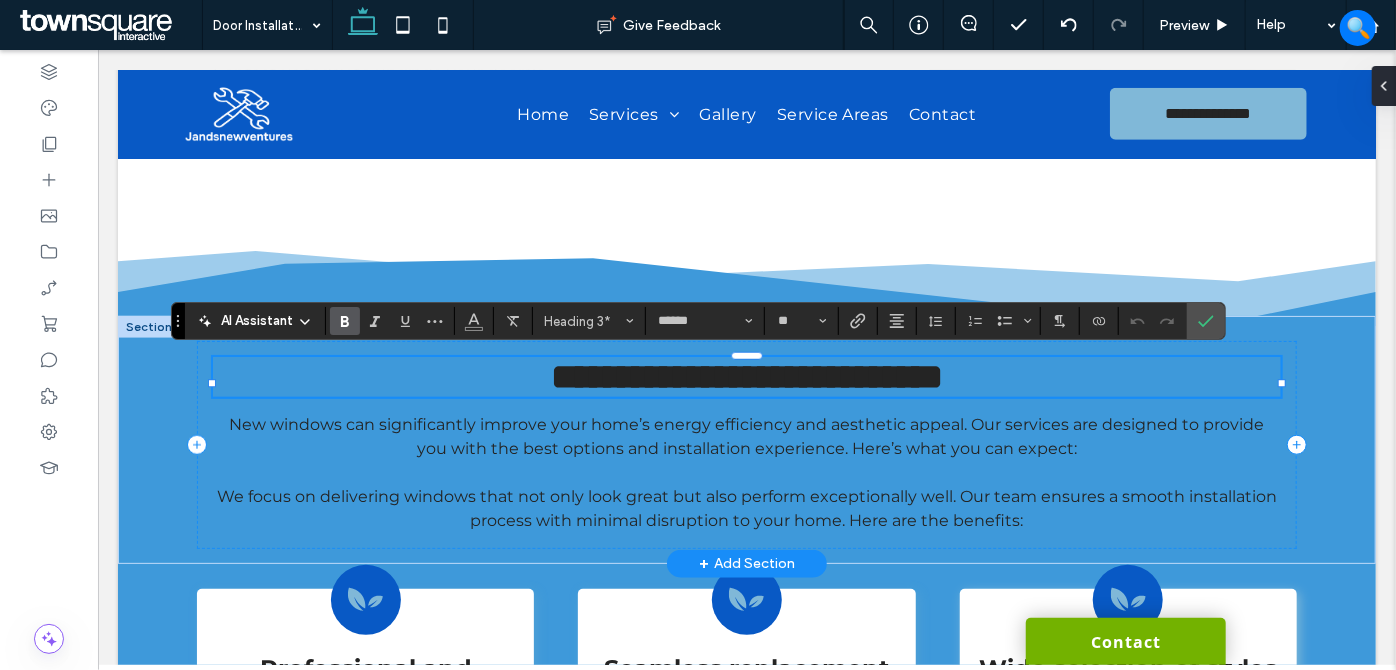 paste 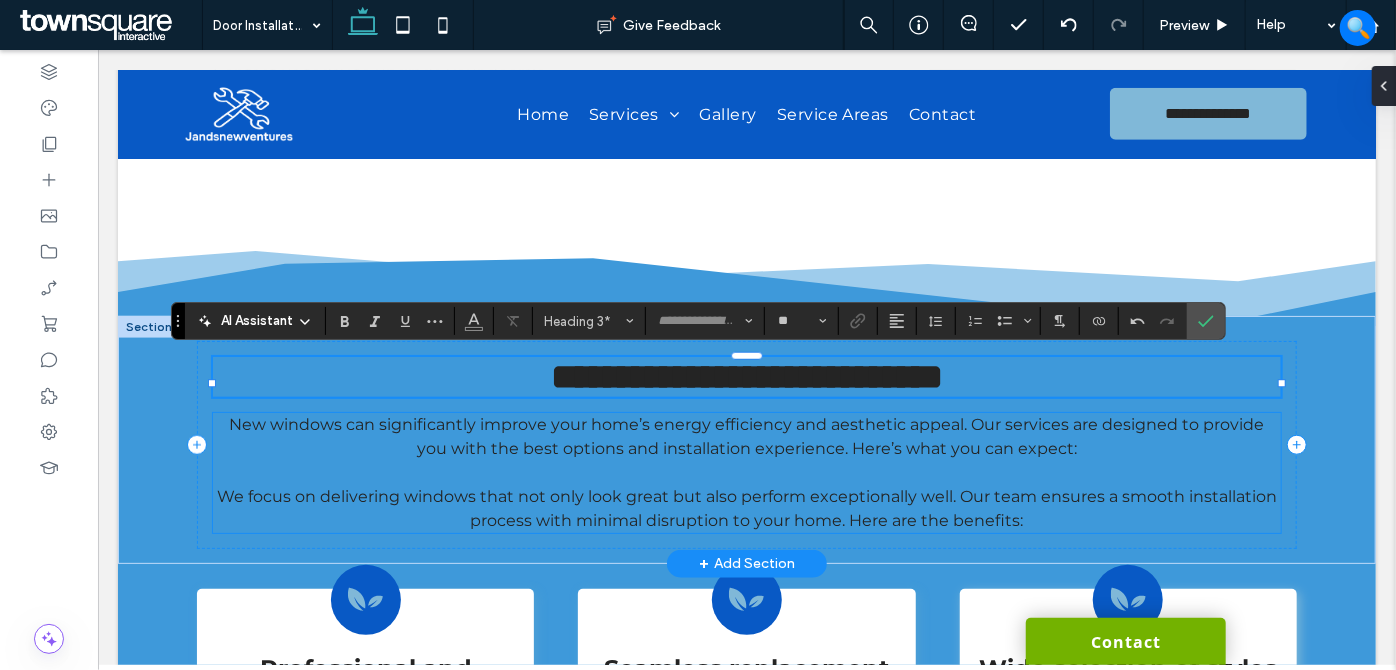 type 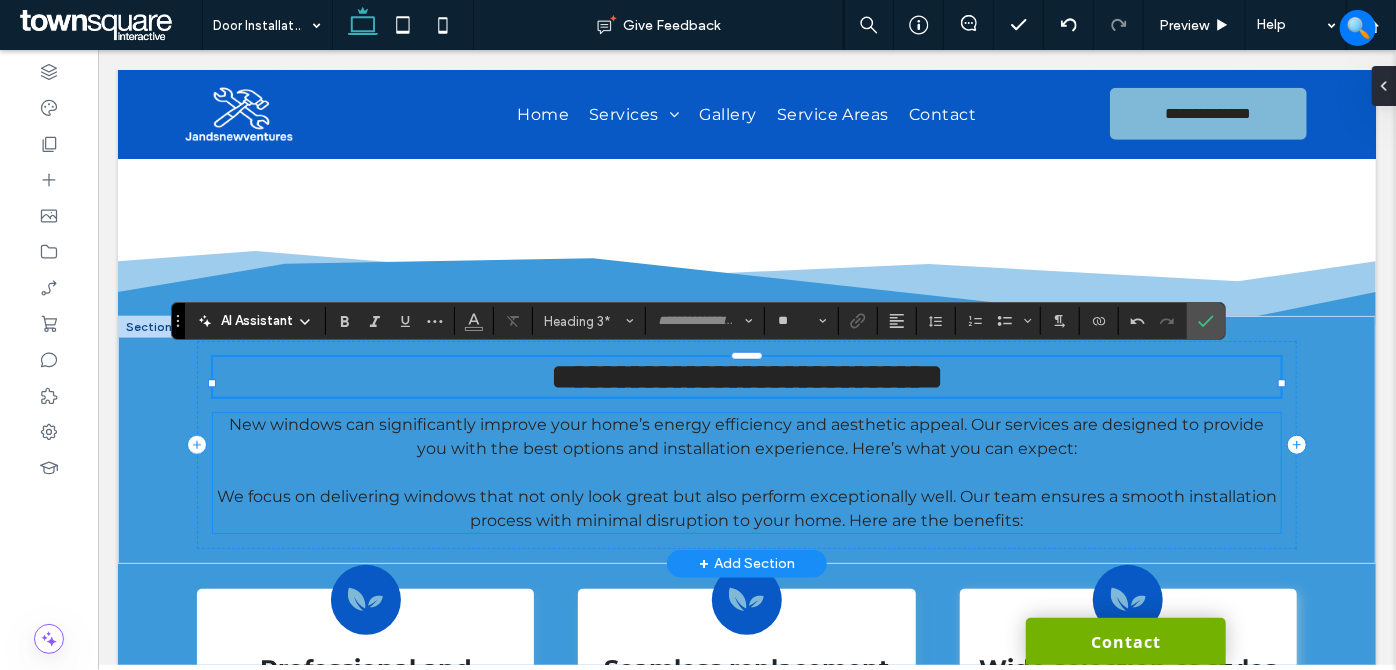 click on "New windows can significantly improve your home’s energy efficiency and aesthetic appeal. Our services are designed to provide you with the best options and installation experience. Here’s what you can expect:" at bounding box center (746, 435) 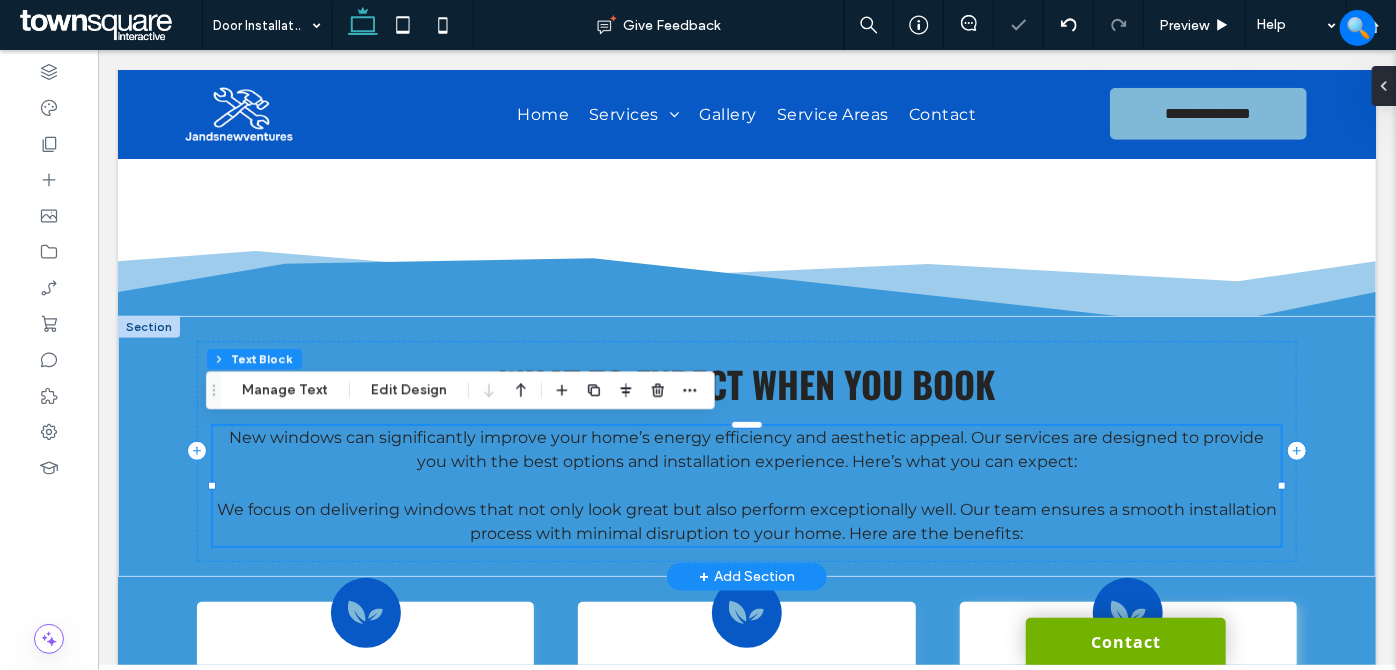 click on "New windows can significantly improve your home’s energy efficiency and aesthetic appeal. Our services are designed to provide you with the best options and installation experience. Here’s what you can expect: ﻿ We focus on delivering windows that not only look great but also perform exceptionally well. Our team ensures a smooth installation process with minimal disruption to your home. Here are the benefits:" at bounding box center (745, 485) 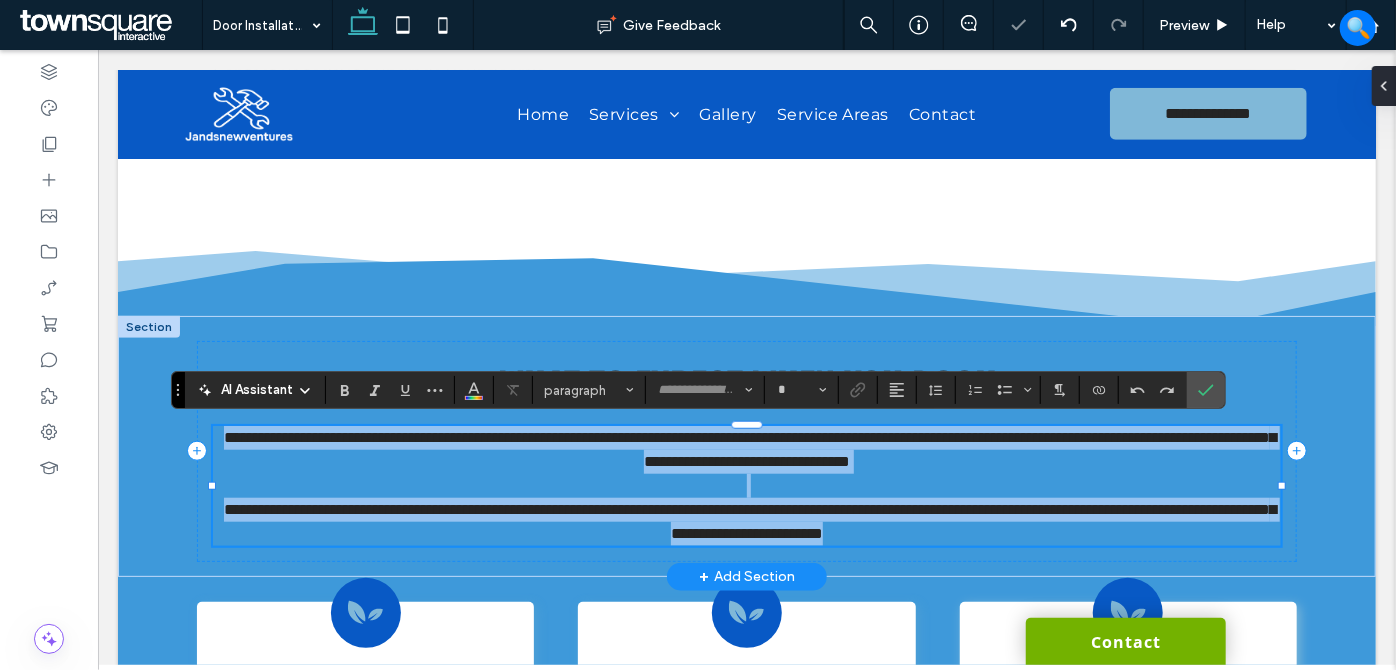 type on "**********" 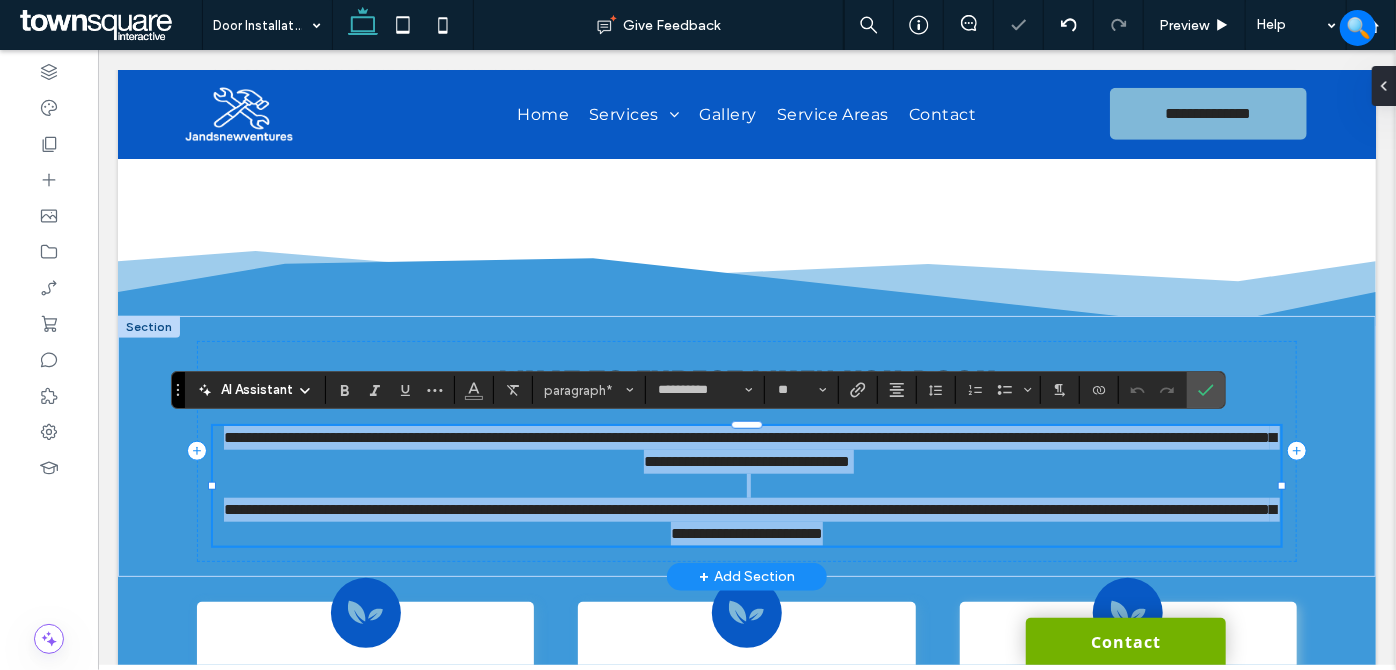 paste 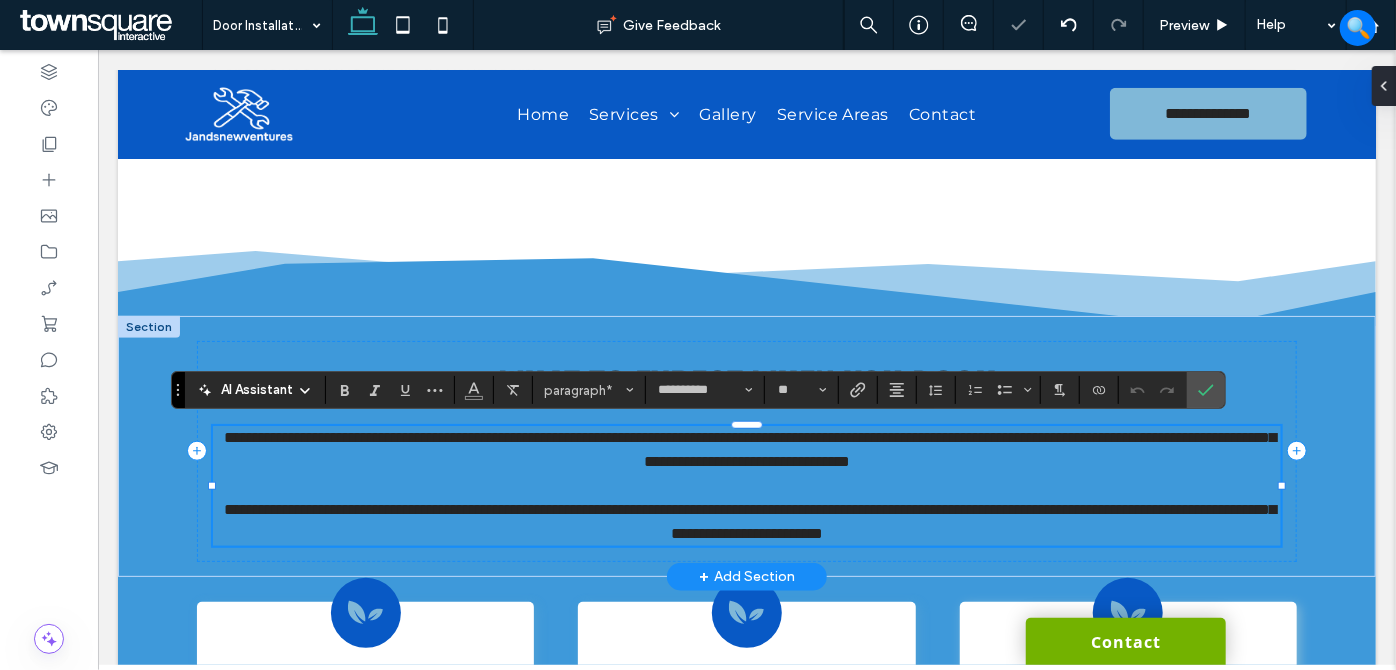 type 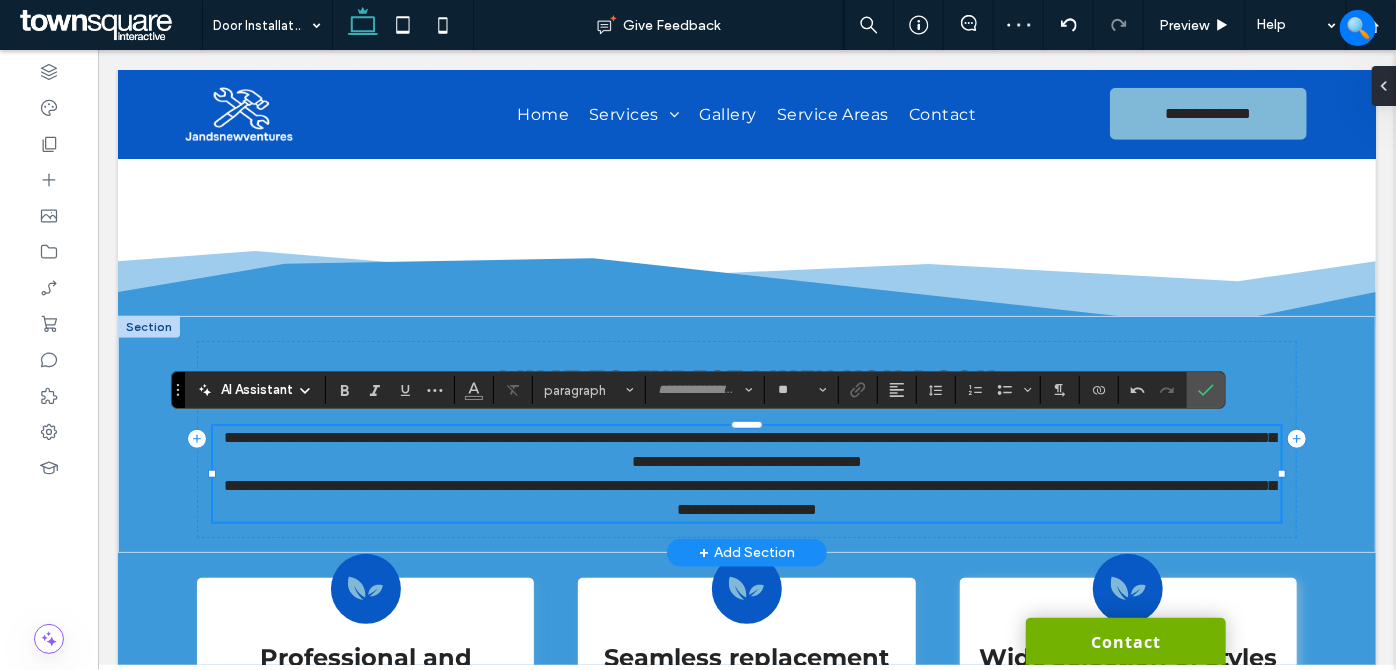 type on "**********" 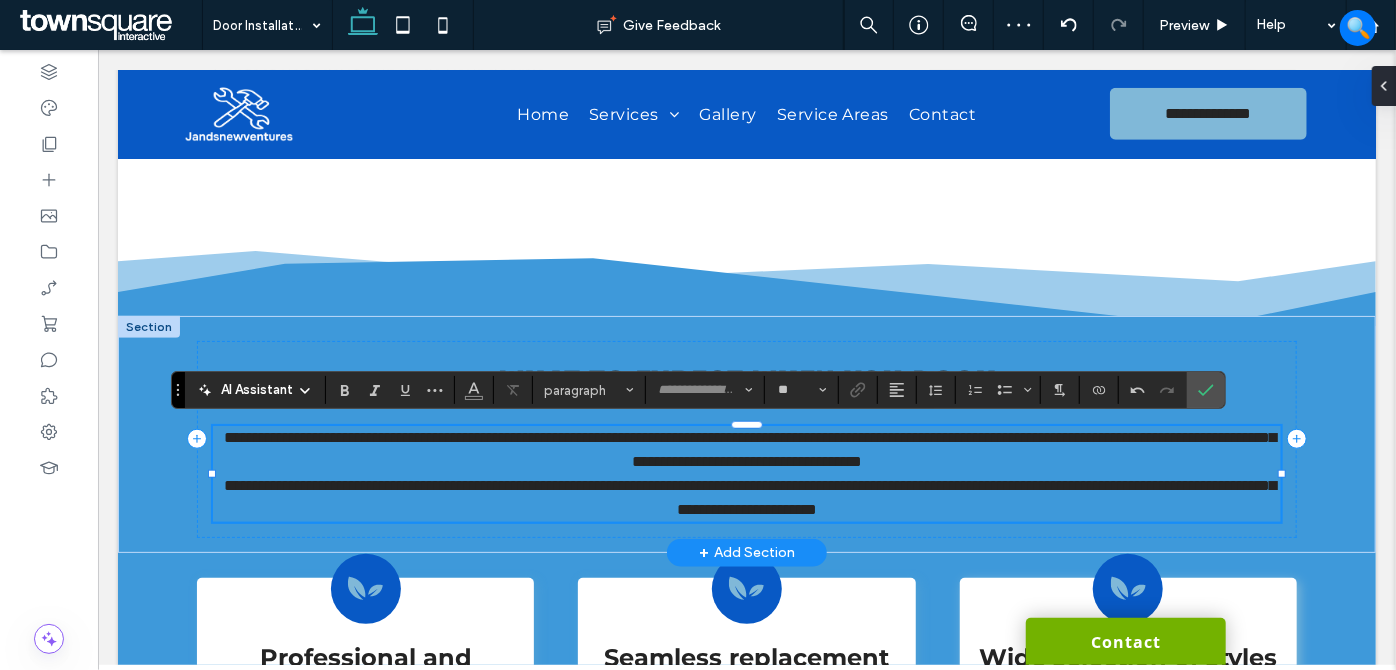 type on "**" 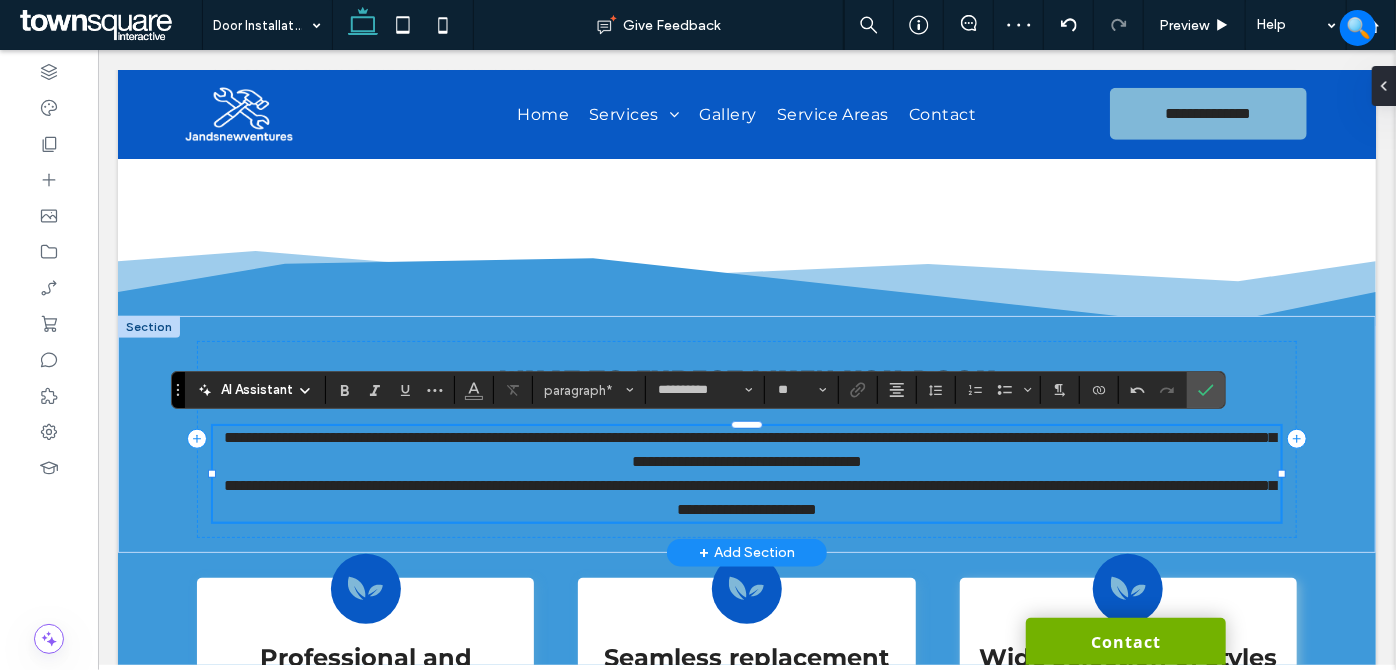 click on "**********" at bounding box center (745, 449) 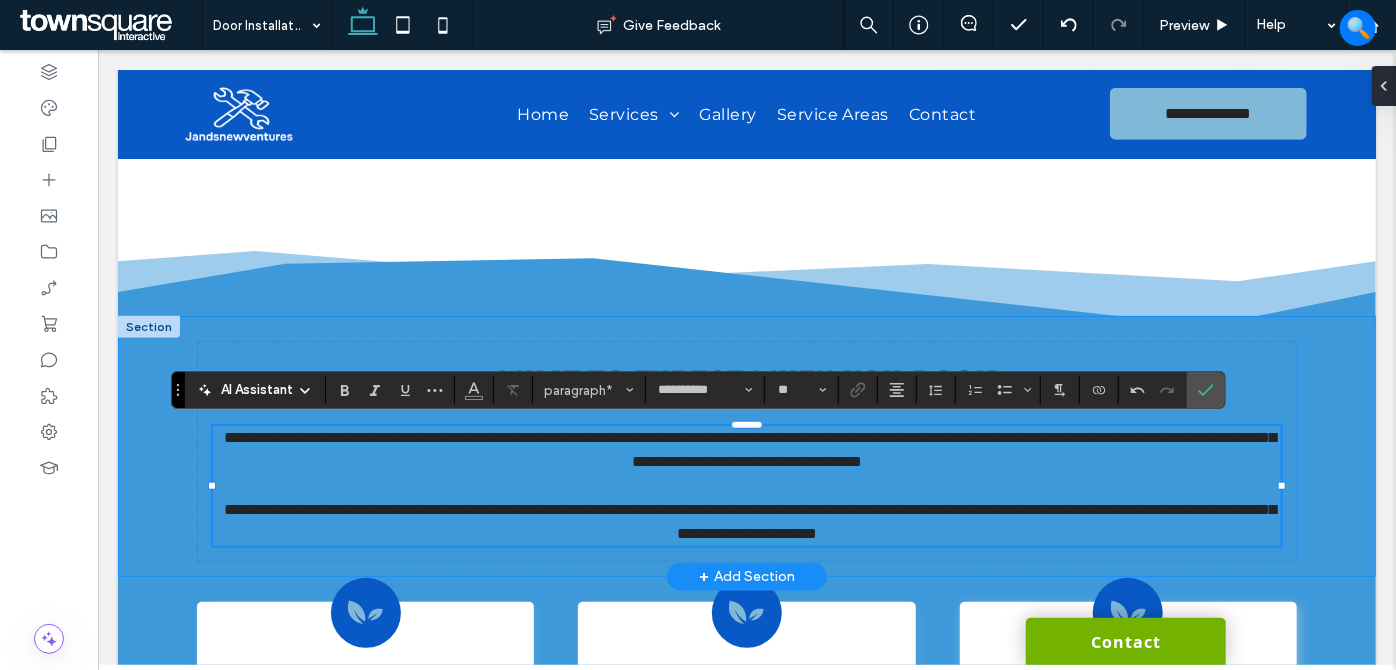 click on "**********" at bounding box center [746, 445] 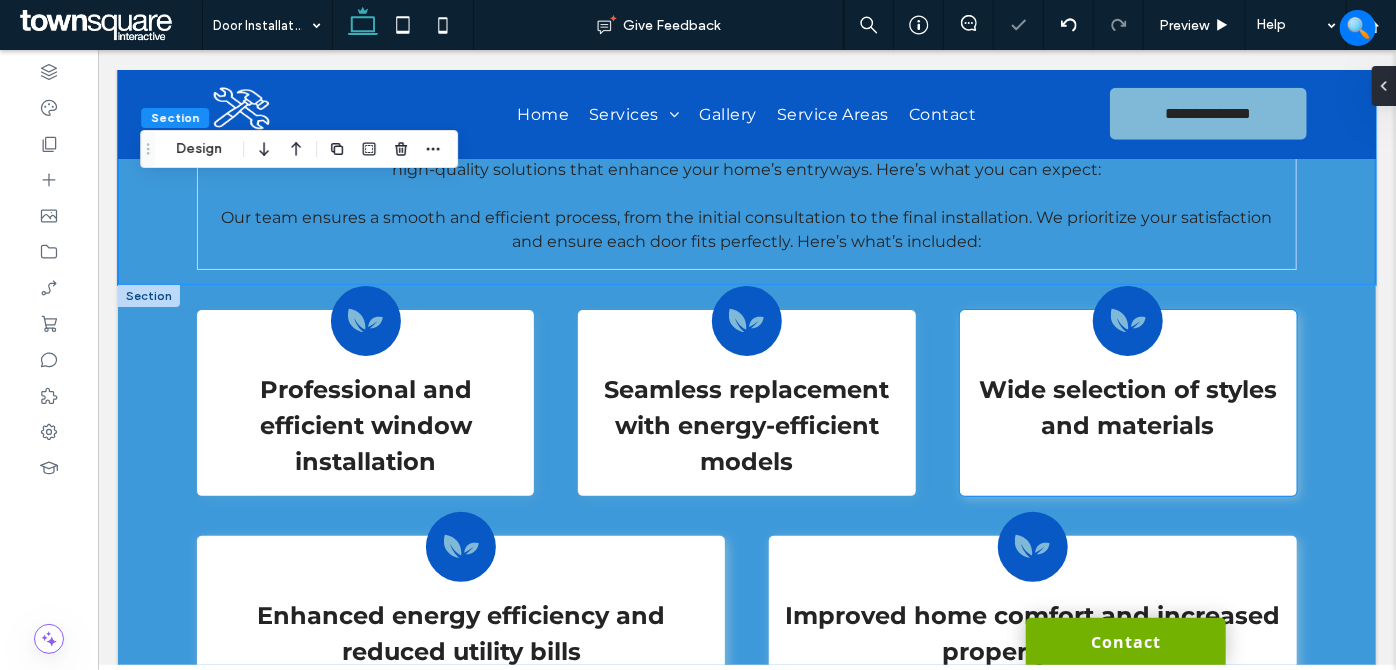 scroll, scrollTop: 1062, scrollLeft: 0, axis: vertical 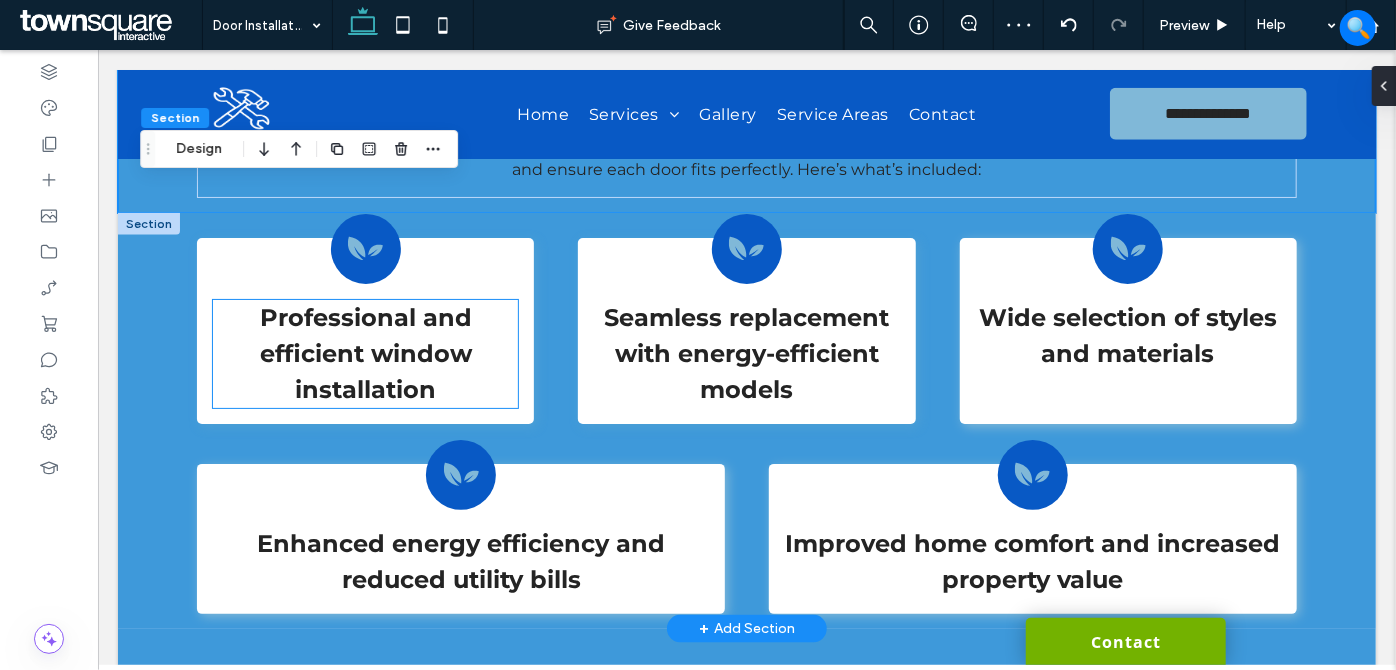 click on "Professional and efficient window installation" at bounding box center [365, 352] 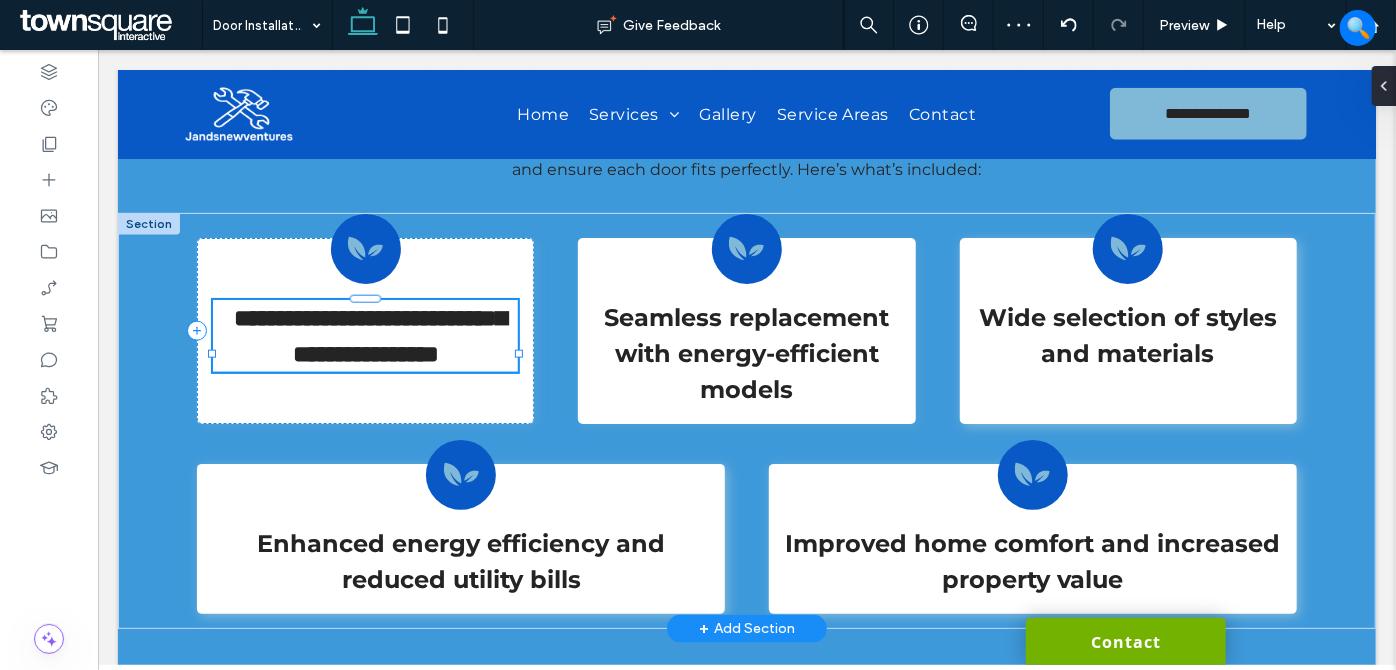 paste 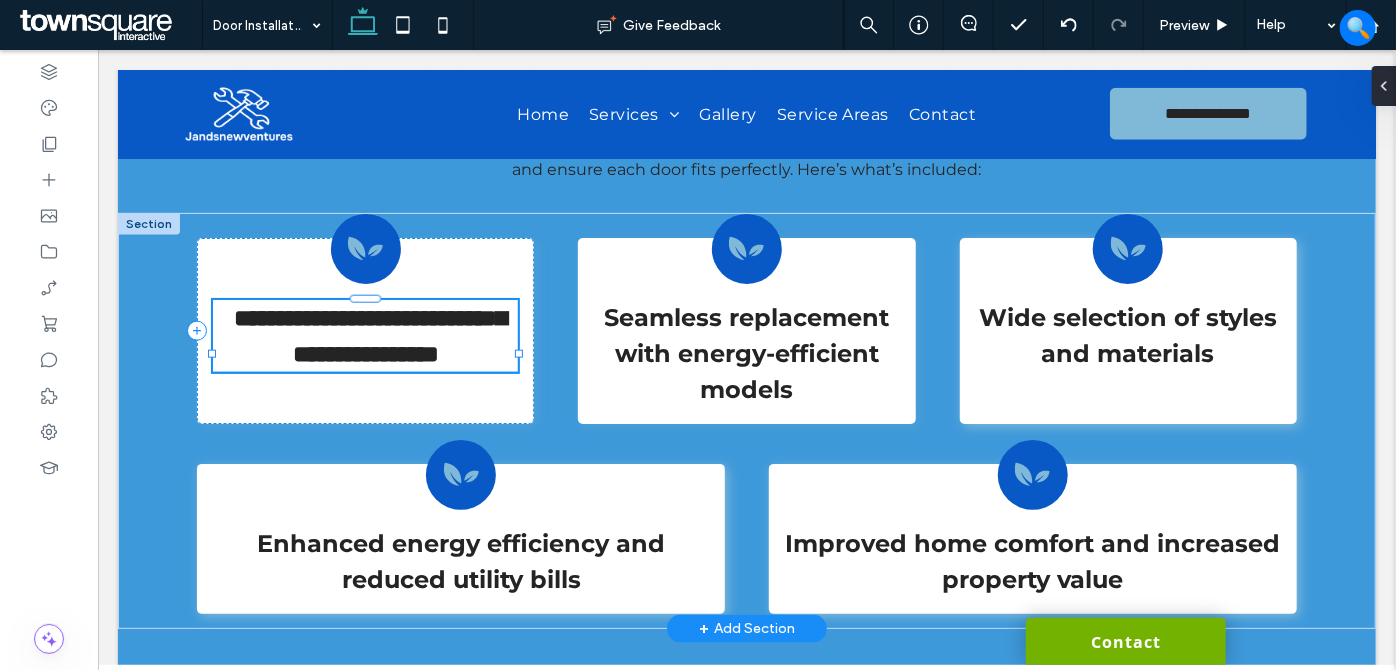 type 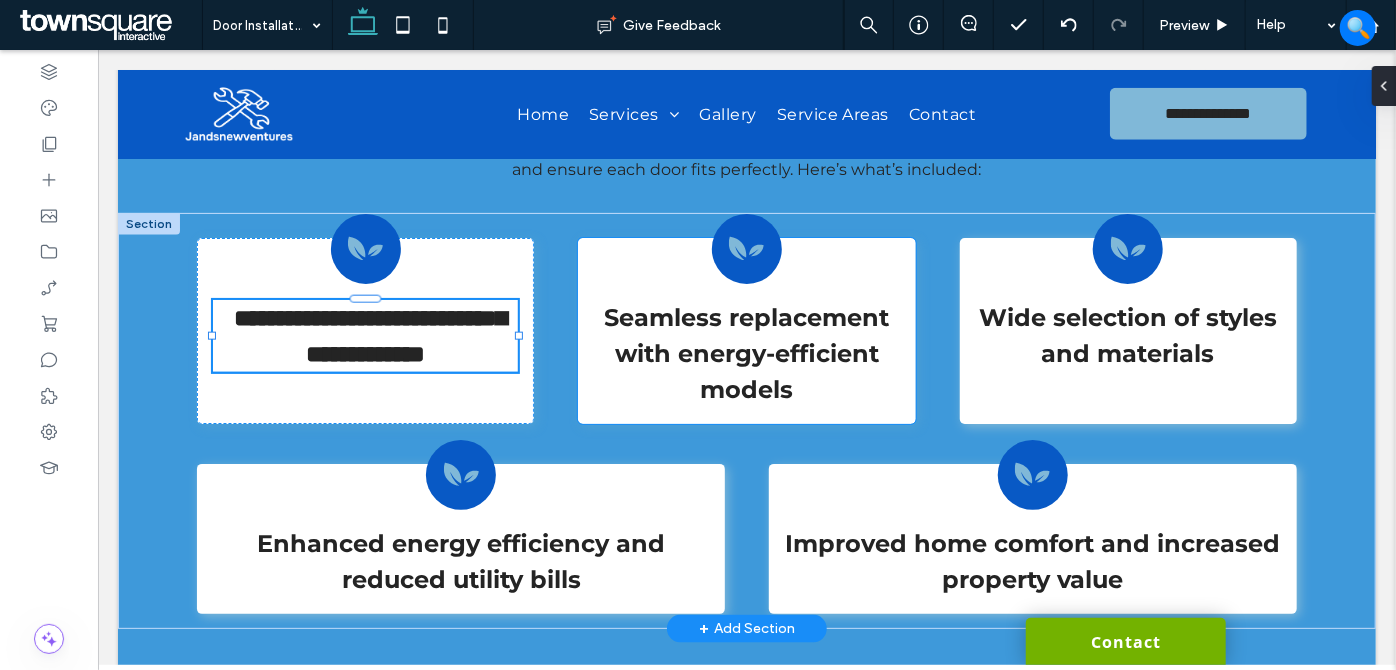 type on "**********" 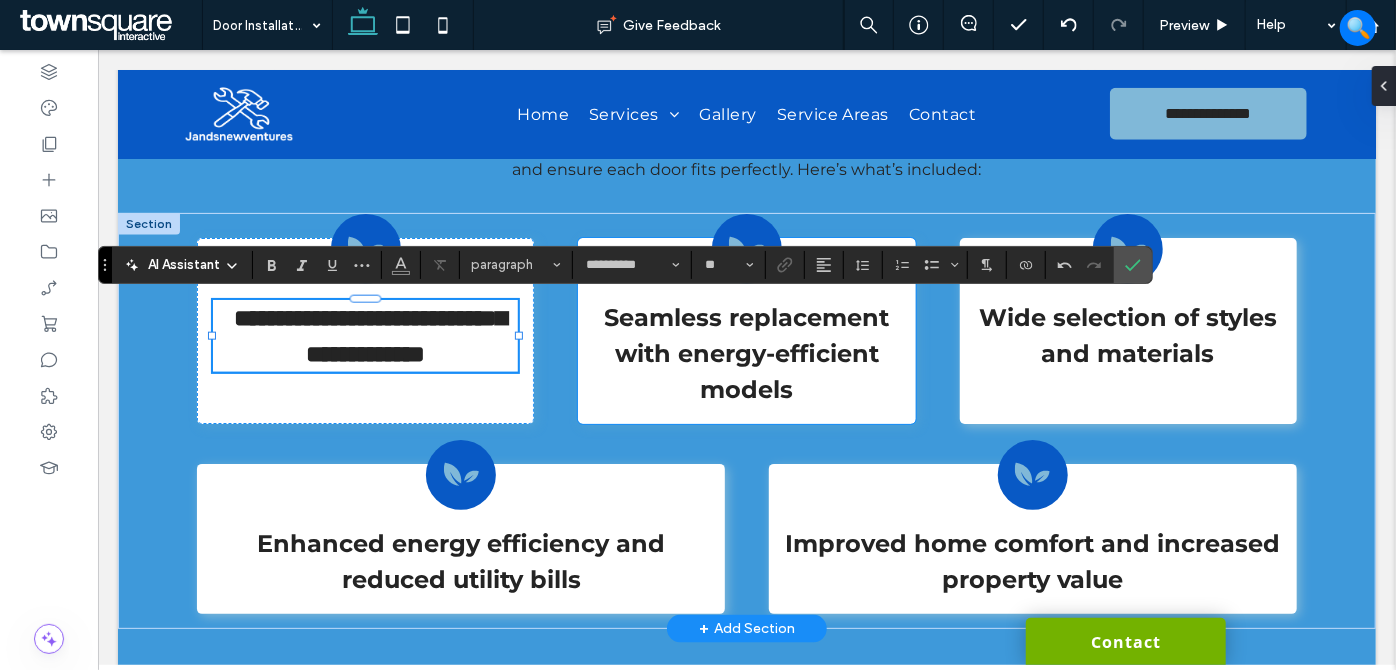 scroll, scrollTop: 2, scrollLeft: 0, axis: vertical 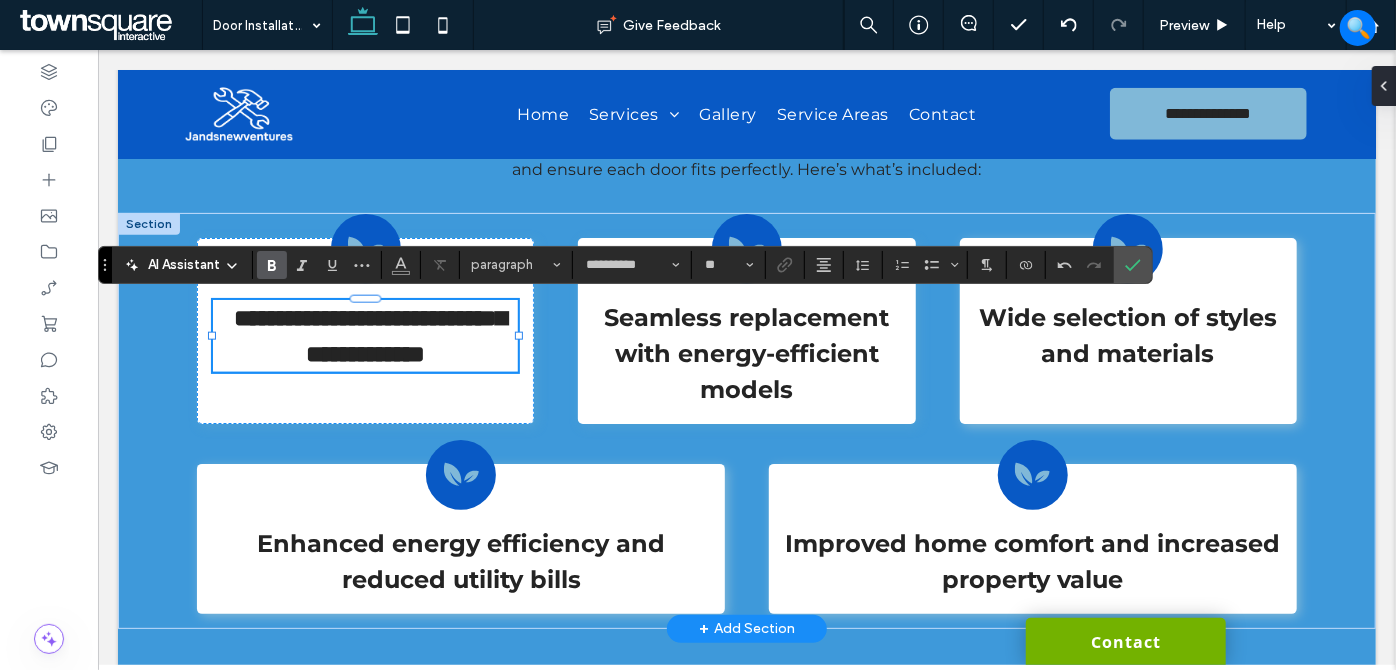 type on "**" 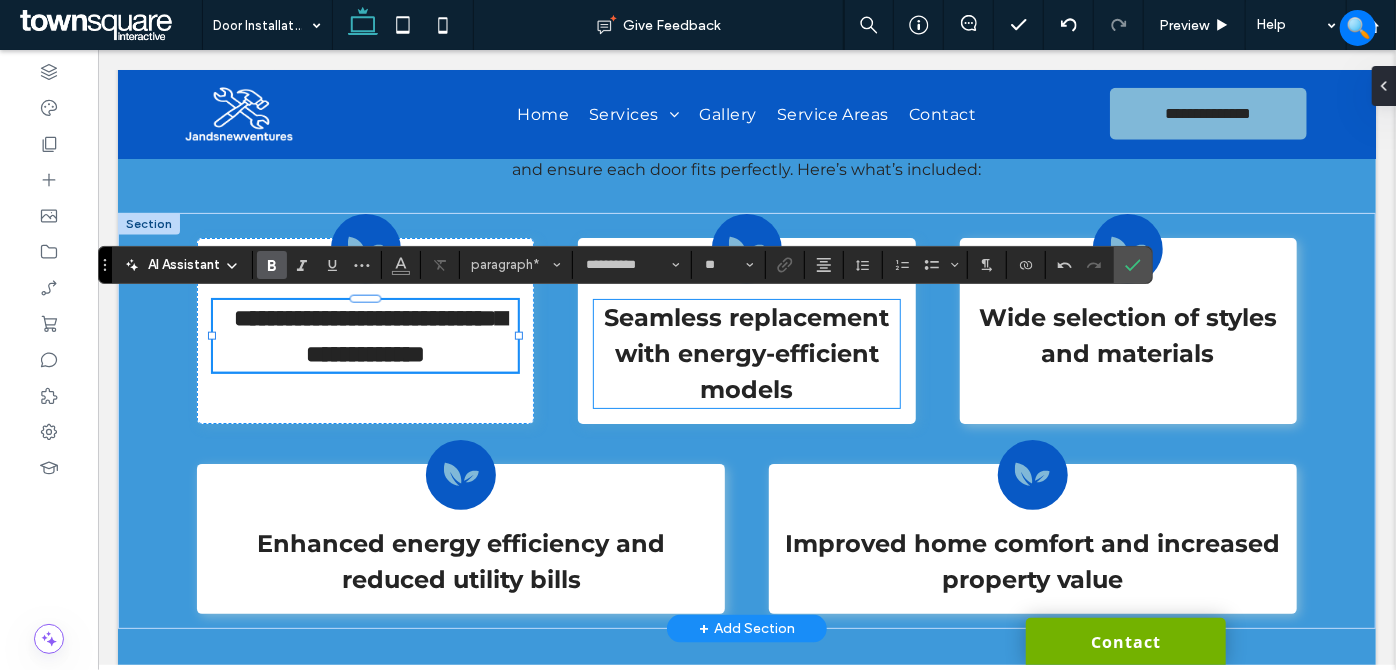 click on "Seamless replacement with energy-efficient models" at bounding box center [745, 352] 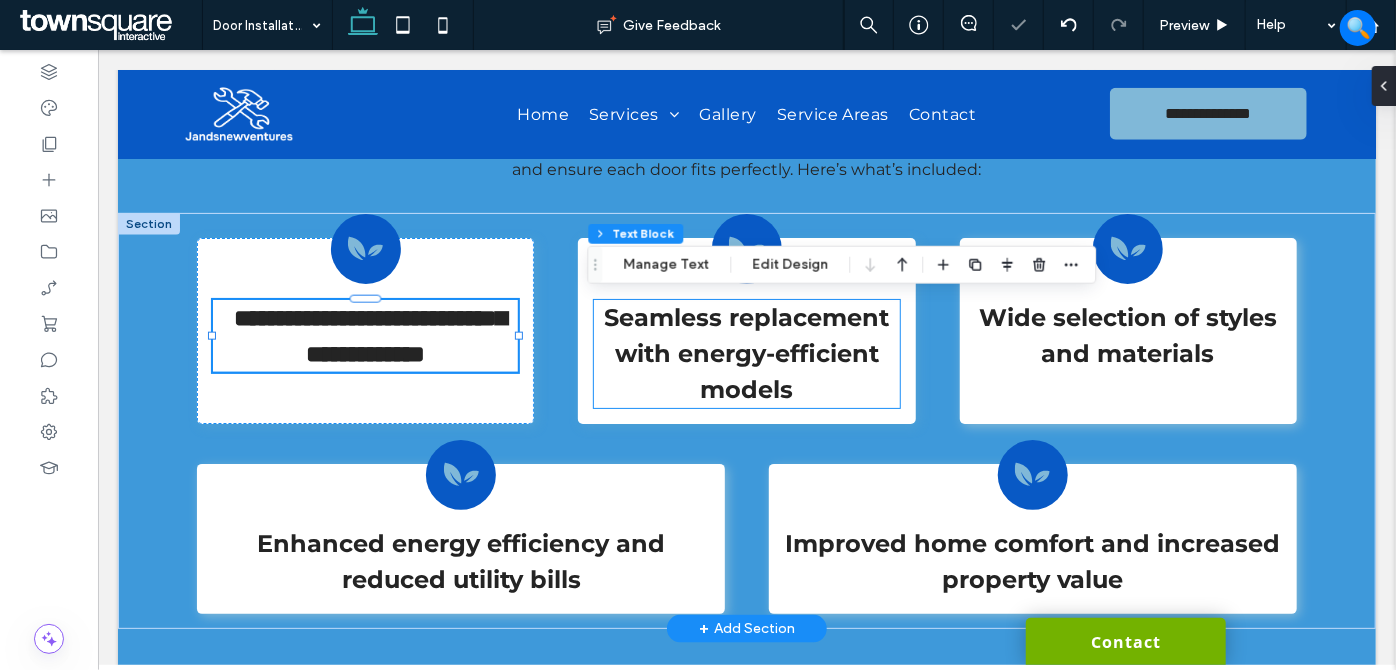 click on "Seamless replacement with energy-efficient models" at bounding box center (745, 353) 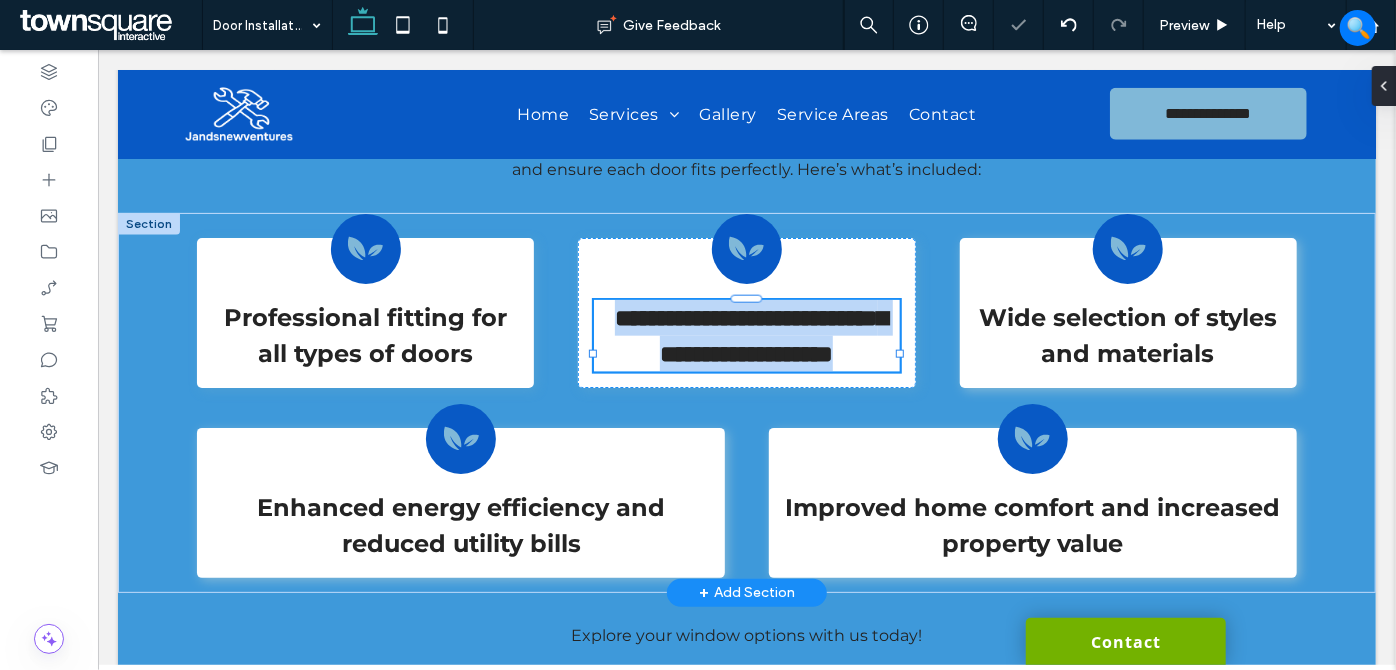 type on "**********" 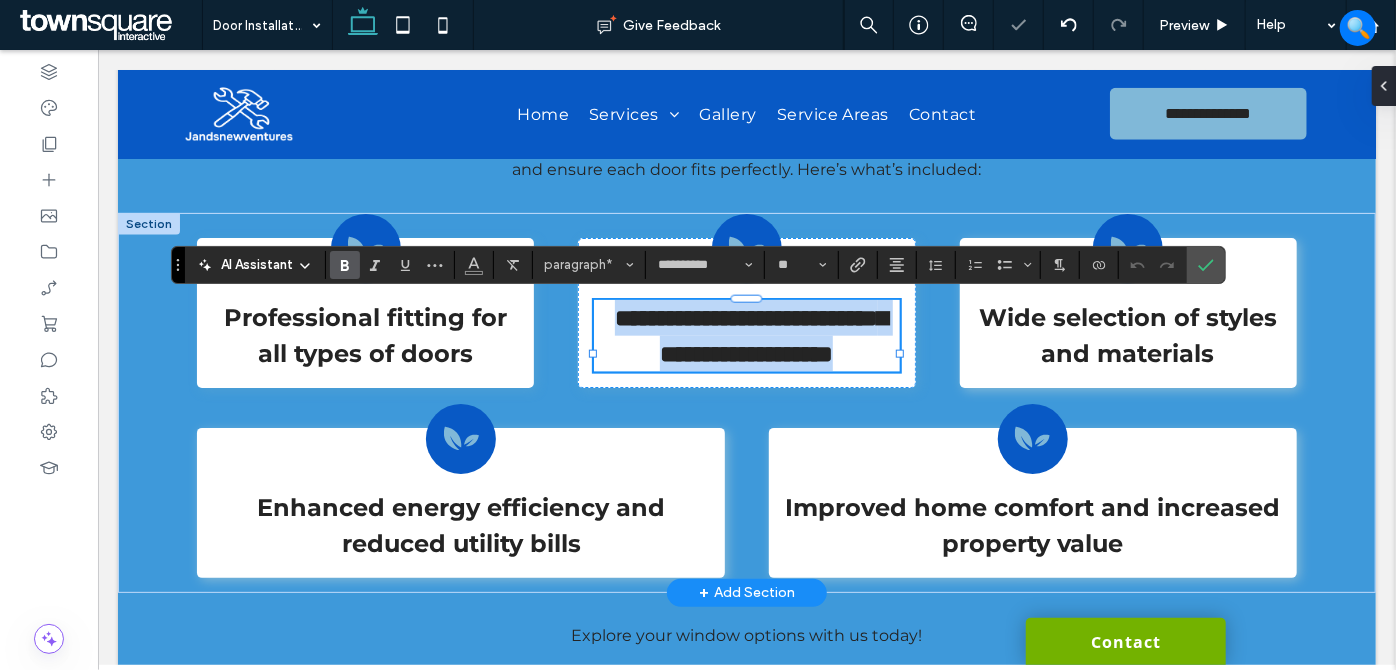 paste 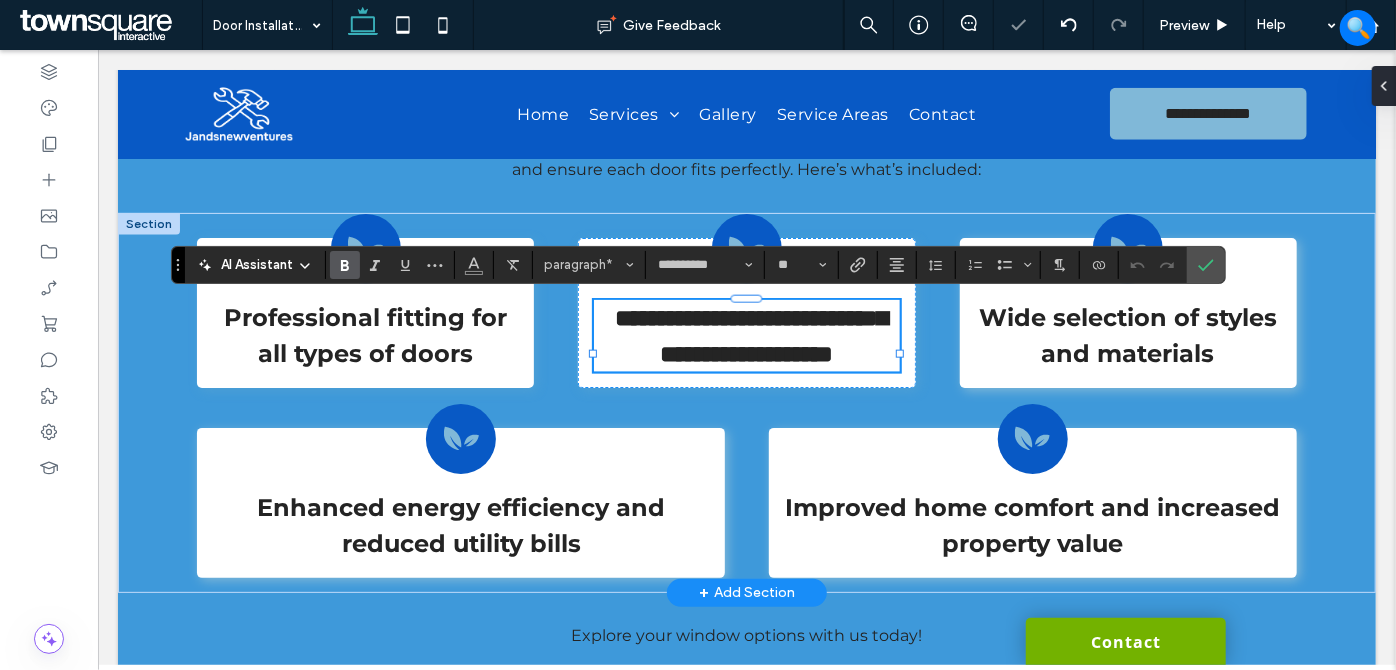type on "**" 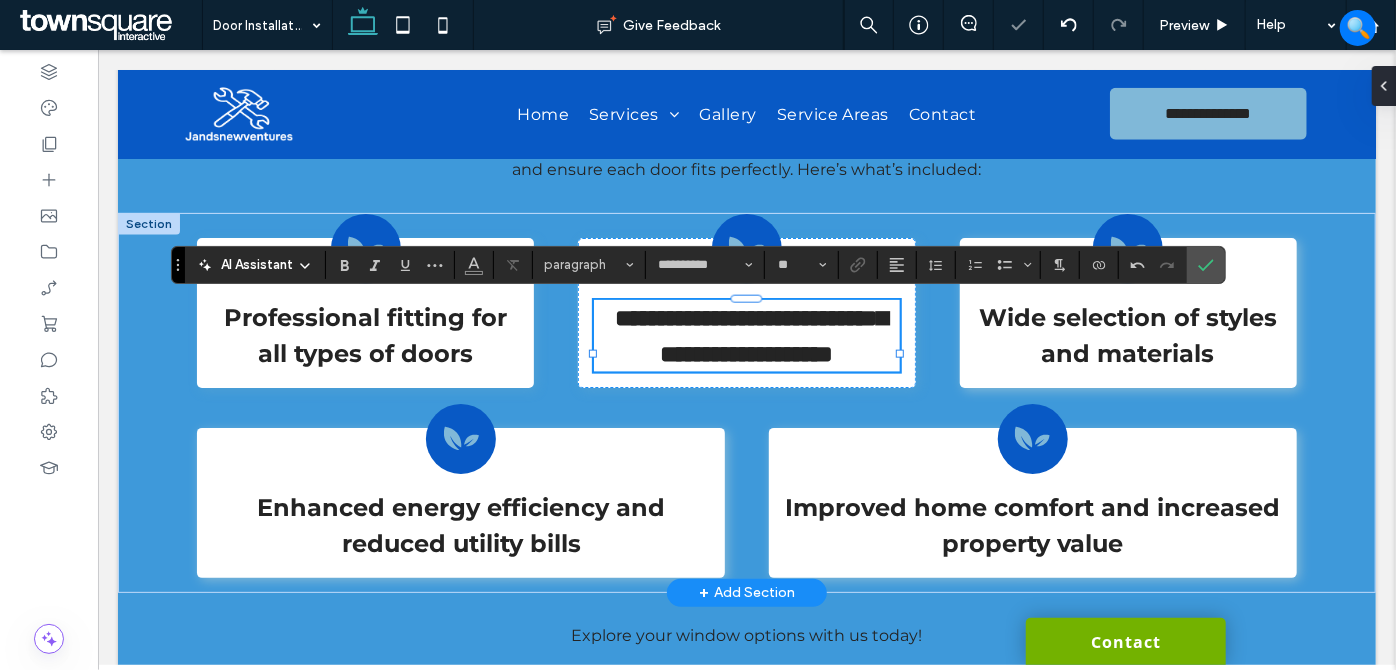 scroll, scrollTop: 2, scrollLeft: 0, axis: vertical 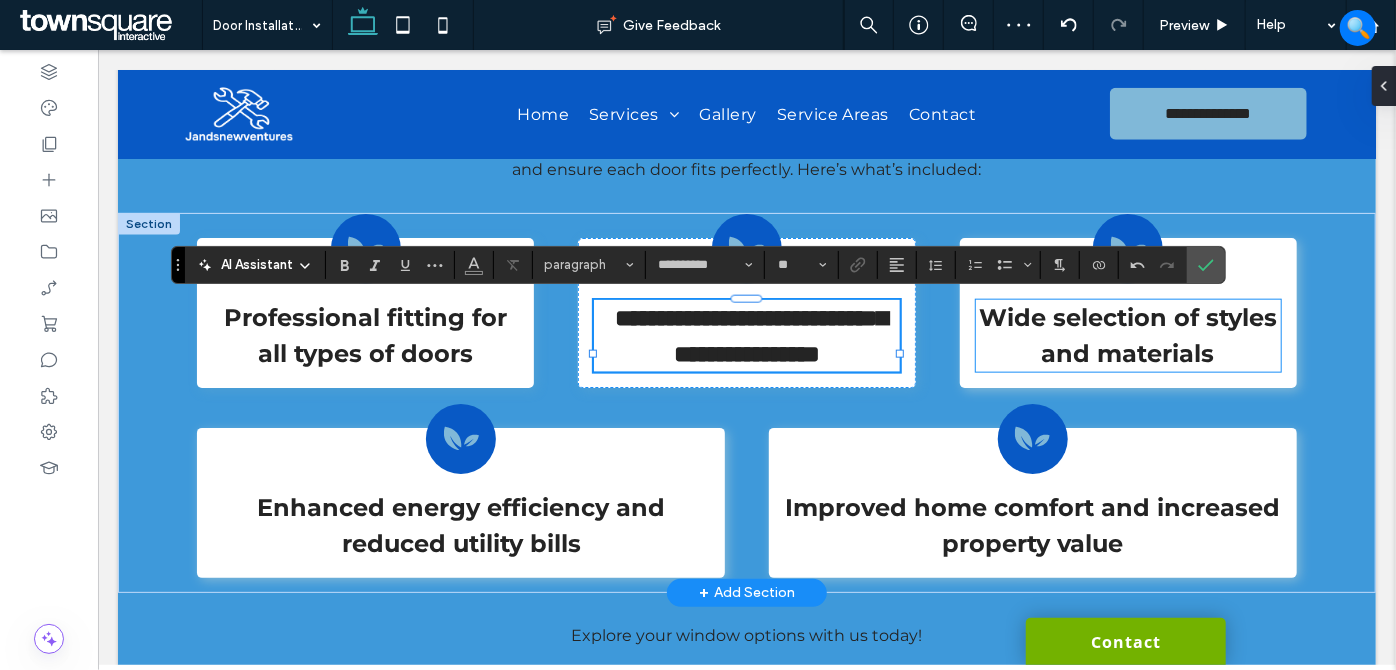 click on "Wide selection of styles and materials" at bounding box center [1127, 334] 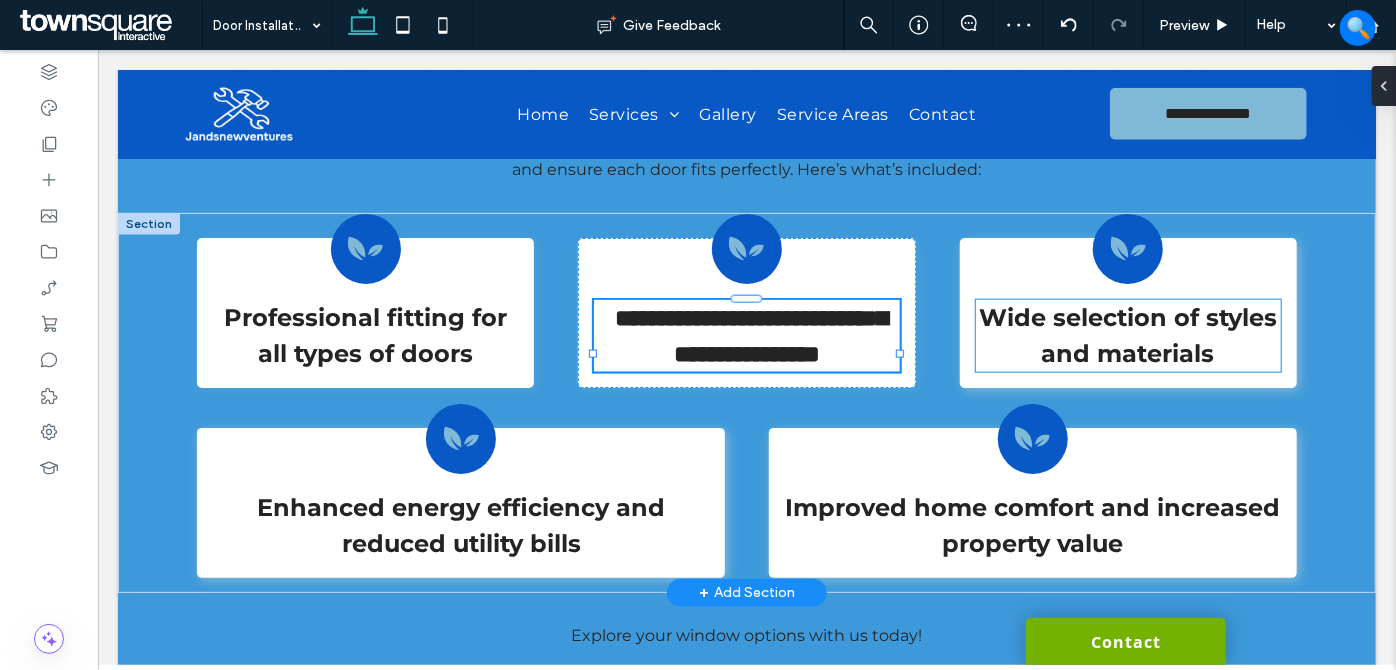 click on "Wide selection of styles and materials" at bounding box center (1127, 335) 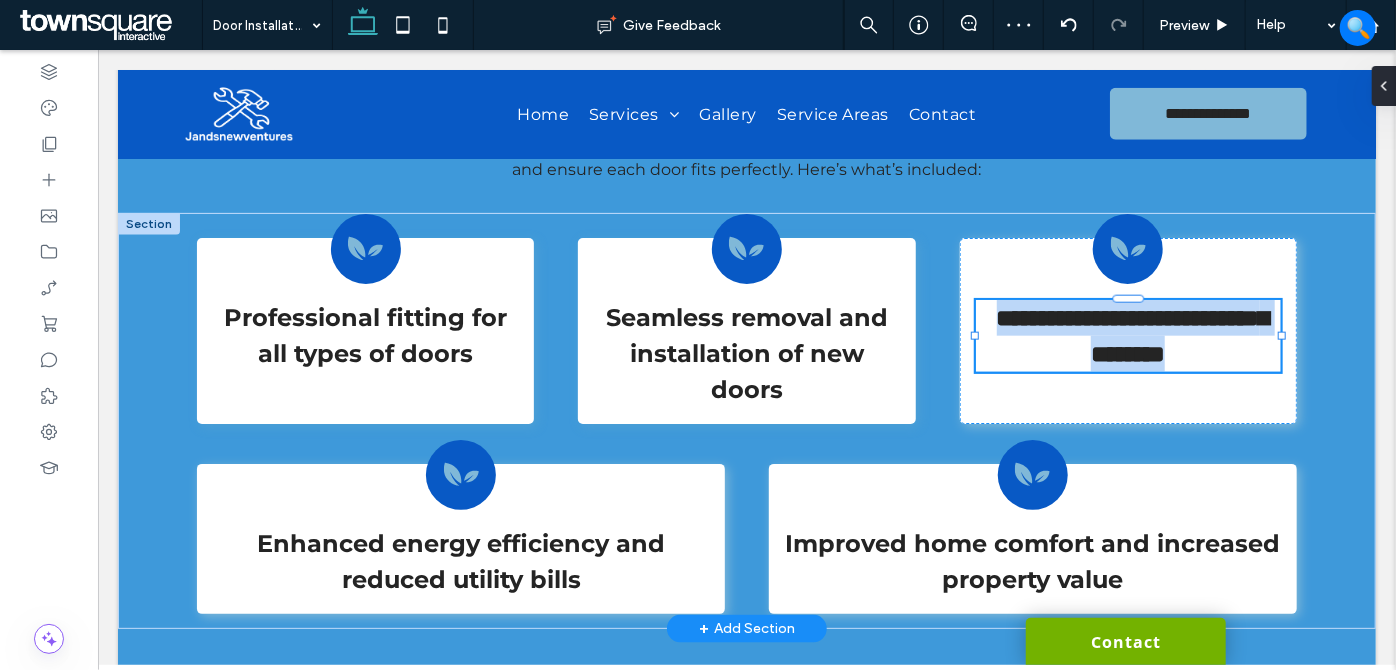 type on "**********" 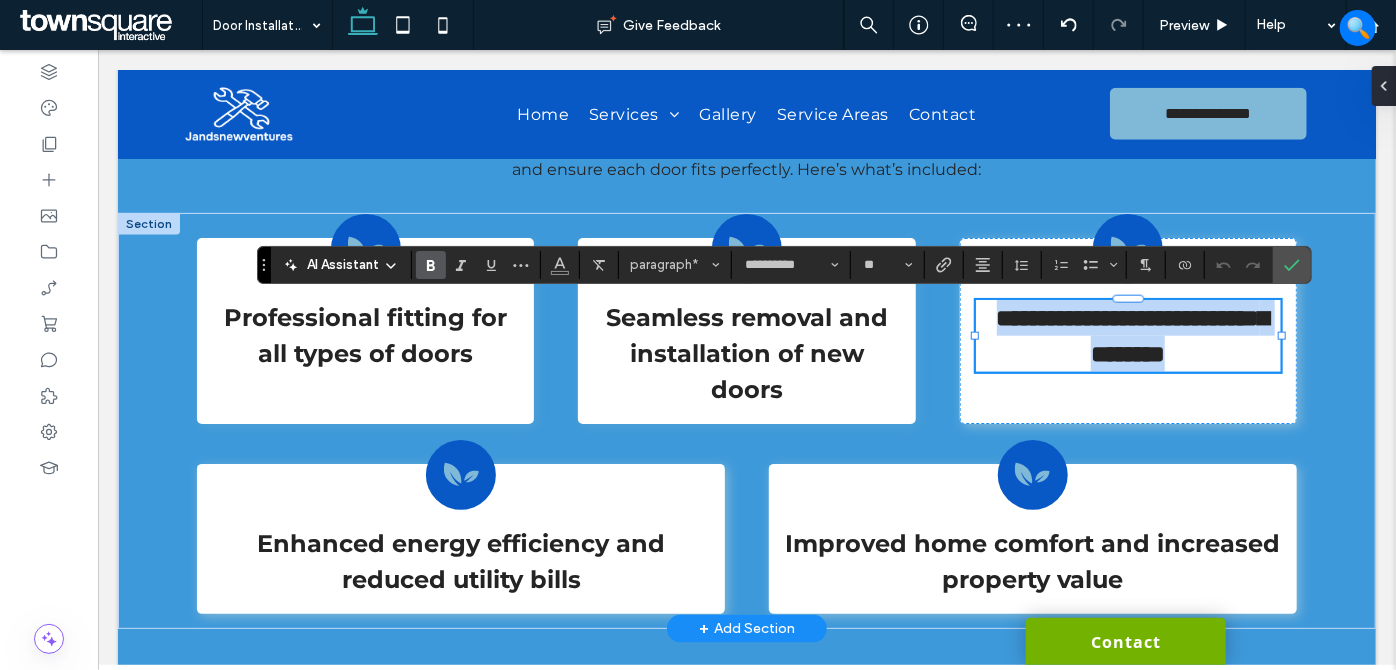 type 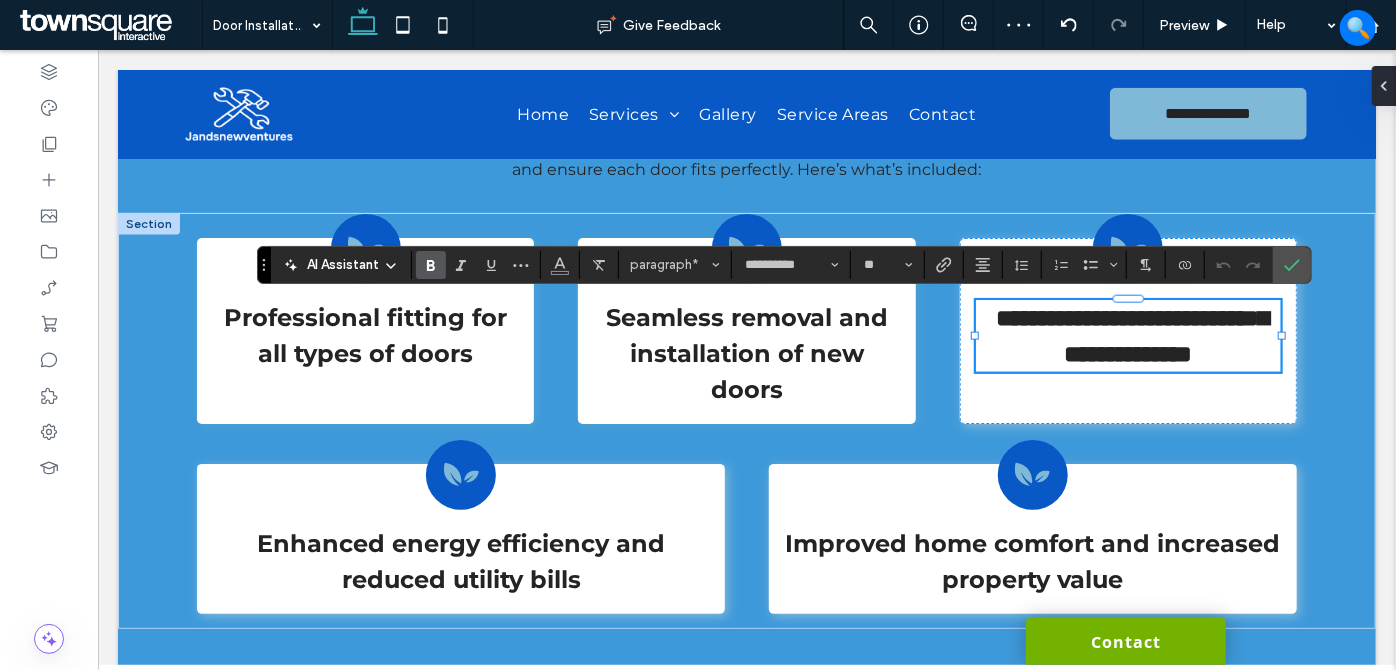 scroll, scrollTop: 1, scrollLeft: 0, axis: vertical 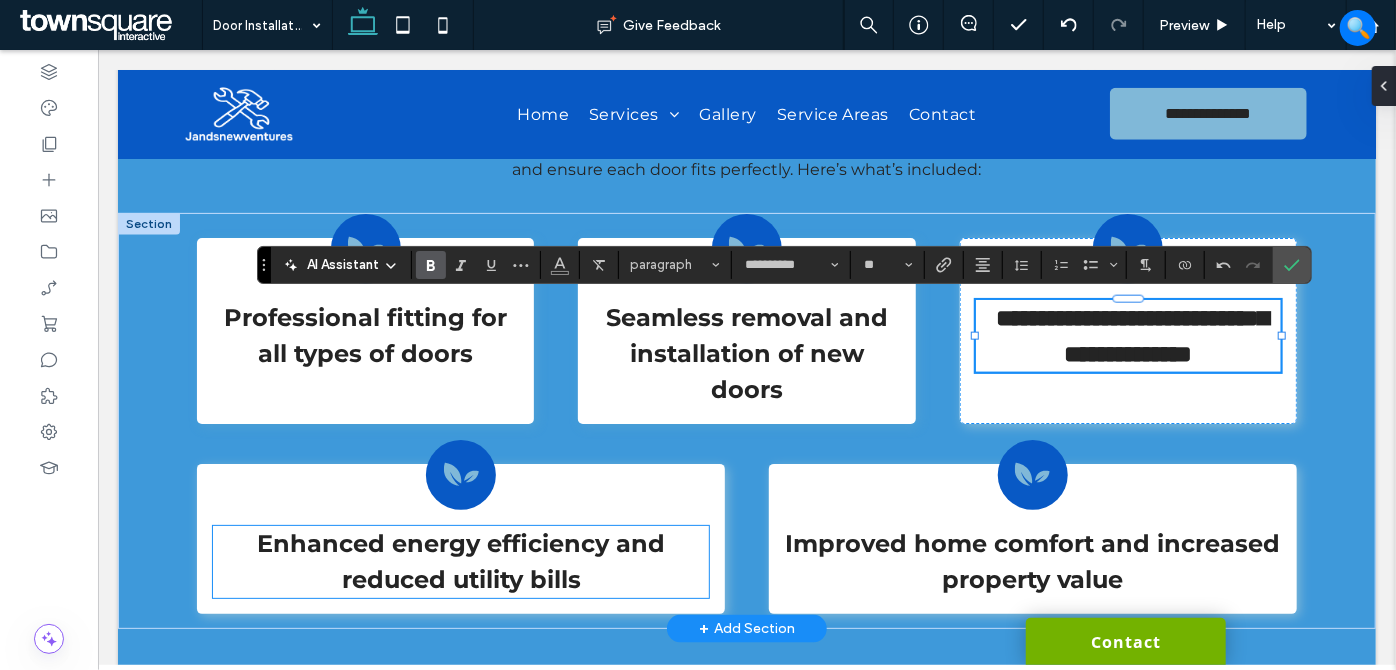 click on "Enhanced energy efficiency and reduced utility bills" at bounding box center (460, 560) 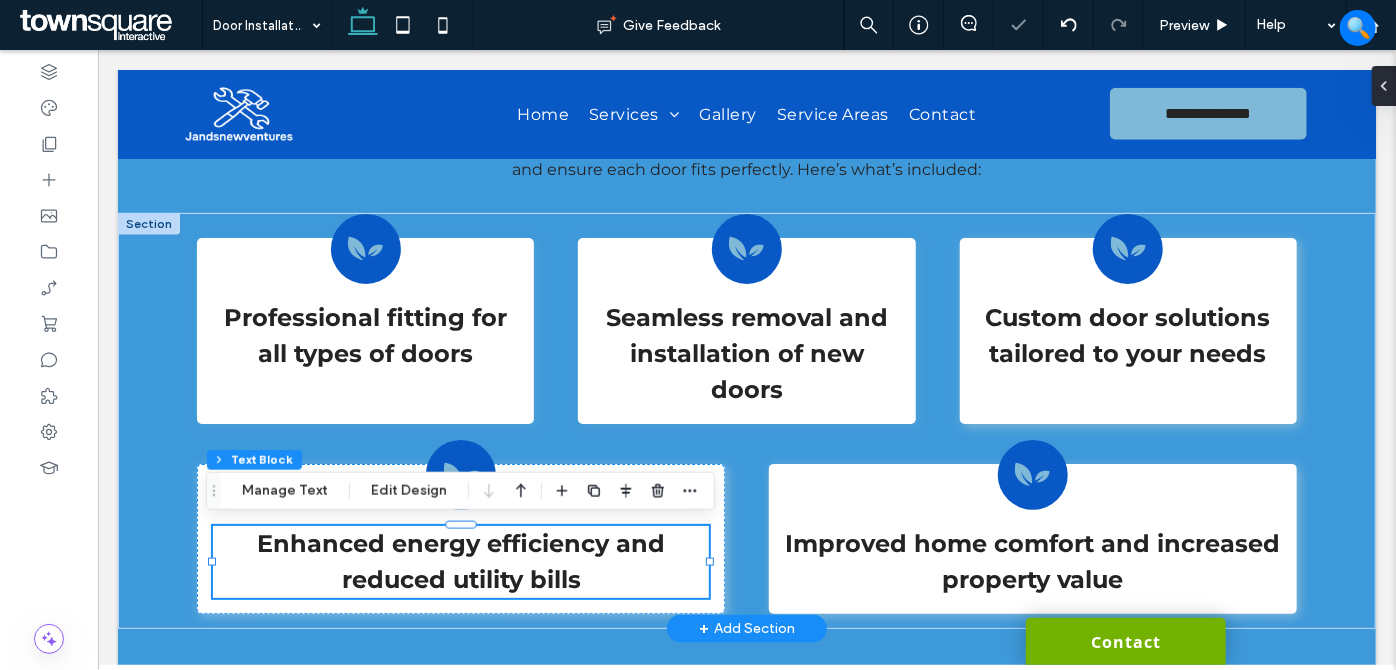 click on "Enhanced energy efficiency and reduced utility bills" at bounding box center [460, 560] 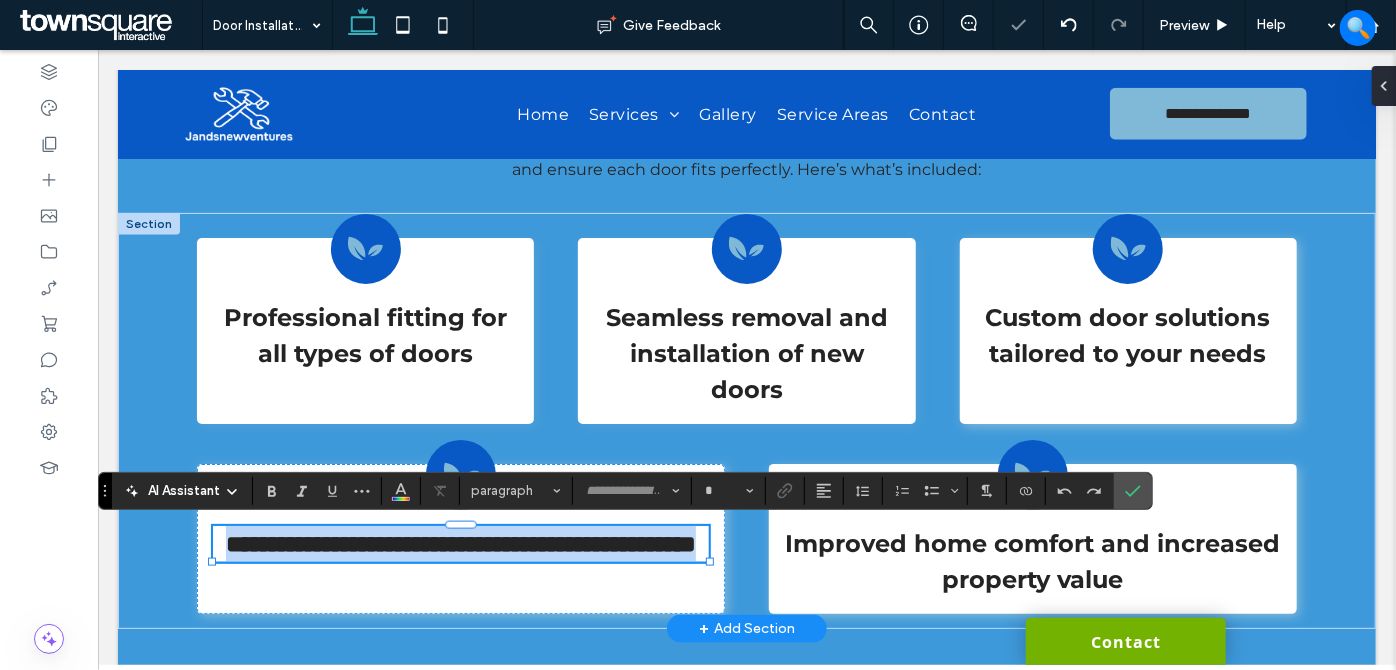 type on "**********" 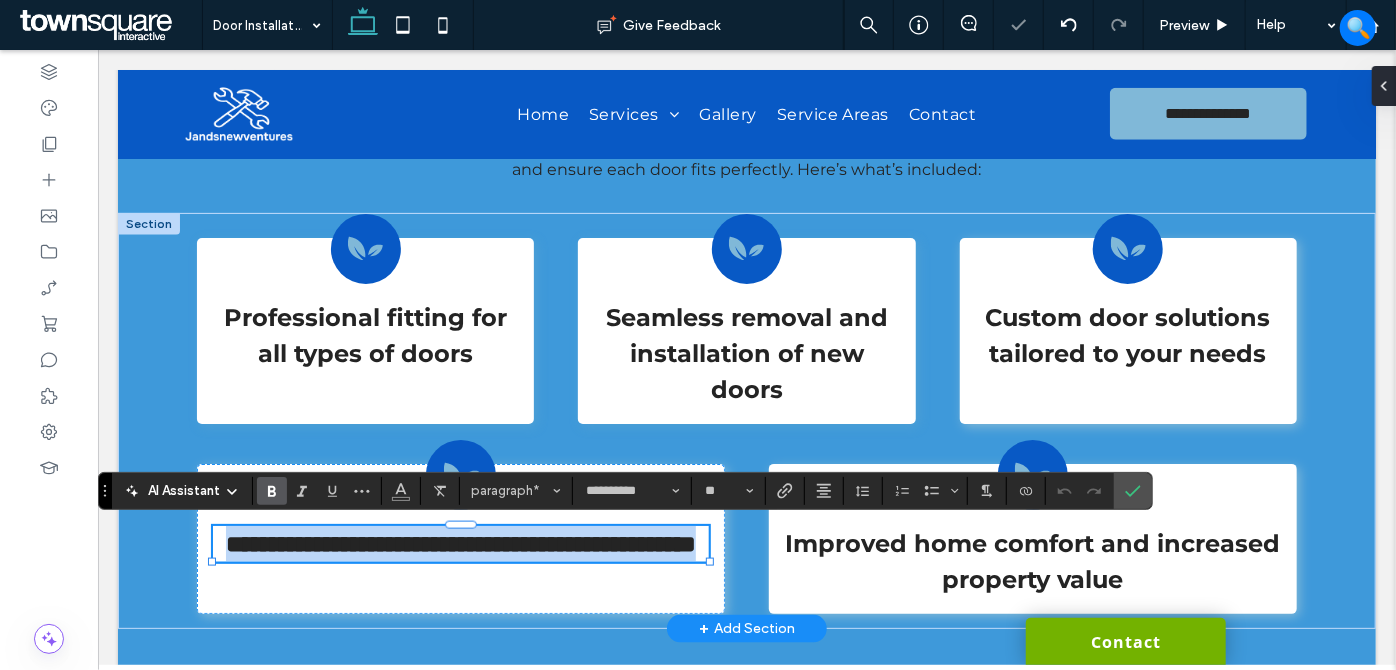paste 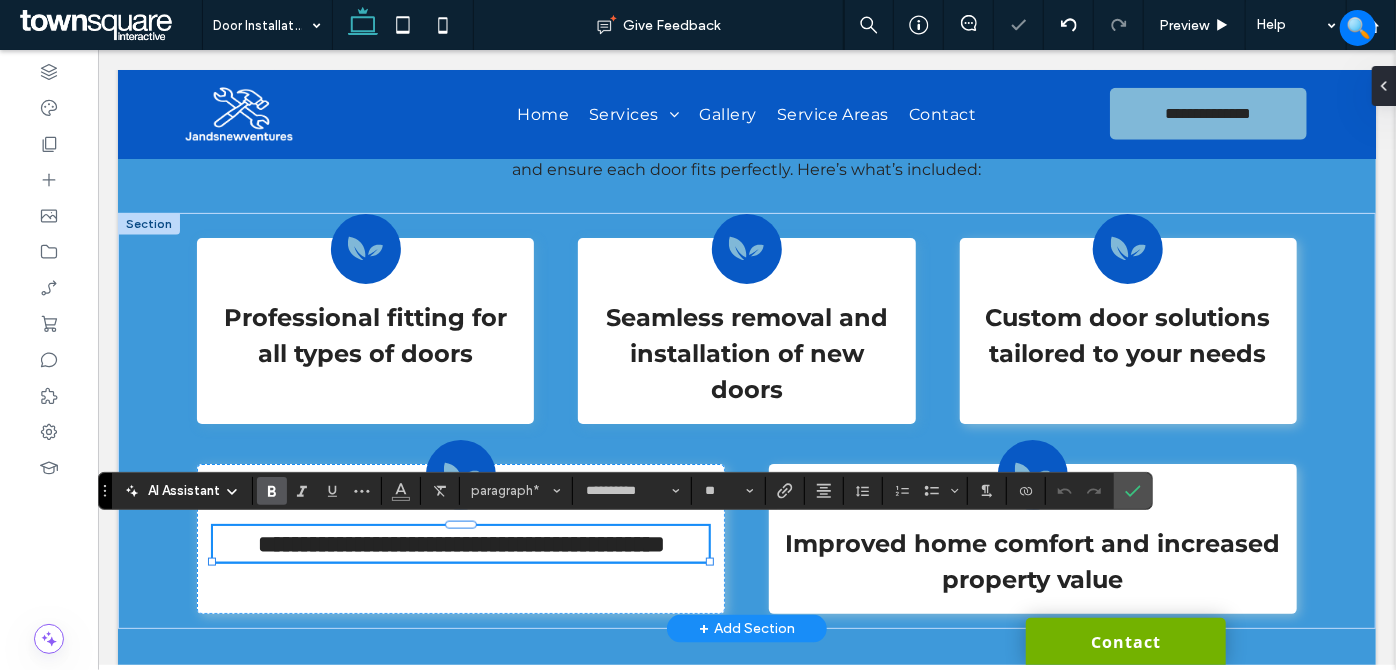 type on "**" 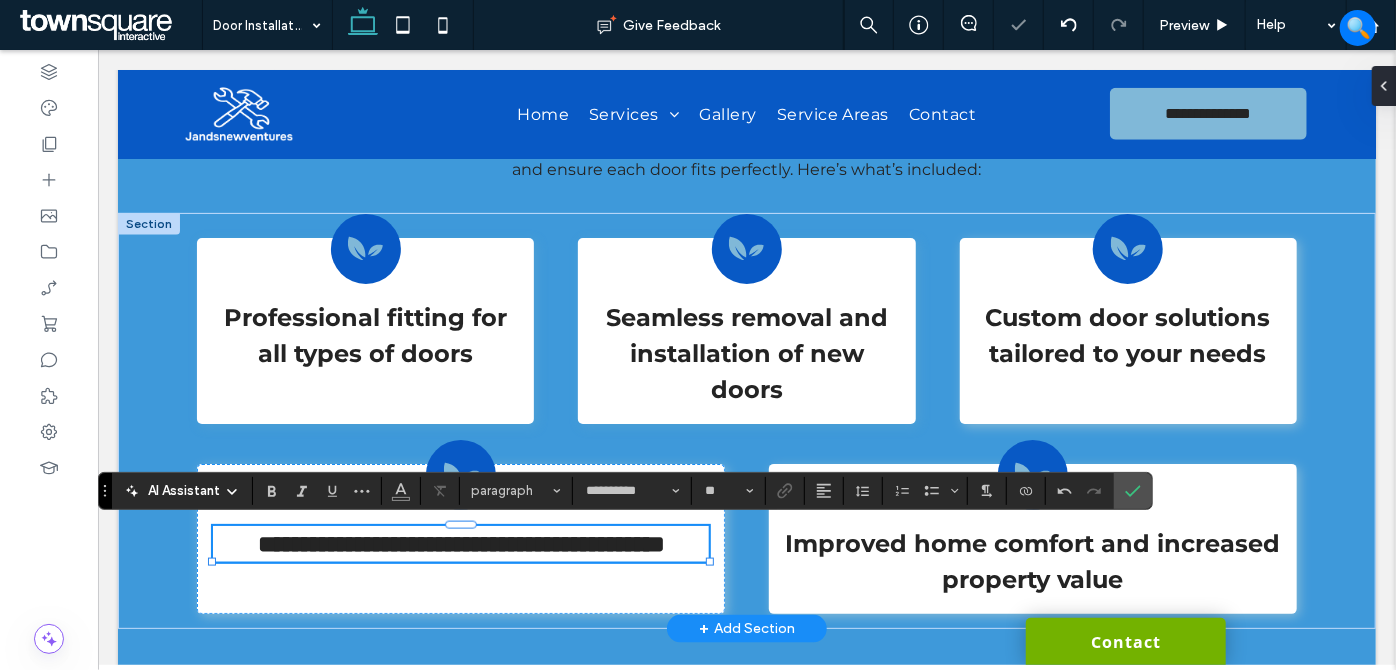 scroll, scrollTop: 2, scrollLeft: 0, axis: vertical 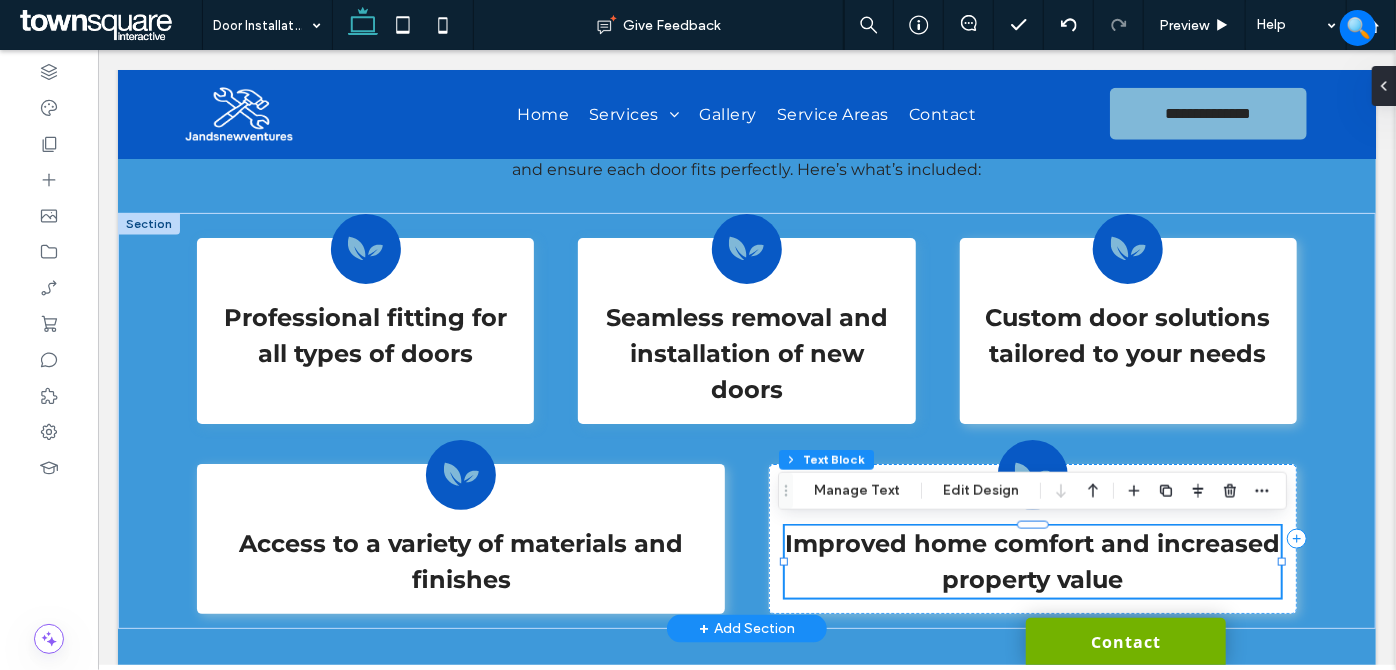 click on "Improved home comfort and increased property value" at bounding box center (1032, 561) 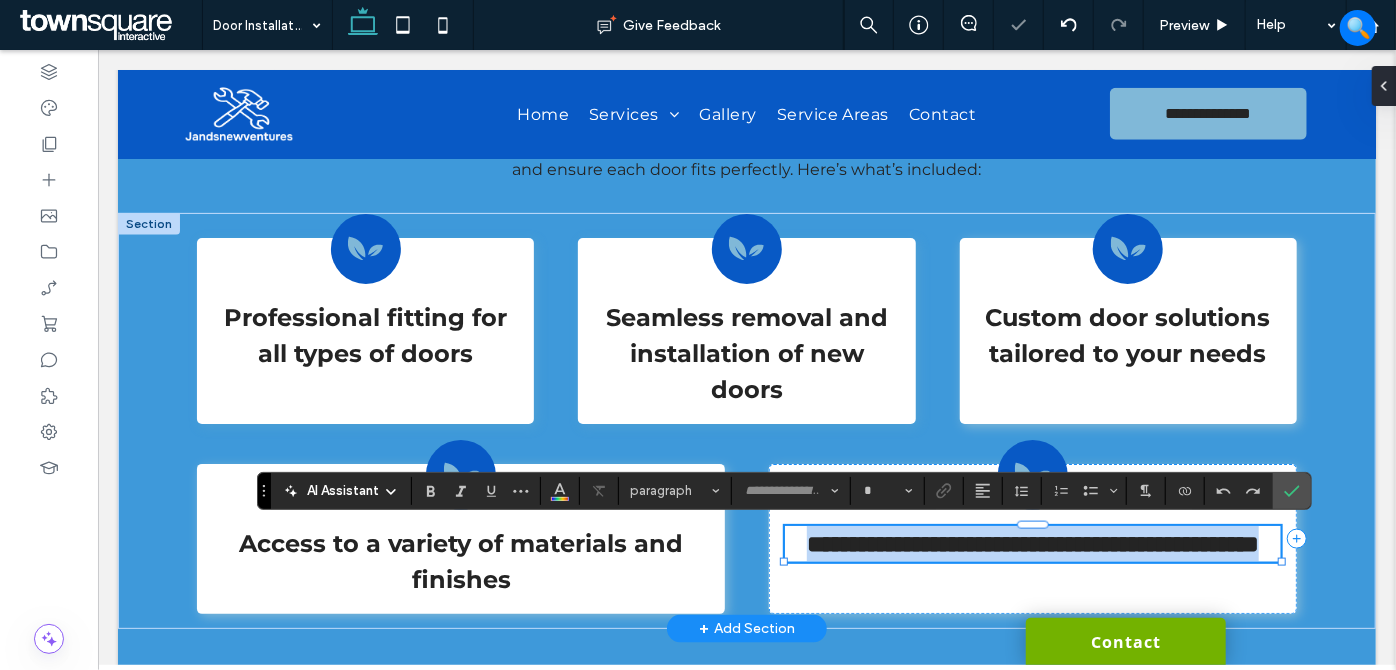 type on "**********" 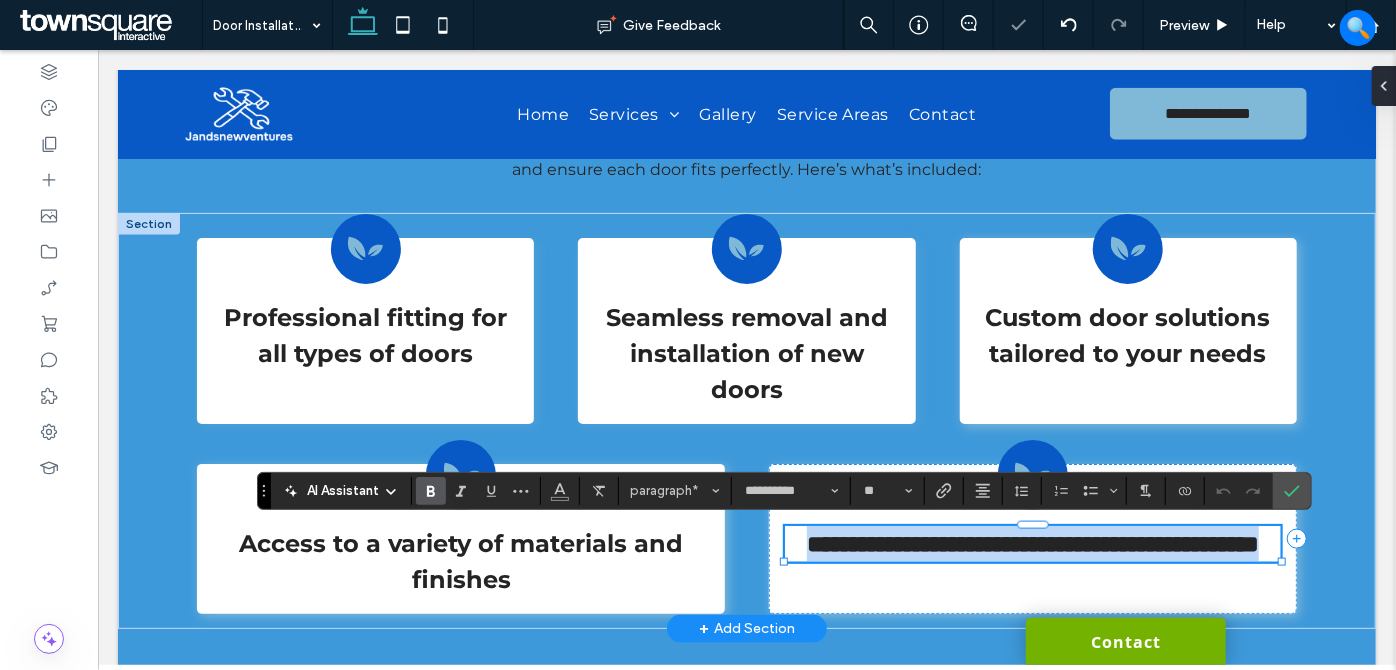 paste 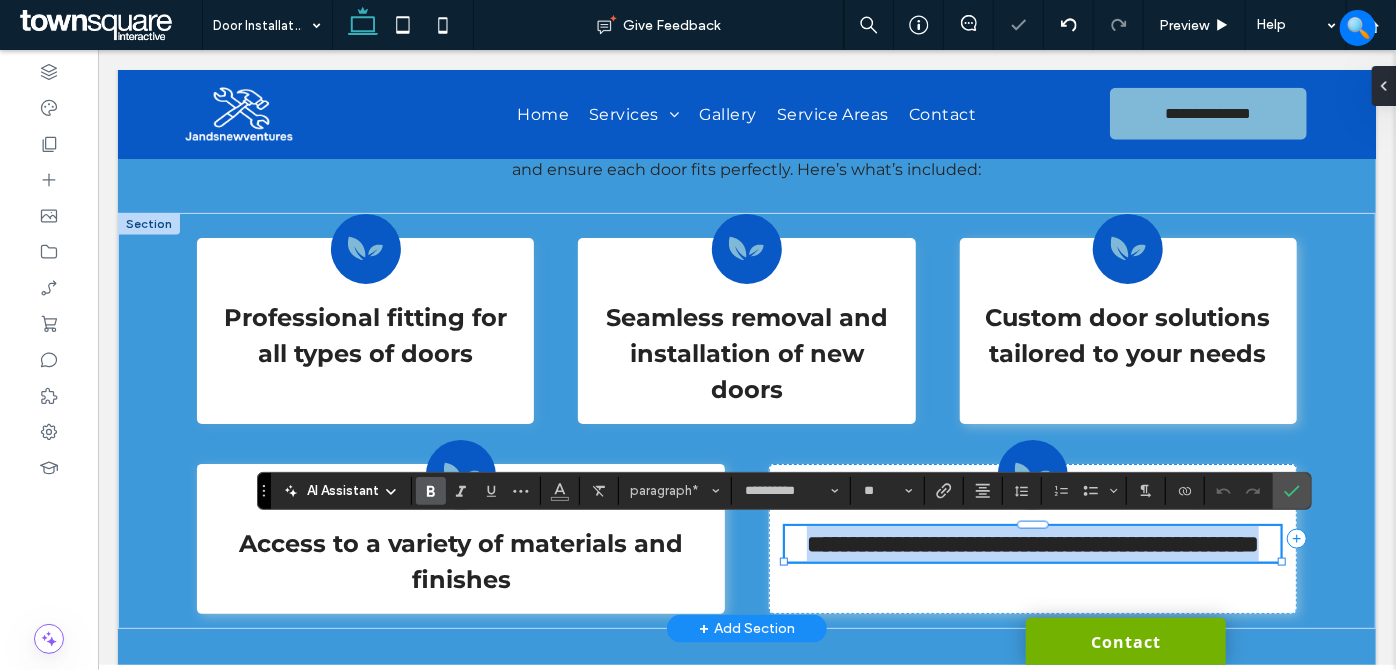 type 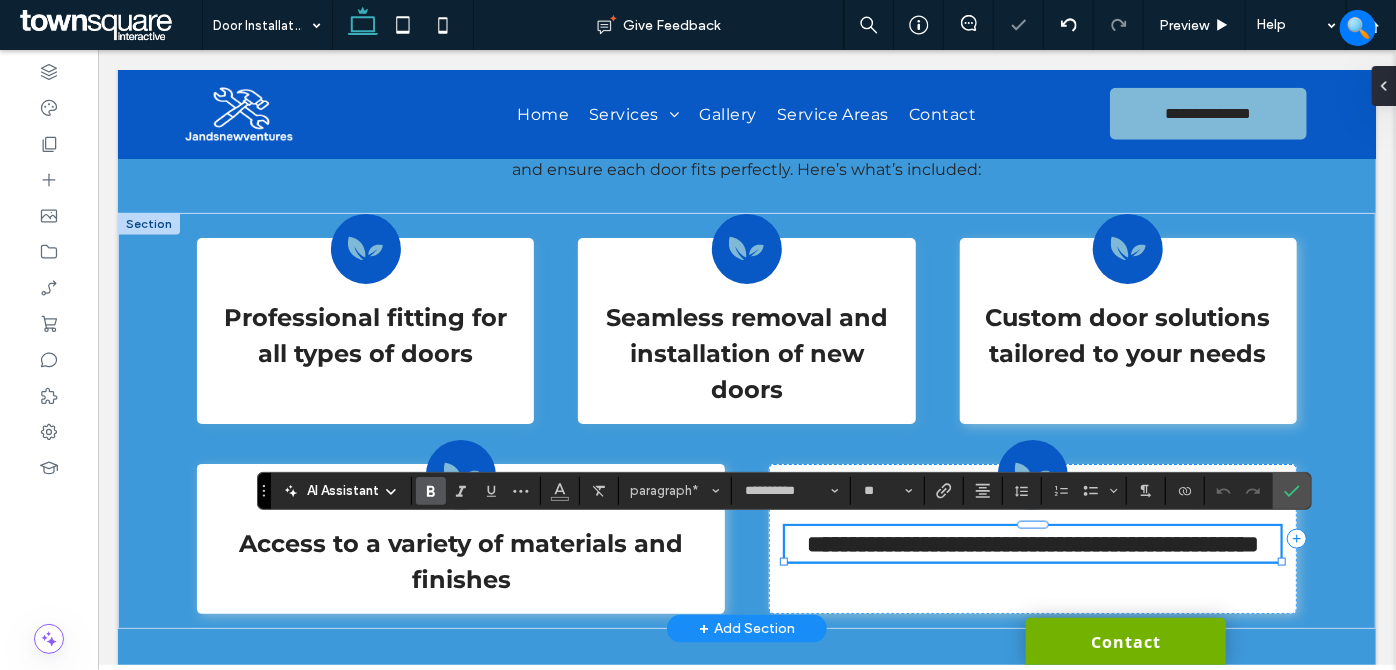 scroll, scrollTop: 2, scrollLeft: 0, axis: vertical 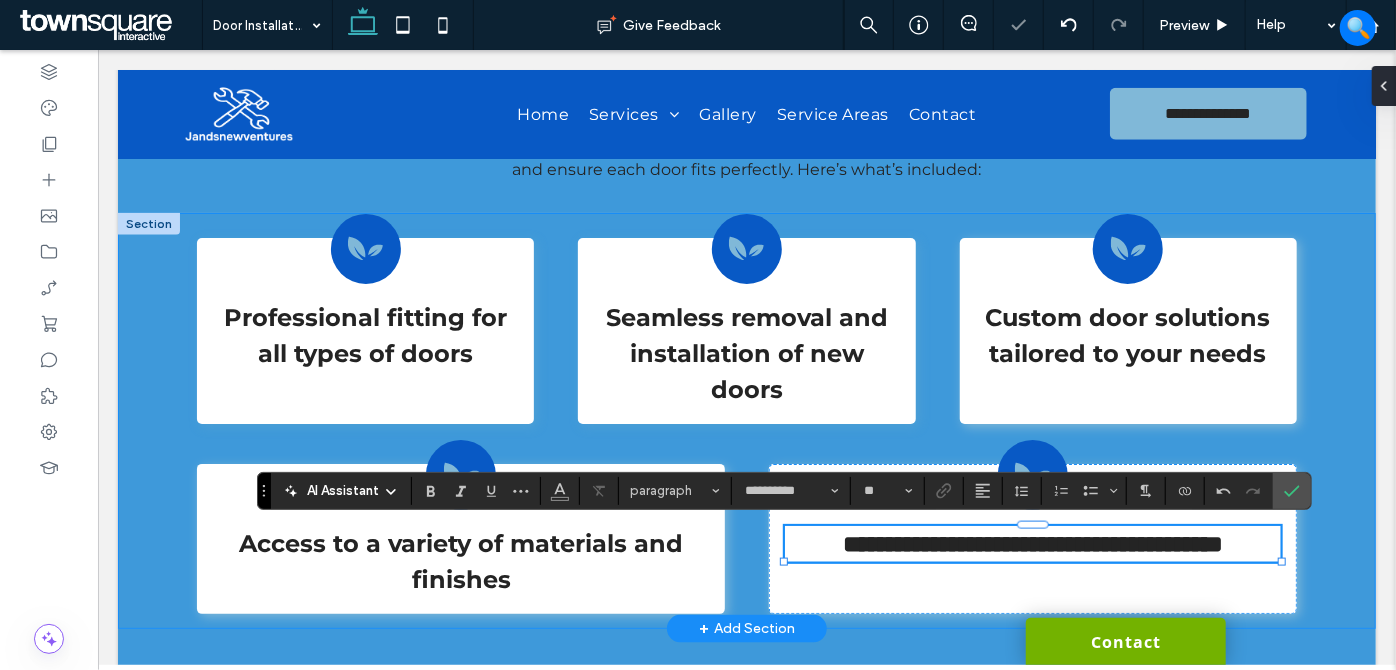 click on "**********" at bounding box center (746, 420) 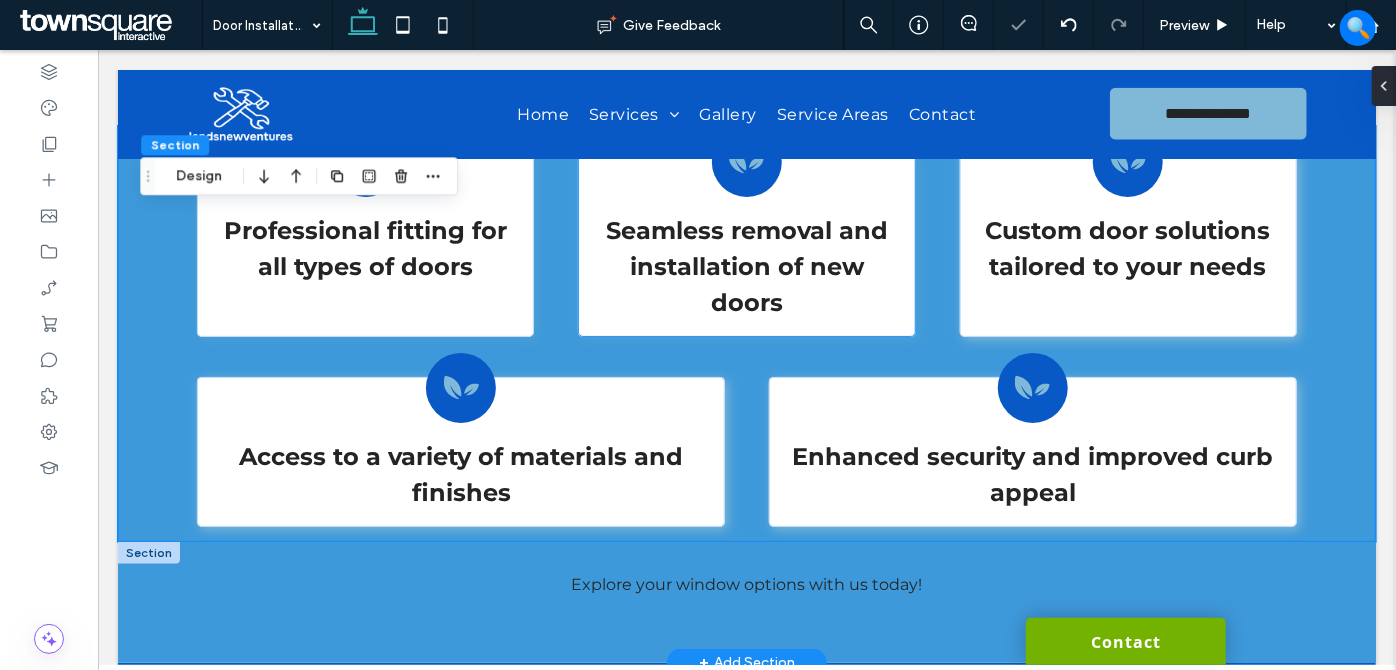 scroll, scrollTop: 1330, scrollLeft: 0, axis: vertical 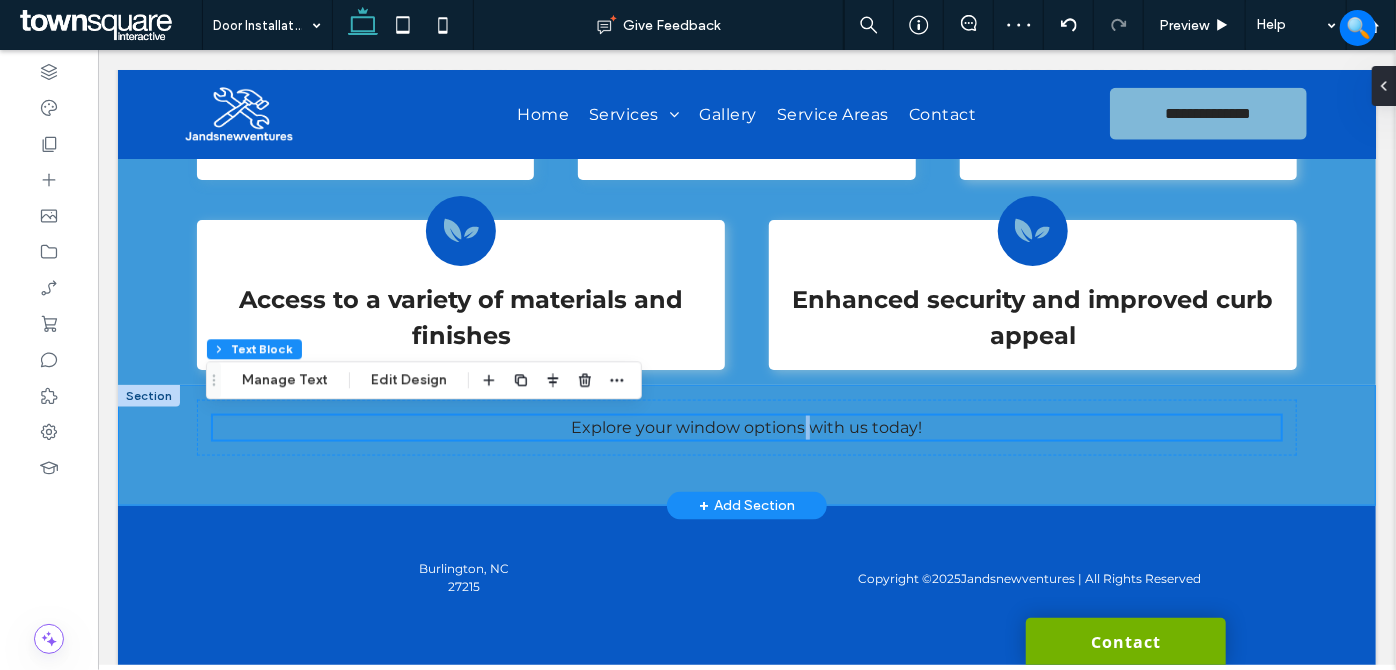 click on "Explore your window options with us today!" at bounding box center [746, 444] 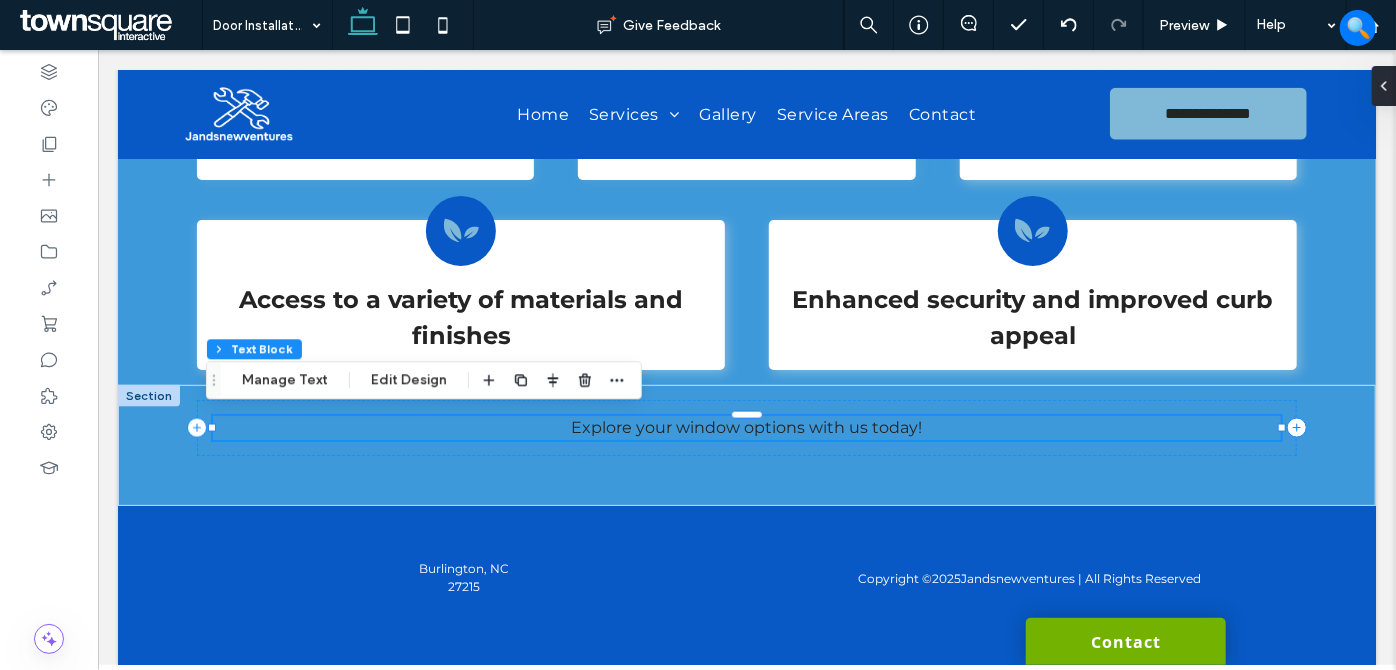 click on "Explore your window options with us today!" at bounding box center (746, 426) 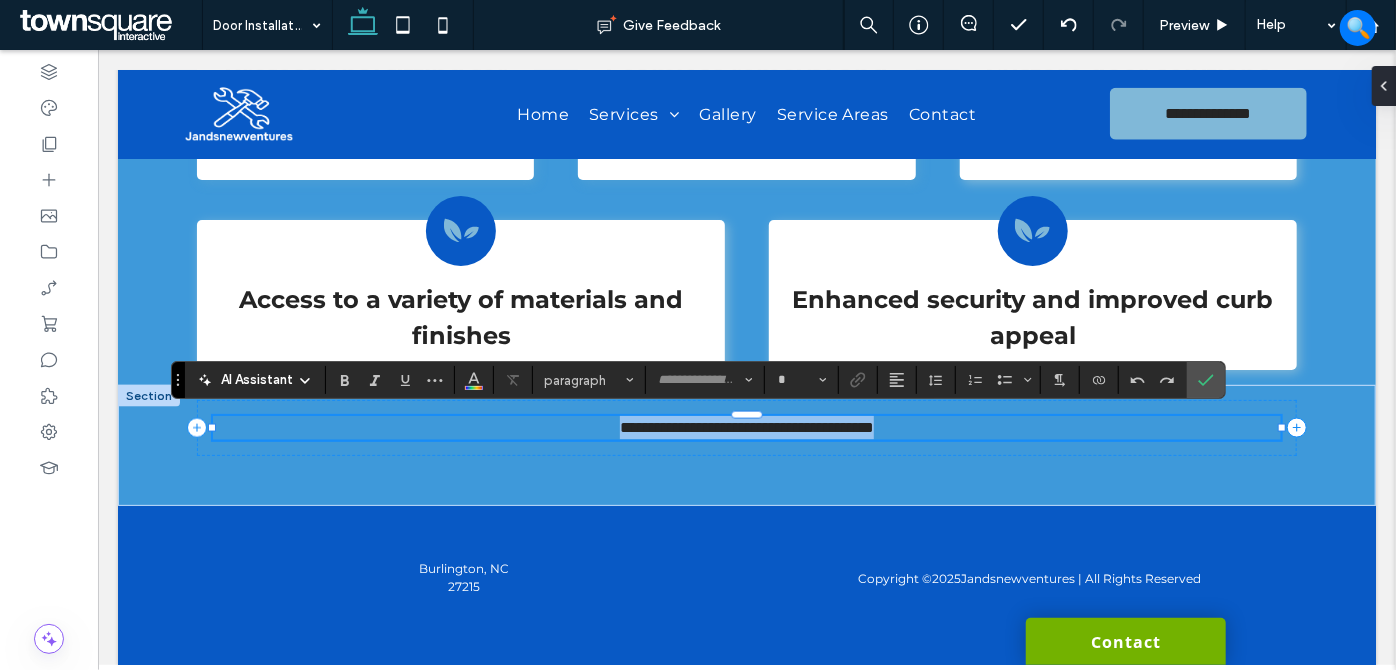 type on "**********" 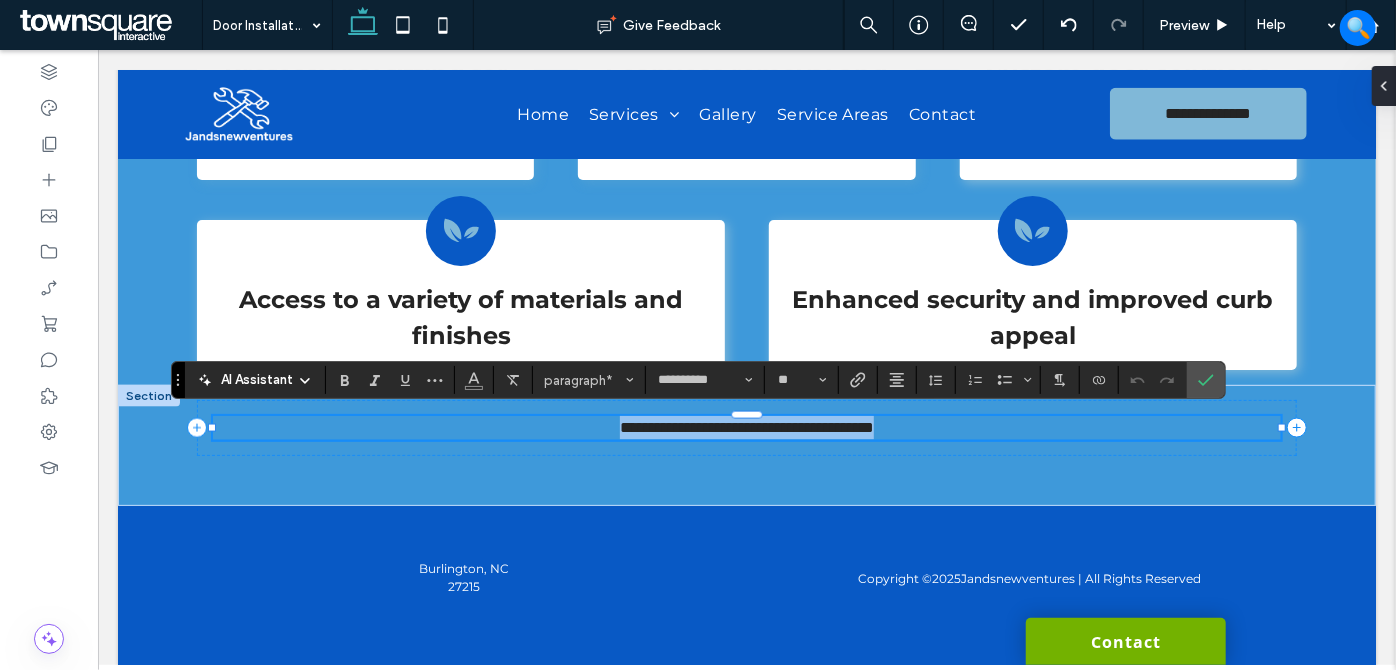 paste 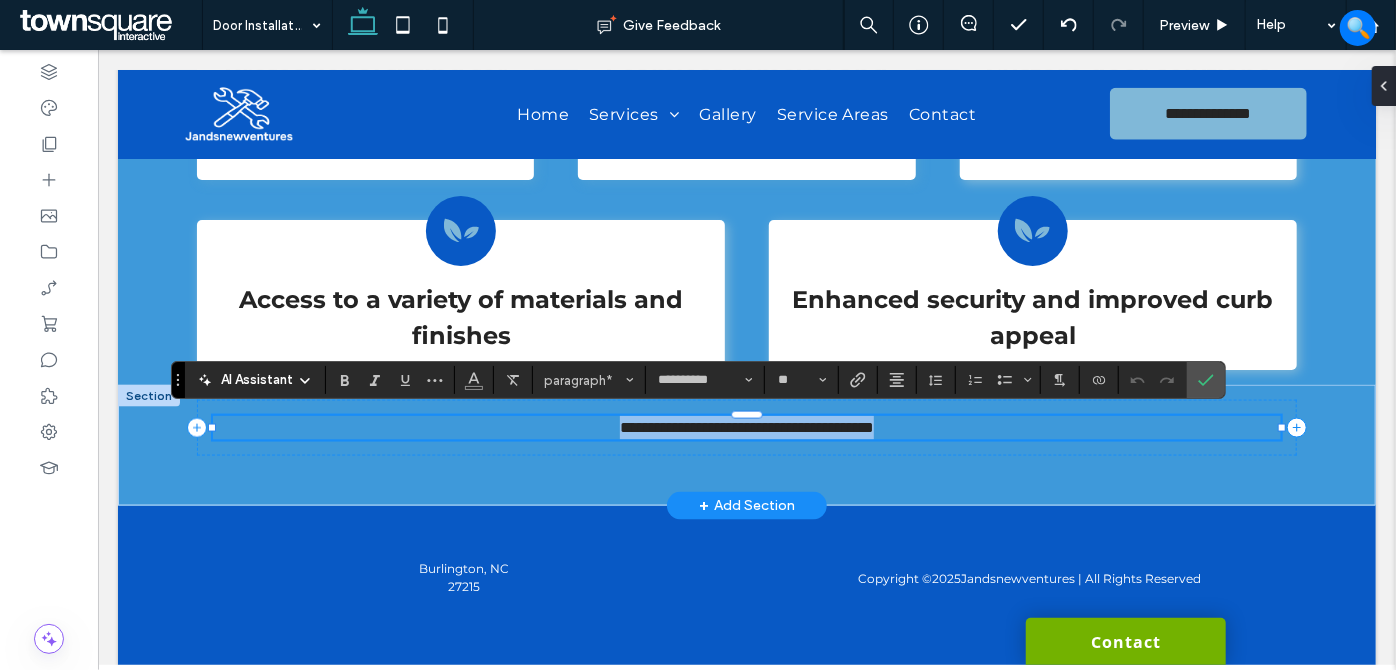 type 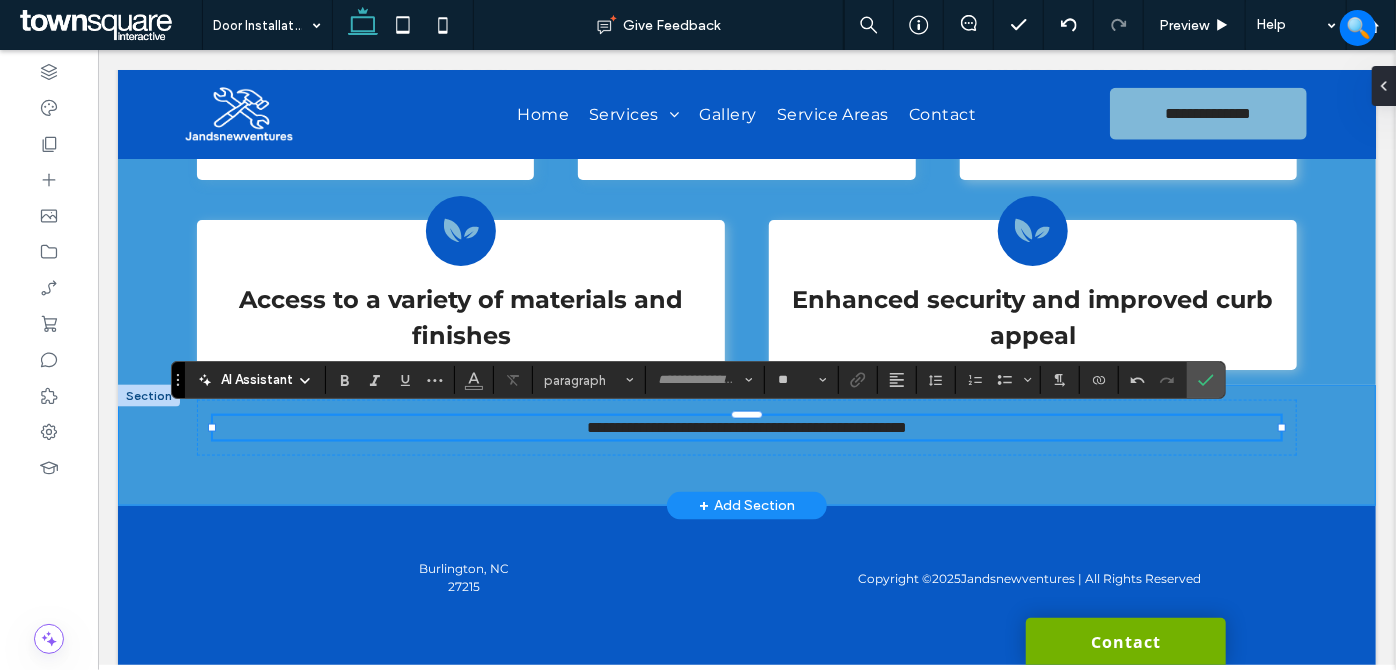 click on "**********" at bounding box center (746, 444) 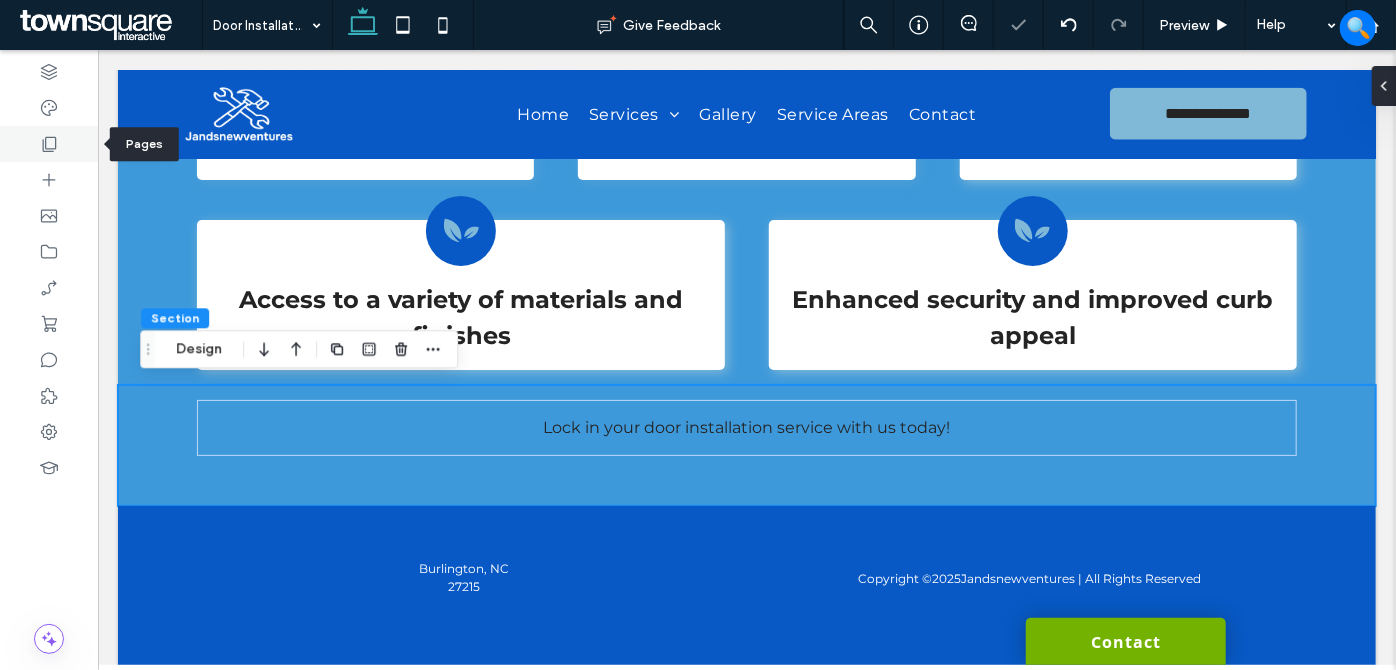 click 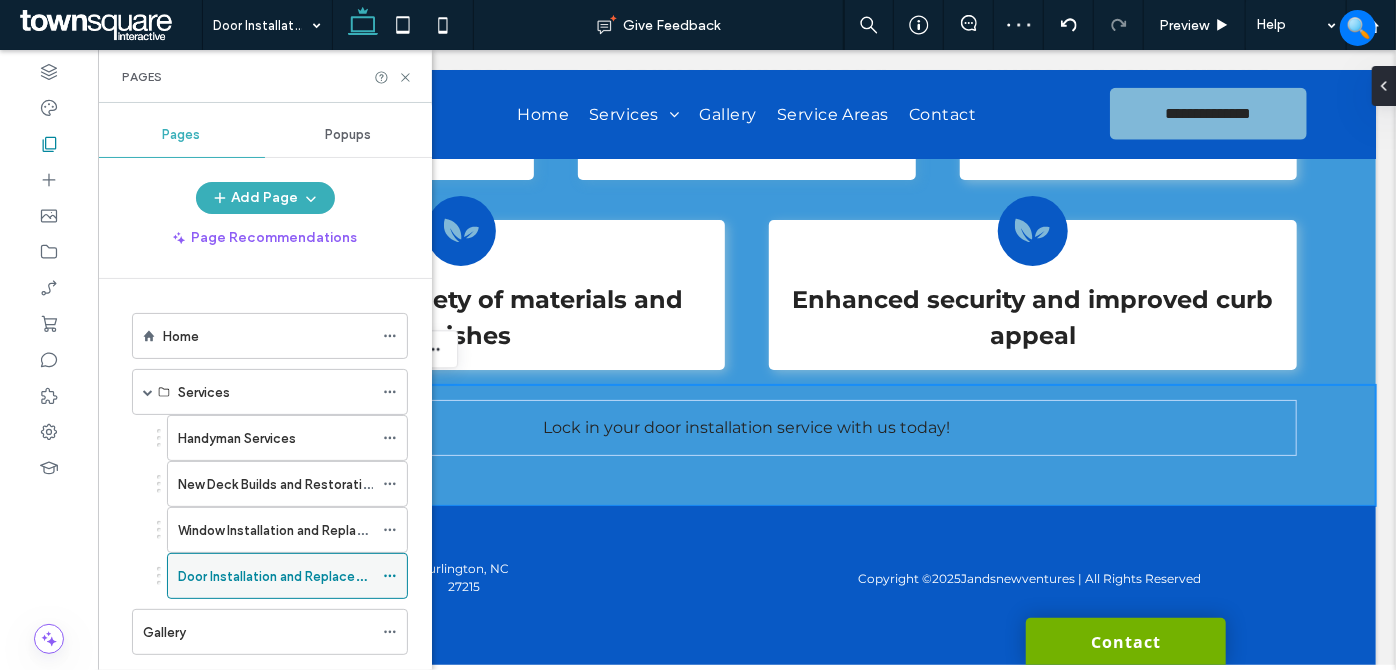 click on "Door Installation and Replacement" at bounding box center [287, 576] 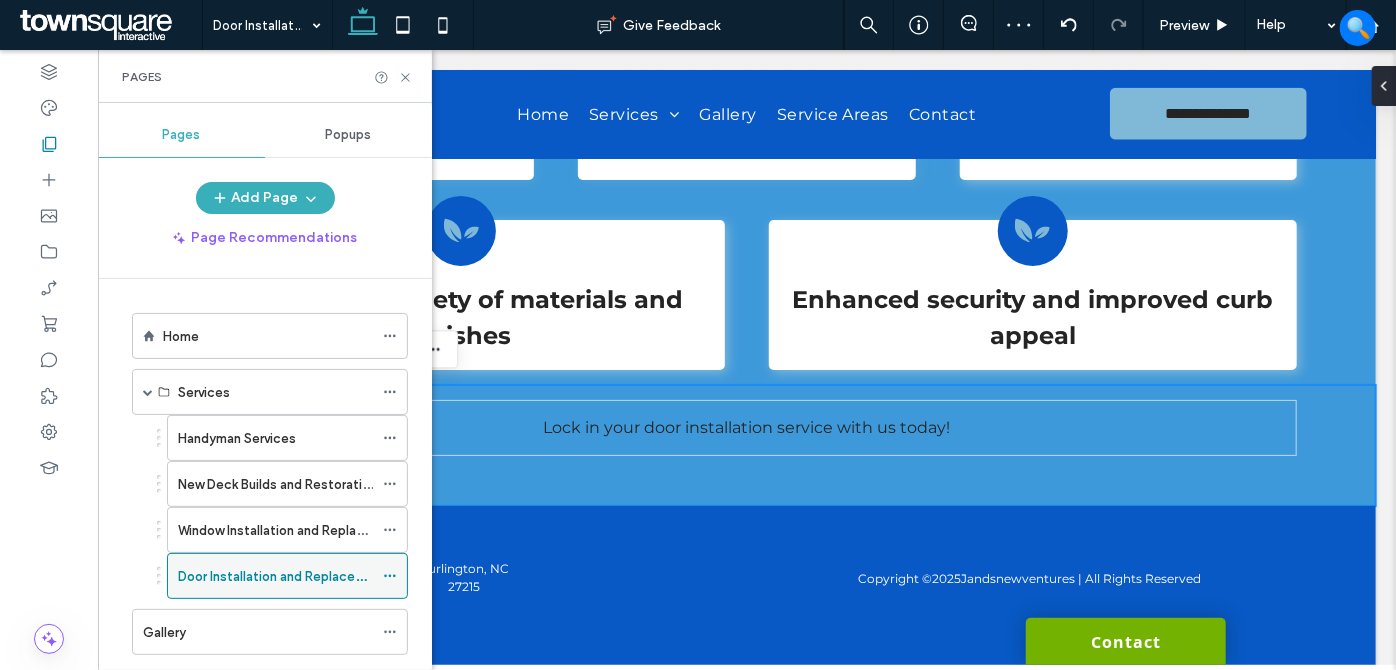 click 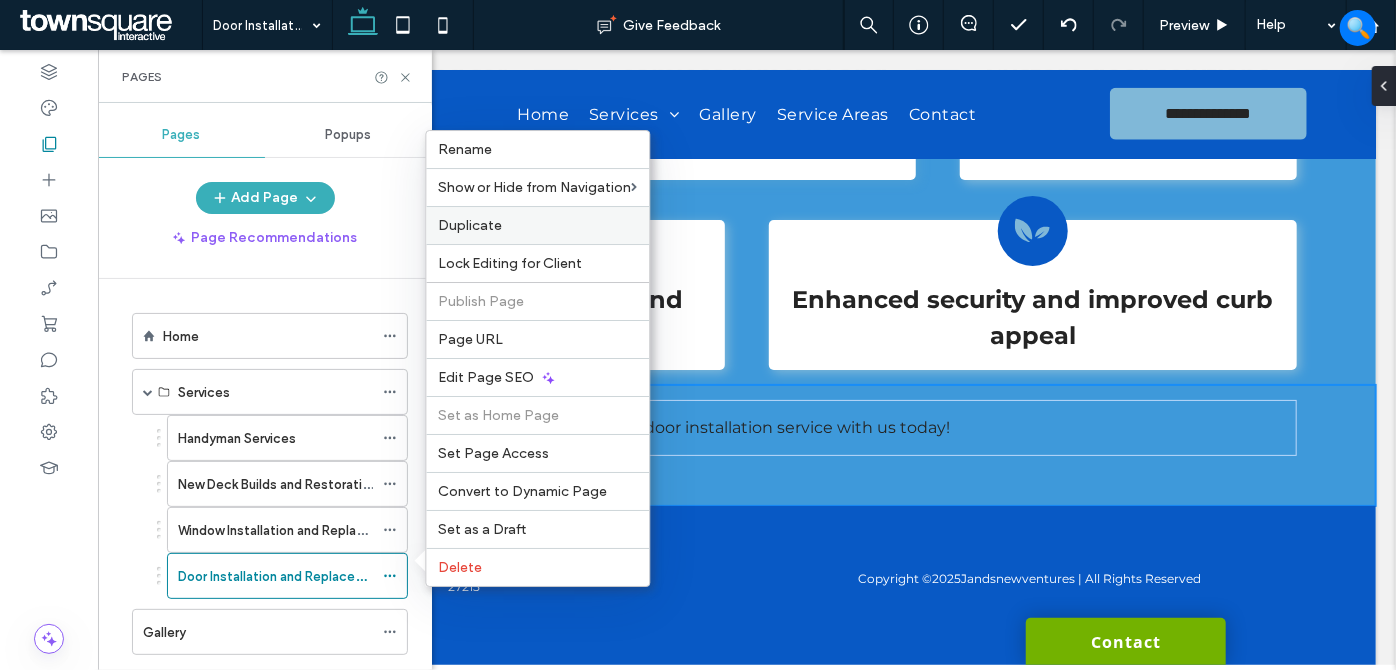 click on "Duplicate" at bounding box center (537, 225) 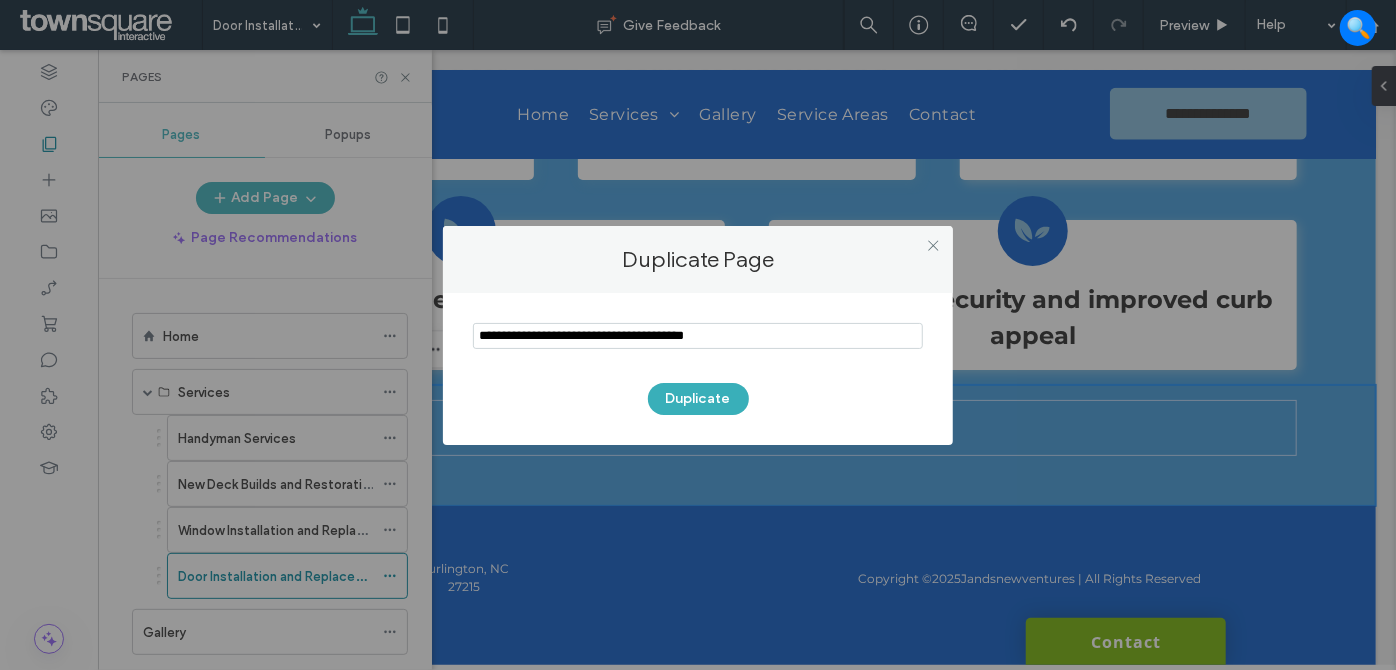 drag, startPoint x: 674, startPoint y: 344, endPoint x: 386, endPoint y: 347, distance: 288.01562 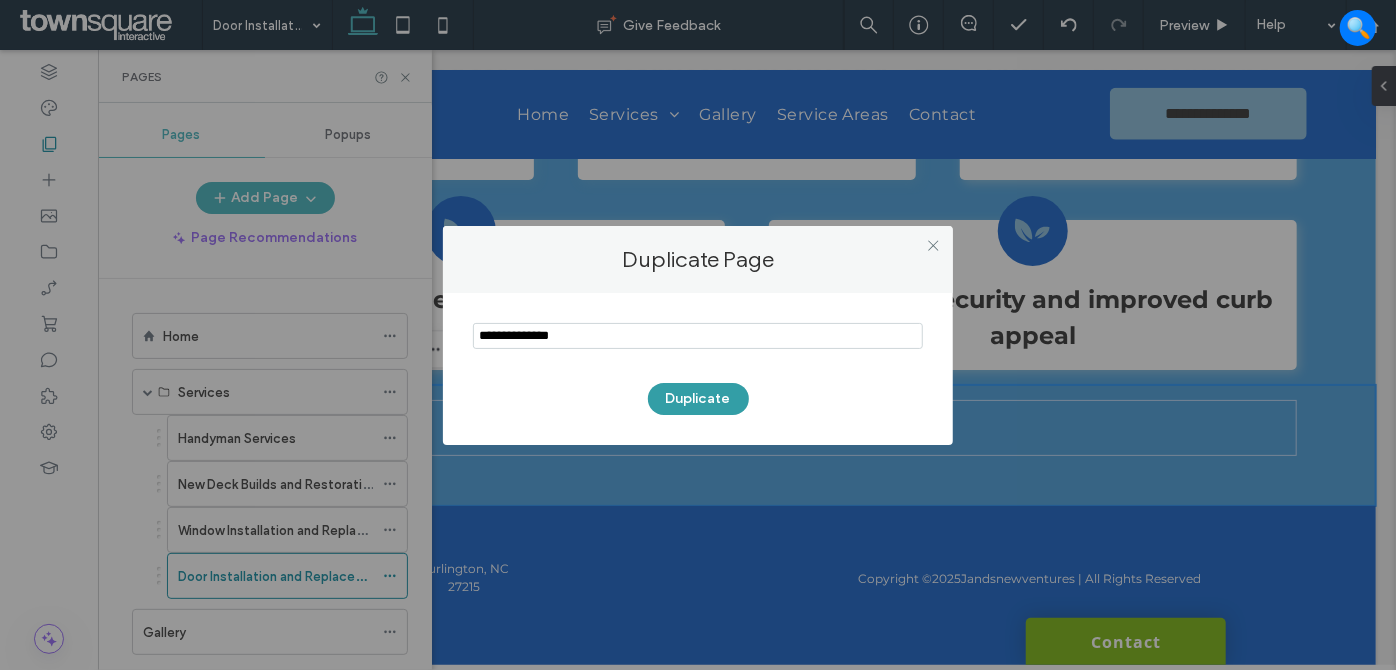 type on "**********" 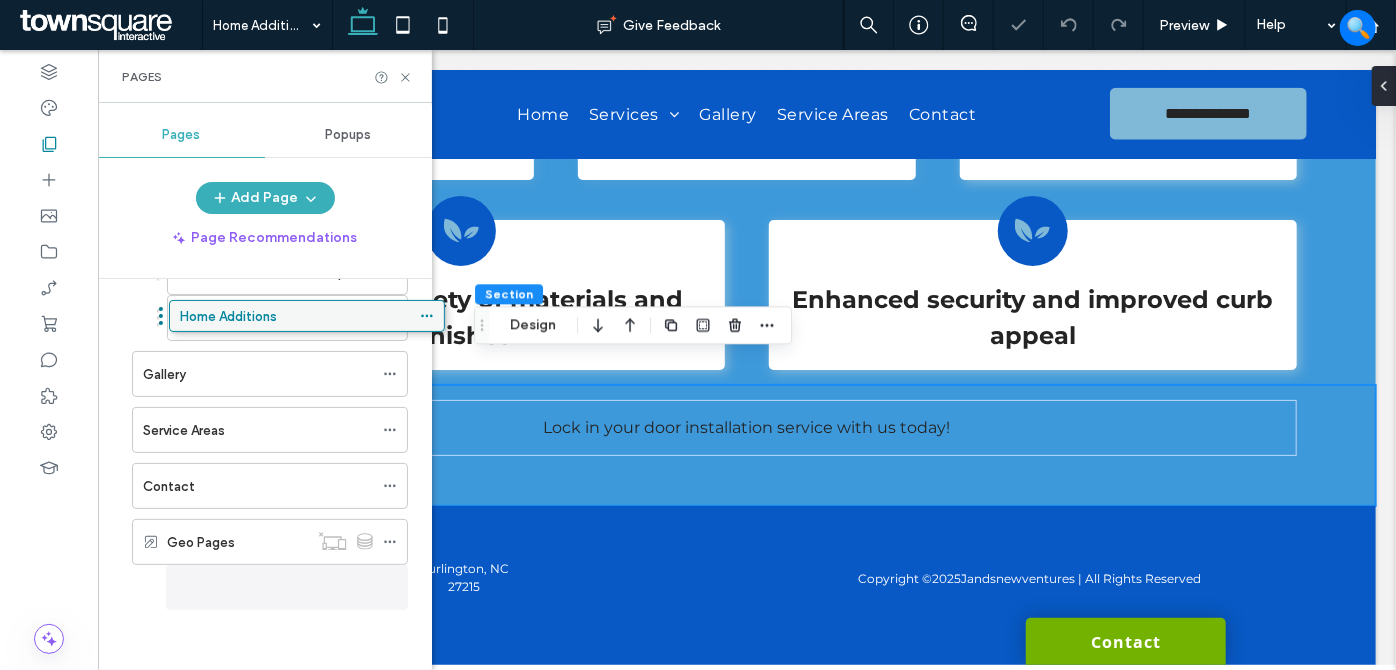 scroll, scrollTop: 250, scrollLeft: 0, axis: vertical 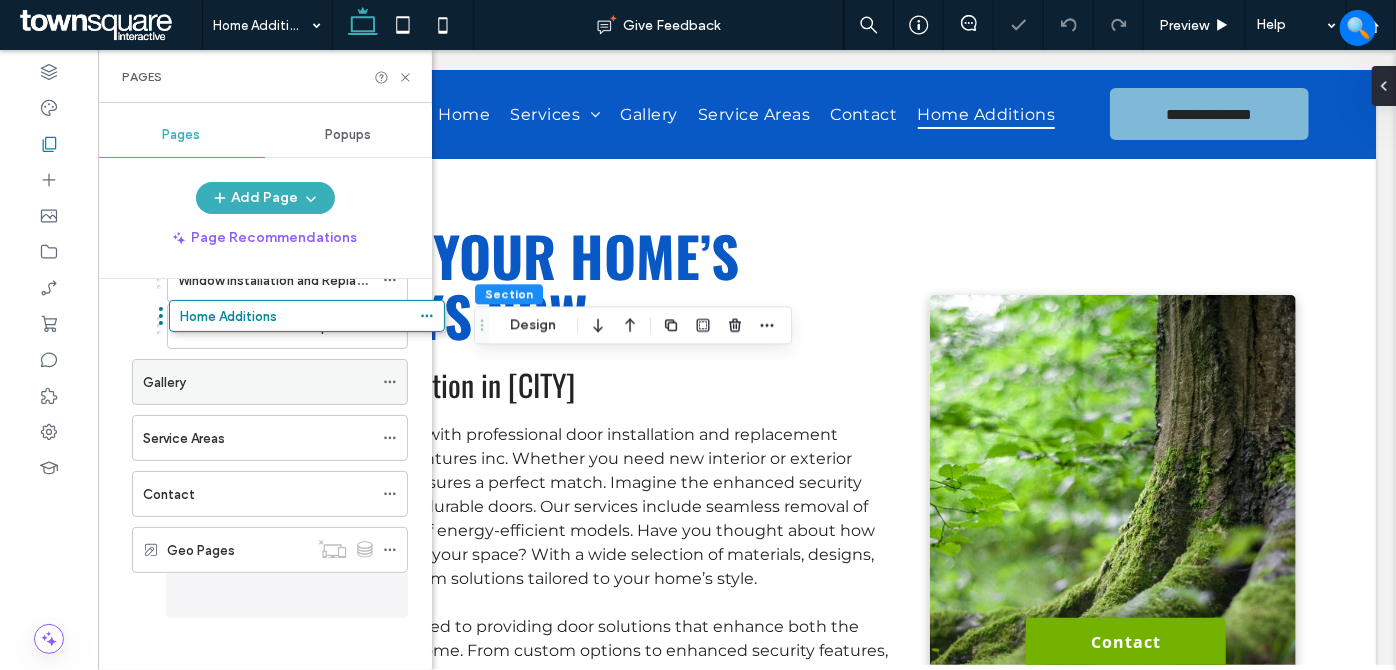 drag, startPoint x: 235, startPoint y: 587, endPoint x: 285, endPoint y: 356, distance: 236.34932 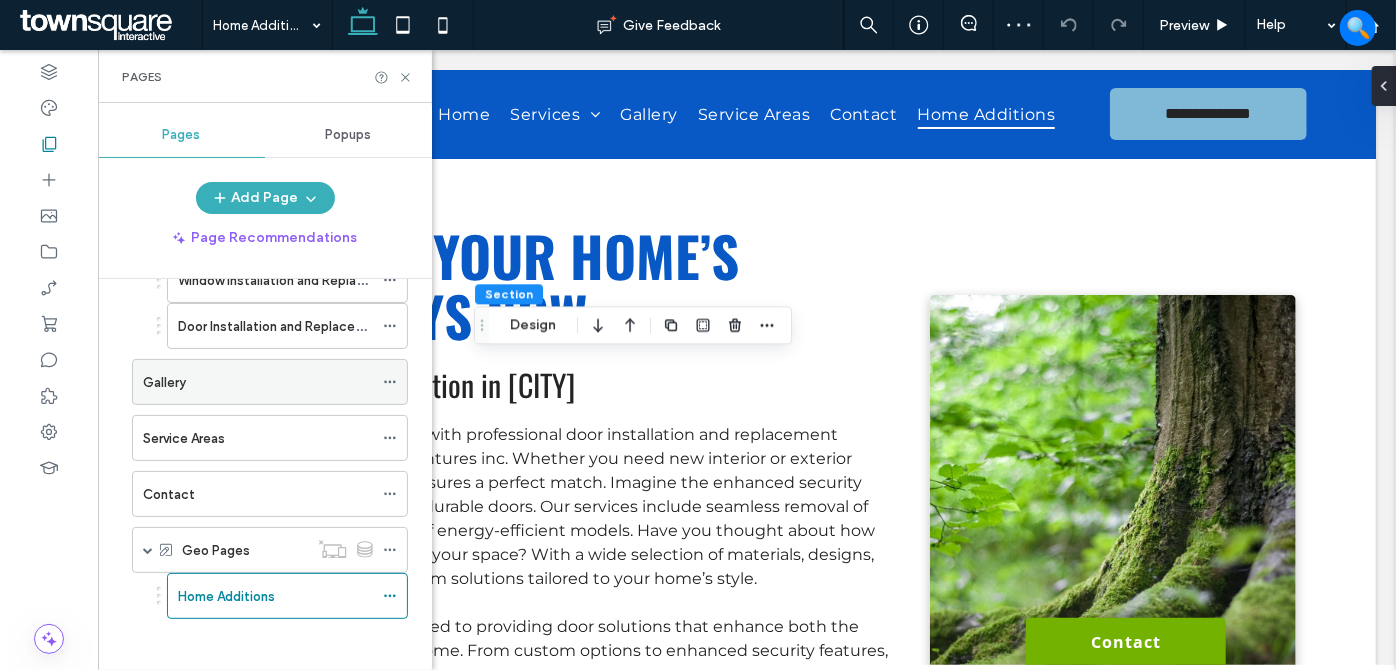 scroll, scrollTop: 1330, scrollLeft: 0, axis: vertical 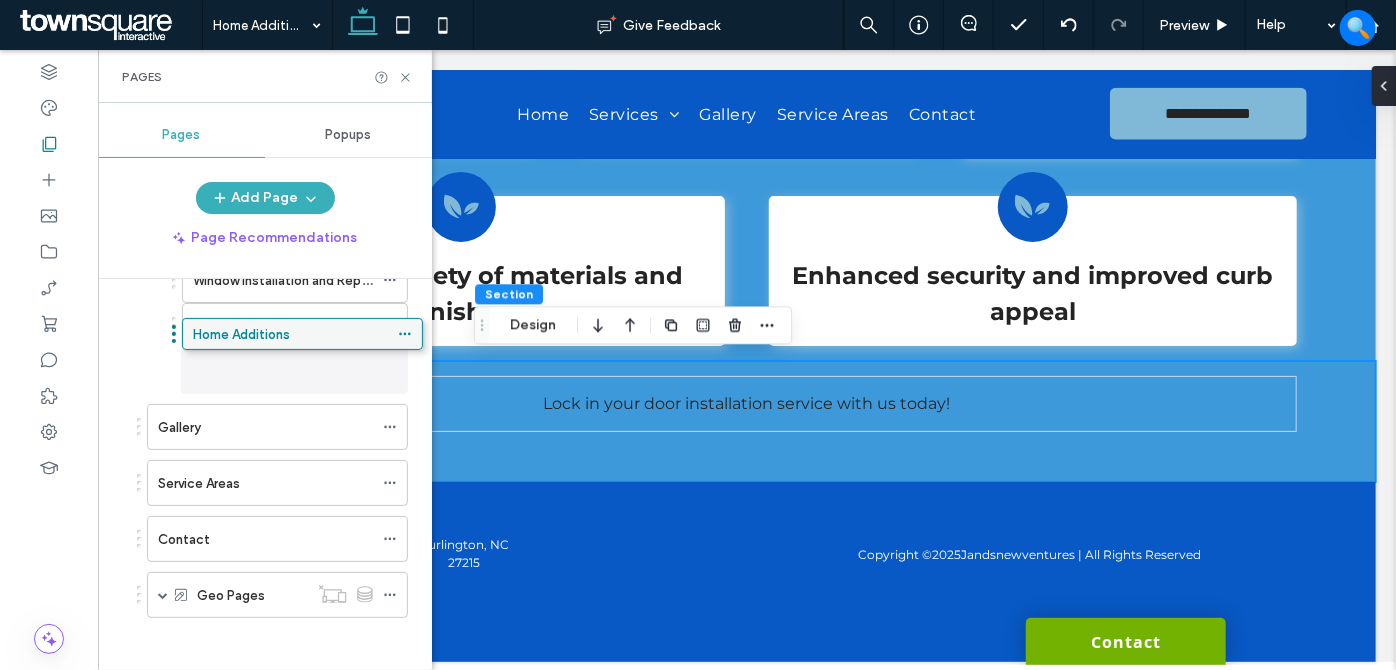 drag, startPoint x: 237, startPoint y: 594, endPoint x: 255, endPoint y: 338, distance: 256.63202 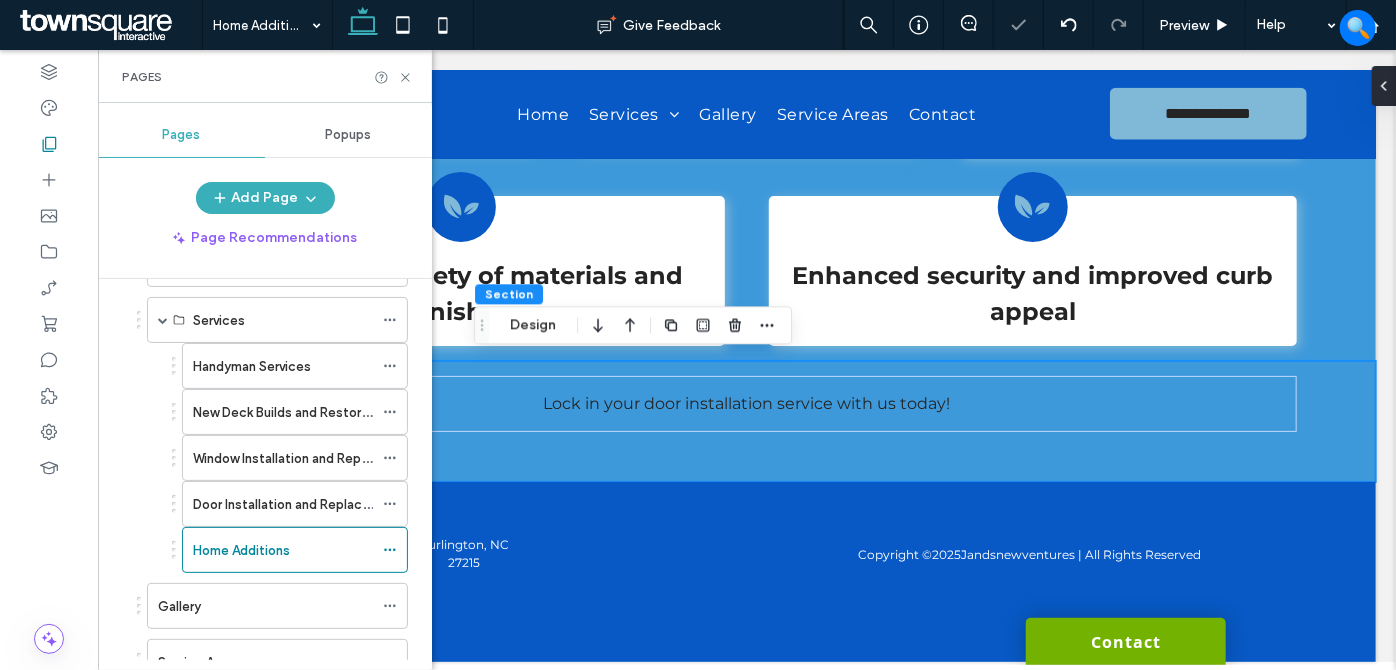 scroll, scrollTop: 69, scrollLeft: 0, axis: vertical 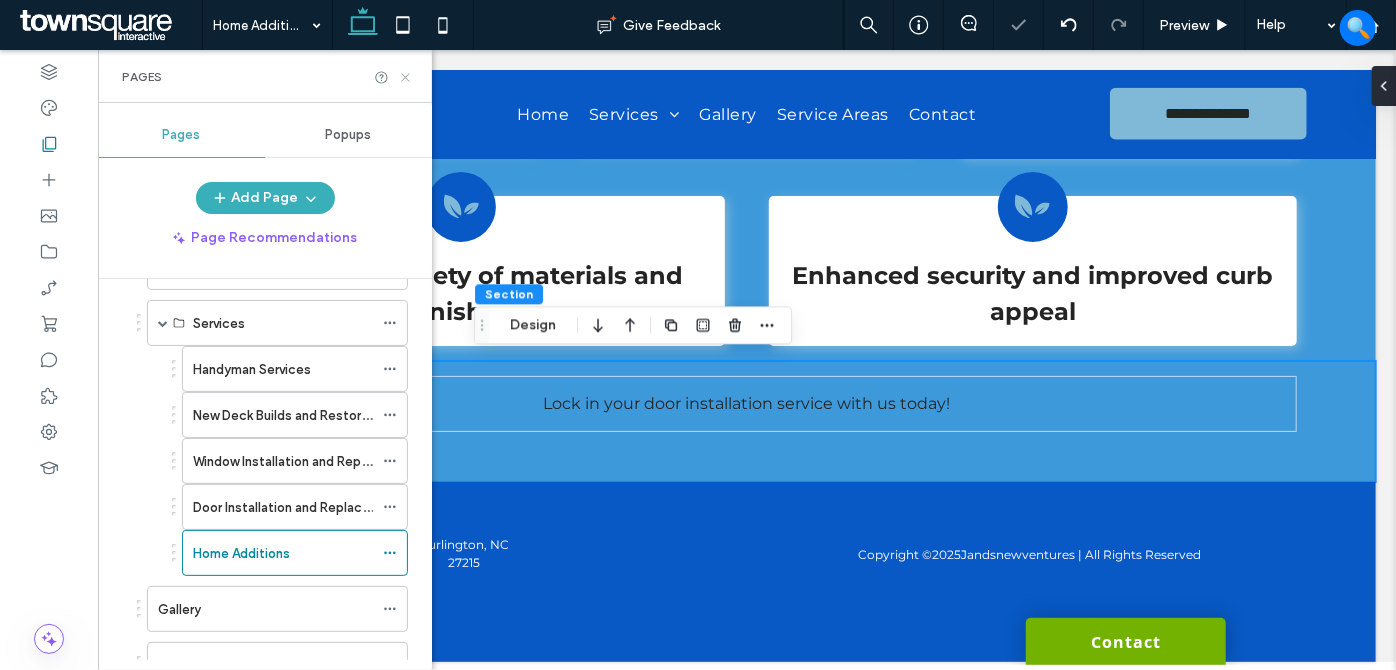 click 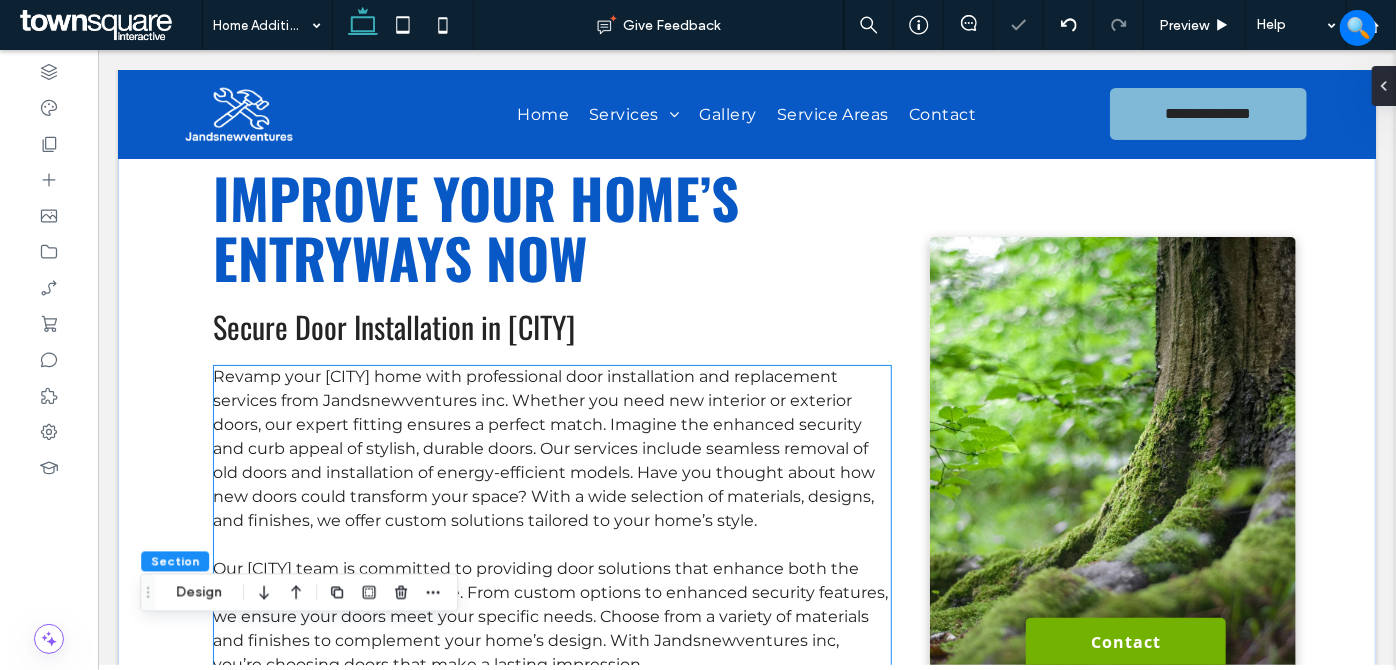 scroll, scrollTop: 0, scrollLeft: 0, axis: both 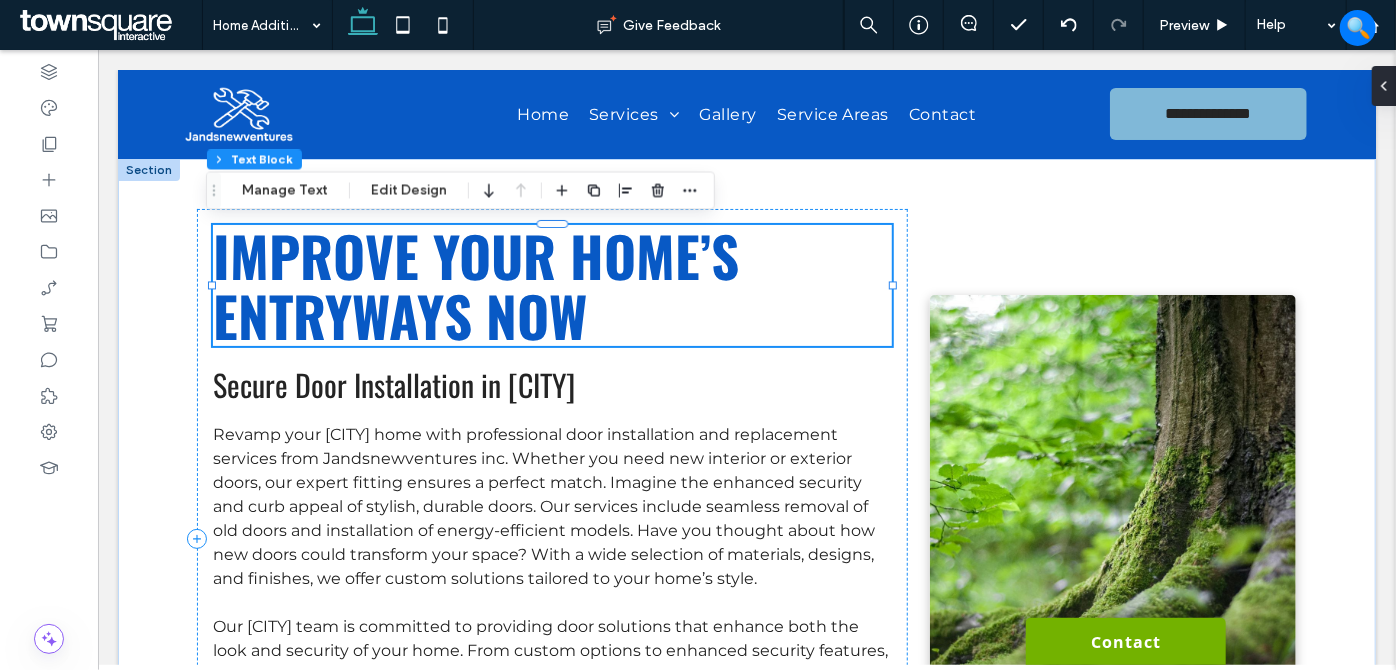 click on "Improve Your Home’s Entryways Now" at bounding box center [551, 284] 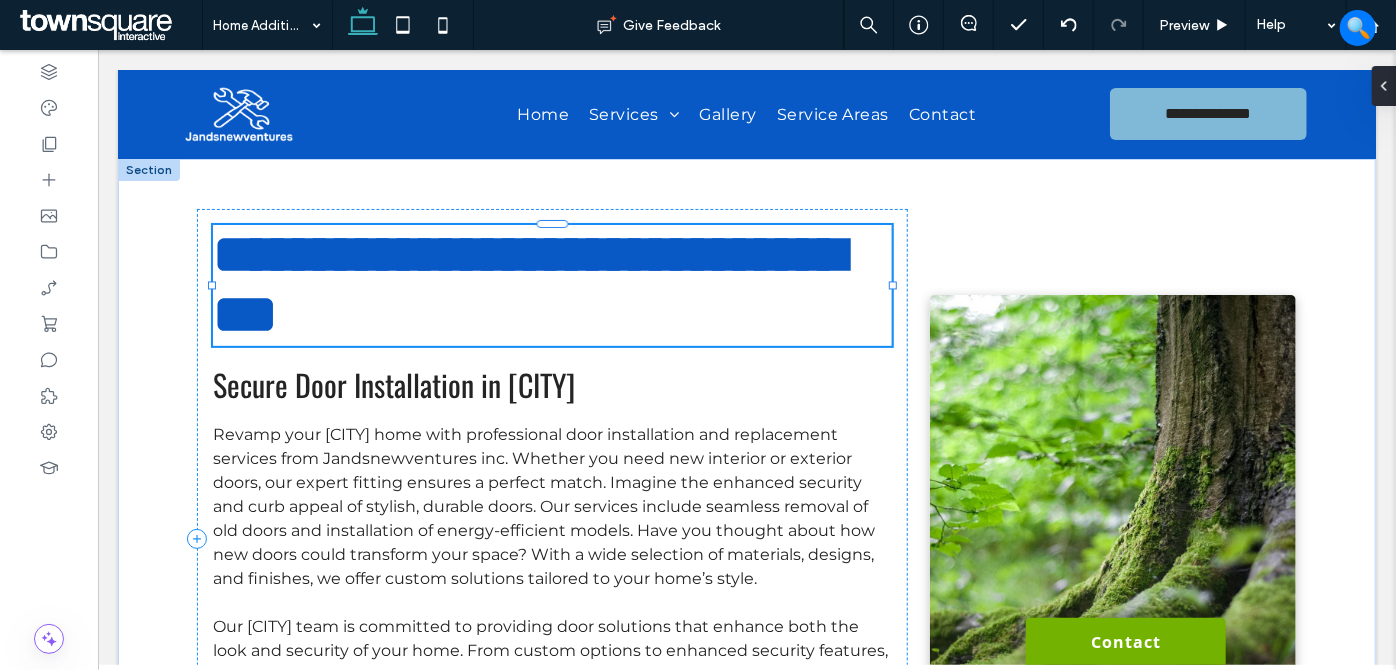 type on "******" 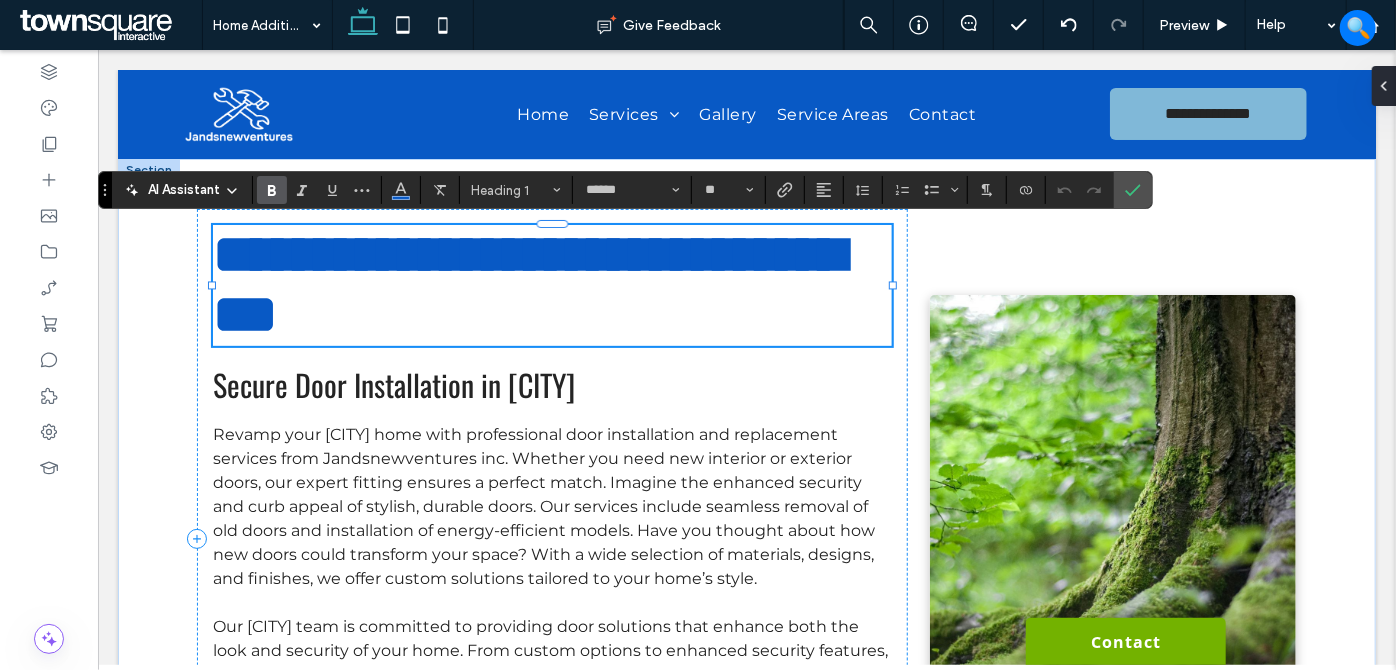 paste 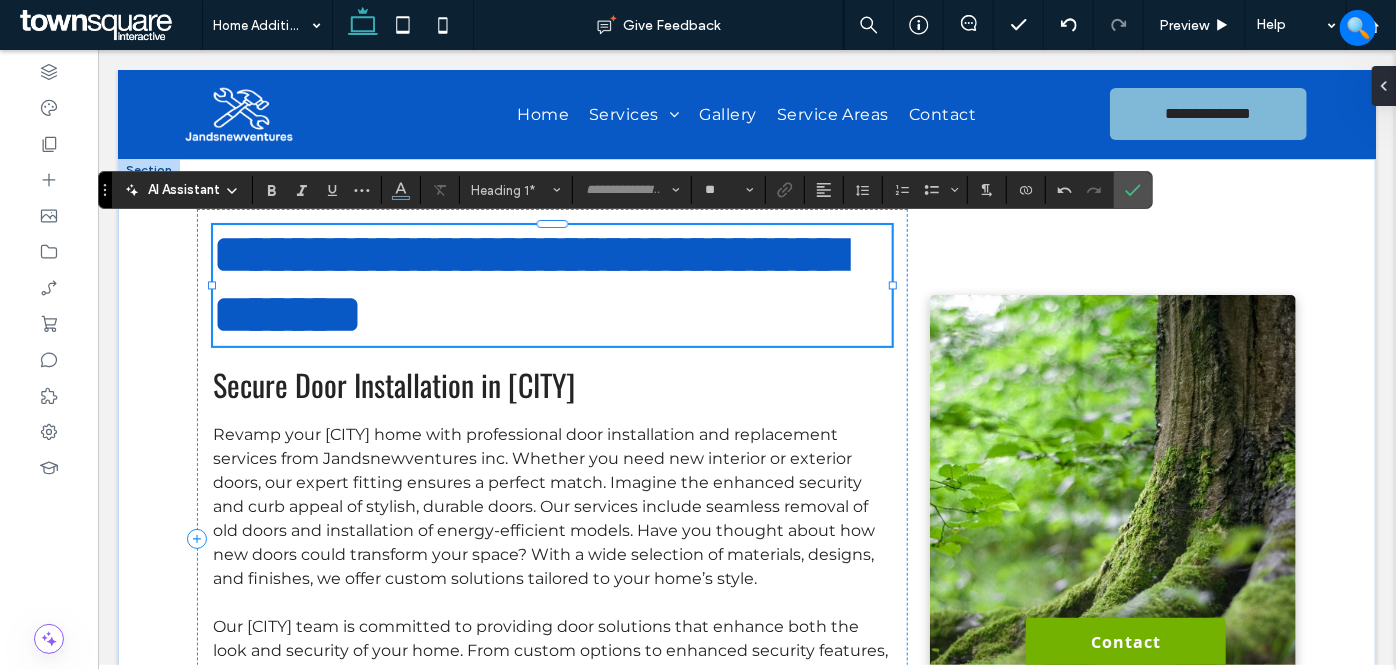 scroll, scrollTop: 15, scrollLeft: 0, axis: vertical 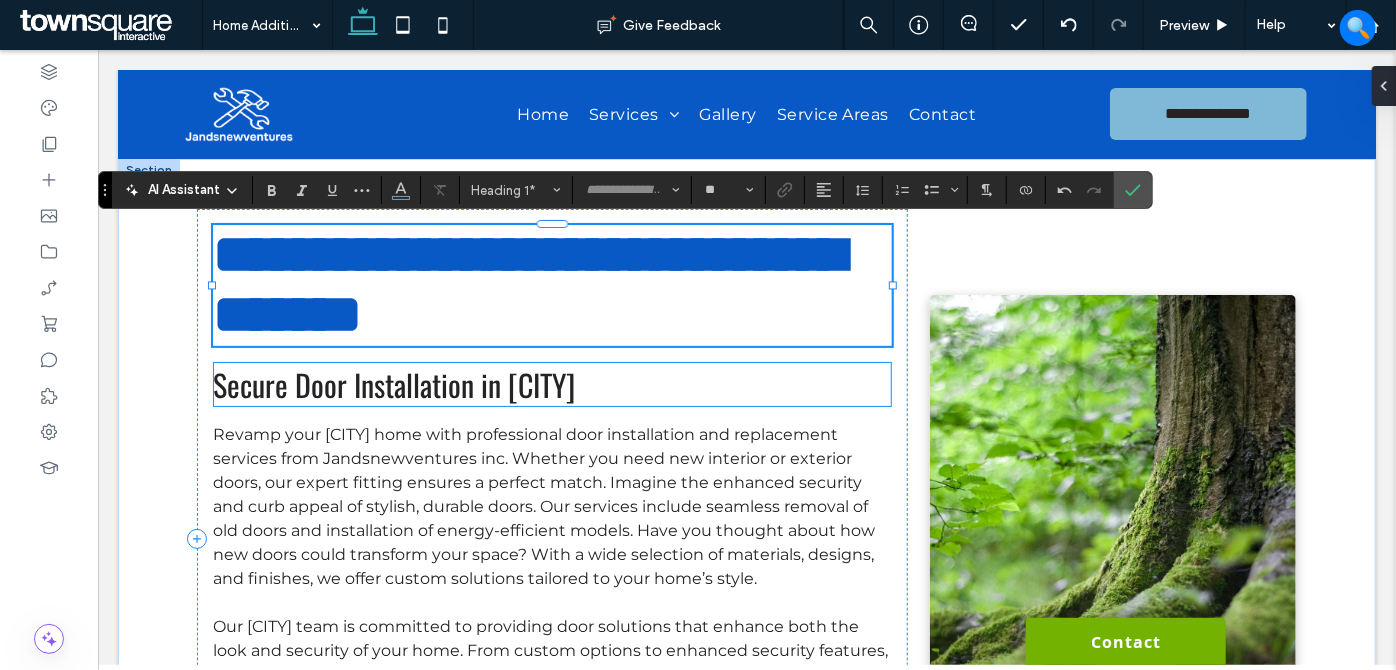 click on "Secure Door Installation in Charlotte" at bounding box center [393, 383] 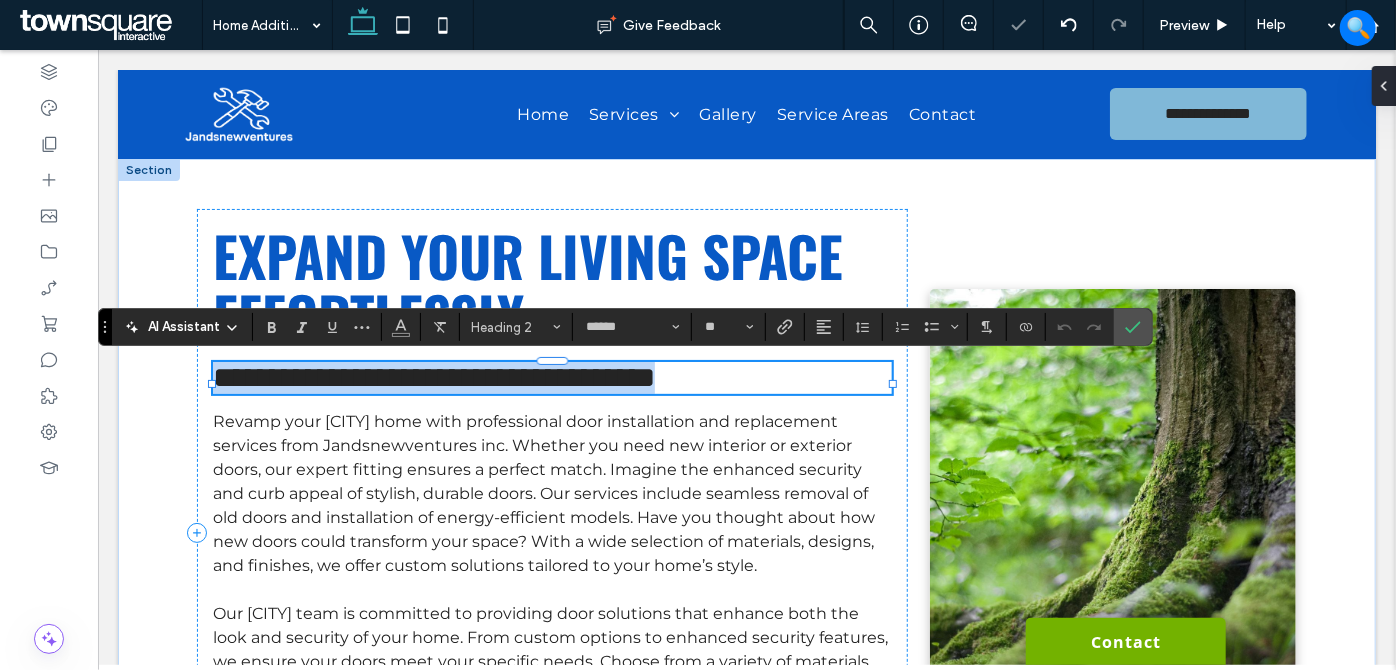paste 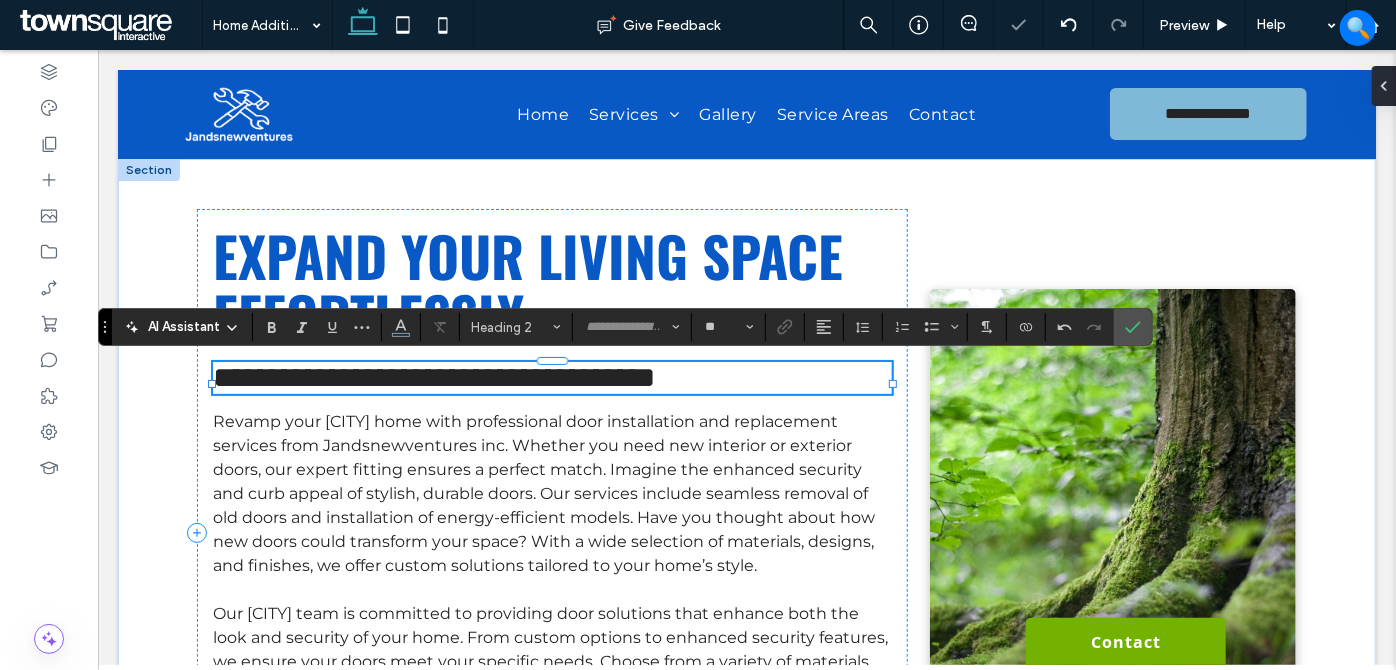 type 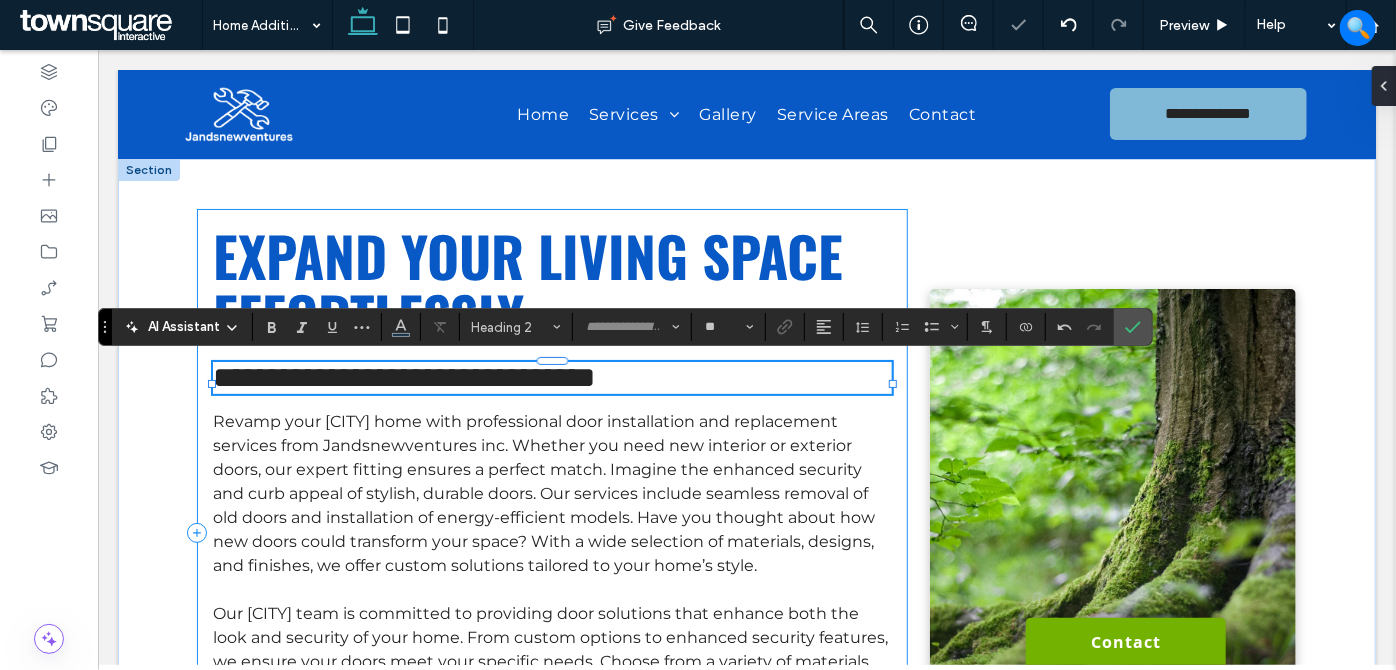 scroll, scrollTop: 16, scrollLeft: 0, axis: vertical 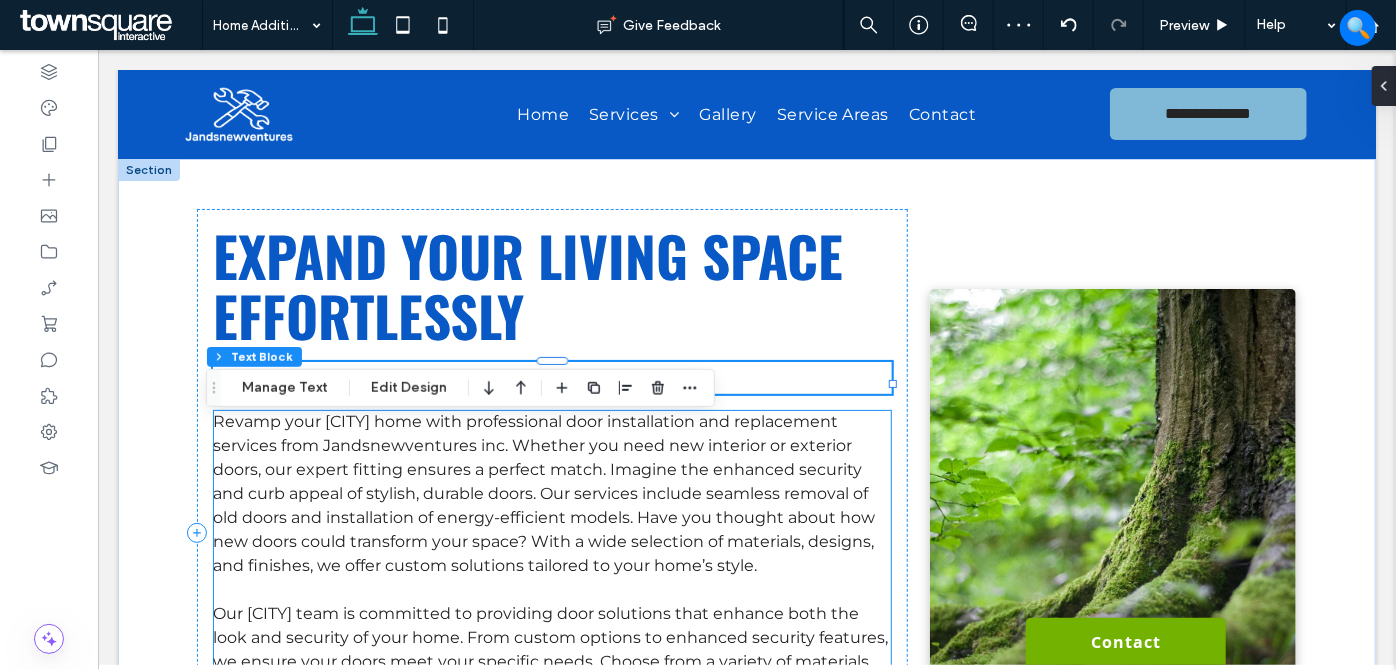 click on "Revamp your Charlotte home with professional door installation and replacement services from Jandsnewventures inc. Whether you need new interior or exterior doors, our expert fitting ensures a perfect match. Imagine the enhanced security and curb appeal of stylish, durable doors. Our services include seamless removal of old doors and installation of energy-efficient models. Have you thought about how new doors could transform your space? With a wide selection of materials, designs, and finishes, we offer custom solutions tailored to your home’s style." at bounding box center [543, 492] 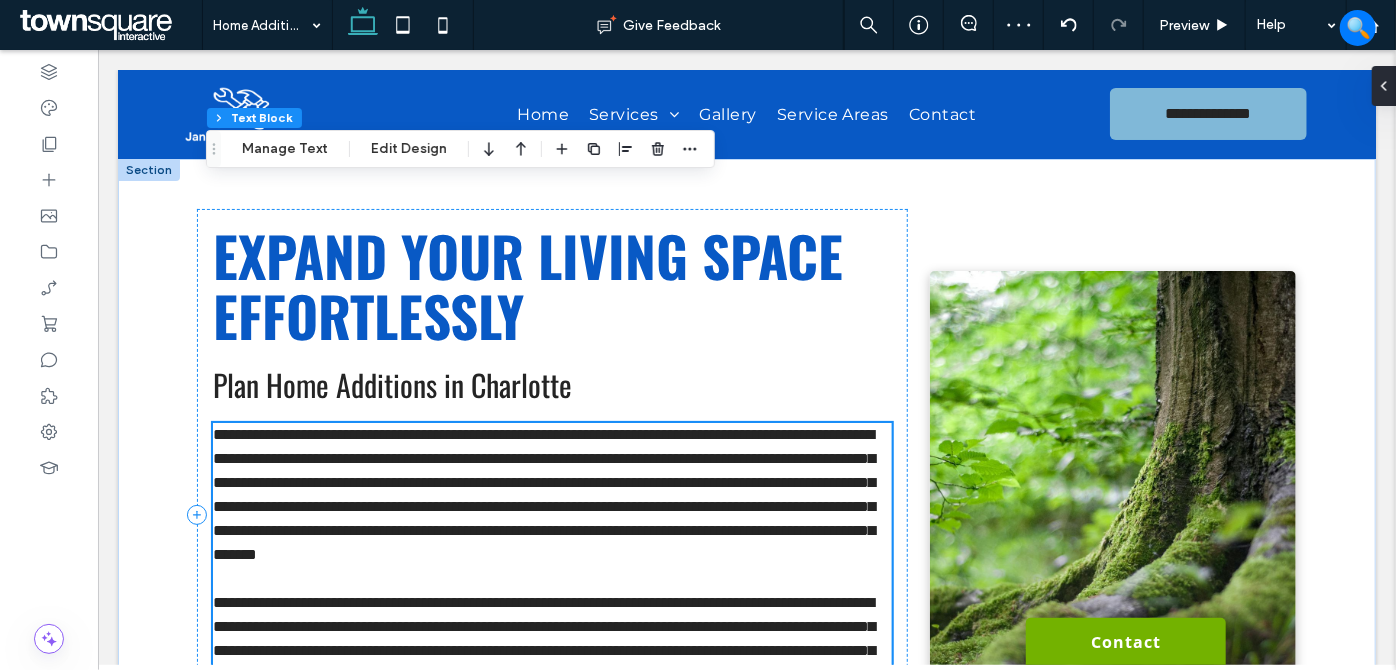 scroll, scrollTop: 244, scrollLeft: 0, axis: vertical 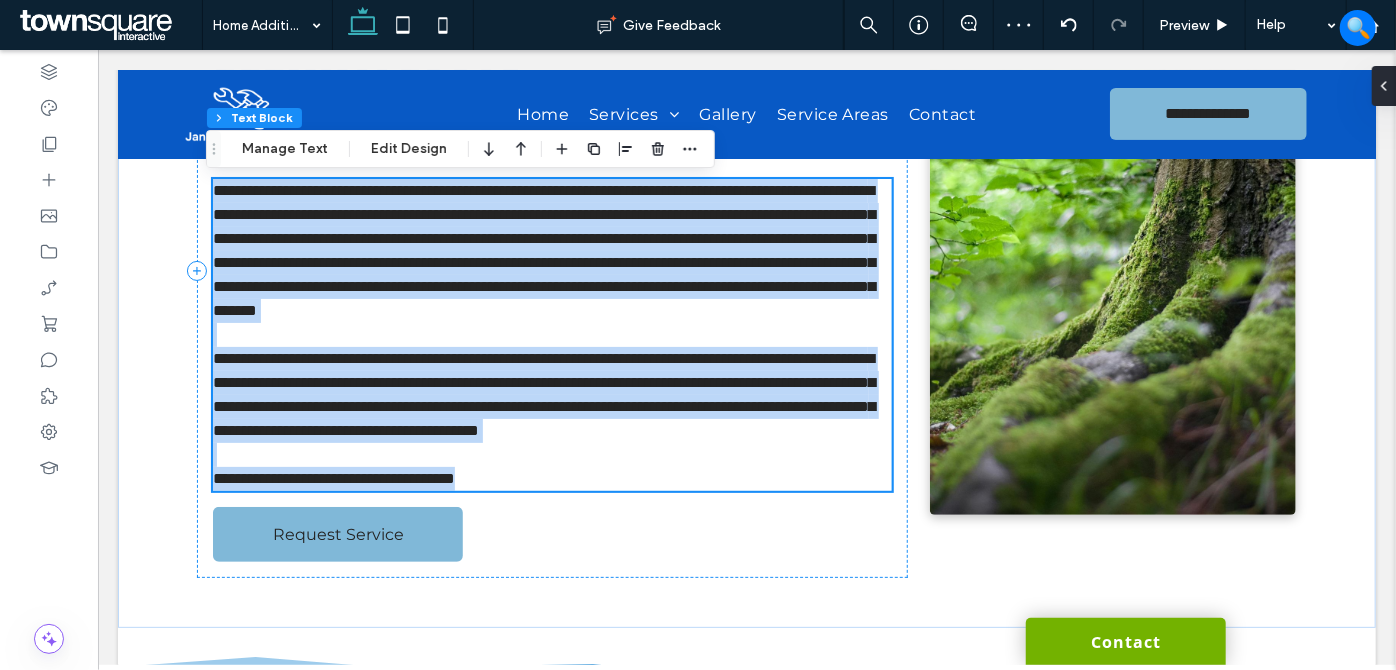 type on "**********" 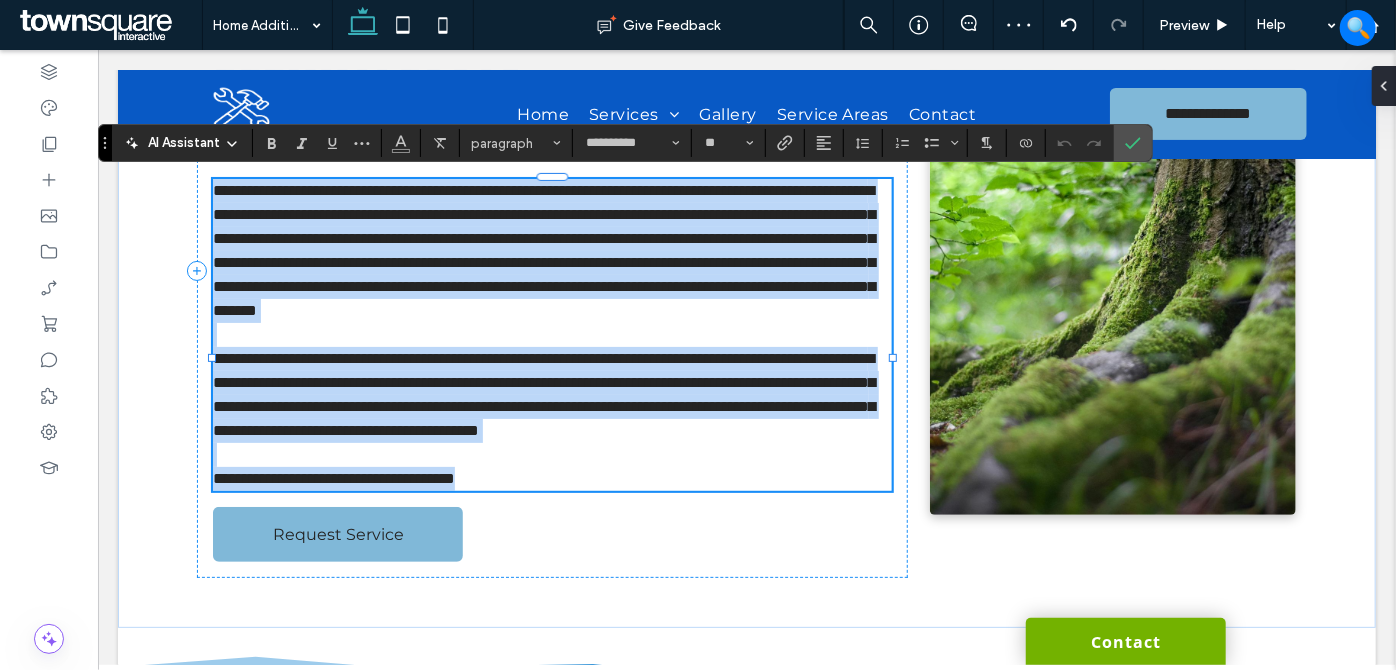 paste 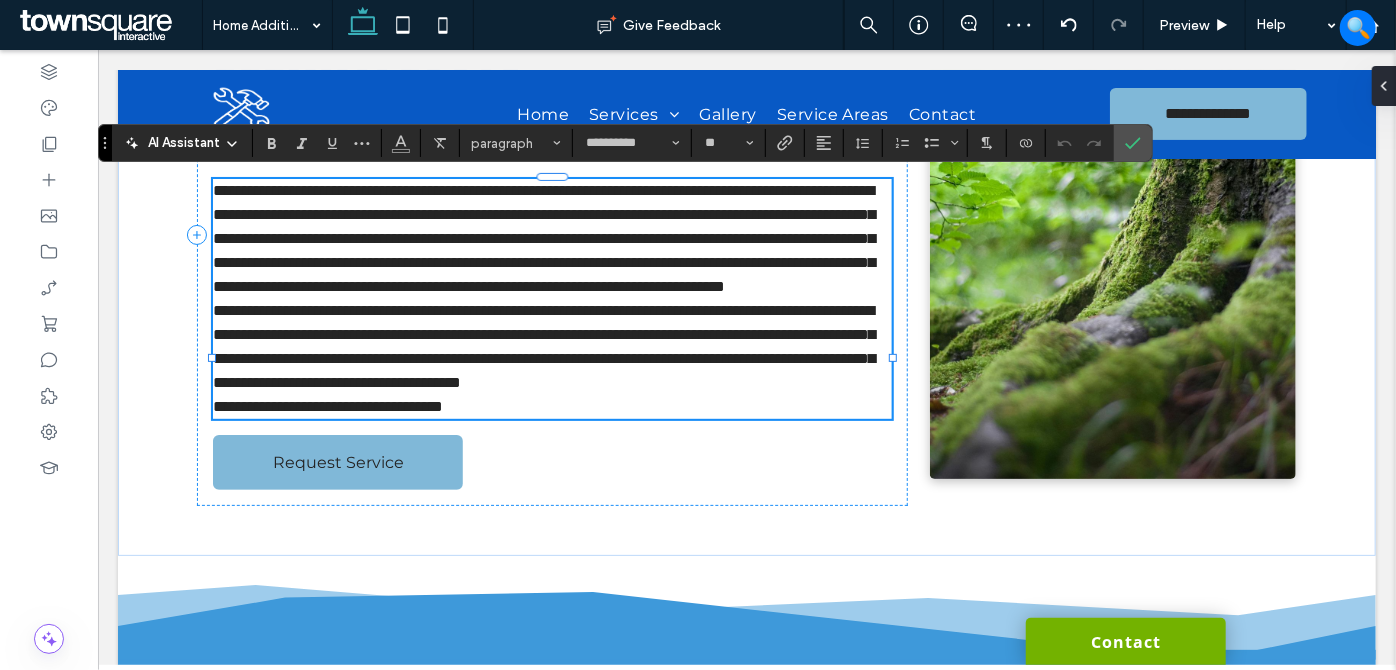 scroll, scrollTop: 37, scrollLeft: 0, axis: vertical 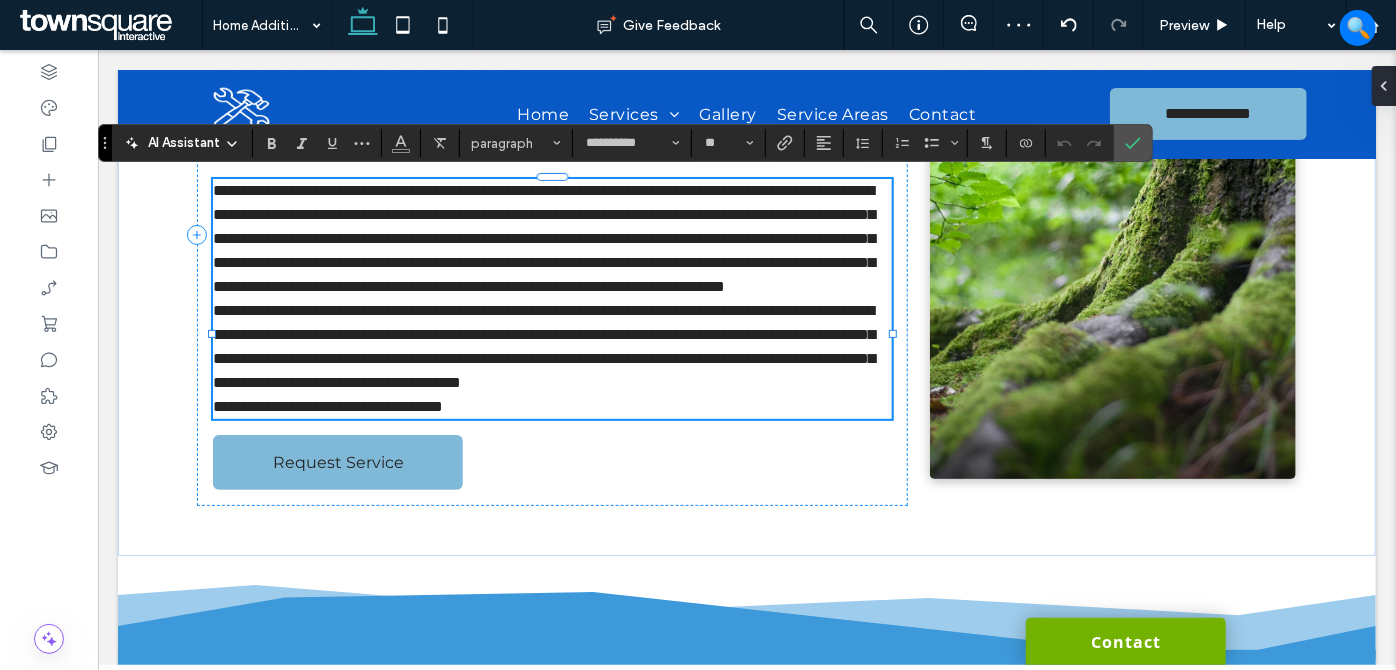 type 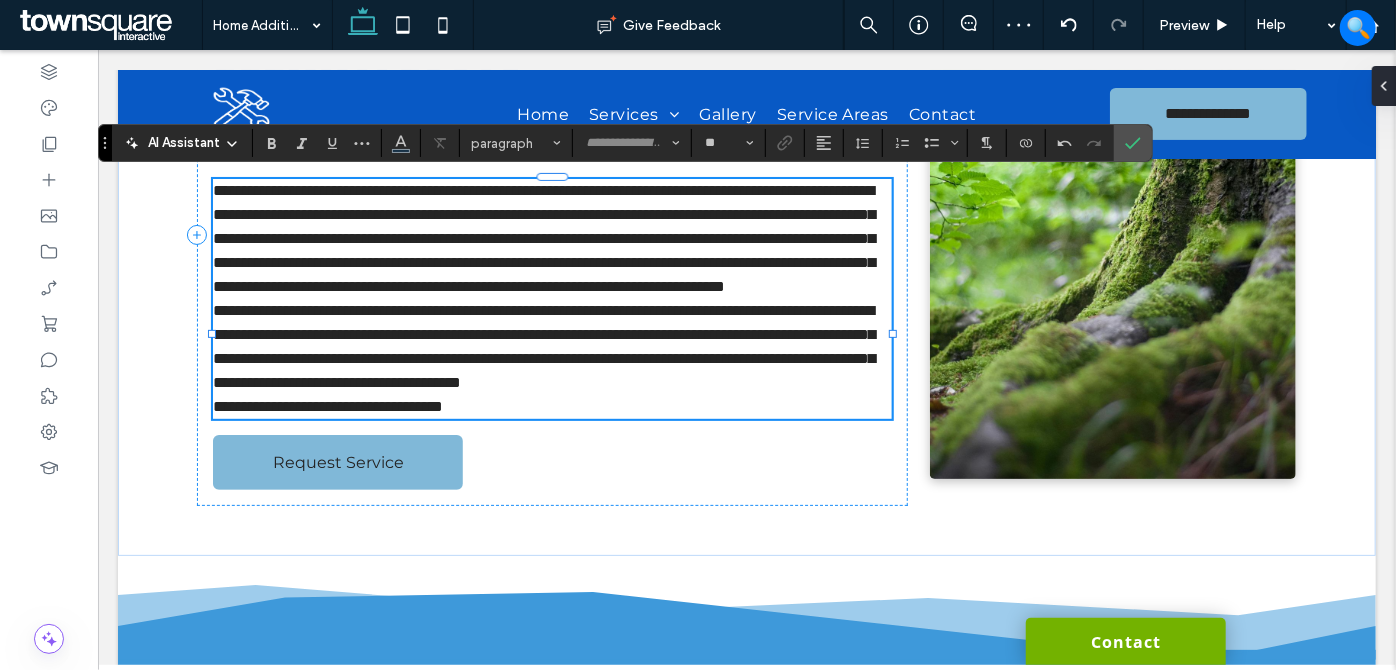 type on "**********" 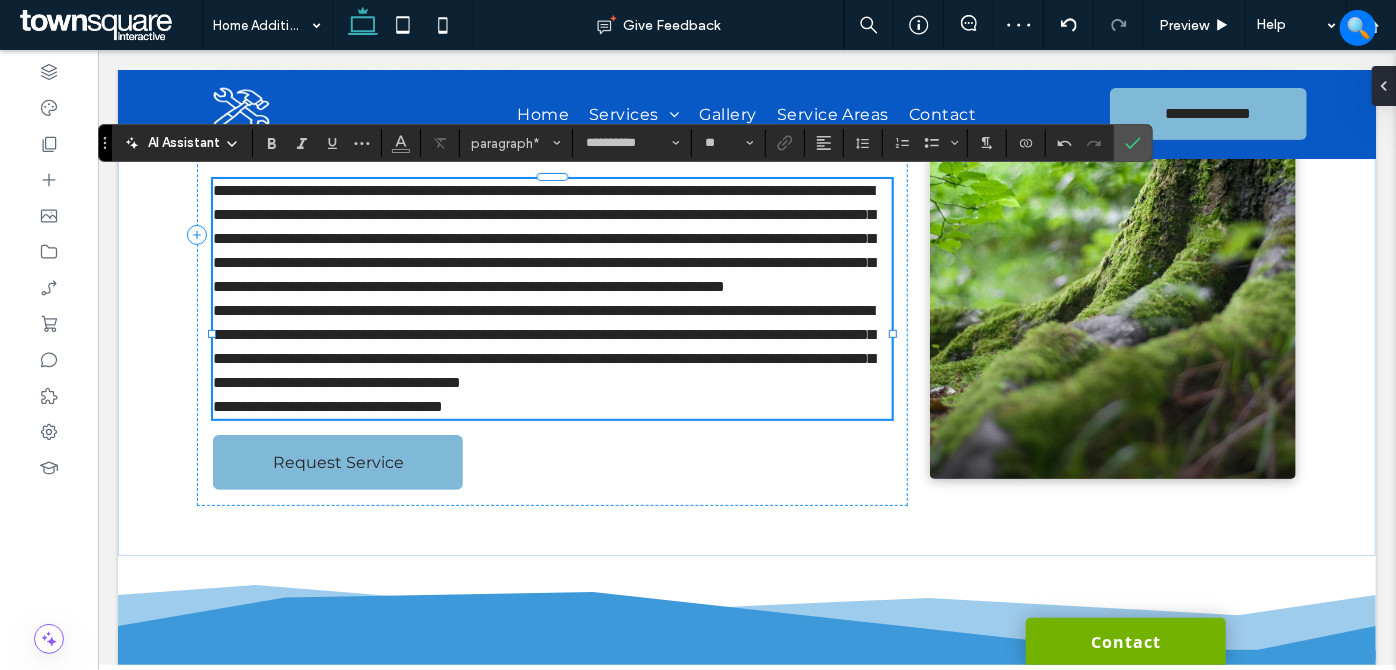 click on "**********" at bounding box center (551, 238) 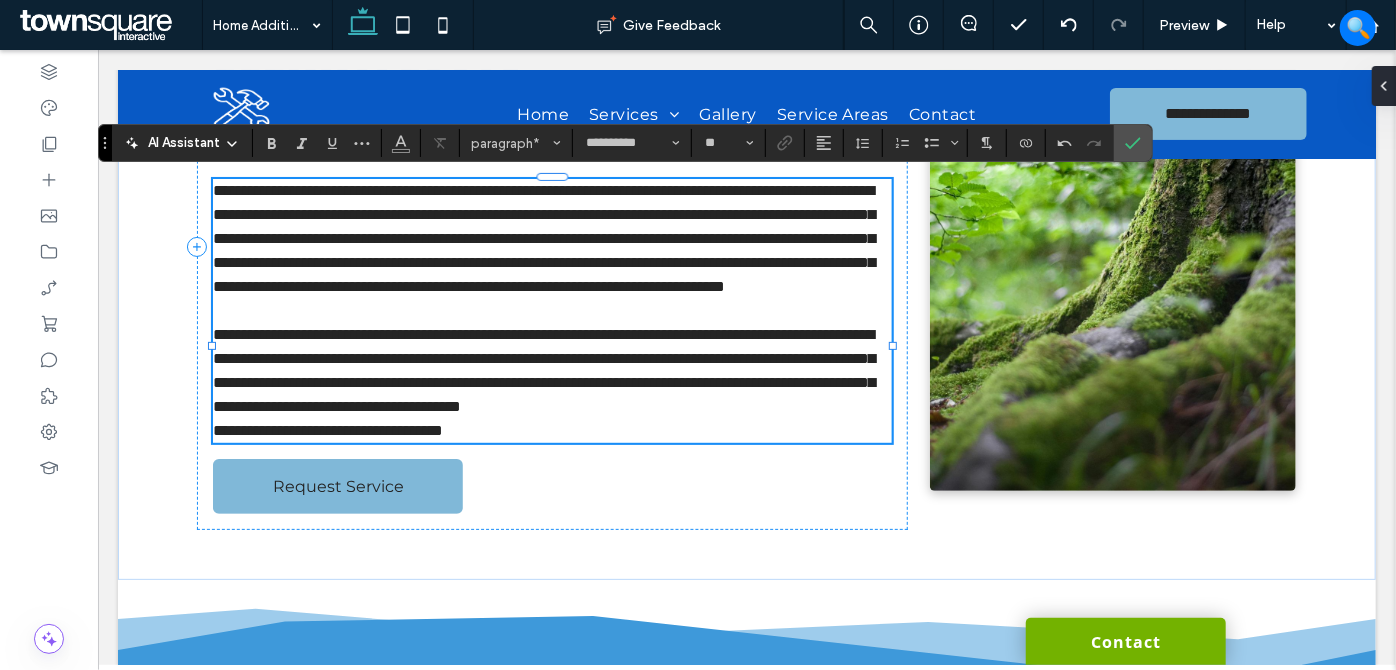 click on "**********" at bounding box center [551, 370] 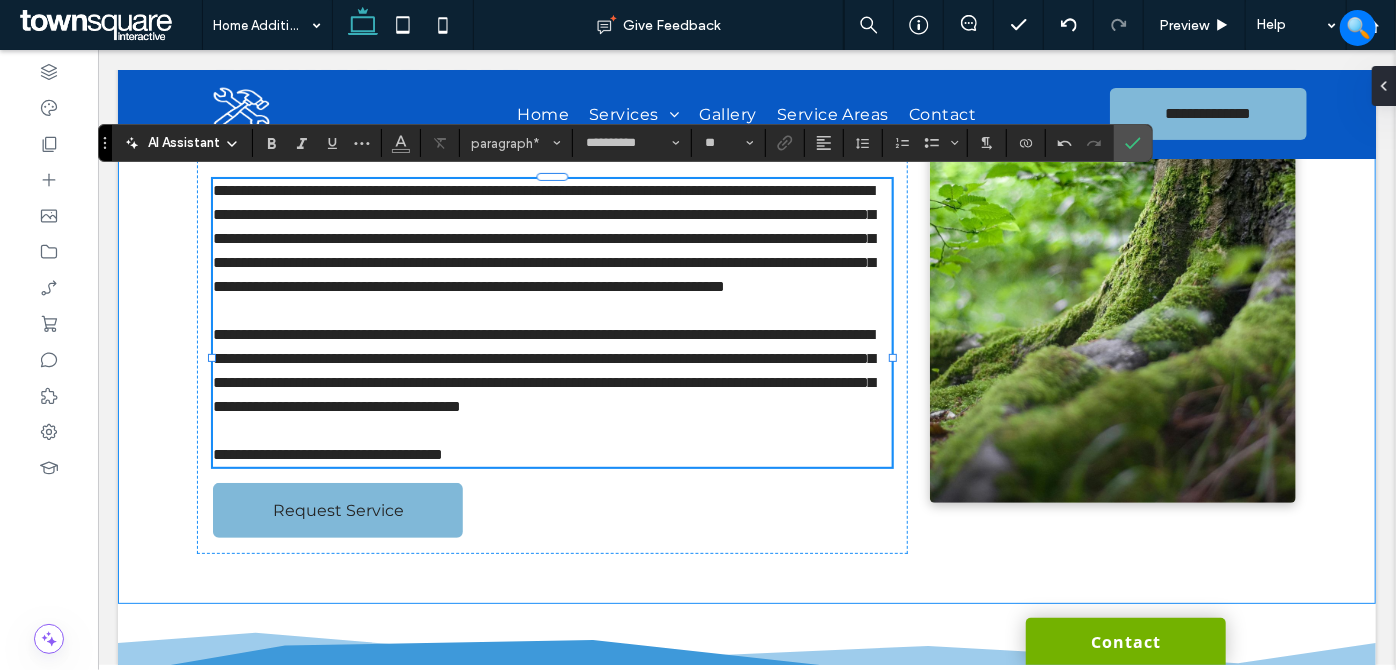 click on "**********" at bounding box center (746, 258) 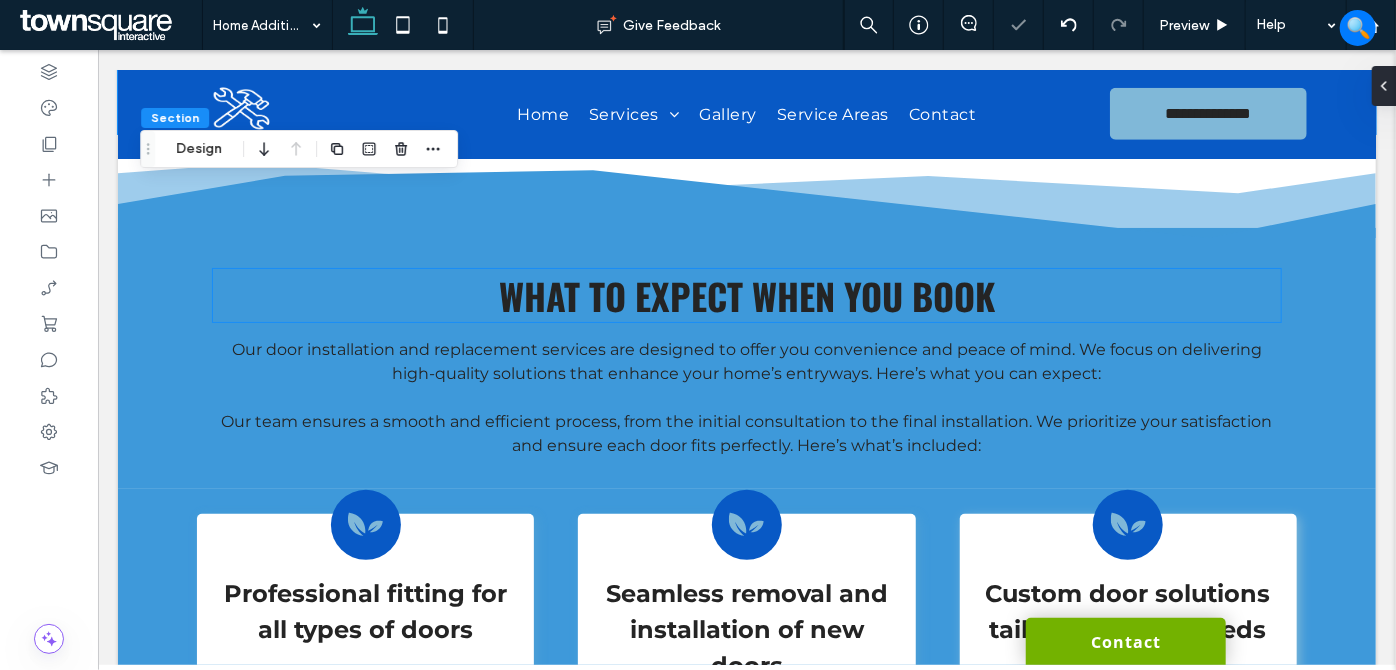 scroll, scrollTop: 789, scrollLeft: 0, axis: vertical 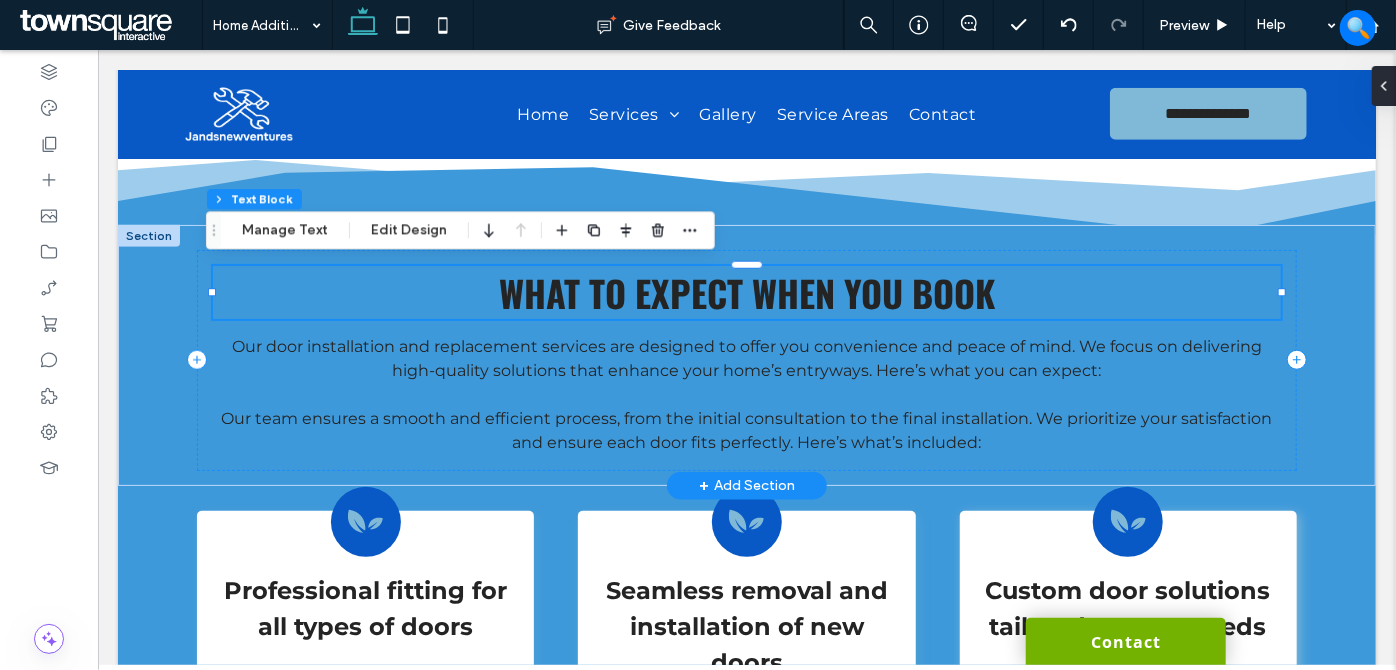 click on "What to Expect When You Book" at bounding box center (746, 291) 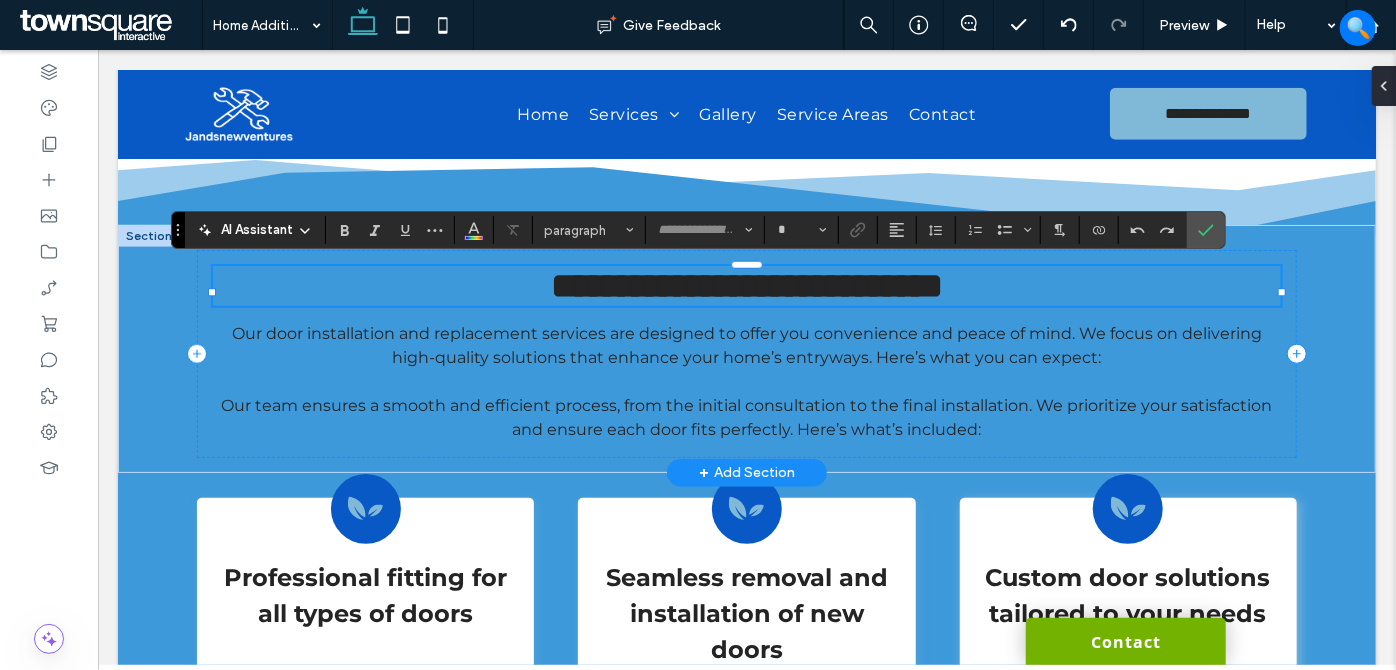 type on "******" 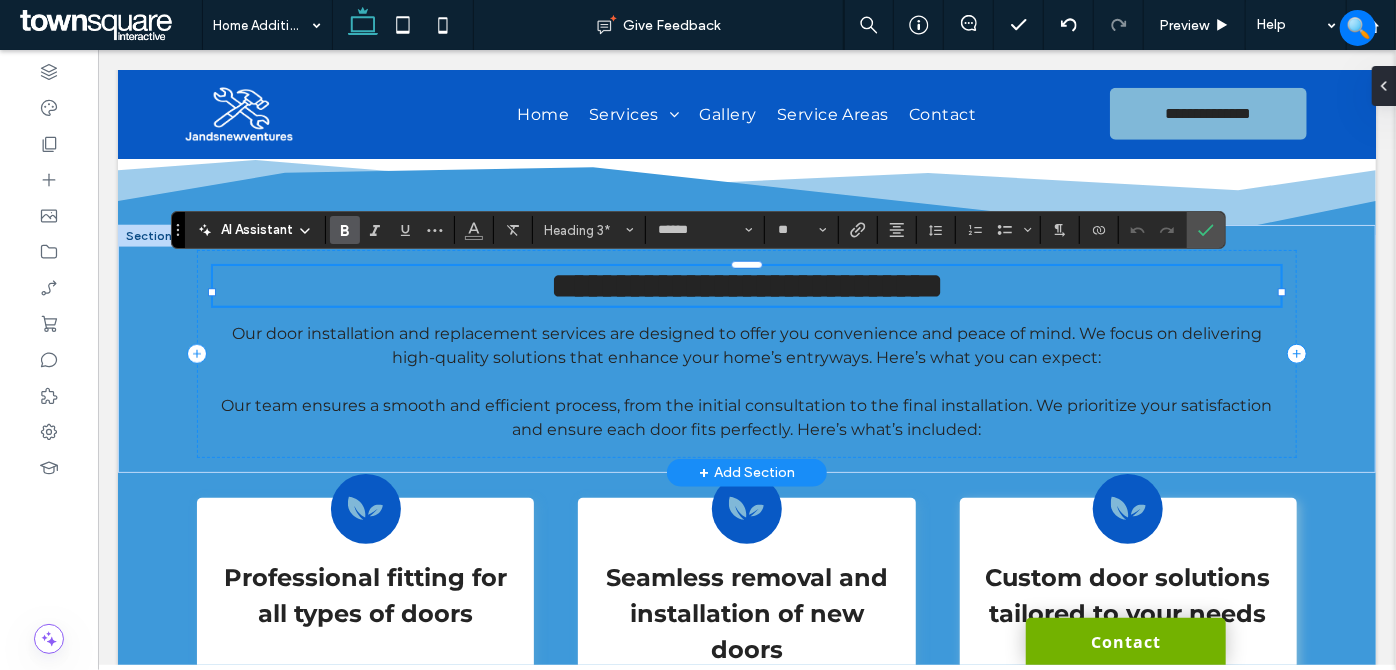 paste 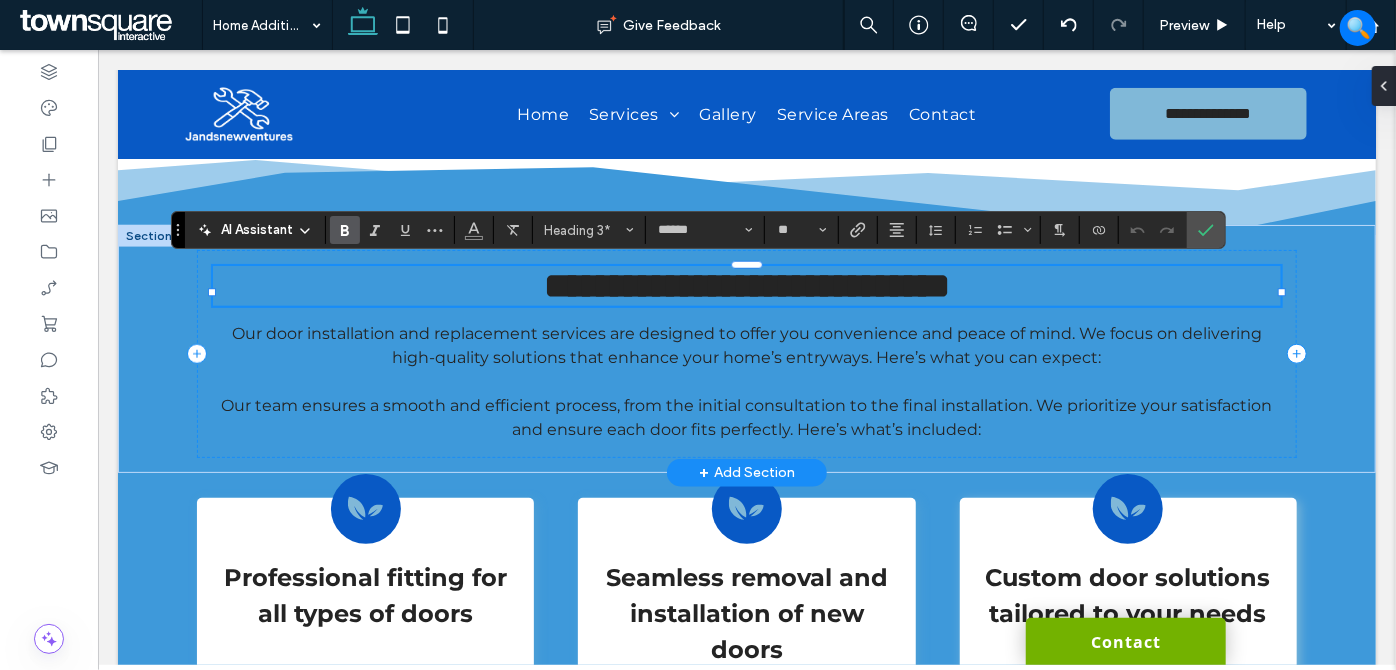 type 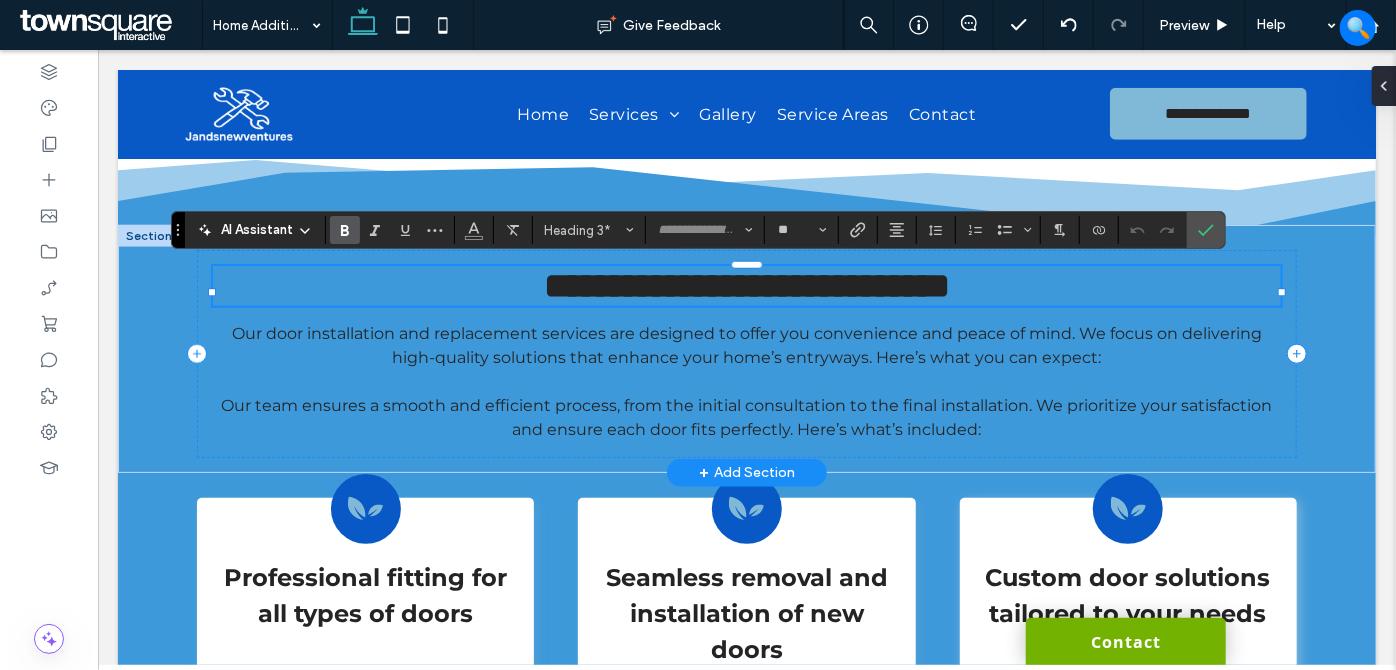scroll, scrollTop: 16, scrollLeft: 0, axis: vertical 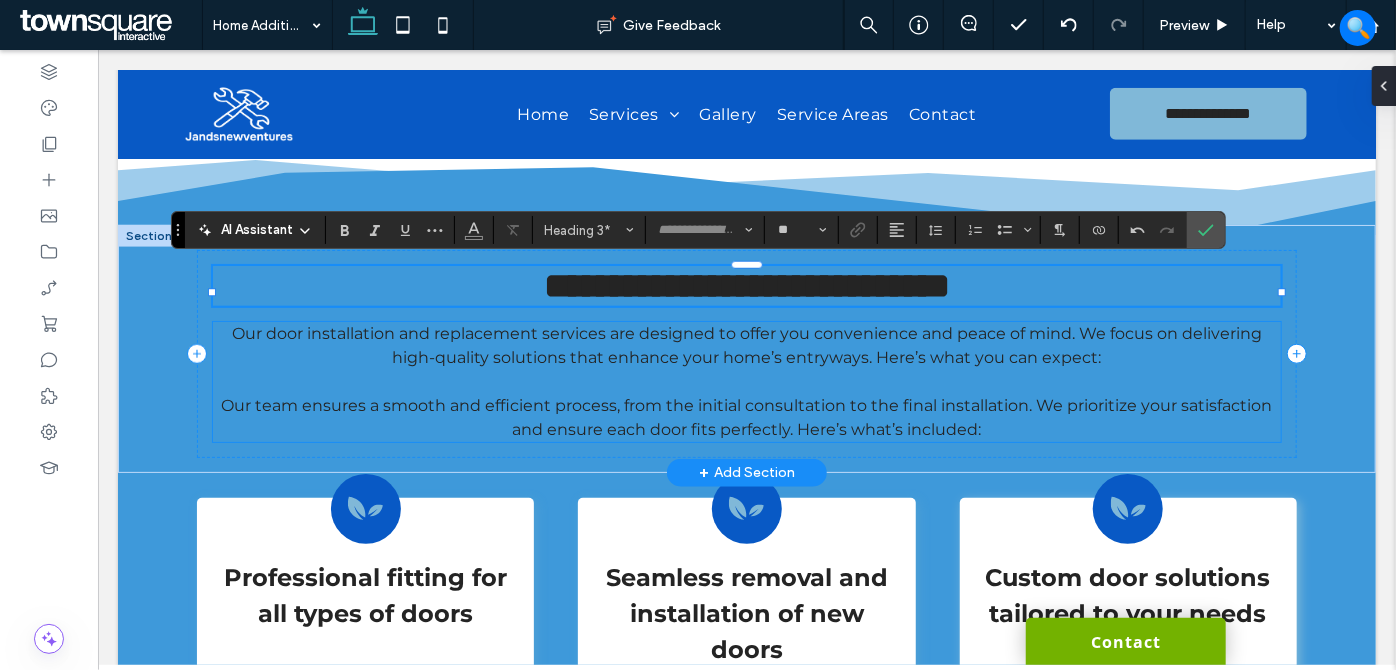 click on "Our team ensures a smooth and efficient process, from the initial consultation to the final installation. We prioritize your satisfaction and ensure each door fits perfectly. Here’s what’s included:" at bounding box center (746, 416) 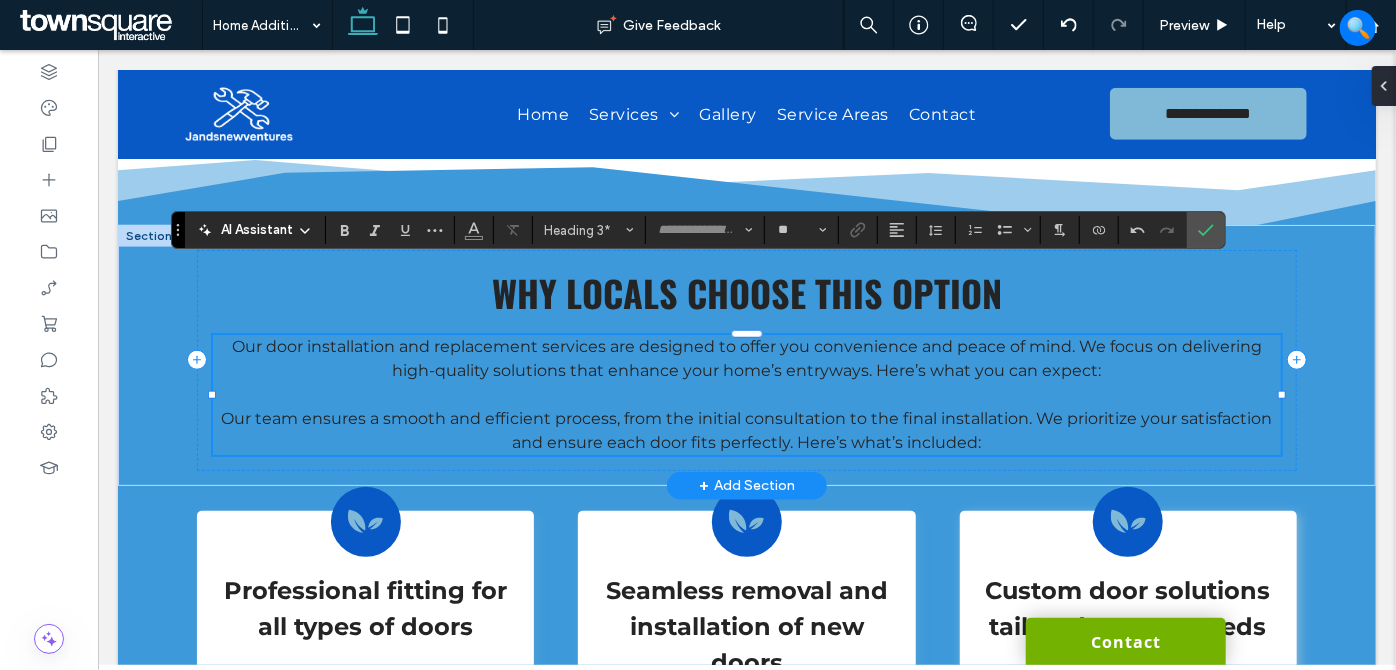 click on "Our door installation and replacement services are designed to offer you convenience and peace of mind. We focus on delivering high-quality solutions that enhance your home’s entryways. Here’s what you can expect: ﻿ Our team ensures a smooth and efficient process, from the initial consultation to the final installation. We prioritize your satisfaction and ensure each door fits perfectly. Here’s what’s included:" at bounding box center [745, 394] 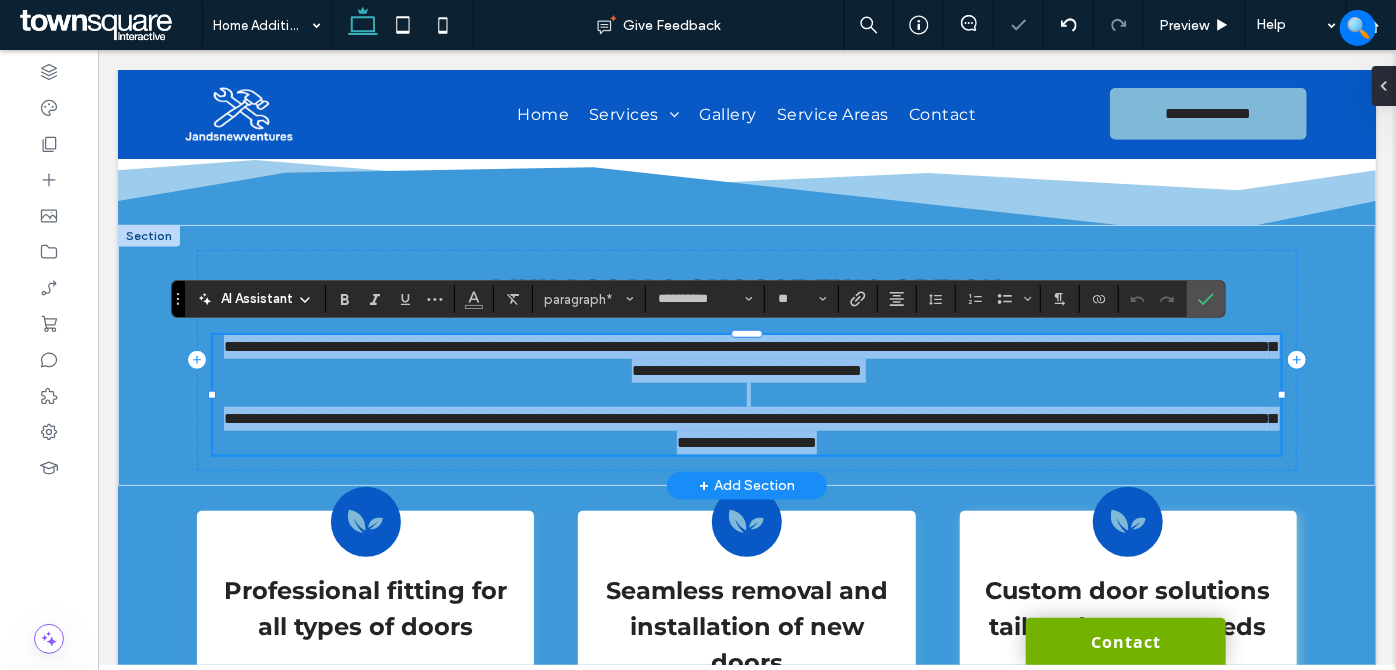 paste 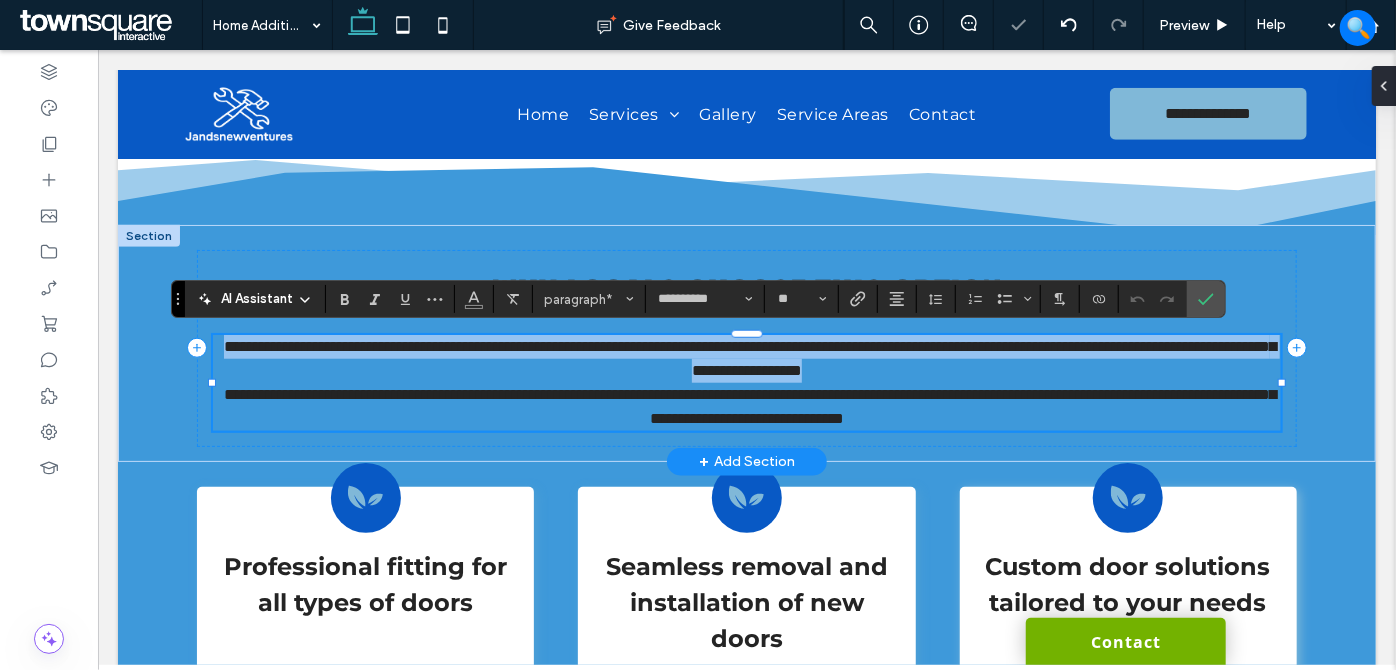 type 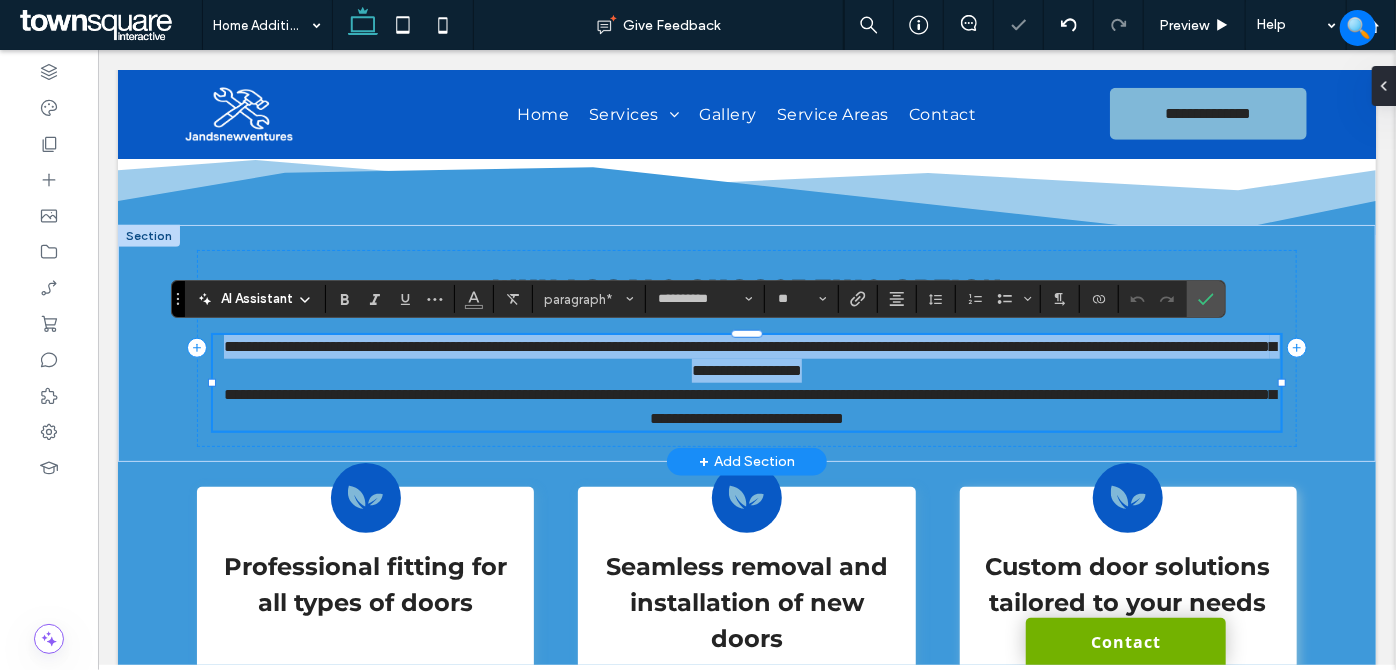 type on "**" 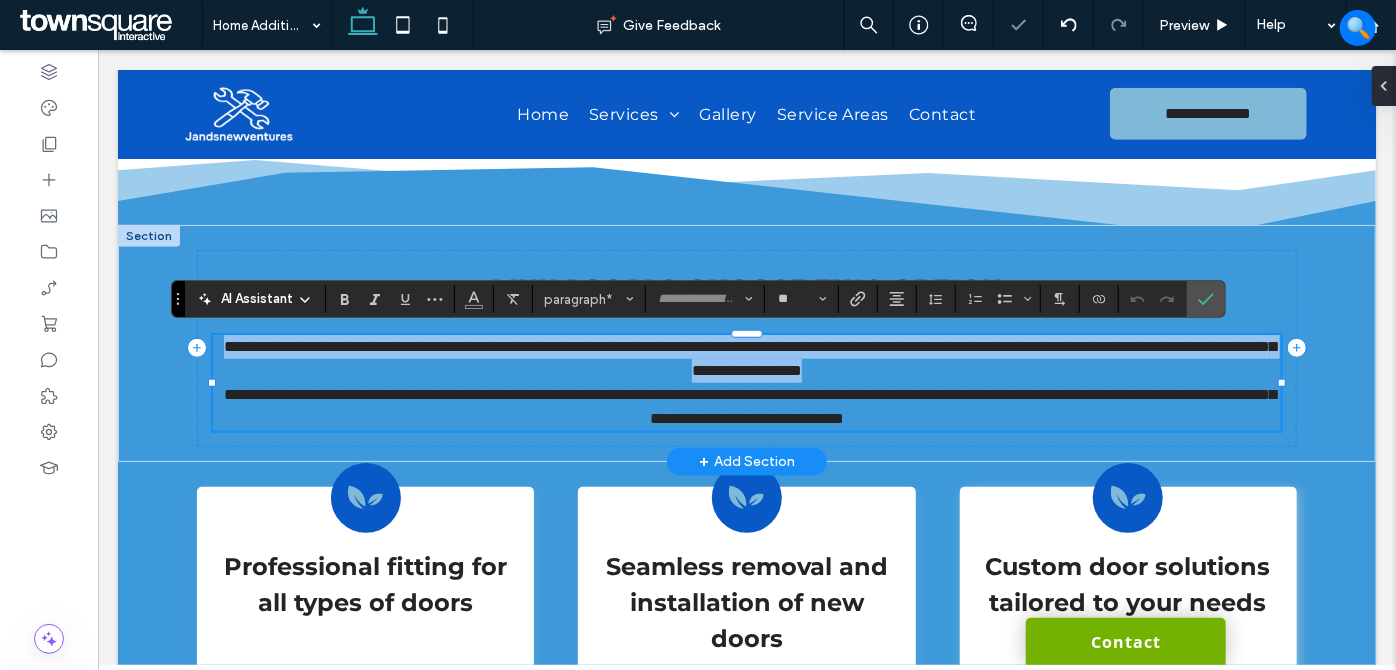scroll, scrollTop: 18, scrollLeft: 0, axis: vertical 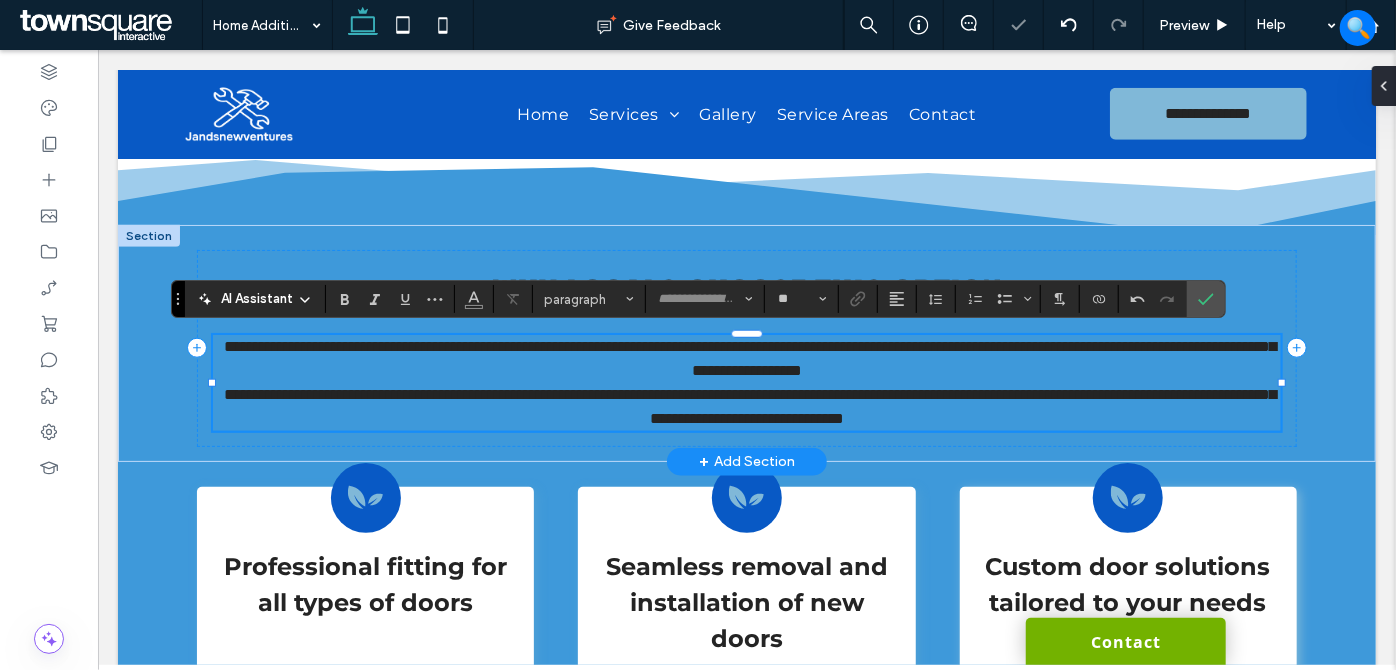 type on "**********" 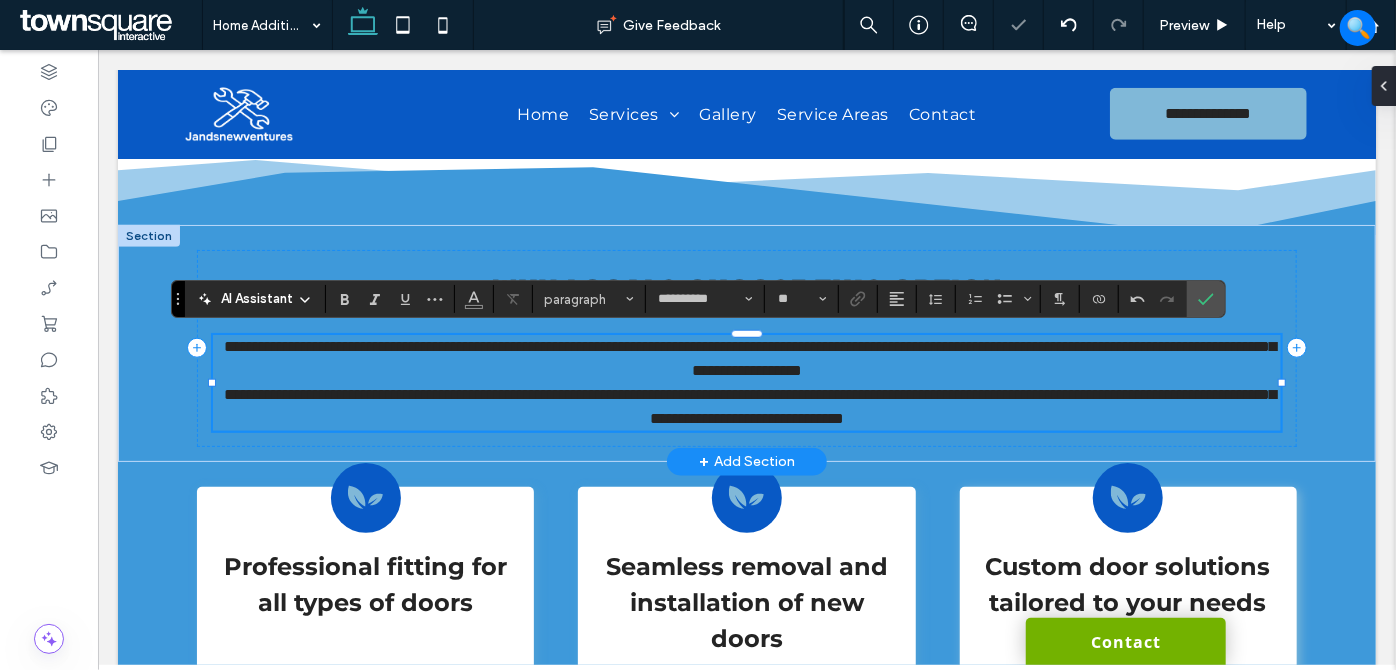 click on "**********" at bounding box center (745, 358) 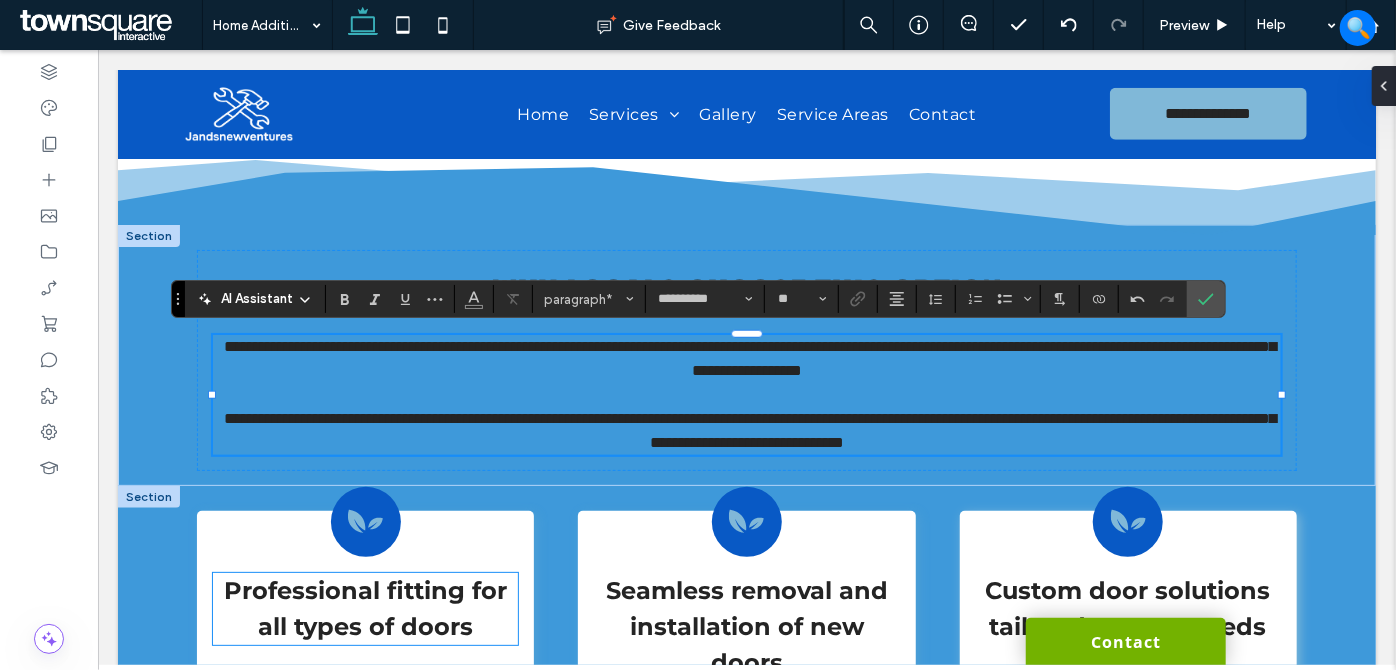 click on "Professional fitting for all types of doors" at bounding box center (364, 608) 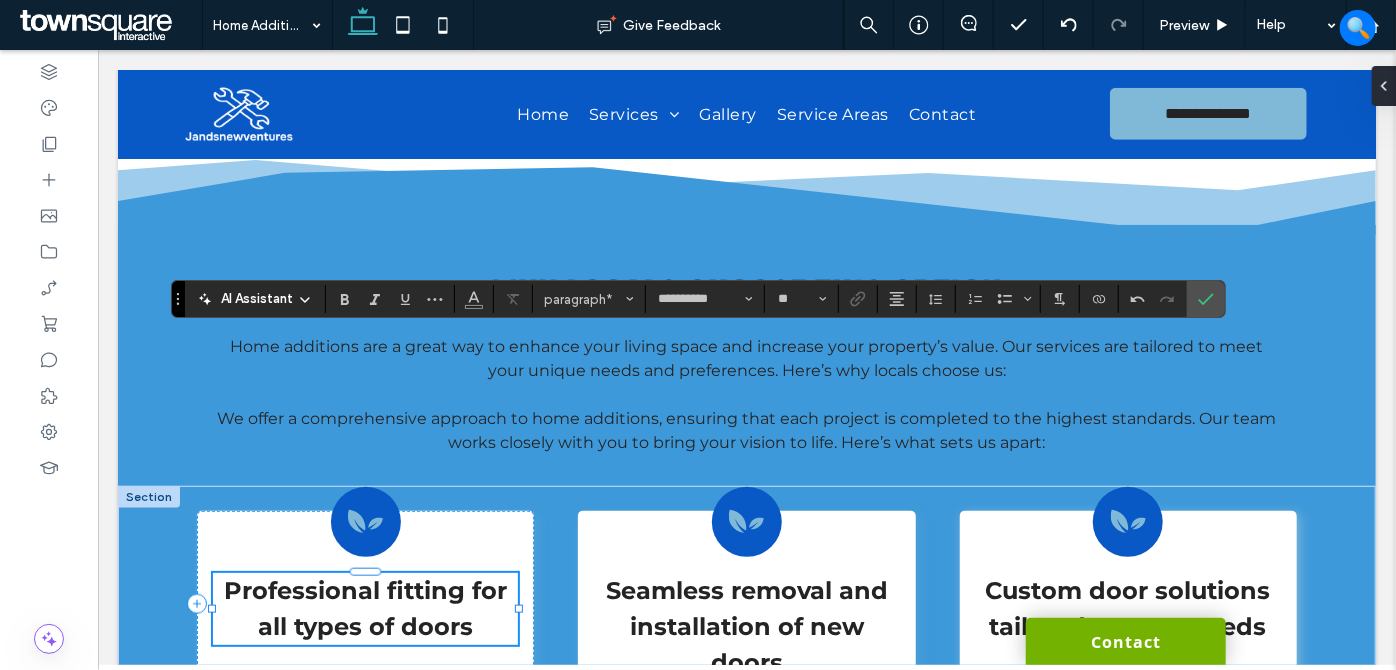 click on "Professional fitting for all types of doors" at bounding box center (364, 608) 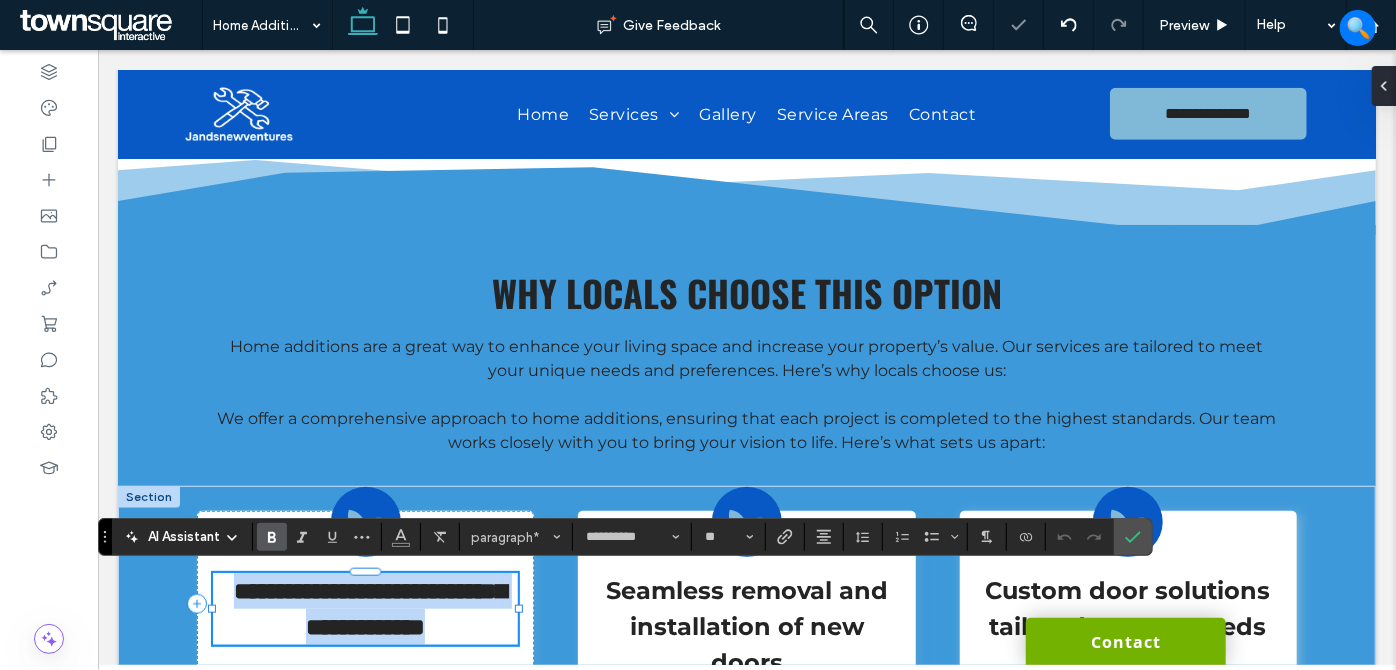 paste 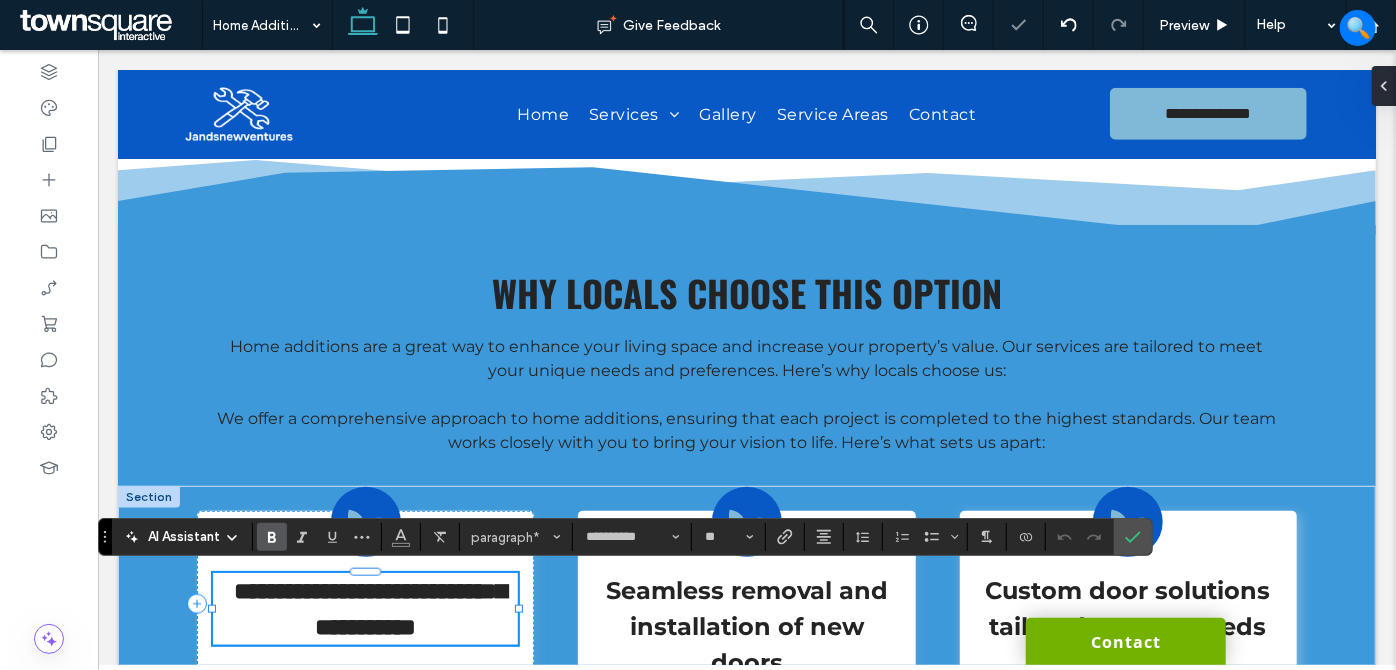 scroll, scrollTop: 1, scrollLeft: 0, axis: vertical 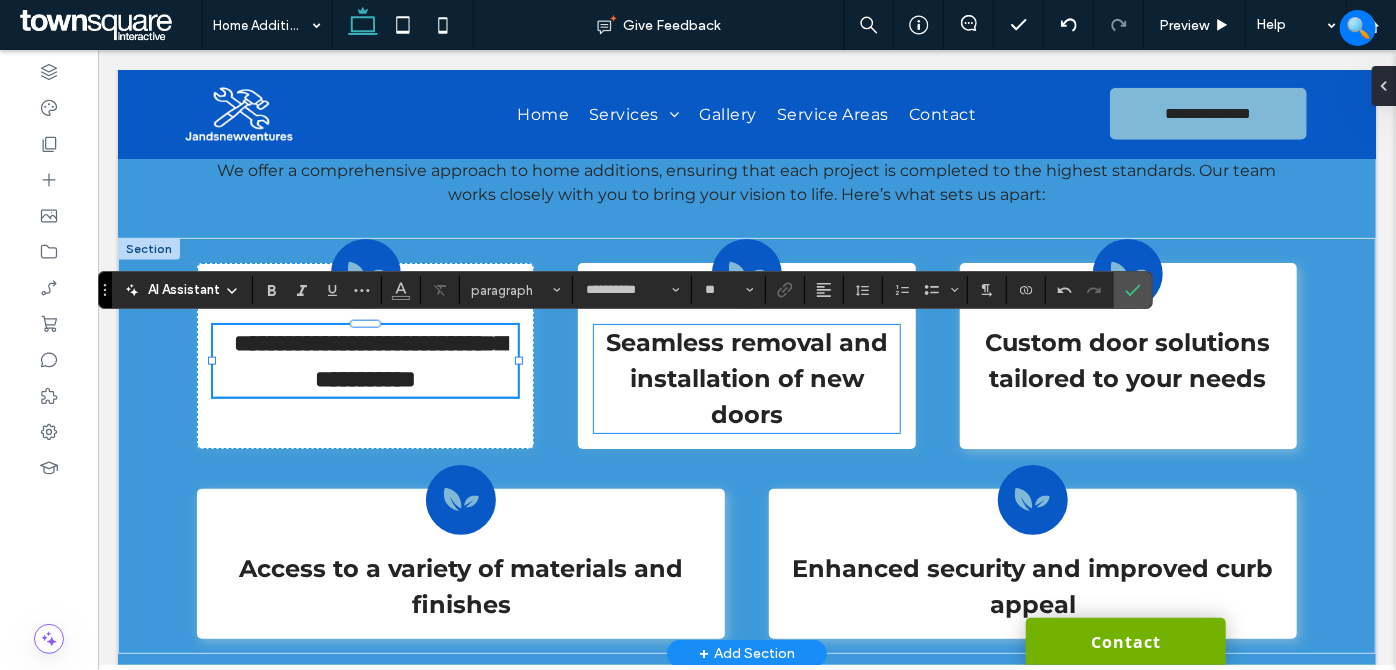 click on "Seamless removal and installation of new doors" at bounding box center (746, 377) 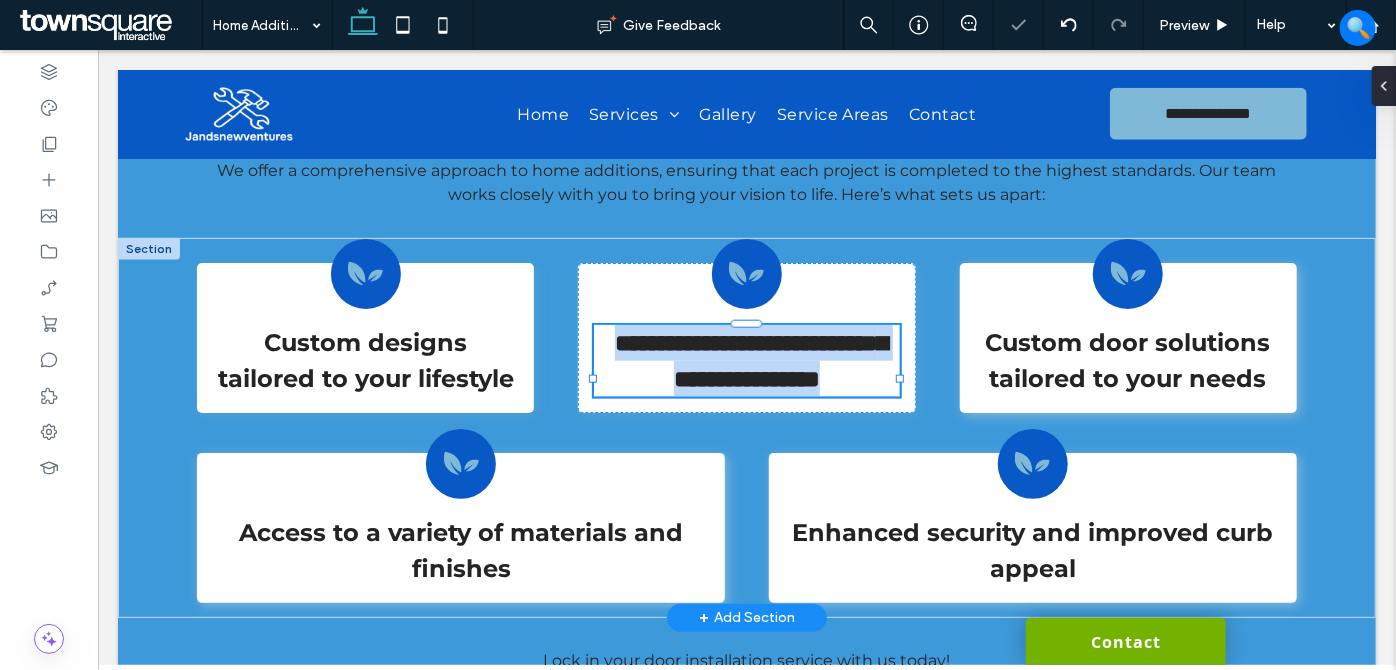 type on "**********" 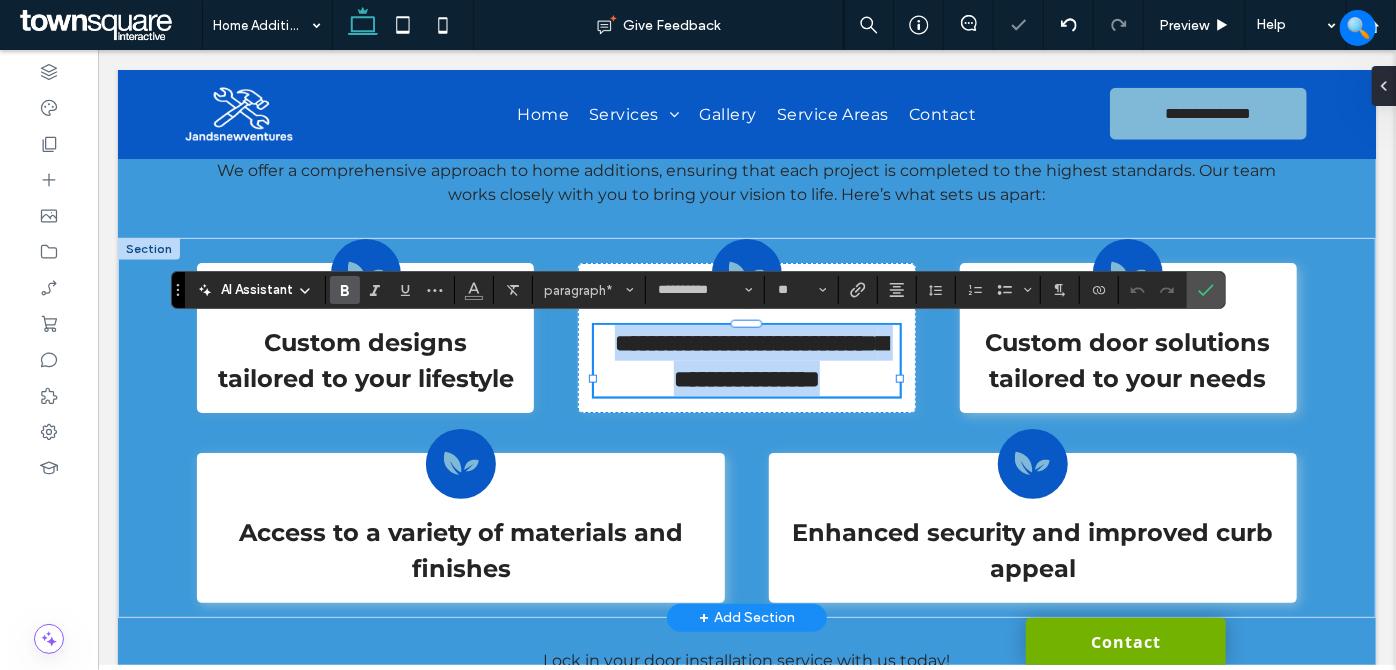 paste 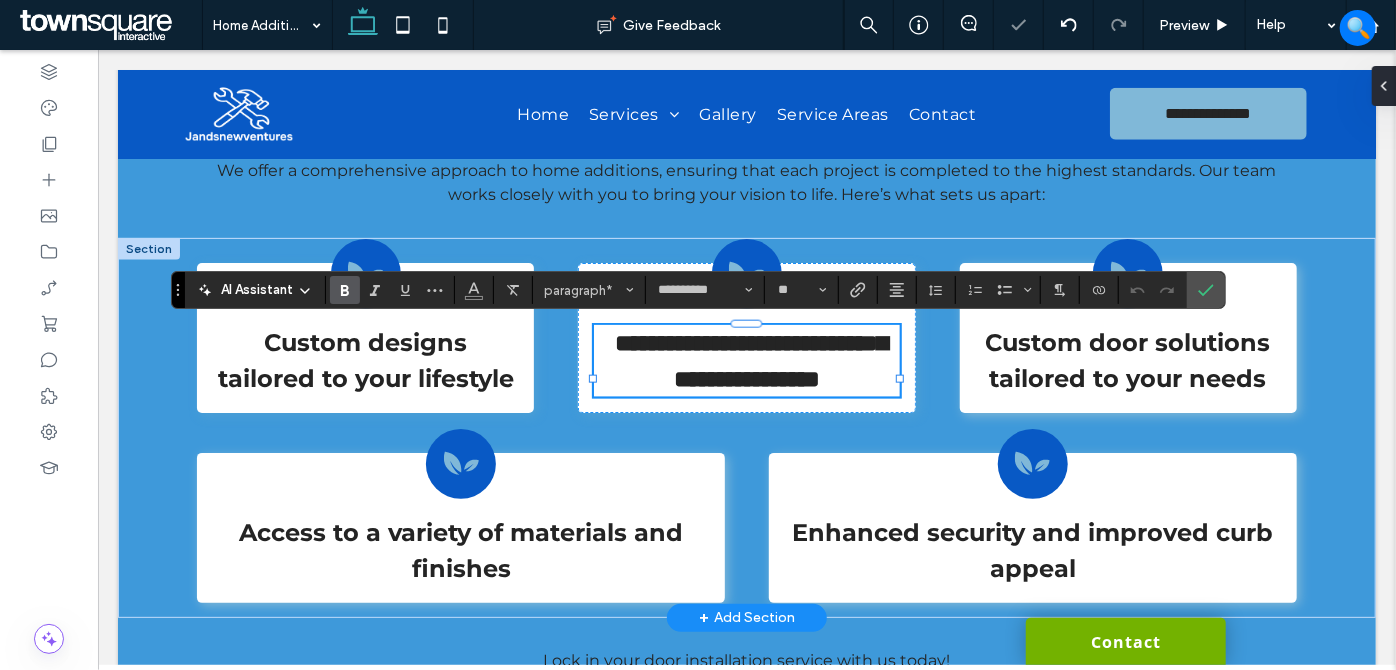 type on "**" 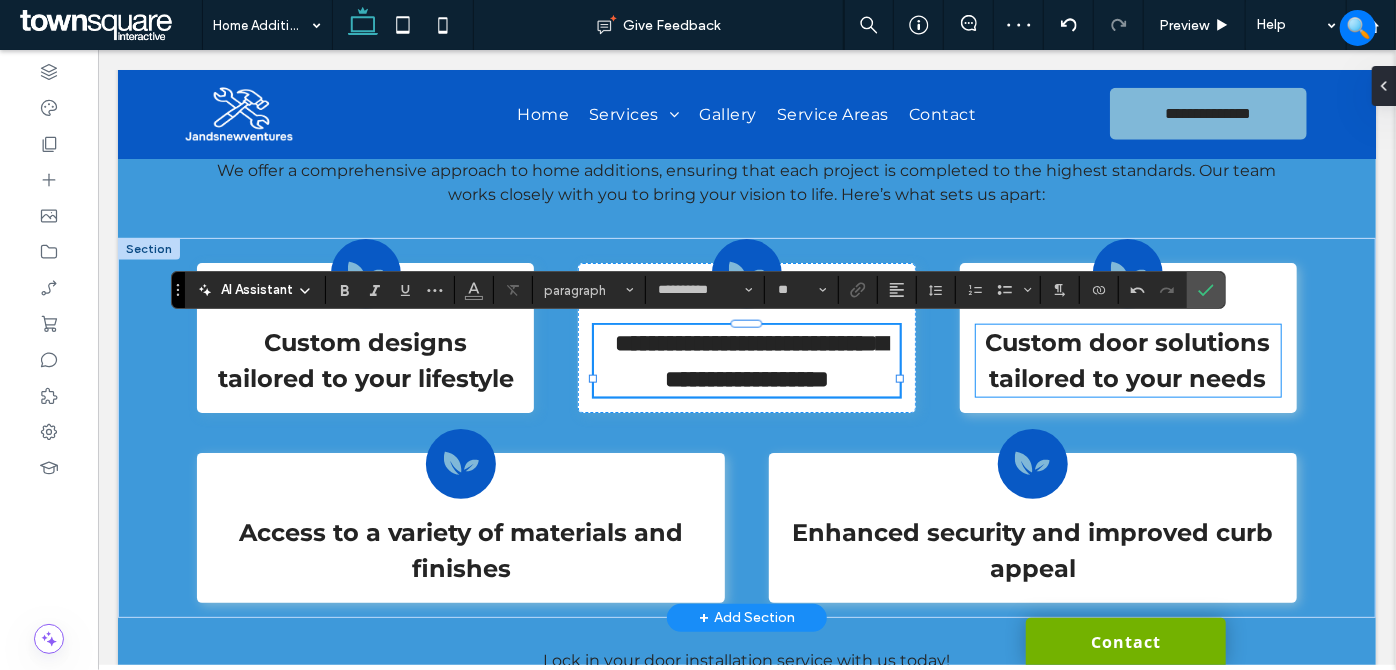 click on "Custom door solutions tailored to your needs" at bounding box center (1127, 359) 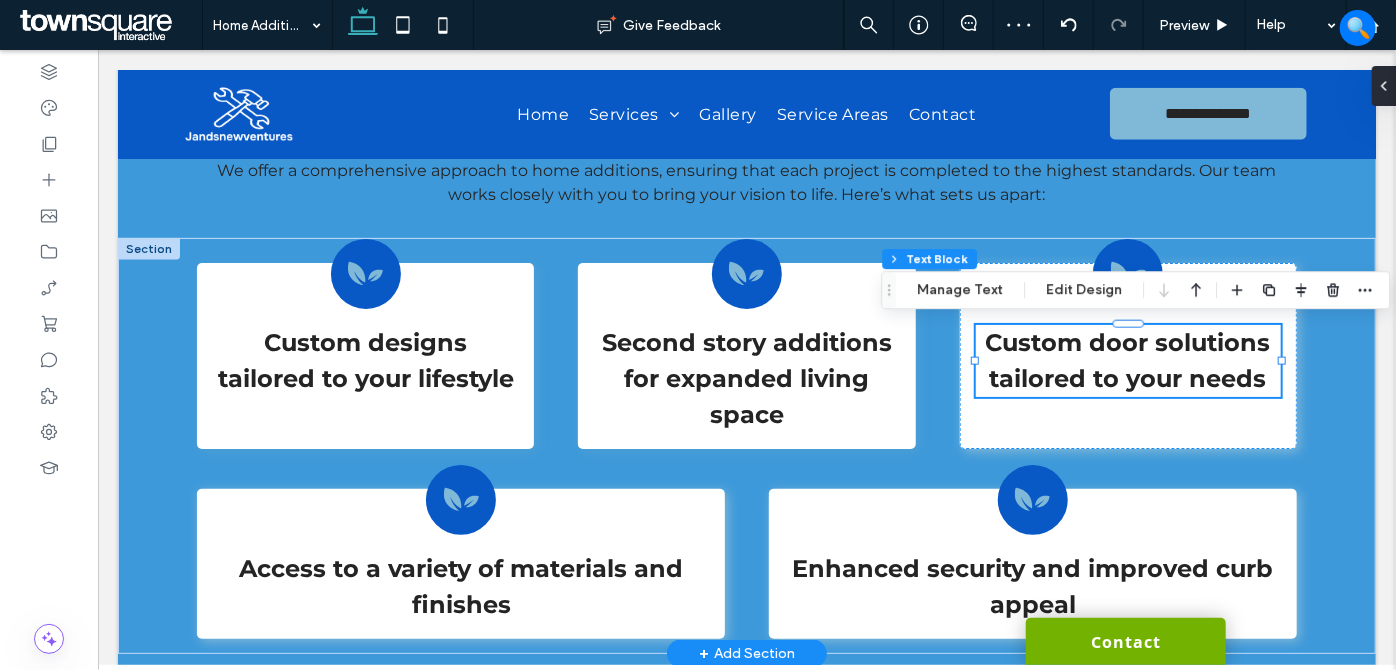click on "Custom door solutions tailored to your needs" at bounding box center [1127, 359] 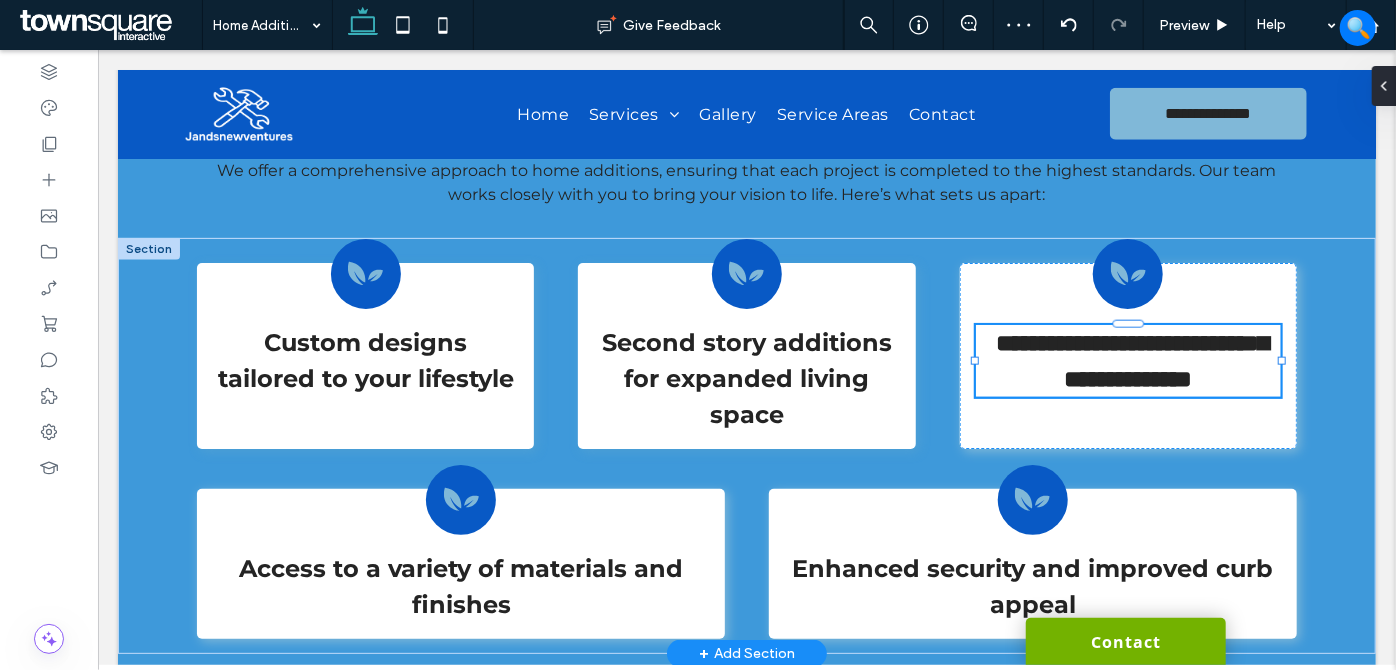click on "**********" at bounding box center (1132, 360) 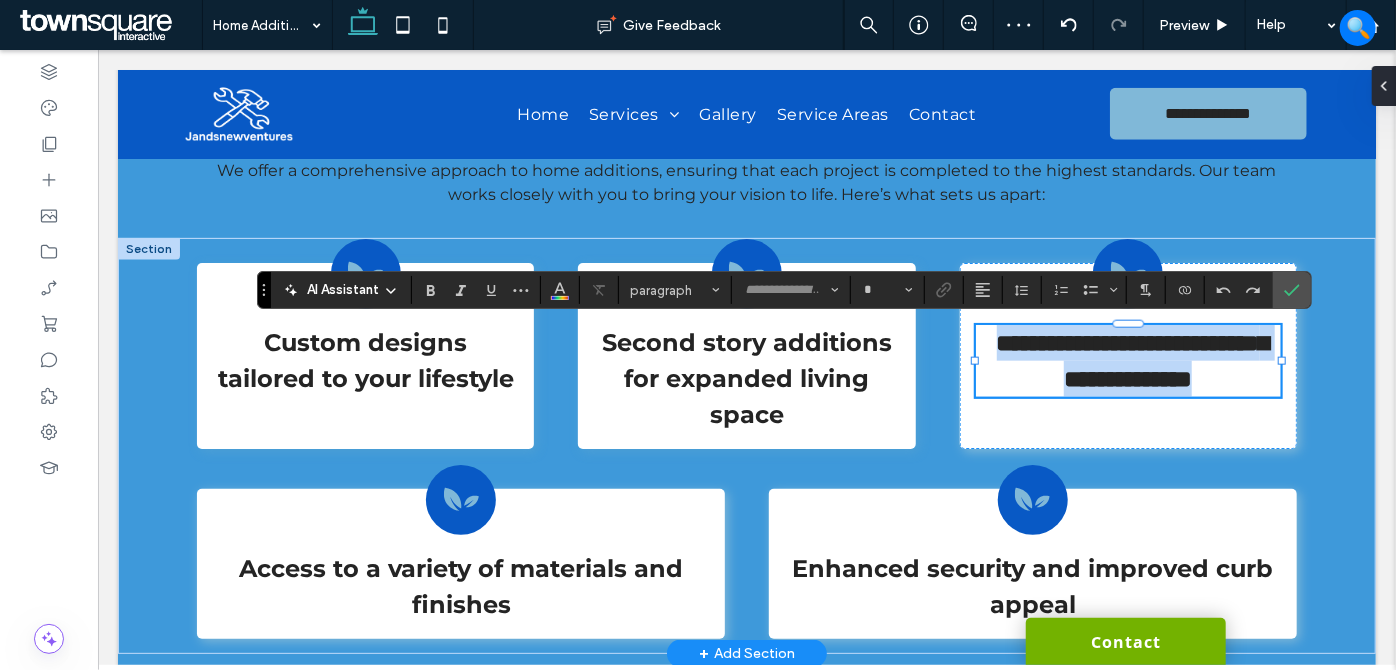 type on "**********" 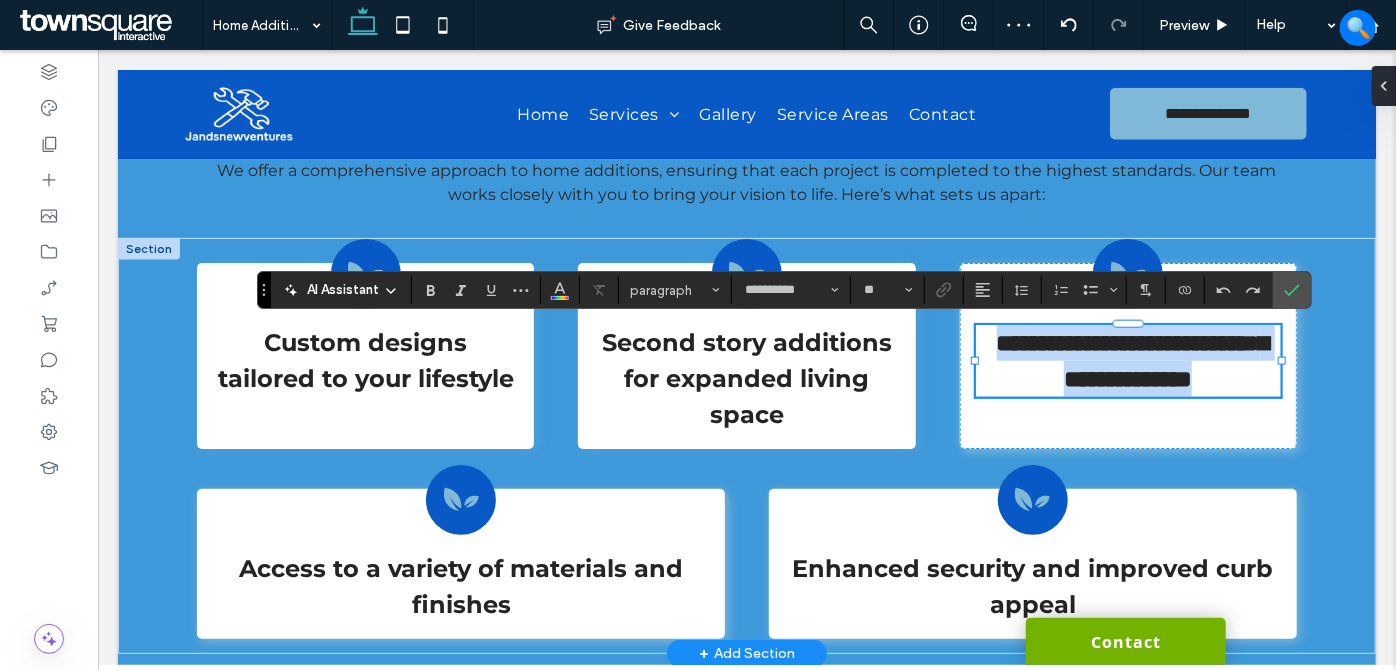 paste 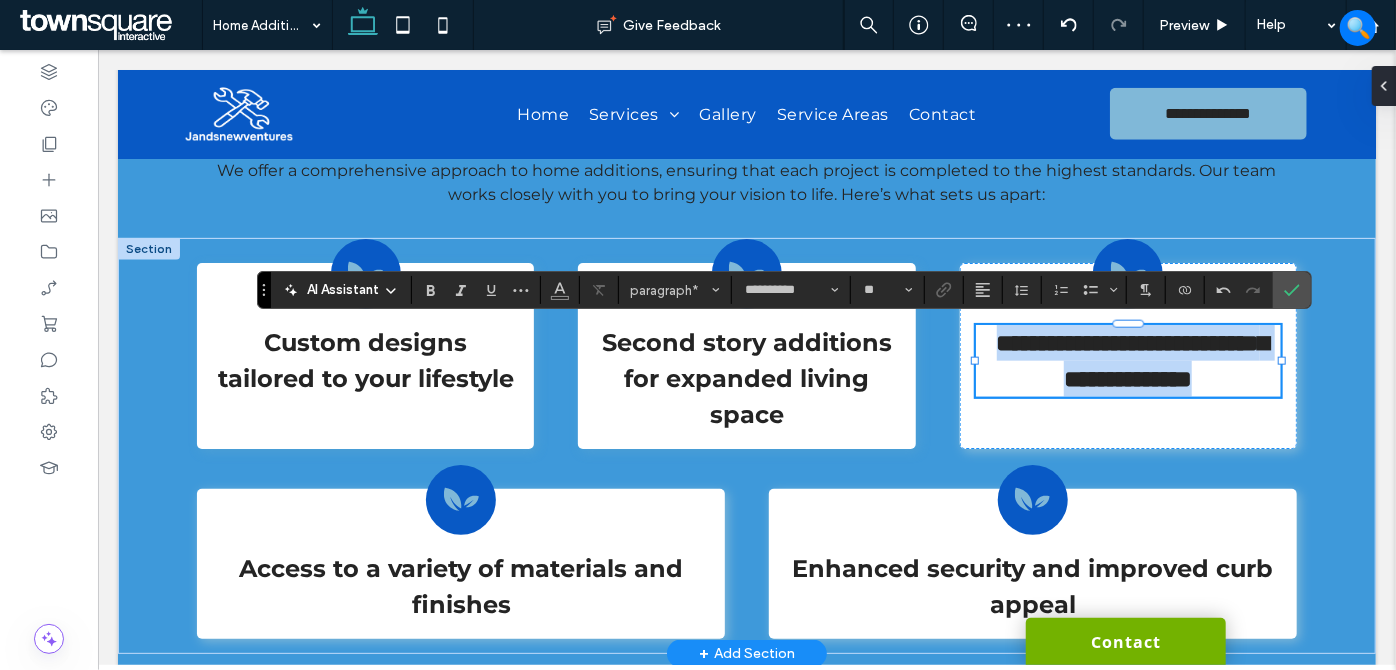 type on "**" 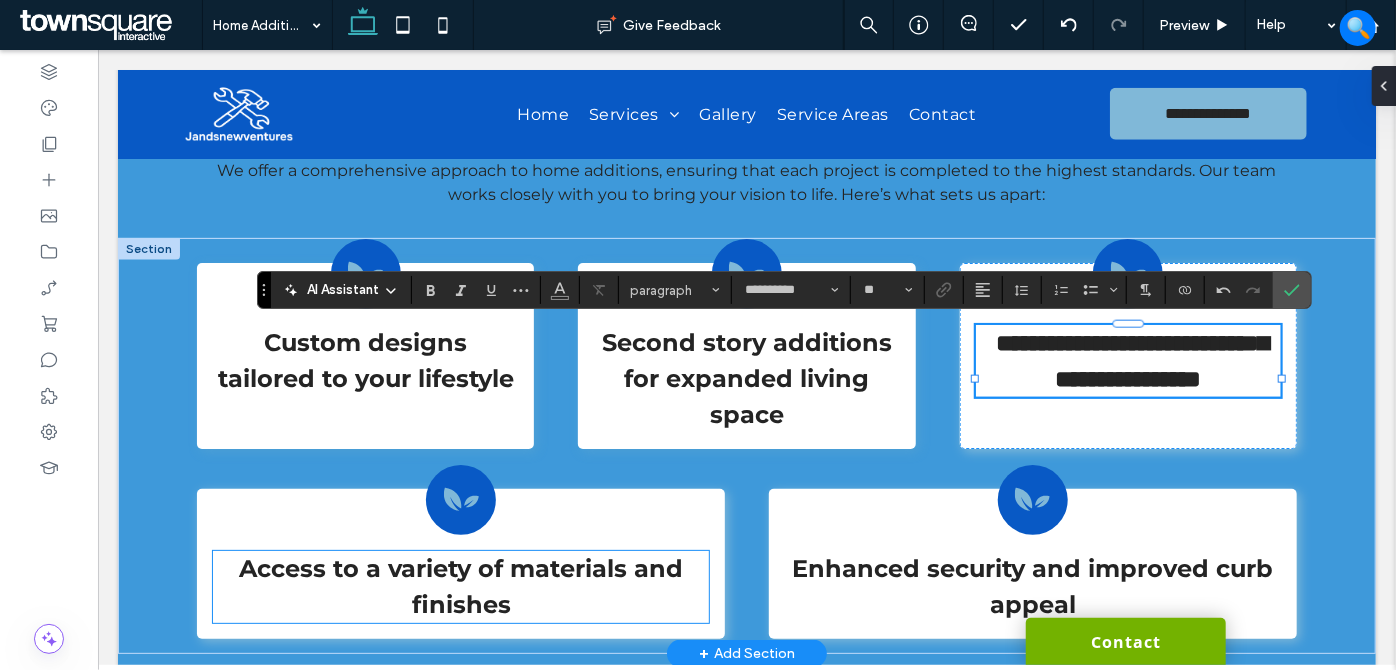 click on "Access to a variety of materials and finishes" at bounding box center (460, 585) 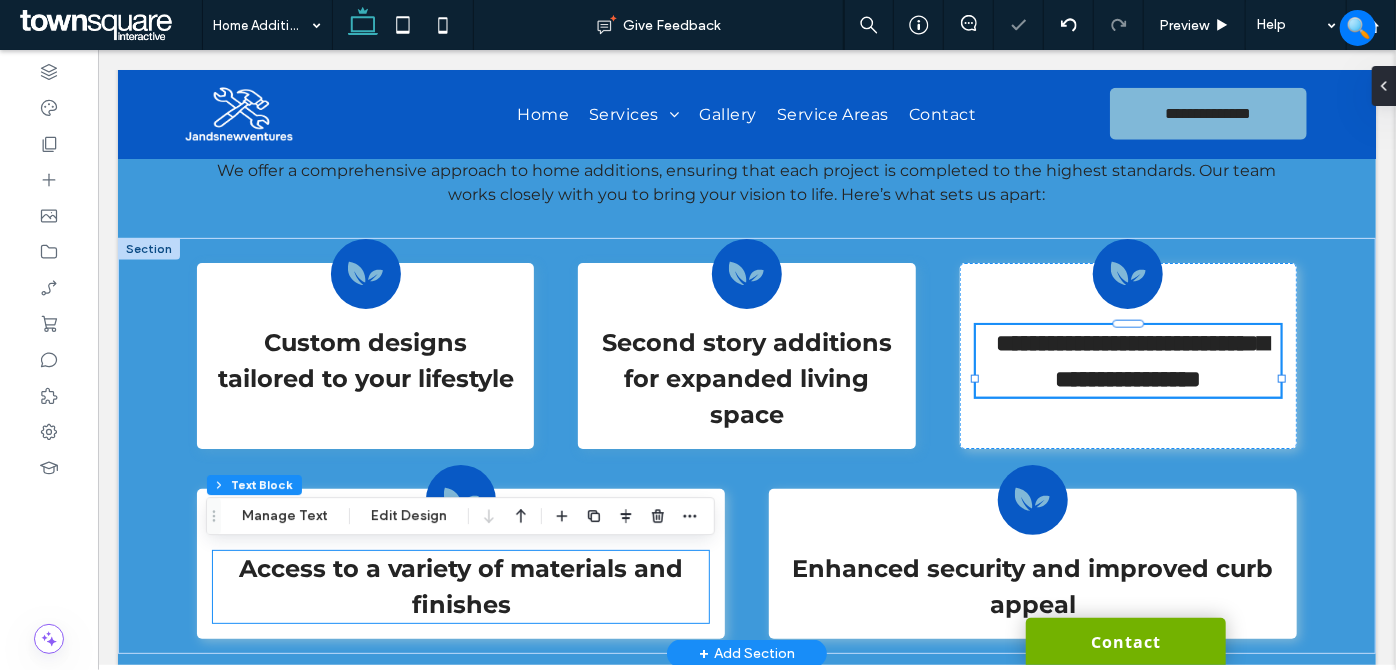 click on "Access to a variety of materials and finishes" at bounding box center [460, 586] 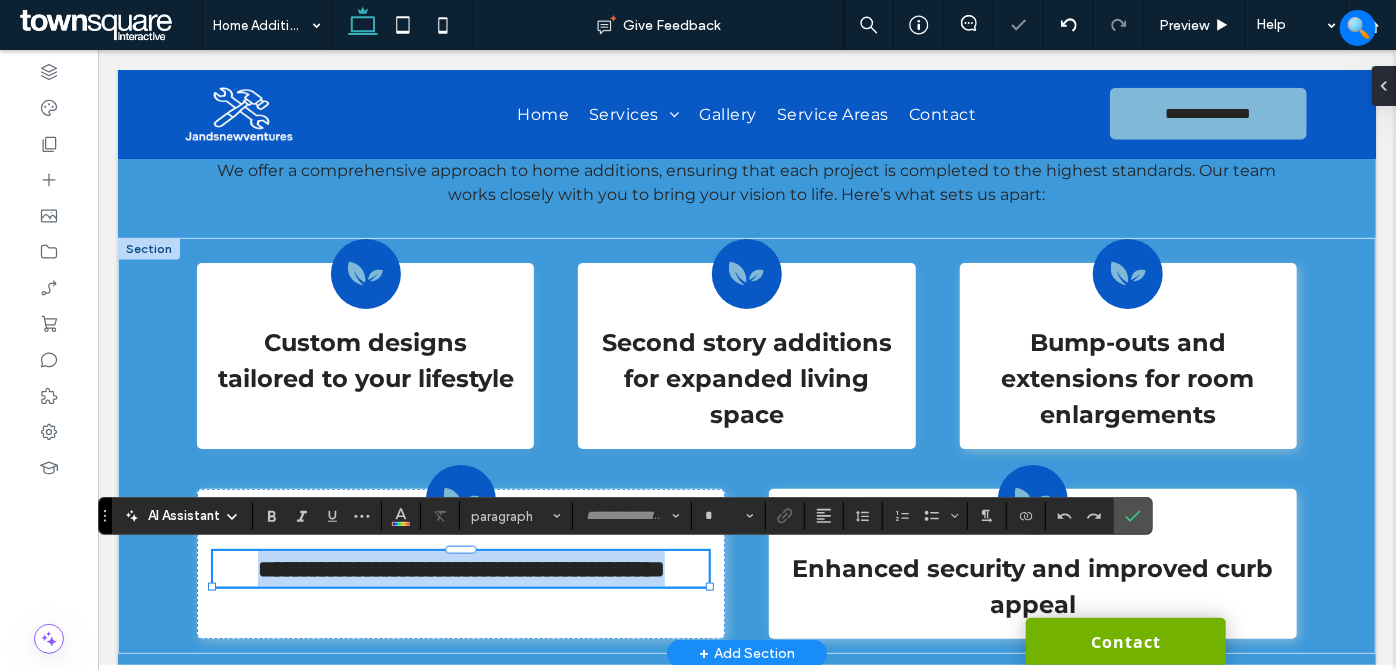 type on "**********" 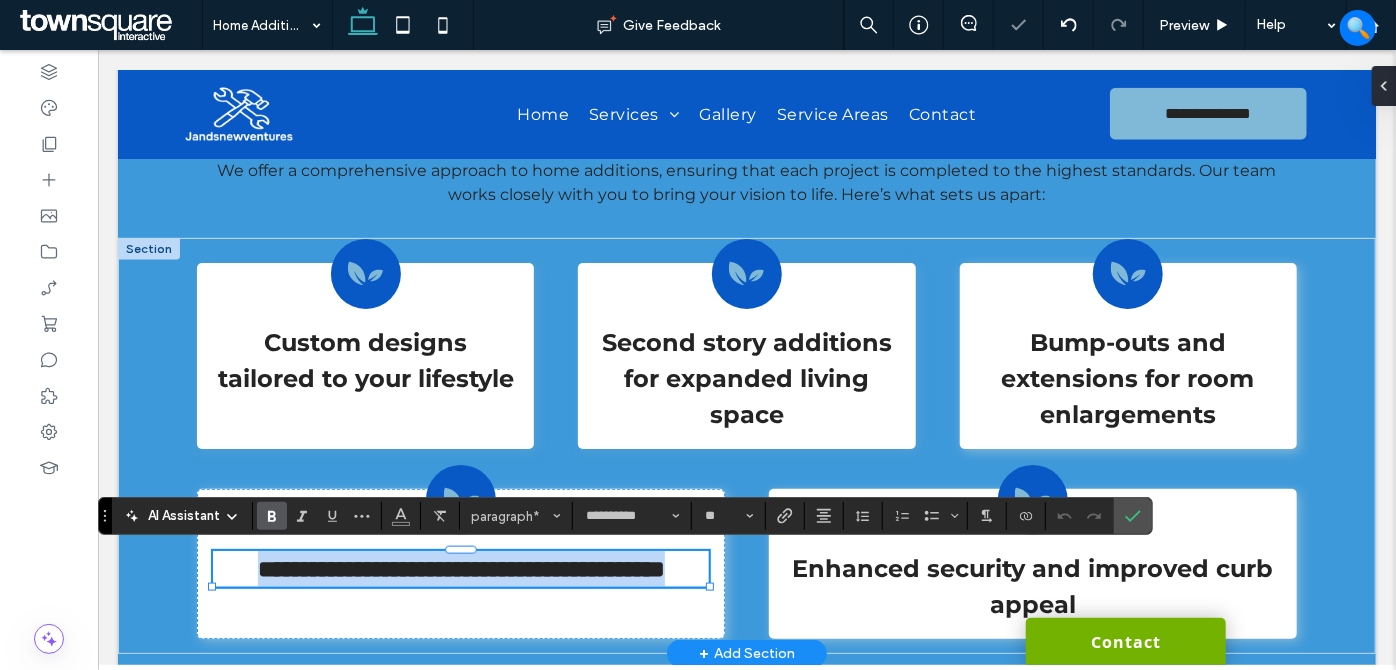 paste 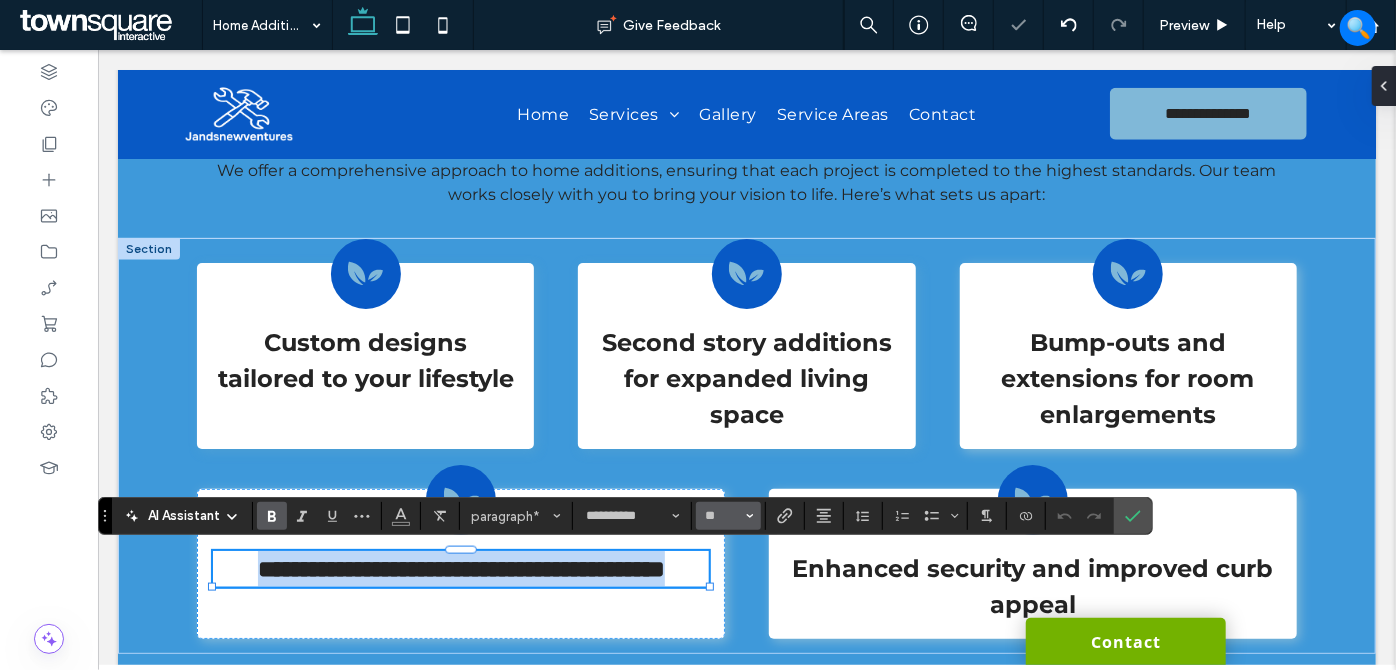 scroll, scrollTop: 2, scrollLeft: 0, axis: vertical 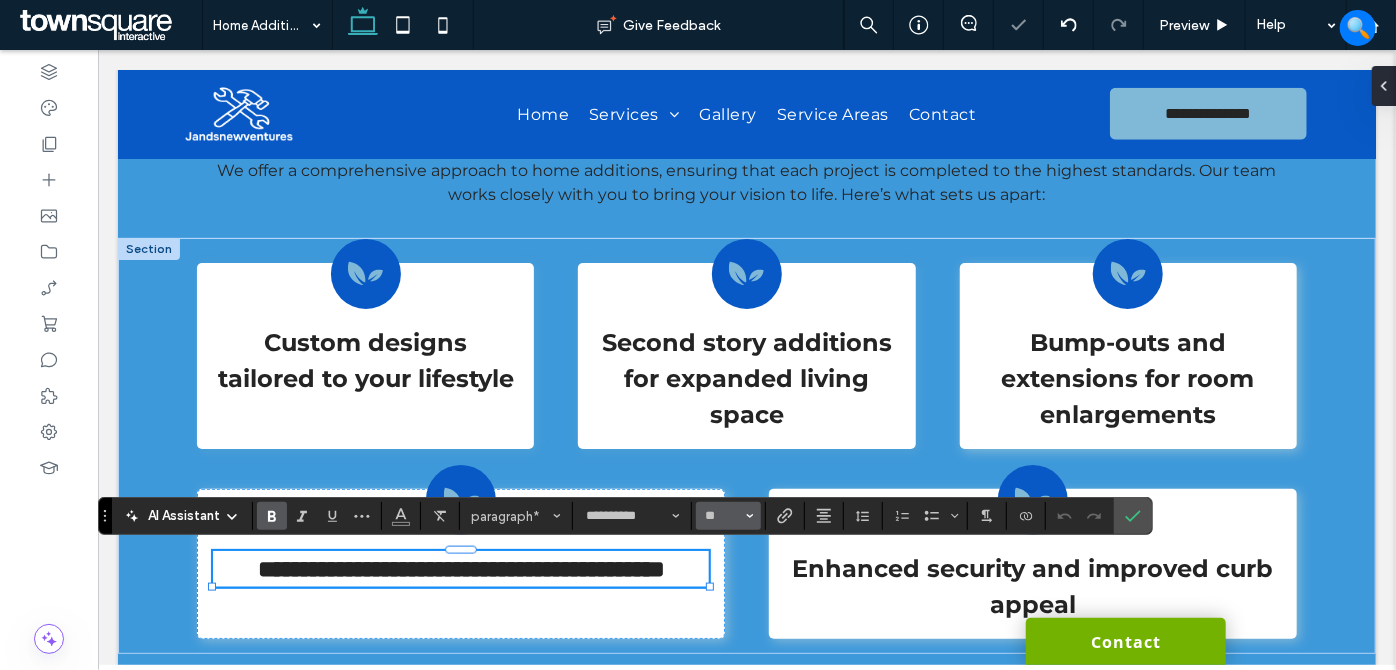 type on "**" 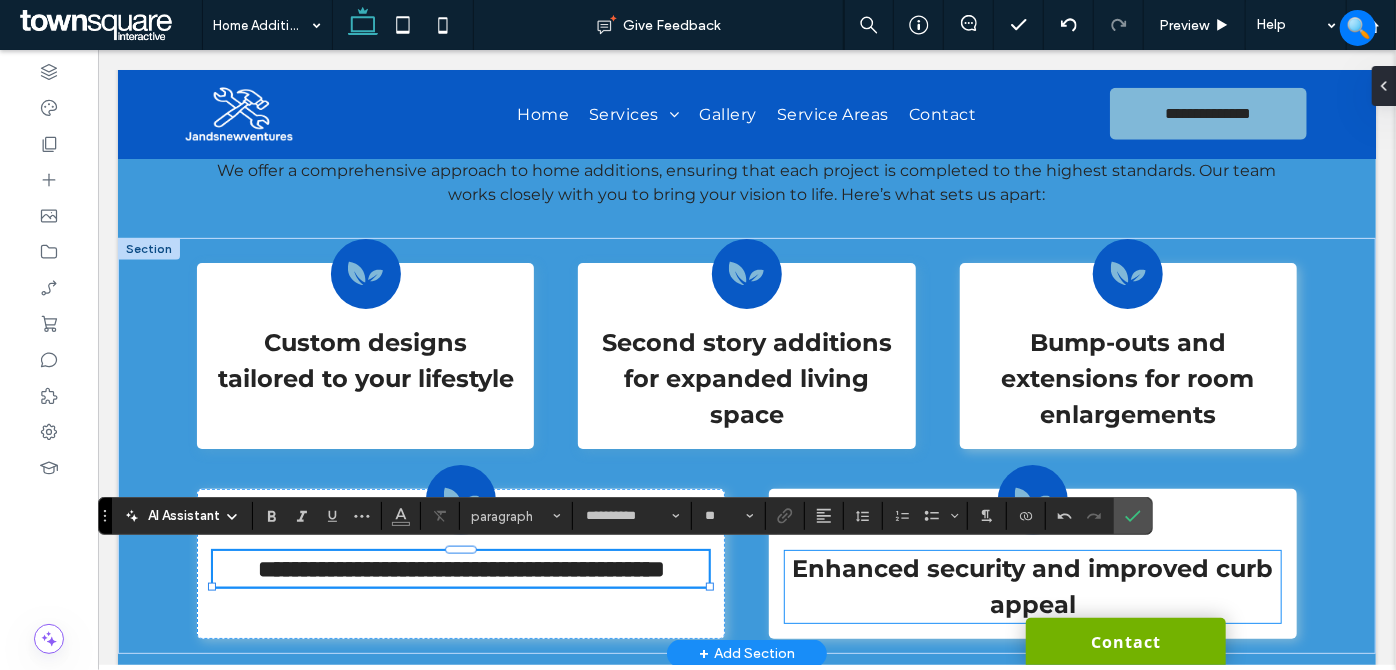click on "Enhanced security and improved curb appeal" at bounding box center [1031, 585] 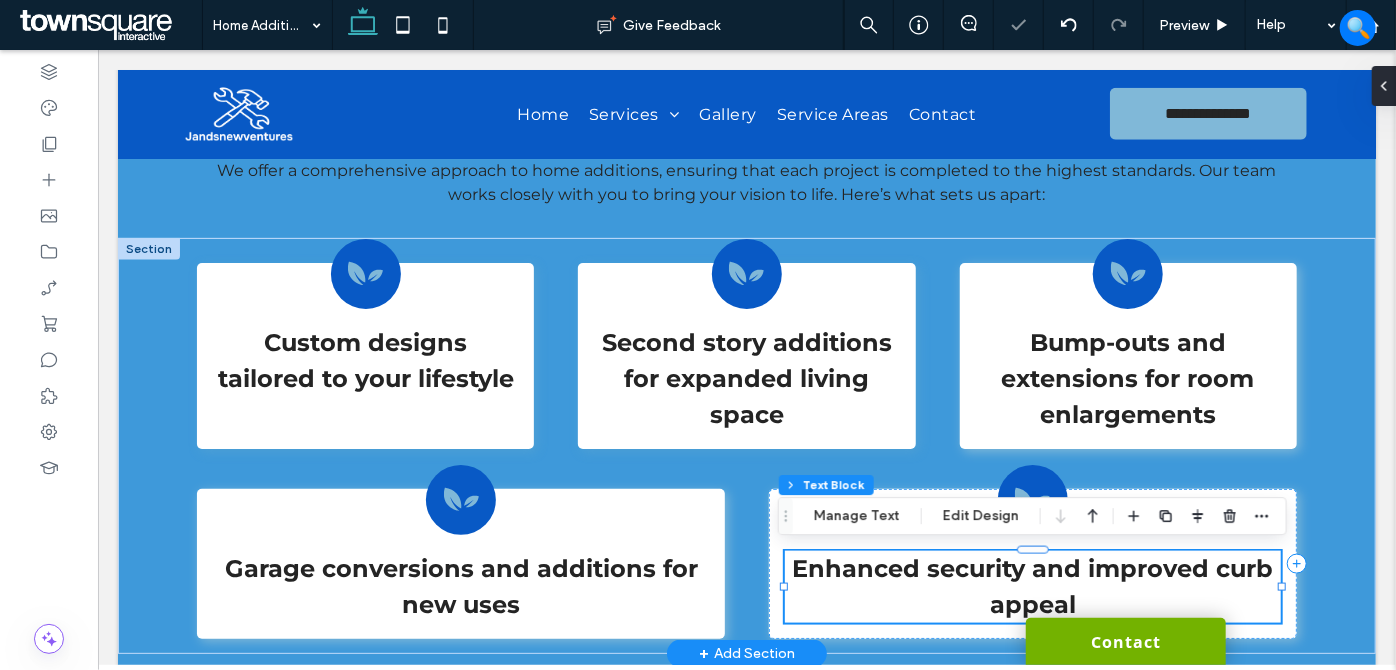 click on "Enhanced security and improved curb appeal" at bounding box center (1031, 585) 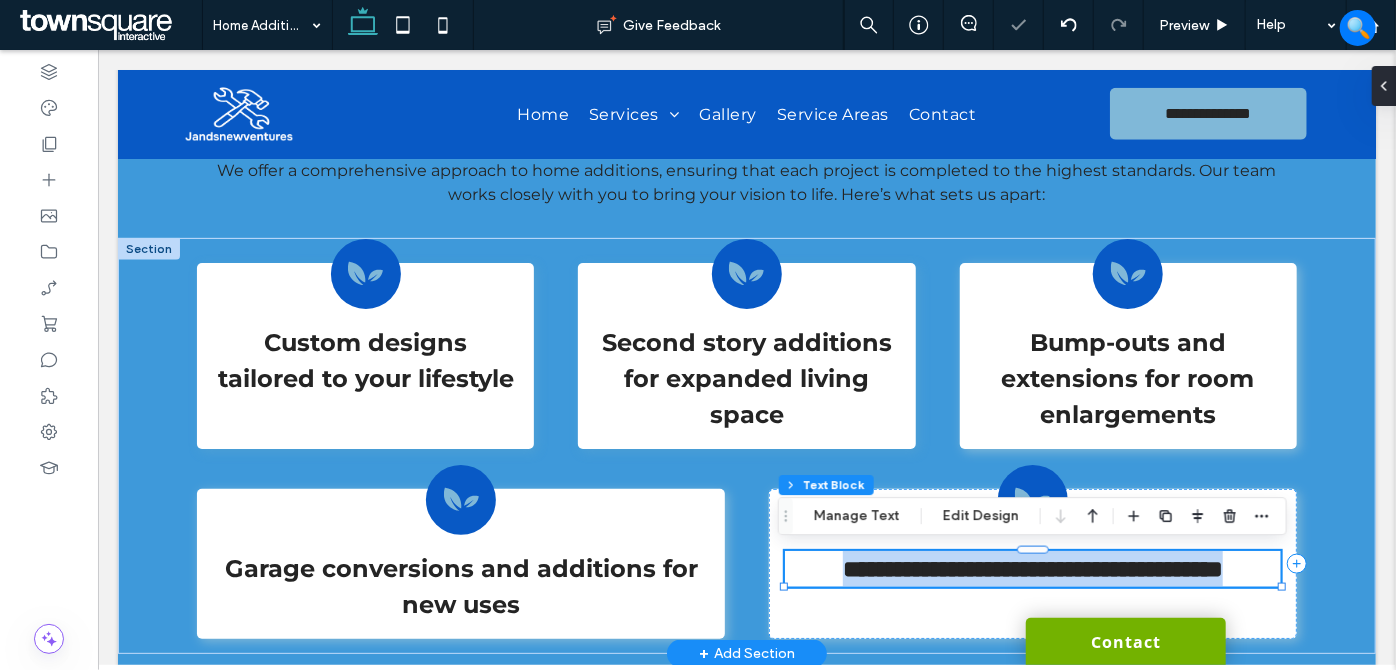 click on "**********" at bounding box center [1032, 568] 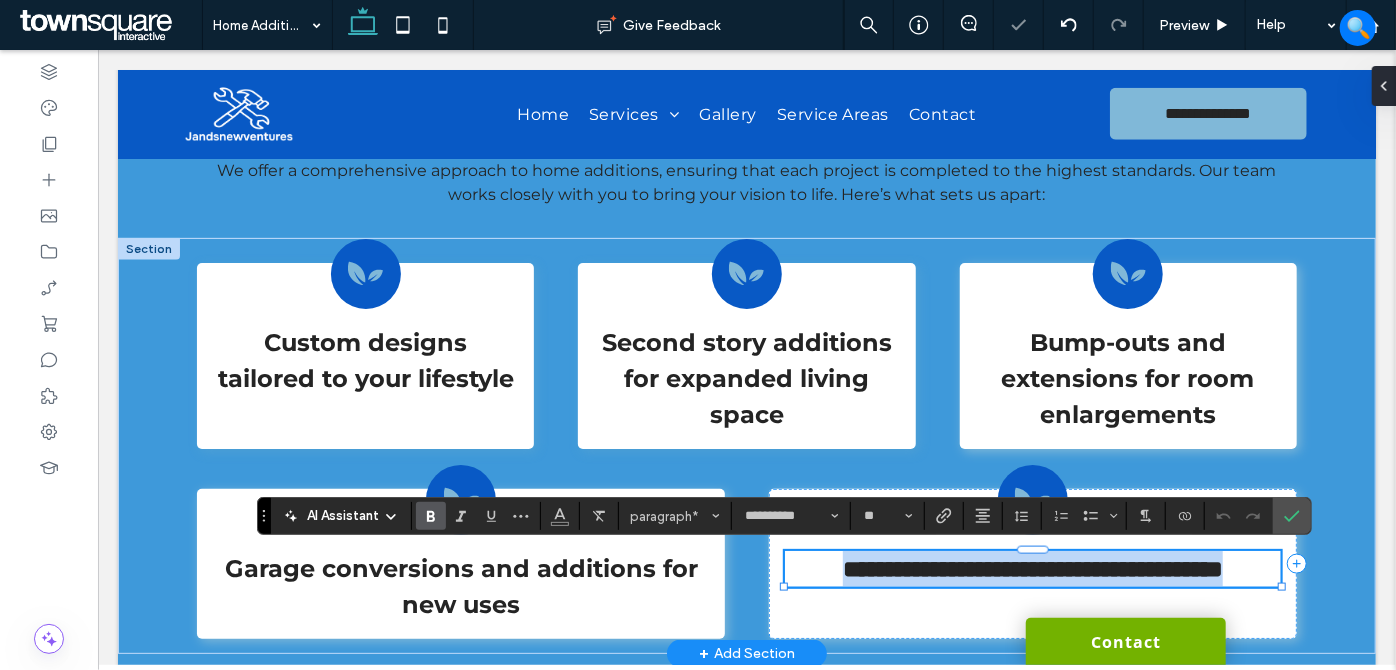 paste 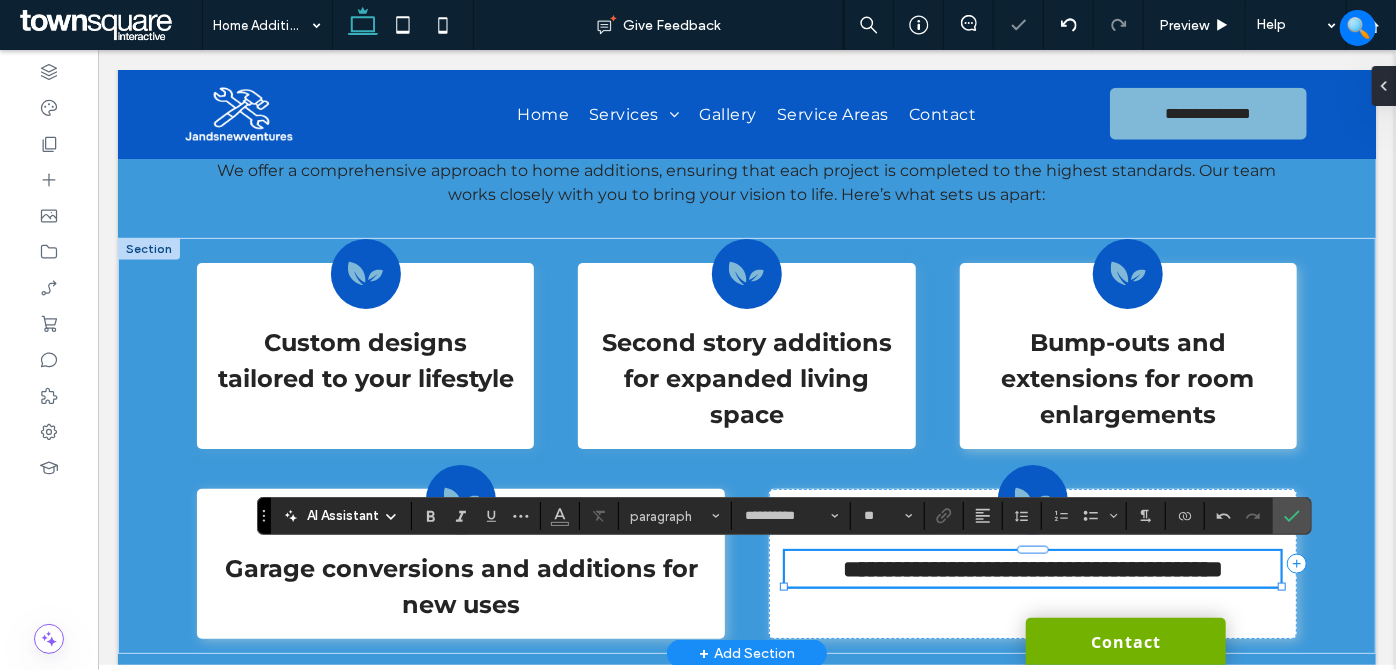scroll, scrollTop: 2, scrollLeft: 0, axis: vertical 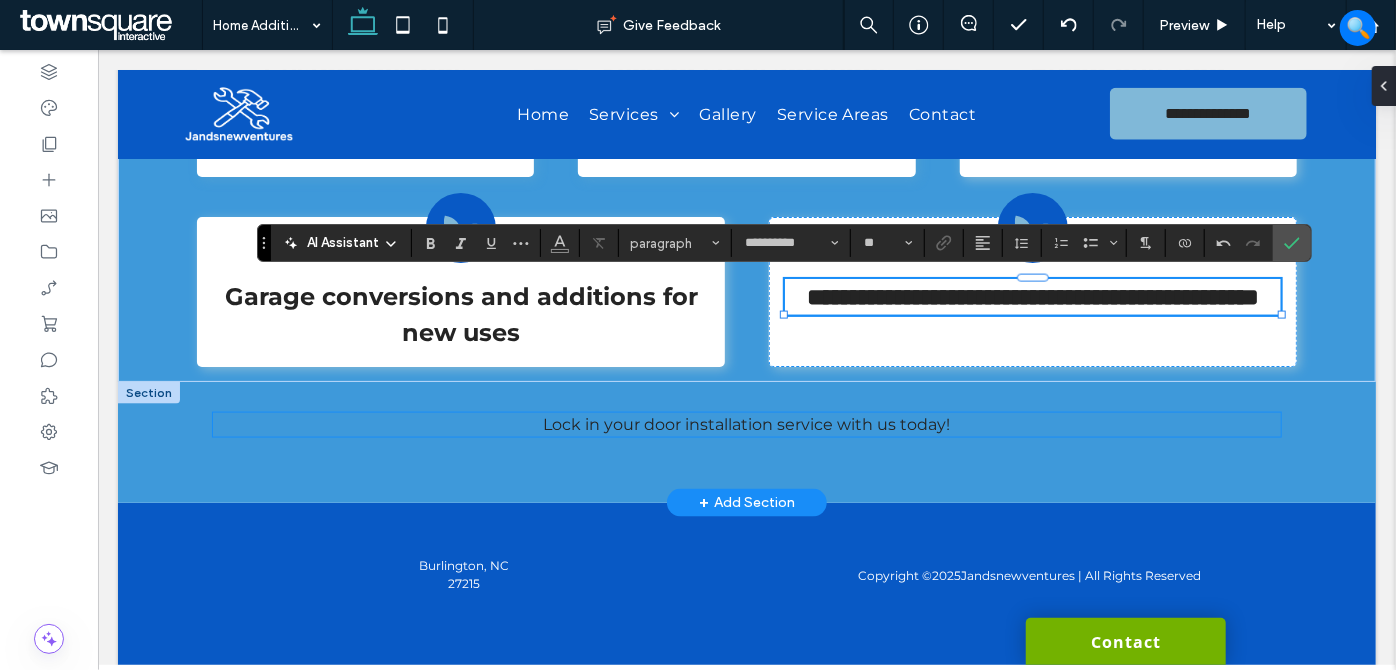 click on "Lock in your door installation service with us today!" at bounding box center (746, 423) 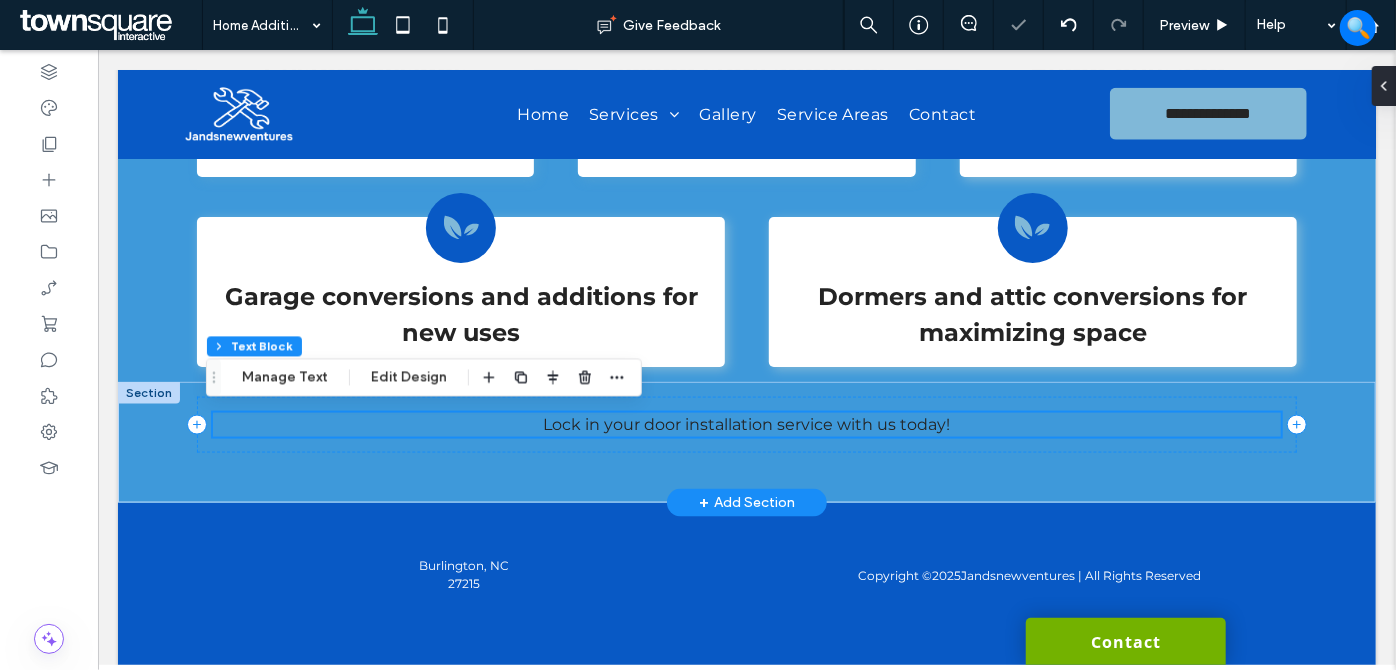 scroll, scrollTop: 1306, scrollLeft: 0, axis: vertical 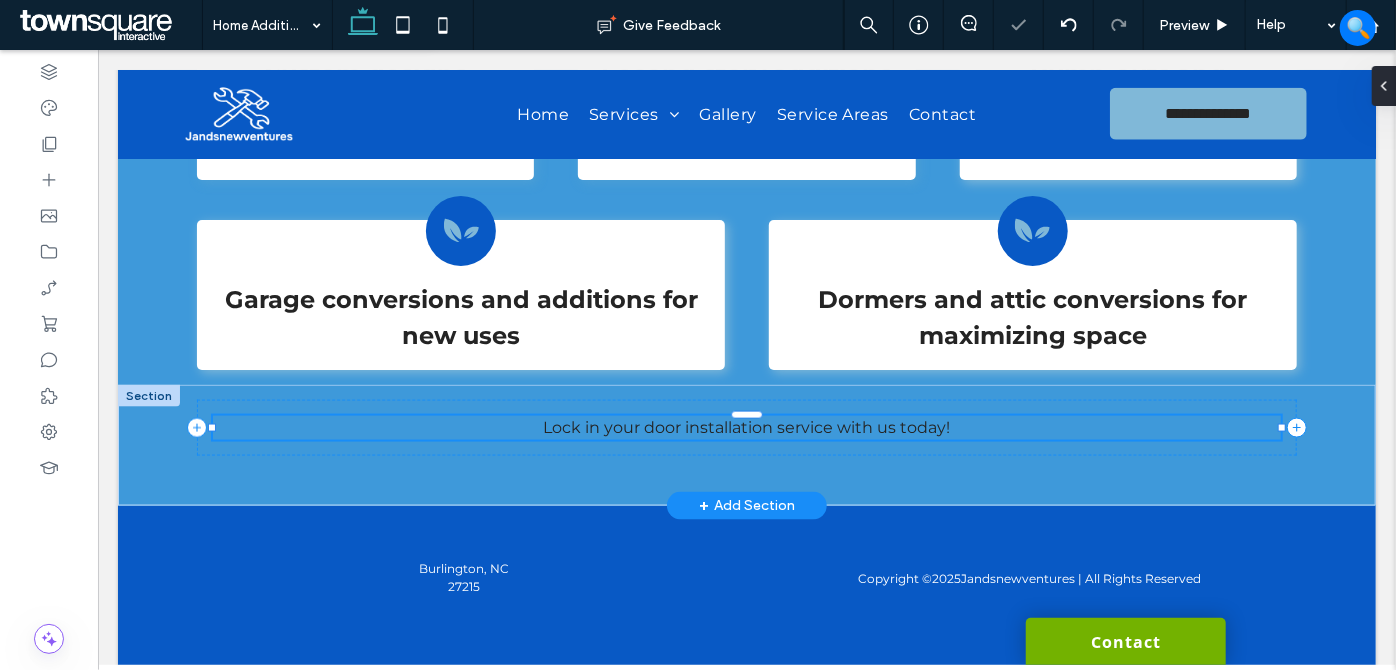 click on "Lock in your door installation service with us today!" at bounding box center (746, 426) 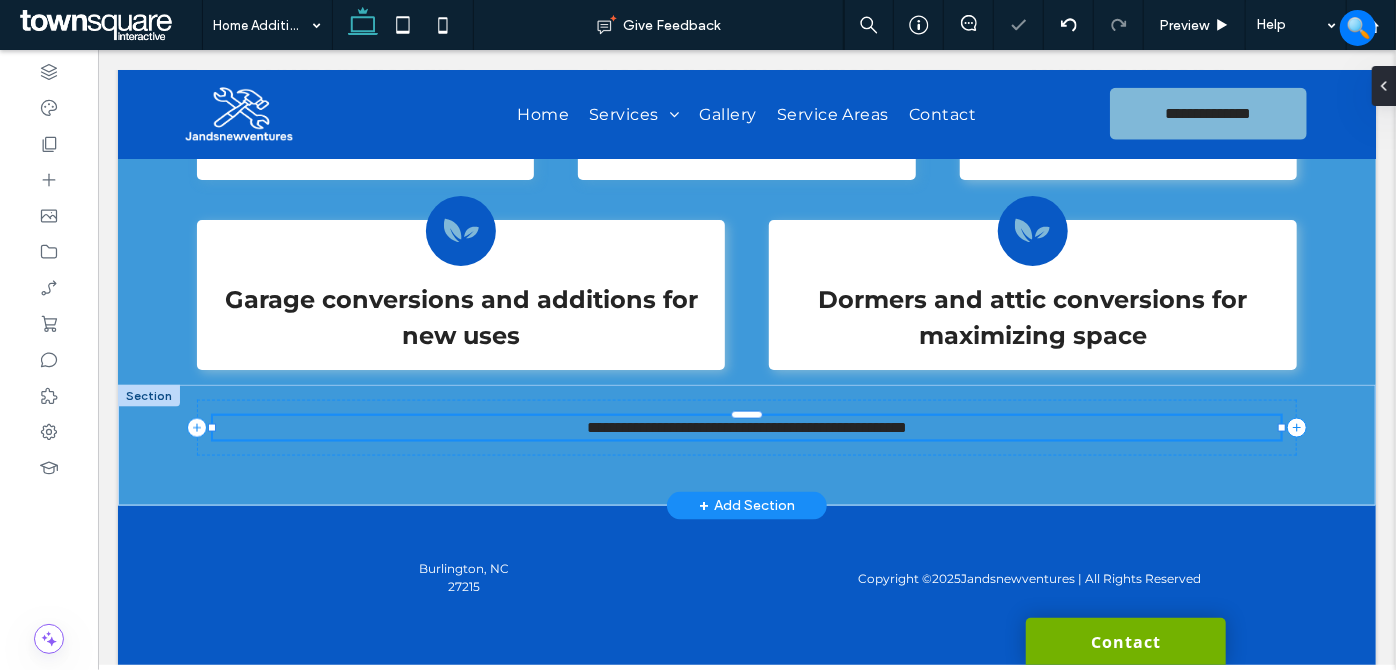 type on "**********" 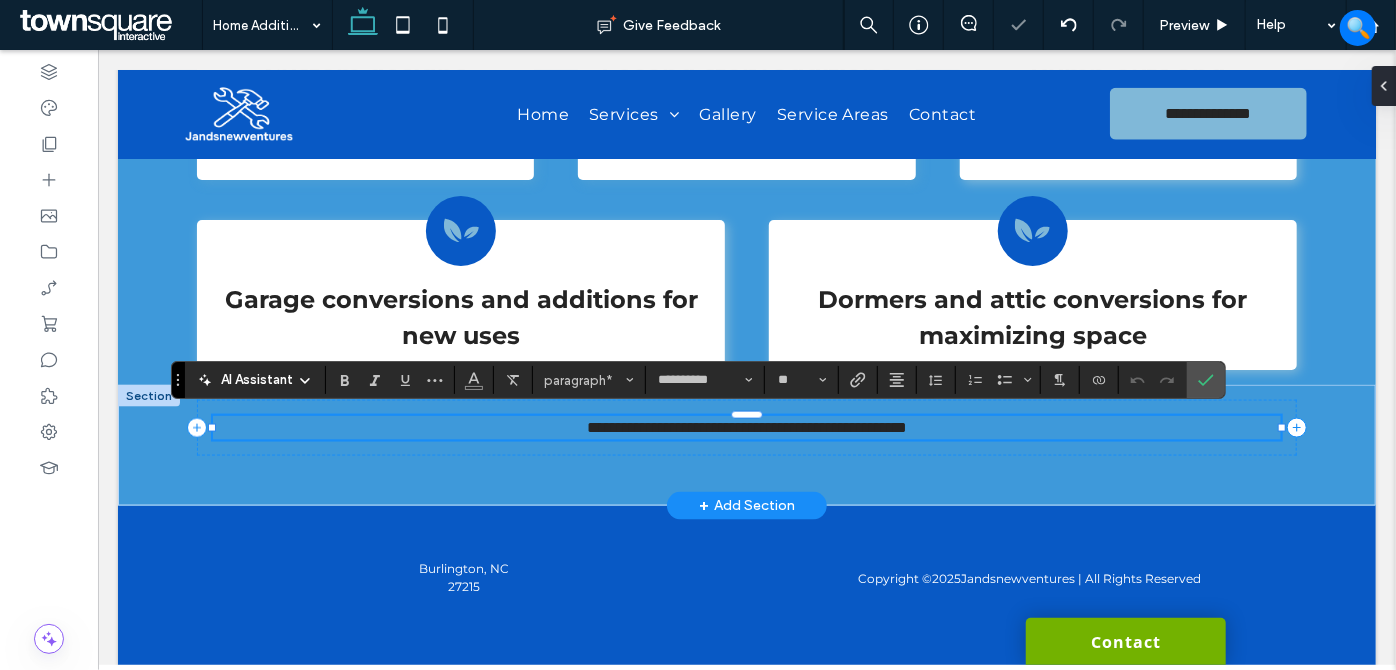 paste 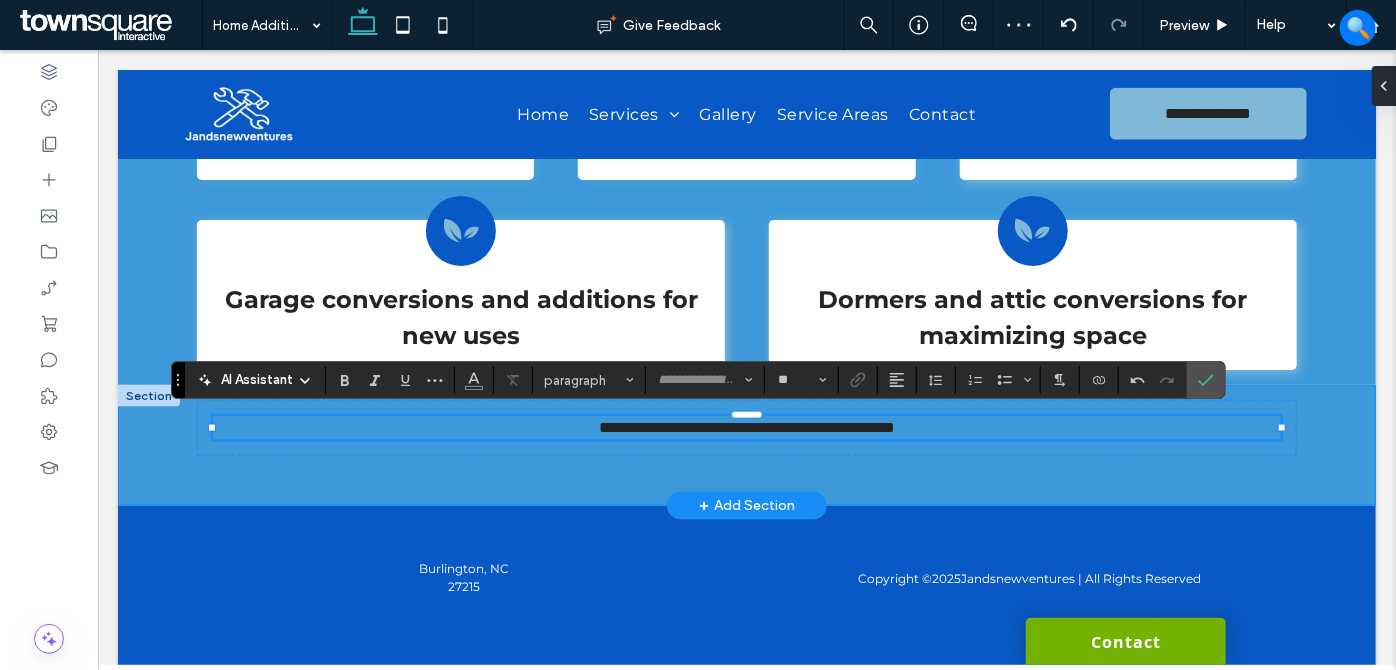 click on "**********" at bounding box center [746, 444] 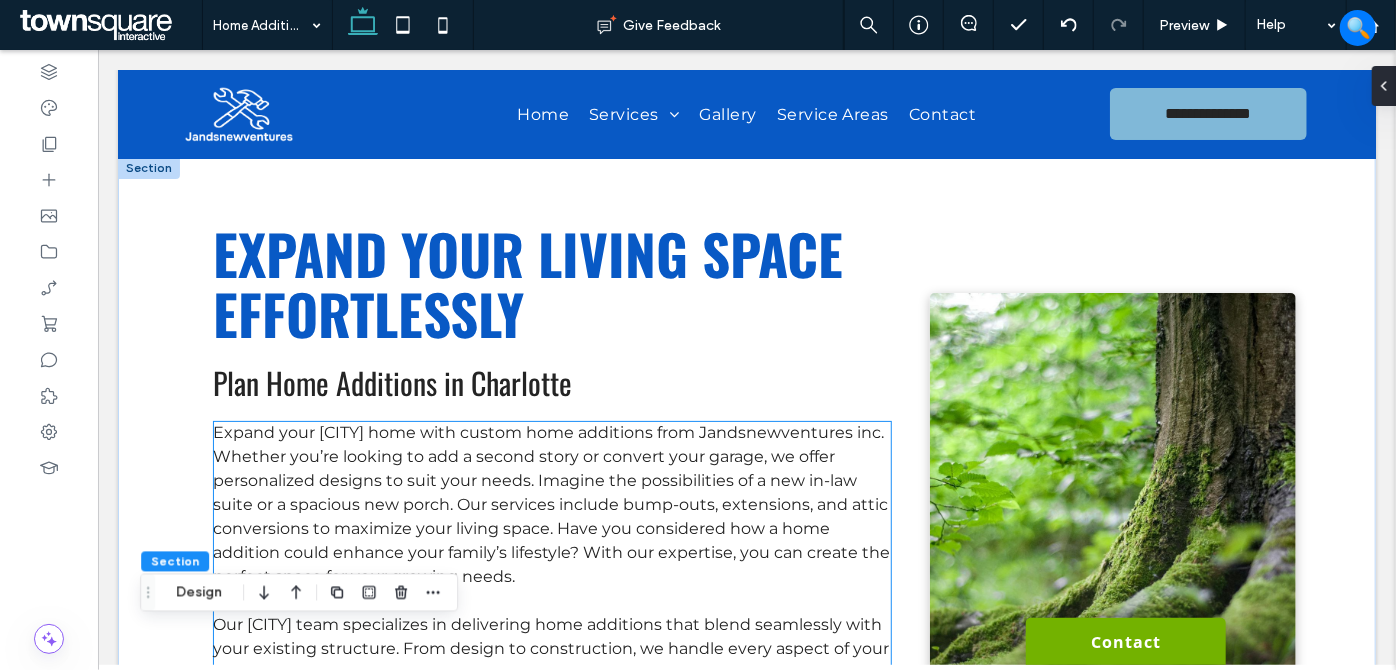 scroll, scrollTop: 0, scrollLeft: 0, axis: both 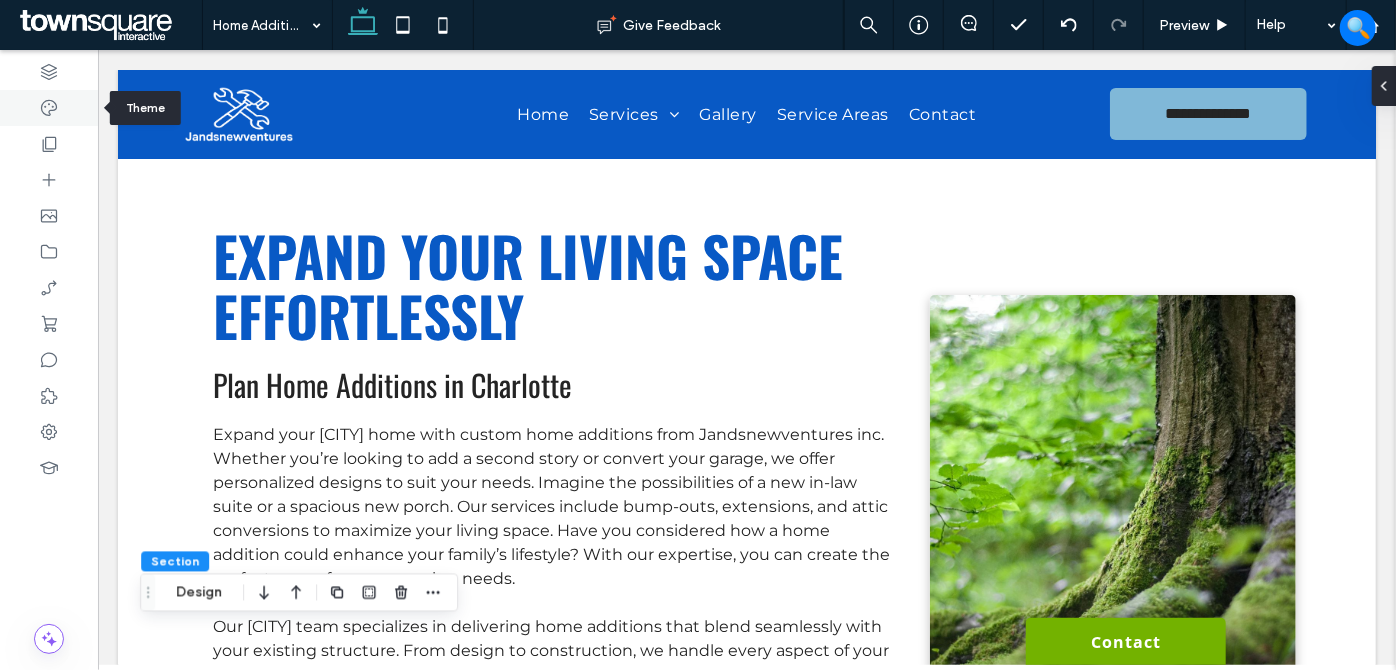 click 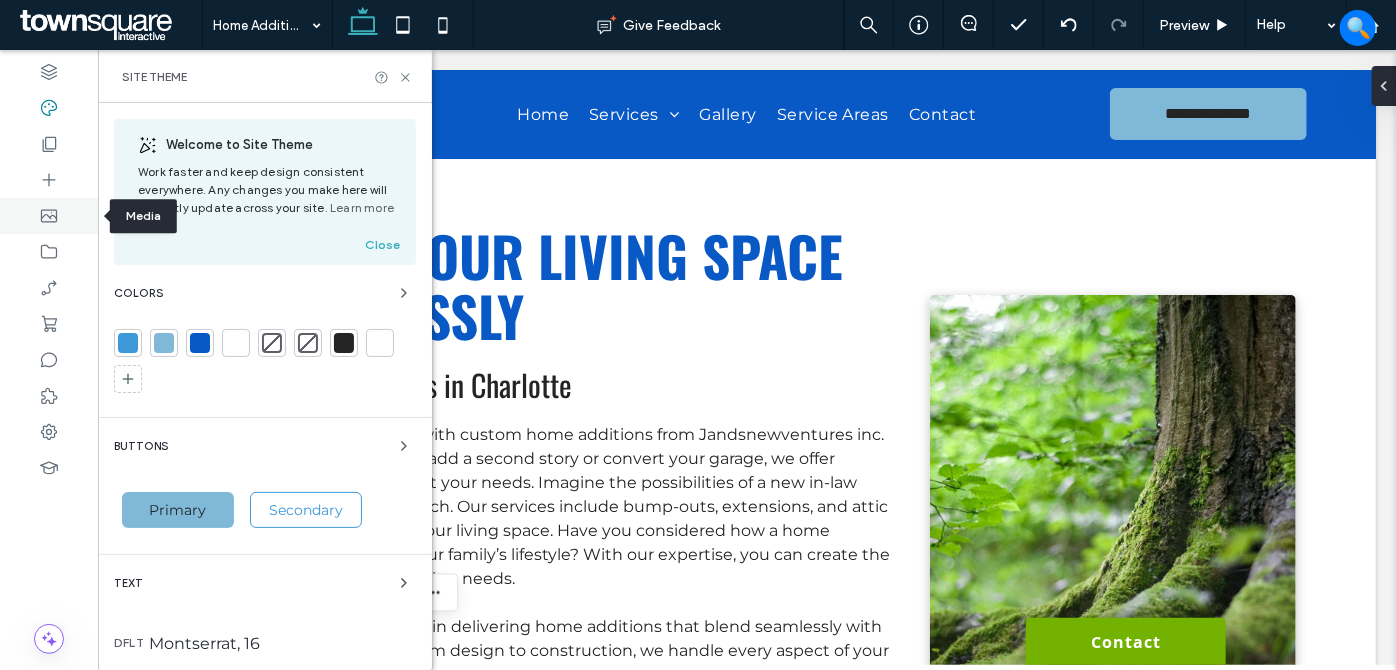 click at bounding box center (49, 216) 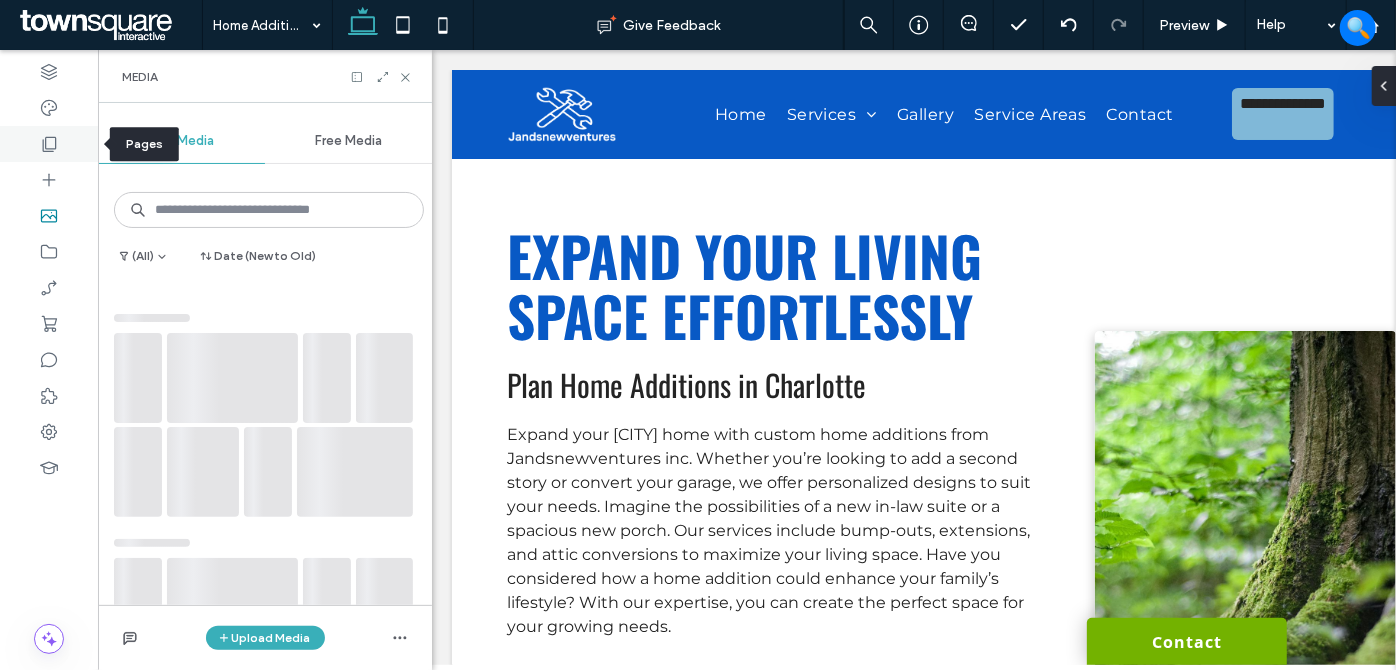 click 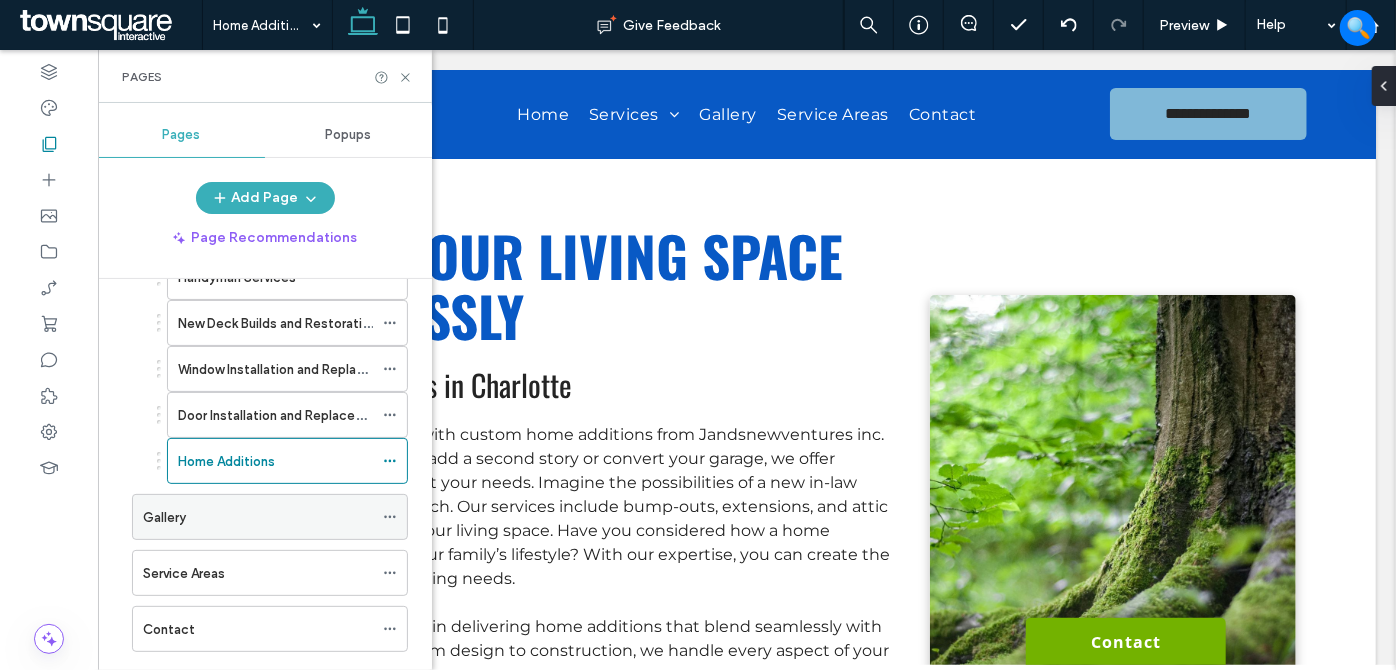 scroll, scrollTop: 181, scrollLeft: 0, axis: vertical 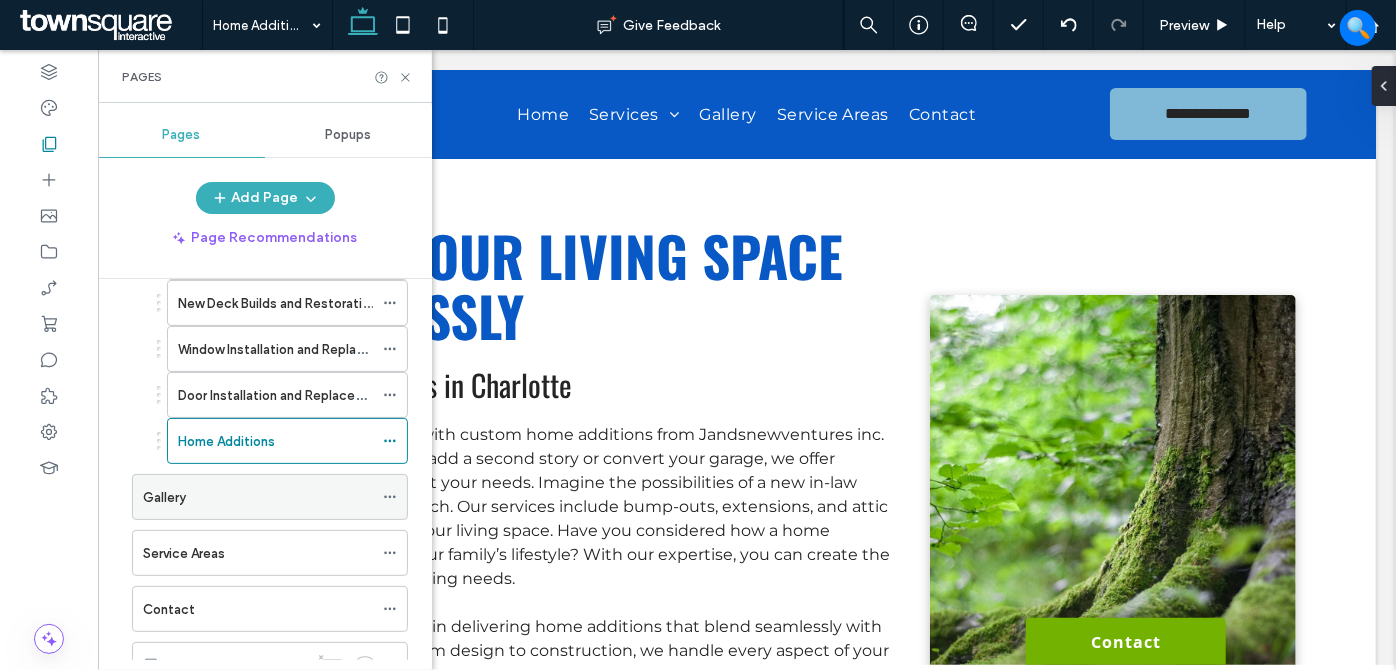 click 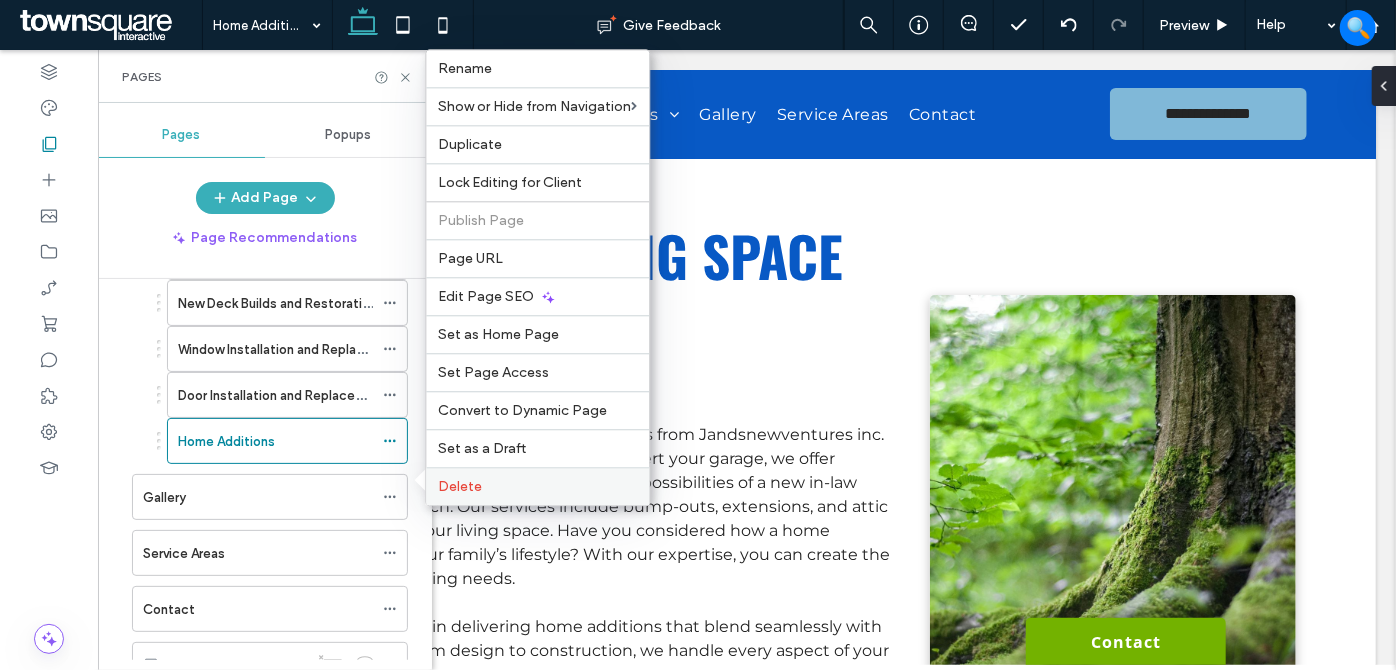click on "Delete" at bounding box center [460, 486] 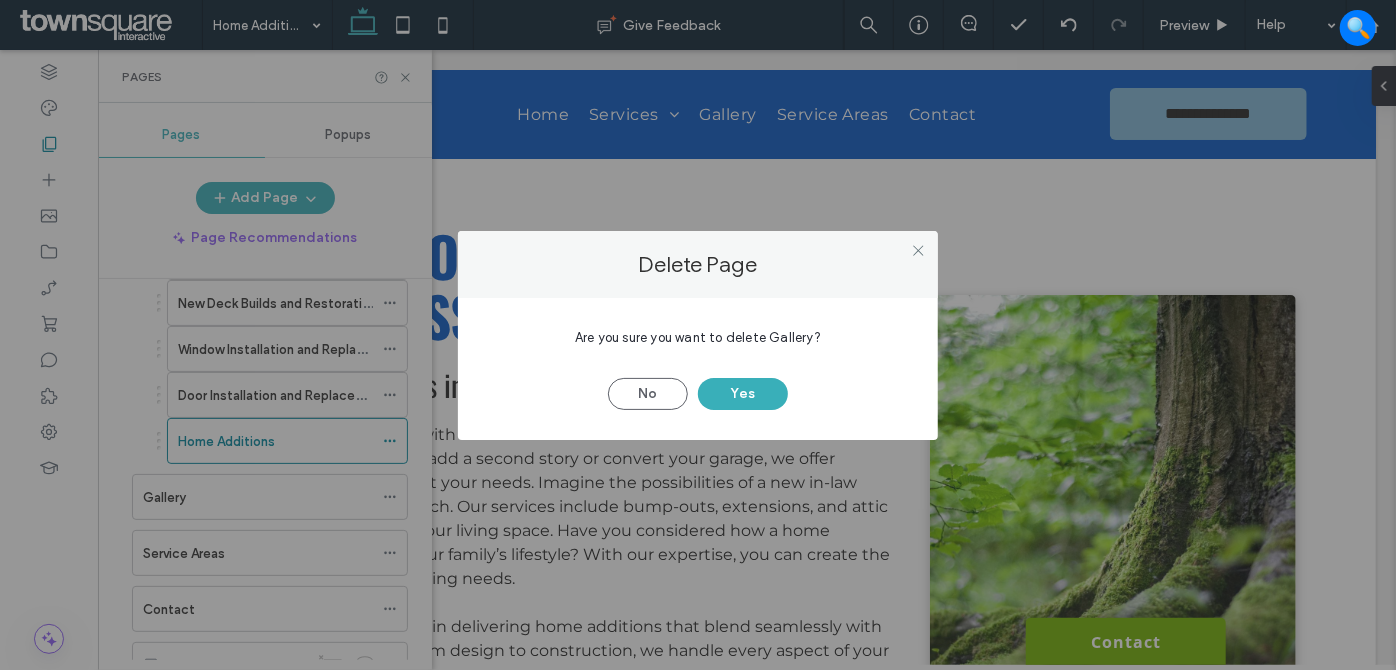 click on "Yes" at bounding box center [743, 394] 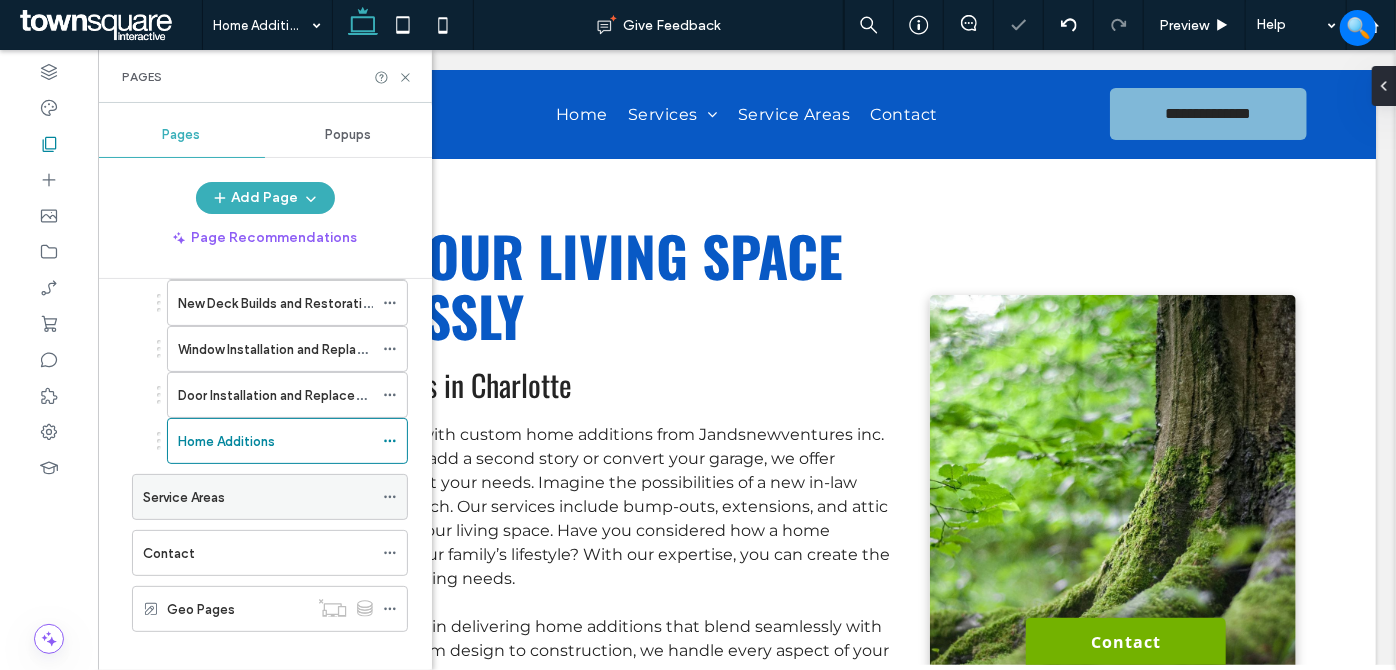 click 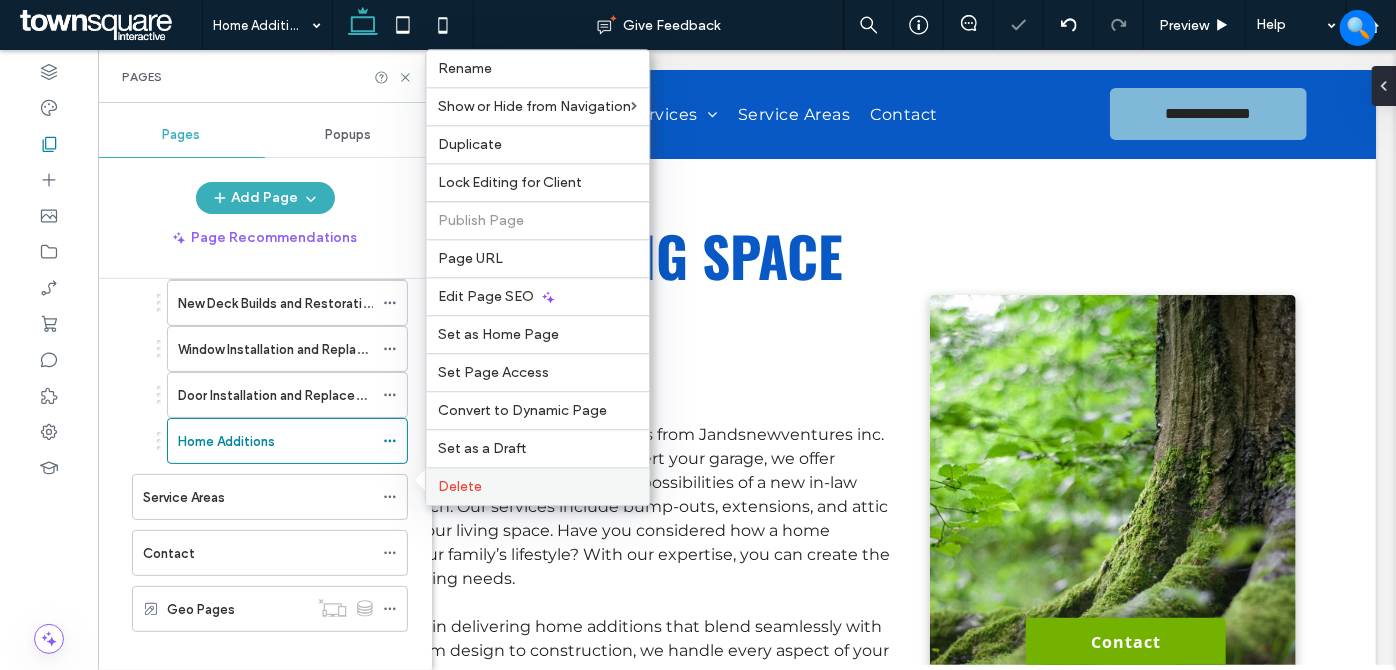 click on "Delete" at bounding box center [537, 486] 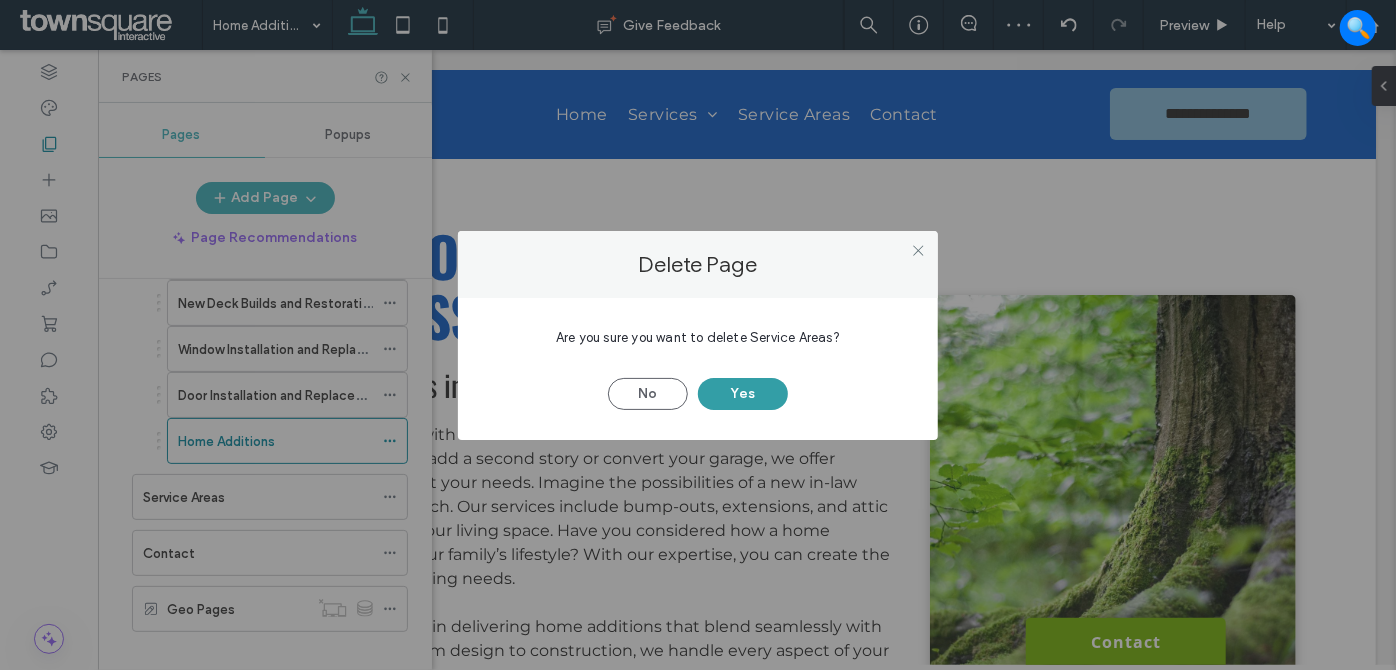 click on "Yes" at bounding box center [743, 394] 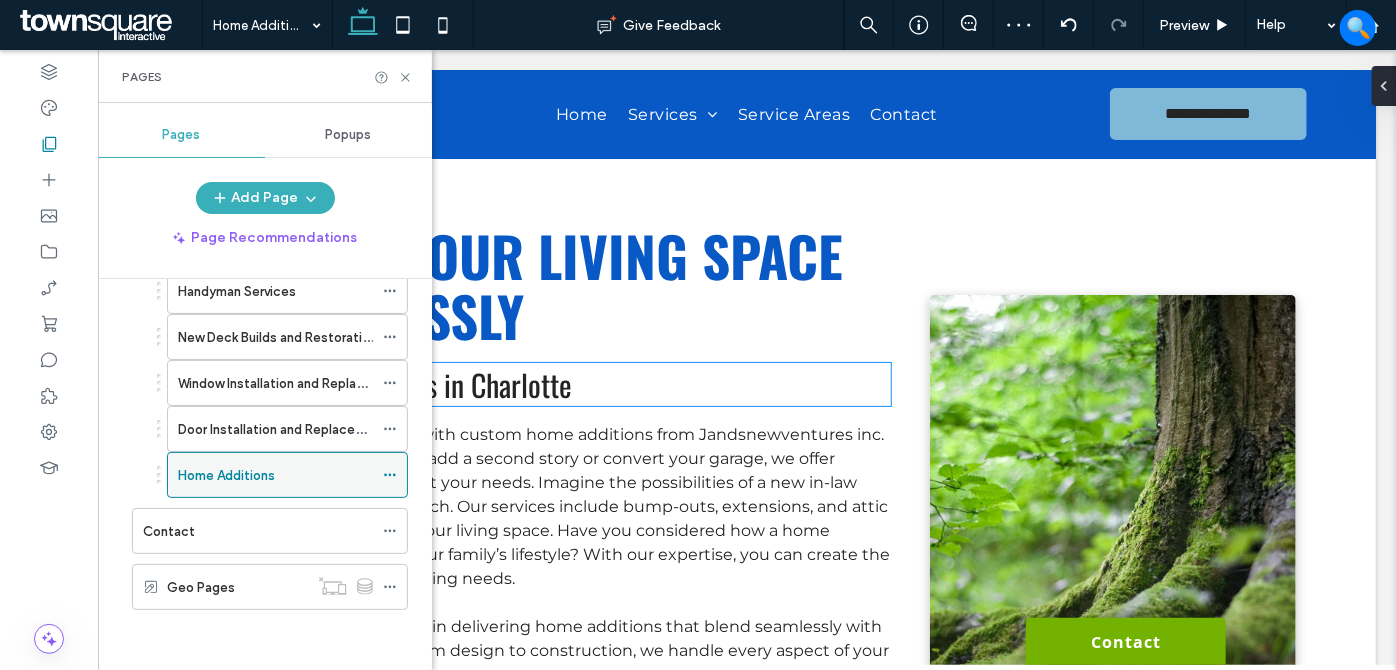 scroll, scrollTop: 140, scrollLeft: 0, axis: vertical 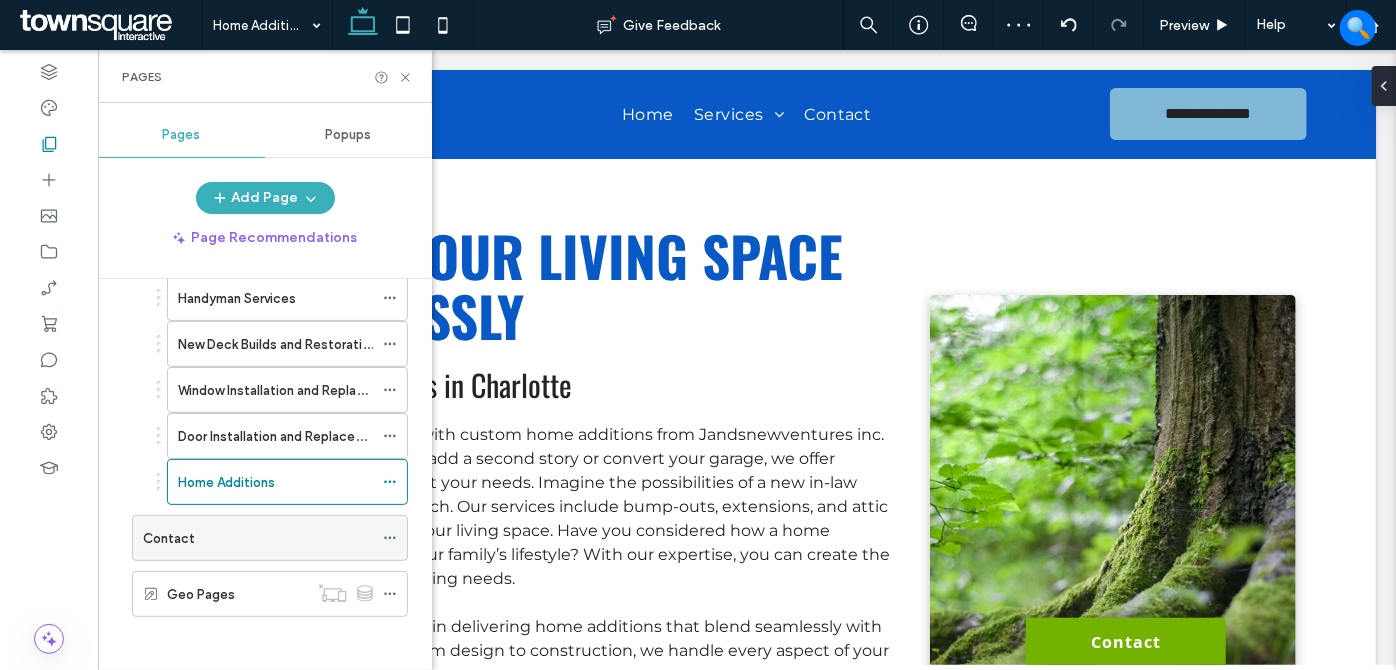click on "Contact" at bounding box center [258, 538] 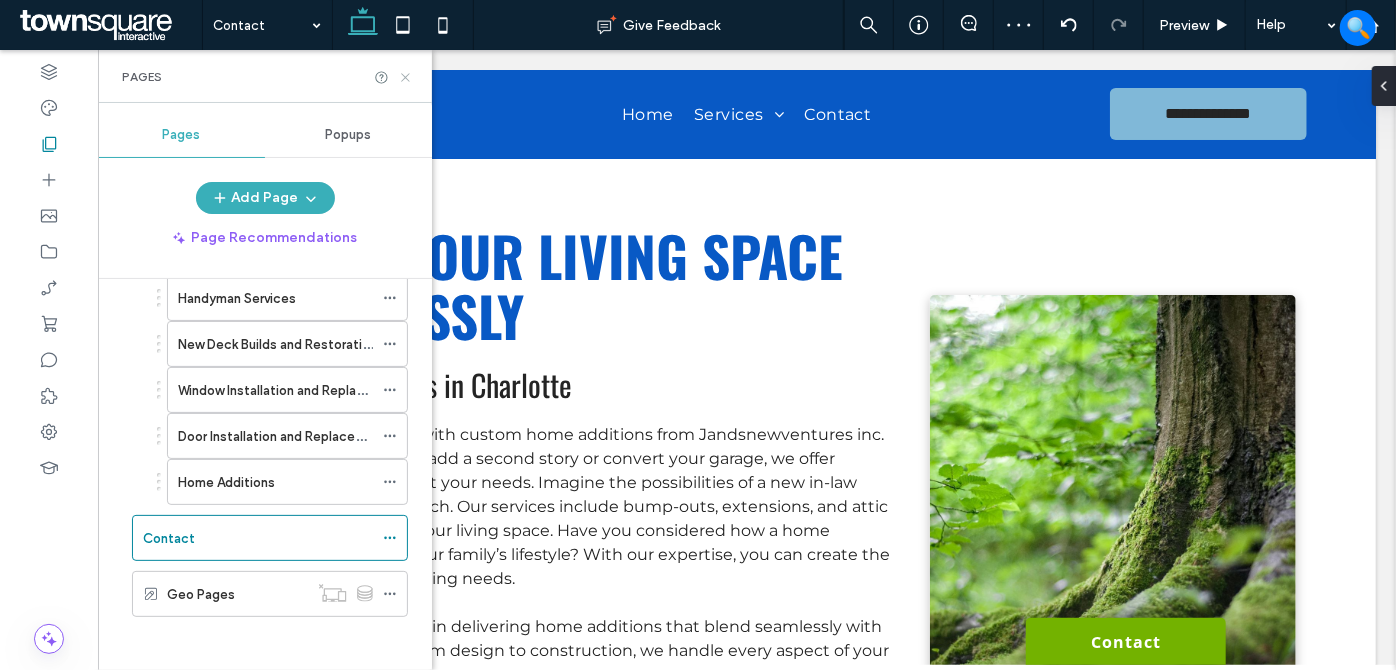 click 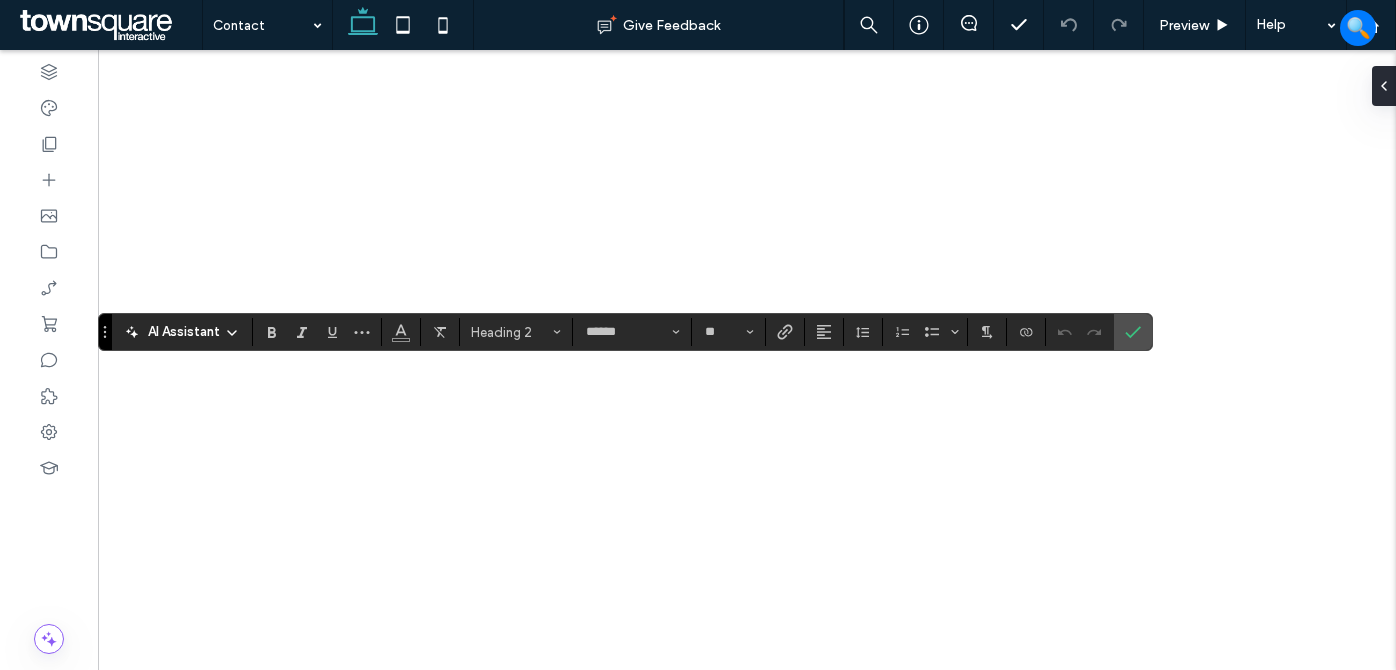 scroll, scrollTop: 0, scrollLeft: 0, axis: both 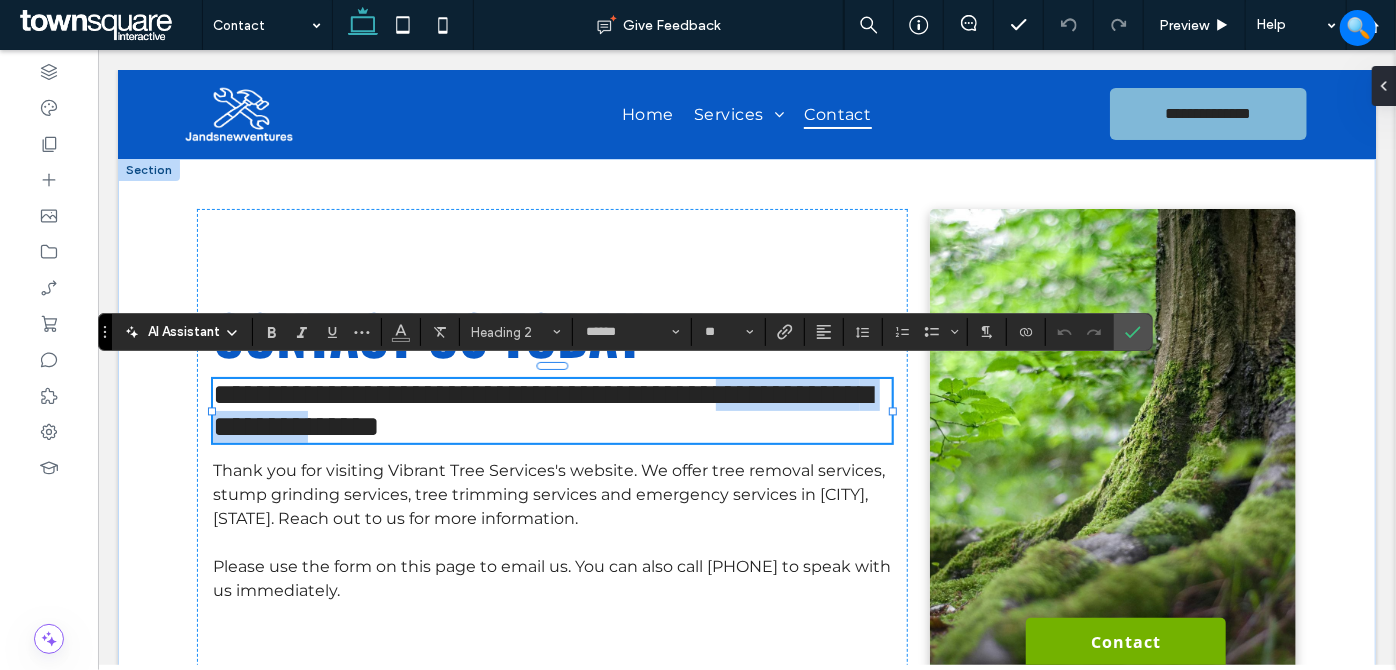 drag, startPoint x: 675, startPoint y: 386, endPoint x: 286, endPoint y: 422, distance: 390.66226 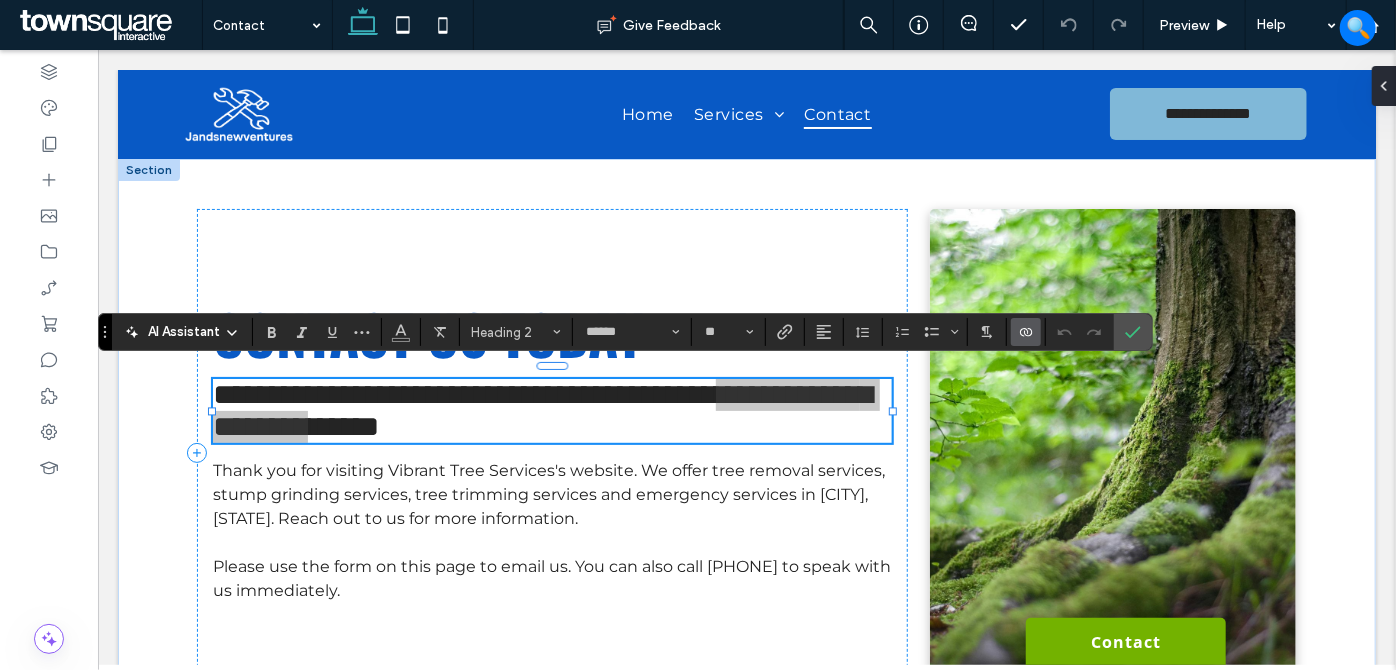 click at bounding box center [1022, 332] 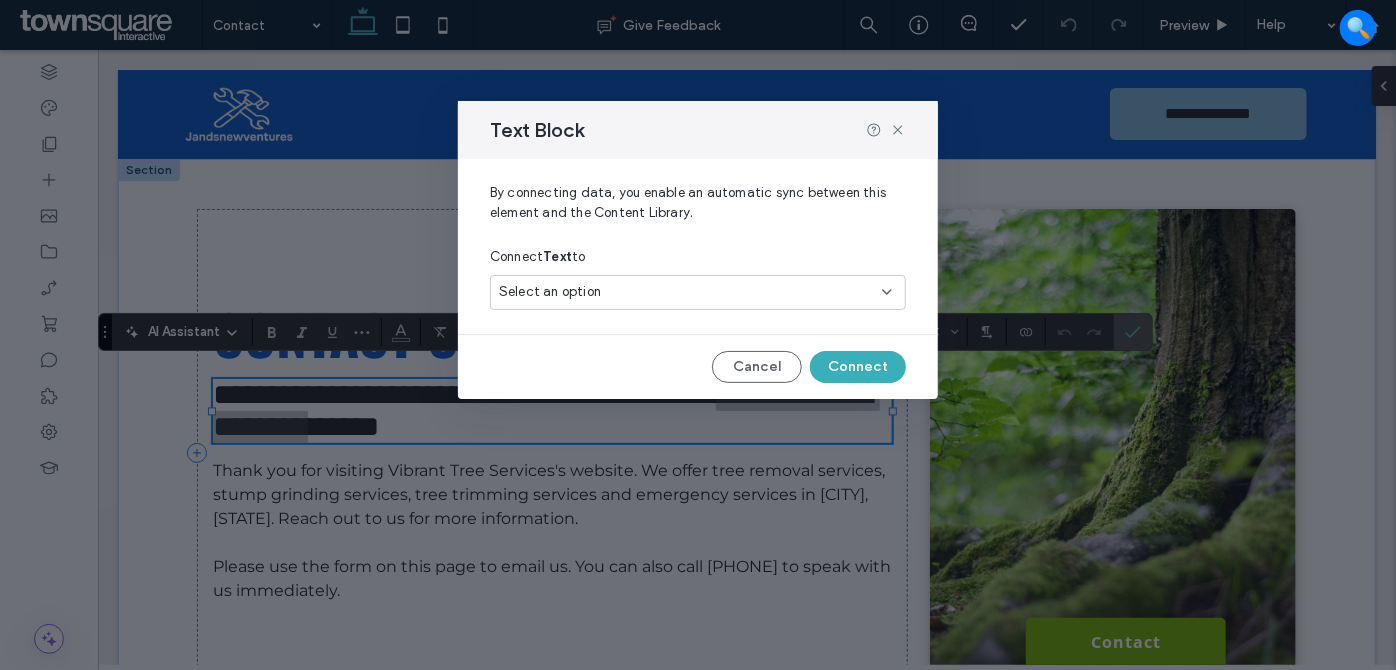click on "Select an option" at bounding box center (686, 292) 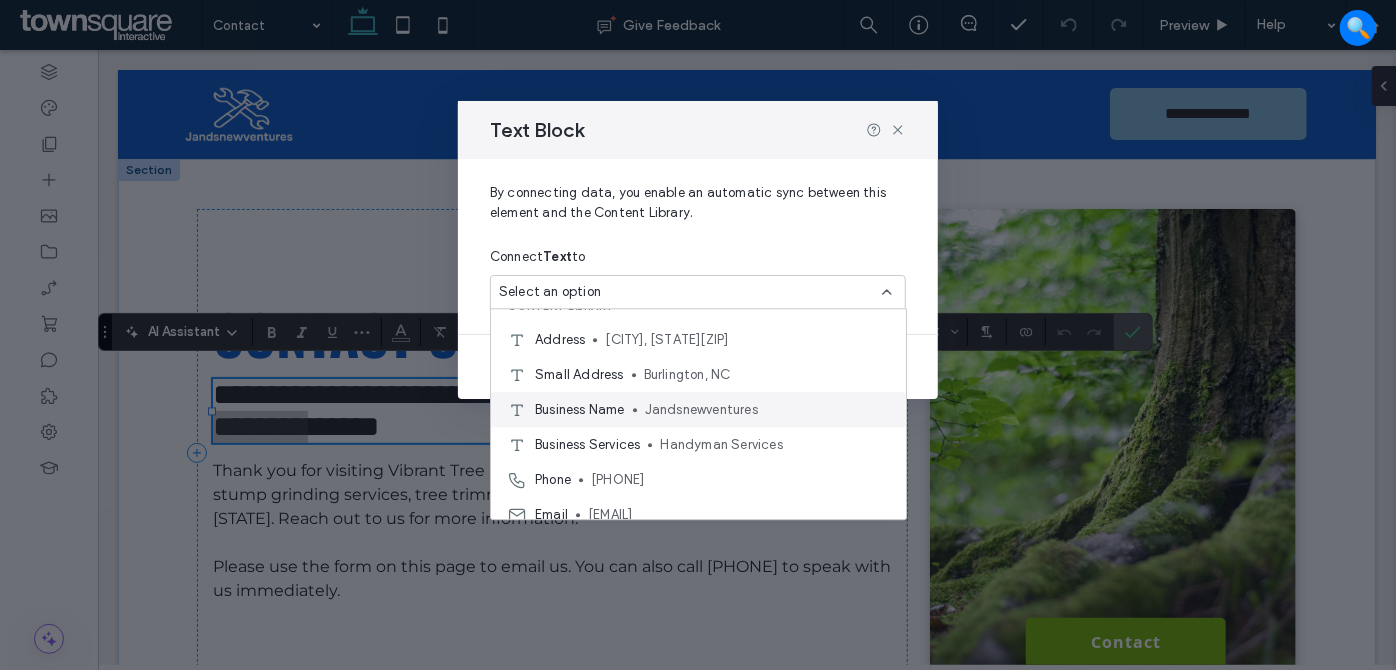 scroll, scrollTop: 34, scrollLeft: 0, axis: vertical 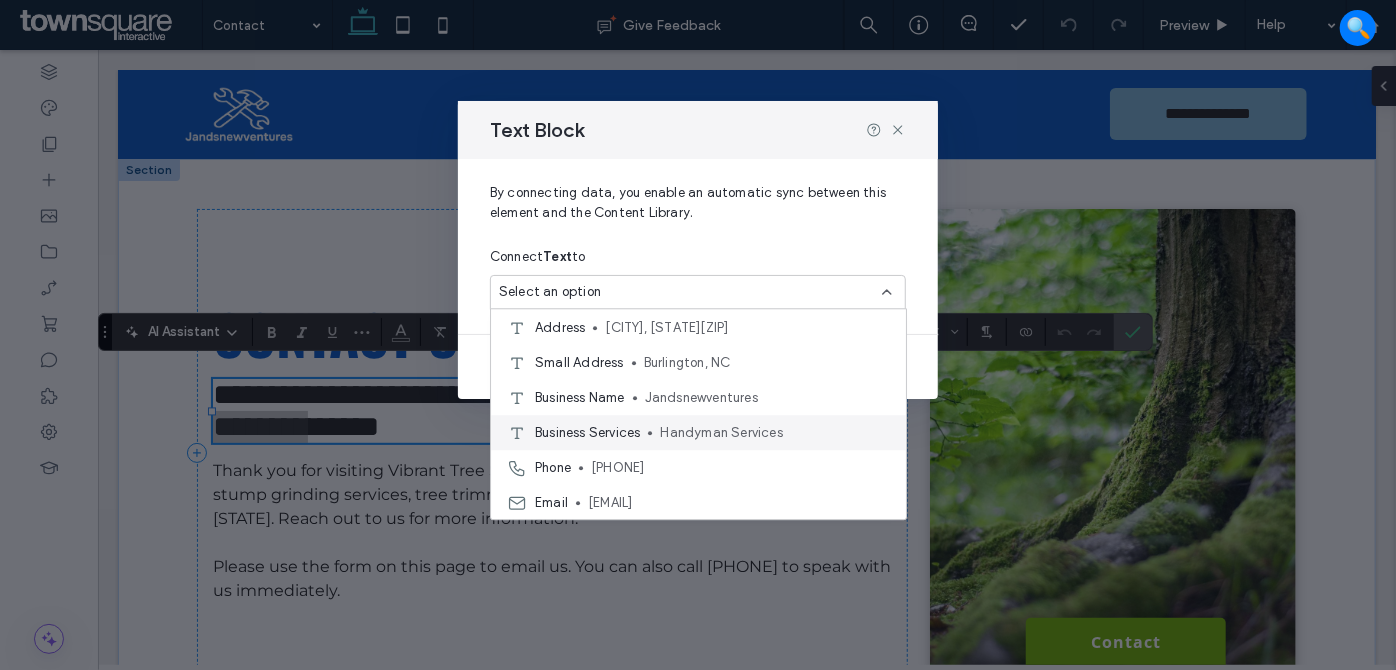 click on "Handyman Services" at bounding box center [776, 433] 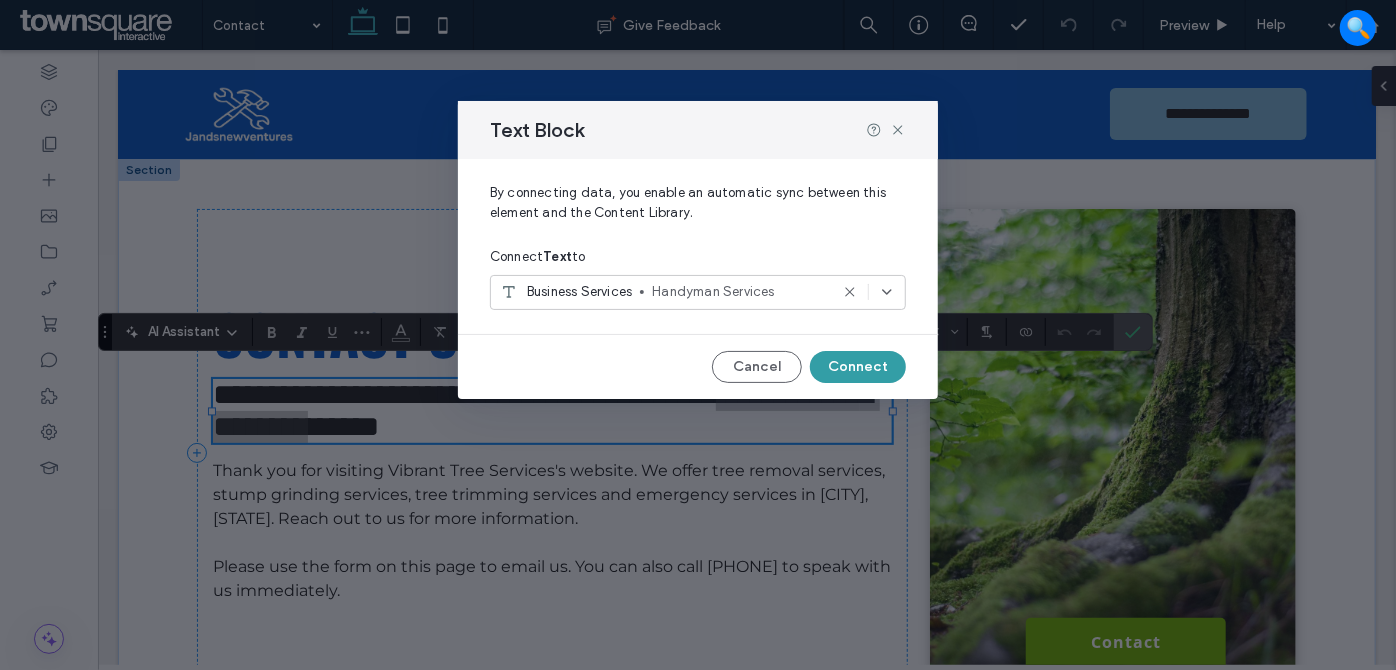 click on "Connect" at bounding box center (858, 367) 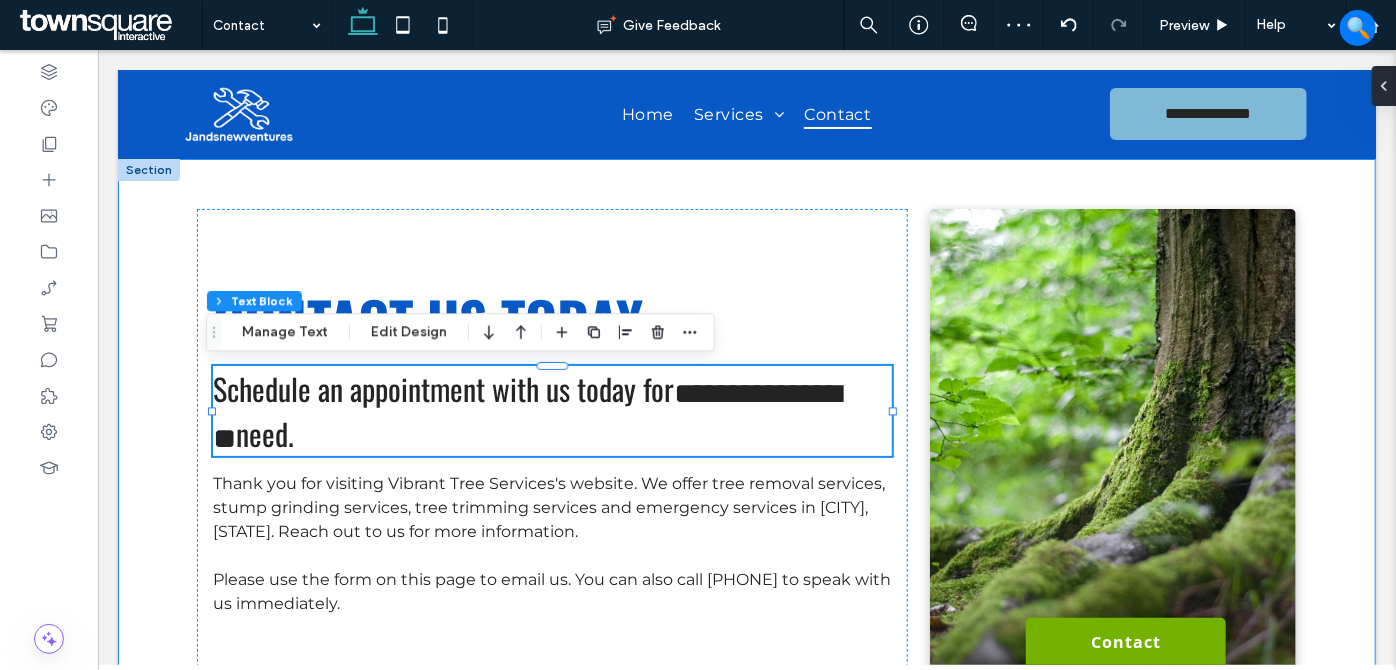 click on "**********" at bounding box center [746, 452] 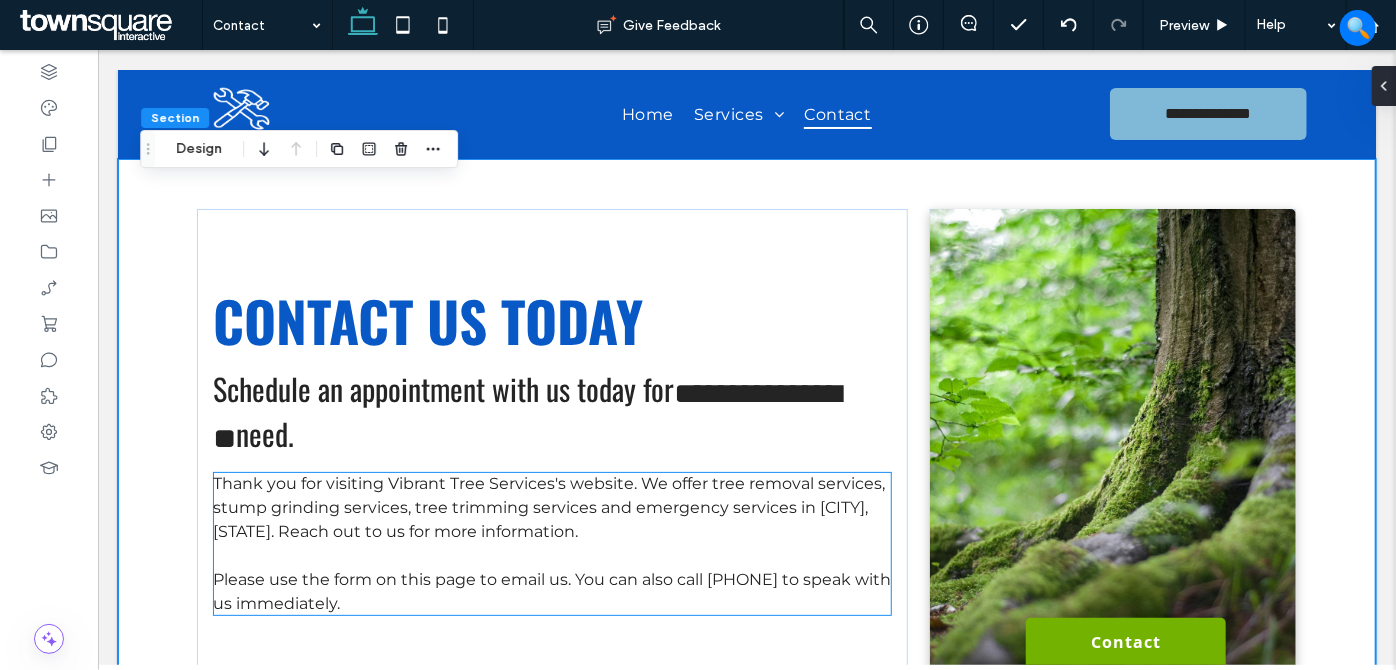 scroll, scrollTop: 90, scrollLeft: 0, axis: vertical 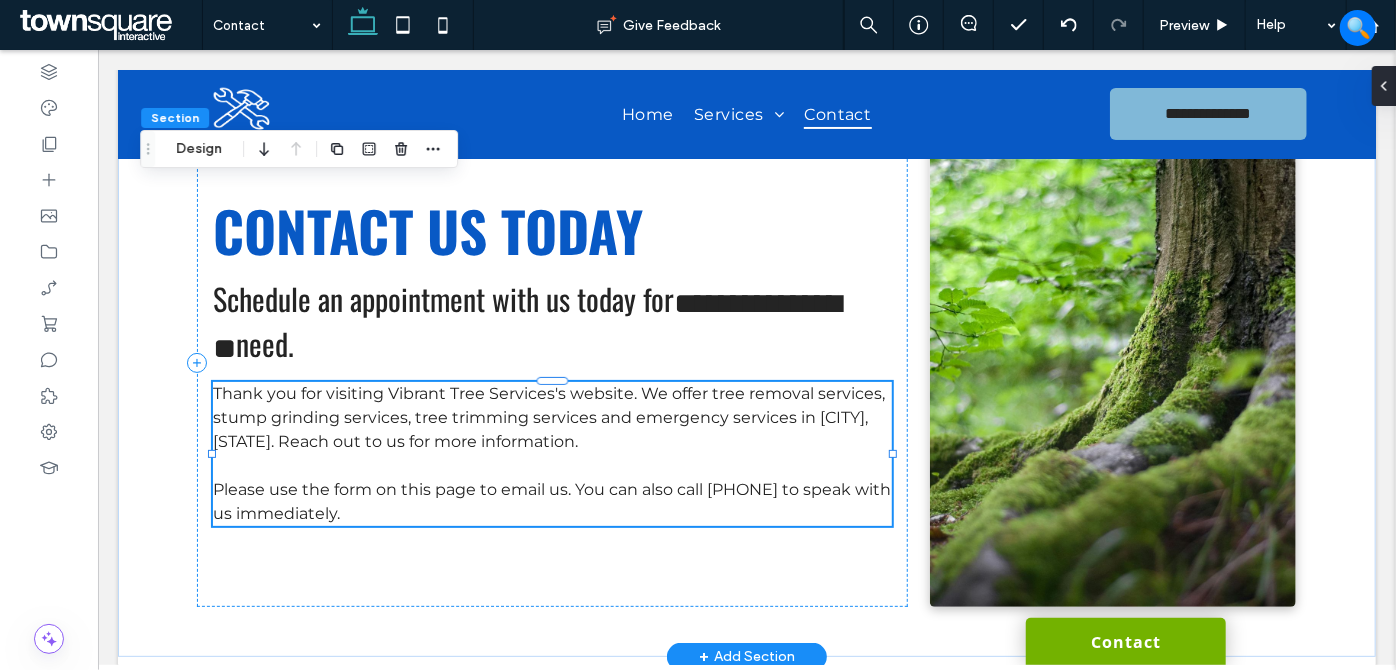 click on "Thank you for visiting Vibrant Tree Services's website. We offer tree removal services, stump grinding services, tree trimming services and emergency services in [CITY], [STATE]. Reach out to us for more information." at bounding box center (548, 416) 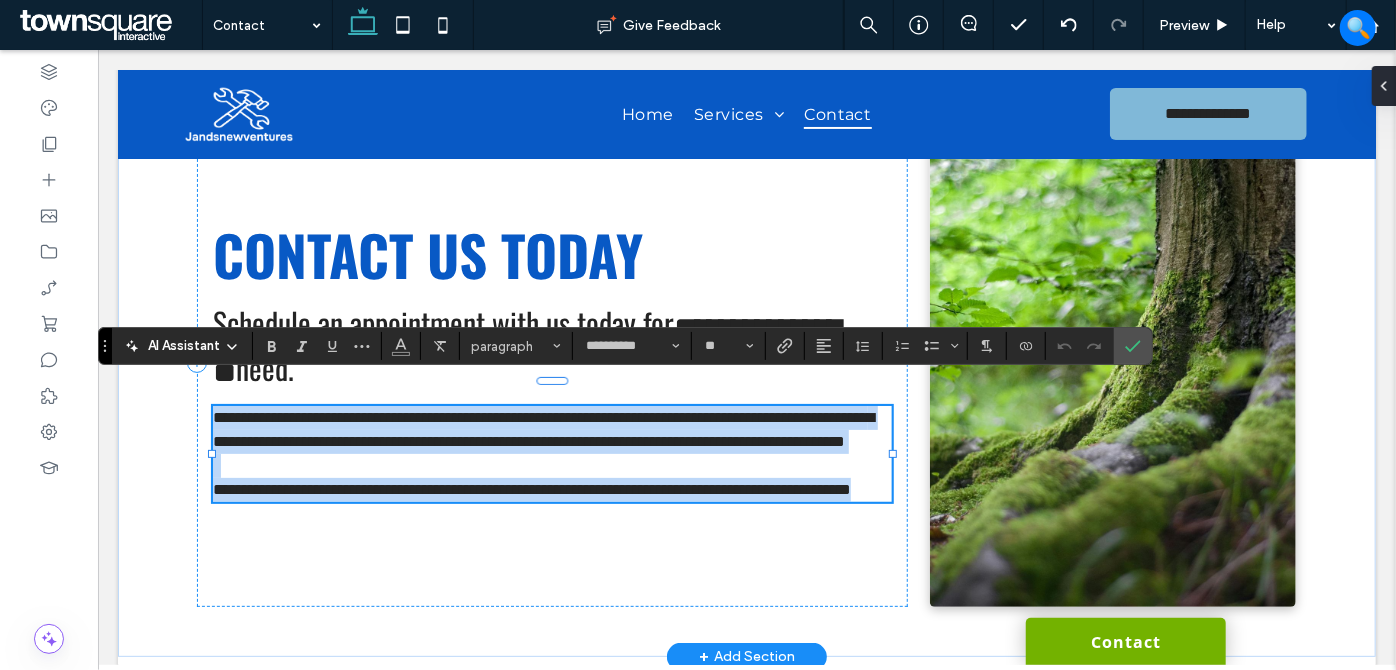 click on "**********" at bounding box center (542, 428) 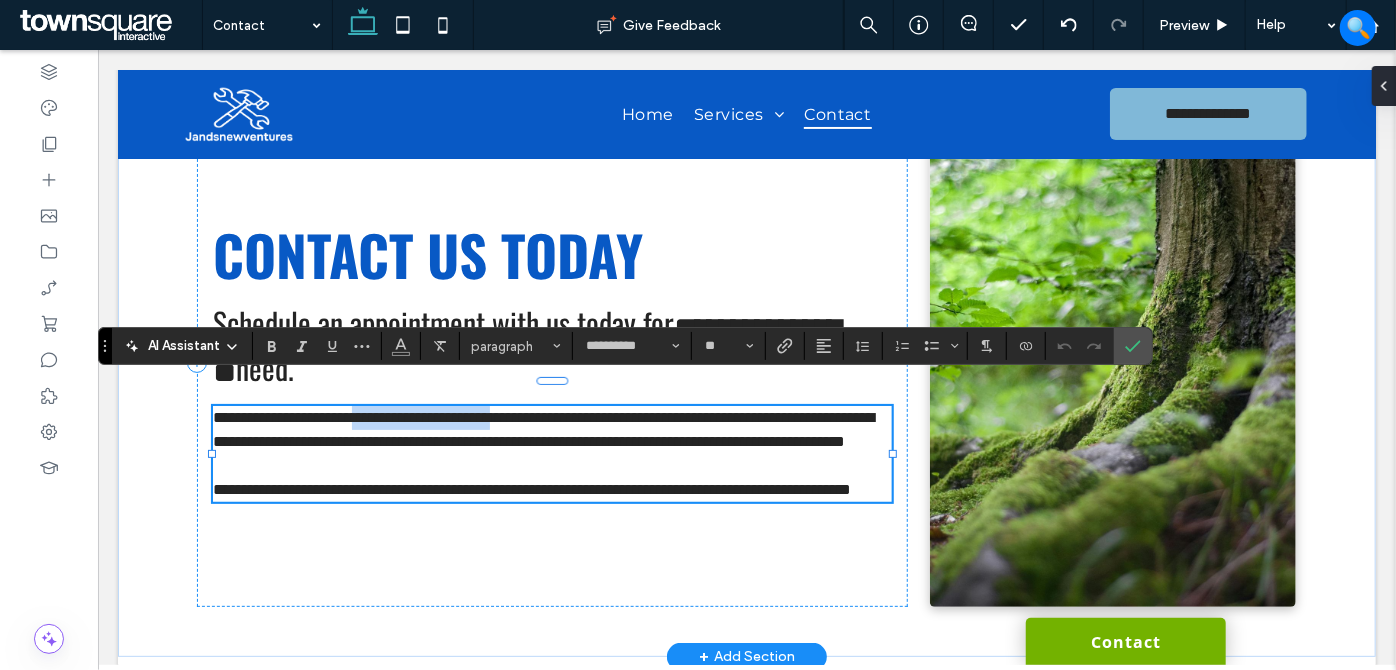 drag, startPoint x: 381, startPoint y: 391, endPoint x: 559, endPoint y: 390, distance: 178.0028 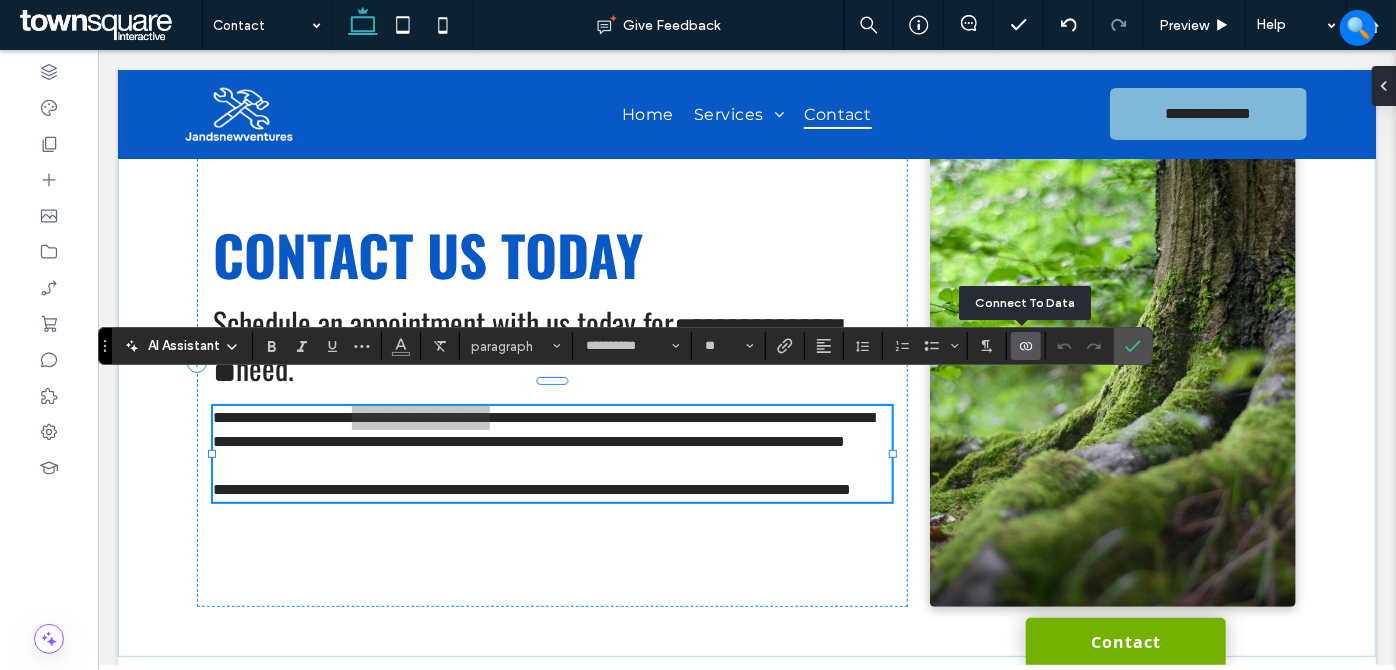click at bounding box center [1026, 346] 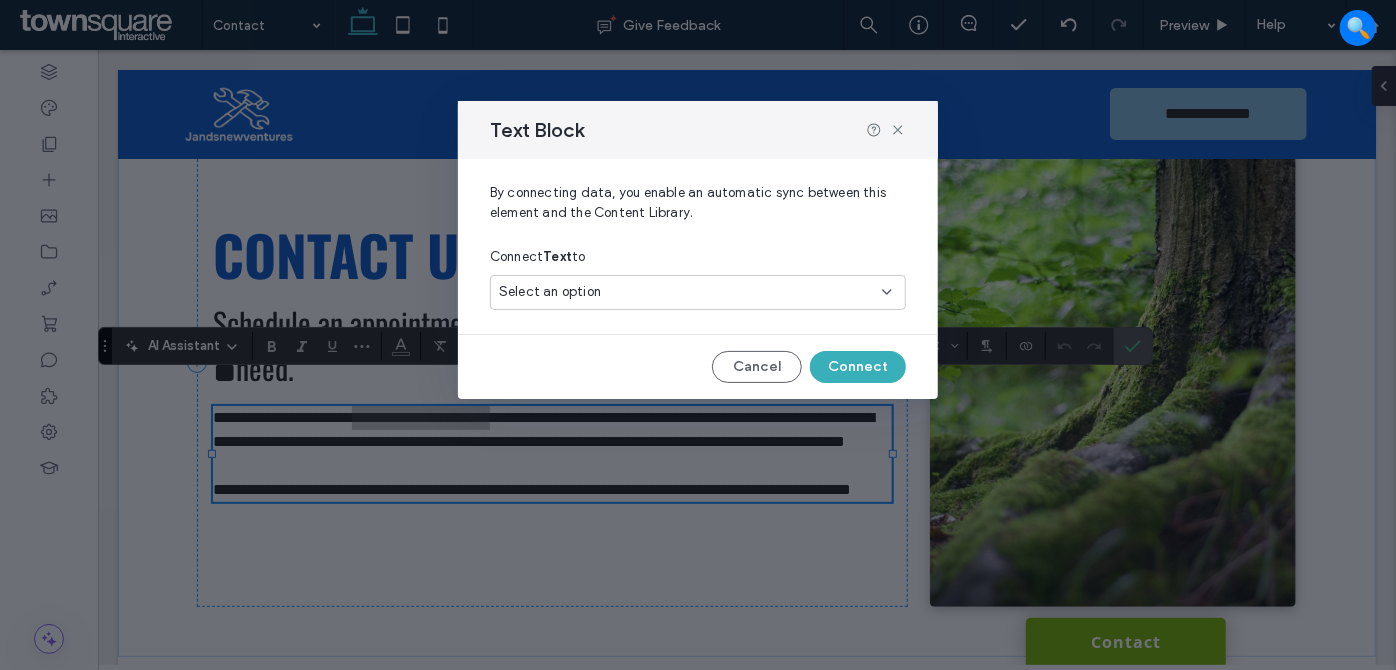 click on "Select an option" at bounding box center [686, 292] 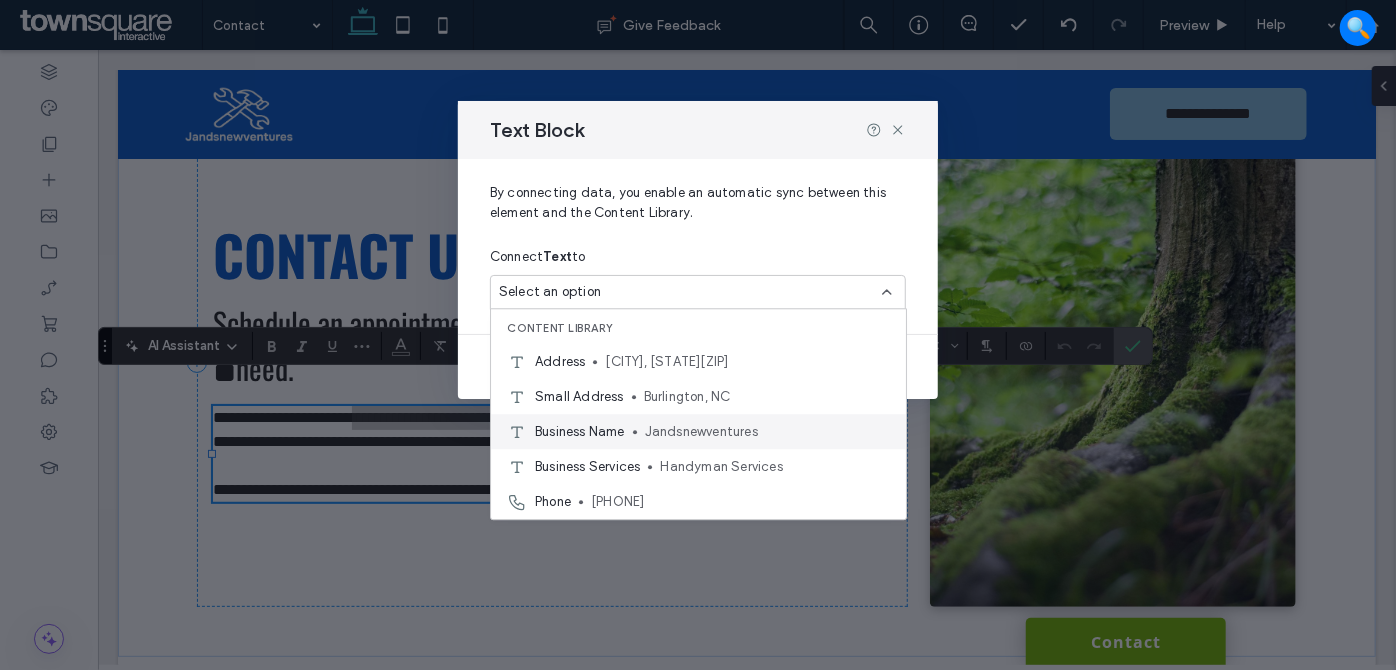 click on "Jandsnewventures" at bounding box center (767, 432) 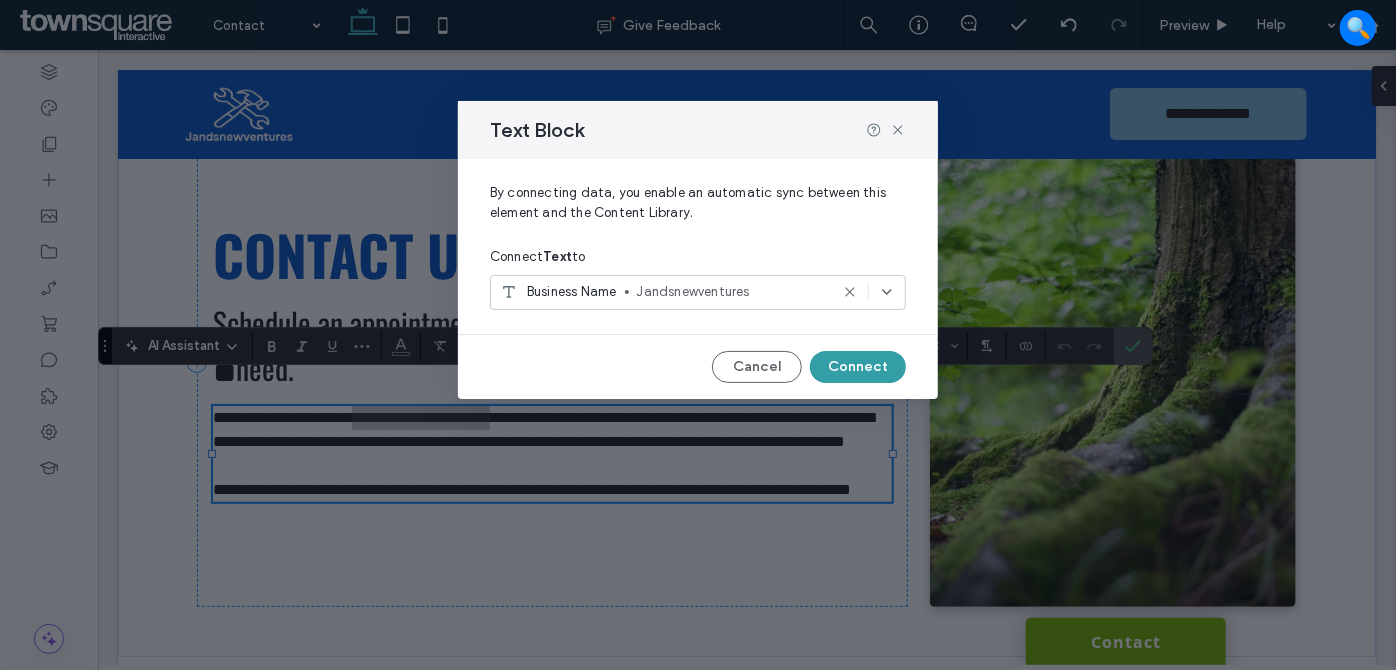 drag, startPoint x: 876, startPoint y: 359, endPoint x: 753, endPoint y: 326, distance: 127.349915 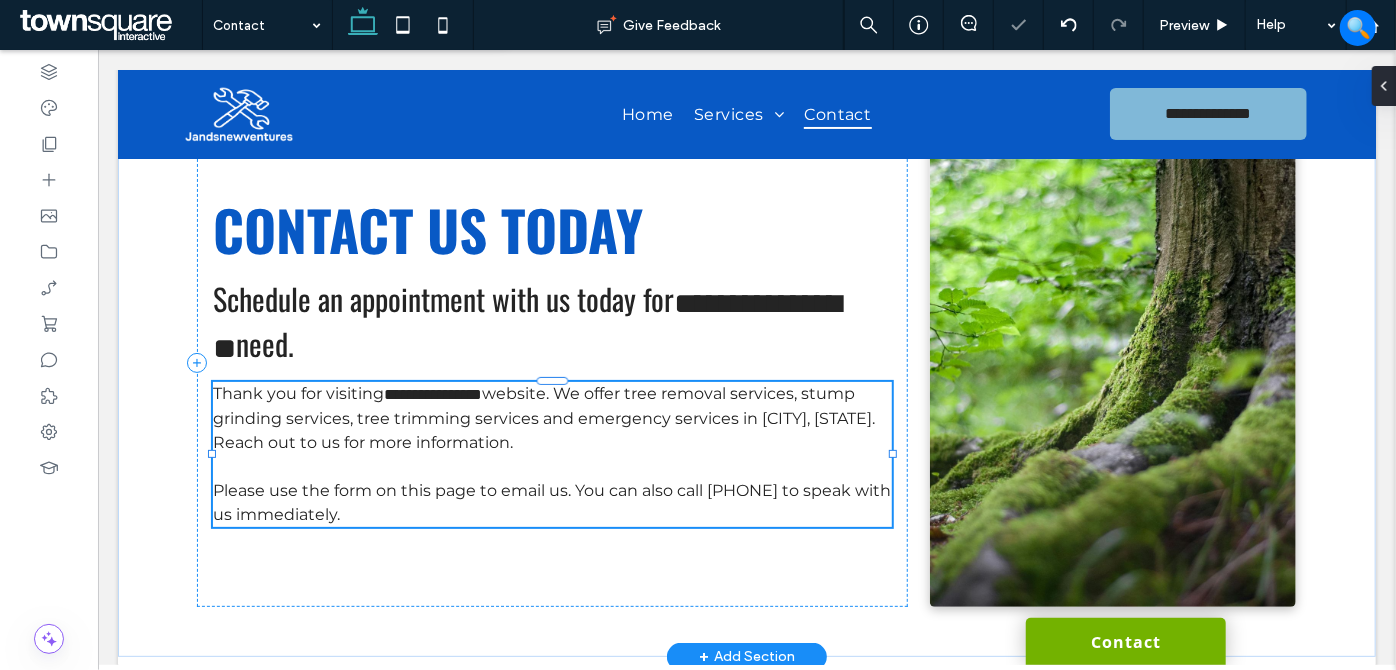 click on "**********" at bounding box center [543, 417] 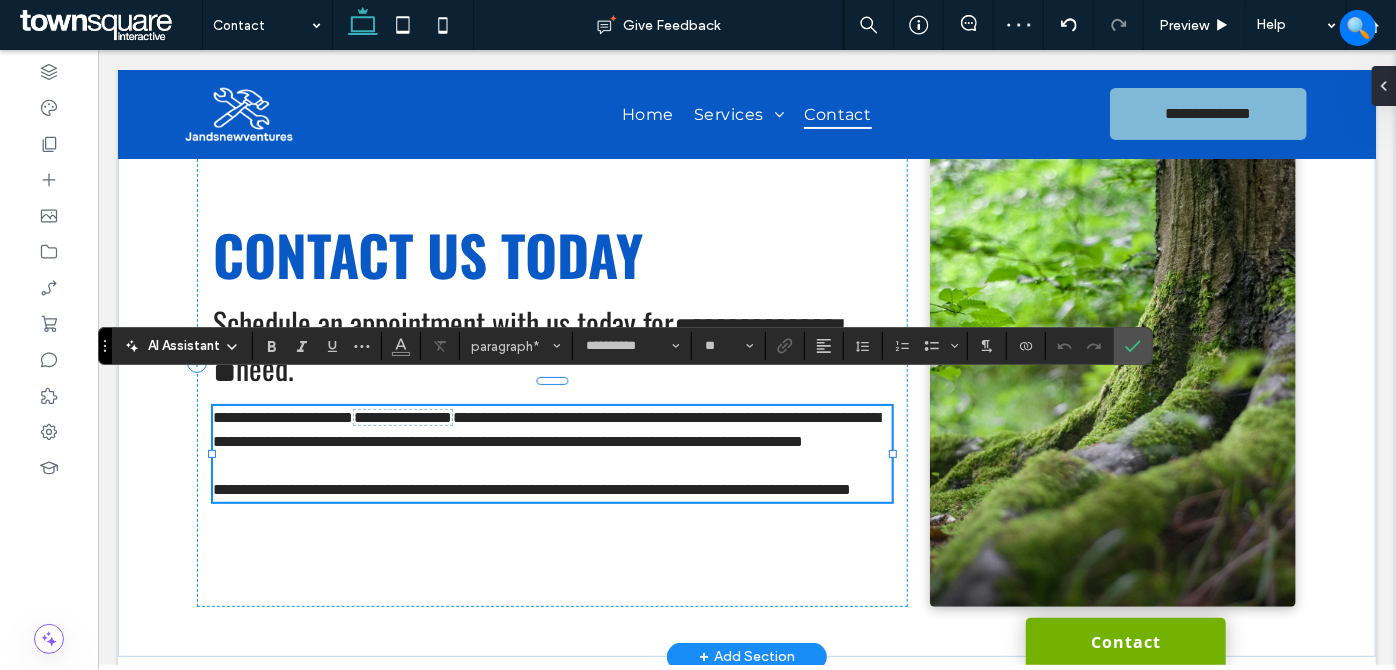 click on "**********" at bounding box center (545, 428) 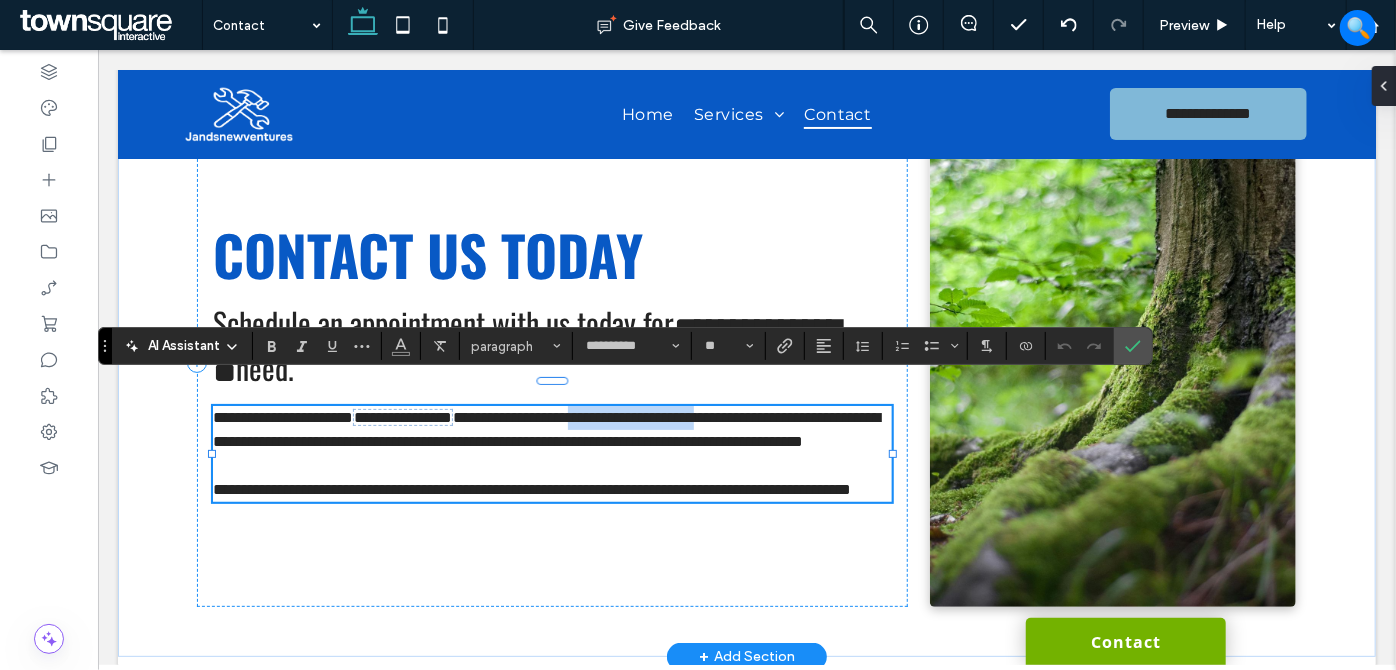 drag, startPoint x: 679, startPoint y: 393, endPoint x: 847, endPoint y: 383, distance: 168.29736 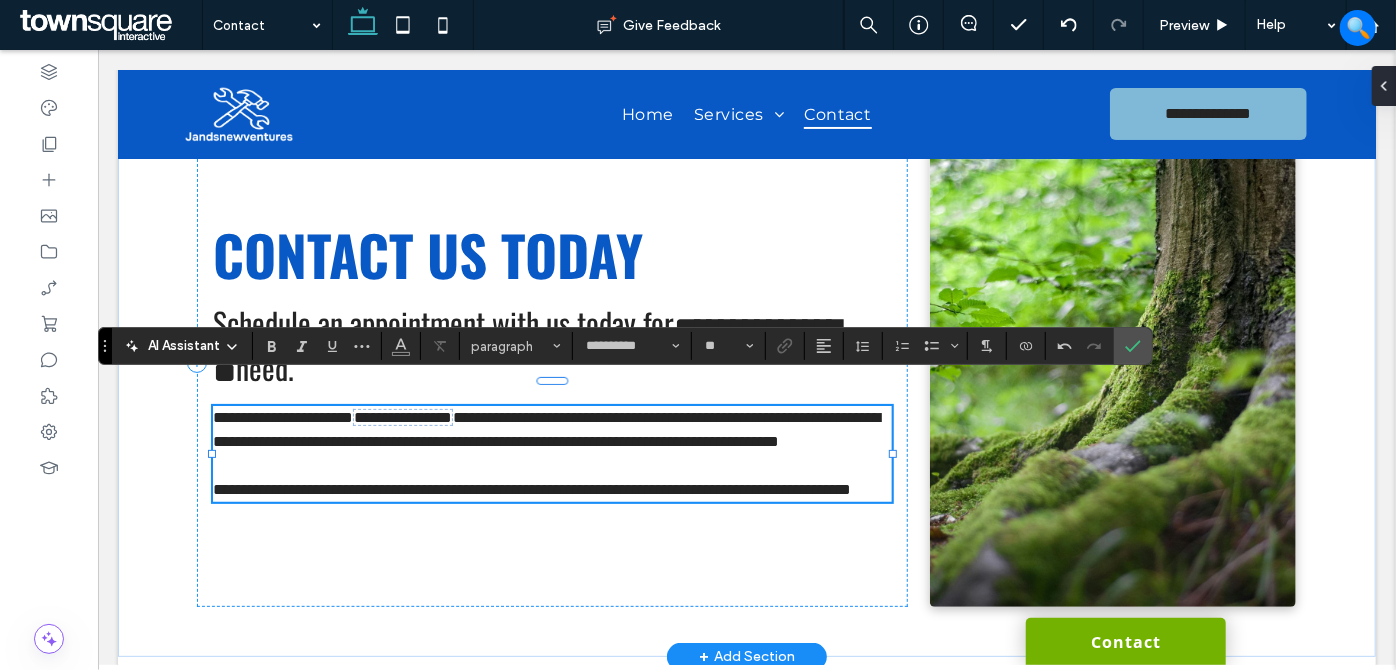 click on "**********" at bounding box center [551, 429] 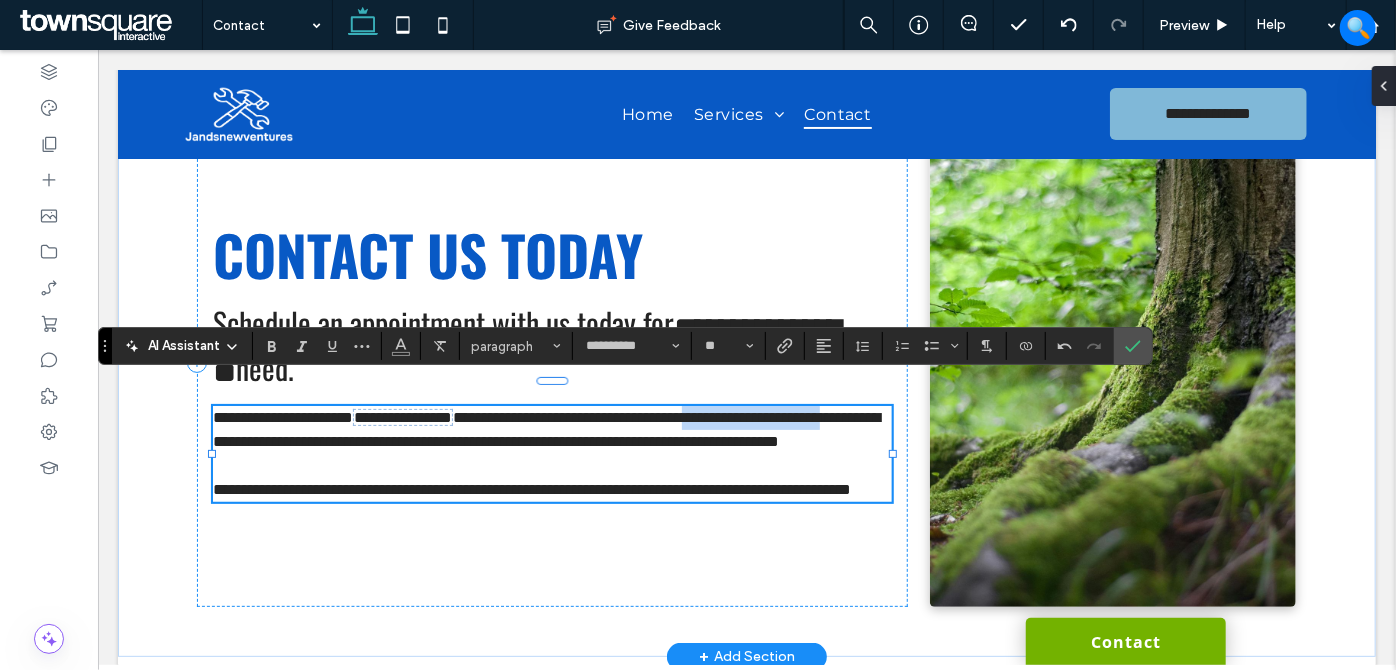 drag, startPoint x: 207, startPoint y: 415, endPoint x: 396, endPoint y: 403, distance: 189.38057 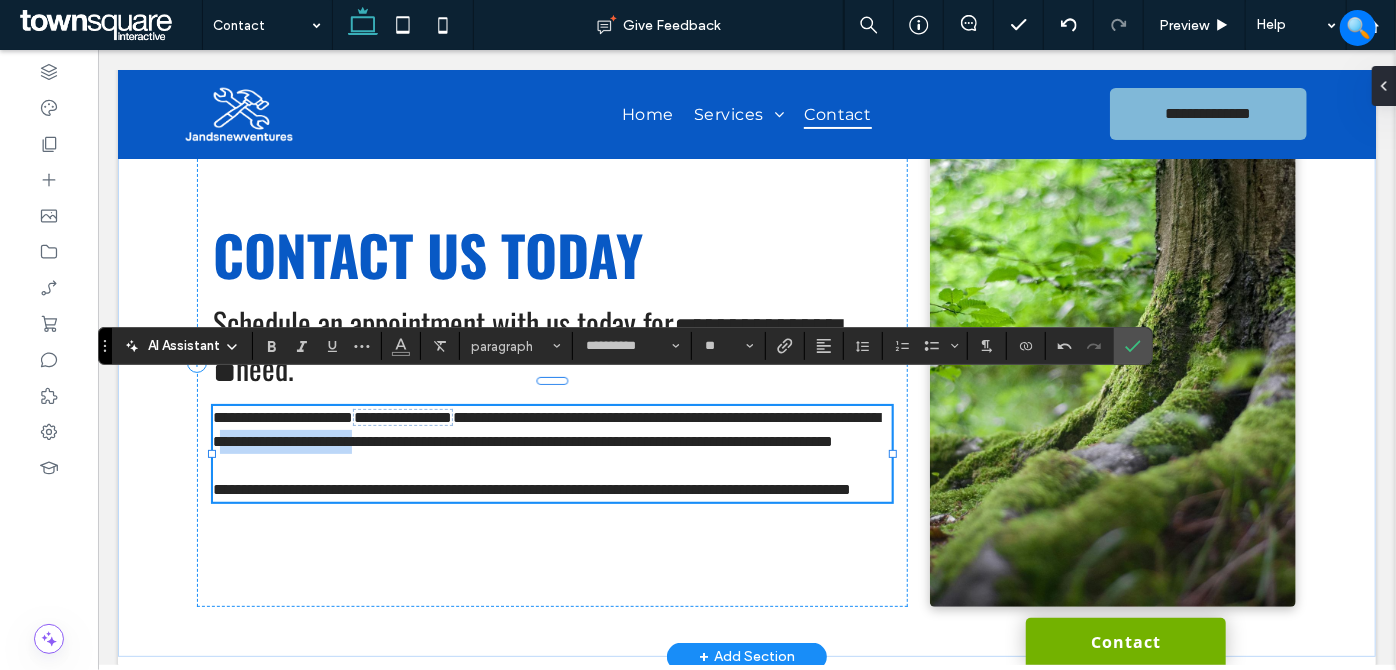 drag, startPoint x: 447, startPoint y: 416, endPoint x: 627, endPoint y: 414, distance: 180.01111 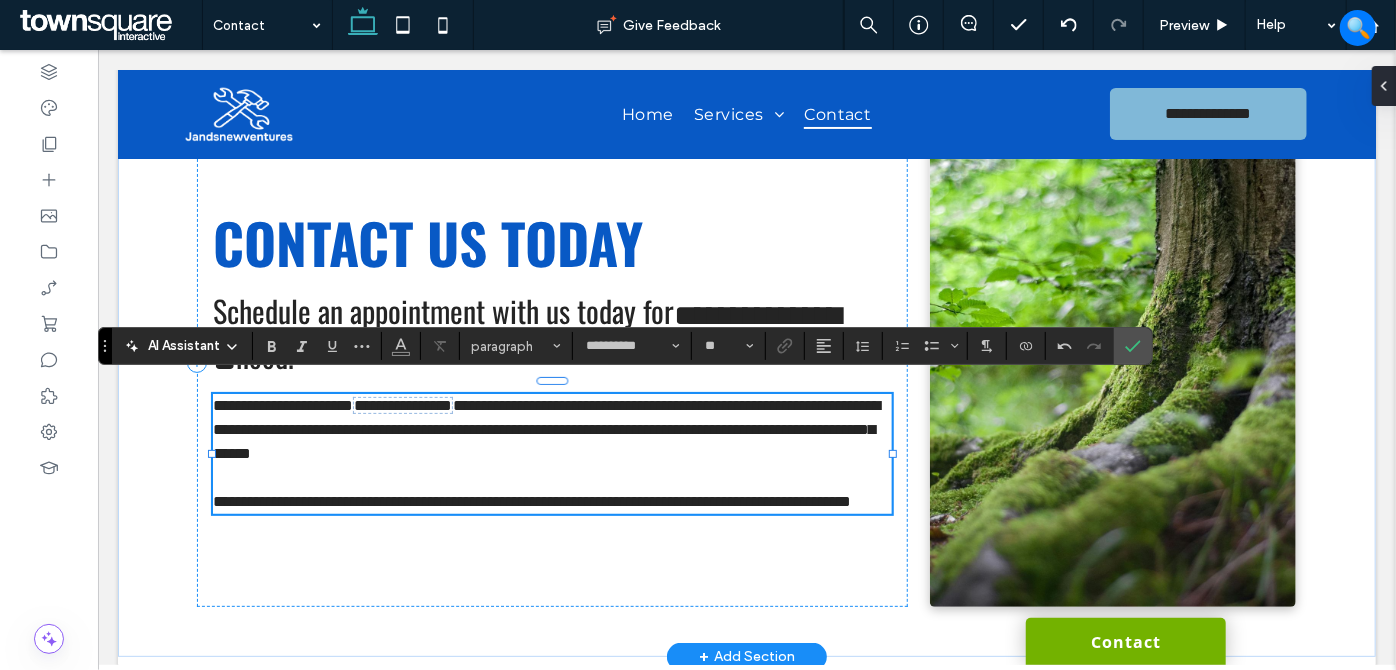 click on "**********" at bounding box center (545, 428) 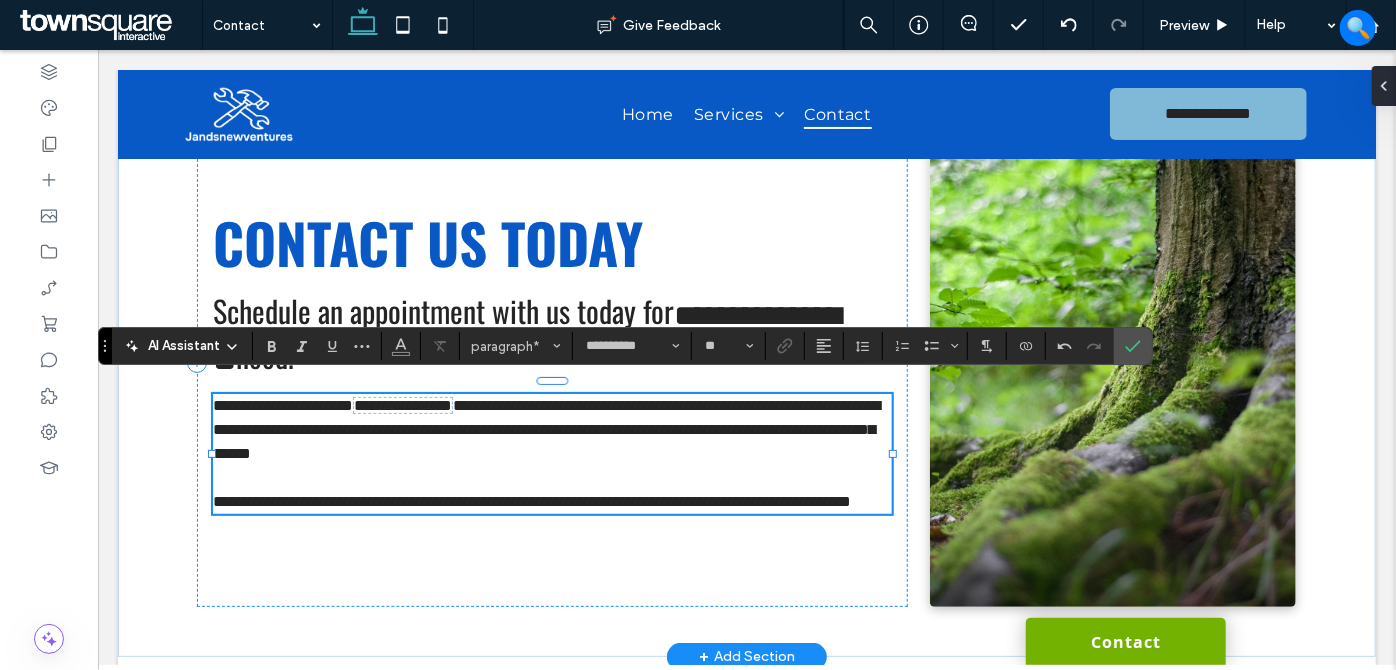 type 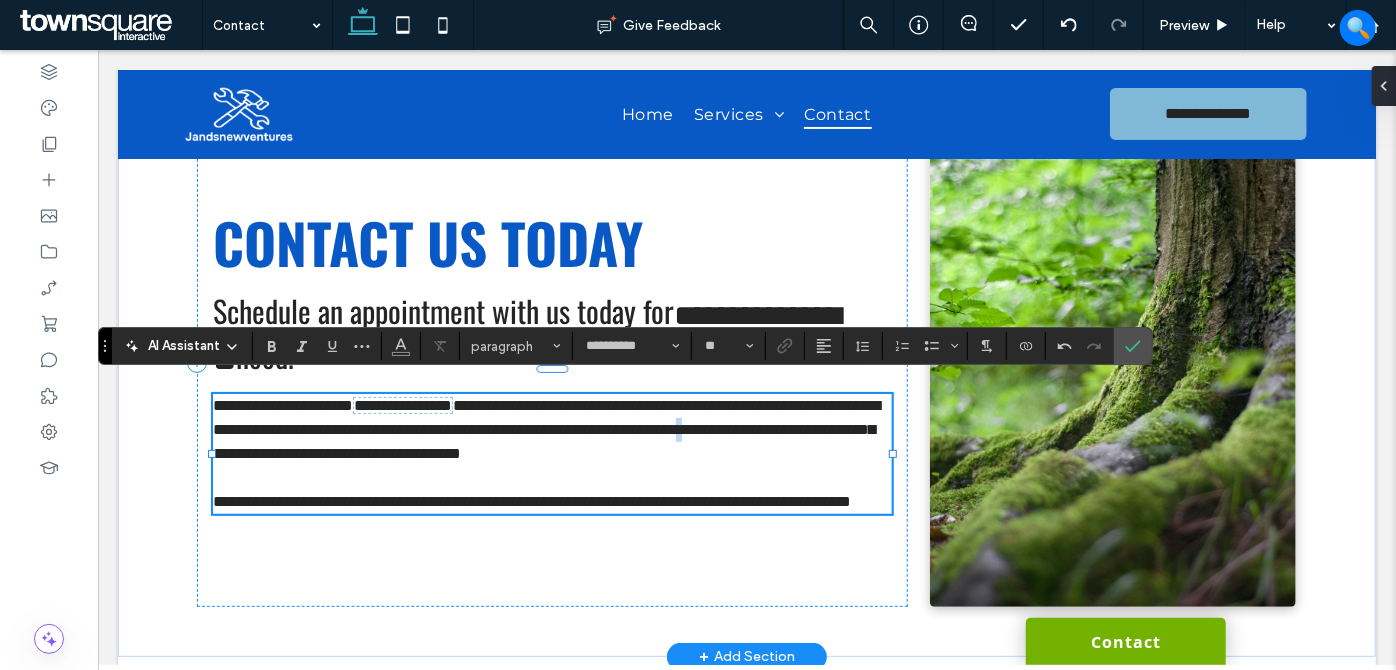 click on "**********" at bounding box center [545, 428] 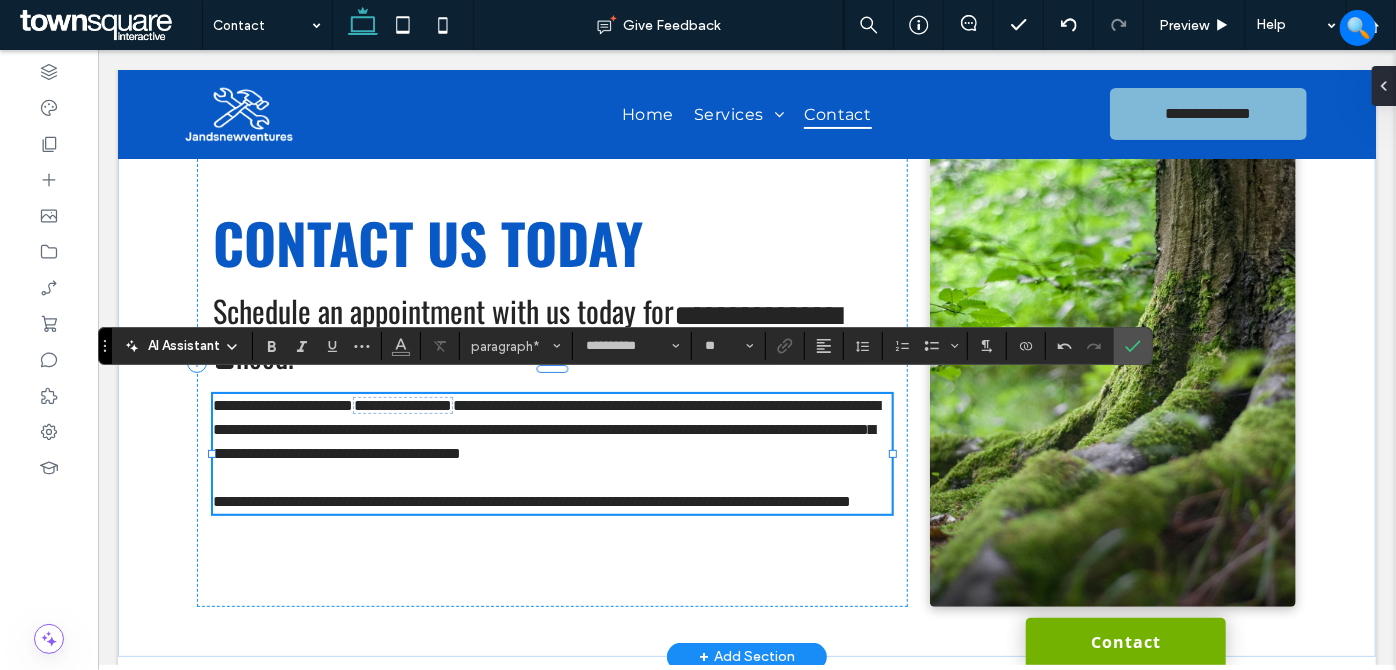 click on "**********" at bounding box center (545, 428) 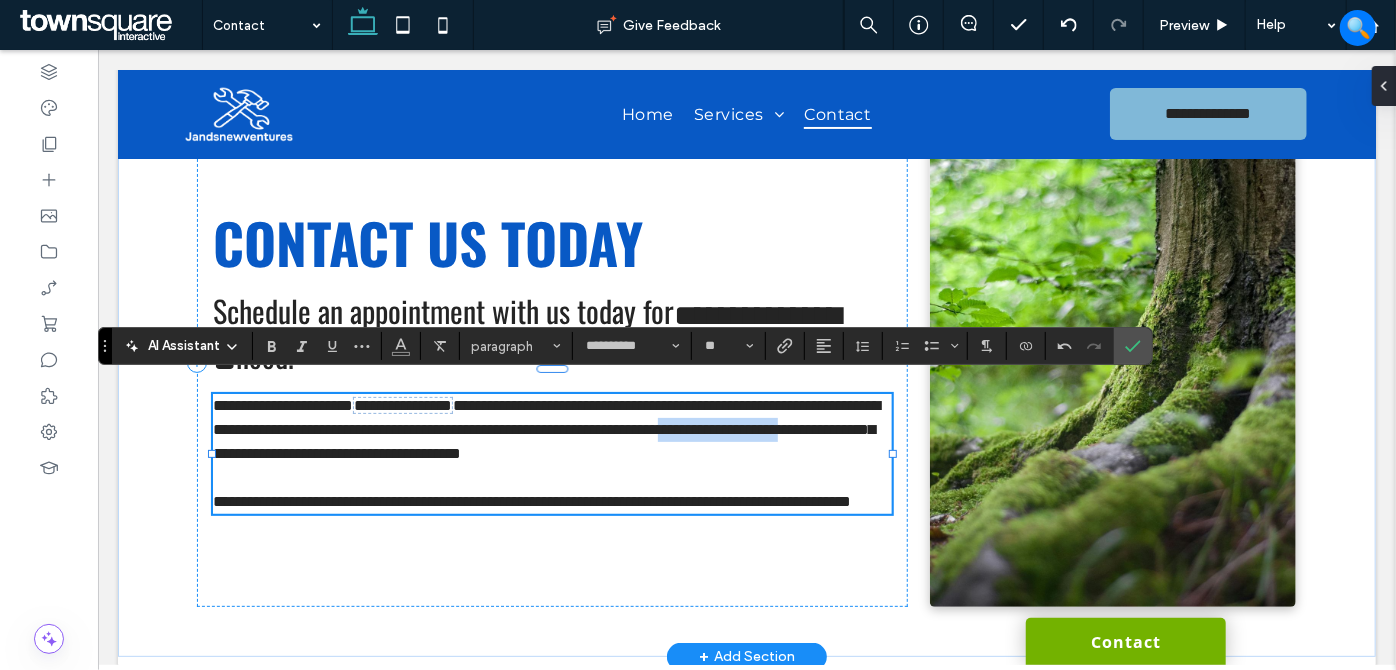 drag, startPoint x: 476, startPoint y: 425, endPoint x: 646, endPoint y: 421, distance: 170.04706 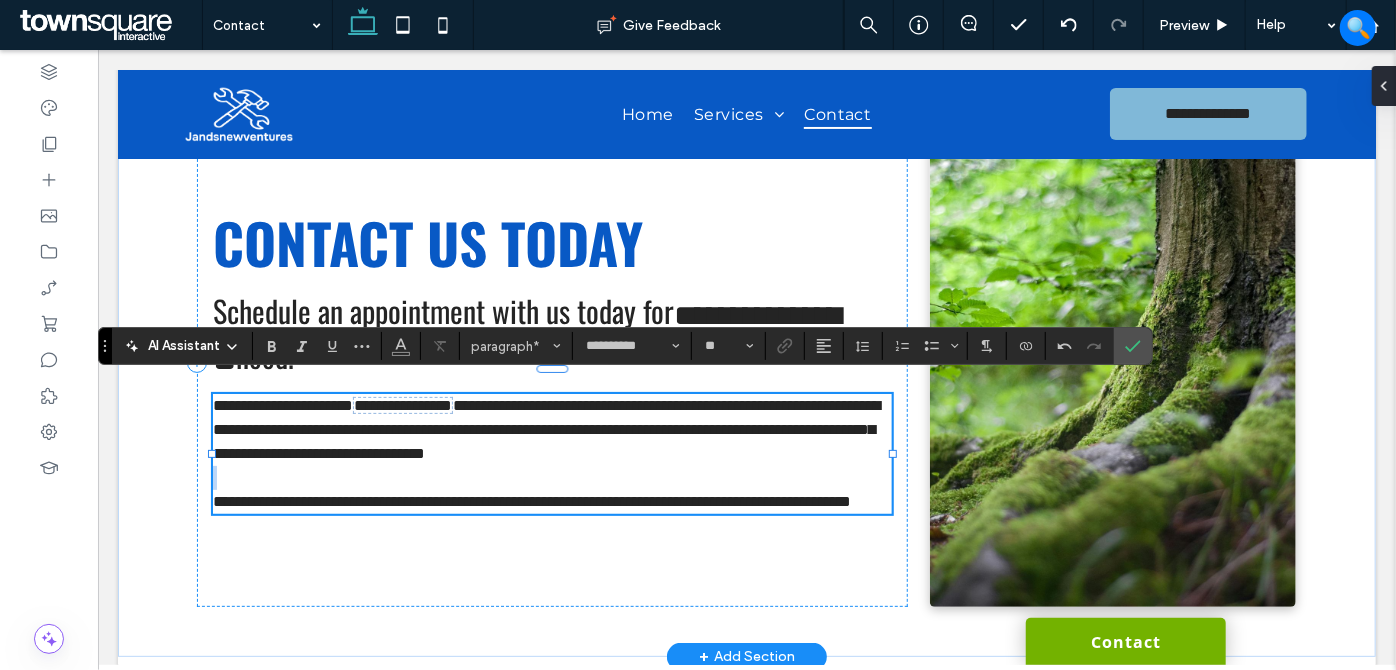 drag, startPoint x: 588, startPoint y: 461, endPoint x: 568, endPoint y: 453, distance: 21.540659 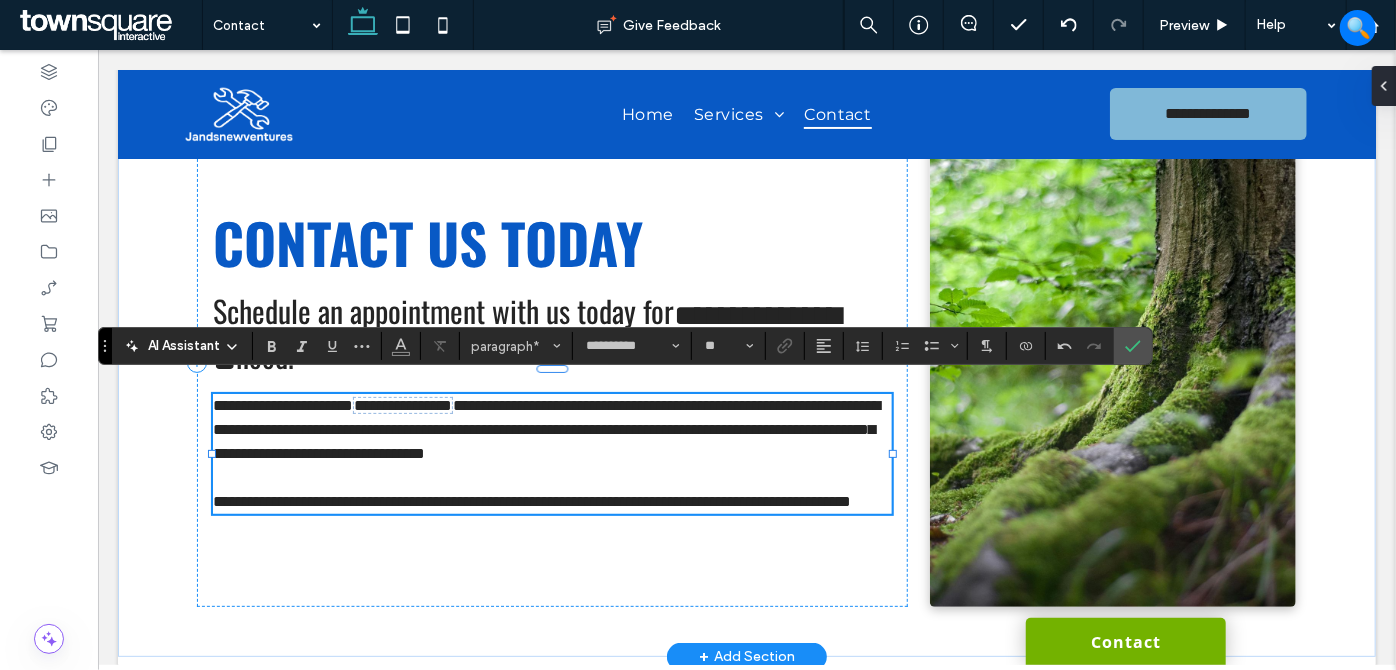 click on "**********" at bounding box center (551, 429) 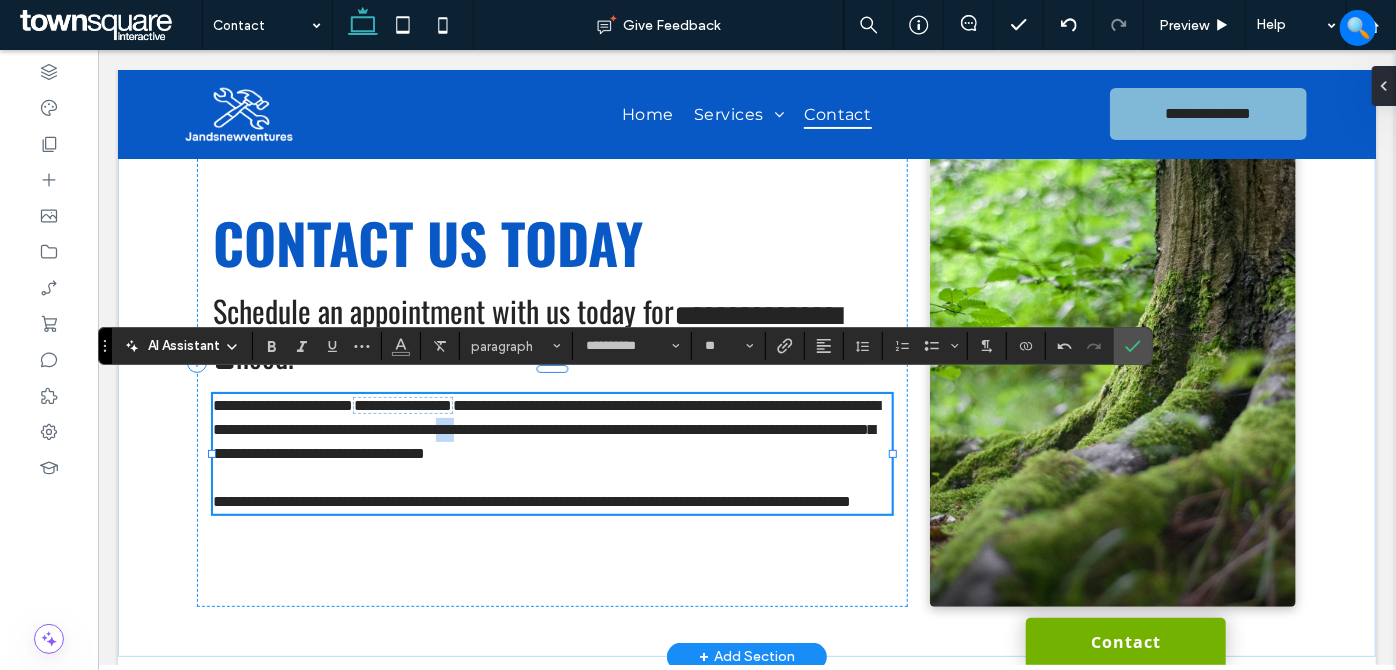 drag, startPoint x: 786, startPoint y: 404, endPoint x: 776, endPoint y: 402, distance: 10.198039 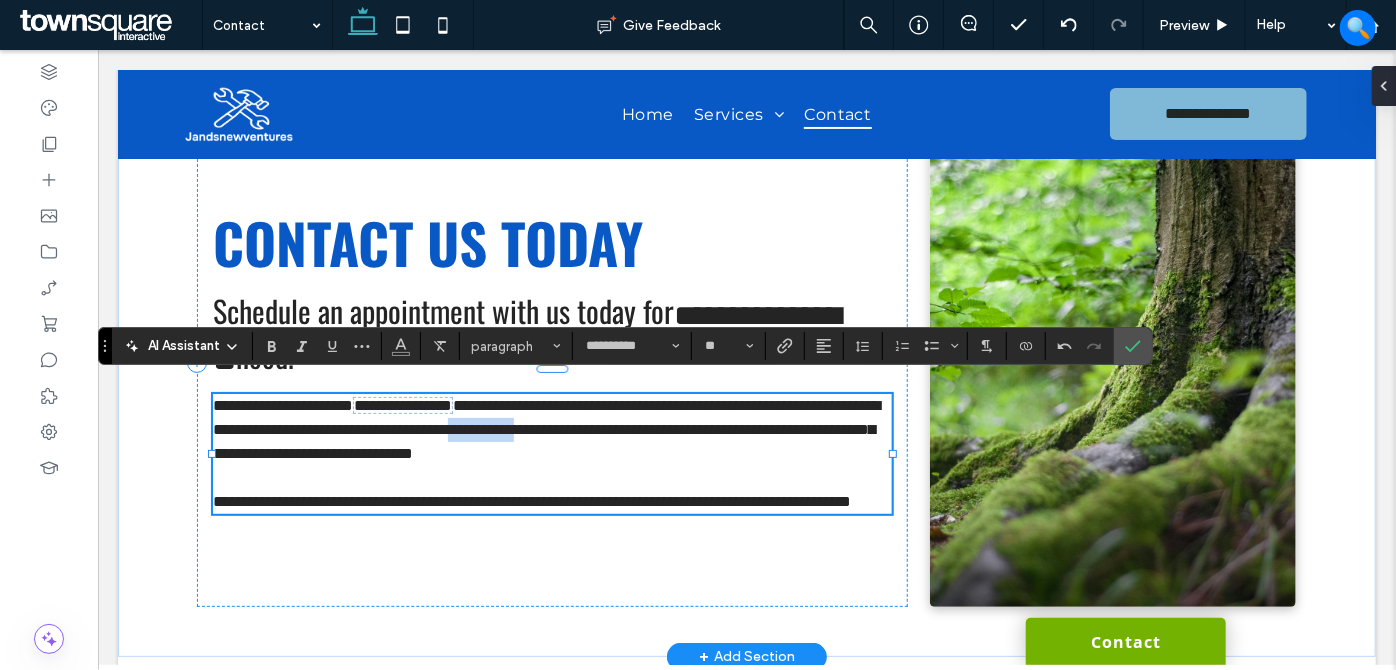 drag, startPoint x: 764, startPoint y: 402, endPoint x: 859, endPoint y: 405, distance: 95.047356 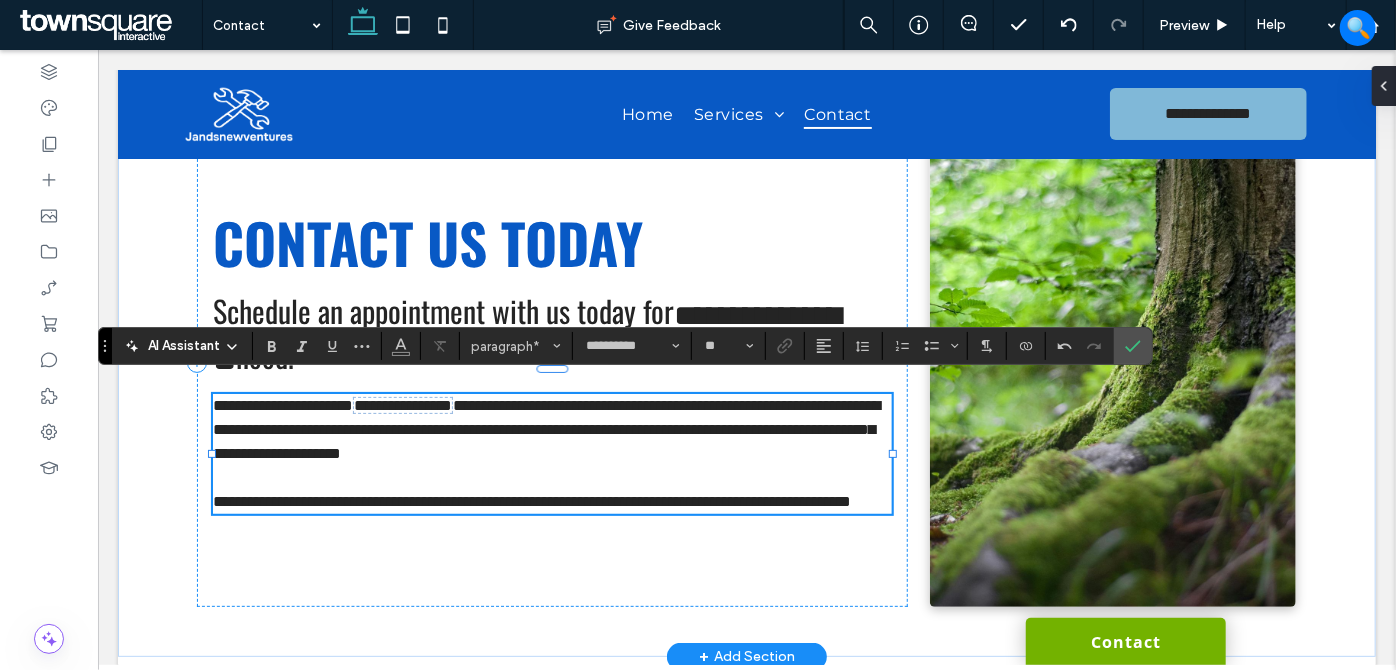 click on "**********" at bounding box center (545, 428) 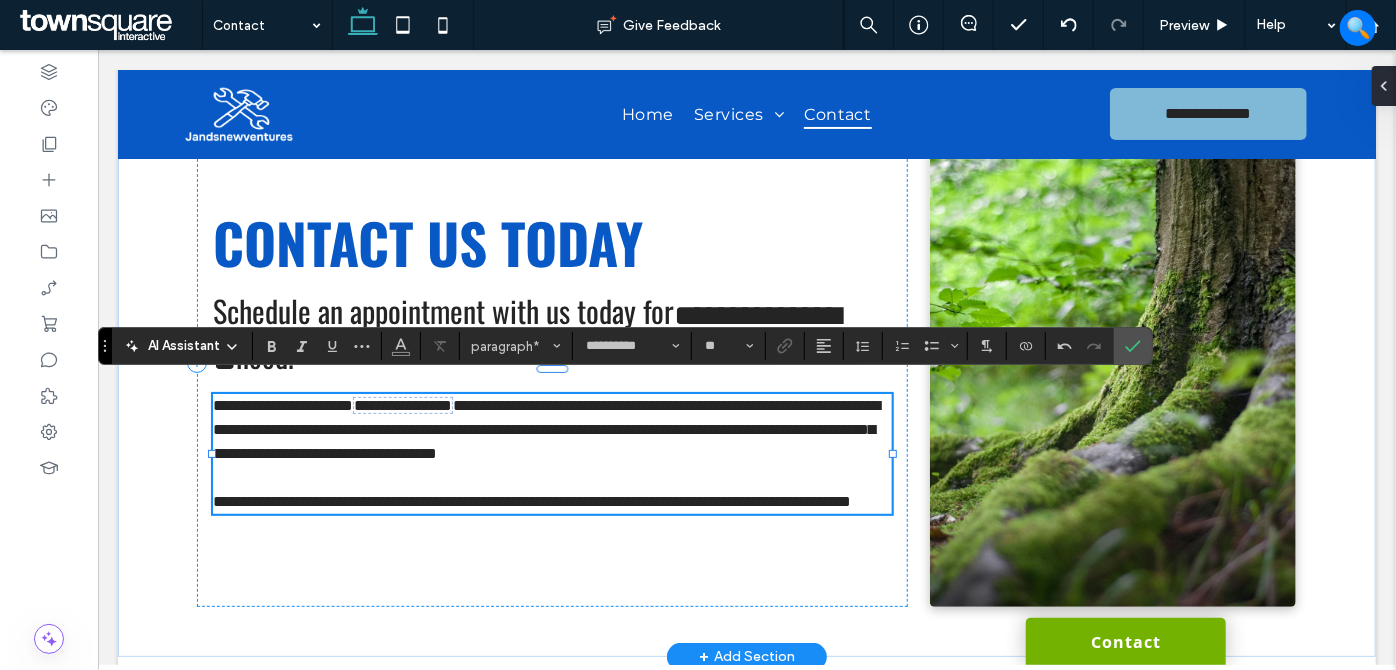 click on "**********" at bounding box center [551, 429] 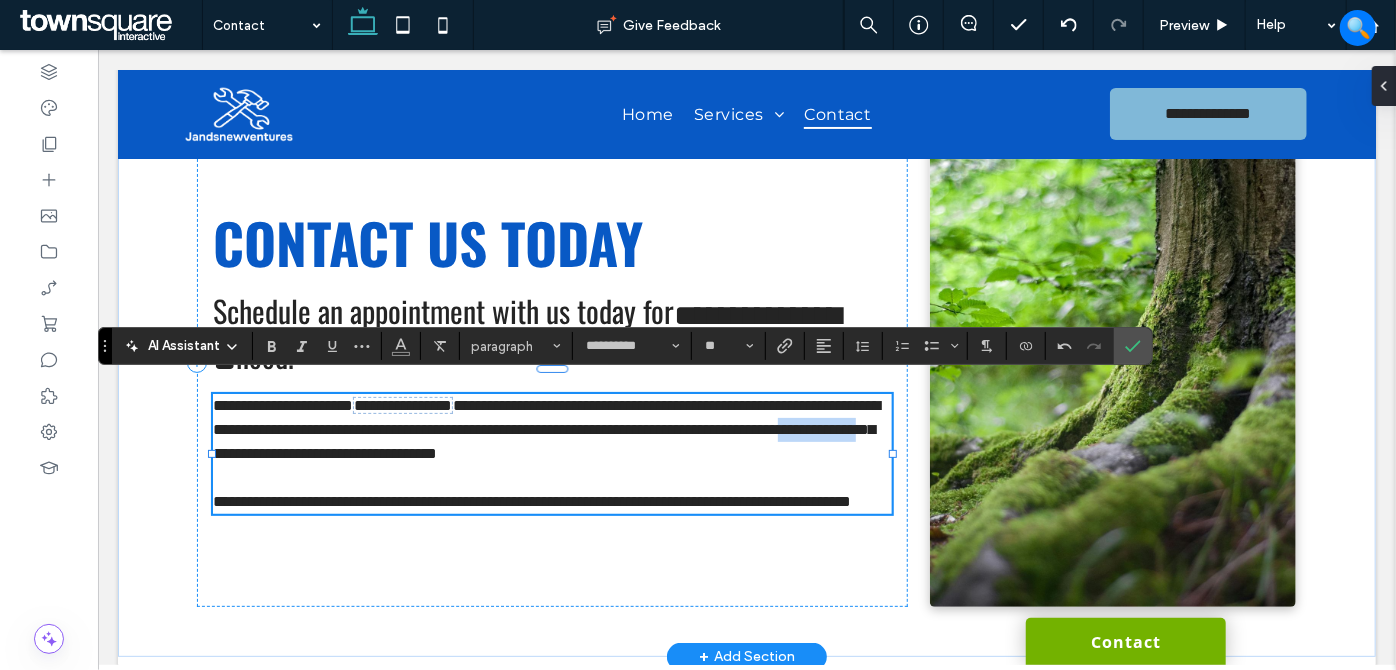 drag, startPoint x: 633, startPoint y: 426, endPoint x: 740, endPoint y: 418, distance: 107.298645 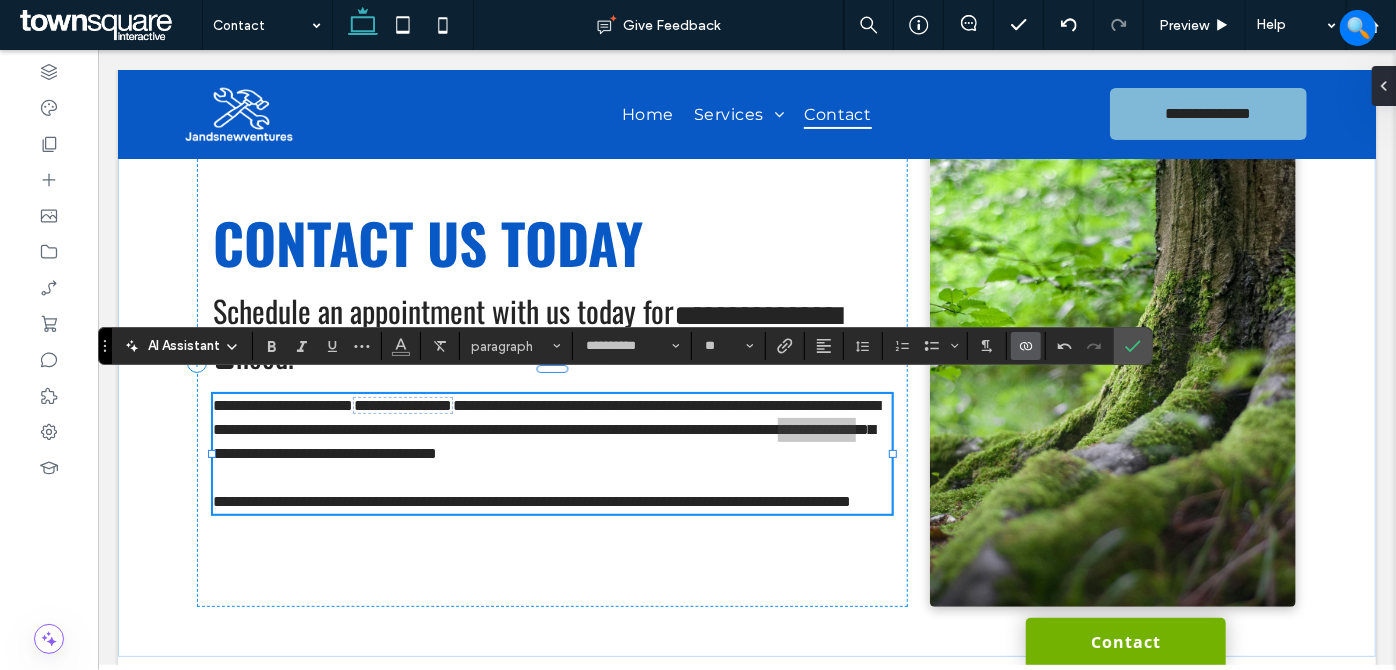 click 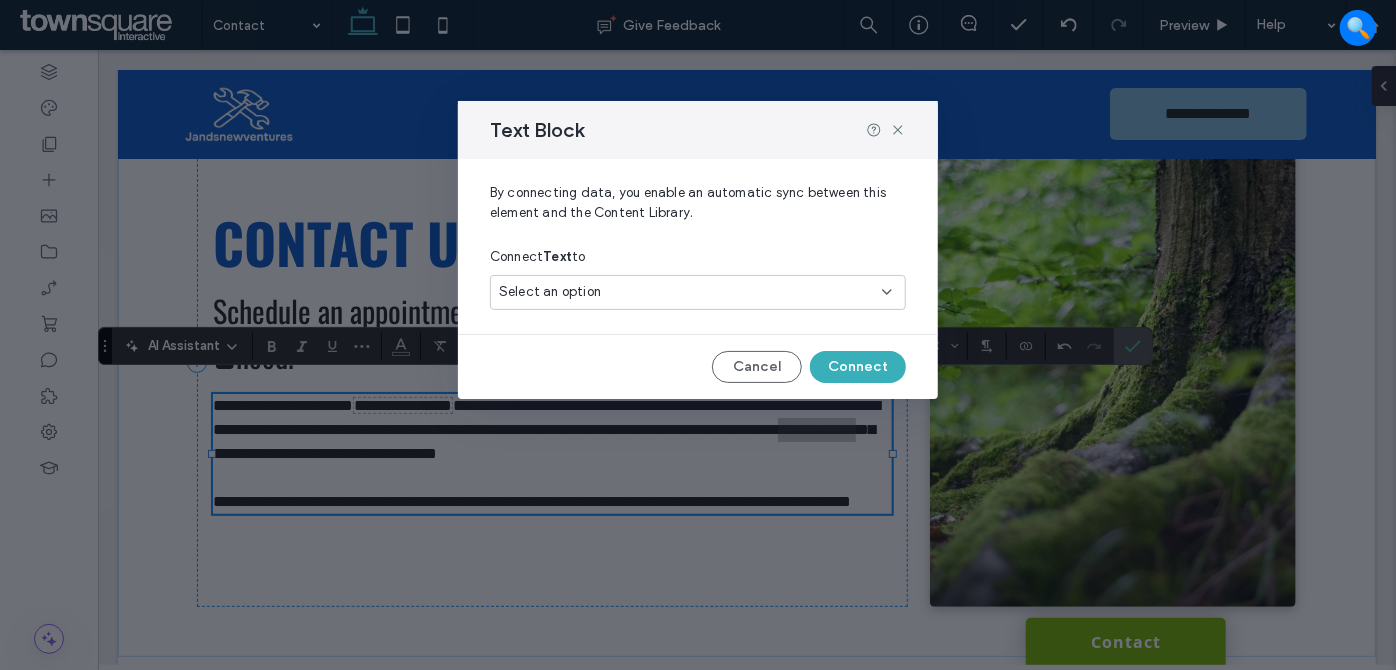click on "Select an option" at bounding box center [686, 292] 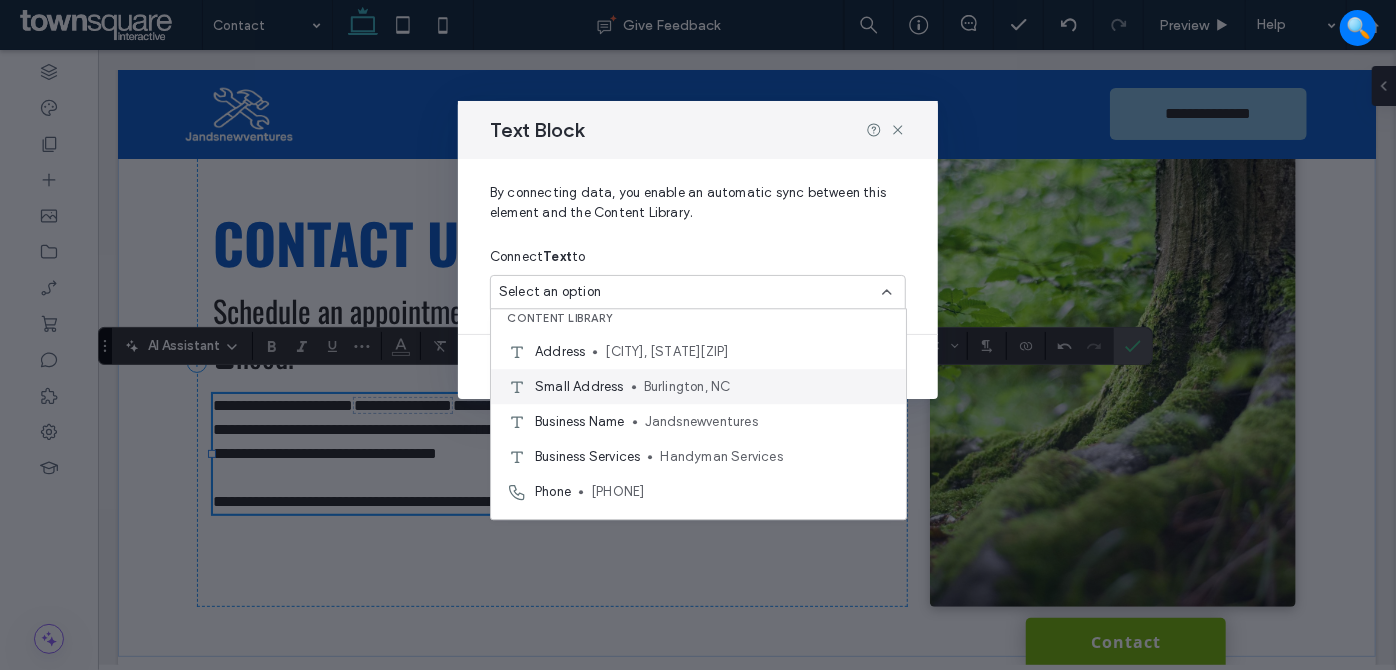 scroll, scrollTop: 0, scrollLeft: 0, axis: both 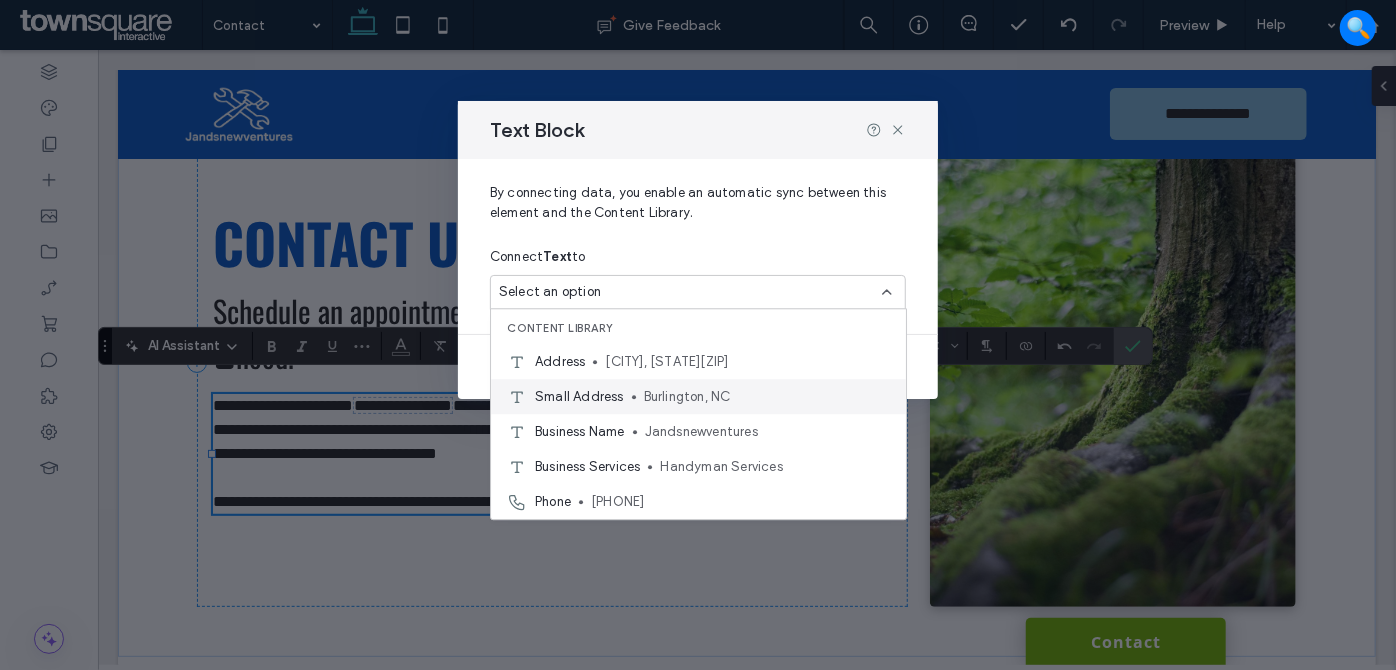 click on "Burlington, NC" at bounding box center [767, 397] 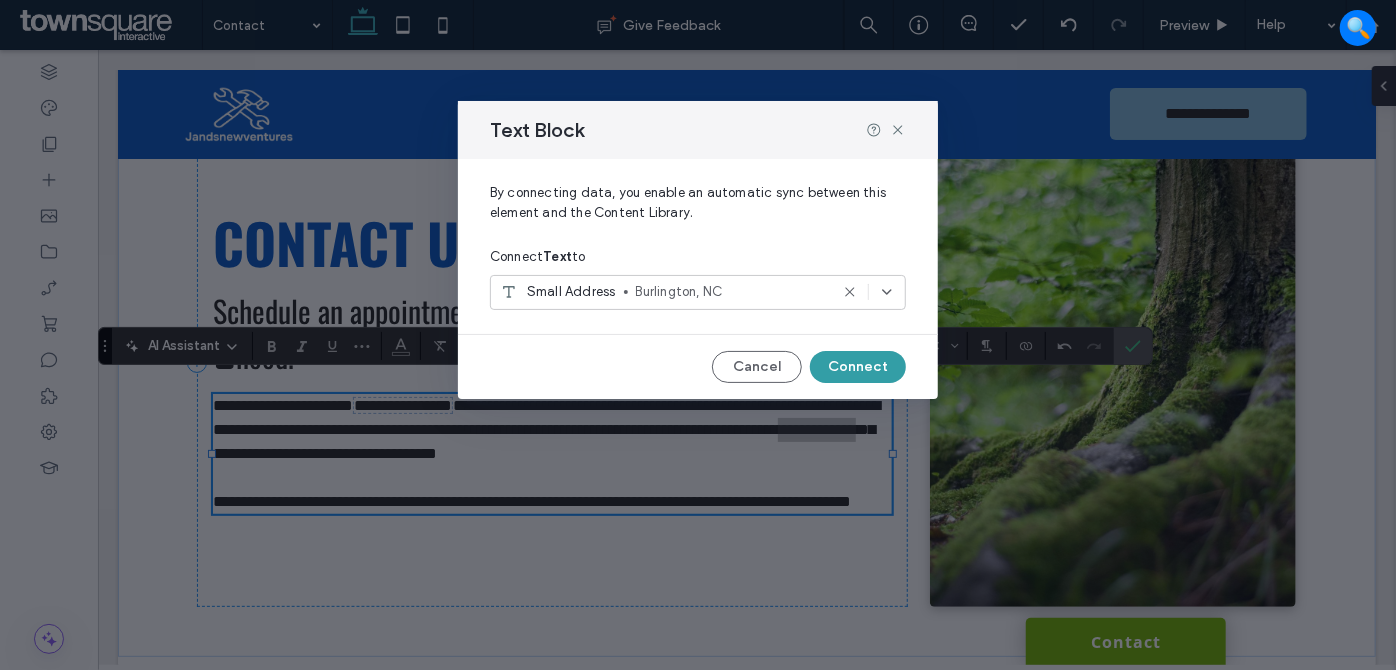 click on "Connect" at bounding box center (858, 367) 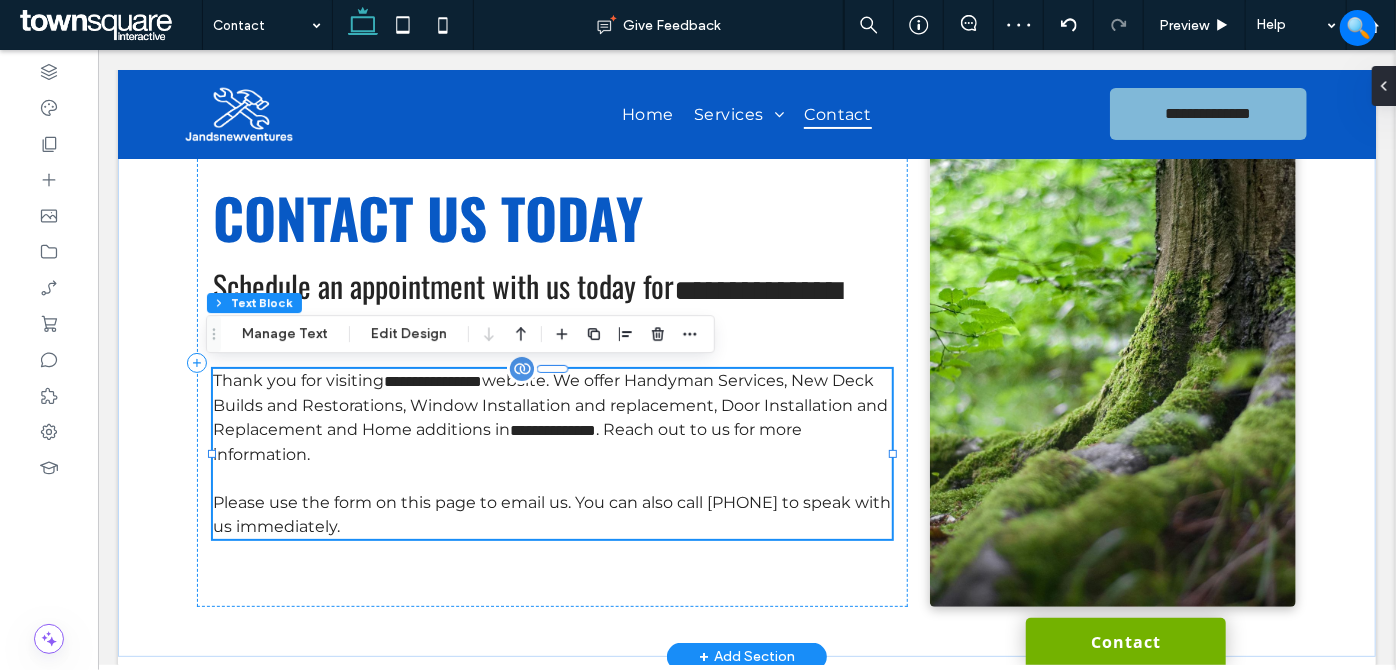 click on "**********" at bounding box center (551, 417) 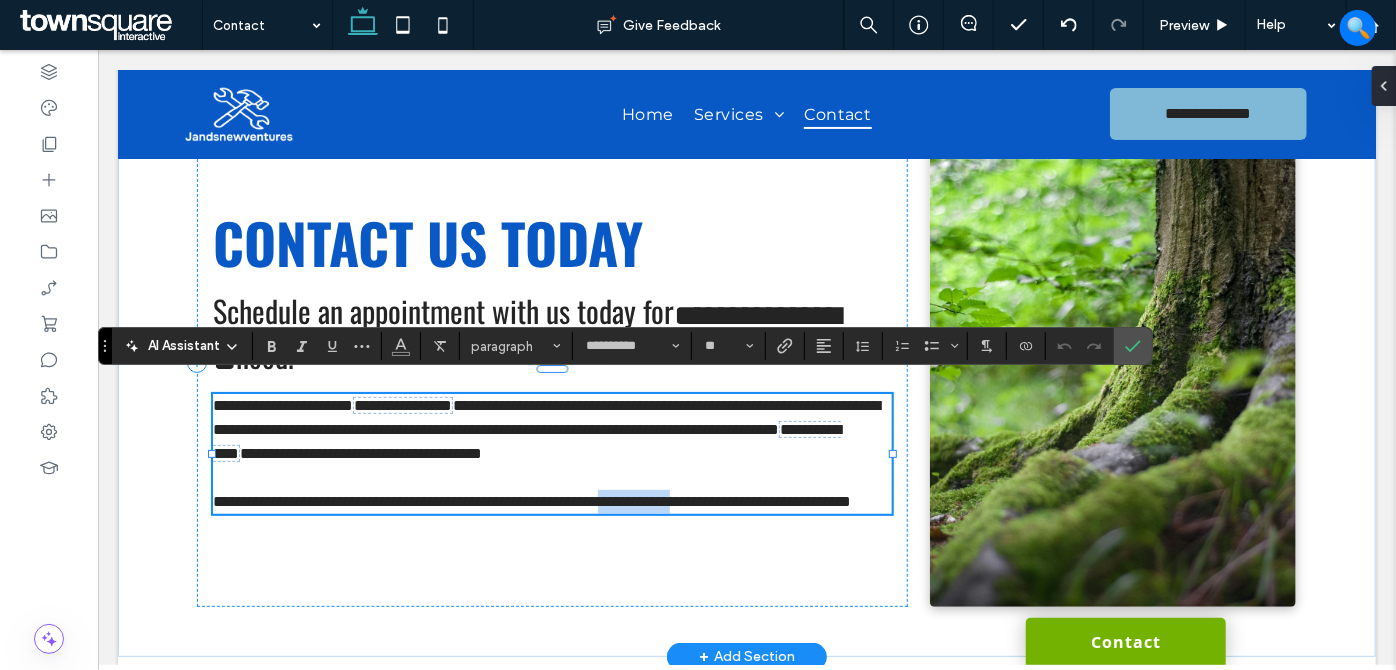 drag, startPoint x: 703, startPoint y: 498, endPoint x: 806, endPoint y: 491, distance: 103.23759 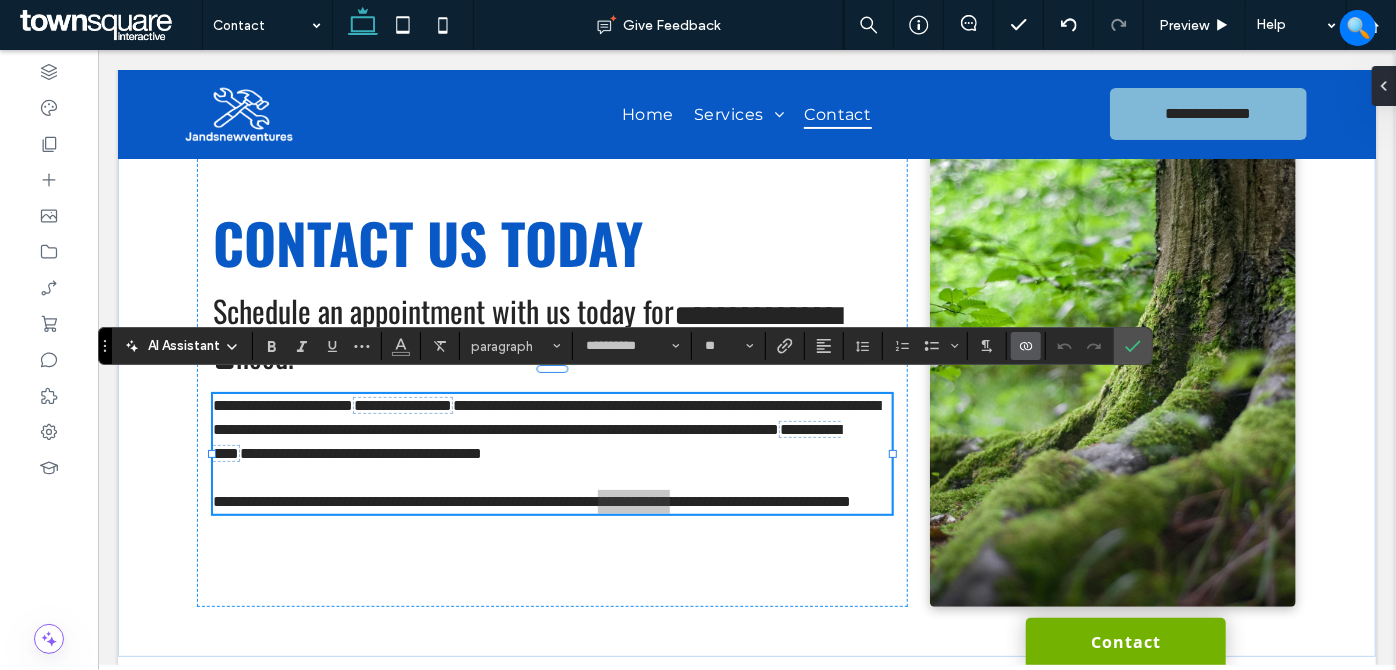 click at bounding box center (1026, 346) 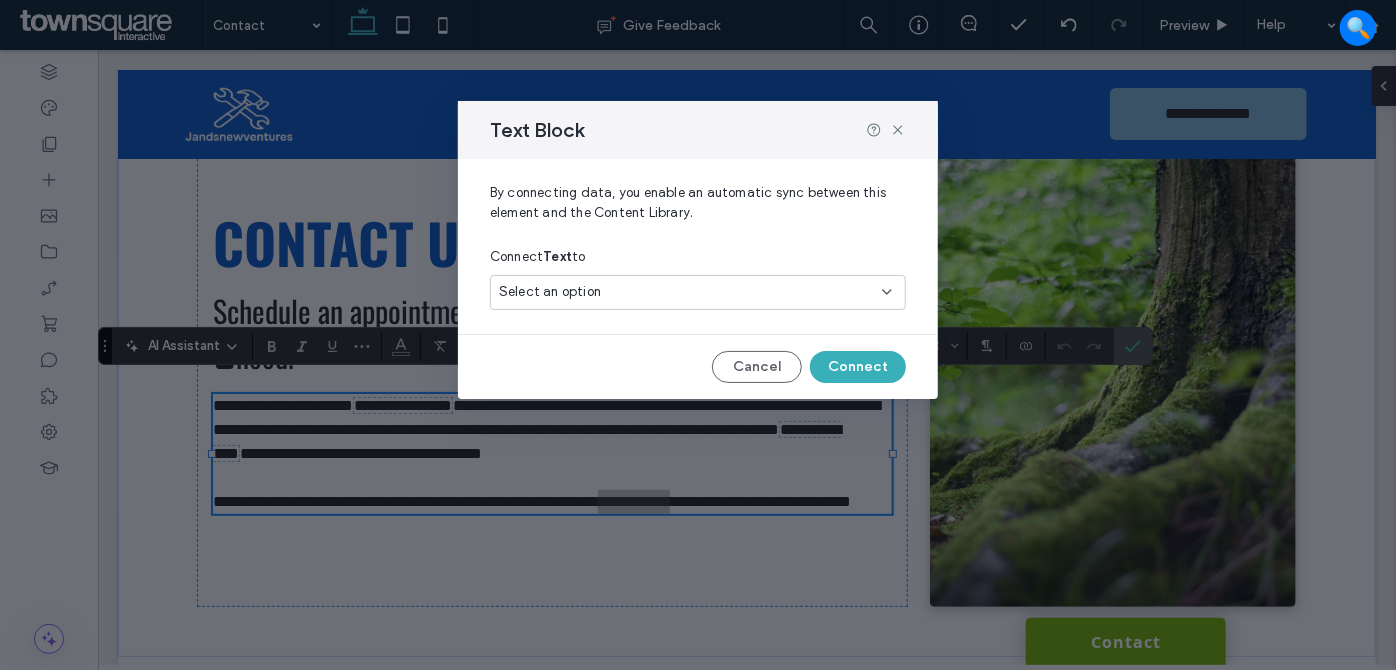 click on "Select an option" at bounding box center [686, 292] 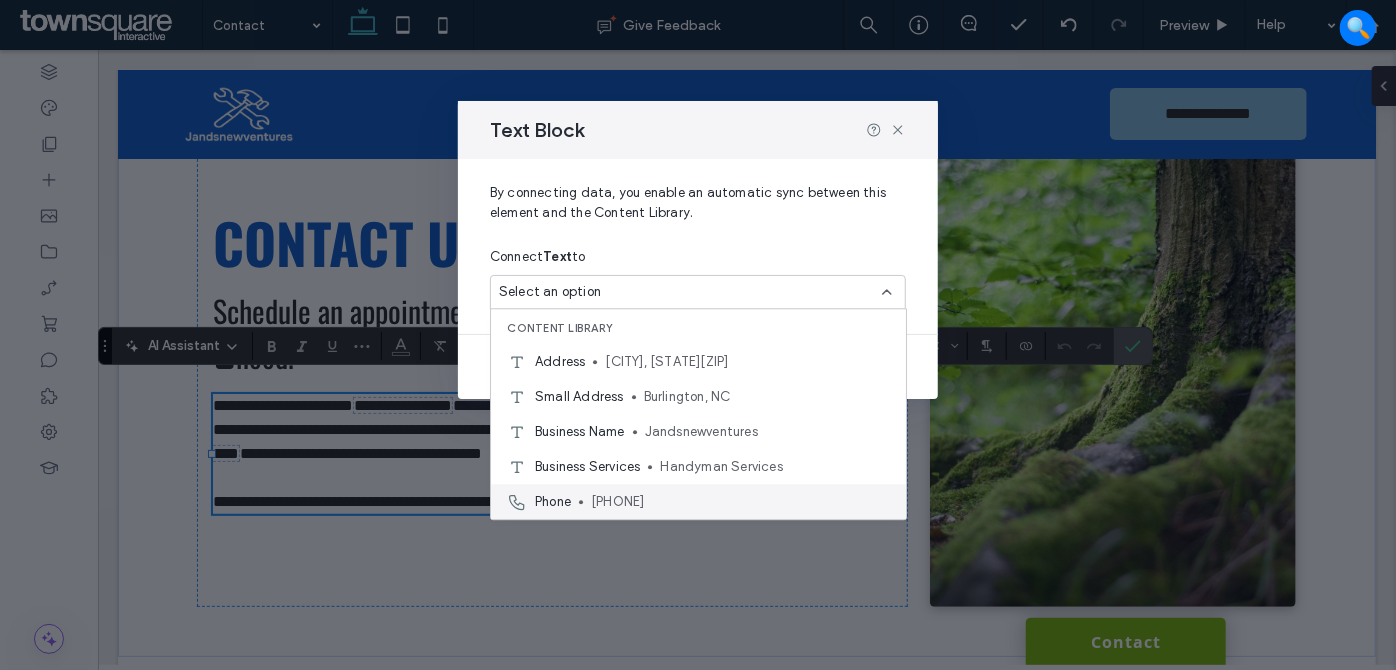 click on "[PHONE]" at bounding box center [740, 502] 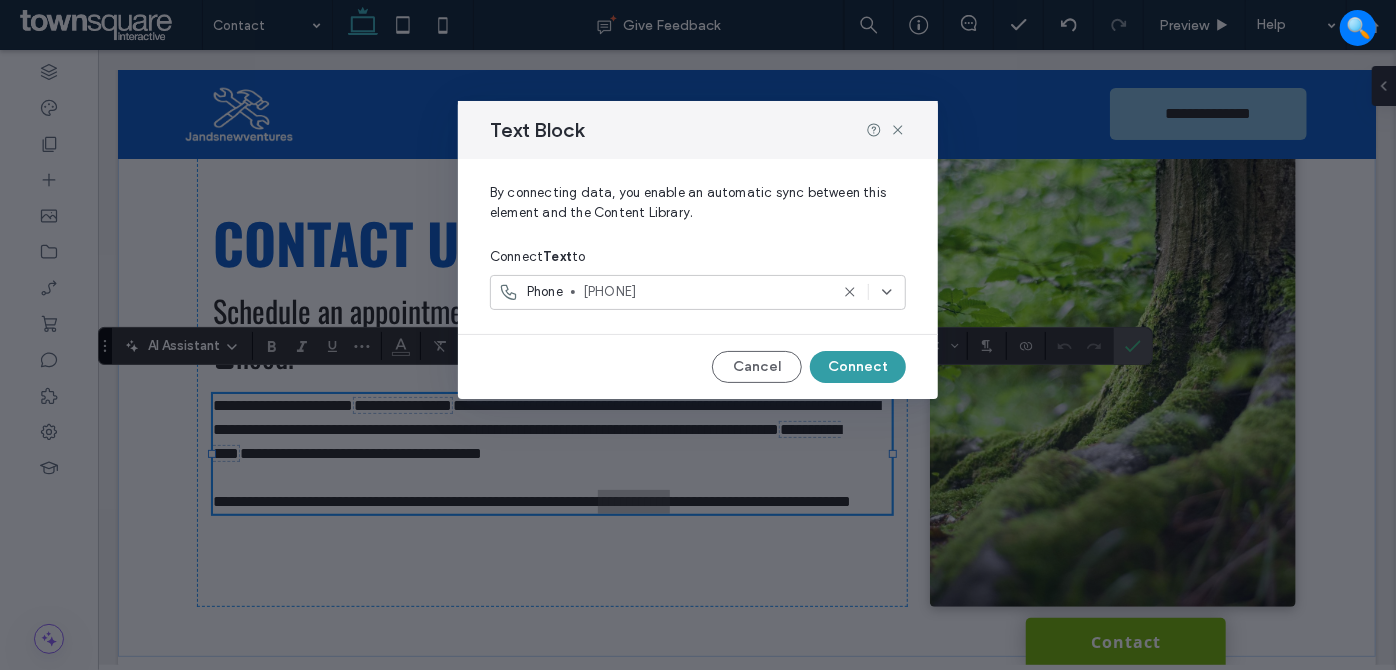 click on "Connect" at bounding box center (858, 367) 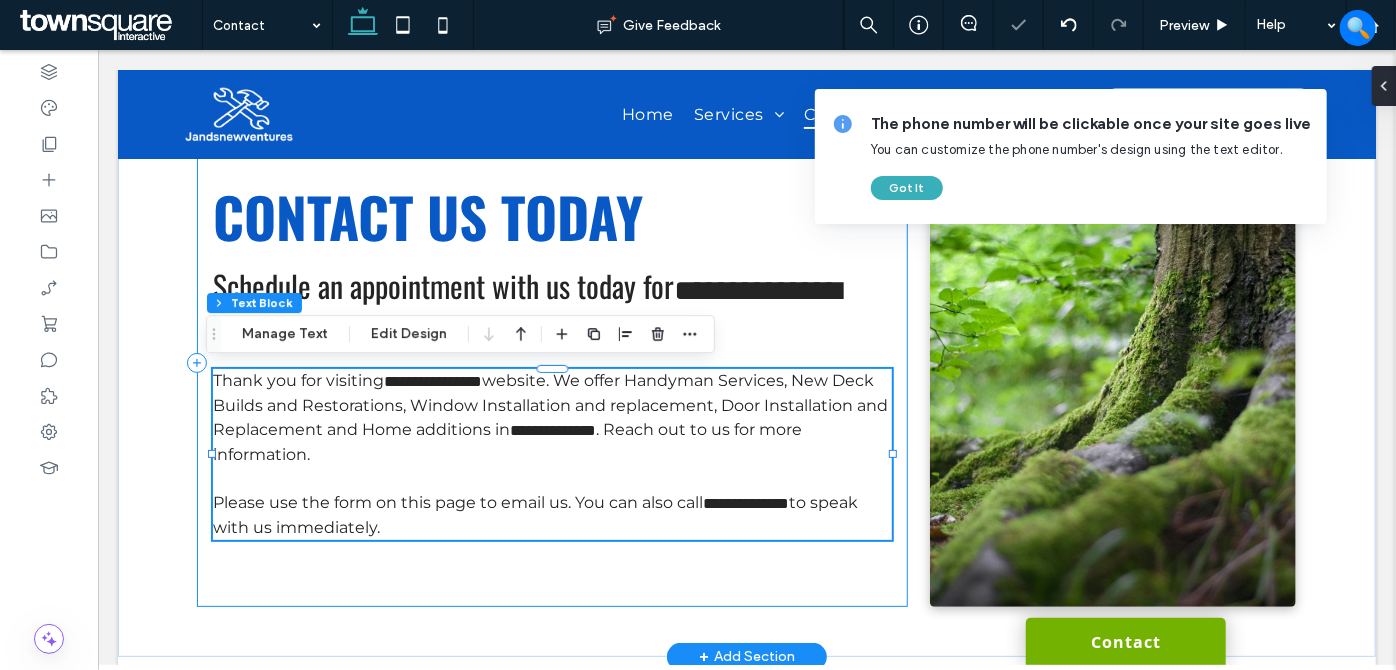 click on "**********" at bounding box center [551, 362] 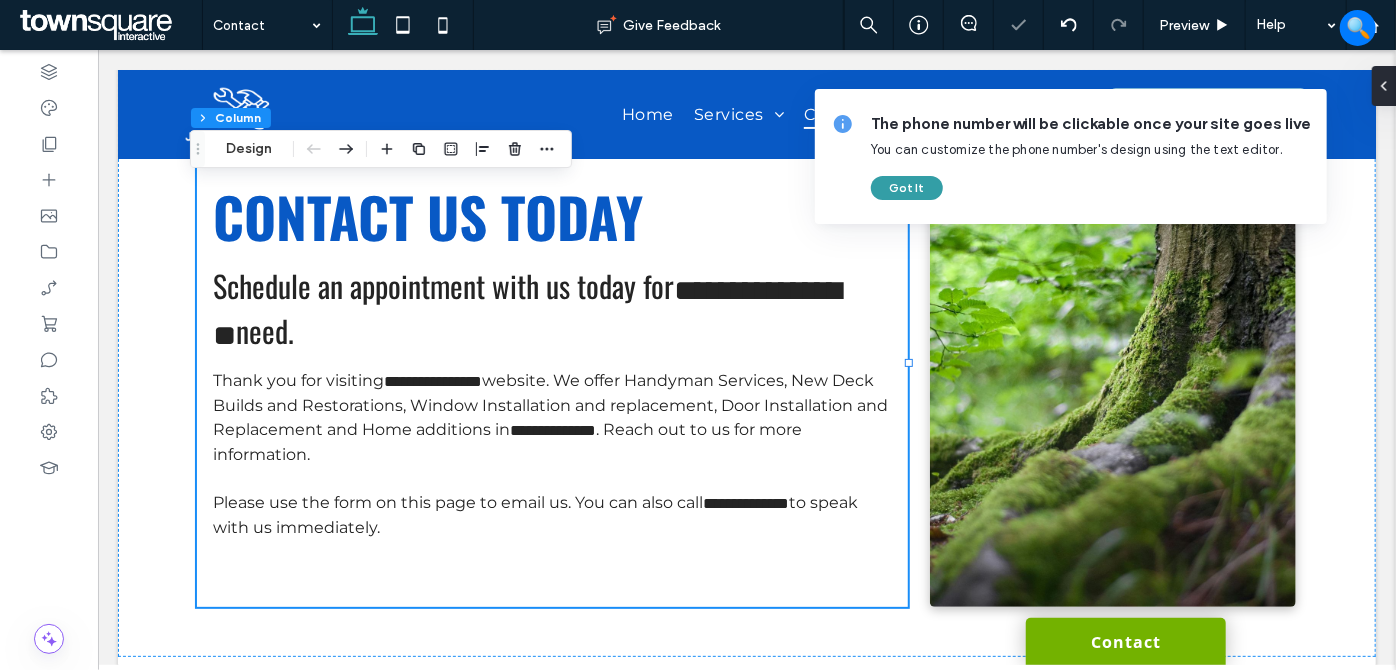 click on "Got It" at bounding box center [907, 188] 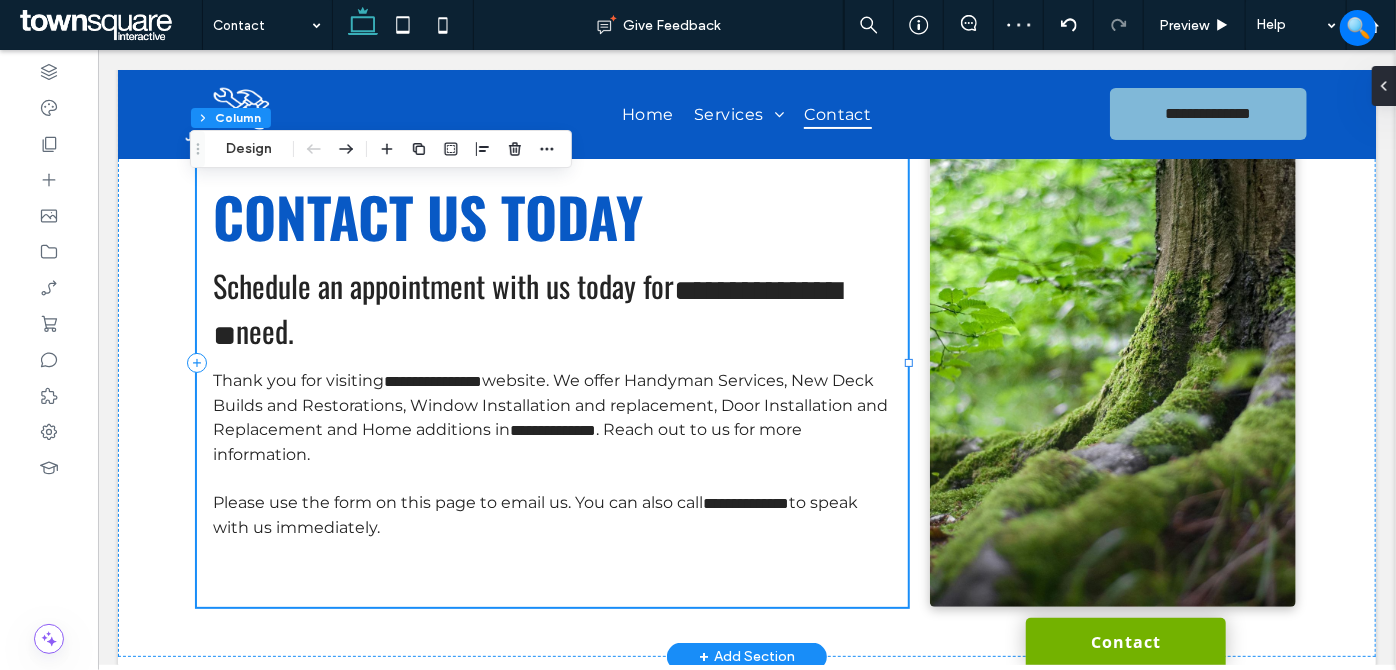 click on "**********" at bounding box center [551, 362] 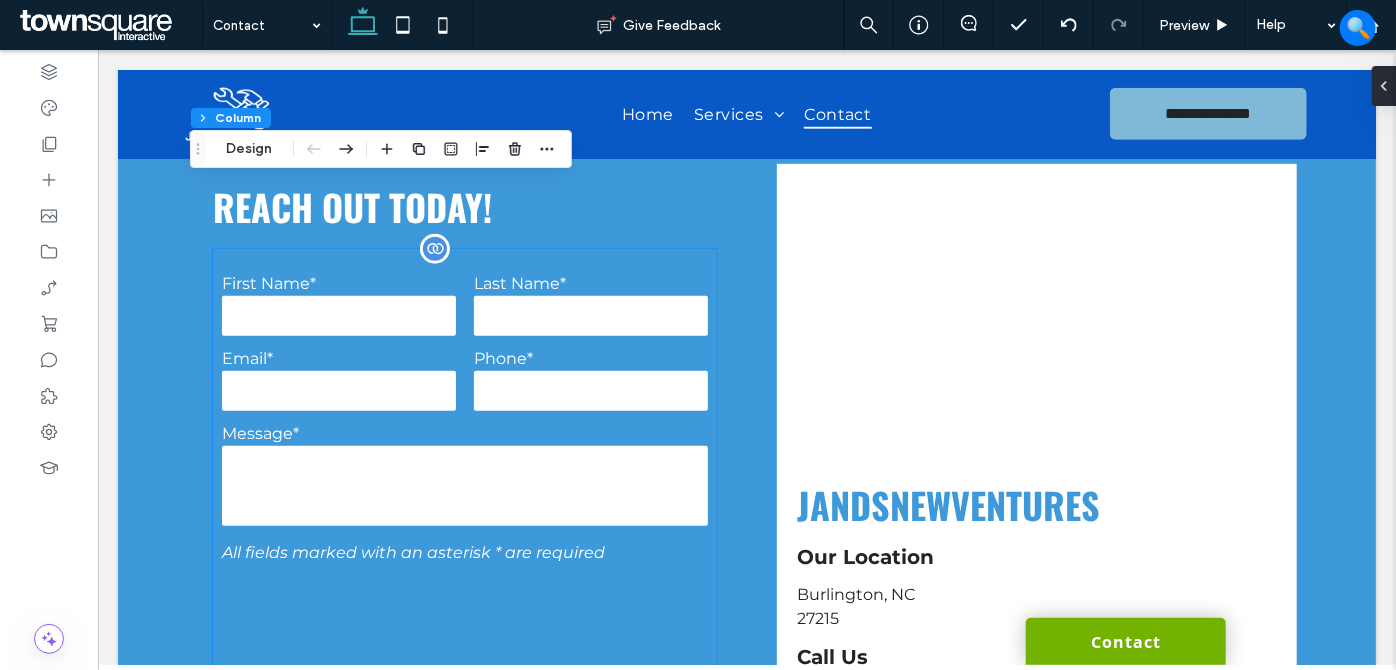 scroll, scrollTop: 818, scrollLeft: 0, axis: vertical 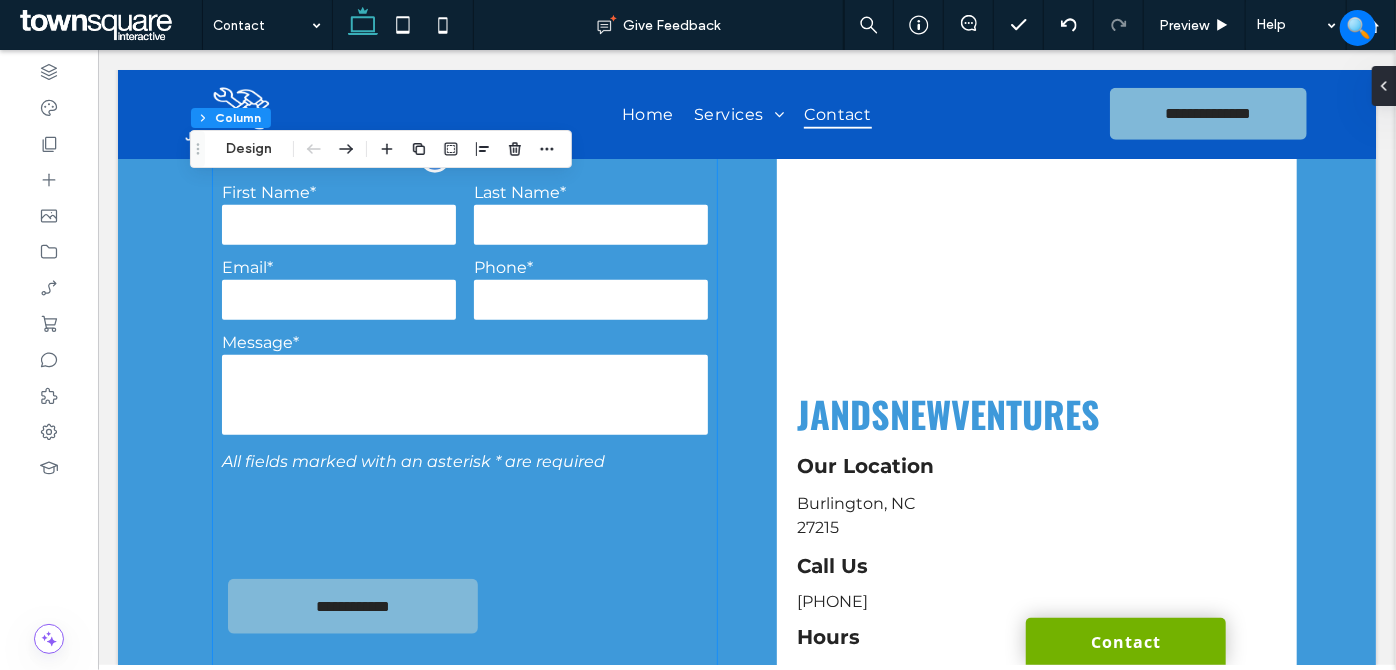 click at bounding box center [464, 394] 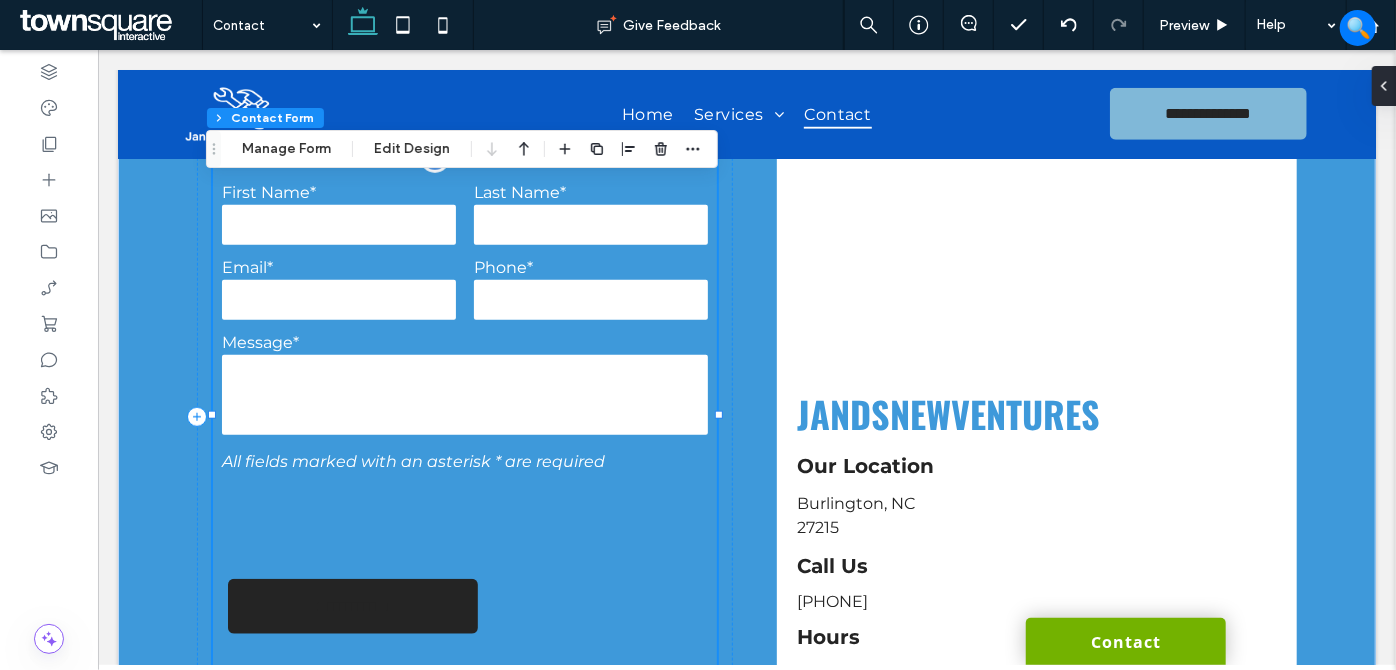 type on "*" 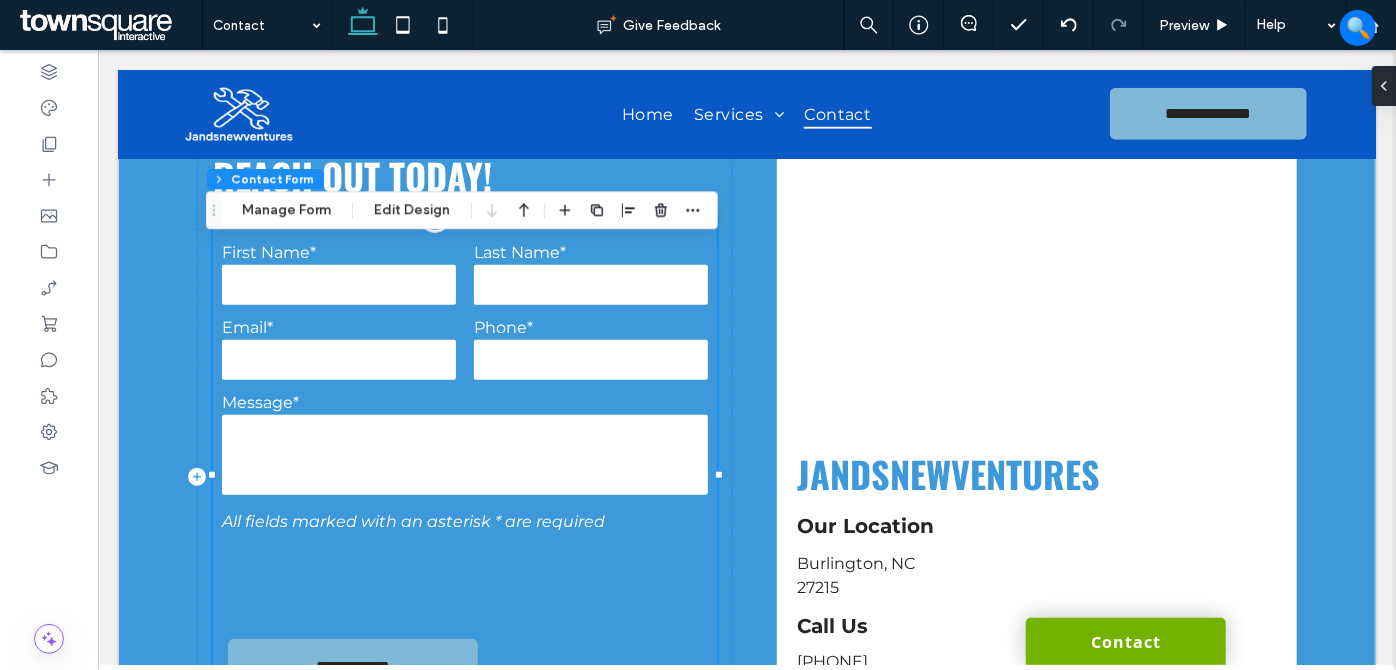scroll, scrollTop: 727, scrollLeft: 0, axis: vertical 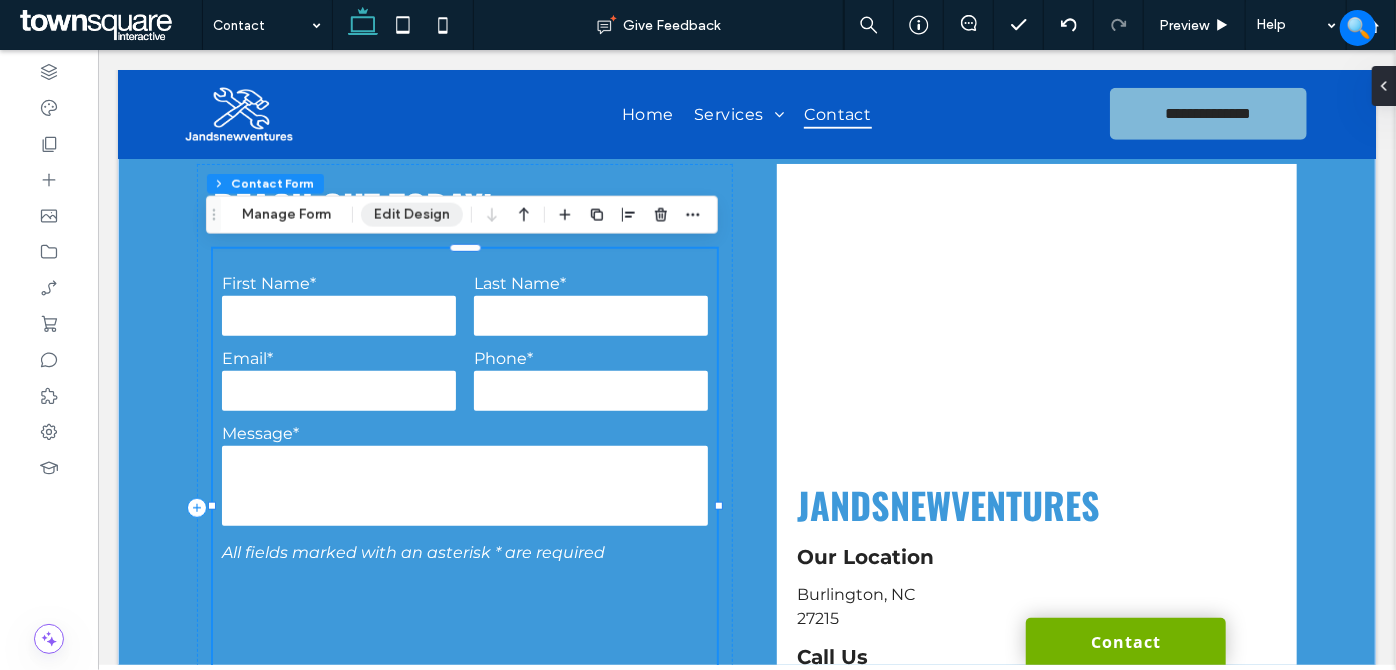 click on "Edit Design" at bounding box center (412, 215) 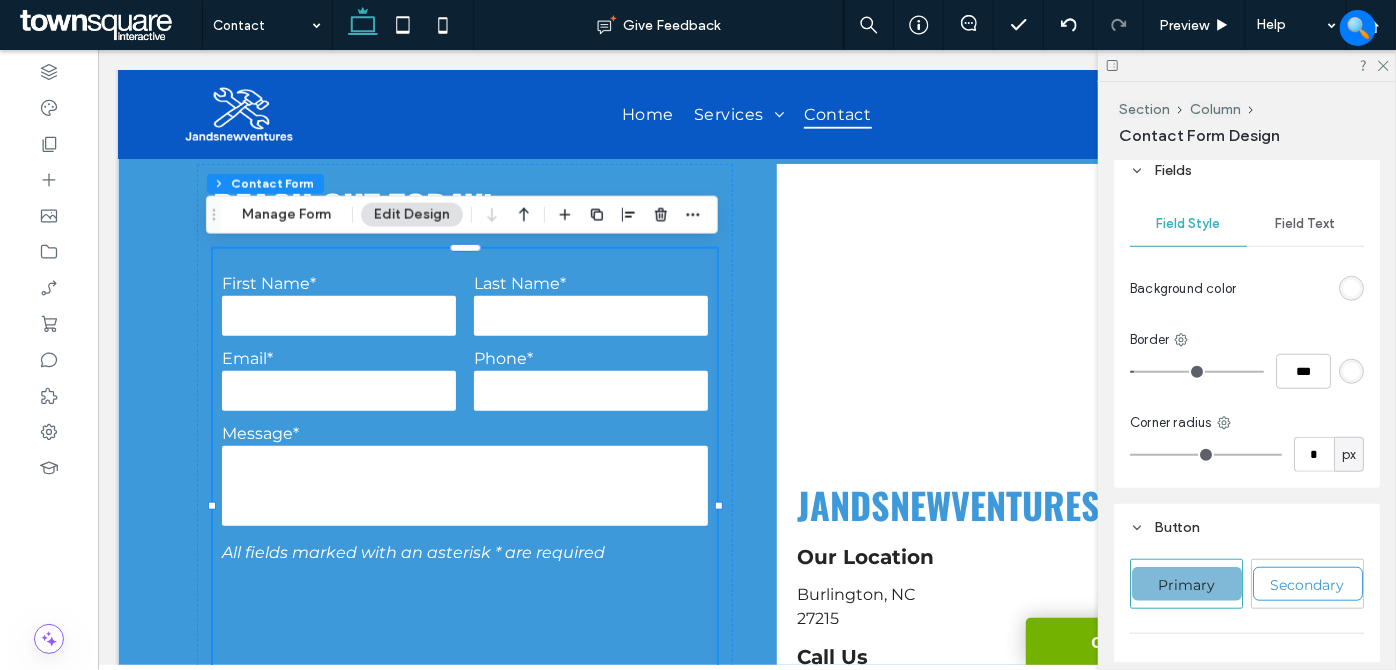 scroll, scrollTop: 727, scrollLeft: 0, axis: vertical 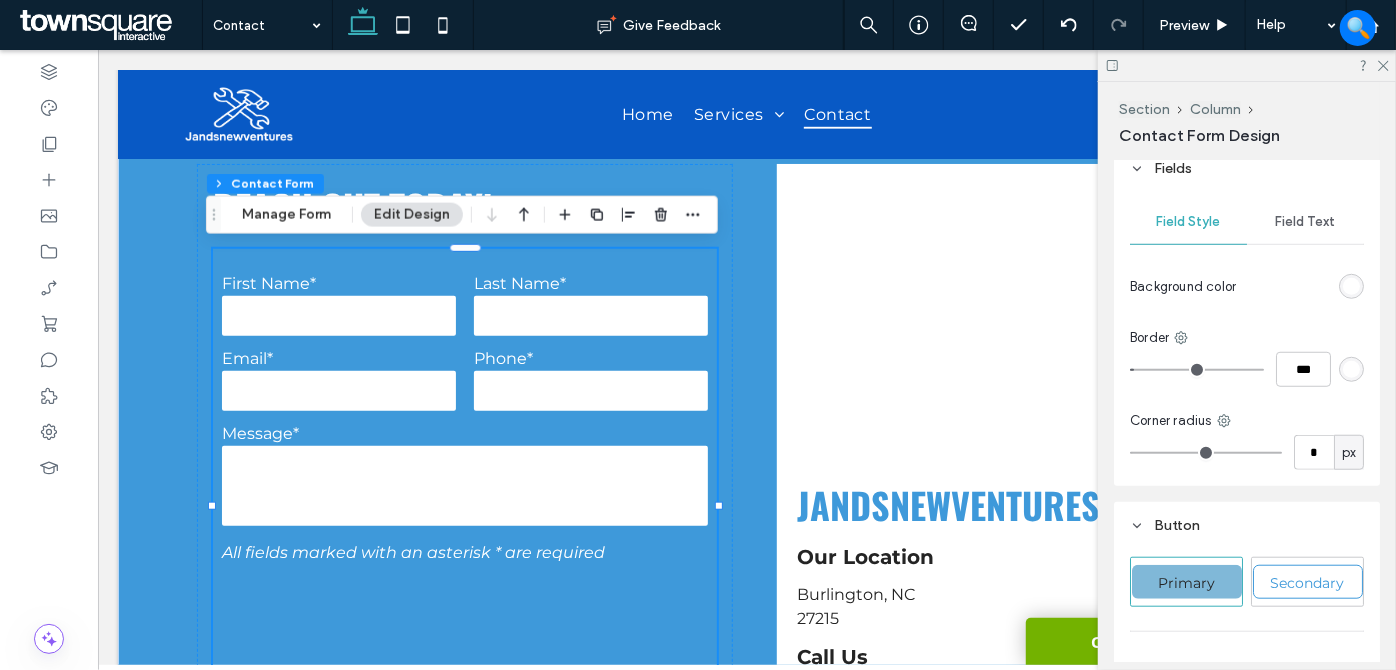 drag, startPoint x: 1315, startPoint y: 221, endPoint x: 1316, endPoint y: 234, distance: 13.038404 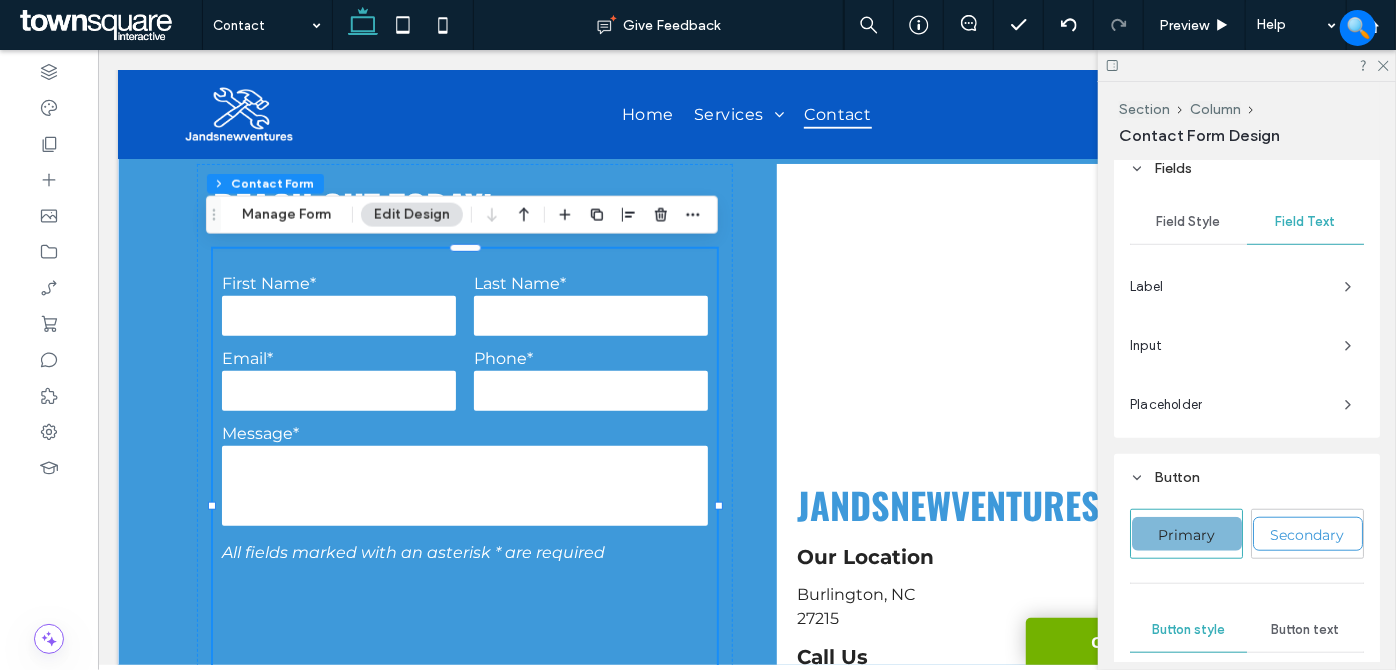 drag, startPoint x: 1306, startPoint y: 280, endPoint x: 1256, endPoint y: 291, distance: 51.1957 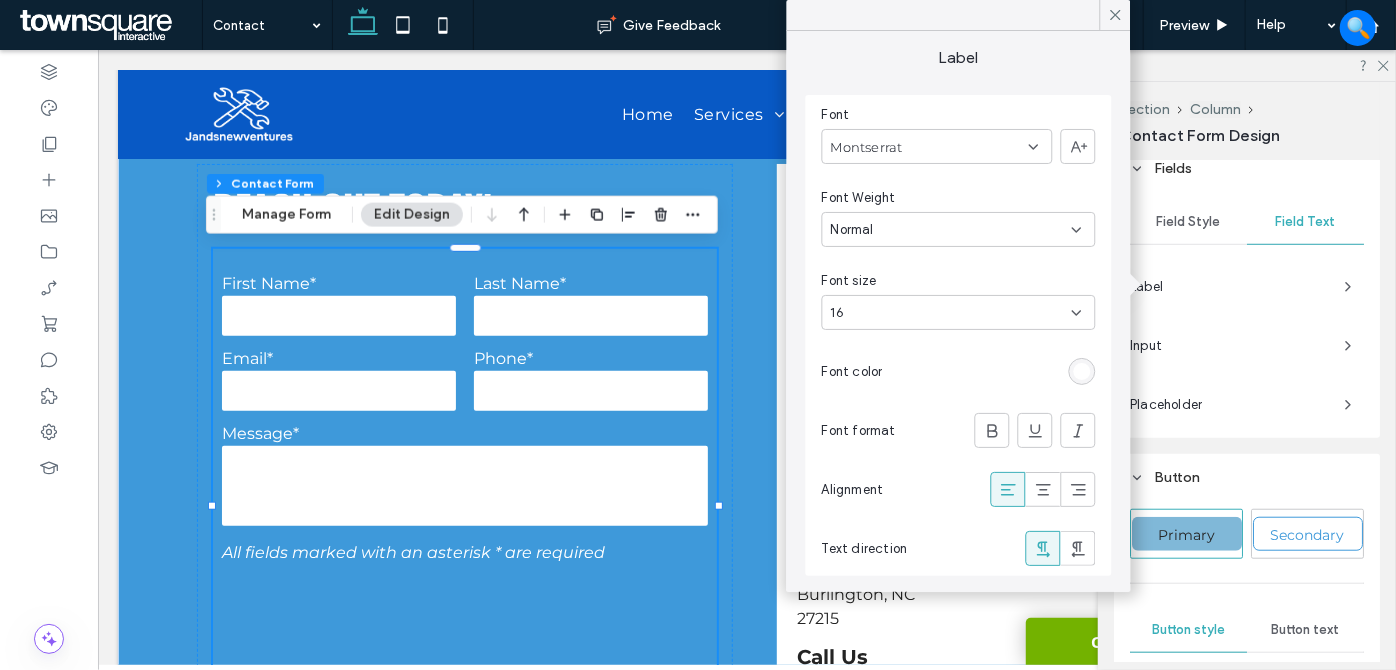 click at bounding box center (1082, 371) 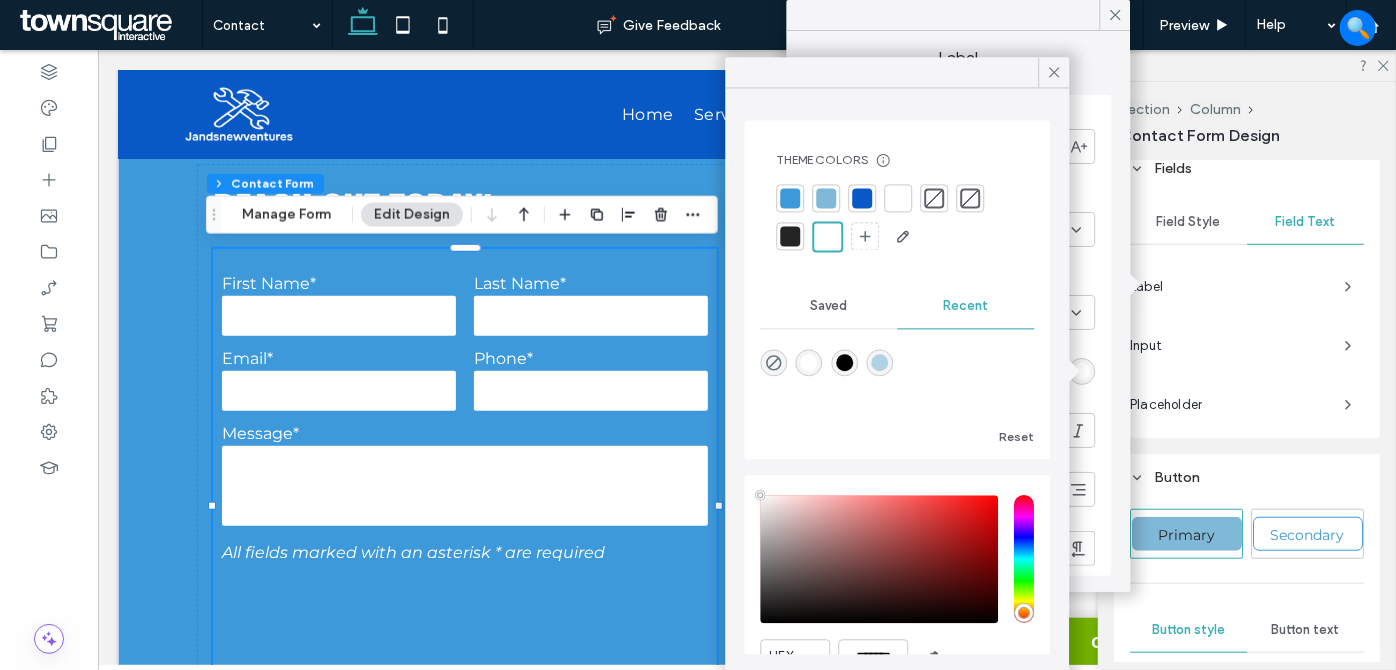 drag, startPoint x: 789, startPoint y: 241, endPoint x: 838, endPoint y: 224, distance: 51.86521 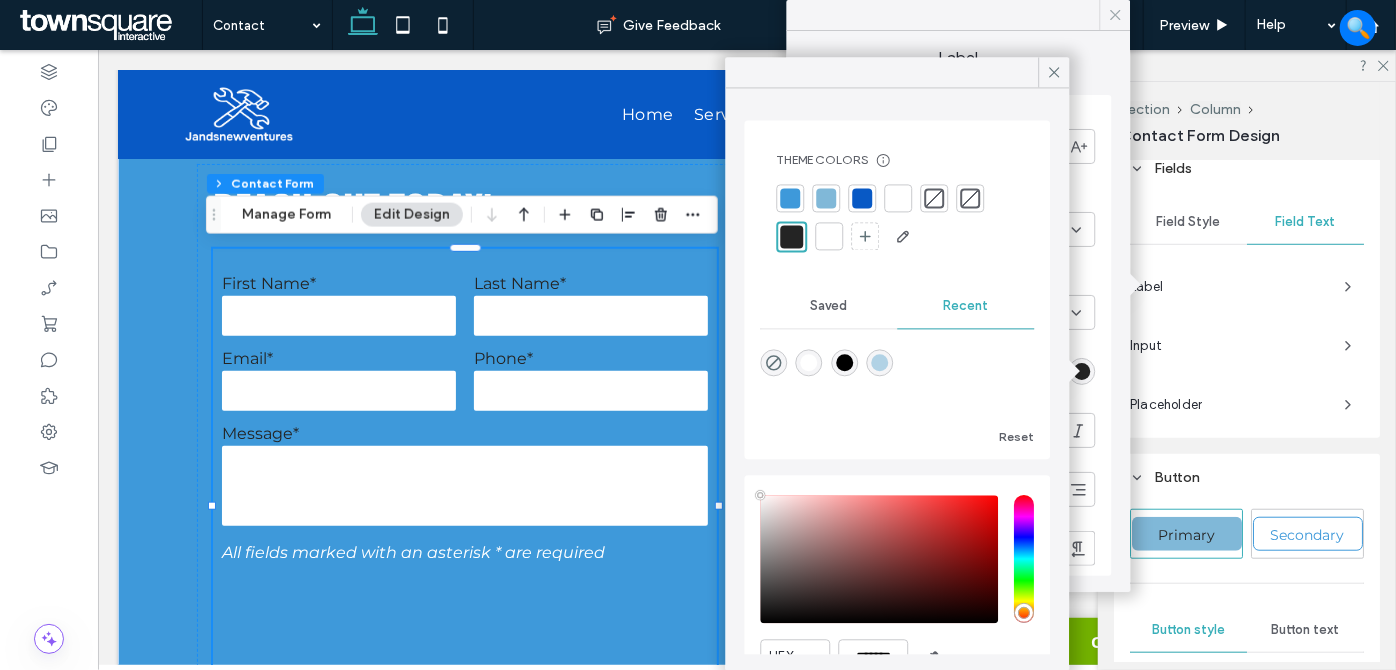 click 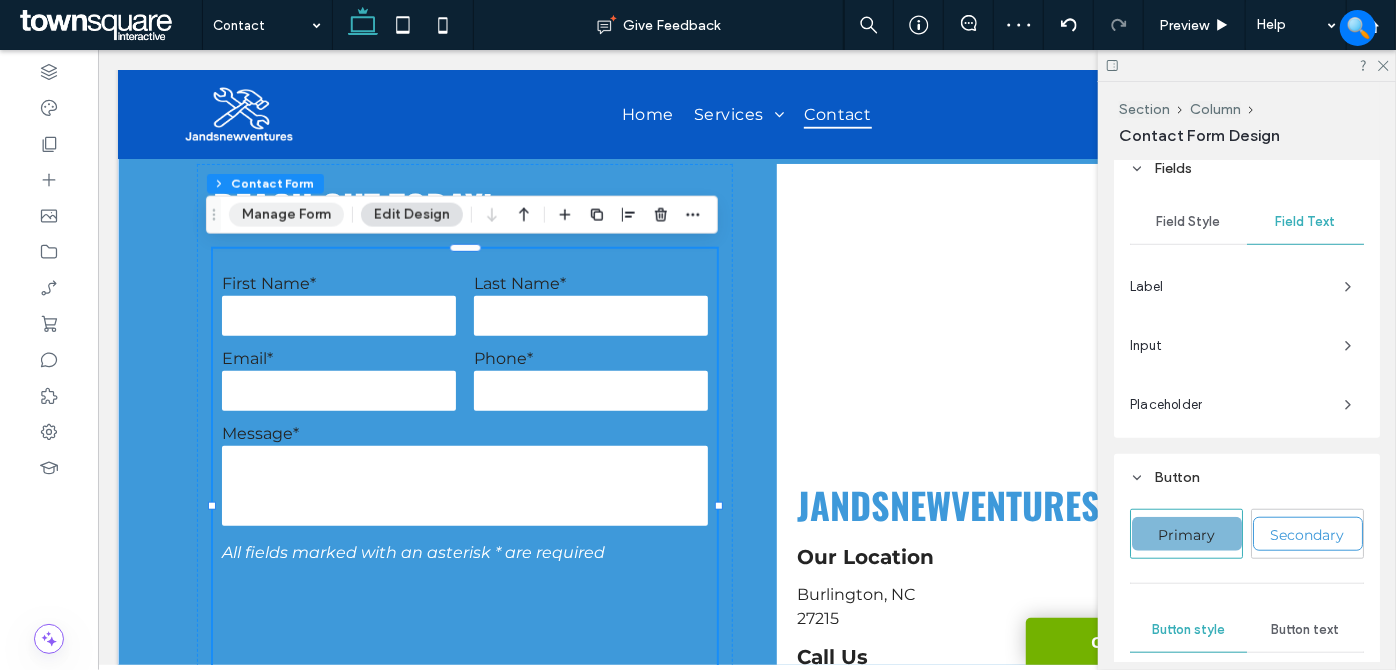 click on "Manage Form" at bounding box center [286, 215] 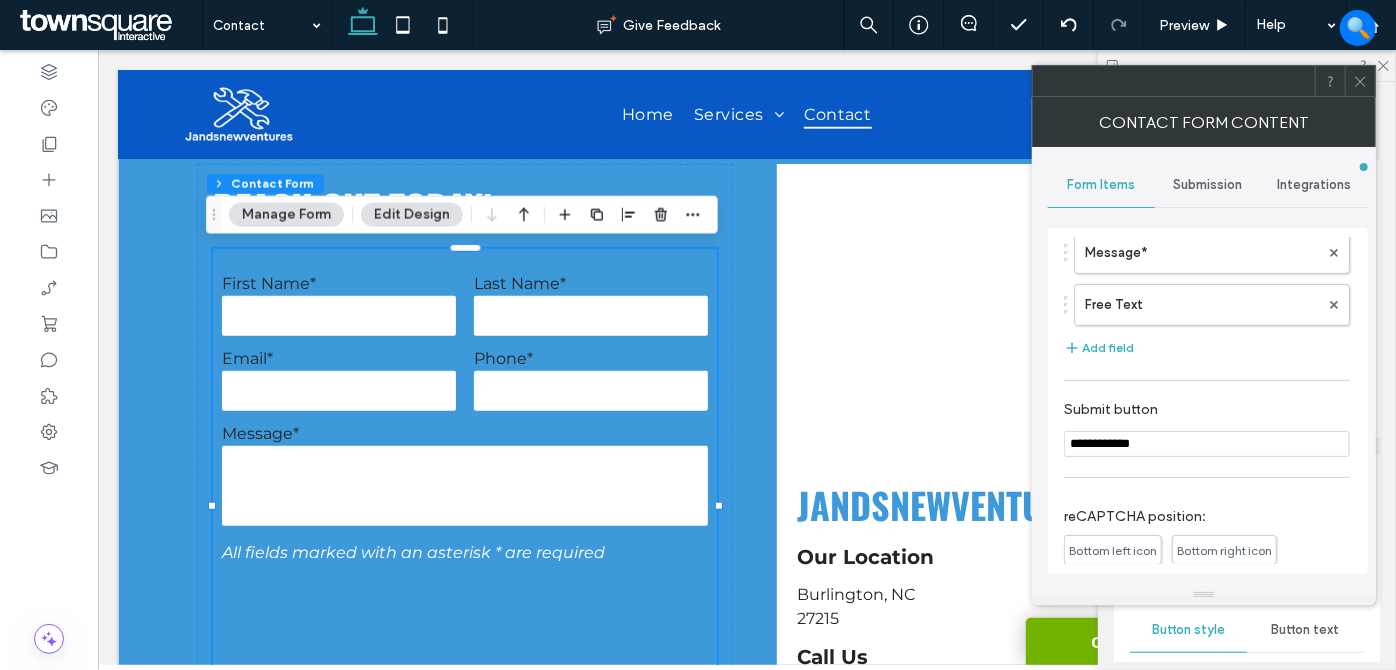 scroll, scrollTop: 272, scrollLeft: 0, axis: vertical 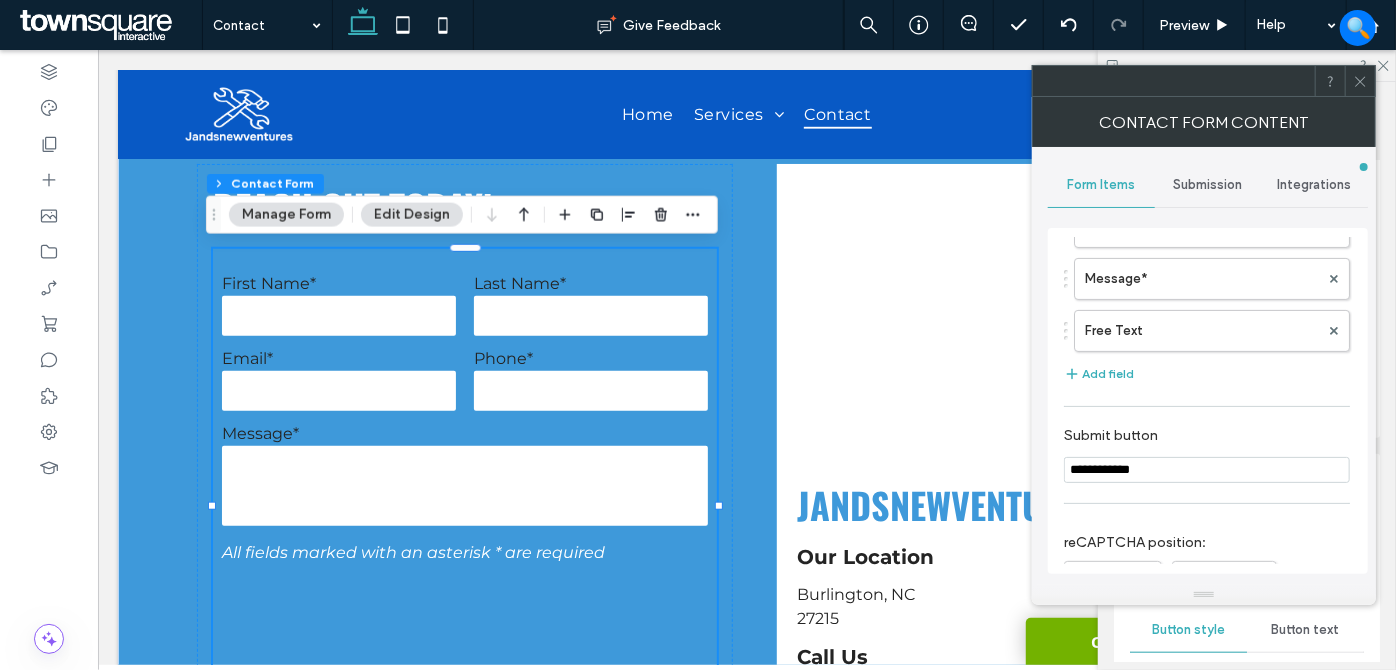 drag, startPoint x: 1168, startPoint y: 326, endPoint x: 1230, endPoint y: 370, distance: 76.02631 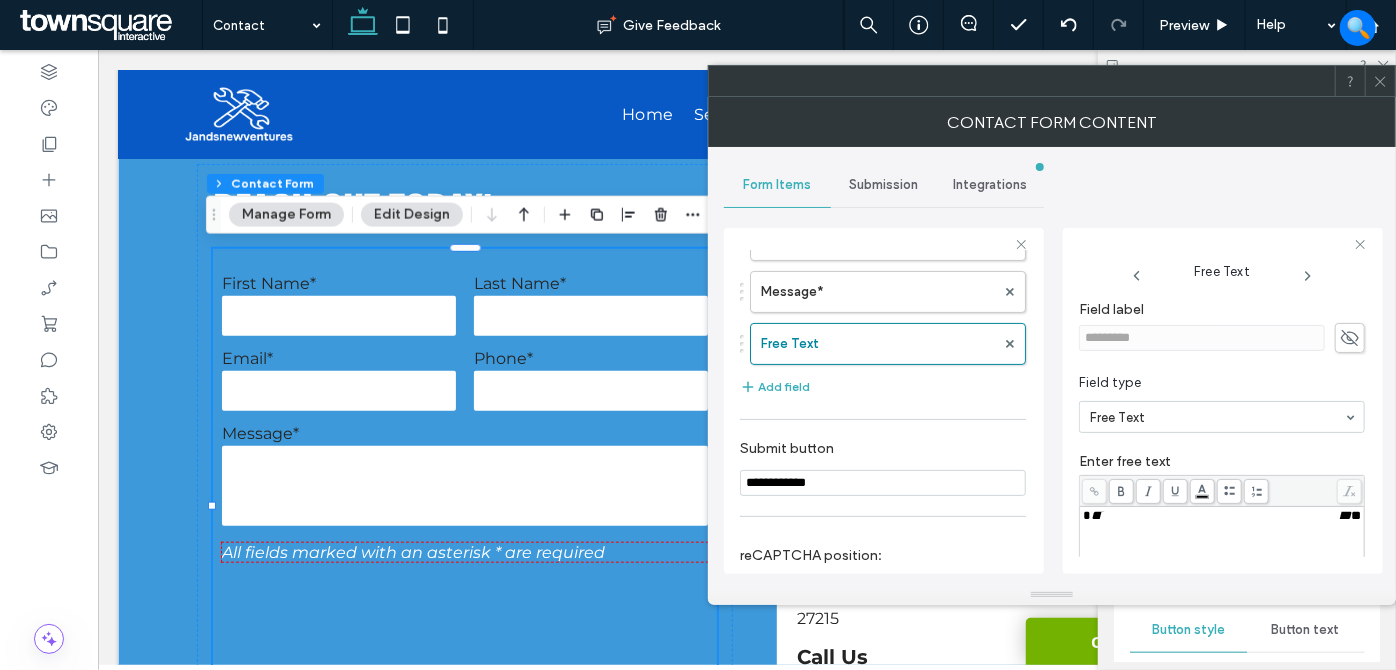 click on "**********" at bounding box center (1221, 515) 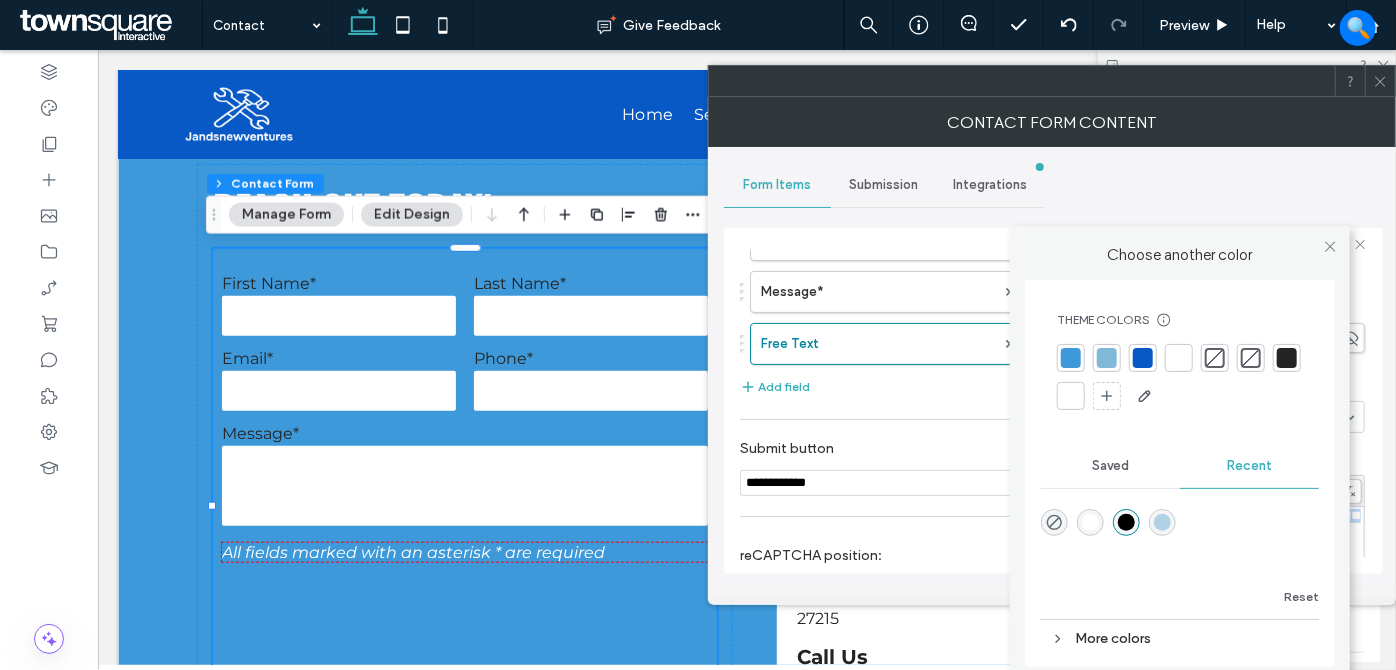 click on ".wqwq-1{fill:#231f20;}
.cls-1q, .cls-2q { fill-rule: evenodd; }
.cls-2q { fill: #6e8188; }
True_local
Agendize
HealthEngine
x_close_popup
from_your_site
multi_language
zoom-out
zoom-in
z_vimeo
z_yelp
z_picassa
w_vCita
youtube
yelp
x2
x
x_x
x_alignright
x_handwritten
wrench
wordpress
windowsvv
win8
whats_app
wallet
warning-sign
w_youtube
w_youtube_channel
w_yelp
w_video
w_twitter
w_title
w_tabs
w_social_icons
w_spacer
w_share
w_rss_feed
w_recent-posts
w_push
w_paypal
w_photo_gallery" at bounding box center (698, 335) 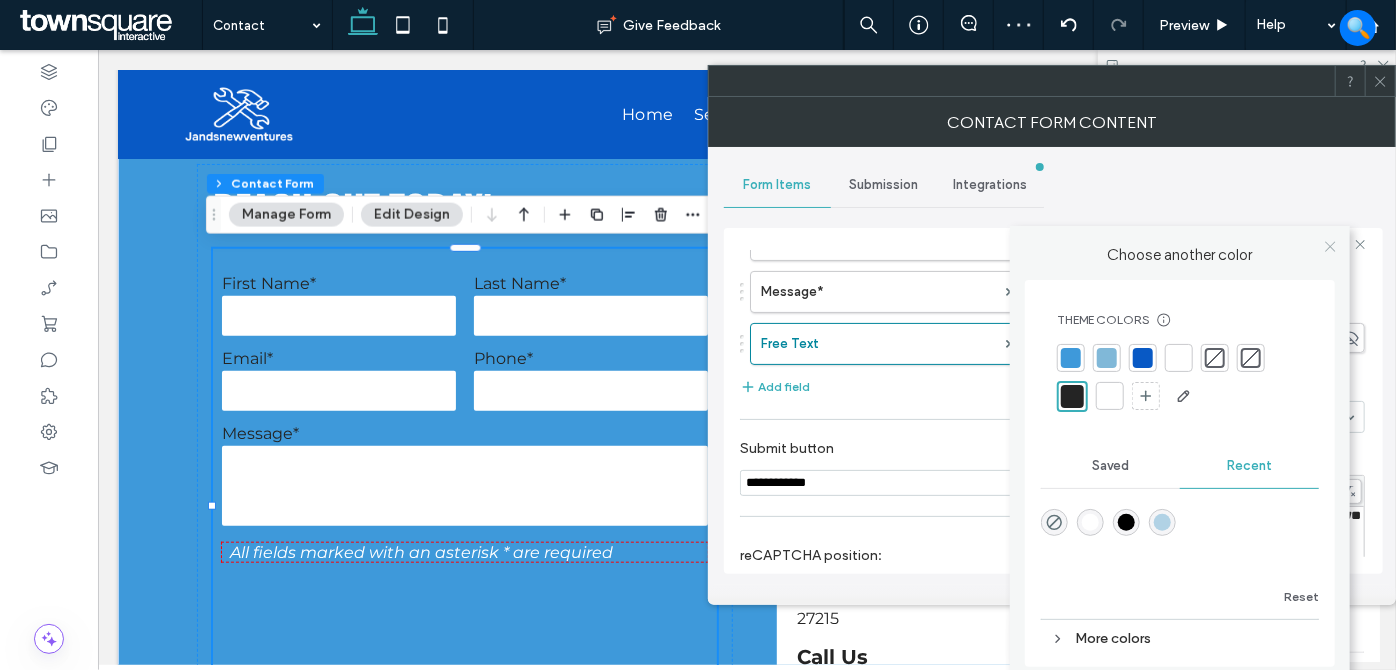 click 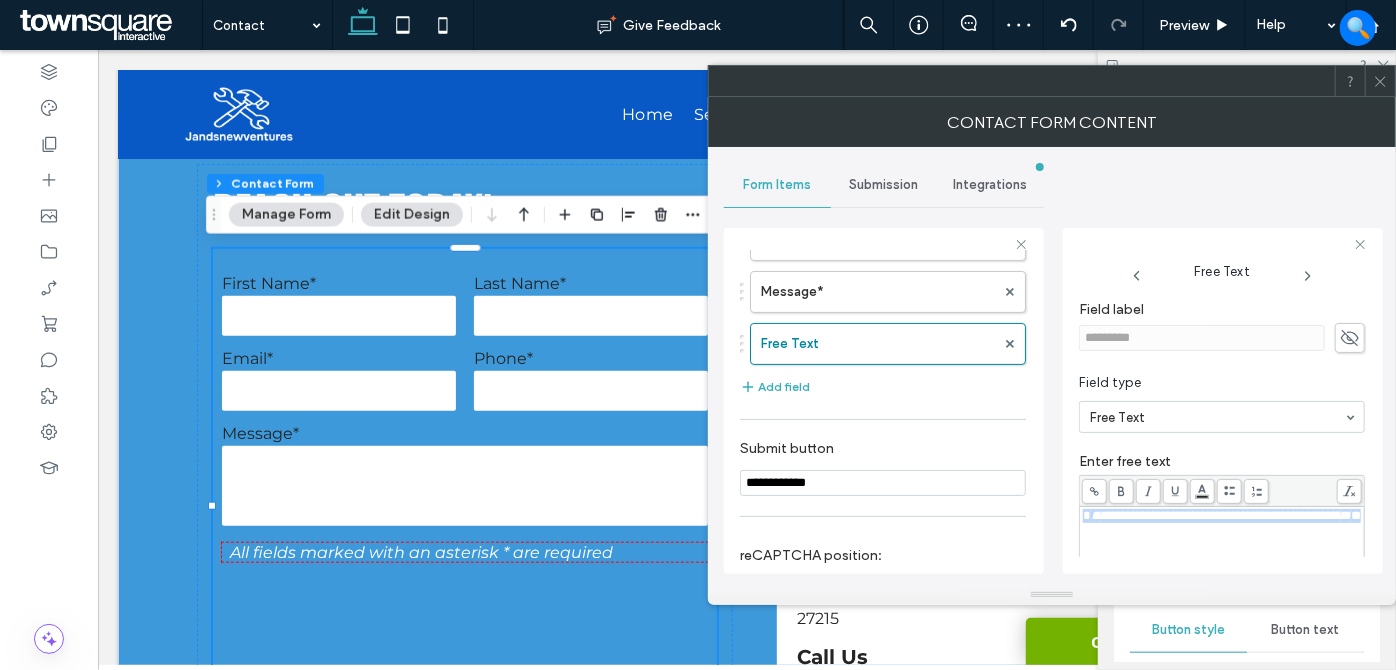 click on "**********" at bounding box center [1222, 559] 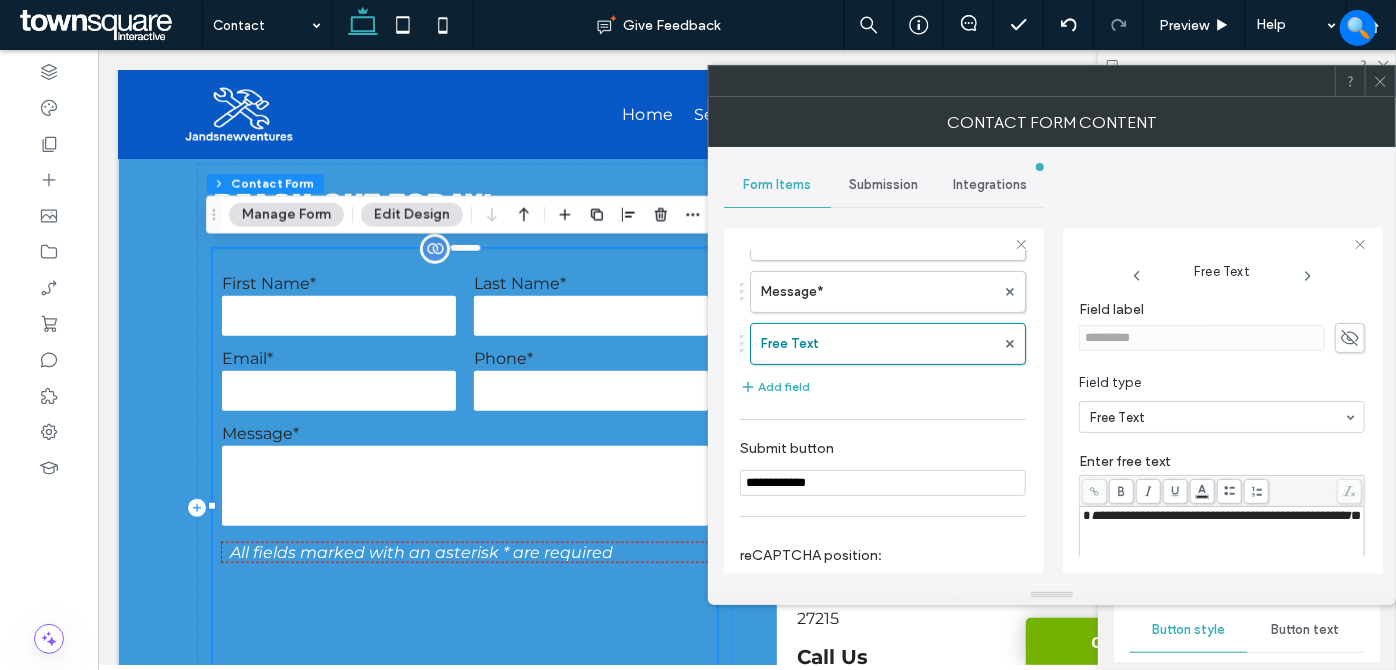 click at bounding box center (464, 610) 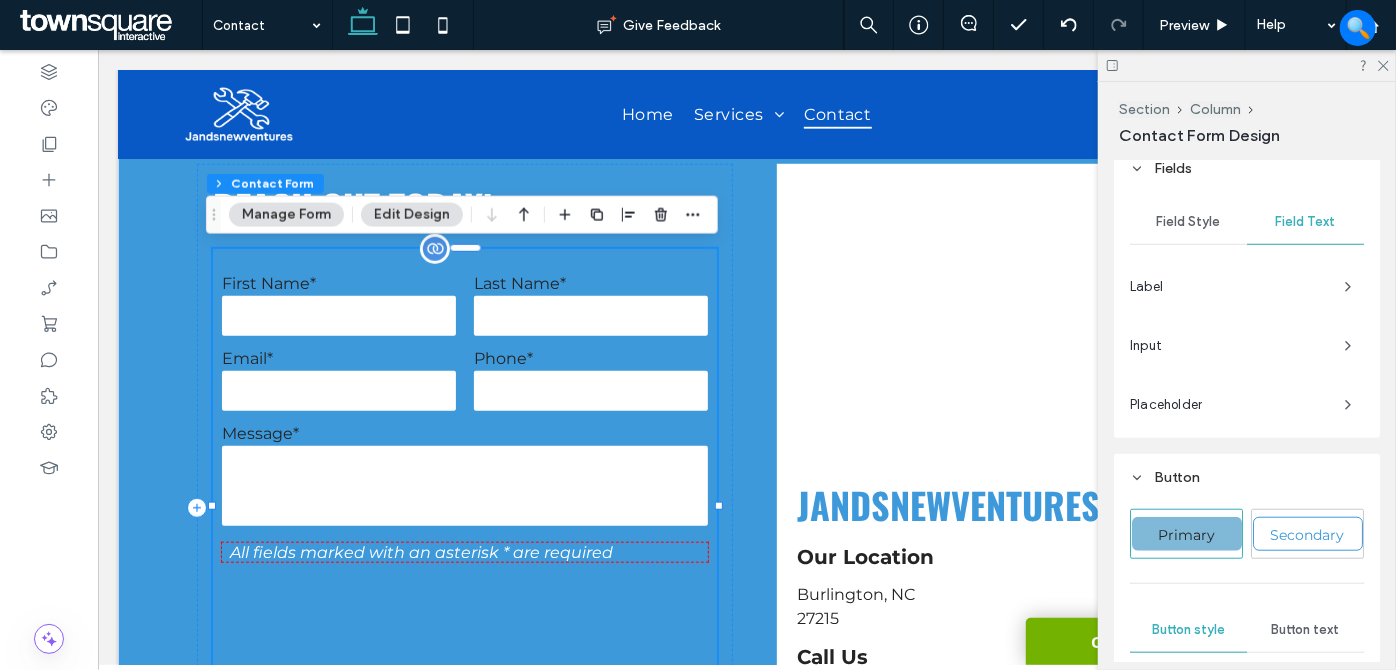 type on "*" 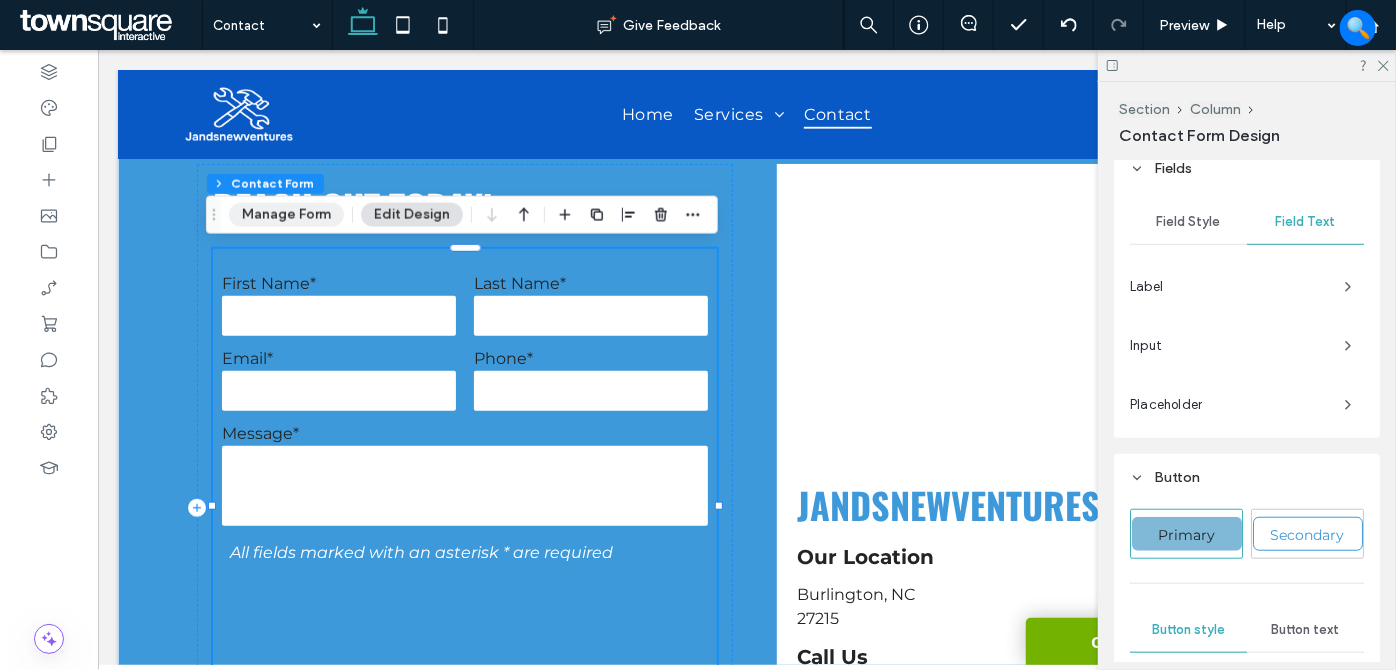 click on "Manage Form" at bounding box center (286, 215) 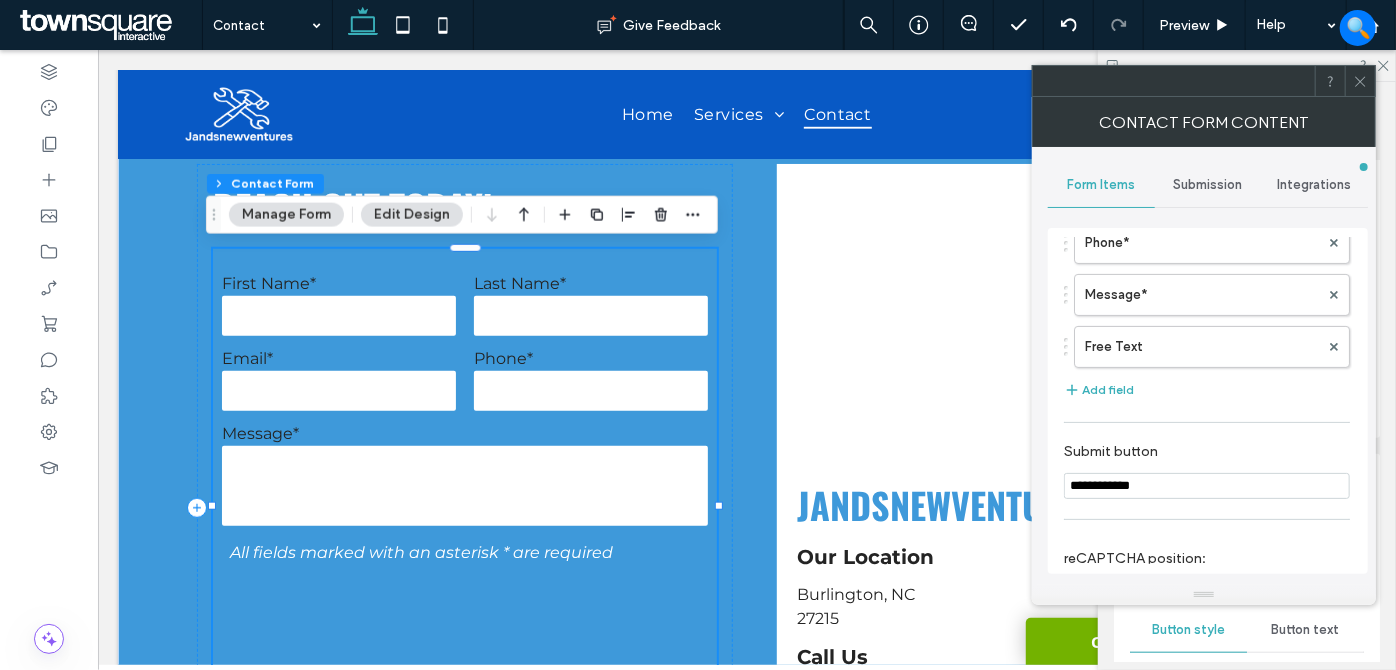 scroll, scrollTop: 272, scrollLeft: 0, axis: vertical 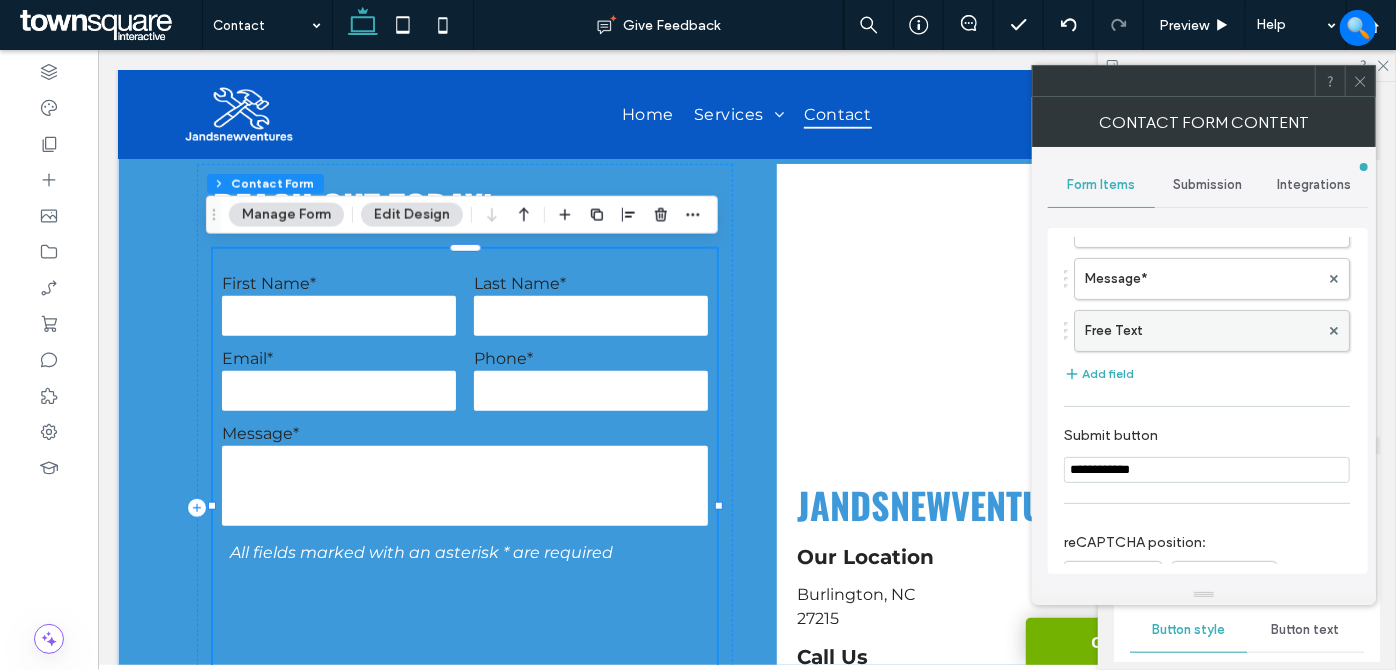 click on "Free Text" at bounding box center [1202, 331] 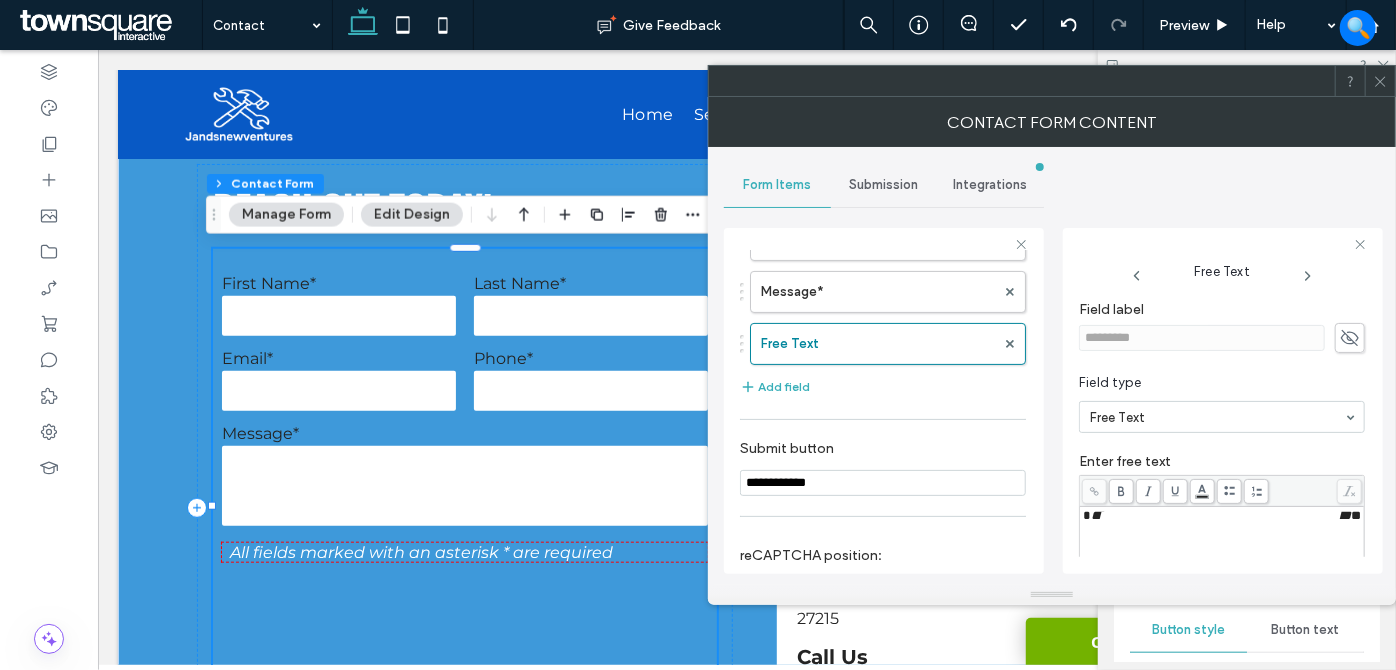 scroll, scrollTop: 188, scrollLeft: 0, axis: vertical 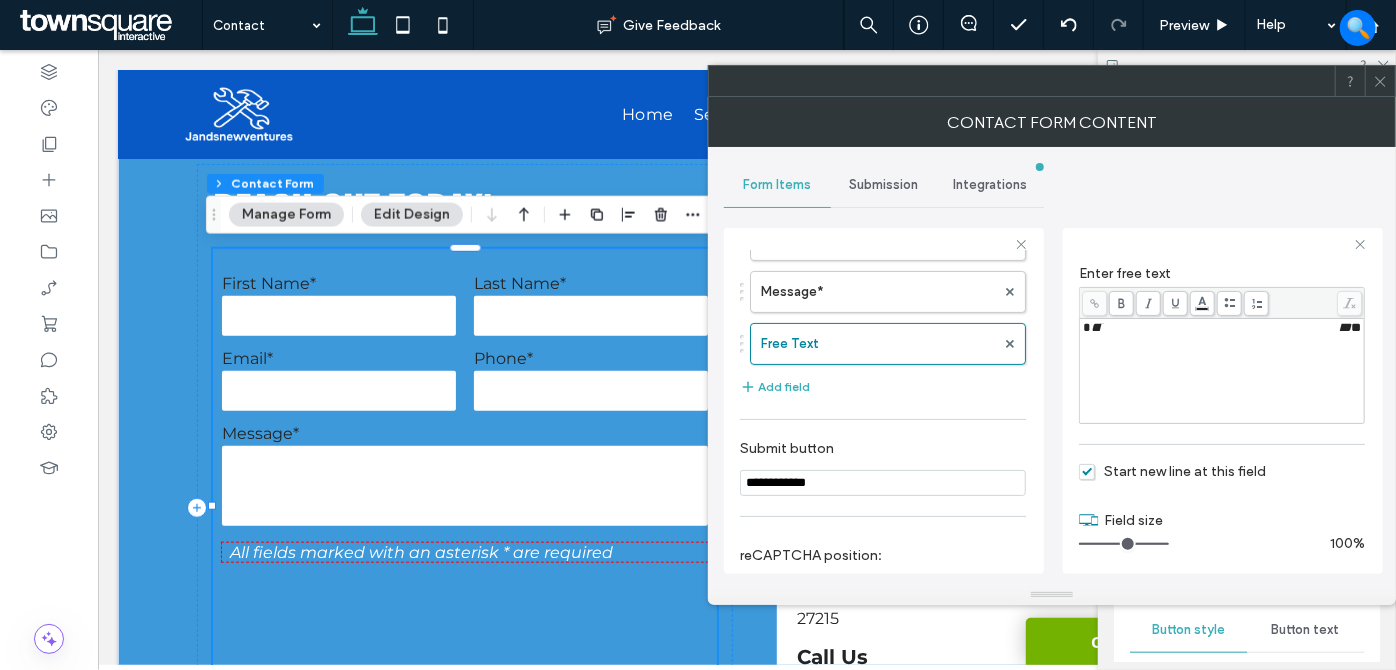 click on "**********" at bounding box center [1222, 371] 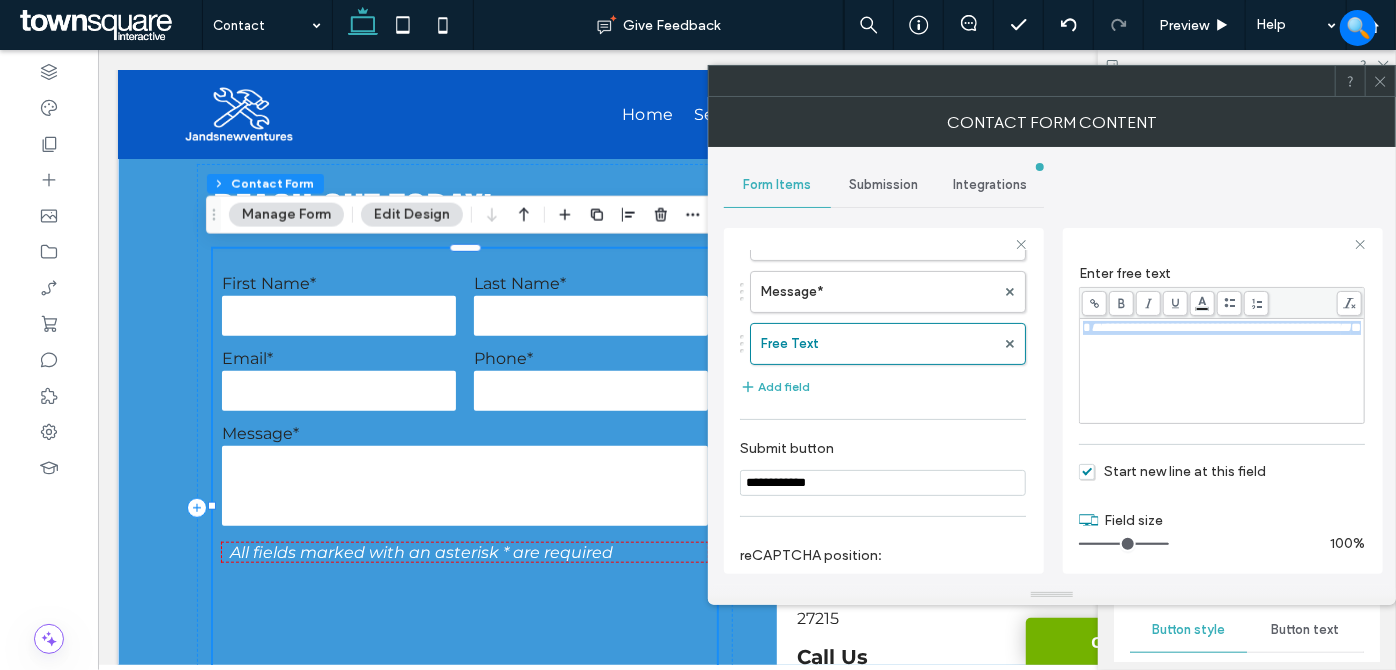 click on ".wqwq-1{fill:#231f20;}
.cls-1q, .cls-2q { fill-rule: evenodd; }
.cls-2q { fill: #6e8188; }
True_local
Agendize
HealthEngine
x_close_popup
from_your_site
multi_language
zoom-out
zoom-in
z_vimeo
z_yelp
z_picassa
w_vCita
youtube
yelp
x2
x
x_x
x_alignright
x_handwritten
wrench
wordpress
windowsvv
win8
whats_app
wallet
warning-sign
w_youtube
w_youtube_channel
w_yelp
w_video
w_twitter
w_title
w_tabs
w_social_icons
w_spacer
w_share
w_rss_feed
w_recent-posts
w_push
w_paypal
w_photo_gallery" at bounding box center (698, 335) 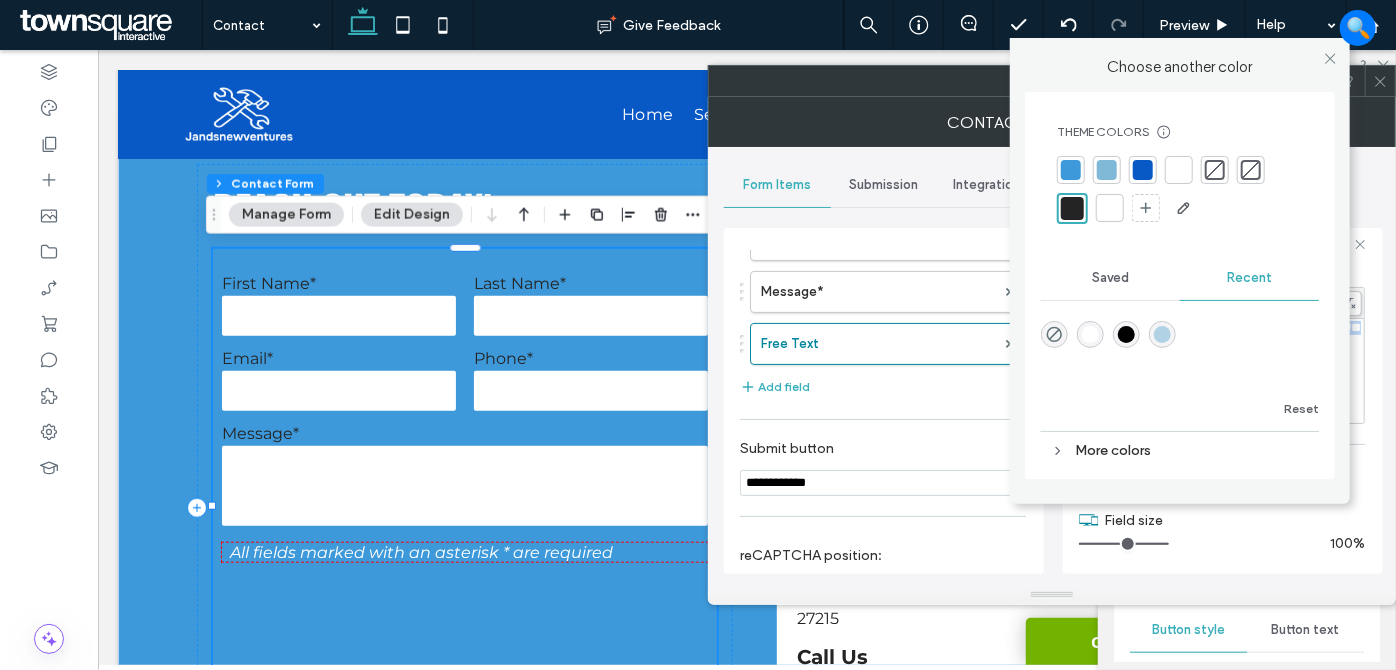 click at bounding box center [1072, 208] 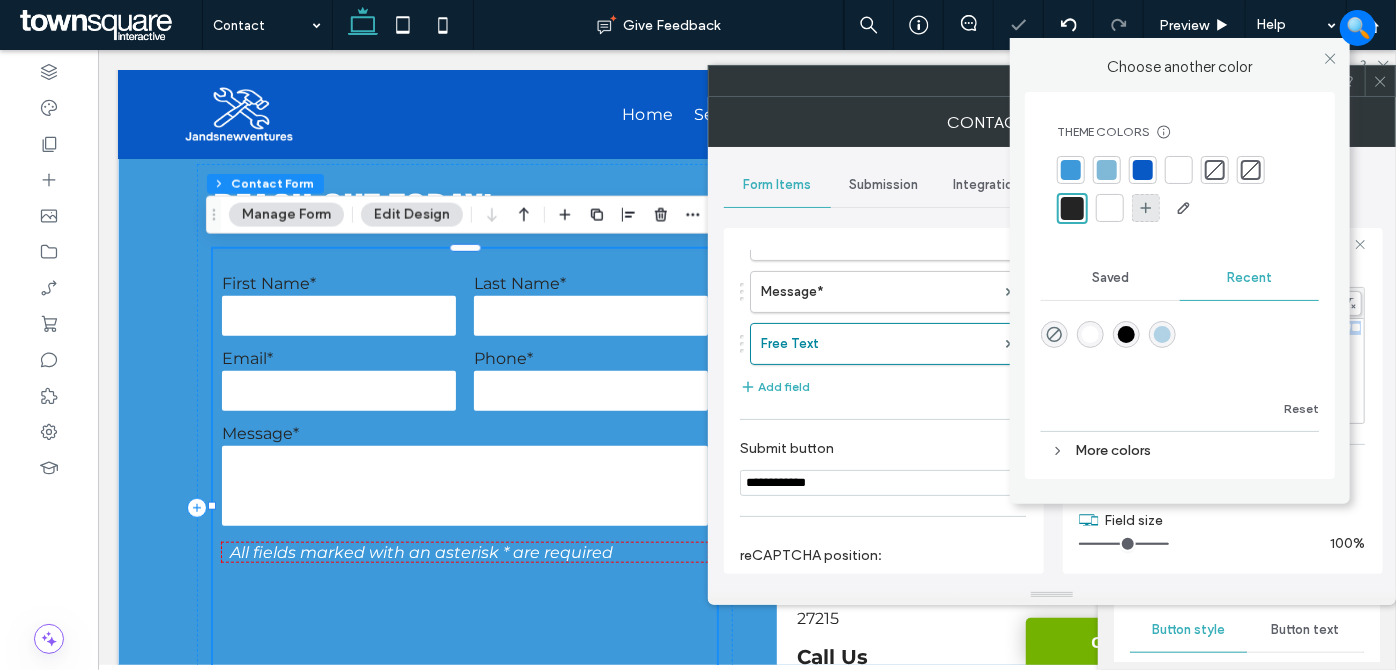 click at bounding box center [1110, 208] 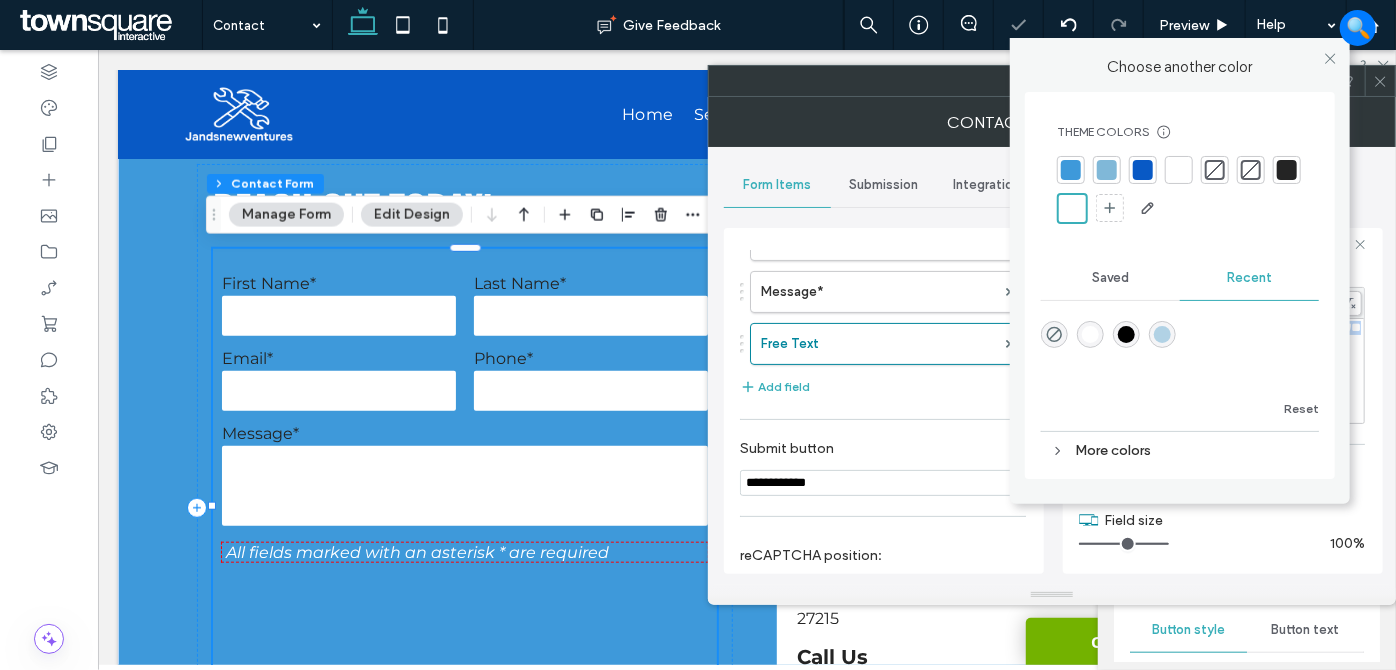click at bounding box center [1072, 208] 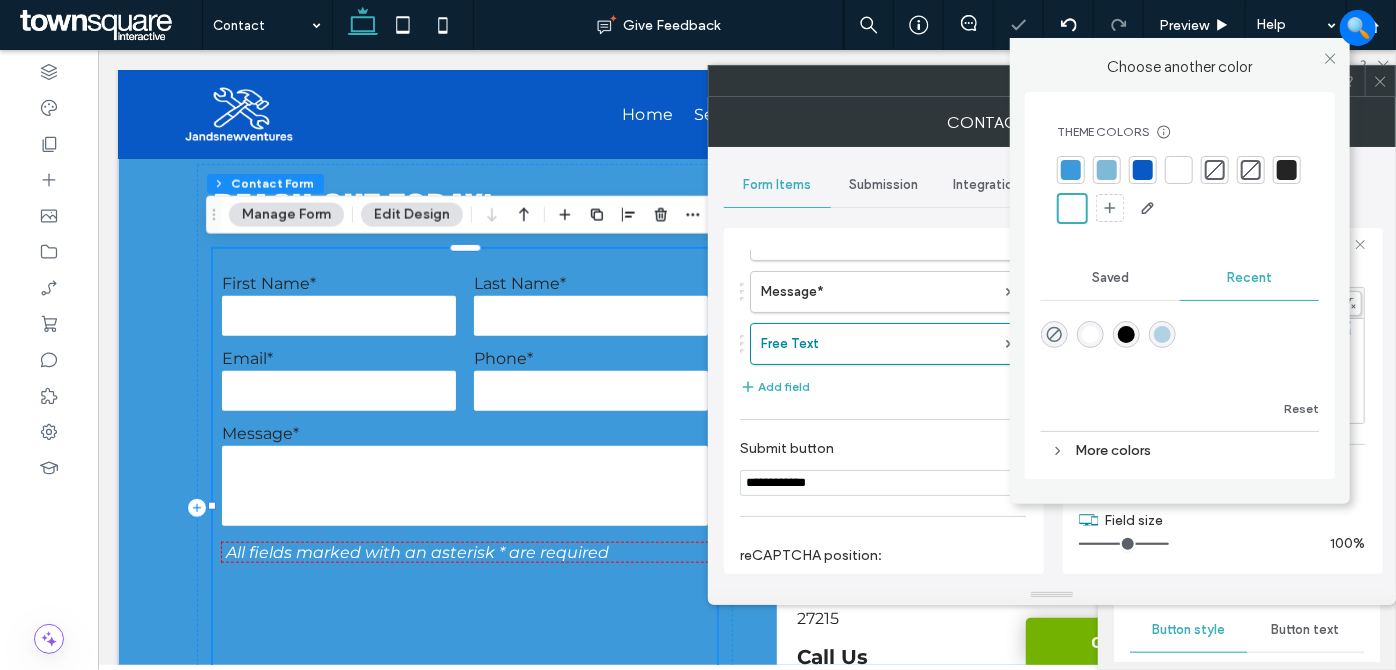 click at bounding box center (1287, 170) 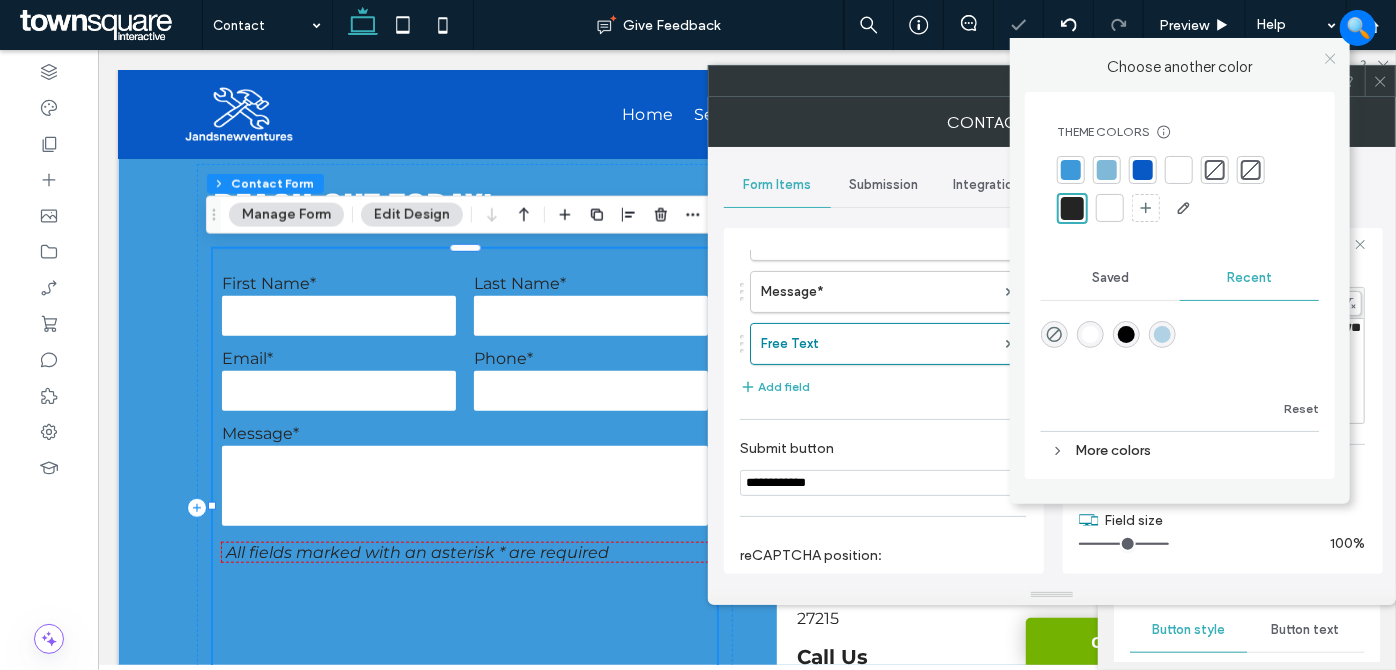 click 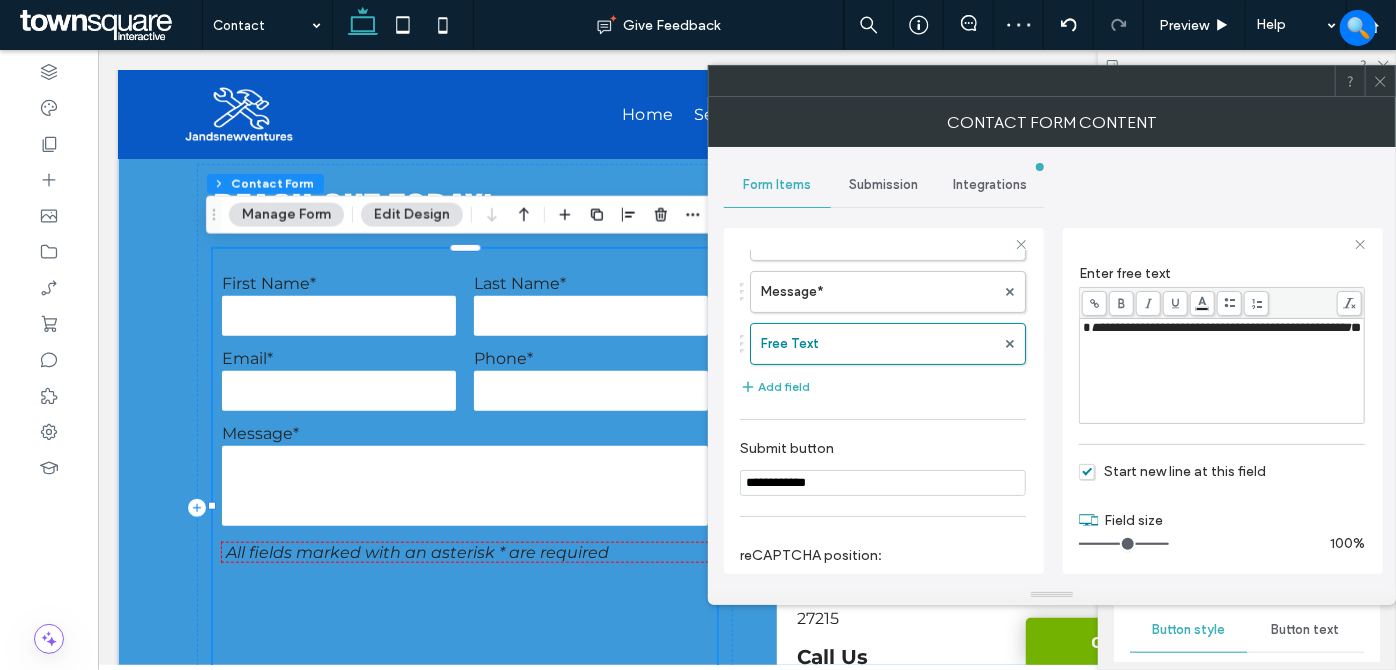 click 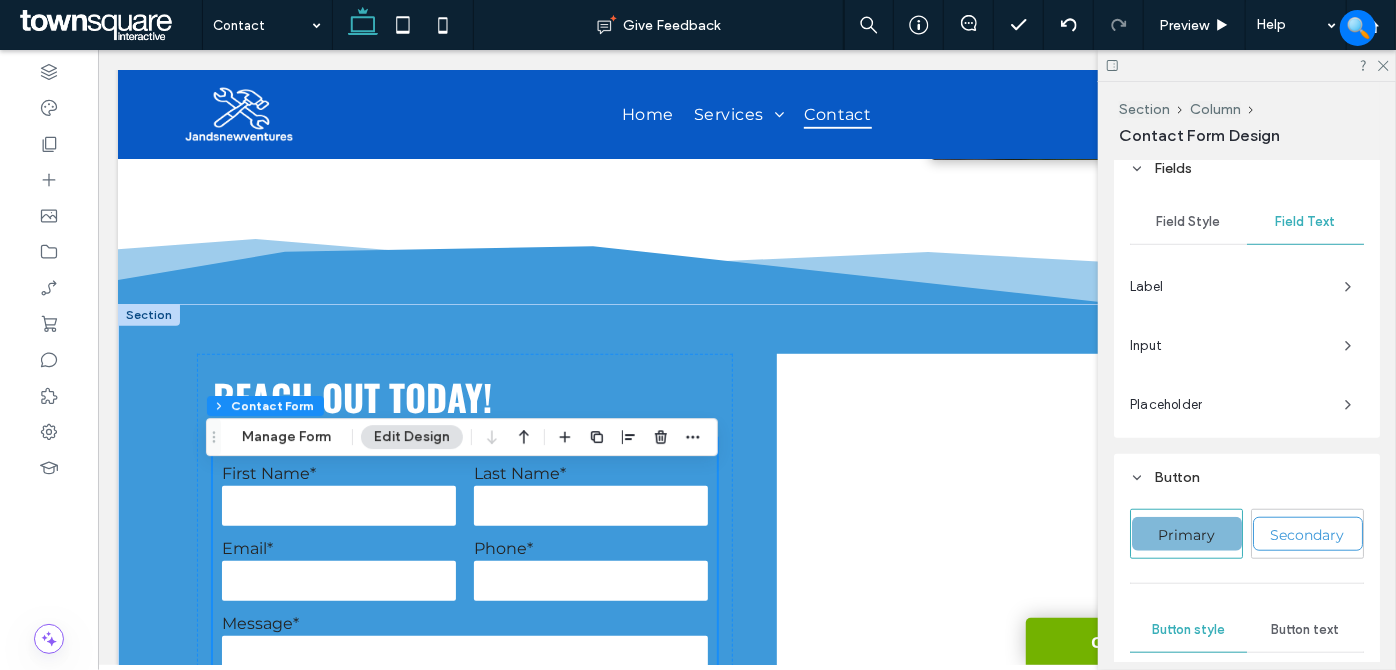 scroll, scrollTop: 545, scrollLeft: 0, axis: vertical 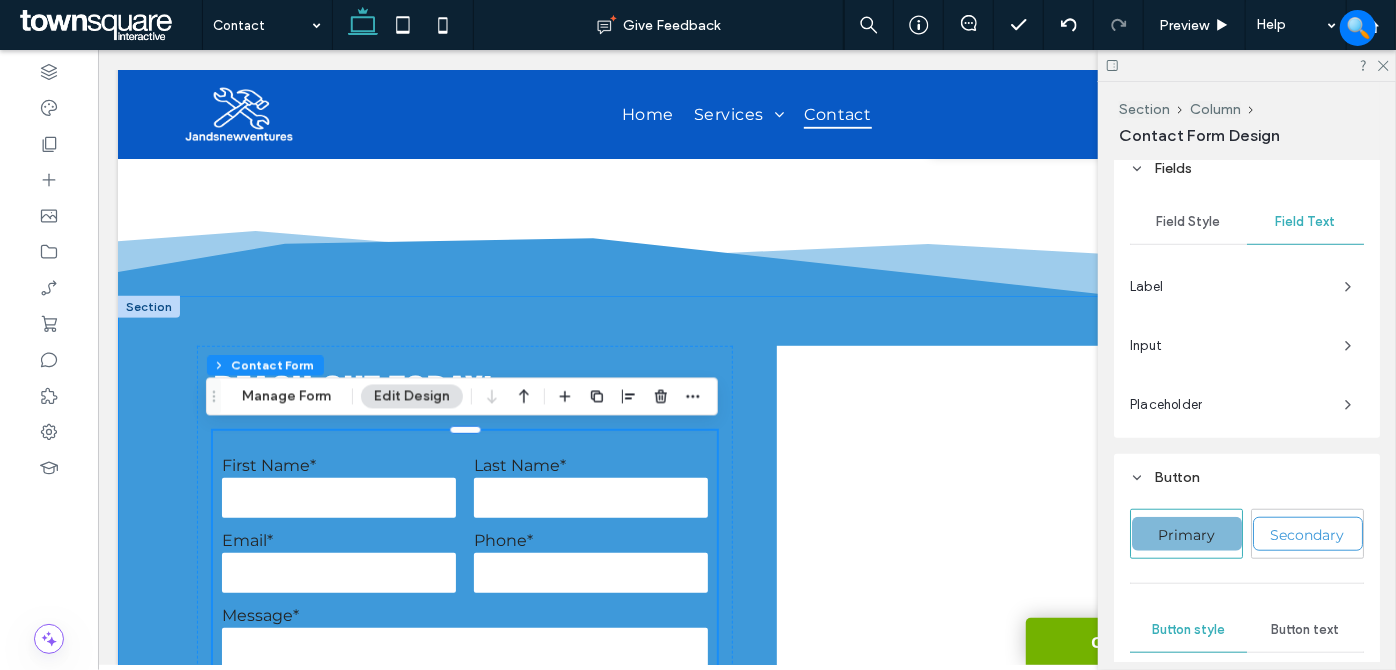 click on "**********" at bounding box center (746, 689) 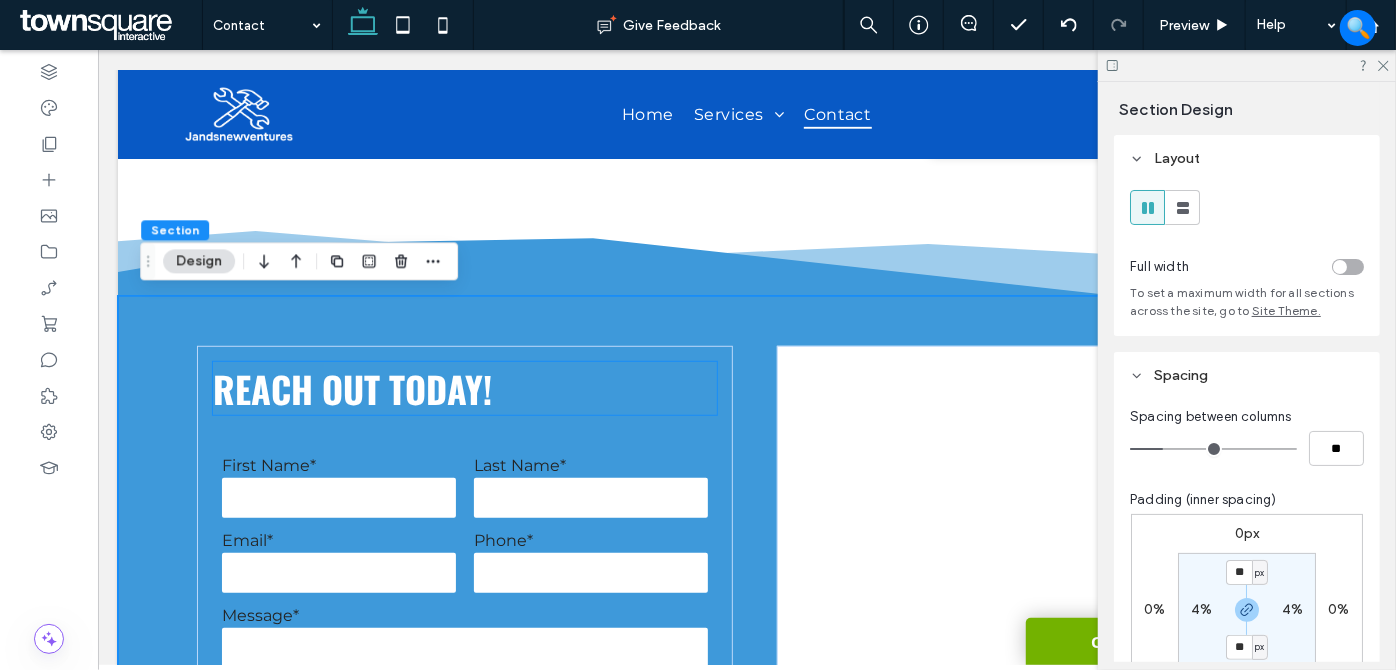 click on "Reach Out Today!" at bounding box center (351, 387) 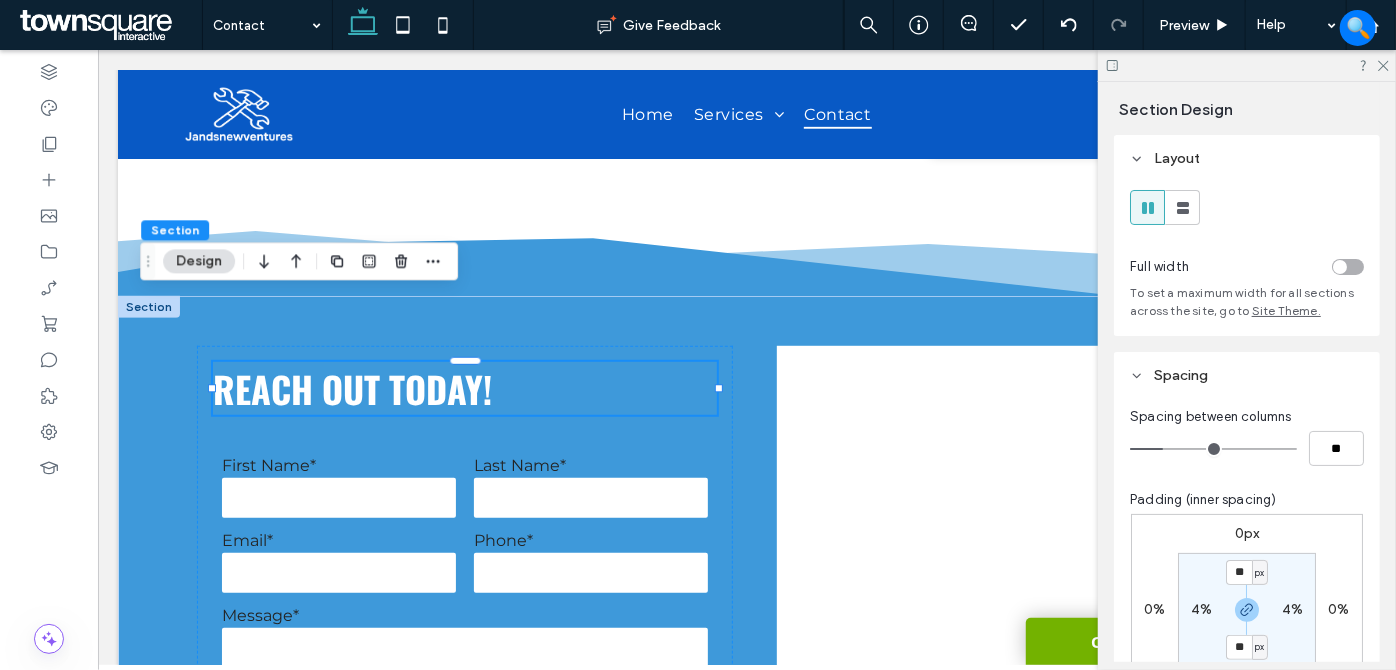 click on "Reach Out Today!" at bounding box center [464, 387] 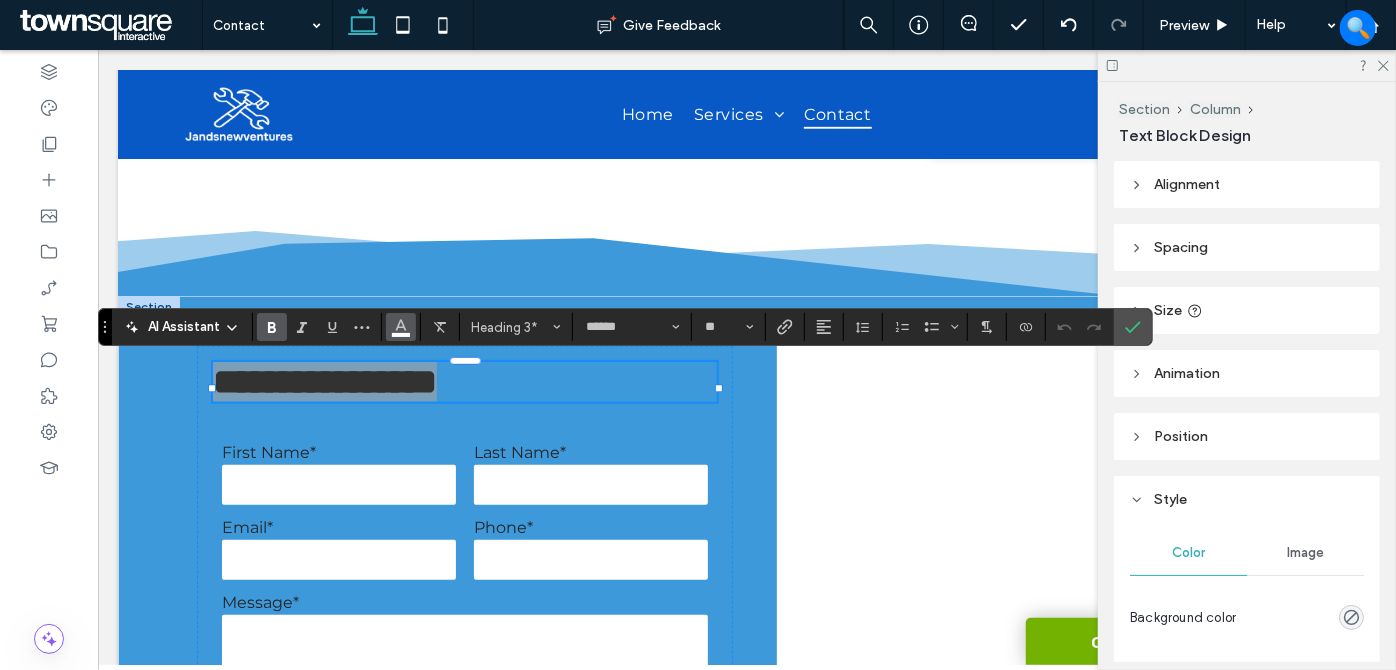 drag, startPoint x: 399, startPoint y: 323, endPoint x: 411, endPoint y: 320, distance: 12.369317 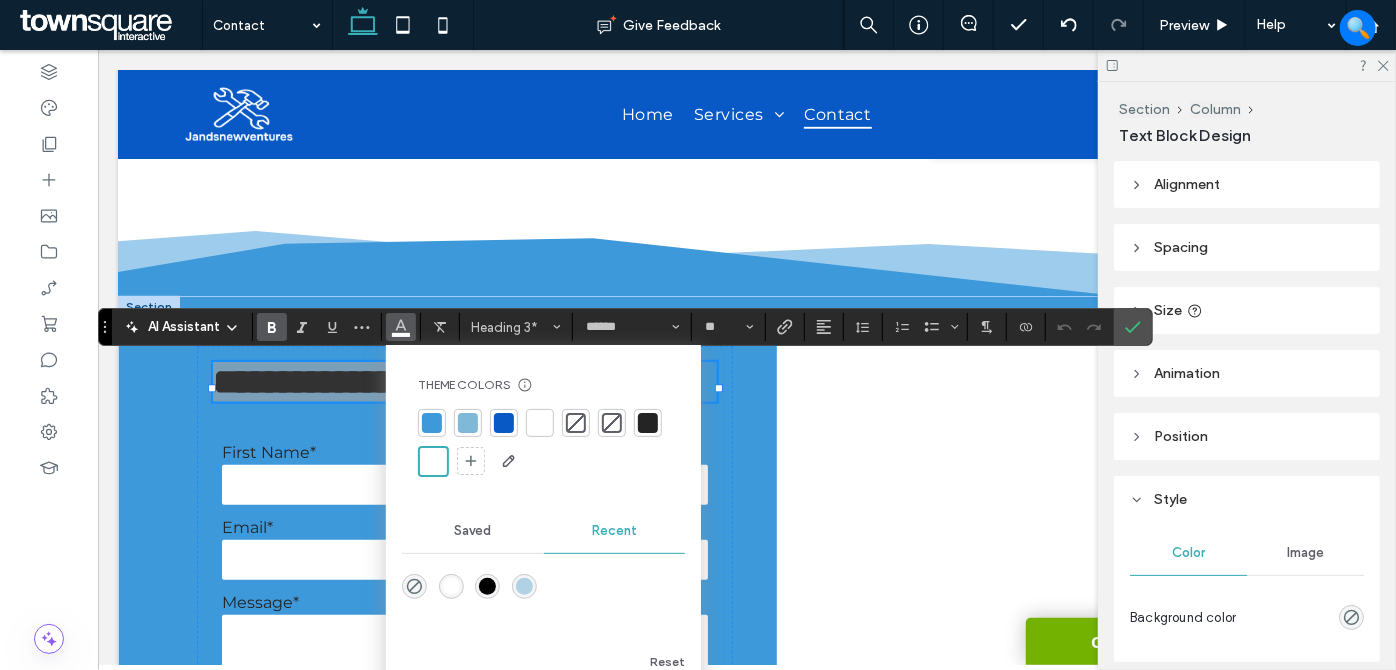 click at bounding box center (648, 423) 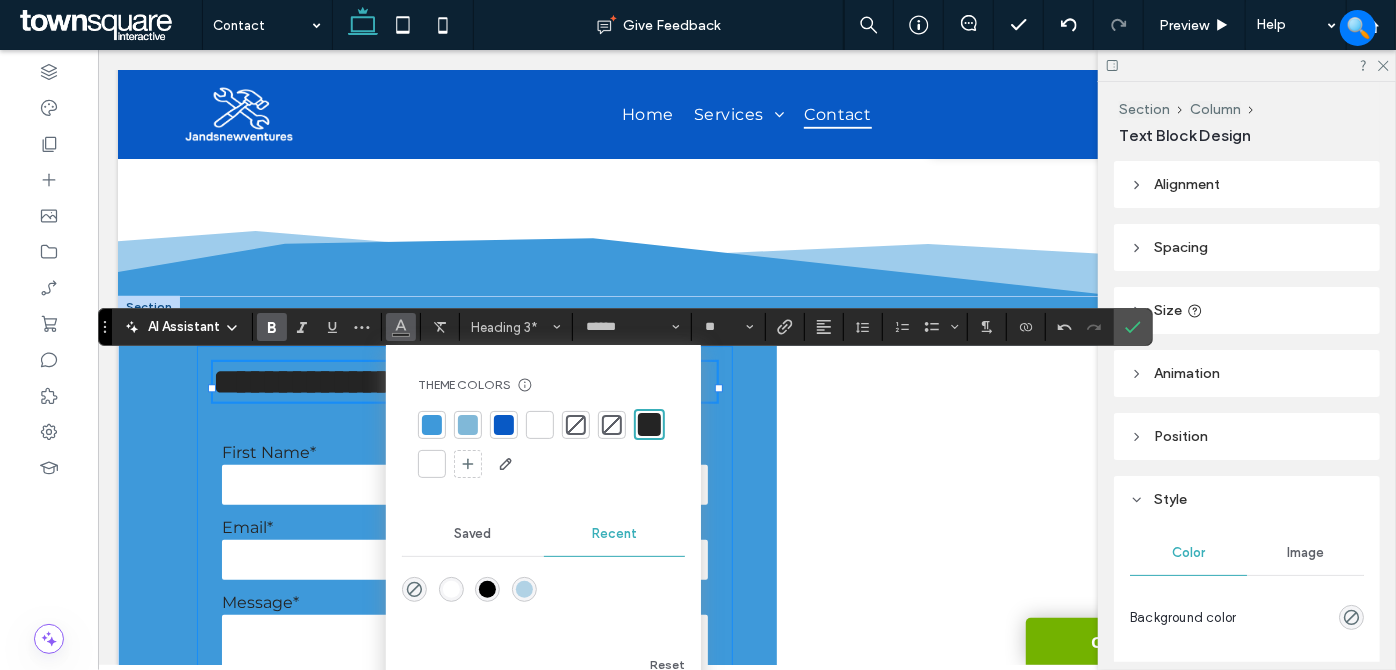 click on "**********" at bounding box center [464, 689] 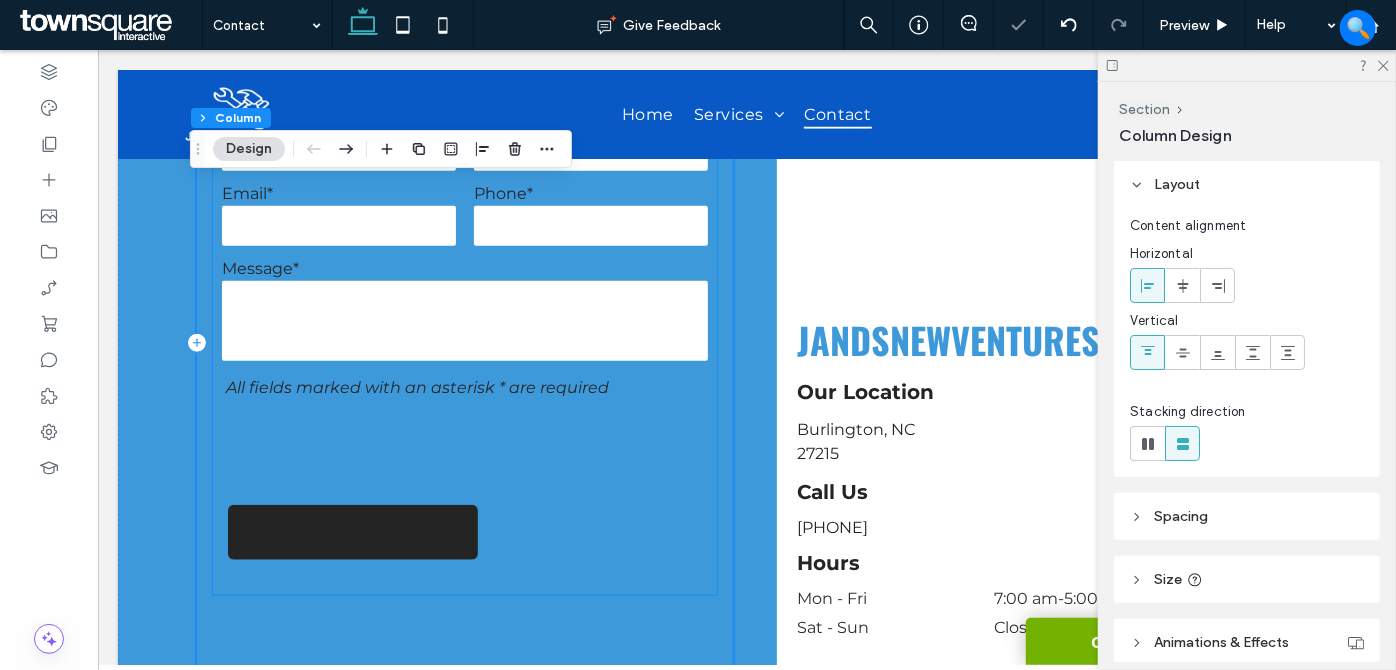 scroll, scrollTop: 1000, scrollLeft: 0, axis: vertical 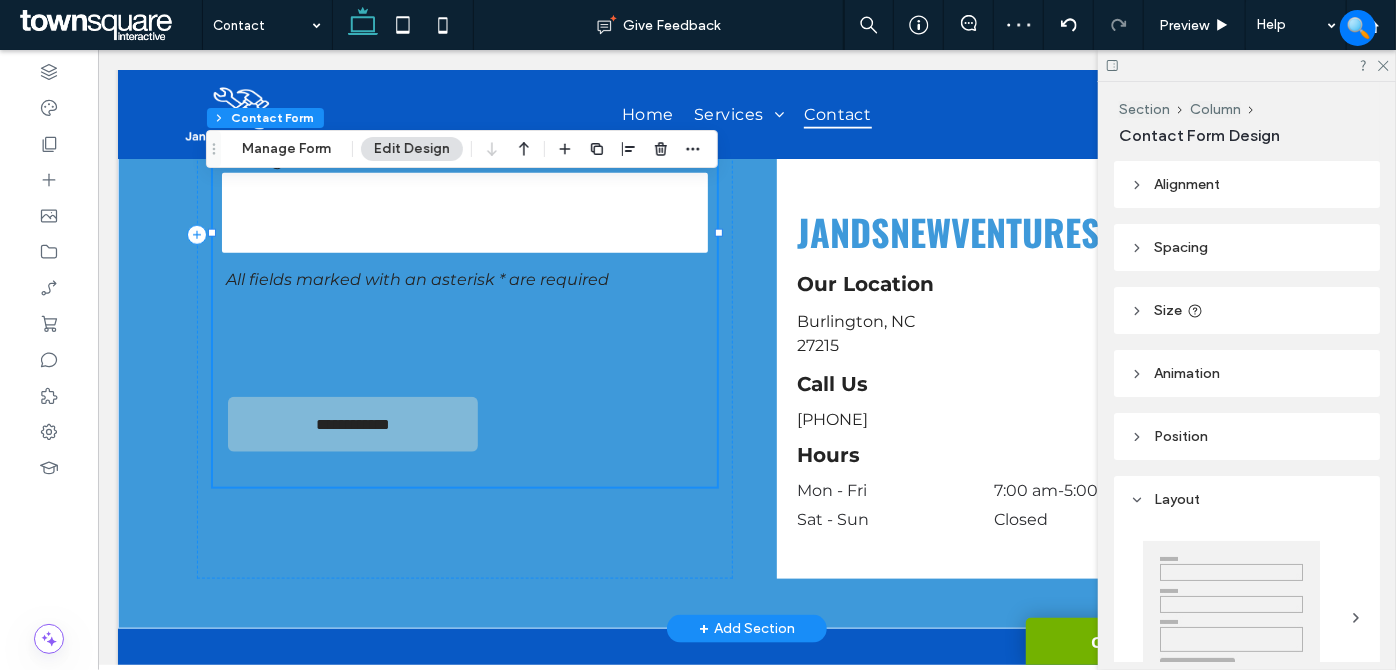 type on "*" 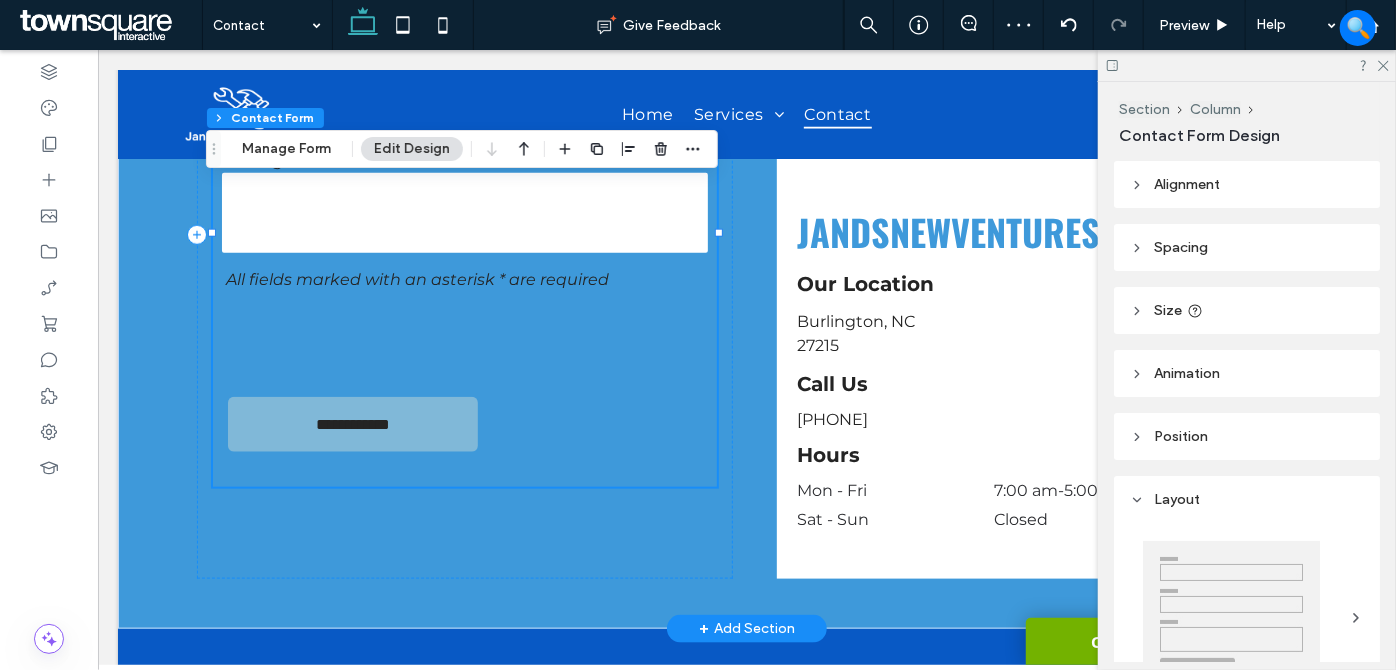 type on "***" 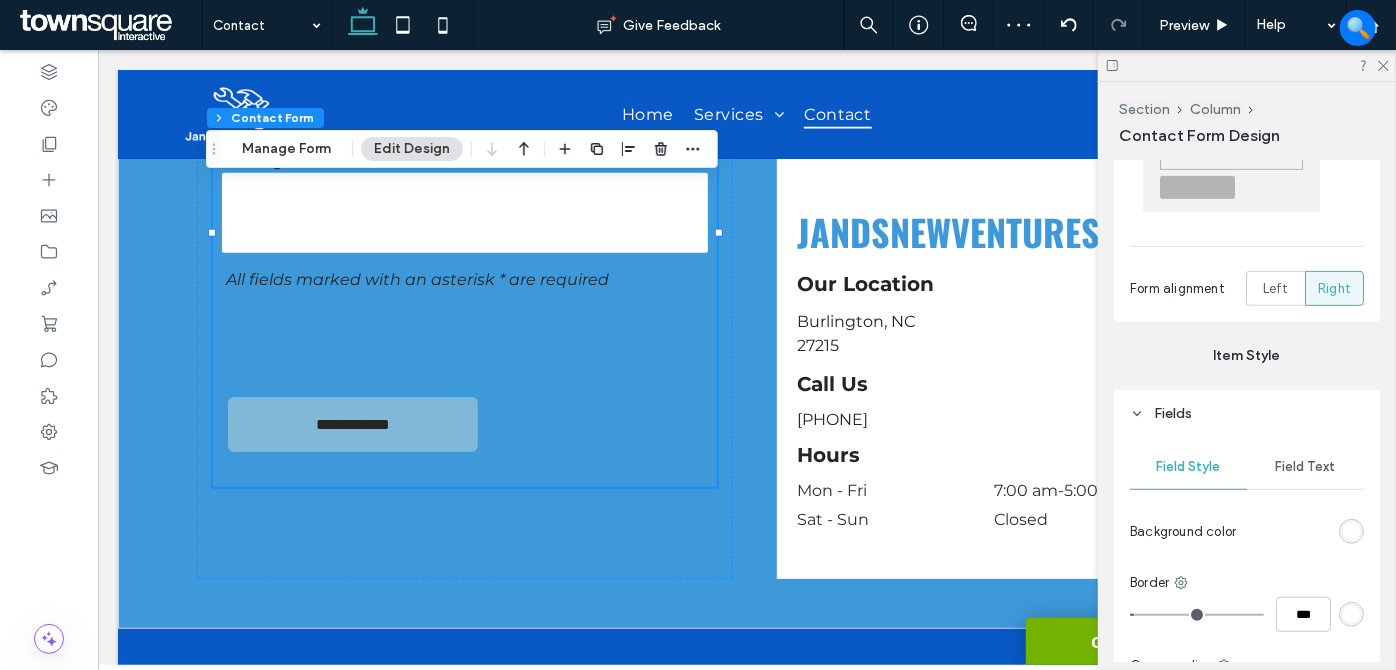 scroll, scrollTop: 636, scrollLeft: 0, axis: vertical 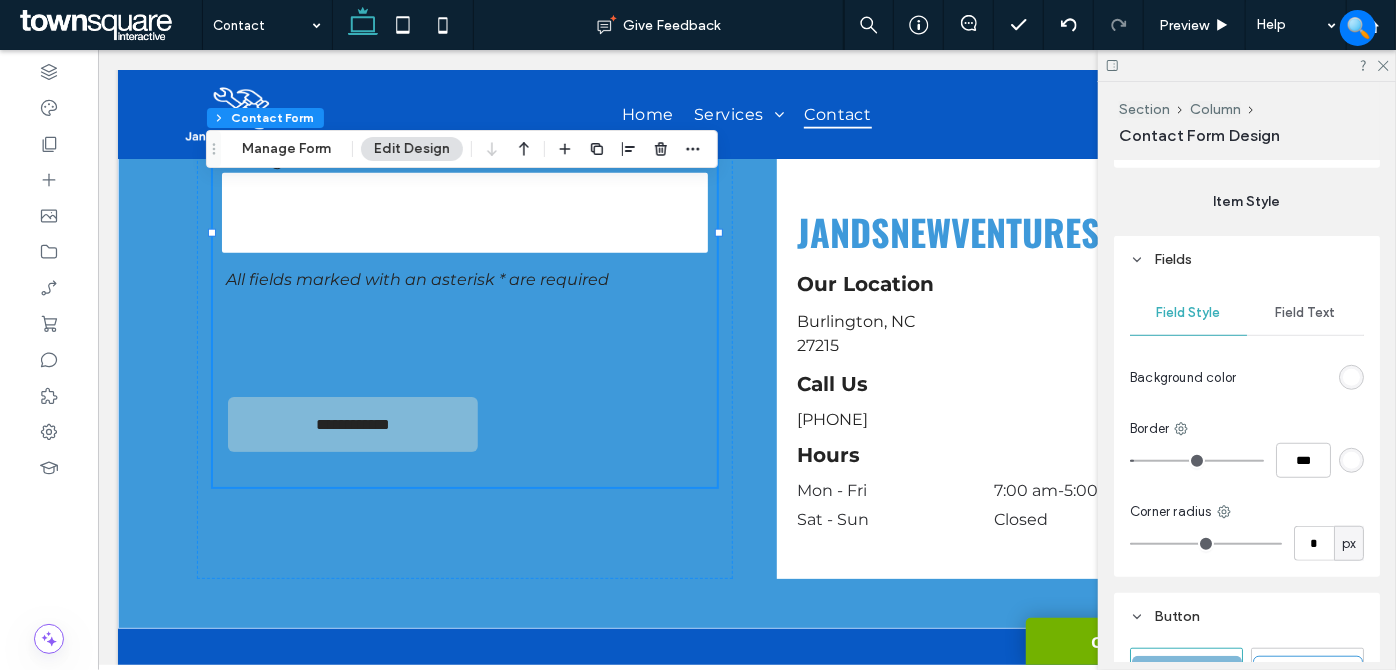 click on "Field Text" at bounding box center (1305, 313) 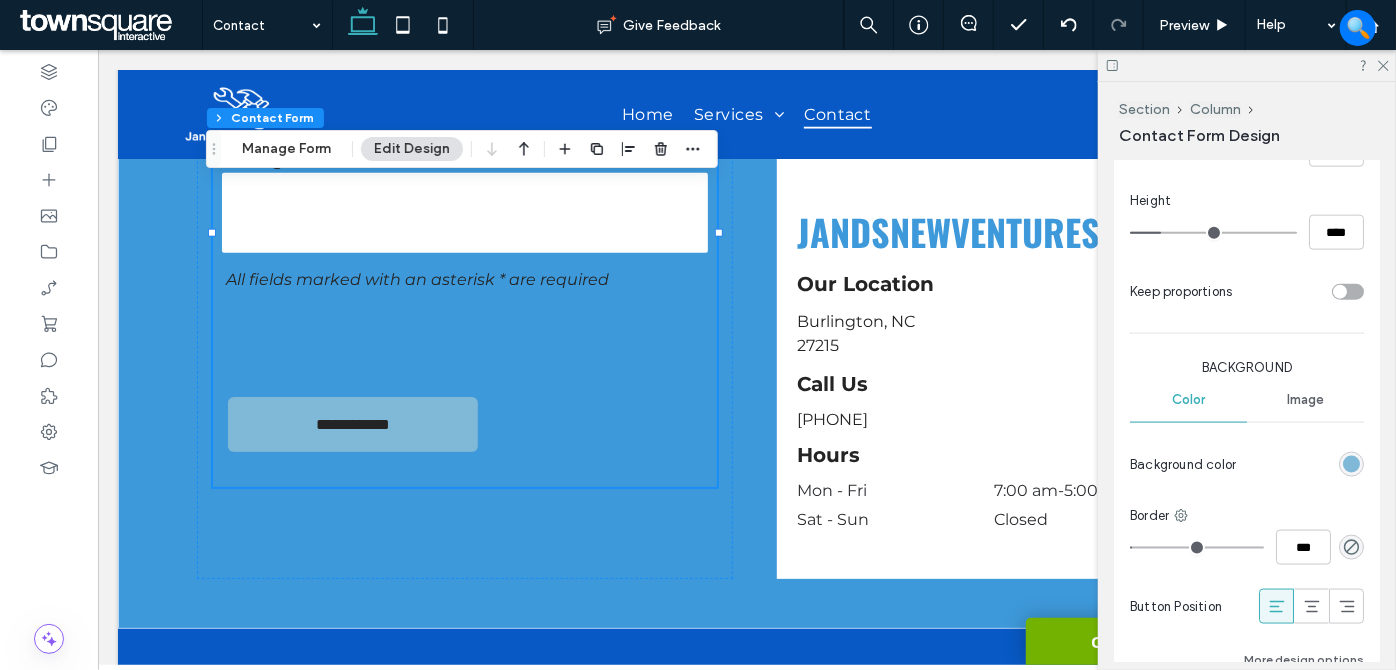 scroll, scrollTop: 1000, scrollLeft: 0, axis: vertical 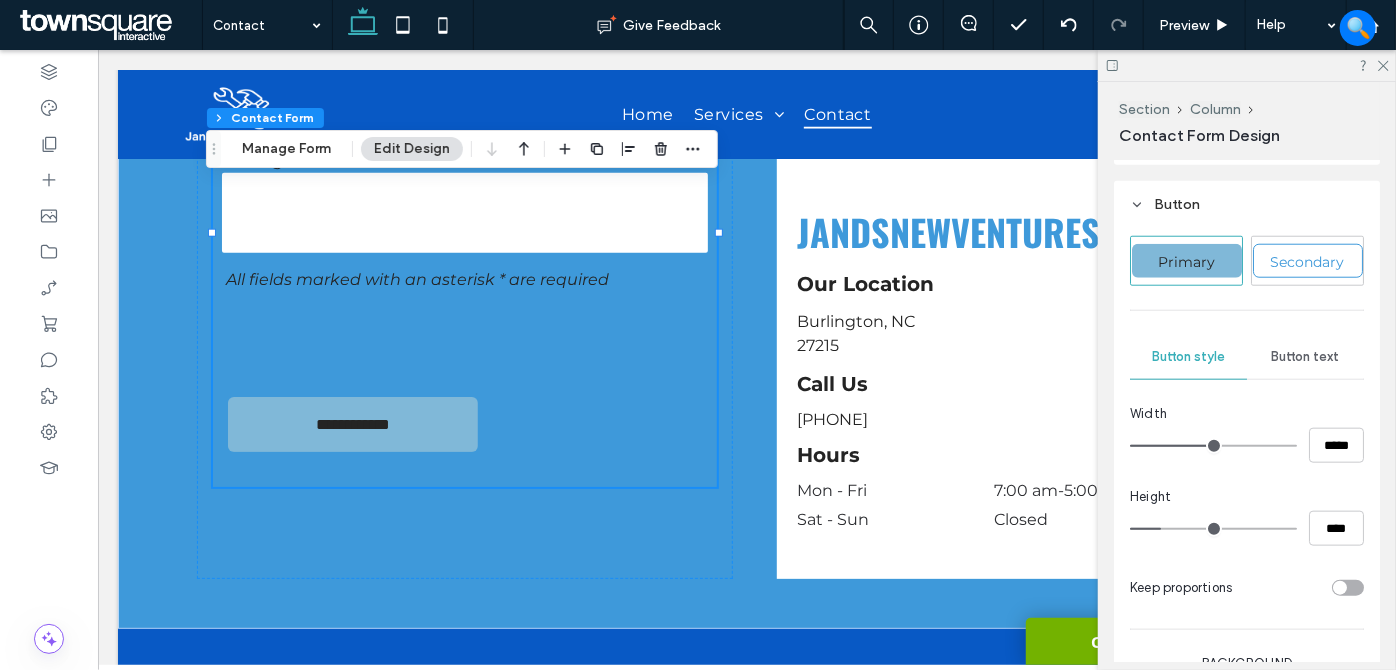 click on "Button text" at bounding box center [1306, 357] 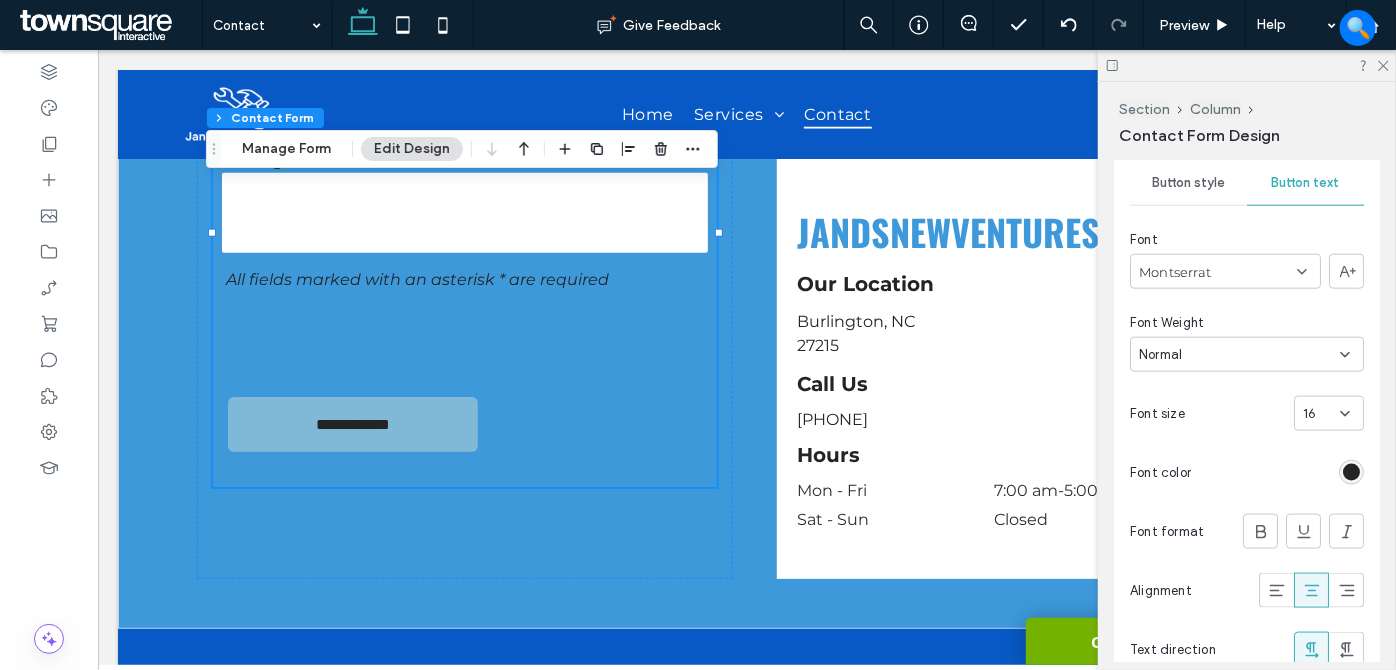 scroll, scrollTop: 1363, scrollLeft: 0, axis: vertical 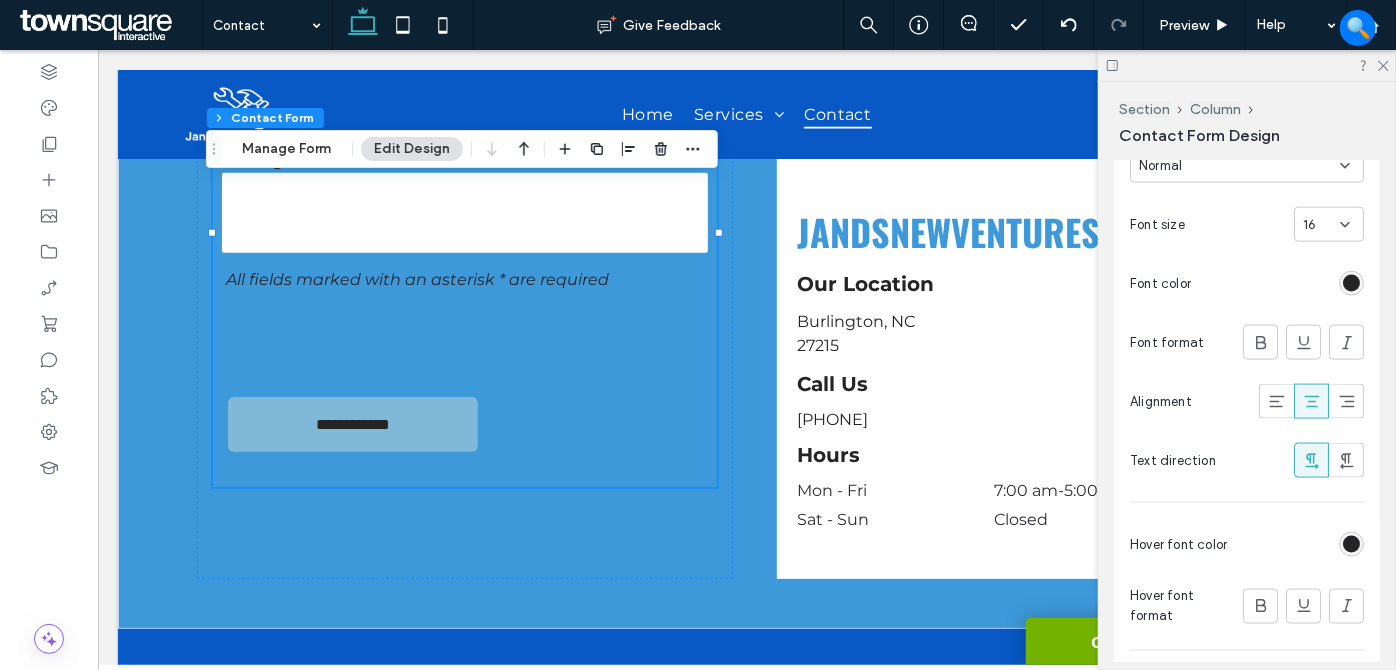 drag, startPoint x: 1348, startPoint y: 539, endPoint x: 1333, endPoint y: 522, distance: 22.671568 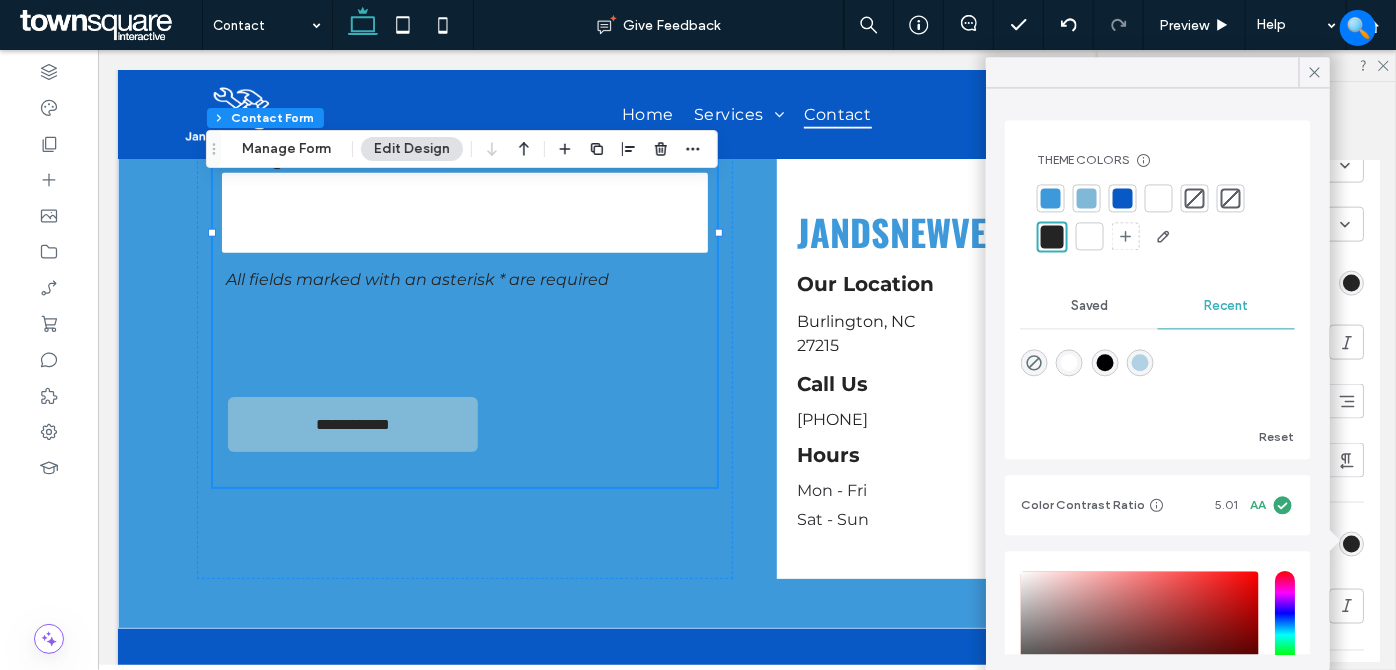 click at bounding box center [1090, 236] 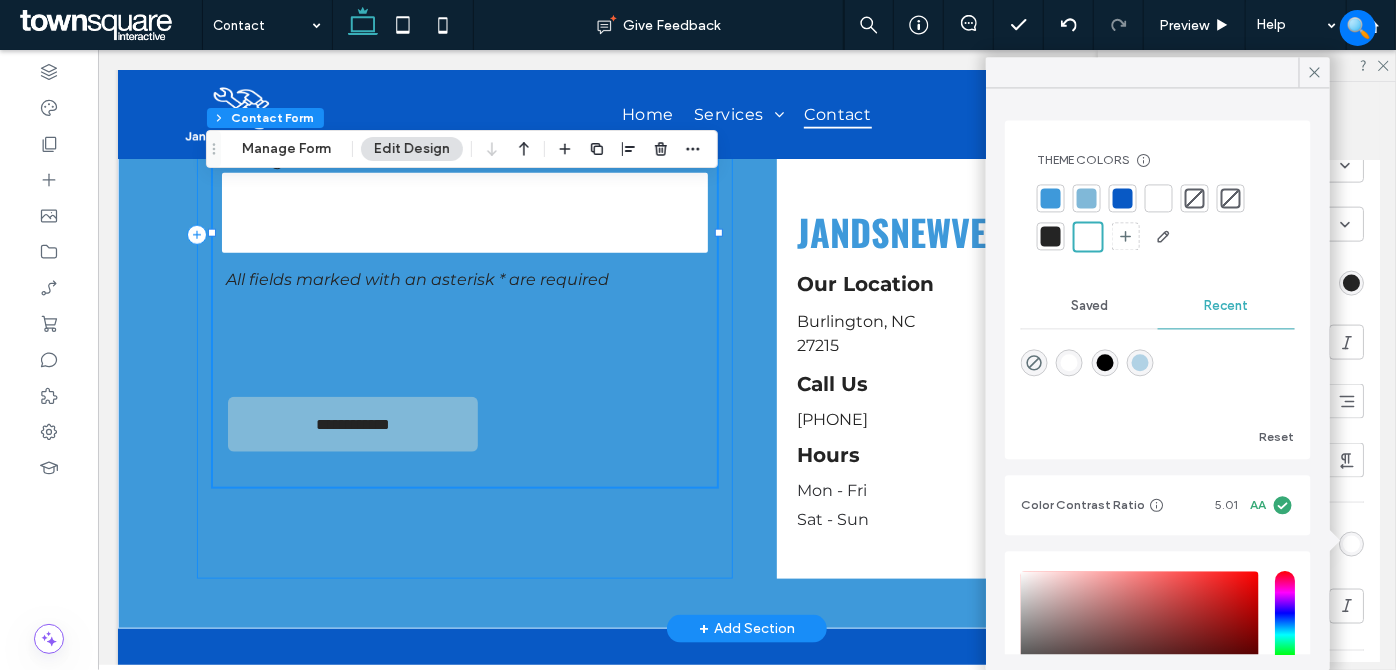 click on "**********" at bounding box center (464, 234) 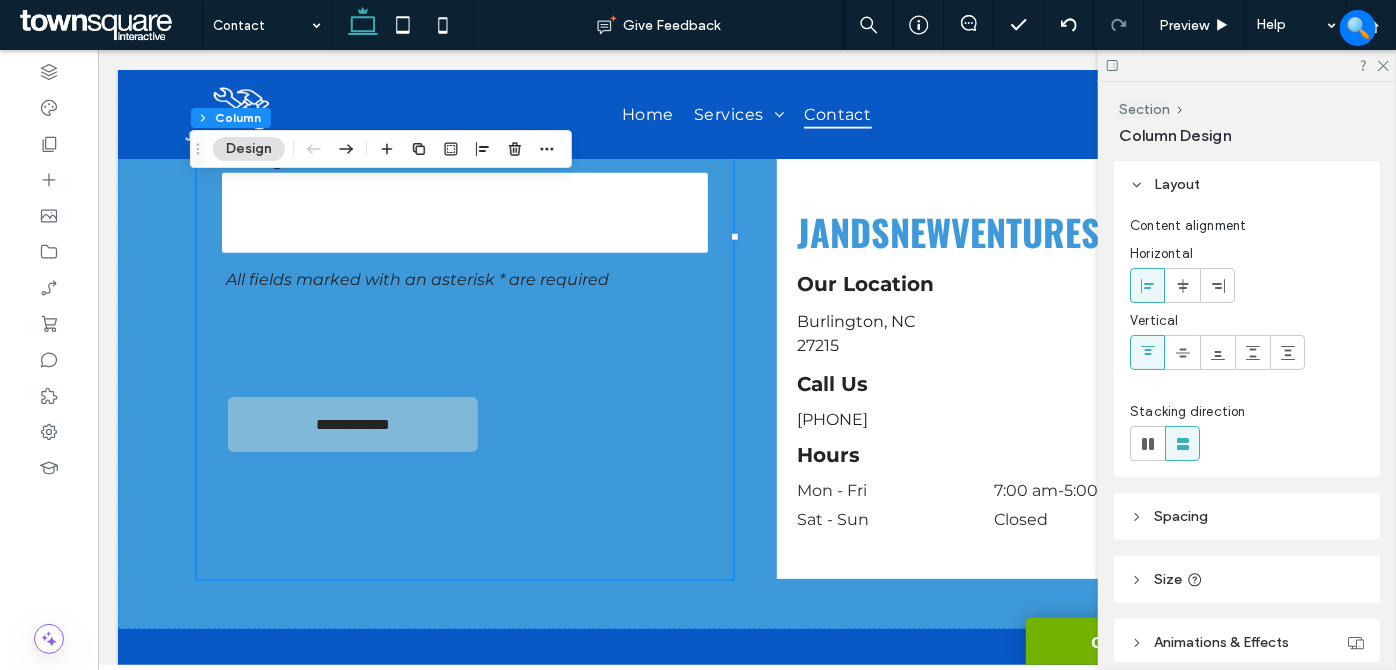 drag, startPoint x: 1383, startPoint y: 70, endPoint x: 1334, endPoint y: 107, distance: 61.400326 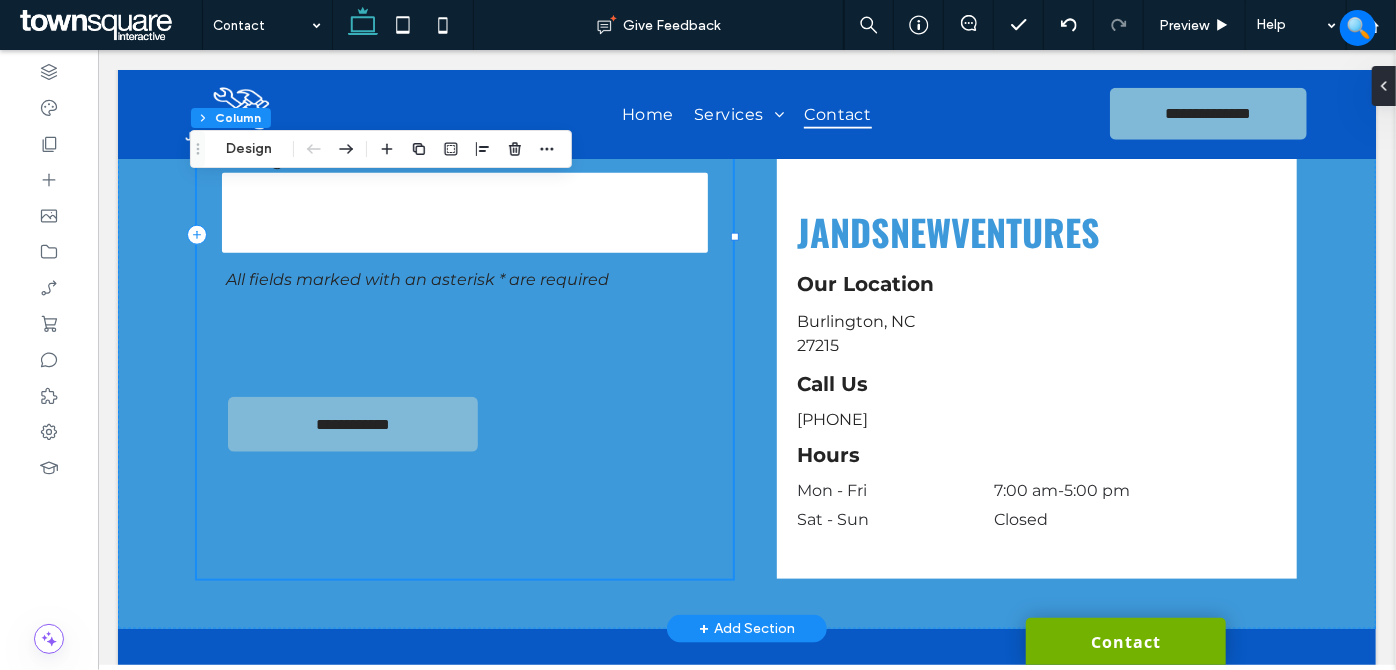 click on "**********" at bounding box center [464, 234] 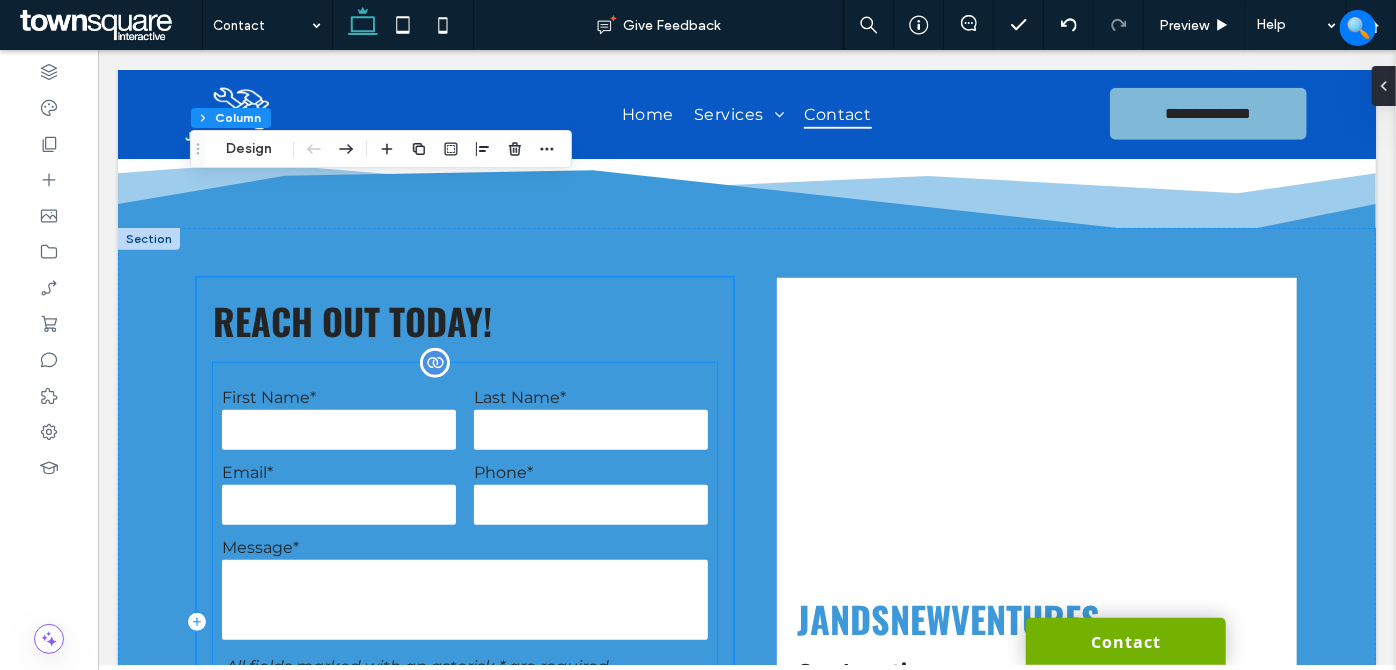 scroll, scrollTop: 909, scrollLeft: 0, axis: vertical 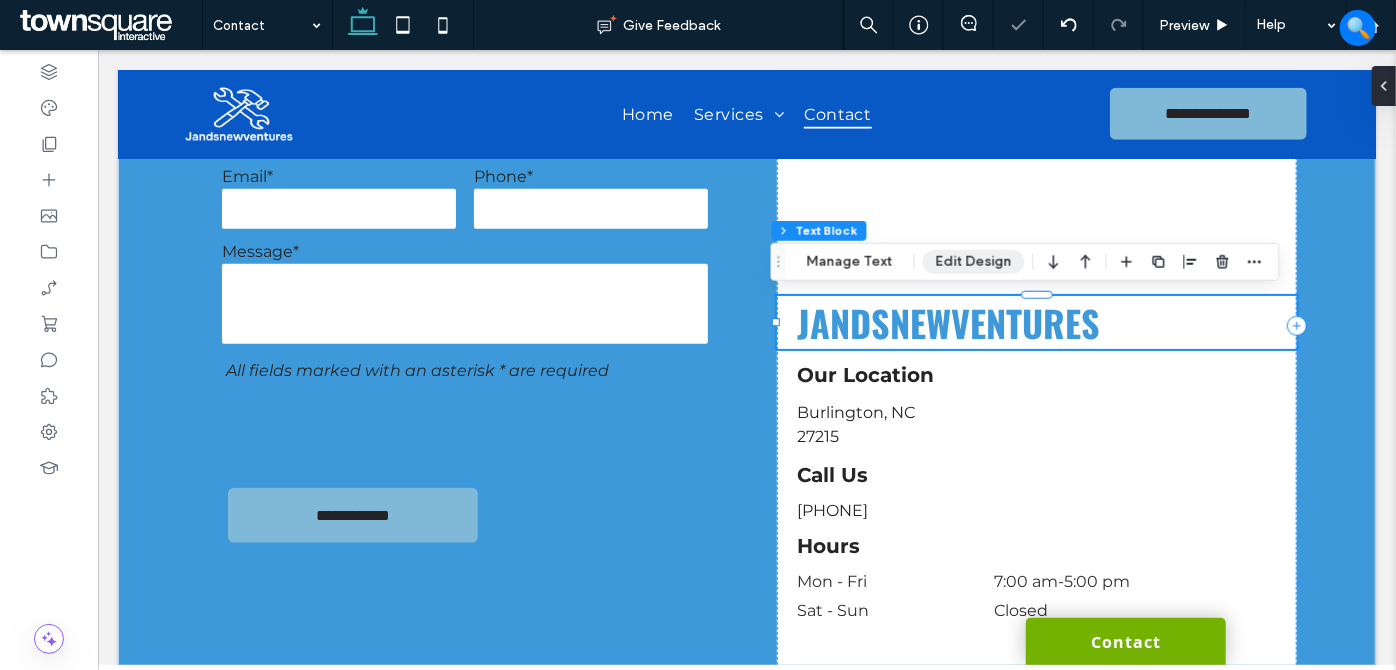 drag, startPoint x: 960, startPoint y: 256, endPoint x: 1175, endPoint y: 342, distance: 231.56209 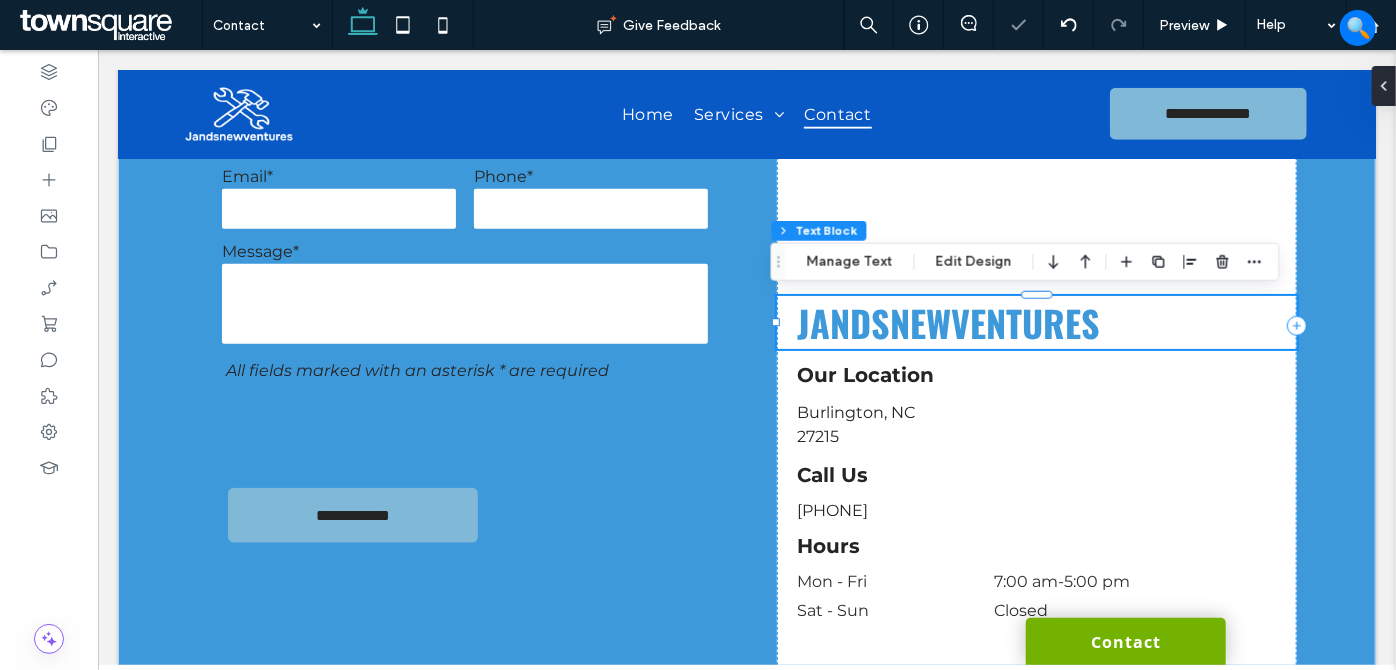 click on "Edit Design" at bounding box center [974, 262] 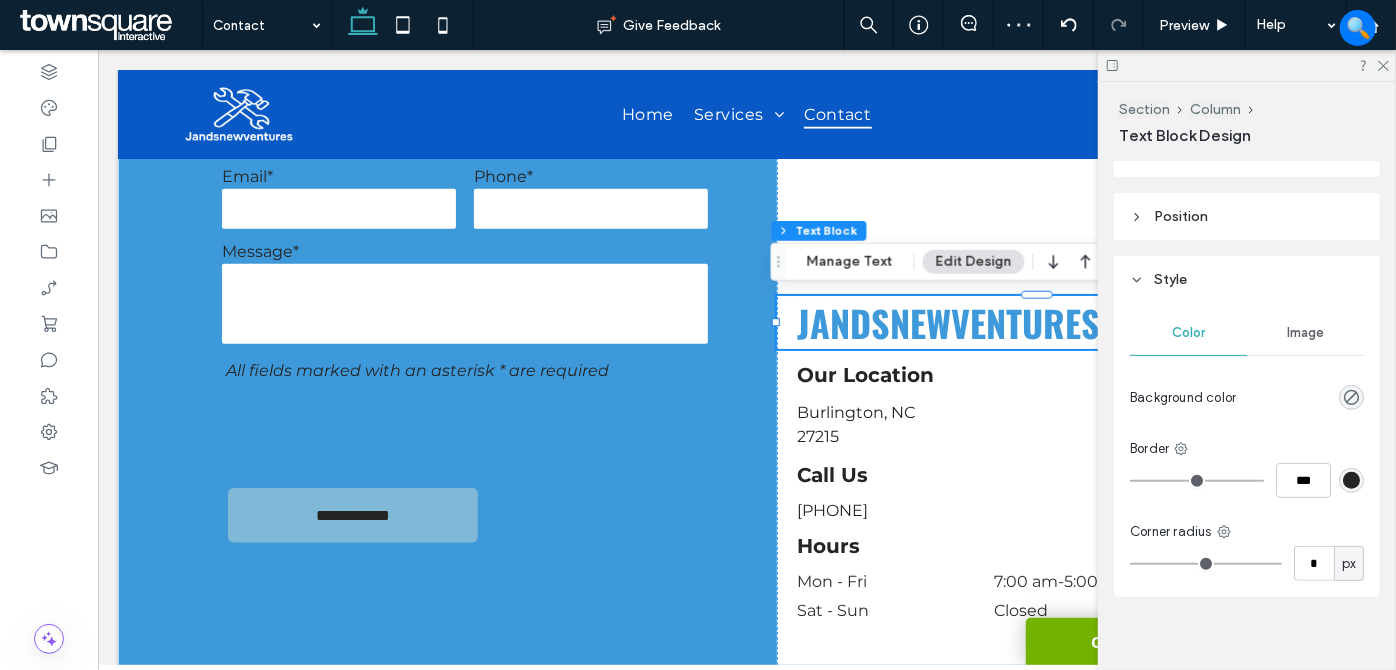 scroll, scrollTop: 232, scrollLeft: 0, axis: vertical 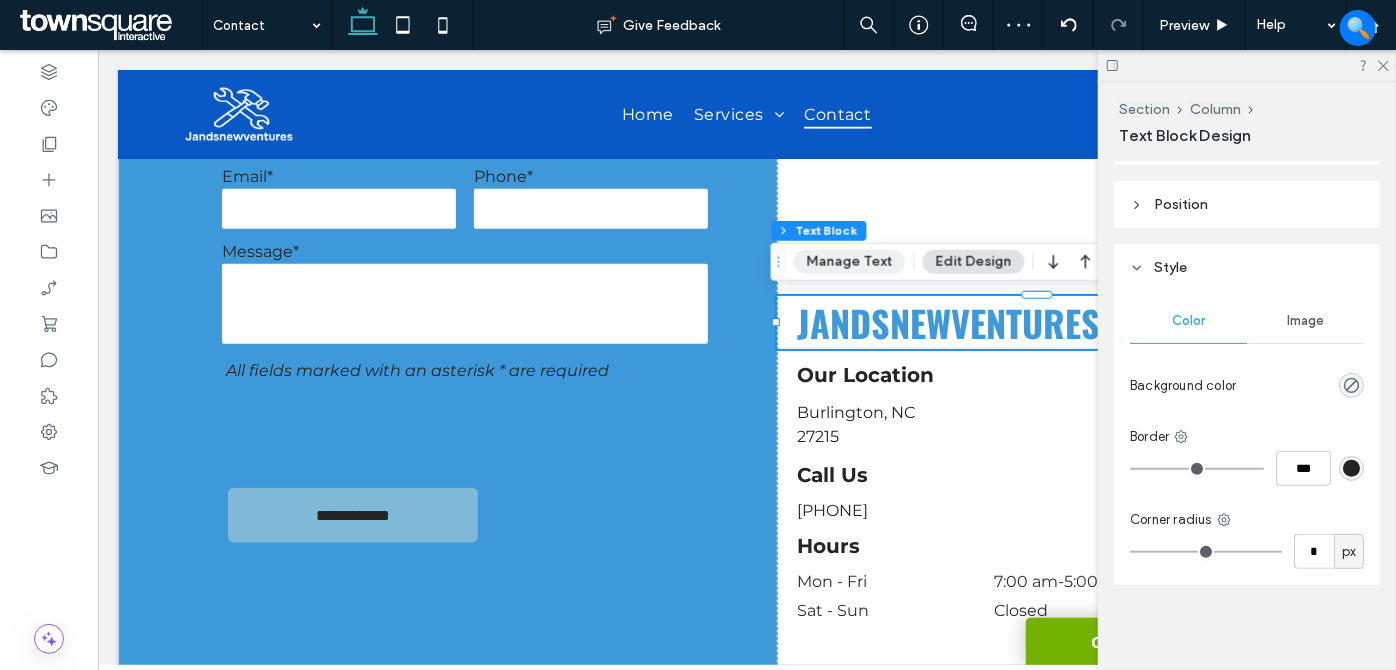 click on "Manage Text" at bounding box center (850, 262) 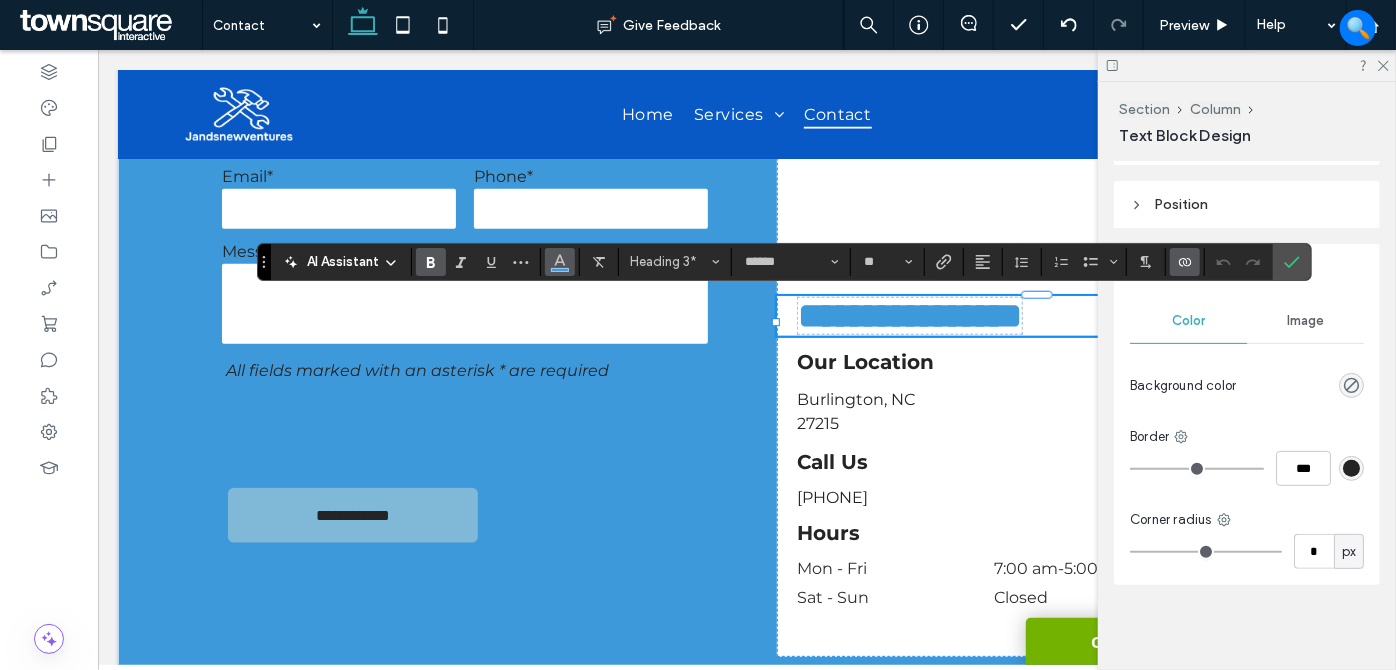 click 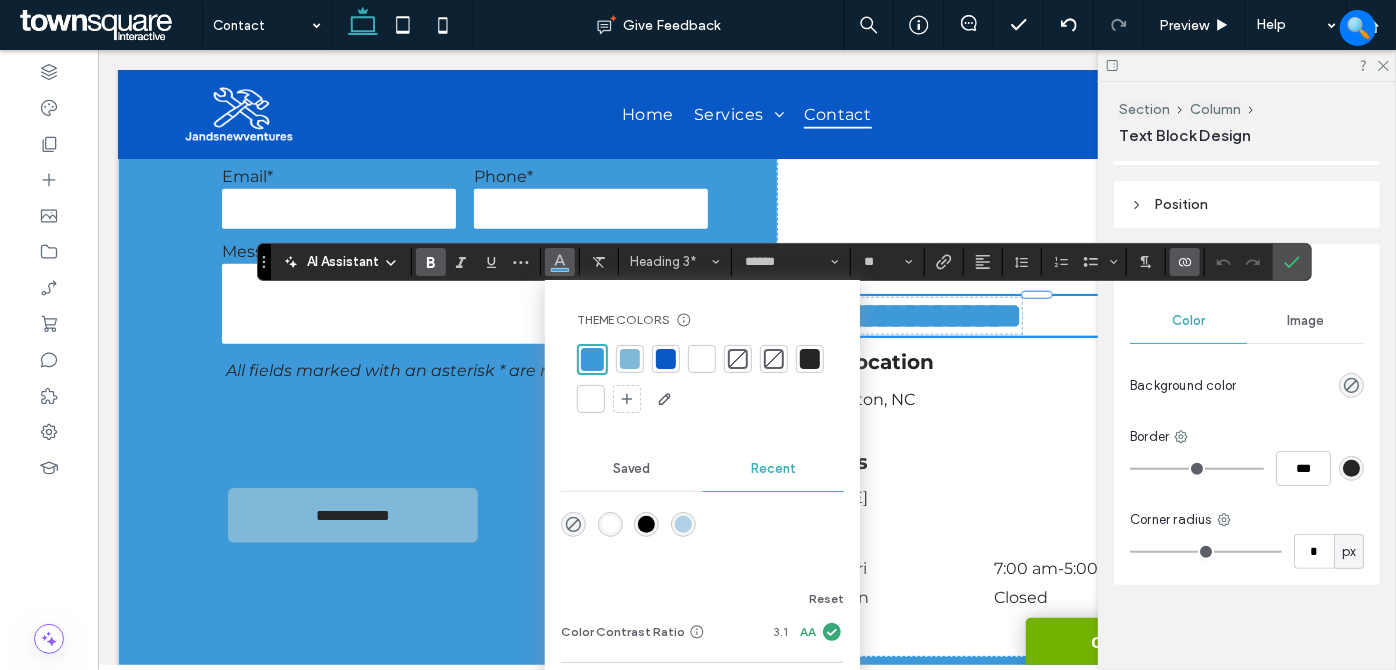 click at bounding box center [666, 359] 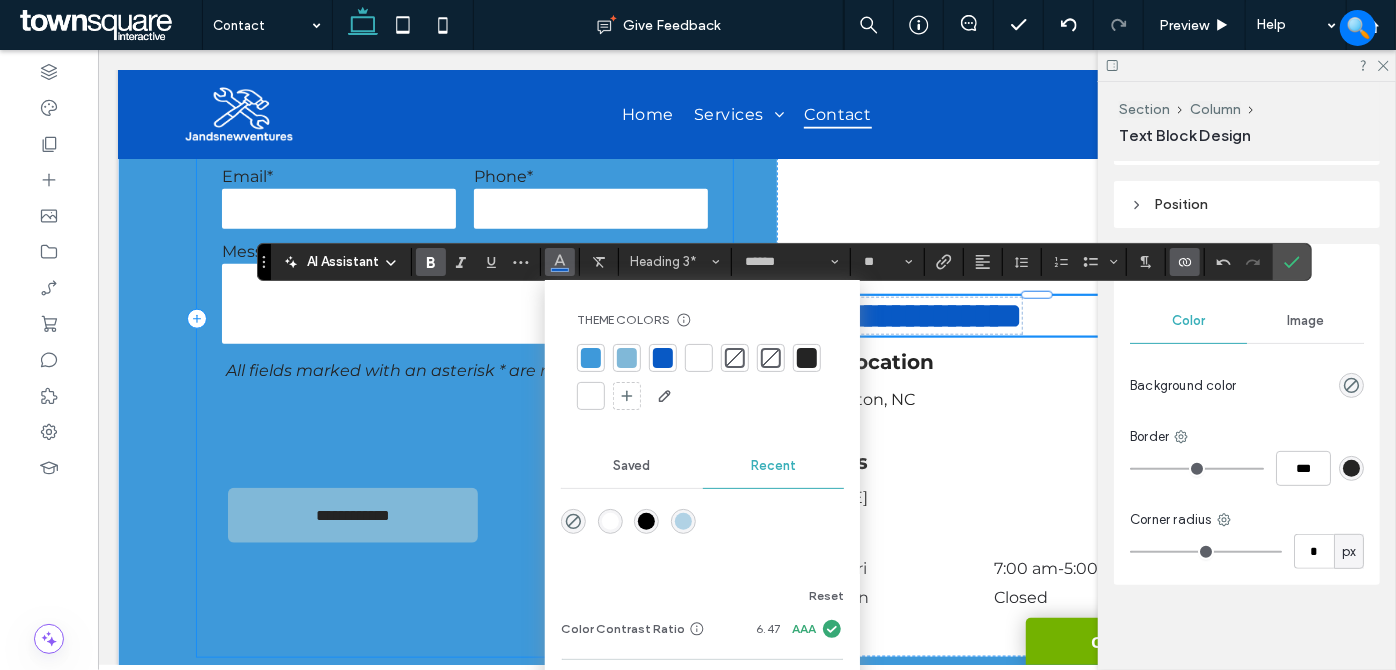 click on "**********" at bounding box center (464, 318) 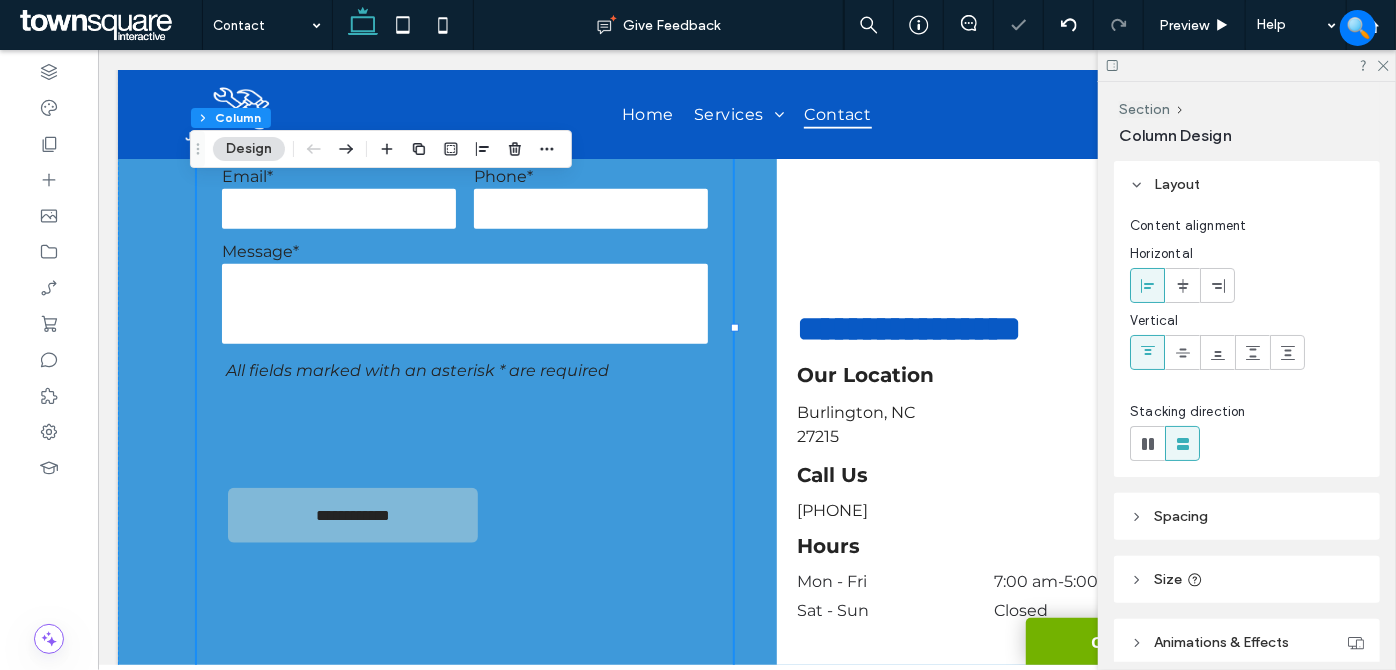 click 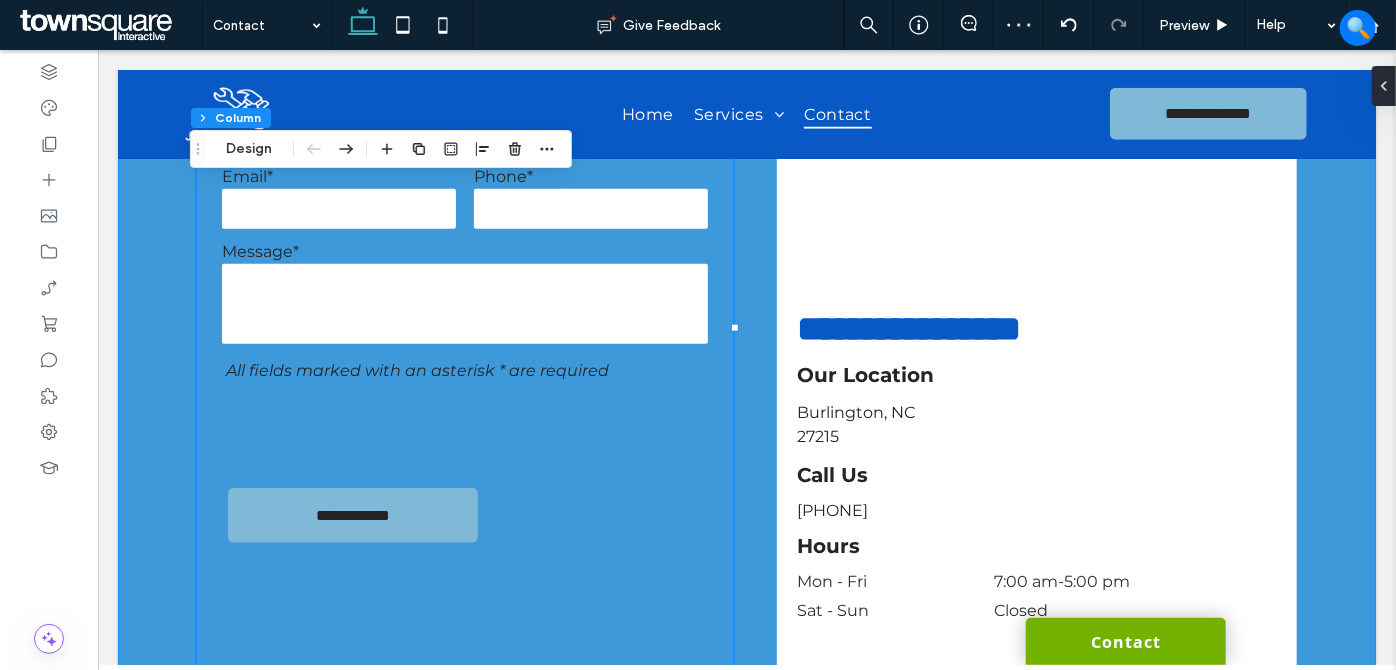 click on "**********" at bounding box center [746, 325] 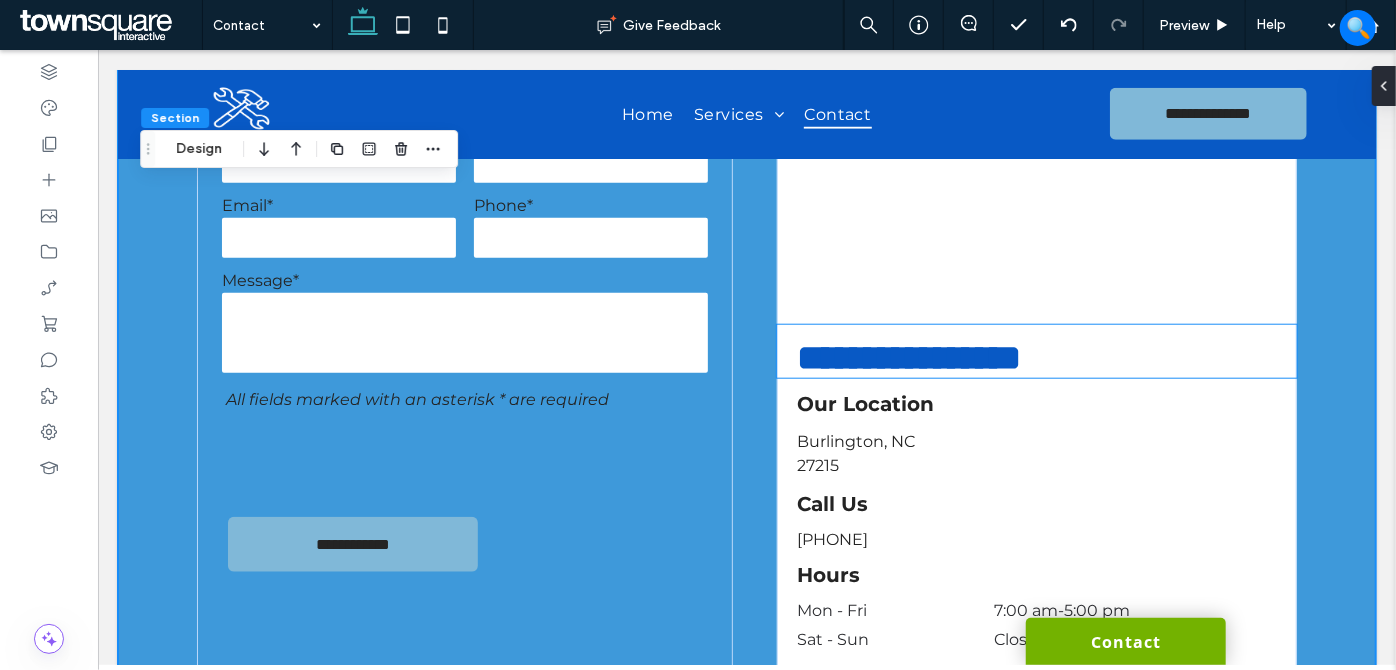 scroll, scrollTop: 607, scrollLeft: 0, axis: vertical 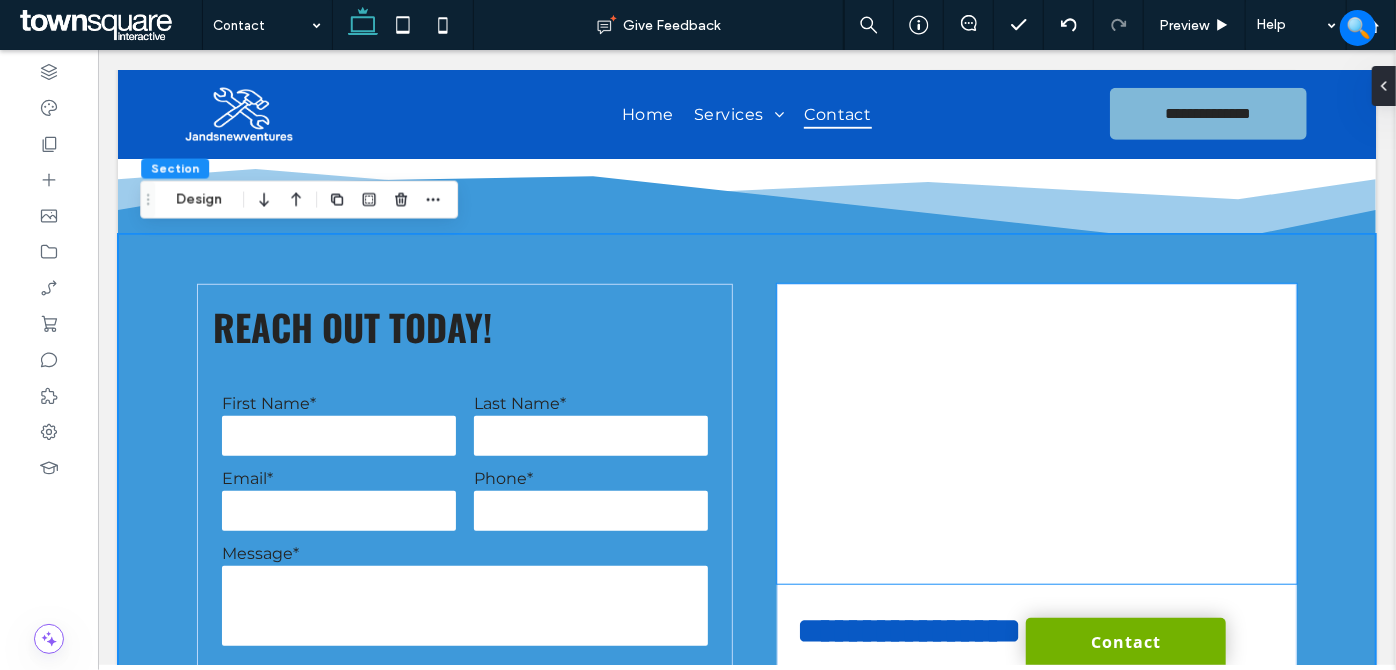click at bounding box center [1035, 433] 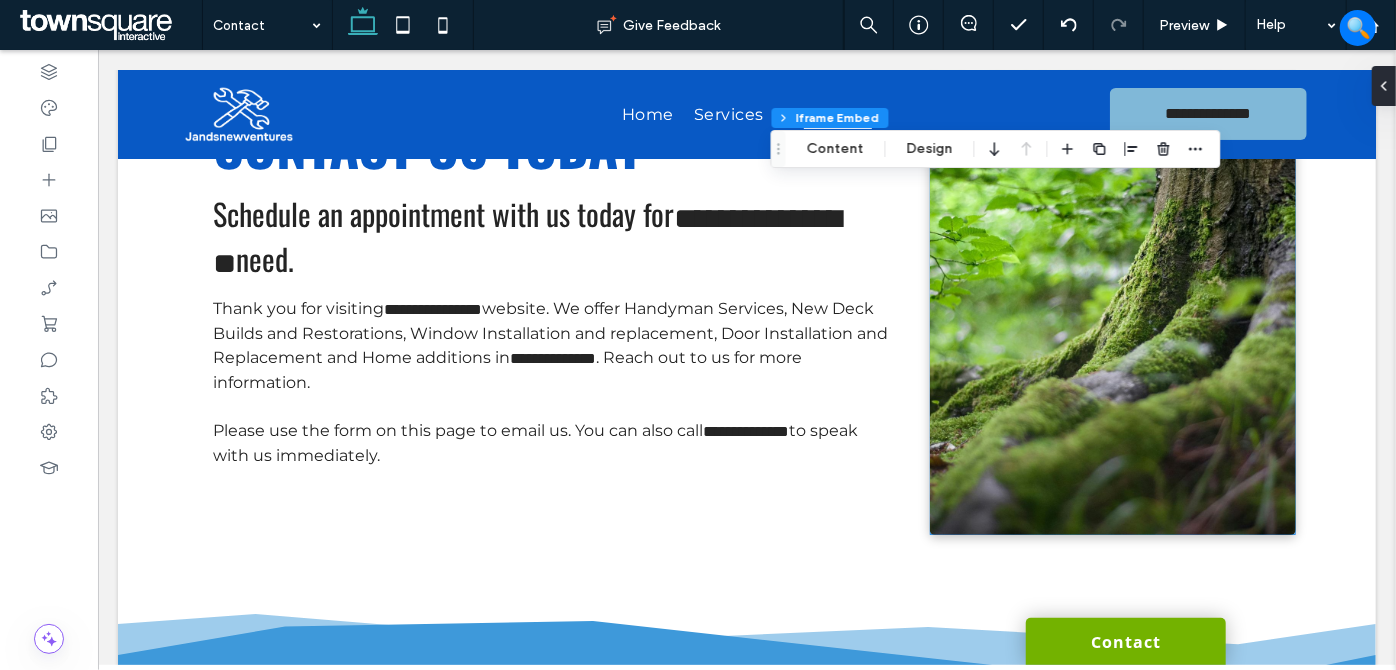 scroll, scrollTop: 727, scrollLeft: 0, axis: vertical 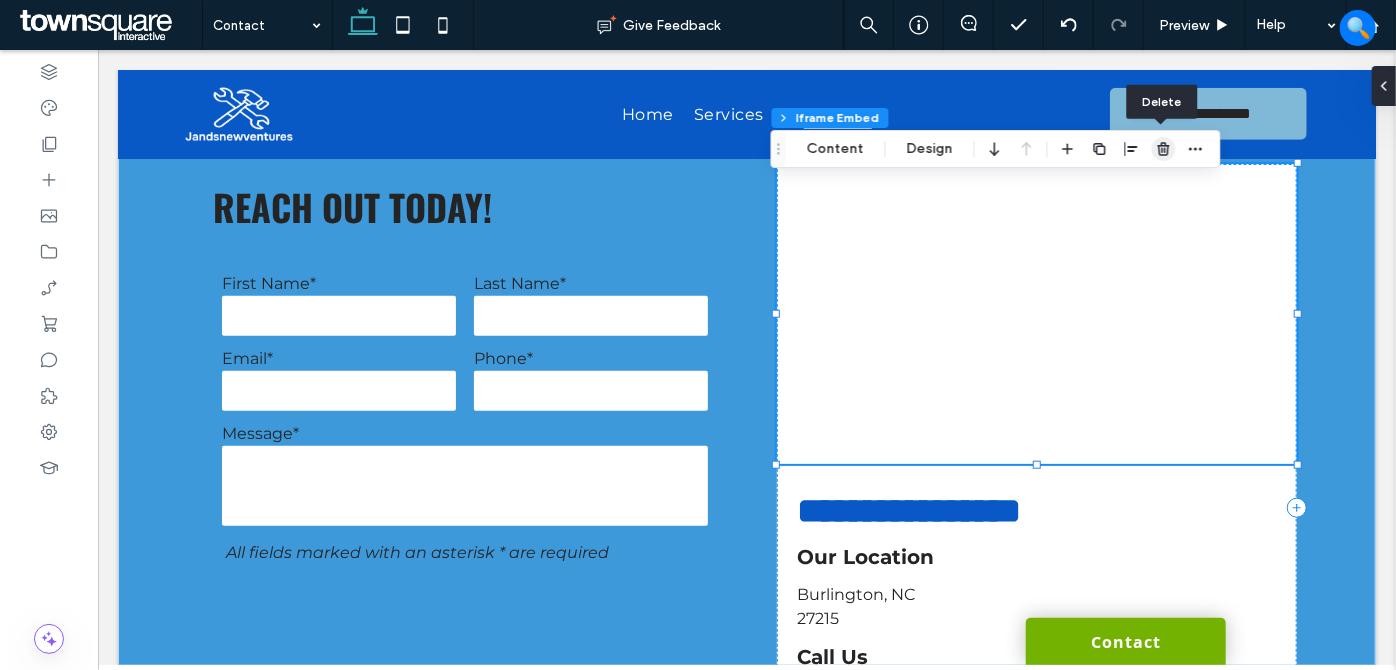 click 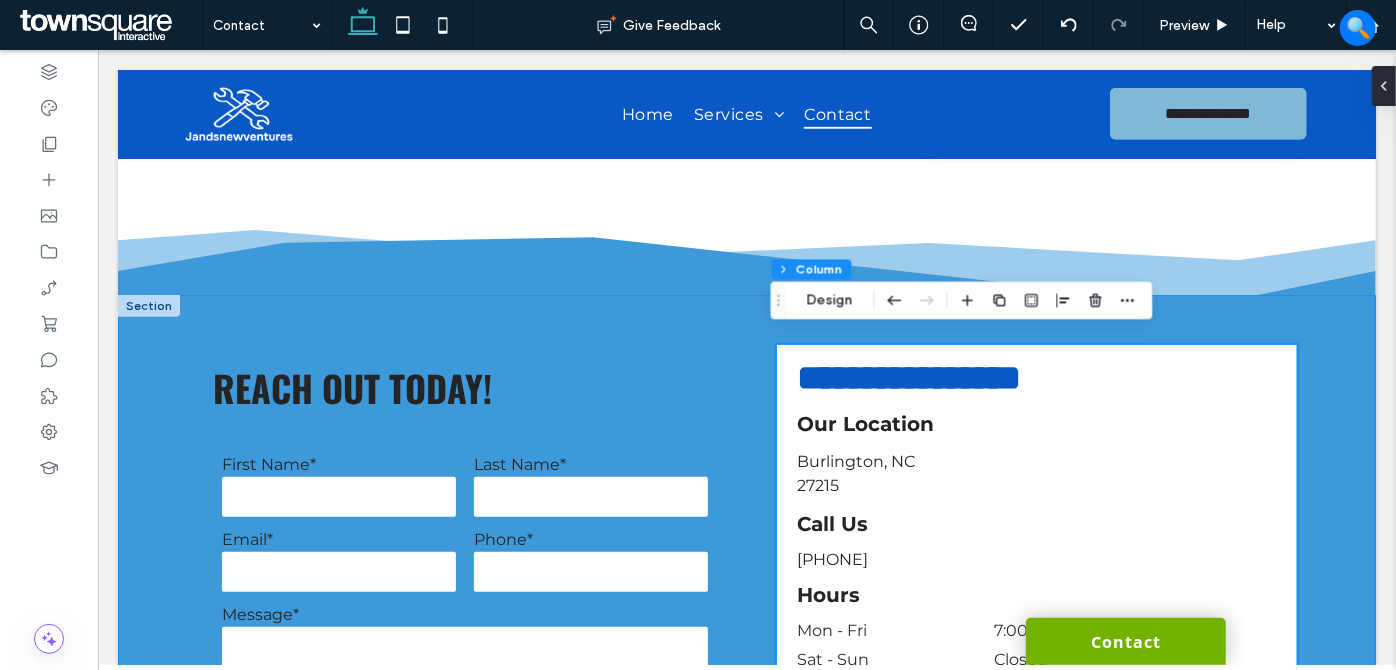 scroll, scrollTop: 545, scrollLeft: 0, axis: vertical 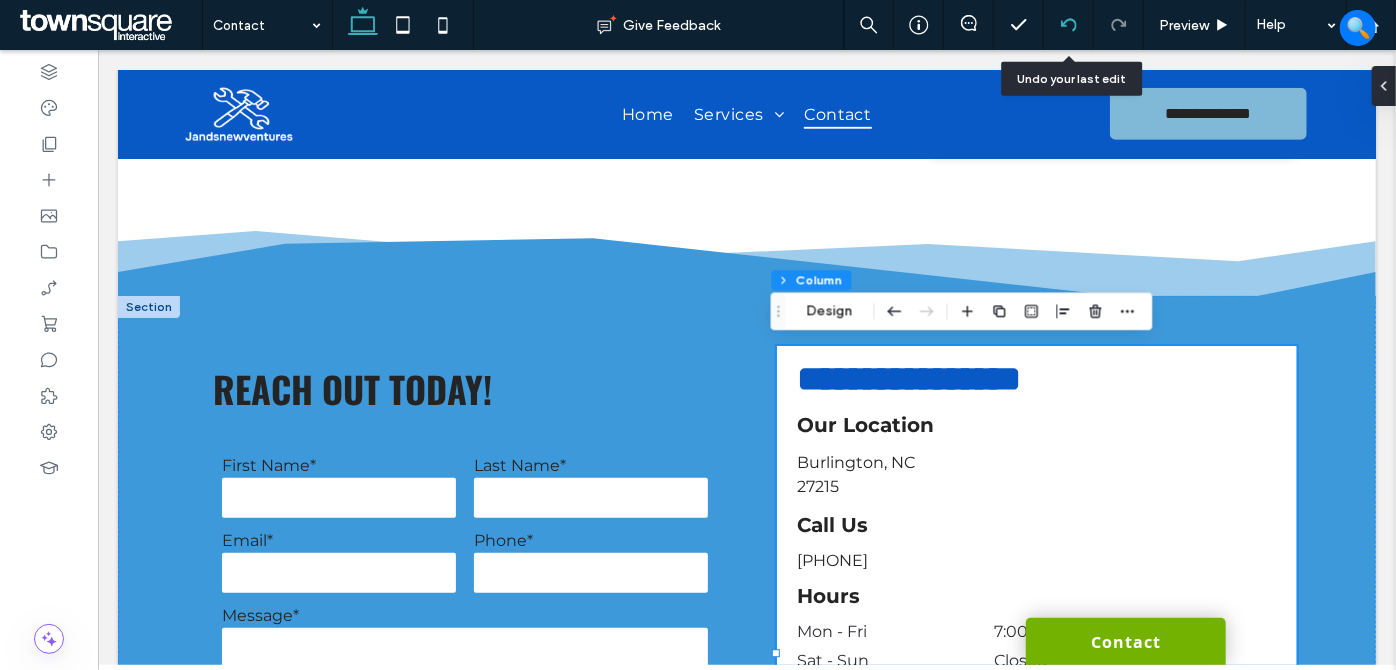 click 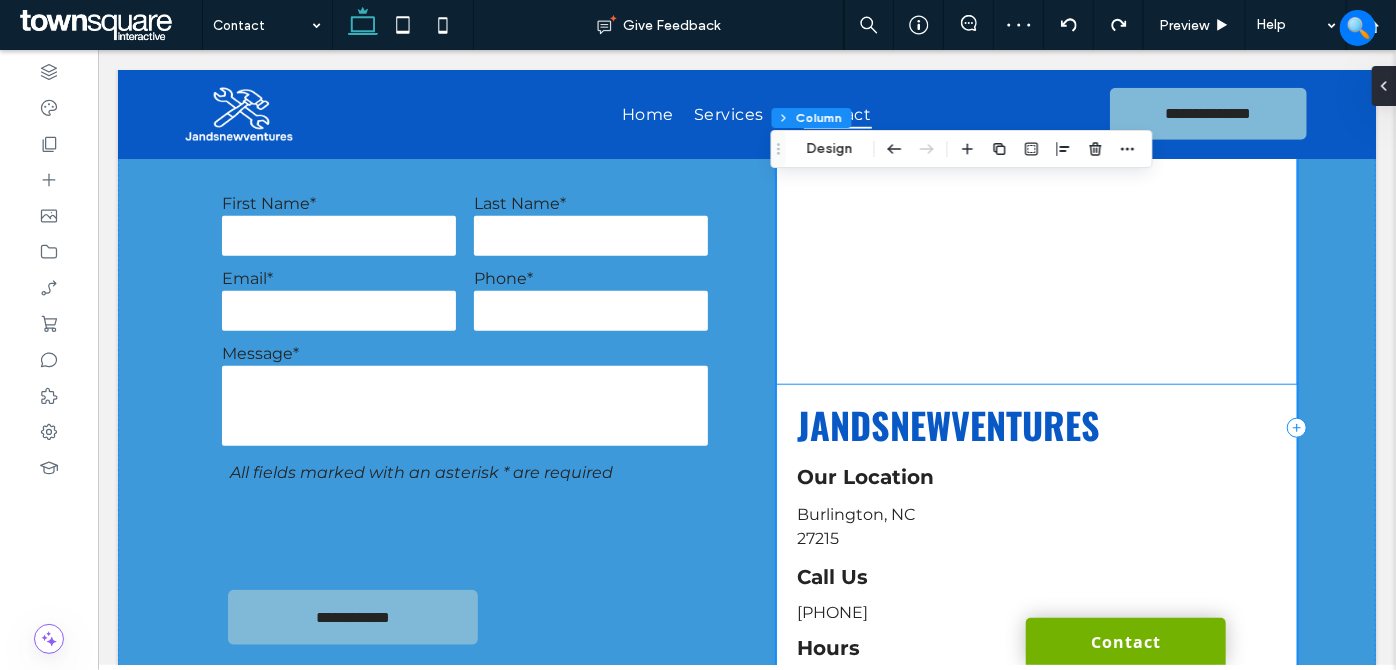 scroll, scrollTop: 697, scrollLeft: 0, axis: vertical 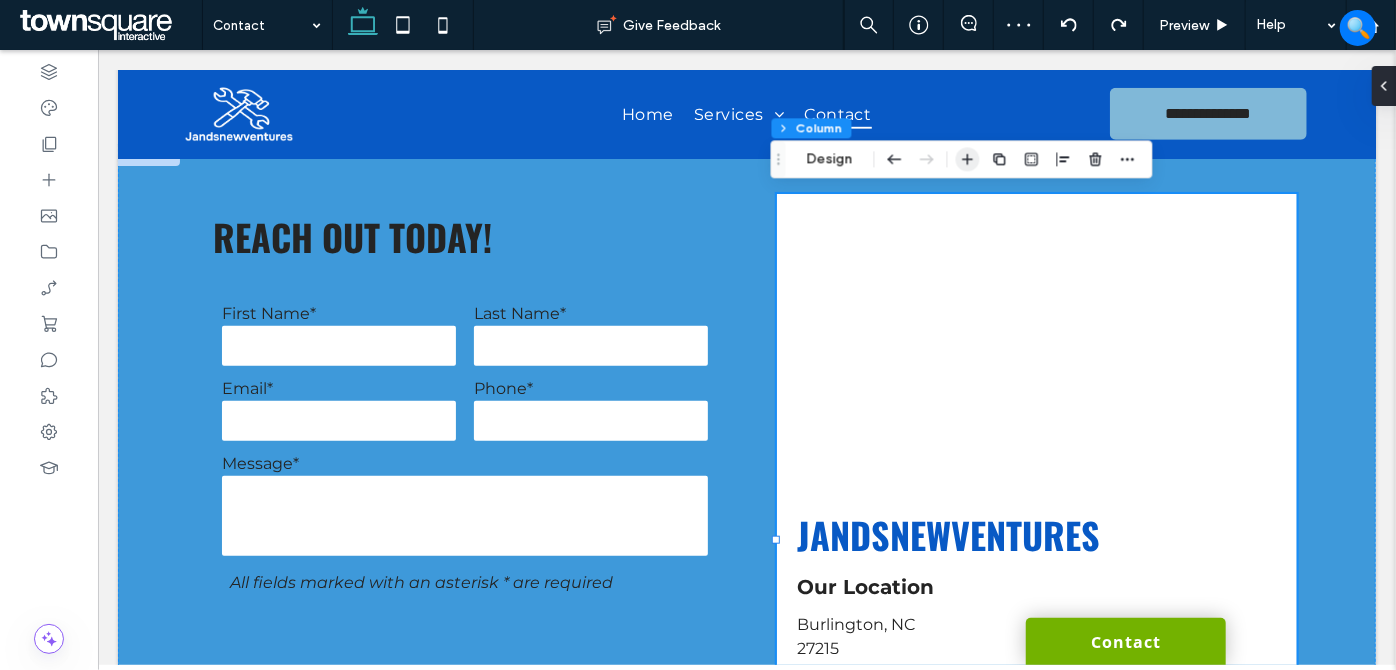 click 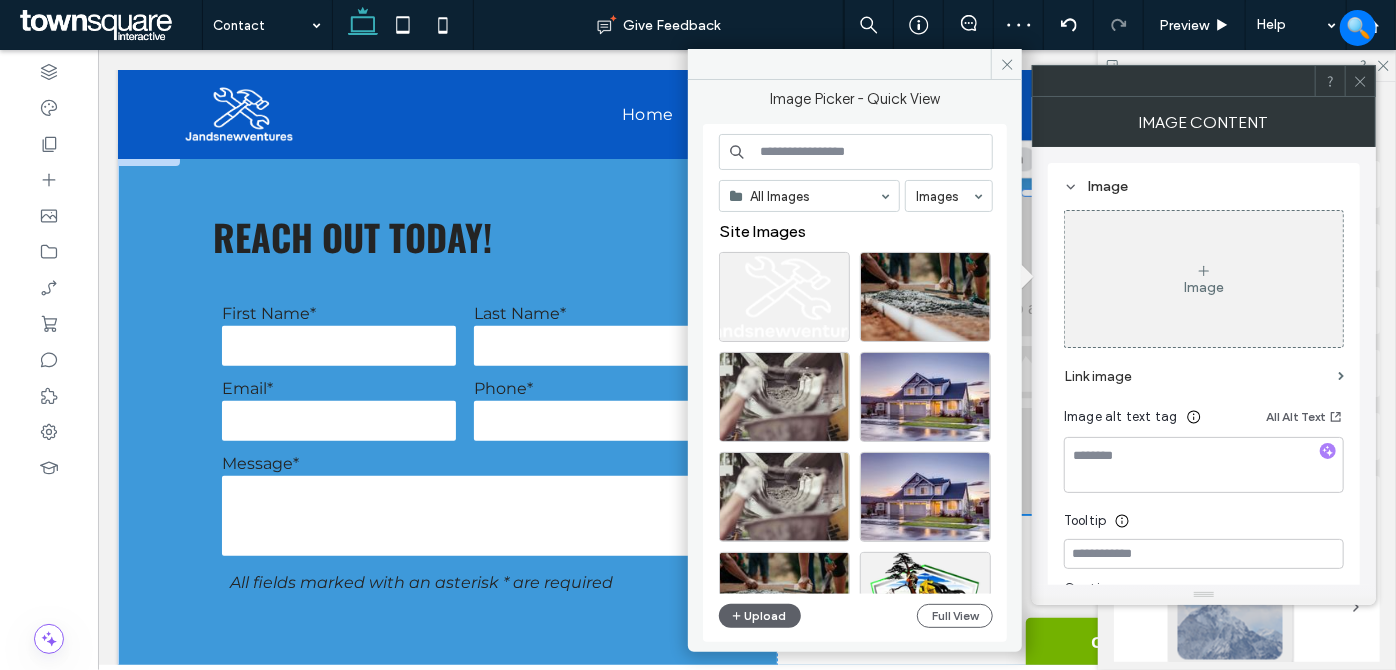 click 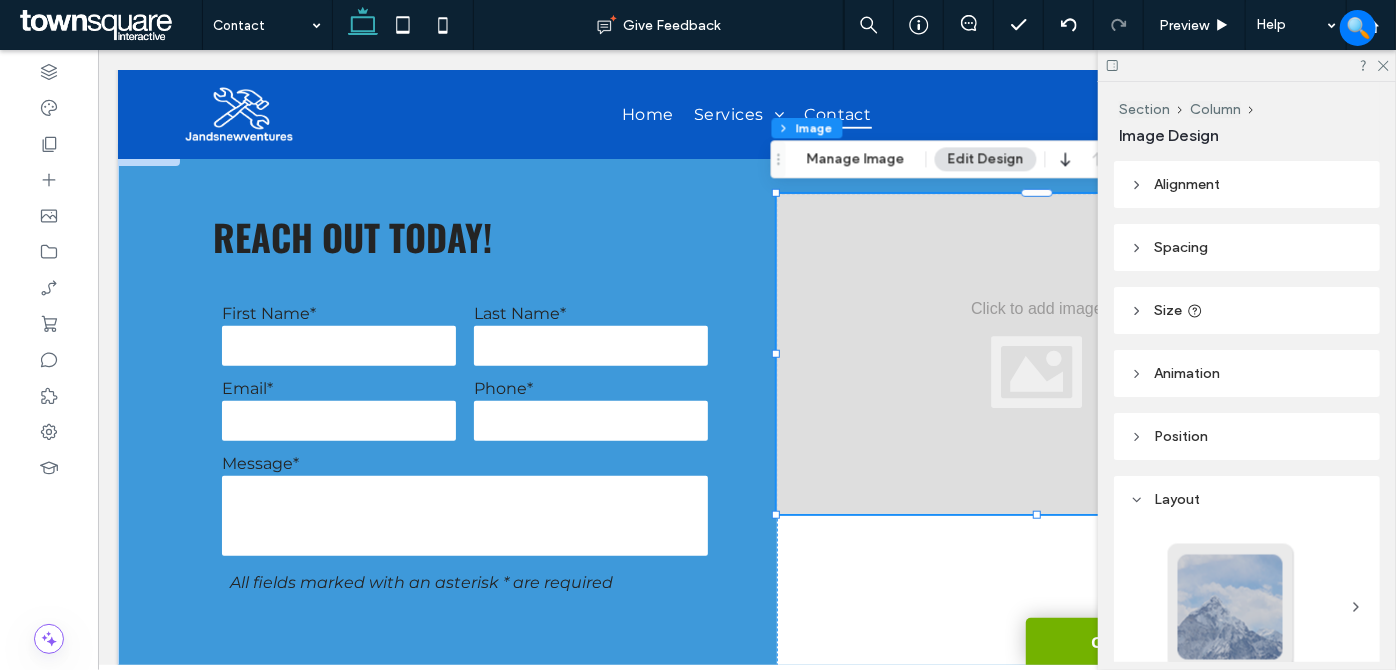 click on "Edit Design" at bounding box center [986, 159] 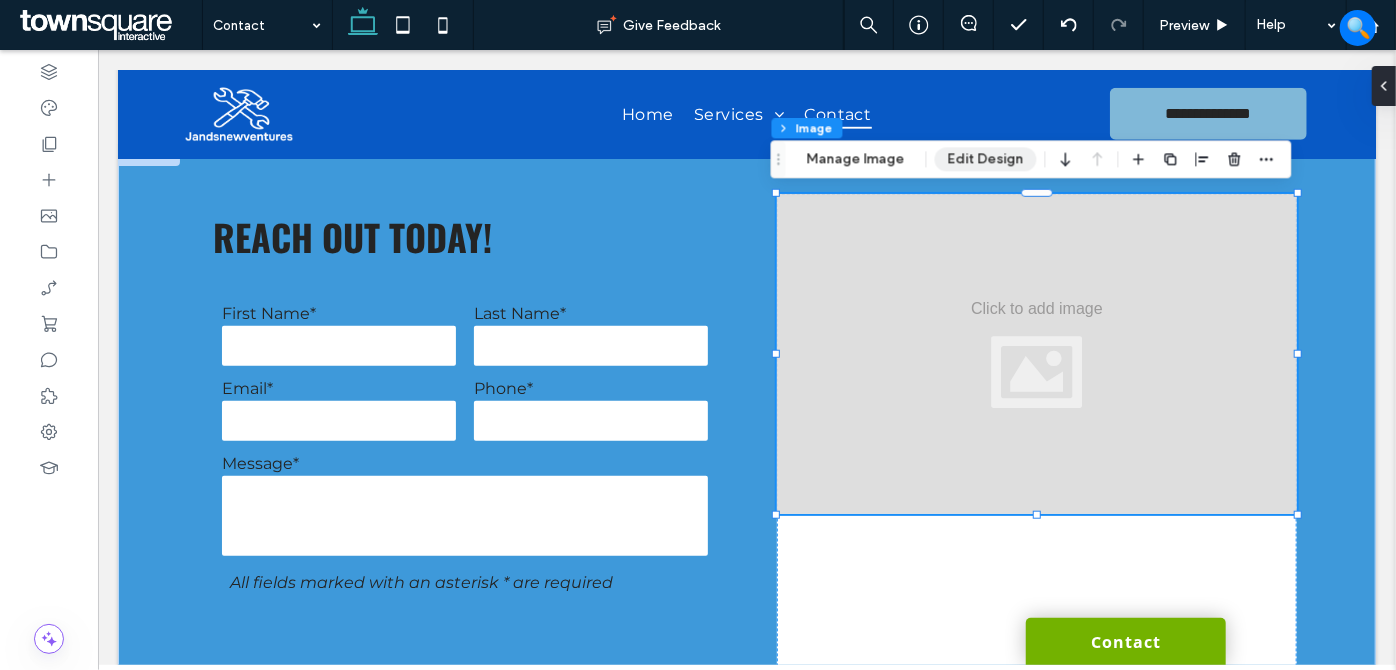 click on "Edit Design" at bounding box center [986, 159] 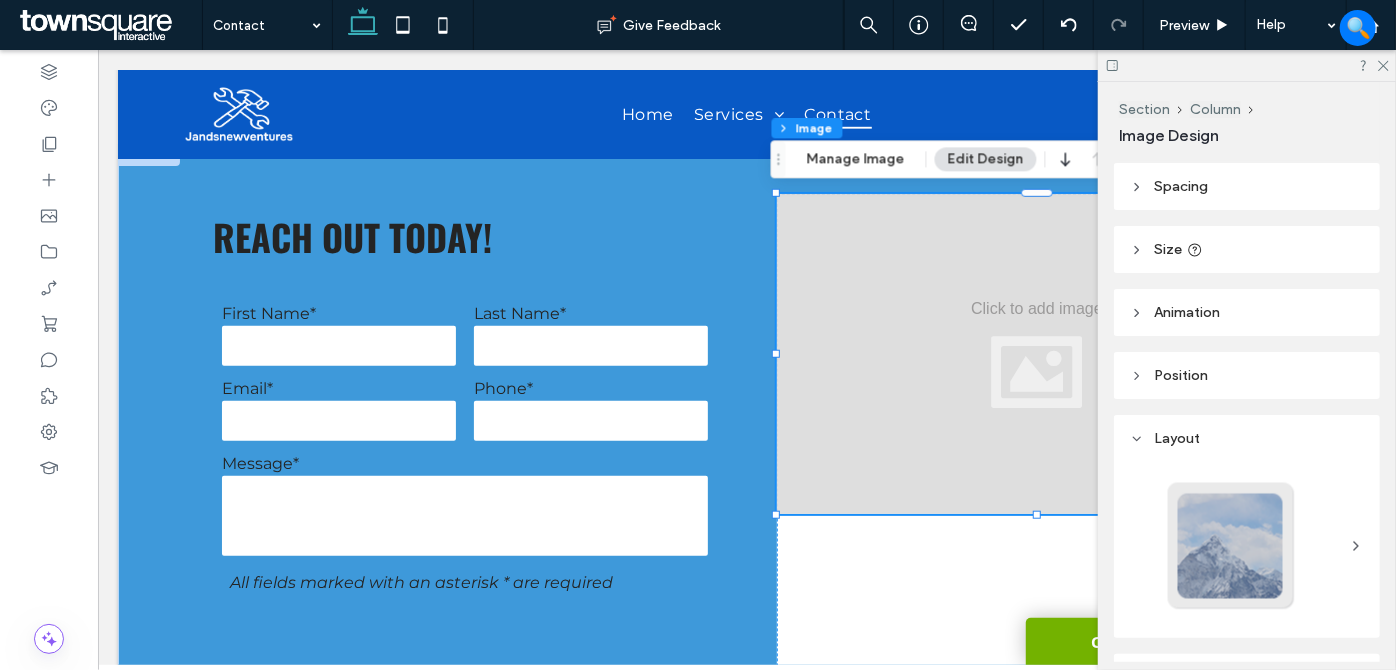 scroll, scrollTop: 0, scrollLeft: 0, axis: both 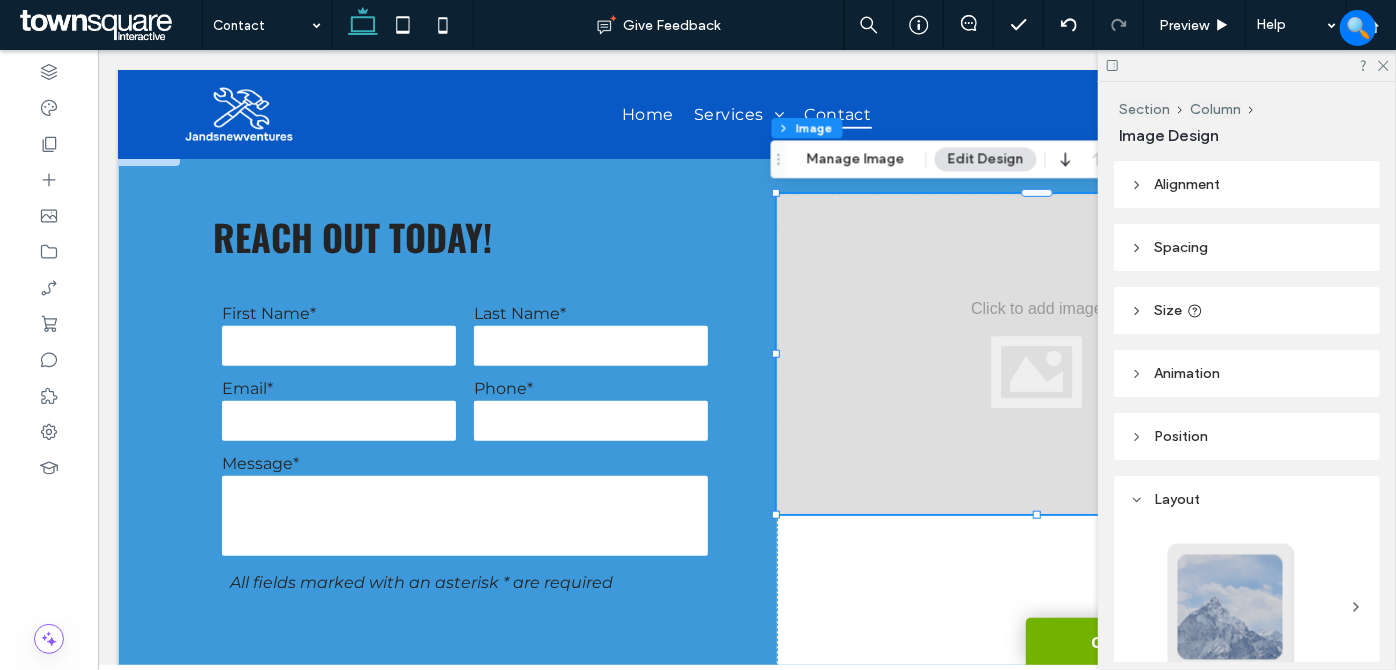 drag, startPoint x: 1195, startPoint y: 294, endPoint x: 1229, endPoint y: 319, distance: 42.201897 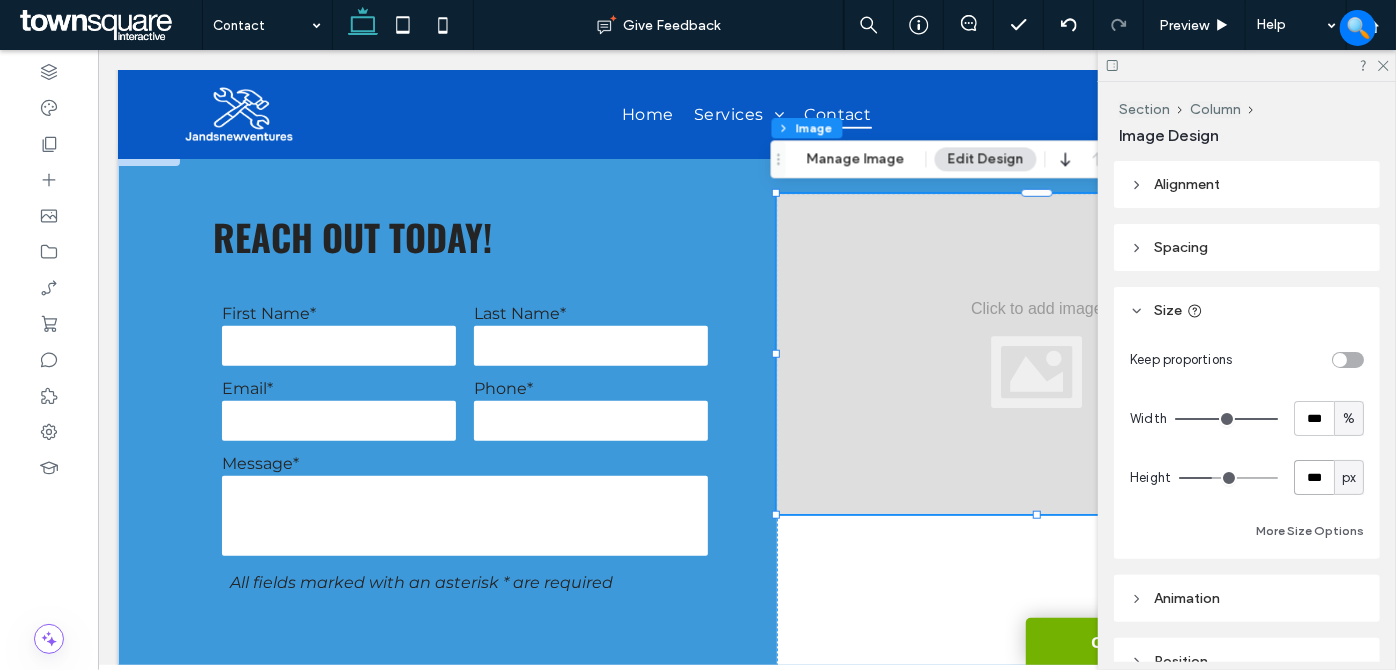 click on "***" at bounding box center [1314, 477] 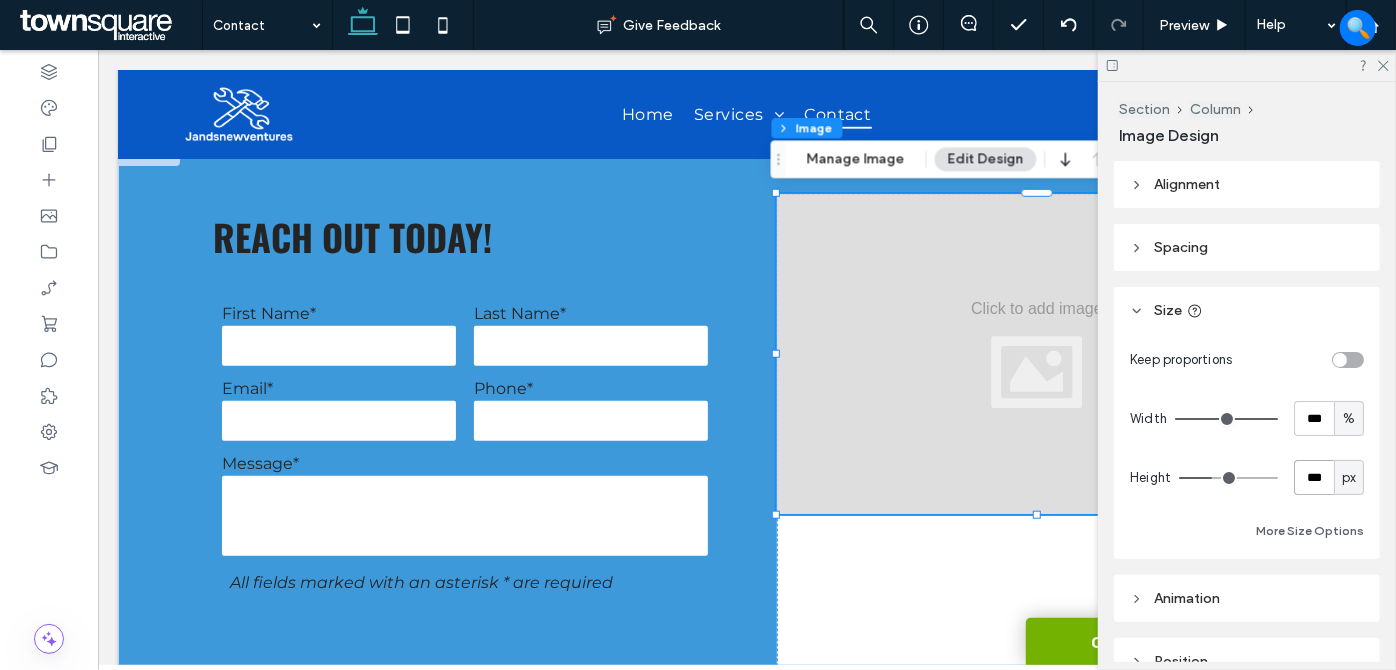 type on "***" 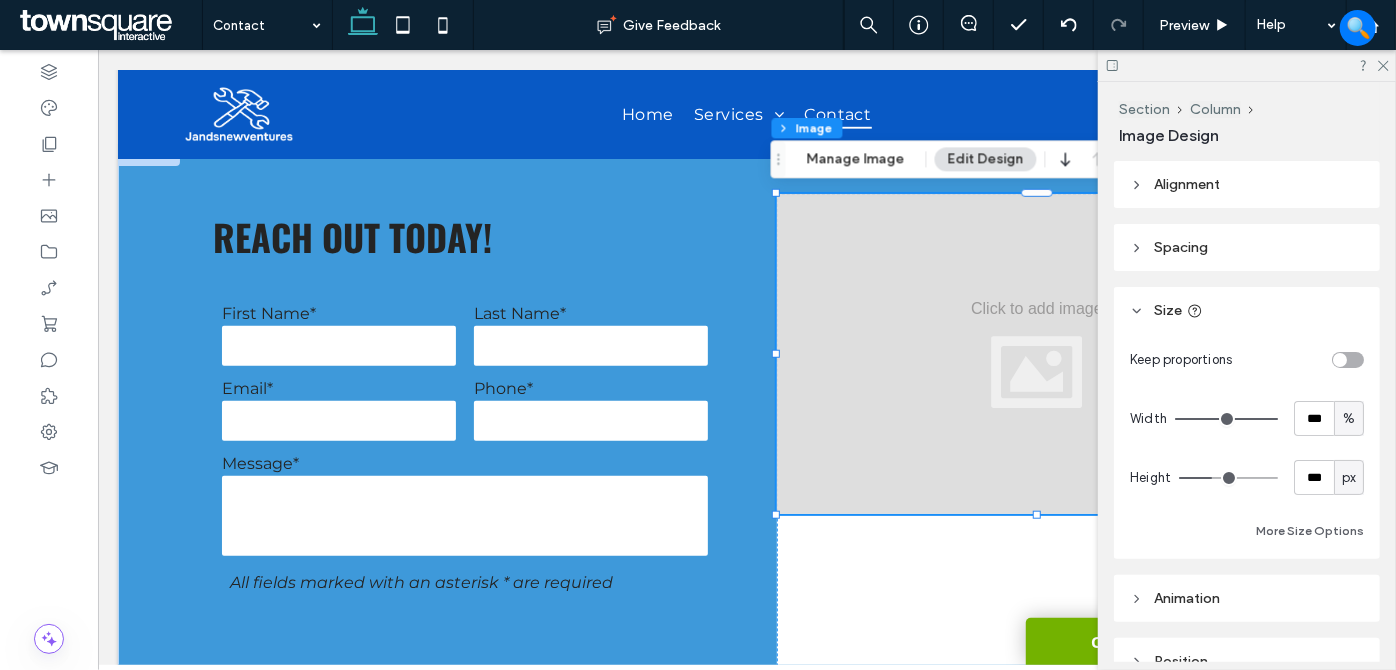 type on "***" 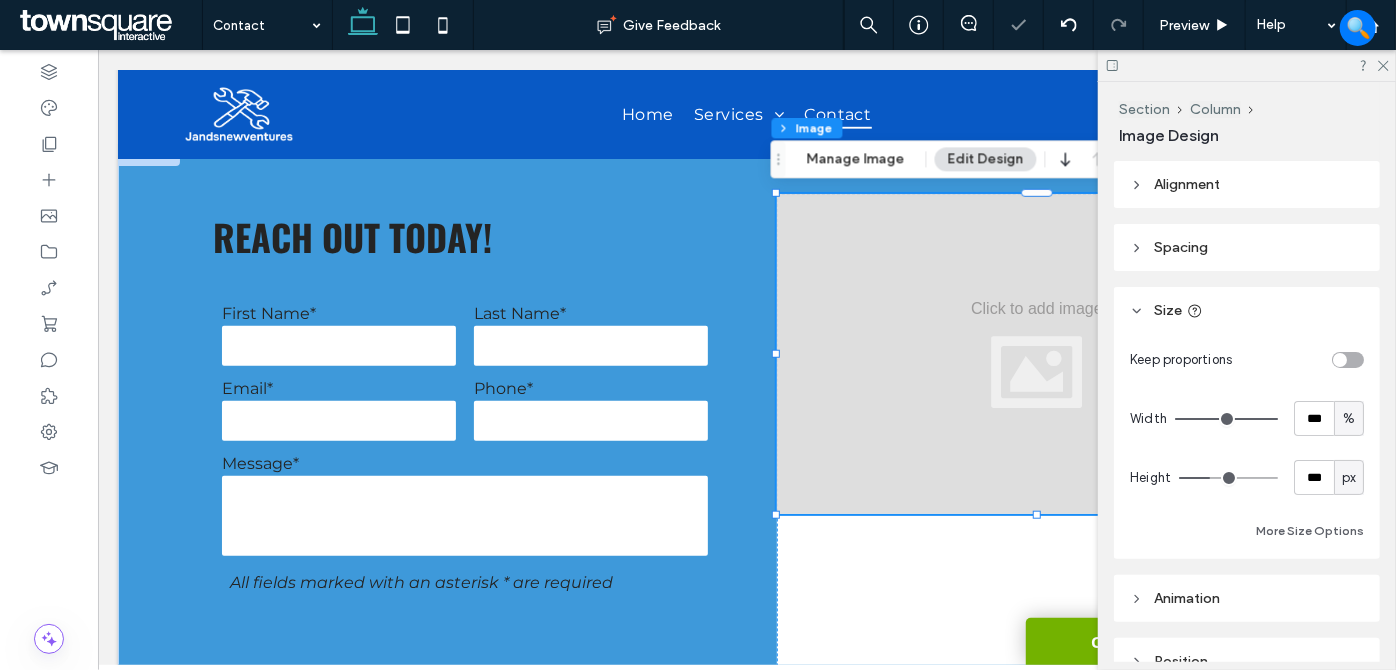 click on "Keep proportions Width *** % Height *** px More Size Options" at bounding box center (1247, 446) 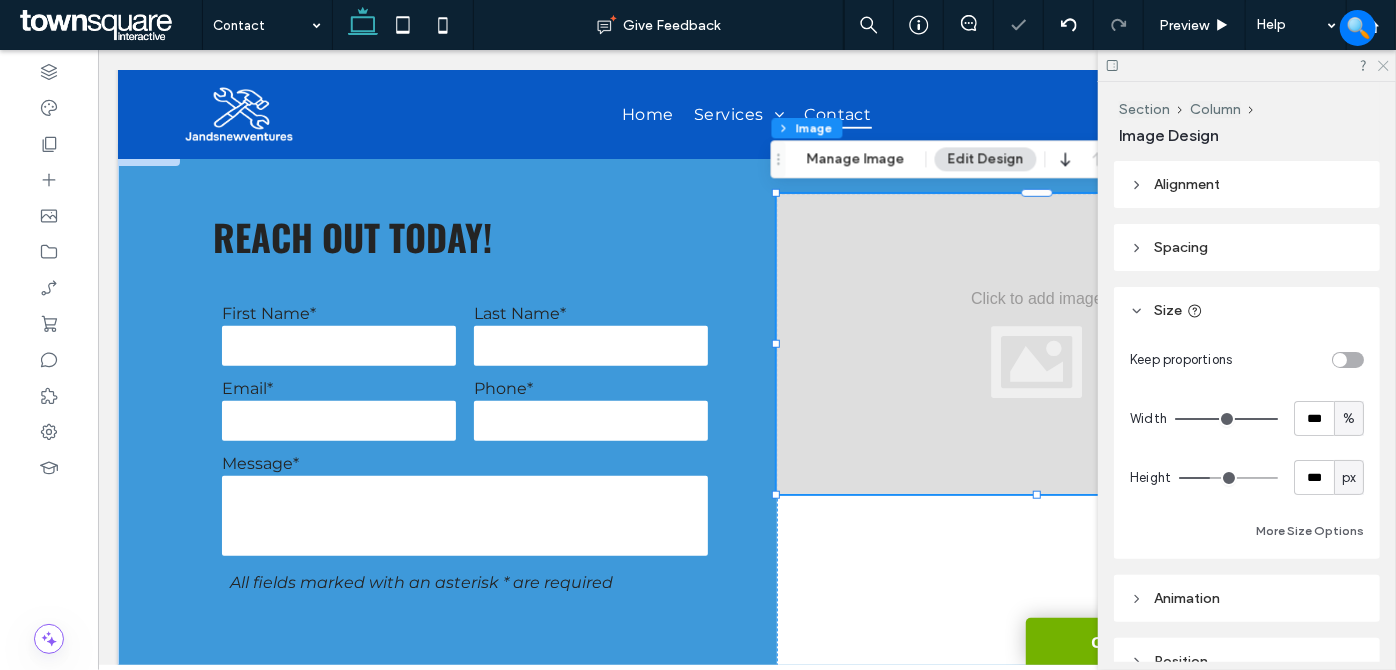 click 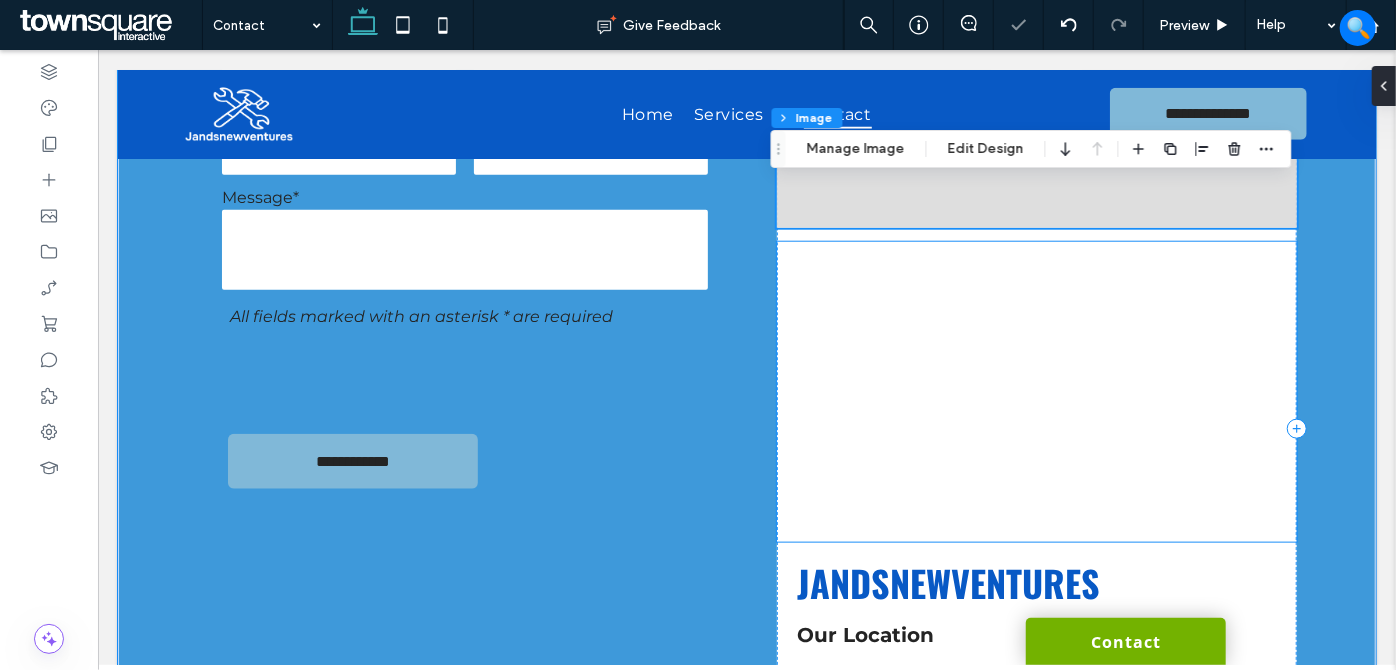 scroll, scrollTop: 970, scrollLeft: 0, axis: vertical 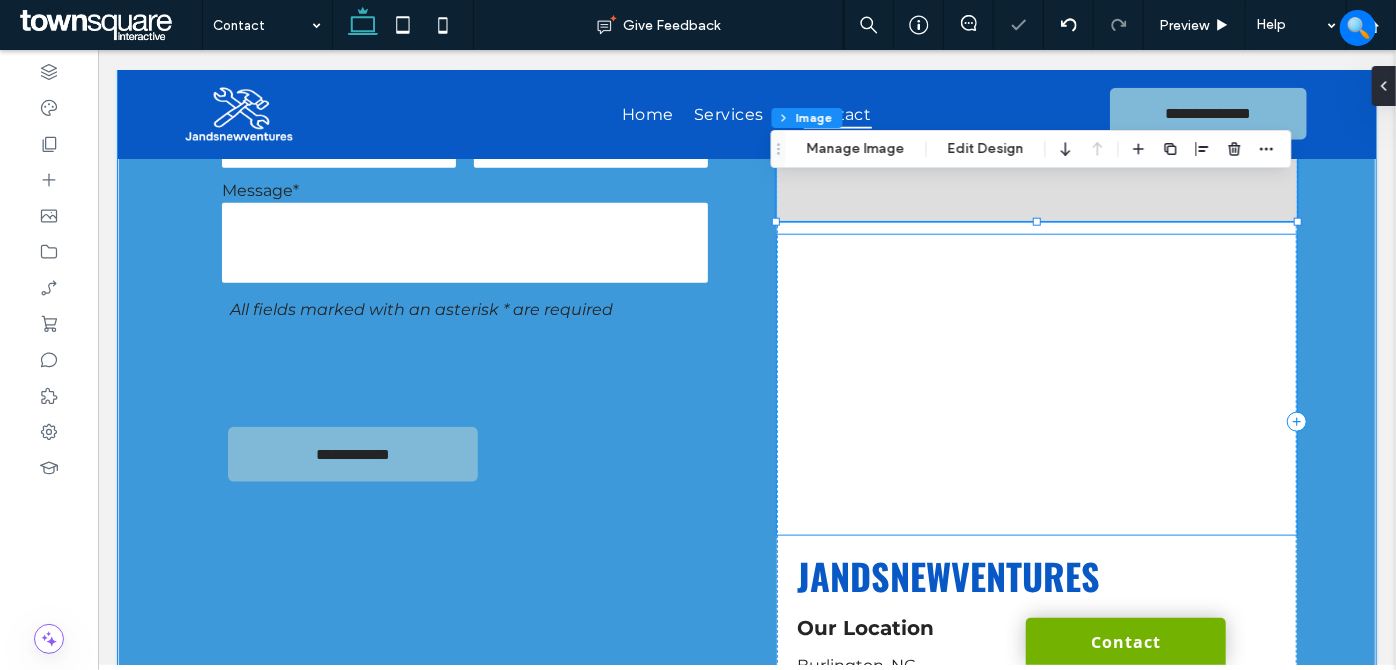click at bounding box center (1035, 384) 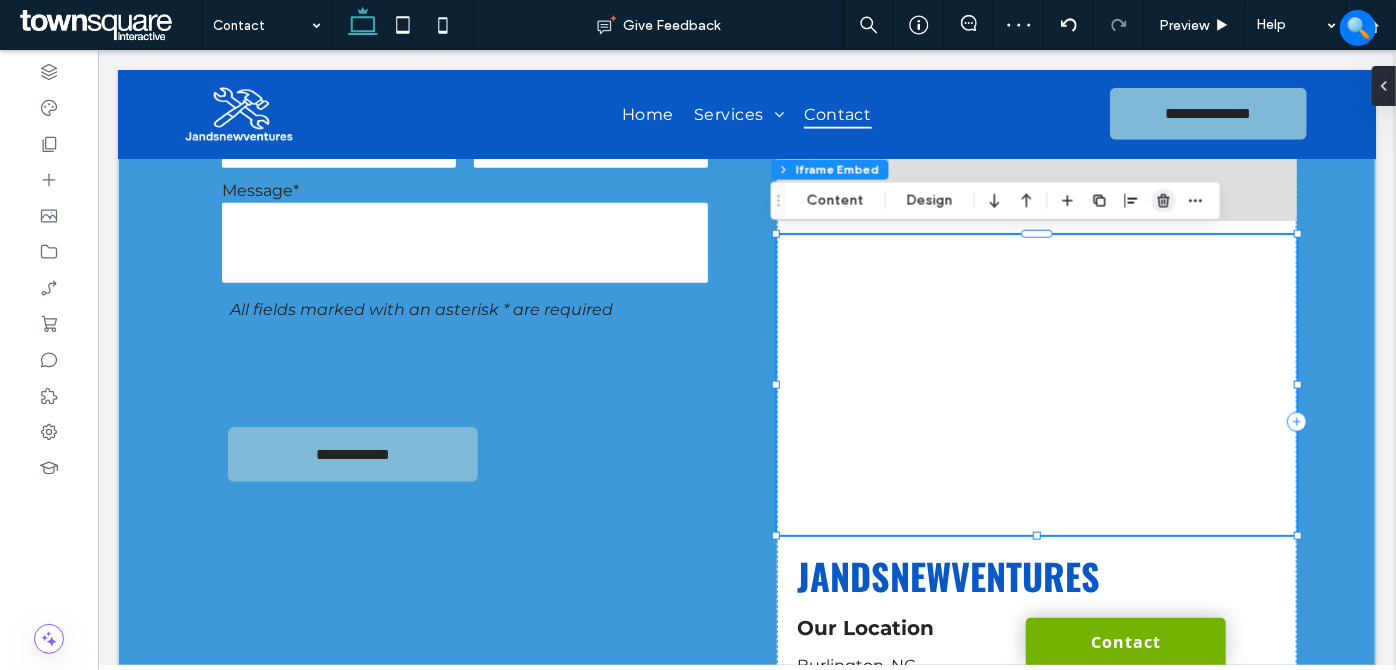 drag, startPoint x: 1160, startPoint y: 194, endPoint x: 1131, endPoint y: 247, distance: 60.41523 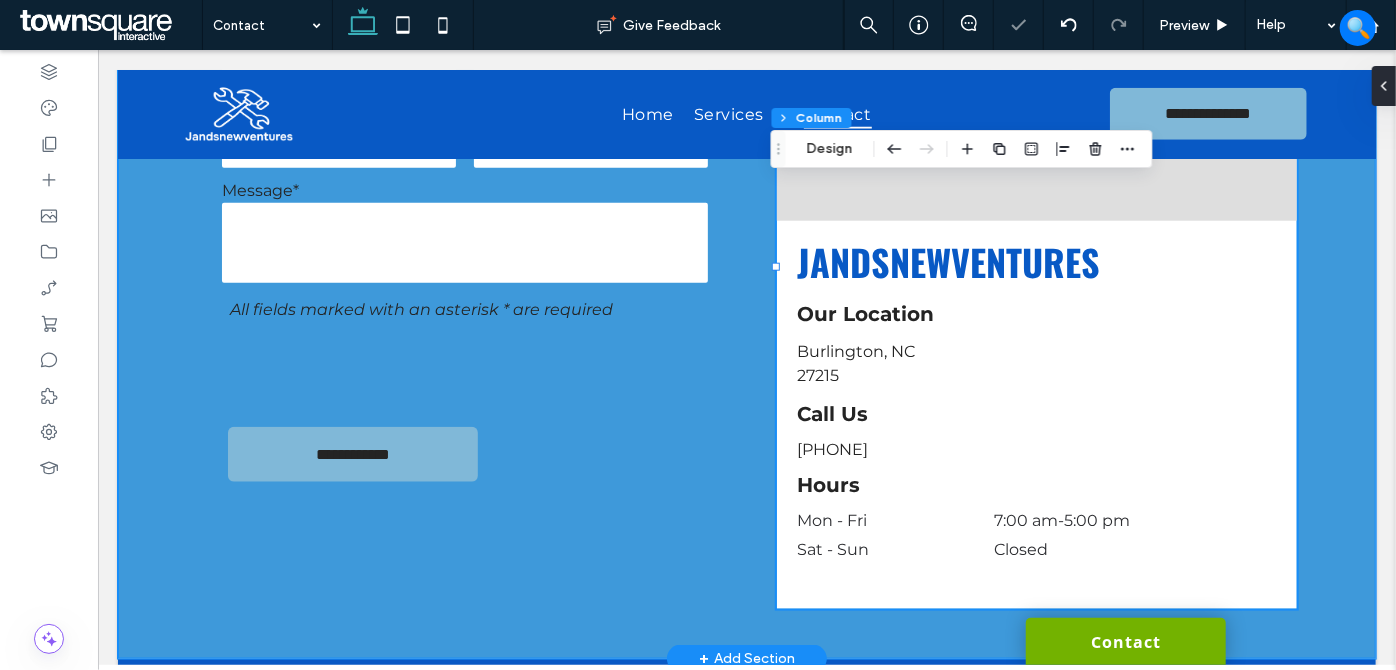 click on "**********" at bounding box center [746, 264] 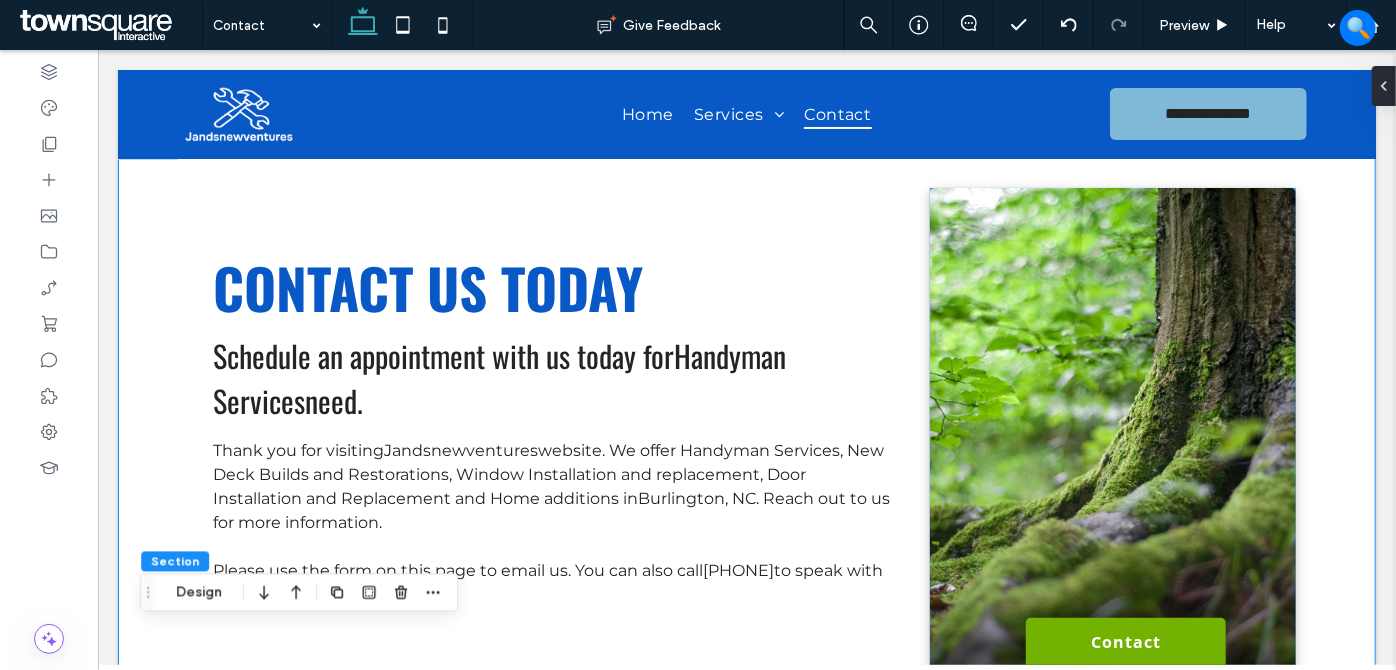 scroll, scrollTop: 0, scrollLeft: 0, axis: both 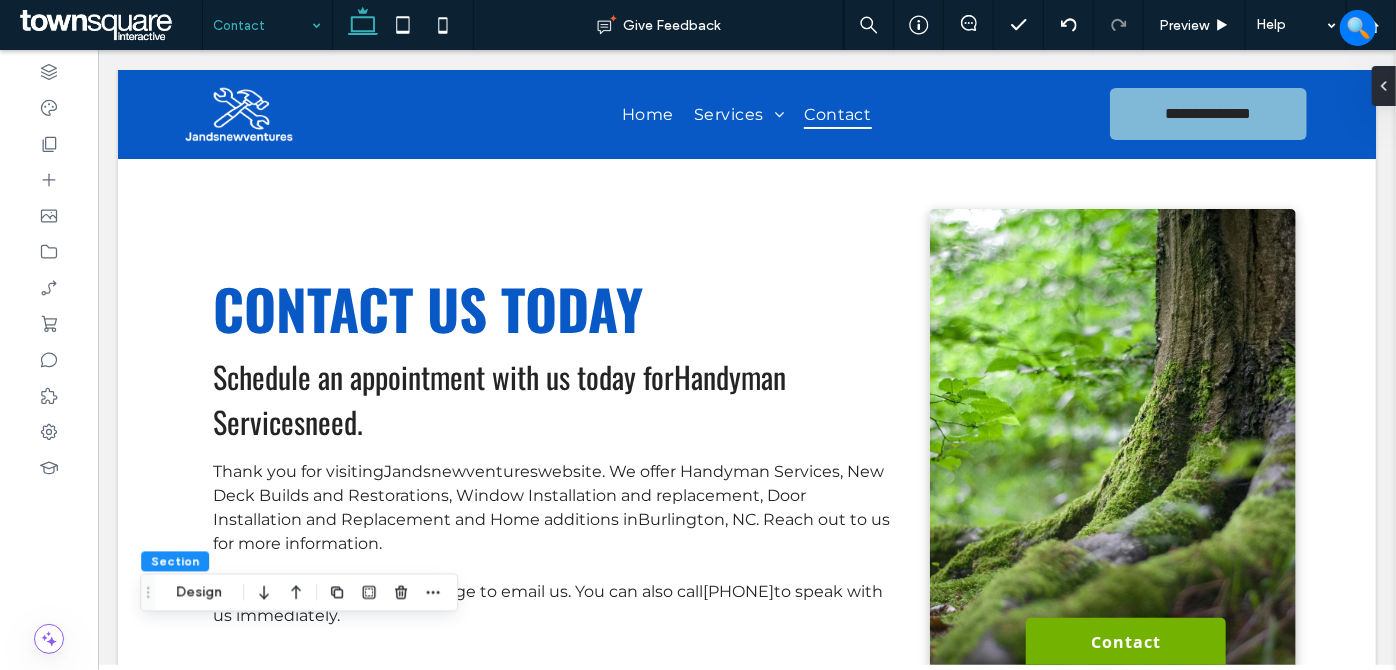 drag, startPoint x: 224, startPoint y: 24, endPoint x: 265, endPoint y: 24, distance: 41 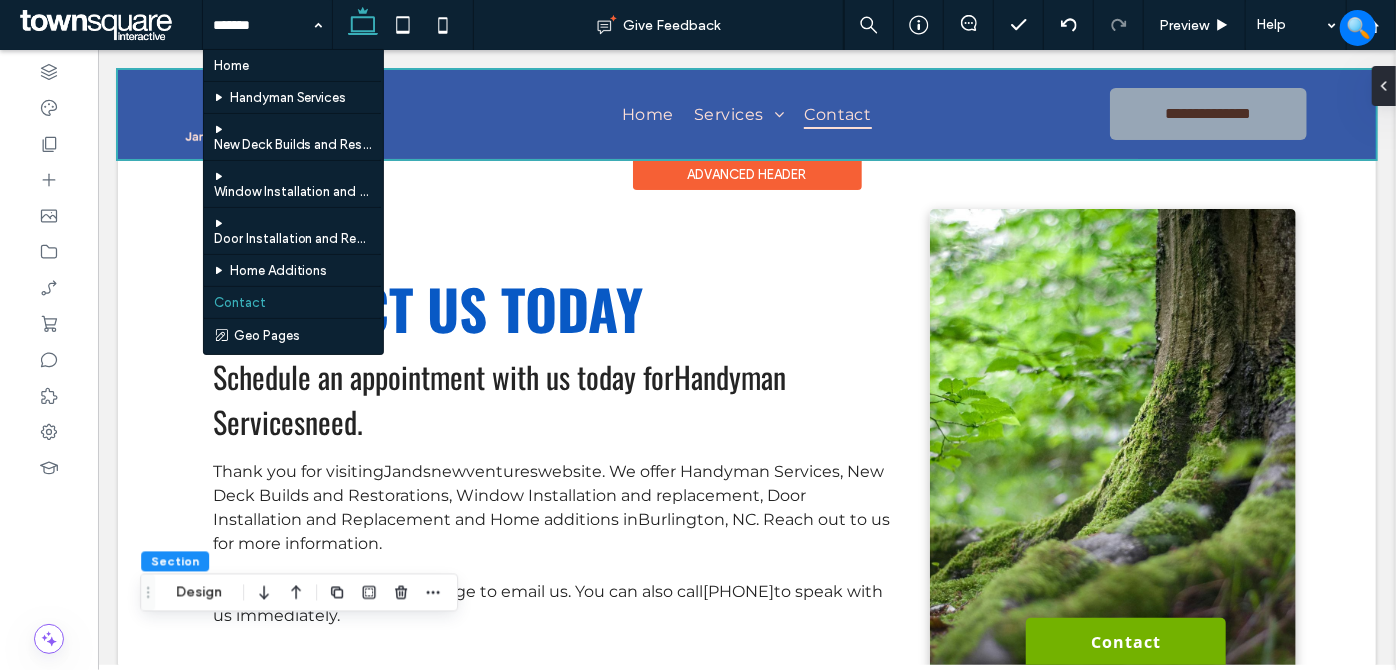 click at bounding box center [746, 113] 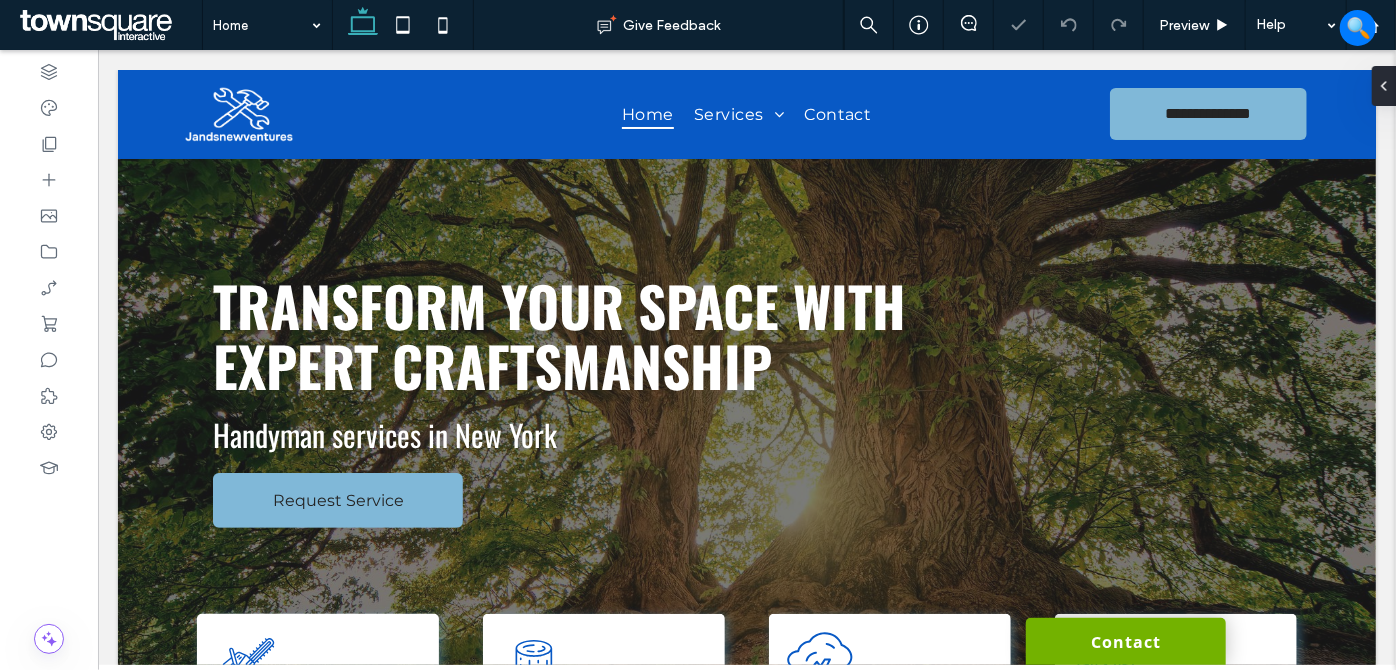 scroll, scrollTop: 0, scrollLeft: 0, axis: both 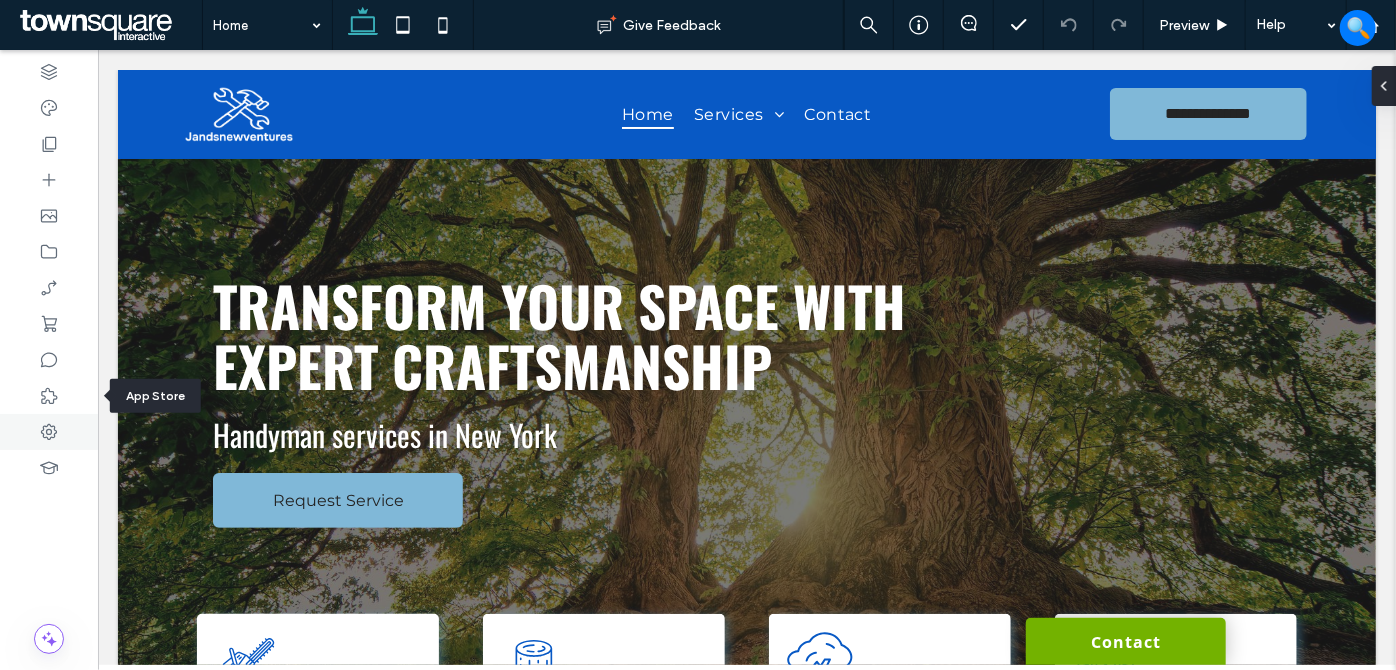 drag, startPoint x: 61, startPoint y: 392, endPoint x: 62, endPoint y: 431, distance: 39.012817 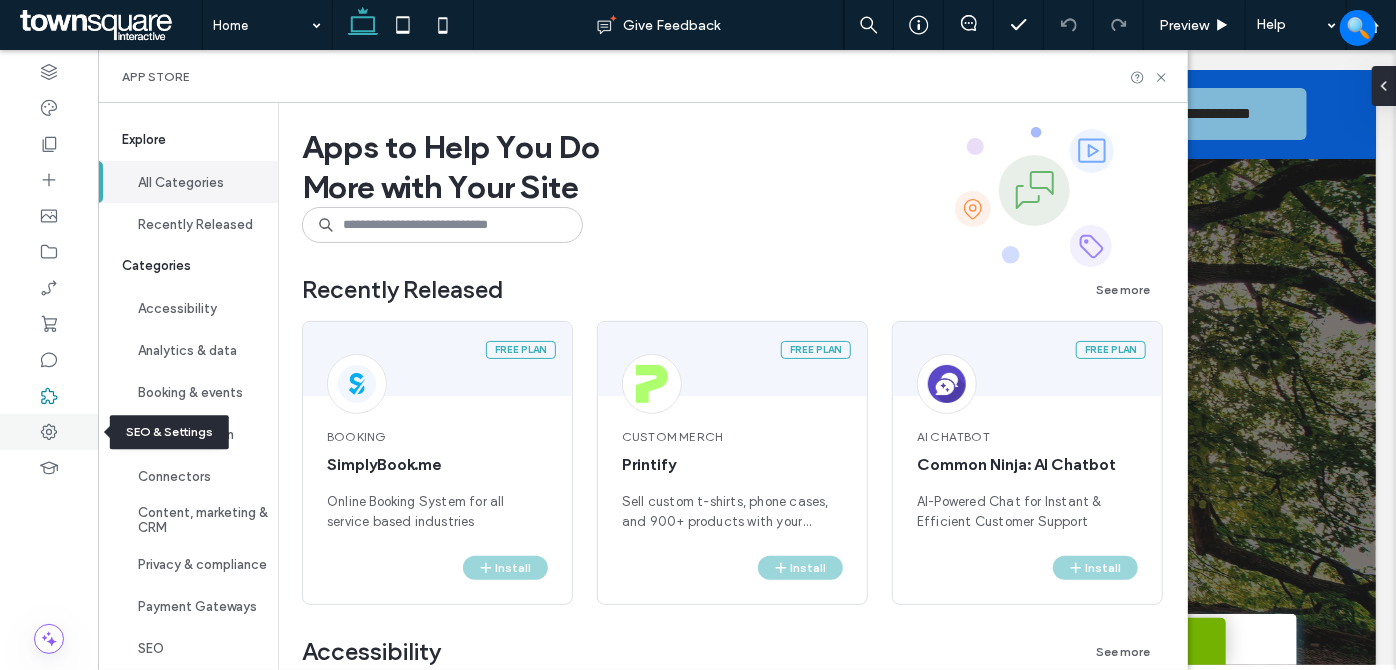 click at bounding box center [49, 432] 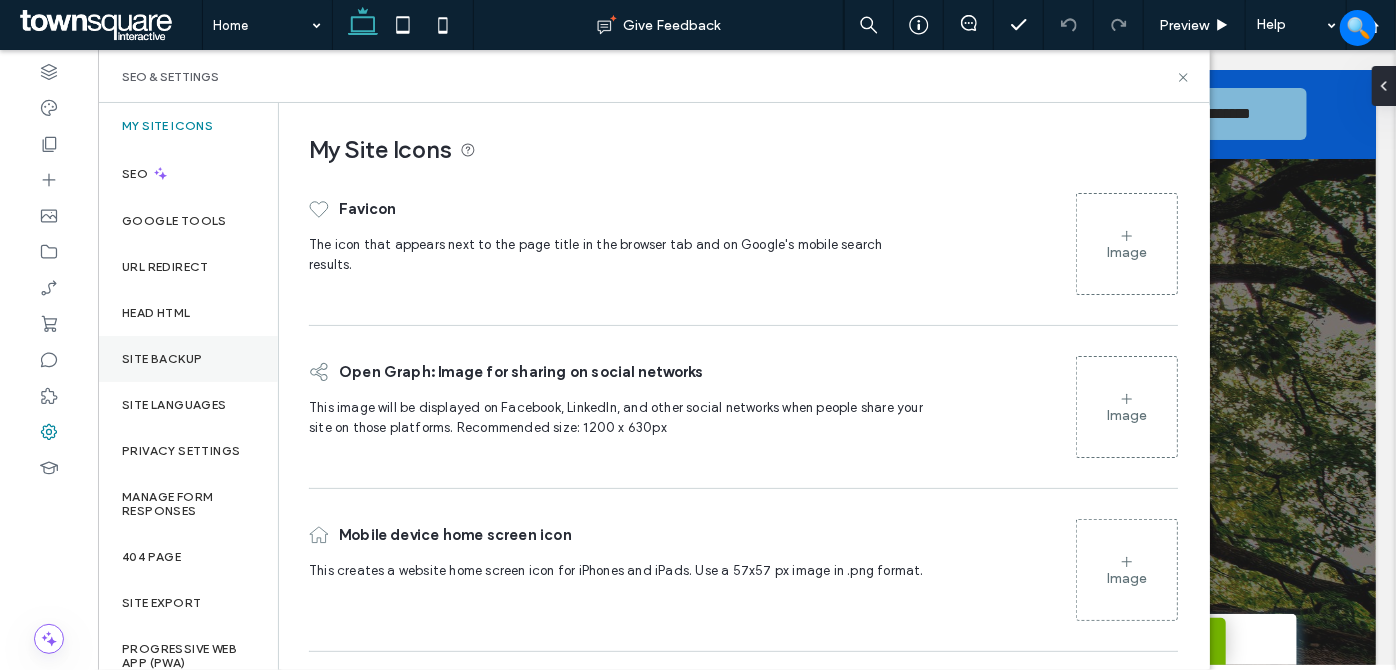 click on "Site Backup" at bounding box center (188, 359) 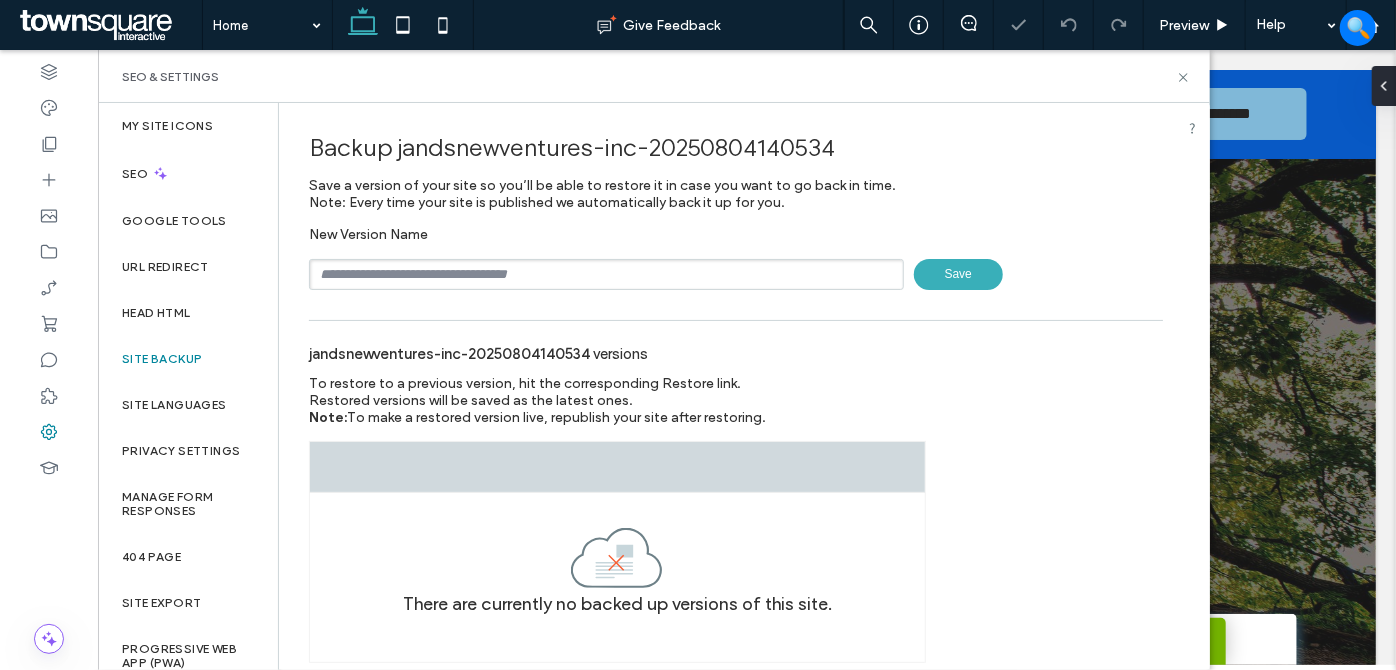 click at bounding box center [606, 274] 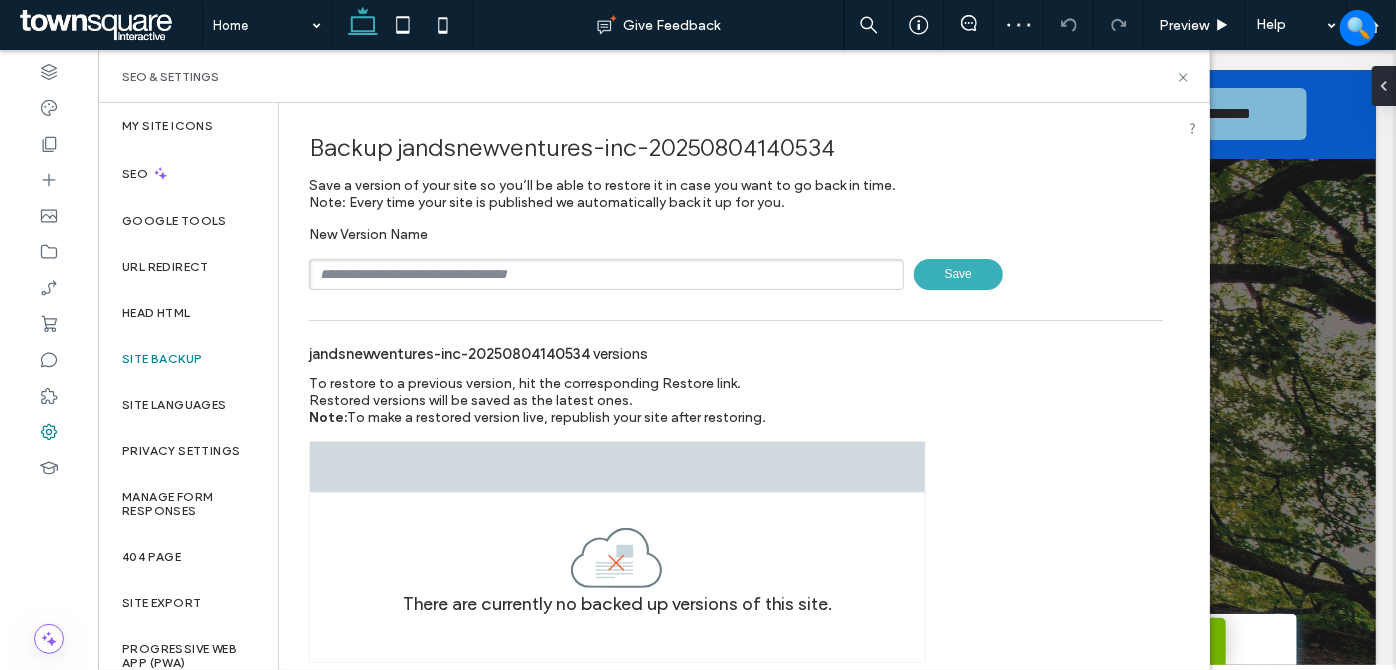 type on "**********" 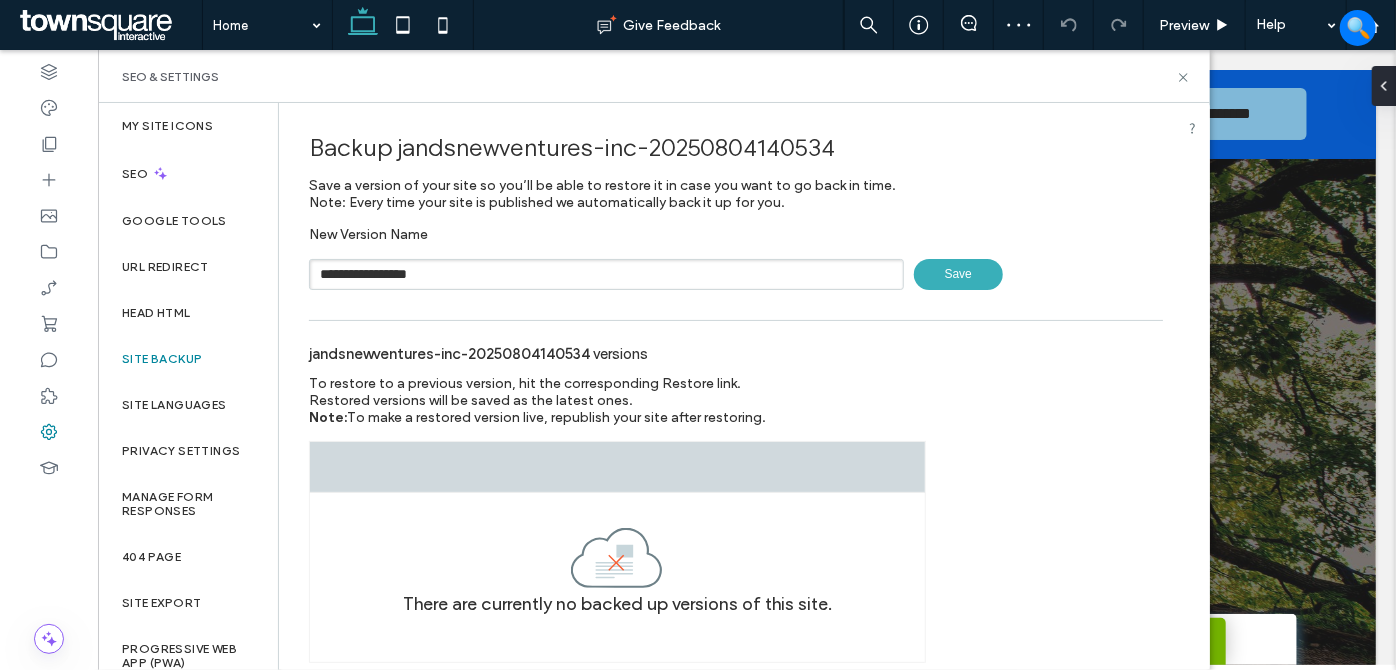 click on "Save" at bounding box center [958, 274] 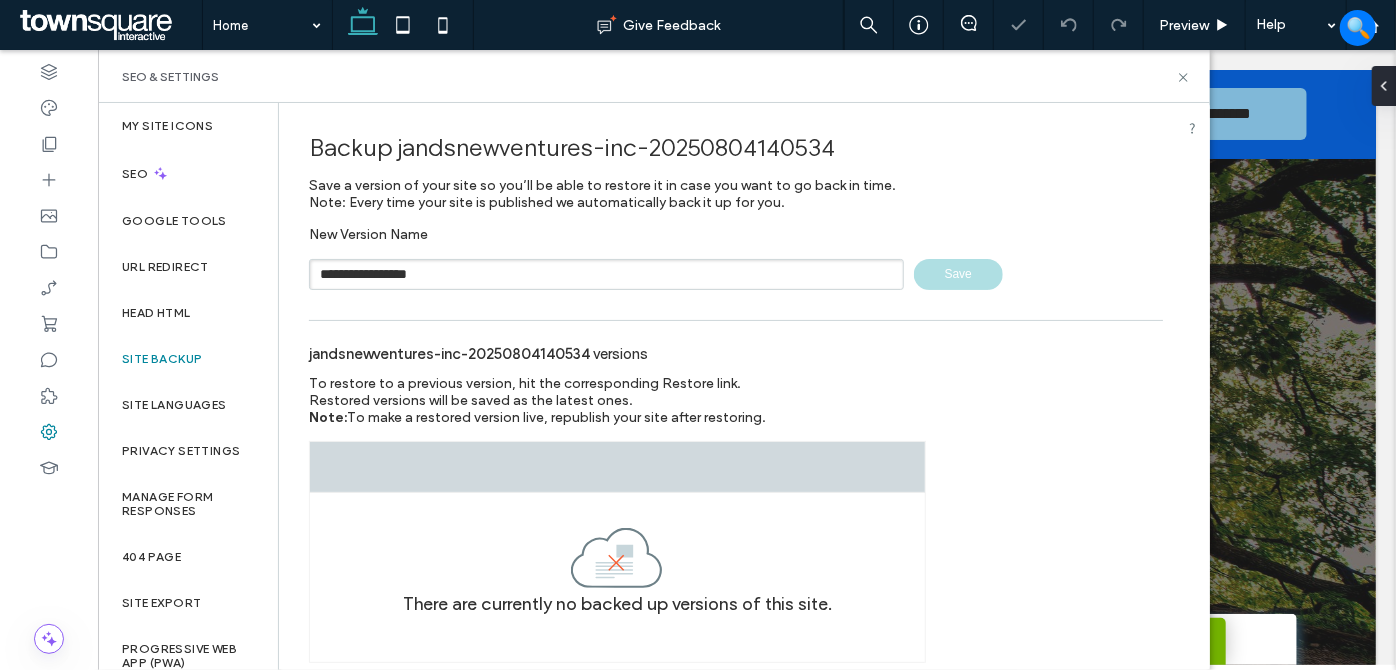 type 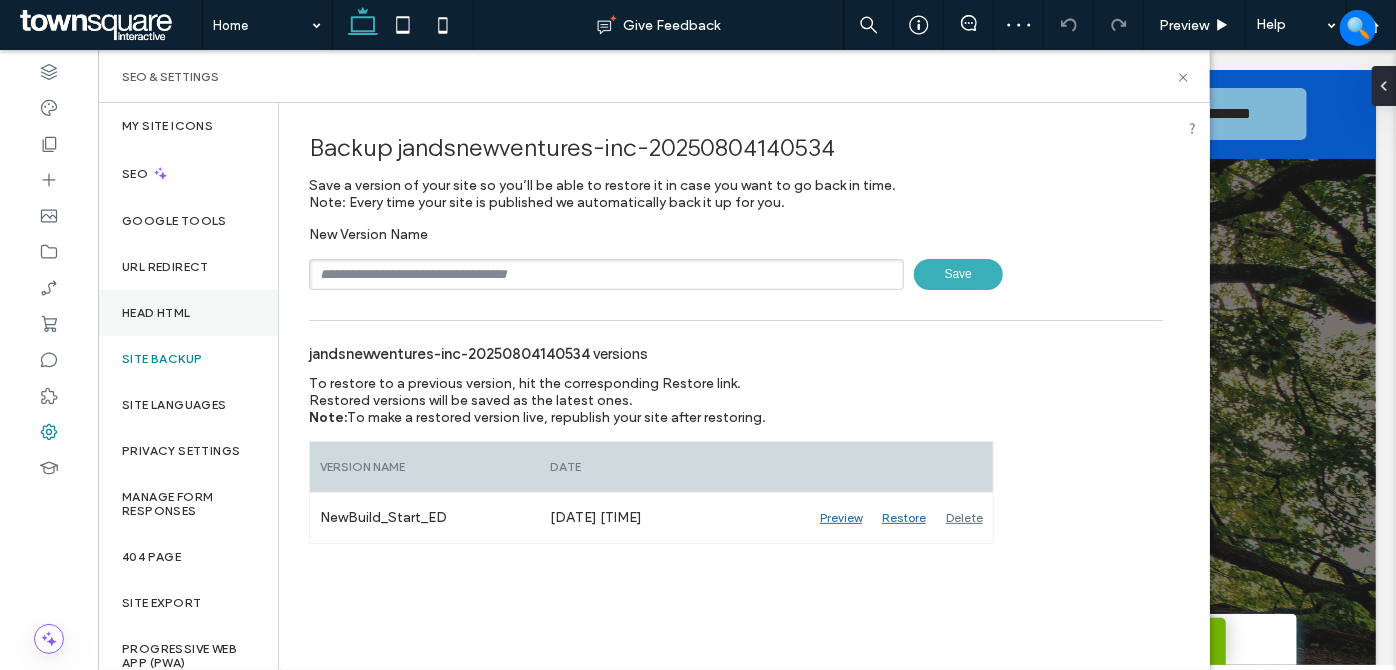 click on "Head HTML" at bounding box center [156, 313] 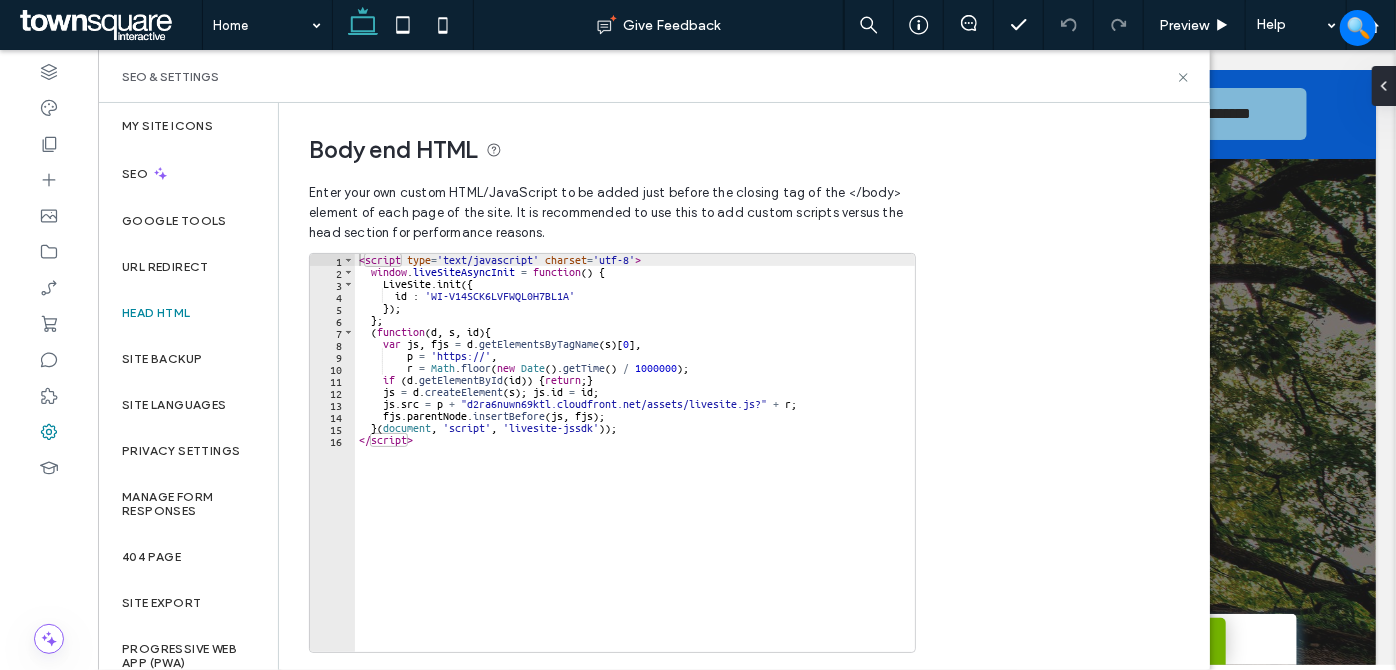 click on "< script   type = 'text/javascript'   charset = 'utf-8' >    window . liveSiteAsyncInit   =   function ( )   {      LiveSite . init ({         id   :   'WI-V14SCK6LVFWQL0H7BL1A'      }) ;    } ;    ( function ( d ,   s ,   id ) {      var   js ,   fjs   =   d . getElementsByTagName ( s ) [ 0 ] ,           p   =   'https://' ,           r   =   Math . floor ( new   Date ( ) . getTime ( )   /   1000000 ) ;      if   ( d . getElementById ( id ))   { return ; }      js   =   d . createElement ( s ) ;   js . id   =   id ;      js . src   =   p   +   "d2ra6nuwn69ktl.cloudfront.net/assets/livesite.js?"   +   r ;      fjs . parentNode . insertBefore ( js ,   fjs ) ;    } ( document ,   'script' ,   'livesite-jssdk' )) ; </ script >" at bounding box center (635, 465) 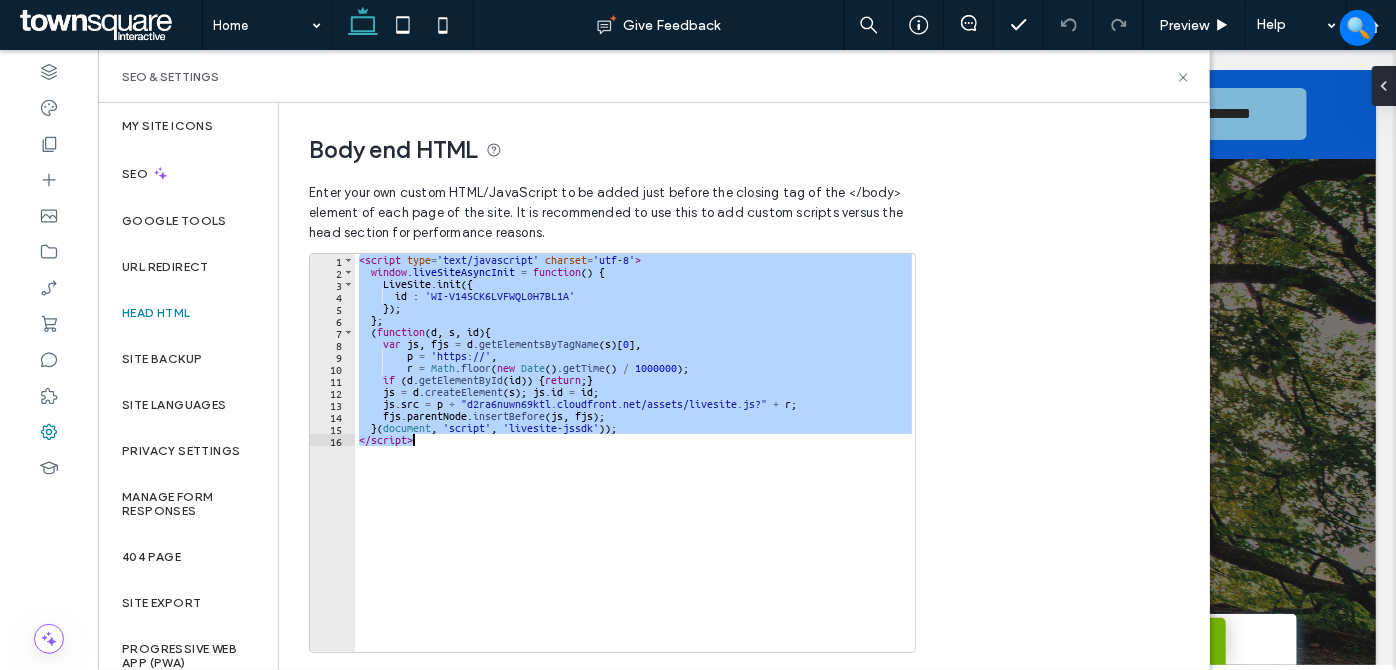 paste 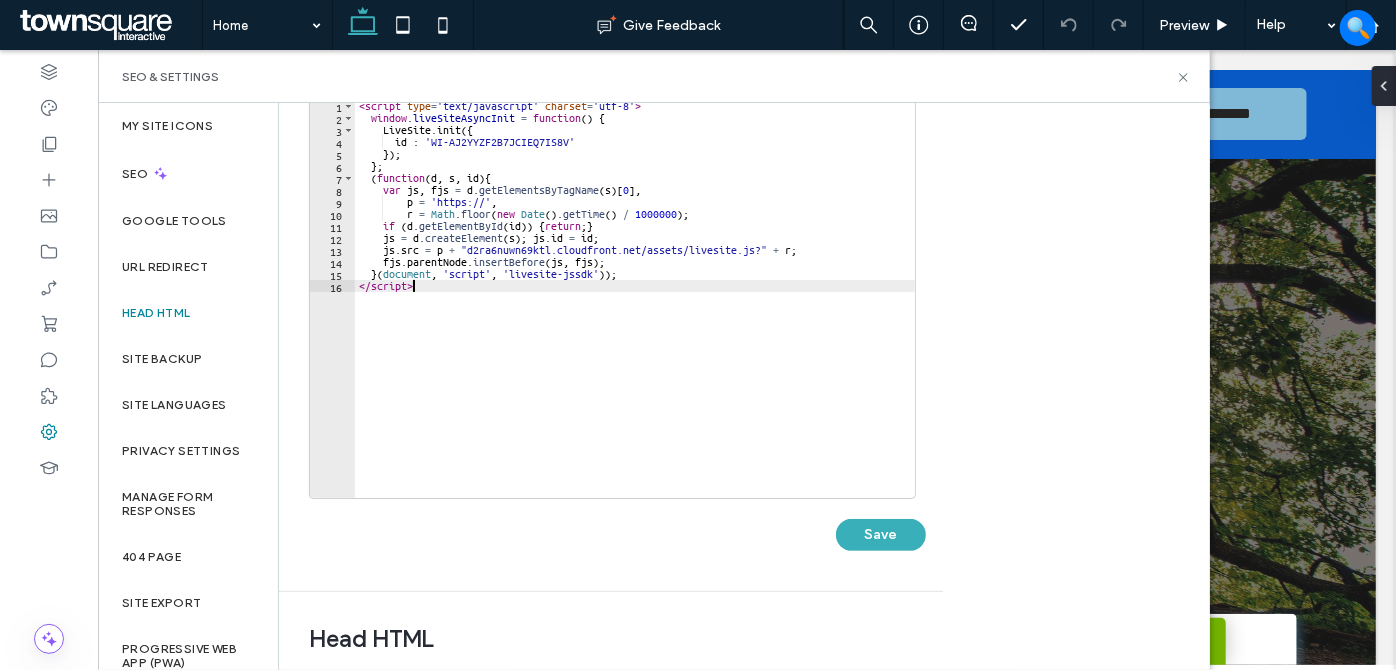 scroll, scrollTop: 181, scrollLeft: 0, axis: vertical 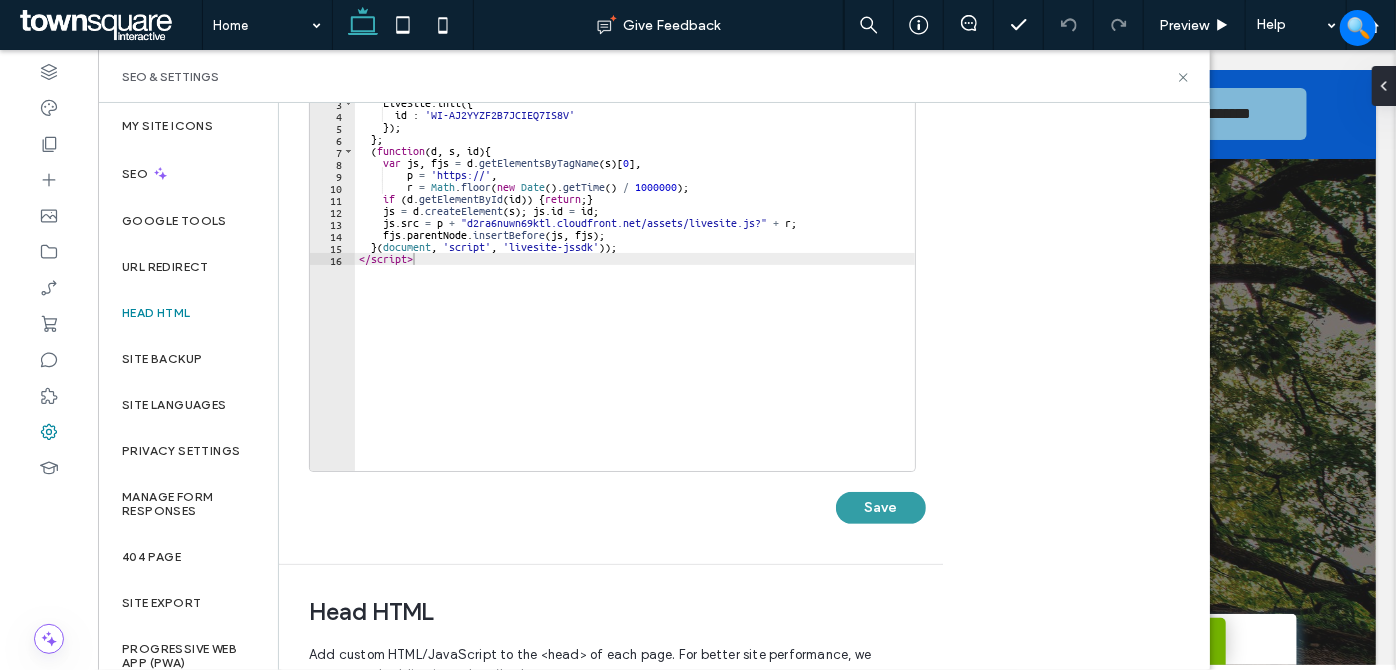 click on "Save" at bounding box center (881, 508) 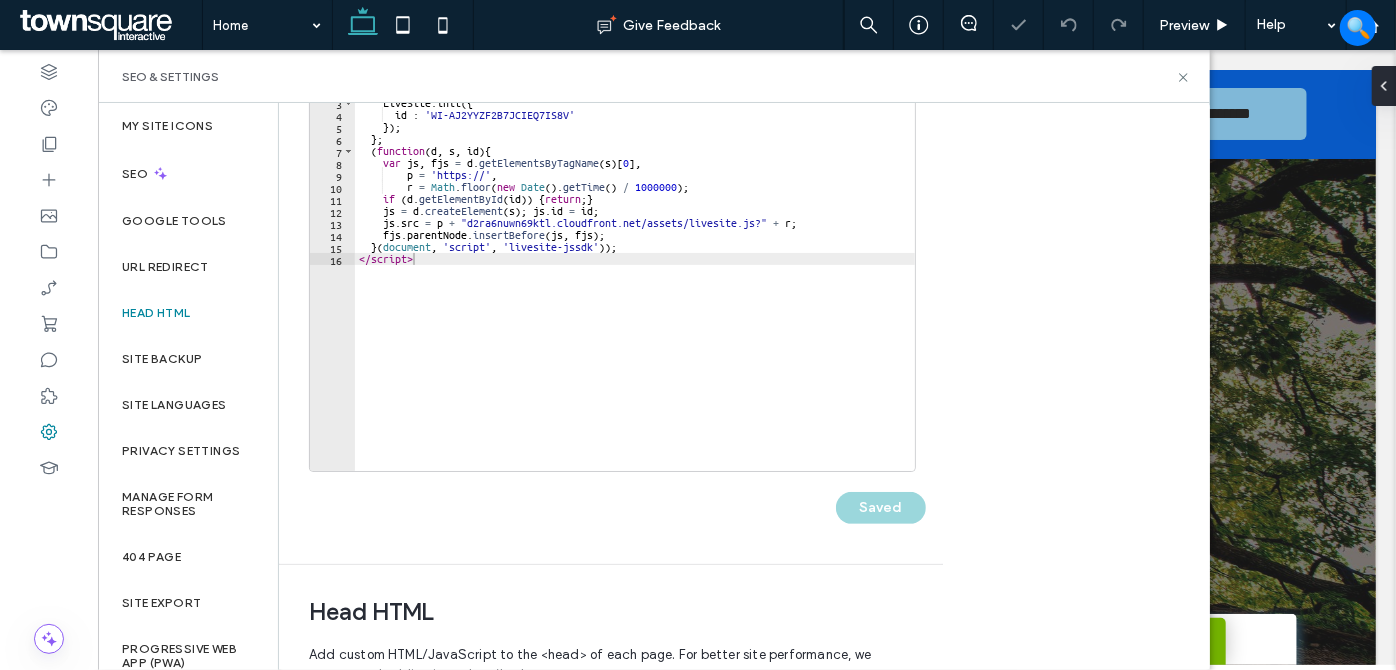 scroll, scrollTop: 0, scrollLeft: 0, axis: both 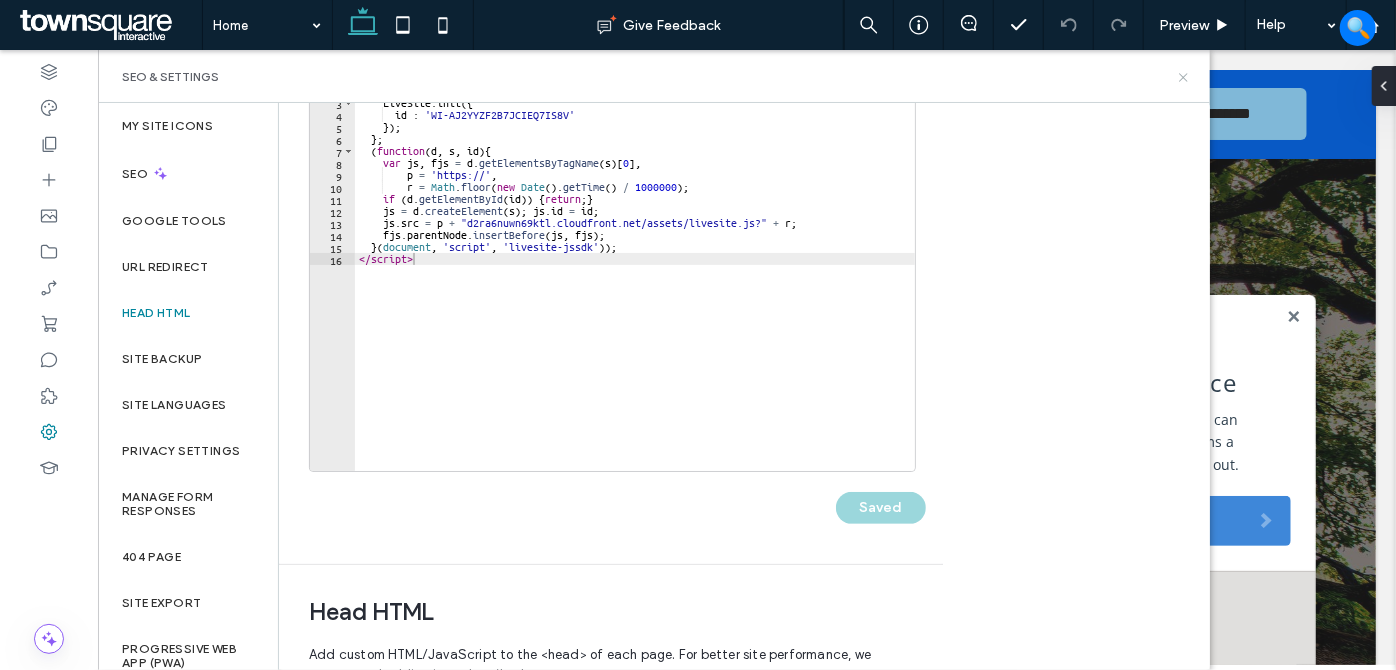 click 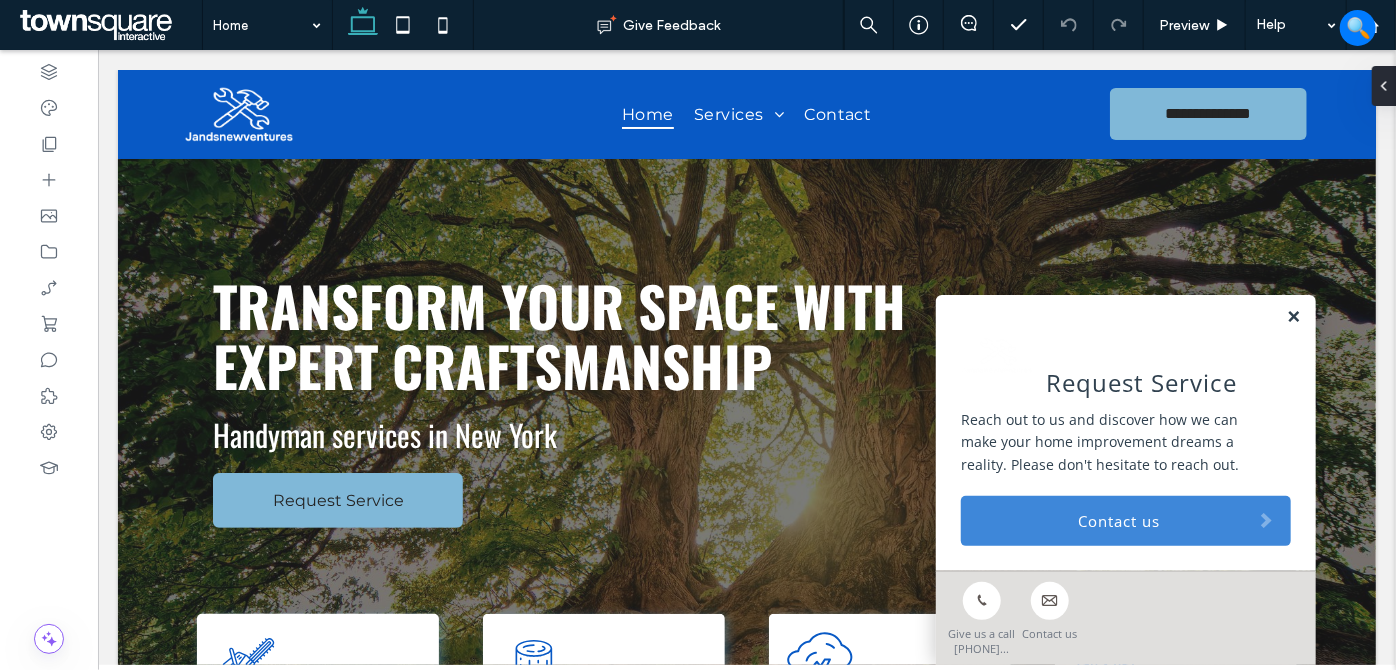 click at bounding box center [1292, 316] 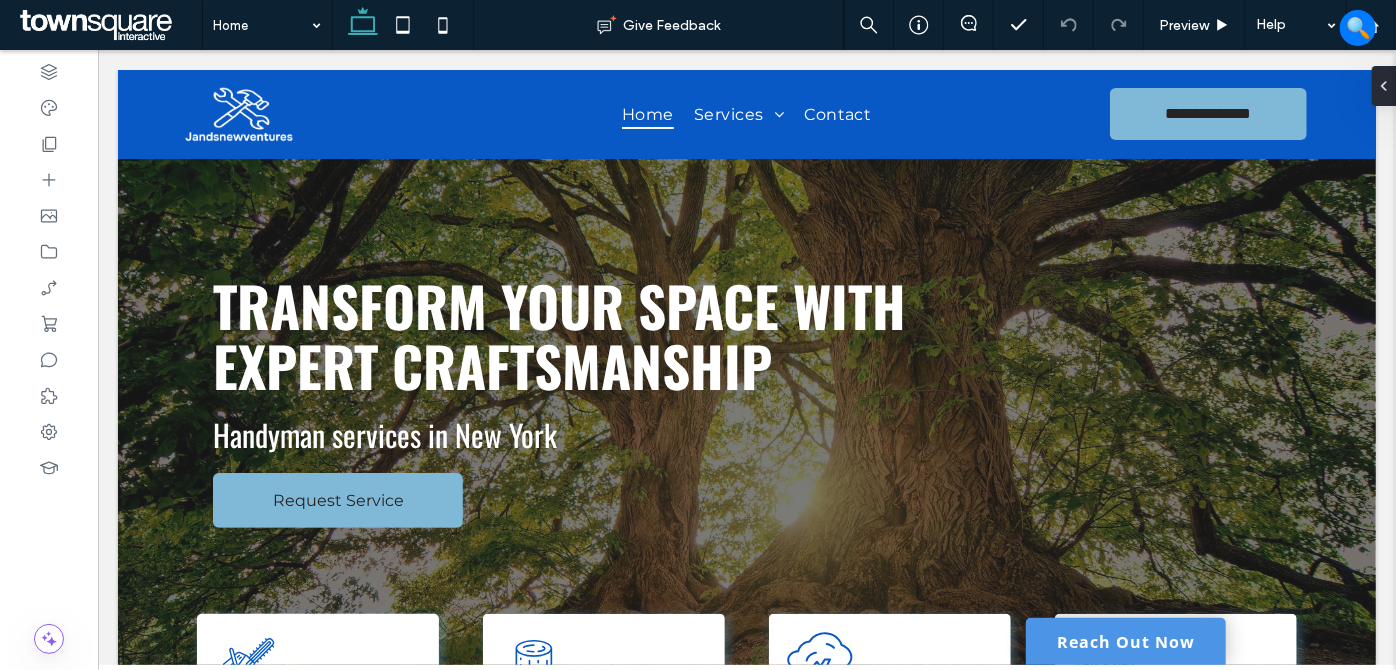 click on "Reach Out Now" at bounding box center [1125, 640] 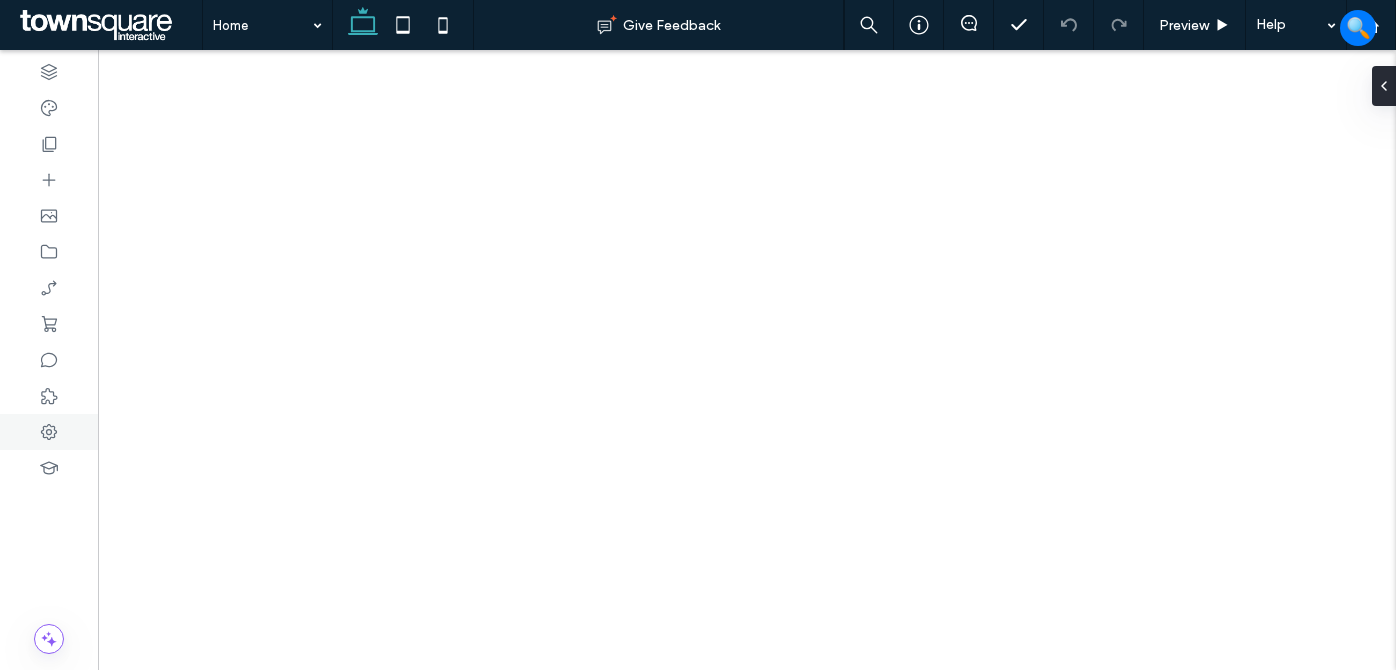click 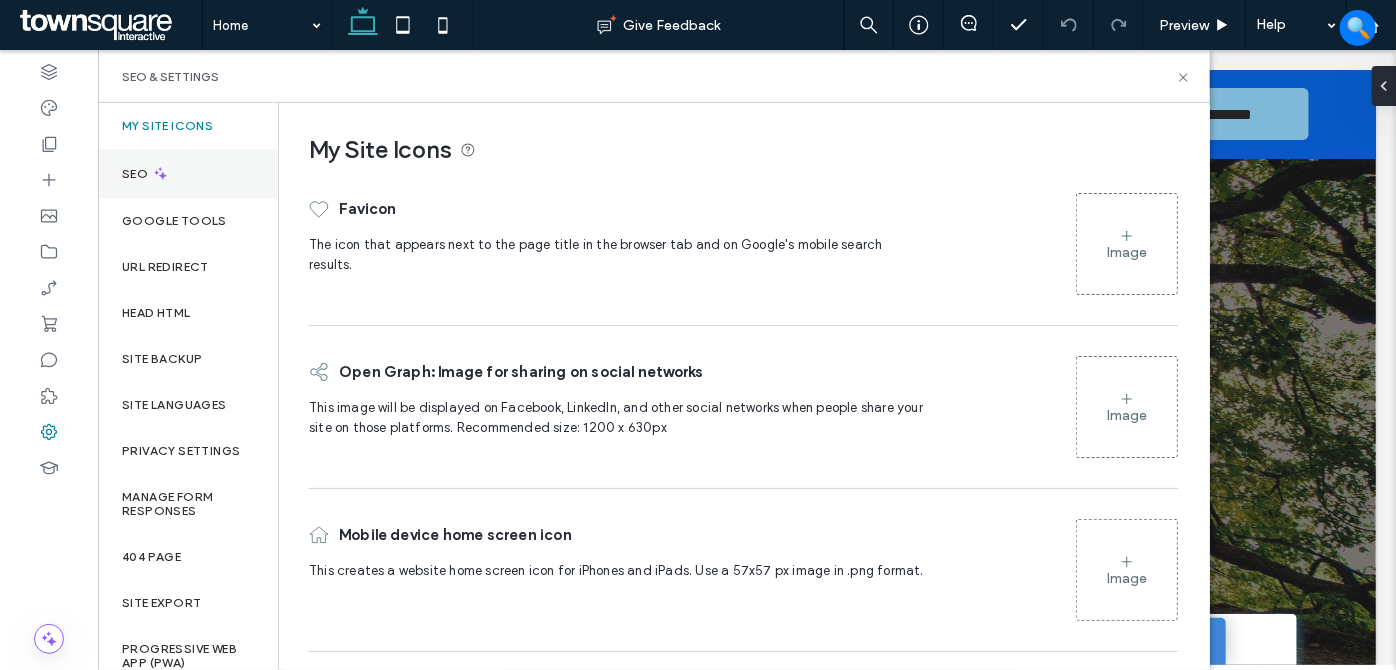 scroll, scrollTop: 636, scrollLeft: 0, axis: vertical 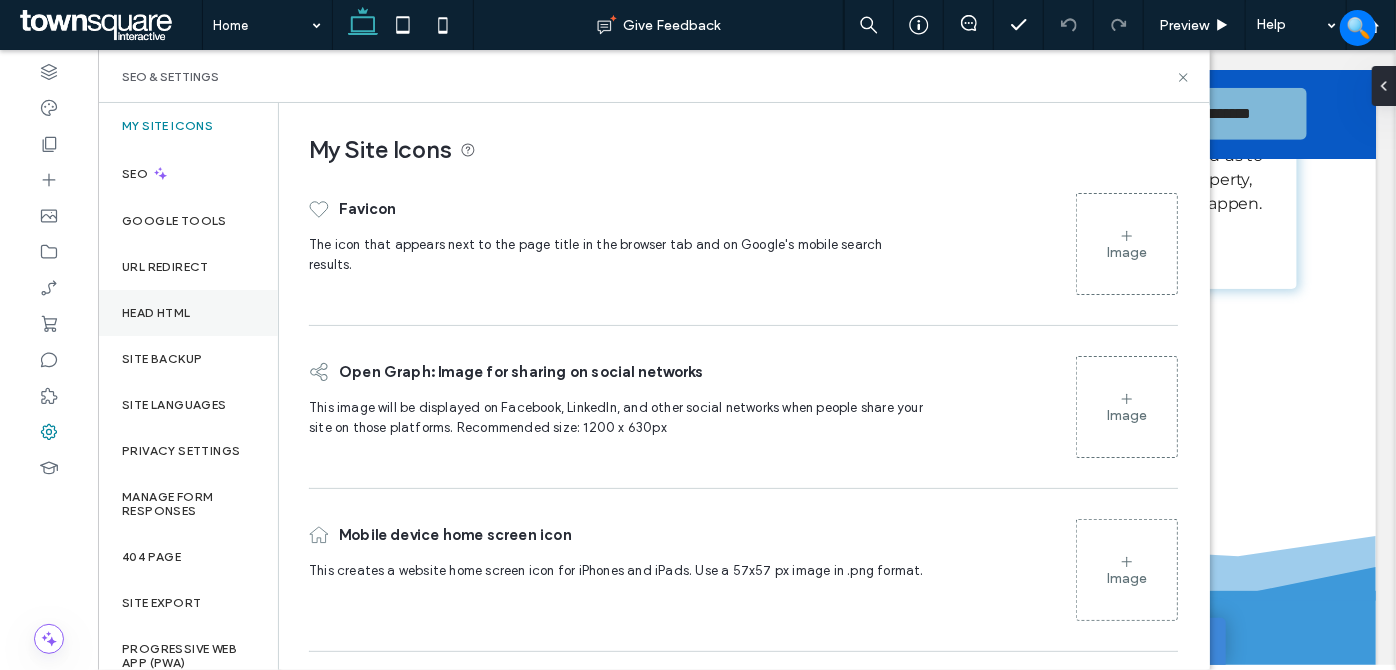 click on "Head HTML" at bounding box center (156, 313) 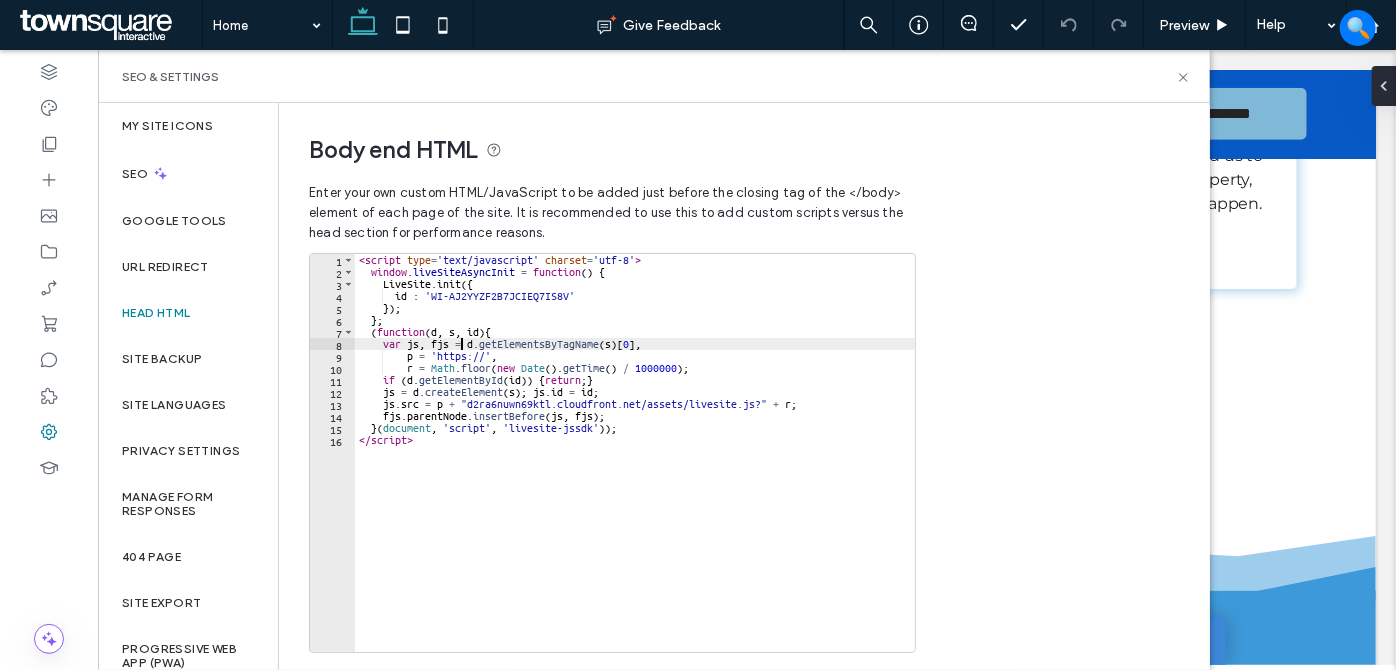 click on "< script   type = 'text/javascript'   charset = 'utf-8' >    window . liveSiteAsyncInit   =   function ( )   {      LiveSite . init ({         id   :   'WI-AJ2YYZF2B7JCIEQ7IS8V'      }) ;    } ;    ( function ( d ,   s ,   id ) {      var   js ,   fjs   =   d . getElementsByTagName ( s ) [ 0 ] ,           p   =   'https://' ,           r   =   Math . floor ( new   Date ( ) . getTime ( )   /   1000000 ) ;      if   ( d . getElementById ( id ))   { return ; }      js   =   d . createElement ( s ) ;   js . id   =   id ;      js . src   =   p   +   "d2ra6nuwn69ktl.cloudfront.net/assets/livesite.js?"   +   r ;      fjs . parentNode . insertBefore ( js ,   fjs ) ;    } ( document ,   'script' ,   'livesite-jssdk' )) ; </ script >" at bounding box center (635, 465) 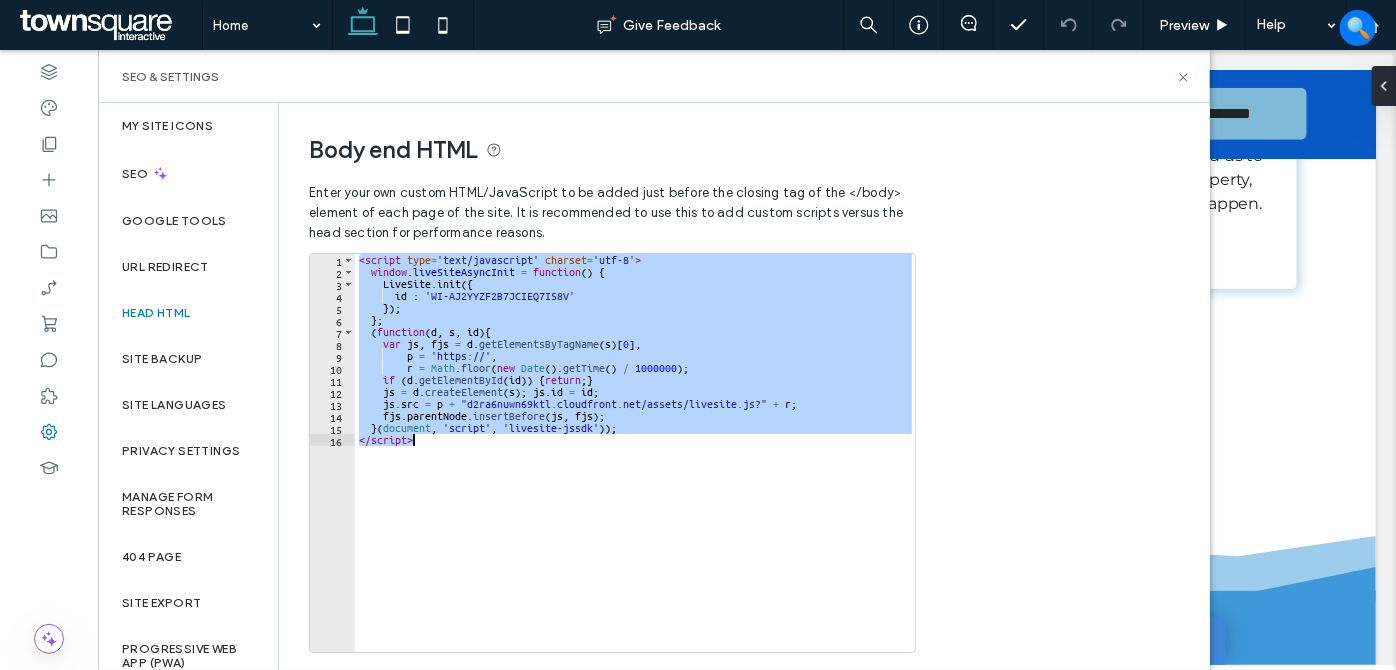 paste 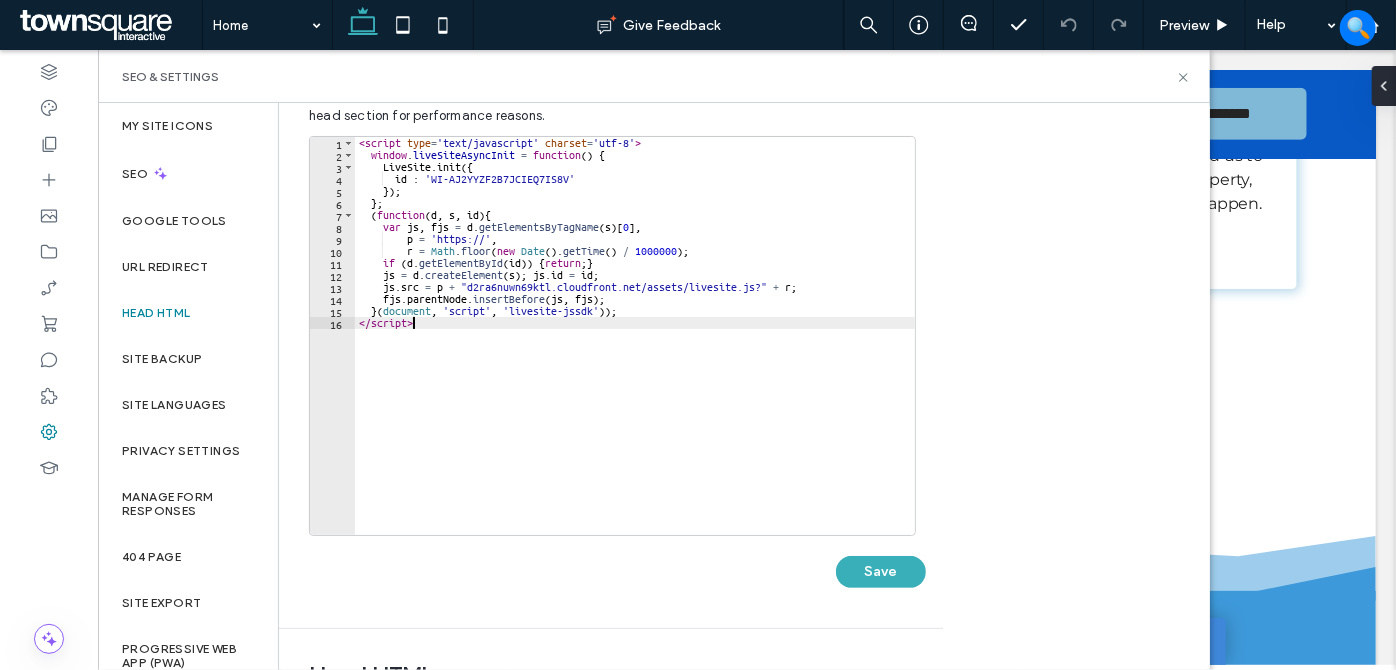 scroll, scrollTop: 272, scrollLeft: 0, axis: vertical 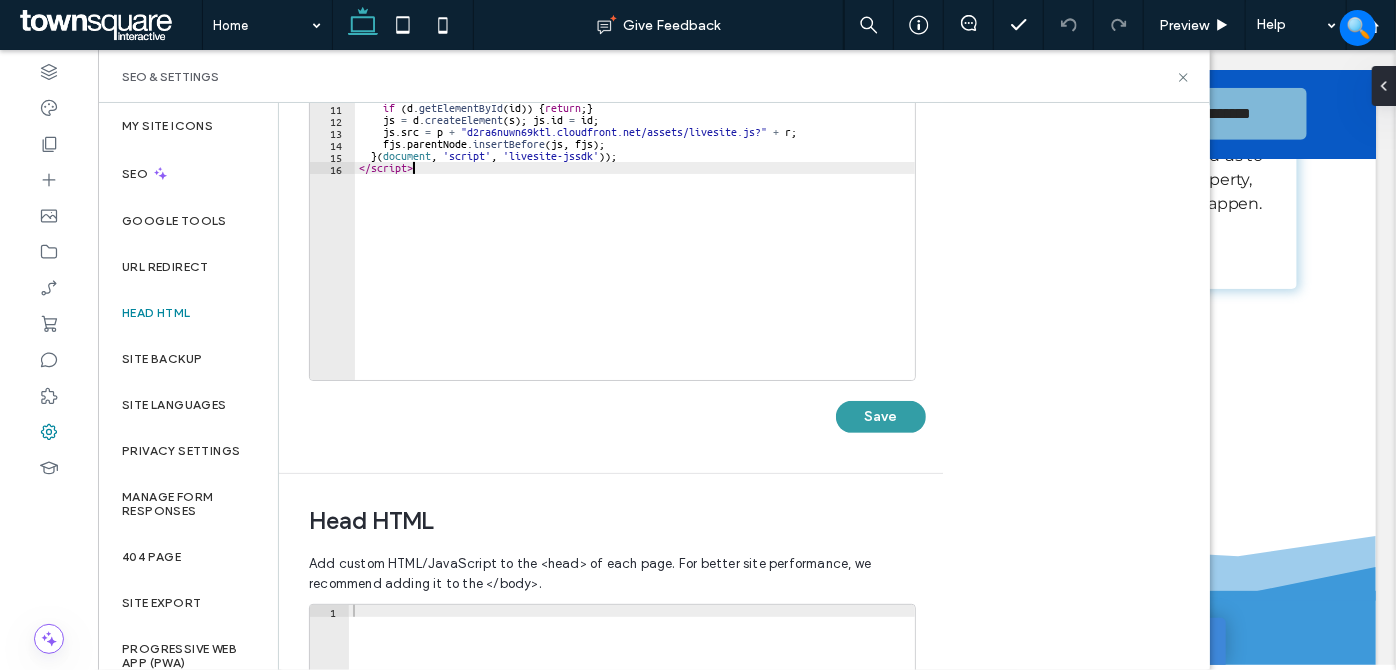 click on "Save" at bounding box center (881, 417) 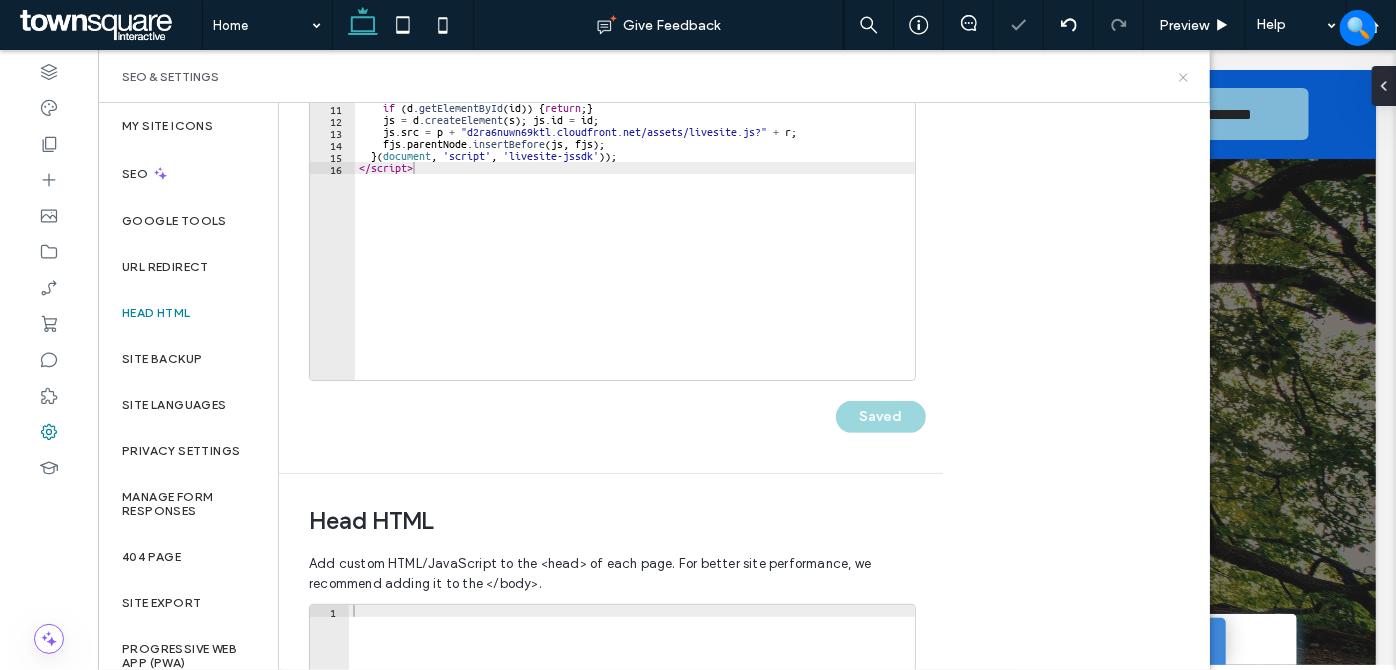 scroll, scrollTop: 0, scrollLeft: 0, axis: both 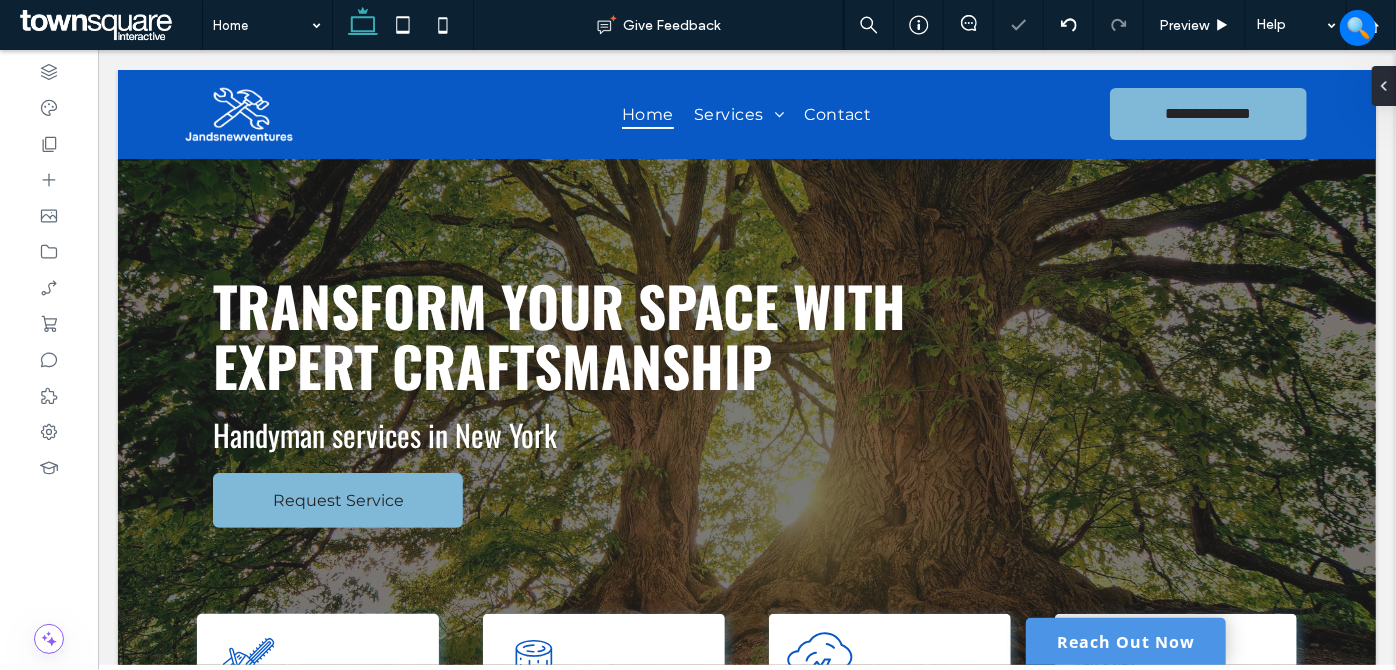 click on "Reach Out Now" at bounding box center [1125, 640] 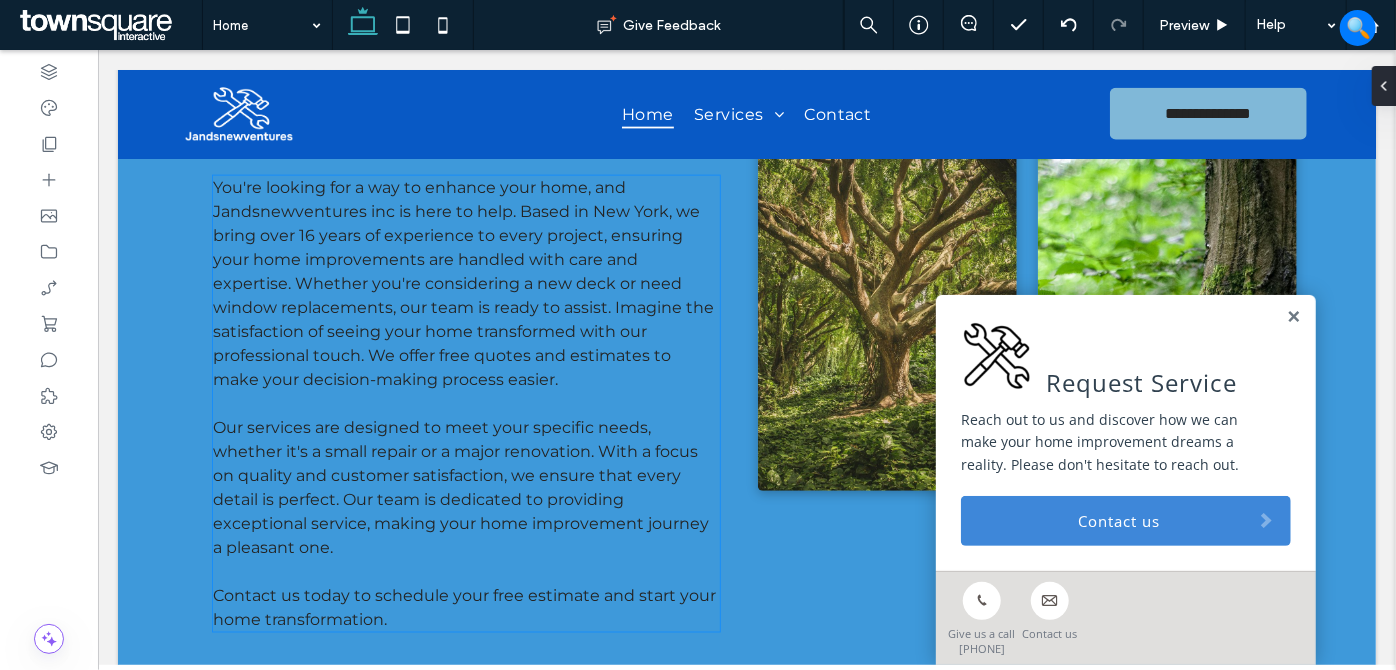 scroll, scrollTop: 1545, scrollLeft: 0, axis: vertical 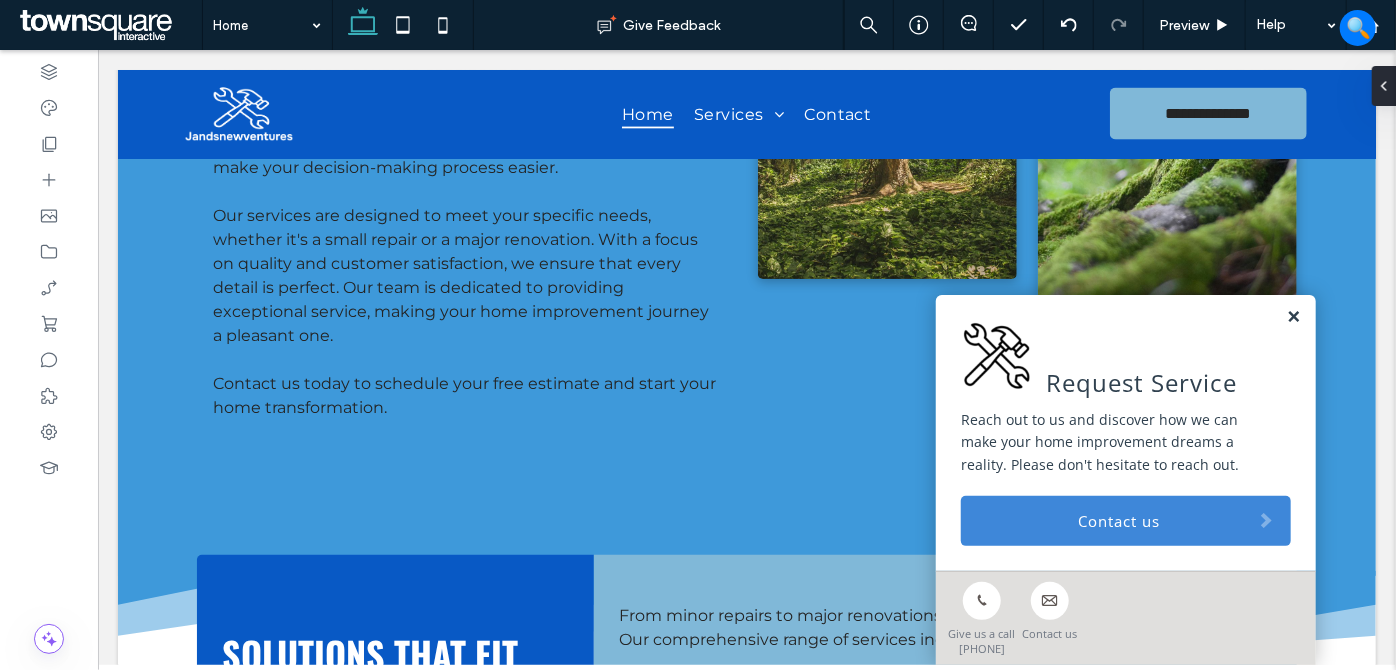 click at bounding box center [1292, 316] 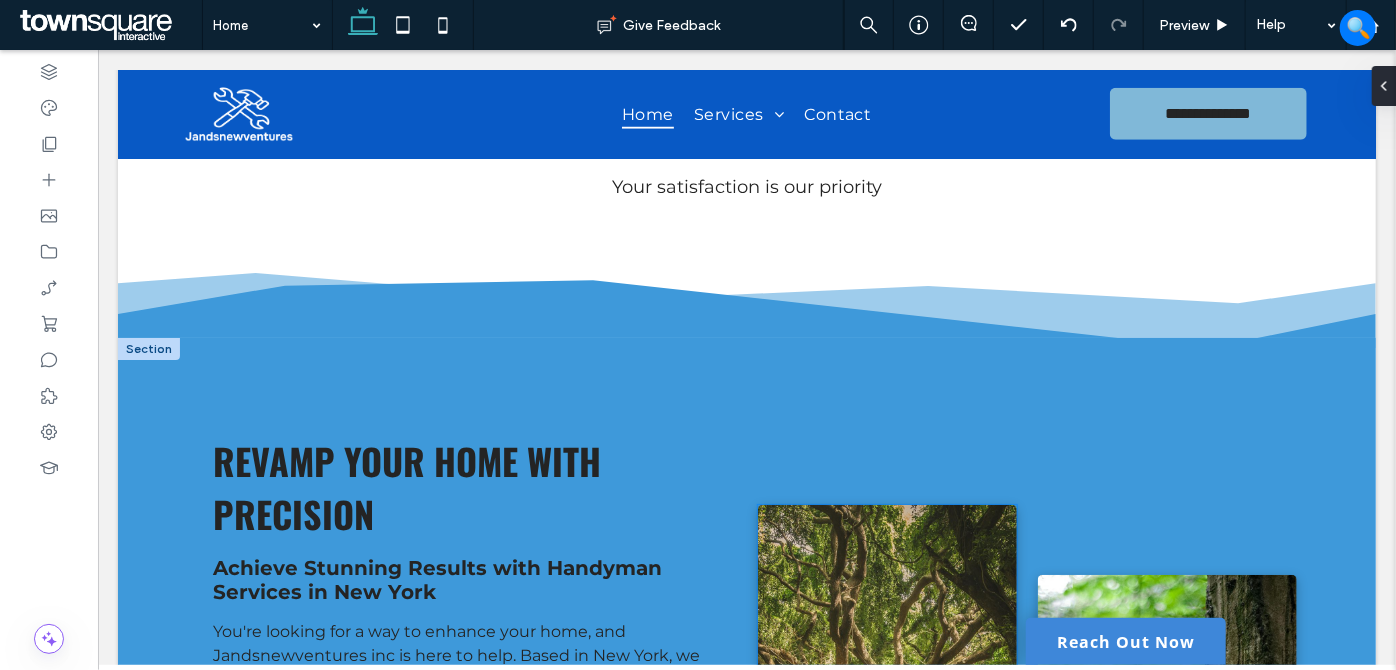 scroll, scrollTop: 1000, scrollLeft: 0, axis: vertical 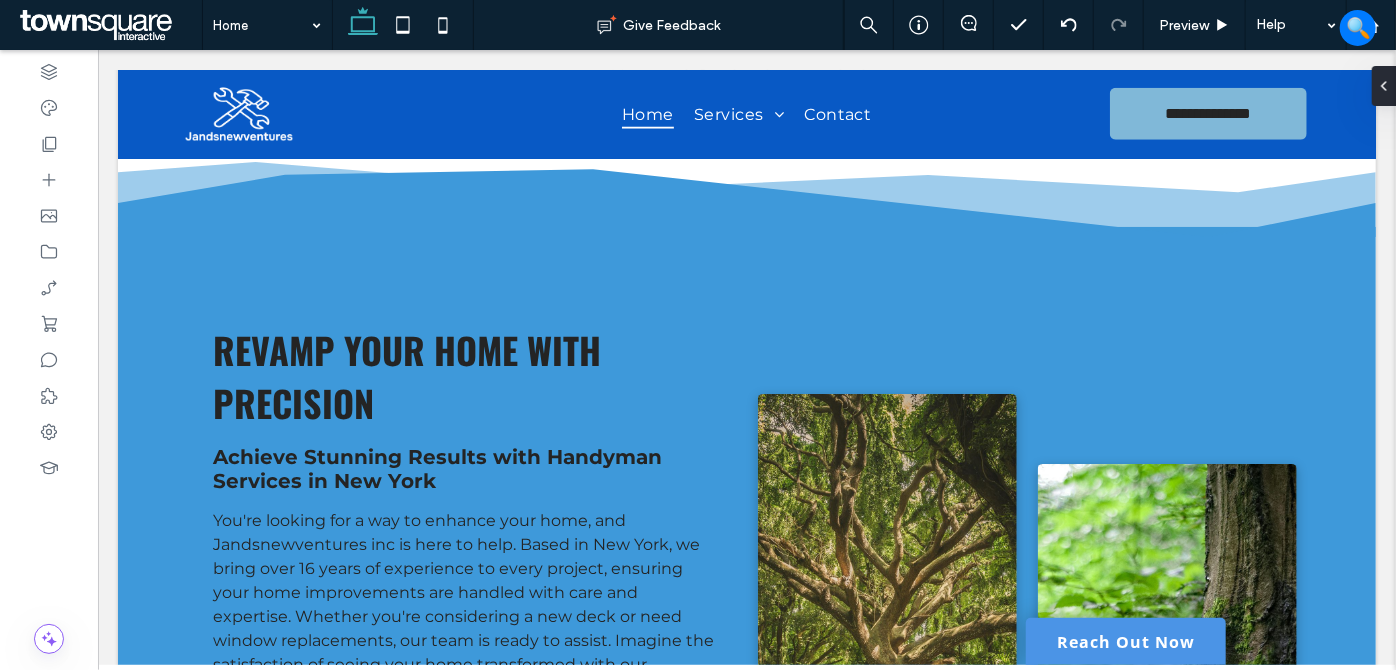 click on "Reach Out Now" at bounding box center (1125, 640) 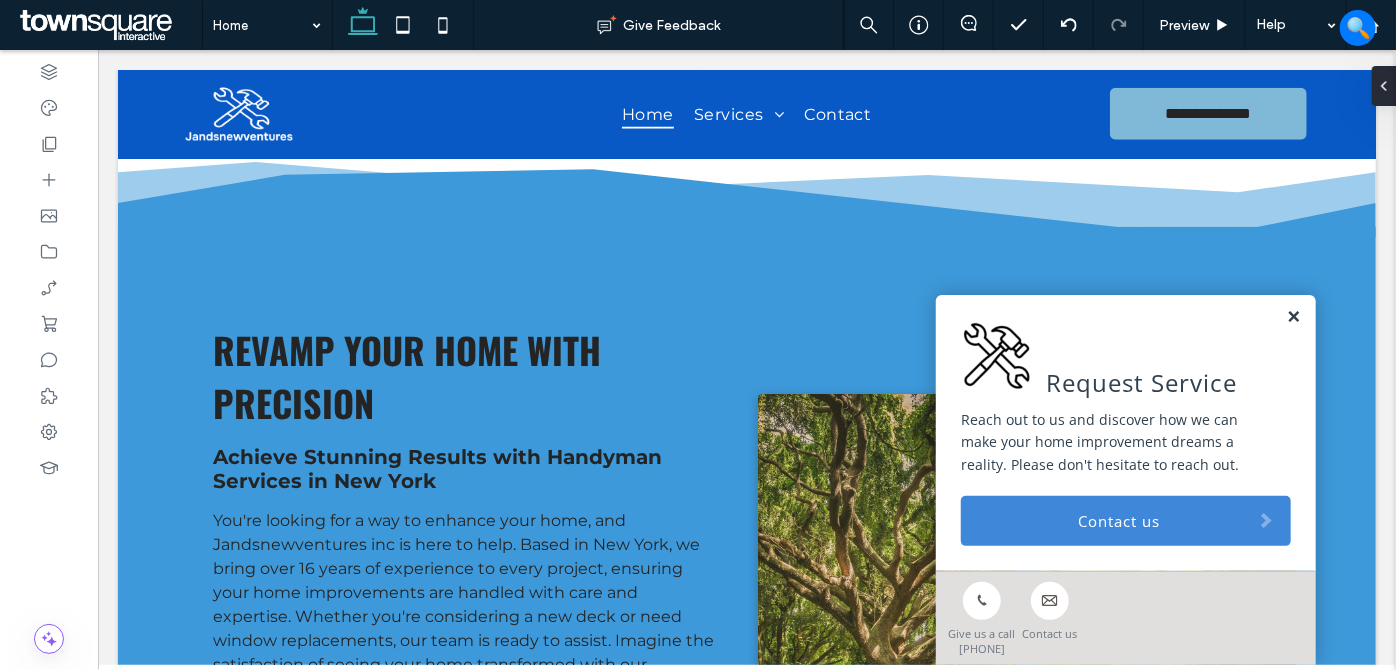 click at bounding box center [1292, 316] 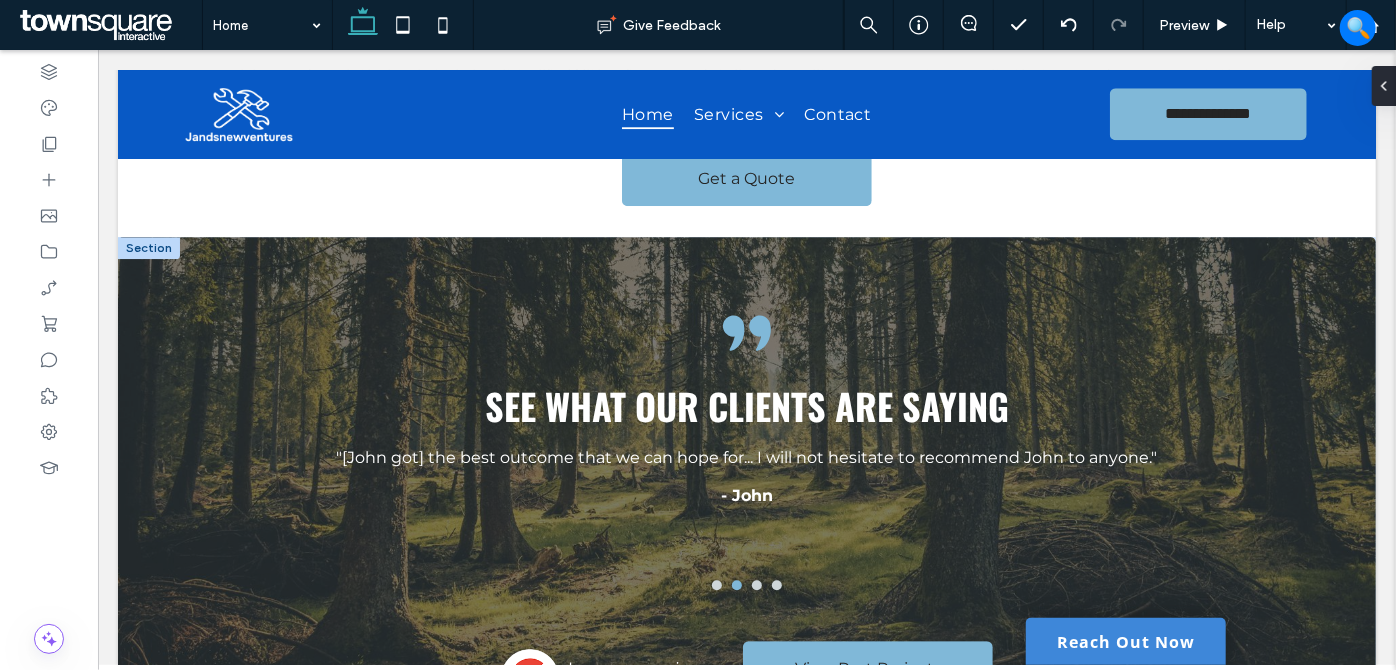 scroll, scrollTop: 2909, scrollLeft: 0, axis: vertical 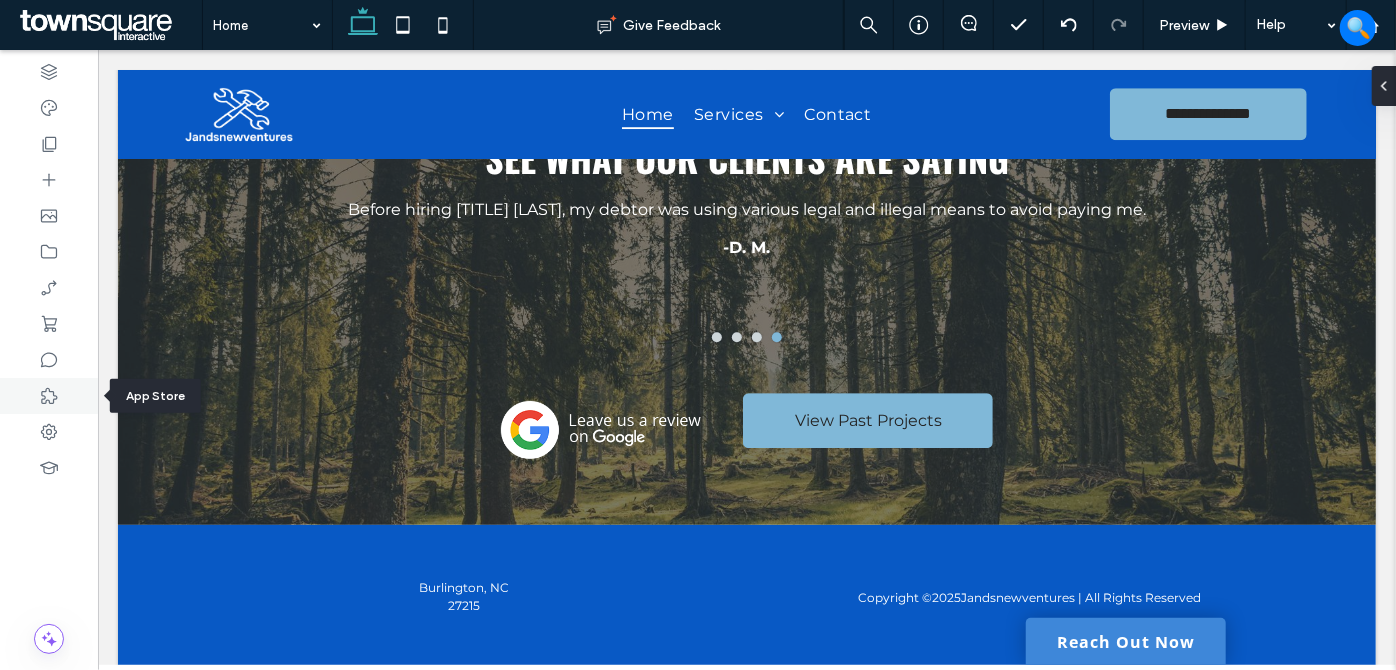 click 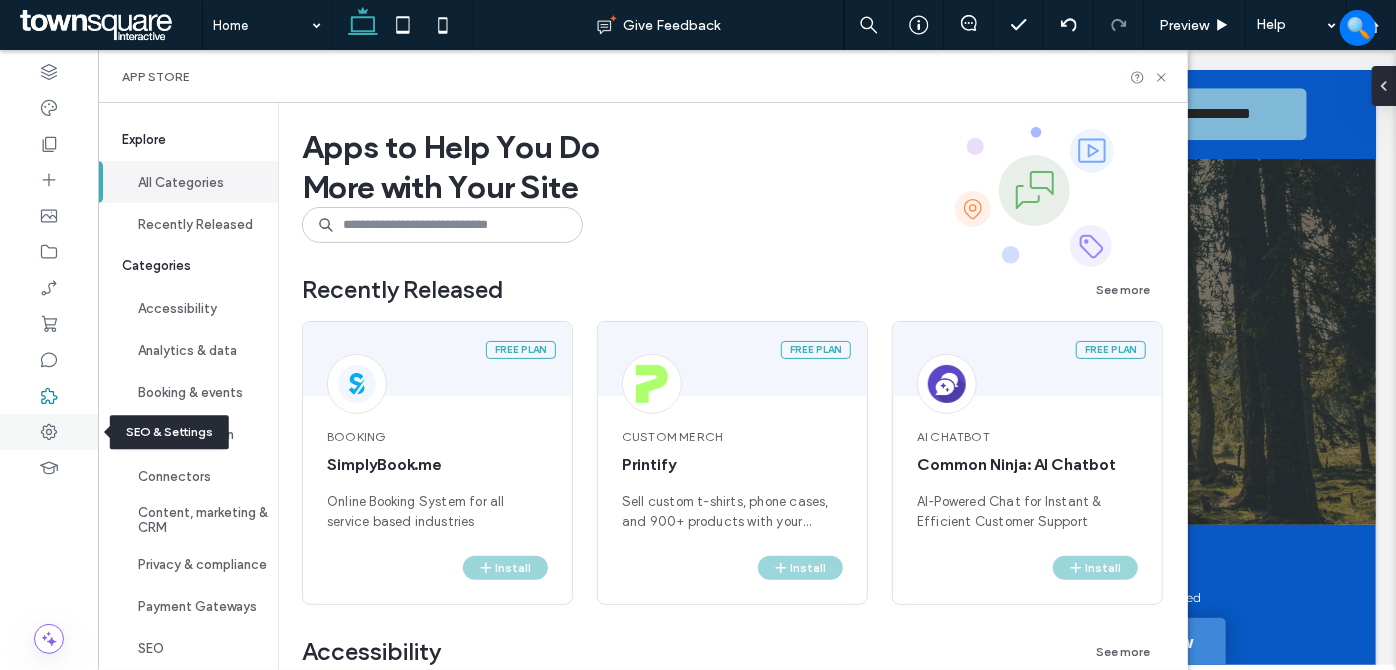 click at bounding box center (49, 432) 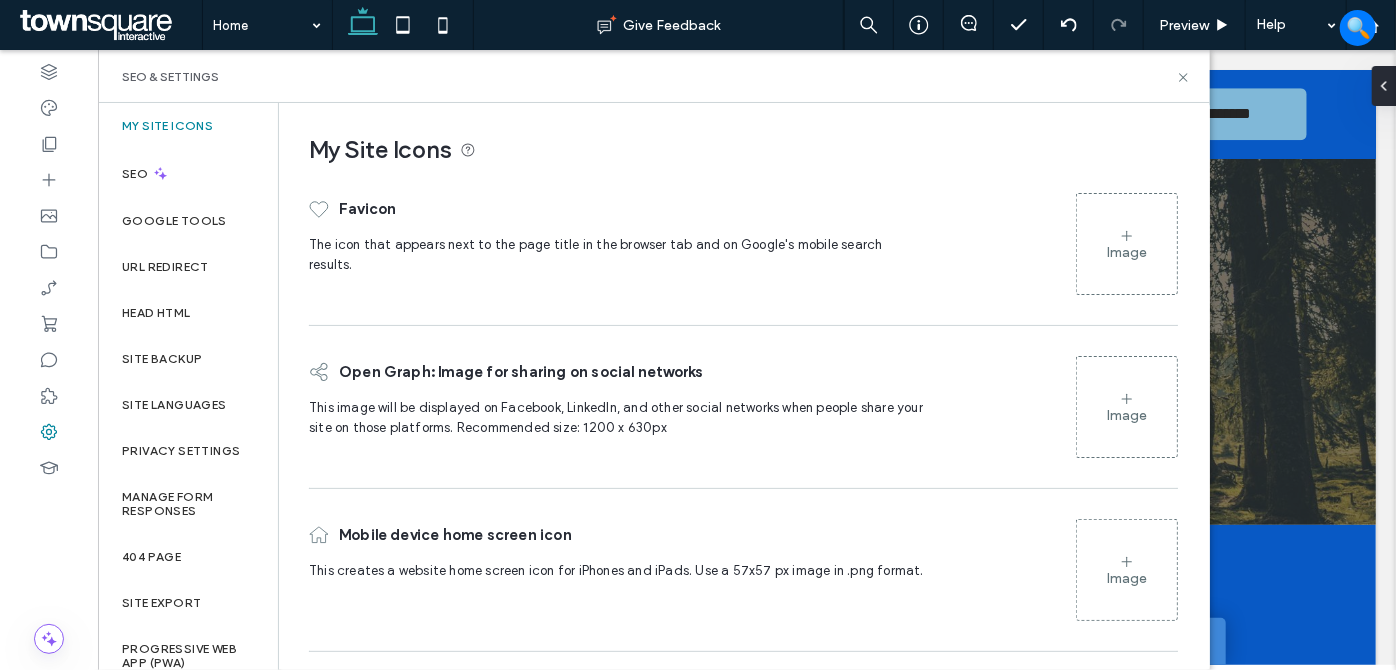 click on "Image" at bounding box center (1127, 244) 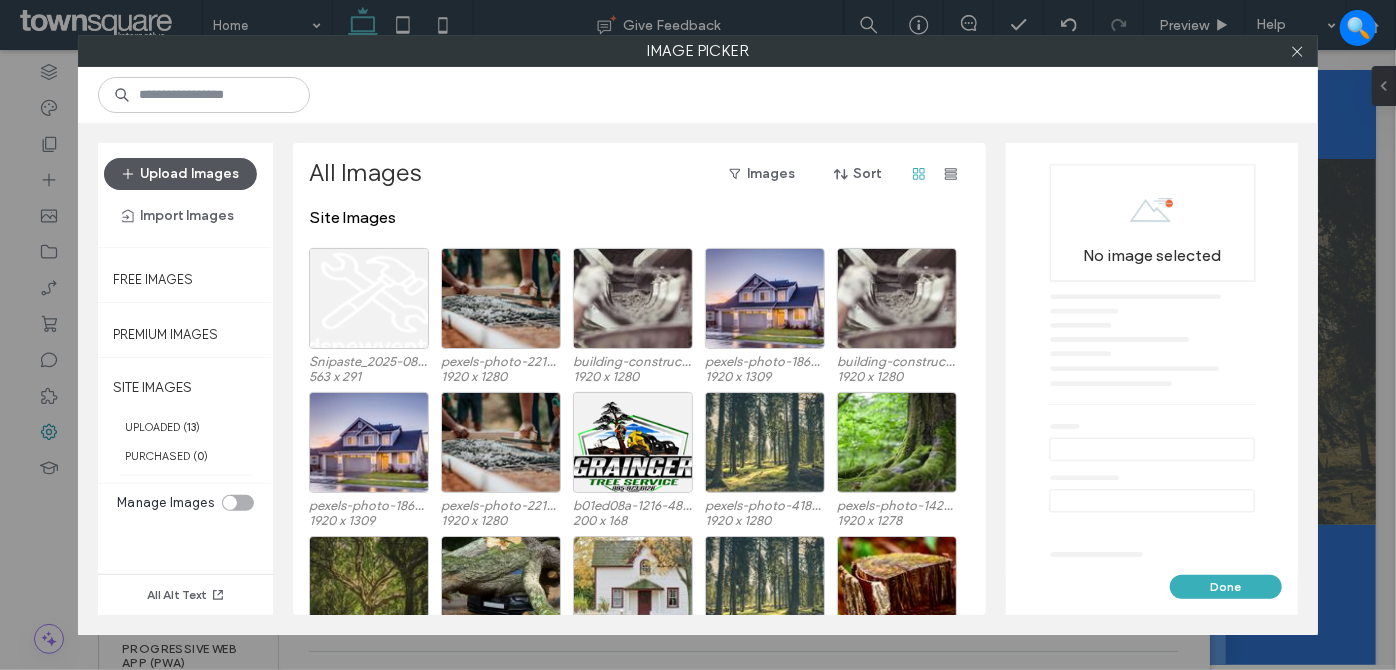 click on "Upload Images" at bounding box center [180, 174] 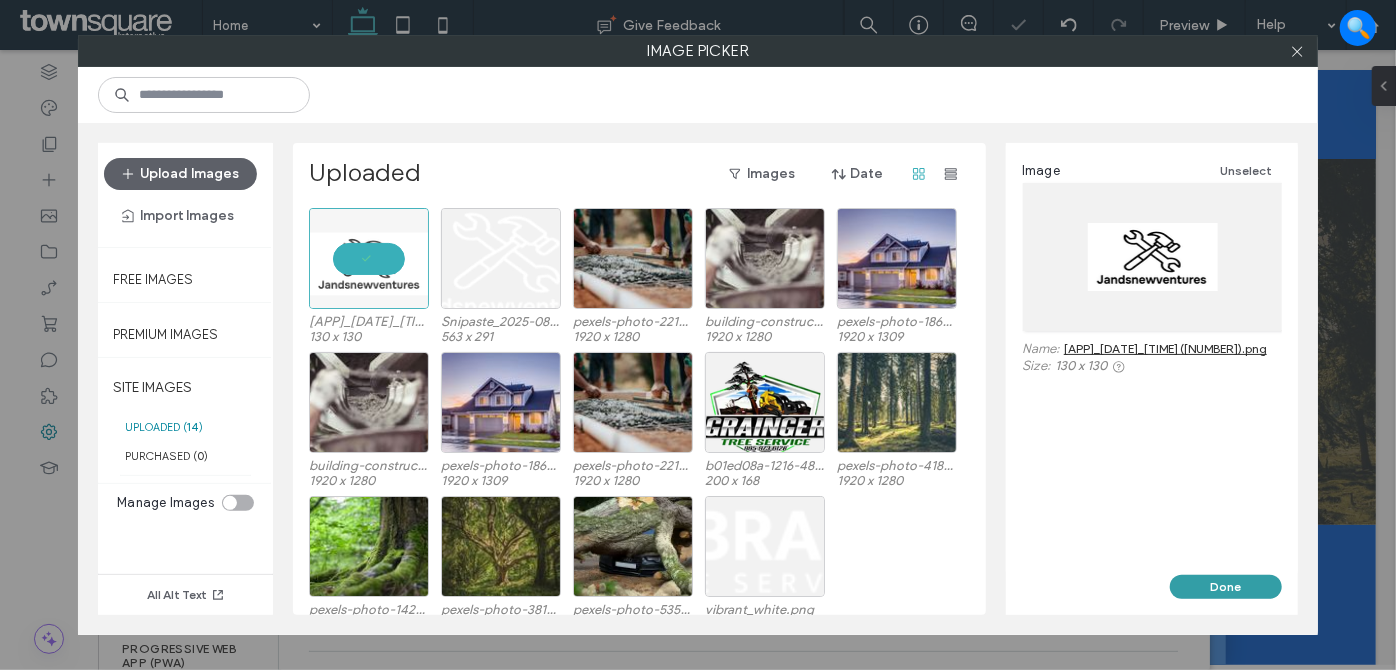click on "Done" at bounding box center [1226, 587] 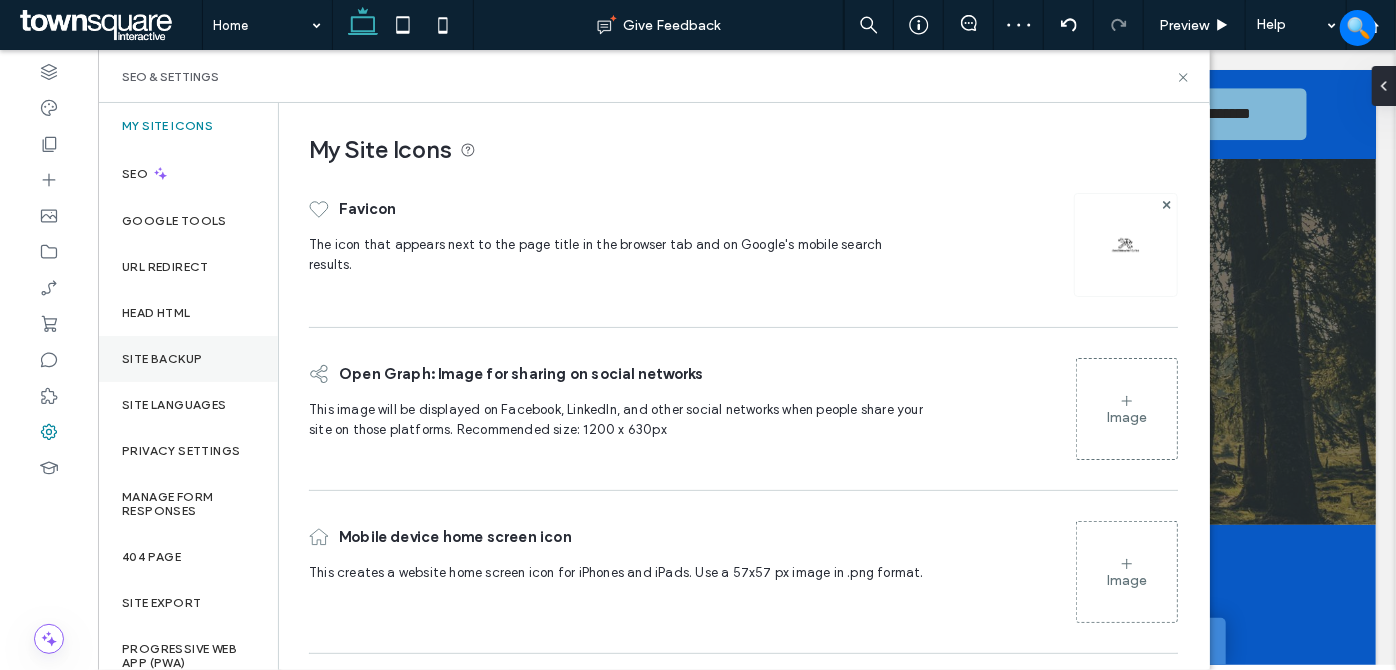 drag, startPoint x: 192, startPoint y: 349, endPoint x: 246, endPoint y: 368, distance: 57.245087 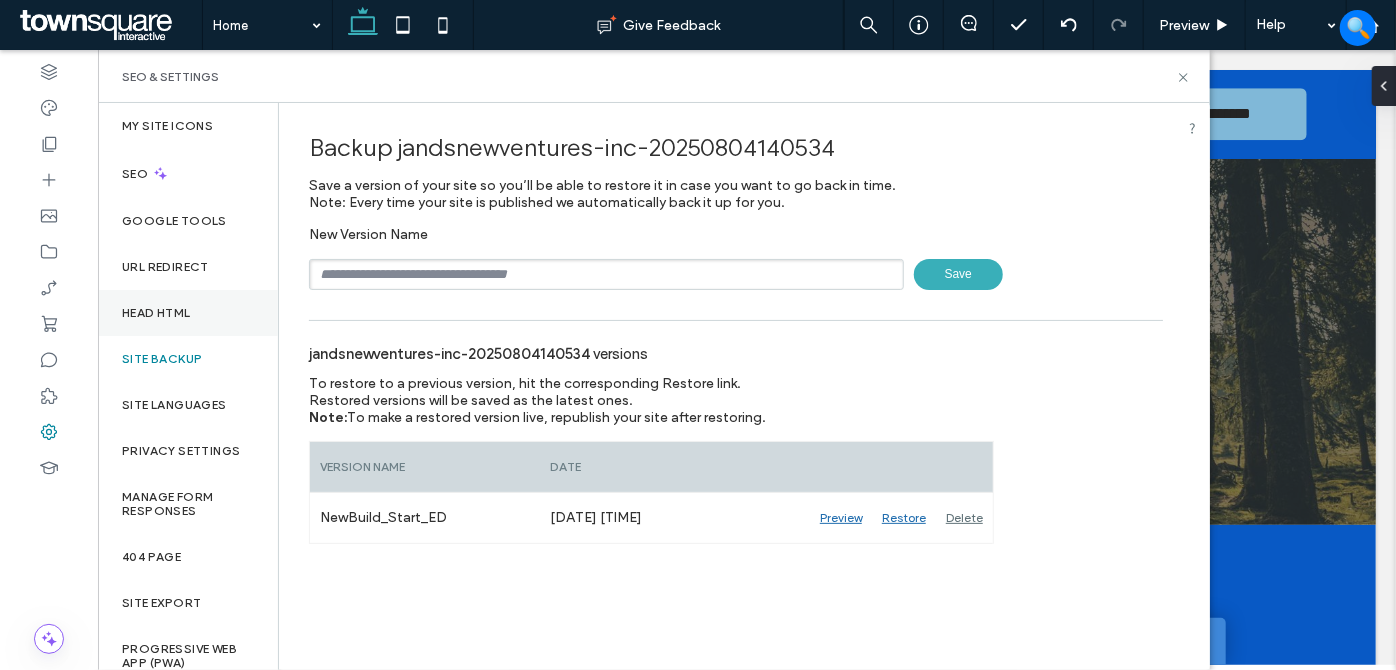 click on "Head HTML" at bounding box center (156, 313) 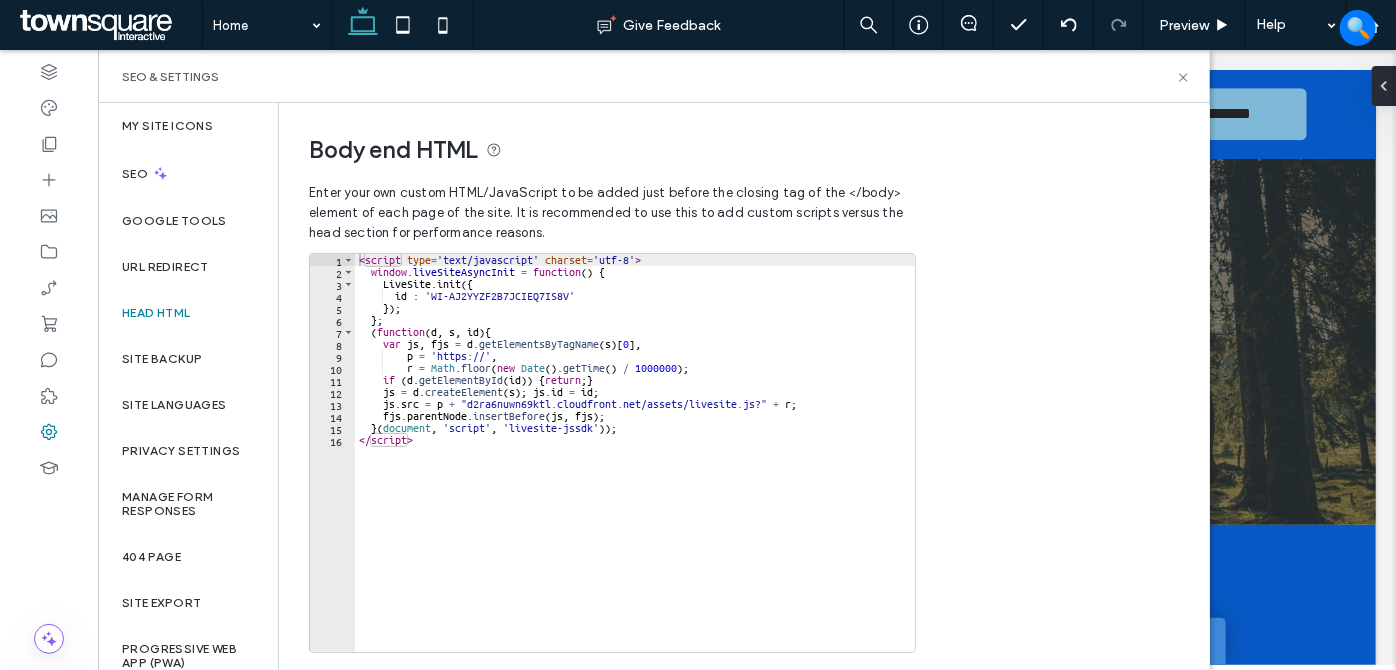 click on "< script   type = 'text/javascript'   charset = 'utf-8' >    window . liveSiteAsyncInit   =   function ( )   {      LiveSite . init ({         id   :   'WI-AJ2YYZF2B7JCIEQ7IS8V'      }) ;    } ;    ( function ( d ,   s ,   id ) {      var   js ,   fjs   =   d . getElementsByTagName ( s ) [ 0 ] ,           p   =   'https://' ,           r   =   Math . floor ( new   Date ( ) . getTime ( )   /   1000000 ) ;      if   ( d . getElementById ( id ))   { return ; }      js   =   d . createElement ( s ) ;   js . id   =   id ;      js . src   =   p   +   "d2ra6nuwn69ktl.cloudfront.net/assets/livesite.js?"   +   r ;      fjs . parentNode . insertBefore ( js ,   fjs ) ;    } ( document ,   'script' ,   'livesite-jssdk' )) ; </ script >" at bounding box center [635, 465] 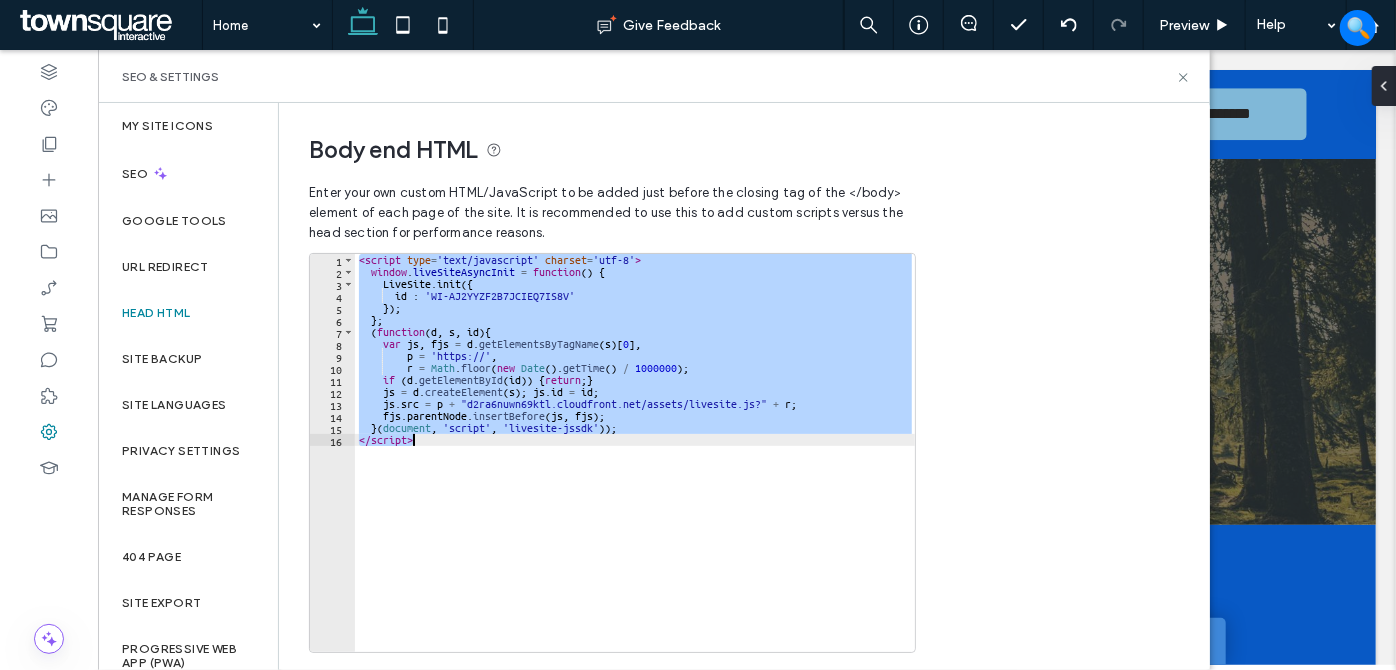 paste 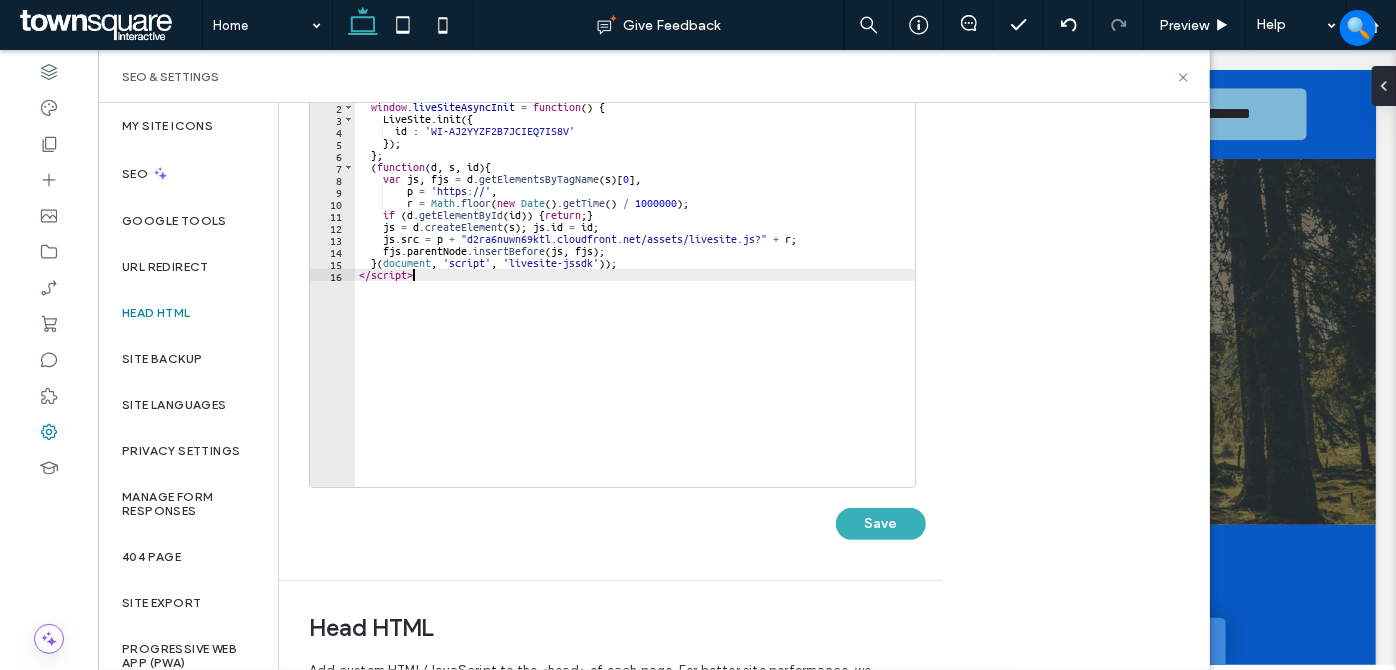 scroll, scrollTop: 272, scrollLeft: 0, axis: vertical 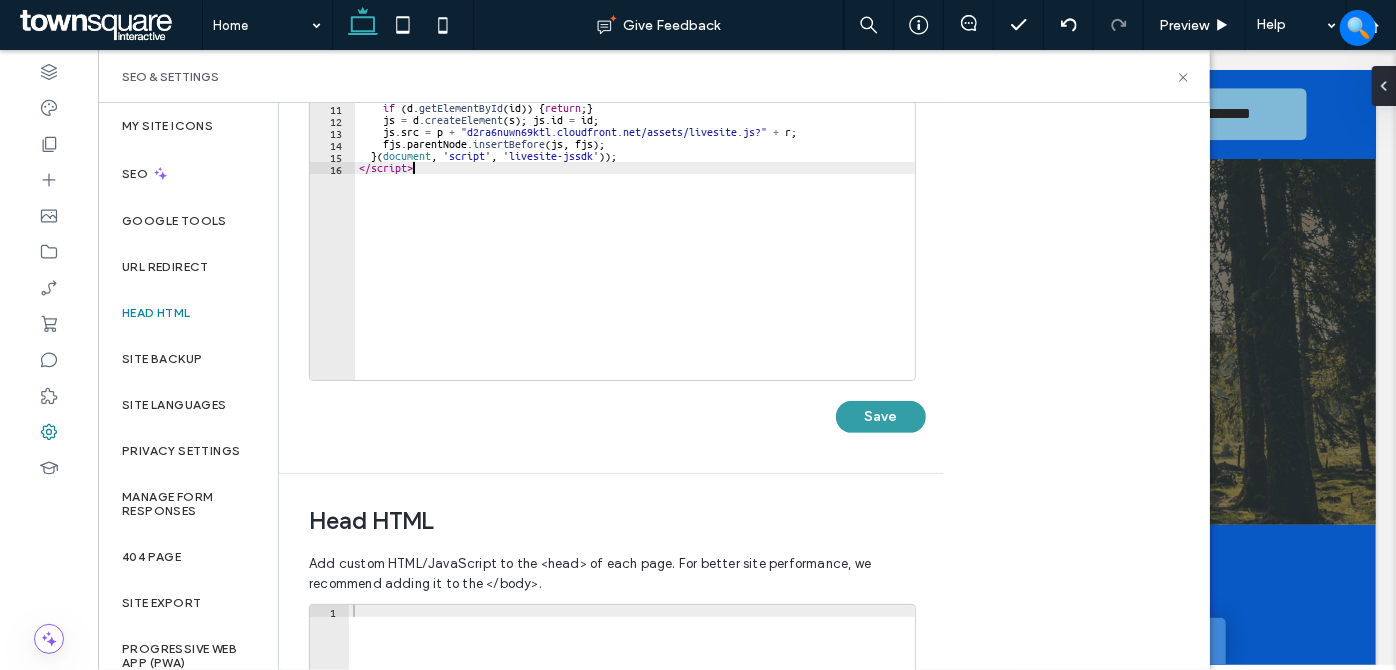 click on "Save" at bounding box center [881, 417] 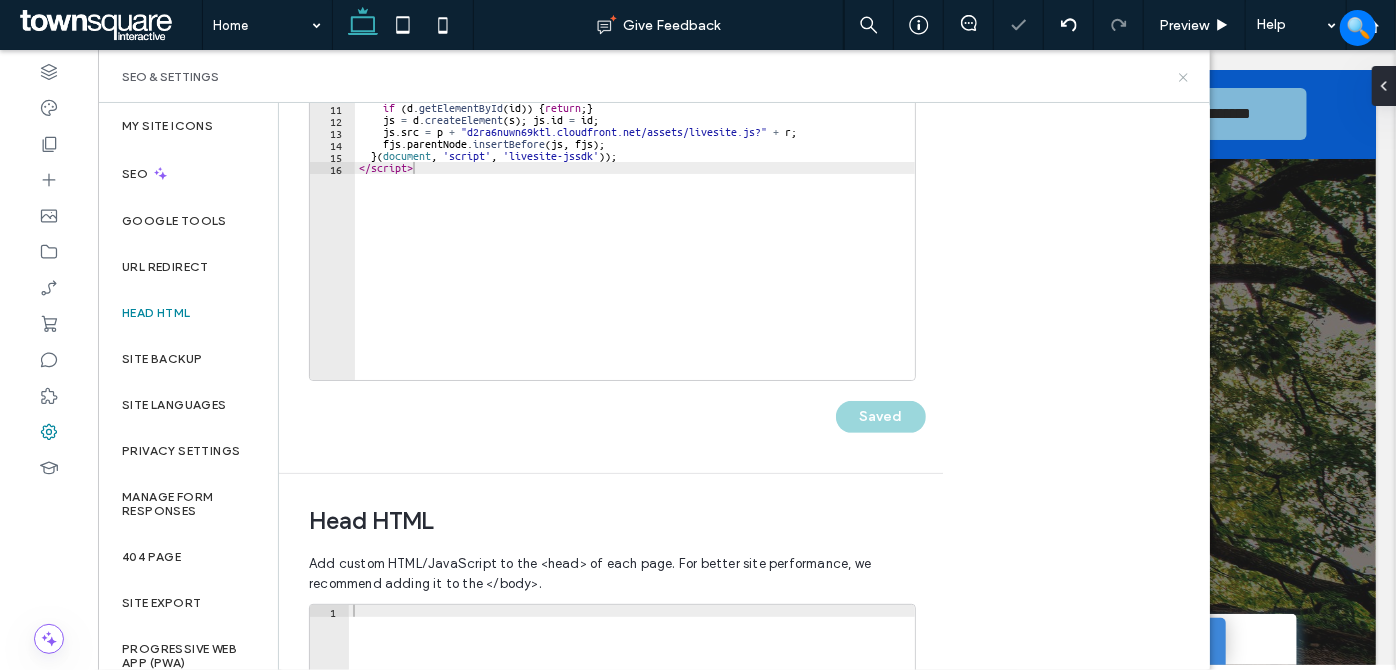 scroll, scrollTop: 0, scrollLeft: 0, axis: both 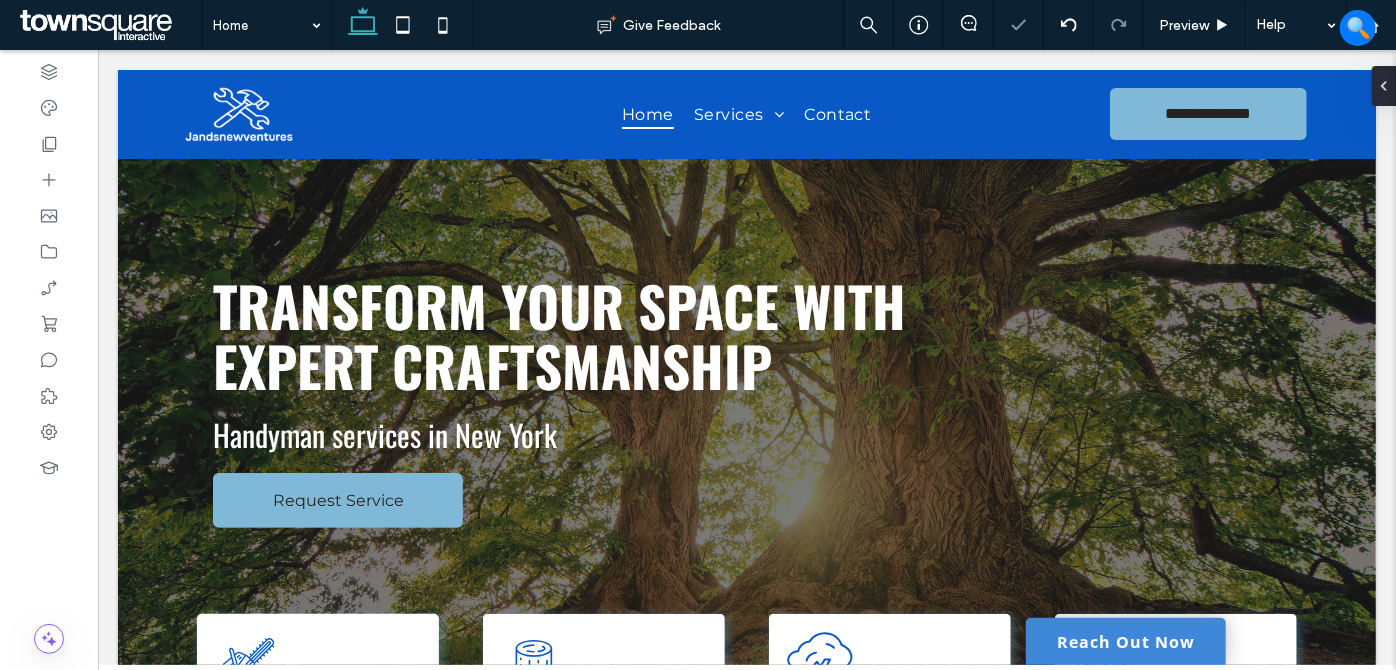 drag, startPoint x: 1125, startPoint y: 650, endPoint x: 1135, endPoint y: 631, distance: 21.470911 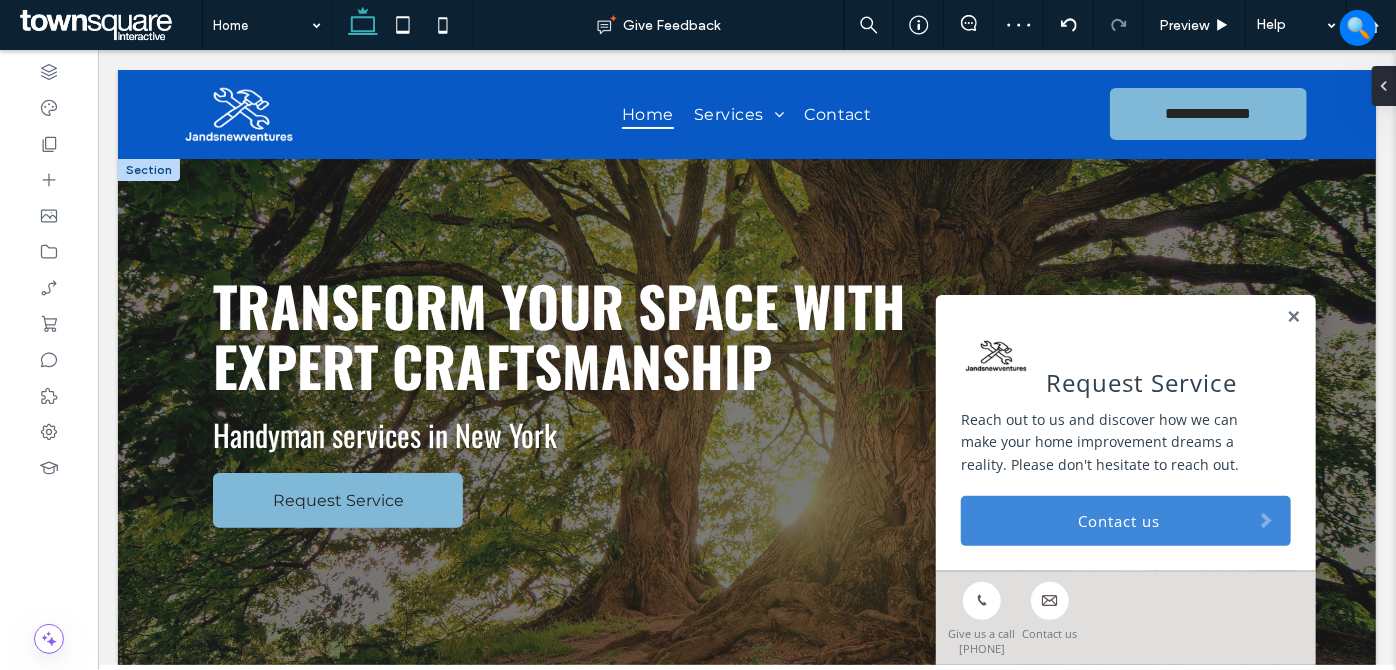drag, startPoint x: 1285, startPoint y: 317, endPoint x: 1228, endPoint y: 321, distance: 57.14018 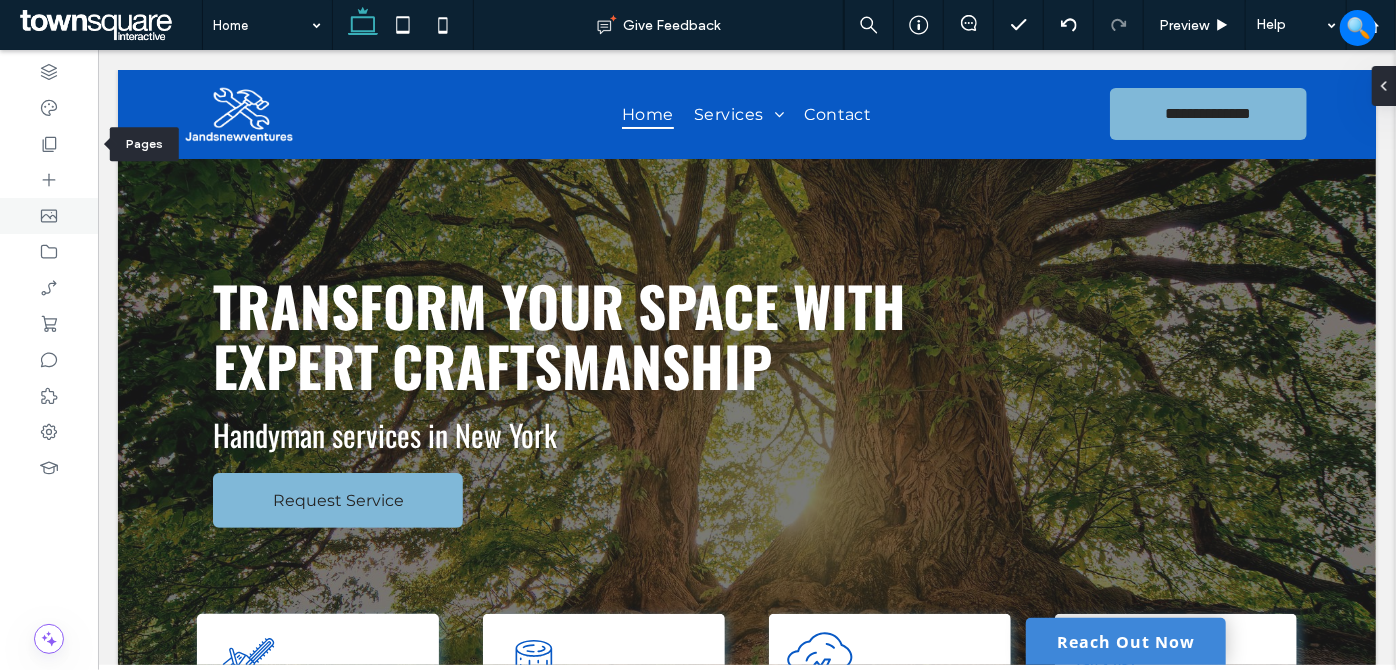 click at bounding box center [49, 144] 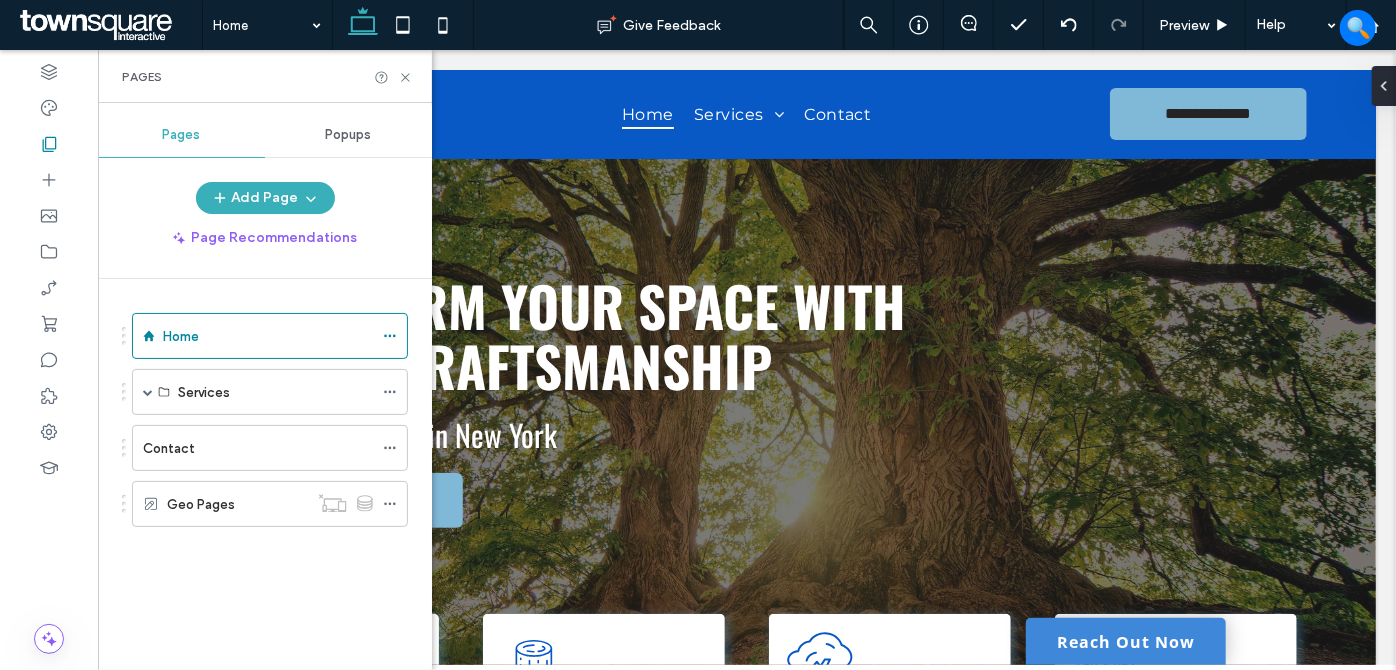 drag, startPoint x: 1105, startPoint y: 639, endPoint x: 1154, endPoint y: 568, distance: 86.26703 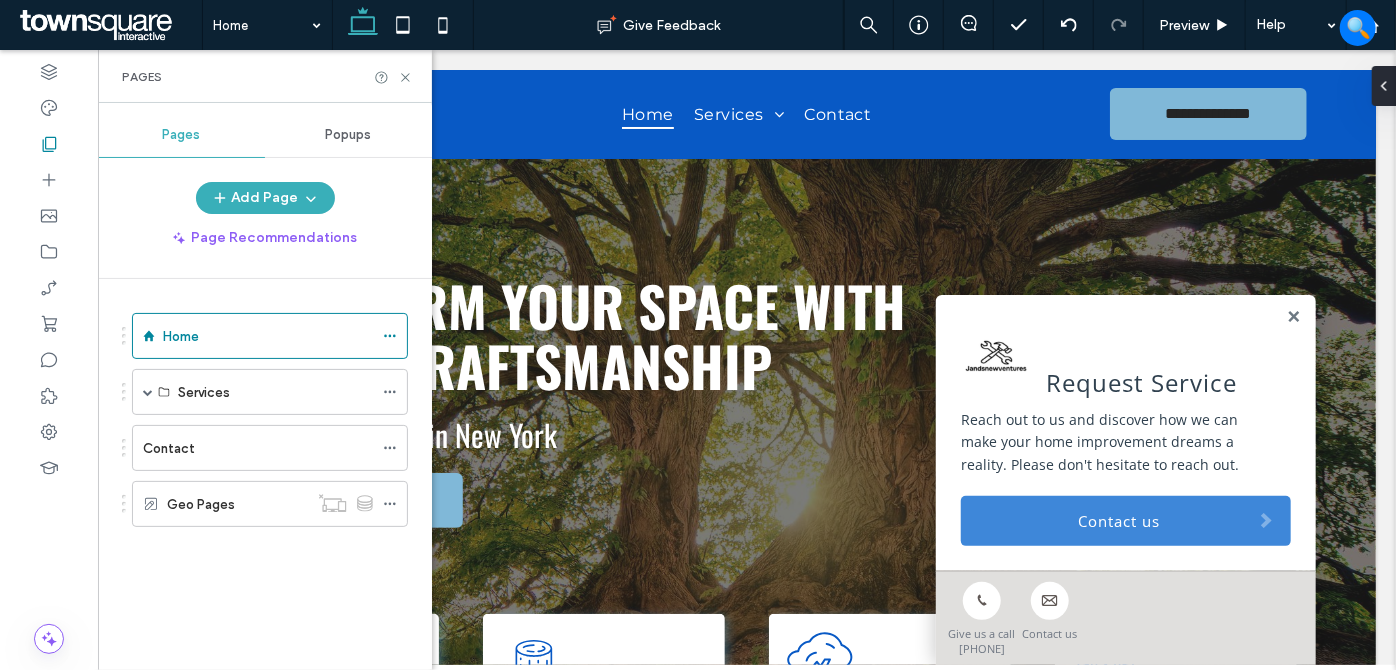 click at bounding box center (1292, 316) 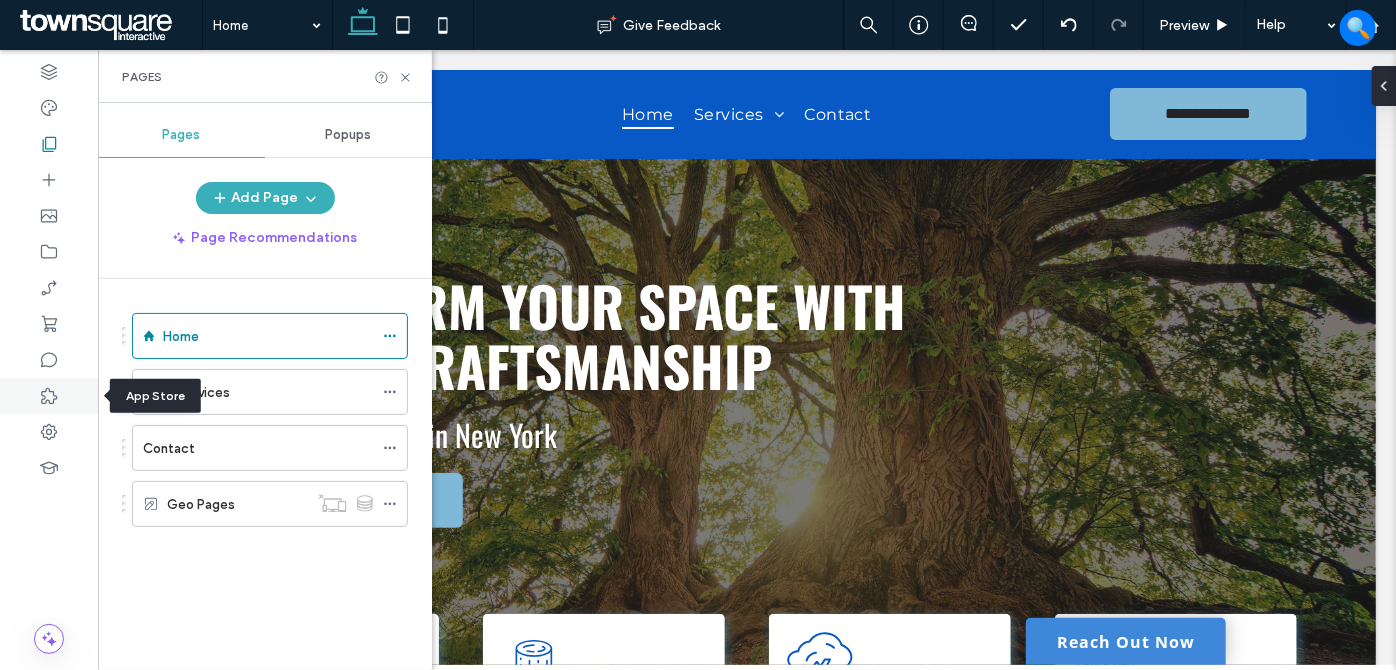drag, startPoint x: 48, startPoint y: 398, endPoint x: 64, endPoint y: 422, distance: 28.84441 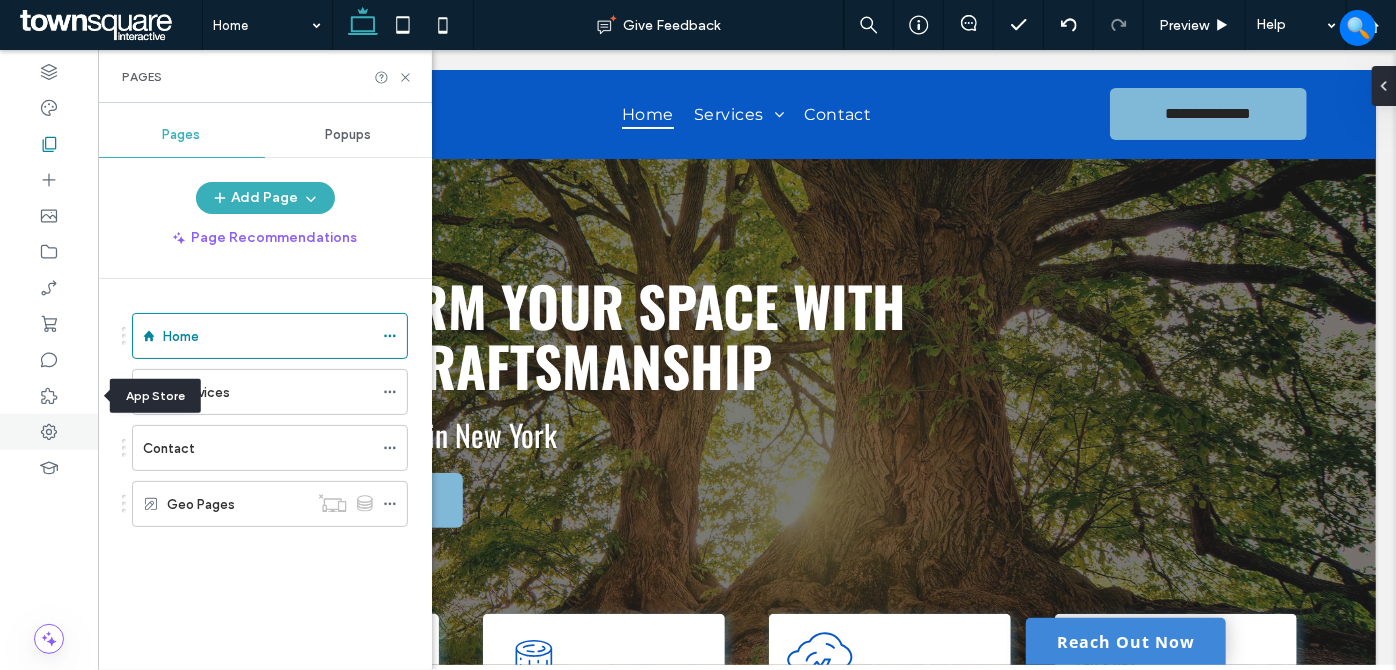 click 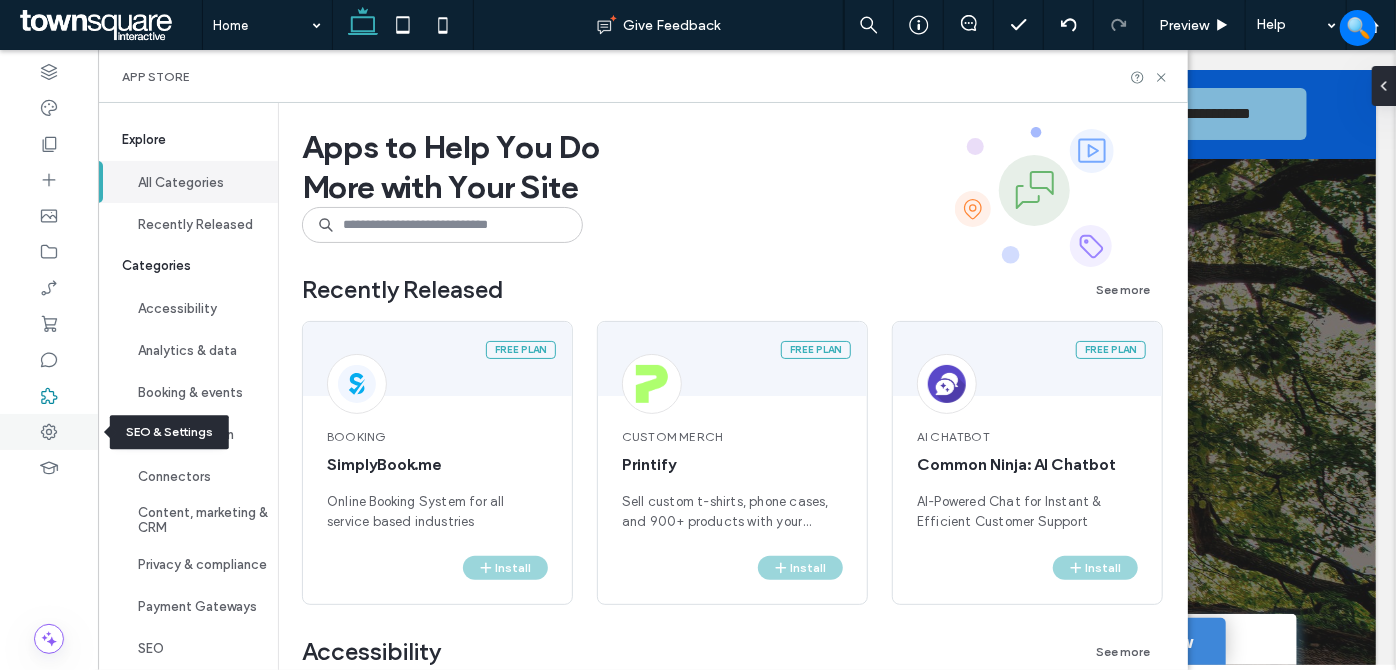 drag, startPoint x: 48, startPoint y: 429, endPoint x: 91, endPoint y: 435, distance: 43.416588 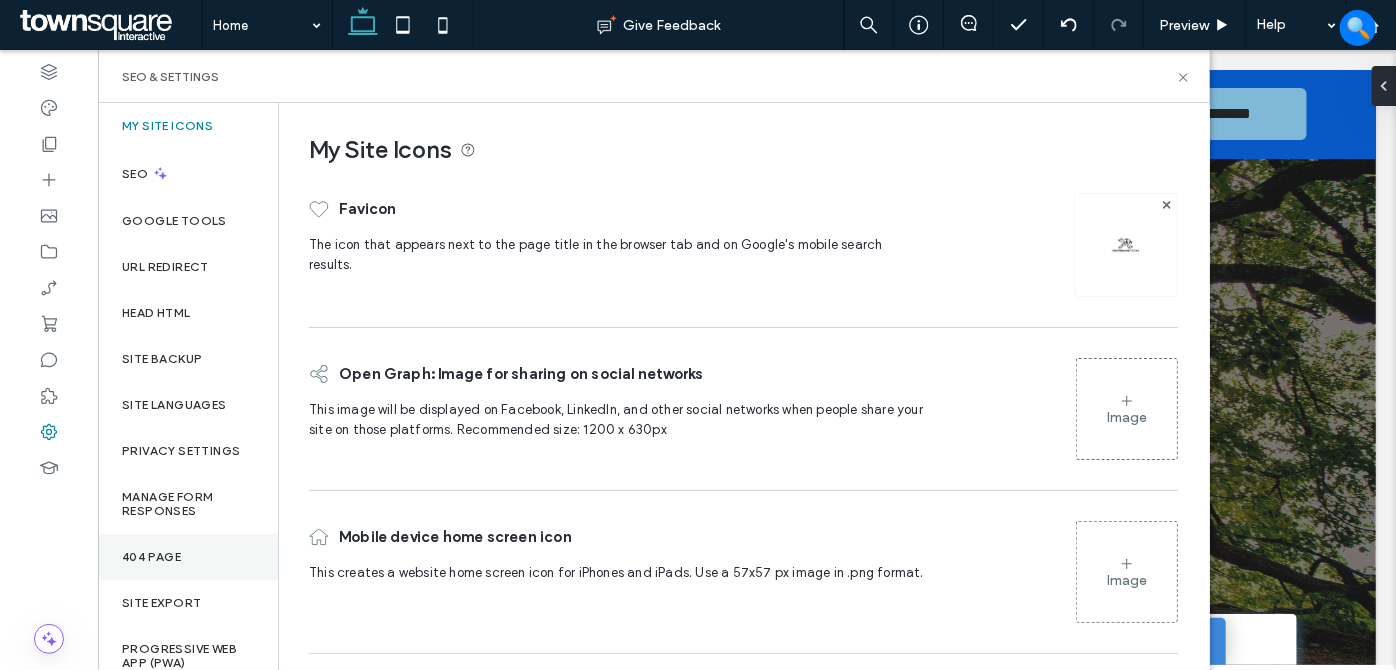 scroll, scrollTop: 0, scrollLeft: 0, axis: both 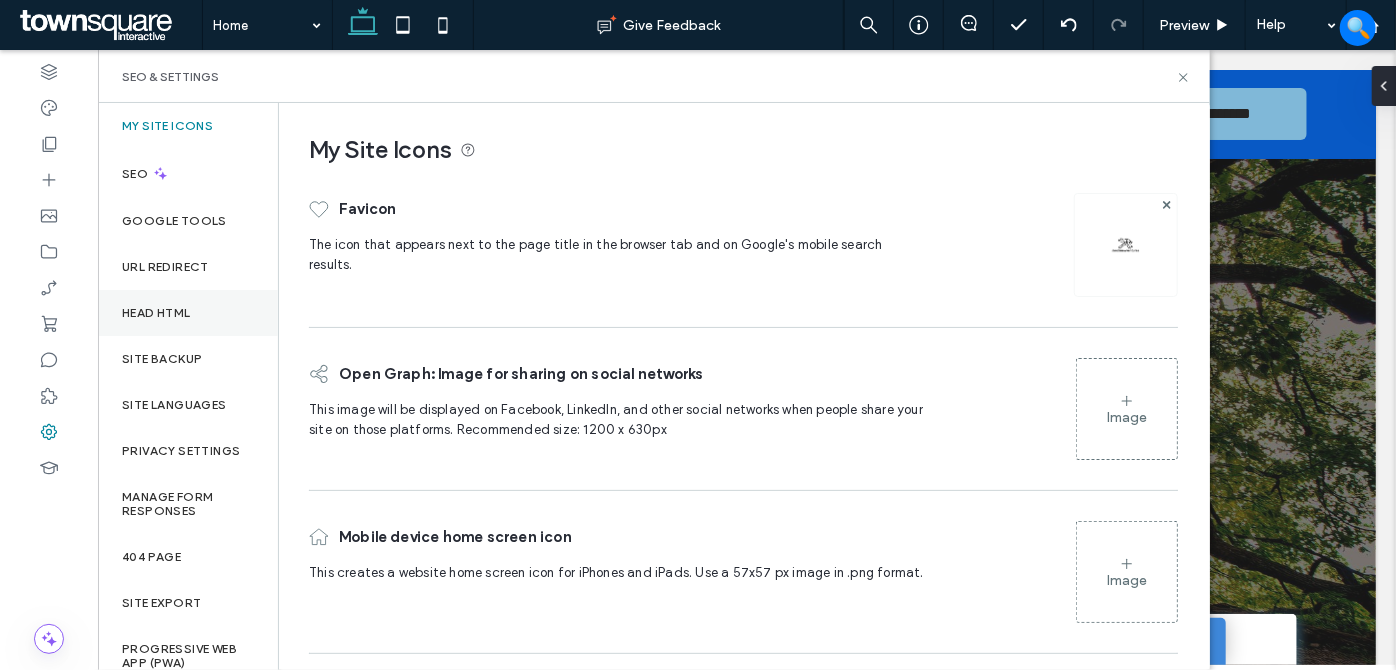 click on "Head HTML" at bounding box center (156, 313) 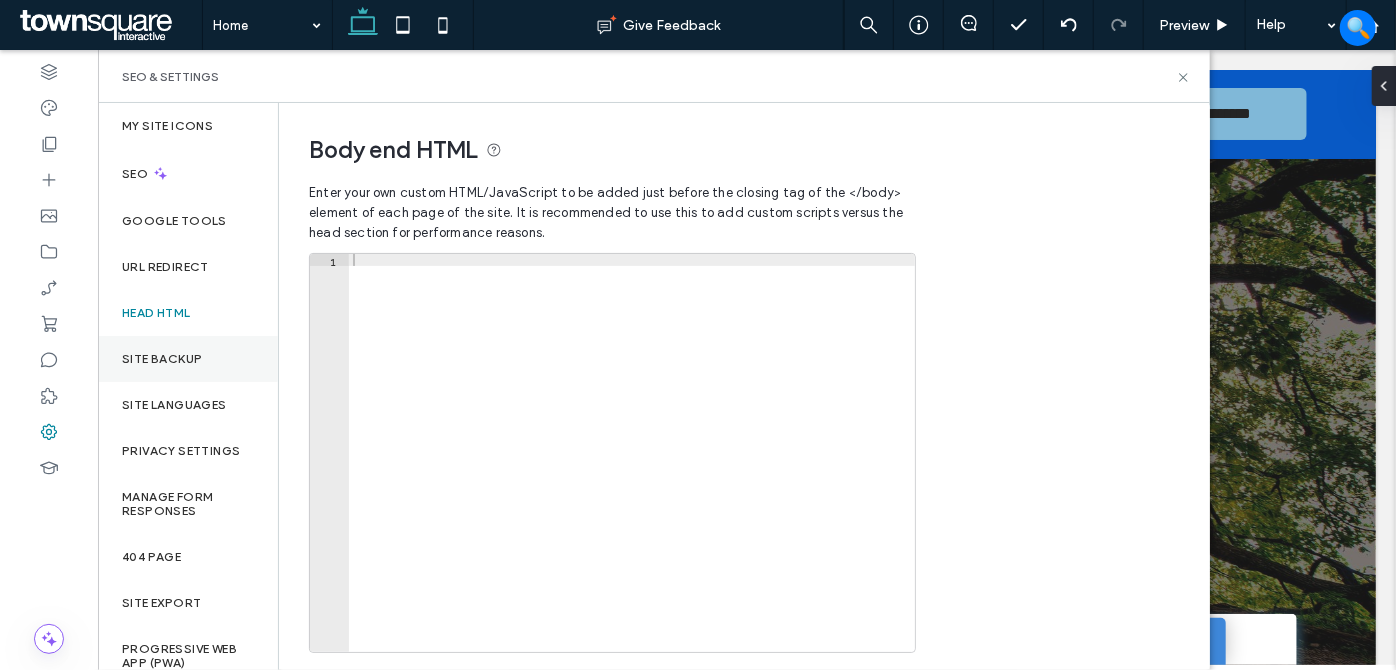 click on "Site Backup" at bounding box center (162, 359) 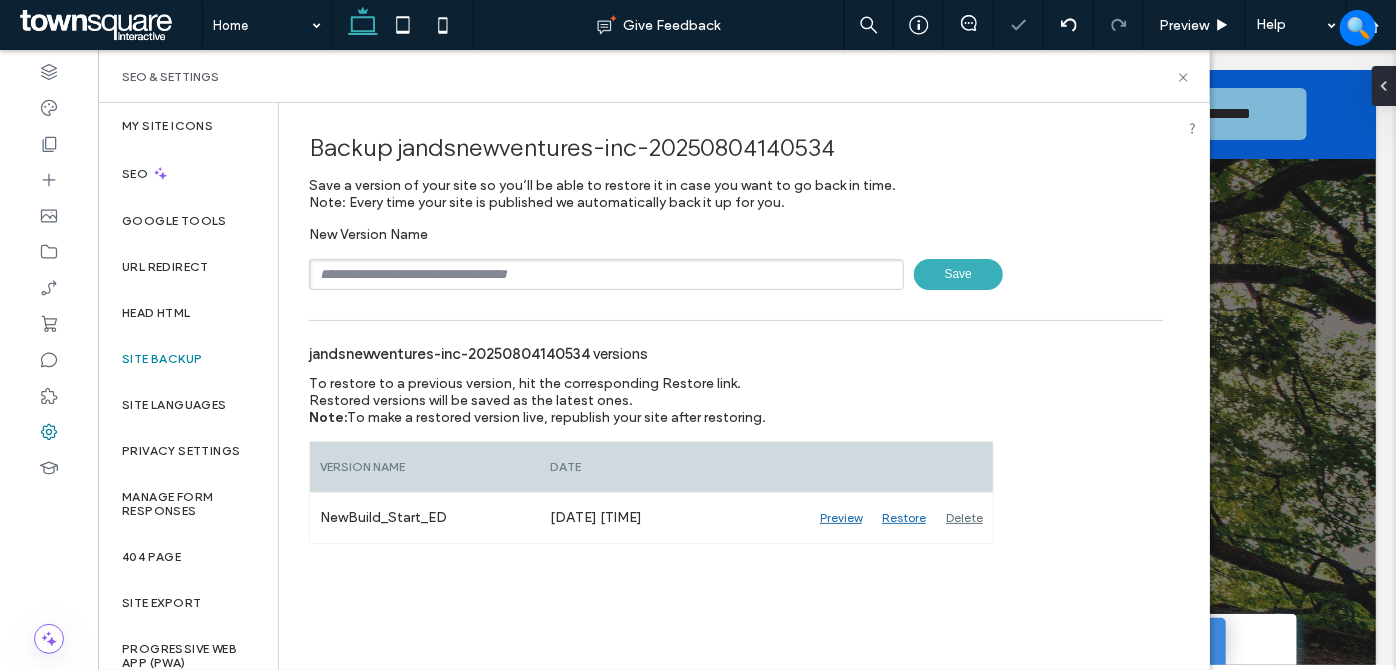 click at bounding box center (606, 274) 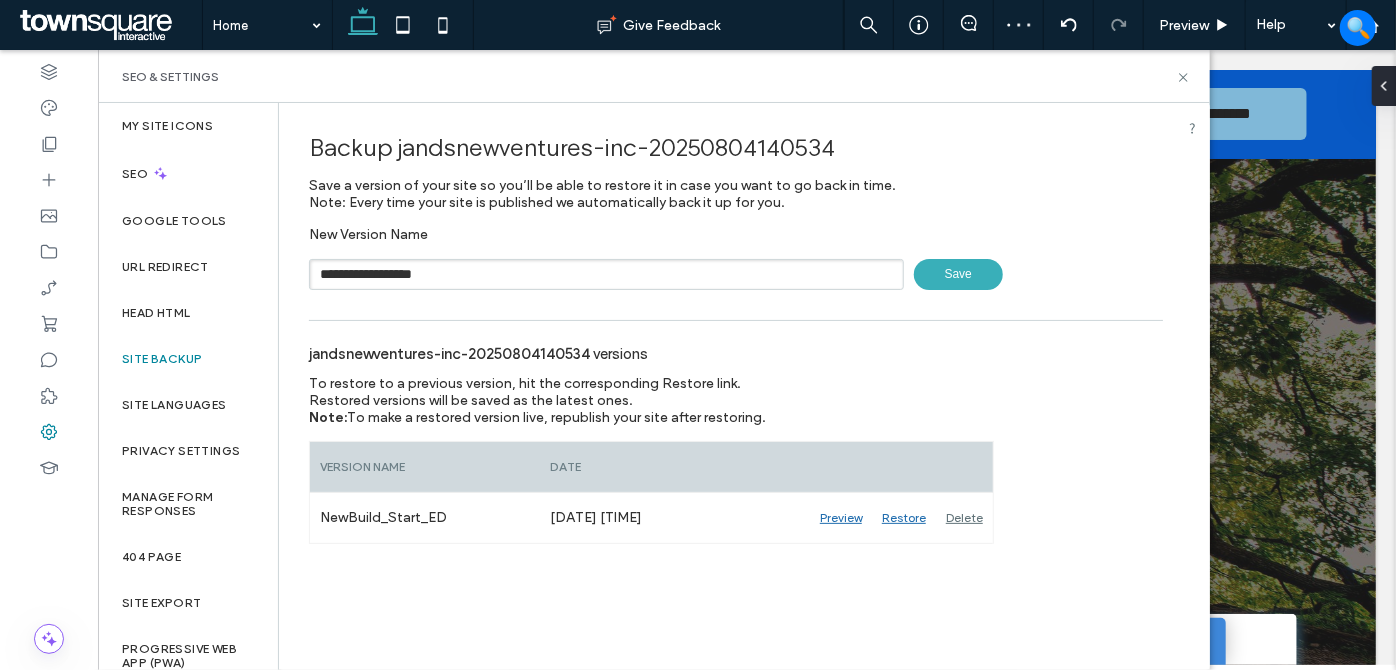 type on "**********" 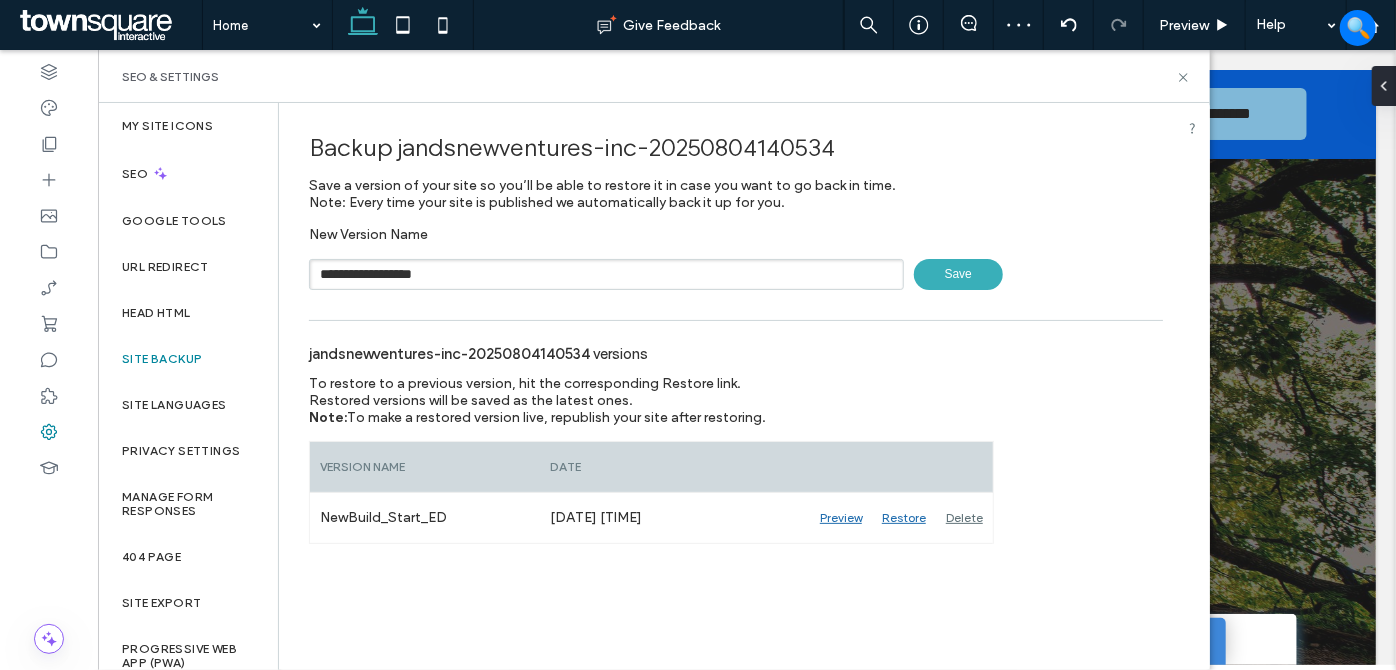 drag, startPoint x: 957, startPoint y: 270, endPoint x: 921, endPoint y: 290, distance: 41.18252 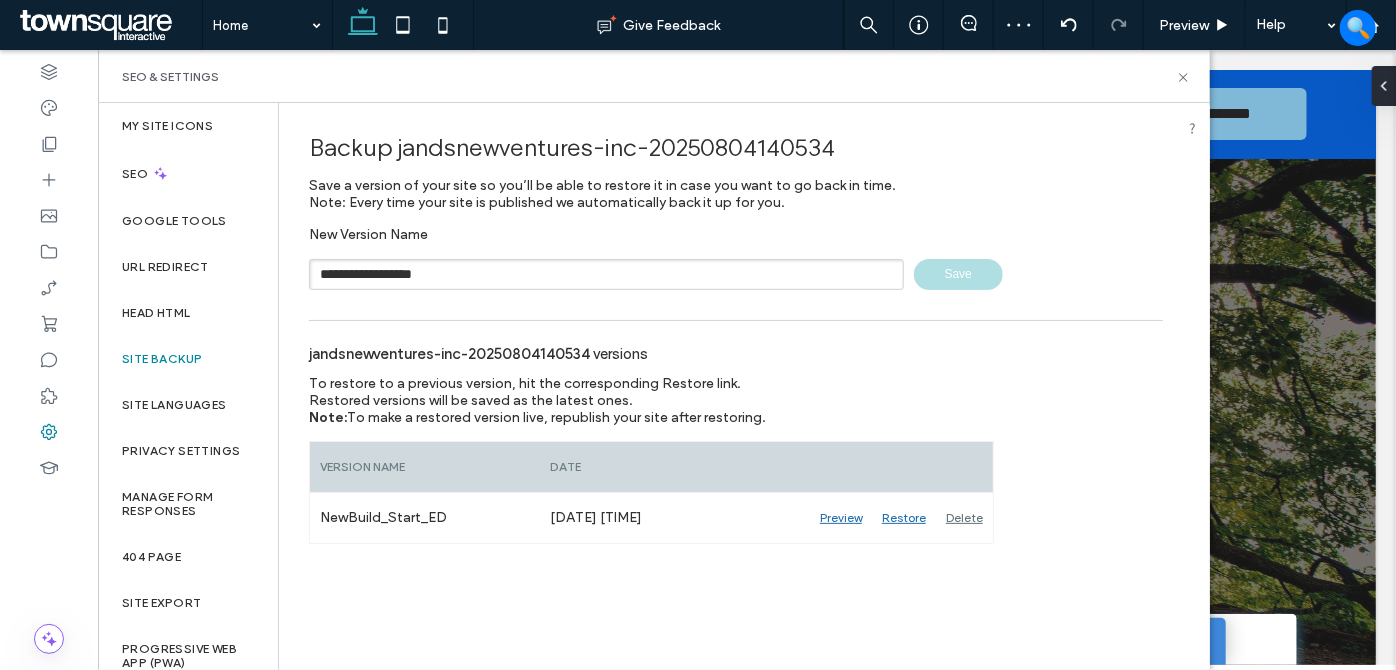 type 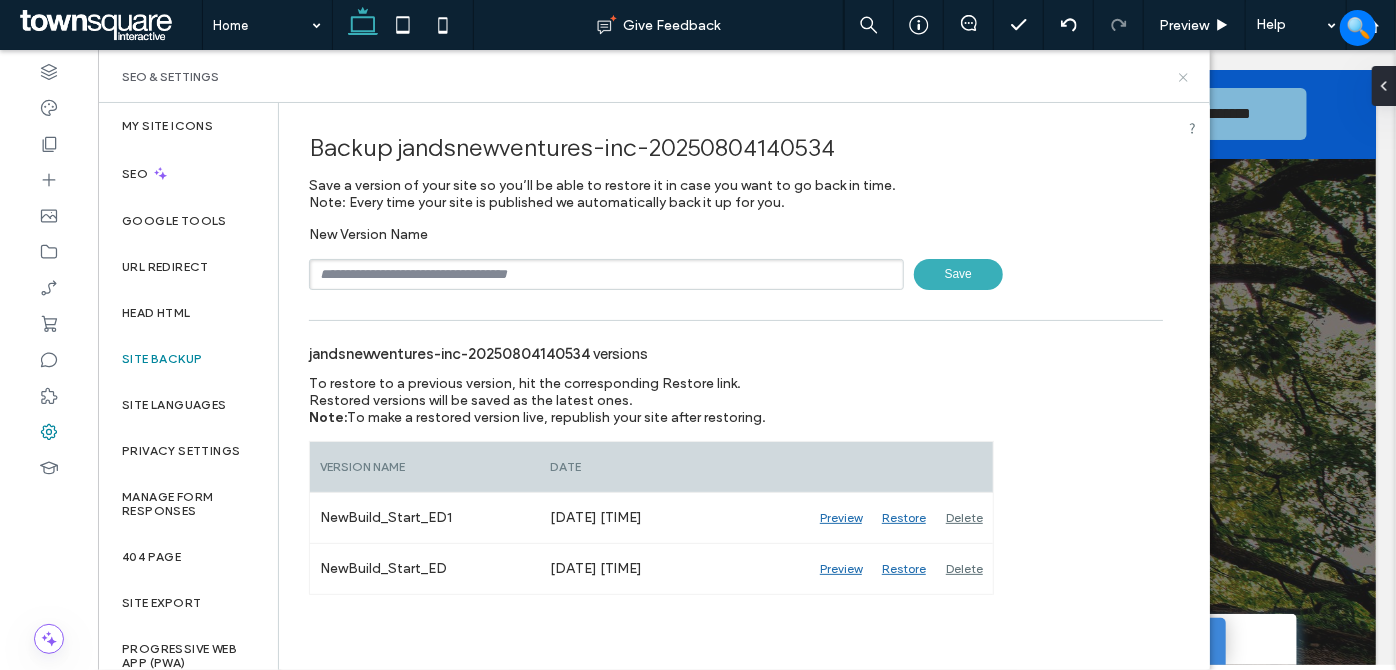 click 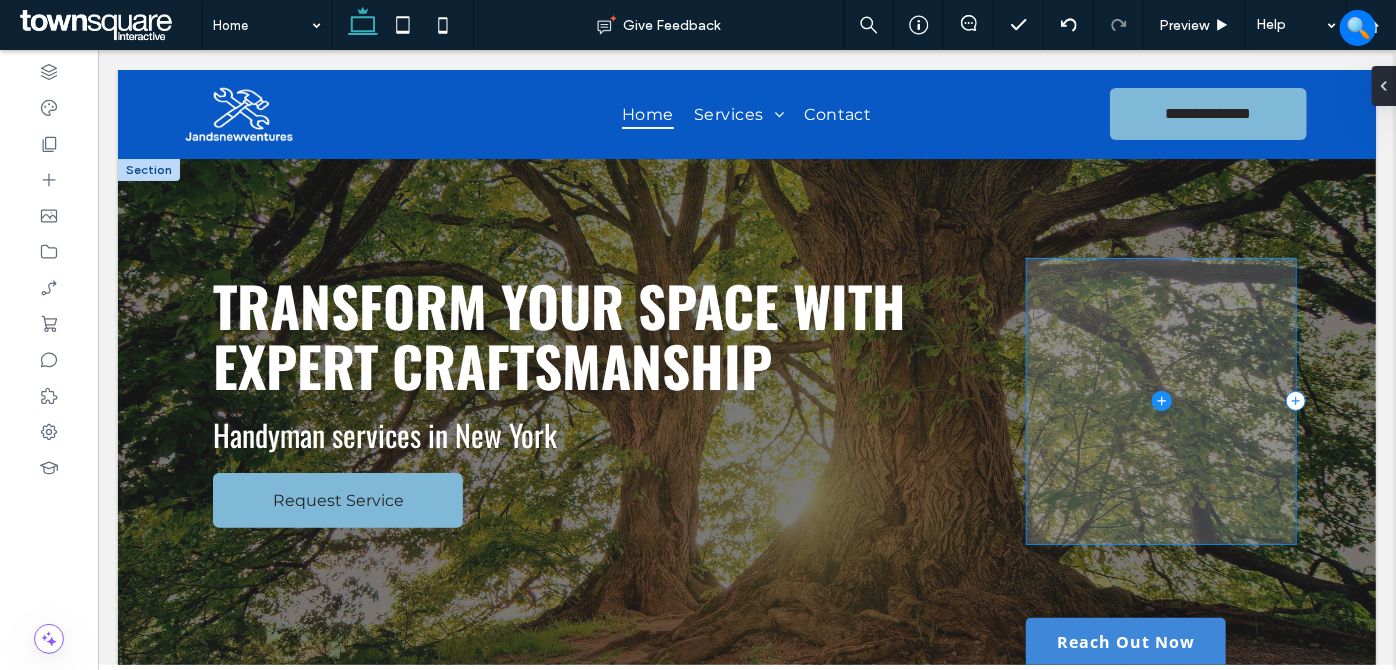 click at bounding box center (1160, 400) 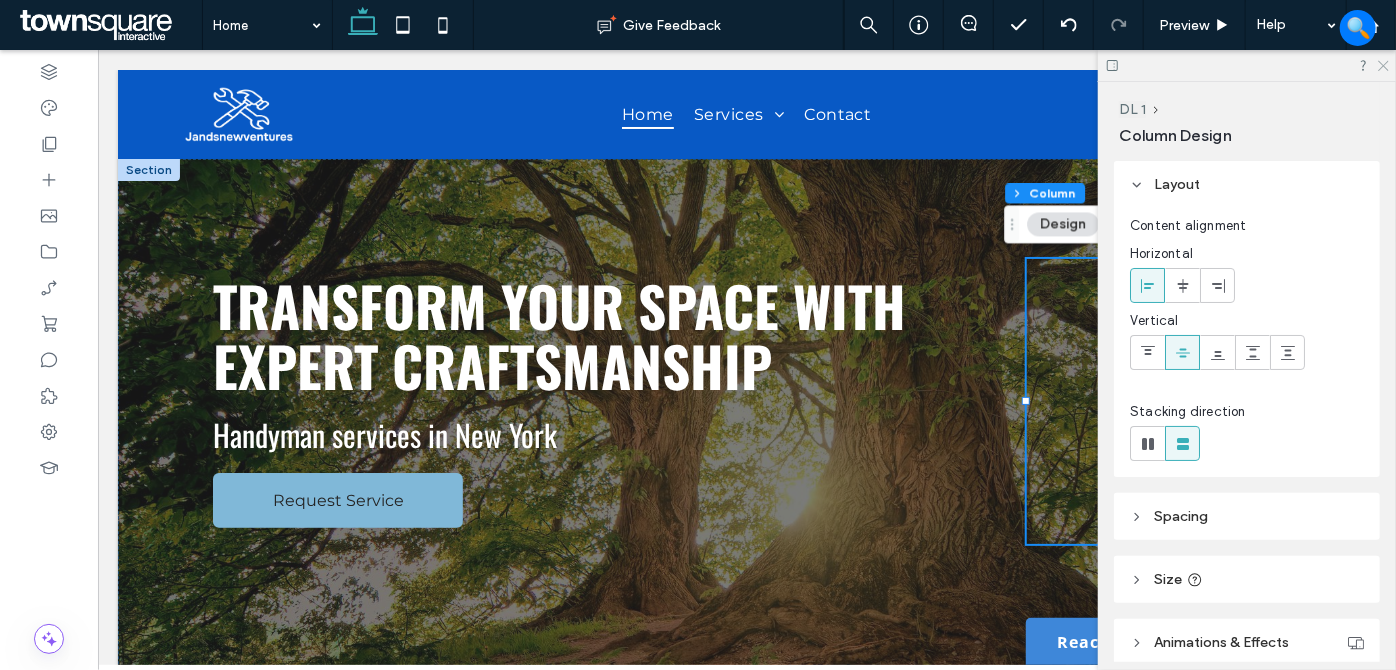 click 